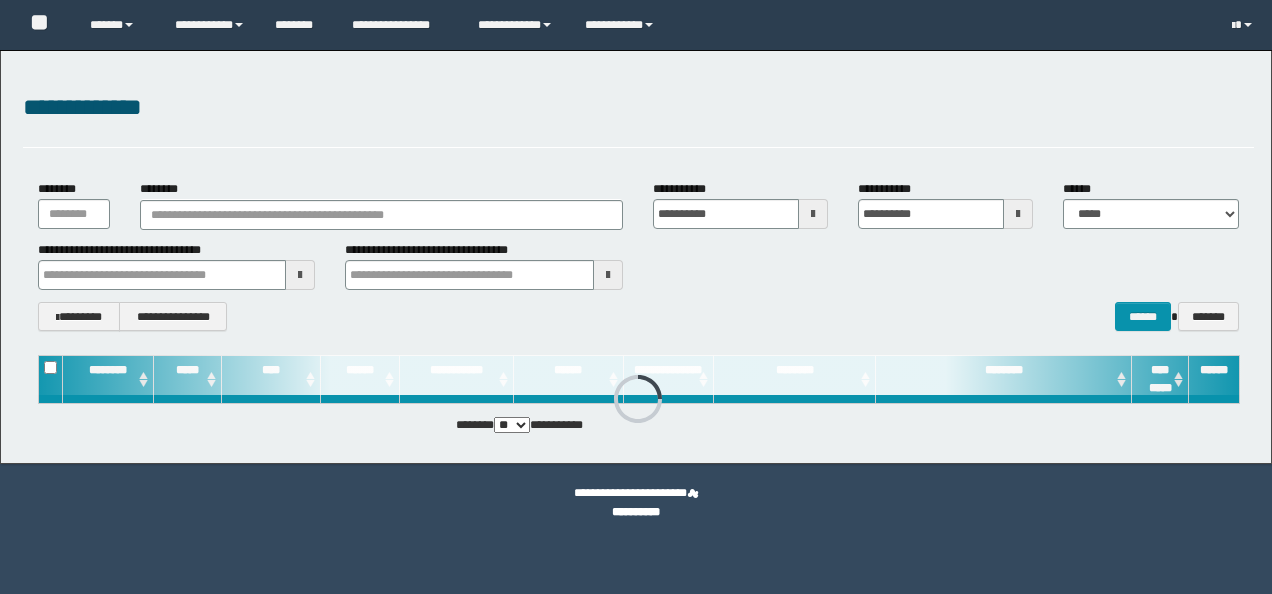scroll, scrollTop: 0, scrollLeft: 0, axis: both 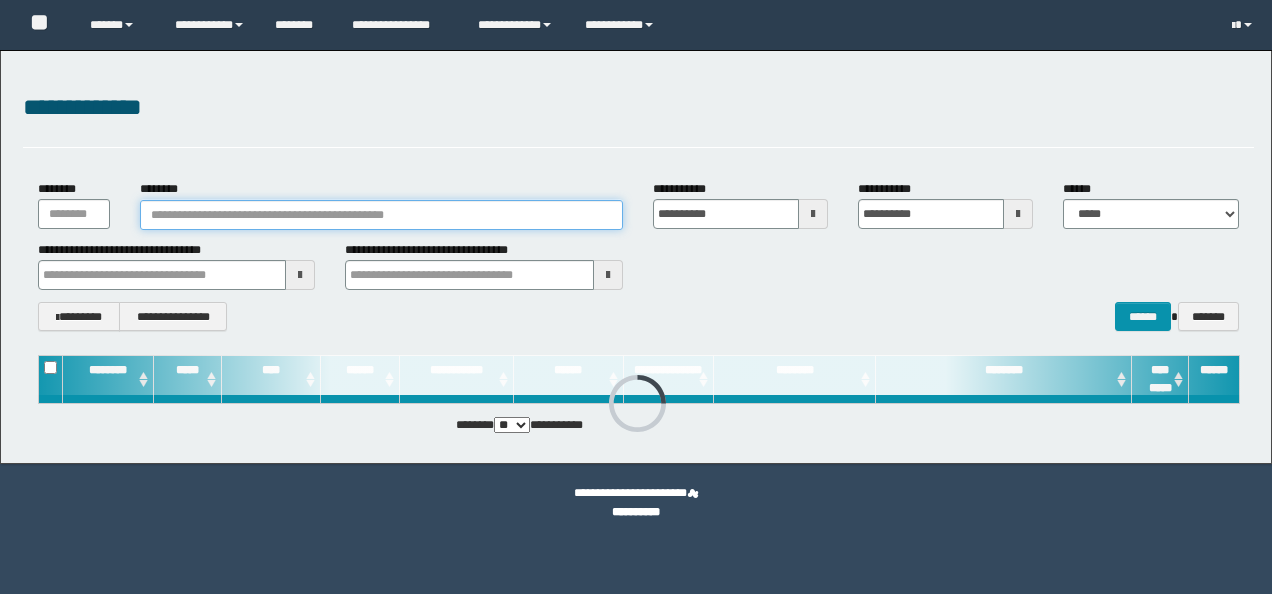 click on "********" at bounding box center (381, 215) 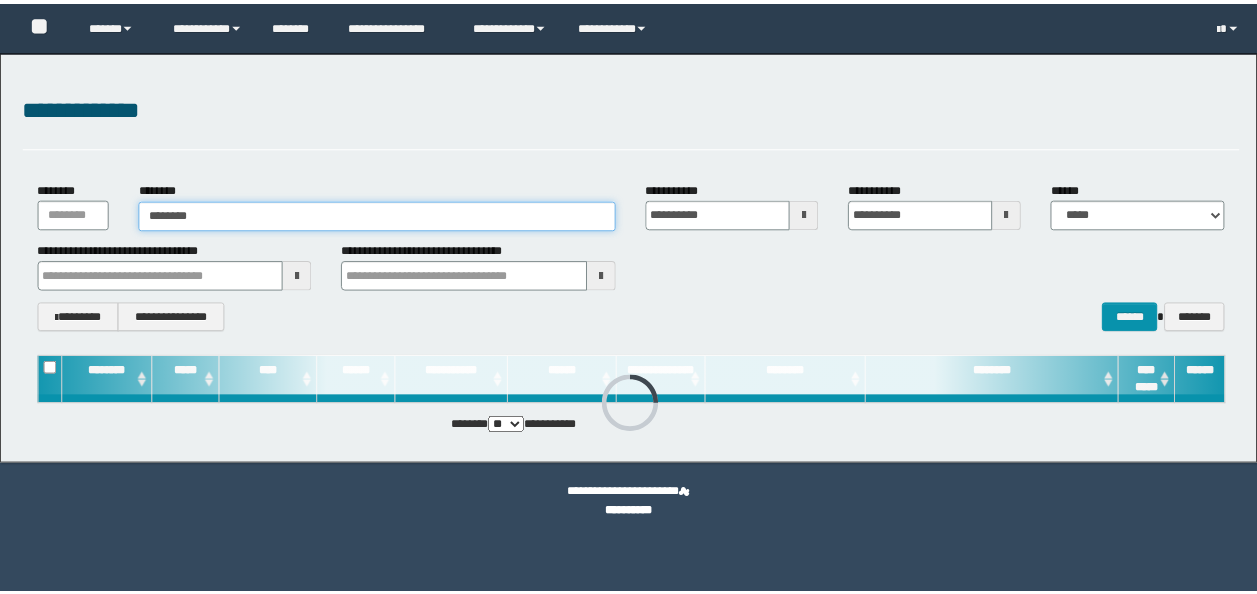 scroll, scrollTop: 0, scrollLeft: 0, axis: both 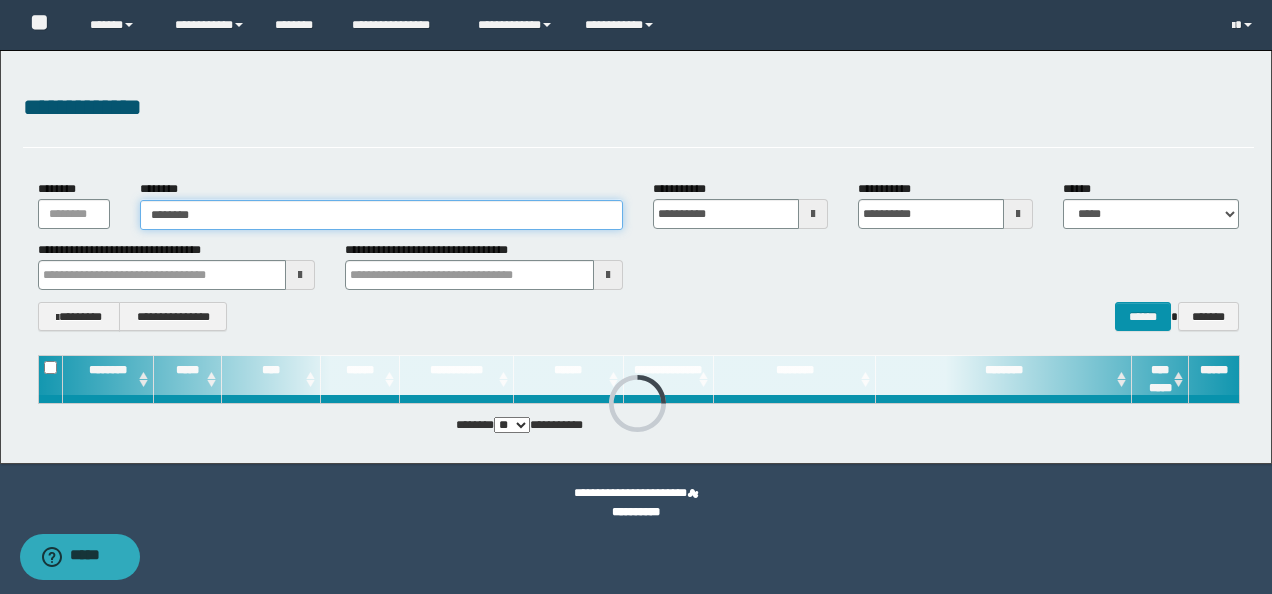 type on "********" 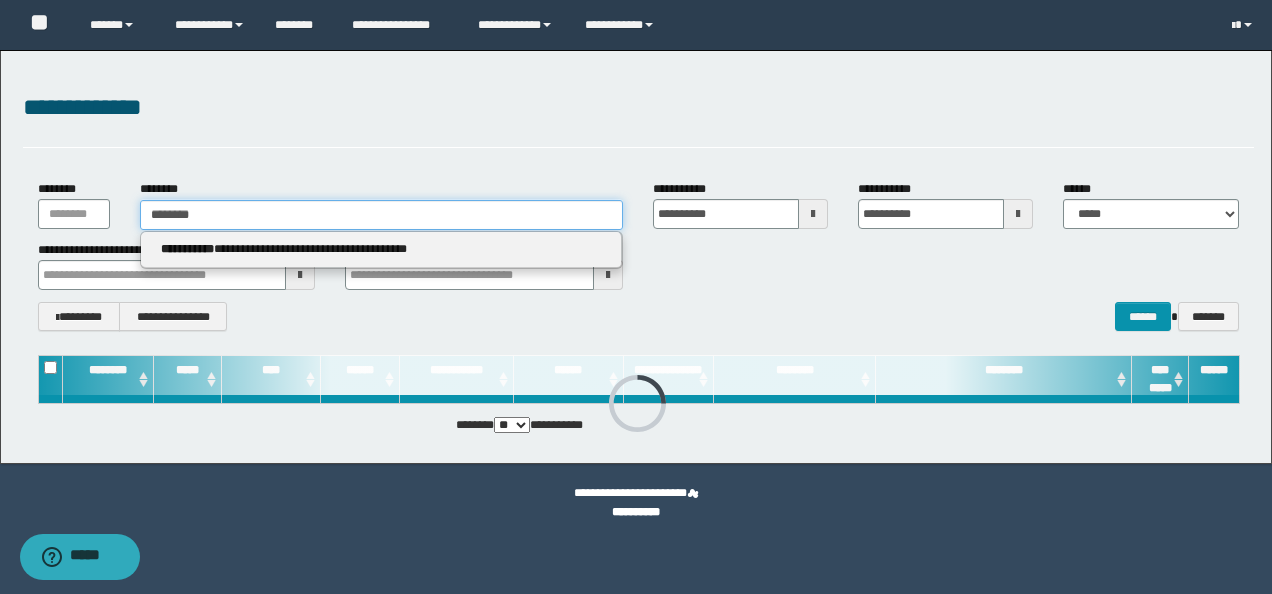 type on "********" 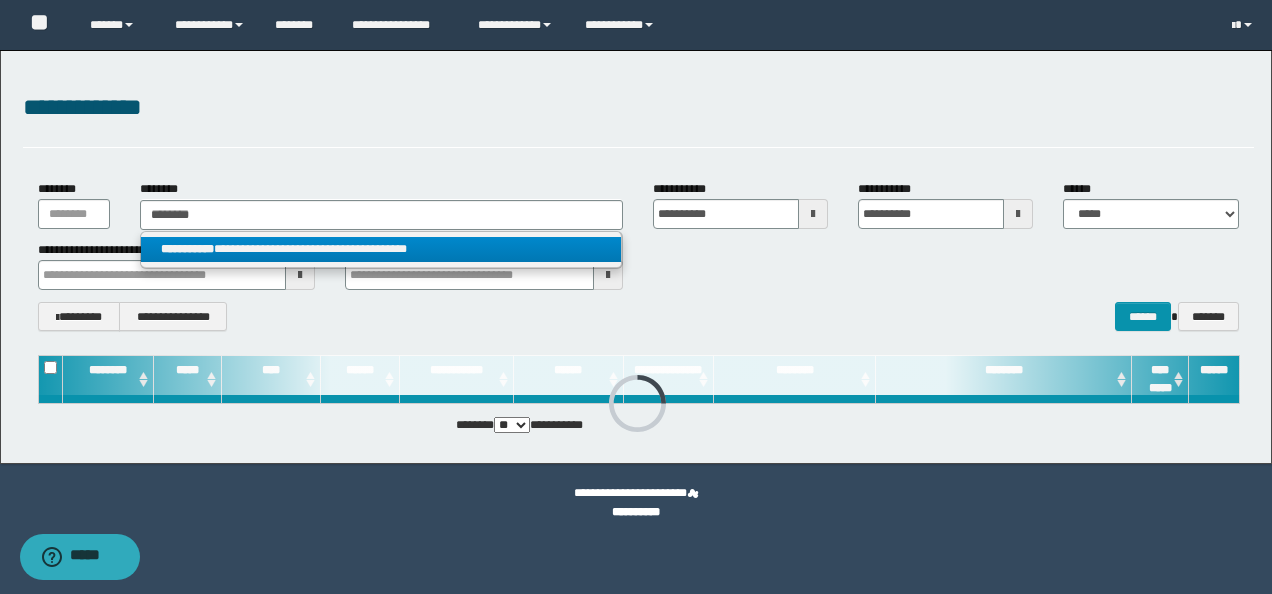 drag, startPoint x: 326, startPoint y: 244, endPoint x: 314, endPoint y: 244, distance: 12 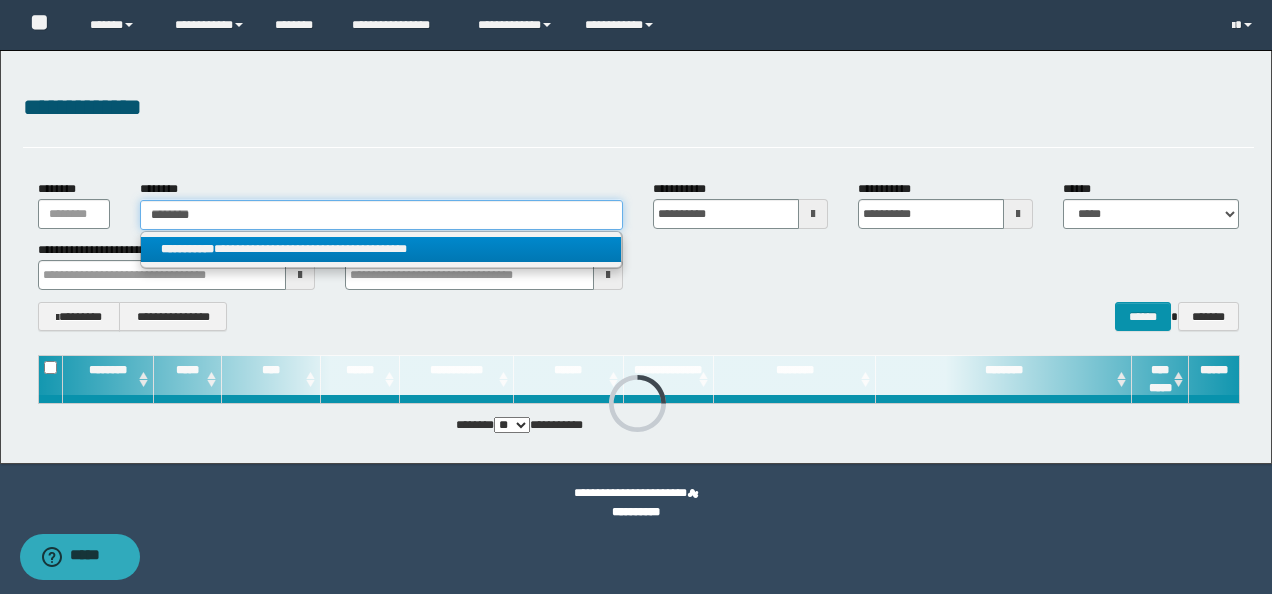 type 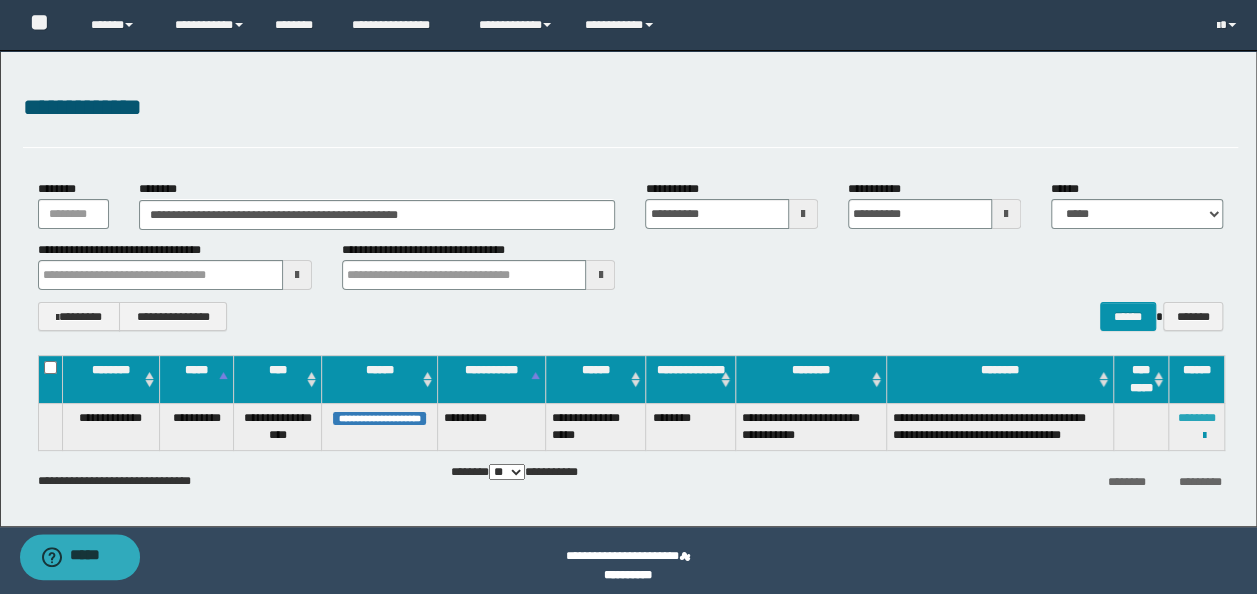 click on "********" at bounding box center [1197, 418] 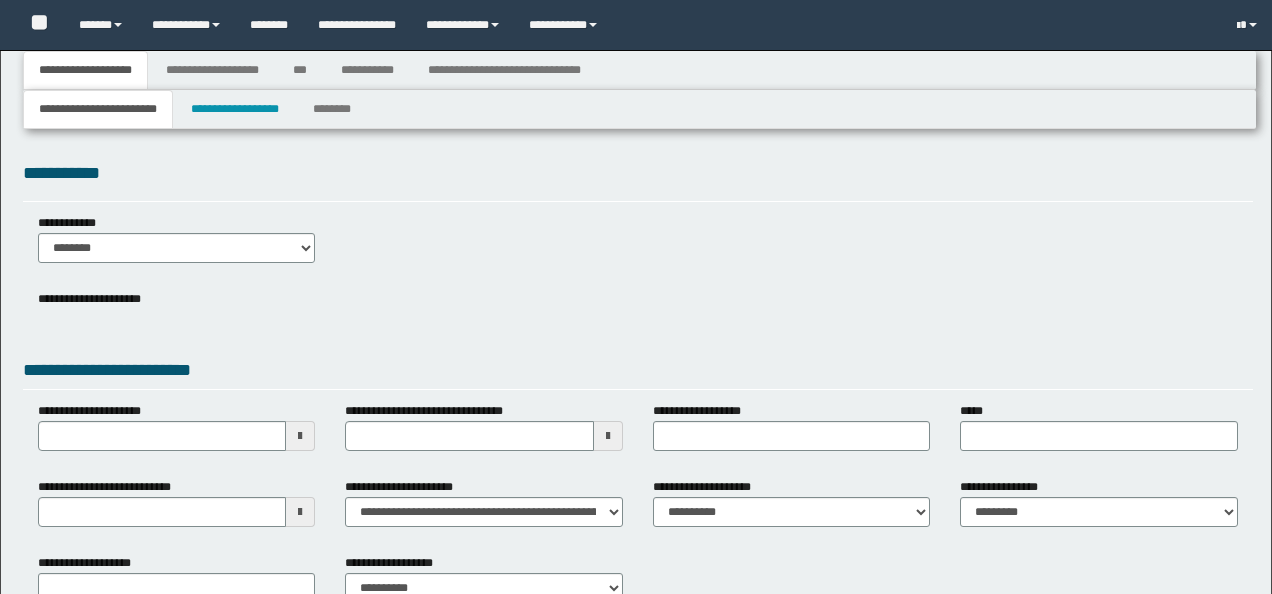 type 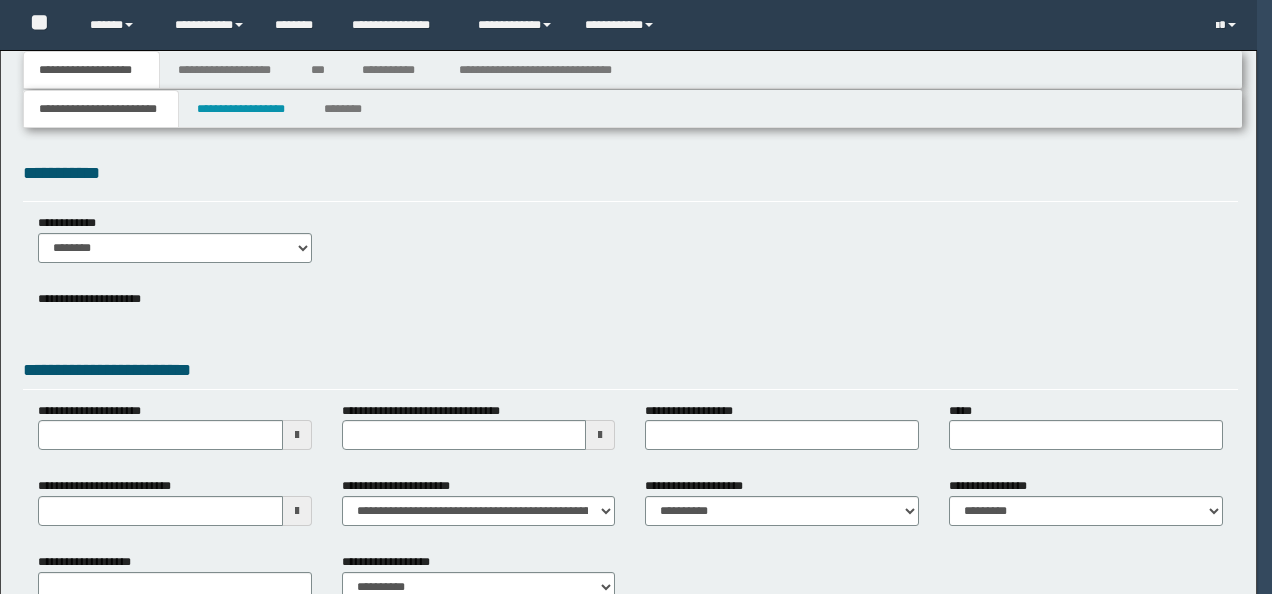 scroll, scrollTop: 0, scrollLeft: 0, axis: both 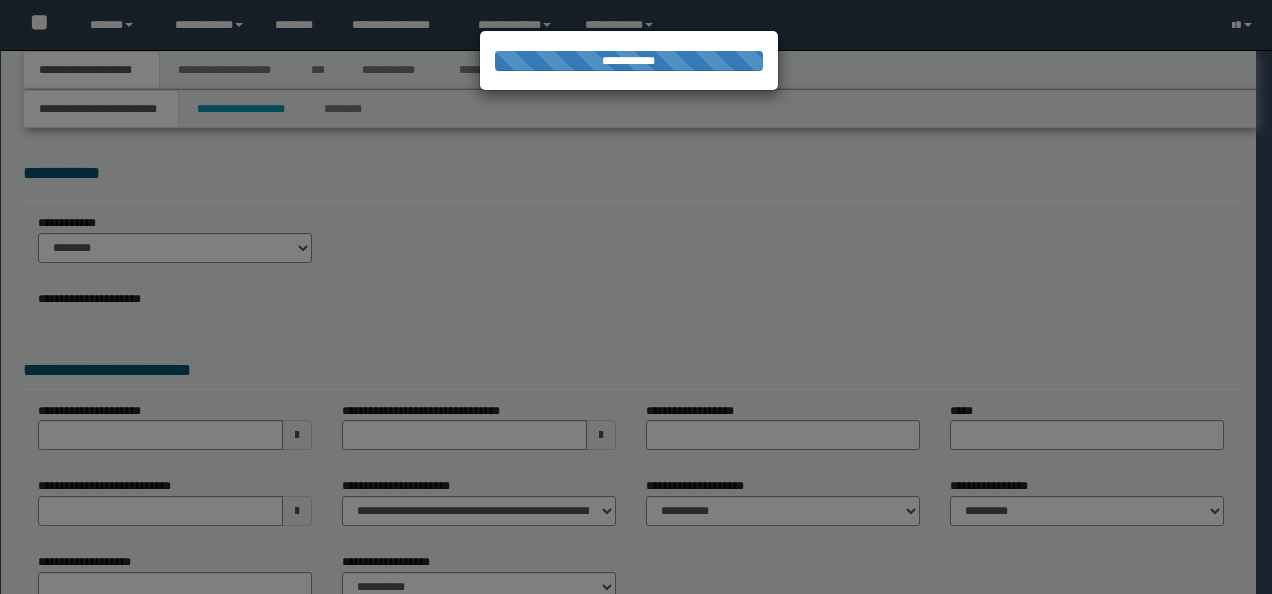 type on "**********" 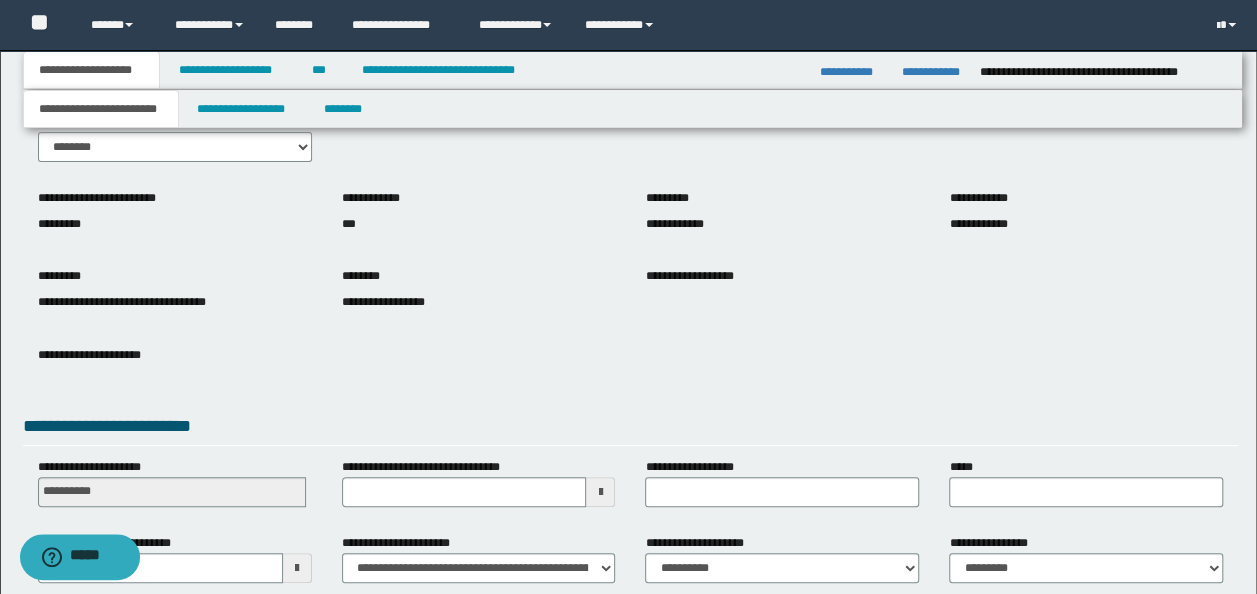 scroll, scrollTop: 288, scrollLeft: 0, axis: vertical 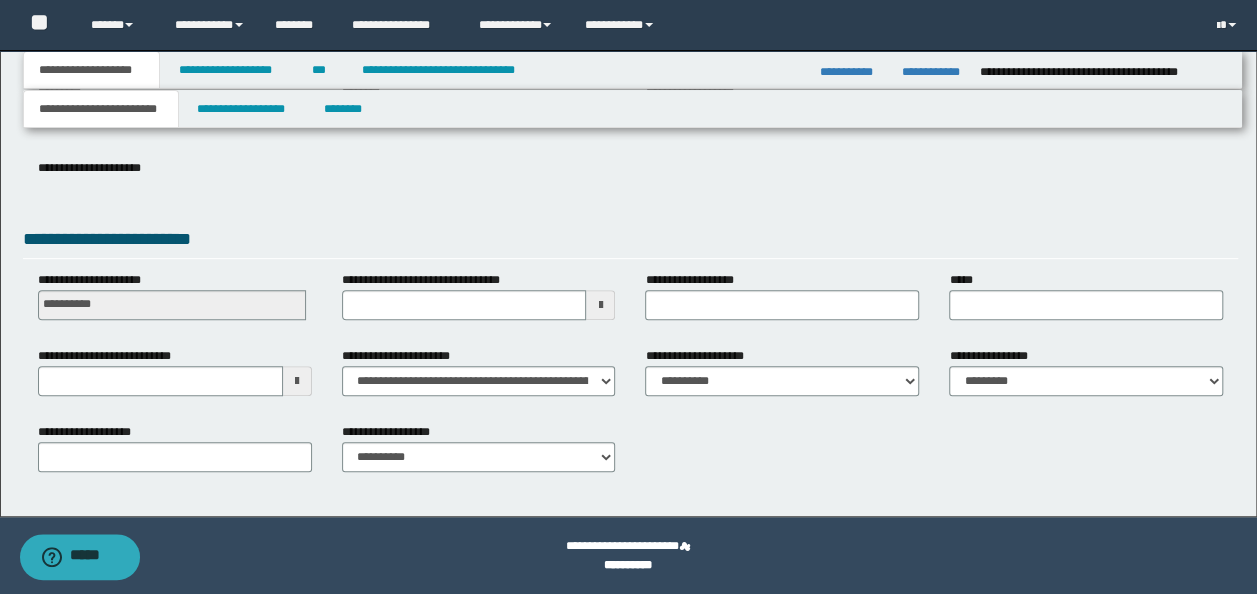 type 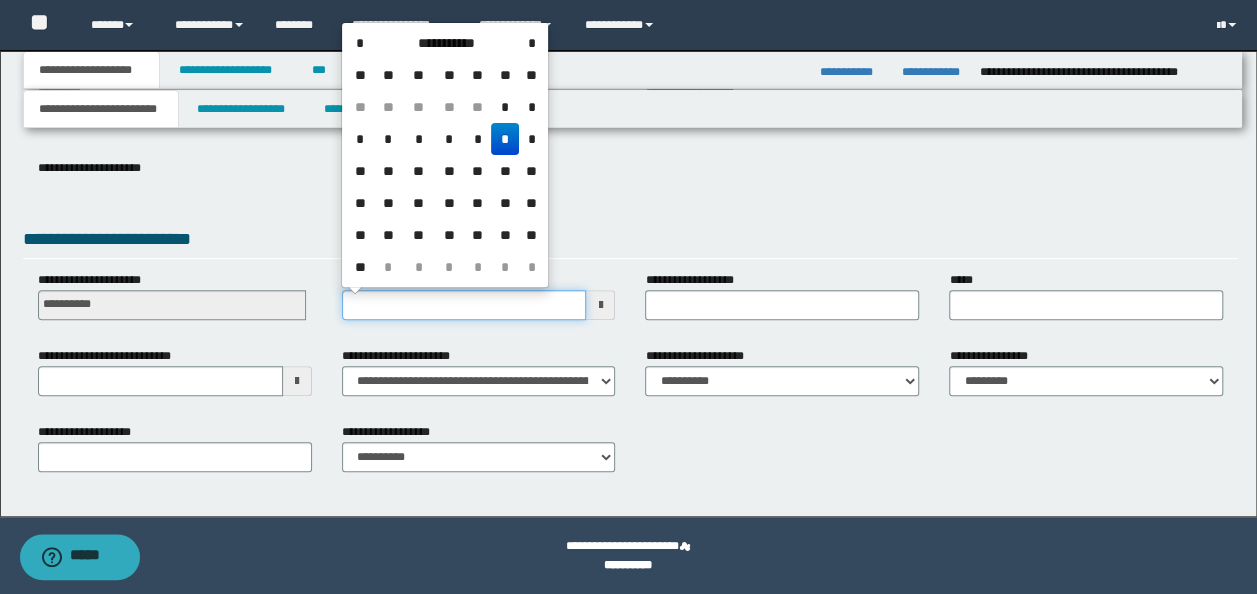 click on "**********" at bounding box center [464, 305] 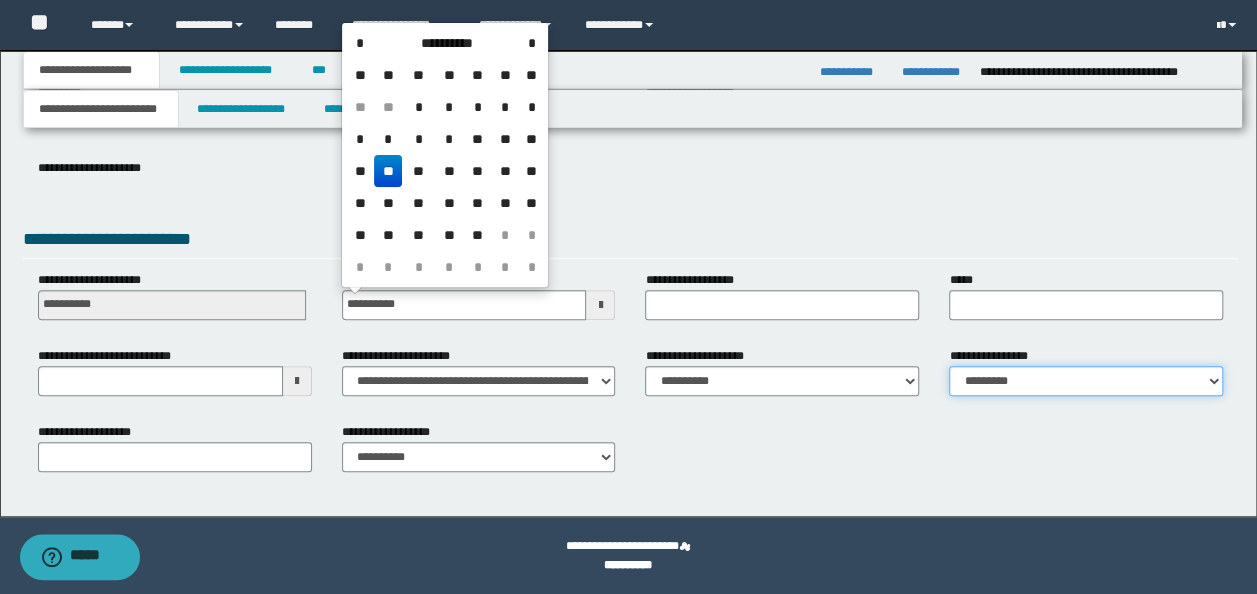 click on "**********" at bounding box center [1086, 381] 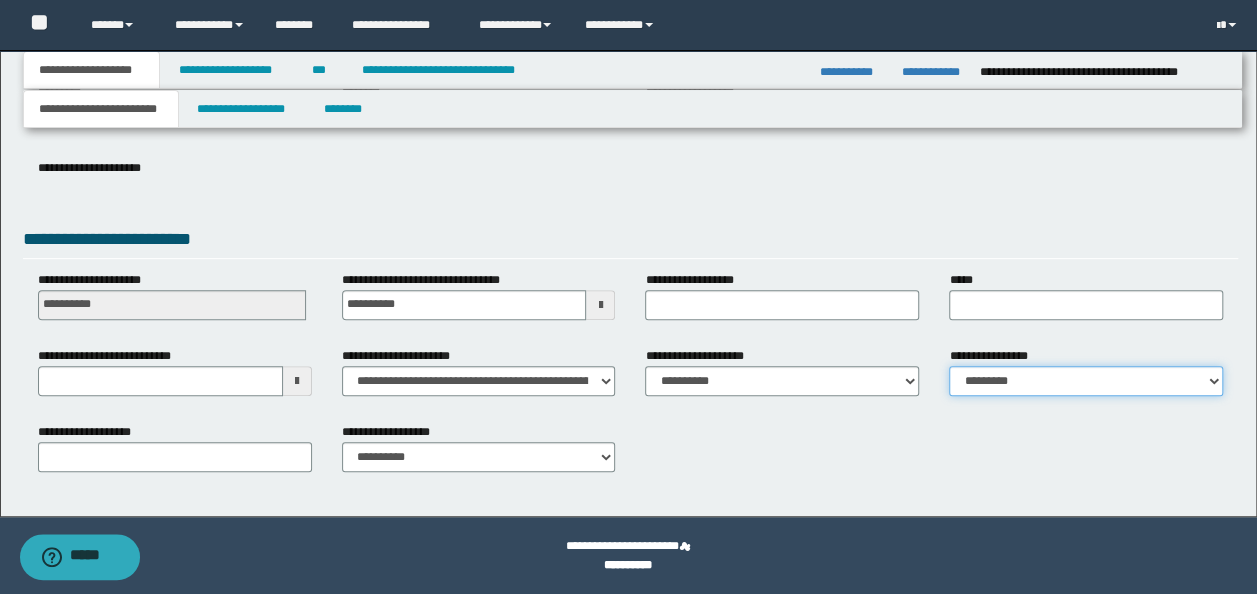 select on "*" 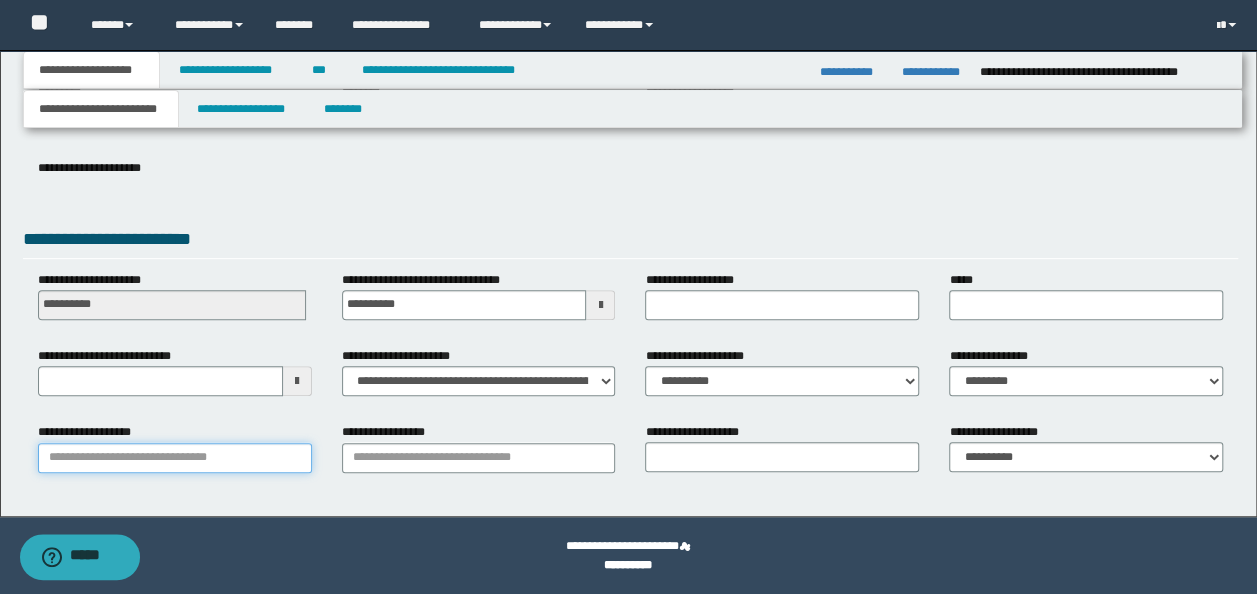 click on "**********" at bounding box center (175, 458) 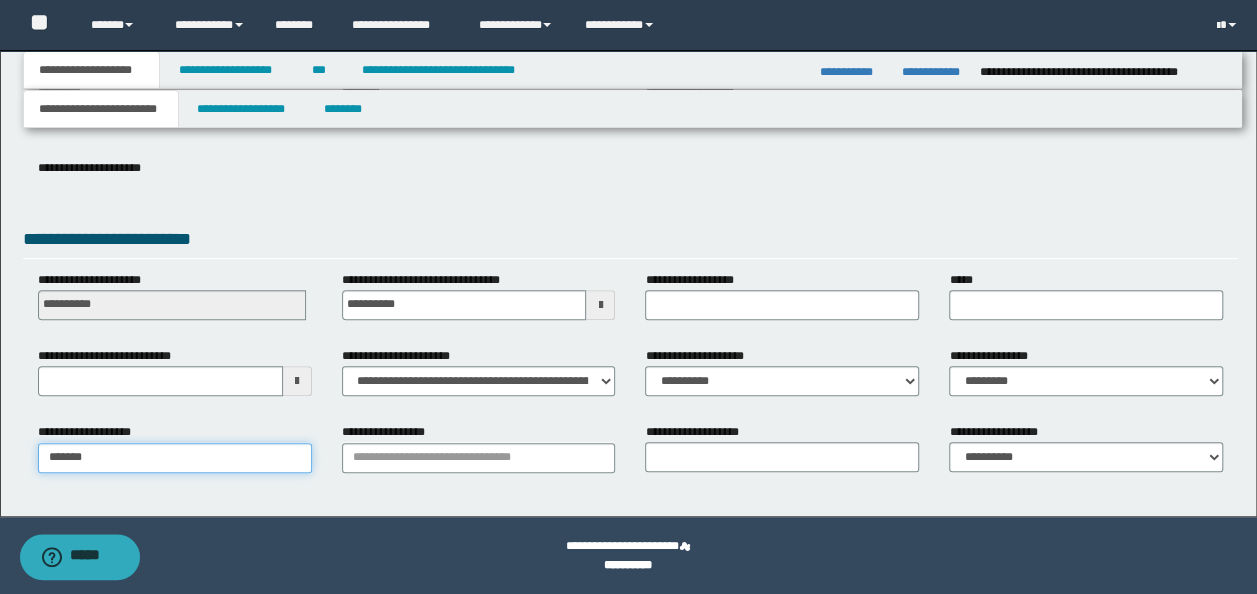 type on "*******" 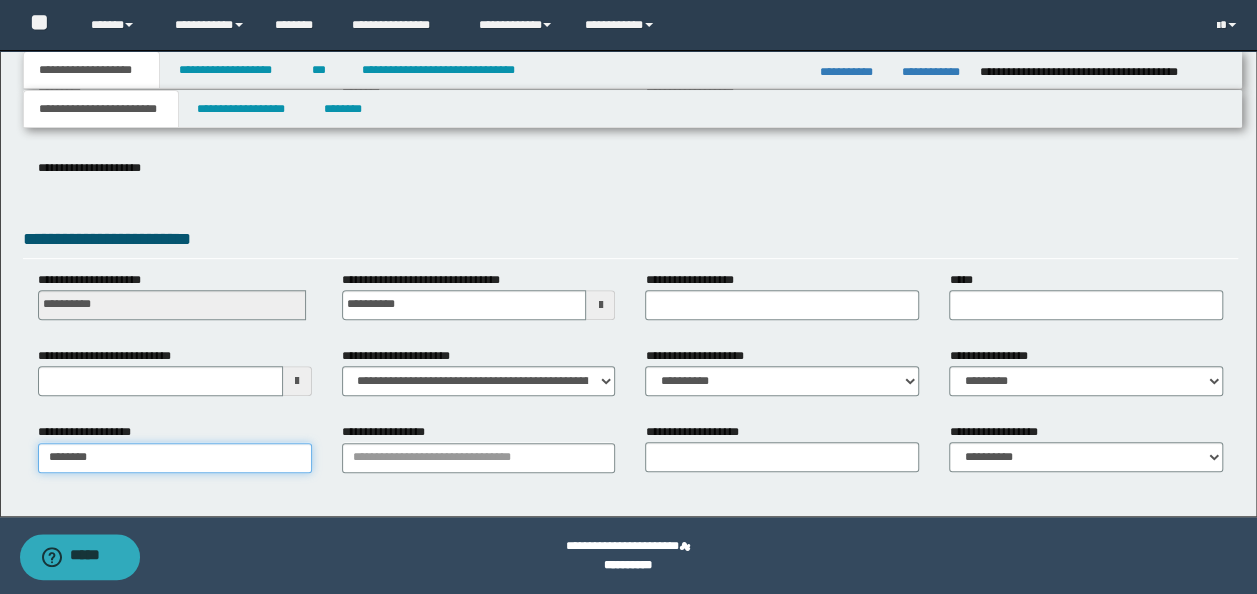 type on "**********" 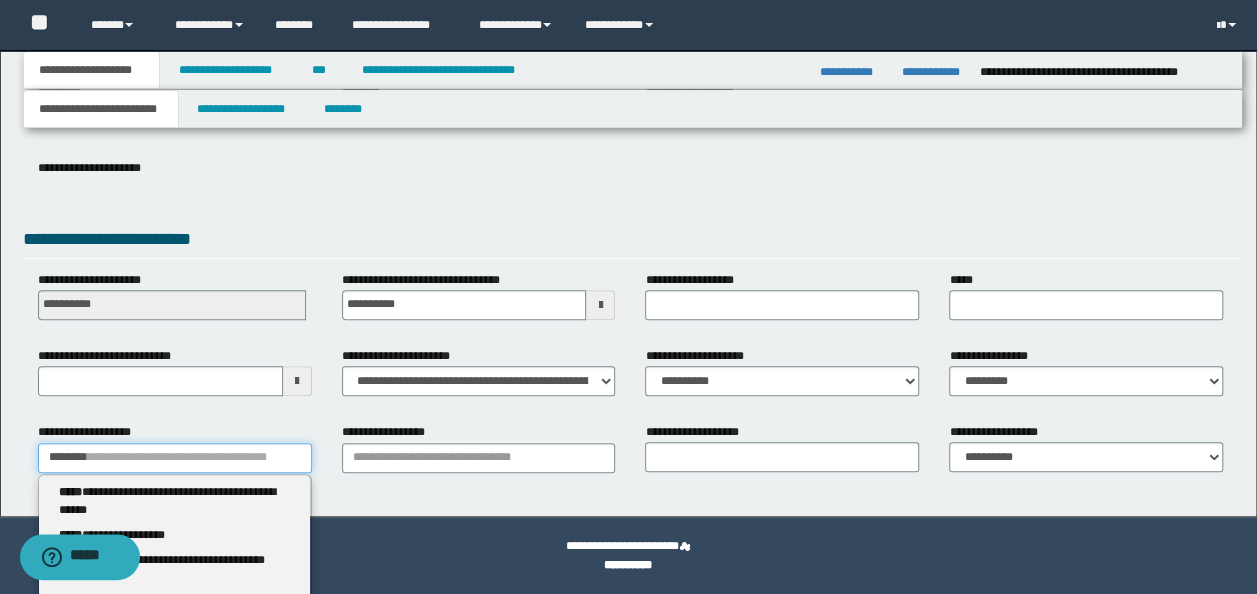 type 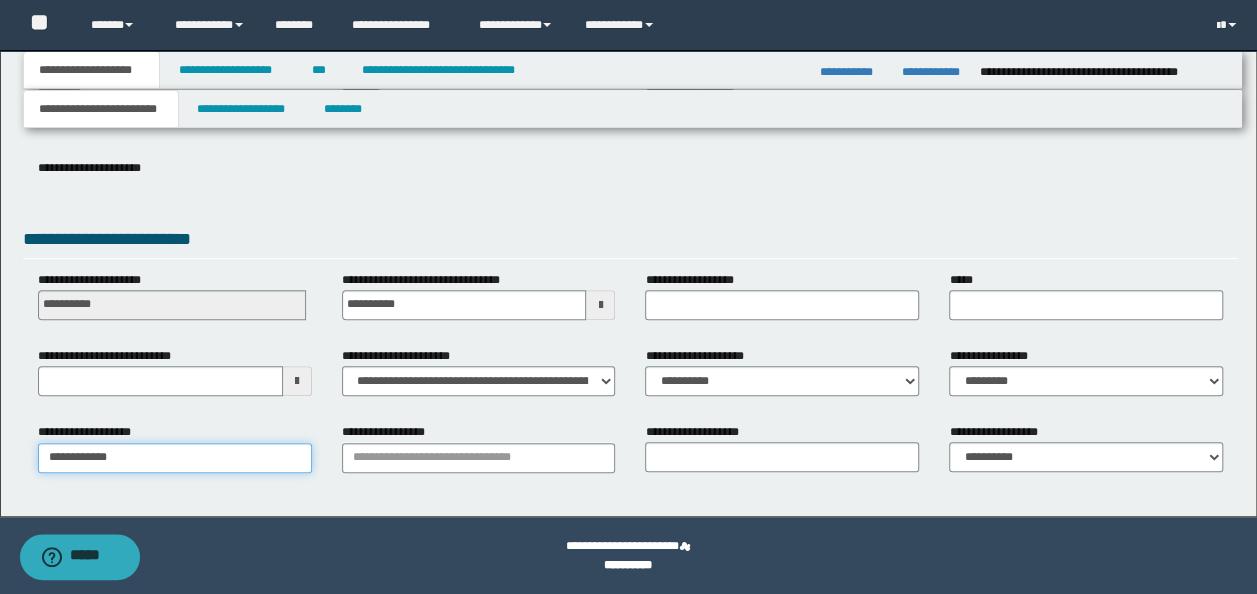 type on "**********" 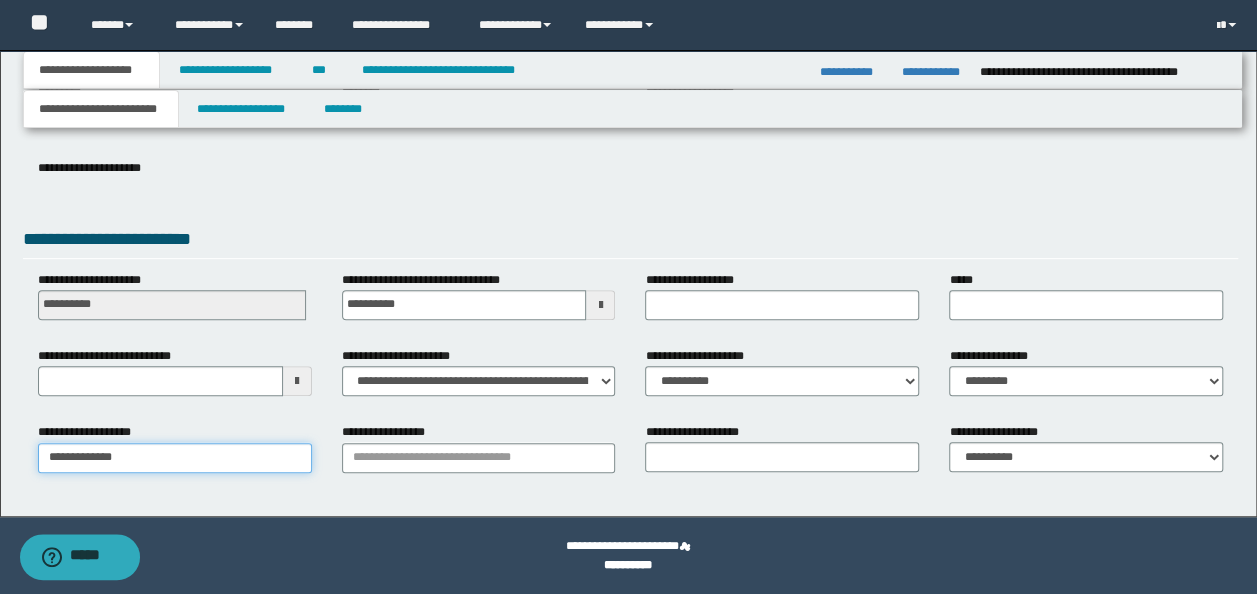 type on "**********" 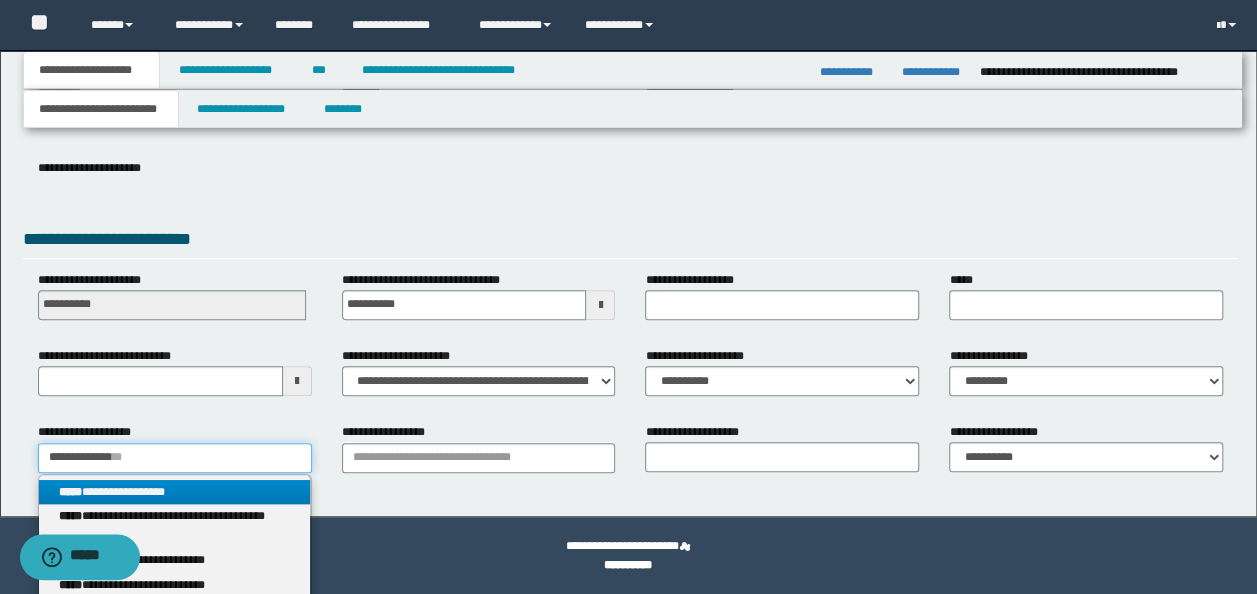 type on "**********" 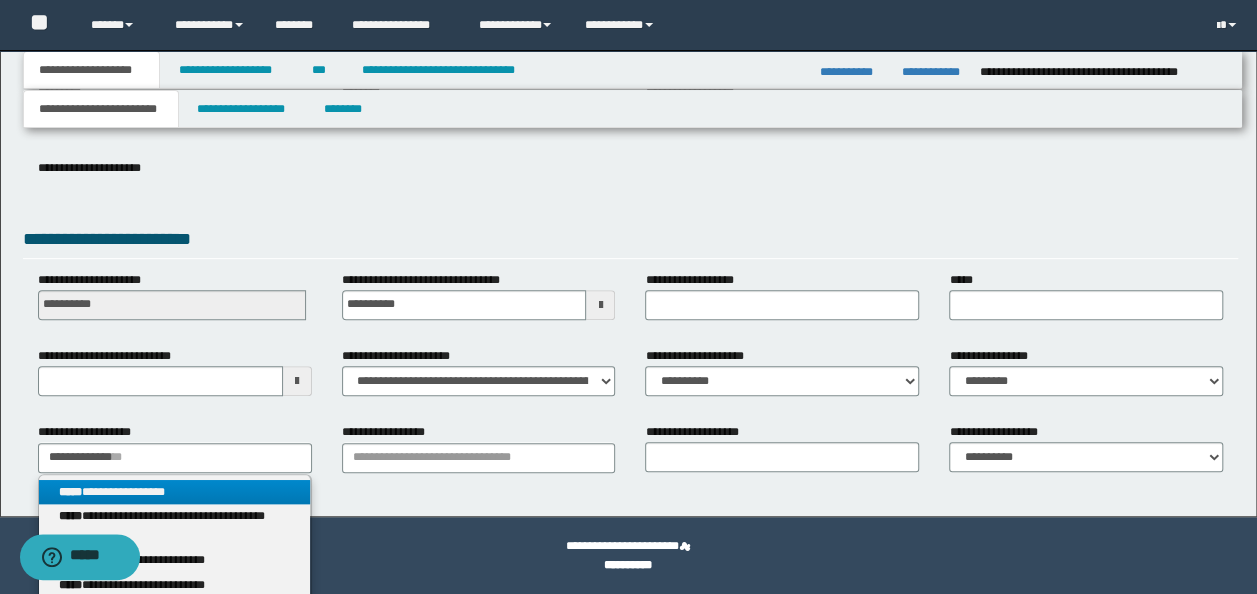 click on "**********" at bounding box center [174, 492] 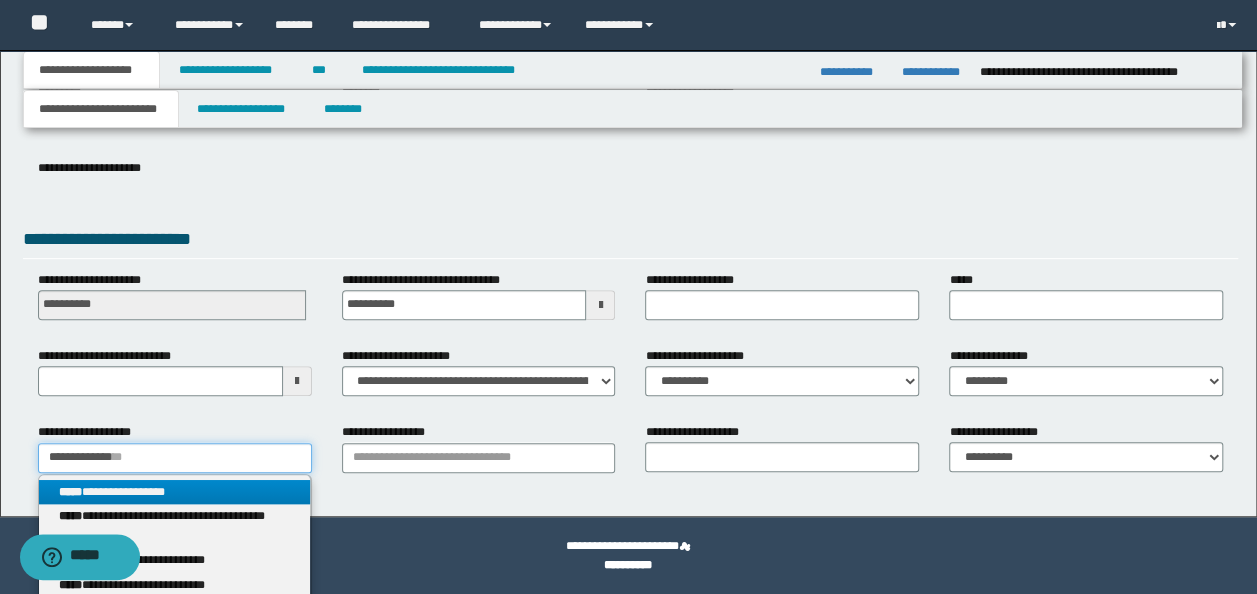 type 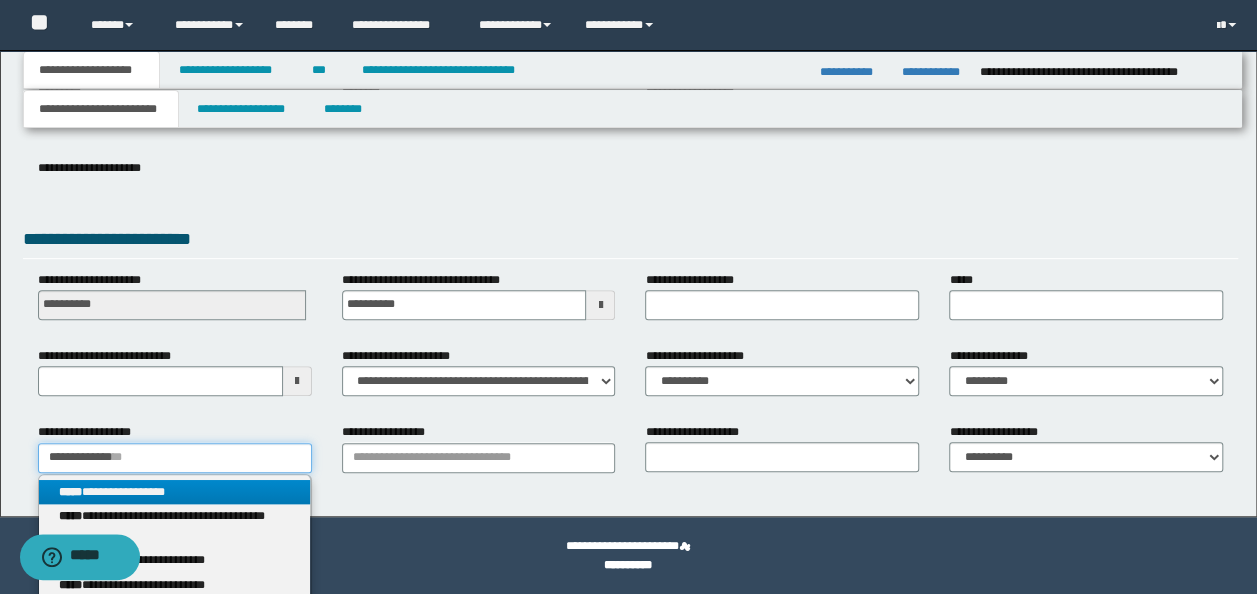 type on "**********" 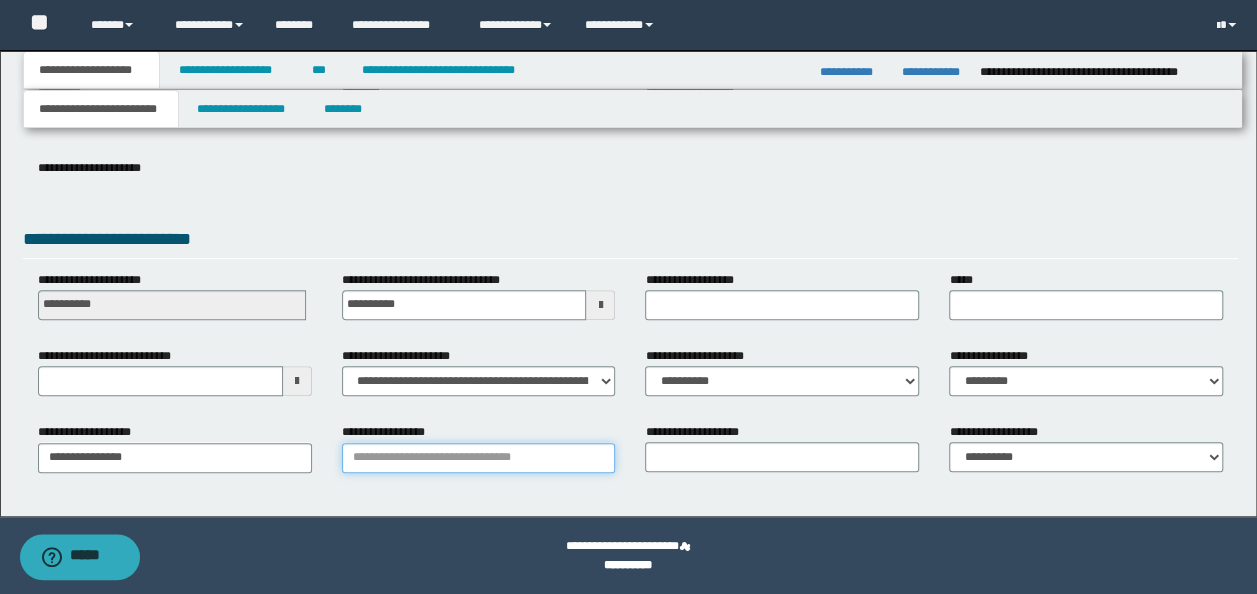 click on "**********" at bounding box center [479, 458] 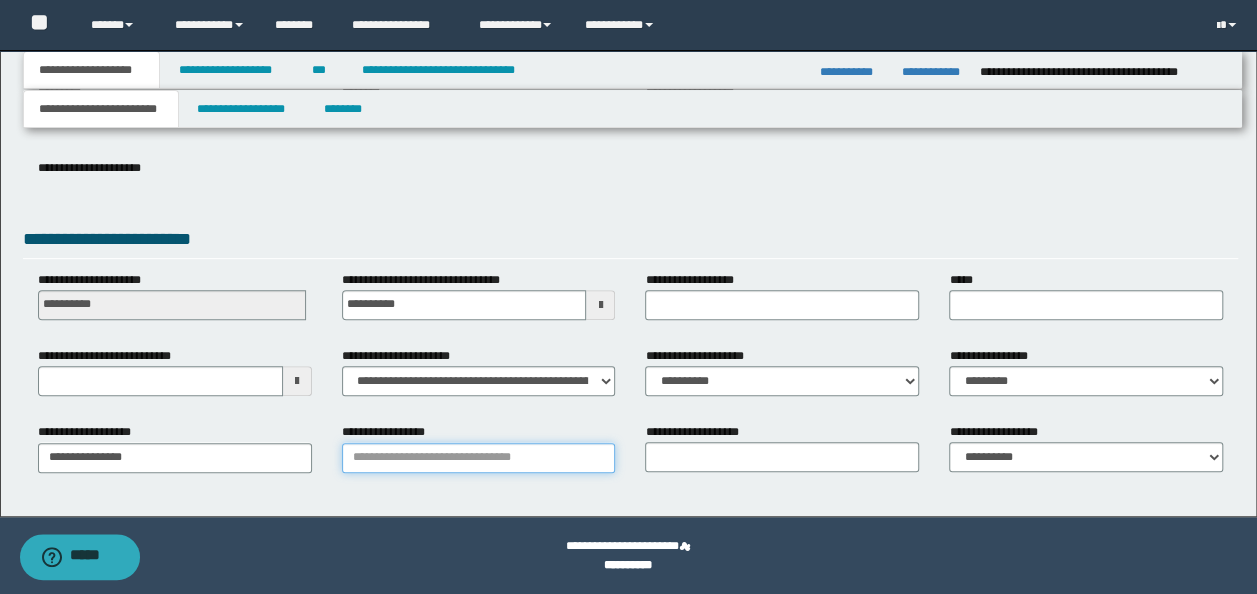 type on "*" 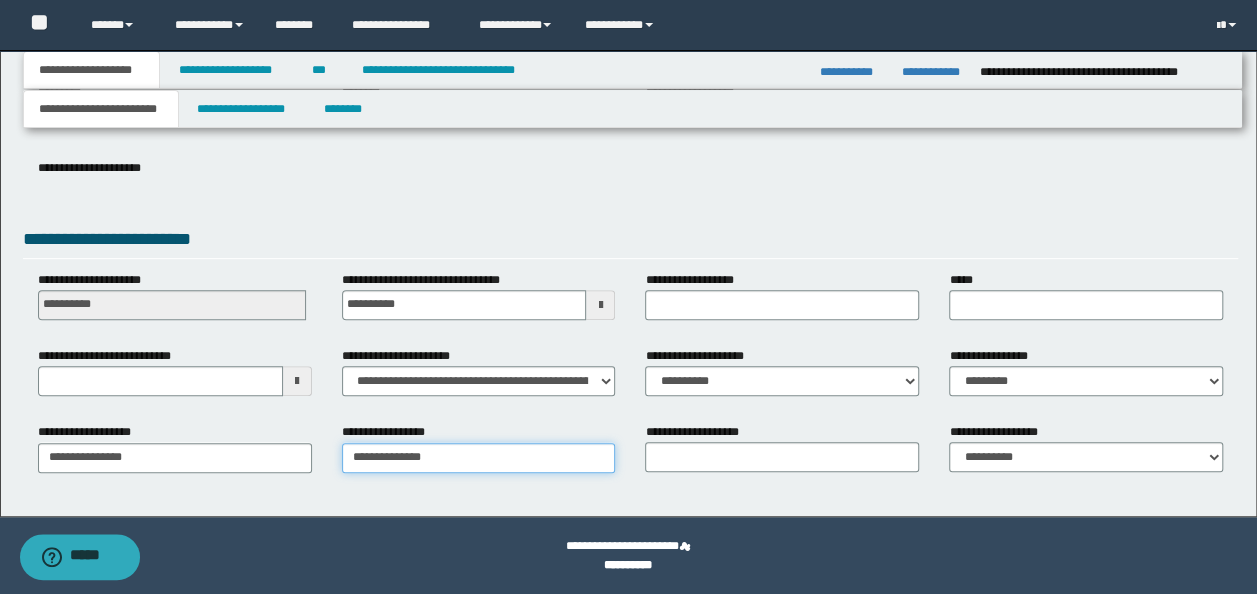 type on "**********" 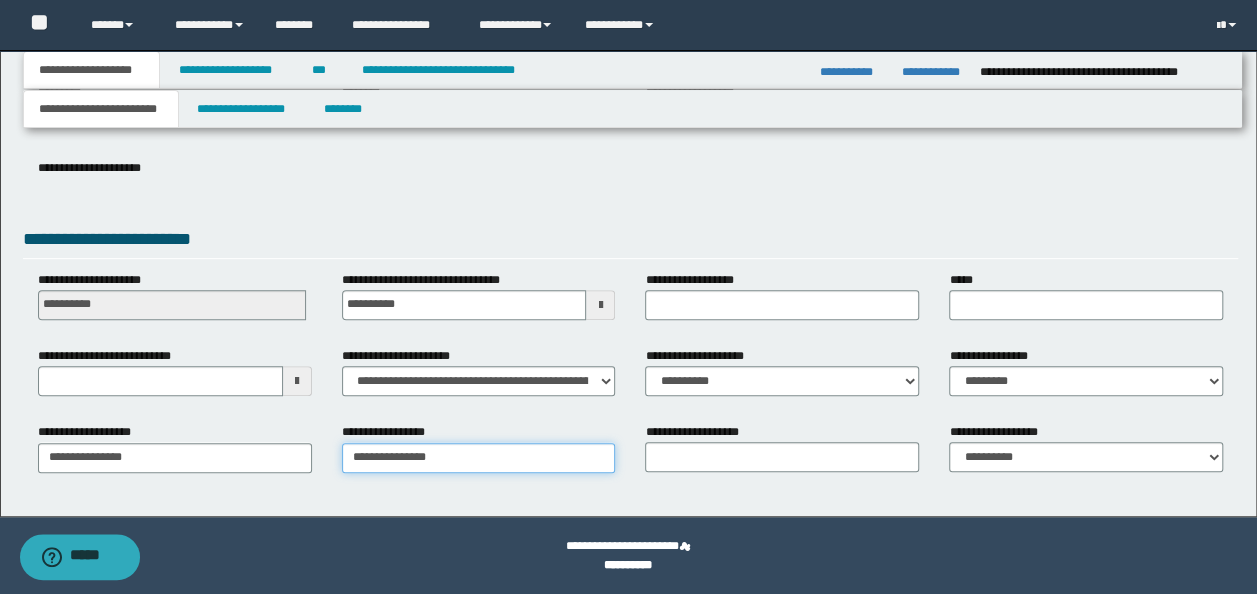 type on "**********" 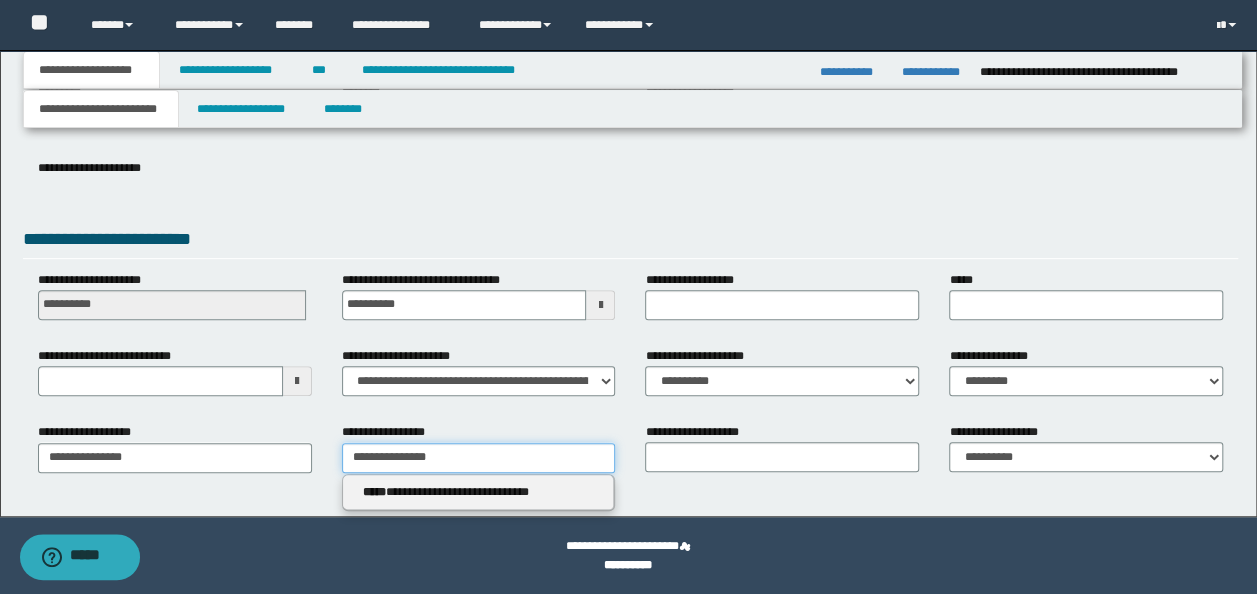 type on "**********" 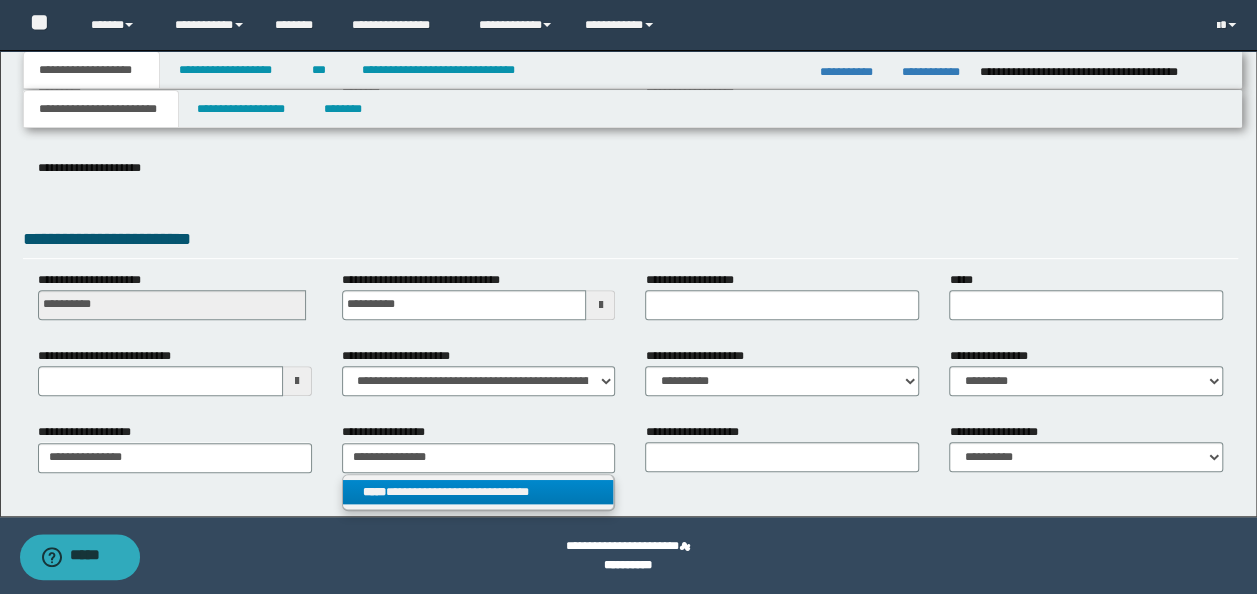 click on "**********" at bounding box center (478, 492) 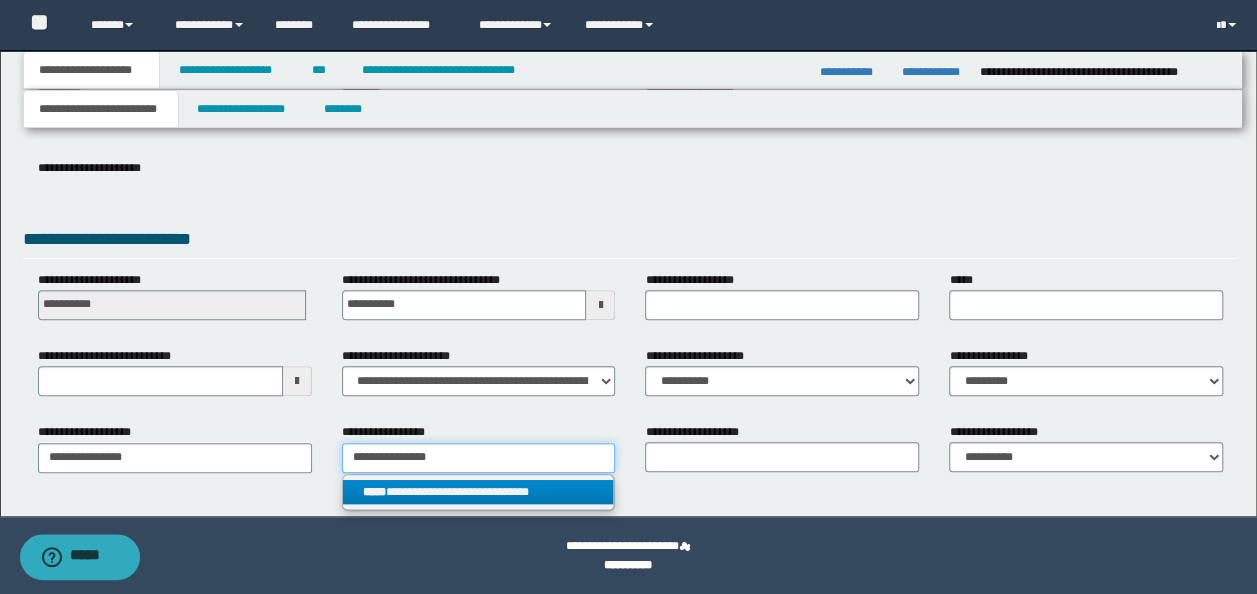 type 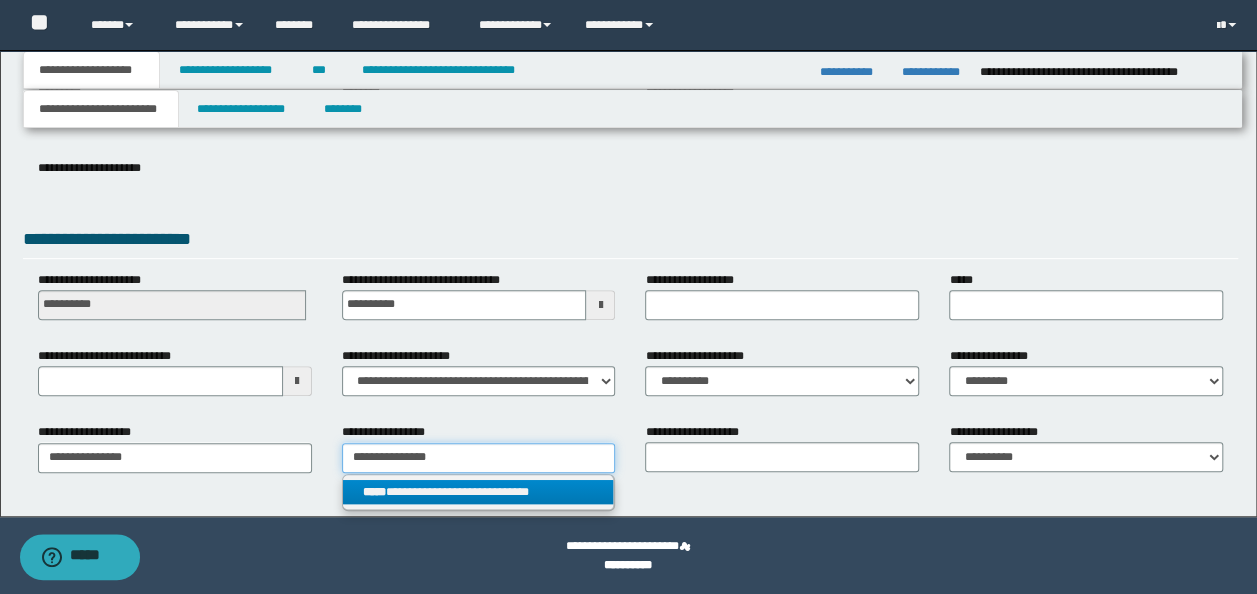 type on "**********" 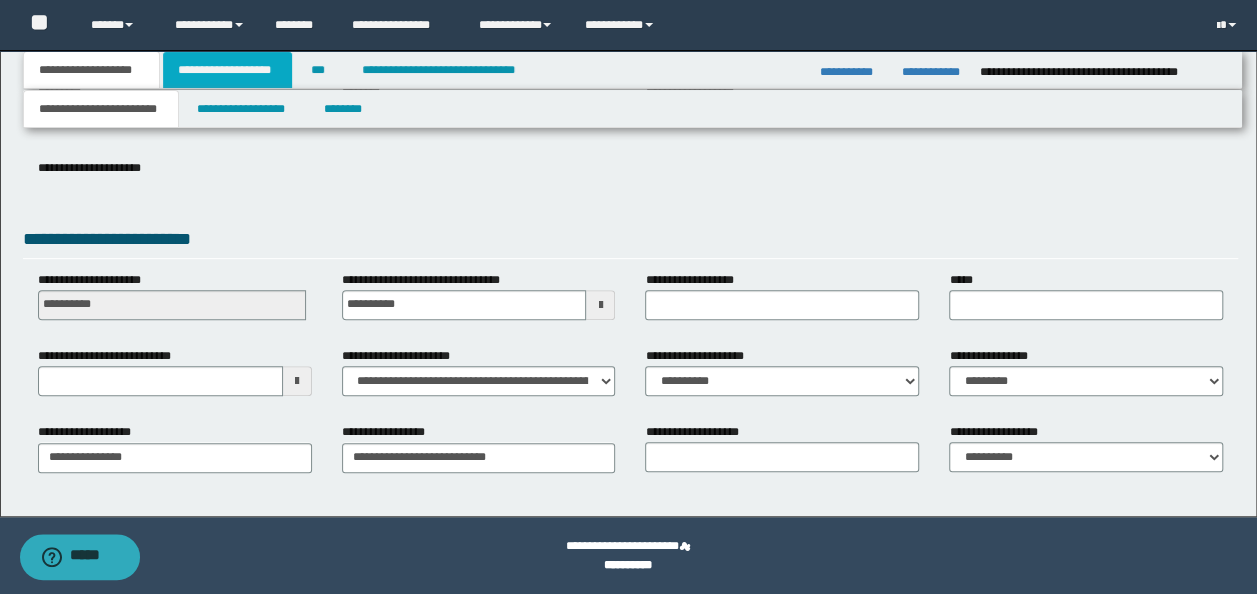 click on "**********" at bounding box center (227, 70) 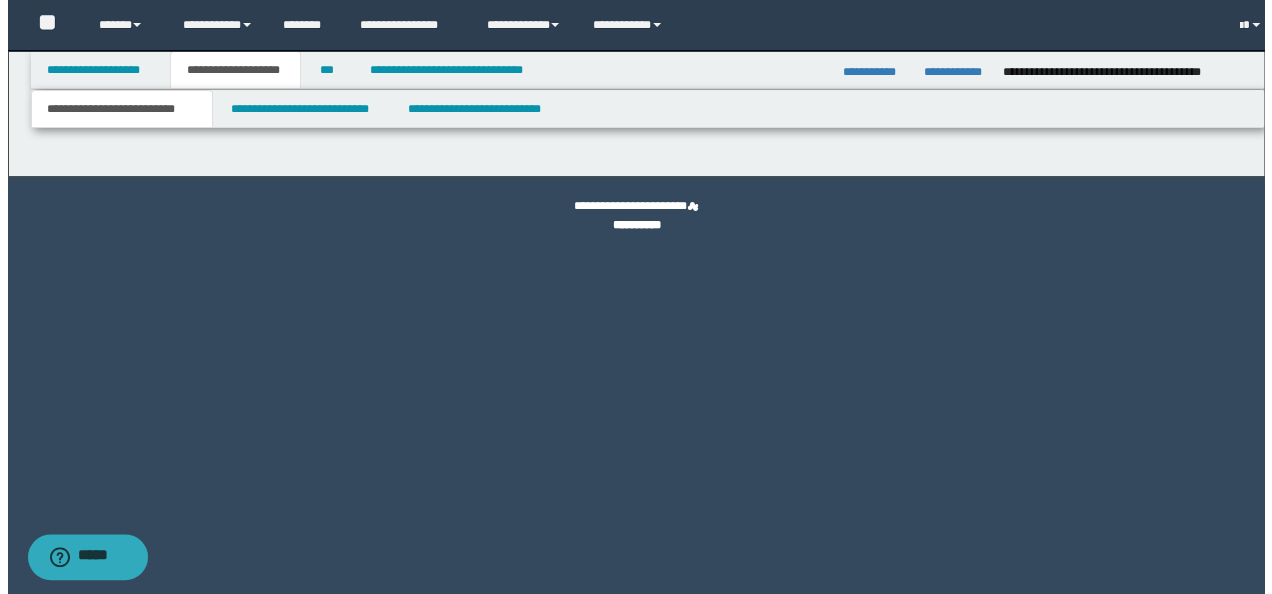 scroll, scrollTop: 0, scrollLeft: 0, axis: both 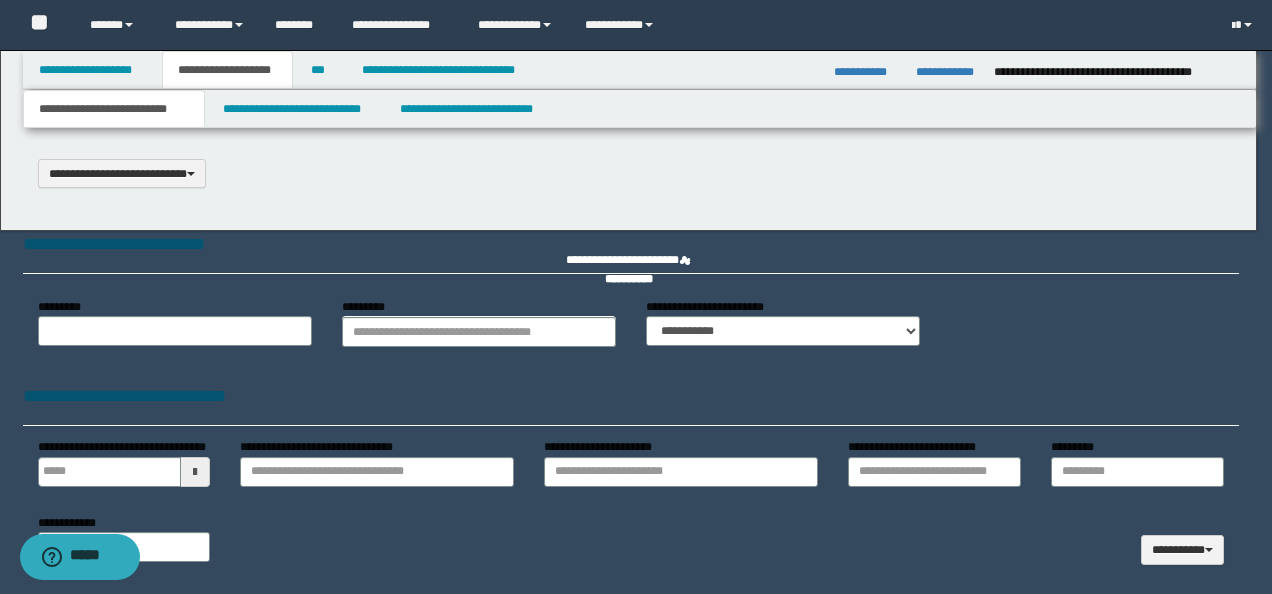 select on "*" 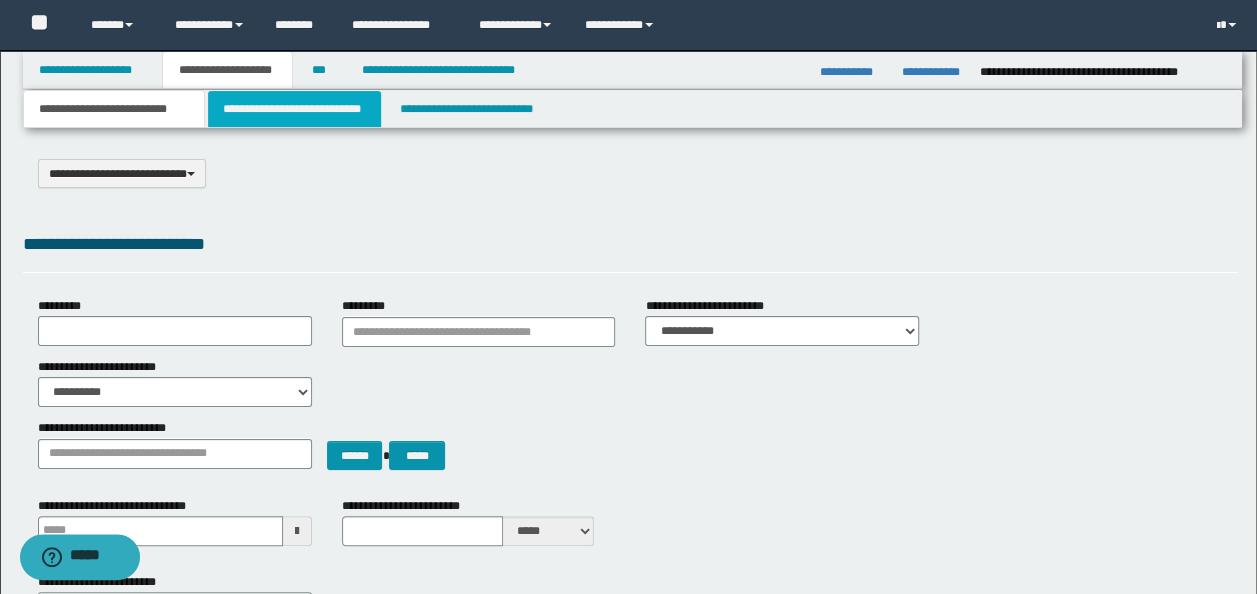 click on "**********" at bounding box center (294, 109) 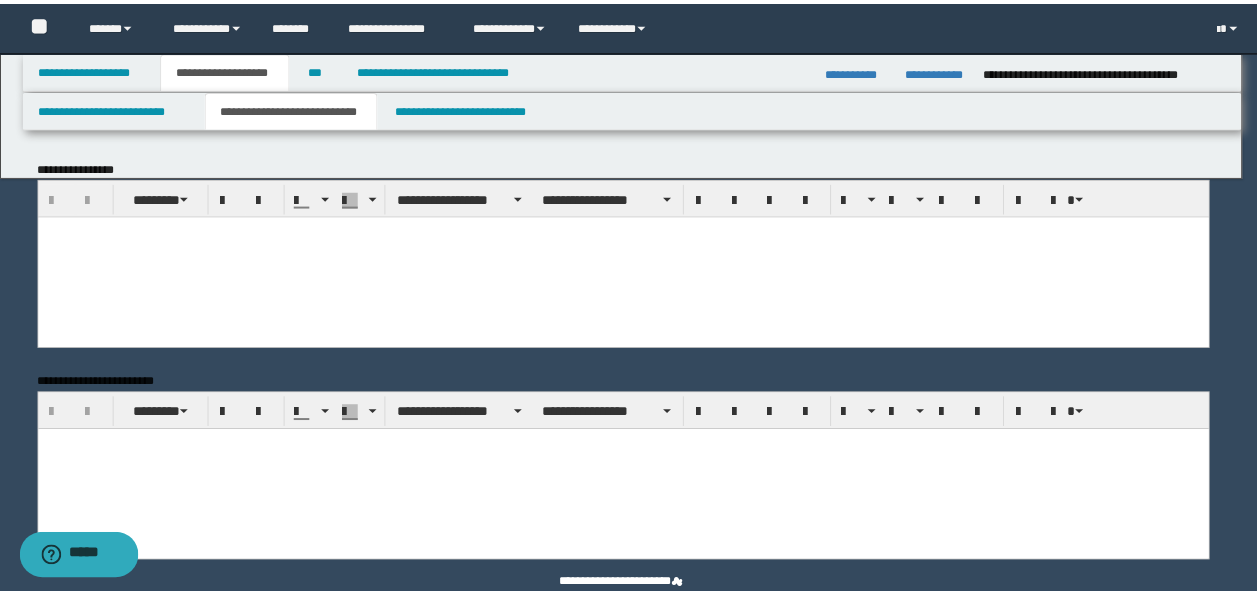scroll, scrollTop: 0, scrollLeft: 0, axis: both 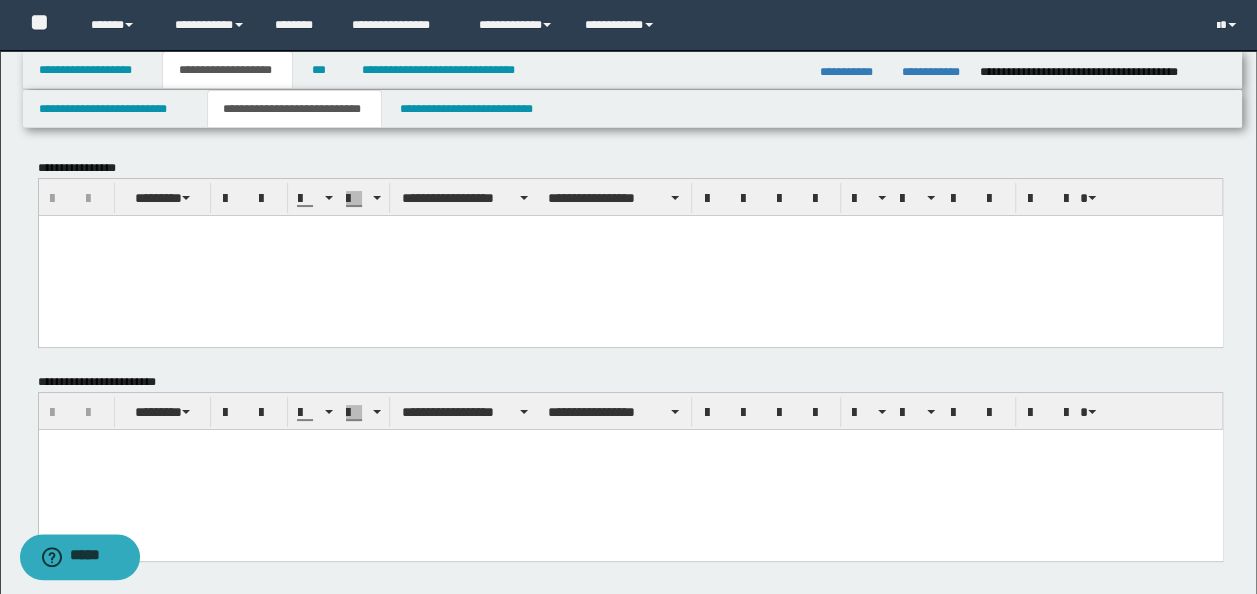 click at bounding box center [630, 255] 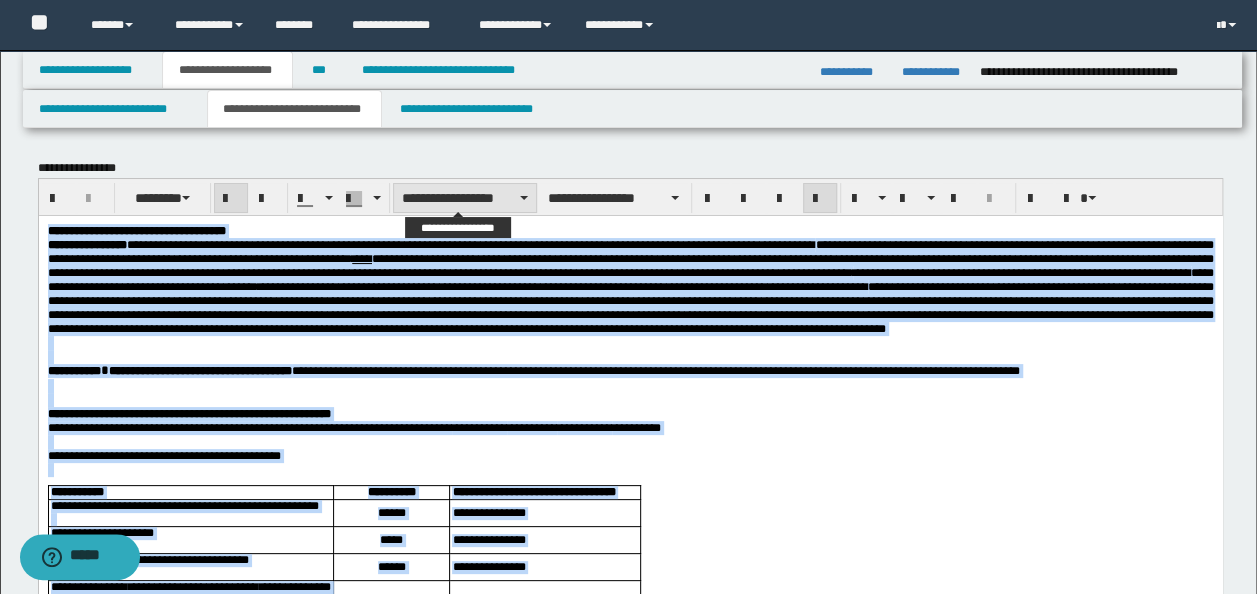 click on "**********" at bounding box center (465, 198) 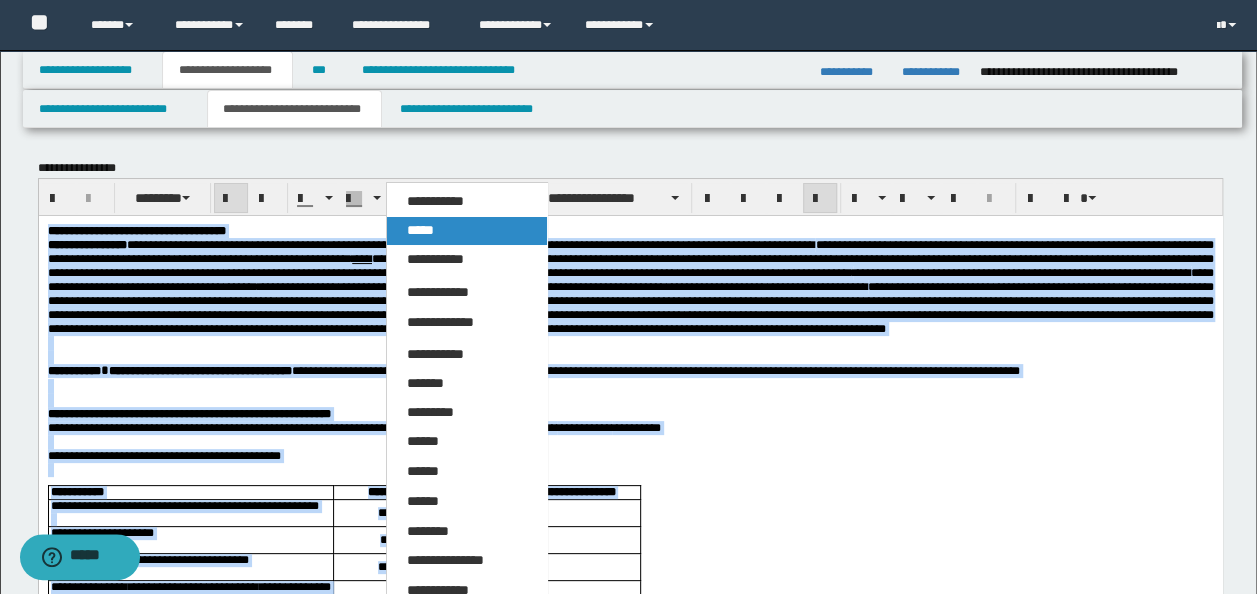 click on "*****" at bounding box center (420, 230) 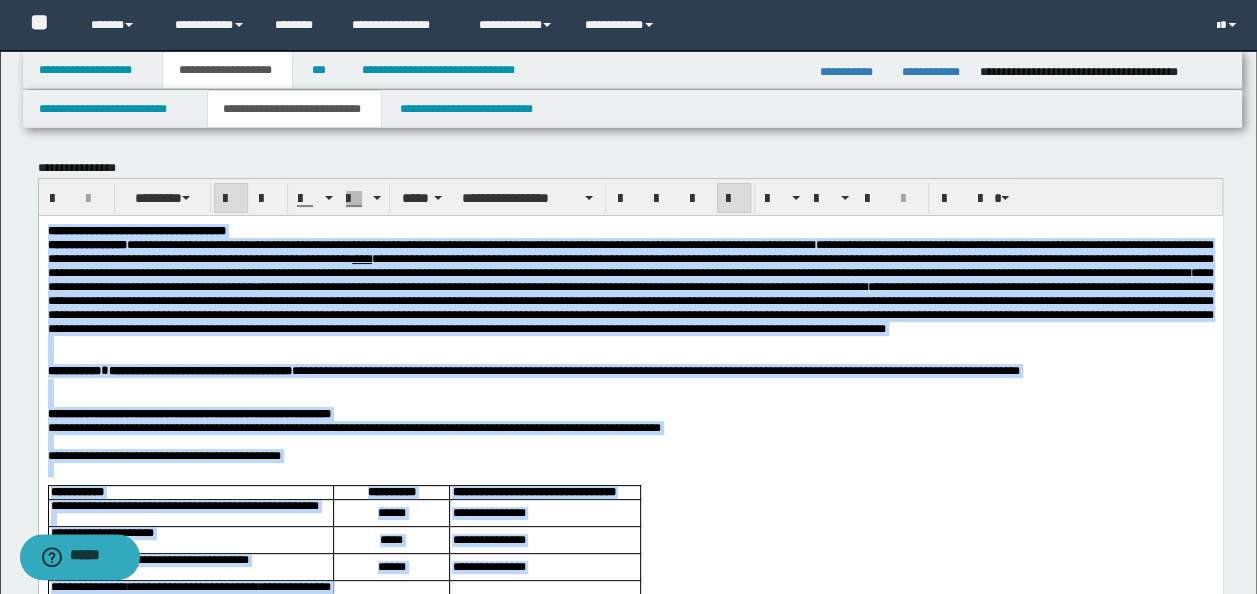scroll, scrollTop: 0, scrollLeft: 0, axis: both 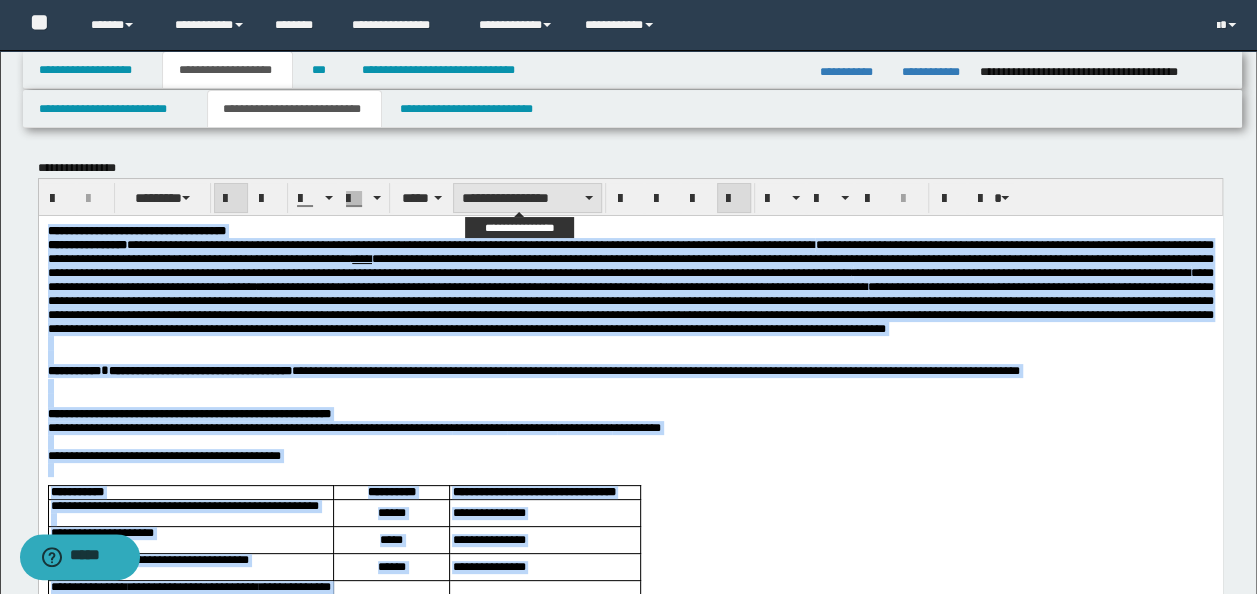 click on "**********" at bounding box center [527, 198] 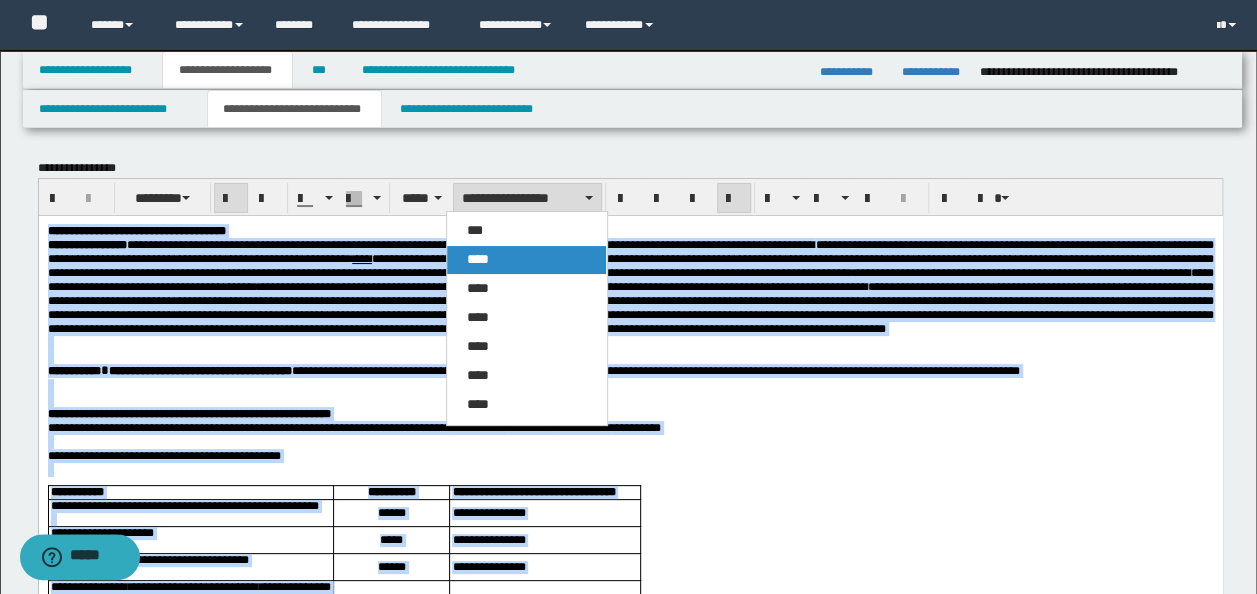 drag, startPoint x: 508, startPoint y: 257, endPoint x: 470, endPoint y: 264, distance: 38.63936 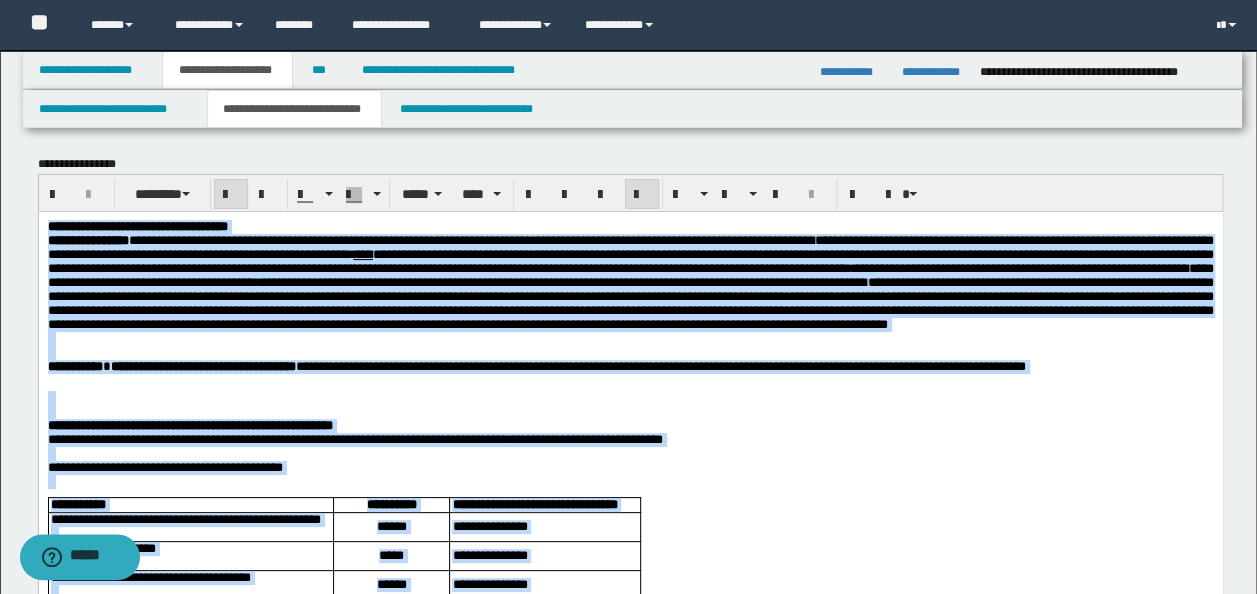 scroll, scrollTop: 0, scrollLeft: 0, axis: both 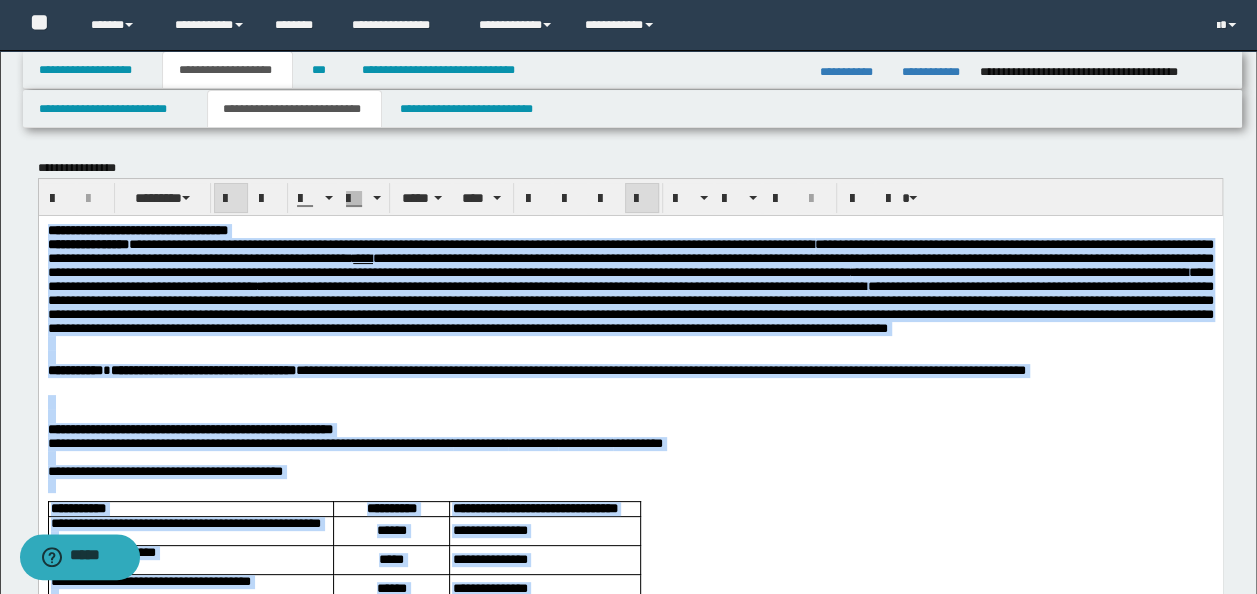 click on "**********" at bounding box center [630, 285] 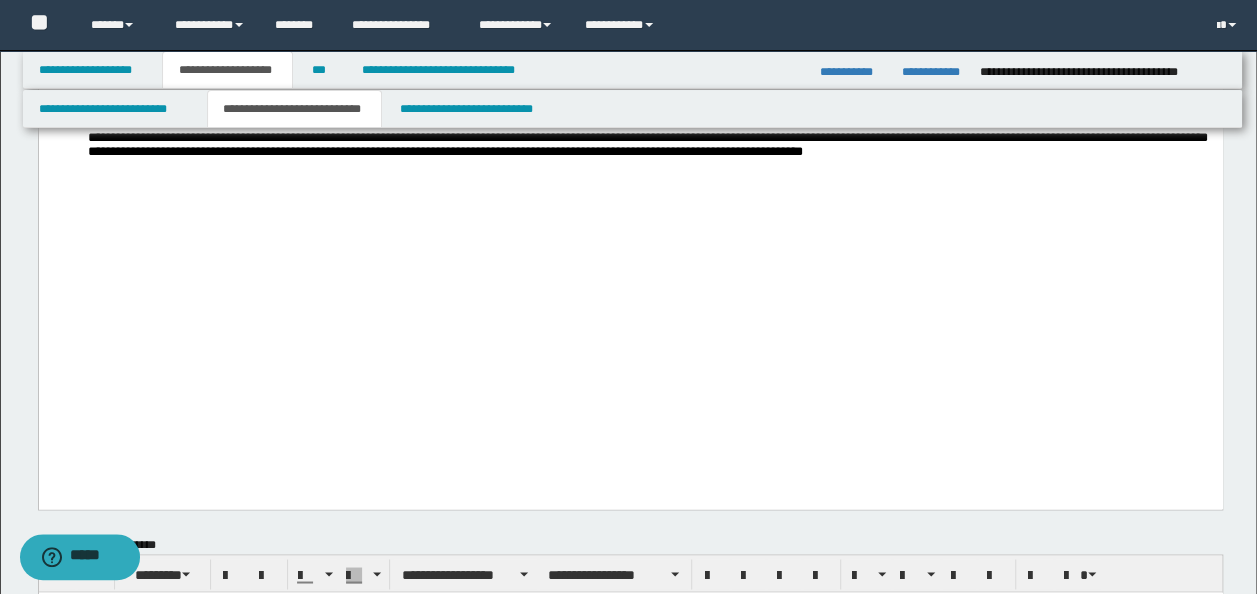 scroll, scrollTop: 1500, scrollLeft: 0, axis: vertical 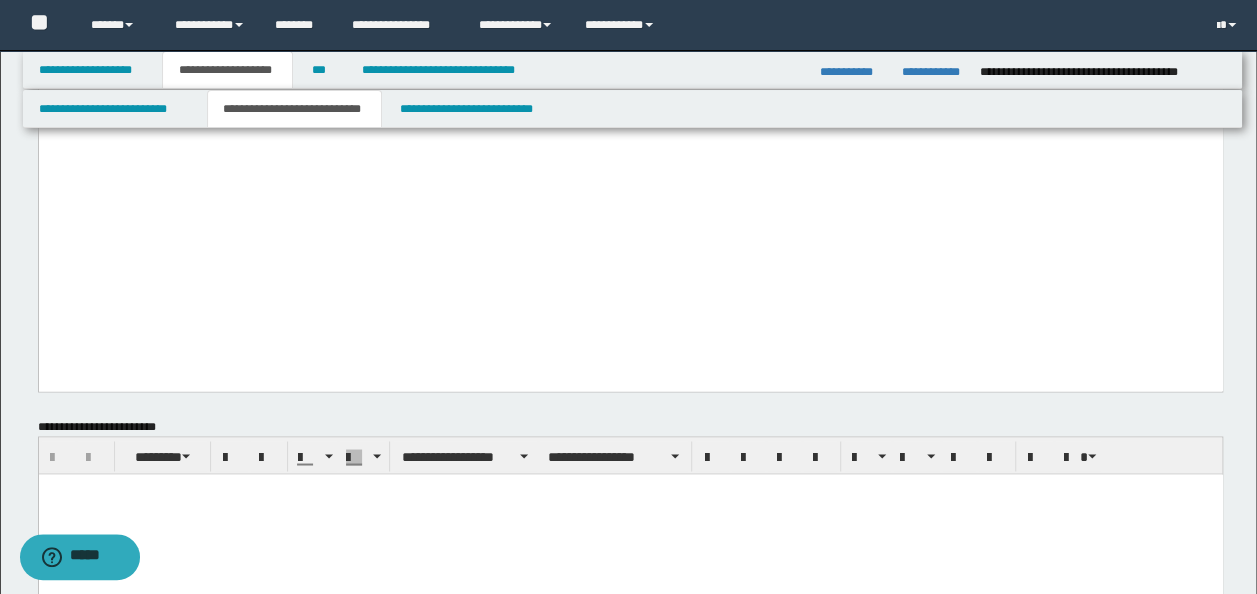 click at bounding box center [630, 514] 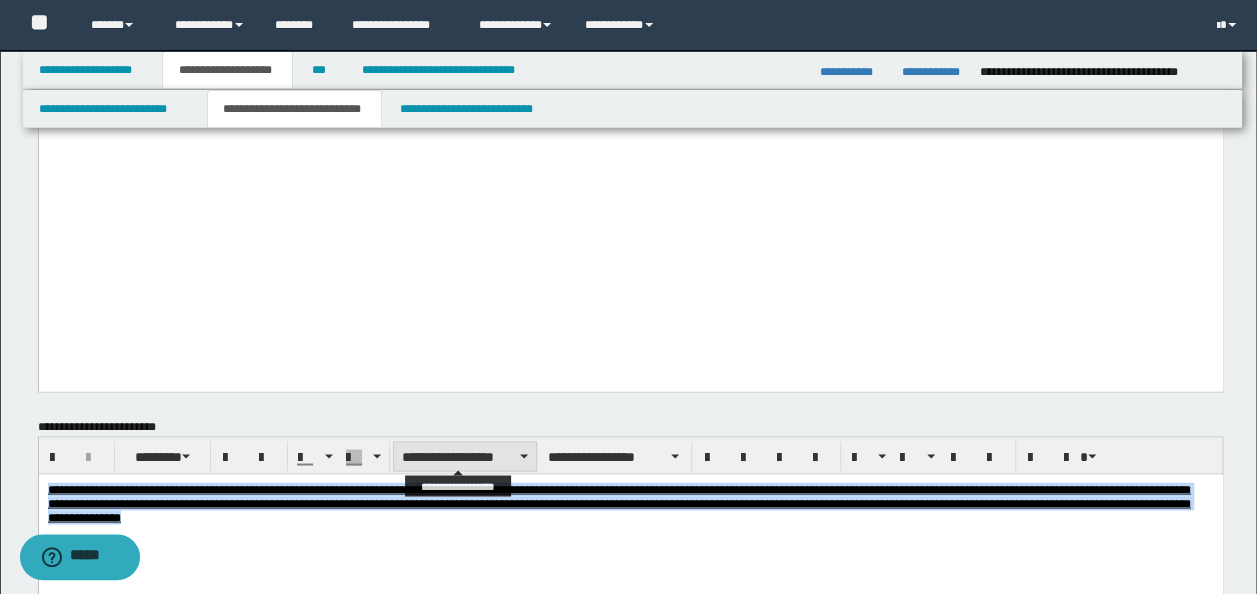 click on "**********" at bounding box center (465, 456) 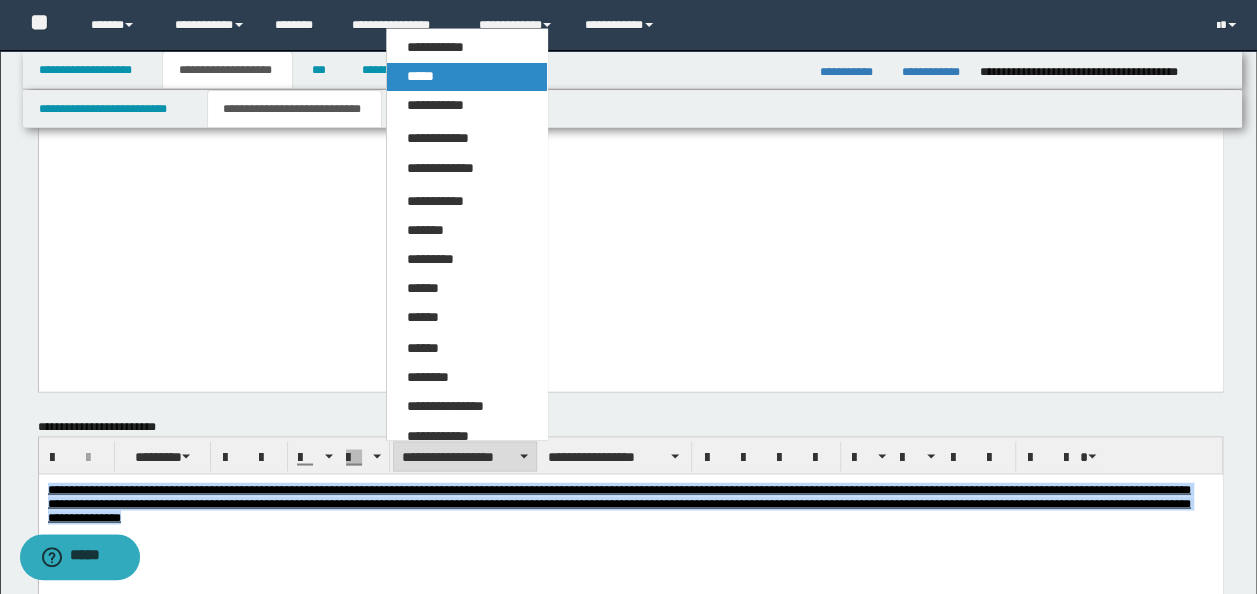 click on "*****" at bounding box center [466, 77] 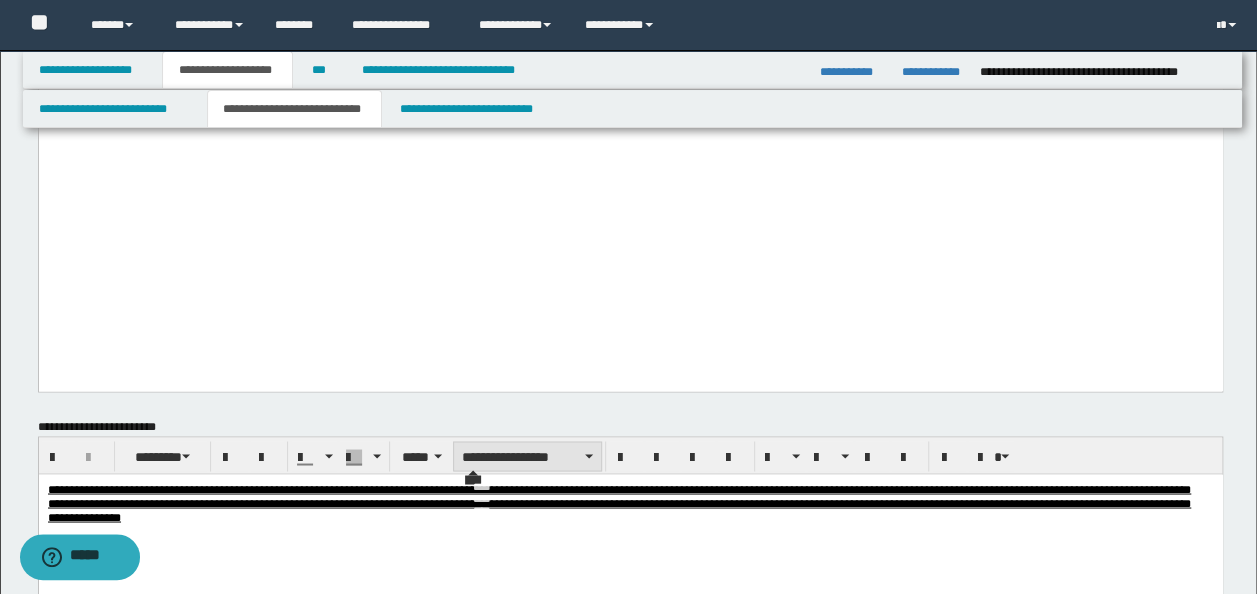 click on "**********" at bounding box center (527, 456) 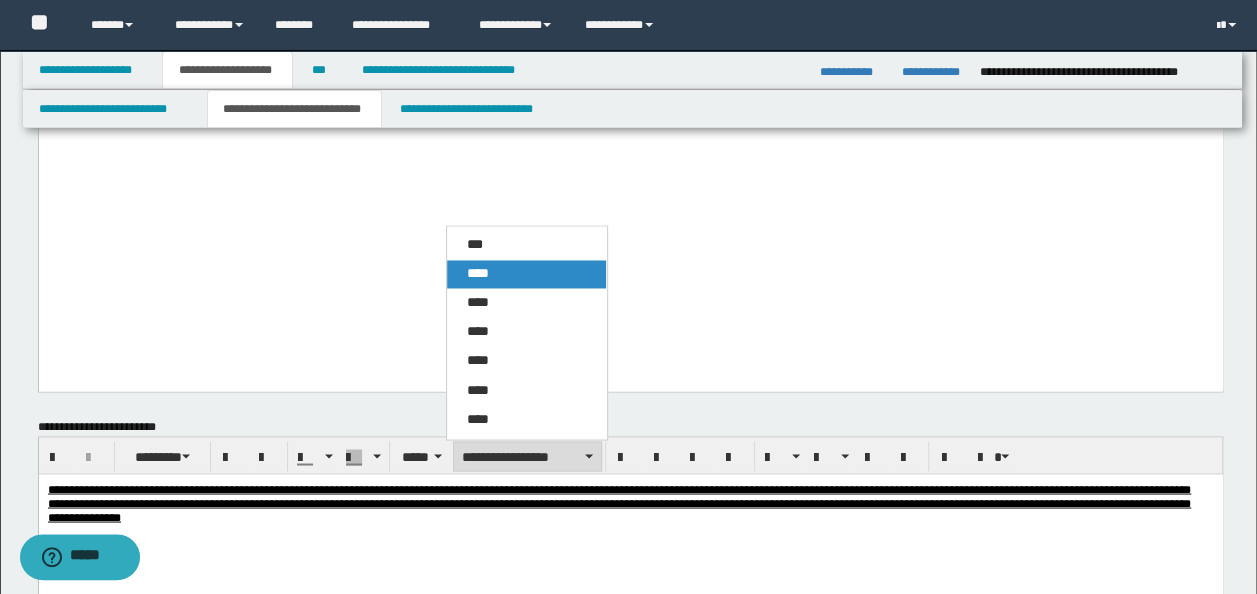 click on "****" at bounding box center [526, 274] 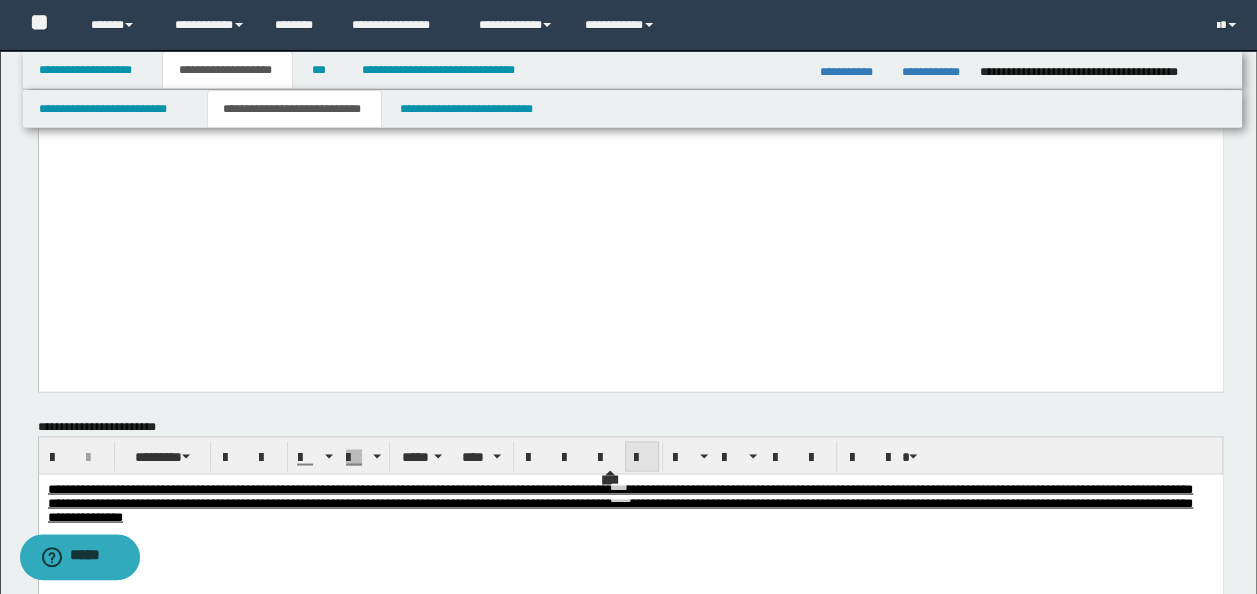 click at bounding box center (642, 457) 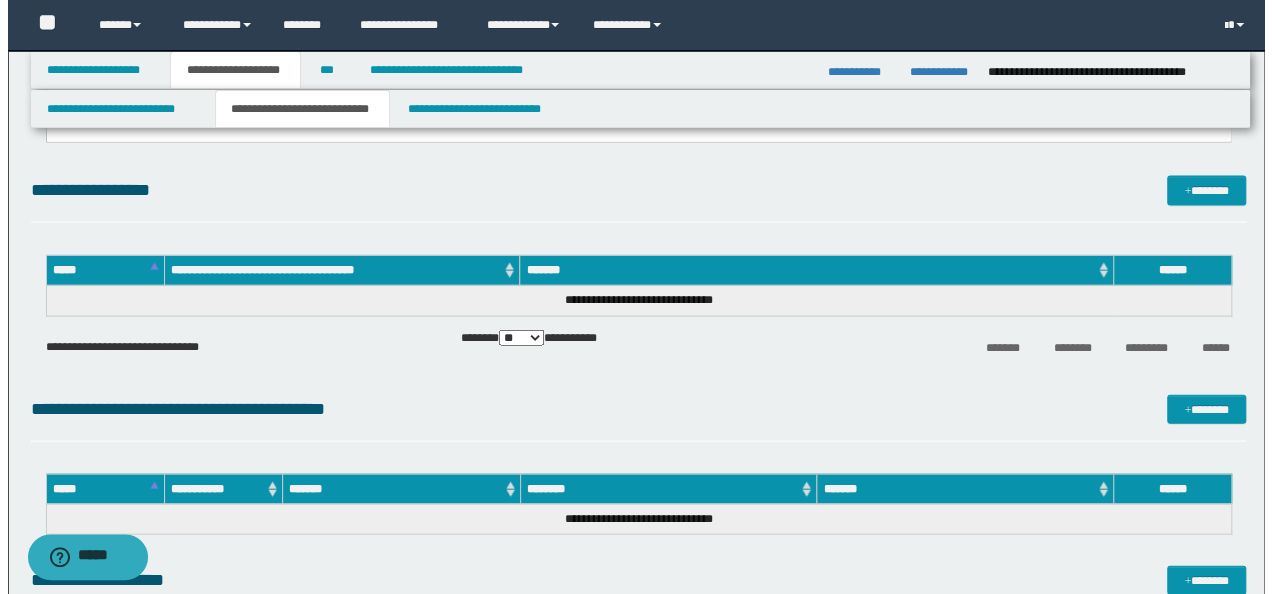 scroll, scrollTop: 2000, scrollLeft: 0, axis: vertical 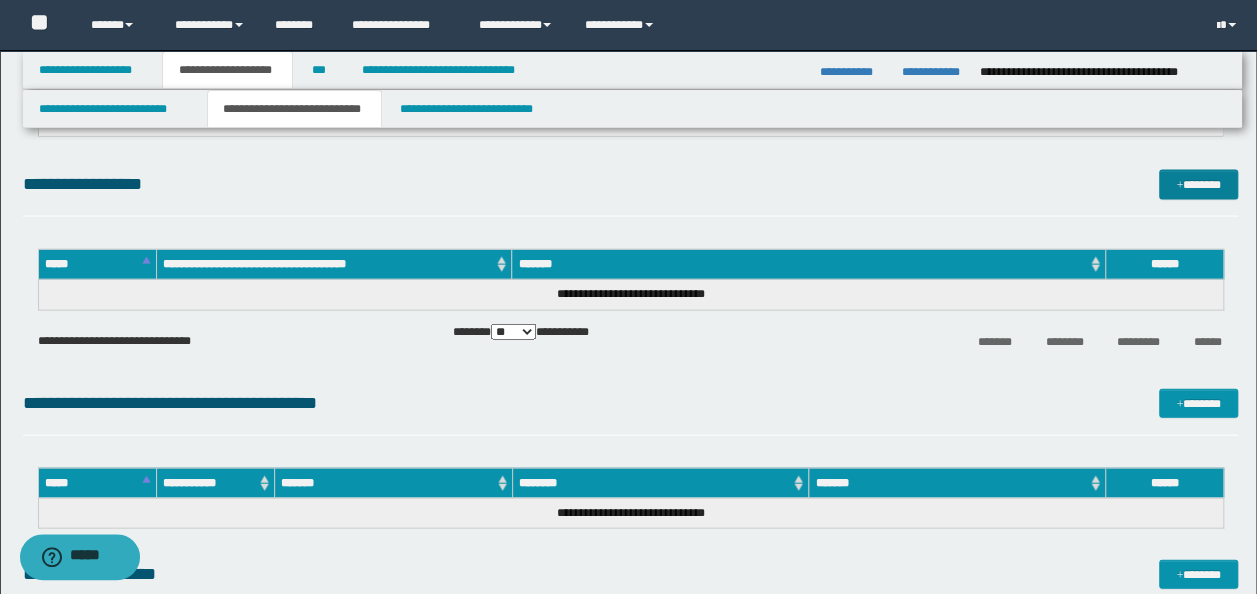 click on "*******" at bounding box center (1198, 184) 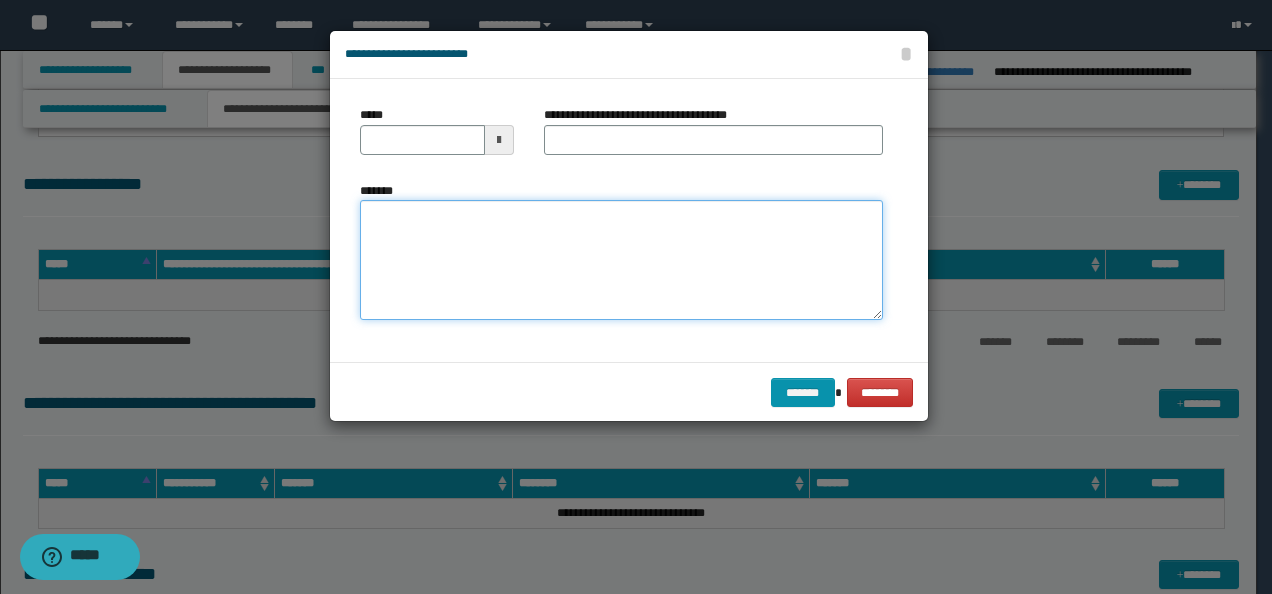 click on "*******" at bounding box center [621, 260] 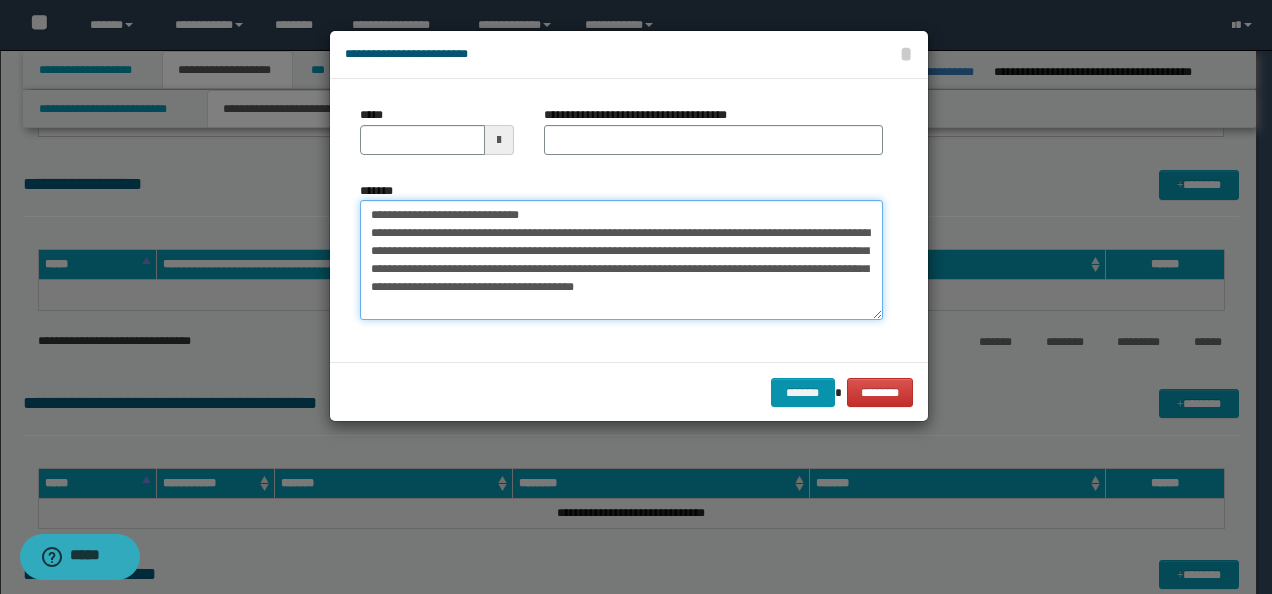 drag, startPoint x: 430, startPoint y: 209, endPoint x: 352, endPoint y: 156, distance: 94.302704 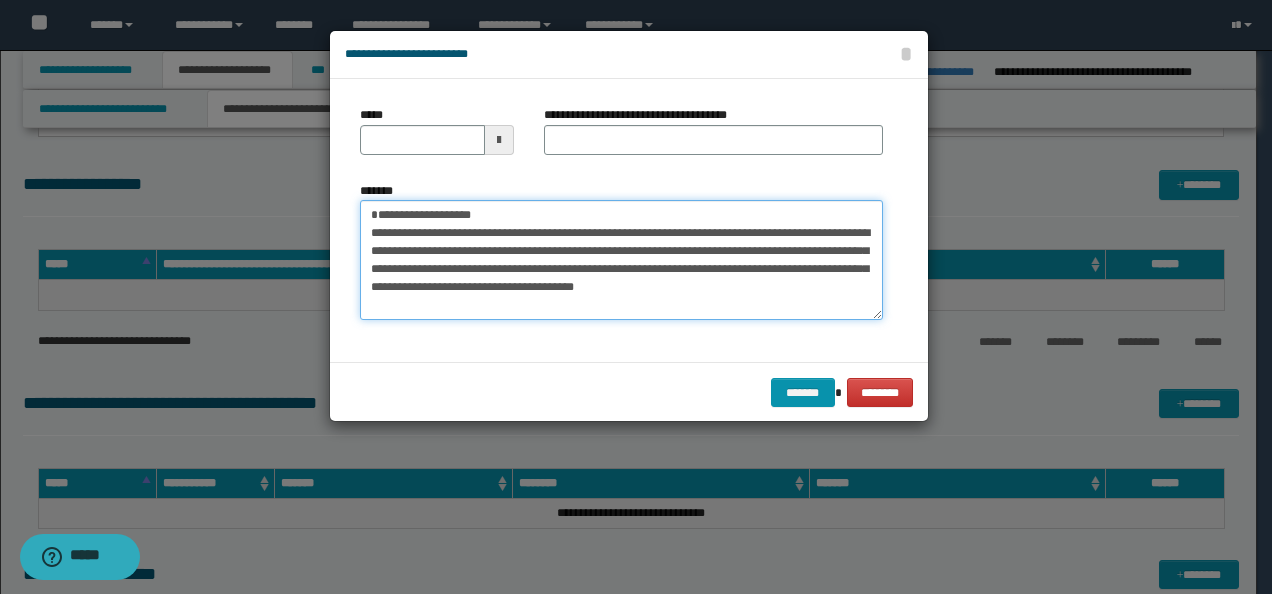 type 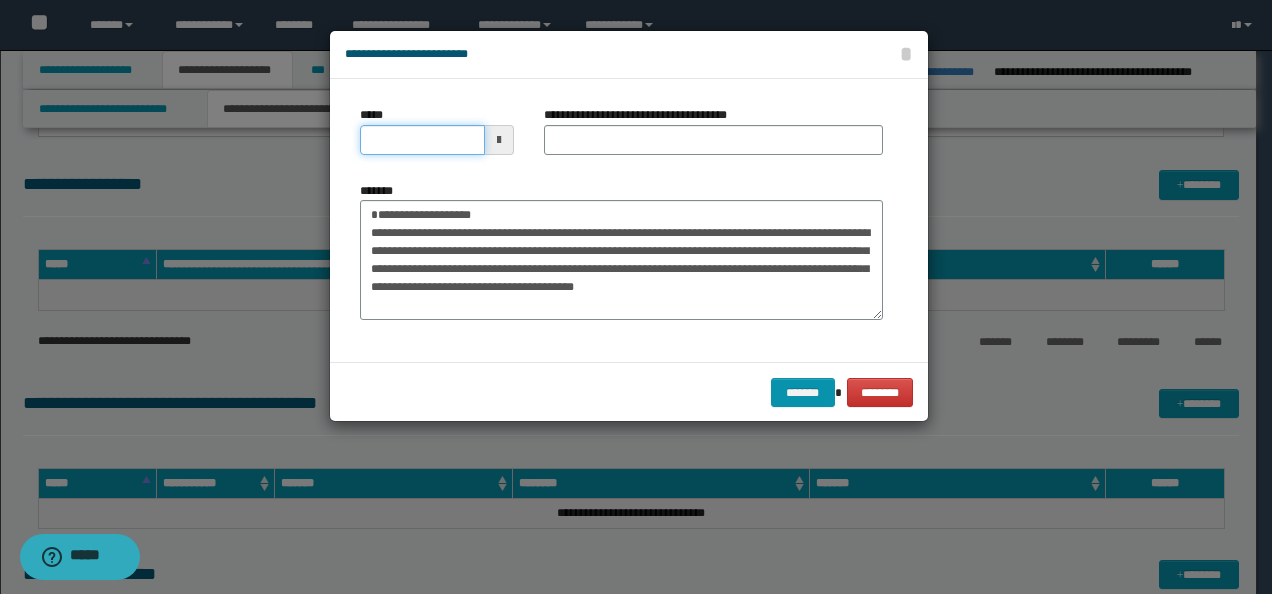 click on "*****" at bounding box center [422, 140] 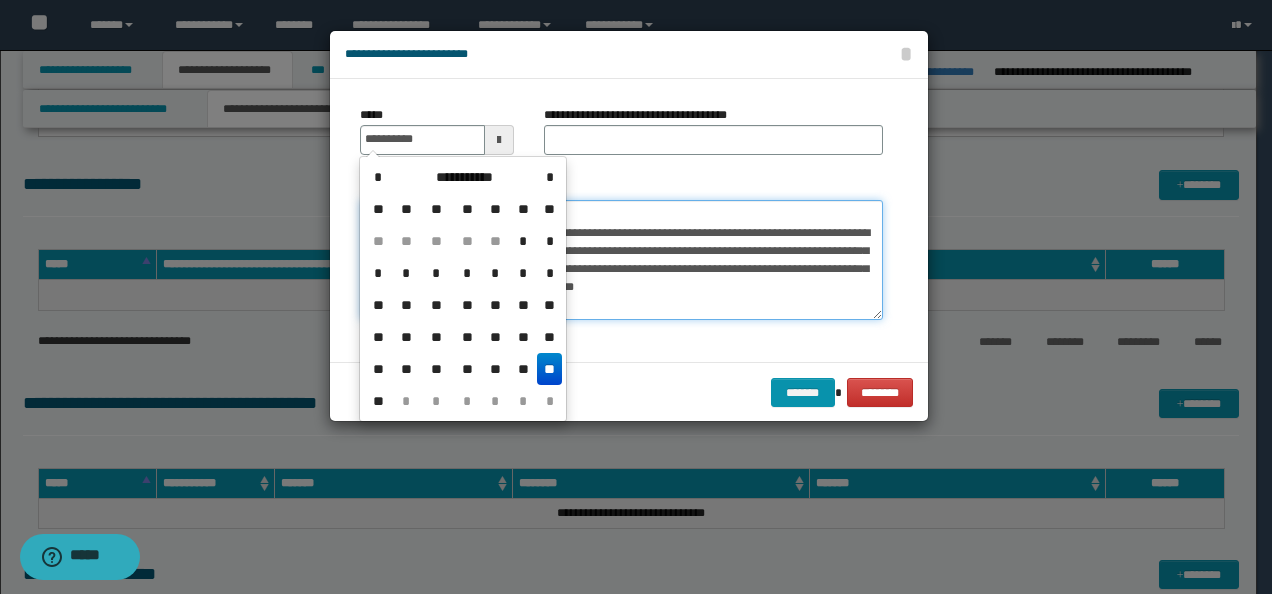type on "**********" 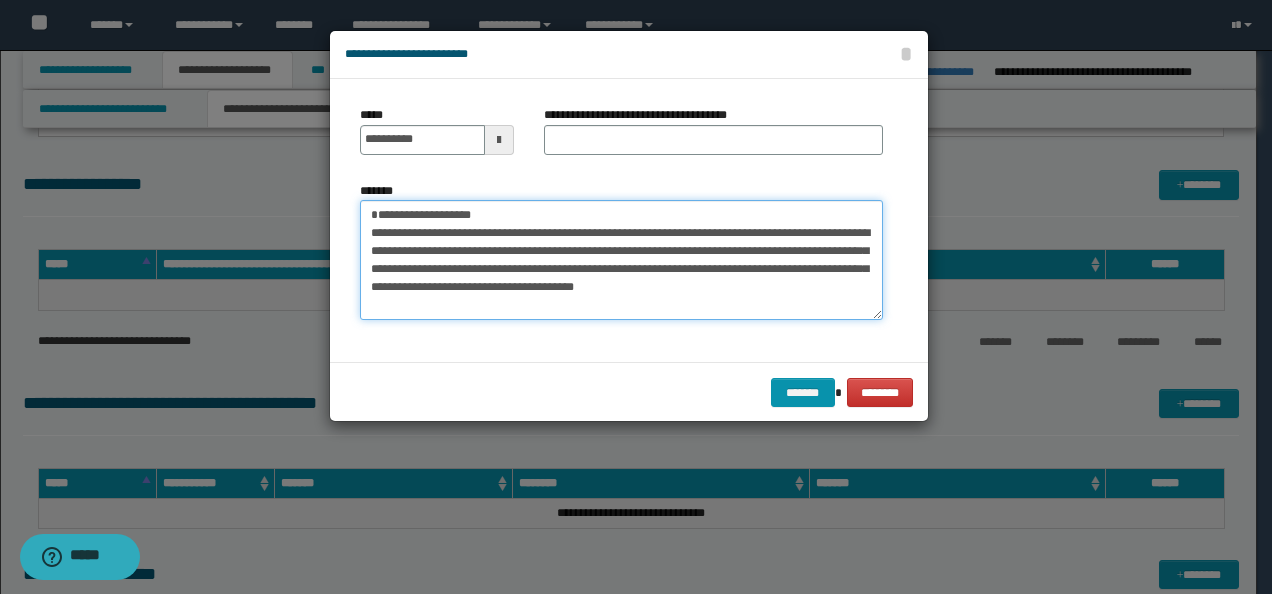 drag, startPoint x: 597, startPoint y: 206, endPoint x: 148, endPoint y: 186, distance: 449.44522 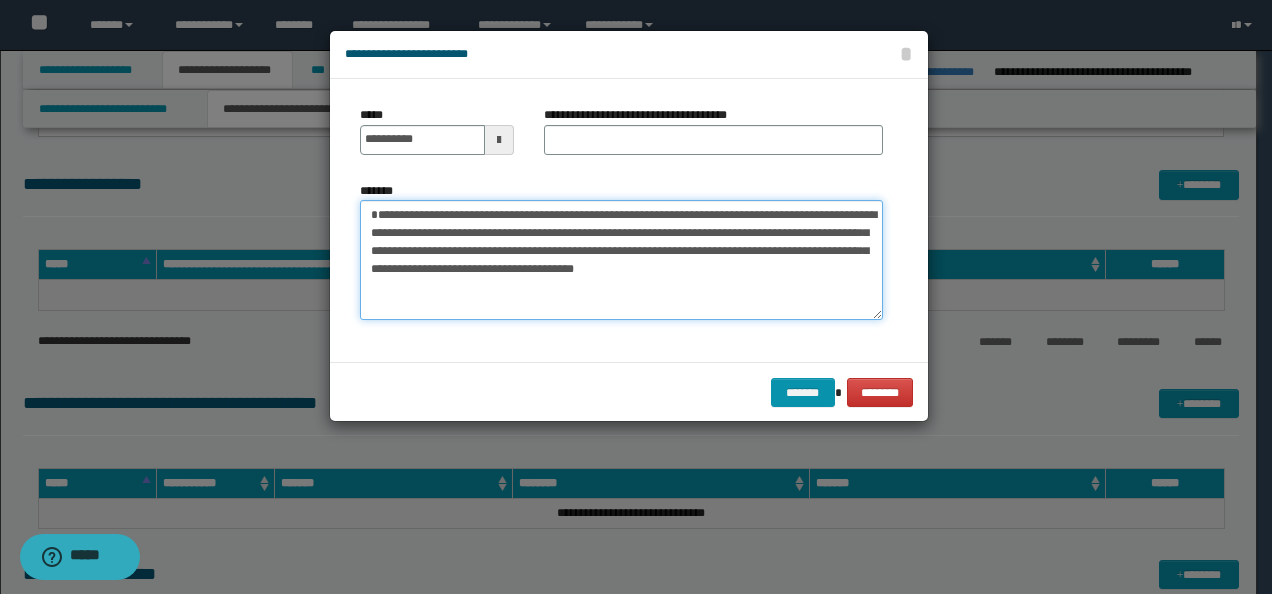 type on "**********" 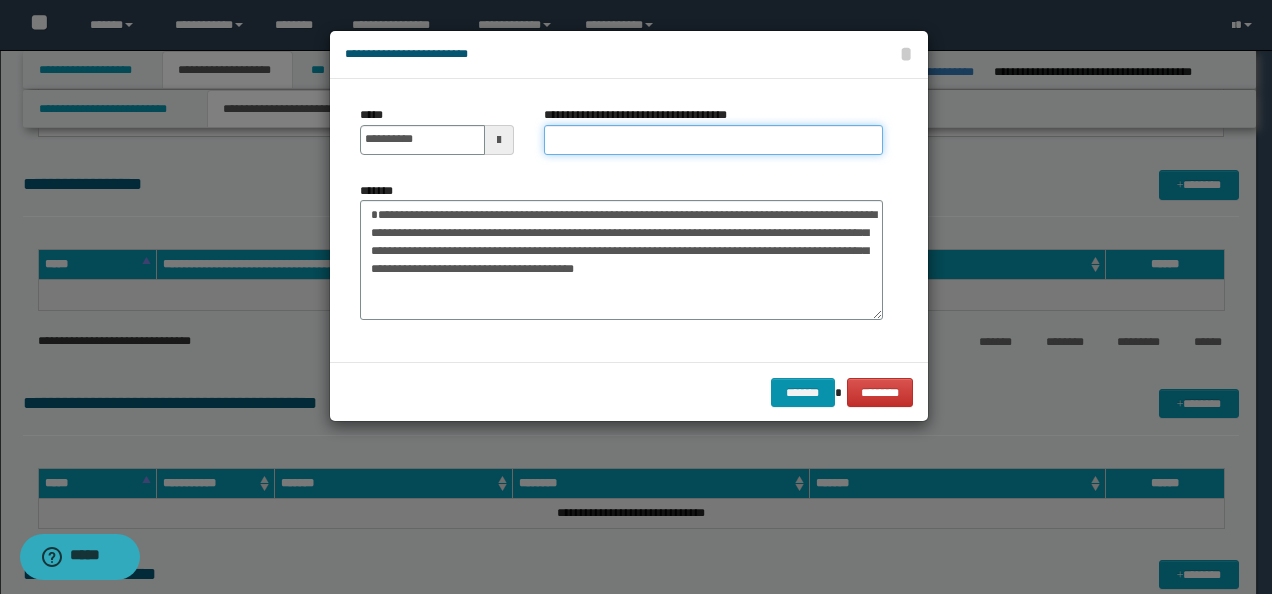 click on "**********" at bounding box center (713, 140) 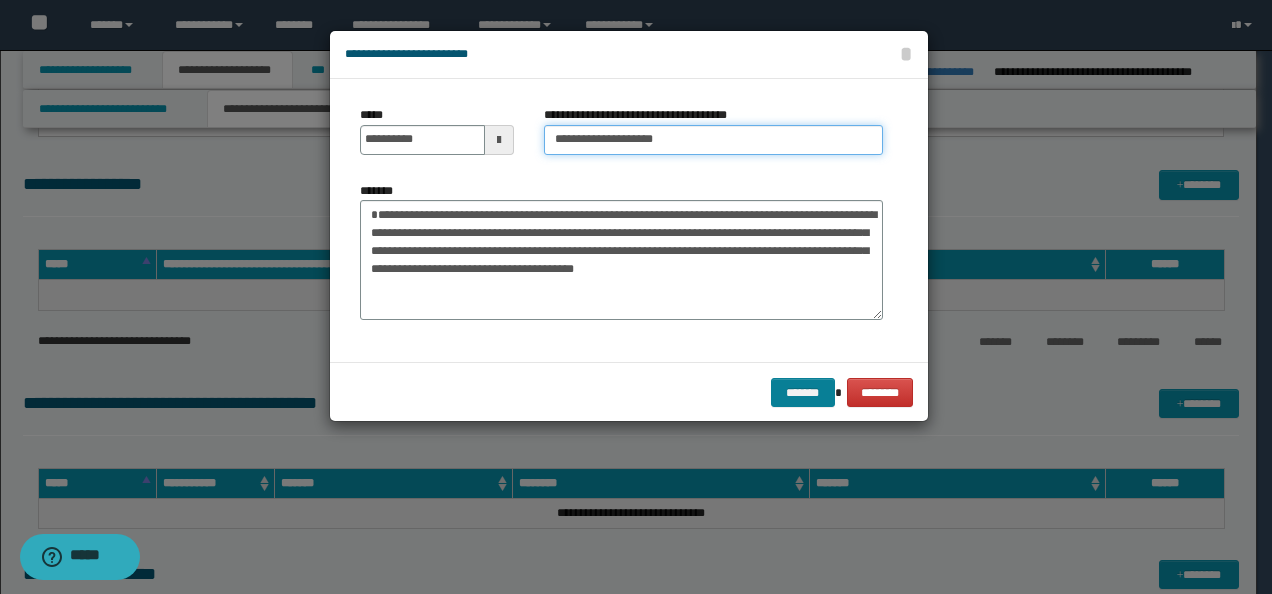 type on "**********" 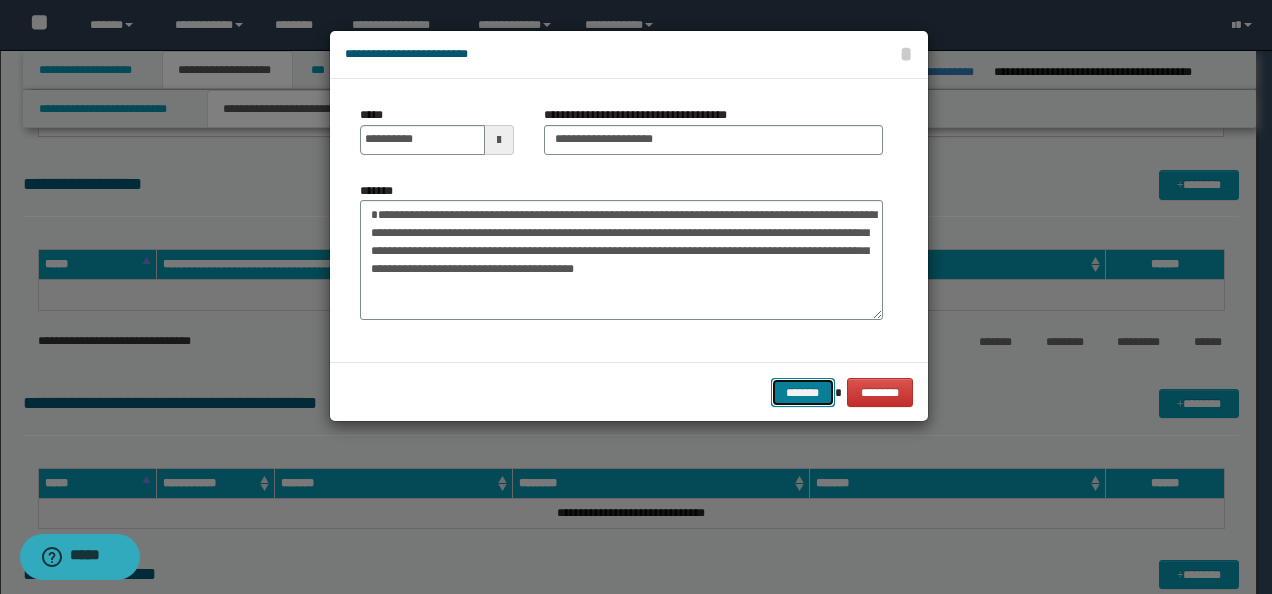 click on "*******" at bounding box center (803, 392) 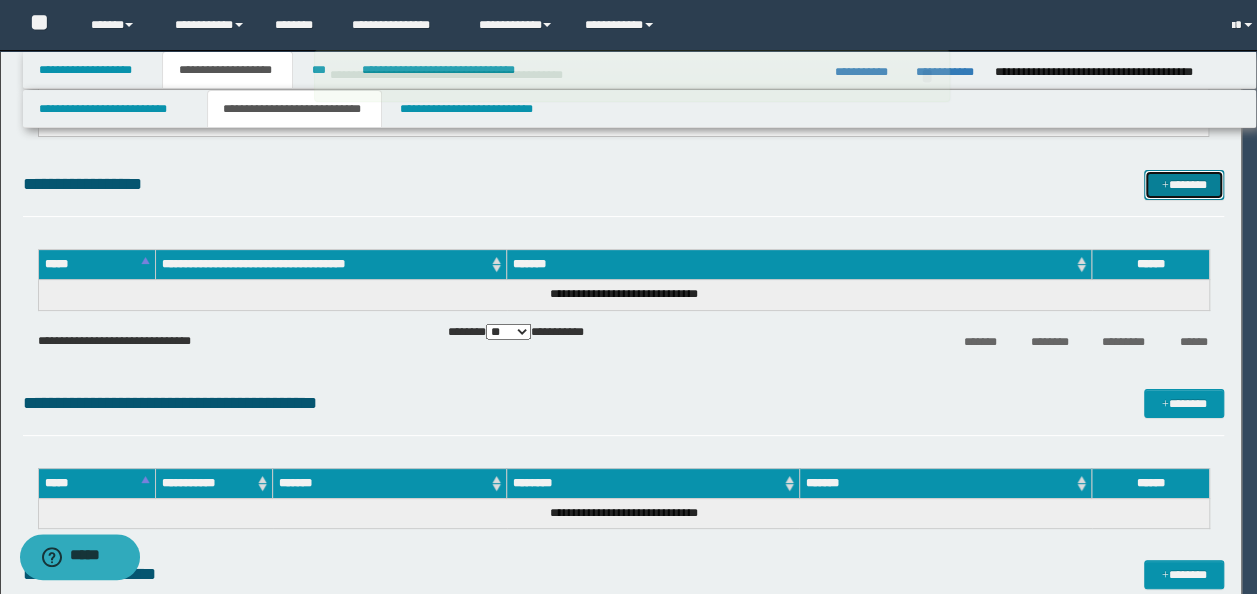 type 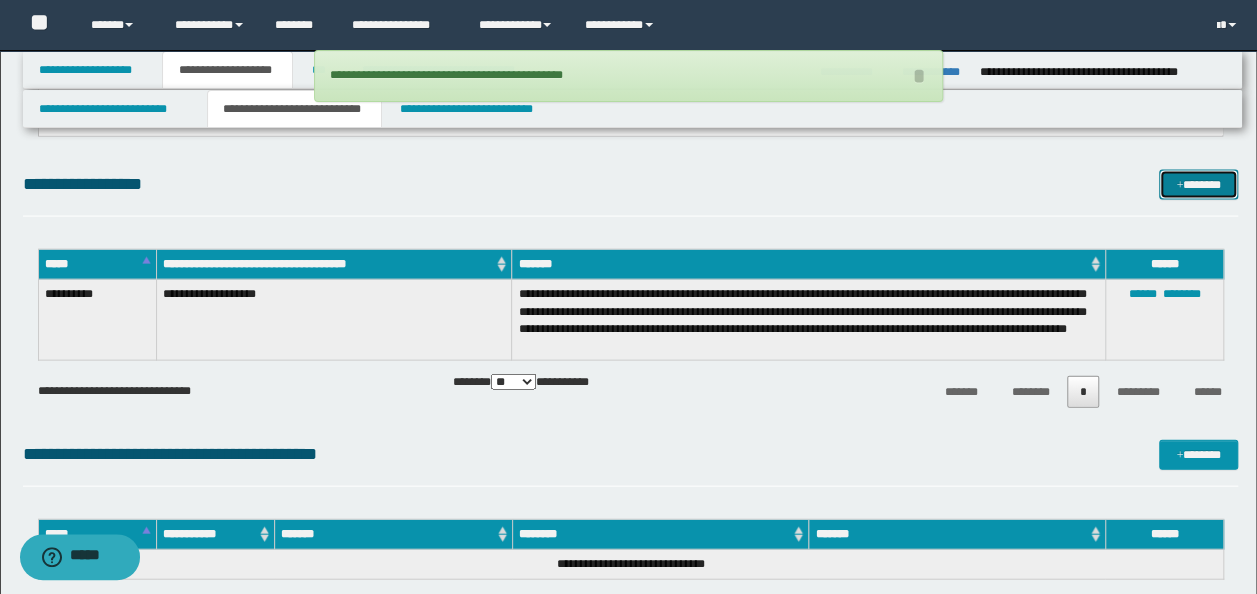click on "*******" at bounding box center [1198, 184] 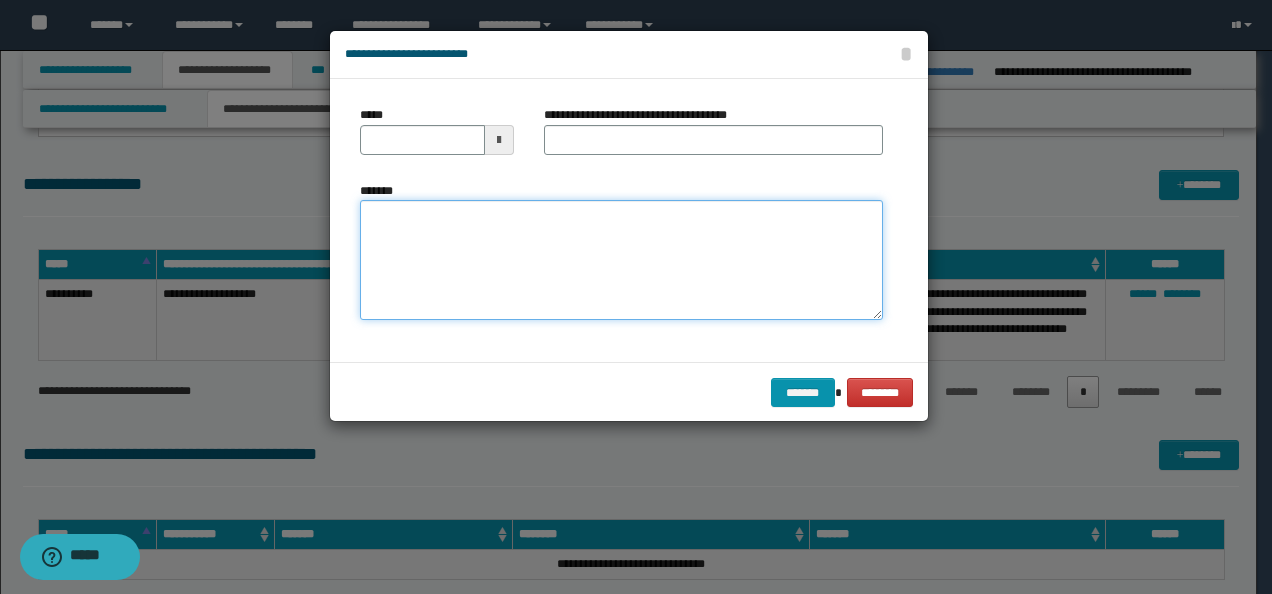 click on "*******" at bounding box center [621, 260] 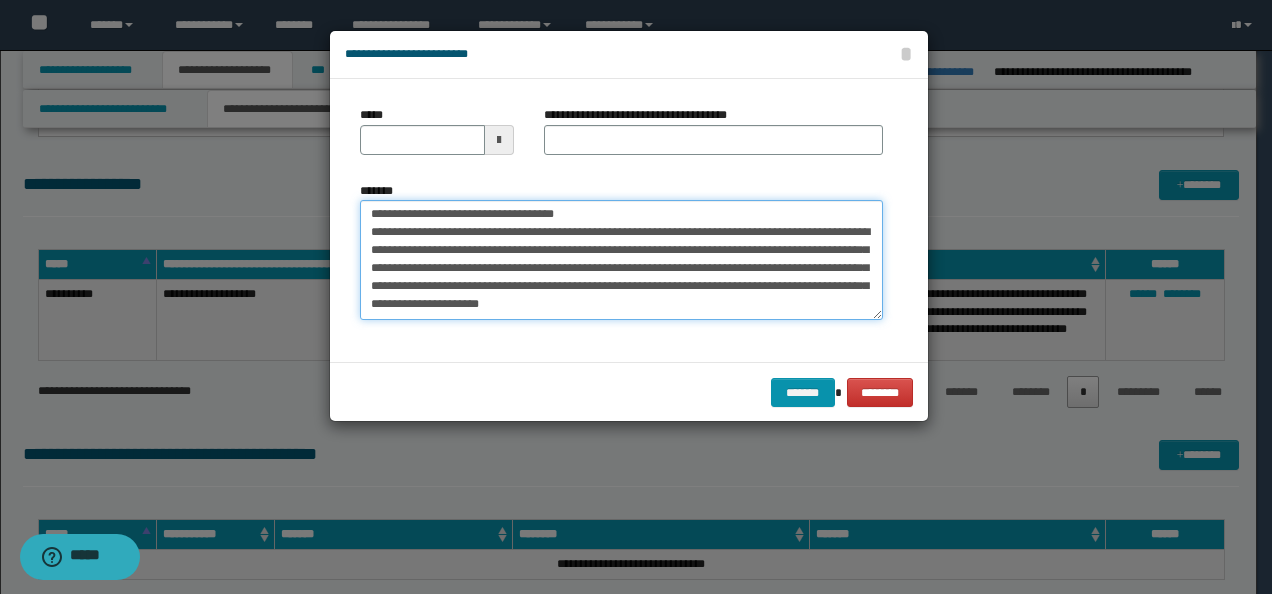 scroll, scrollTop: 0, scrollLeft: 0, axis: both 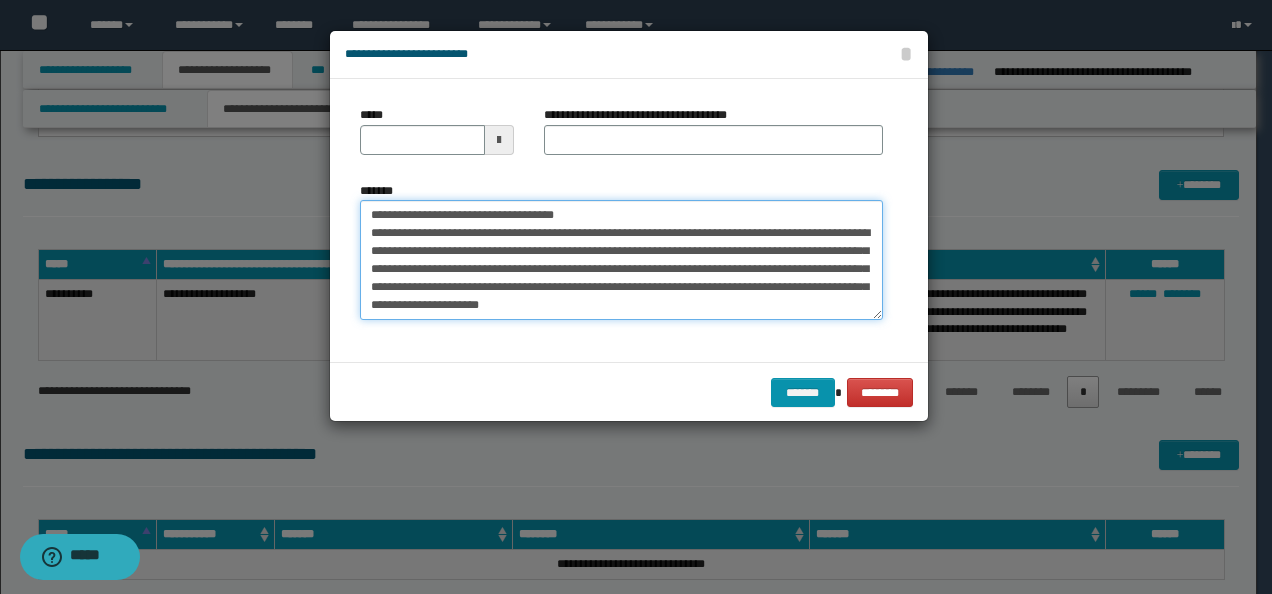drag, startPoint x: 292, startPoint y: 202, endPoint x: 286, endPoint y: 191, distance: 12.529964 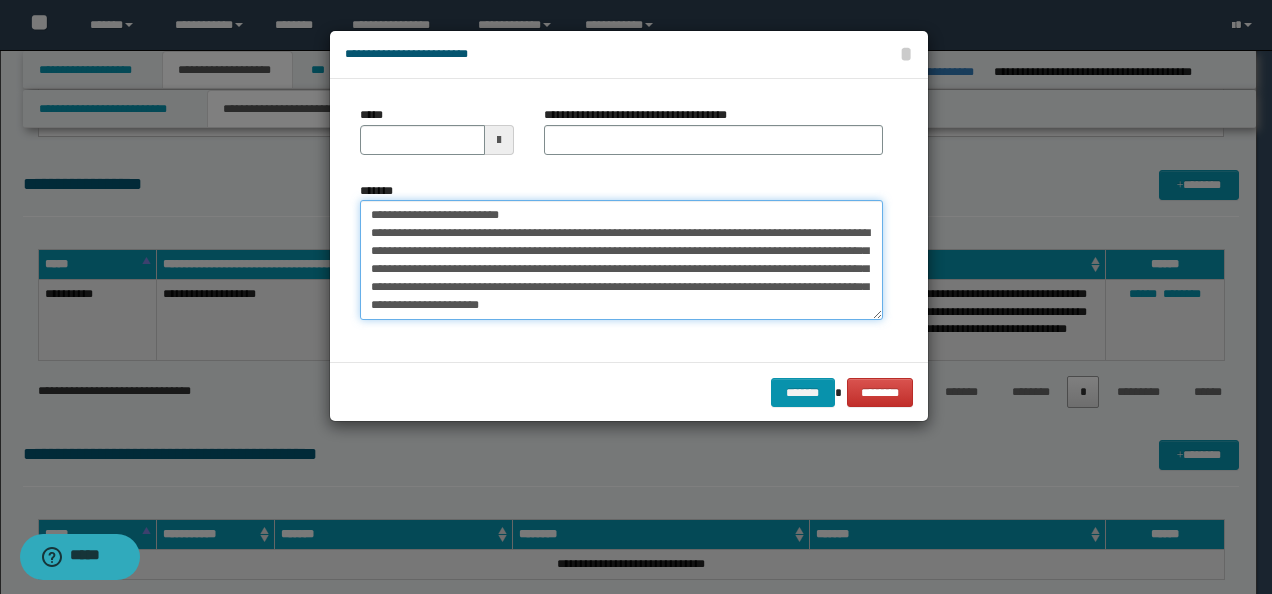 type 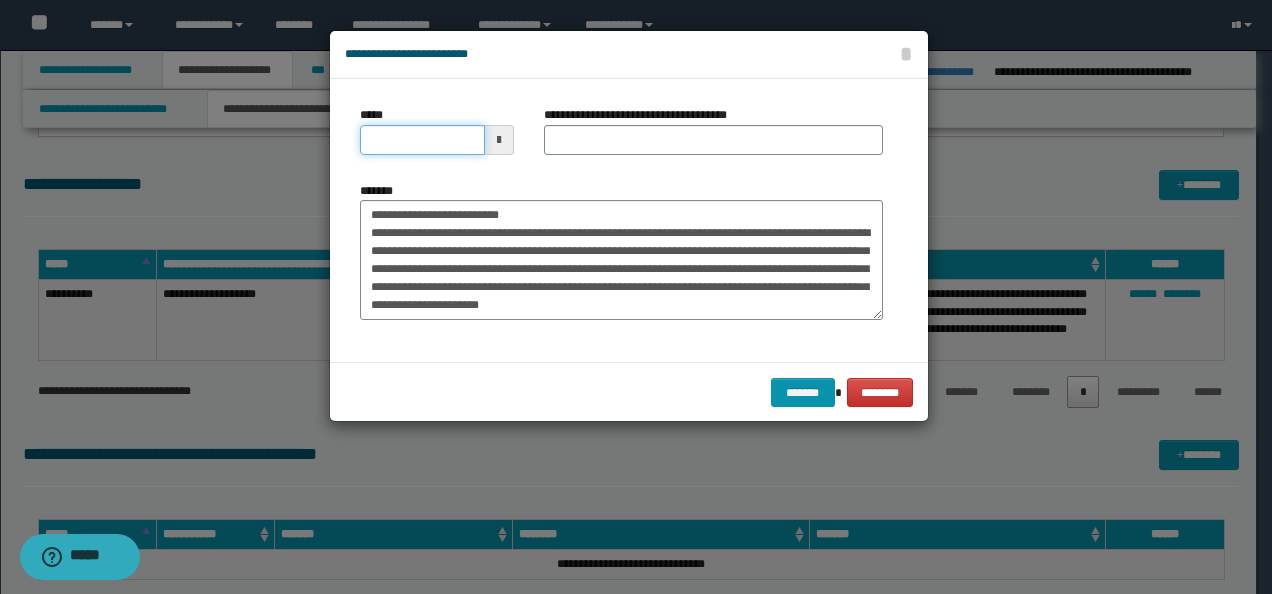 click on "*****" at bounding box center (422, 140) 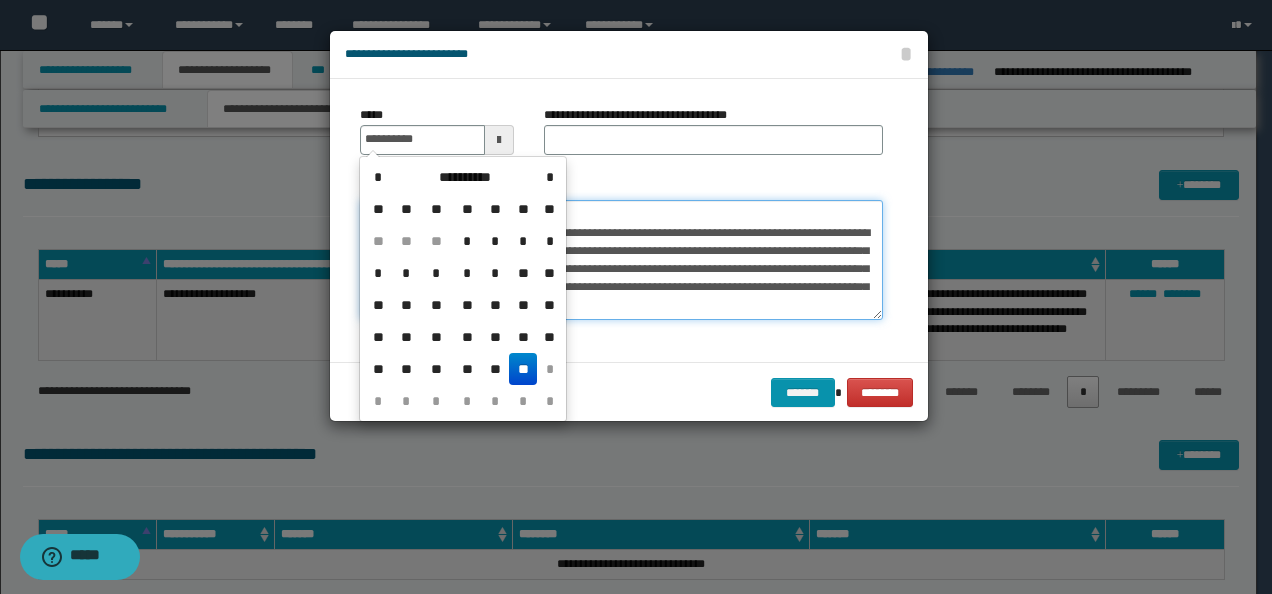 type on "**********" 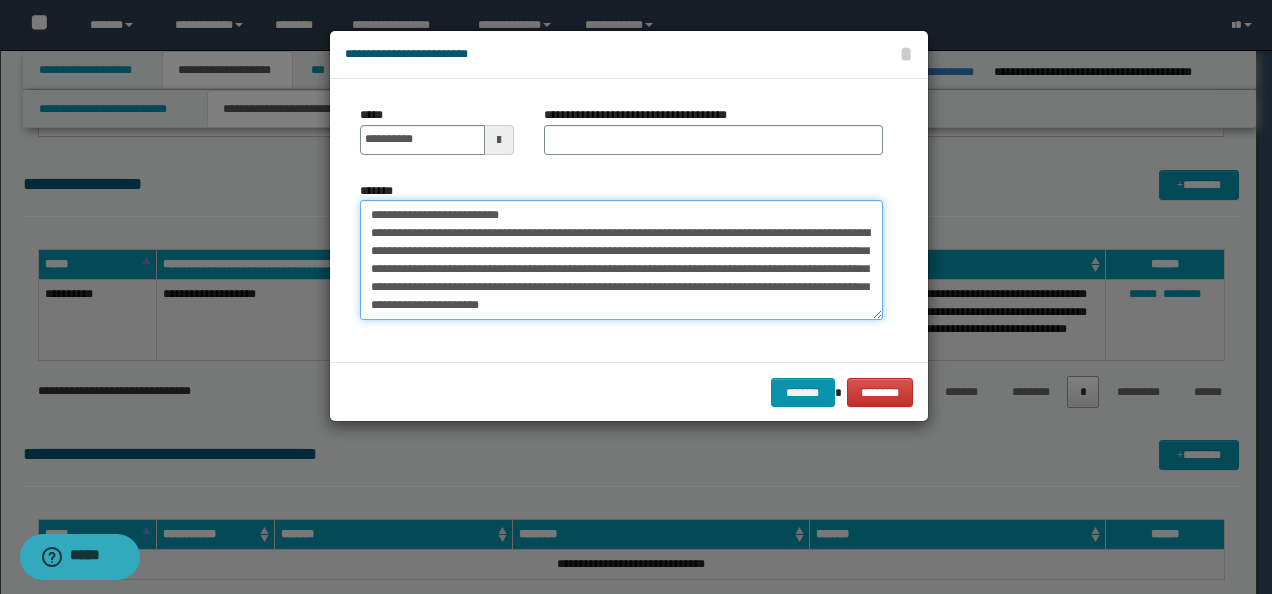 drag, startPoint x: 516, startPoint y: 210, endPoint x: 174, endPoint y: 206, distance: 342.02338 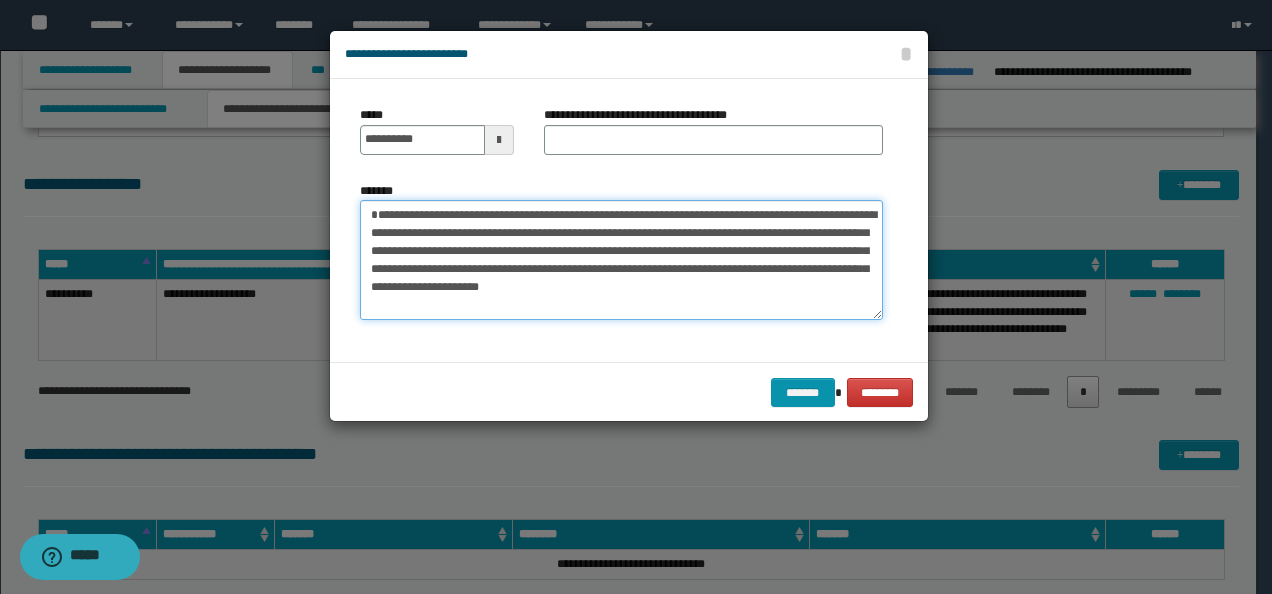 type on "**********" 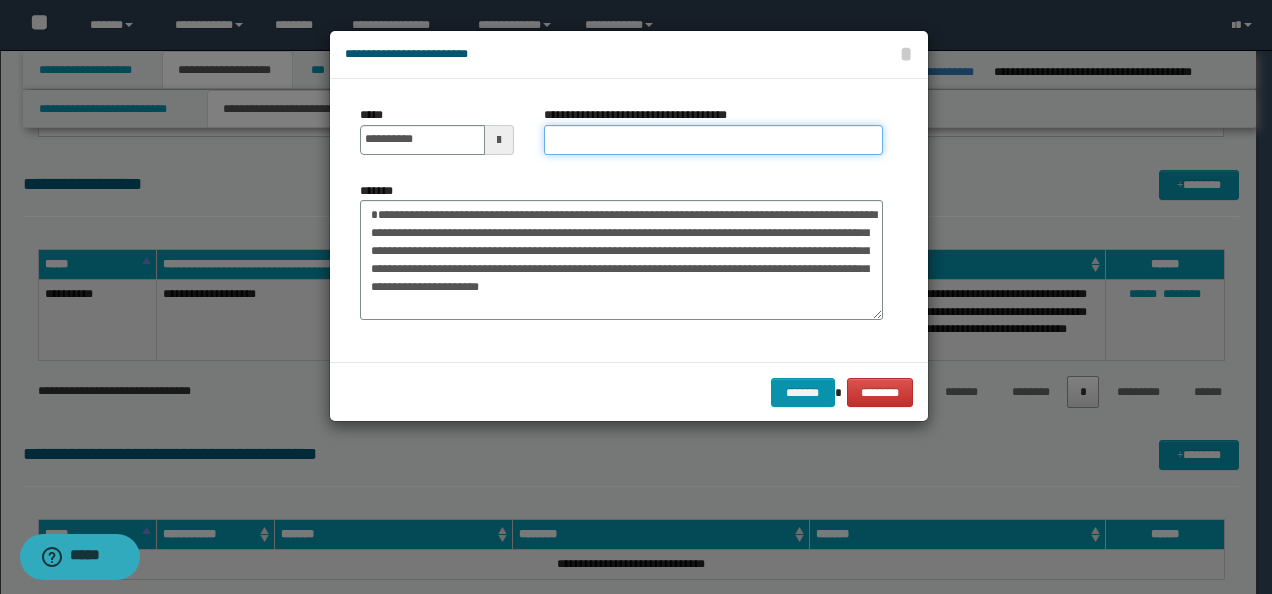 click on "**********" at bounding box center [713, 140] 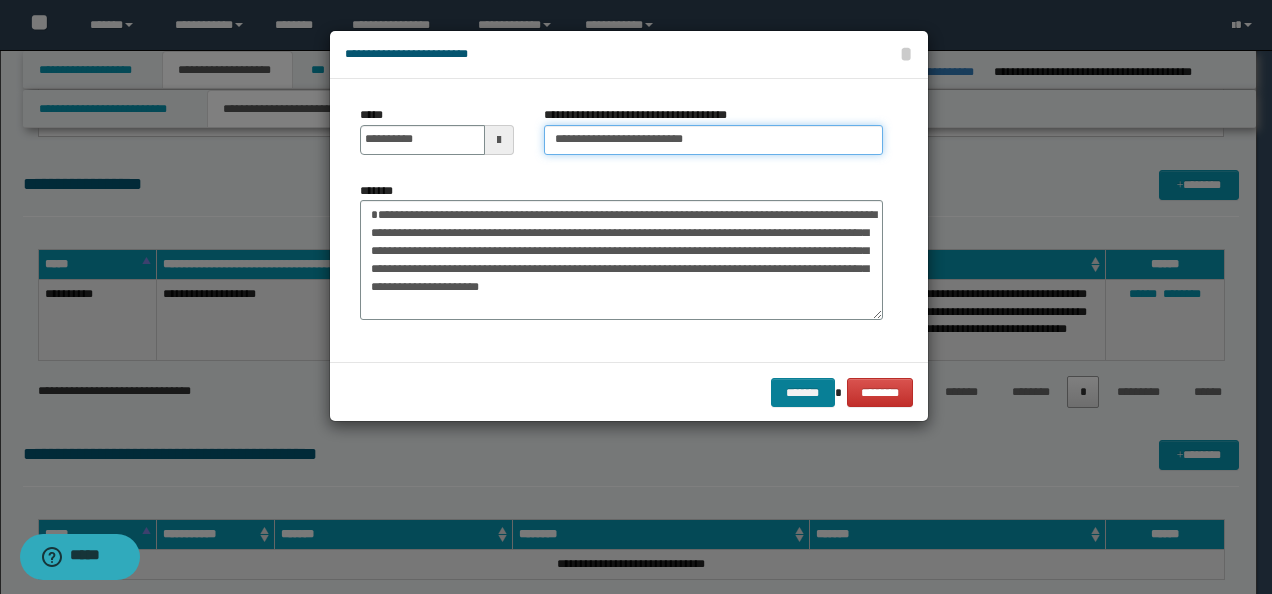 type on "**********" 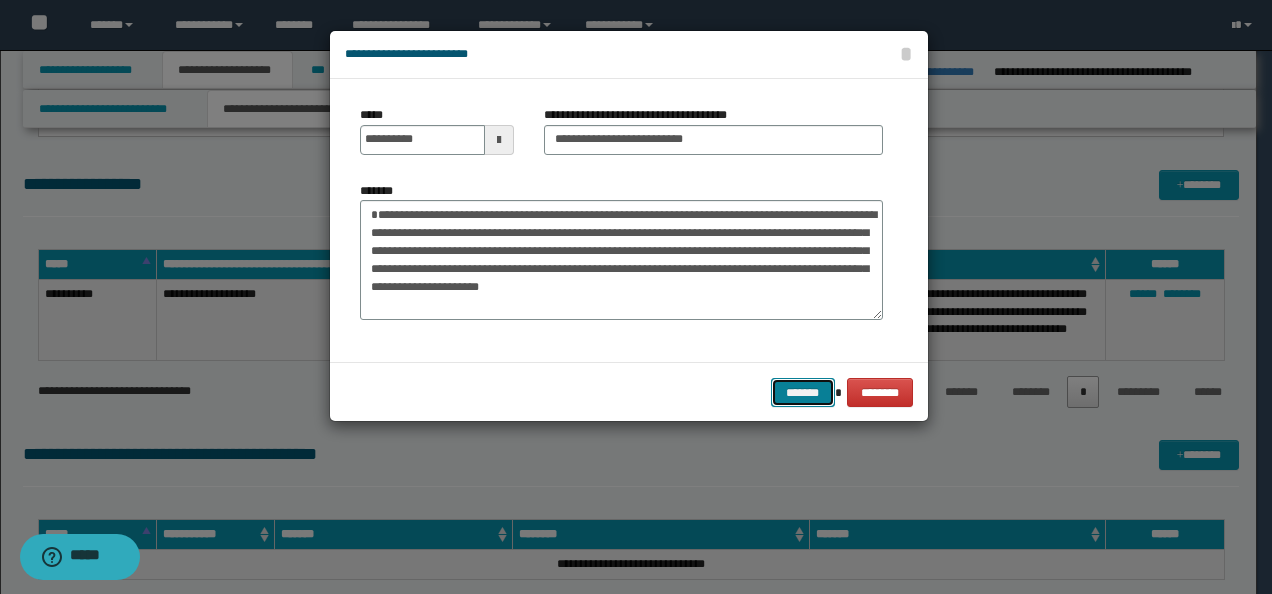 click on "*******" at bounding box center [803, 392] 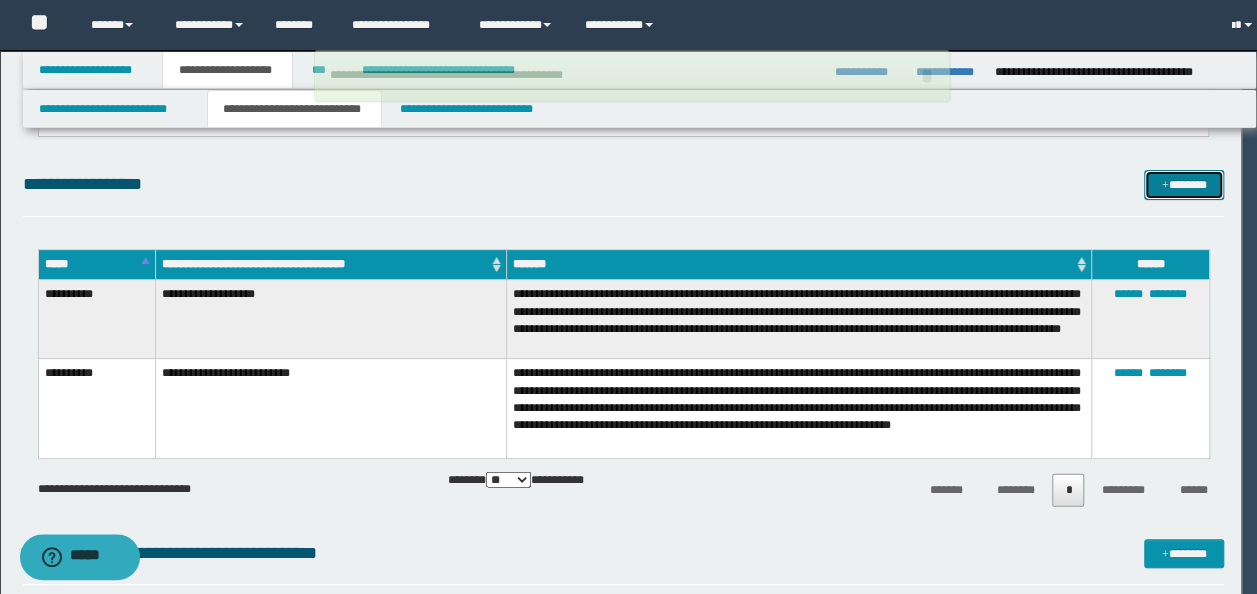 type 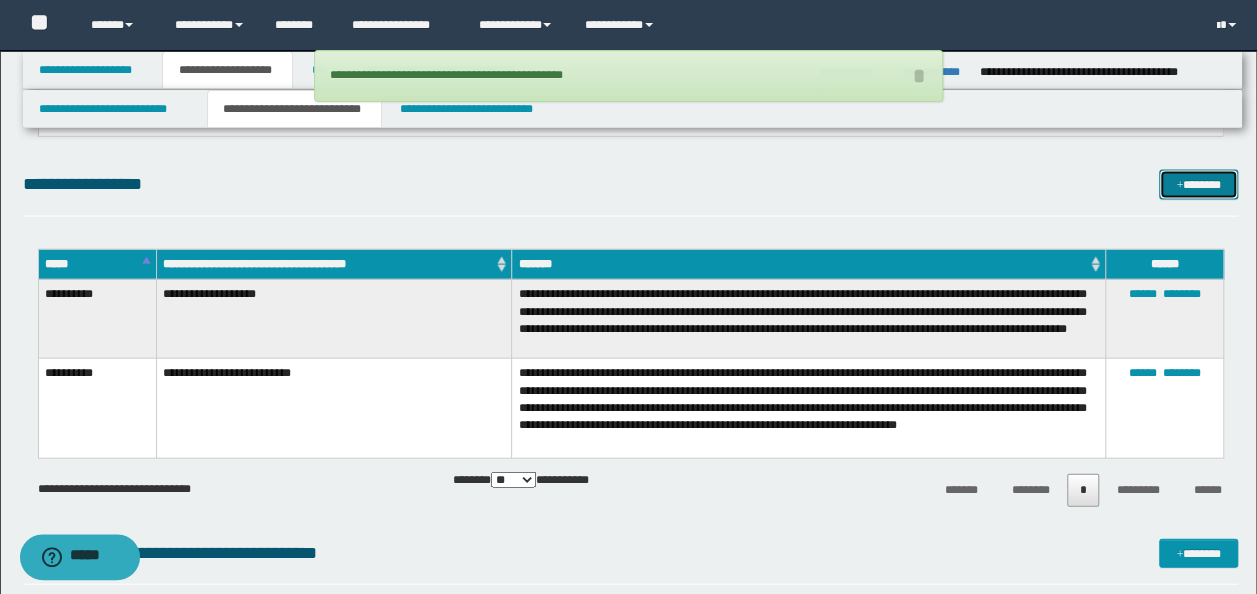 click on "*******" at bounding box center [1198, 184] 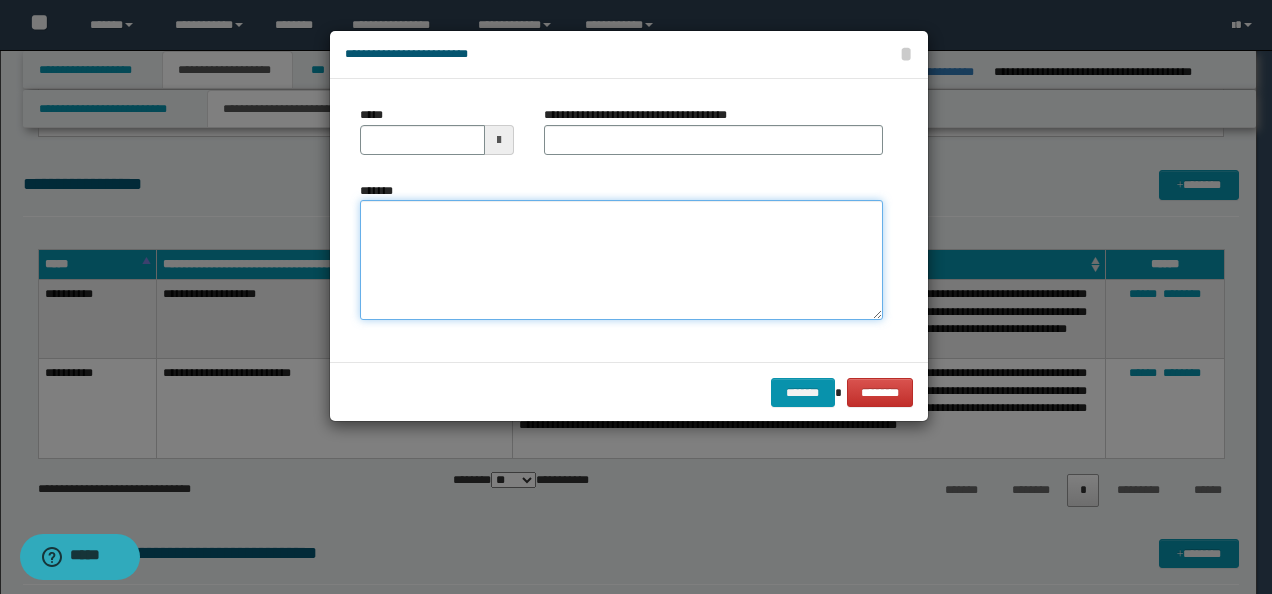 click on "*******" at bounding box center (621, 259) 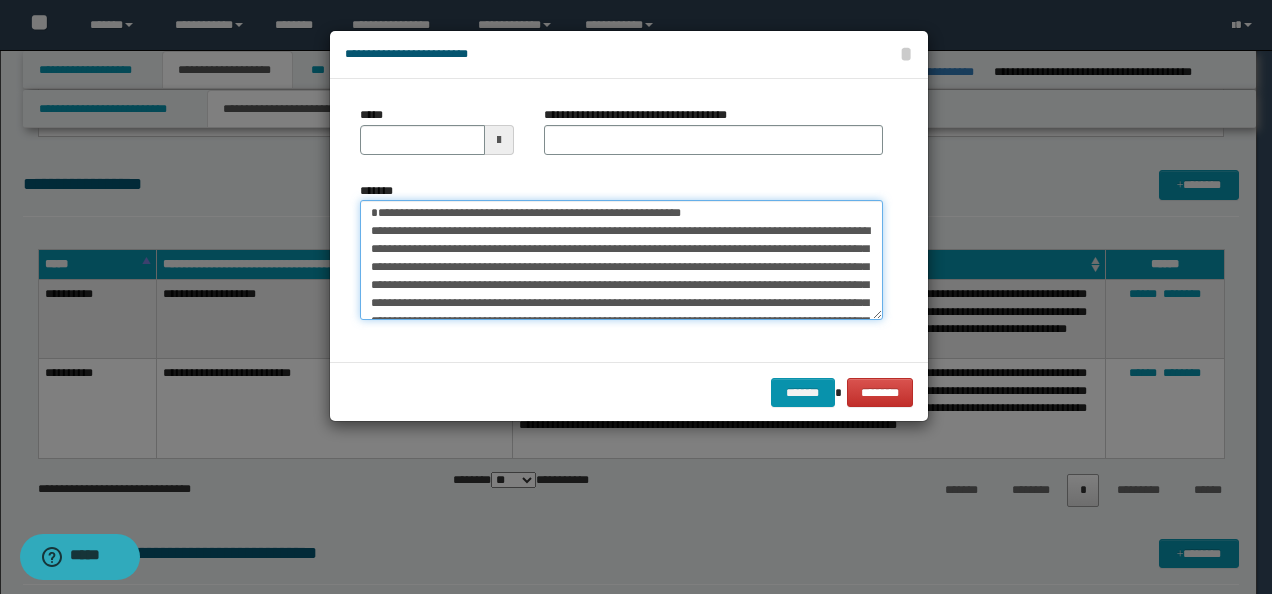 scroll, scrollTop: 0, scrollLeft: 0, axis: both 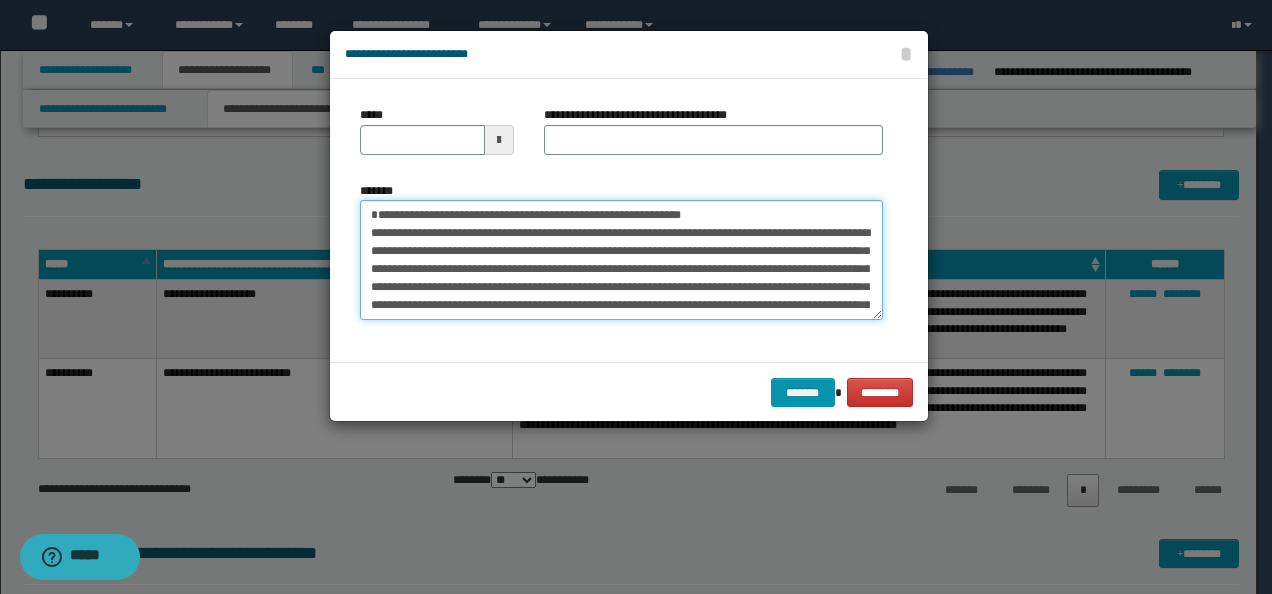 drag, startPoint x: 412, startPoint y: 225, endPoint x: 280, endPoint y: 127, distance: 164.40195 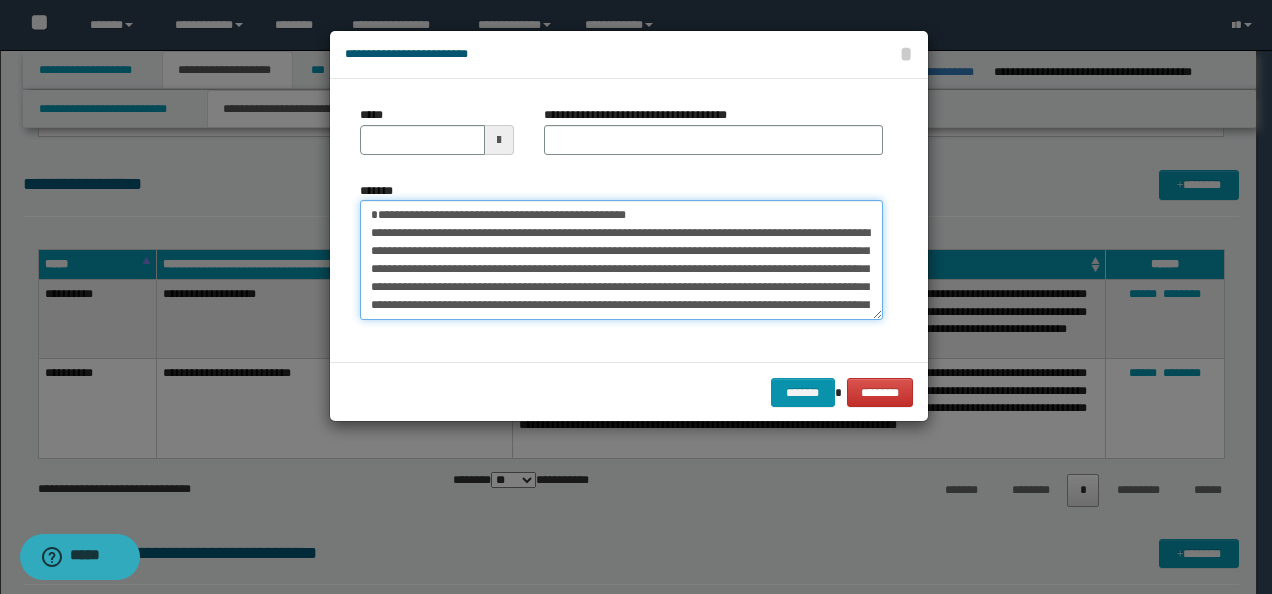 type 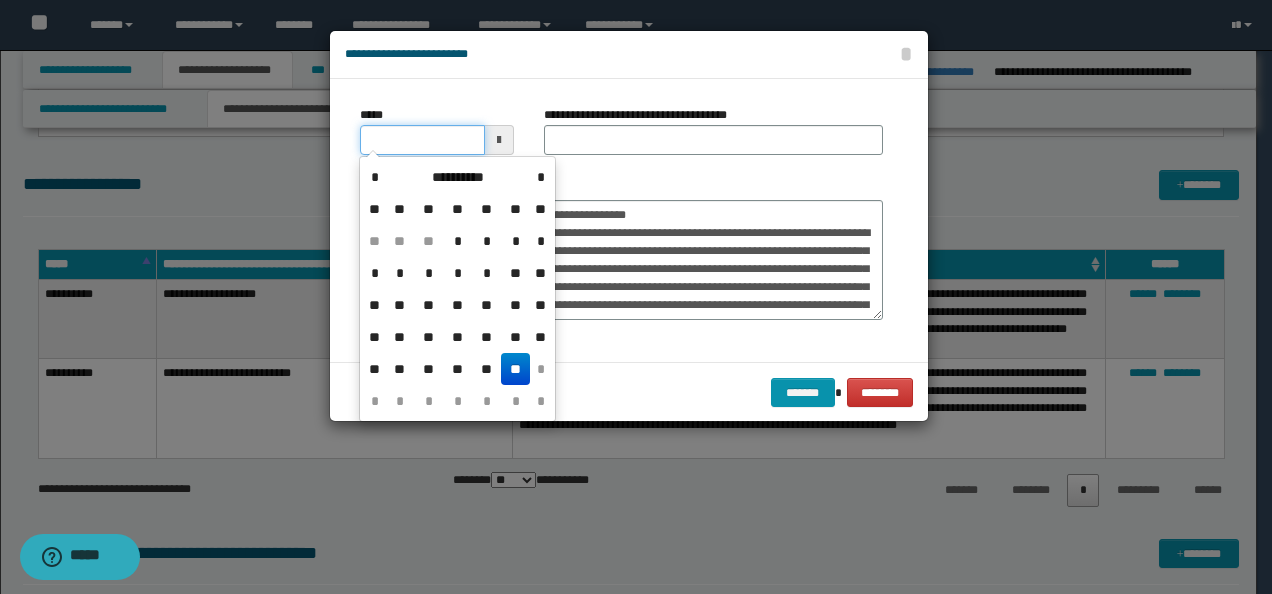 click on "*****" at bounding box center [422, 140] 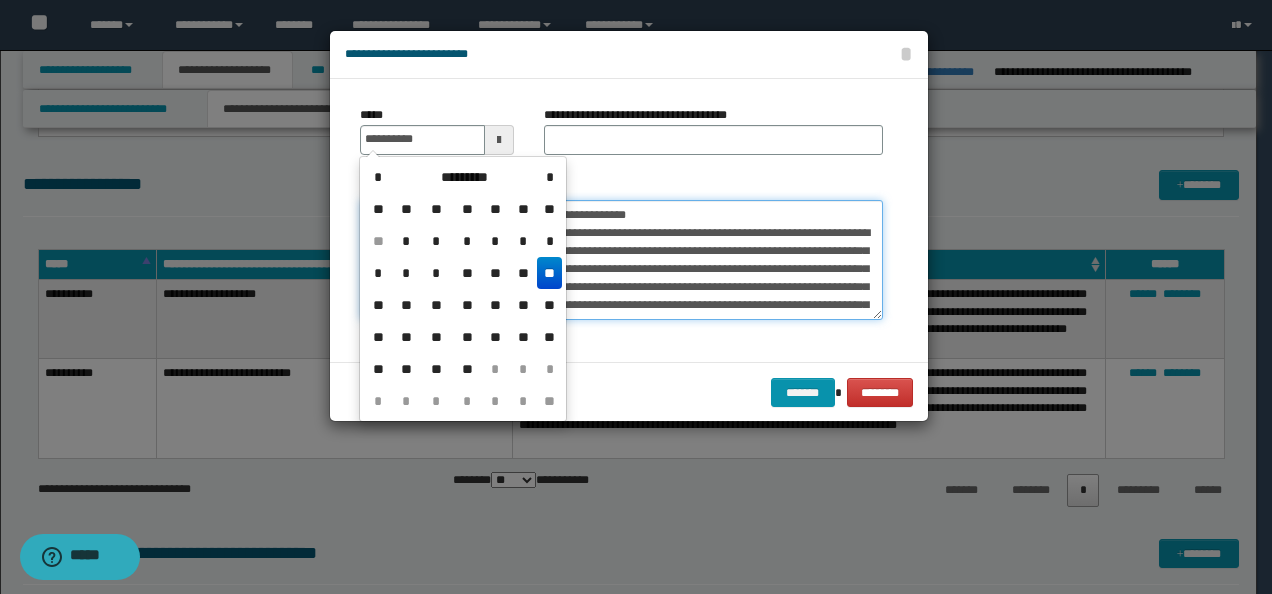 type on "**********" 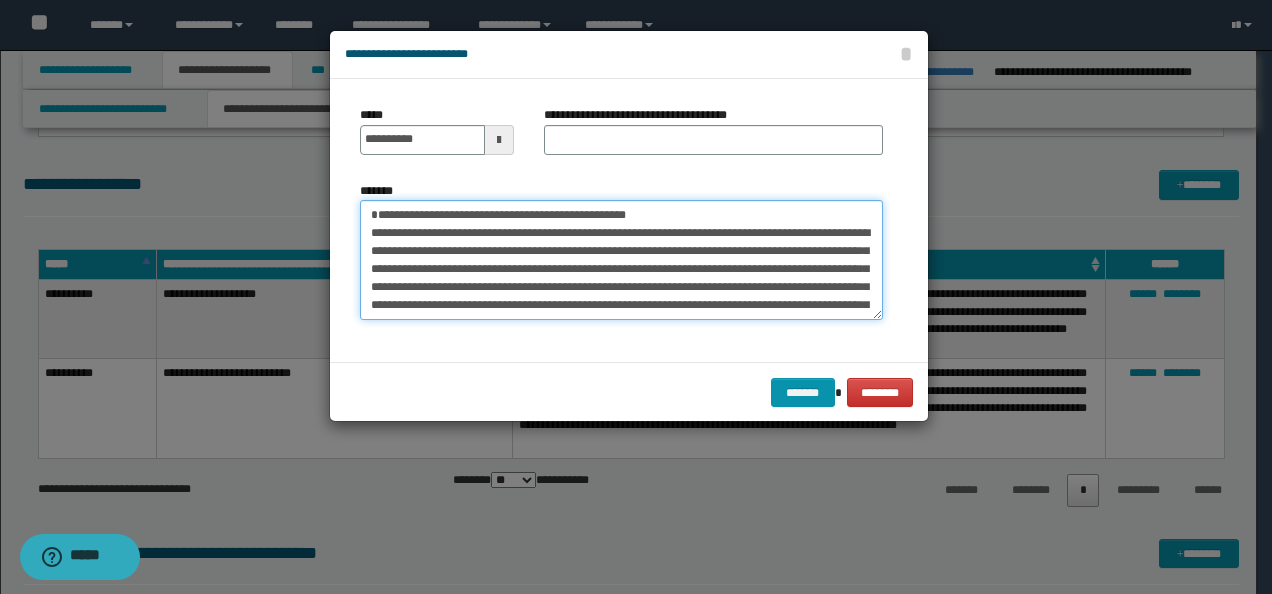 drag, startPoint x: 410, startPoint y: 194, endPoint x: 330, endPoint y: 179, distance: 81.394104 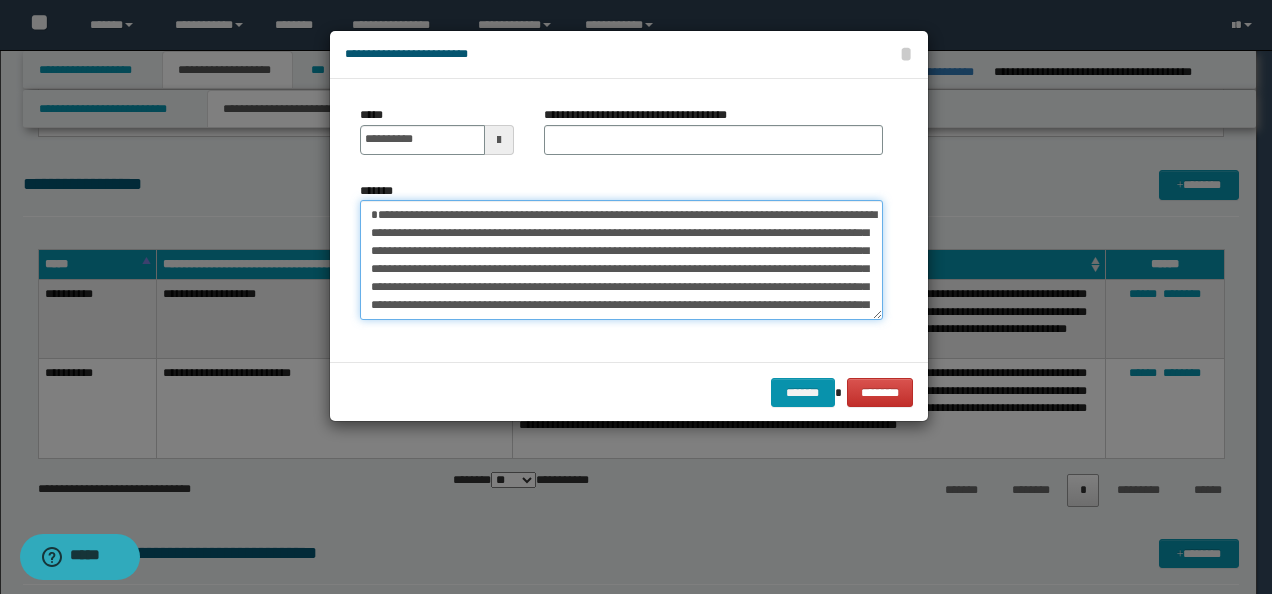 type on "**********" 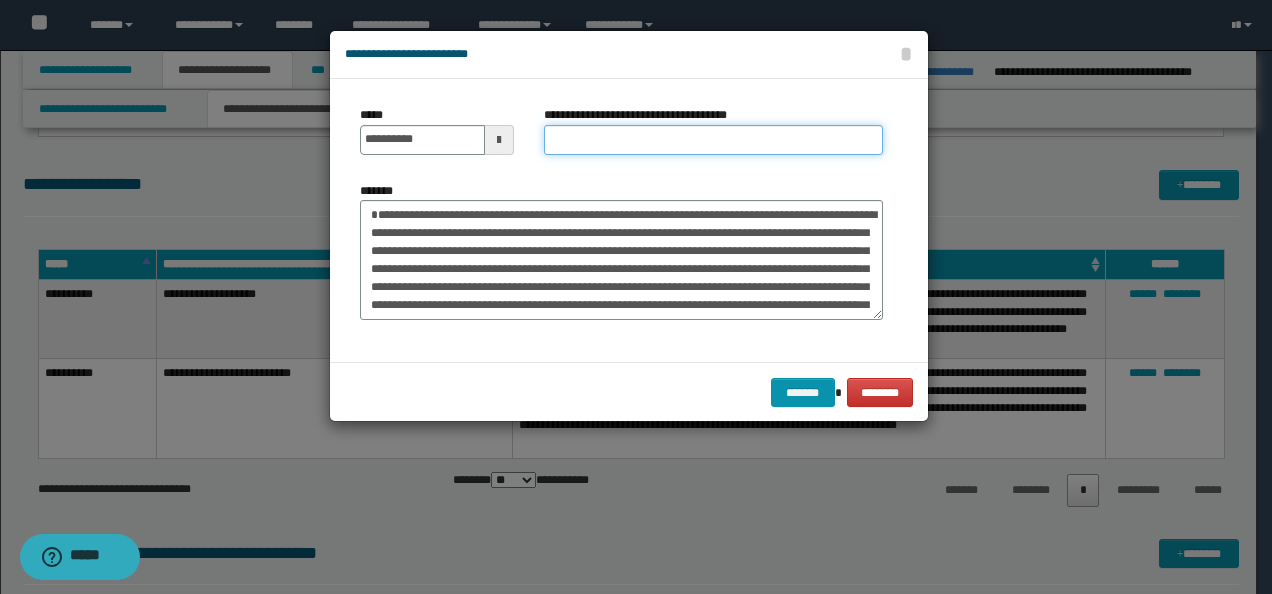 click on "**********" at bounding box center (713, 140) 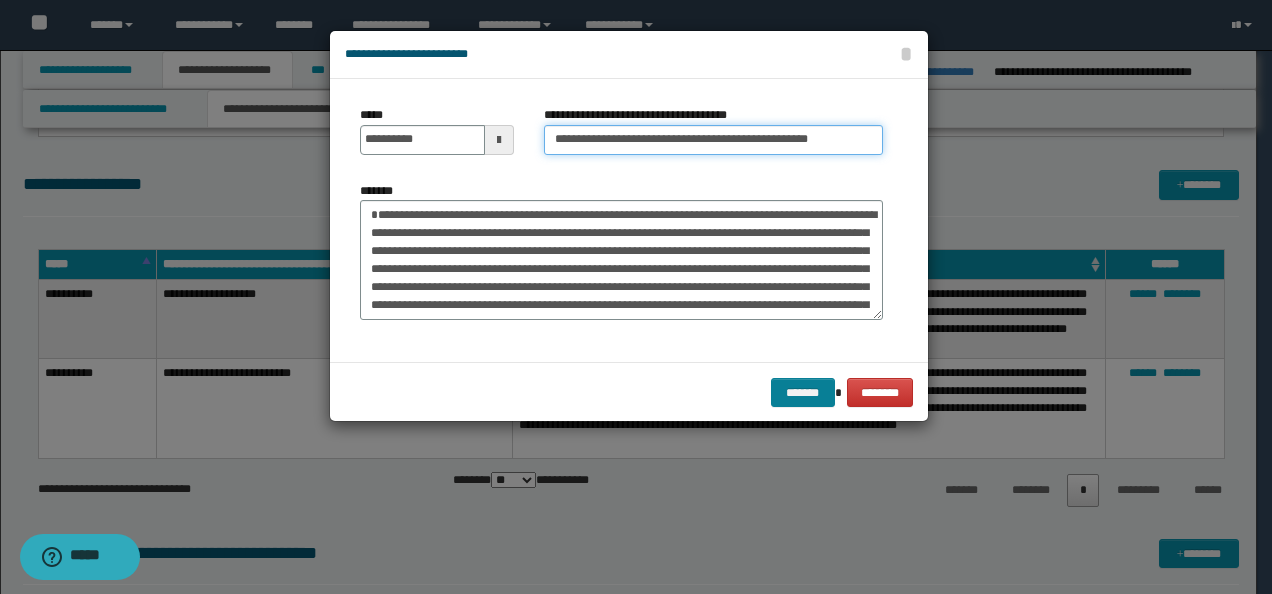 type on "**********" 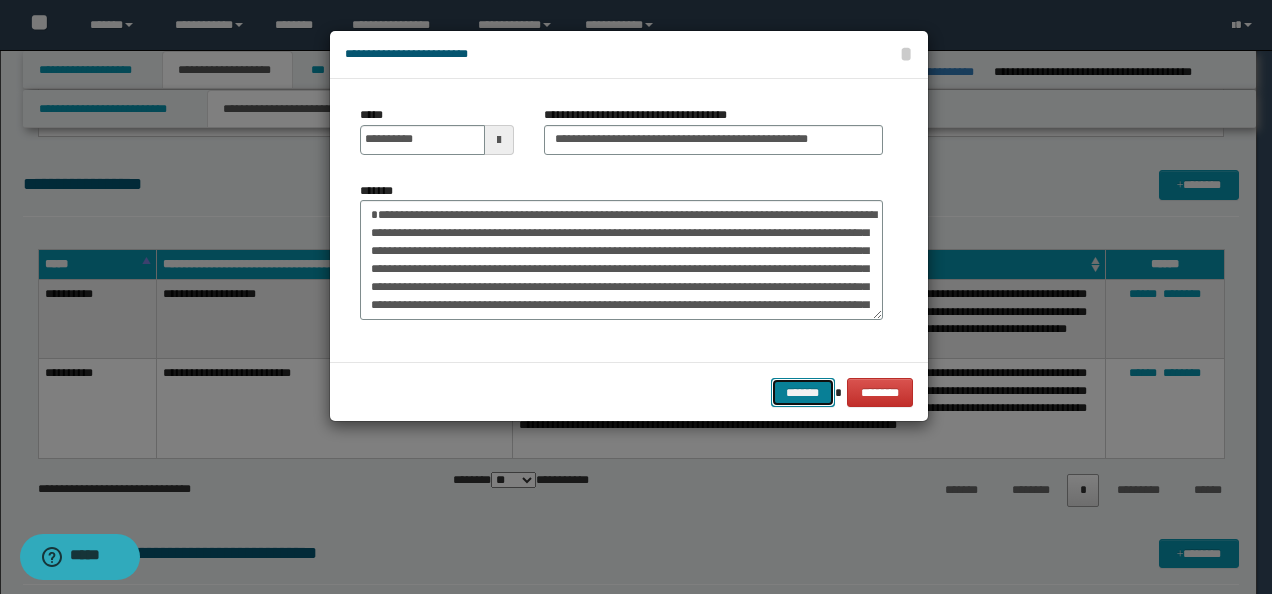 click on "*******" at bounding box center (803, 392) 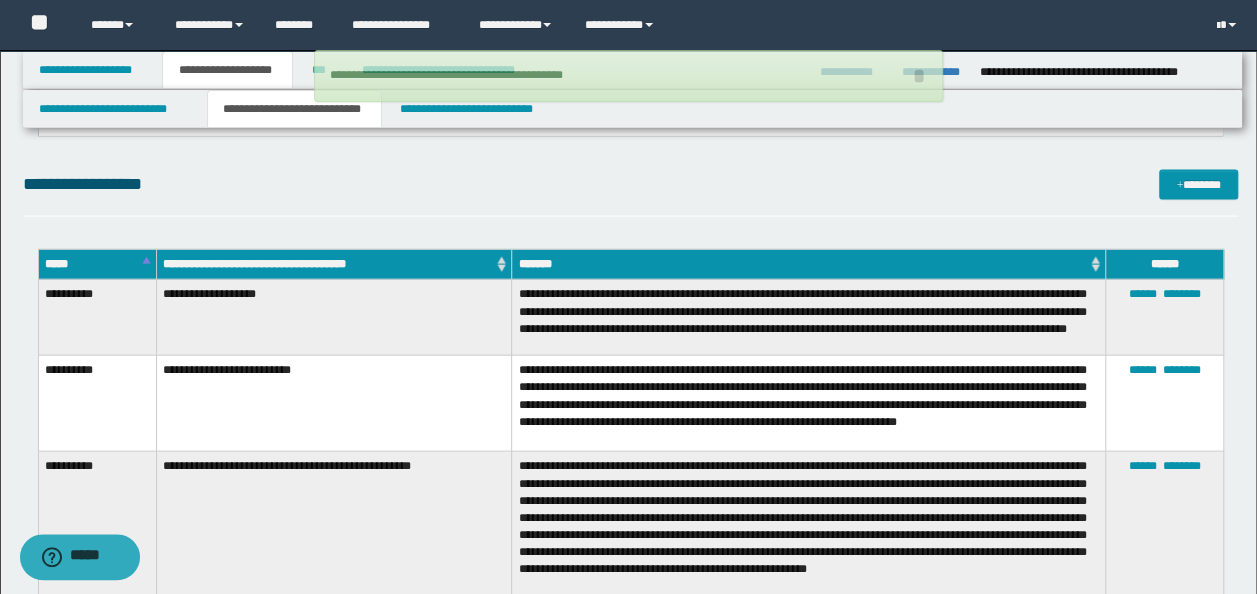 type 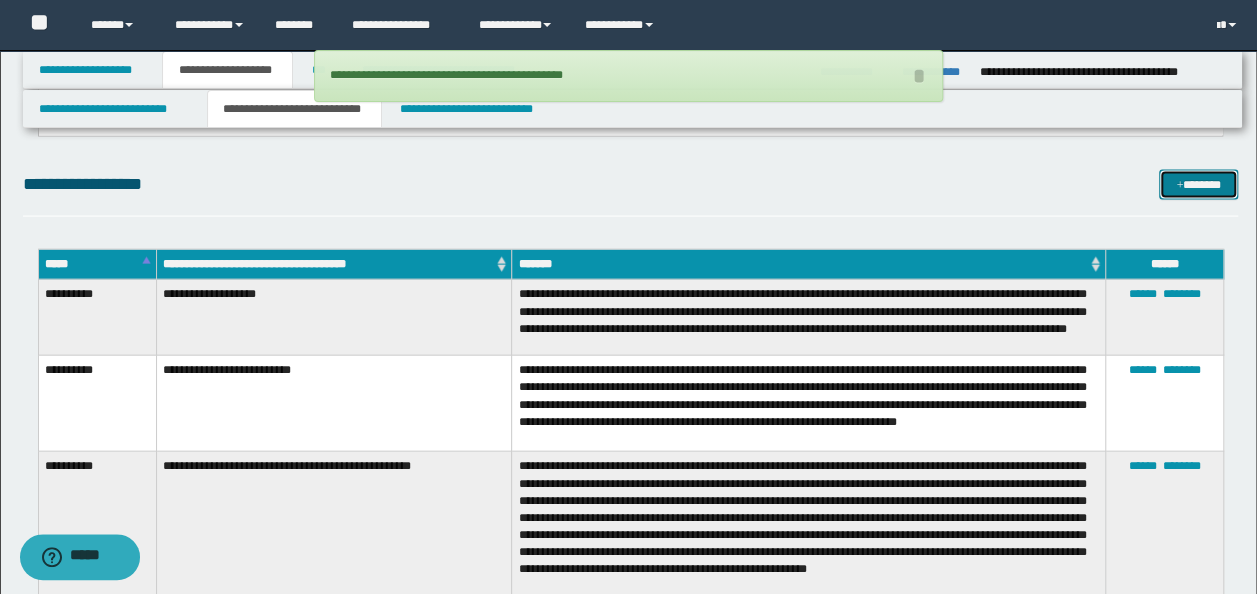 click on "*******" at bounding box center (1198, 184) 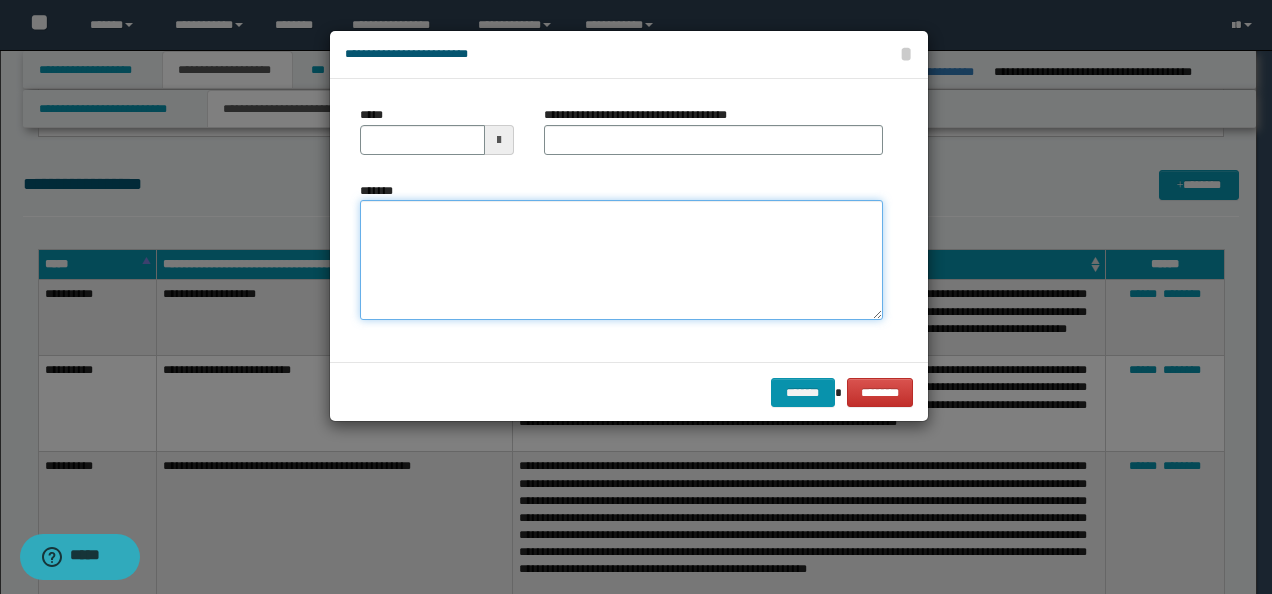 click on "*******" at bounding box center (621, 259) 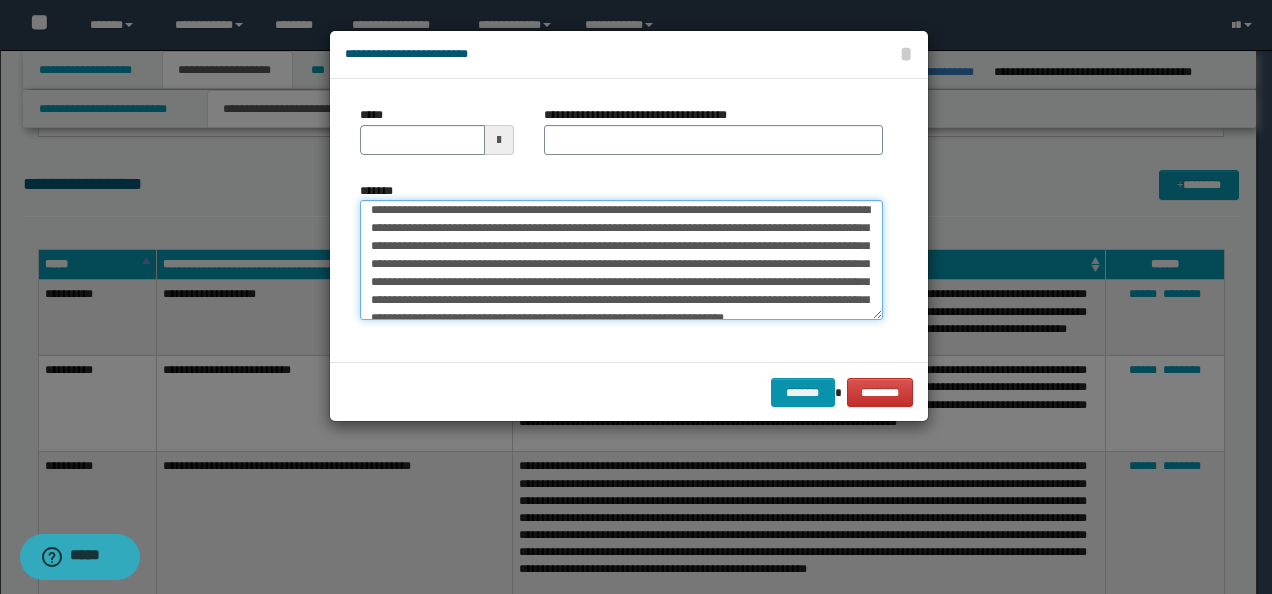 scroll, scrollTop: 0, scrollLeft: 0, axis: both 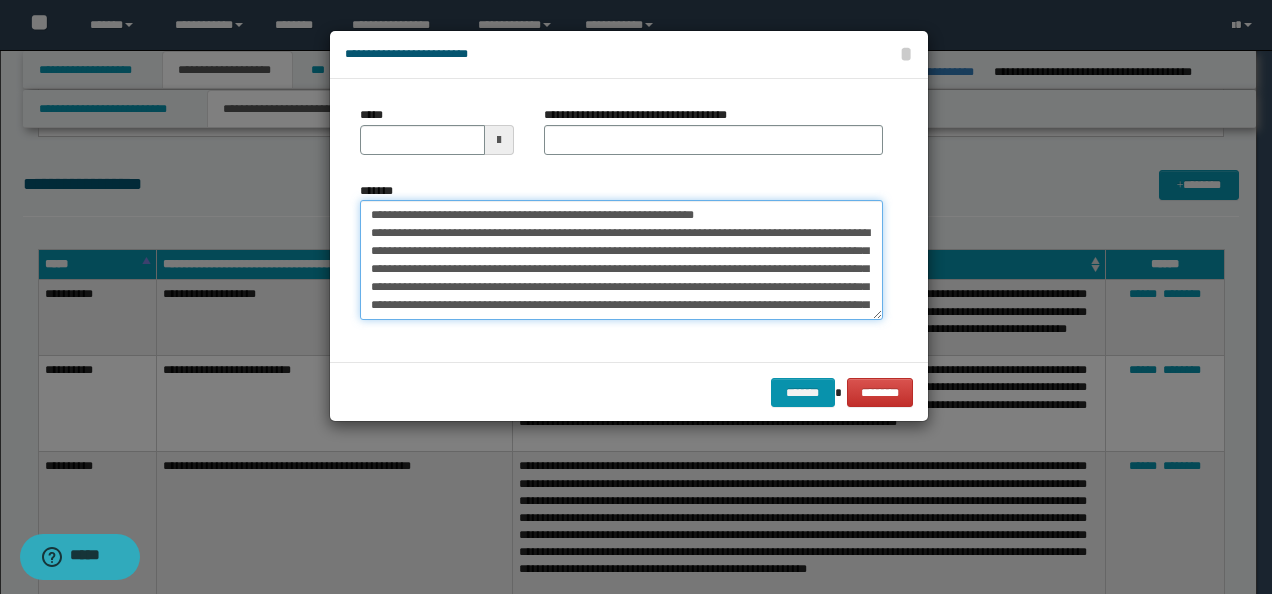 drag, startPoint x: 429, startPoint y: 211, endPoint x: 277, endPoint y: 201, distance: 152.3286 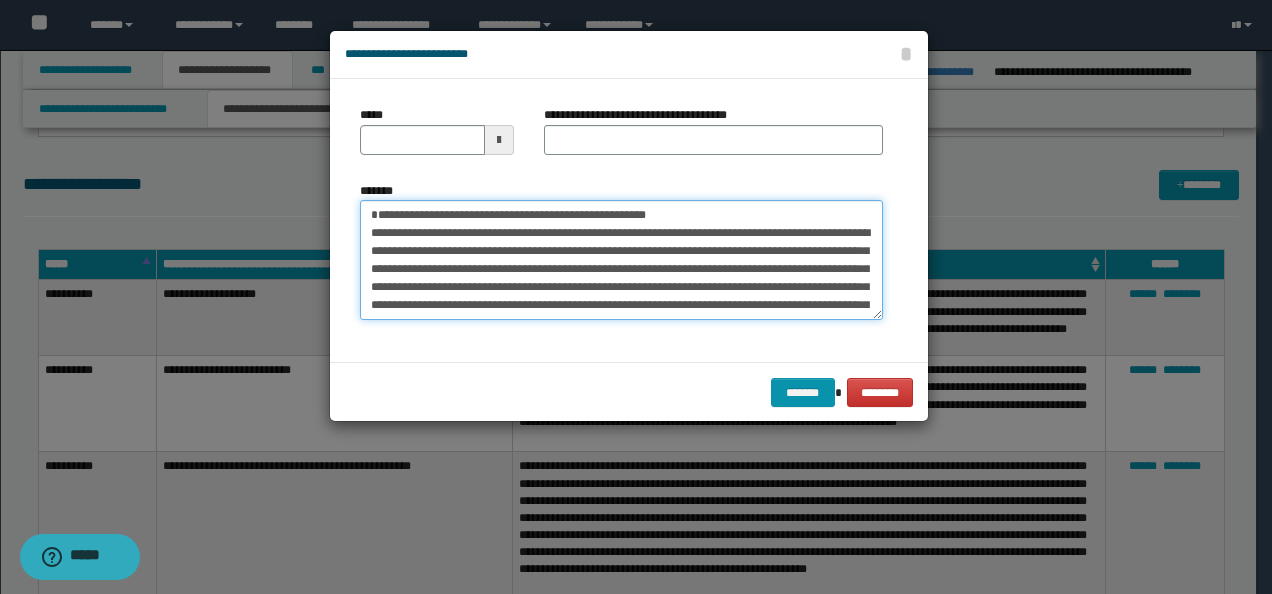 type on "**********" 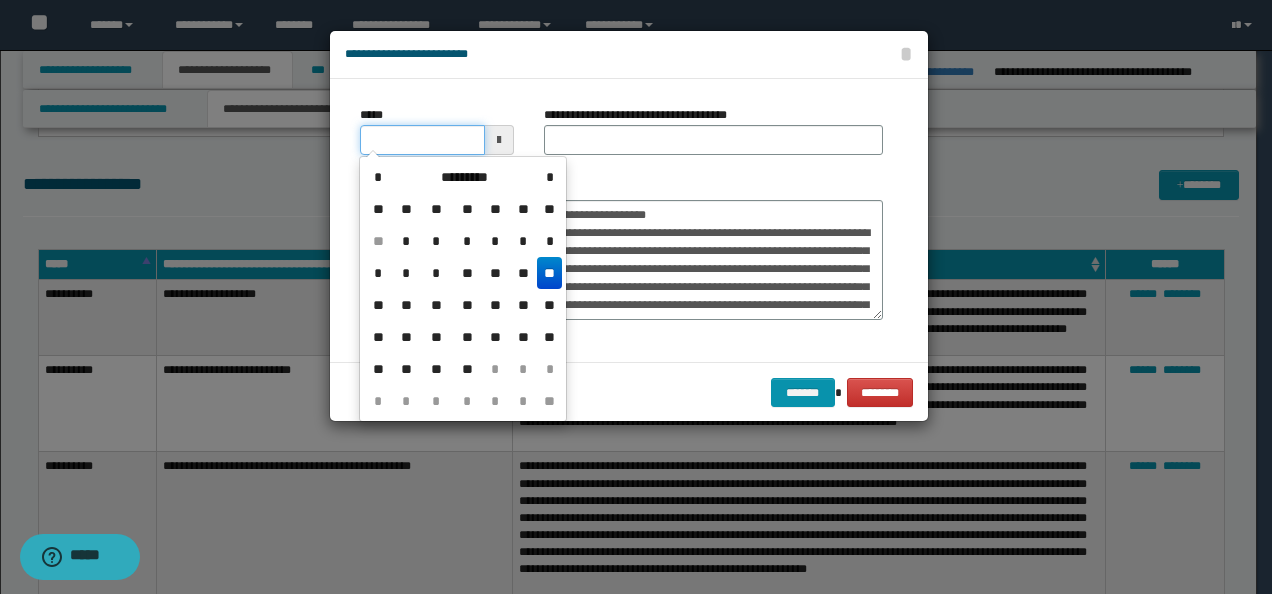 drag, startPoint x: 400, startPoint y: 140, endPoint x: 465, endPoint y: 150, distance: 65.76473 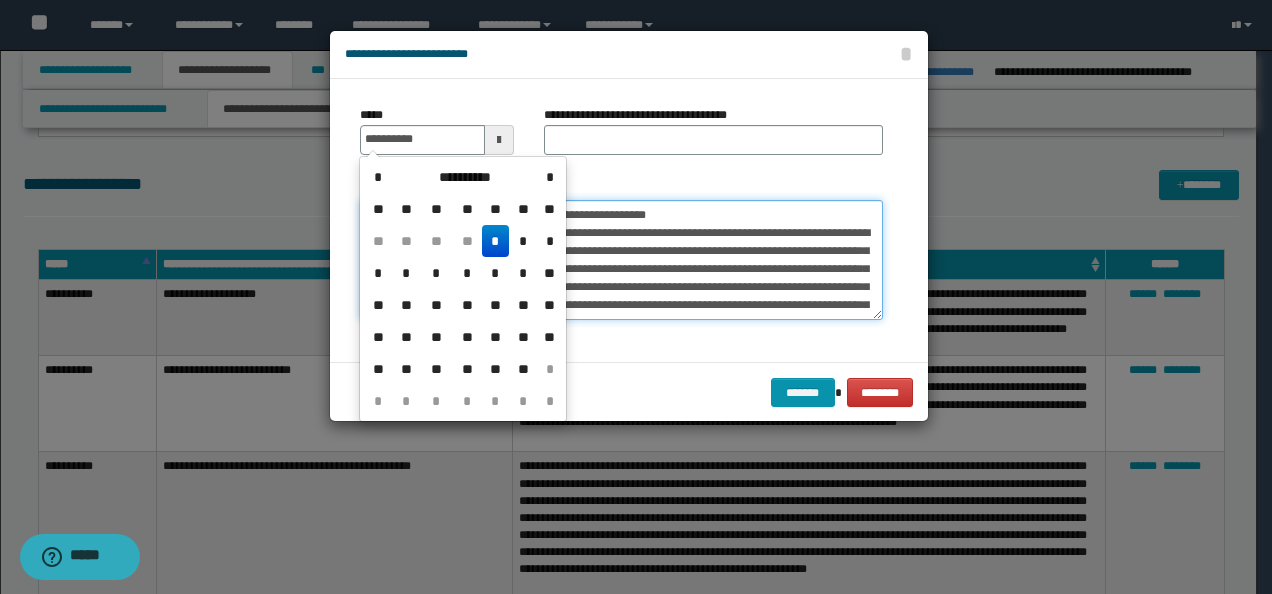type on "**********" 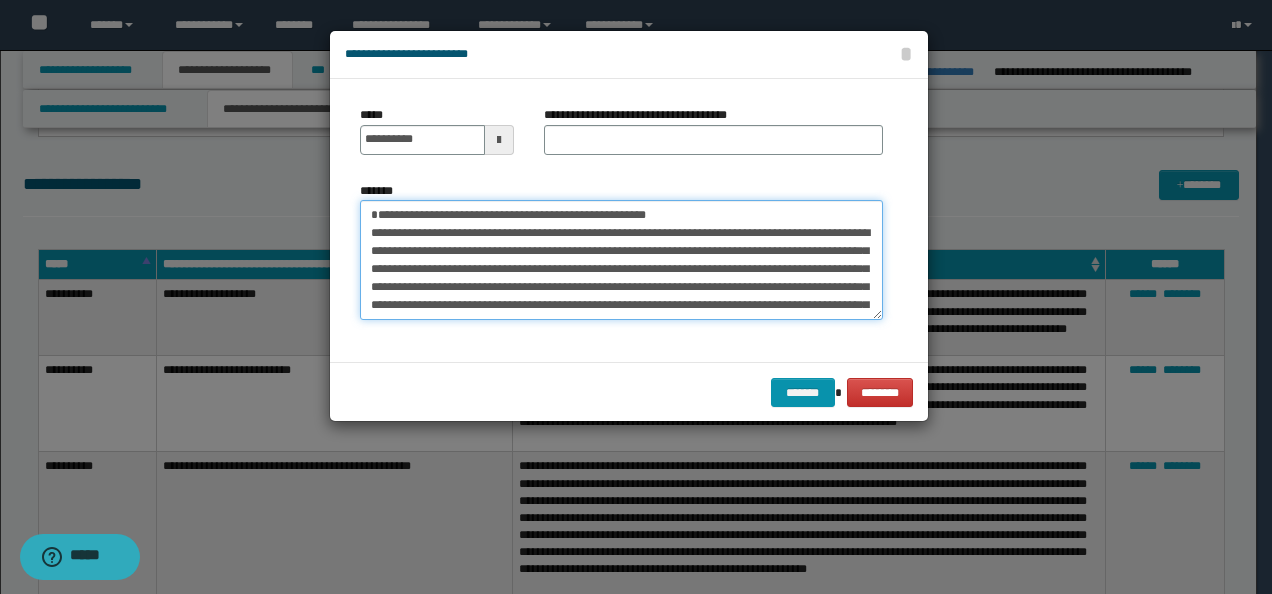 drag, startPoint x: 734, startPoint y: 216, endPoint x: 268, endPoint y: 206, distance: 466.10727 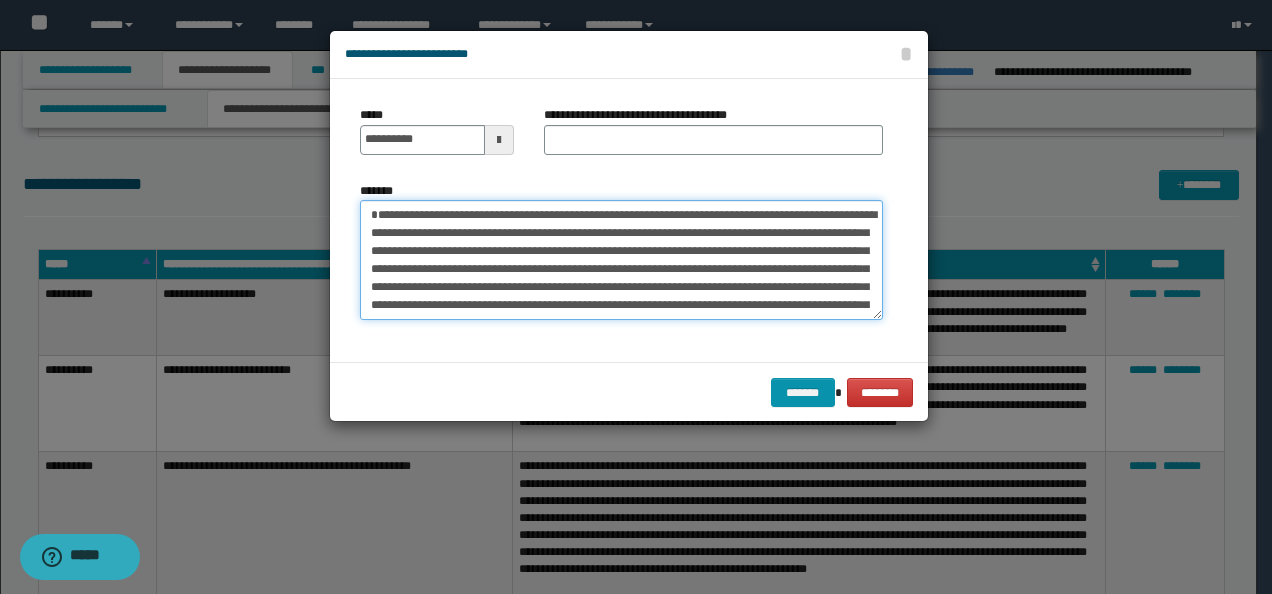 type on "**********" 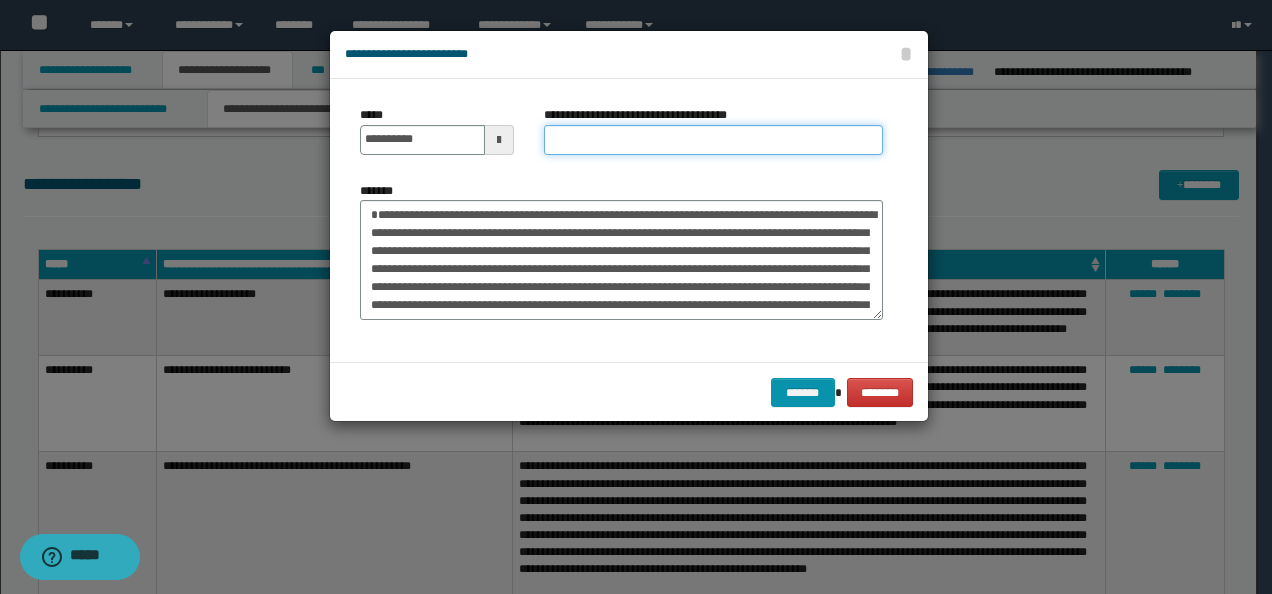 click on "**********" at bounding box center (713, 140) 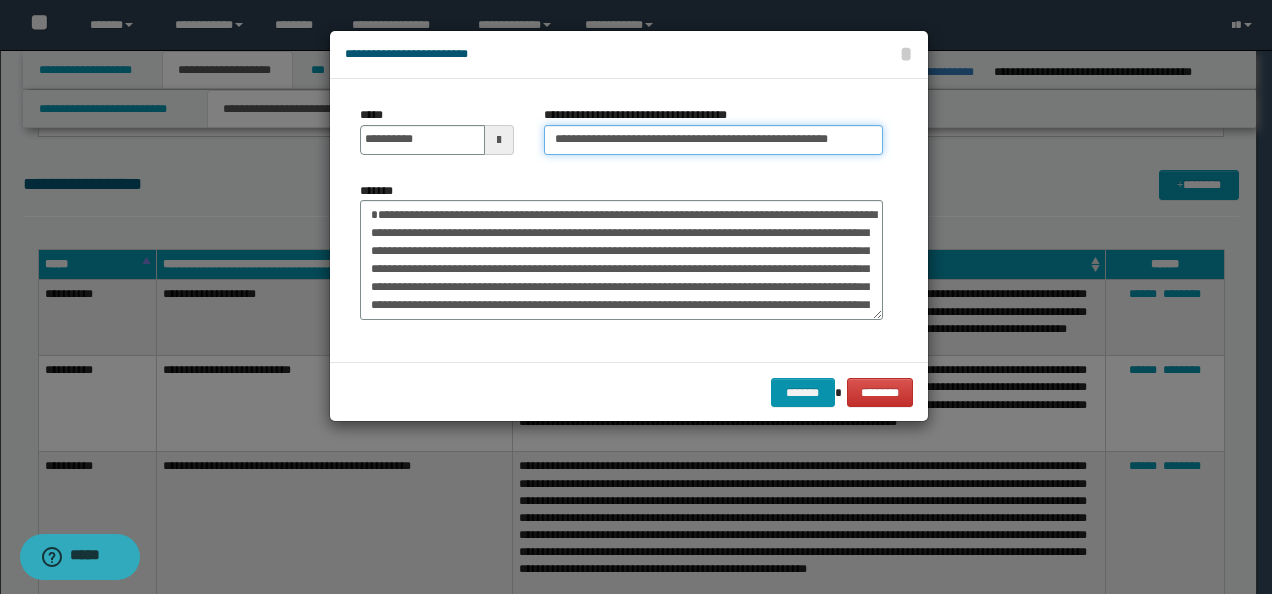 scroll, scrollTop: 0, scrollLeft: 18, axis: horizontal 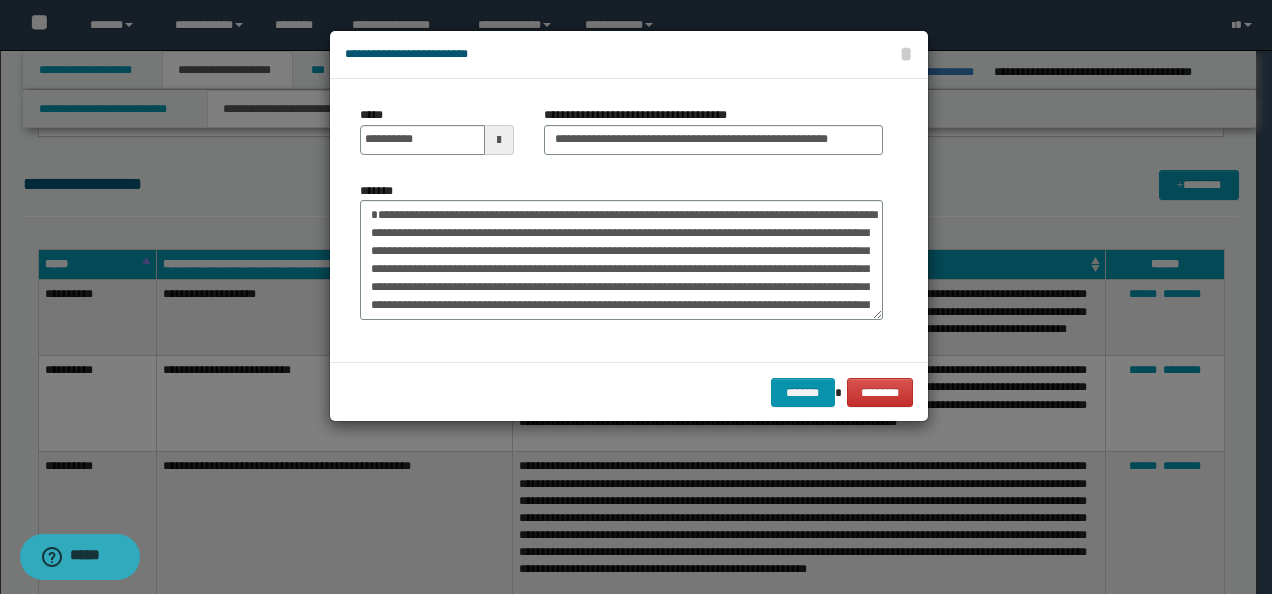 click on "*******
********" at bounding box center [629, 392] 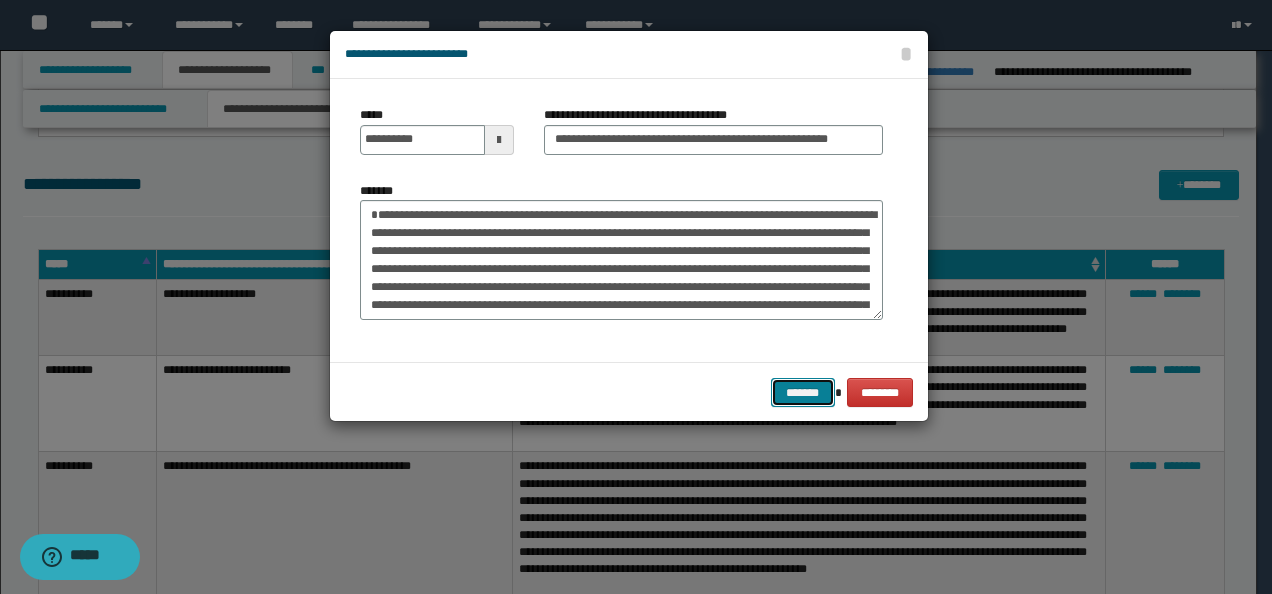 click on "*******" at bounding box center [803, 392] 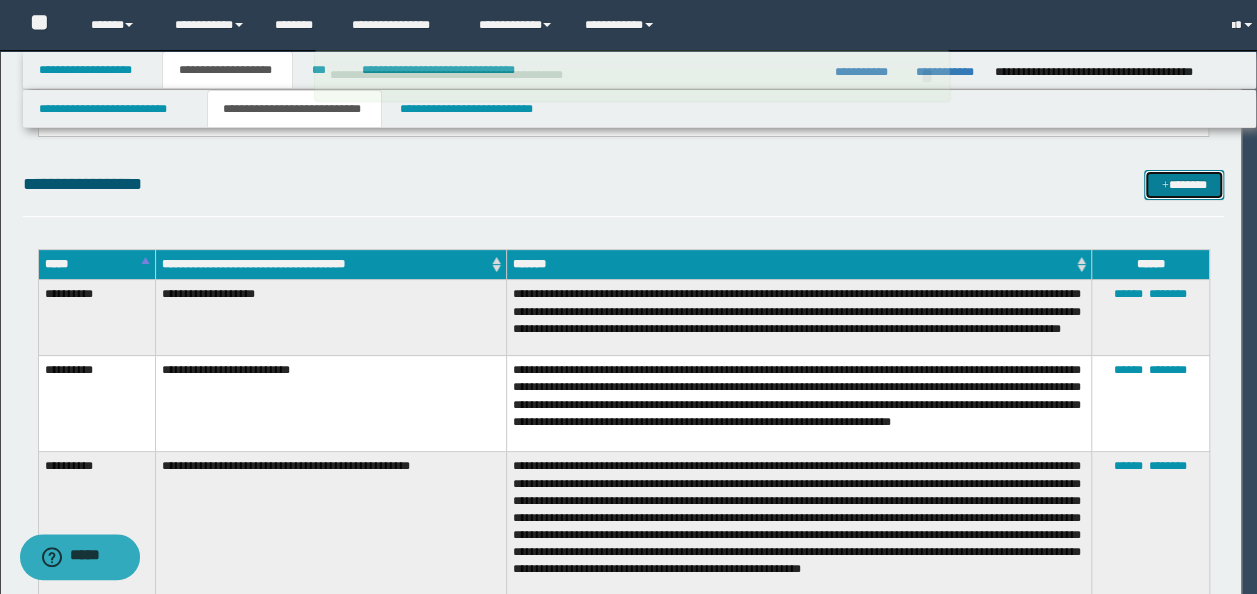 type 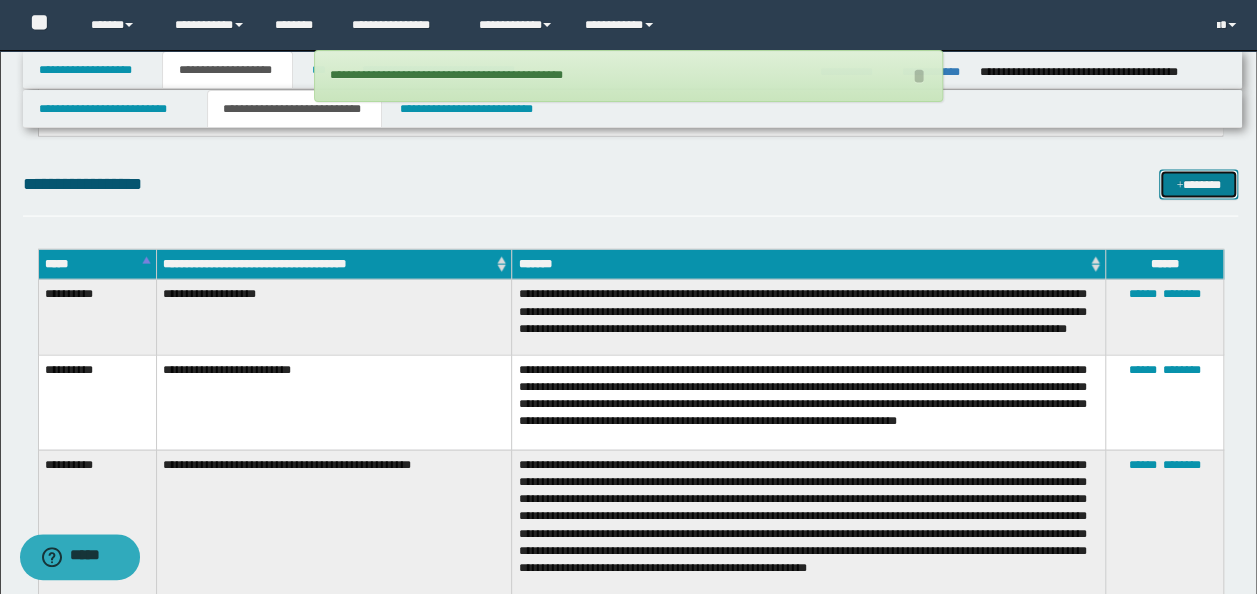 click on "*******" at bounding box center [1198, 184] 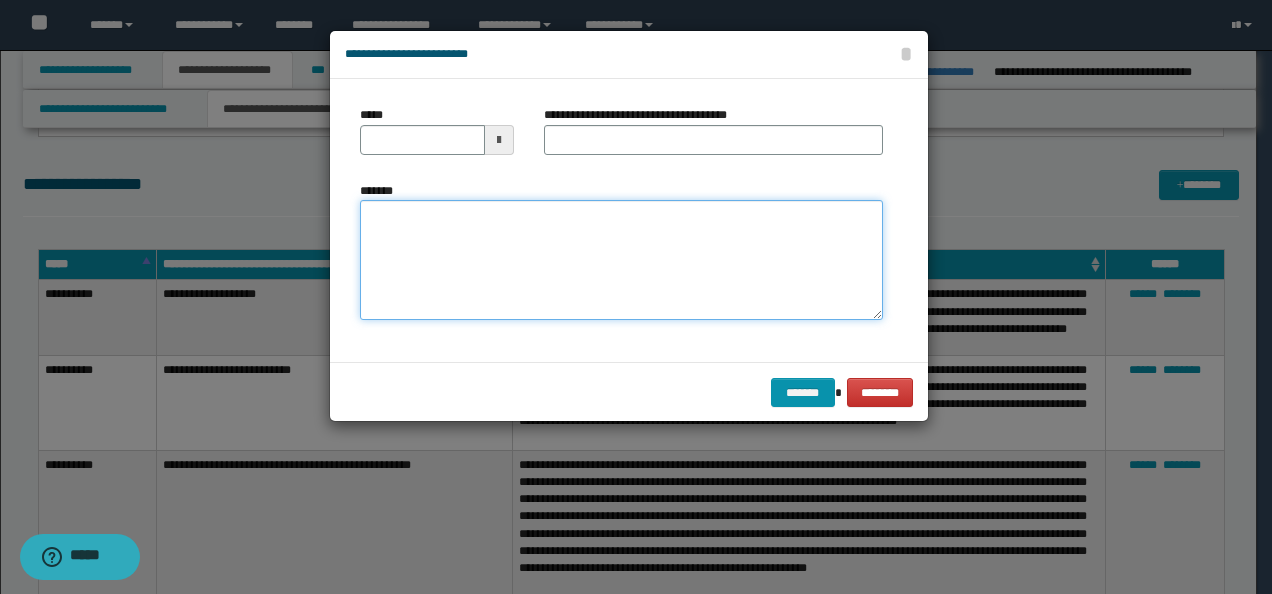 click on "*******" at bounding box center (621, 259) 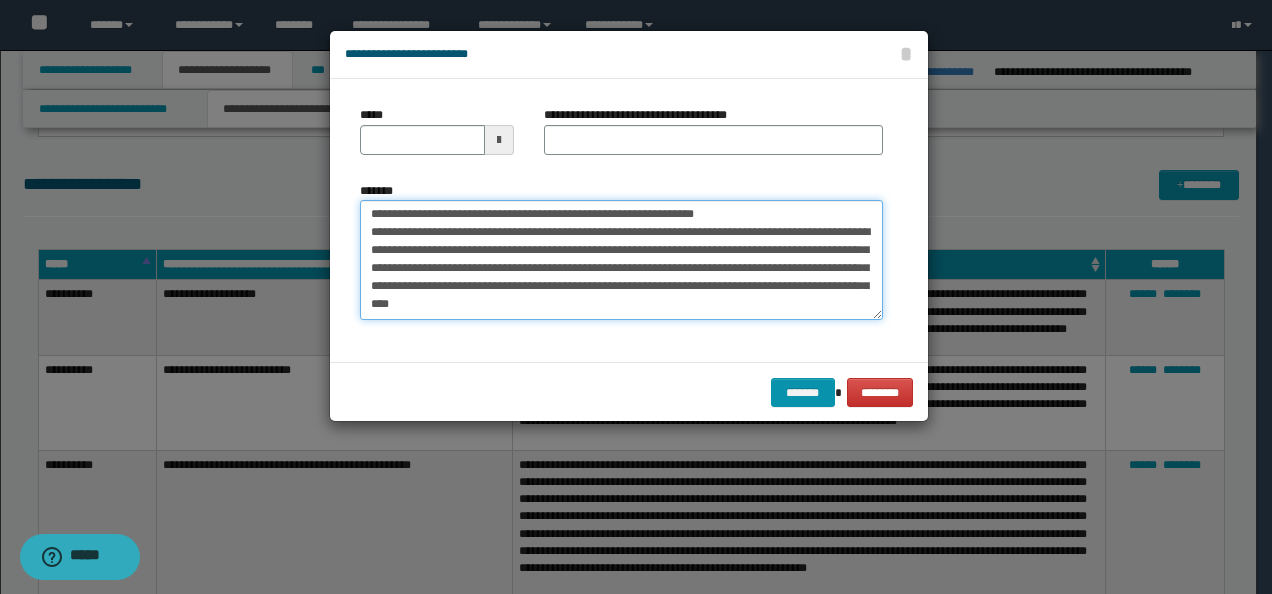scroll, scrollTop: 0, scrollLeft: 0, axis: both 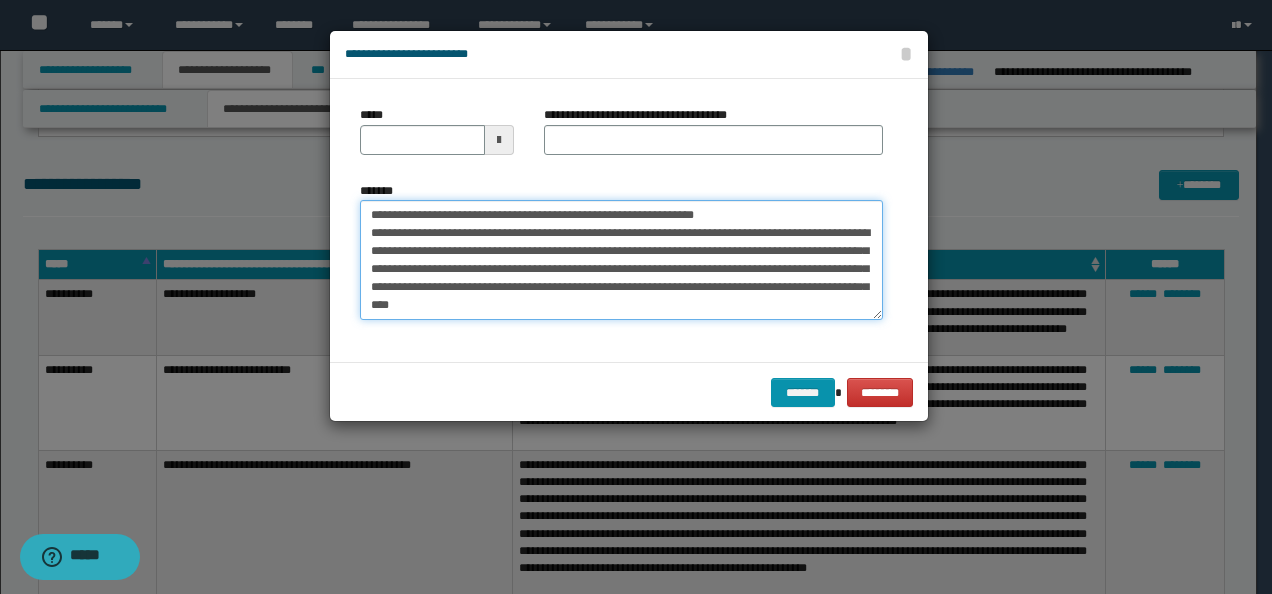 drag, startPoint x: 431, startPoint y: 214, endPoint x: 377, endPoint y: 170, distance: 69.656296 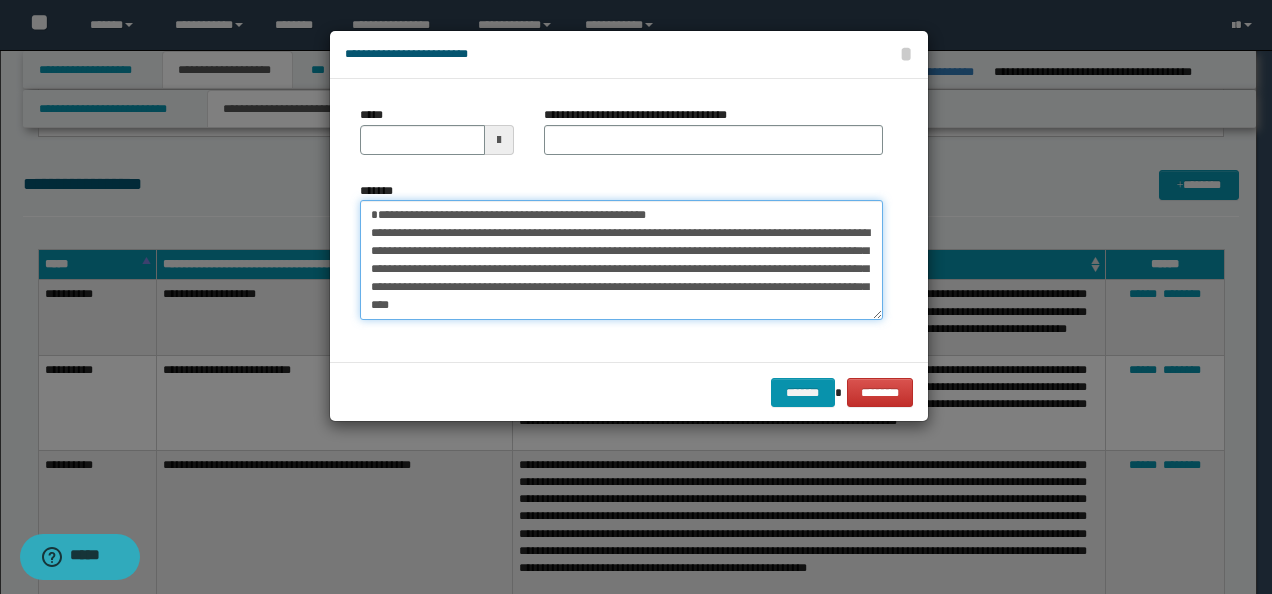 type 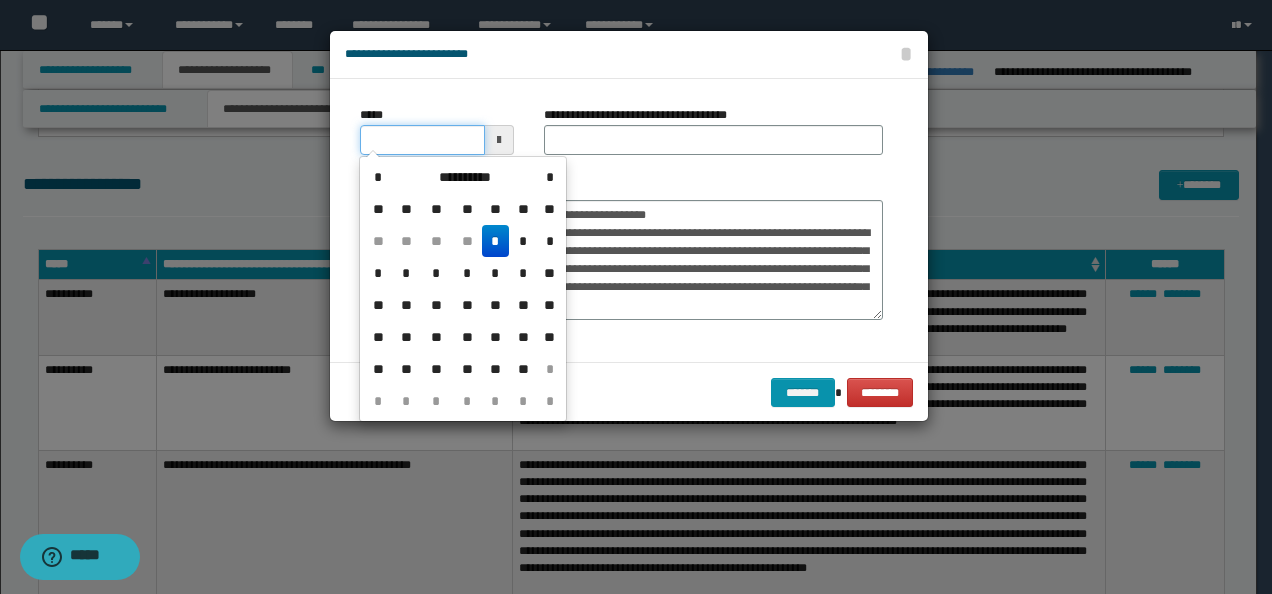 click on "*****" at bounding box center (422, 140) 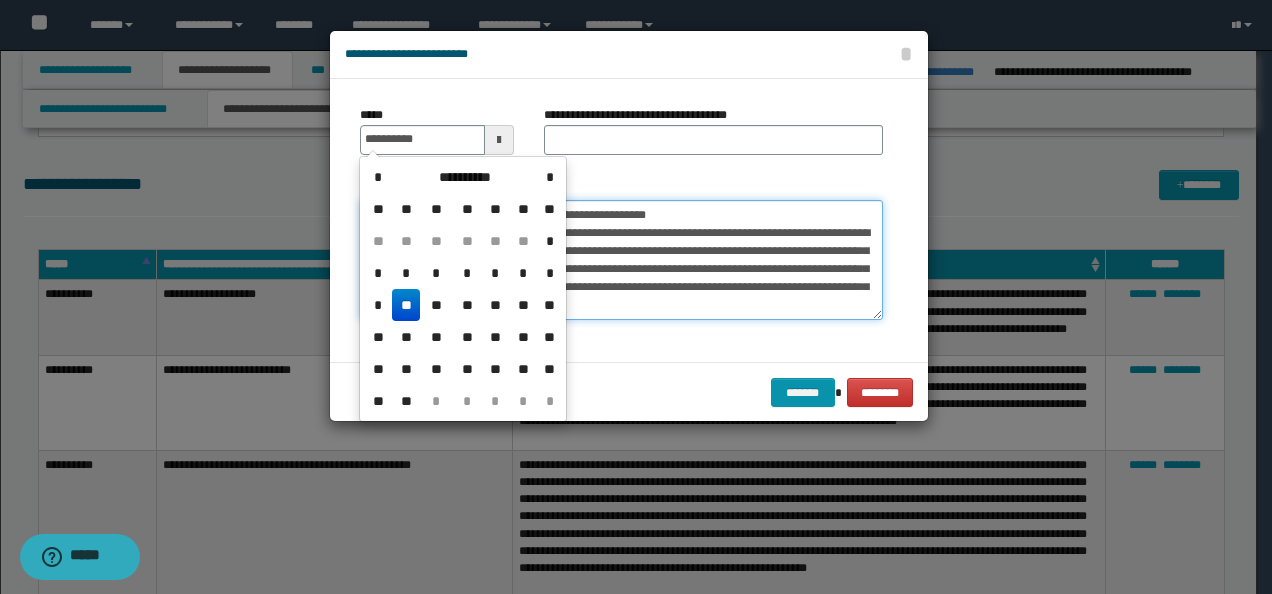 type on "**********" 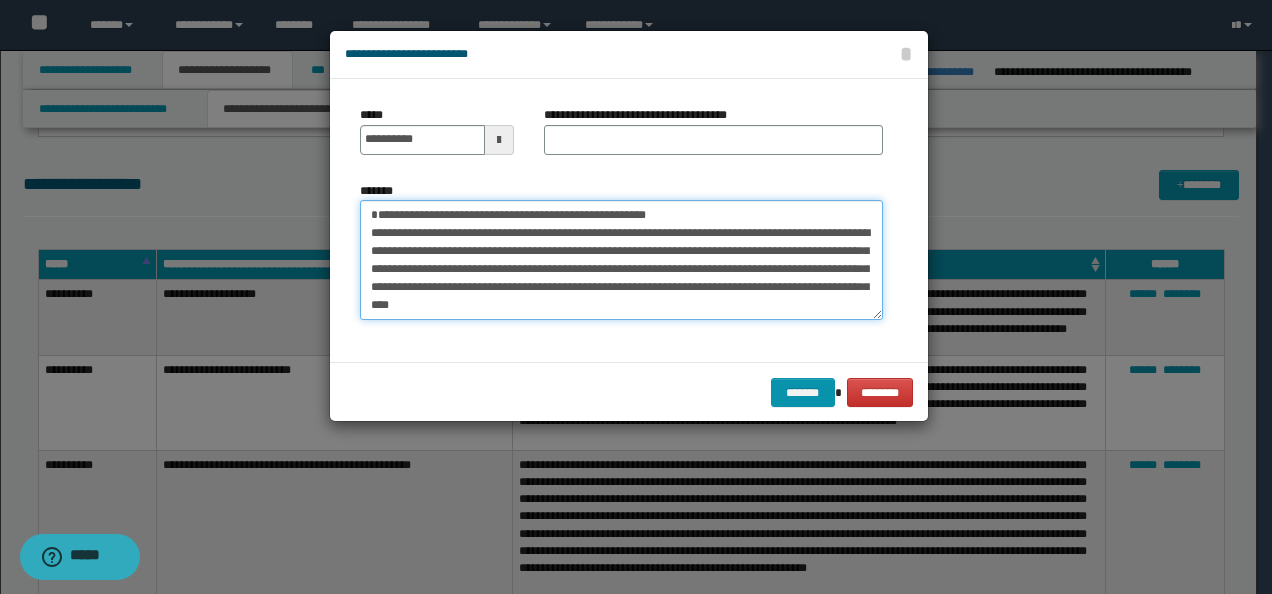 drag, startPoint x: 208, startPoint y: 202, endPoint x: 452, endPoint y: 174, distance: 245.6013 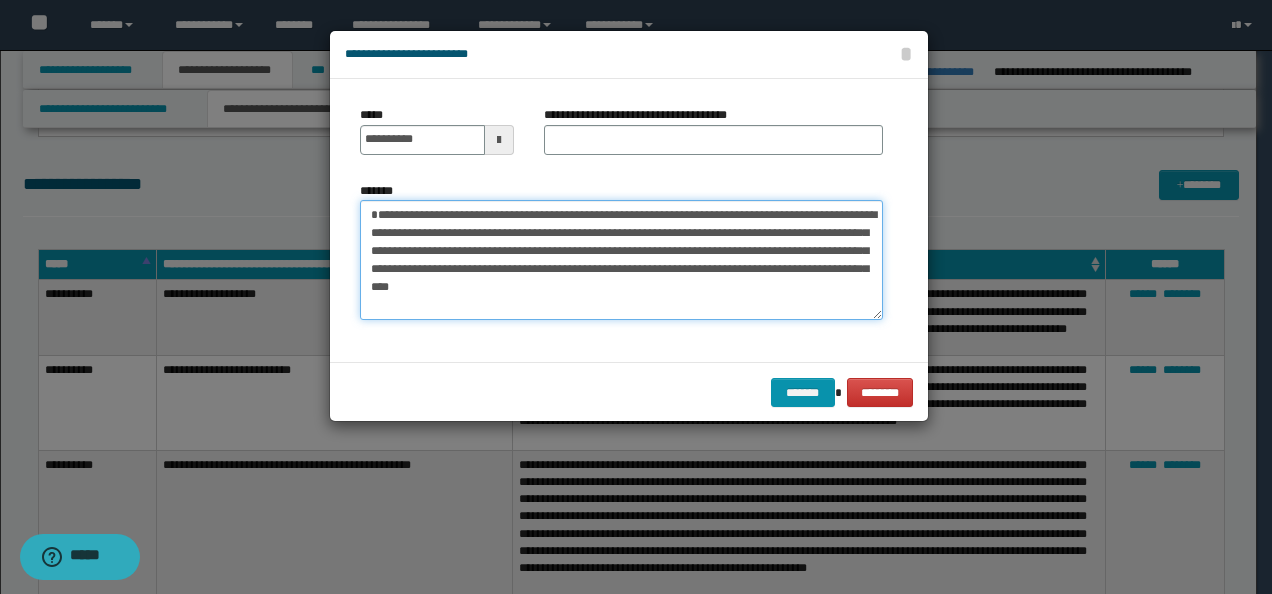 type on "**********" 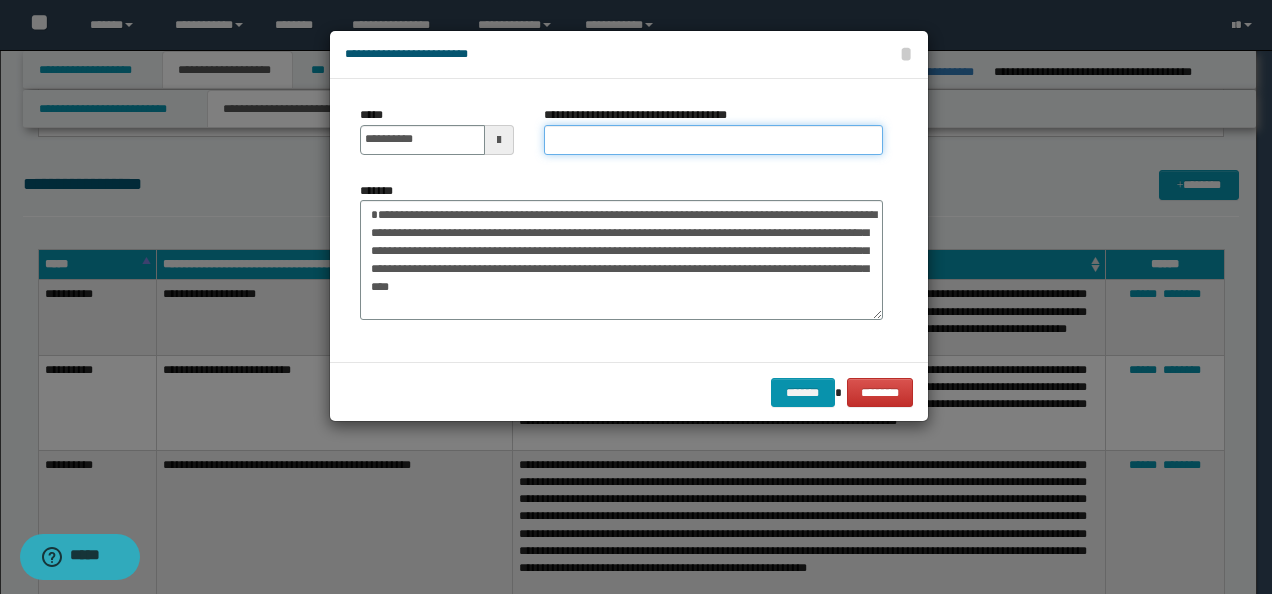 click on "**********" at bounding box center (713, 140) 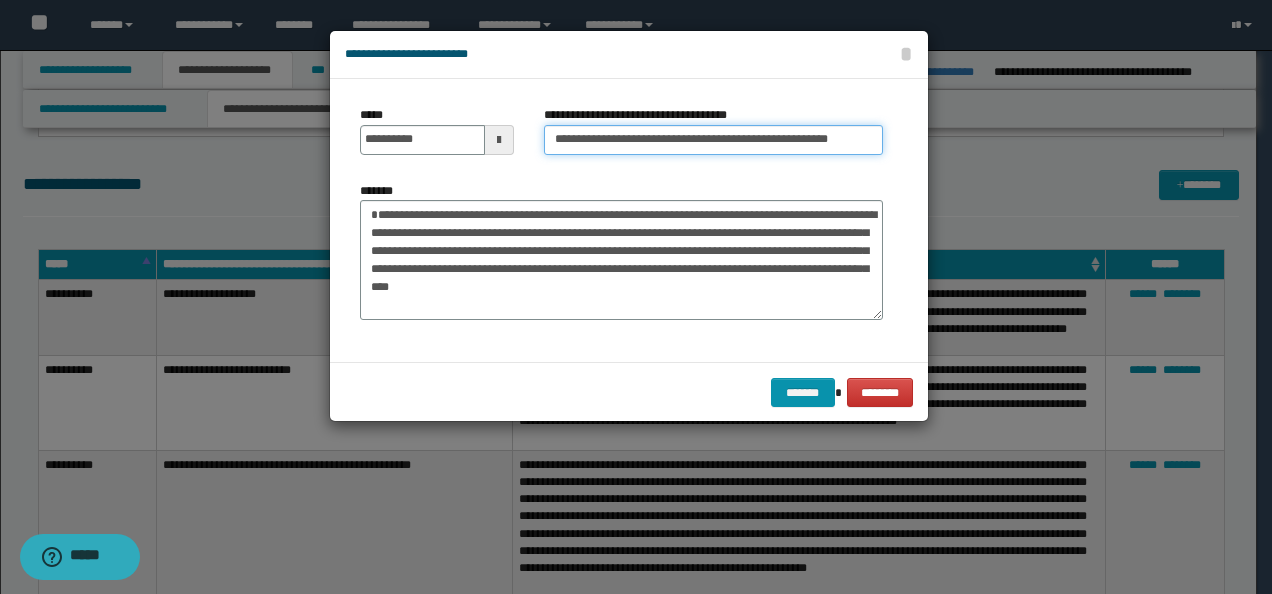 scroll, scrollTop: 0, scrollLeft: 18, axis: horizontal 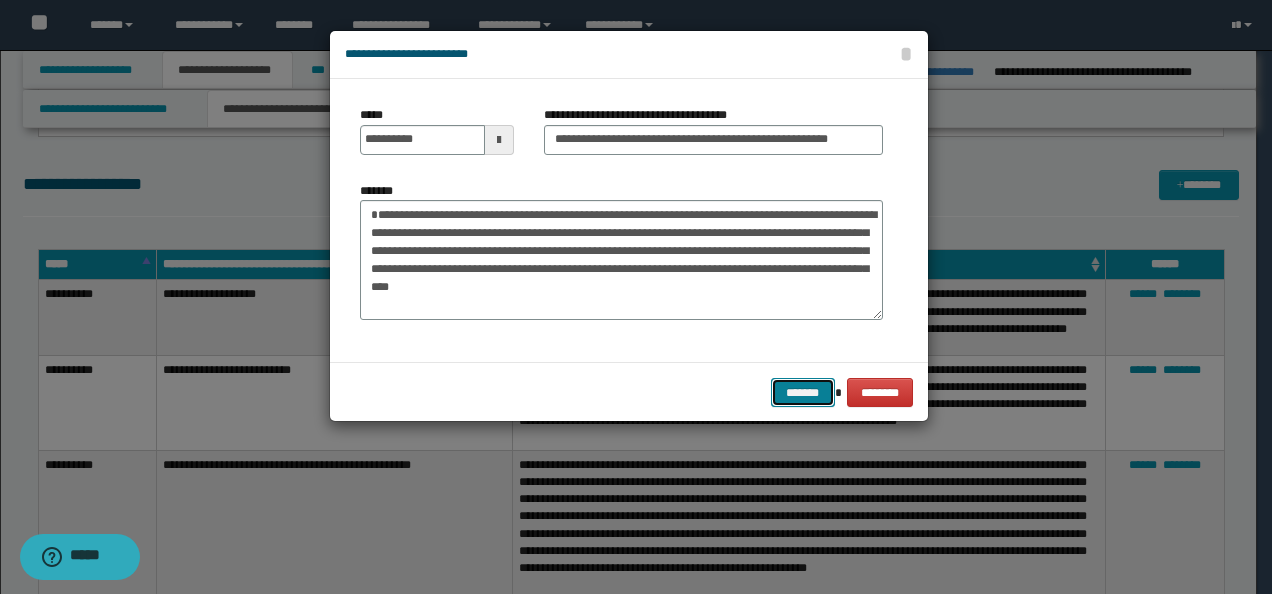 click on "*******" at bounding box center [803, 392] 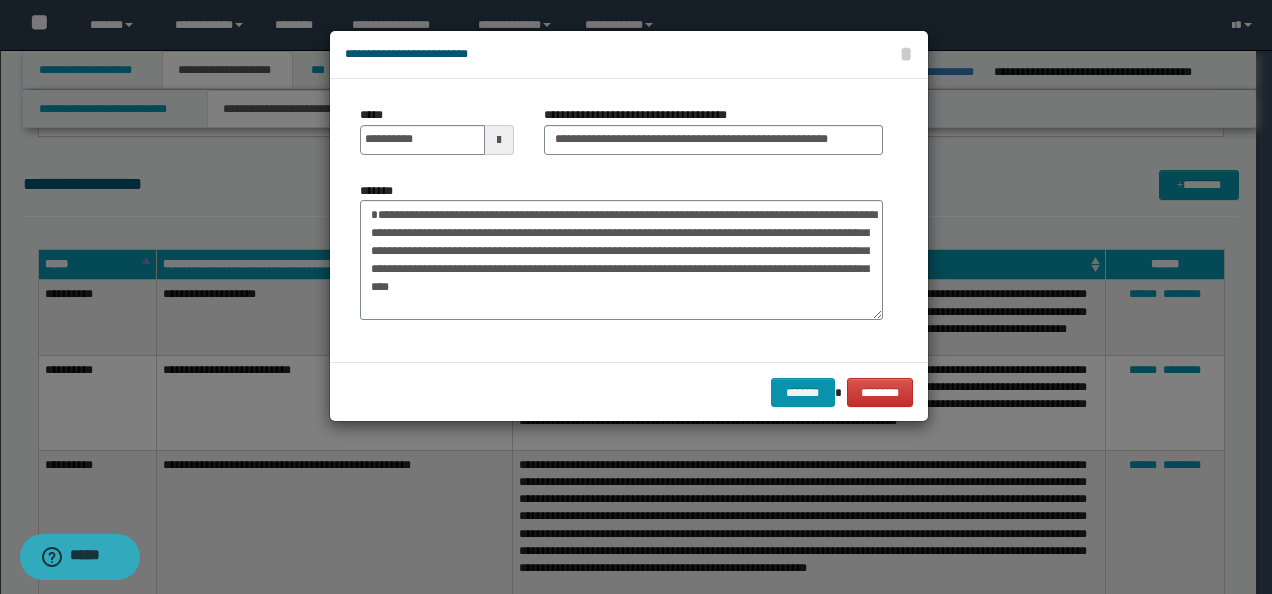 scroll, scrollTop: 0, scrollLeft: 0, axis: both 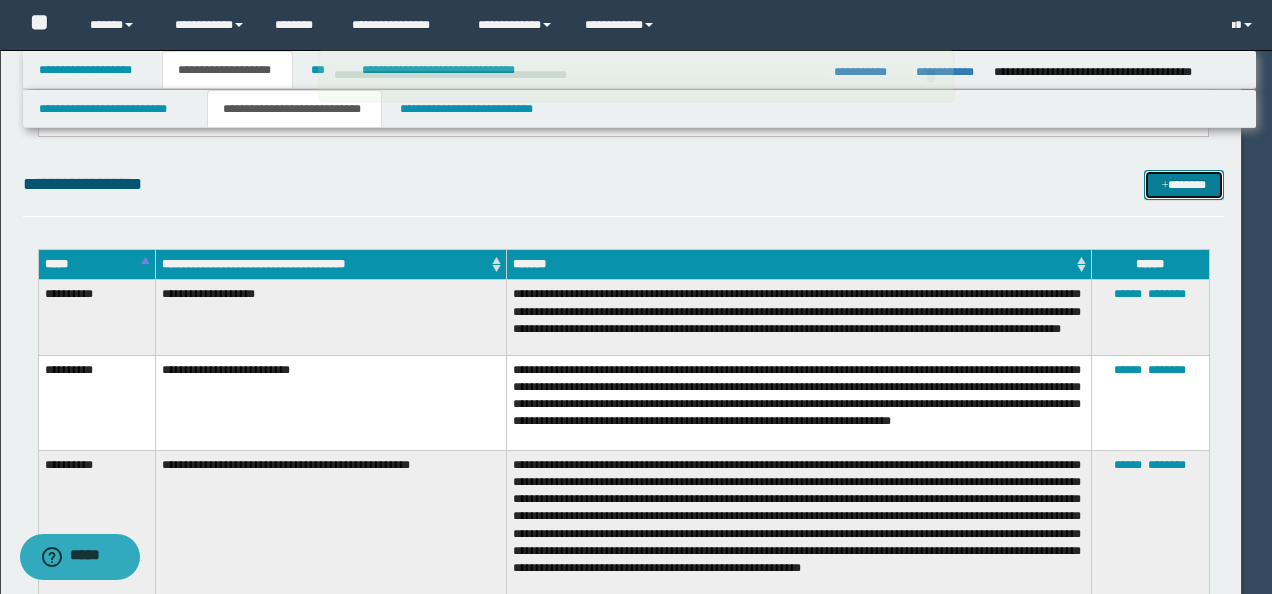 type 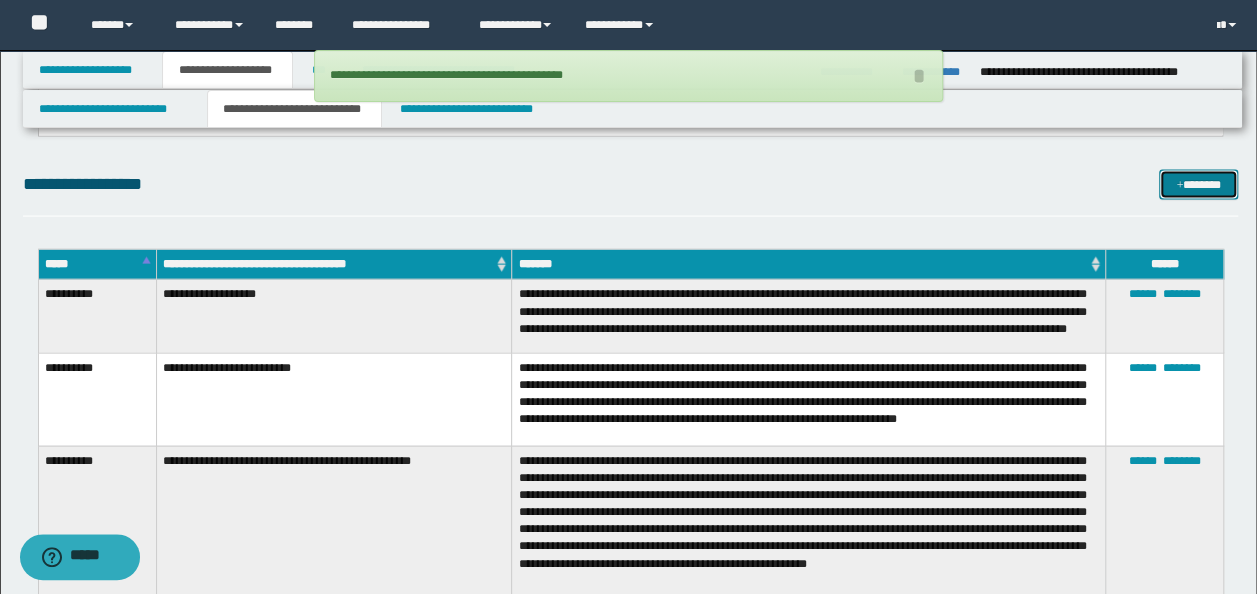 click on "*******" at bounding box center (1198, 184) 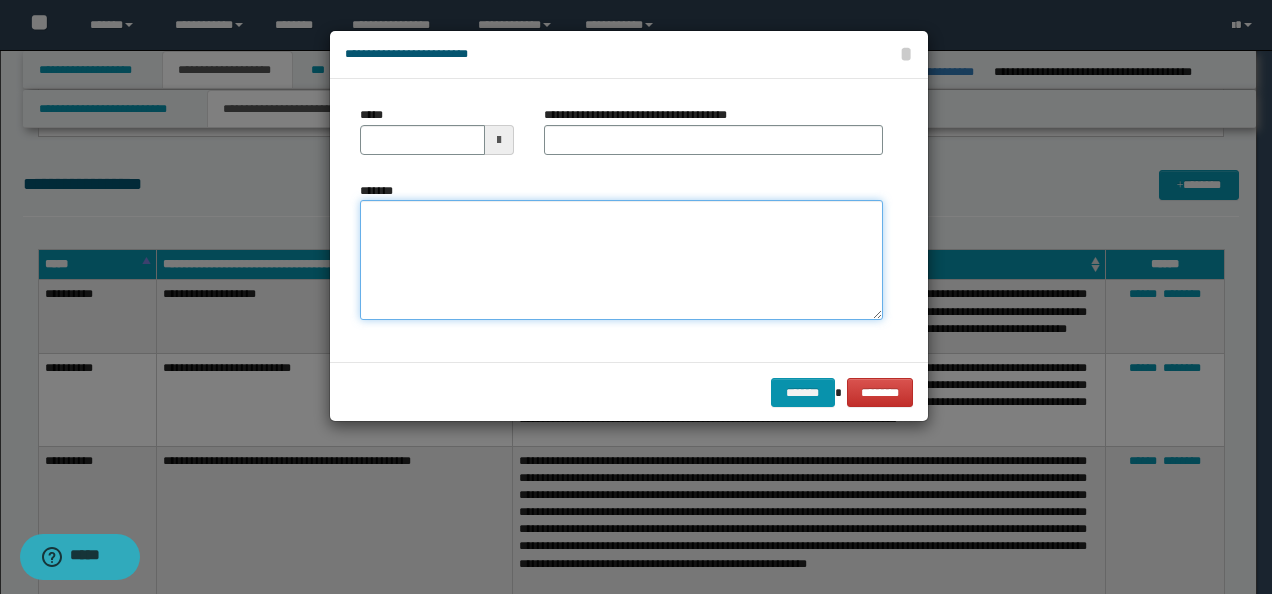 click on "*******" at bounding box center (621, 259) 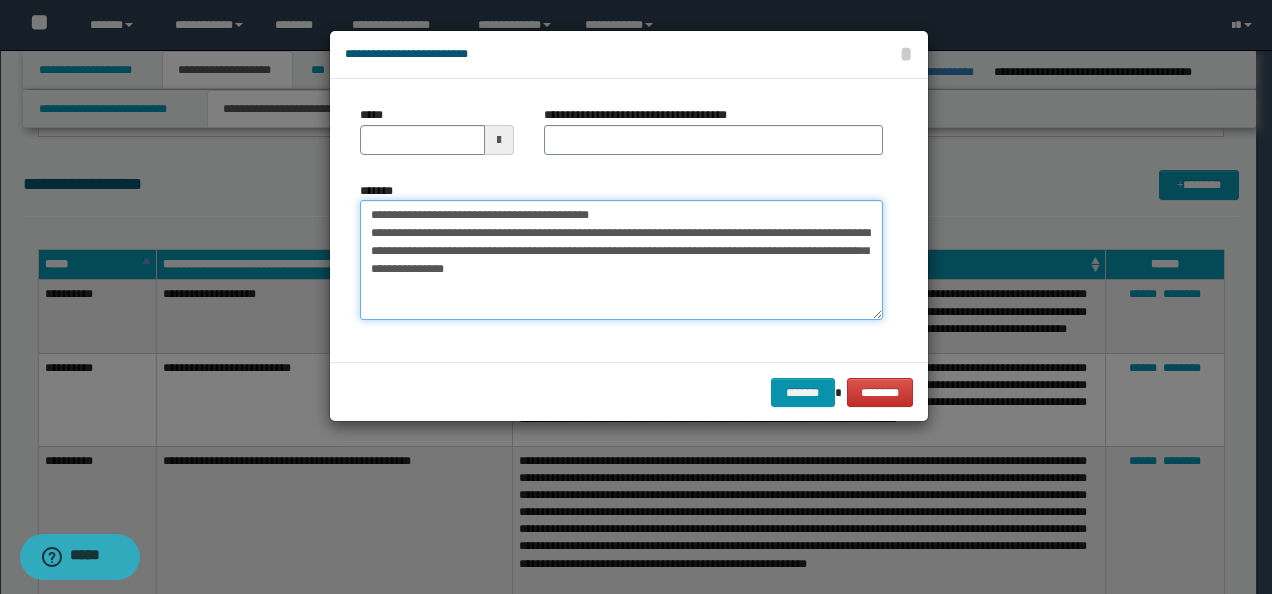 drag, startPoint x: 435, startPoint y: 209, endPoint x: 166, endPoint y: 203, distance: 269.0669 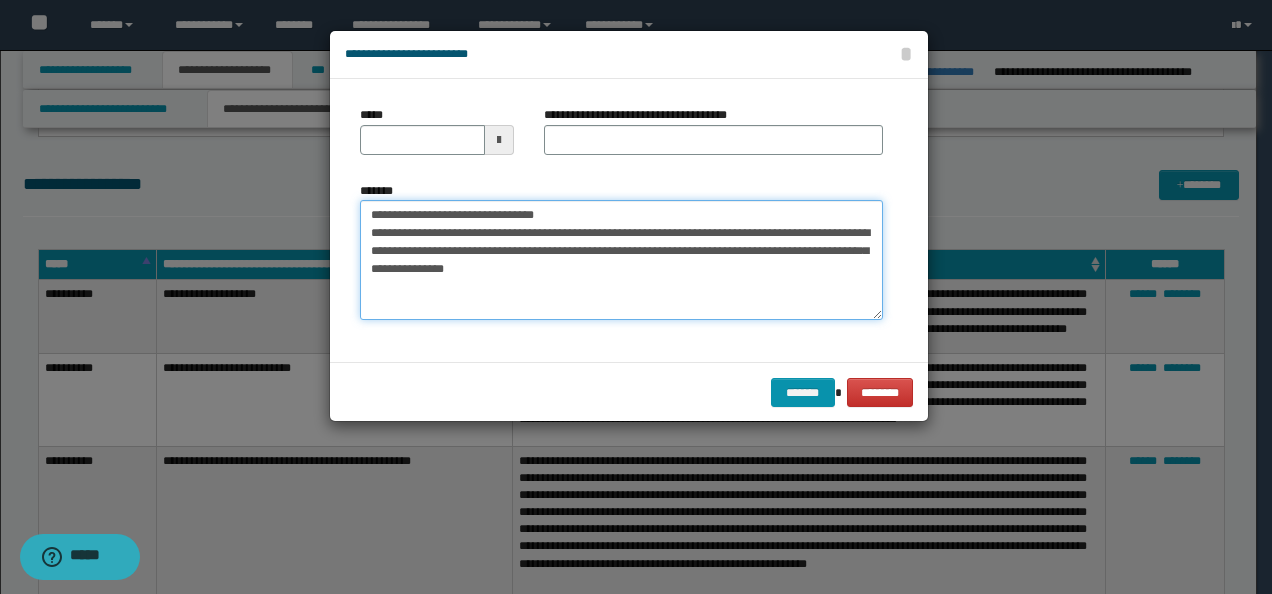 type 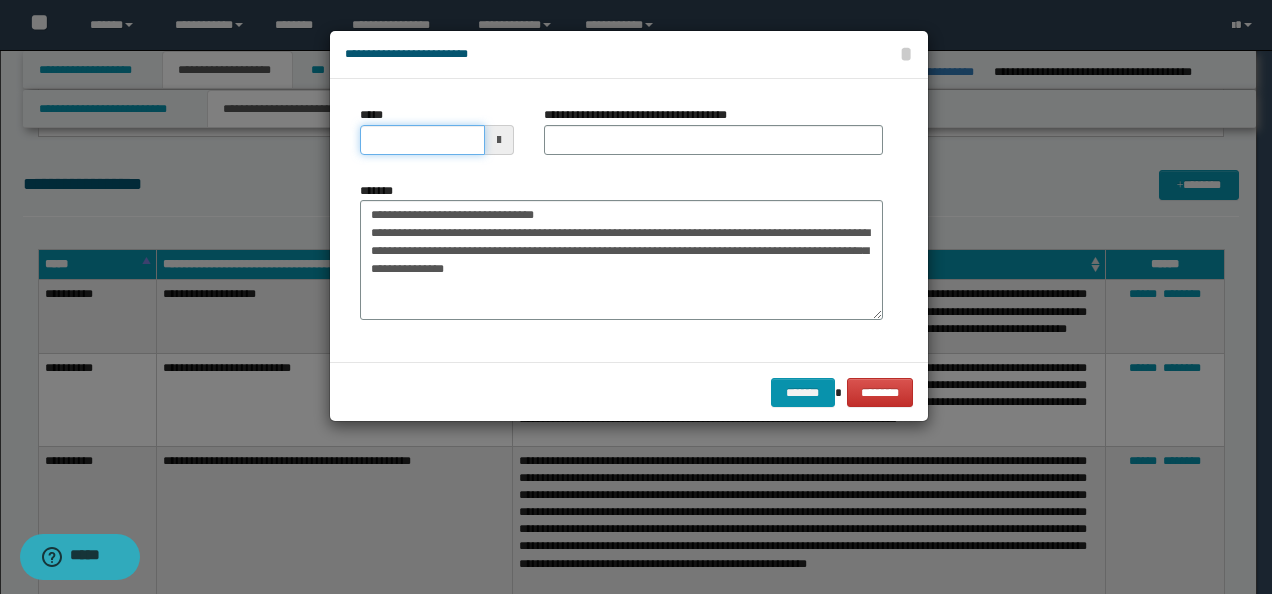 click on "*****" at bounding box center (422, 140) 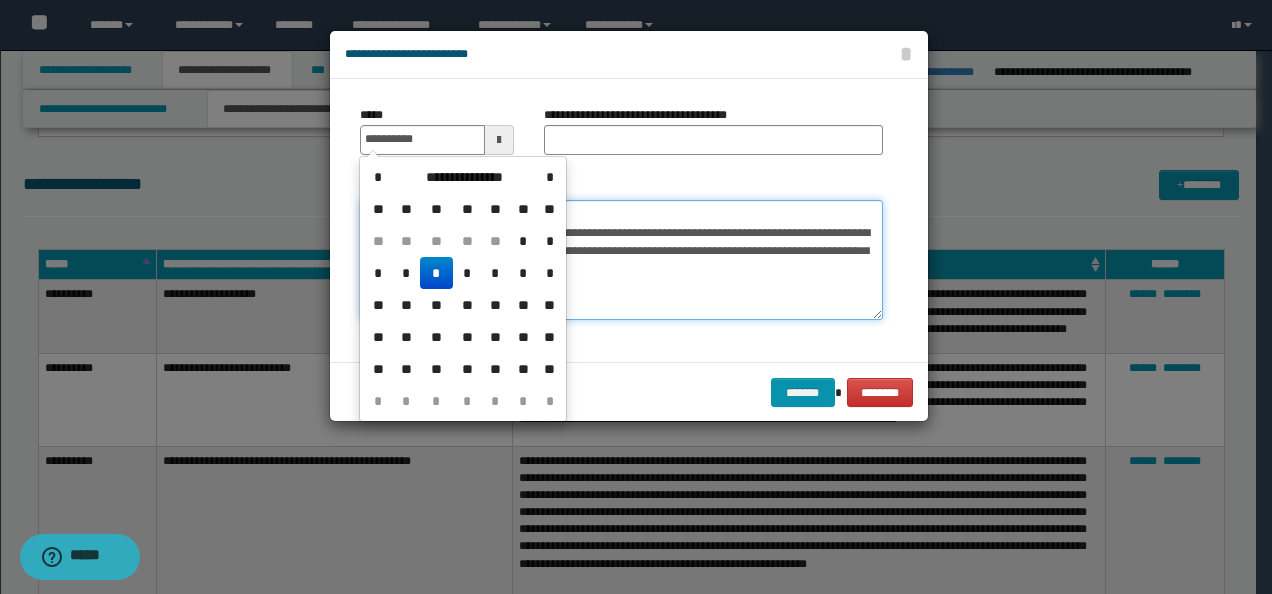 type on "**********" 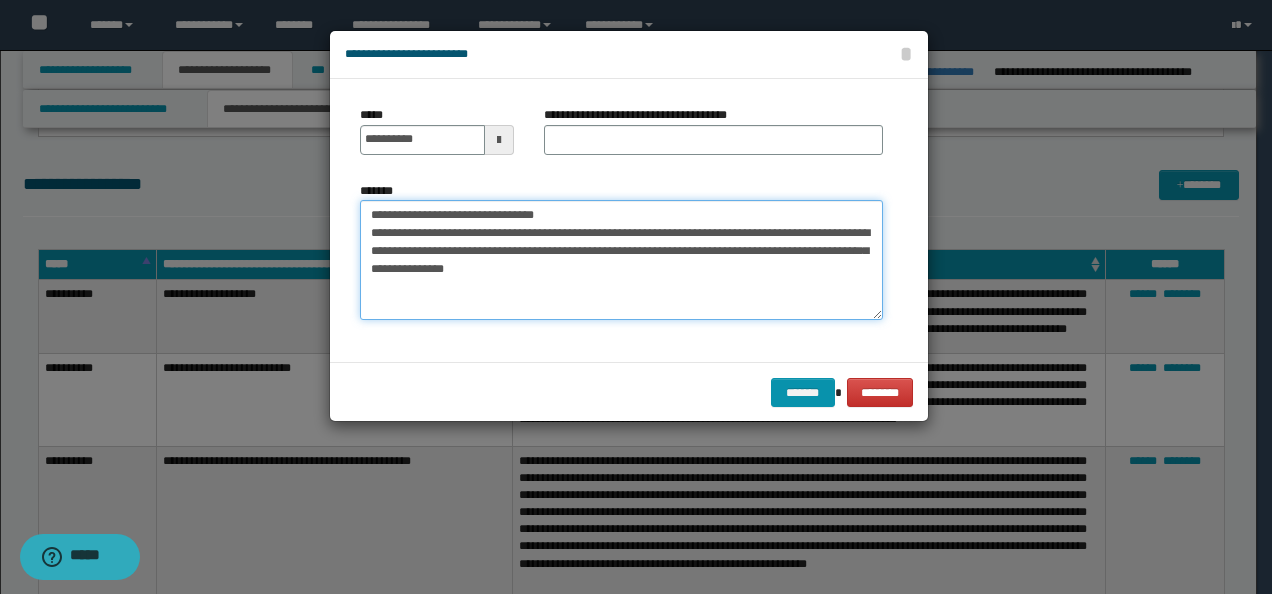 drag, startPoint x: 601, startPoint y: 211, endPoint x: 407, endPoint y: 197, distance: 194.5045 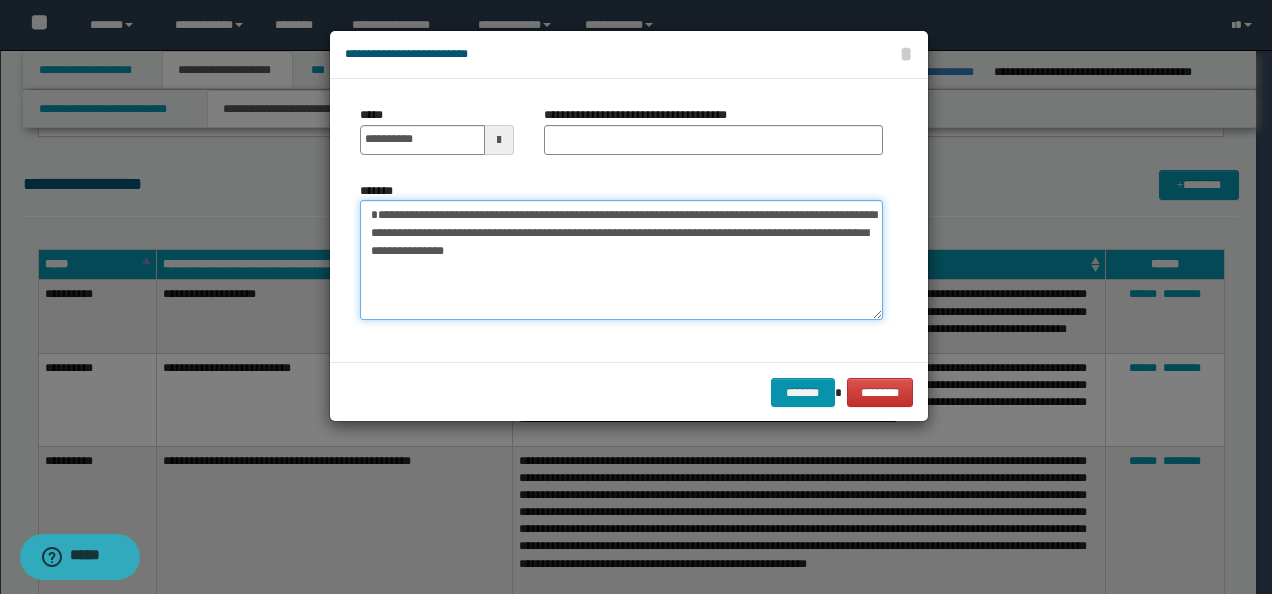 type on "**********" 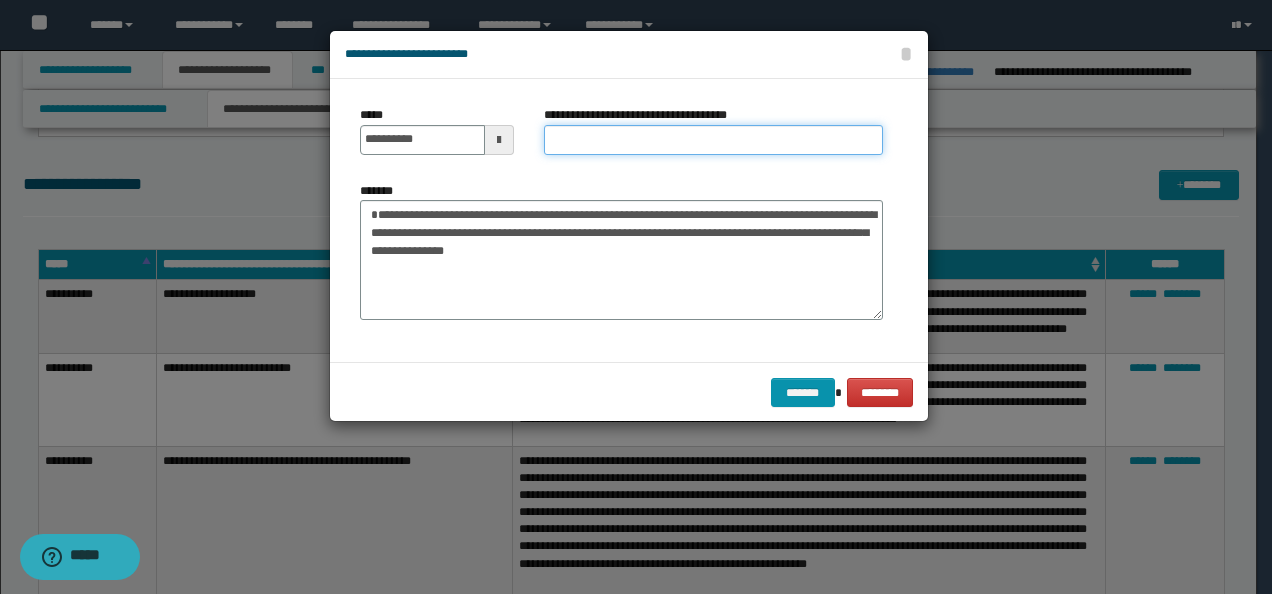 drag, startPoint x: 561, startPoint y: 145, endPoint x: 579, endPoint y: 155, distance: 20.59126 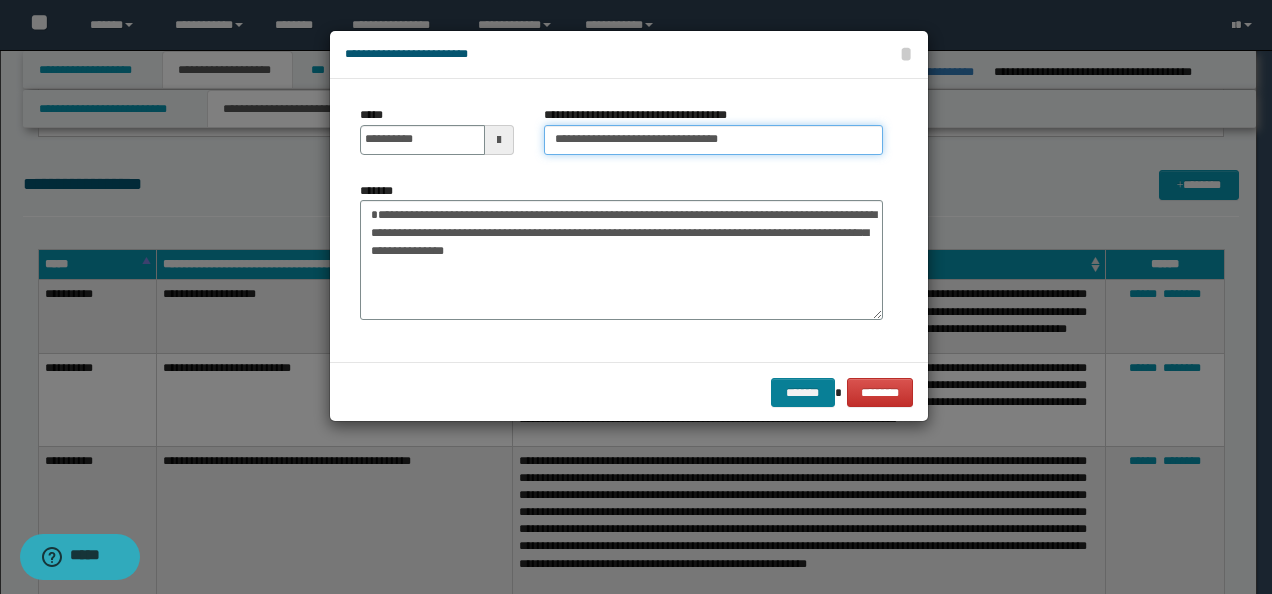 type on "**********" 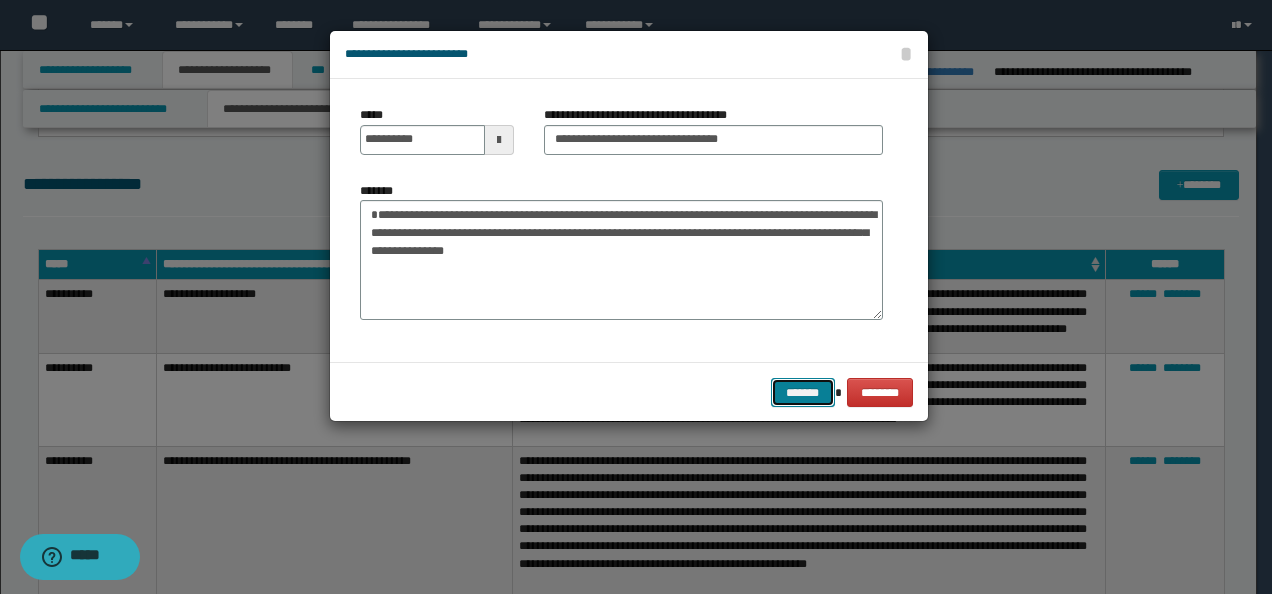 click on "*******" at bounding box center (803, 392) 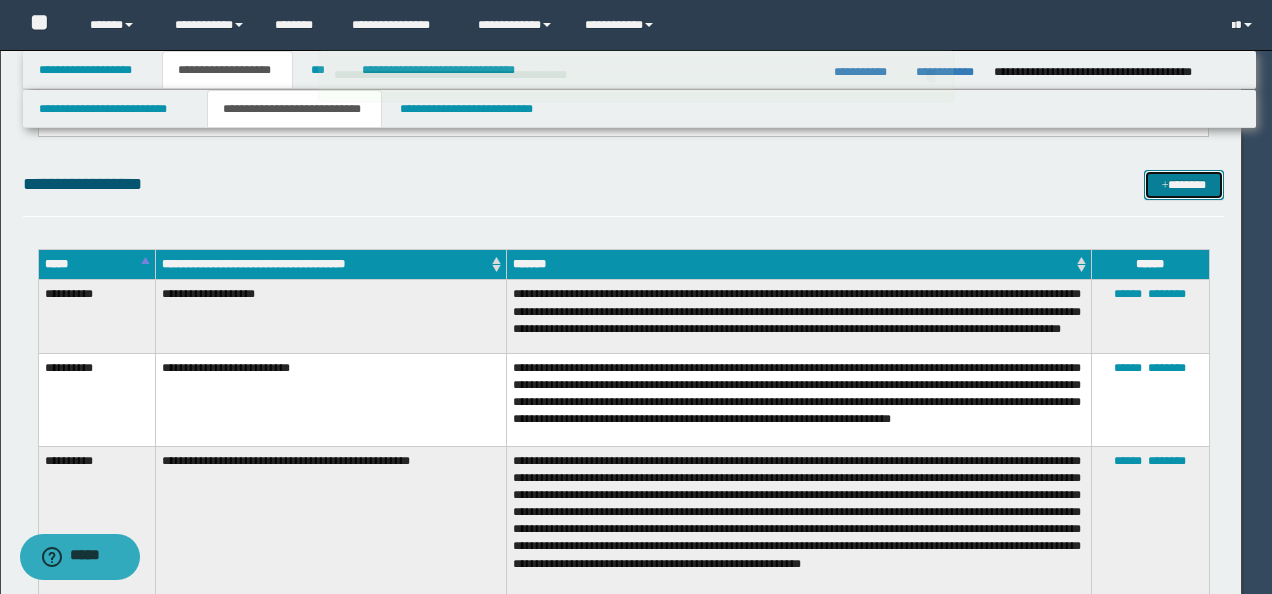 type 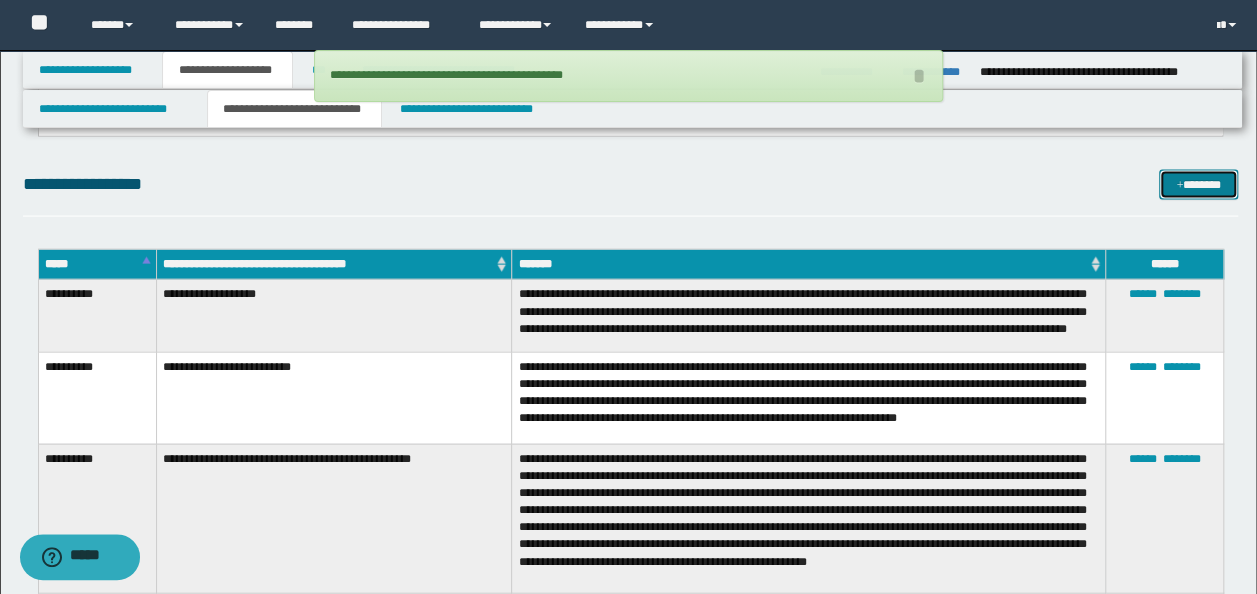 click on "*******" at bounding box center [1198, 184] 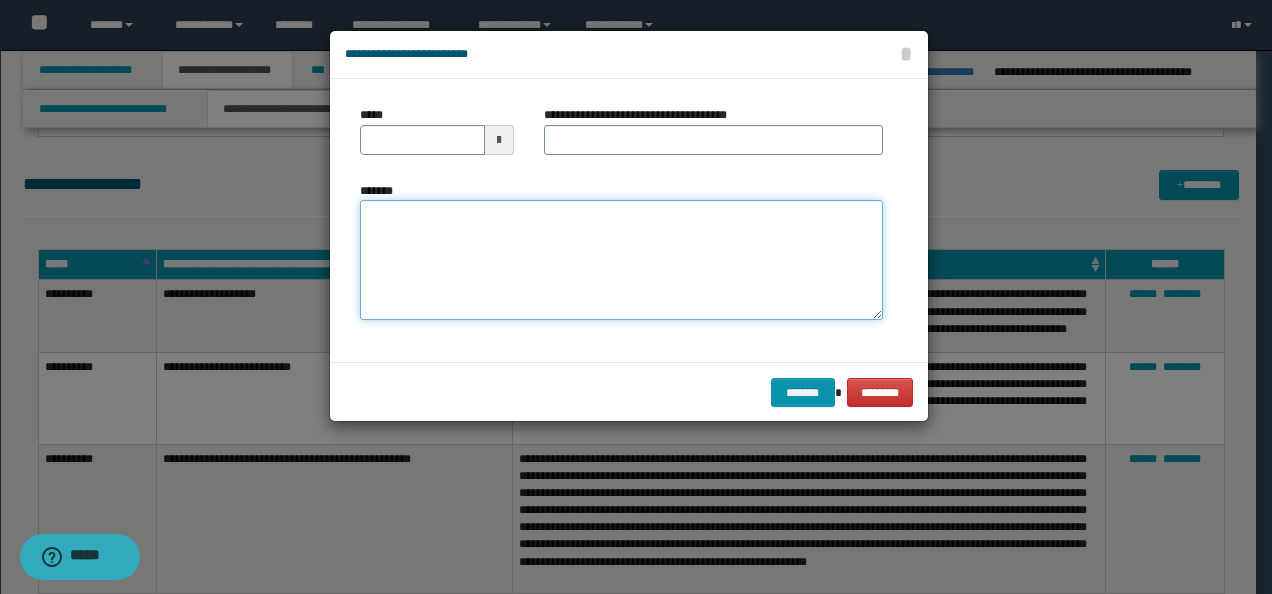 click on "*******" at bounding box center (621, 259) 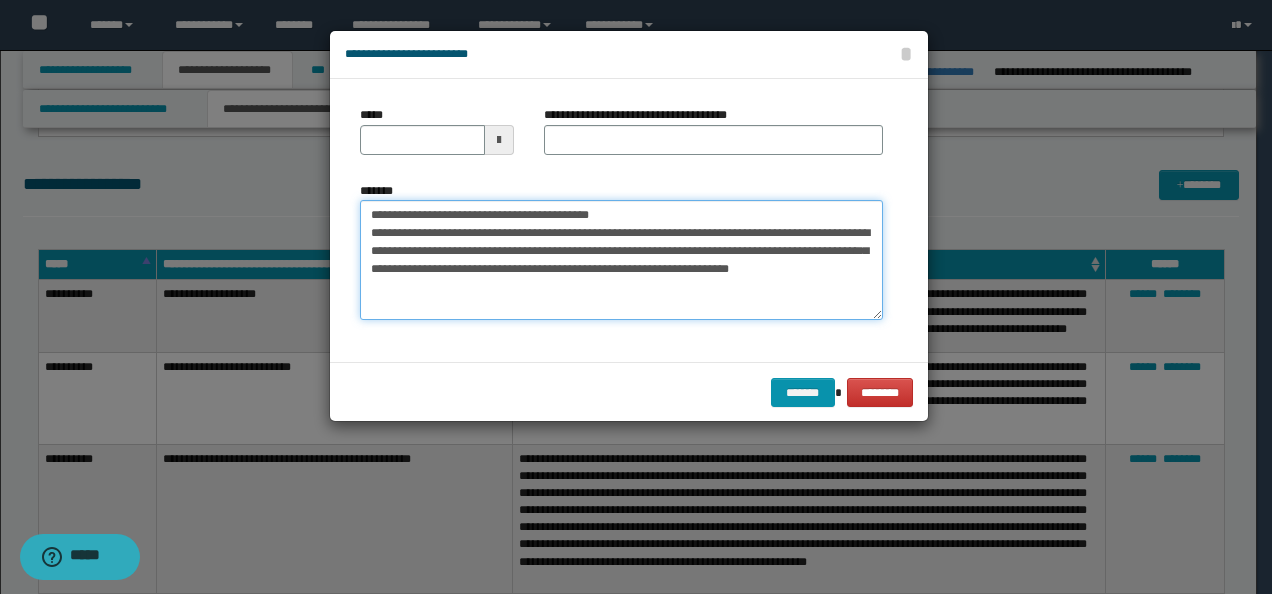 drag, startPoint x: 432, startPoint y: 211, endPoint x: 313, endPoint y: 204, distance: 119.2057 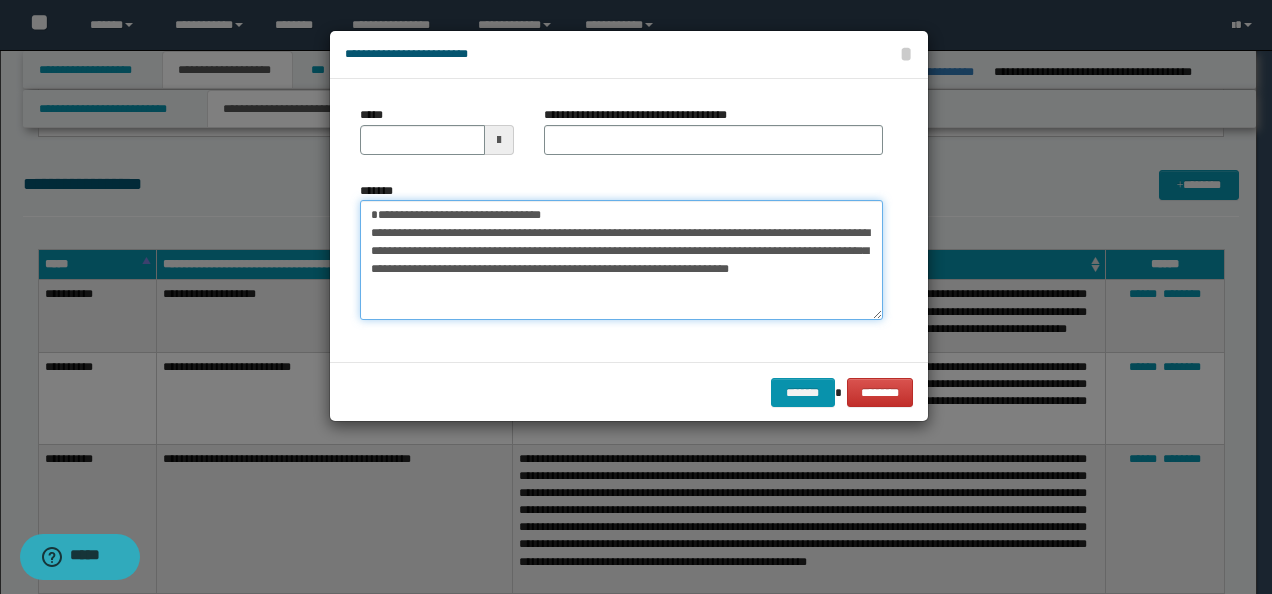 type 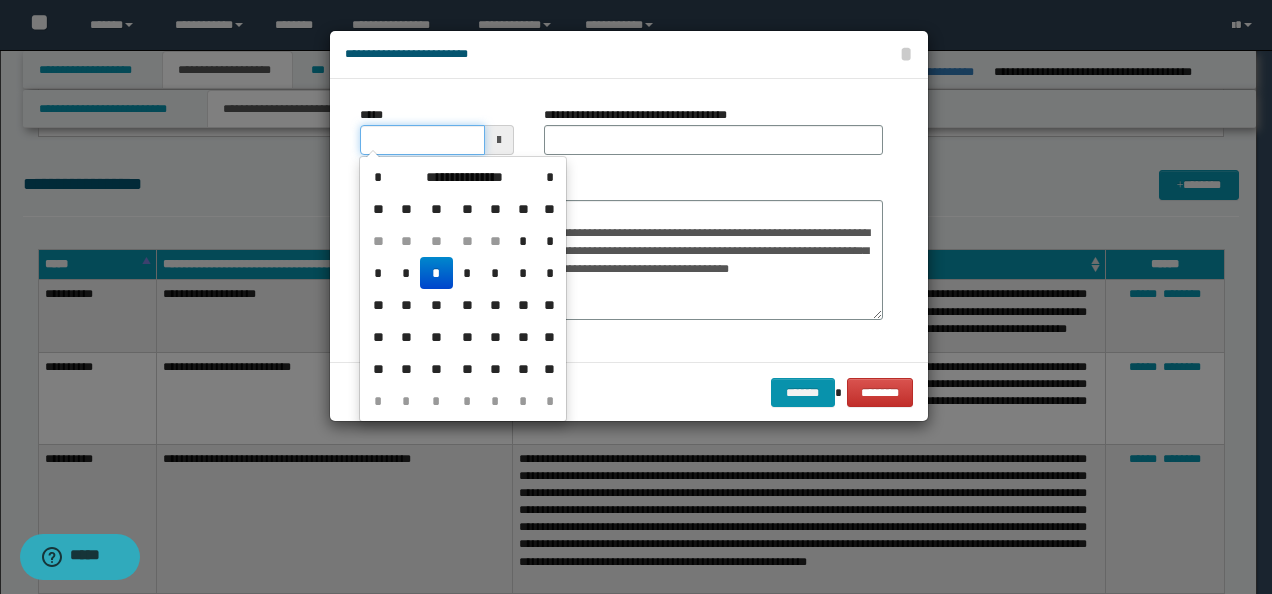 click on "*****" at bounding box center [422, 140] 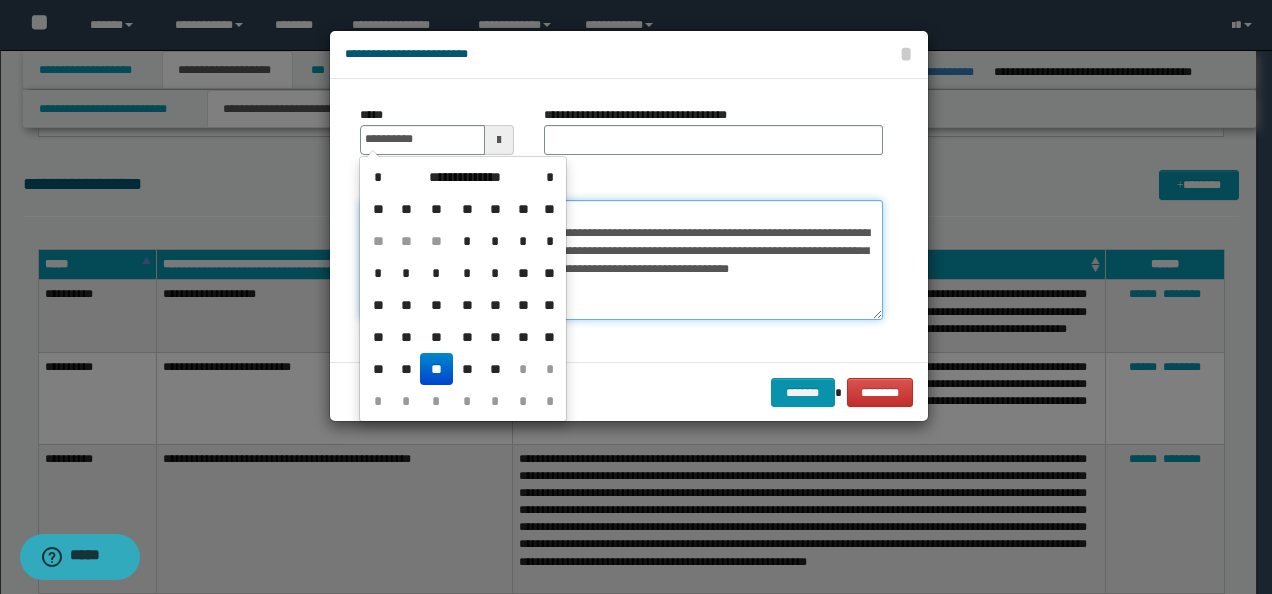 type on "**********" 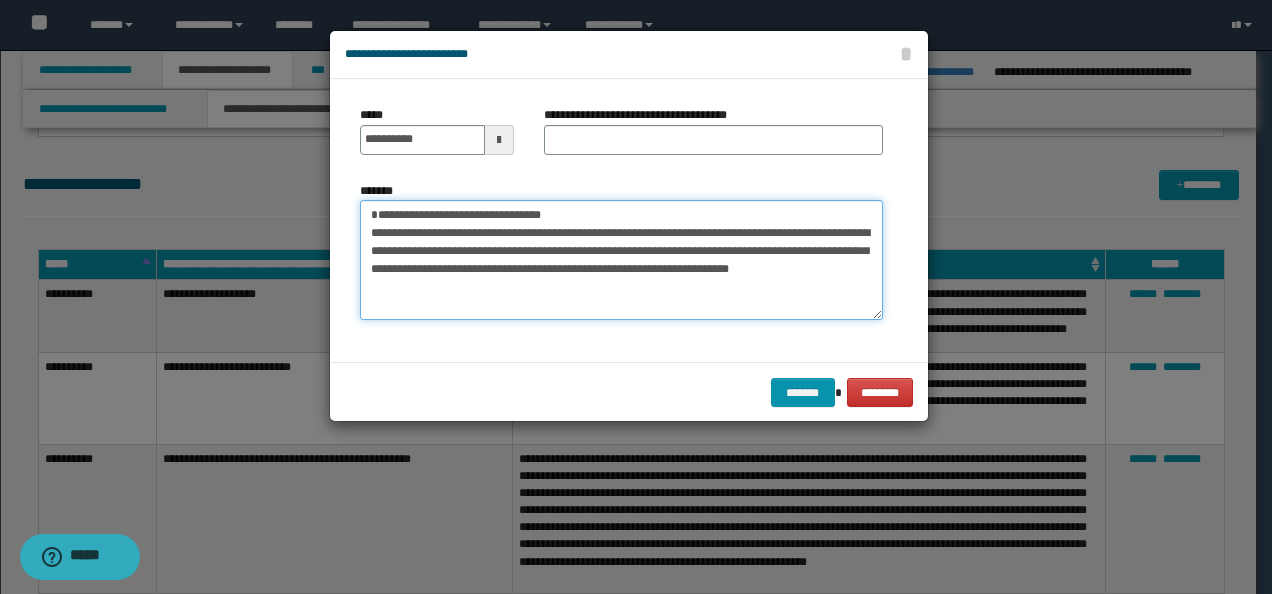 drag, startPoint x: 630, startPoint y: 208, endPoint x: 397, endPoint y: 192, distance: 233.5487 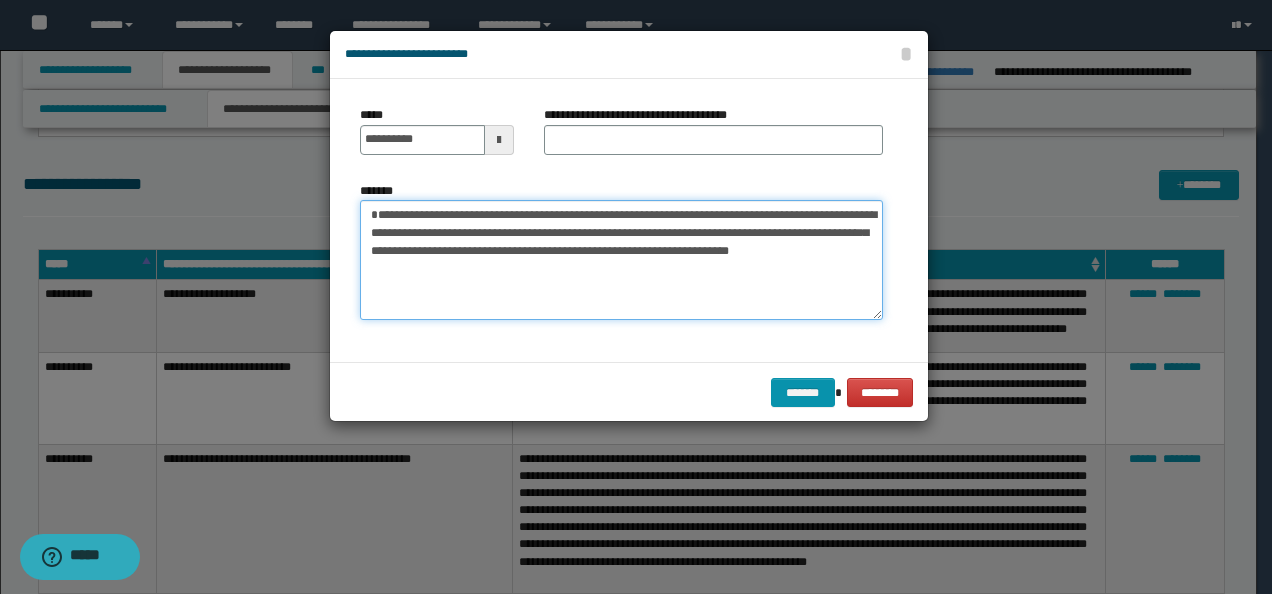 type on "**********" 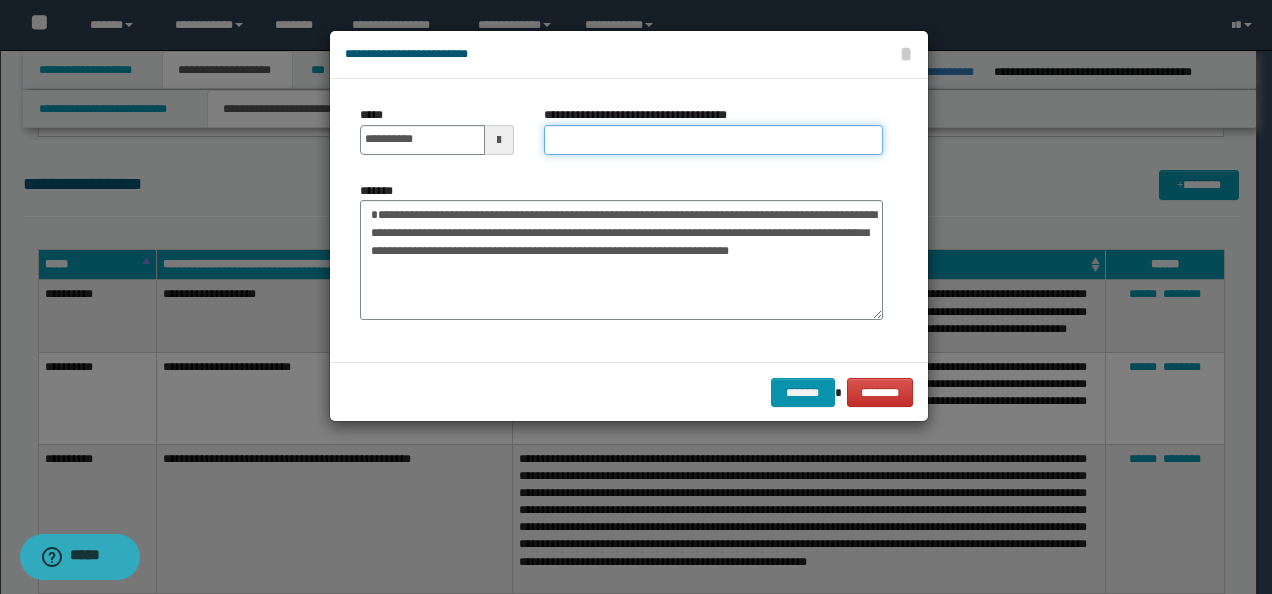 click on "**********" at bounding box center (713, 140) 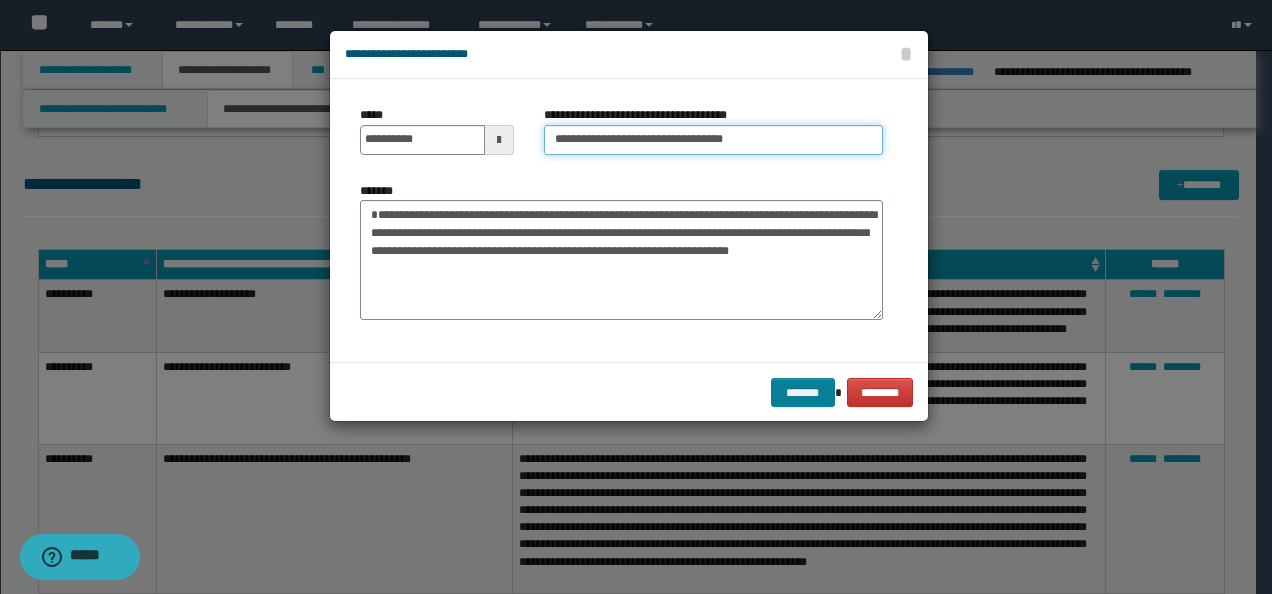 type on "**********" 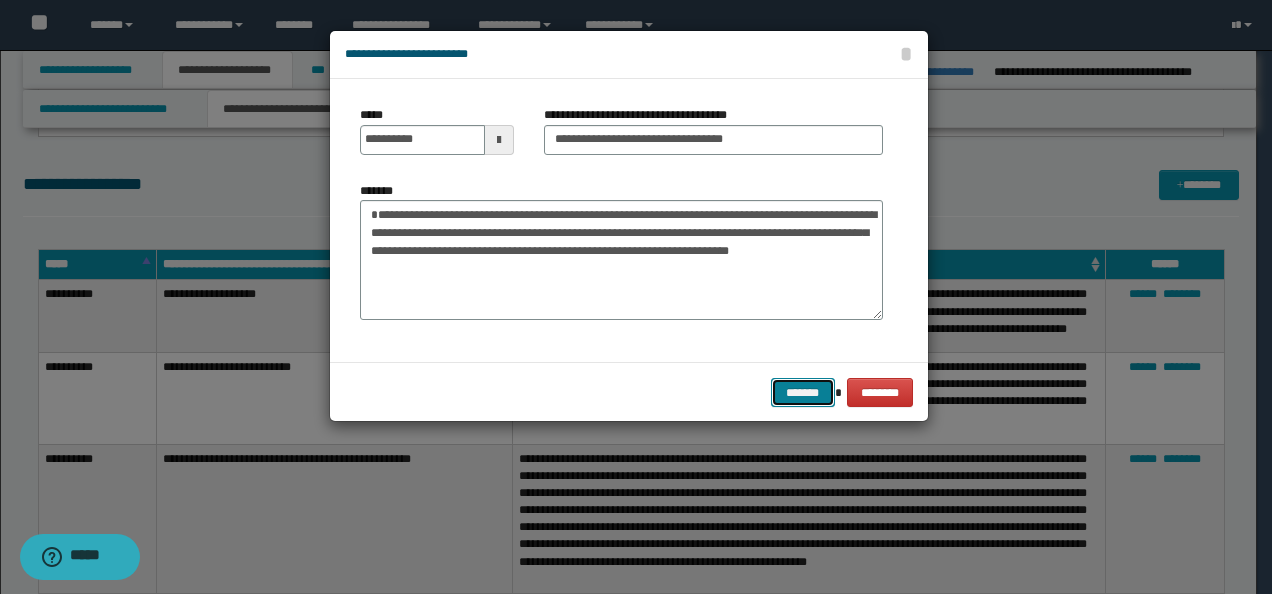 click on "*******" at bounding box center [803, 392] 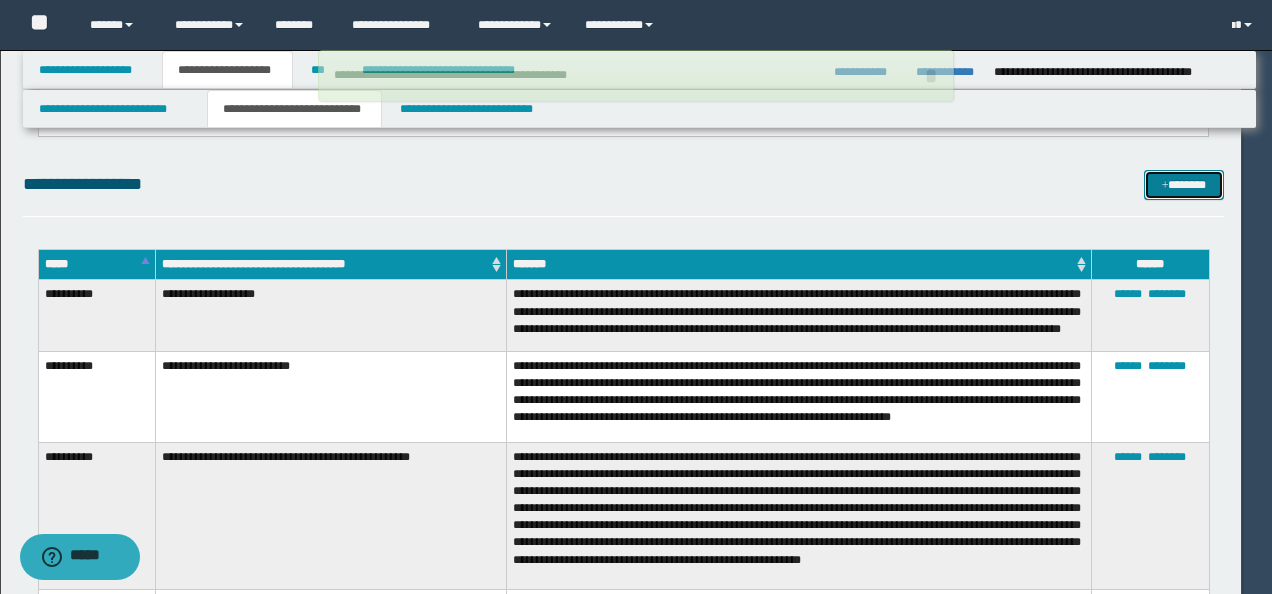 type 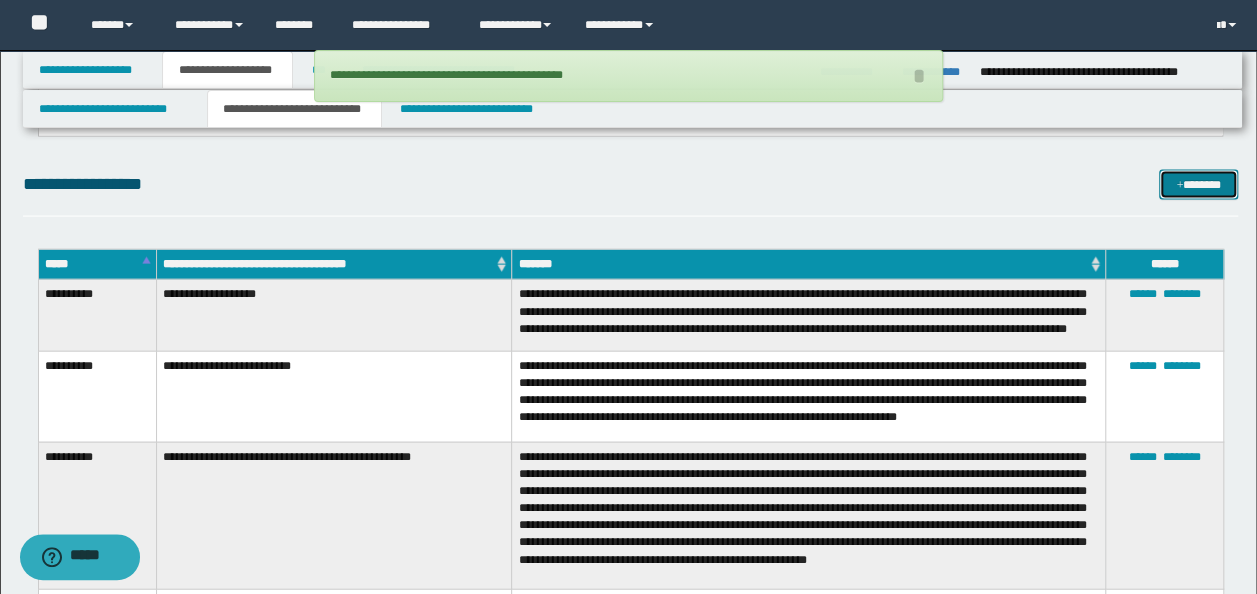 click on "*******" at bounding box center [1198, 184] 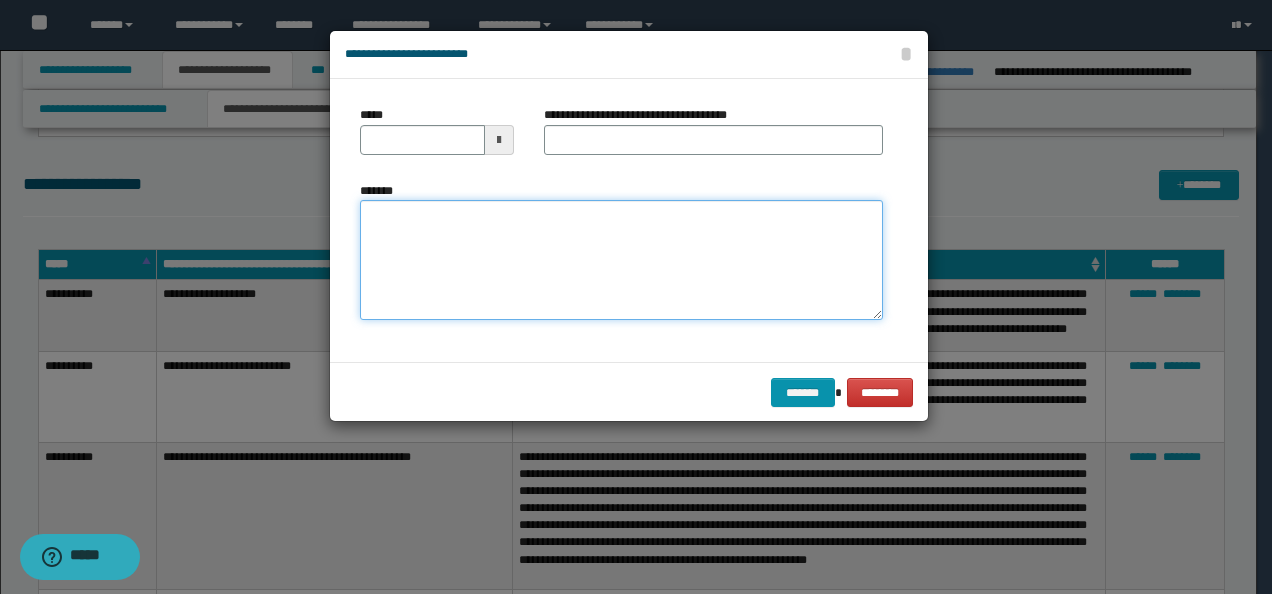 click on "*******" at bounding box center (621, 259) 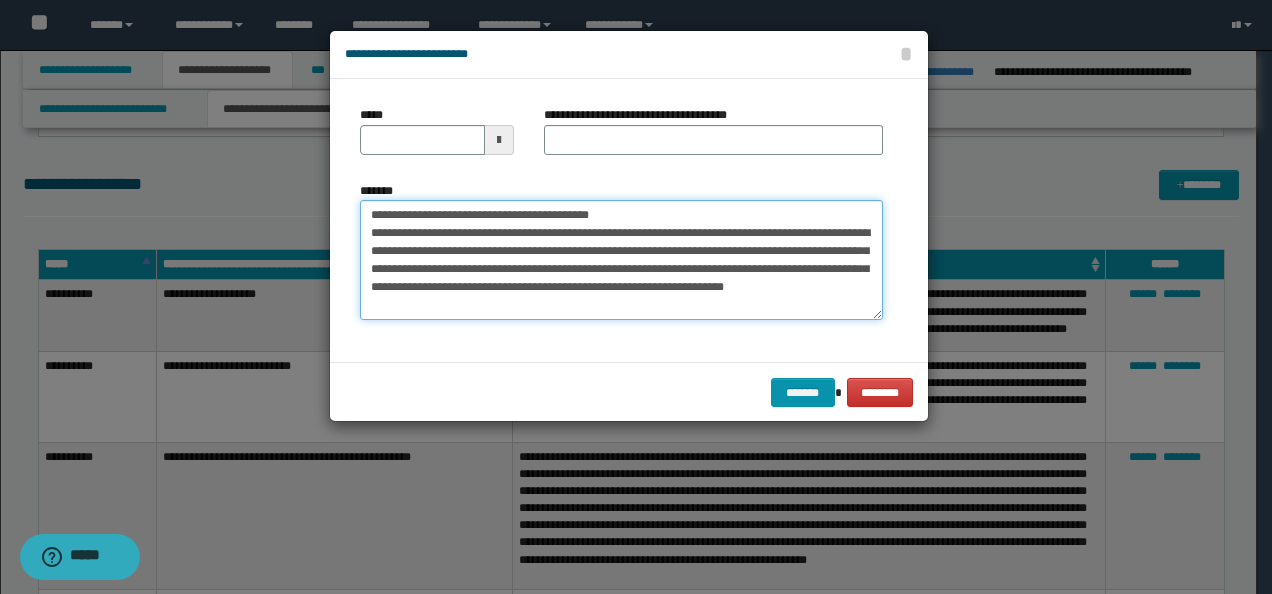 scroll, scrollTop: 0, scrollLeft: 0, axis: both 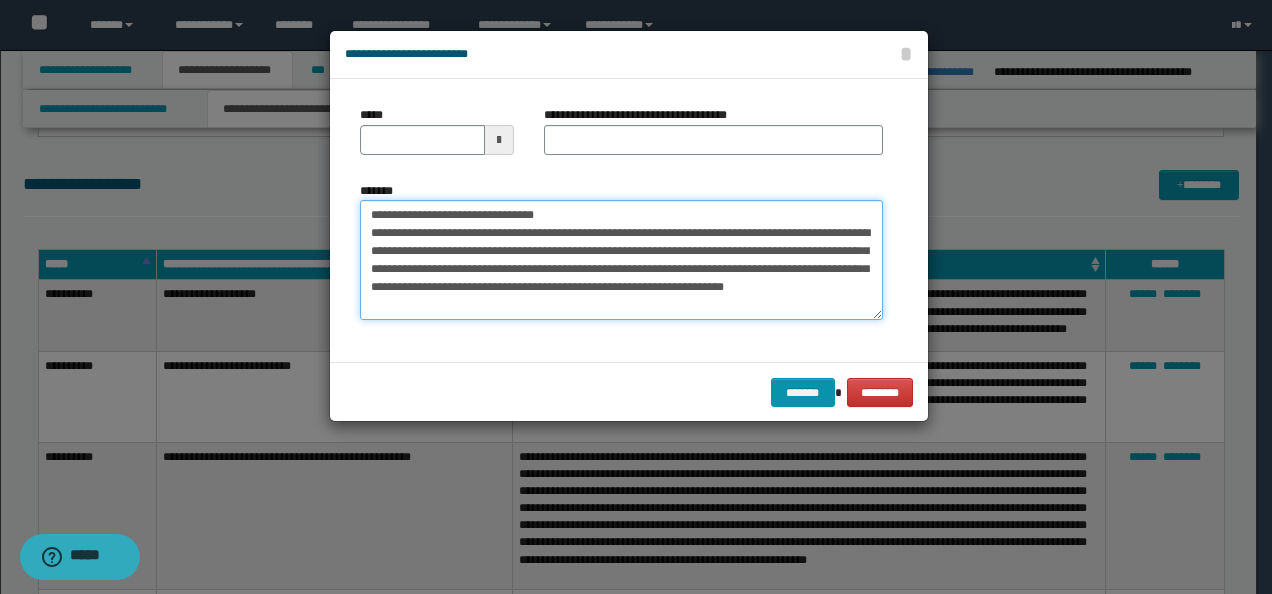 type 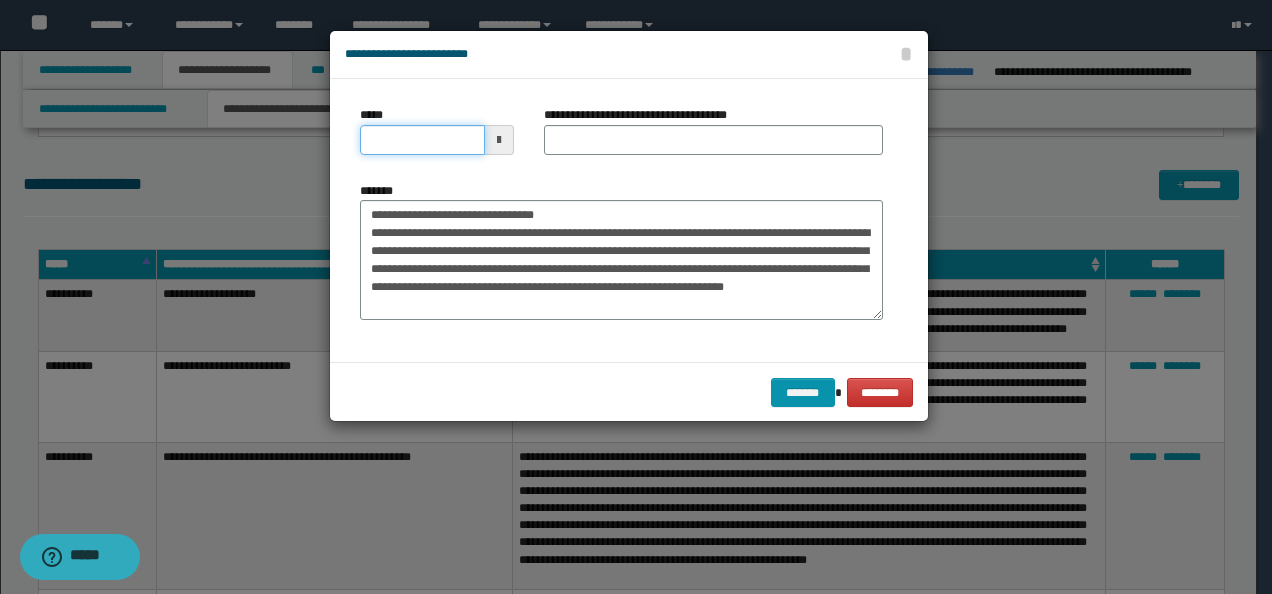 click on "*****" at bounding box center [422, 140] 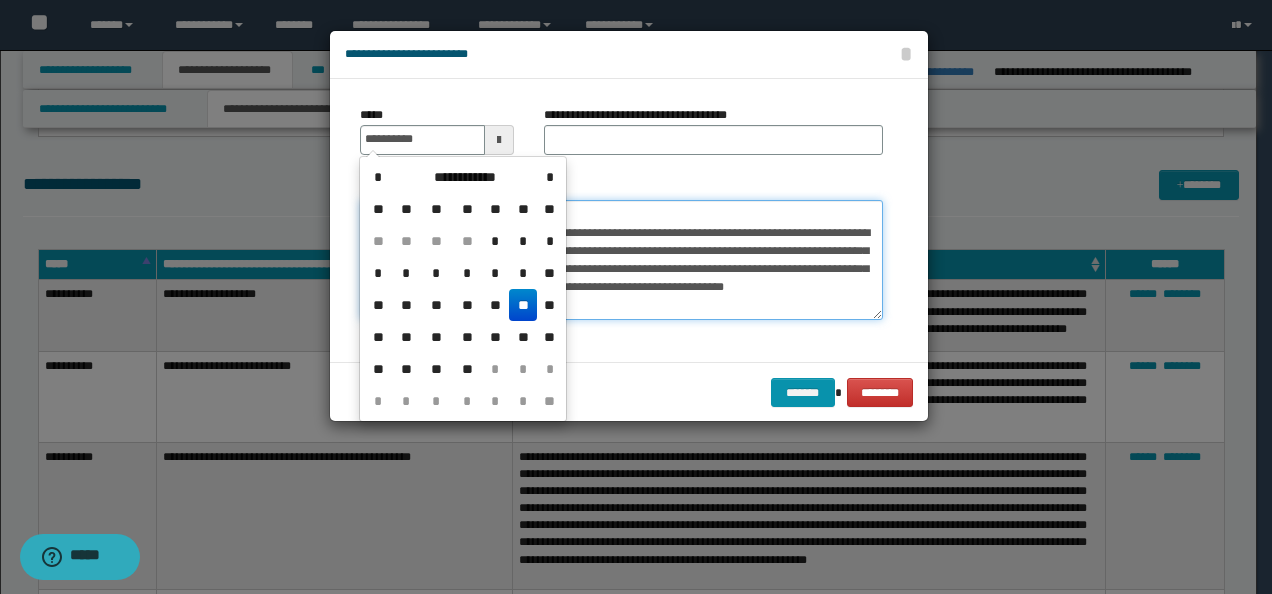 type on "**********" 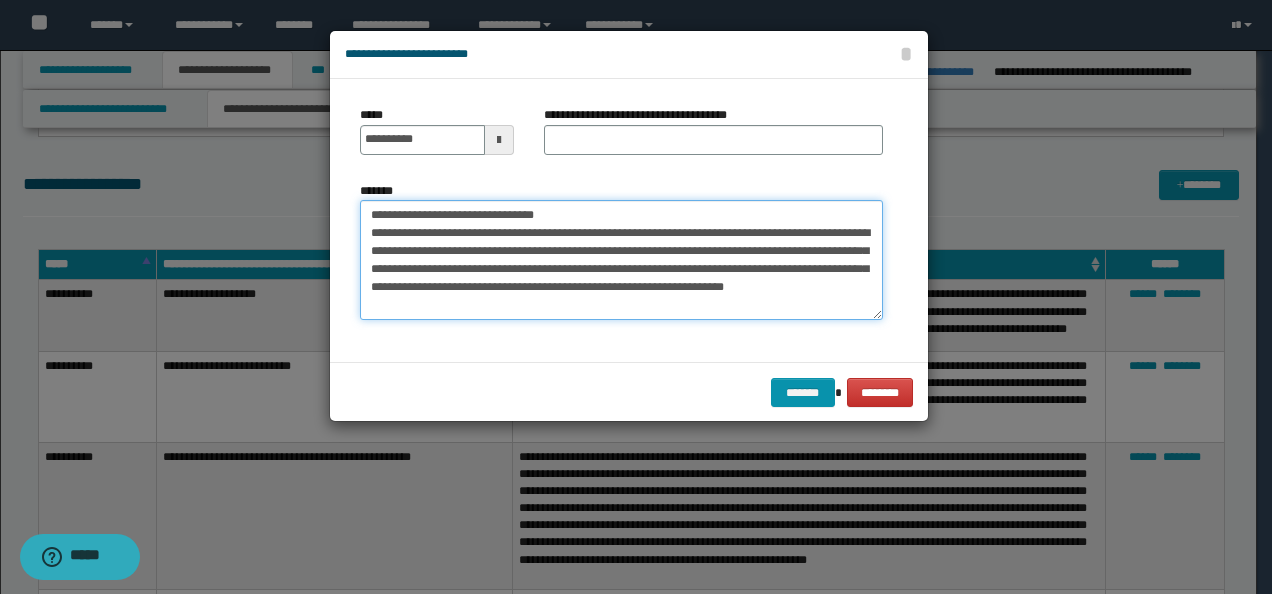 drag, startPoint x: 608, startPoint y: 209, endPoint x: 262, endPoint y: 198, distance: 346.1748 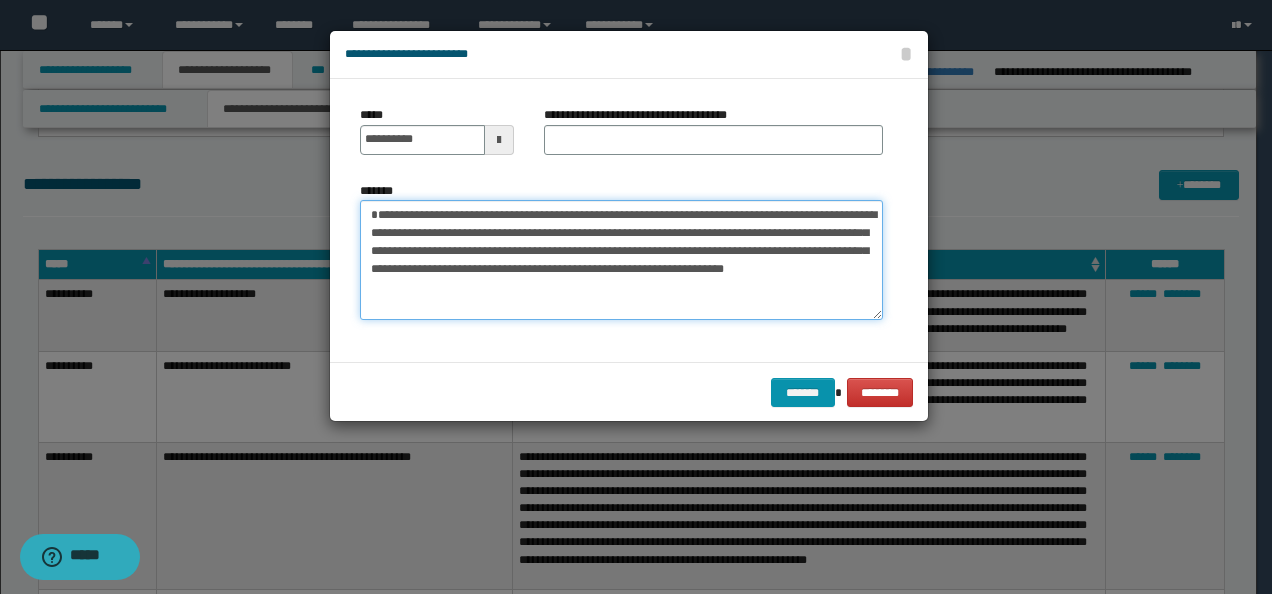 type on "**********" 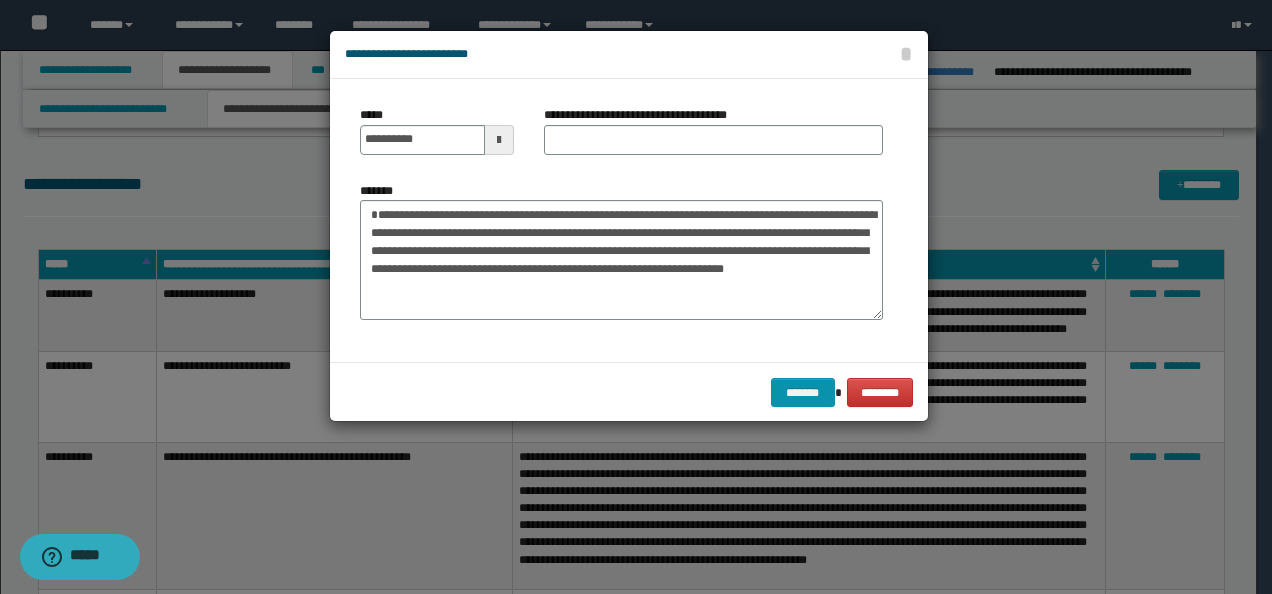 click on "**********" at bounding box center [643, 115] 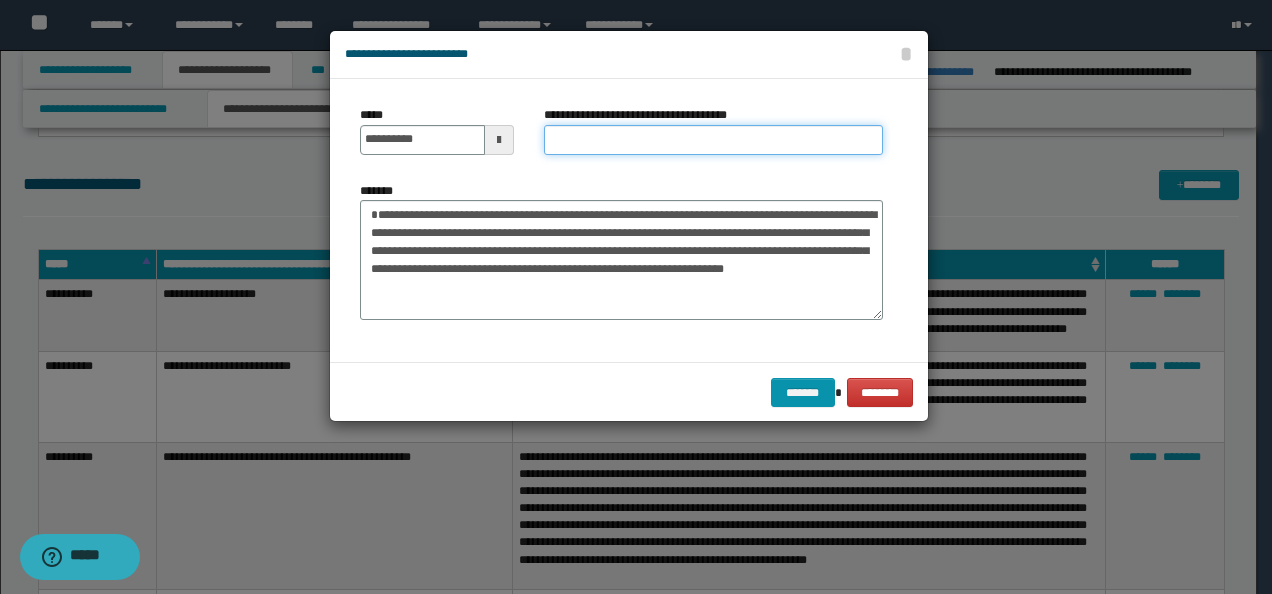 click on "**********" at bounding box center [713, 140] 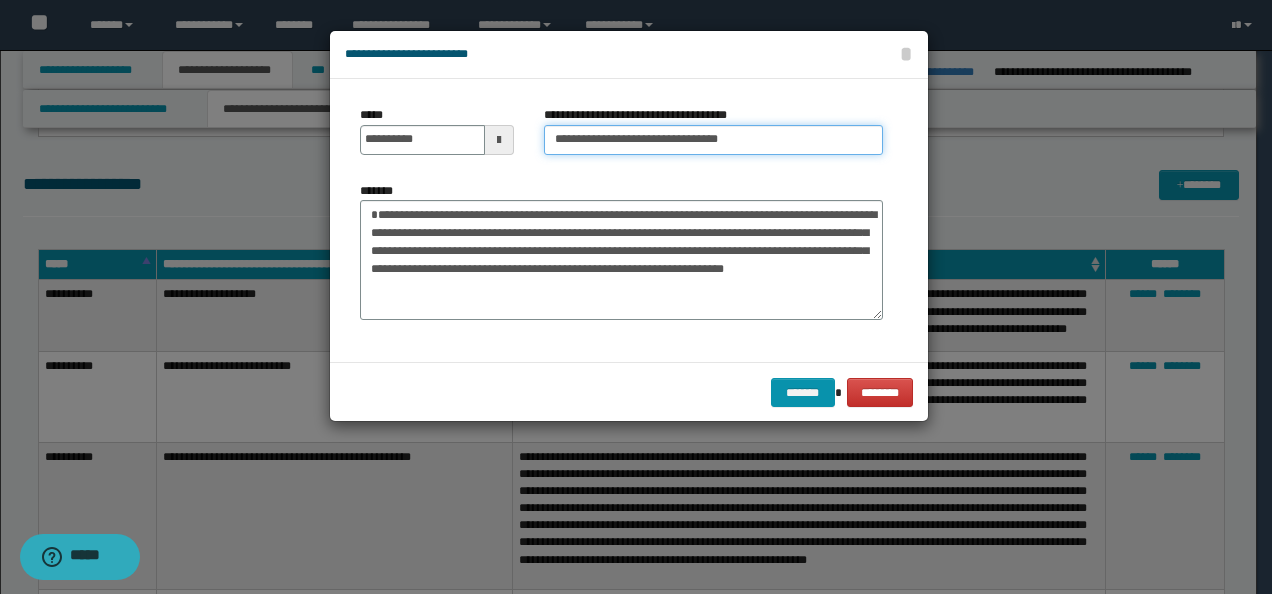 type on "**********" 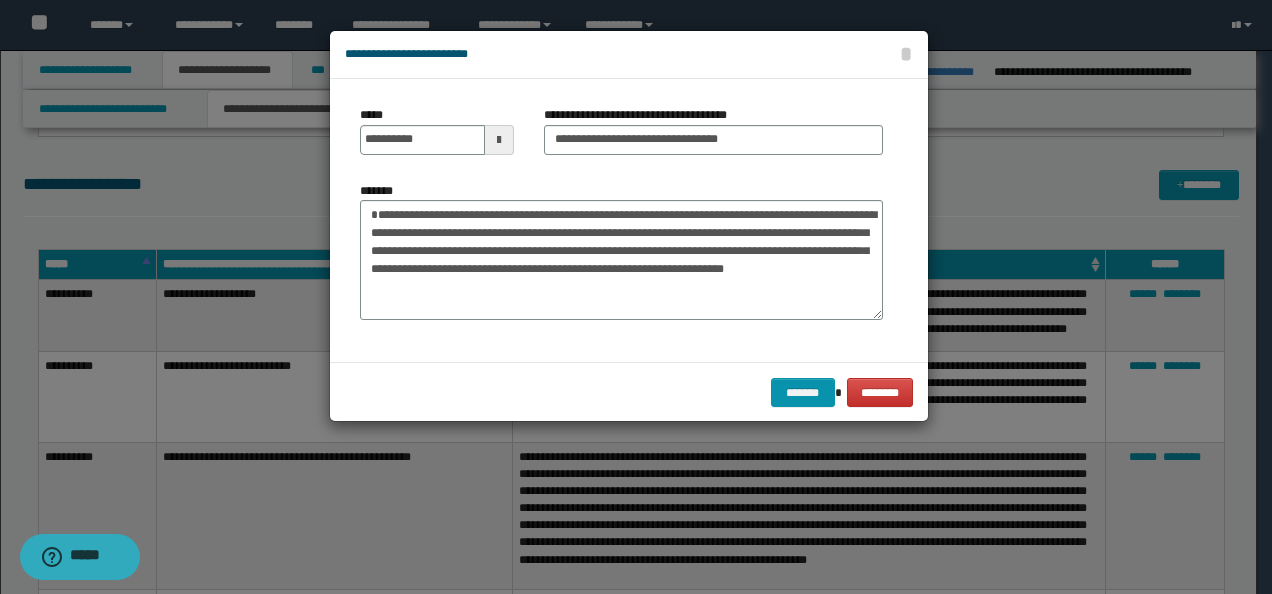 click on "*******
********" at bounding box center [629, 392] 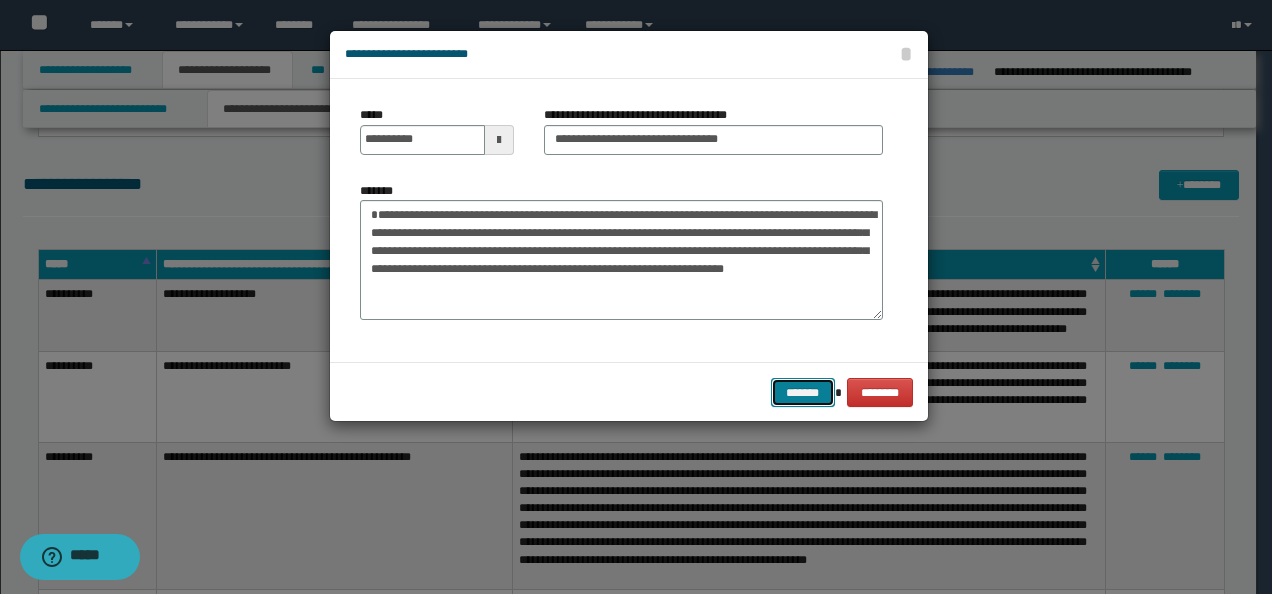 click on "*******" at bounding box center (803, 392) 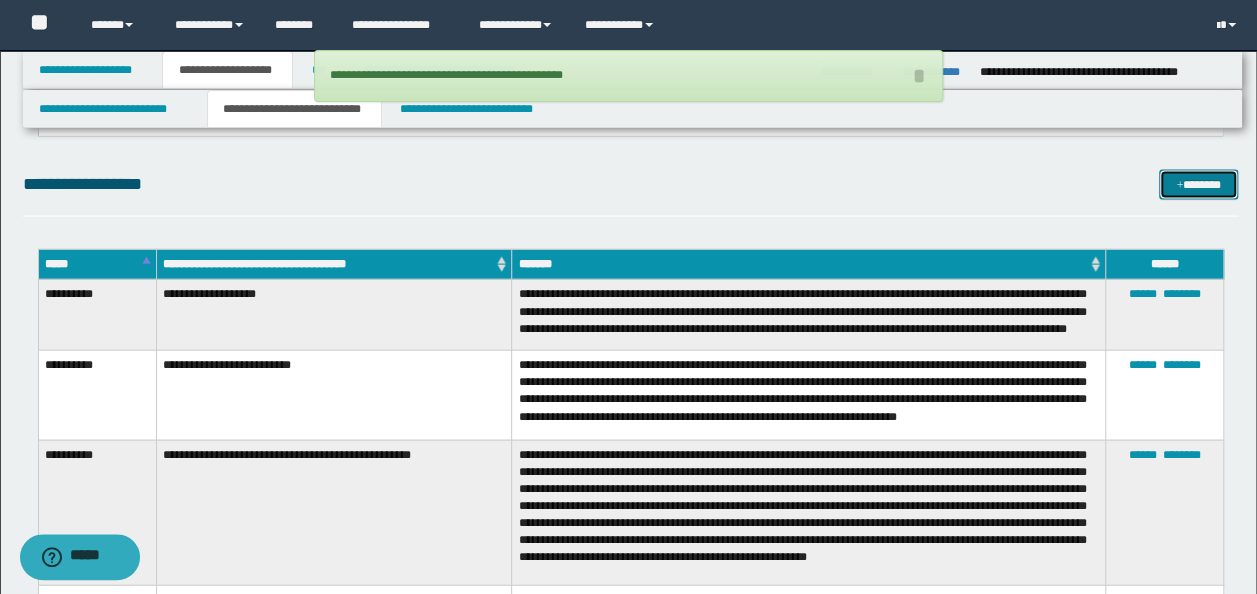 click on "*******" at bounding box center (1198, 184) 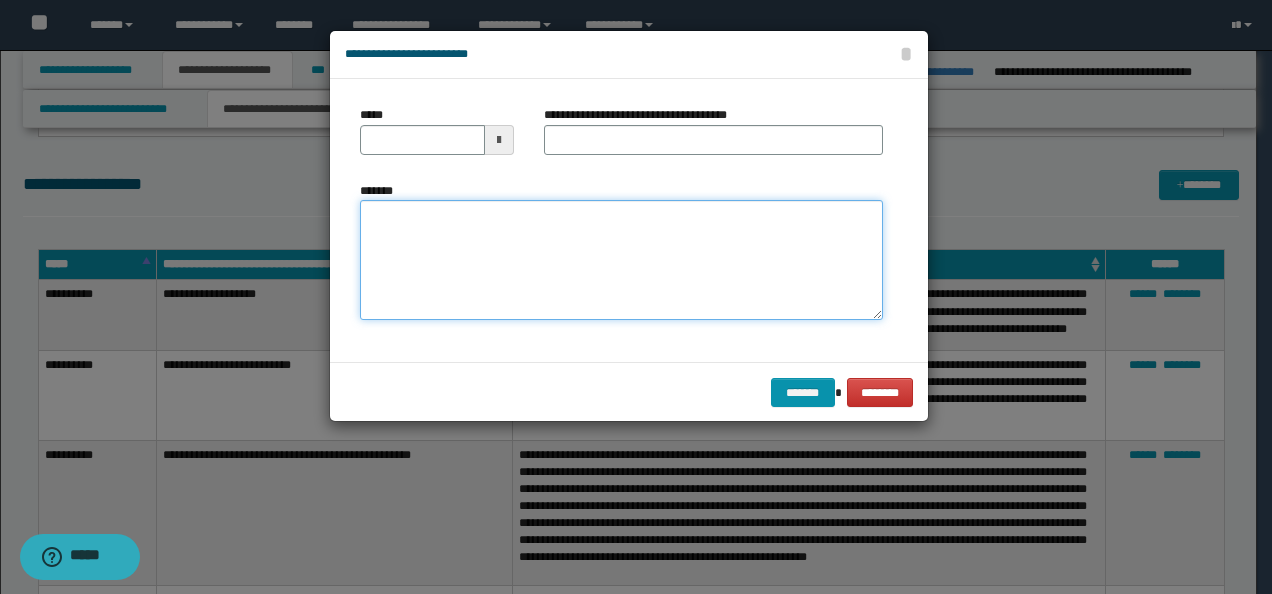 click on "*******" at bounding box center [621, 259] 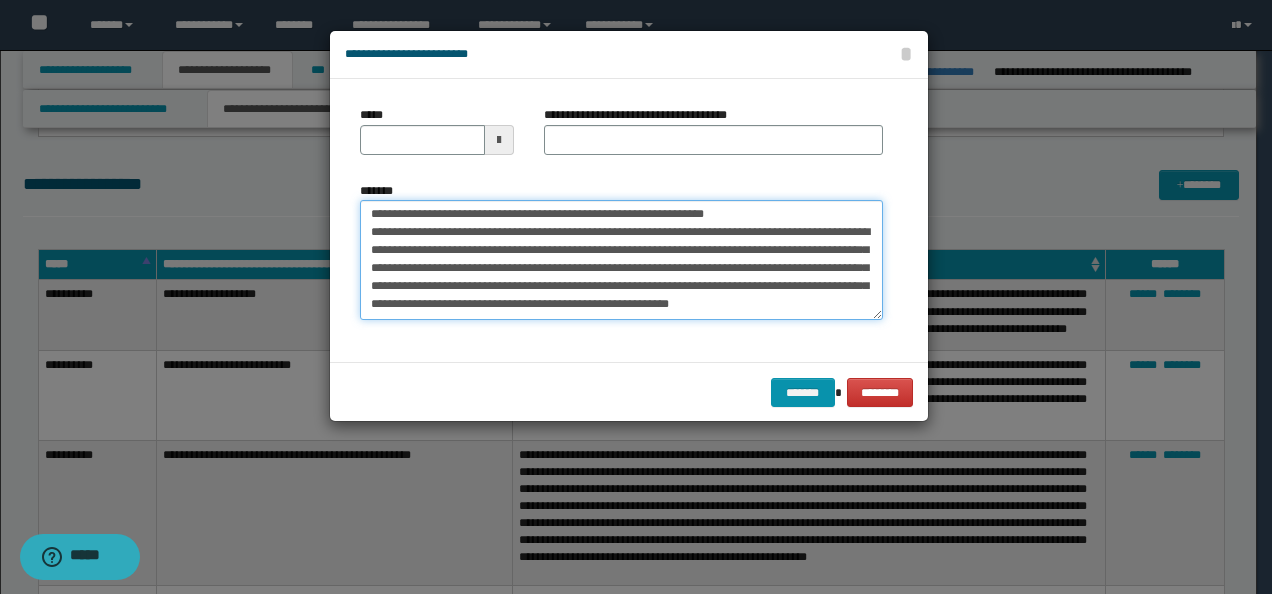 scroll, scrollTop: 0, scrollLeft: 0, axis: both 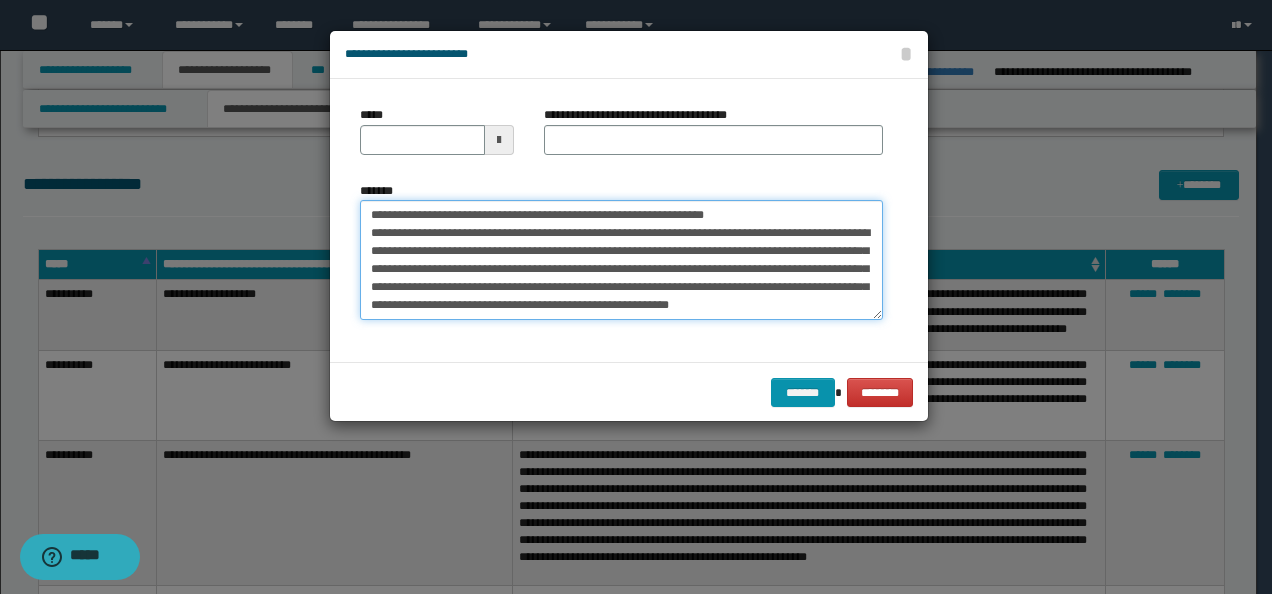 drag, startPoint x: 430, startPoint y: 214, endPoint x: 318, endPoint y: 198, distance: 113.137085 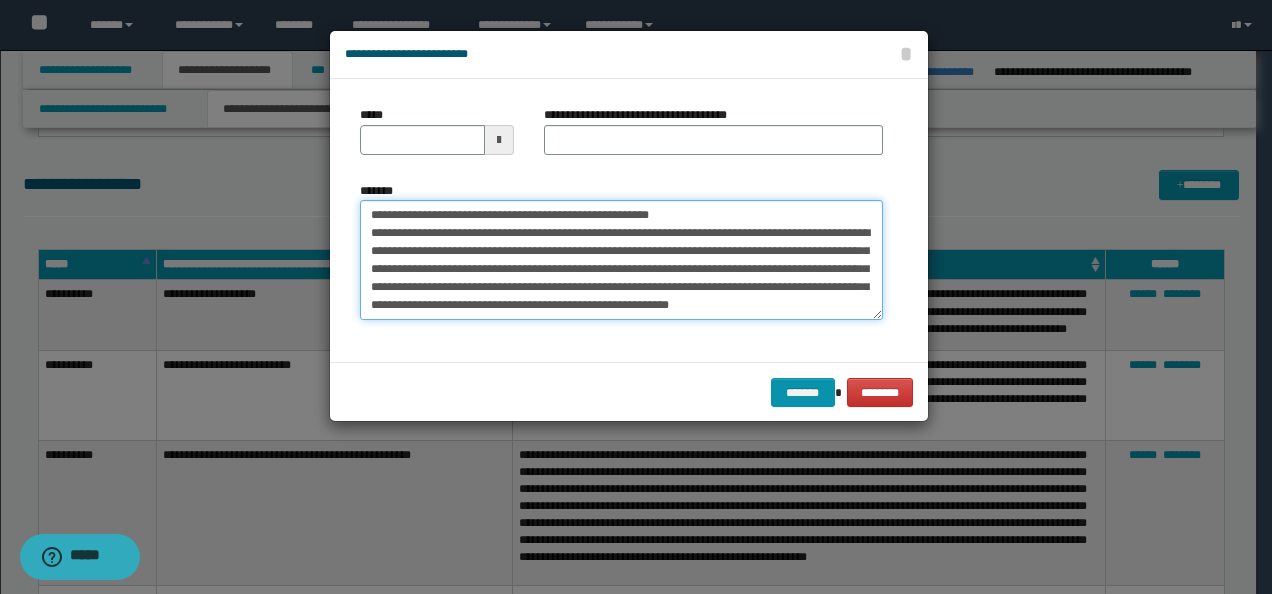 type on "**********" 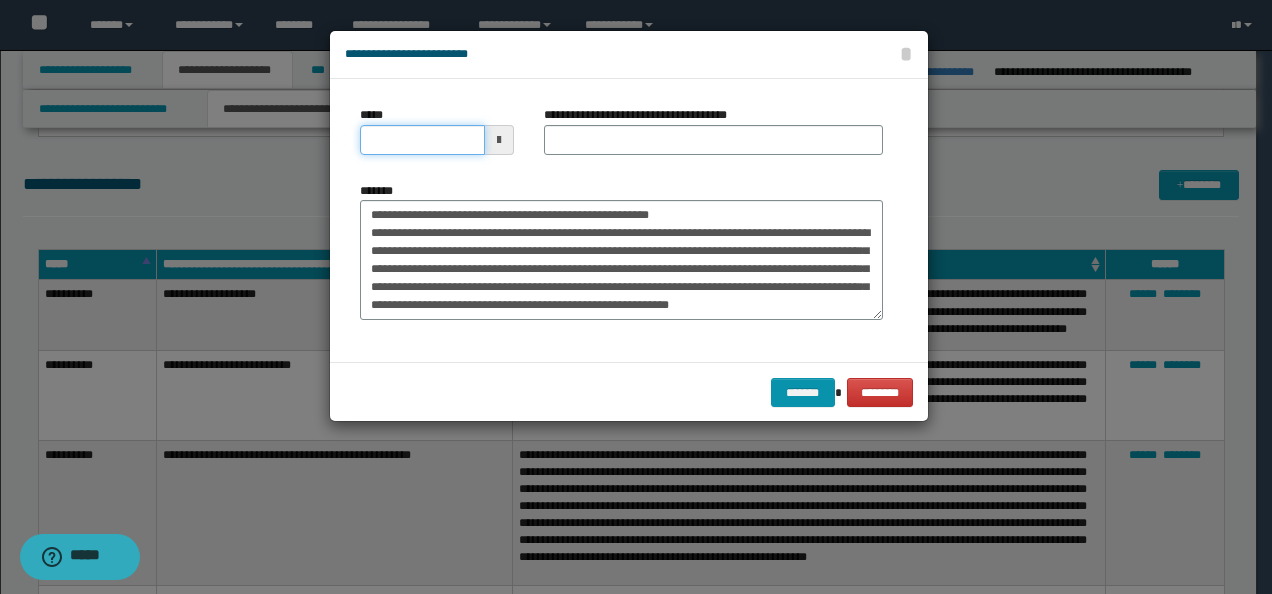 click on "*****" at bounding box center [422, 140] 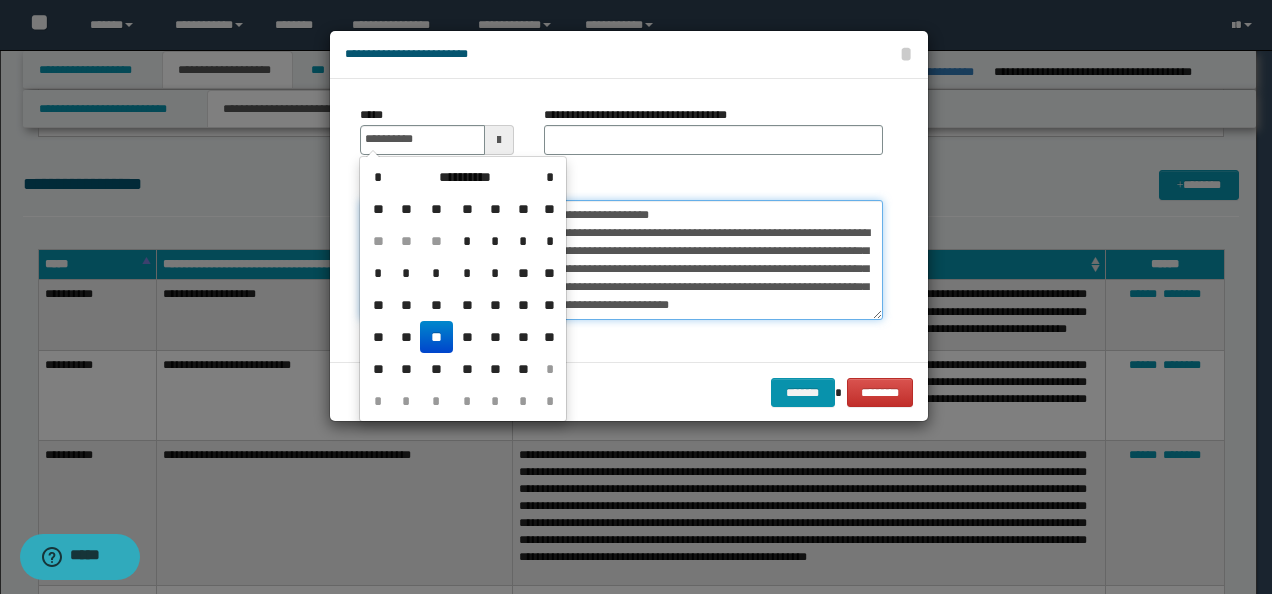 type on "**********" 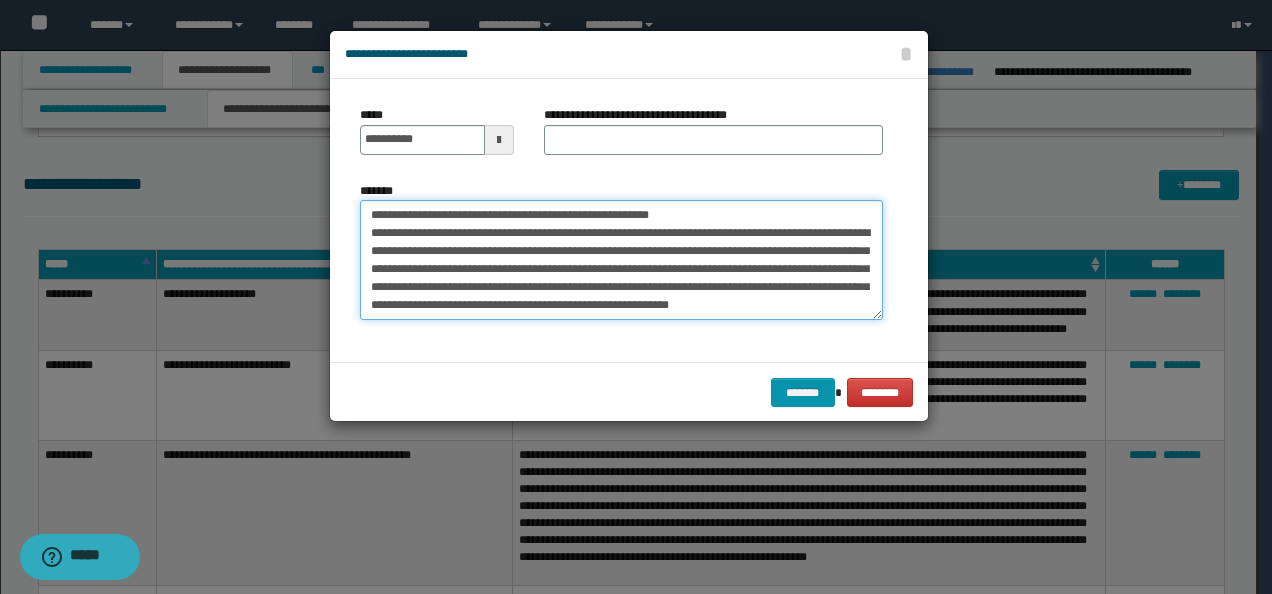 drag, startPoint x: 711, startPoint y: 212, endPoint x: 146, endPoint y: 211, distance: 565.00085 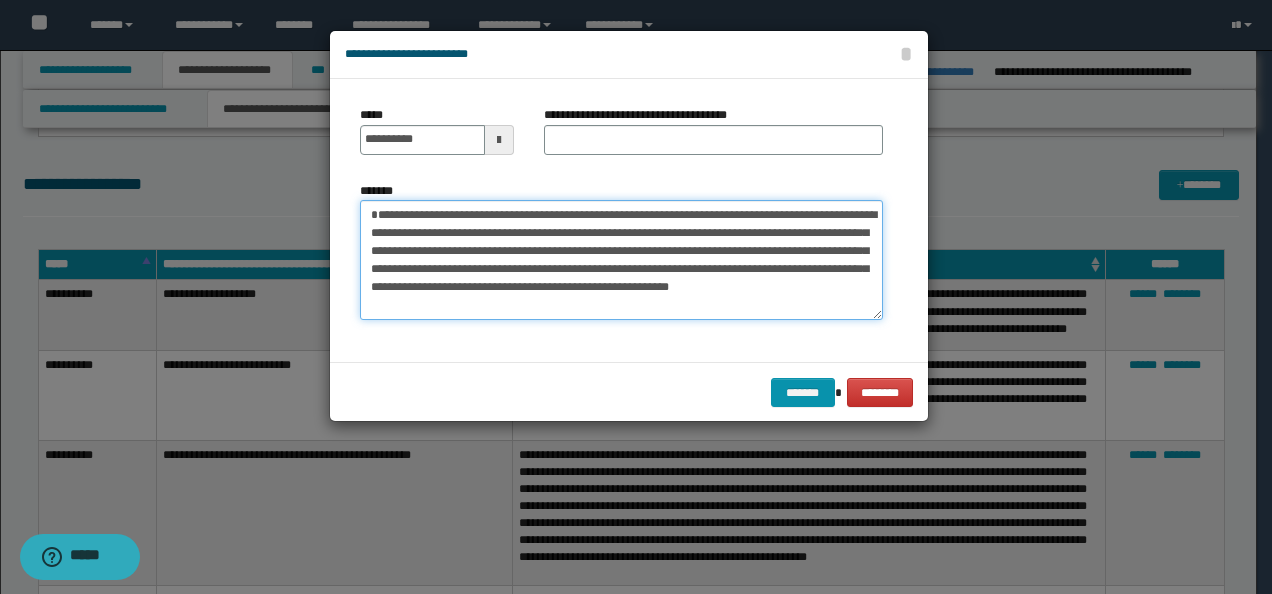 type on "**********" 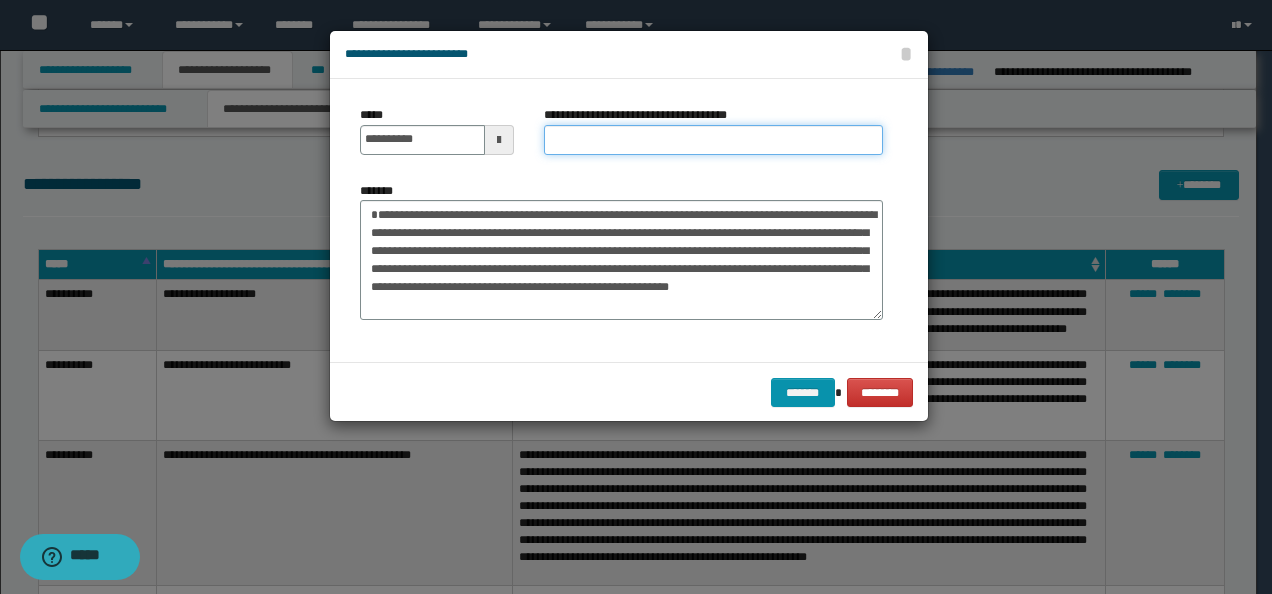 drag, startPoint x: 622, startPoint y: 128, endPoint x: 636, endPoint y: 144, distance: 21.260292 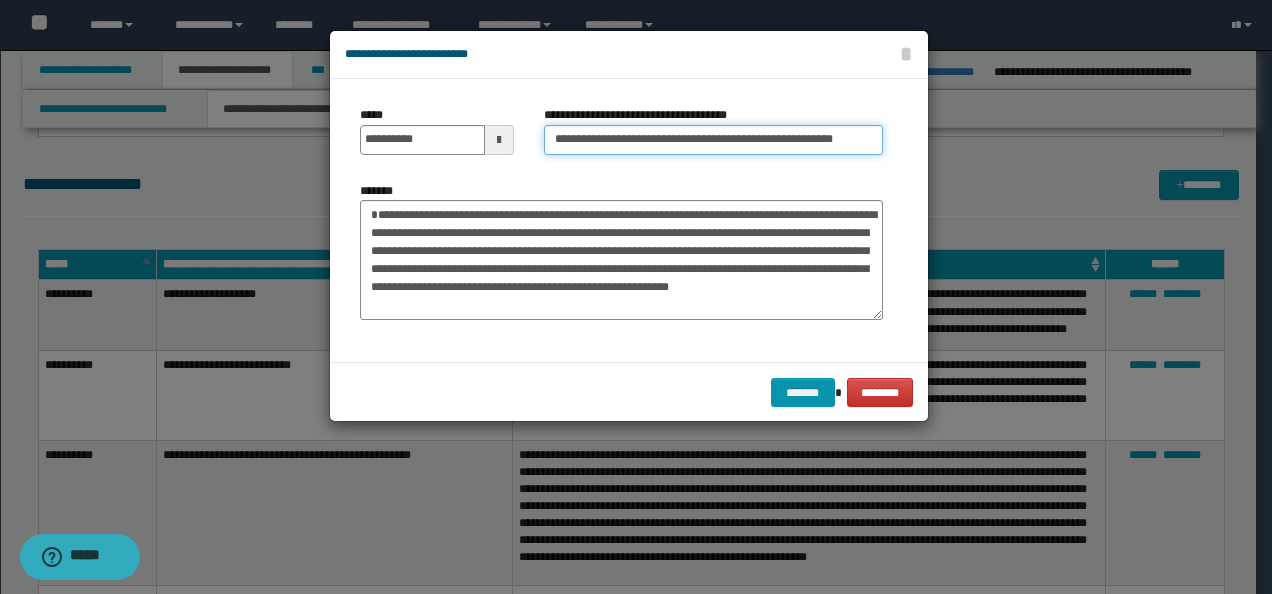 scroll, scrollTop: 0, scrollLeft: 23, axis: horizontal 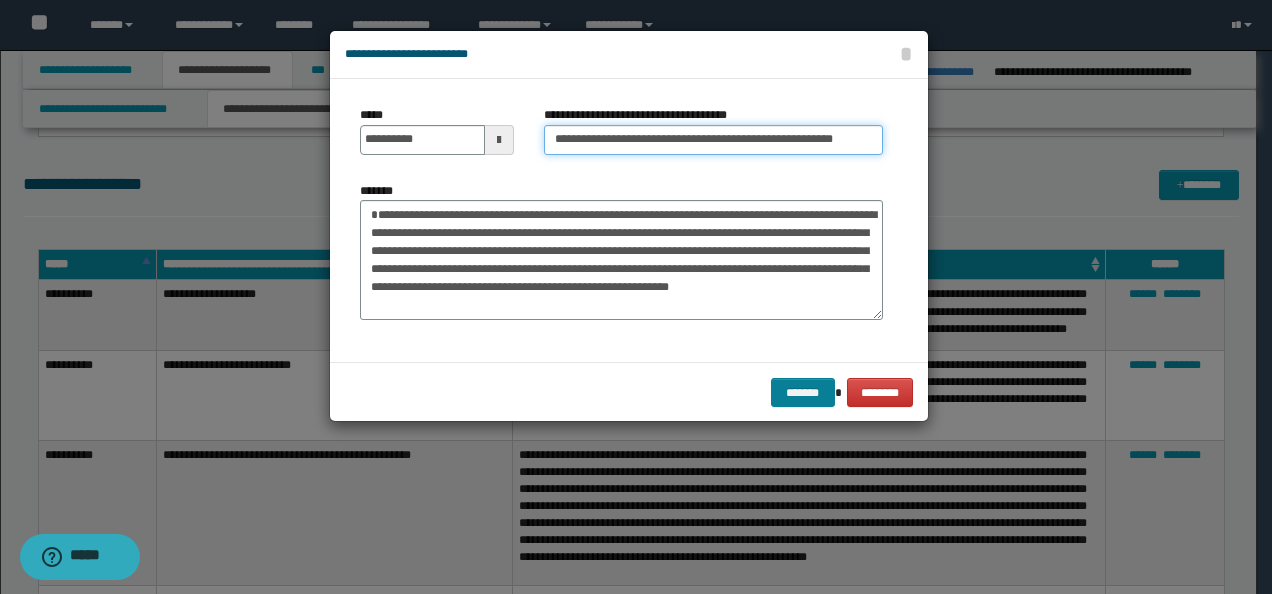 type on "**********" 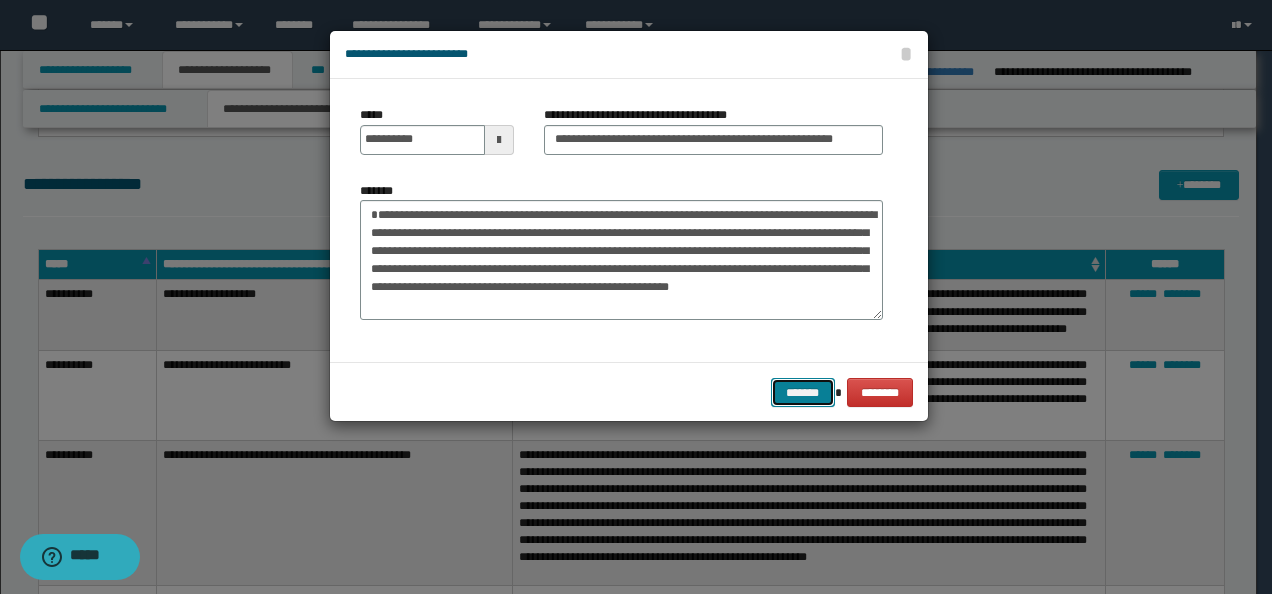 click on "*******" at bounding box center [803, 392] 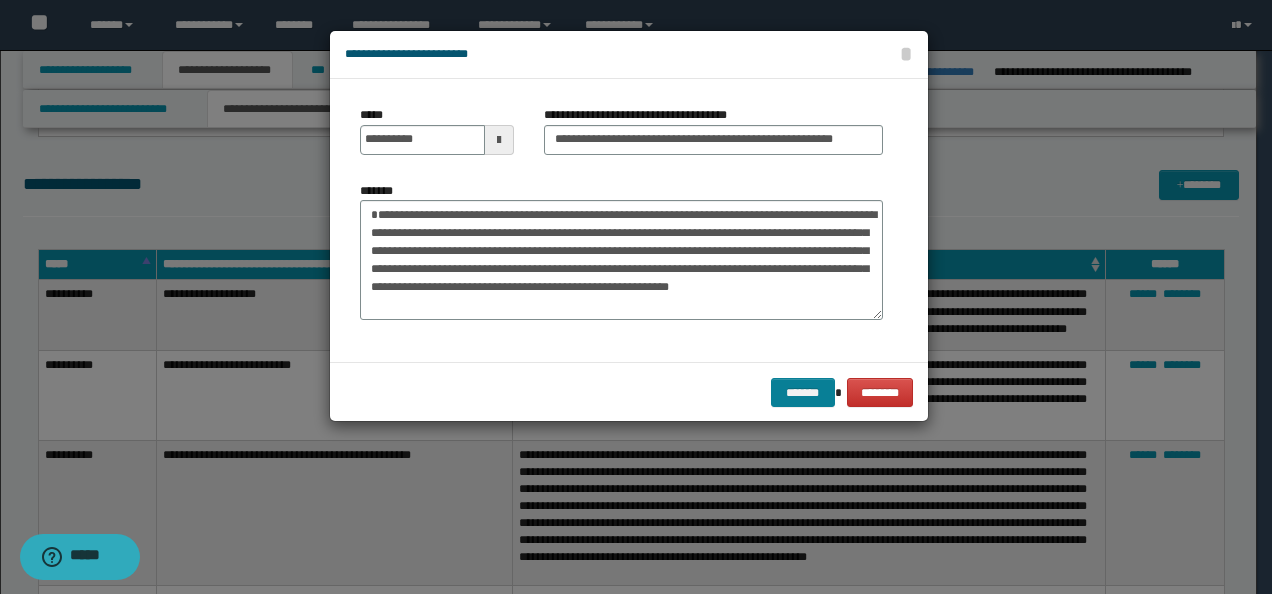 scroll, scrollTop: 0, scrollLeft: 0, axis: both 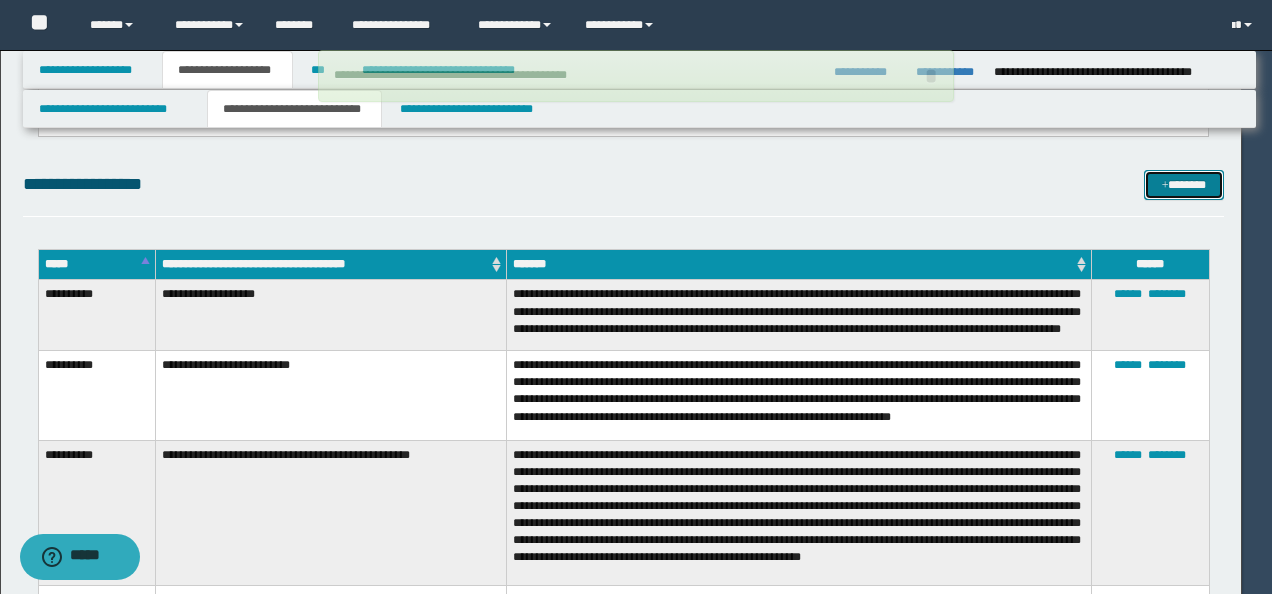 type 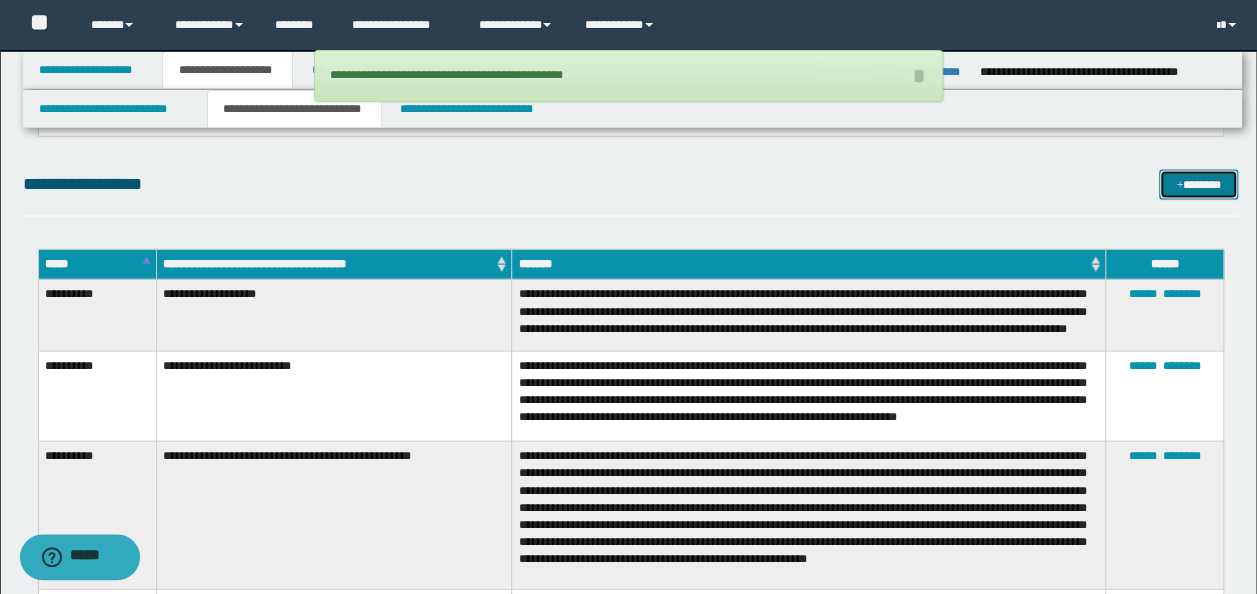 click on "*******" at bounding box center (1198, 184) 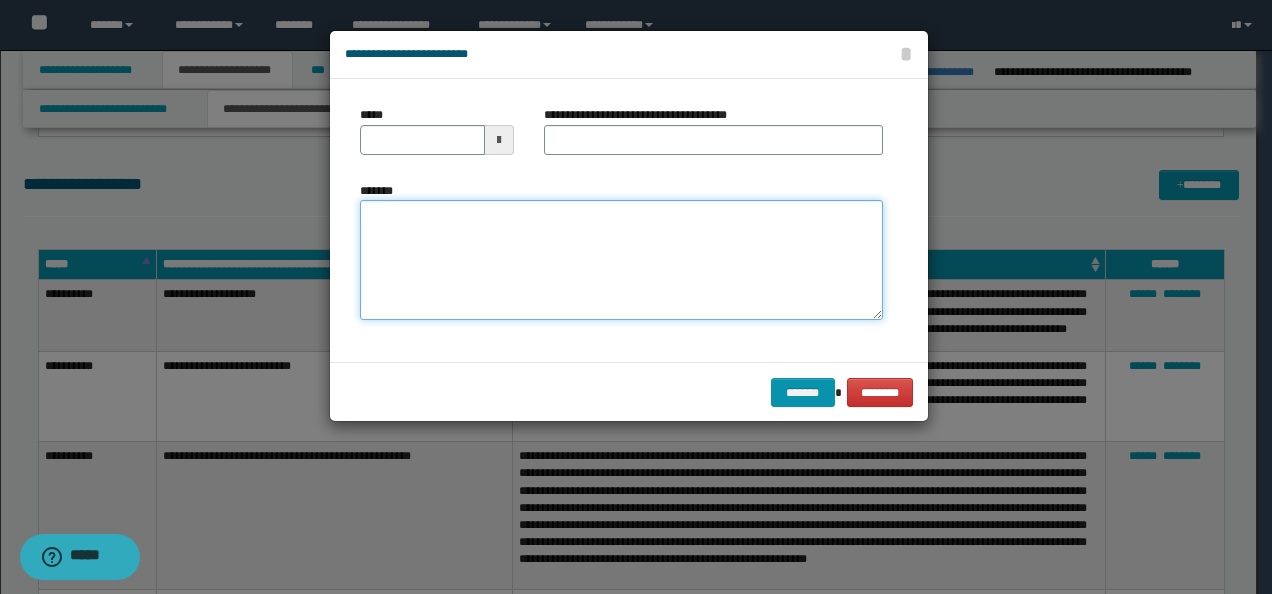 click on "*******" at bounding box center (621, 259) 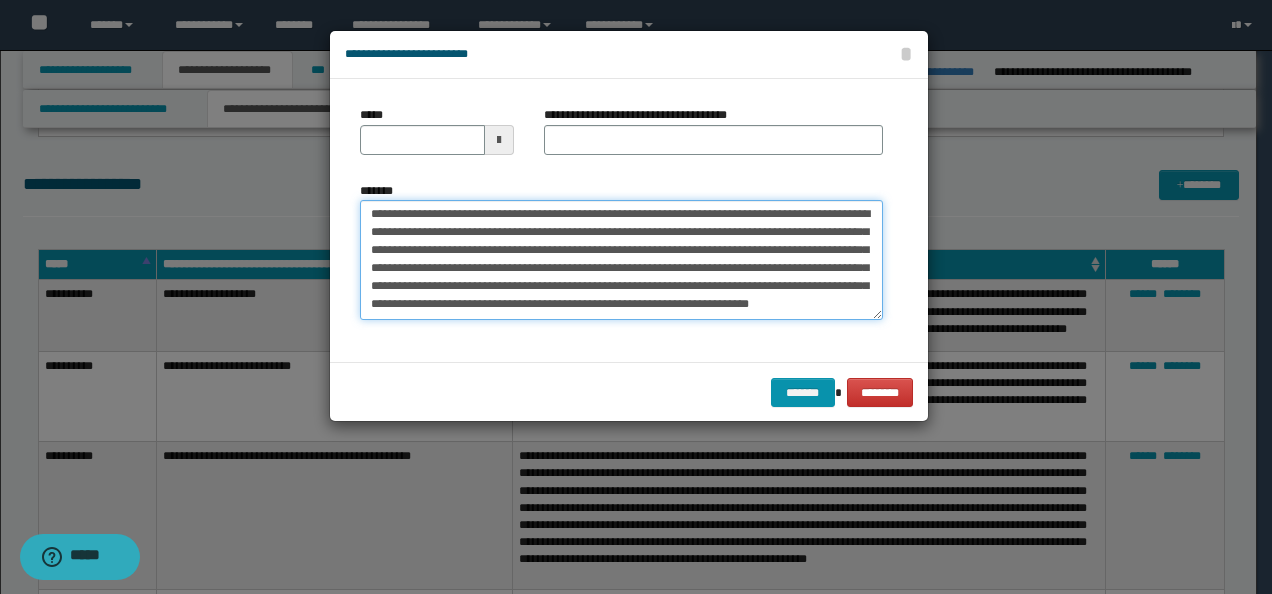 scroll, scrollTop: 0, scrollLeft: 0, axis: both 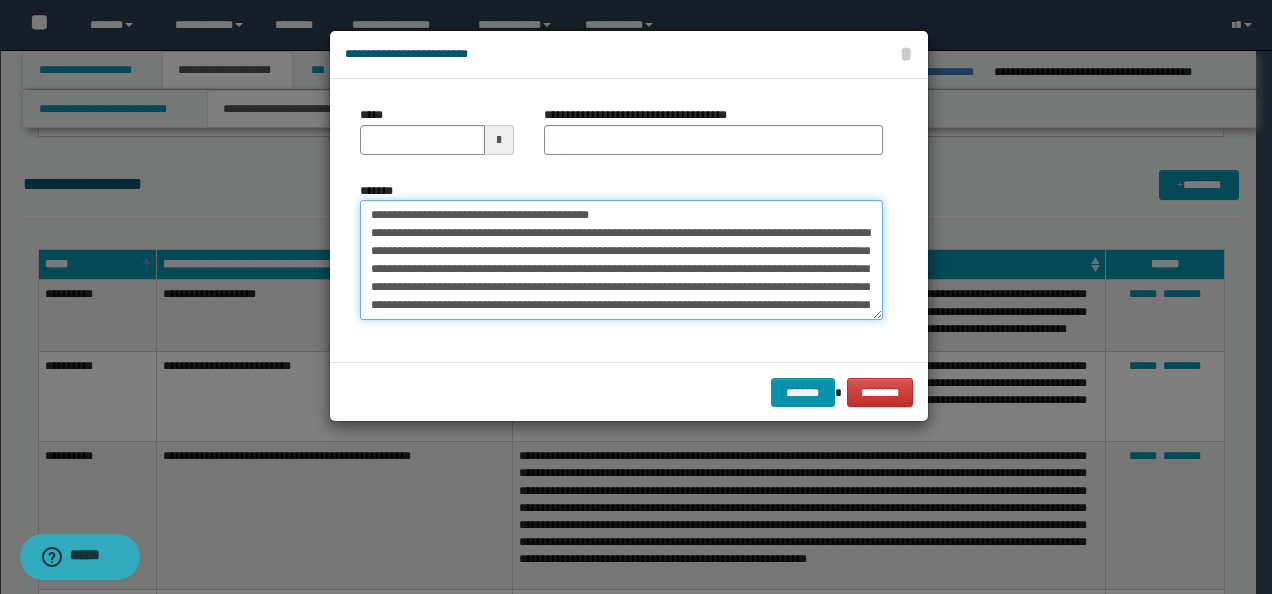 drag, startPoint x: 431, startPoint y: 211, endPoint x: 398, endPoint y: 152, distance: 67.601776 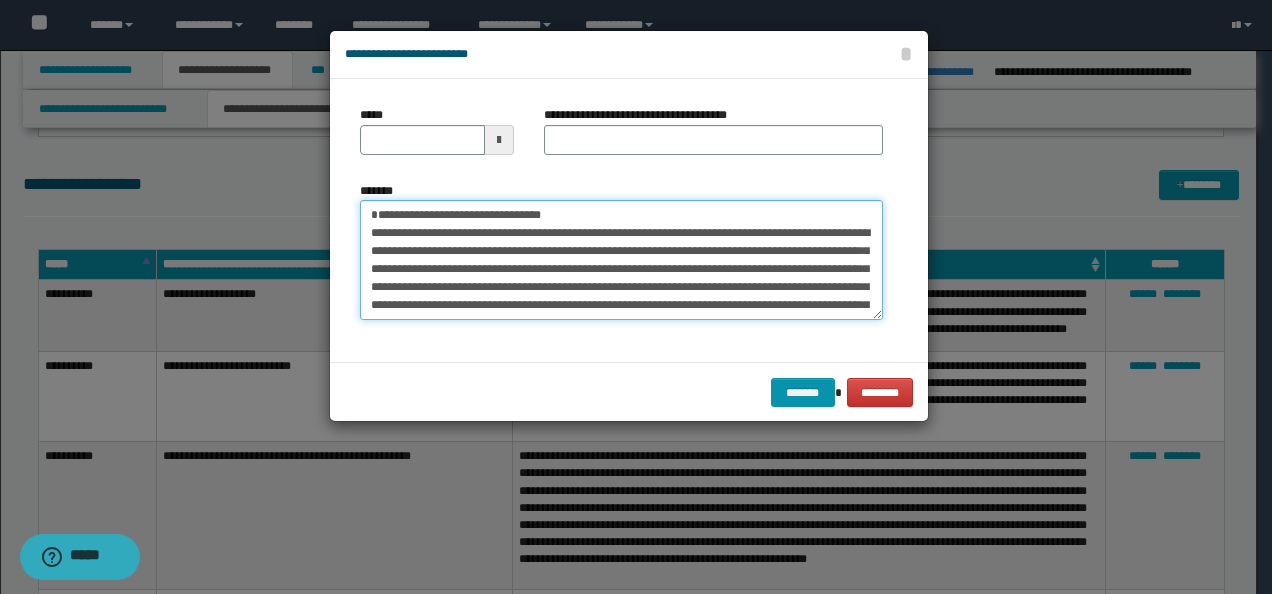 type on "**********" 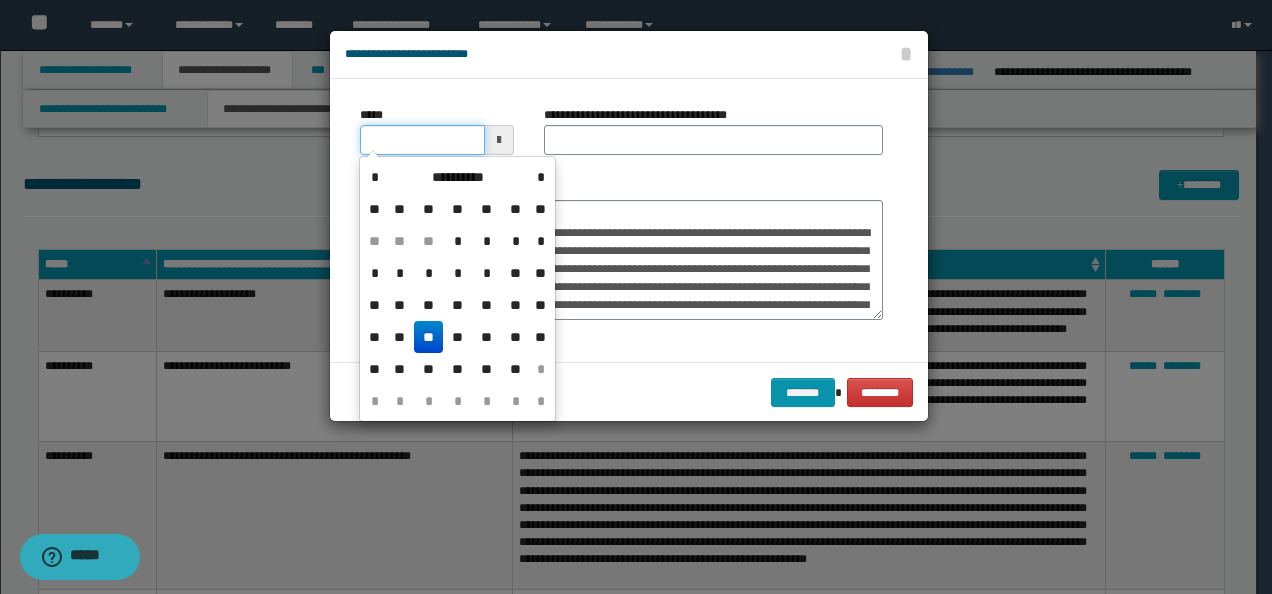 click on "*****" at bounding box center (422, 140) 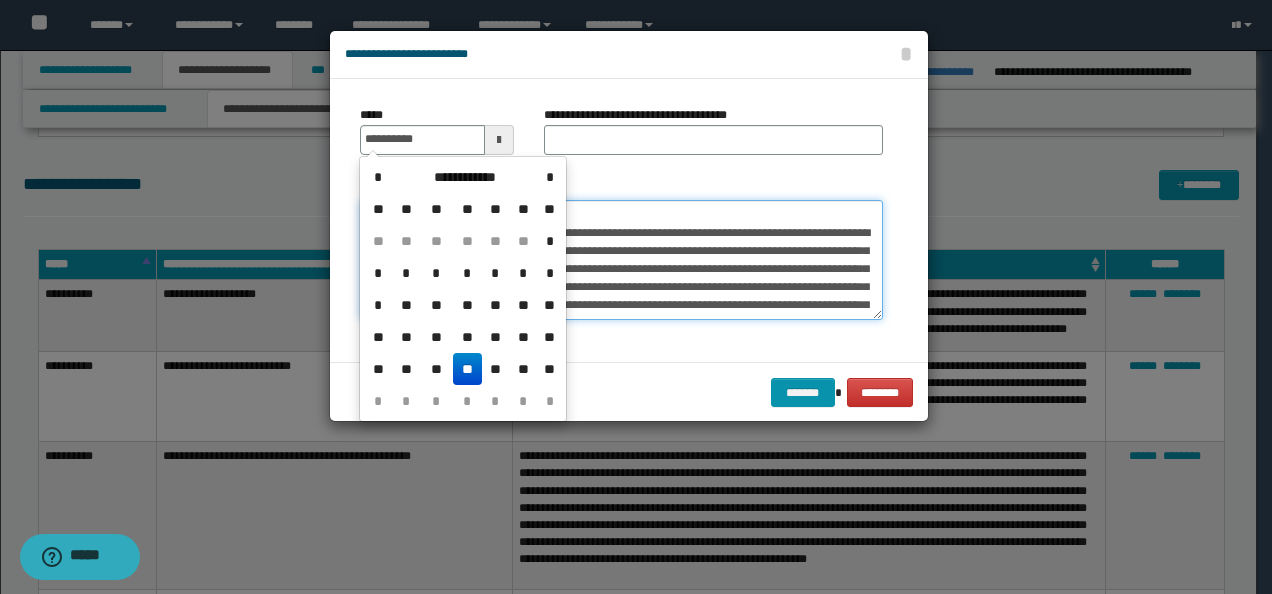 type on "**********" 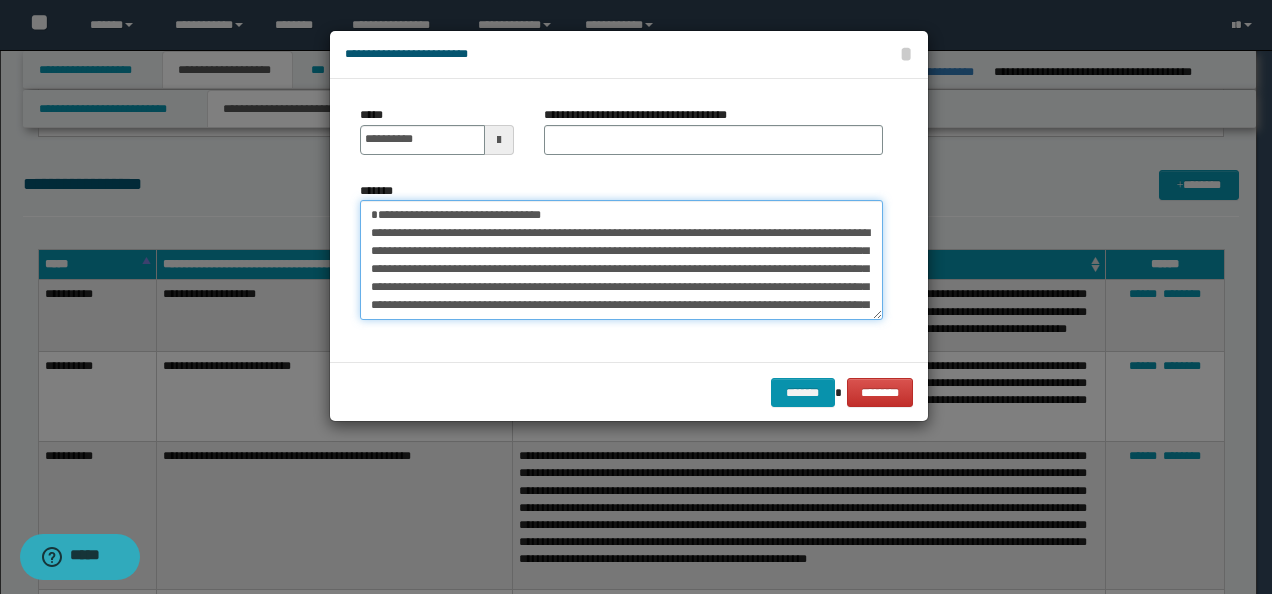 drag, startPoint x: 627, startPoint y: 214, endPoint x: 195, endPoint y: 209, distance: 432.02893 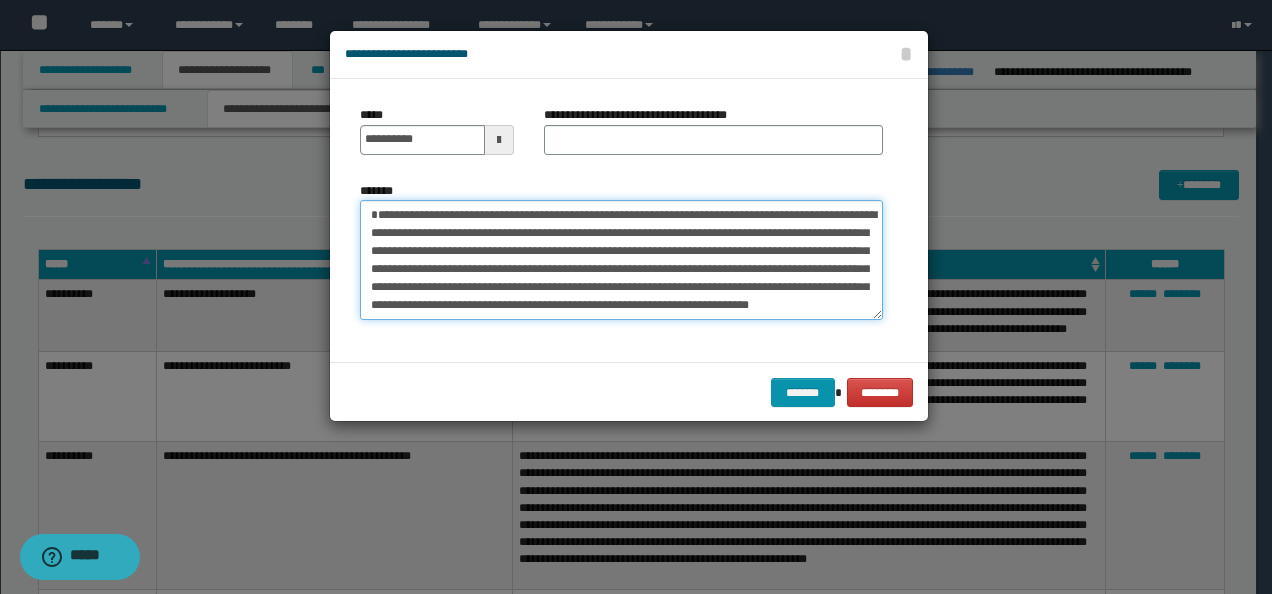 type on "**********" 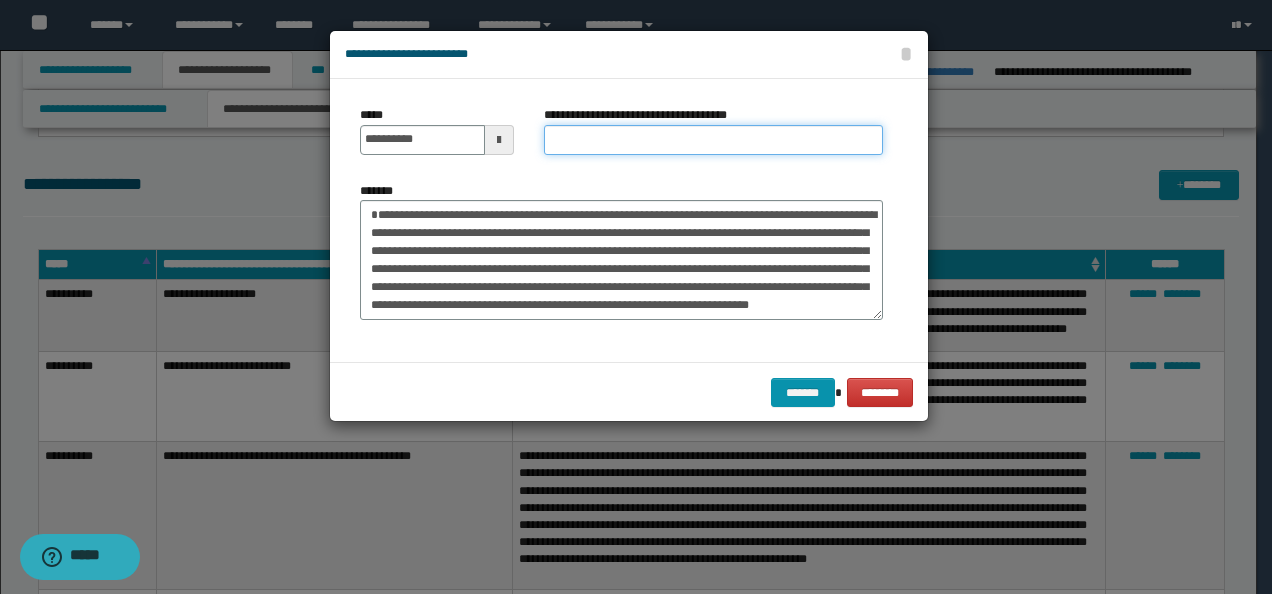 click on "**********" at bounding box center [713, 140] 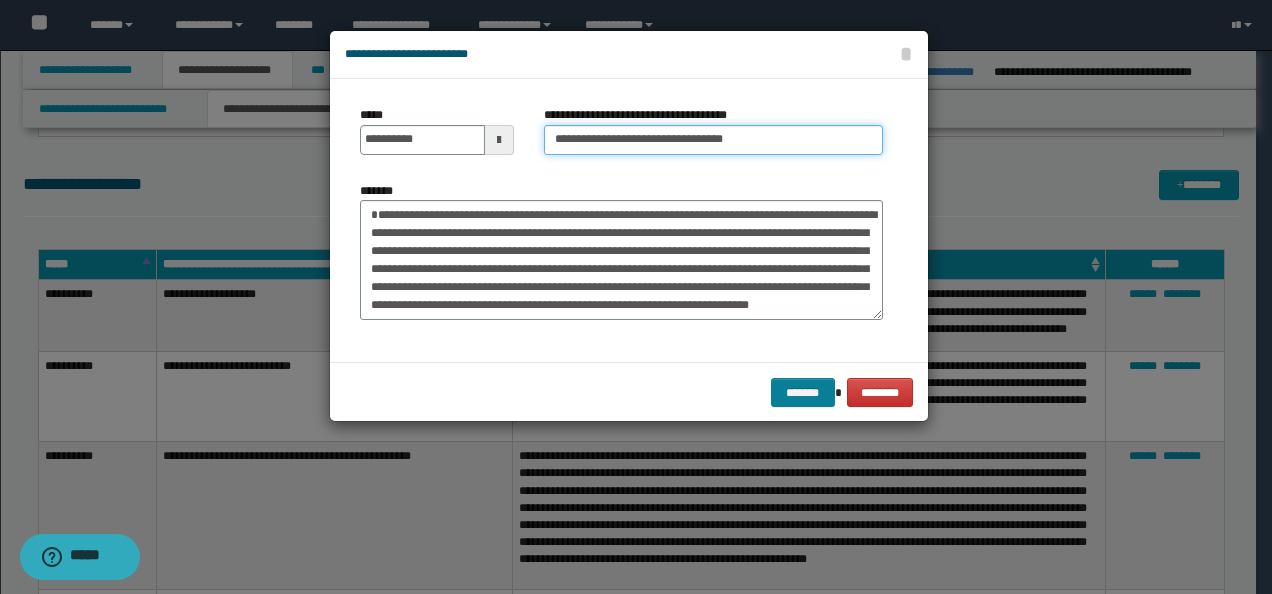 type on "**********" 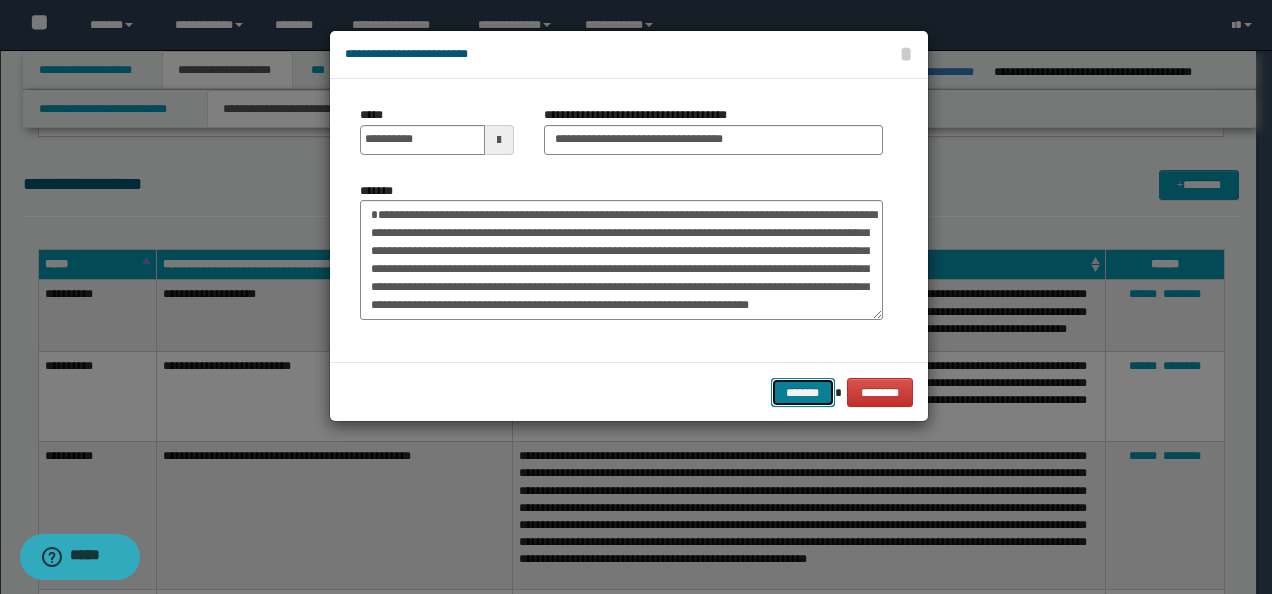 click on "*******" at bounding box center (803, 392) 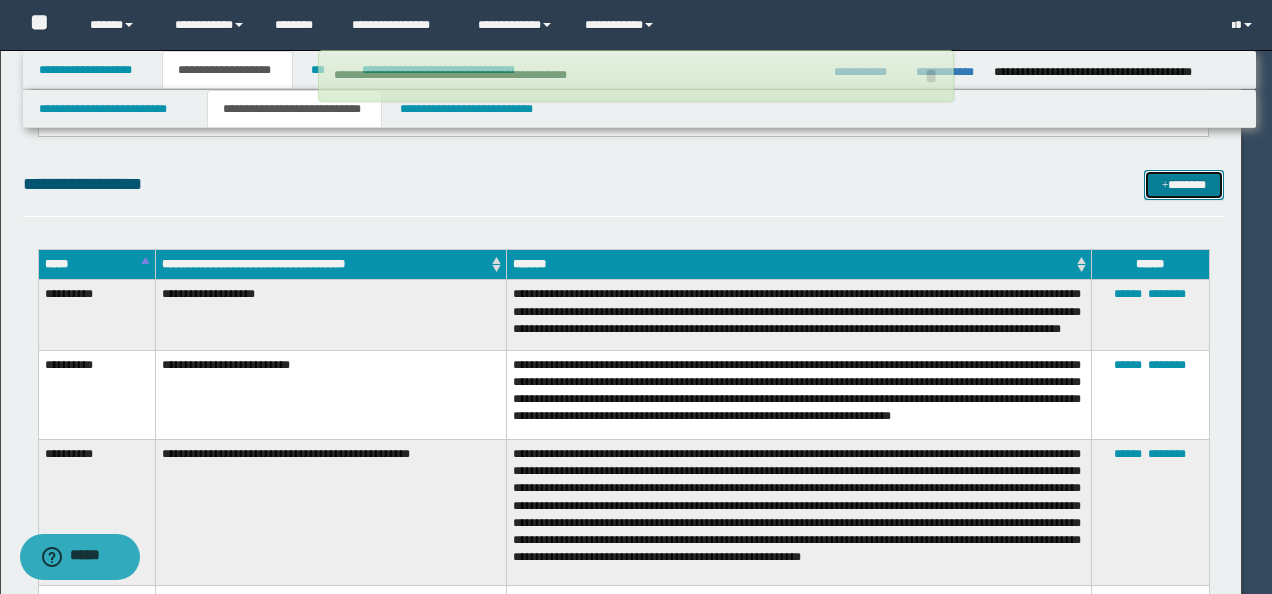 type 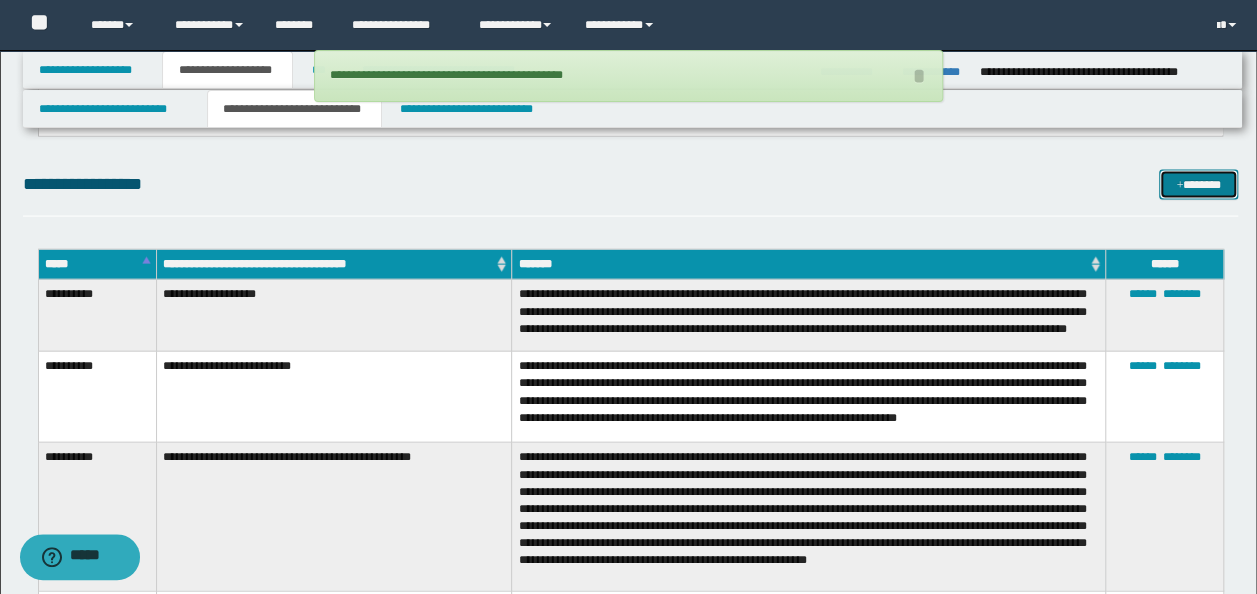 click on "*******" at bounding box center (1198, 184) 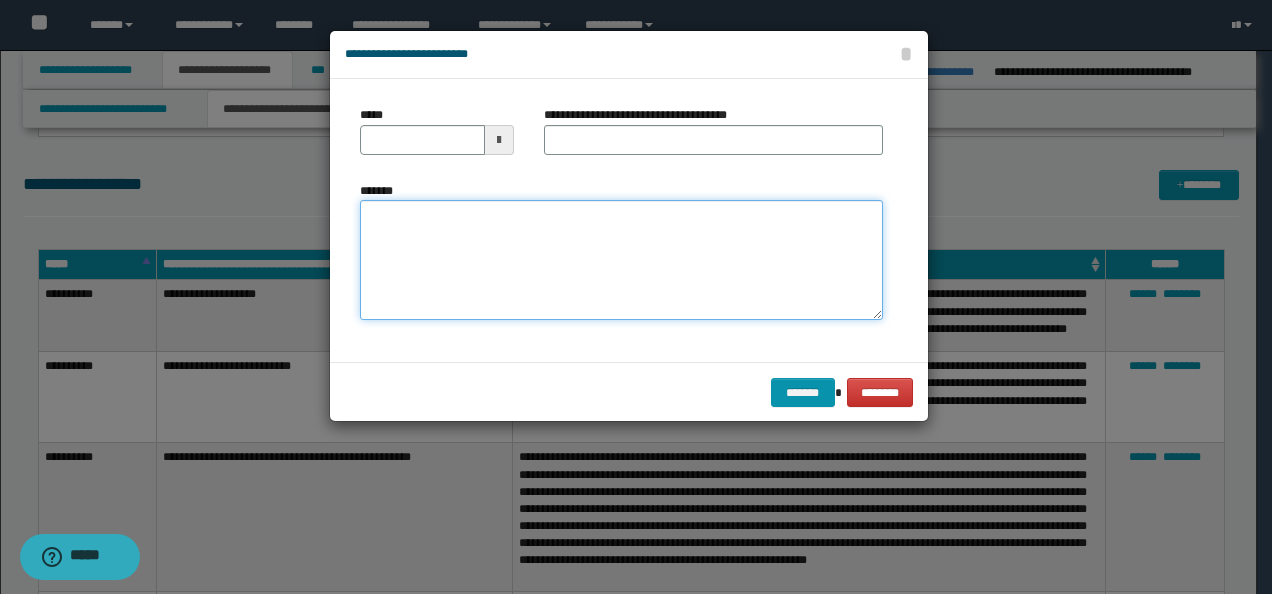 click on "*******" at bounding box center (621, 259) 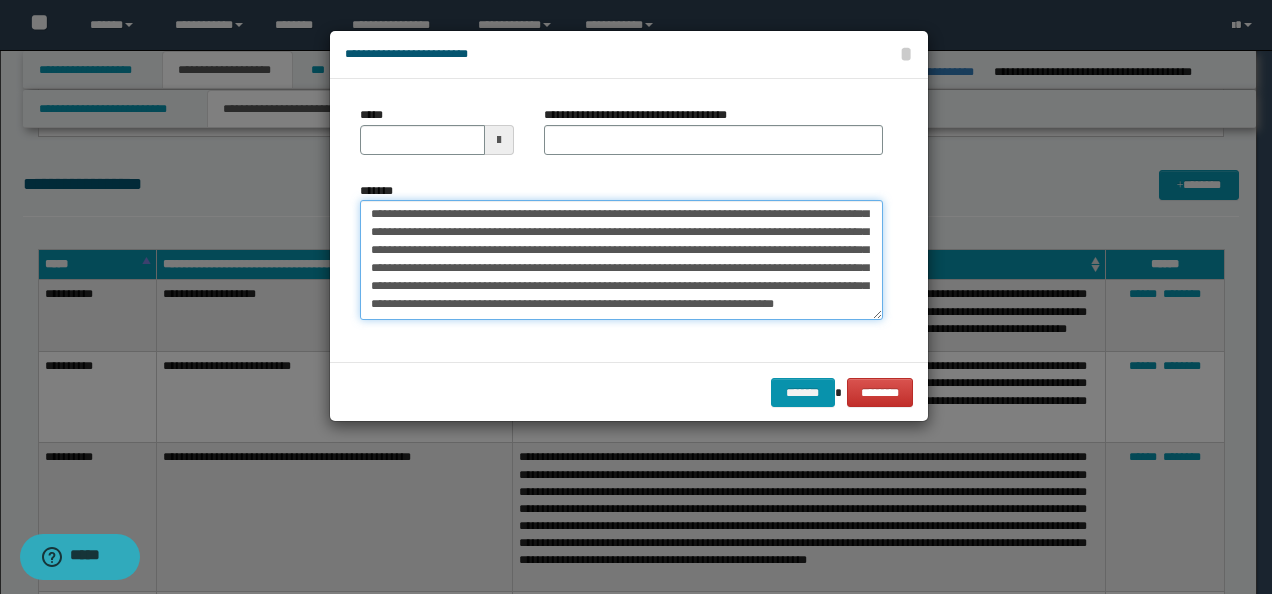 scroll, scrollTop: 0, scrollLeft: 0, axis: both 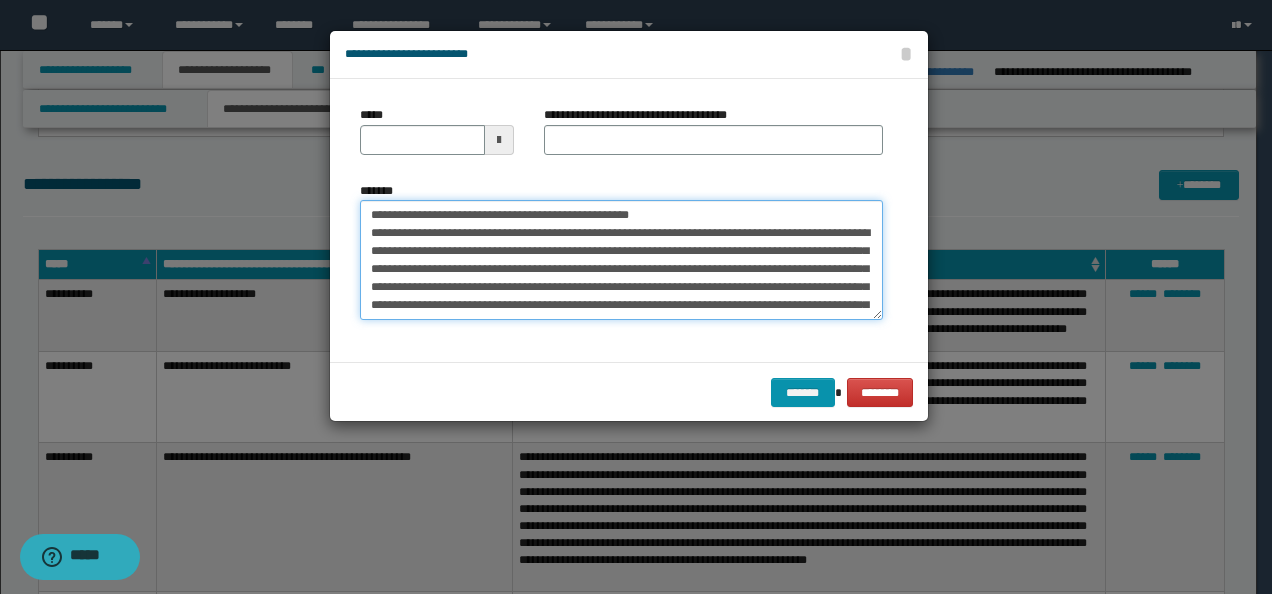 drag, startPoint x: 434, startPoint y: 206, endPoint x: 453, endPoint y: 158, distance: 51.62364 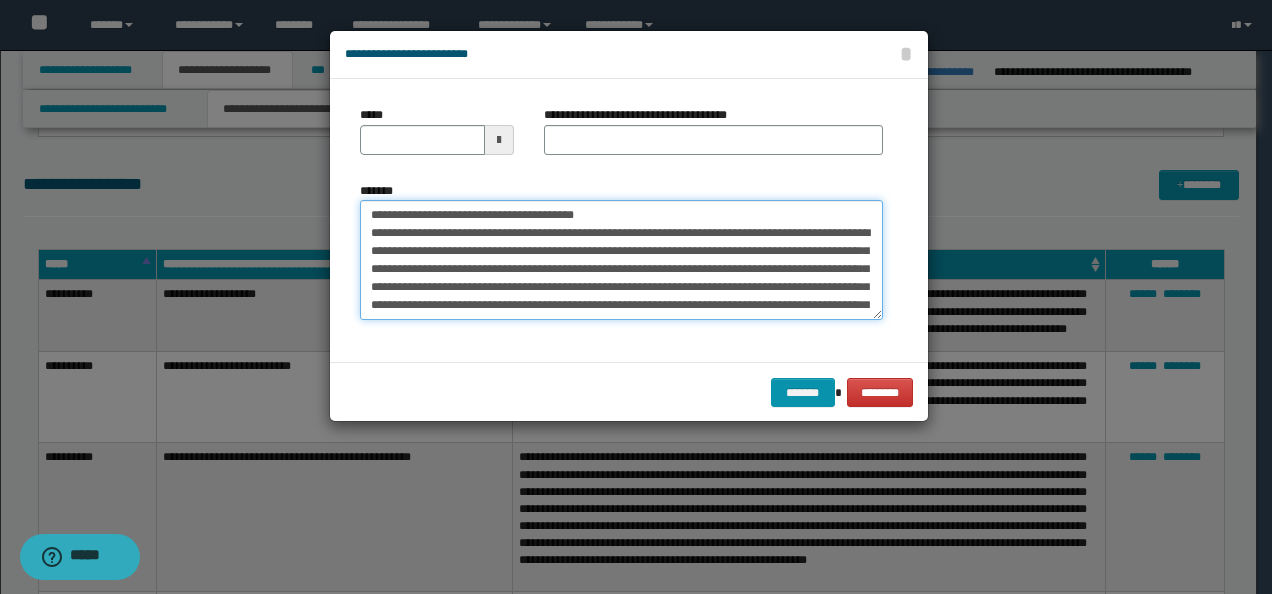 type 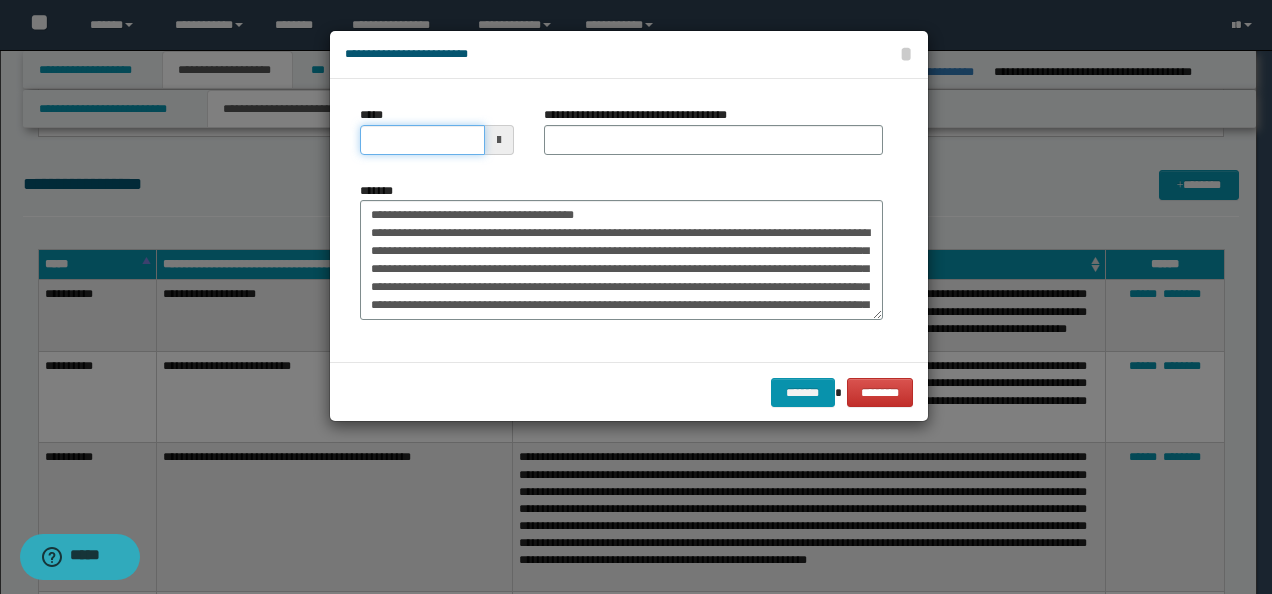 click on "*****" at bounding box center [422, 140] 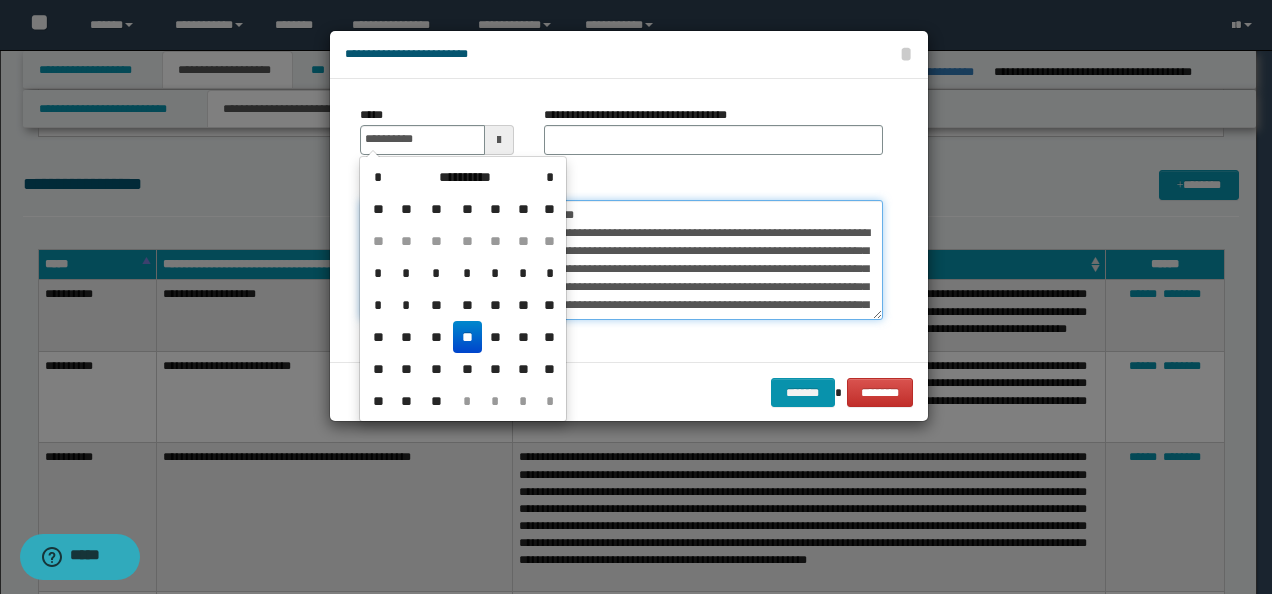 type on "**********" 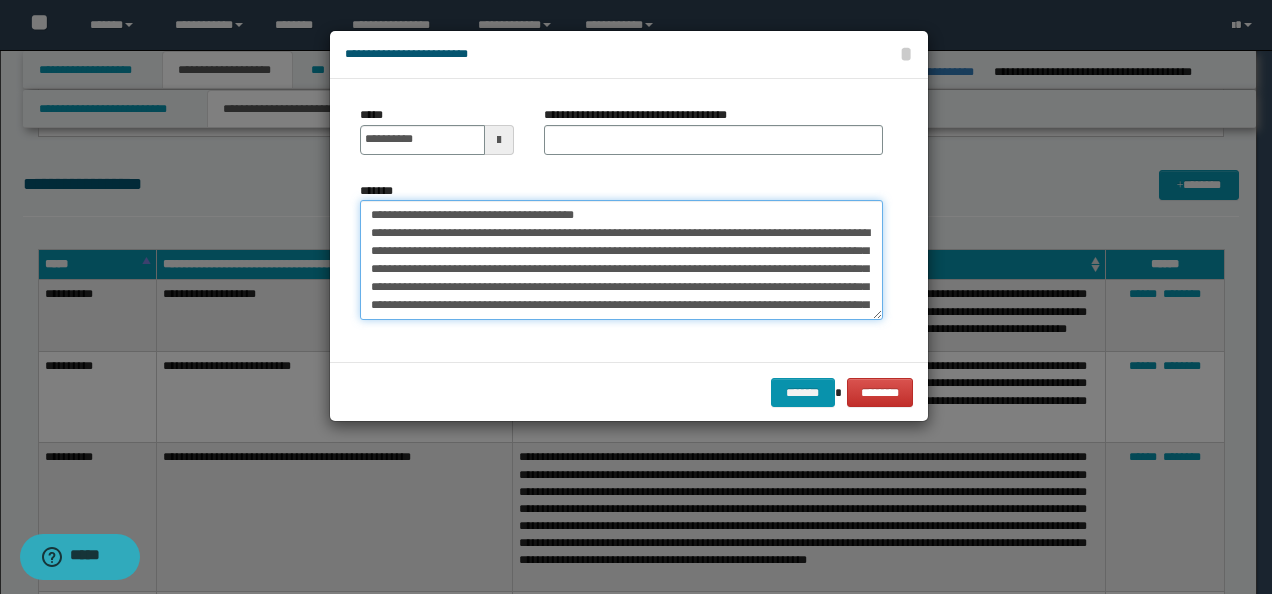 drag, startPoint x: 258, startPoint y: 202, endPoint x: 144, endPoint y: 203, distance: 114.00439 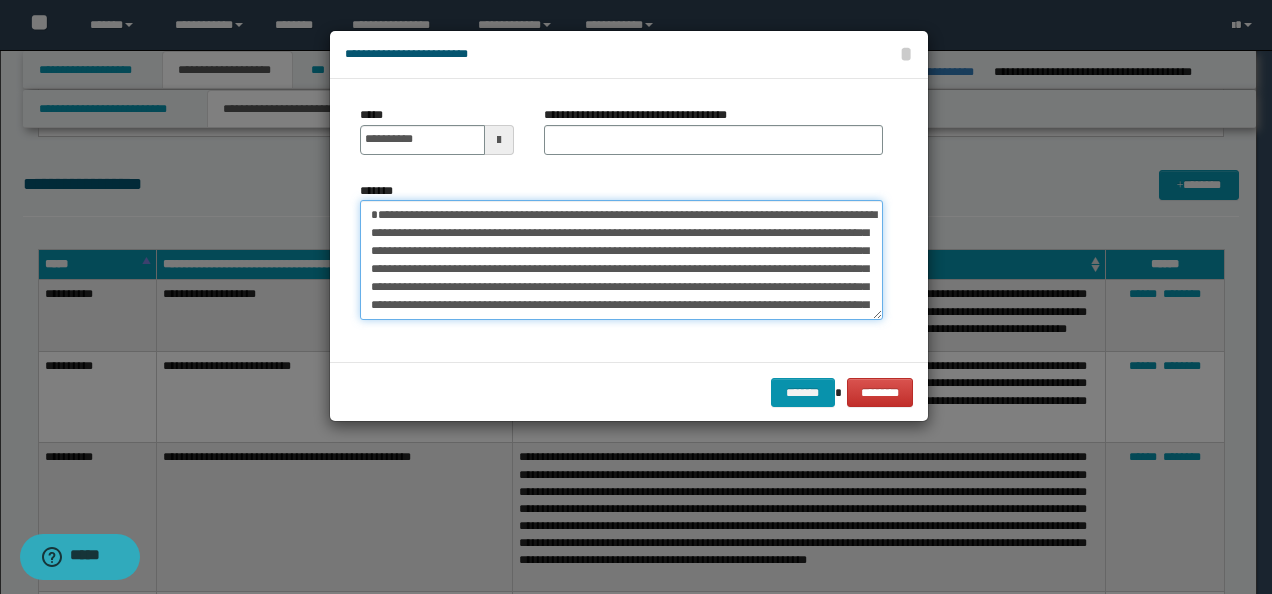 type on "**********" 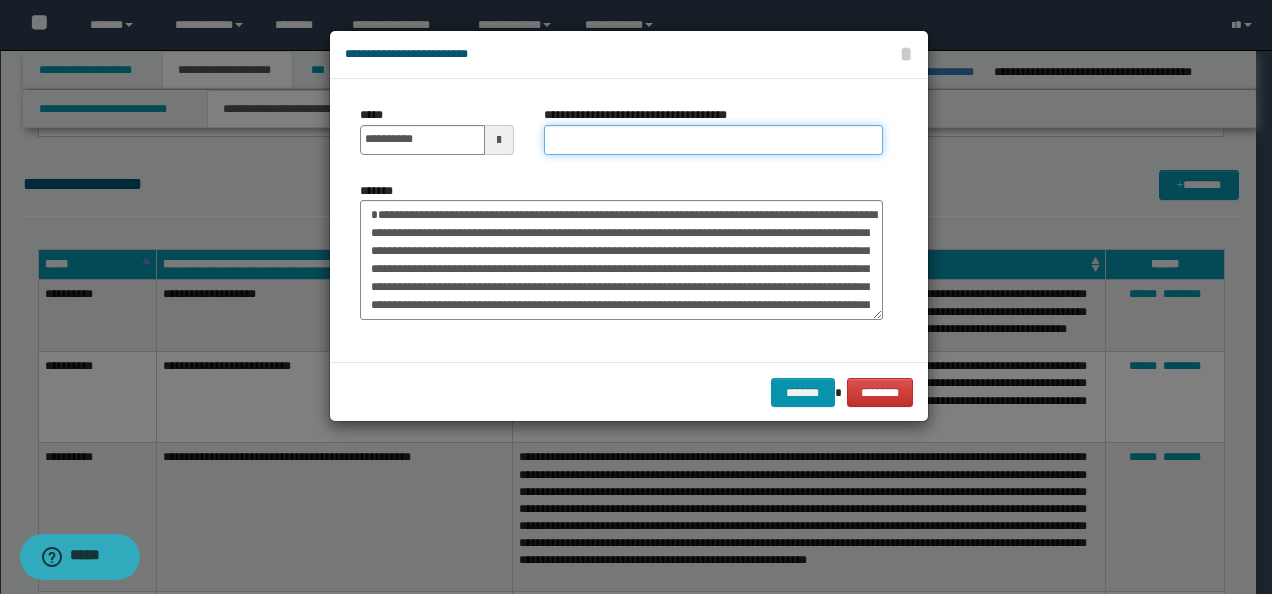 click on "**********" at bounding box center (713, 140) 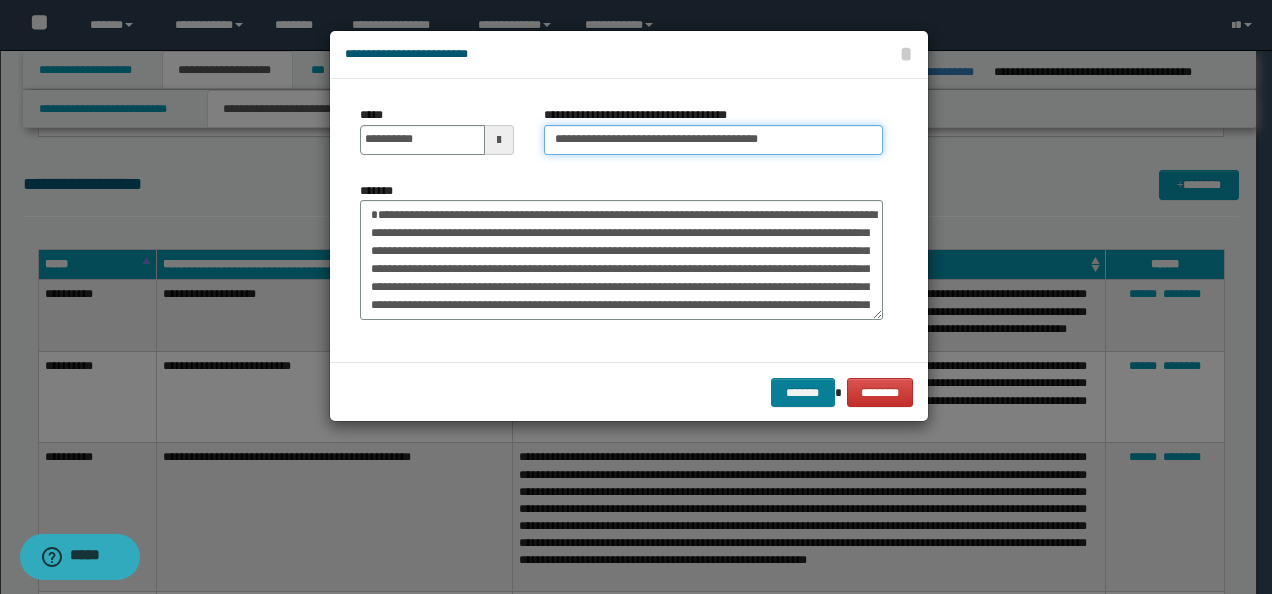 type on "**********" 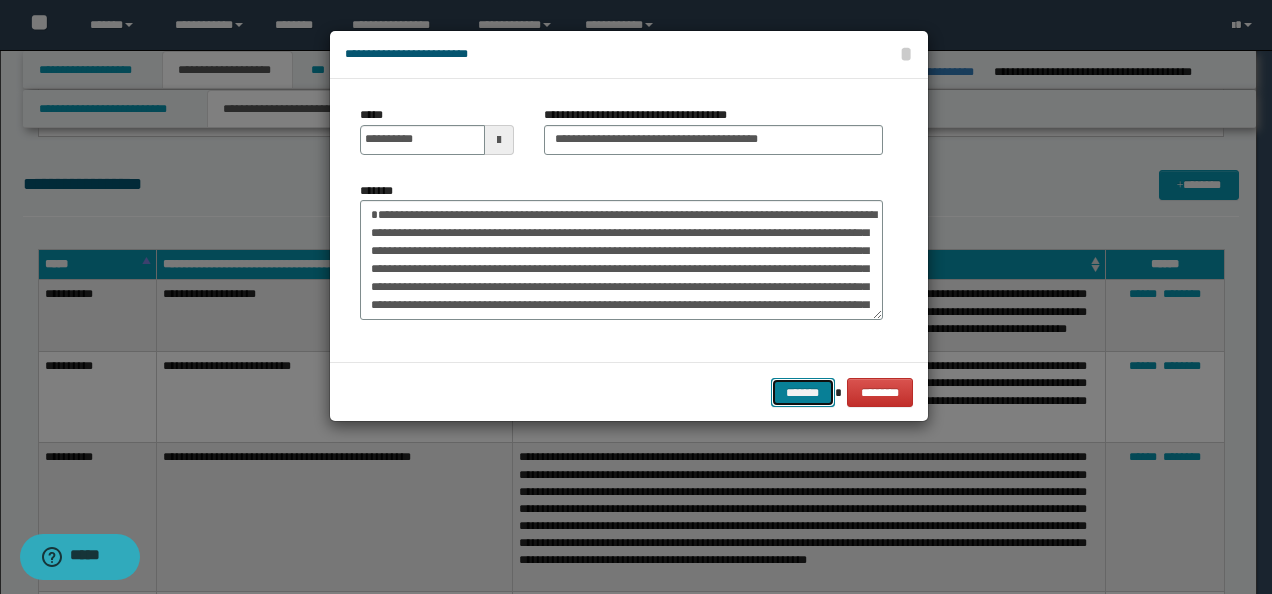 click on "*******" at bounding box center (803, 392) 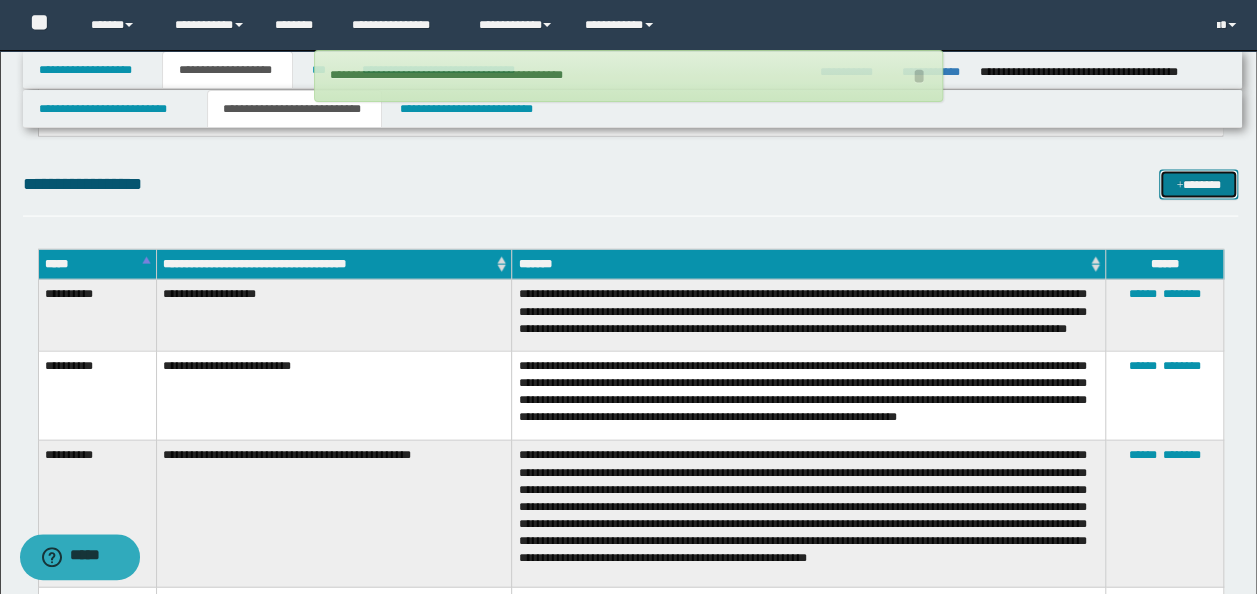 type 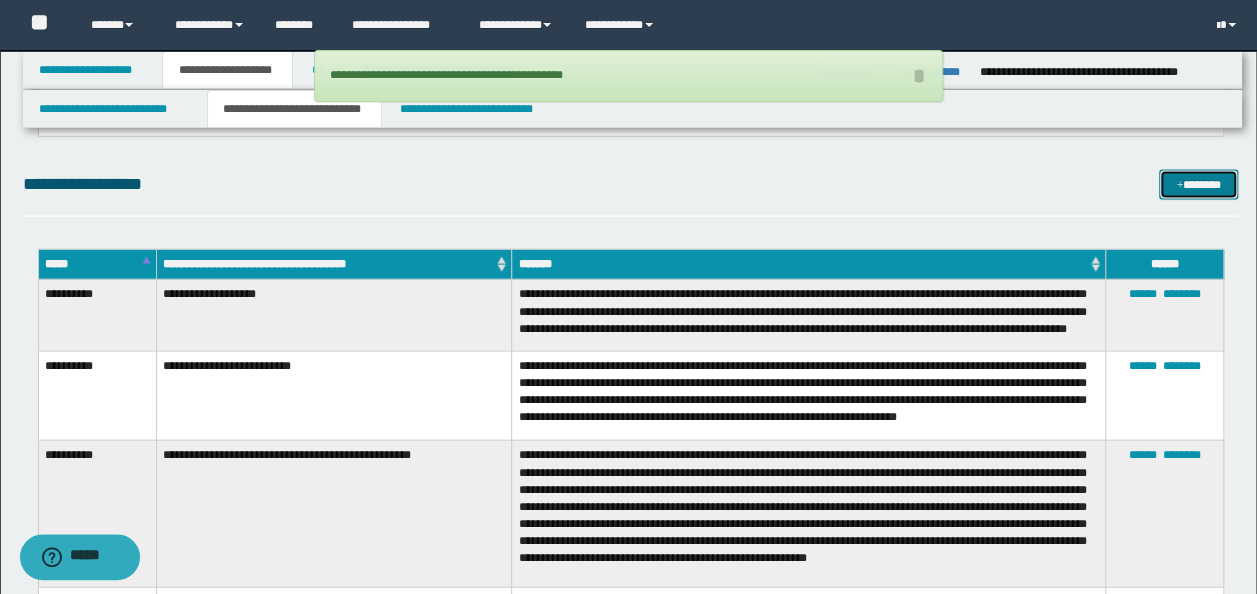 click on "*******" at bounding box center [1198, 184] 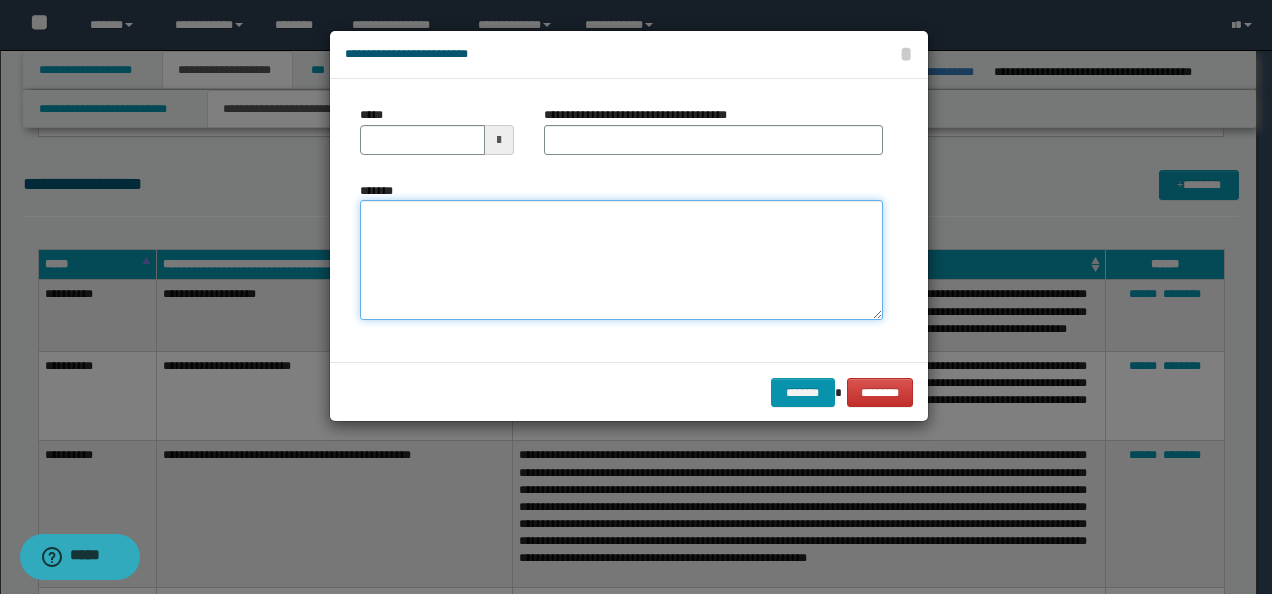 click on "*******" at bounding box center [621, 259] 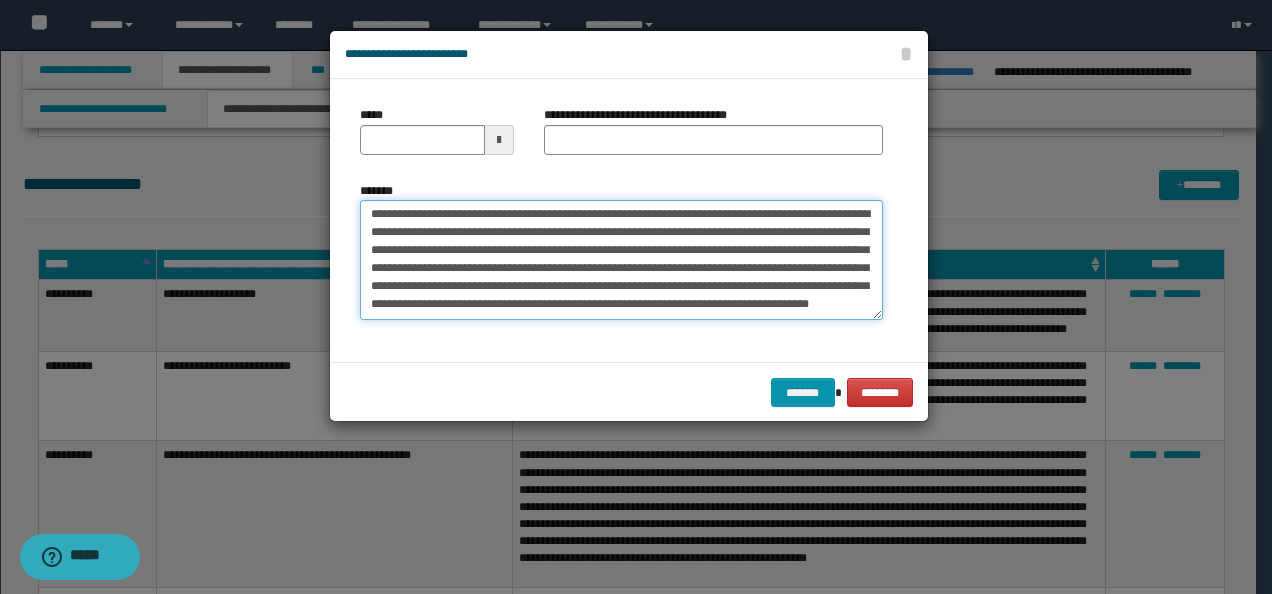 scroll, scrollTop: 0, scrollLeft: 0, axis: both 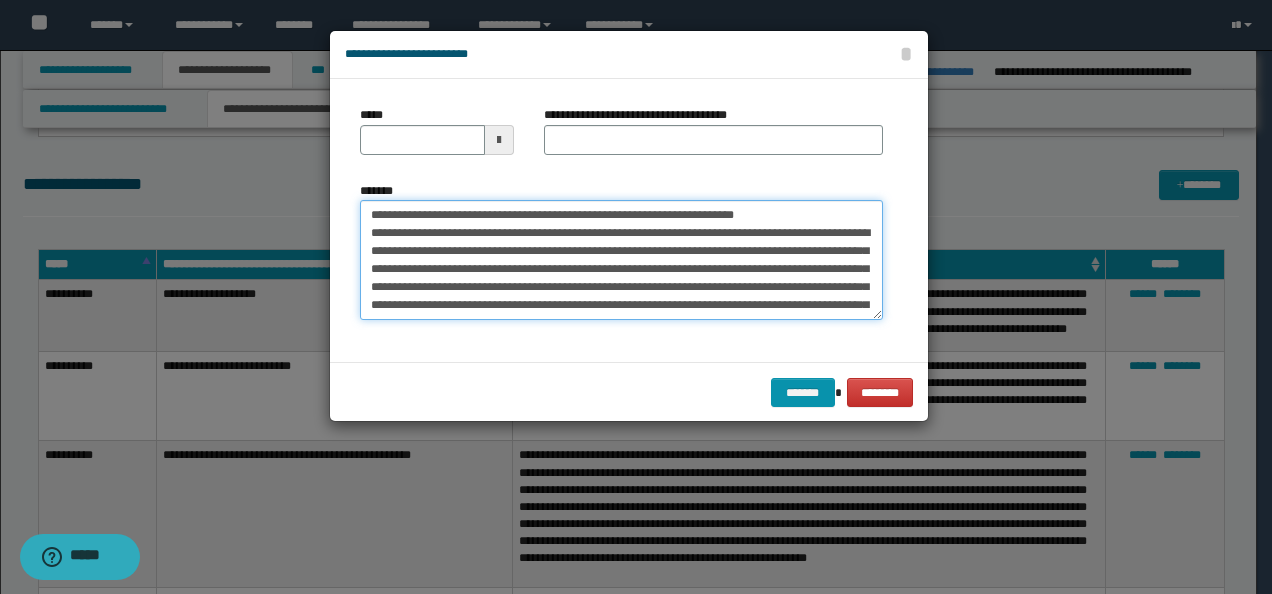 drag, startPoint x: 435, startPoint y: 214, endPoint x: 411, endPoint y: 161, distance: 58.18075 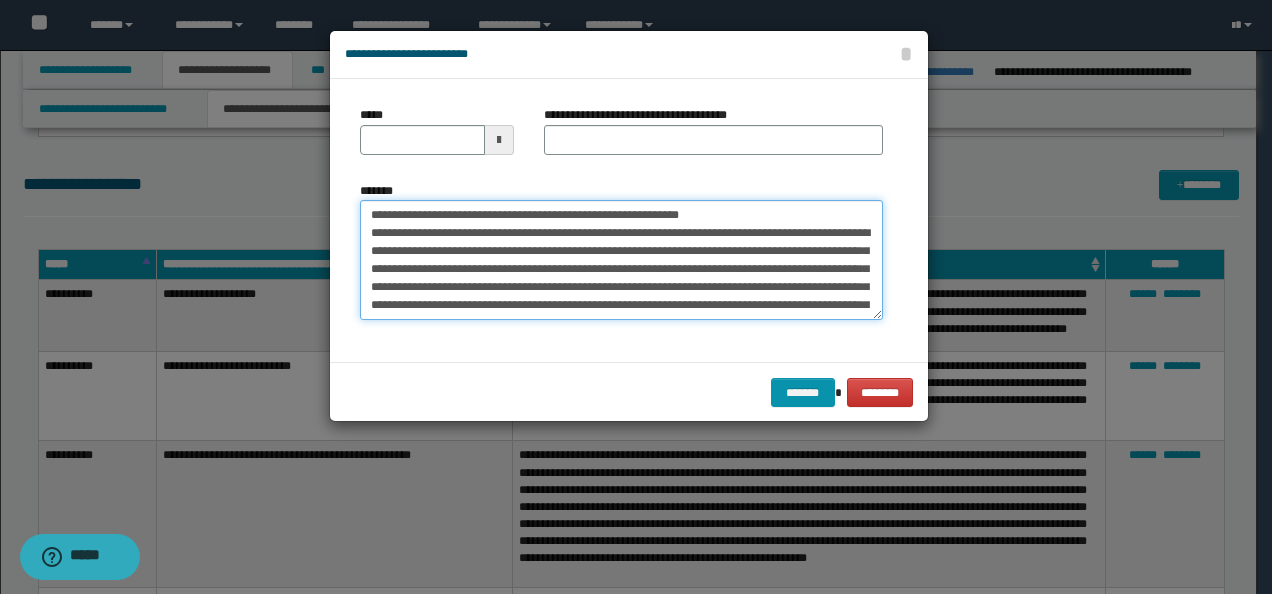 type 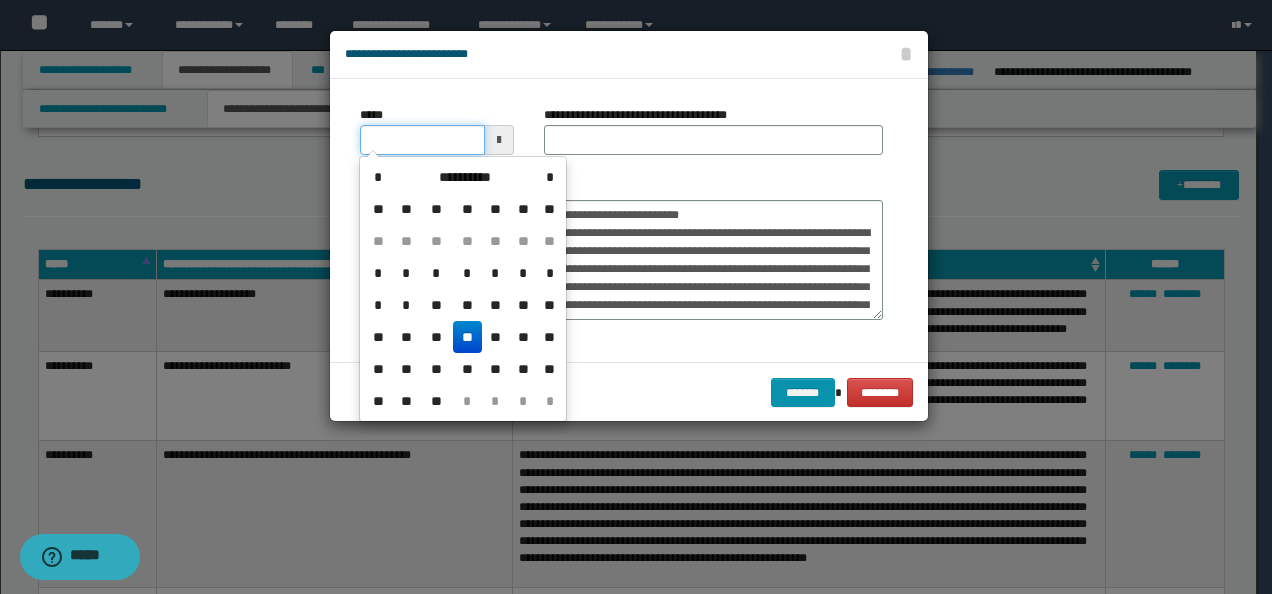 click on "*****" at bounding box center [422, 140] 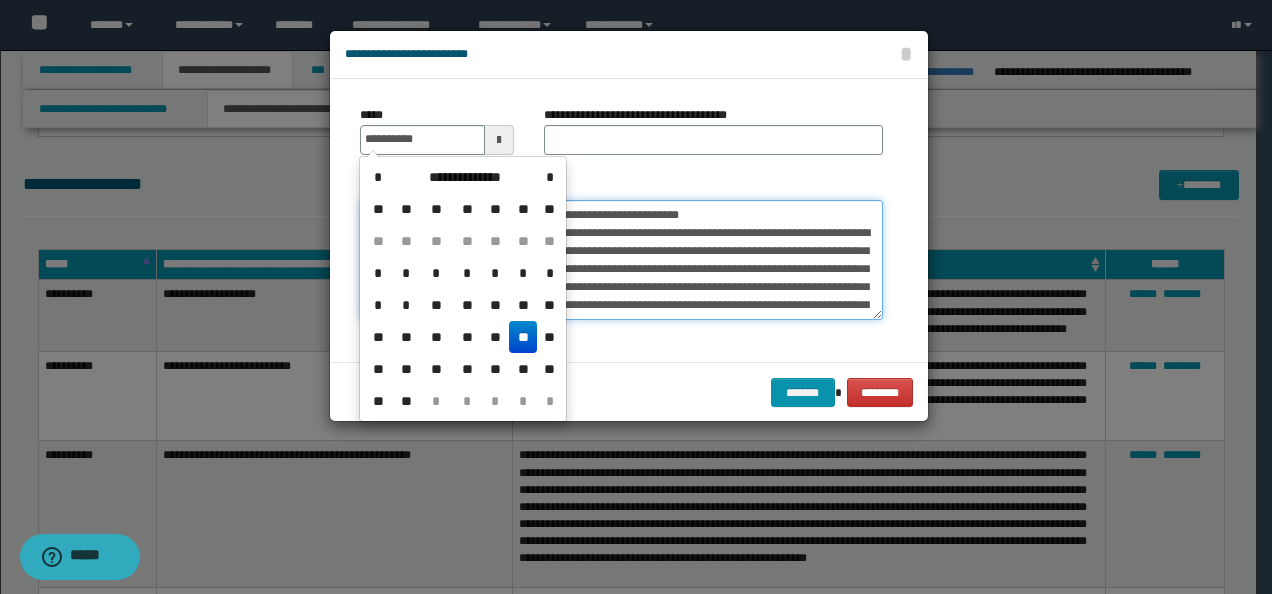 type on "**********" 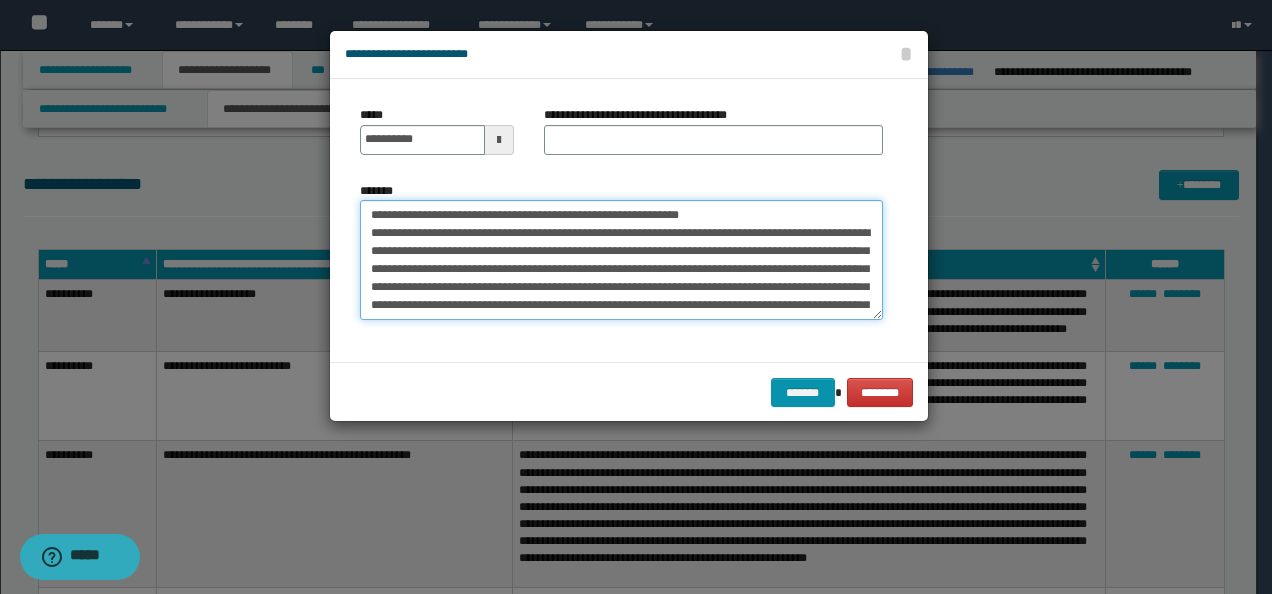 drag, startPoint x: 744, startPoint y: 206, endPoint x: 190, endPoint y: 196, distance: 554.0903 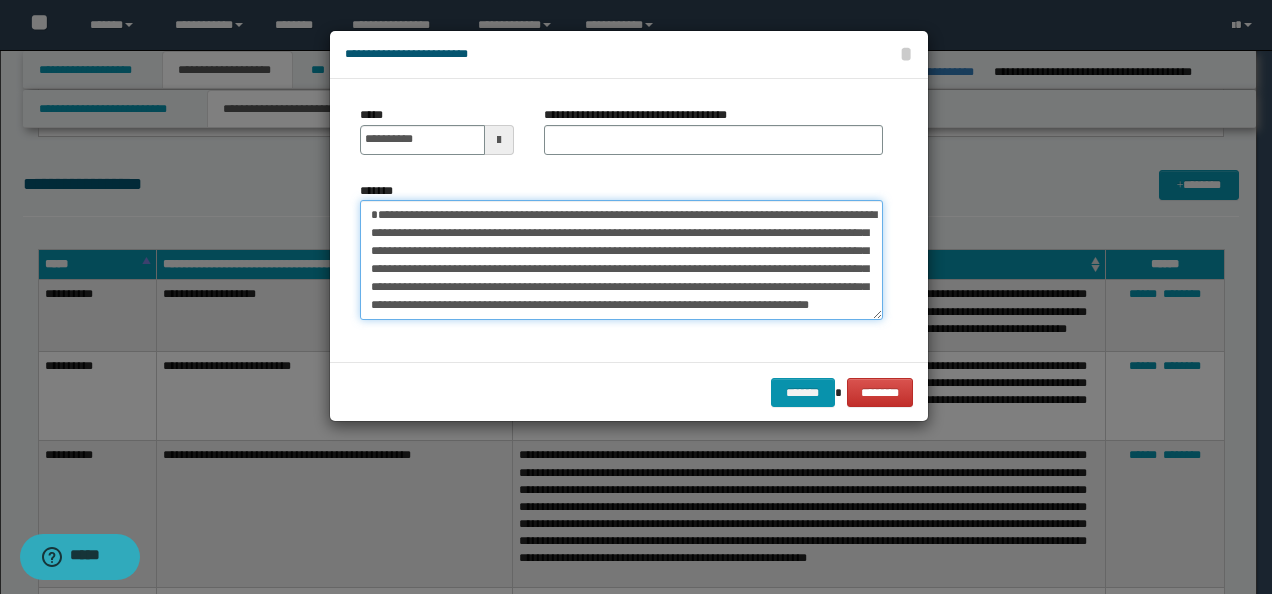 type on "**********" 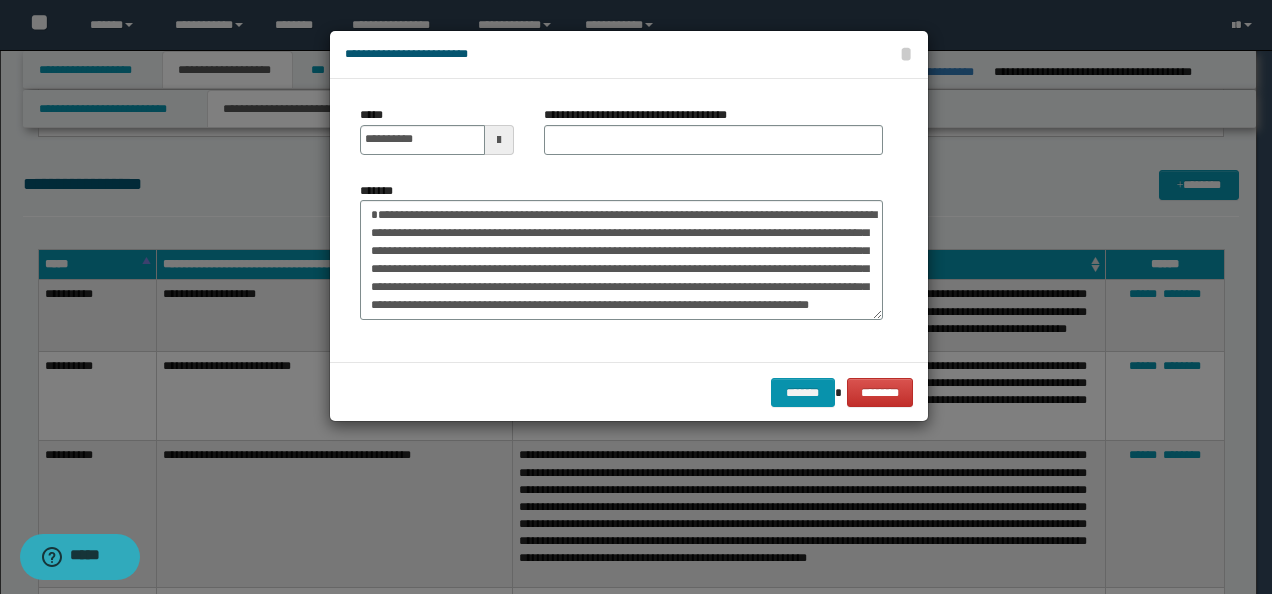 click on "**********" at bounding box center [643, 115] 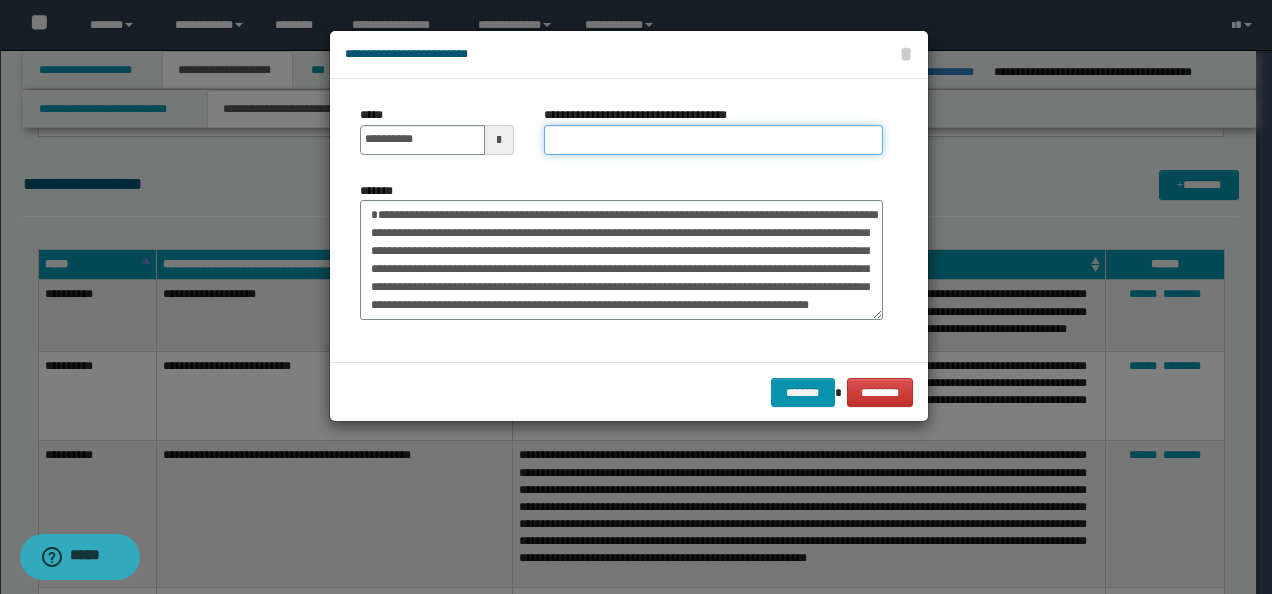 click on "**********" at bounding box center (713, 140) 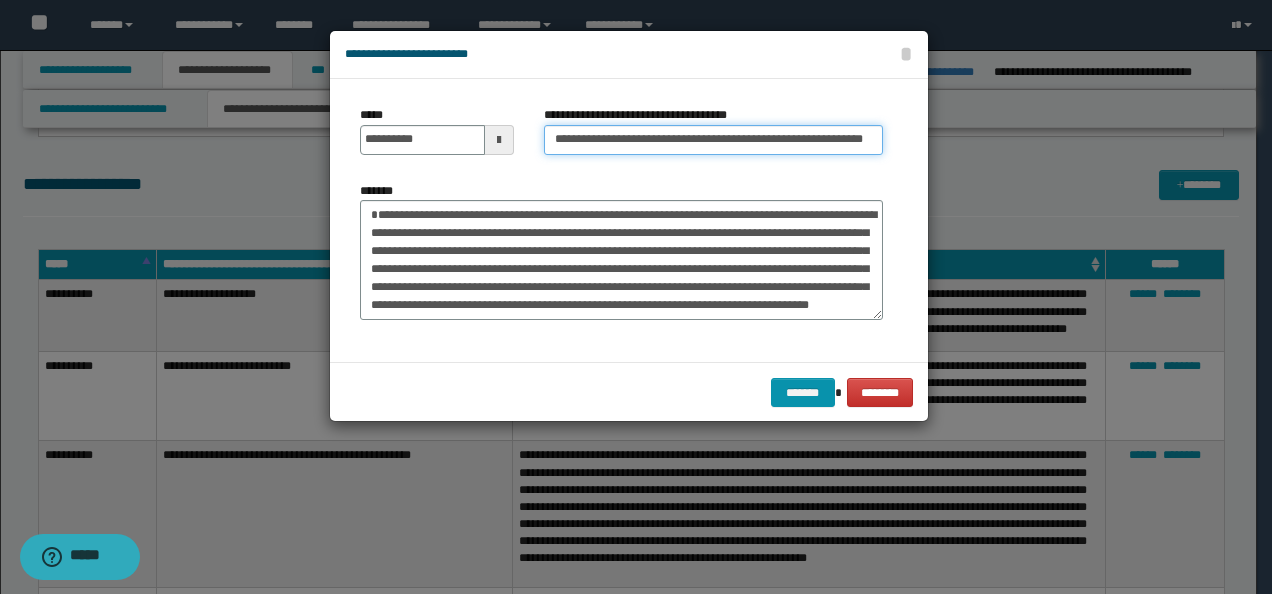 scroll, scrollTop: 0, scrollLeft: 49, axis: horizontal 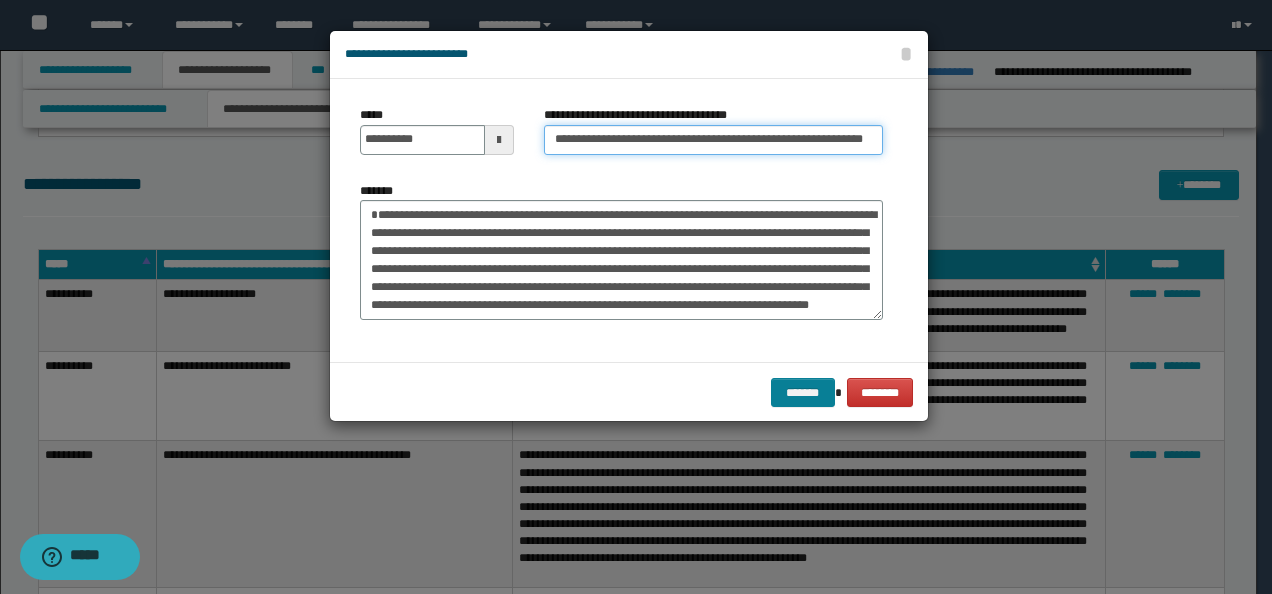 type on "**********" 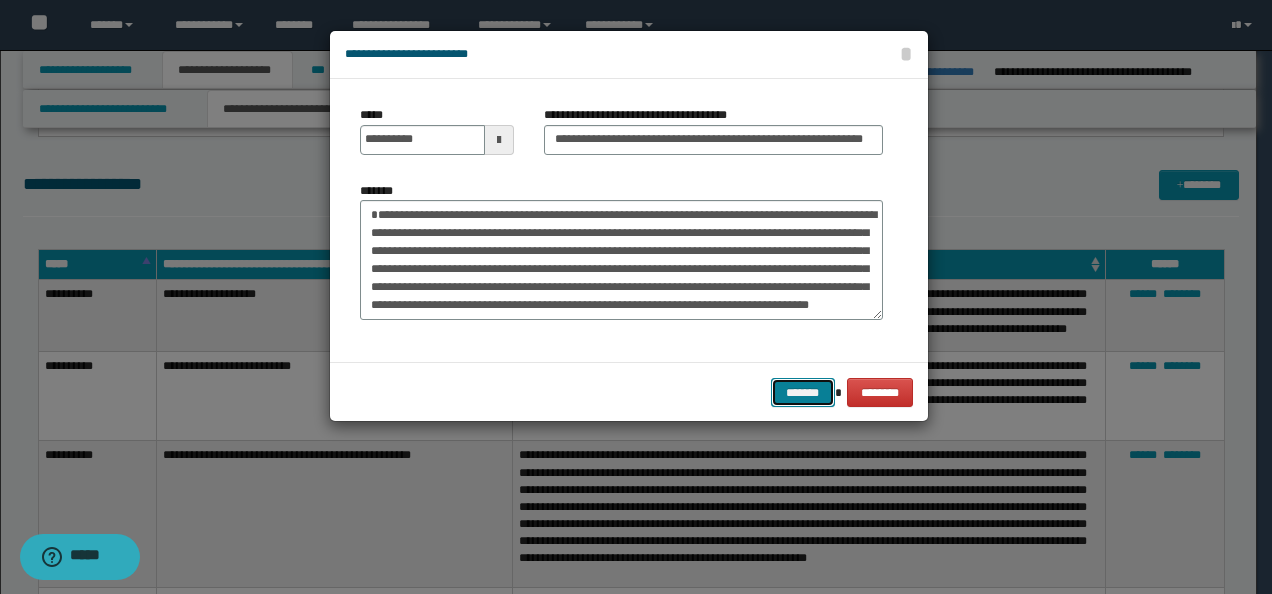 click on "*******" at bounding box center [803, 392] 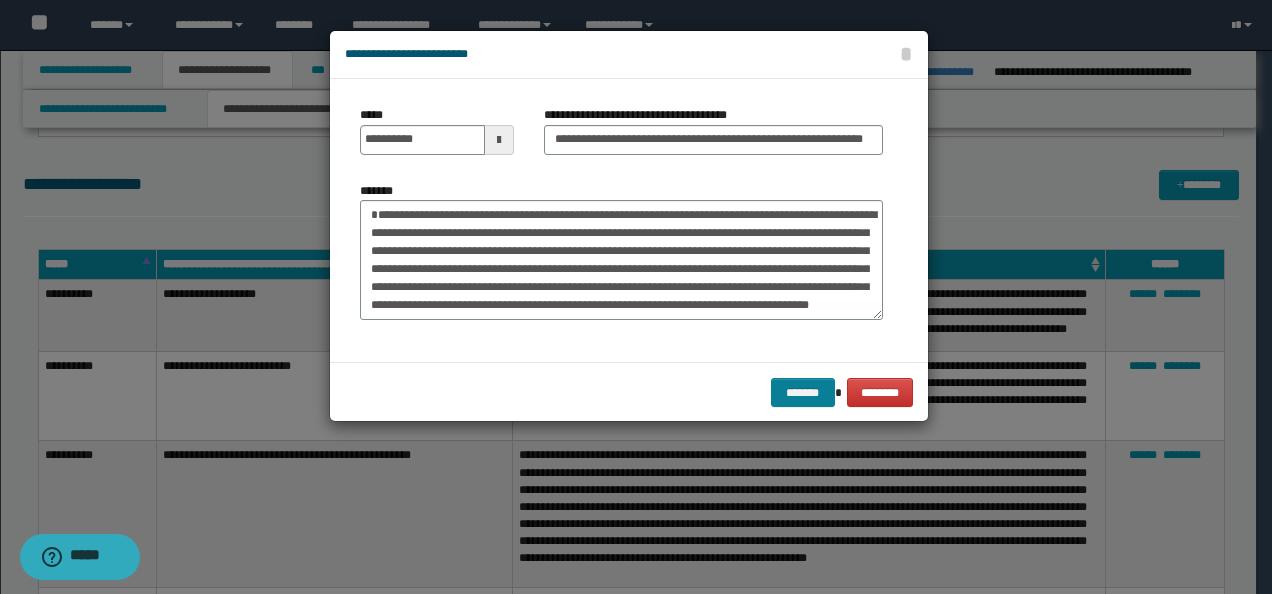 scroll, scrollTop: 0, scrollLeft: 0, axis: both 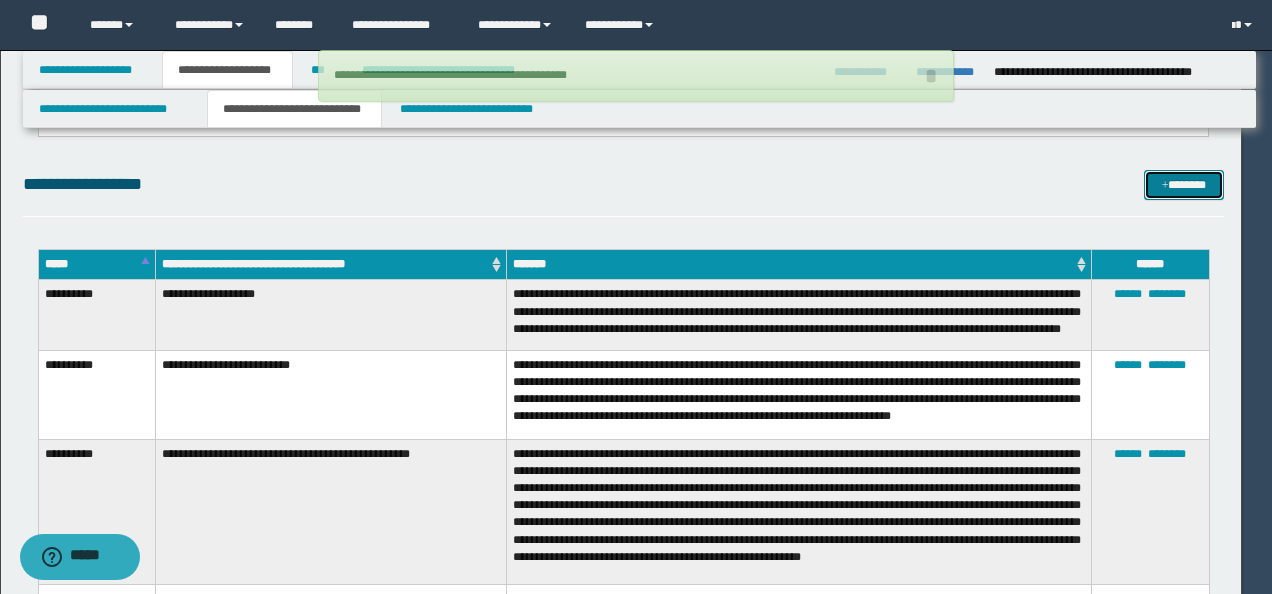 type 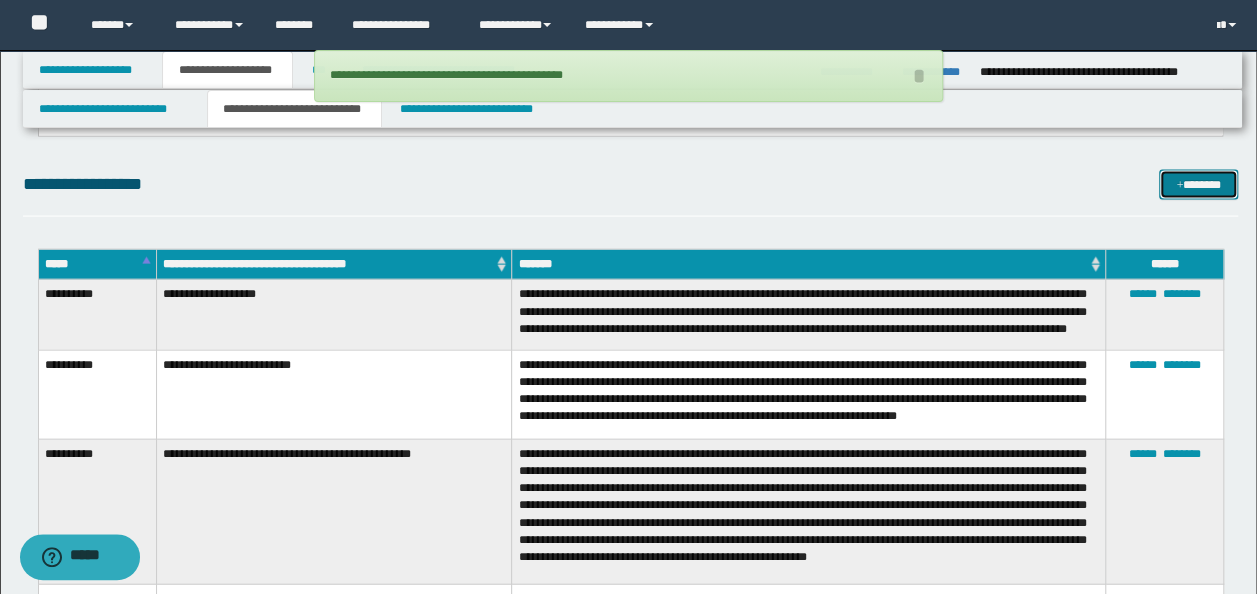 click on "*******" at bounding box center [1198, 184] 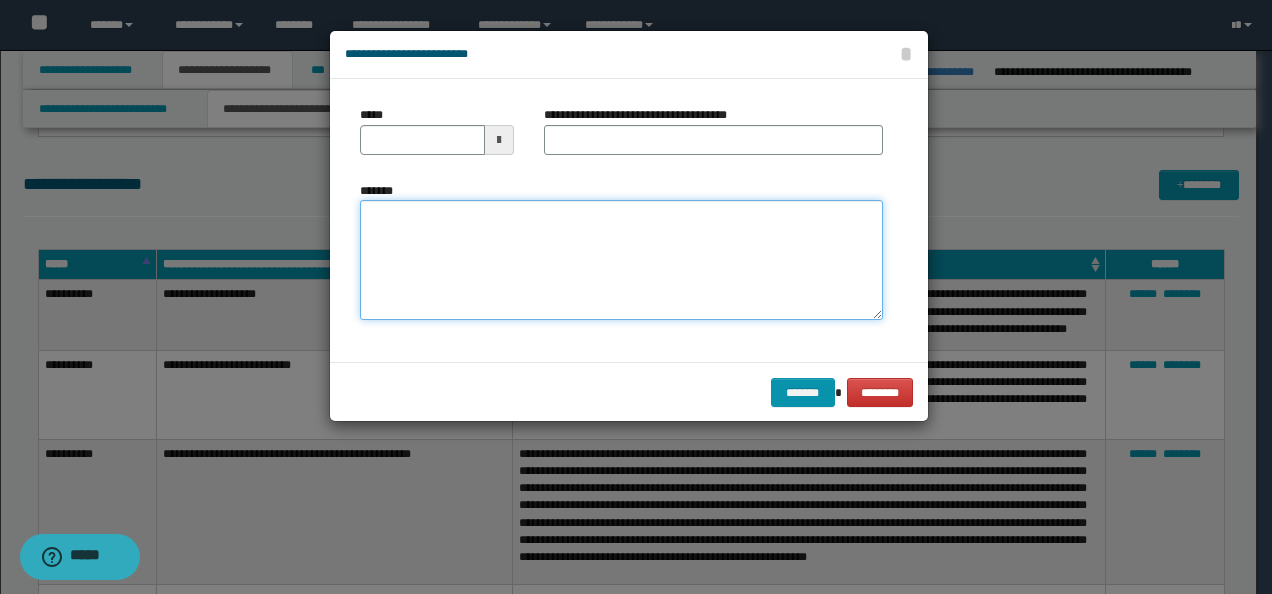click on "*******" at bounding box center [621, 259] 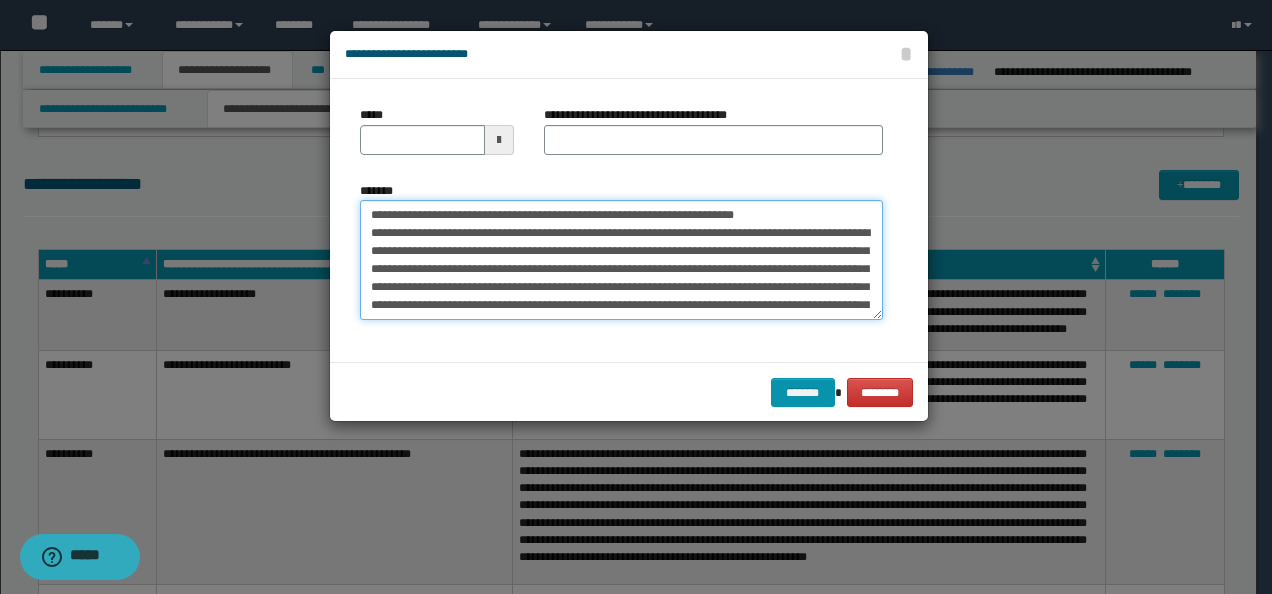 scroll, scrollTop: 0, scrollLeft: 0, axis: both 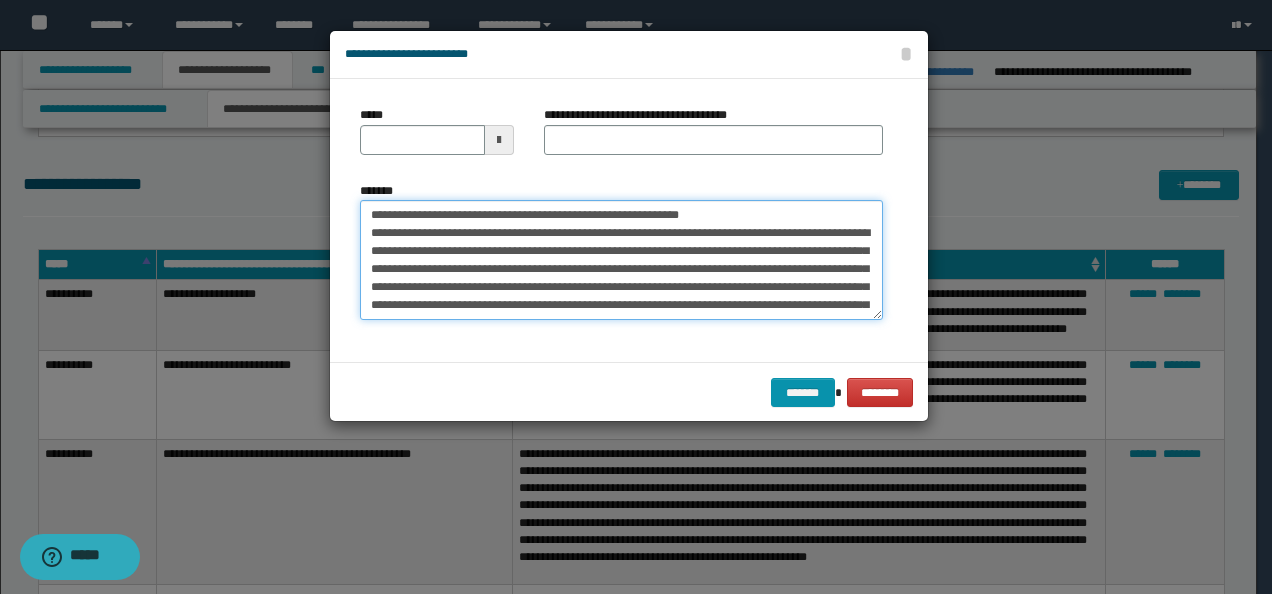 type 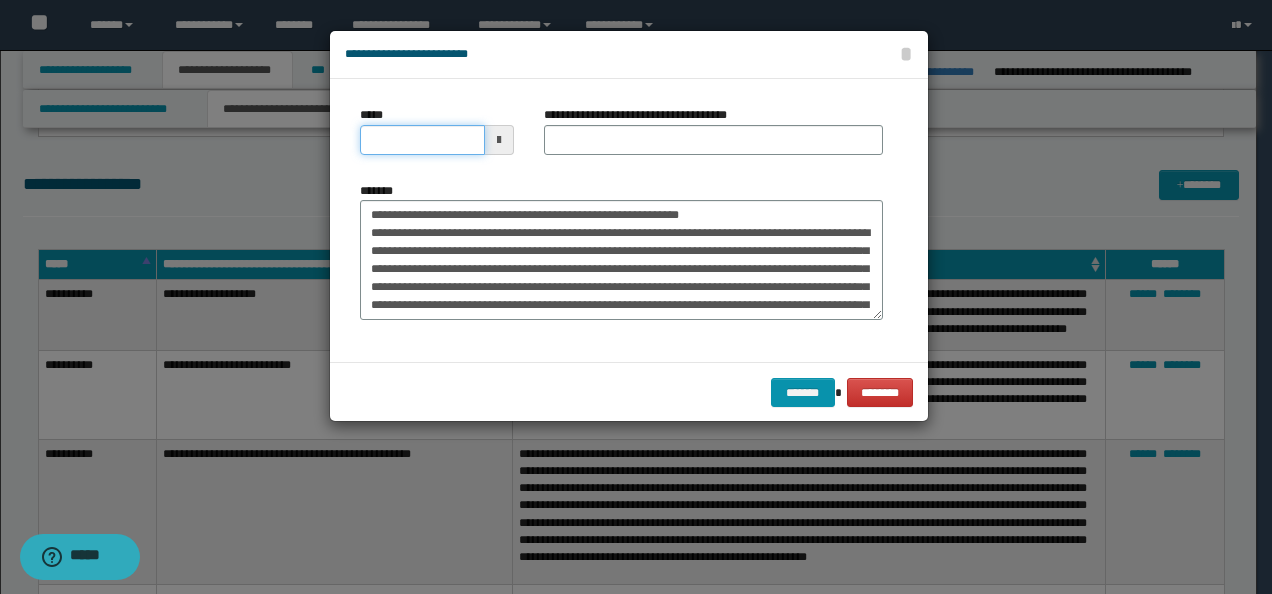 drag, startPoint x: 386, startPoint y: 133, endPoint x: 396, endPoint y: 136, distance: 10.440307 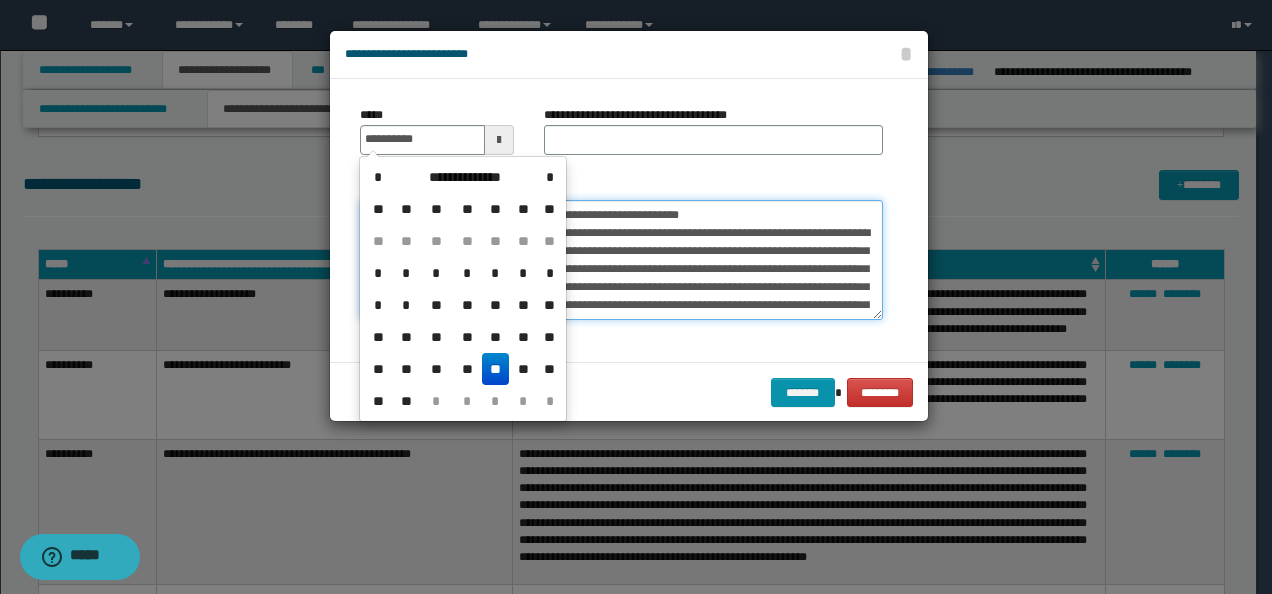 type on "**********" 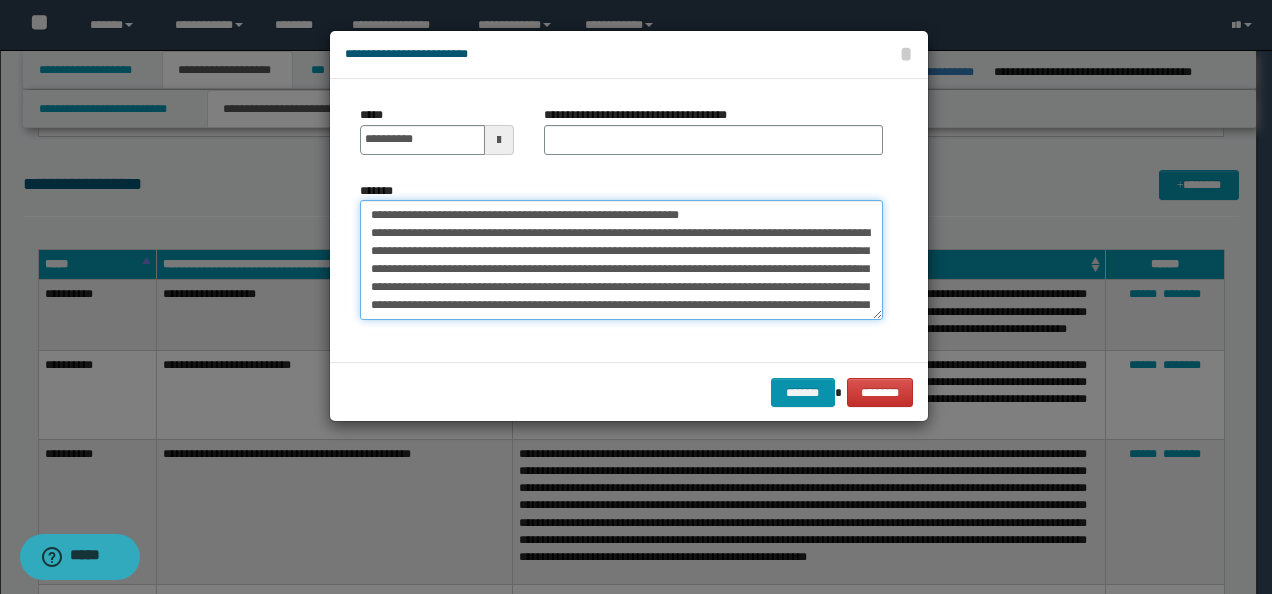 drag, startPoint x: 770, startPoint y: 204, endPoint x: 416, endPoint y: 176, distance: 355.10562 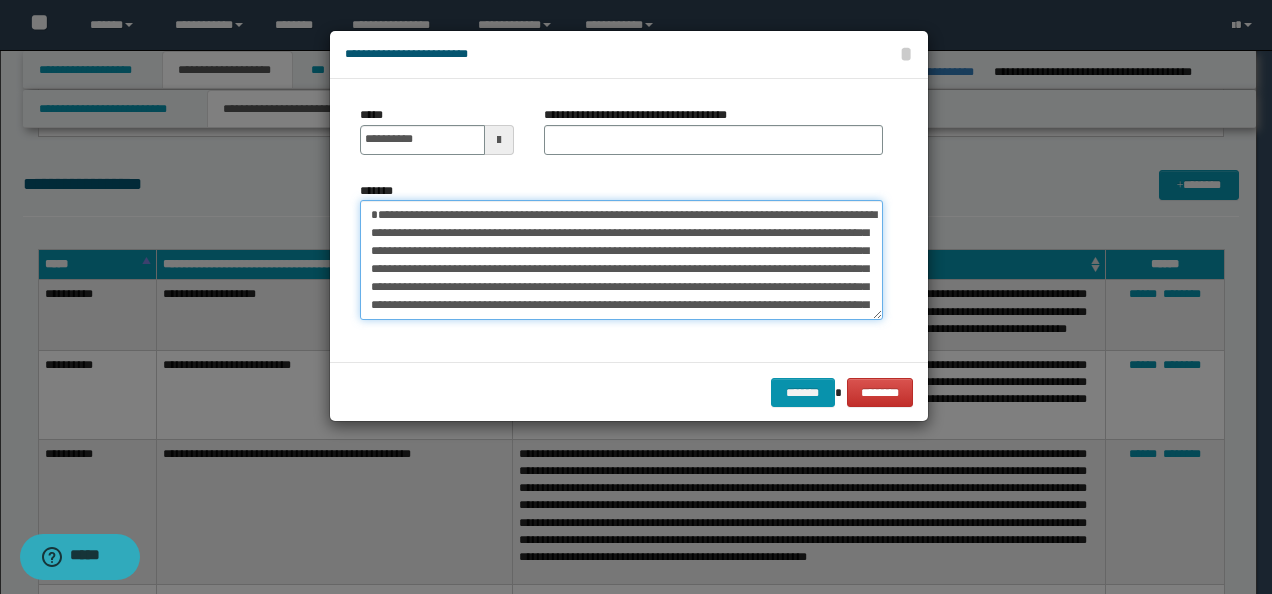 type on "**********" 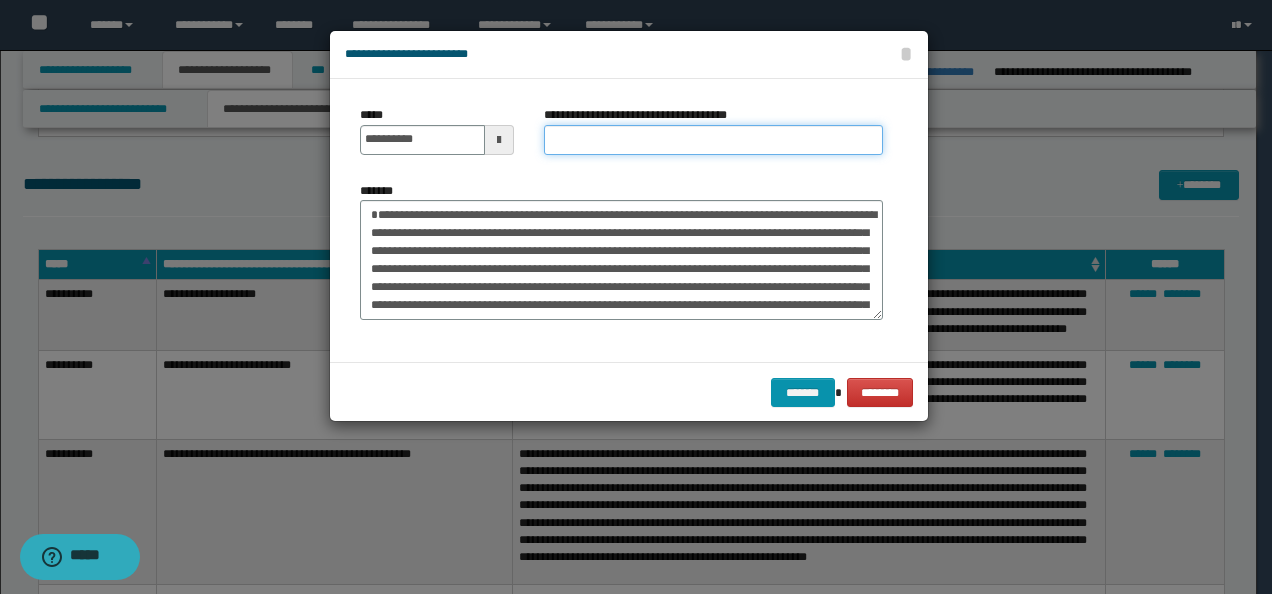 click on "**********" at bounding box center [713, 140] 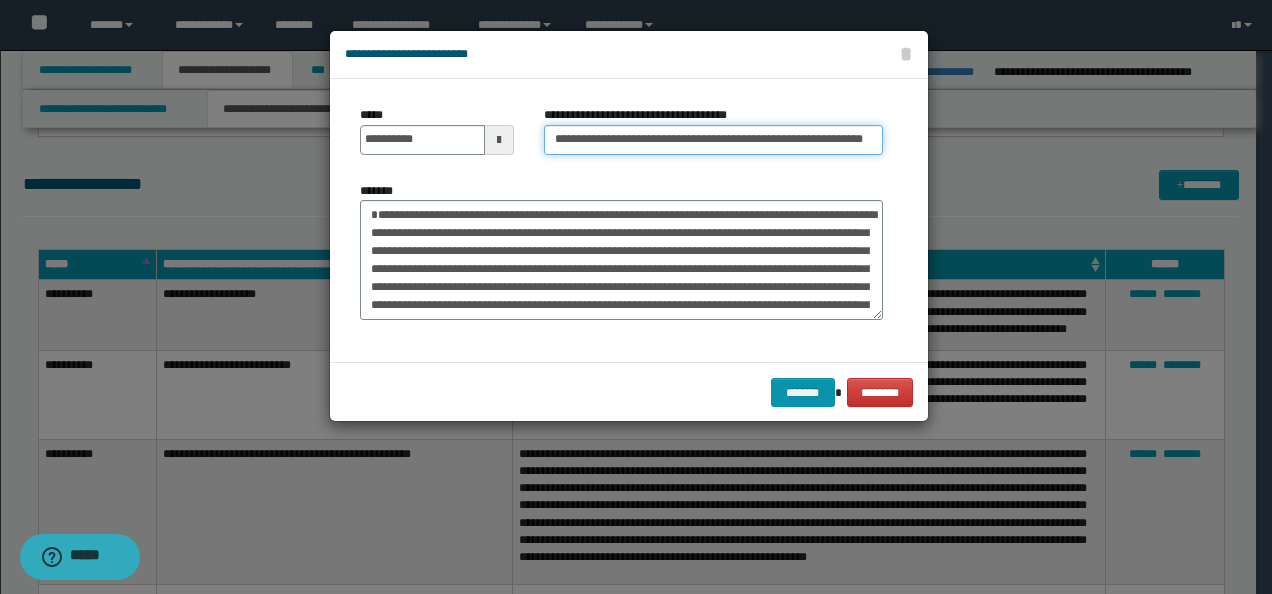scroll, scrollTop: 0, scrollLeft: 51, axis: horizontal 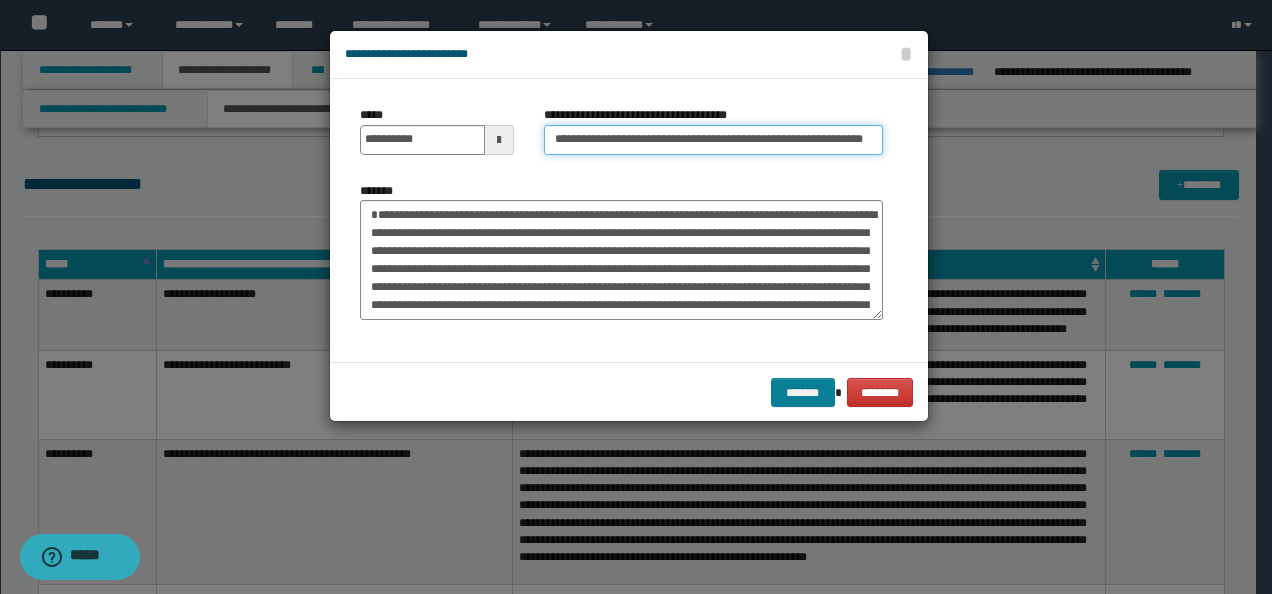 type on "**********" 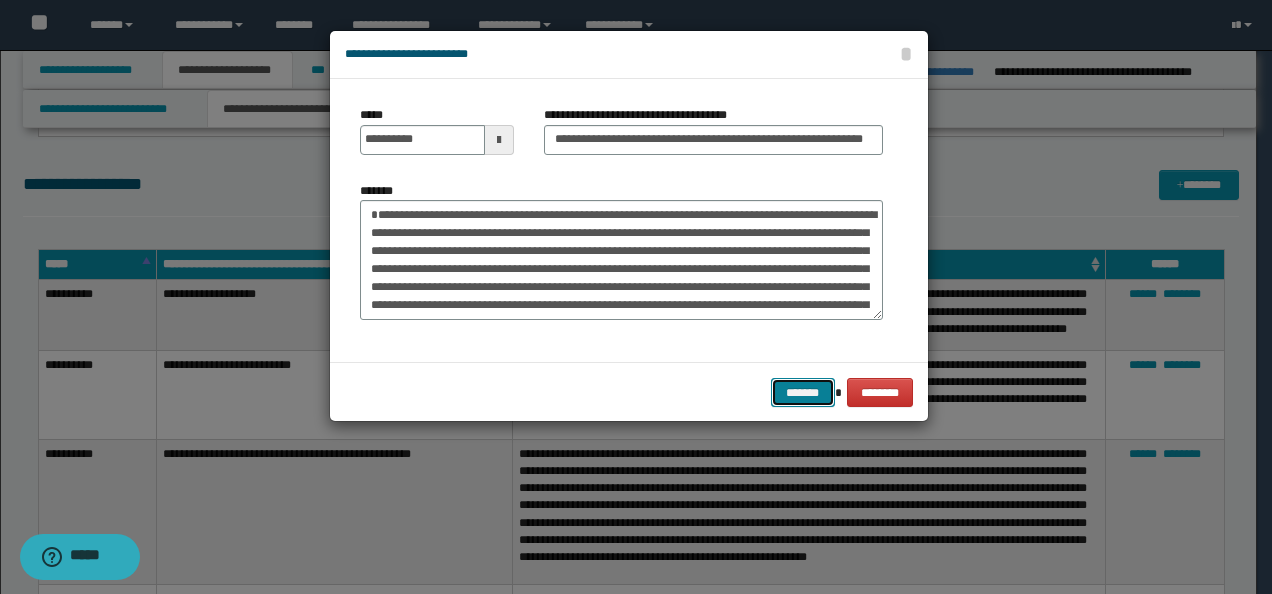click on "*******" at bounding box center (803, 392) 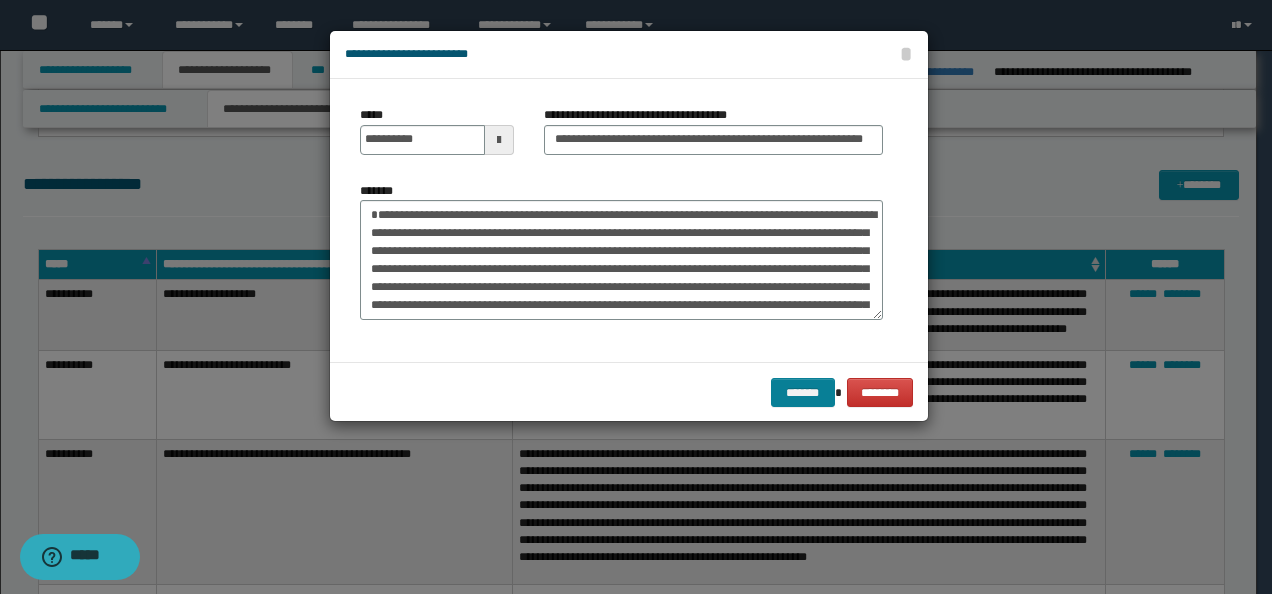scroll, scrollTop: 0, scrollLeft: 0, axis: both 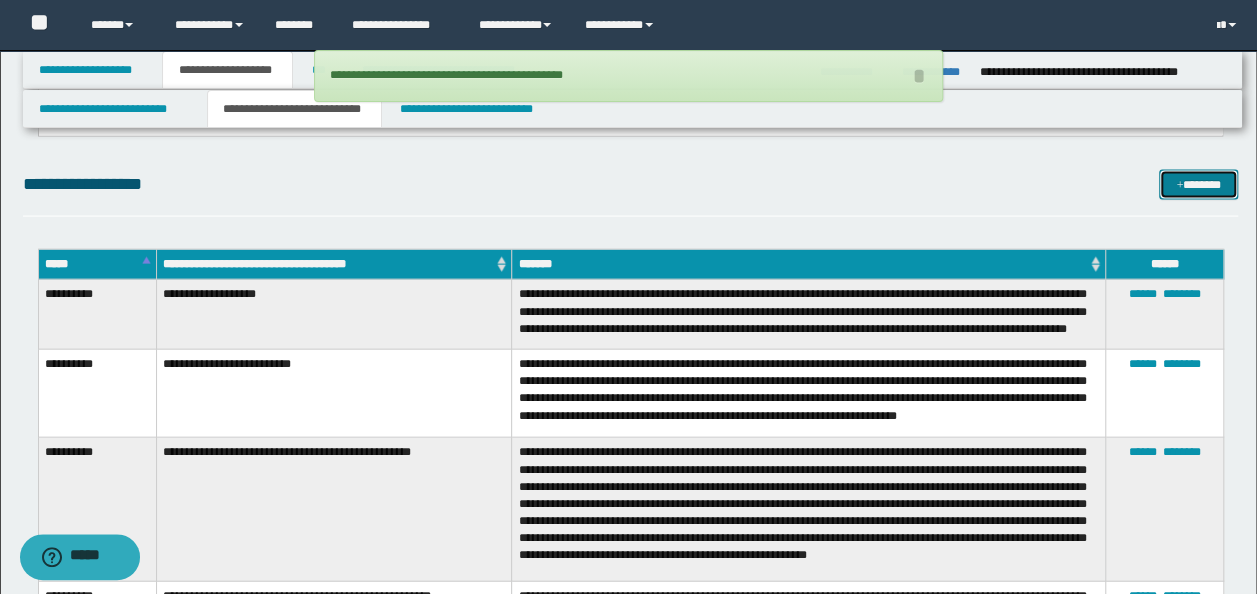 click on "*******" at bounding box center (1198, 184) 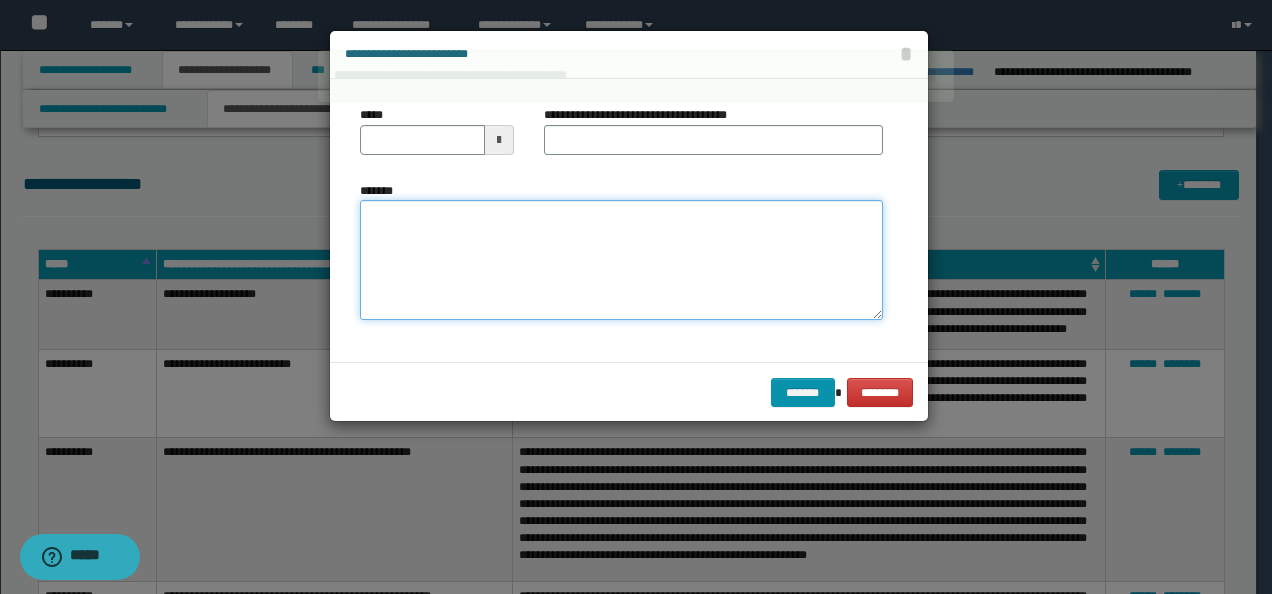 click on "*******" at bounding box center (621, 259) 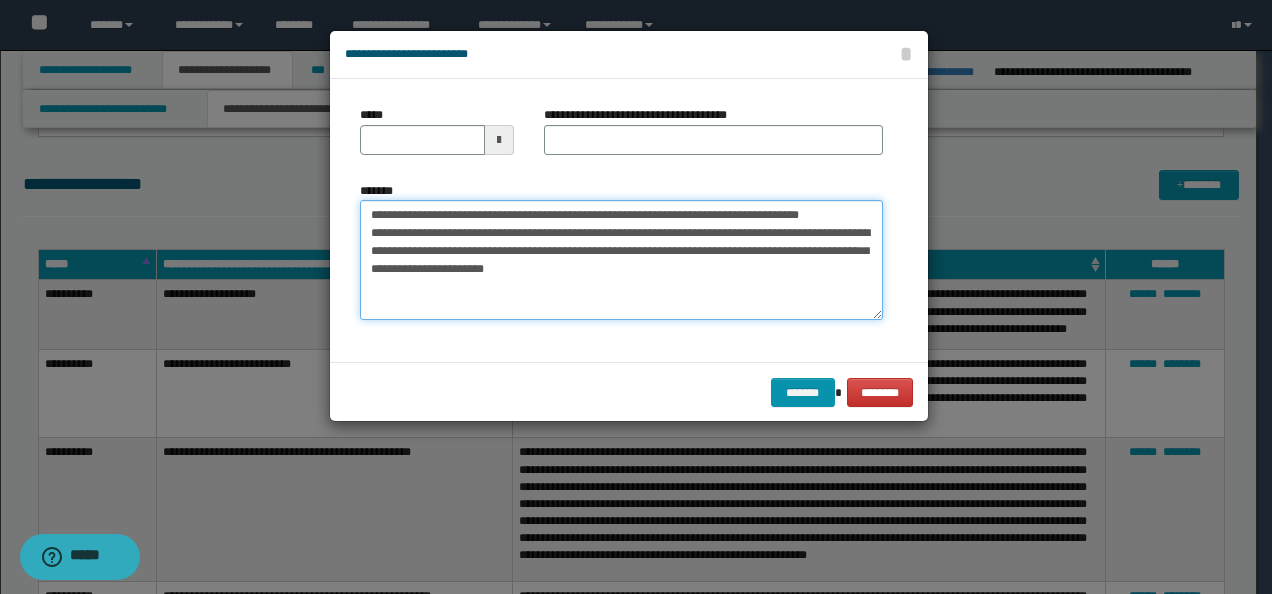 drag, startPoint x: 332, startPoint y: 204, endPoint x: 406, endPoint y: 136, distance: 100.49876 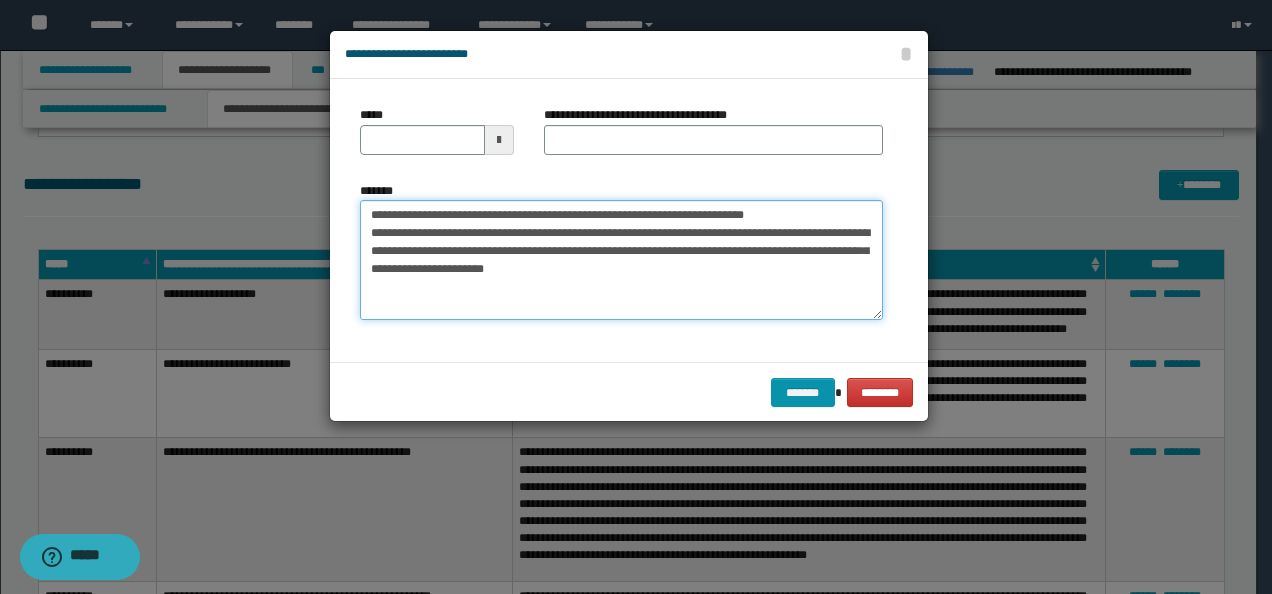 type on "**********" 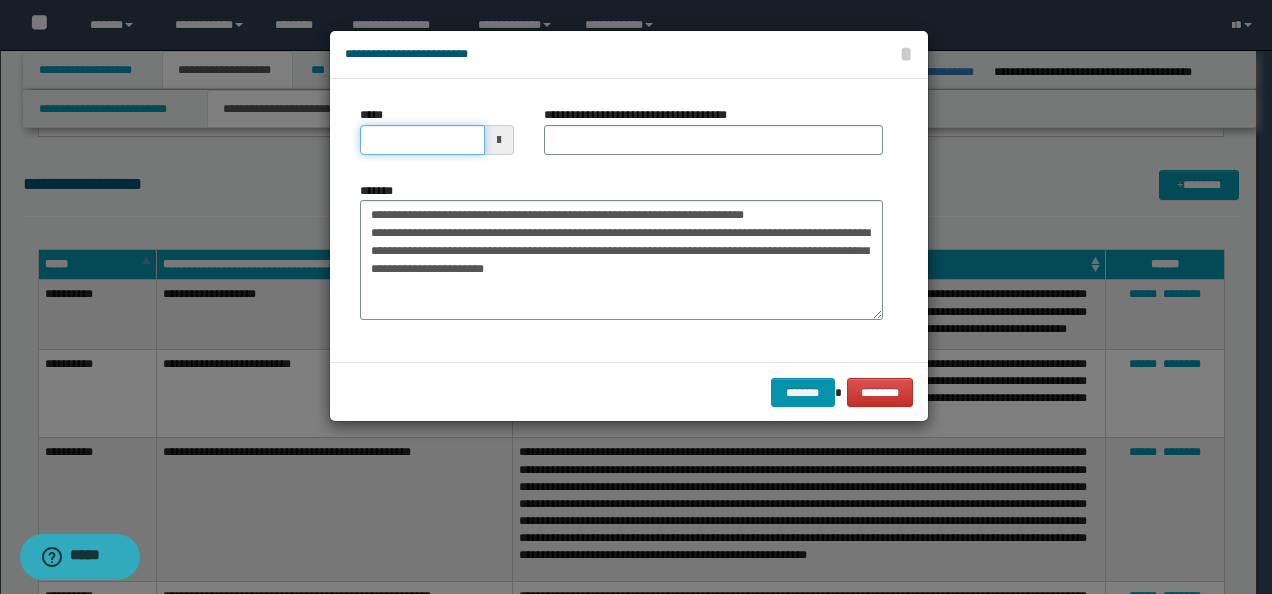 click on "*****" at bounding box center (422, 140) 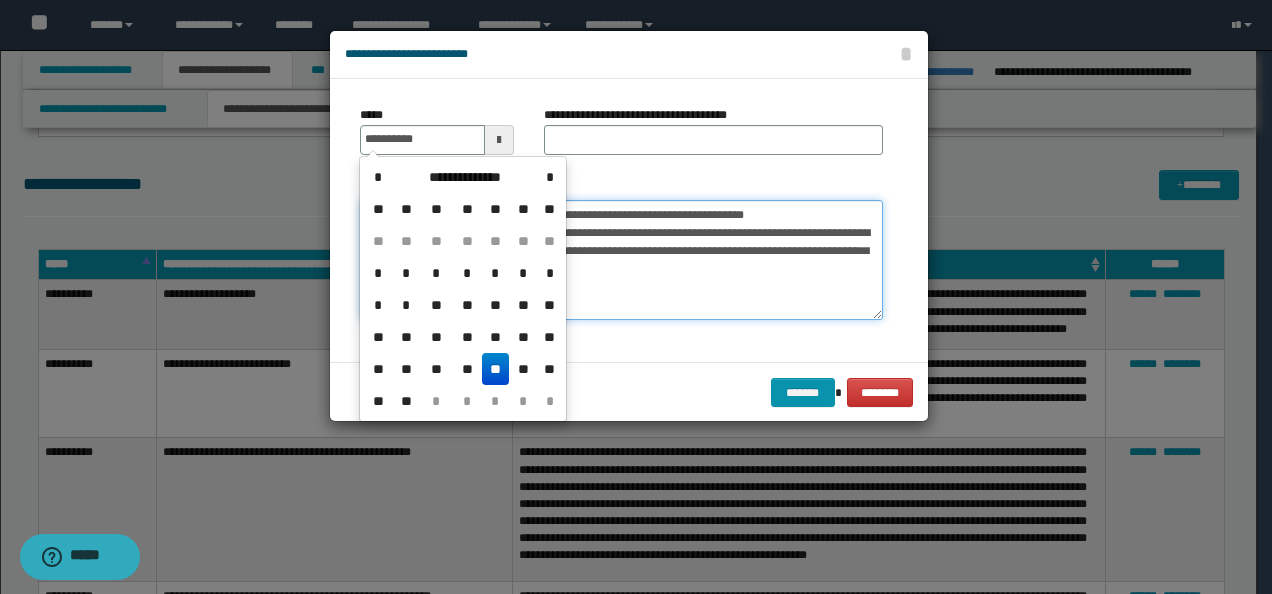 type on "**********" 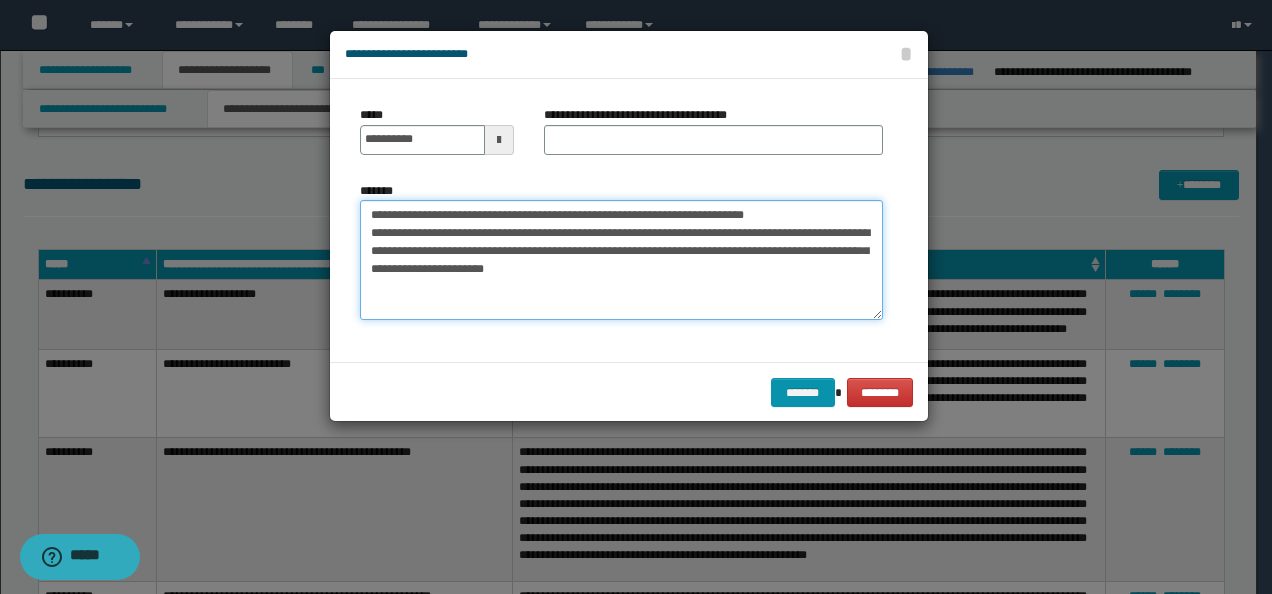 drag, startPoint x: 836, startPoint y: 212, endPoint x: 588, endPoint y: 168, distance: 251.87299 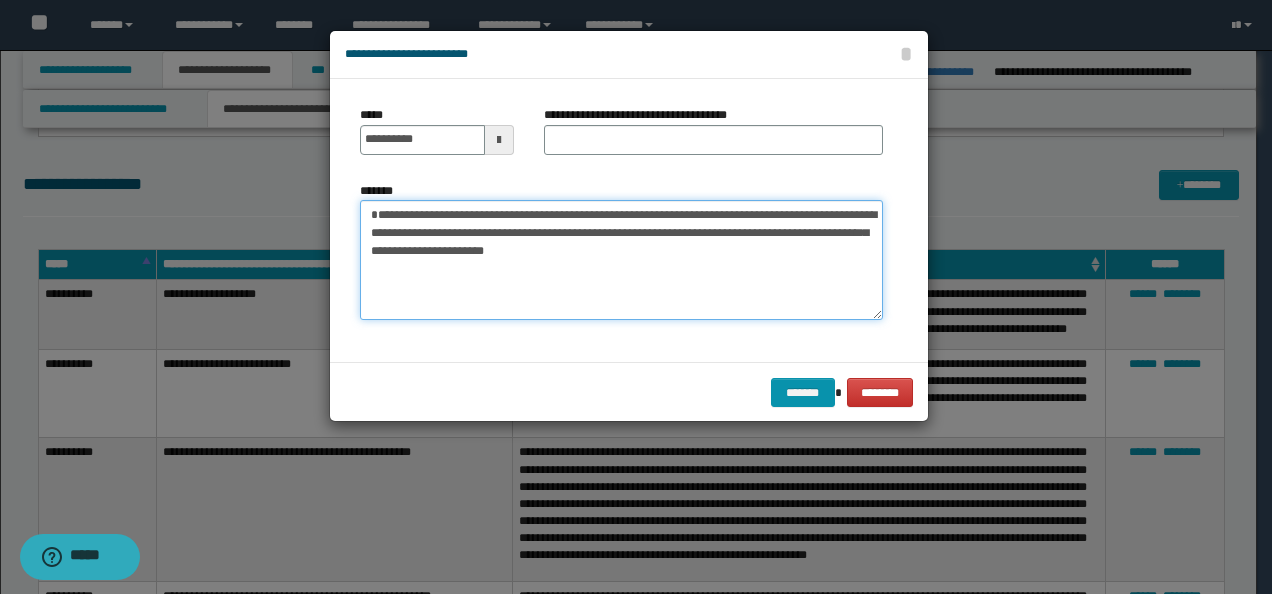 type on "**********" 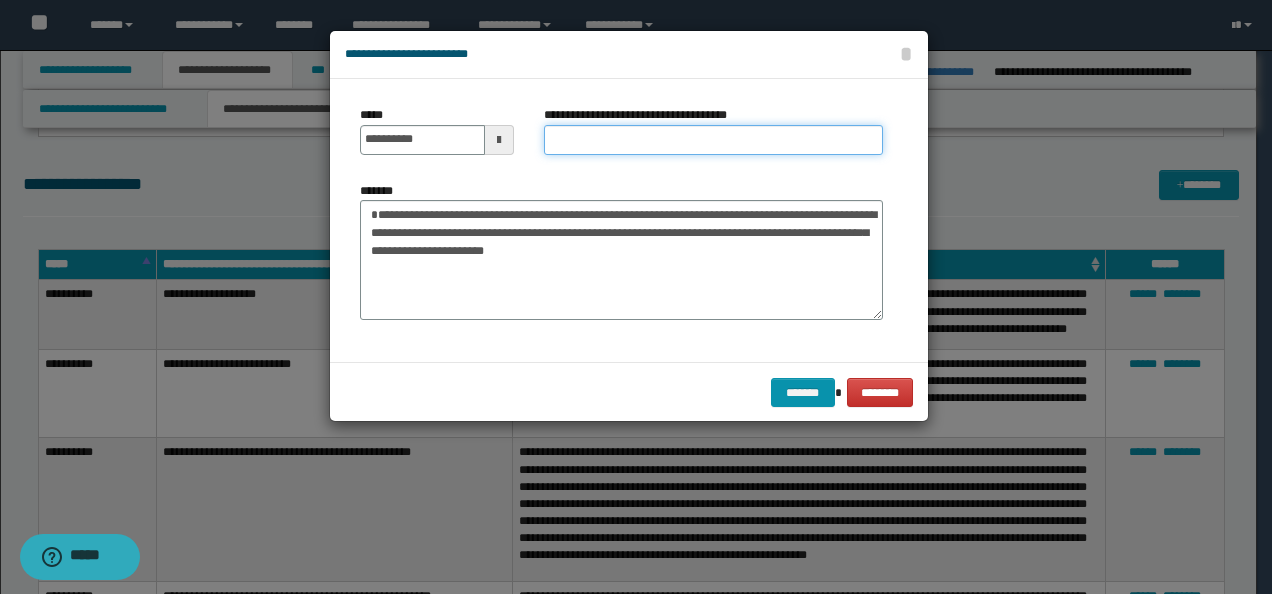 click on "**********" at bounding box center (713, 140) 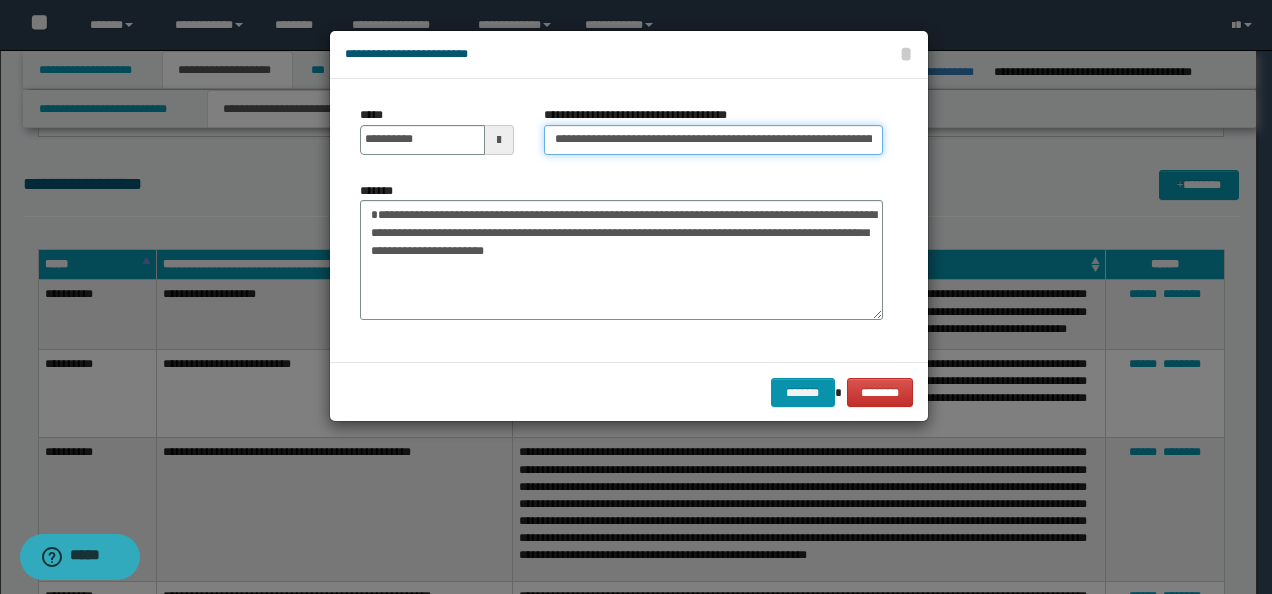 scroll, scrollTop: 0, scrollLeft: 144, axis: horizontal 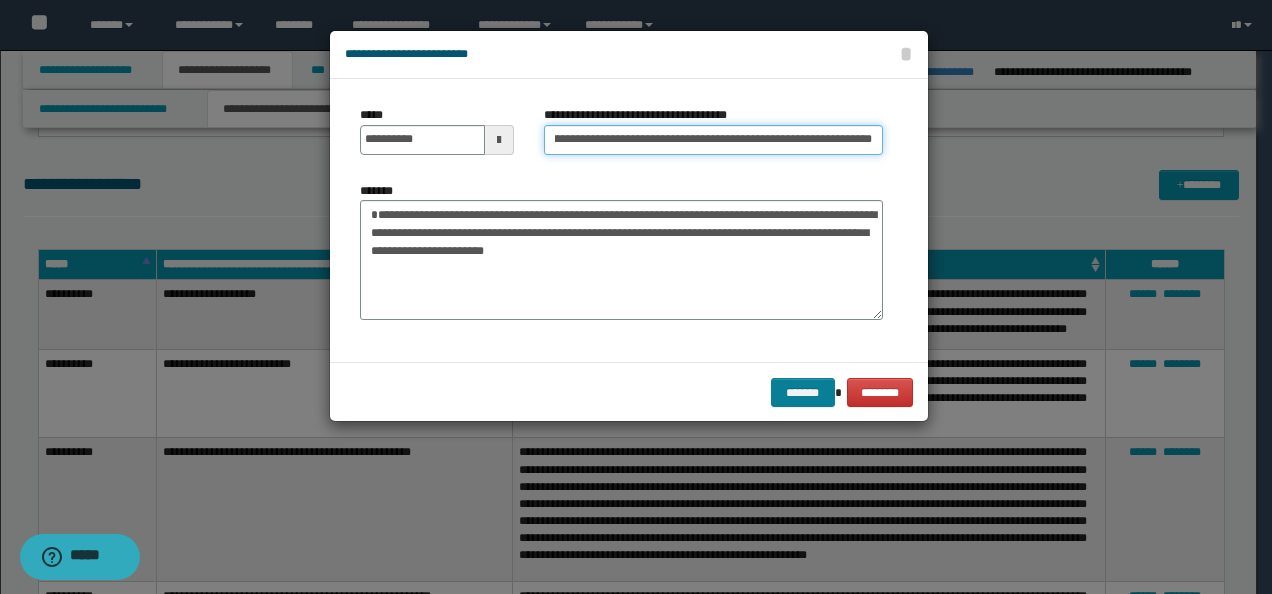 type on "**********" 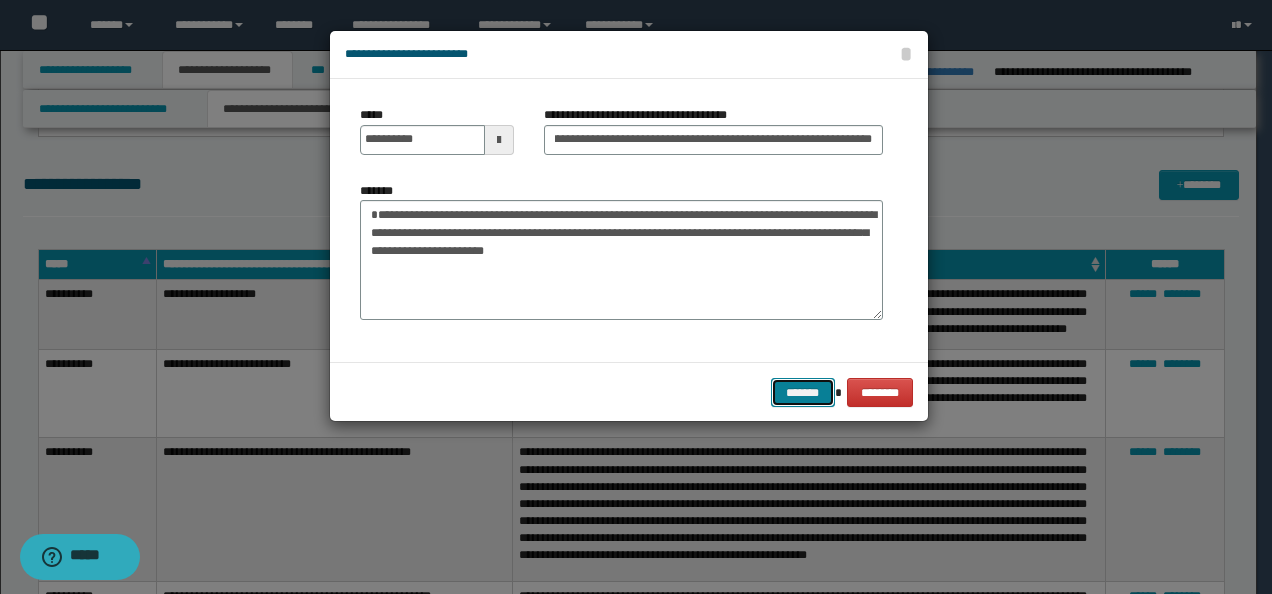 click on "*******" at bounding box center (803, 392) 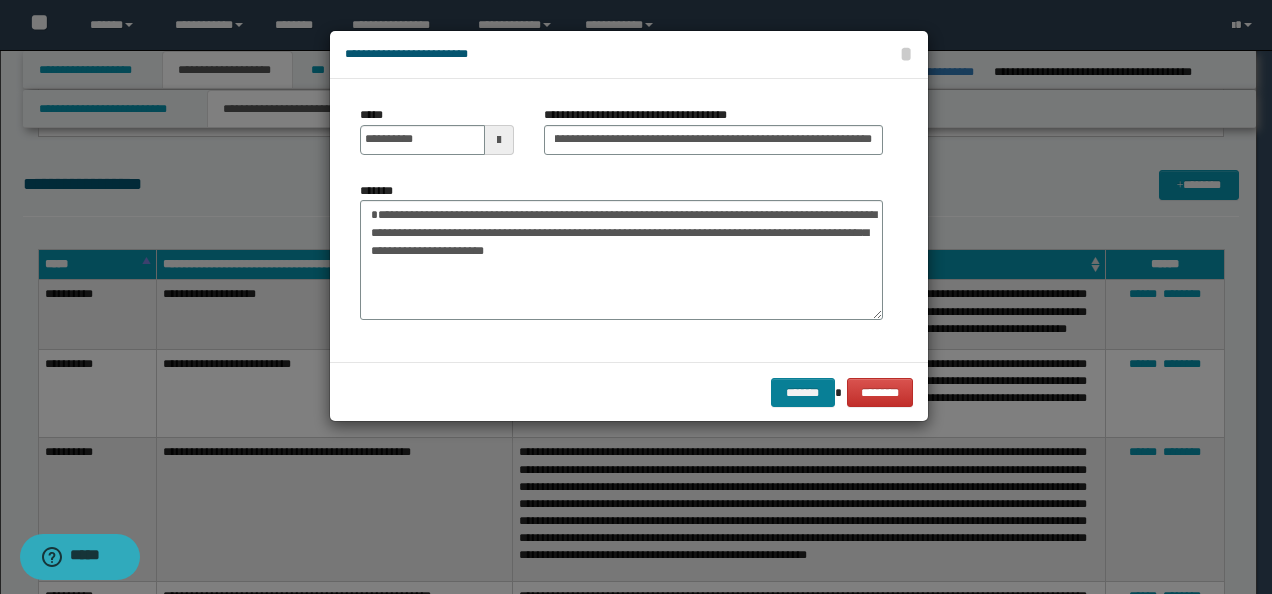 scroll, scrollTop: 0, scrollLeft: 0, axis: both 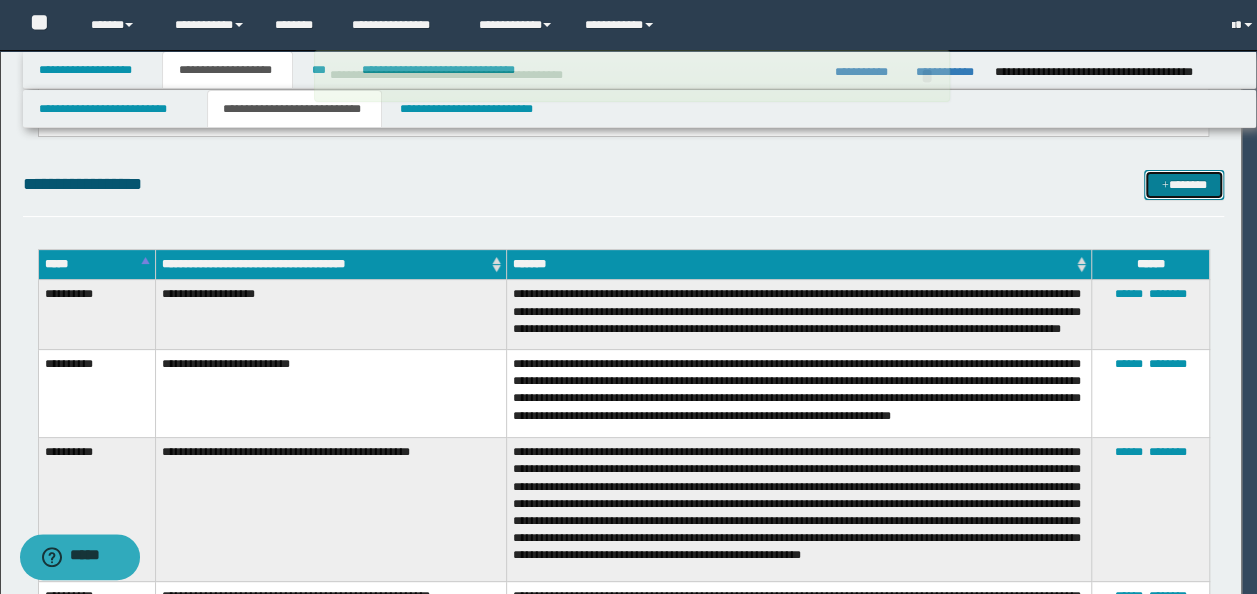 type 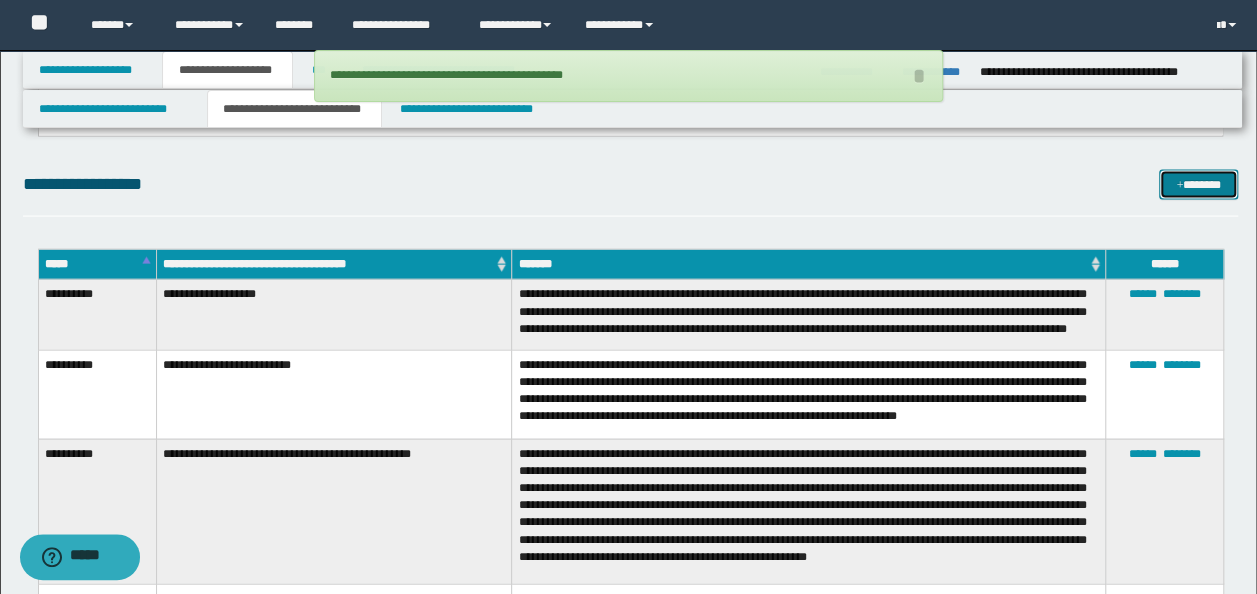 click on "*******" at bounding box center (1198, 184) 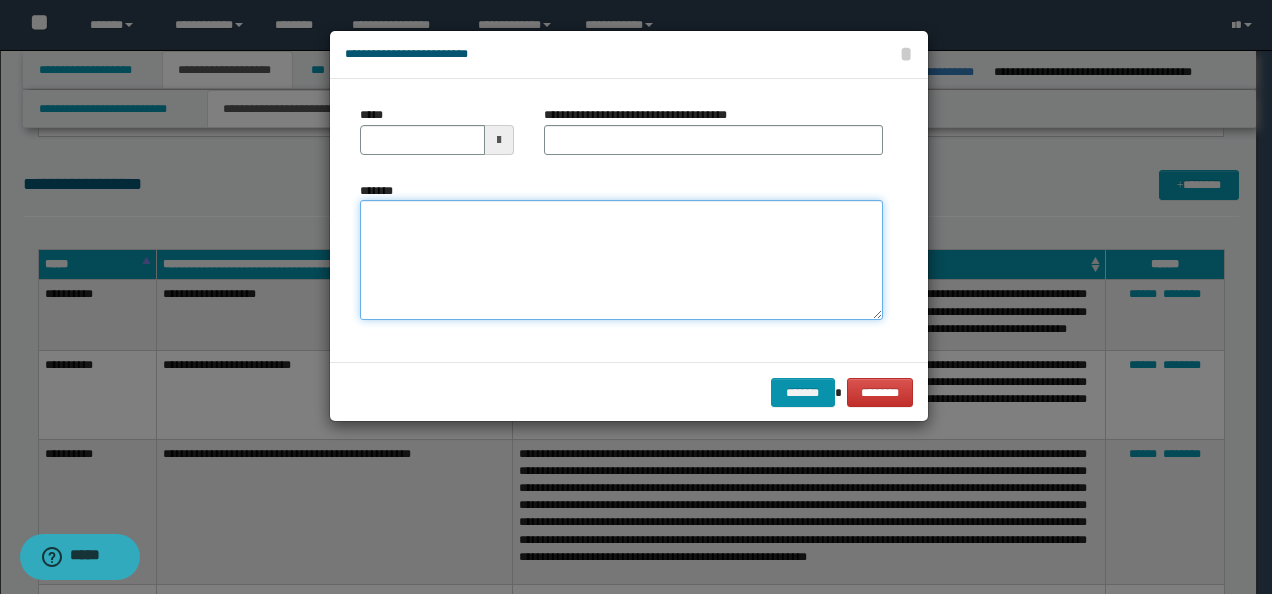 click on "*******" at bounding box center [621, 259] 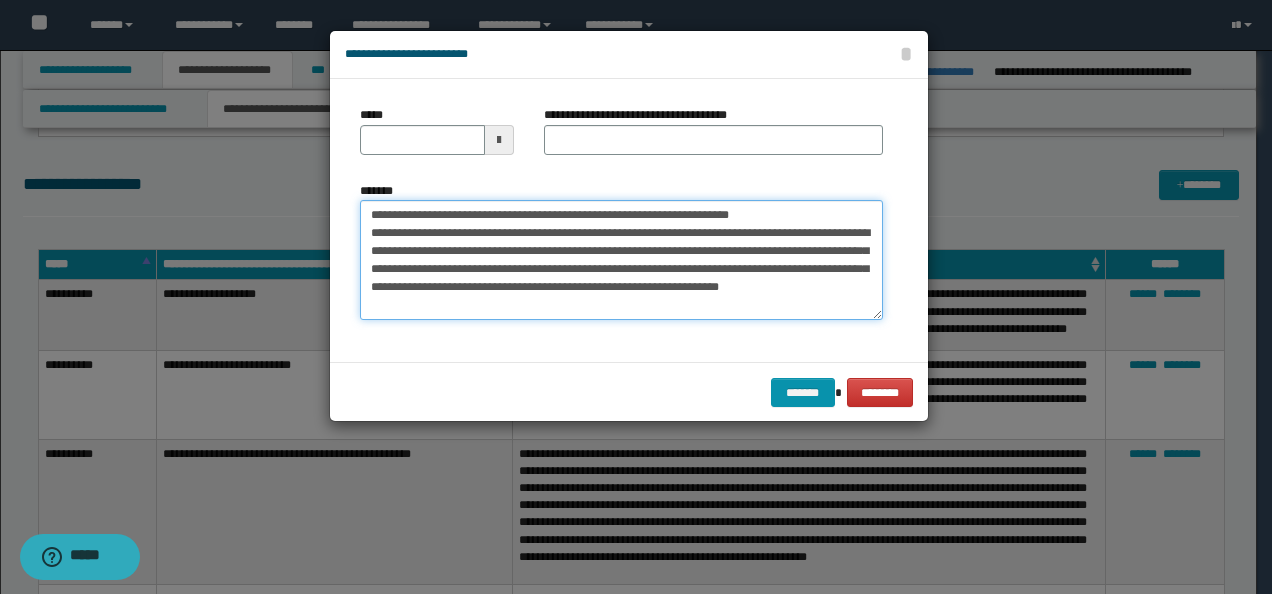 drag, startPoint x: 433, startPoint y: 211, endPoint x: 388, endPoint y: 176, distance: 57.00877 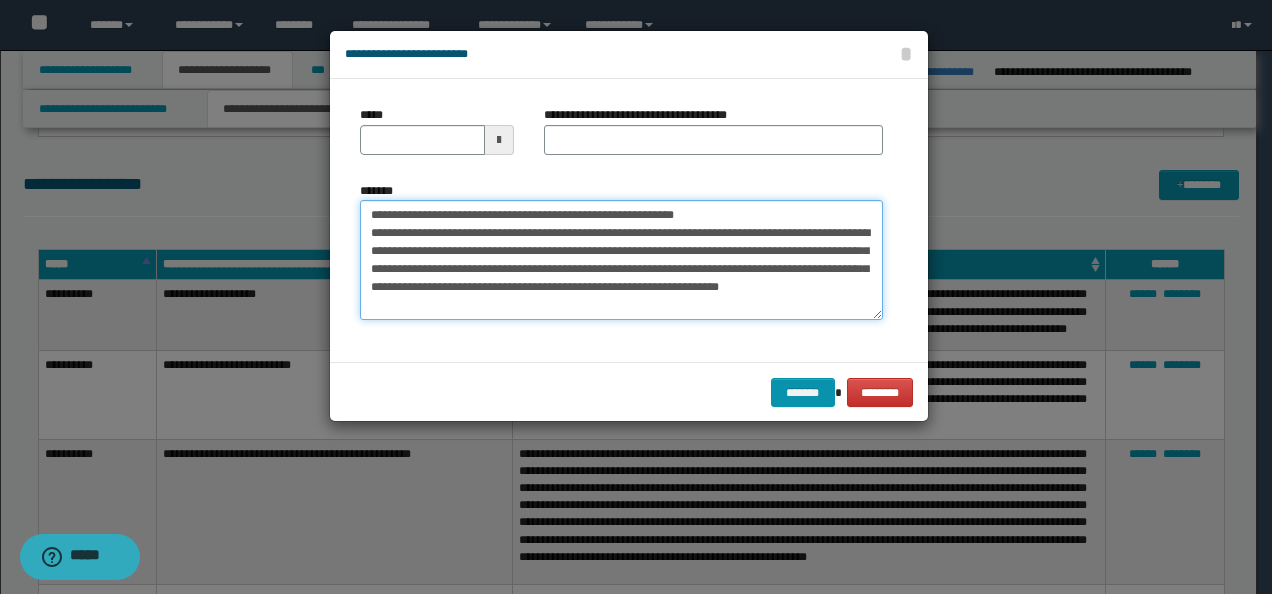 type 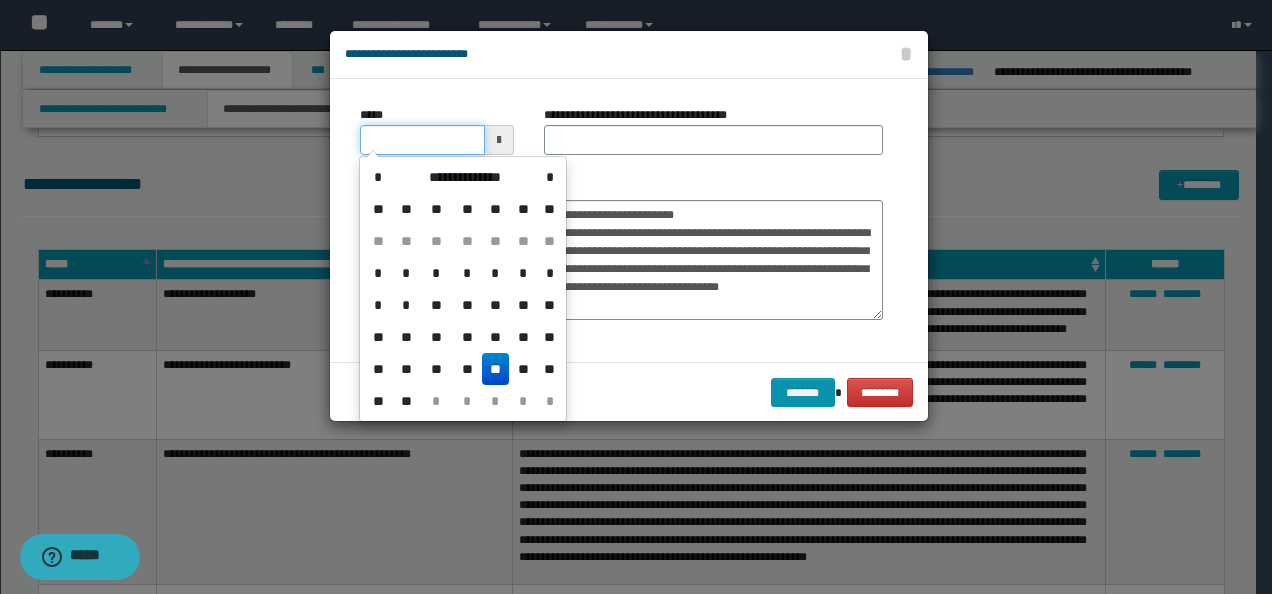 drag, startPoint x: 411, startPoint y: 138, endPoint x: 638, endPoint y: 160, distance: 228.06358 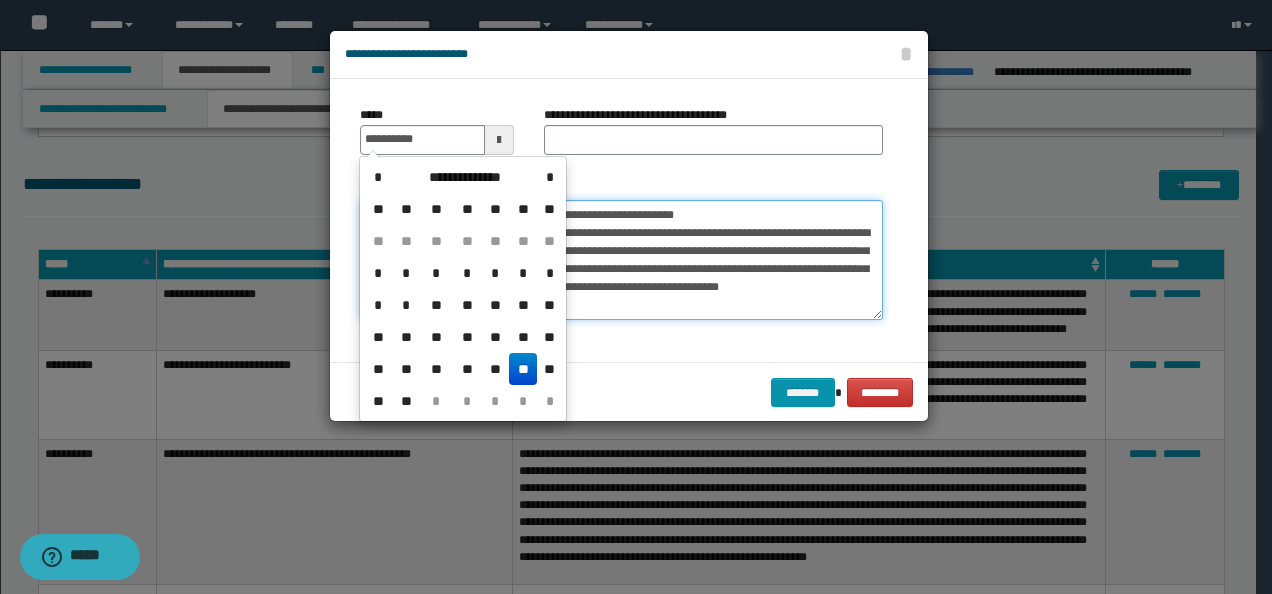 type on "**********" 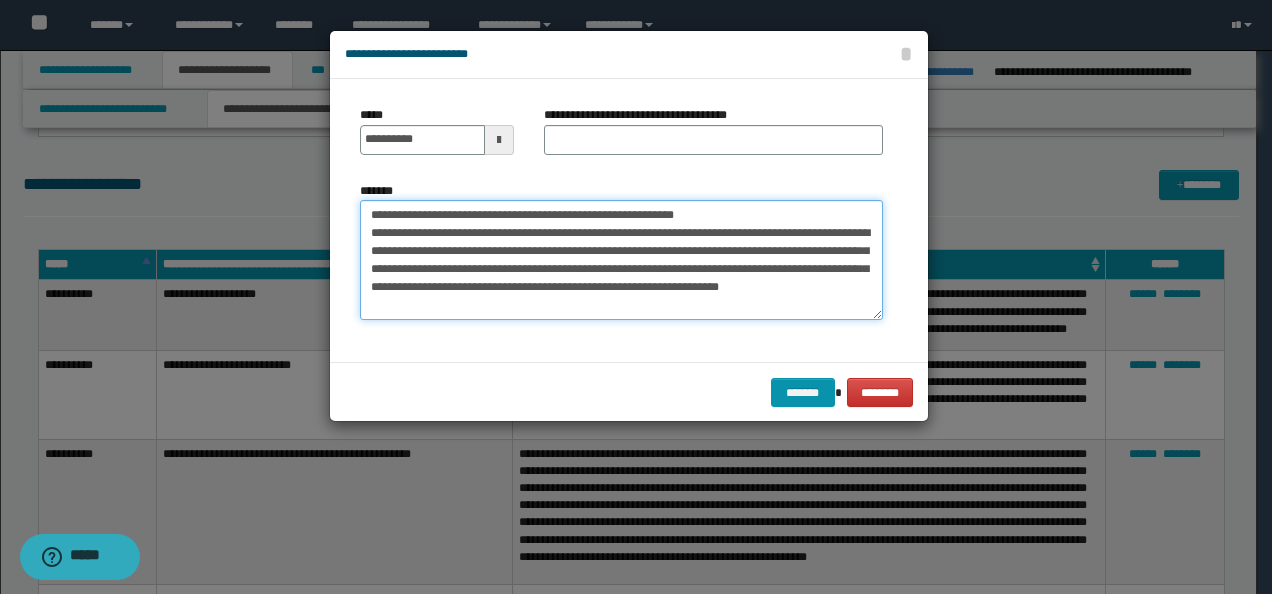drag, startPoint x: 608, startPoint y: 203, endPoint x: 402, endPoint y: 180, distance: 207.28 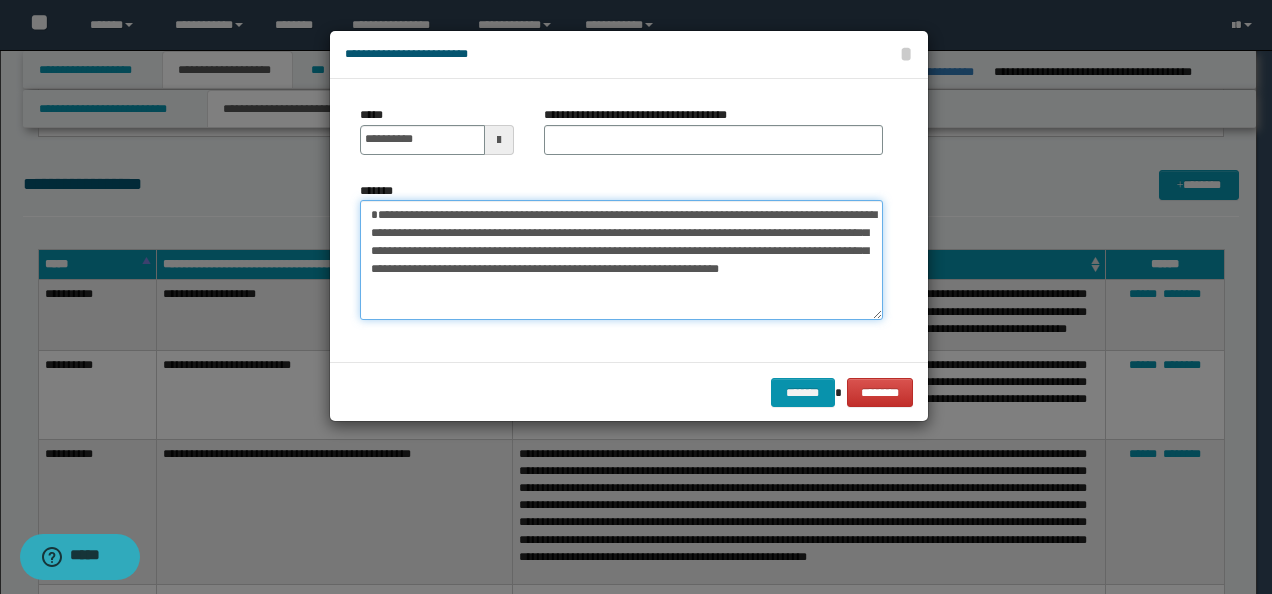 type on "**********" 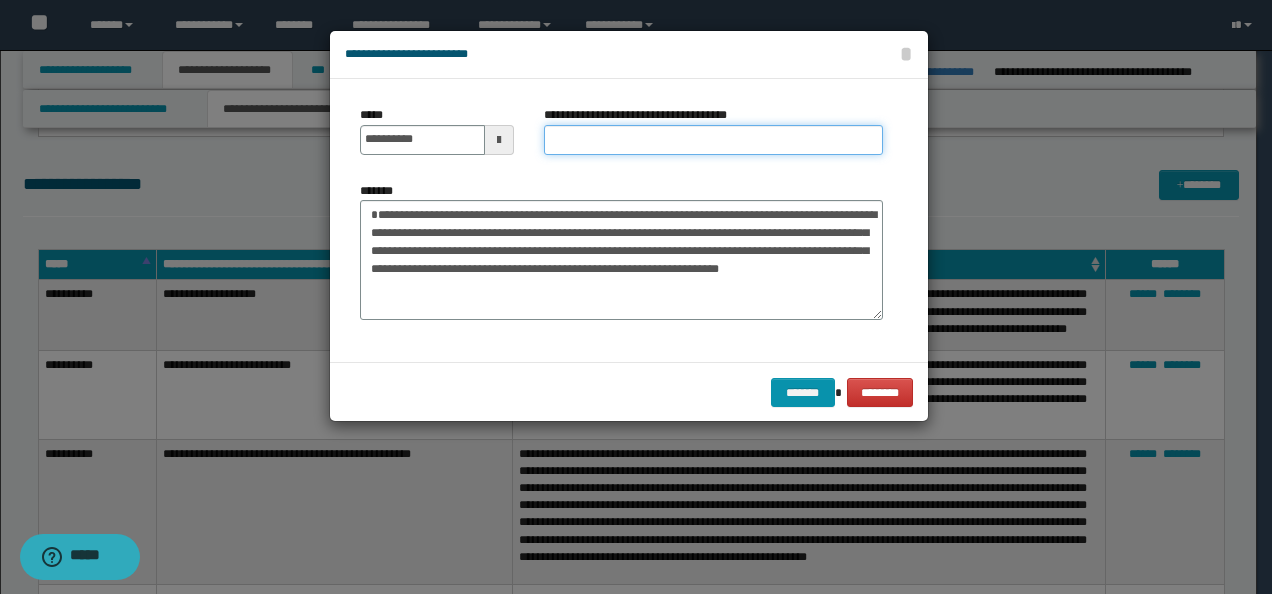 click on "**********" at bounding box center (713, 140) 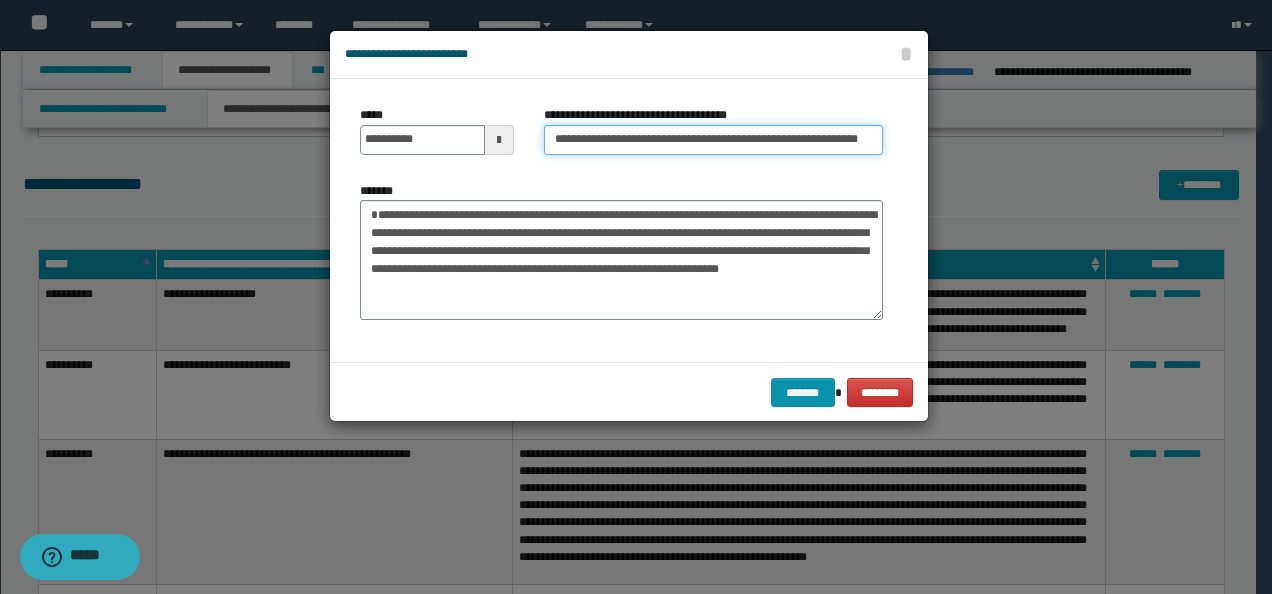 scroll, scrollTop: 0, scrollLeft: 53, axis: horizontal 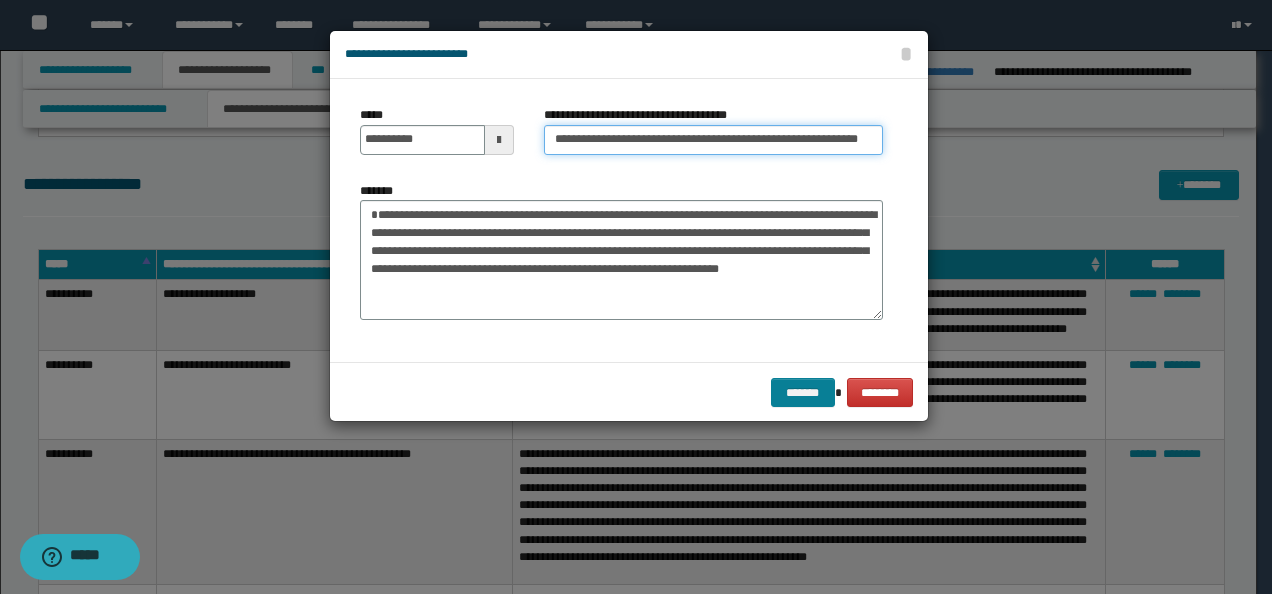 type on "**********" 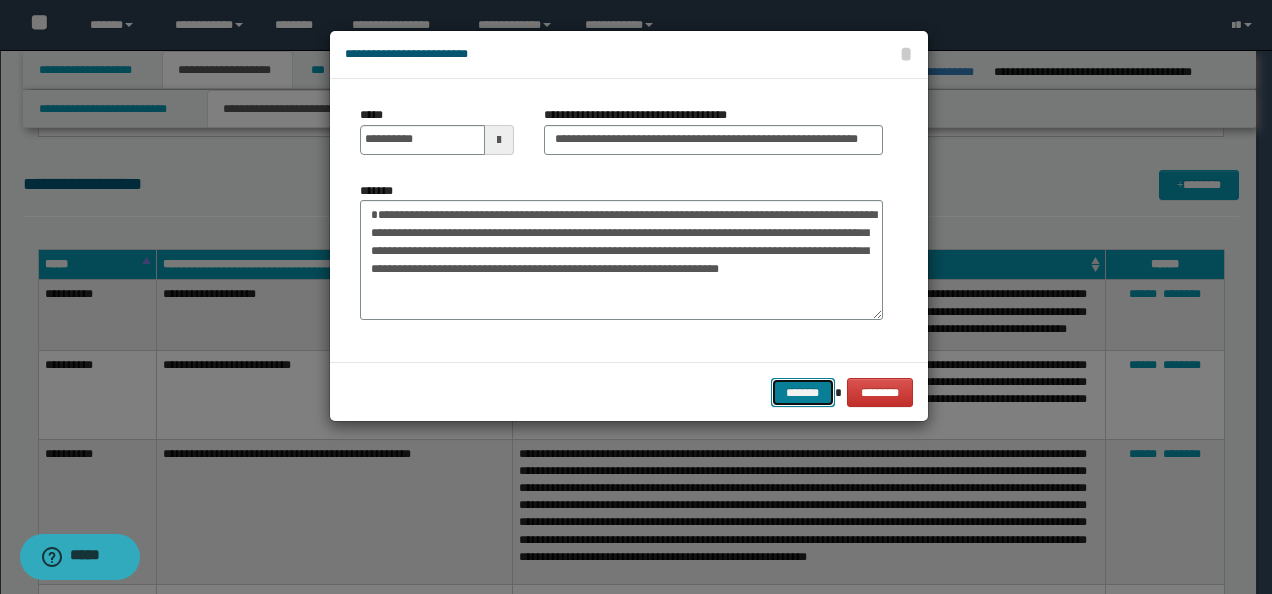 click on "*******" at bounding box center [803, 392] 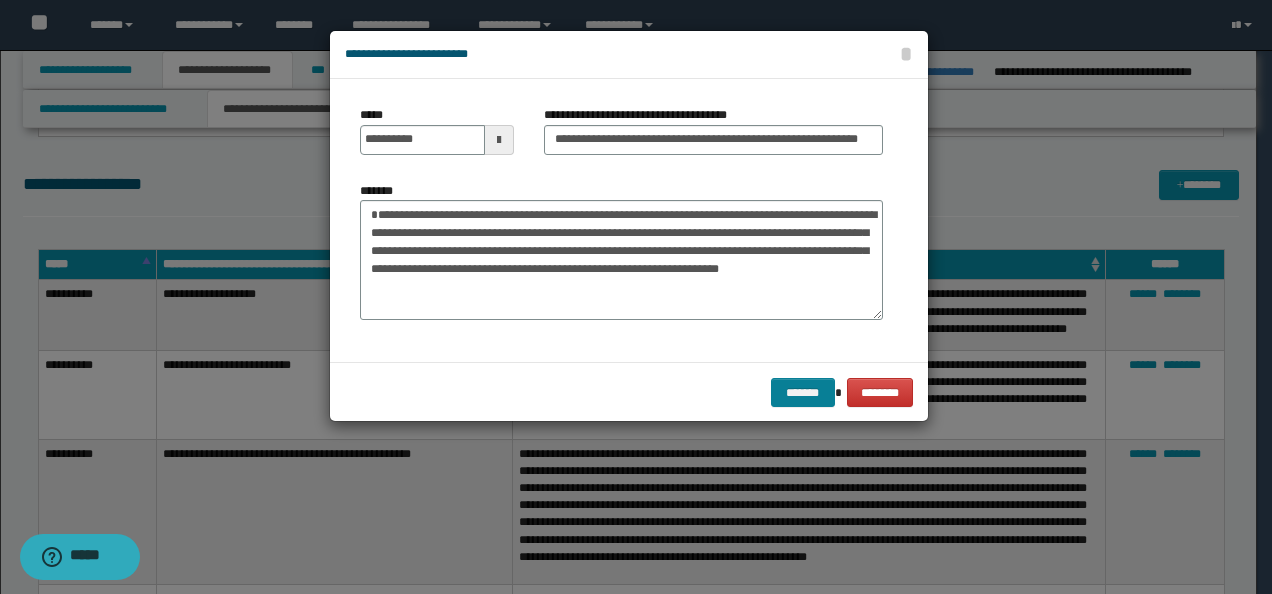 scroll, scrollTop: 0, scrollLeft: 0, axis: both 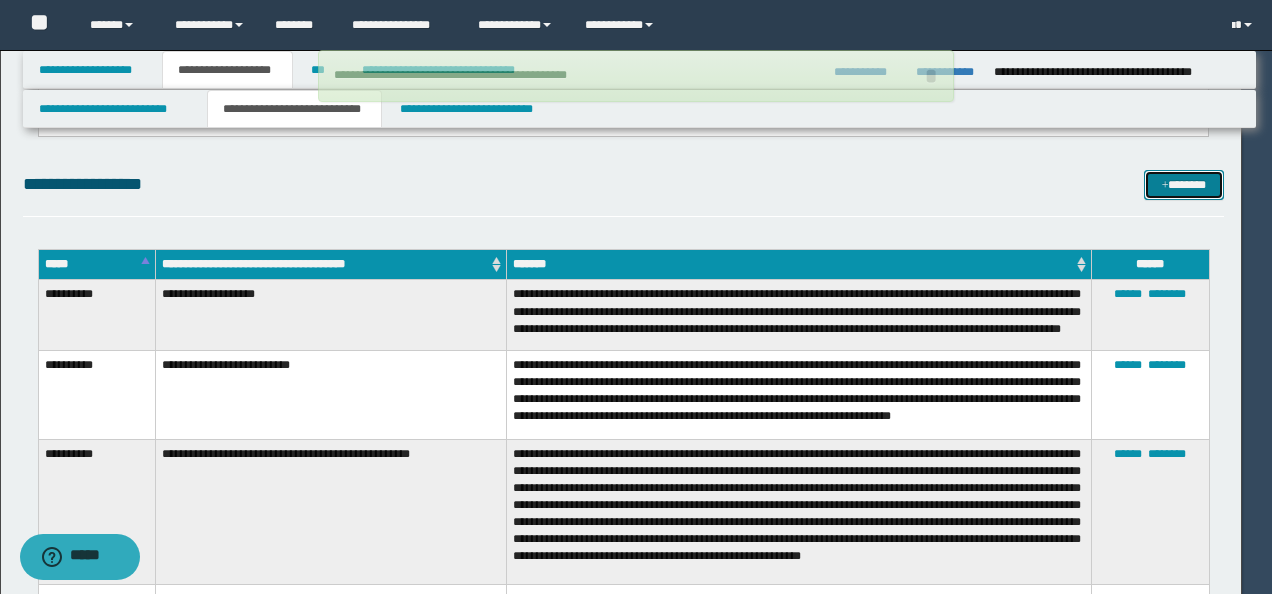 type 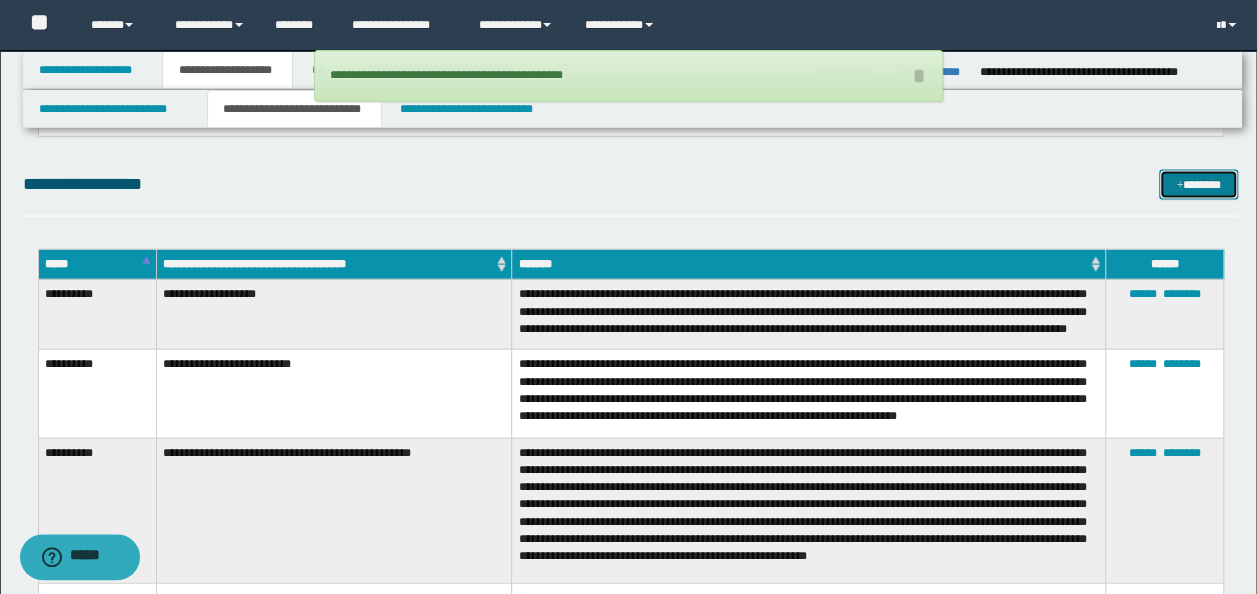 click on "*******" at bounding box center (1198, 184) 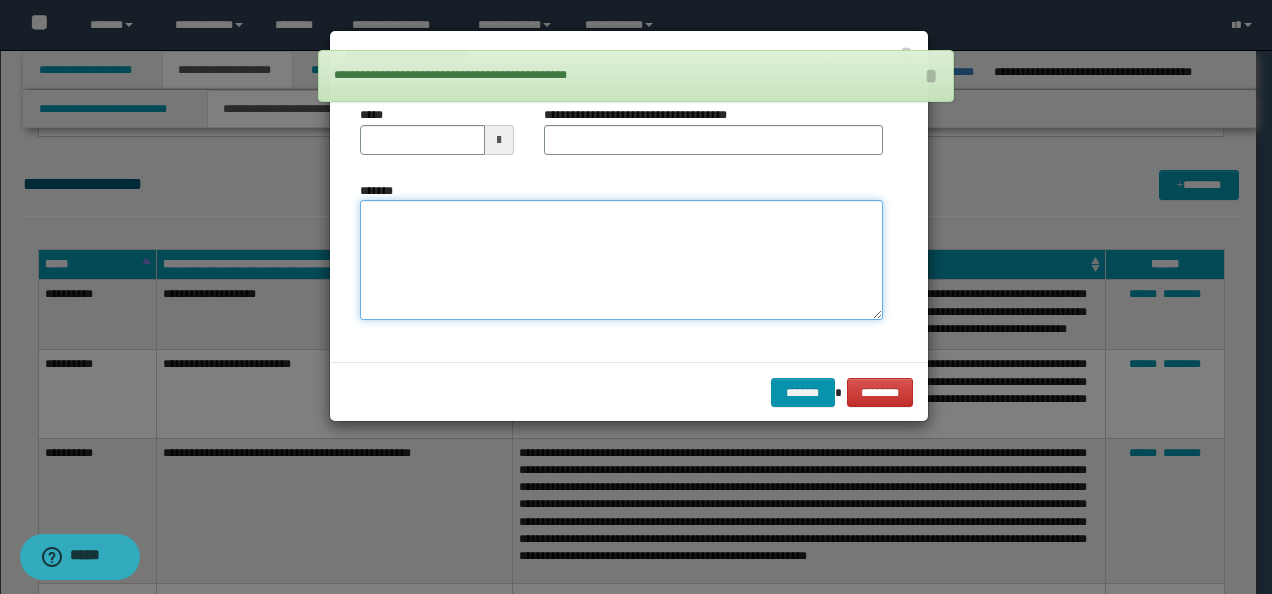 drag, startPoint x: 413, startPoint y: 220, endPoint x: 402, endPoint y: 224, distance: 11.7046995 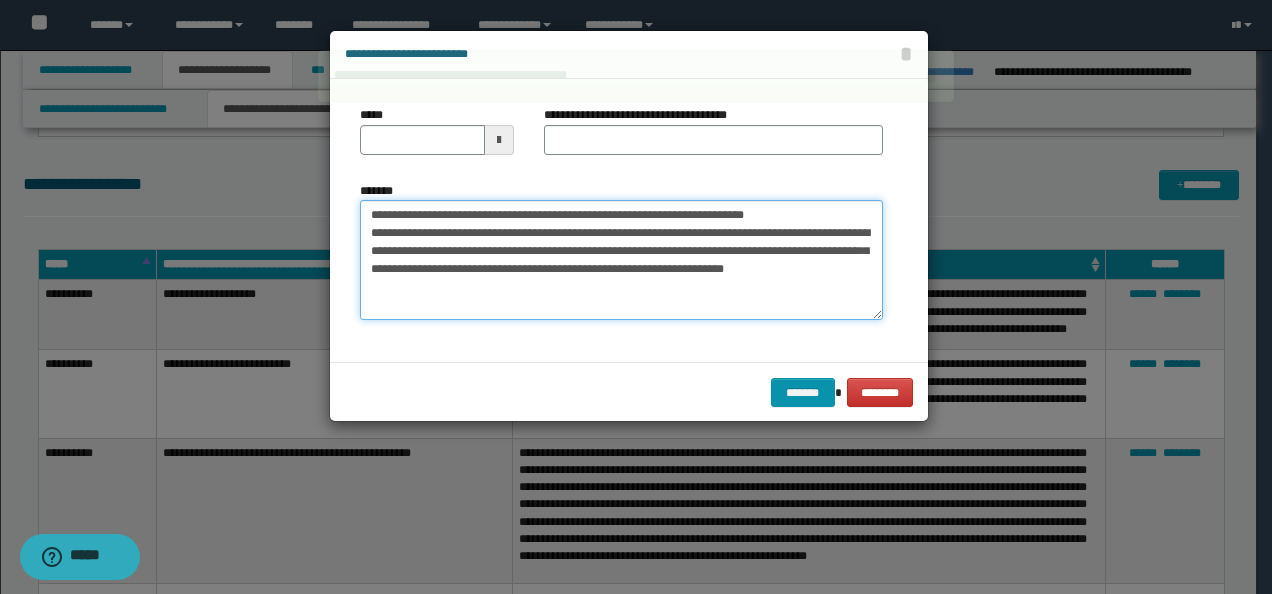 drag, startPoint x: 430, startPoint y: 214, endPoint x: 416, endPoint y: 174, distance: 42.379242 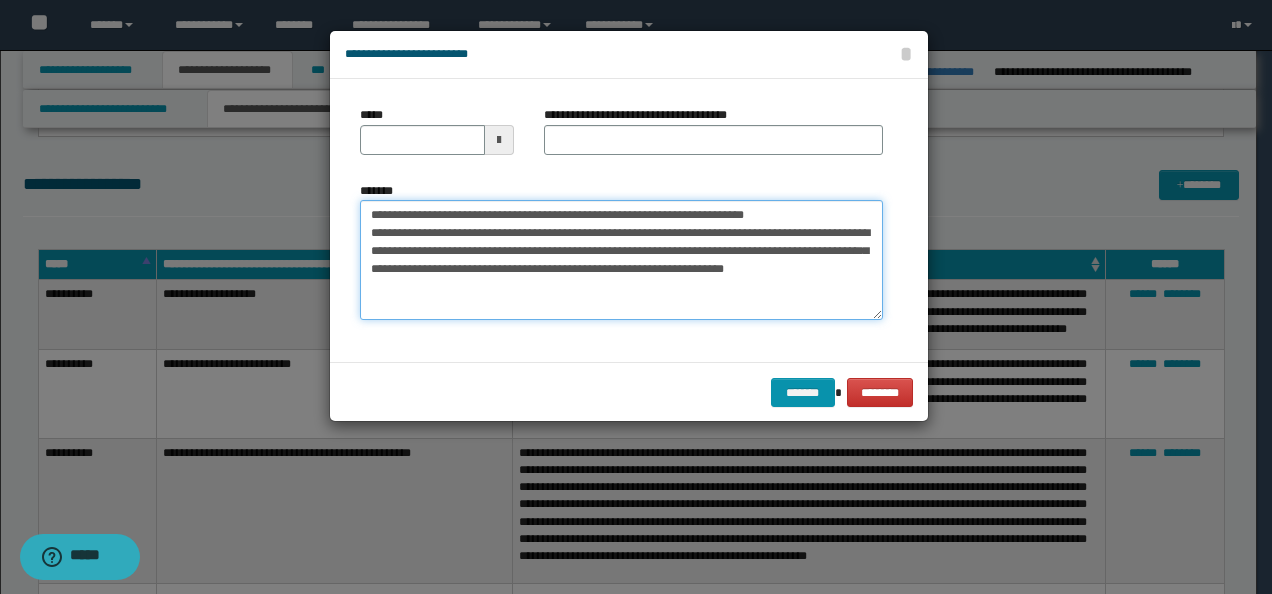 type on "**********" 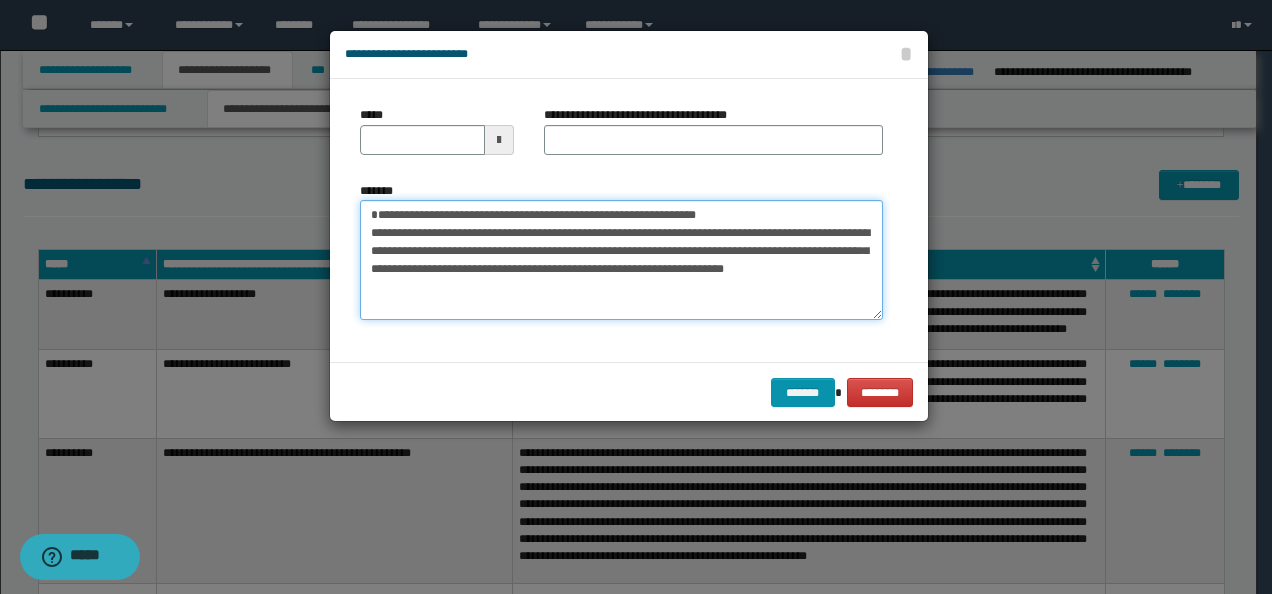 type 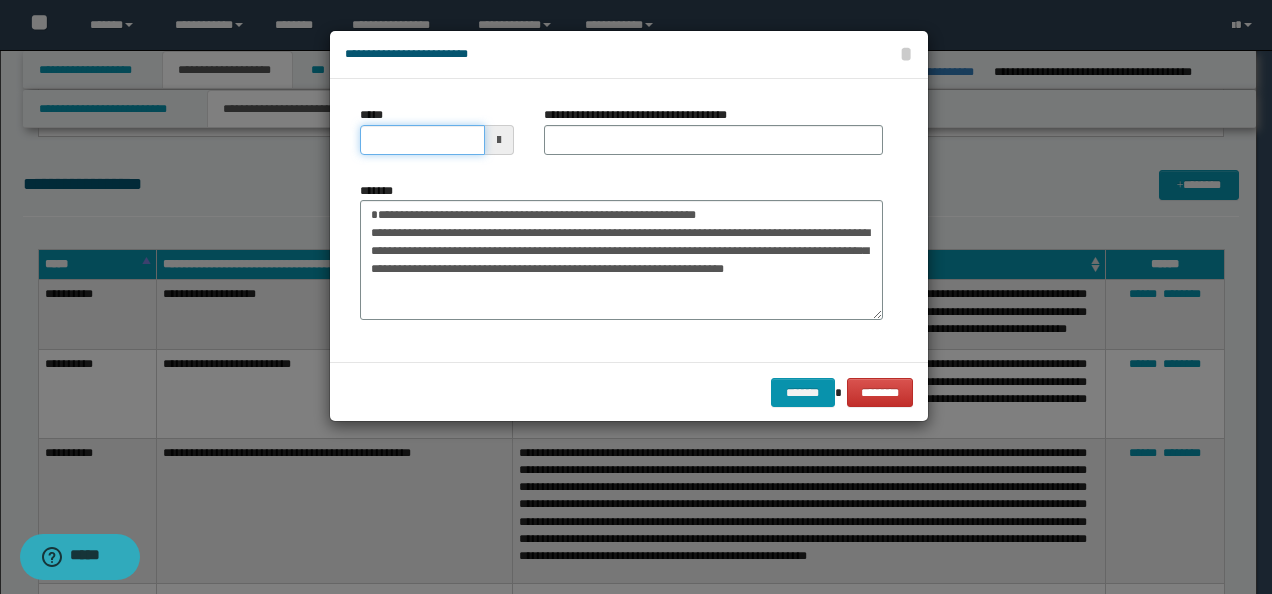 click on "*****" at bounding box center (422, 140) 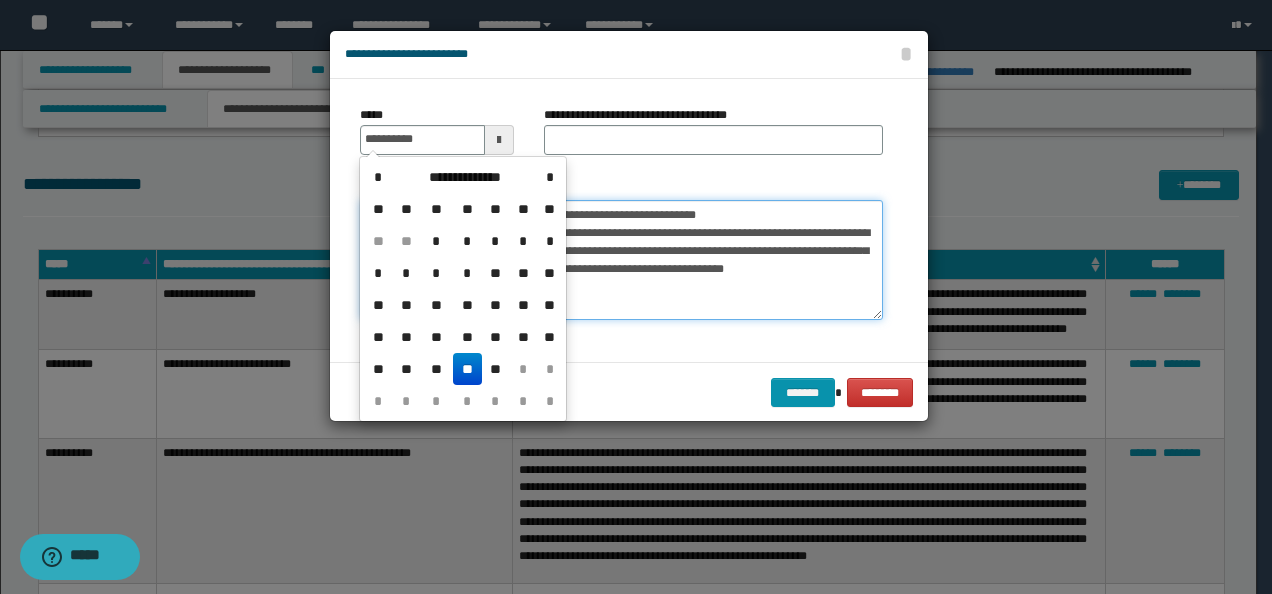 type on "**********" 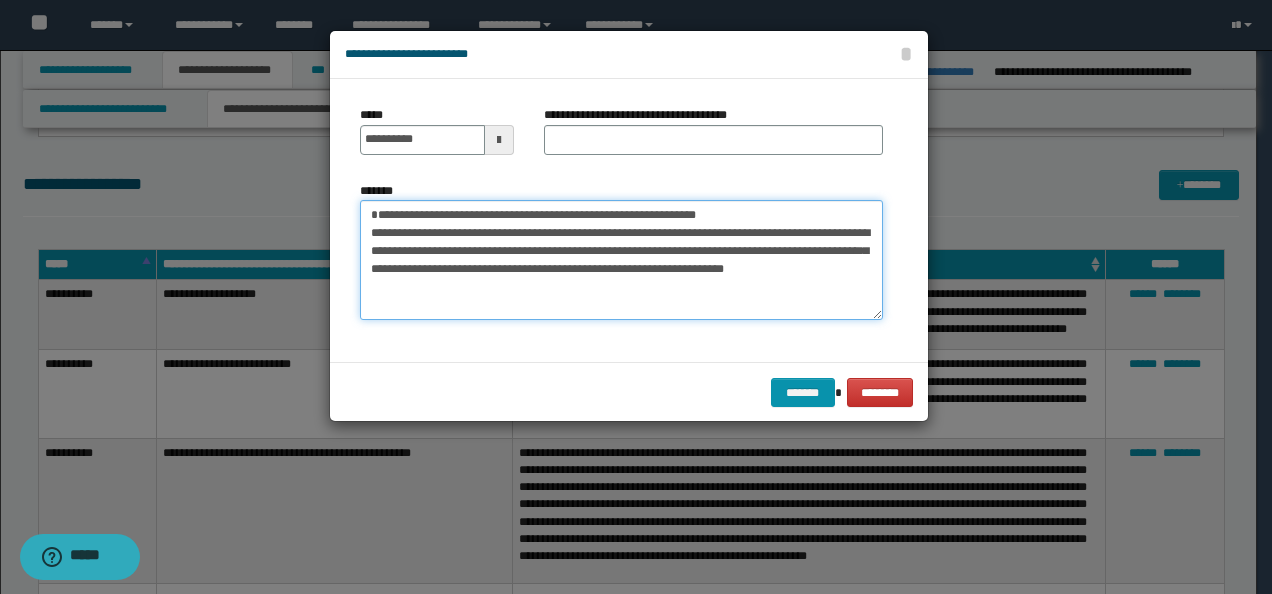 drag, startPoint x: 468, startPoint y: 212, endPoint x: 223, endPoint y: 212, distance: 245 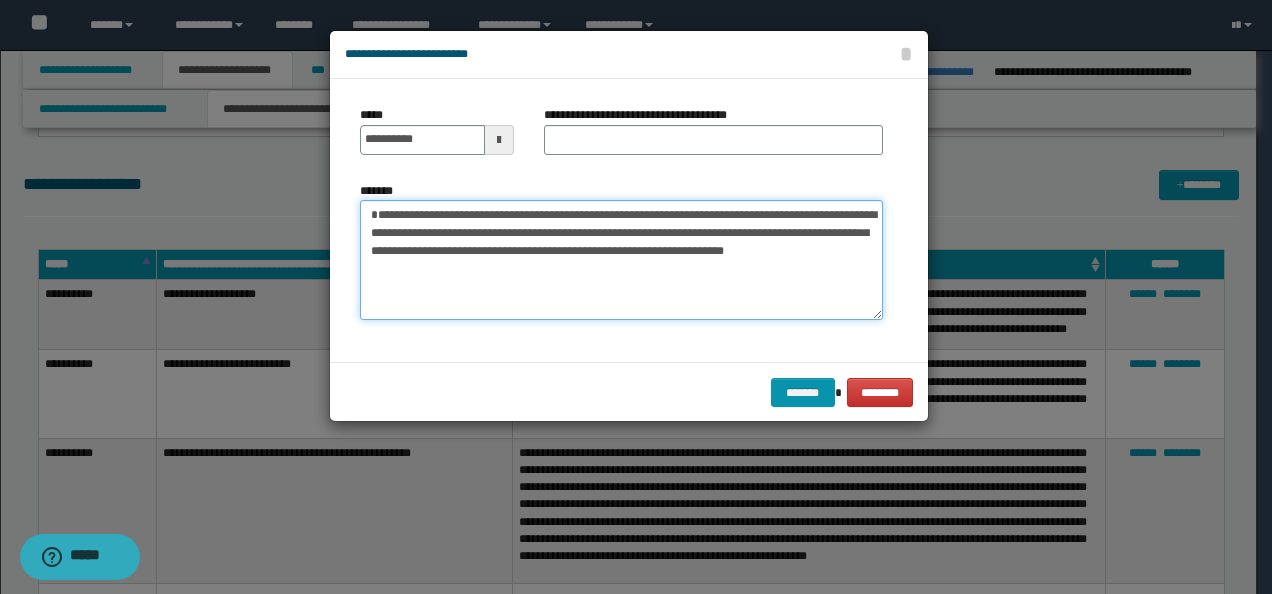 type on "**********" 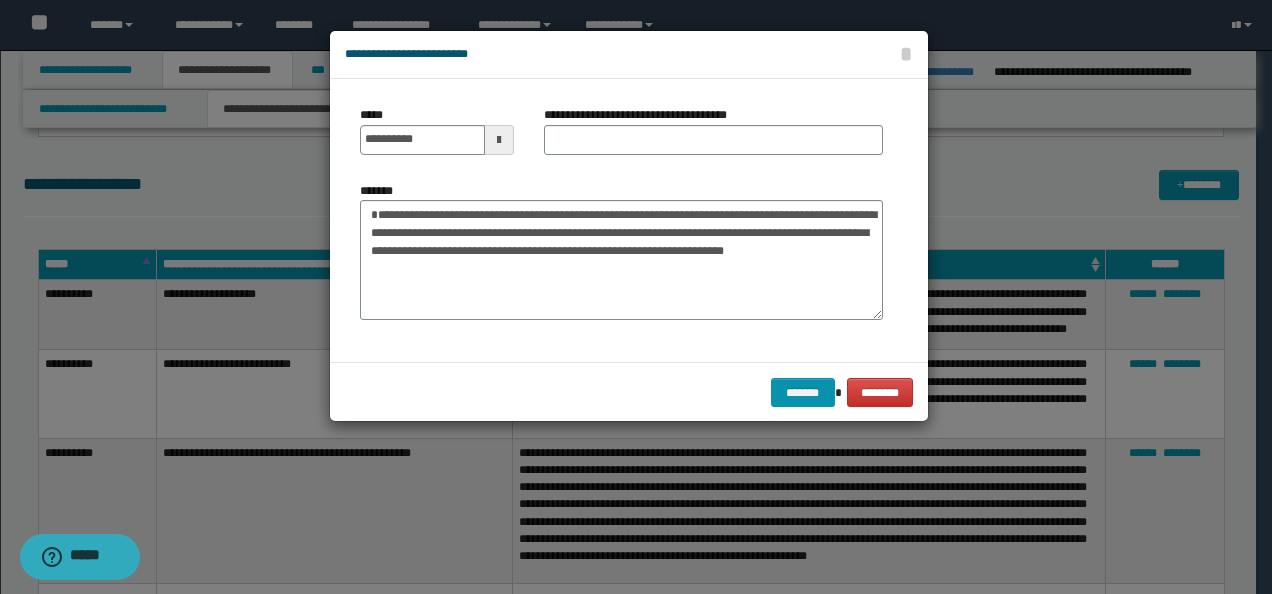click on "**********" at bounding box center (713, 130) 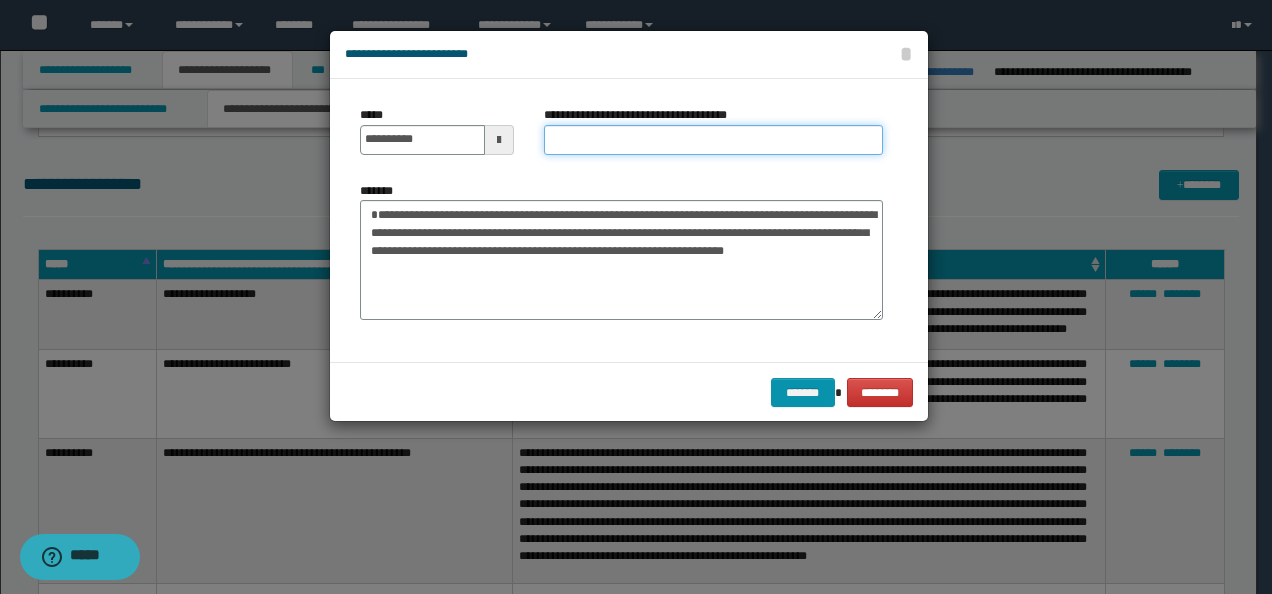 click on "**********" at bounding box center [713, 140] 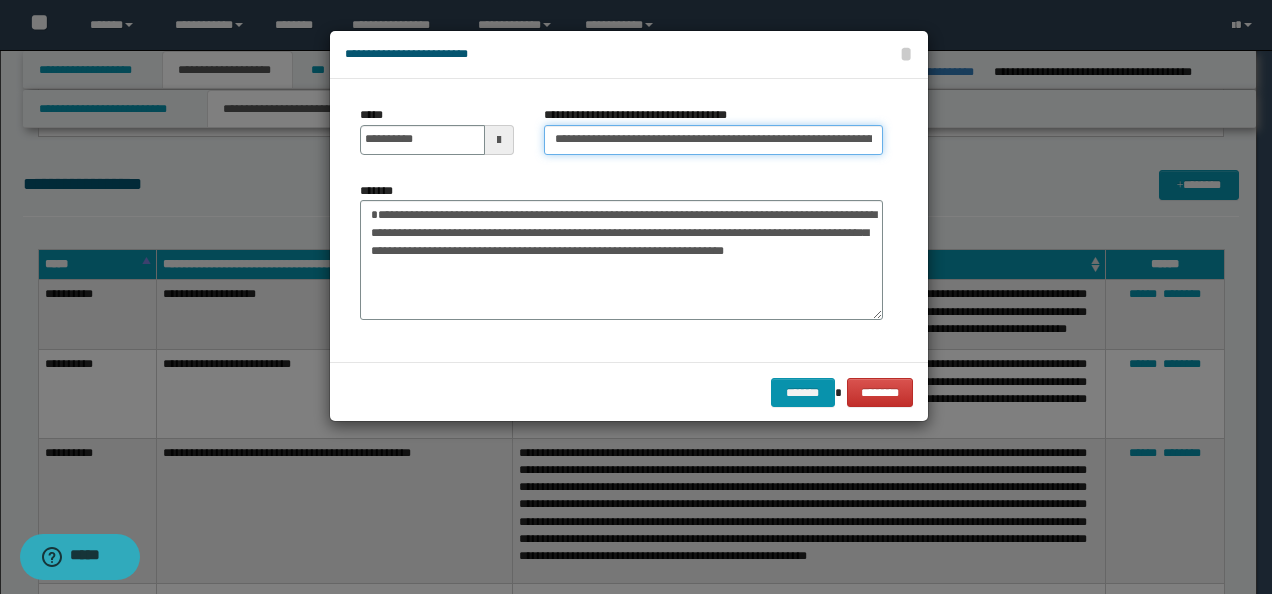 scroll, scrollTop: 0, scrollLeft: 72, axis: horizontal 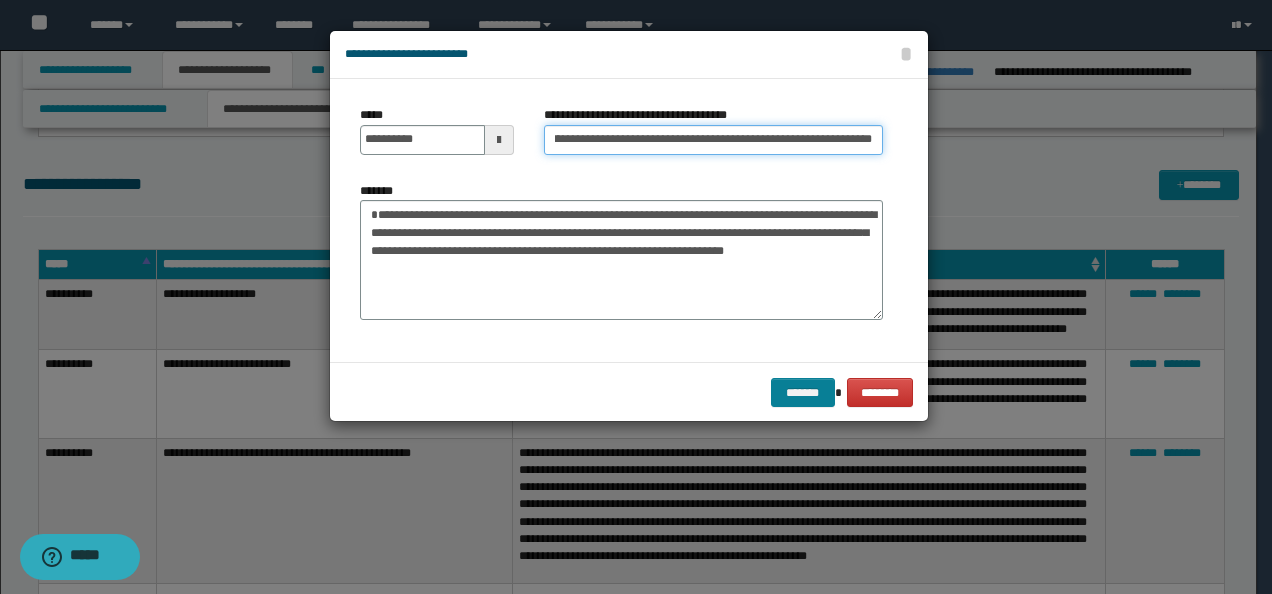 type on "**********" 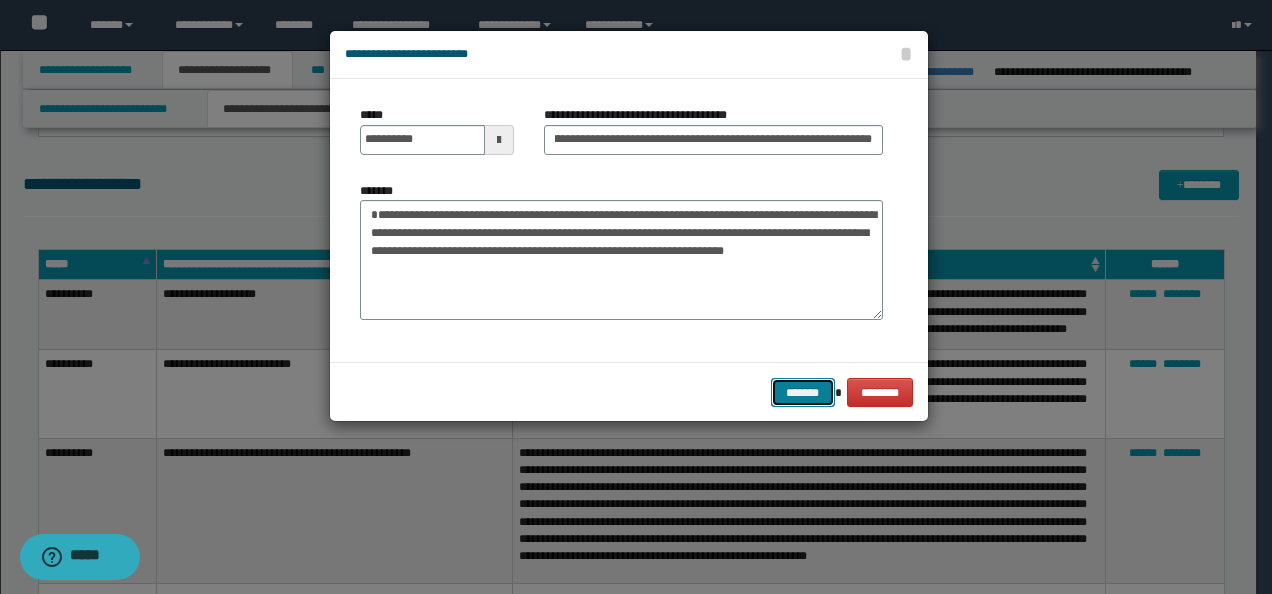 click on "*******" at bounding box center (803, 392) 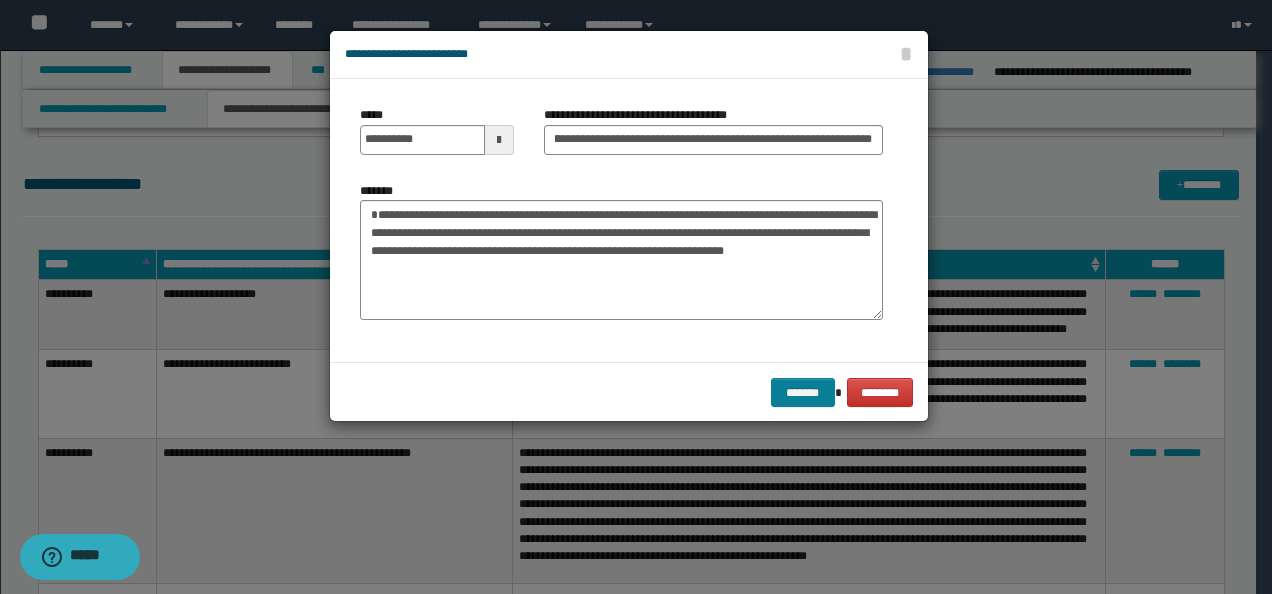 scroll, scrollTop: 0, scrollLeft: 0, axis: both 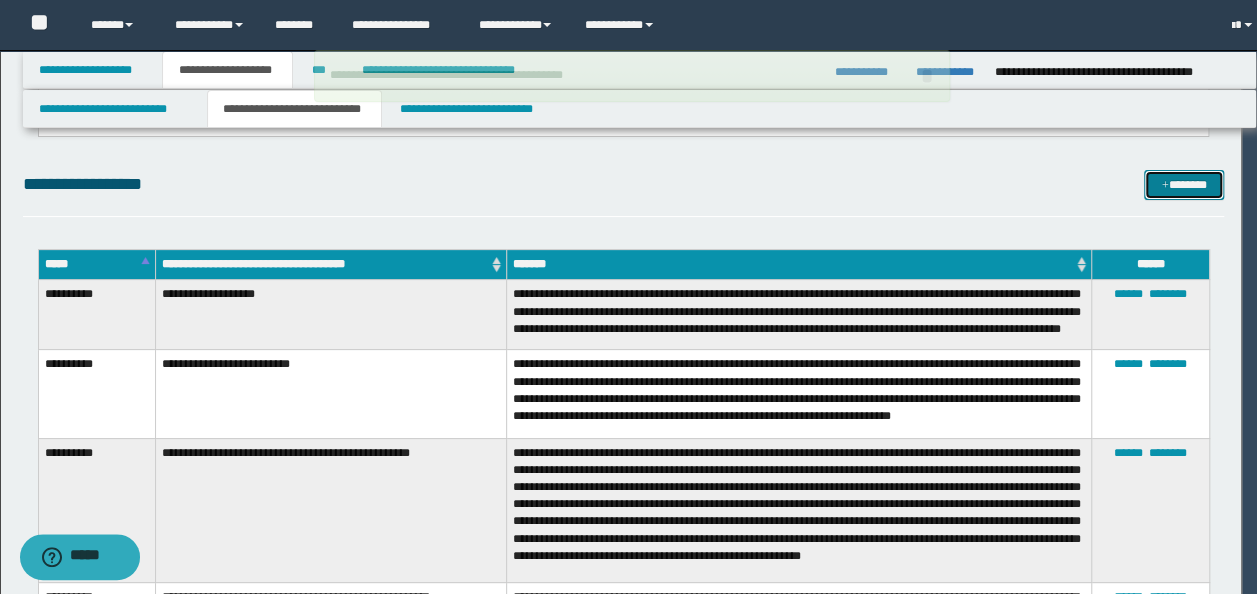 type 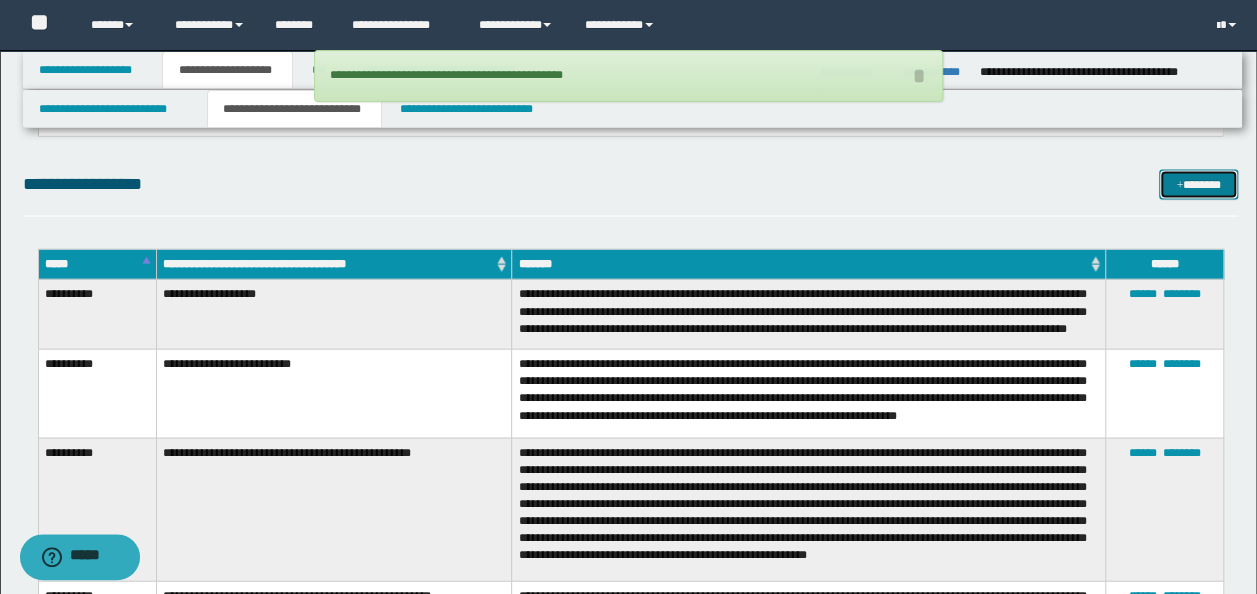 click at bounding box center (1179, 186) 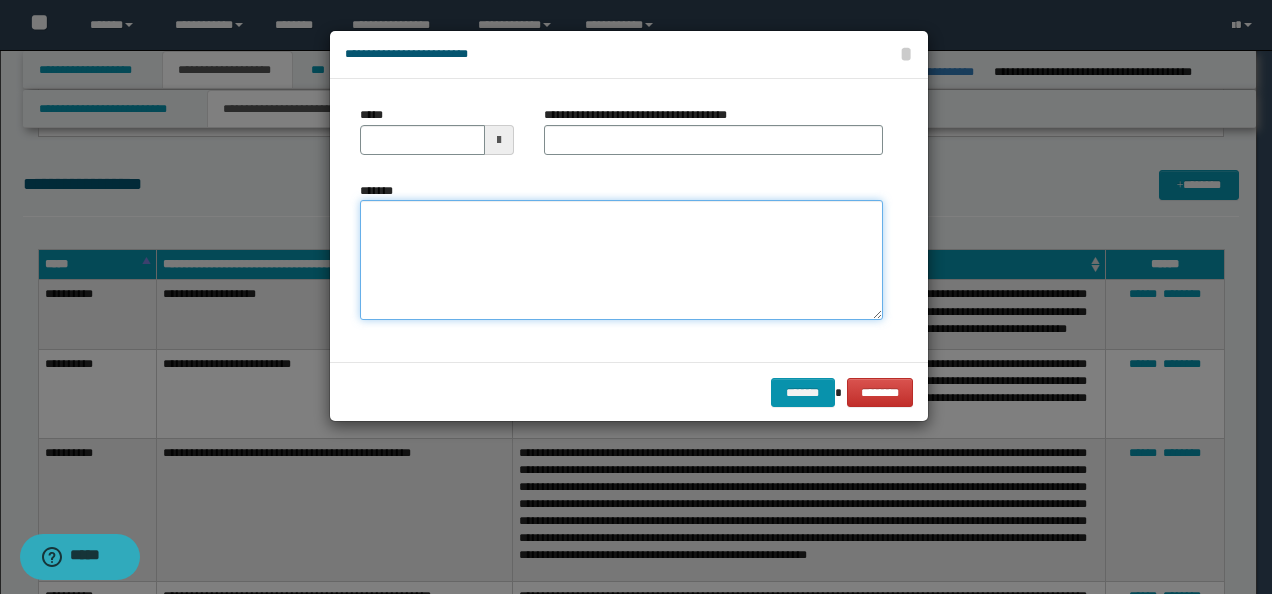 click on "*******" at bounding box center [621, 259] 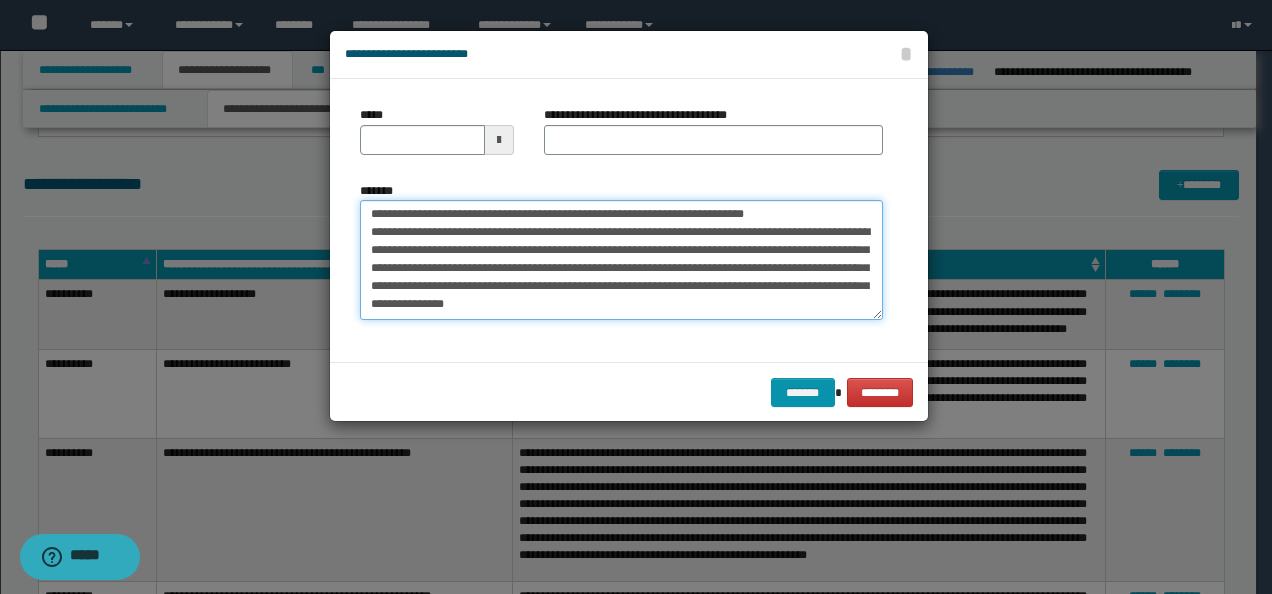 scroll, scrollTop: 0, scrollLeft: 0, axis: both 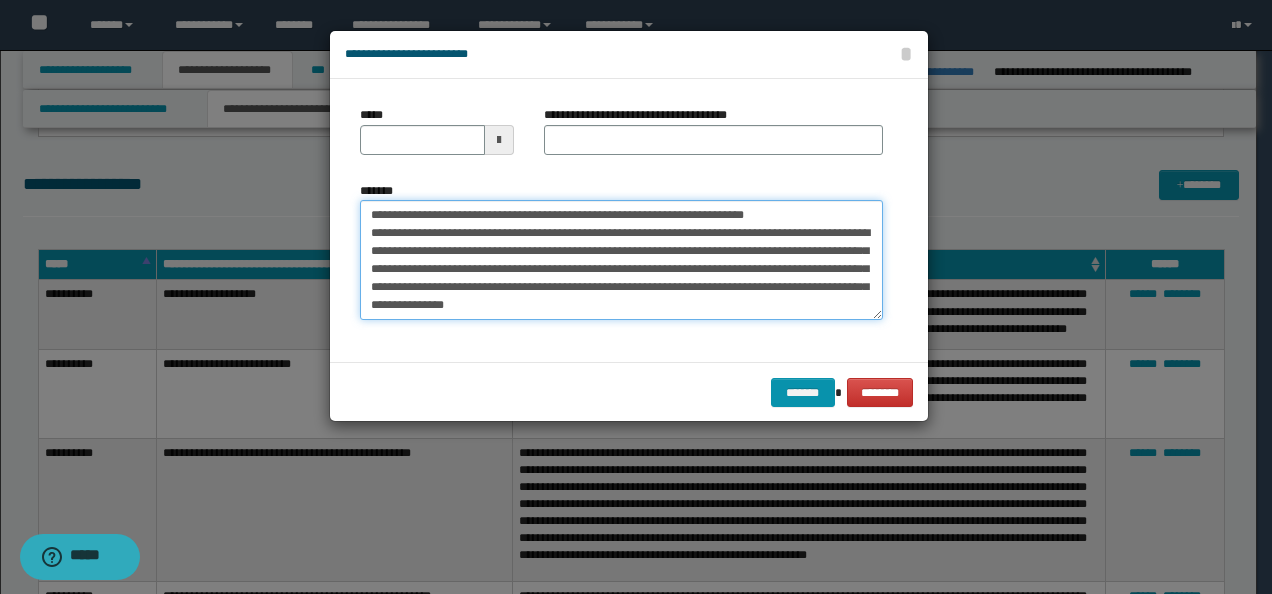 click on "**********" at bounding box center (636, 297) 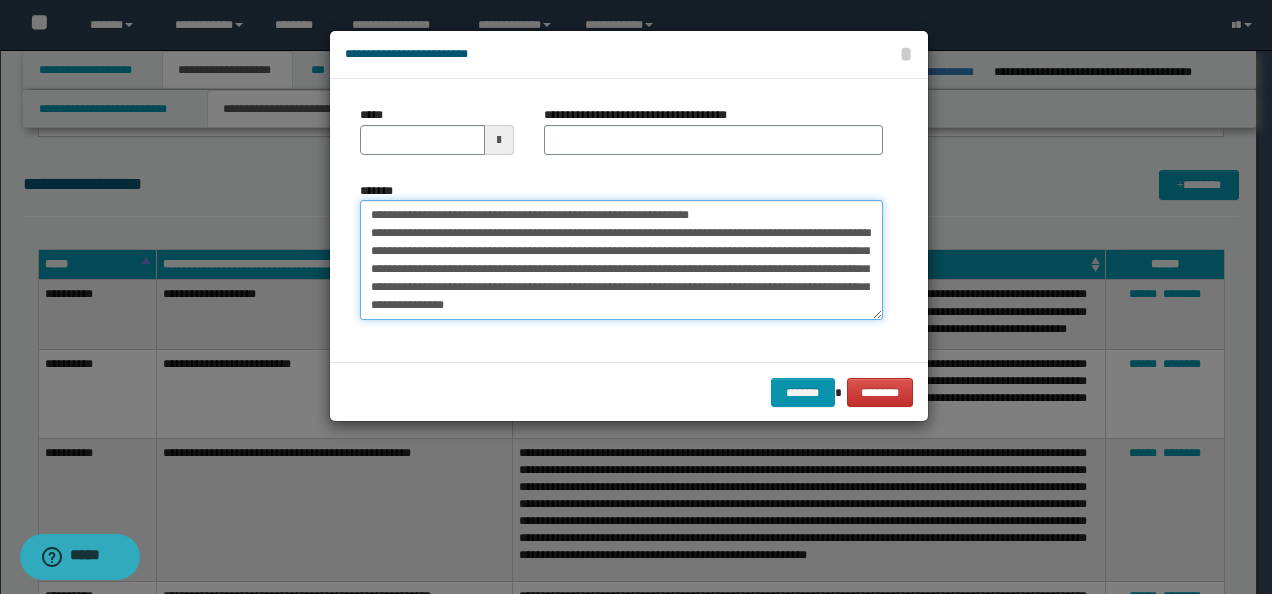 type 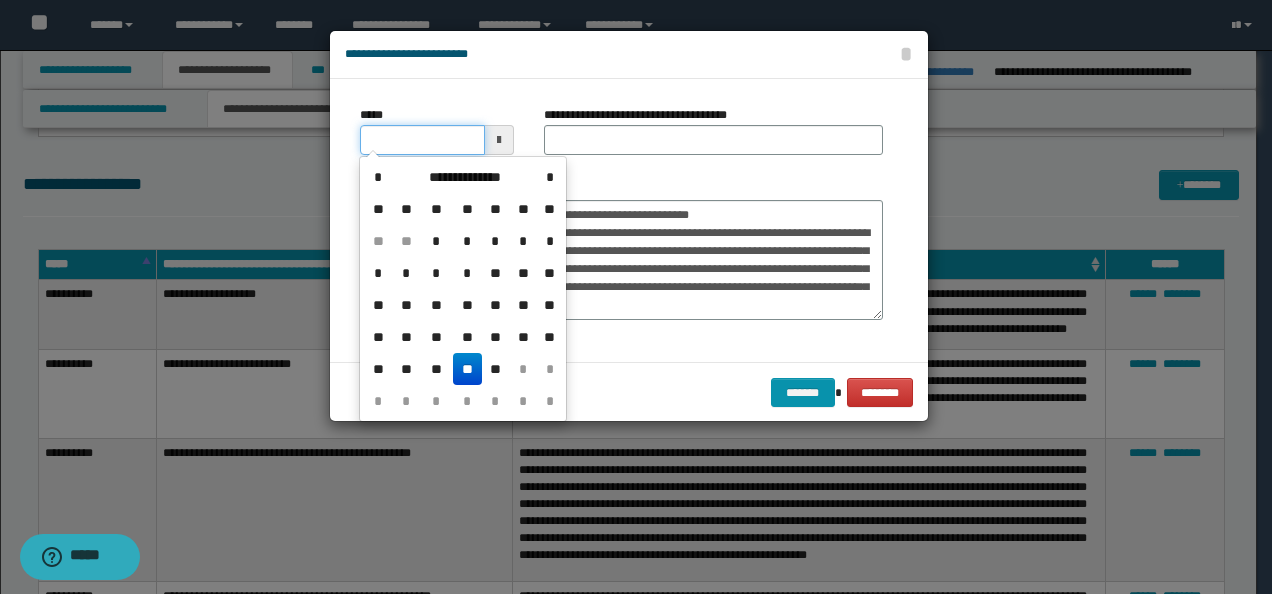 click on "*****" at bounding box center (422, 140) 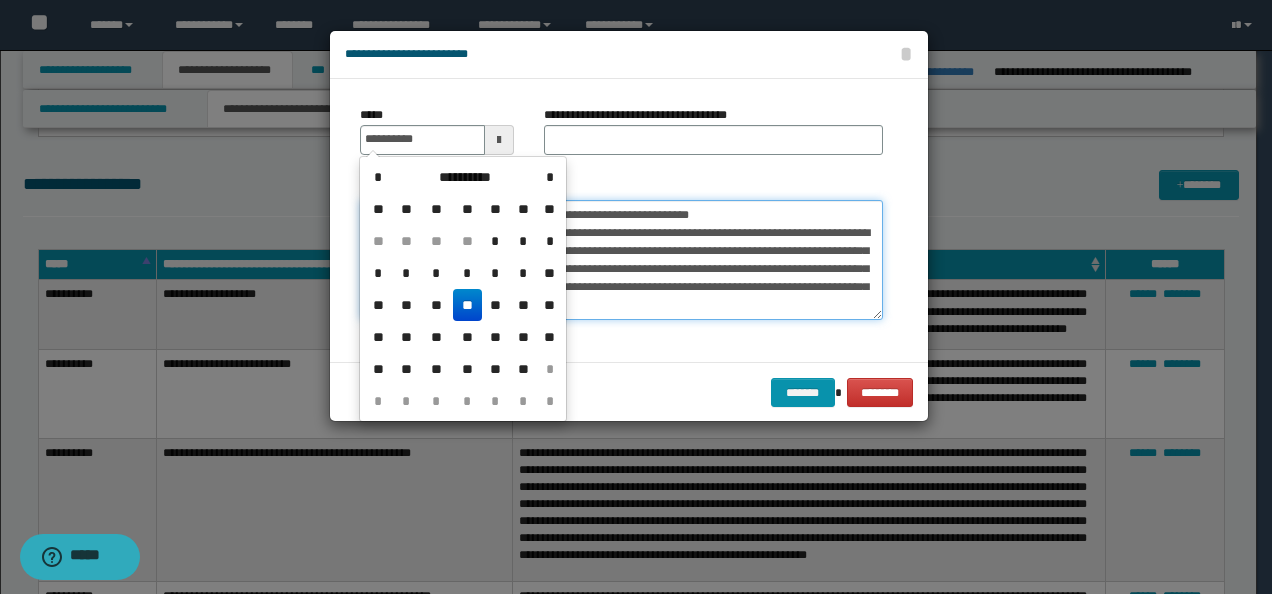 type on "**********" 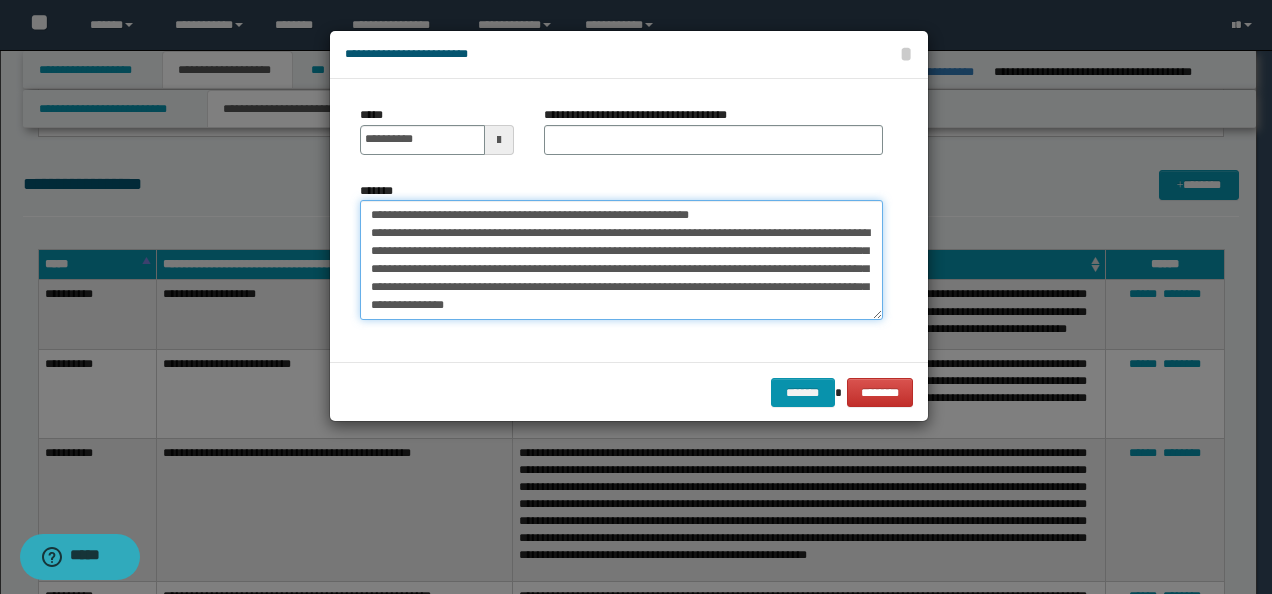 drag, startPoint x: 776, startPoint y: 207, endPoint x: 378, endPoint y: 174, distance: 399.36575 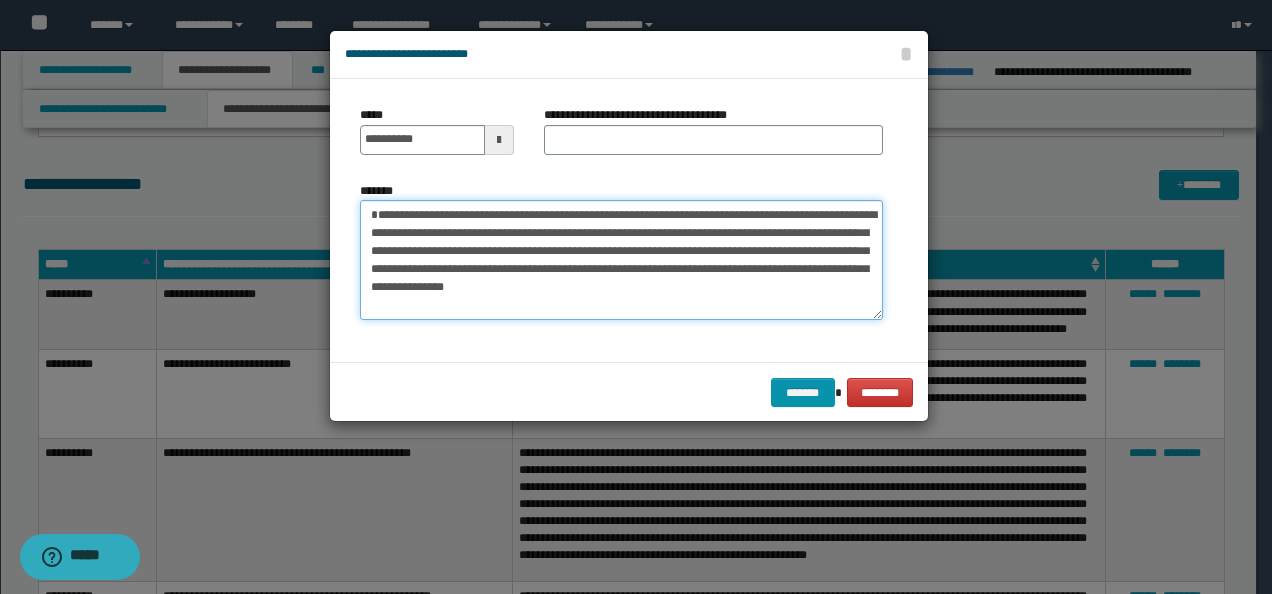type on "**********" 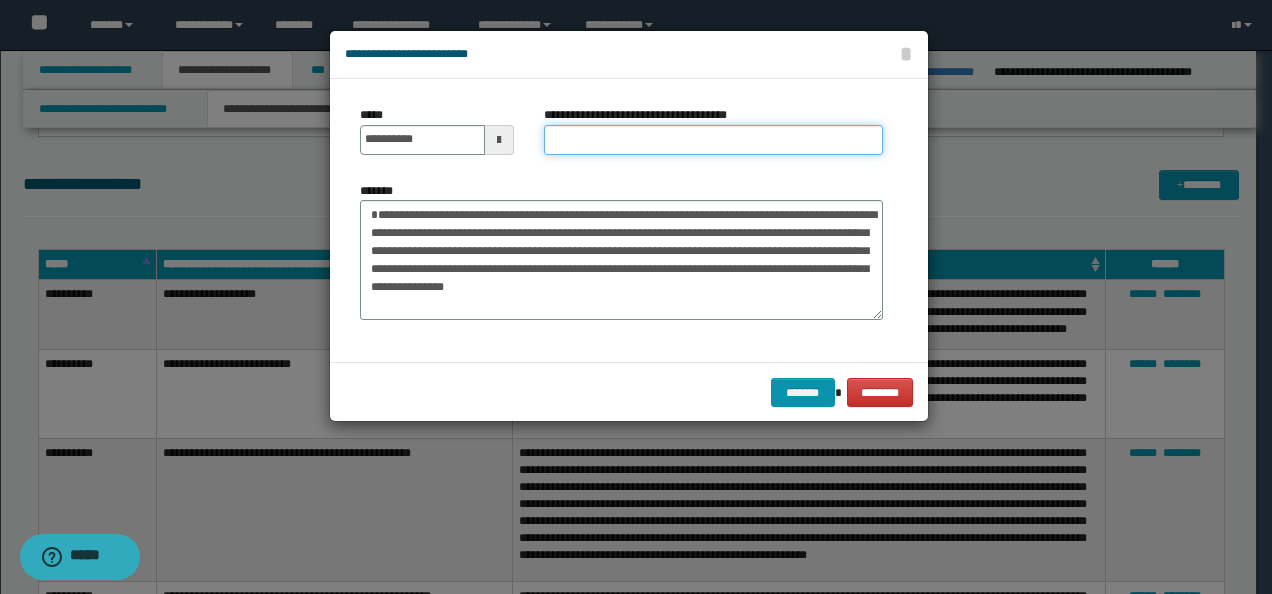 click on "**********" at bounding box center (713, 140) 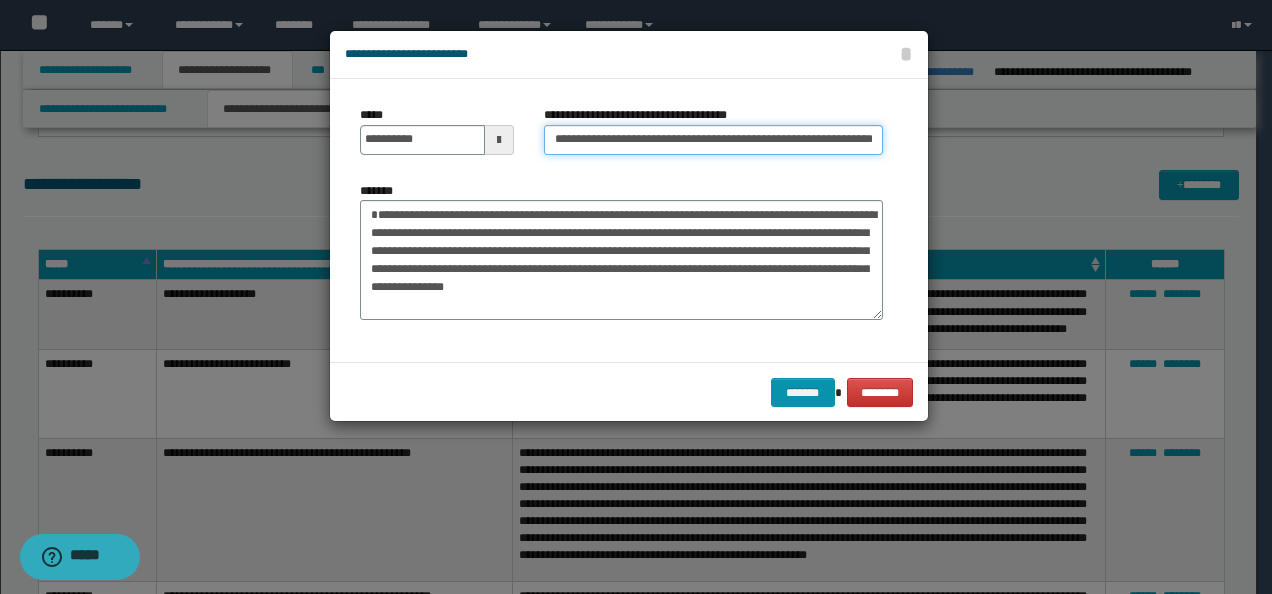 scroll, scrollTop: 0, scrollLeft: 68, axis: horizontal 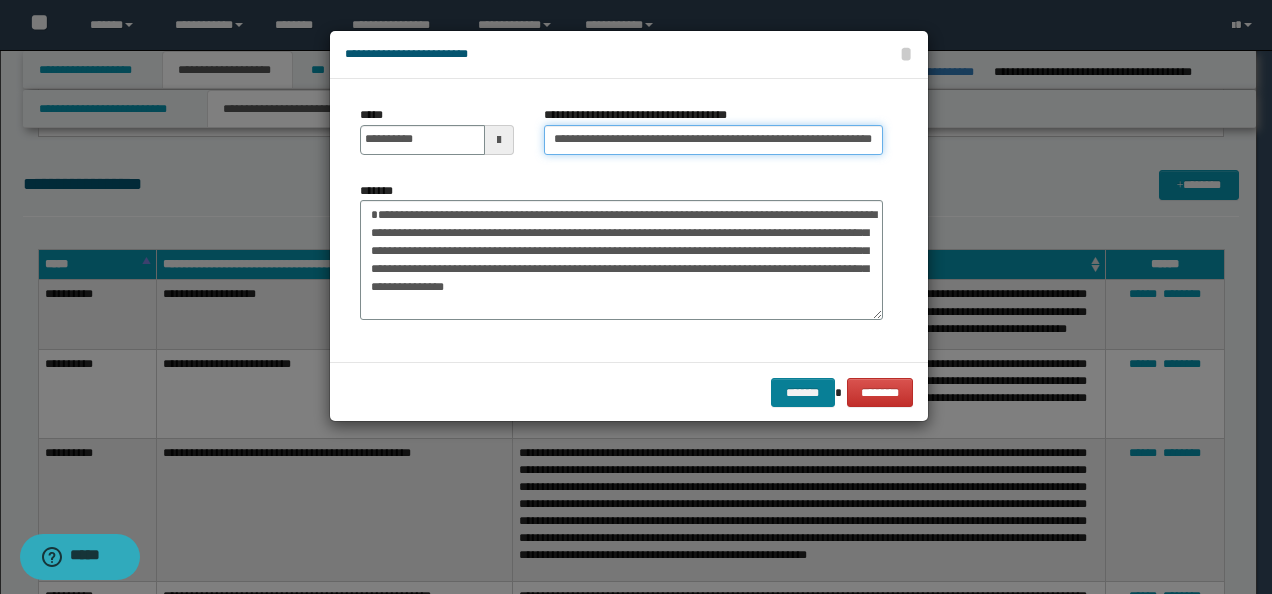 type on "**********" 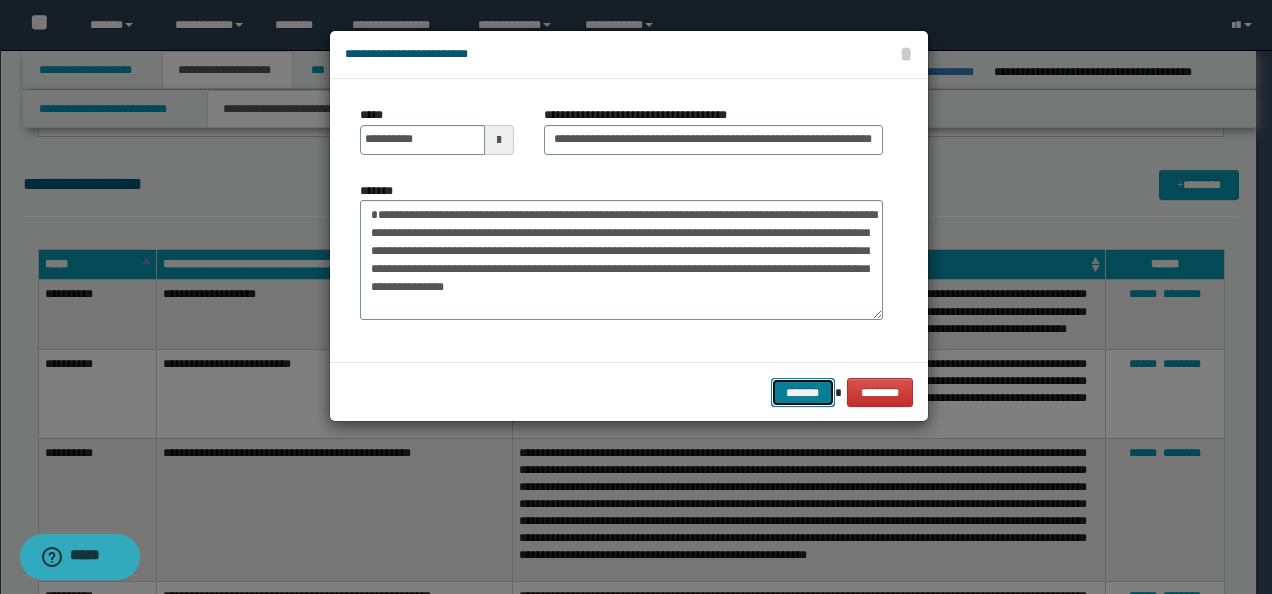 click on "*******" at bounding box center [803, 392] 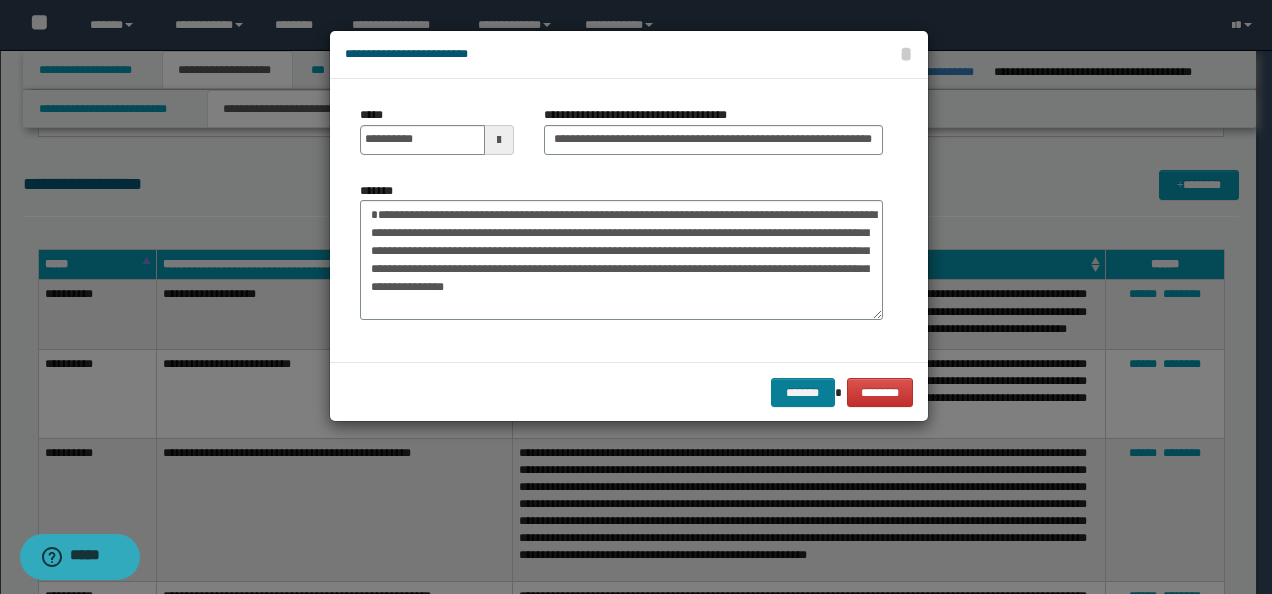 scroll, scrollTop: 0, scrollLeft: 0, axis: both 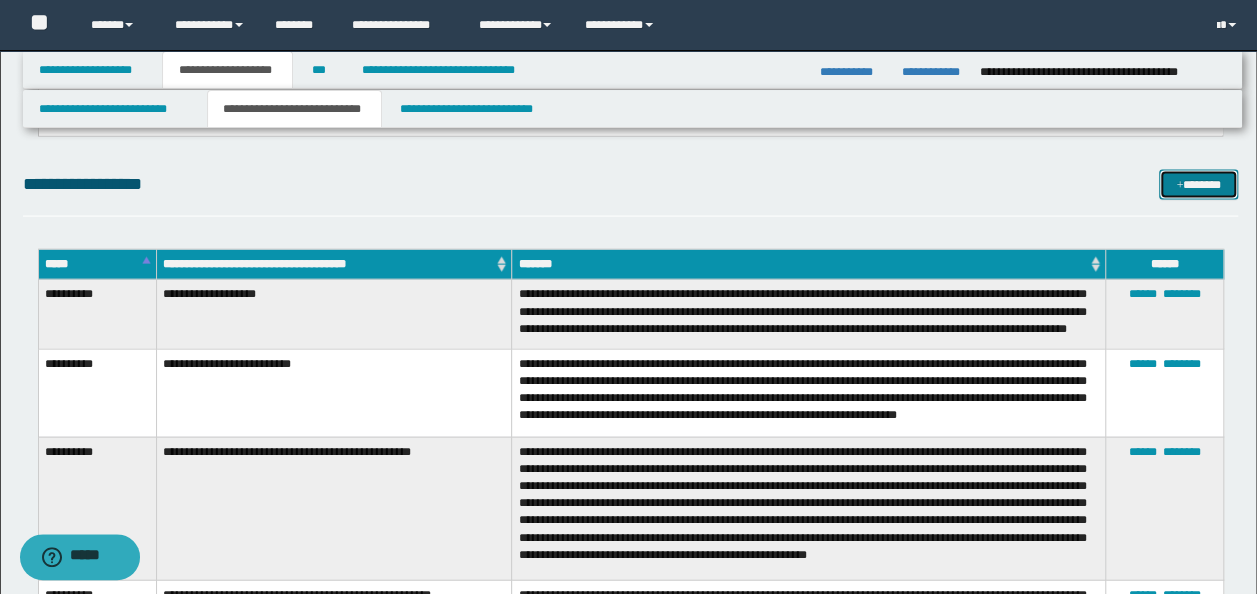 click on "*******" at bounding box center [1198, 184] 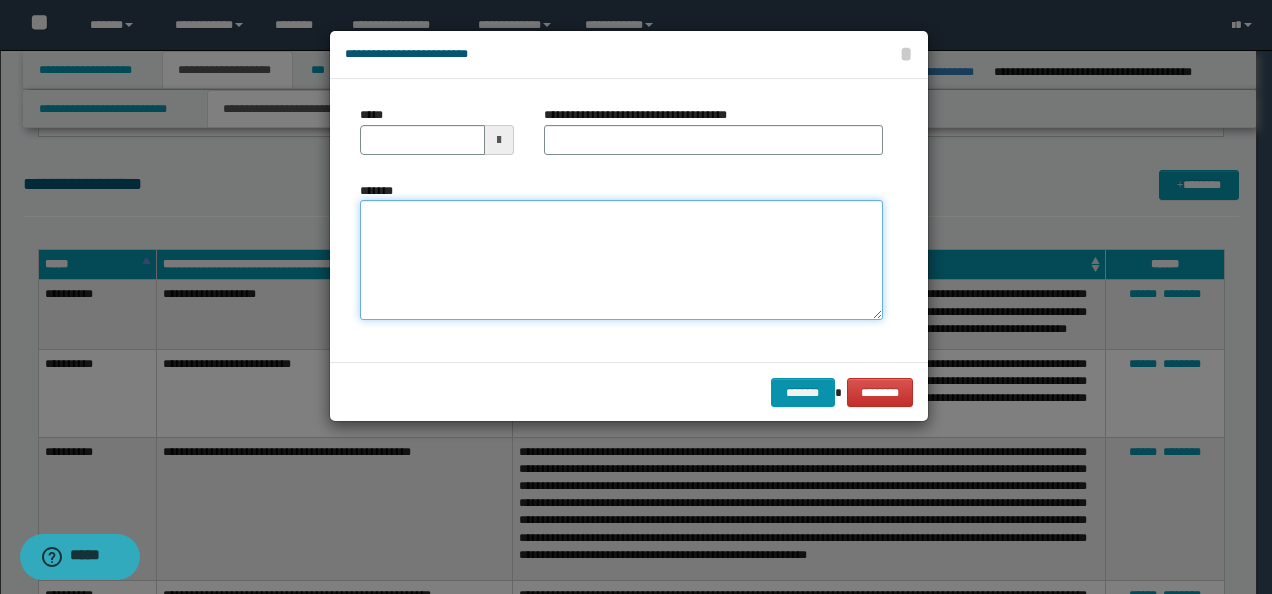 click on "*******" at bounding box center (621, 259) 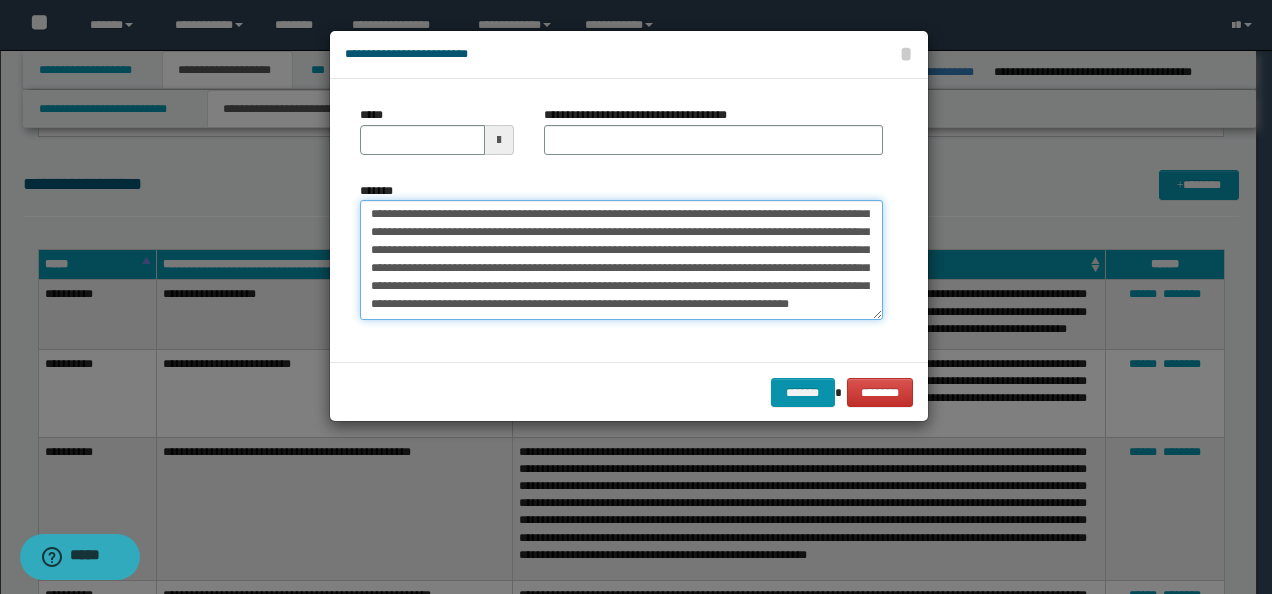 scroll, scrollTop: 0, scrollLeft: 0, axis: both 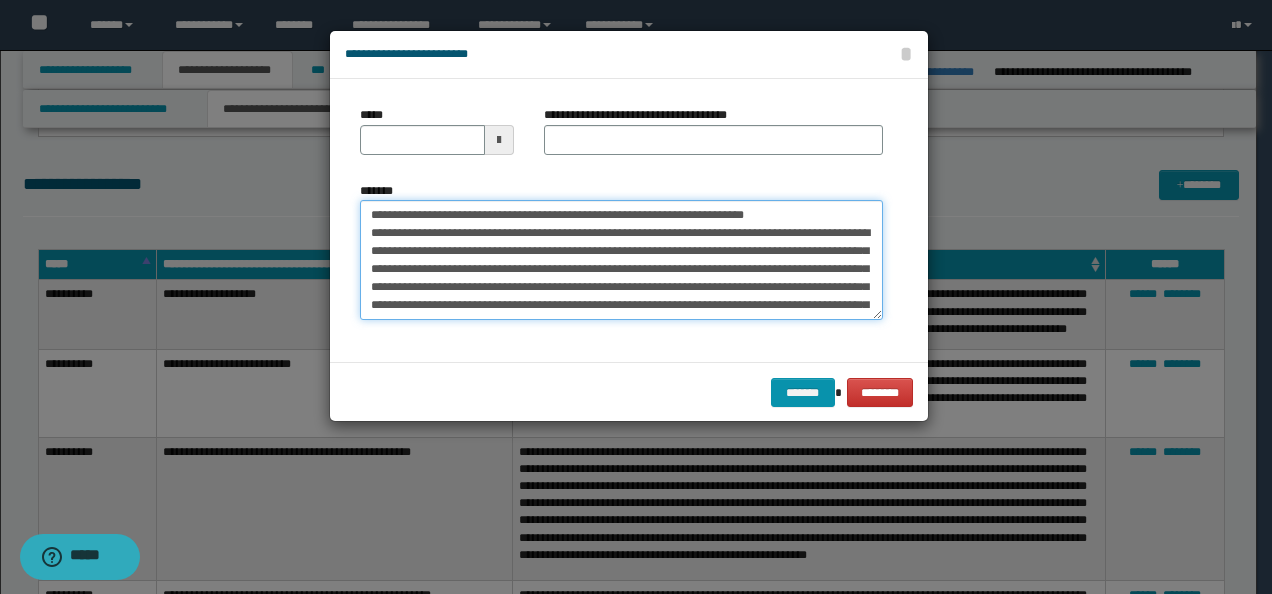 drag, startPoint x: 396, startPoint y: 208, endPoint x: 276, endPoint y: 202, distance: 120.14991 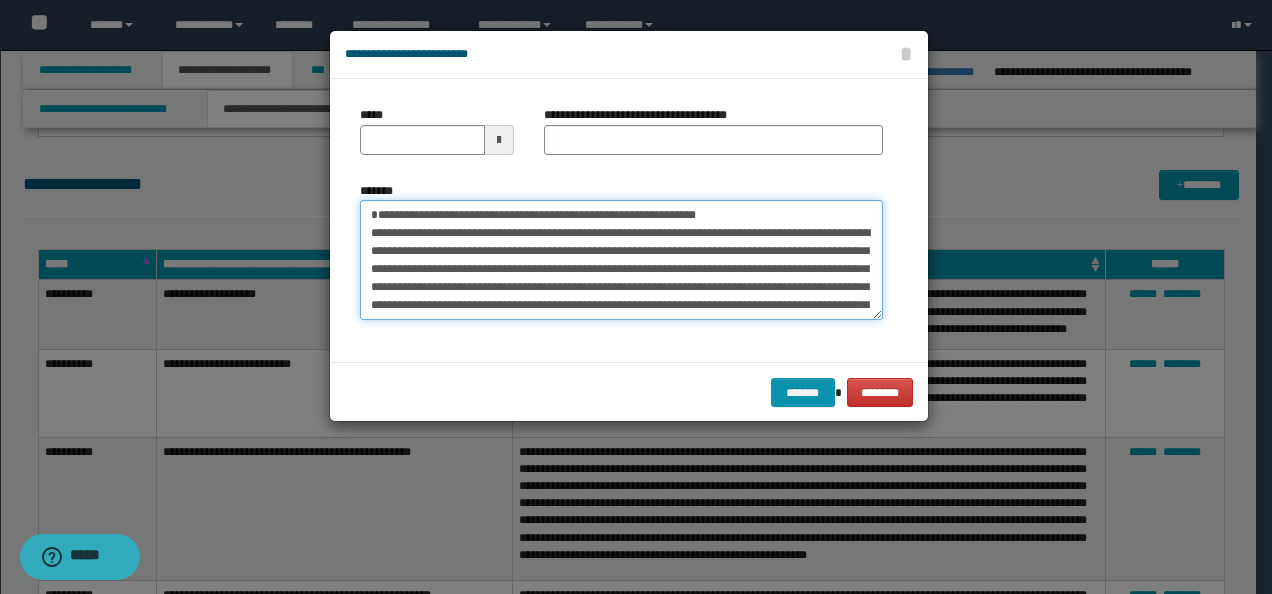 type 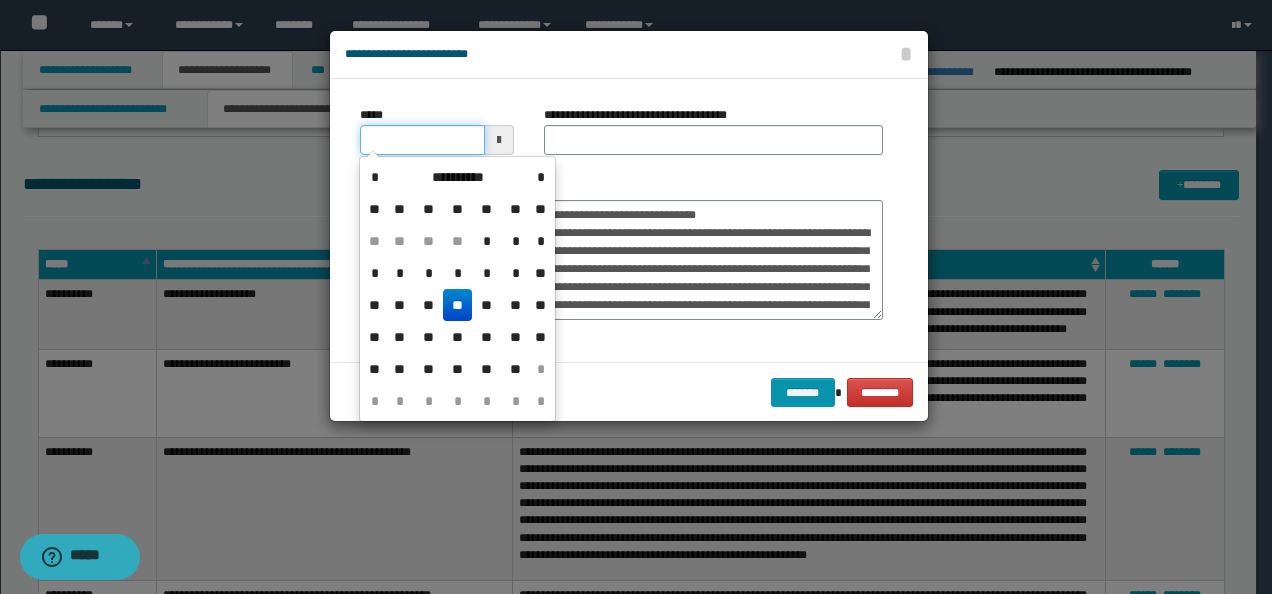 click on "*****" at bounding box center (422, 140) 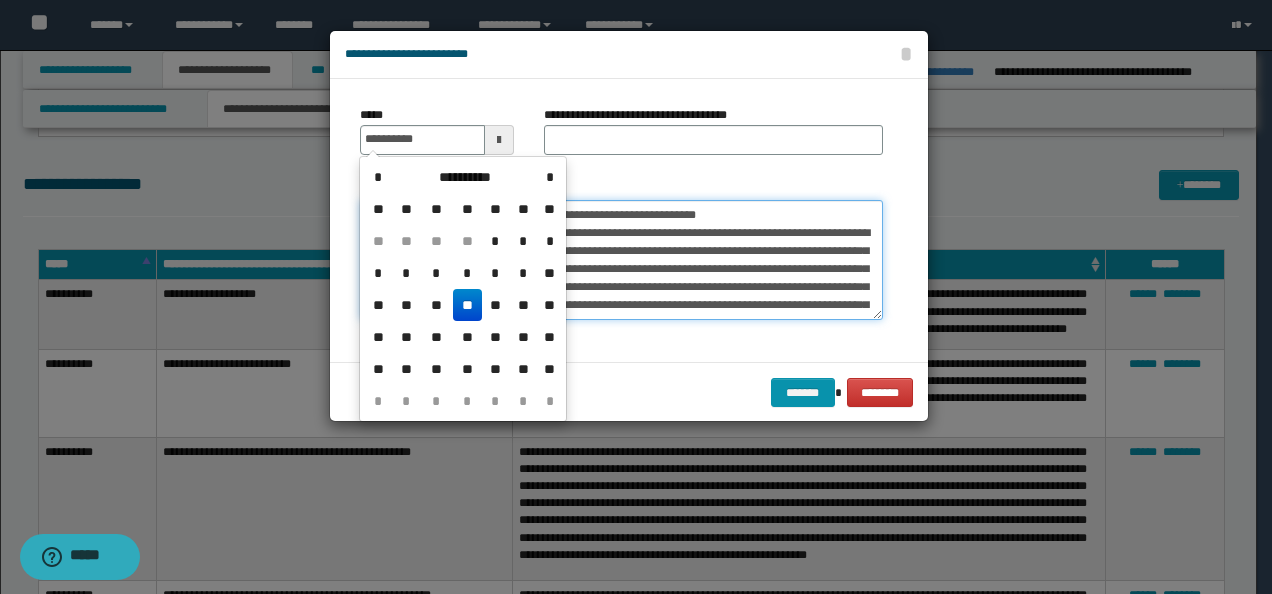 type on "**********" 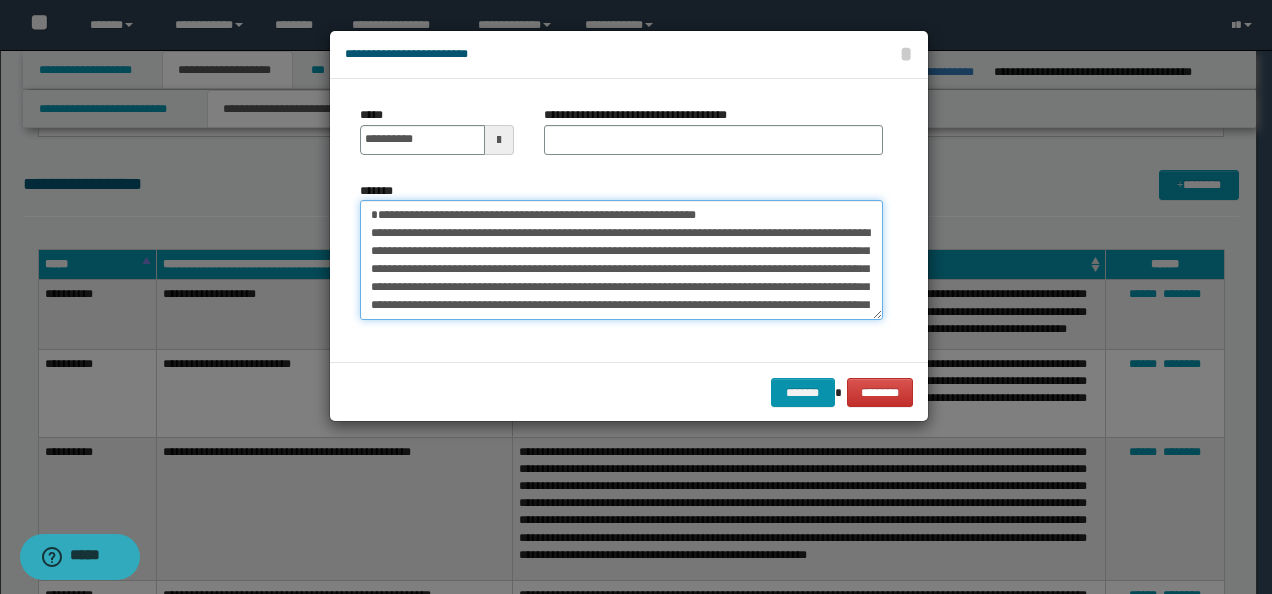 drag, startPoint x: 784, startPoint y: 215, endPoint x: 361, endPoint y: 181, distance: 424.36423 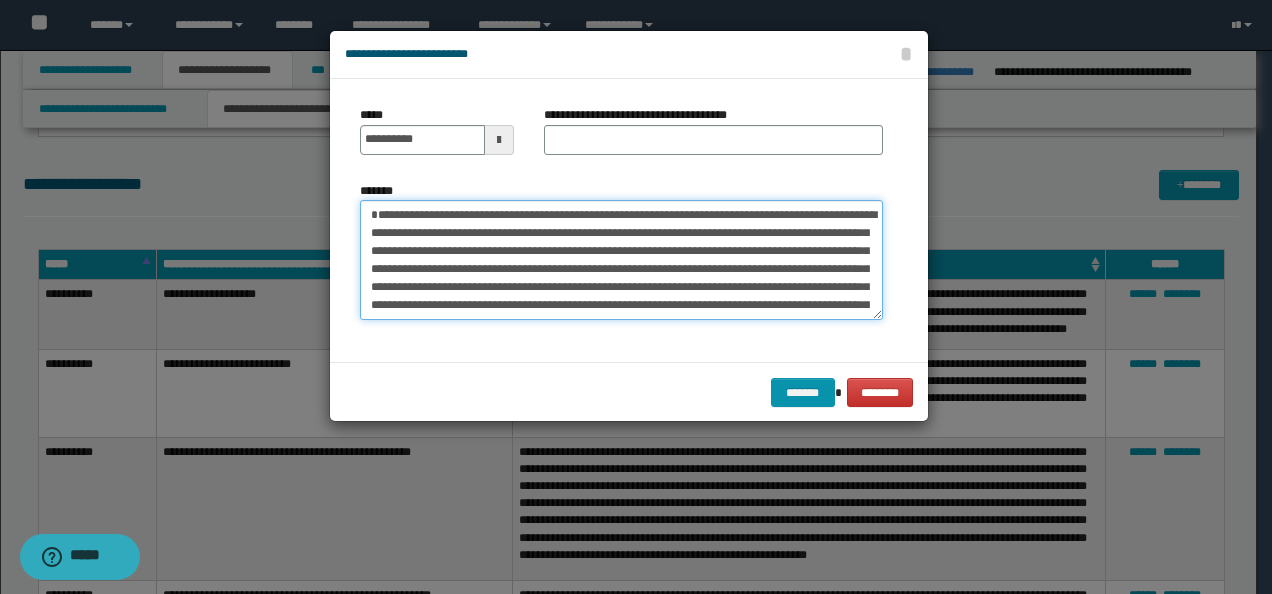 type on "**********" 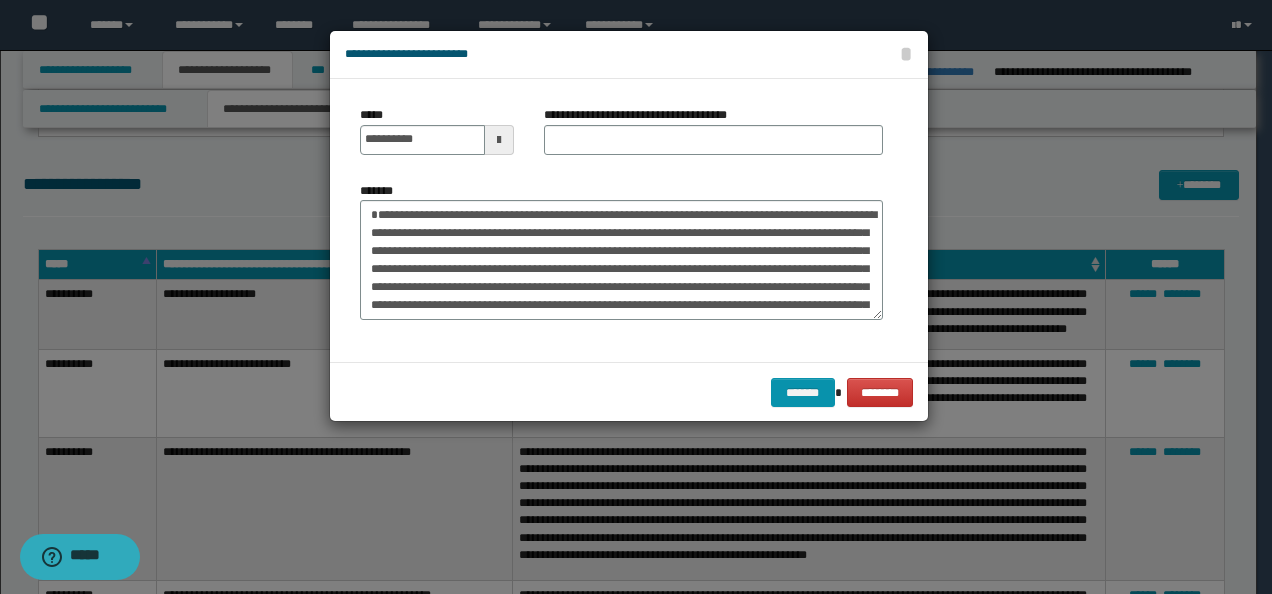 click on "**********" at bounding box center (643, 115) 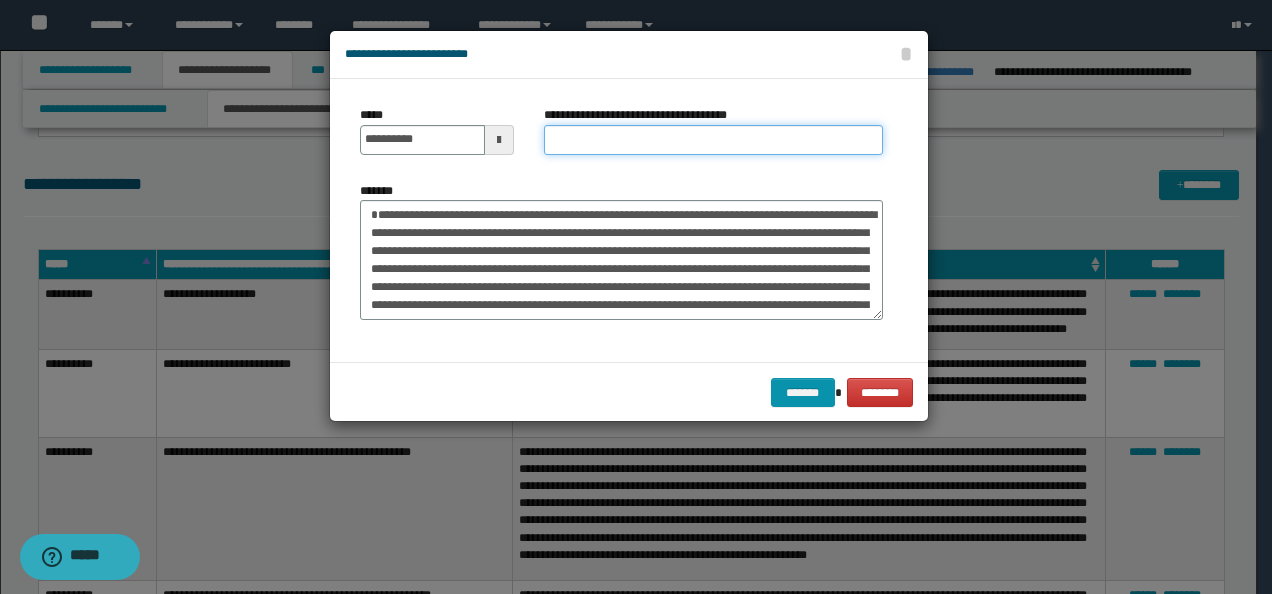click on "**********" at bounding box center [713, 140] 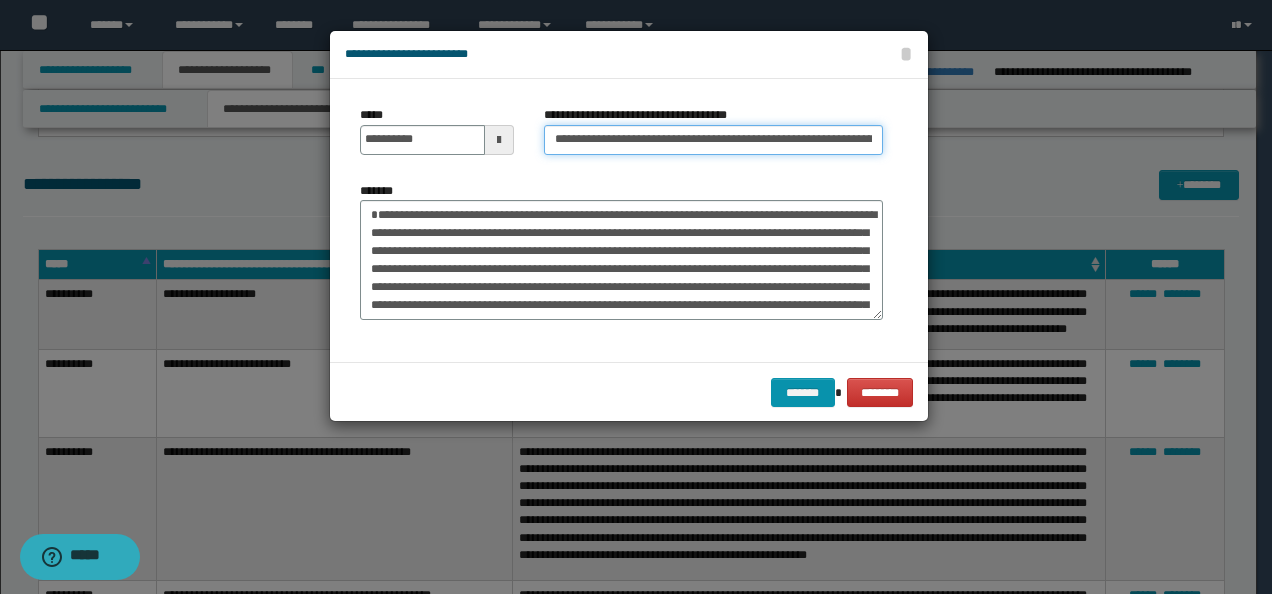scroll, scrollTop: 0, scrollLeft: 72, axis: horizontal 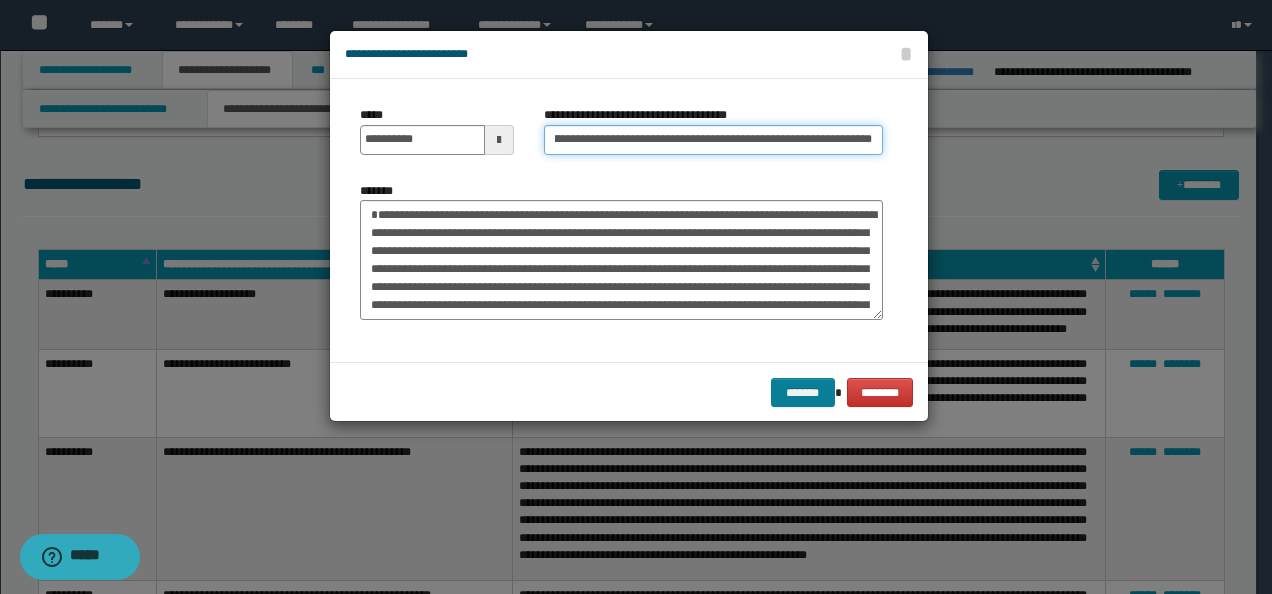 type on "**********" 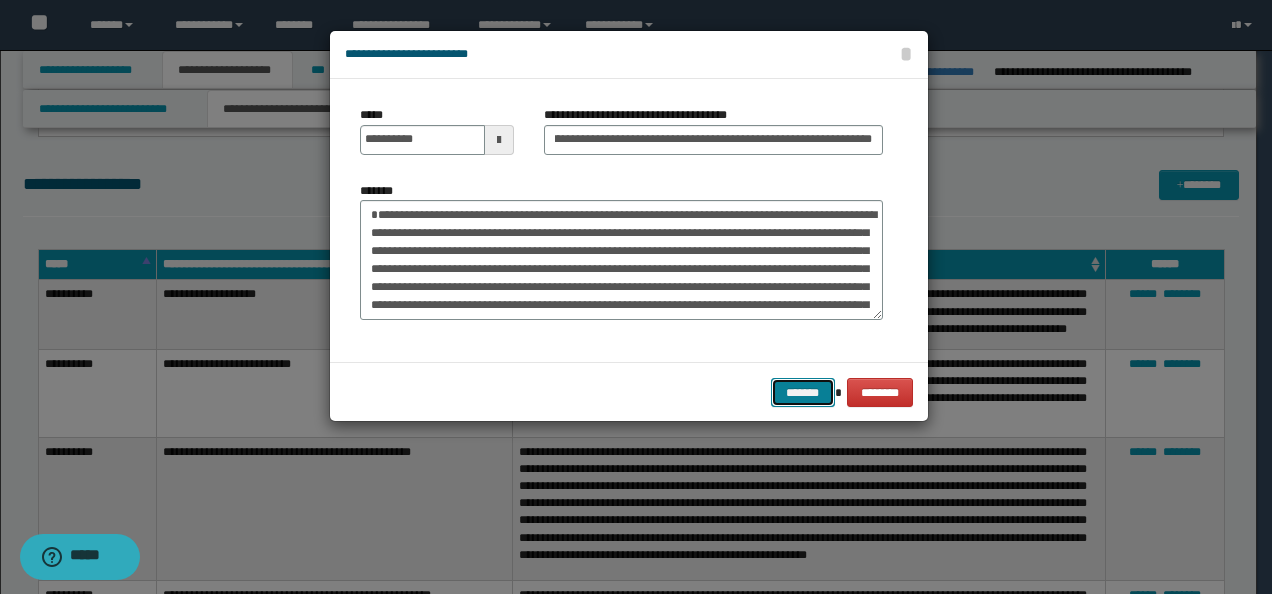 click on "*******" at bounding box center (803, 392) 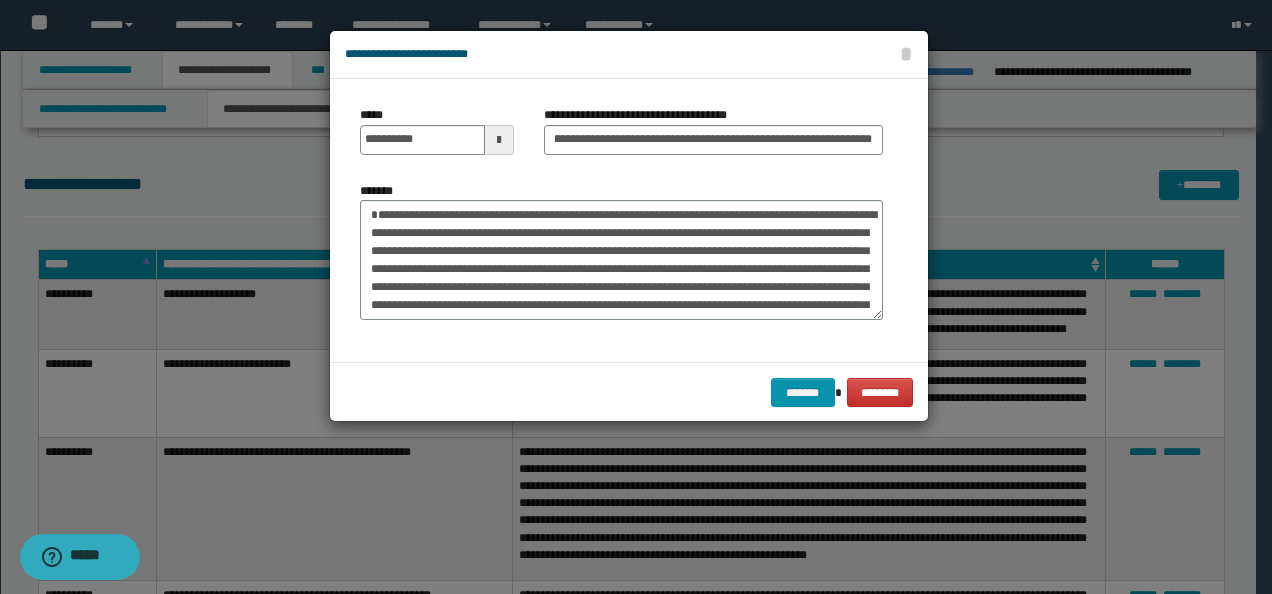 scroll, scrollTop: 0, scrollLeft: 0, axis: both 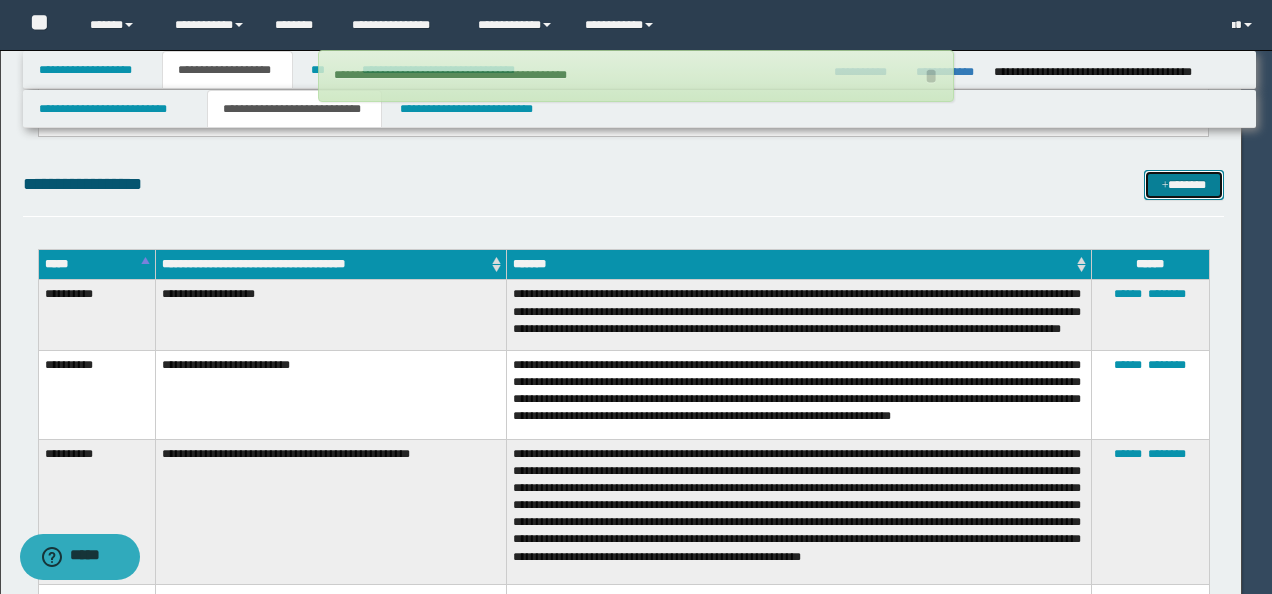type 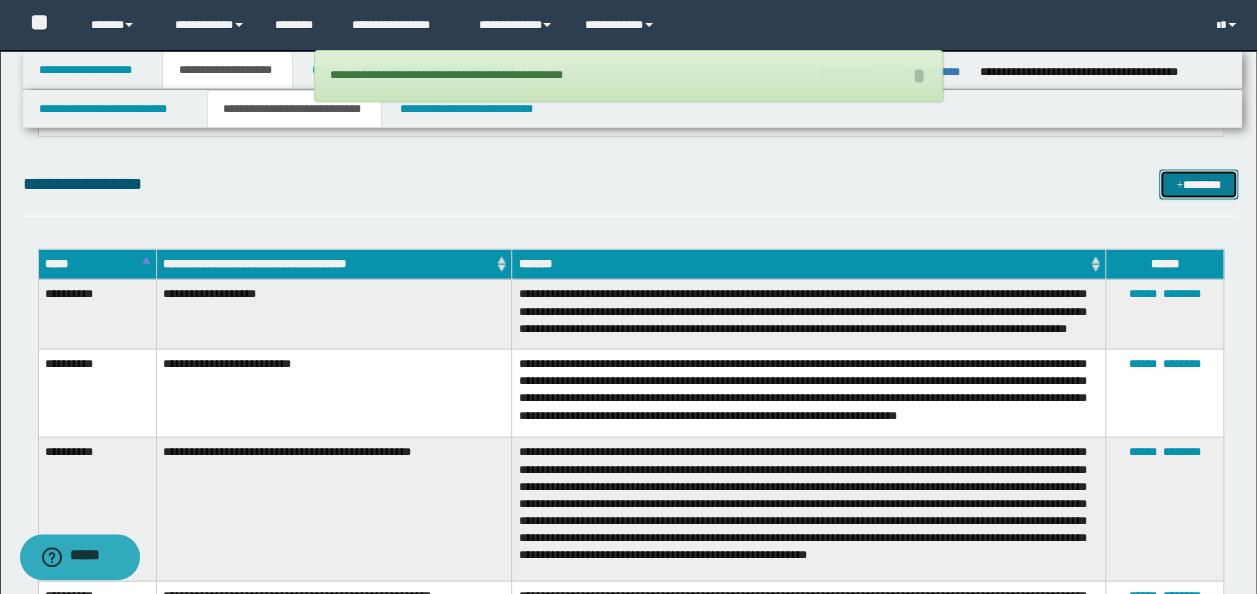click on "*******" at bounding box center (1198, 184) 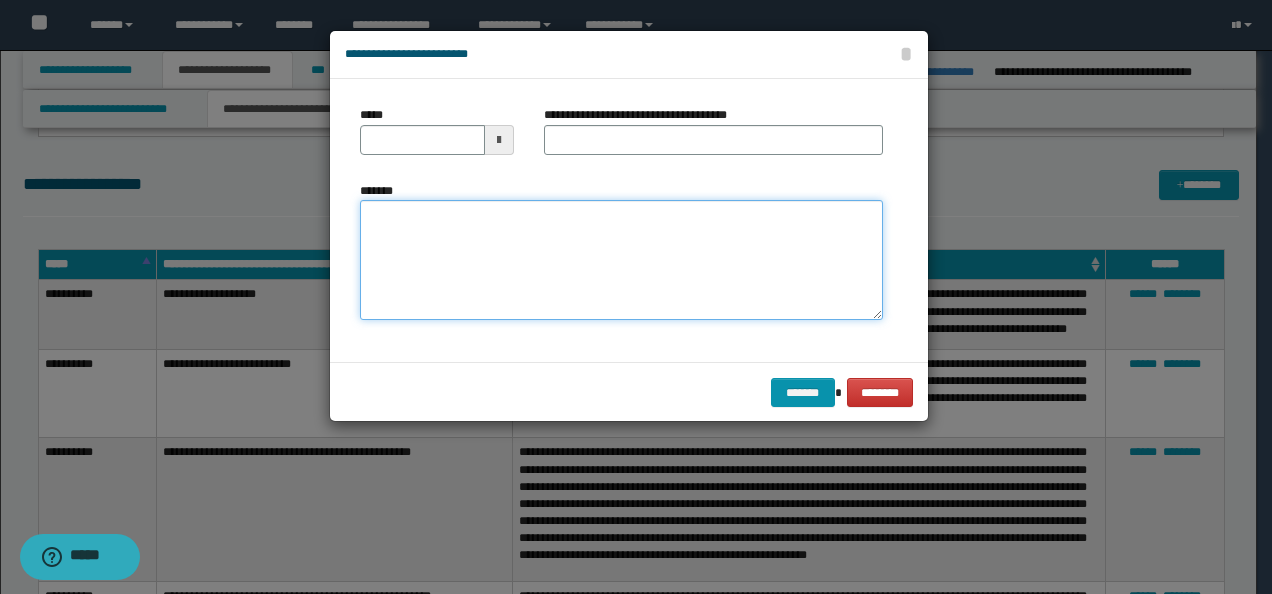 click on "*******" at bounding box center [621, 259] 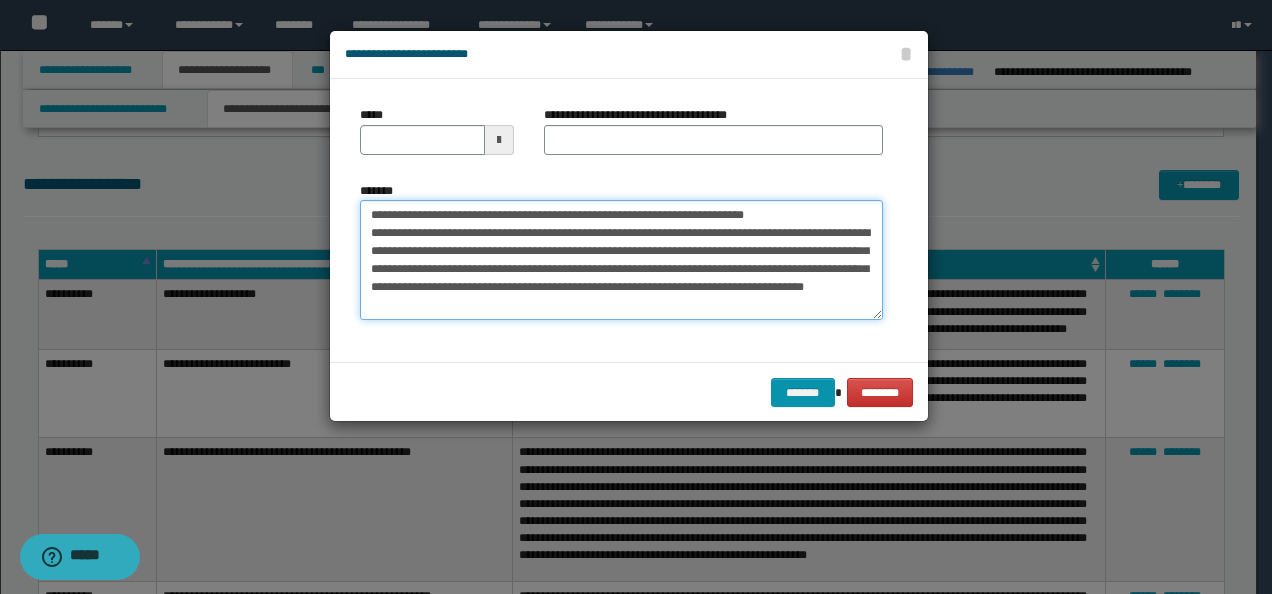 scroll, scrollTop: 0, scrollLeft: 0, axis: both 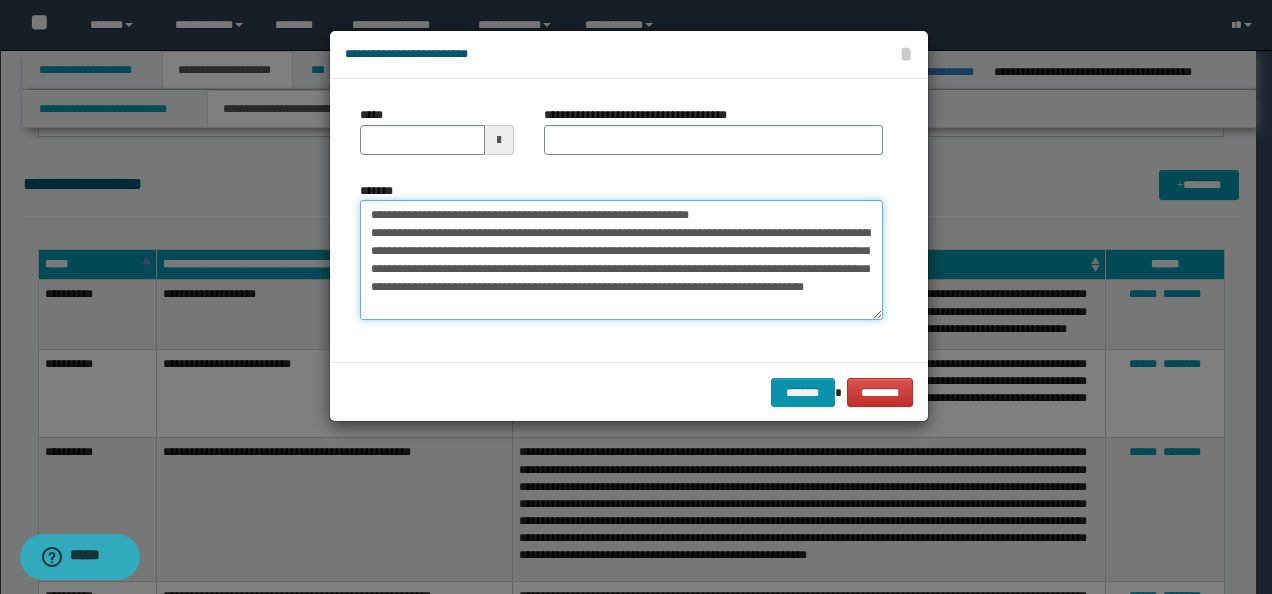 type 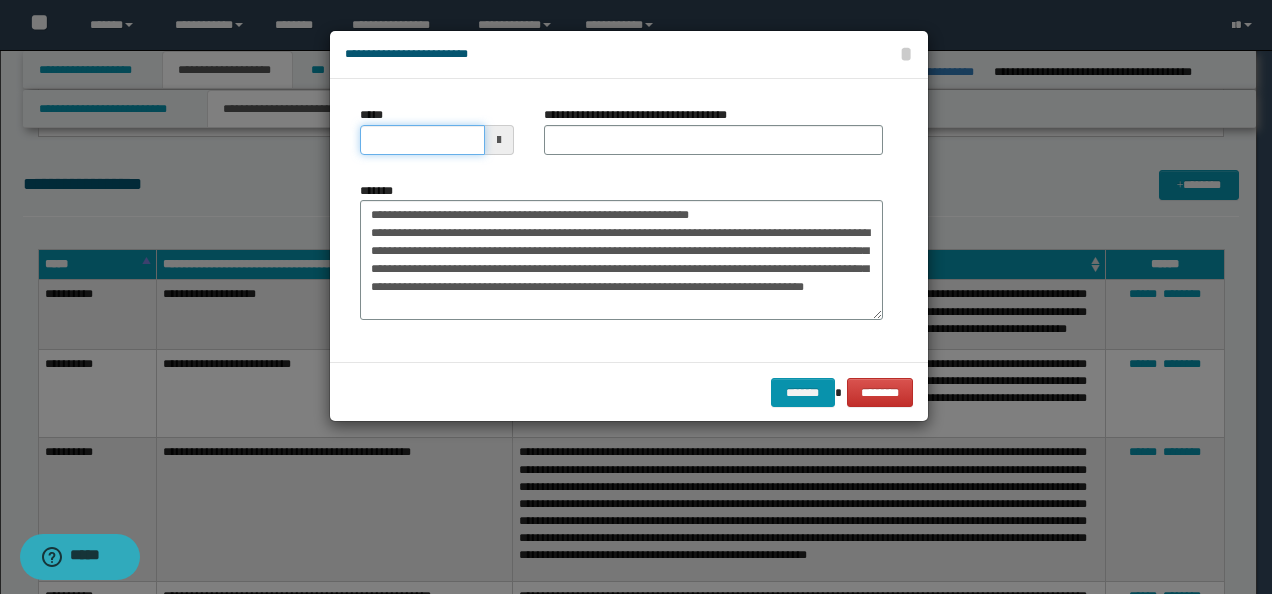 click on "*****" at bounding box center (422, 140) 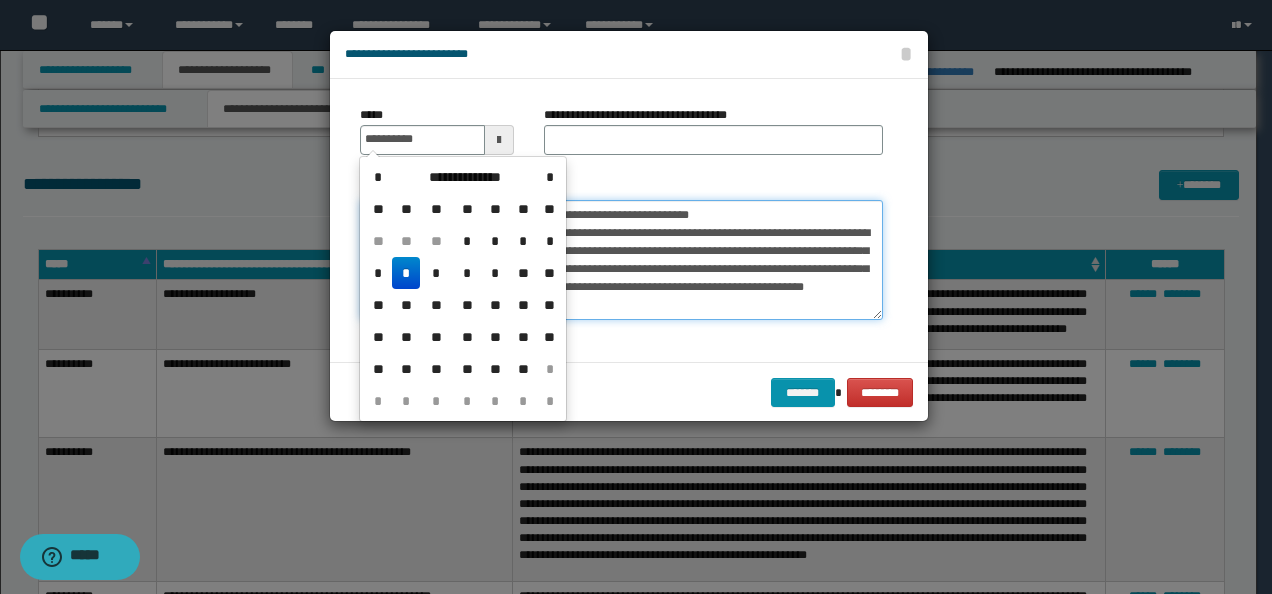 type on "**********" 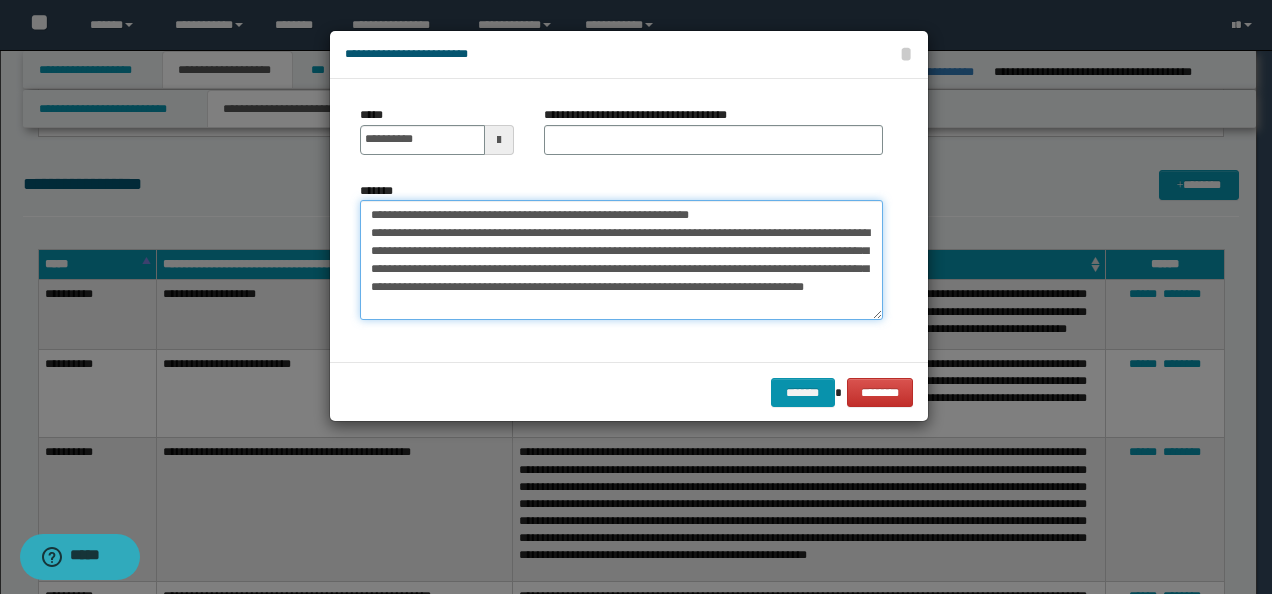 drag, startPoint x: 766, startPoint y: 209, endPoint x: 582, endPoint y: 179, distance: 186.42961 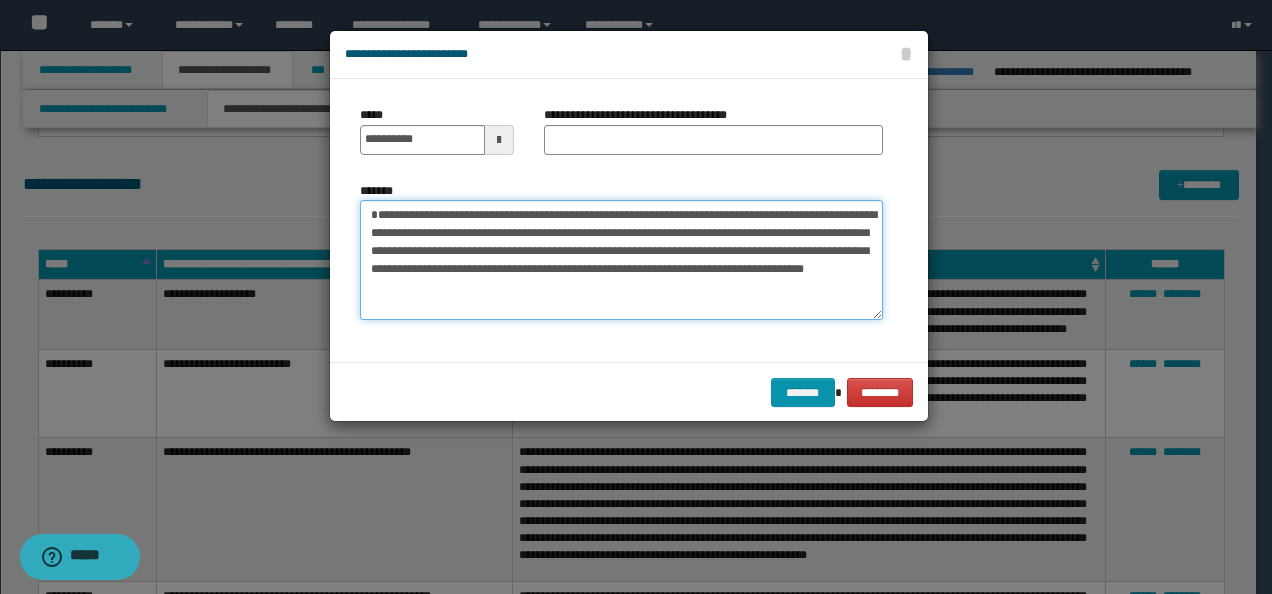 type on "**********" 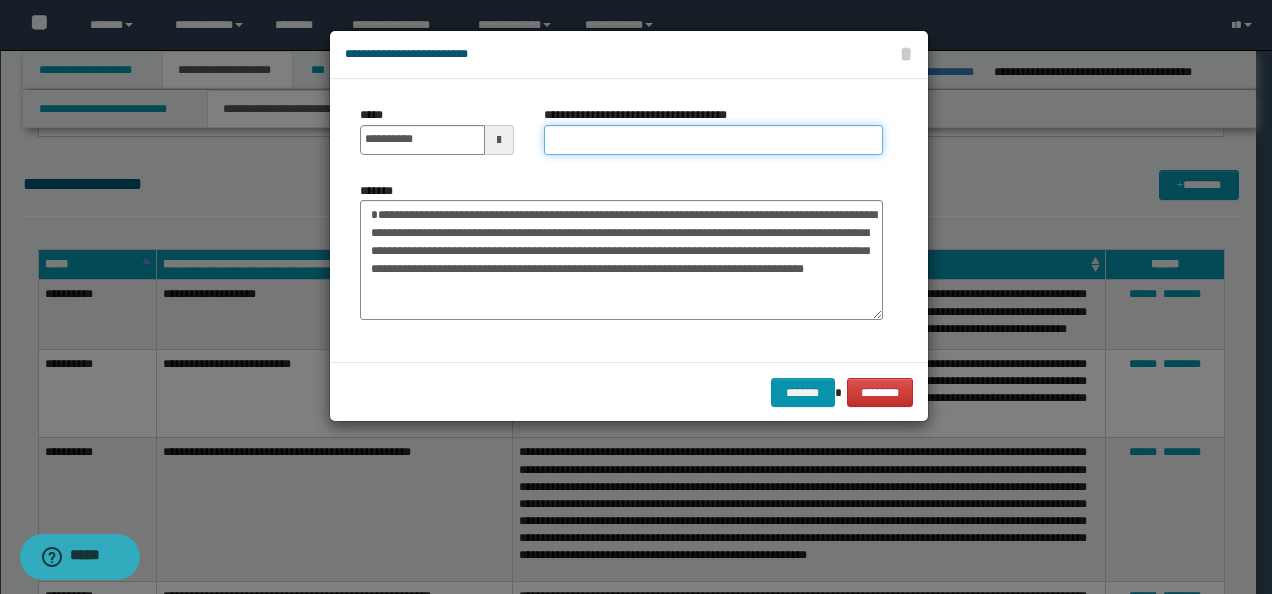 click on "**********" at bounding box center [713, 140] 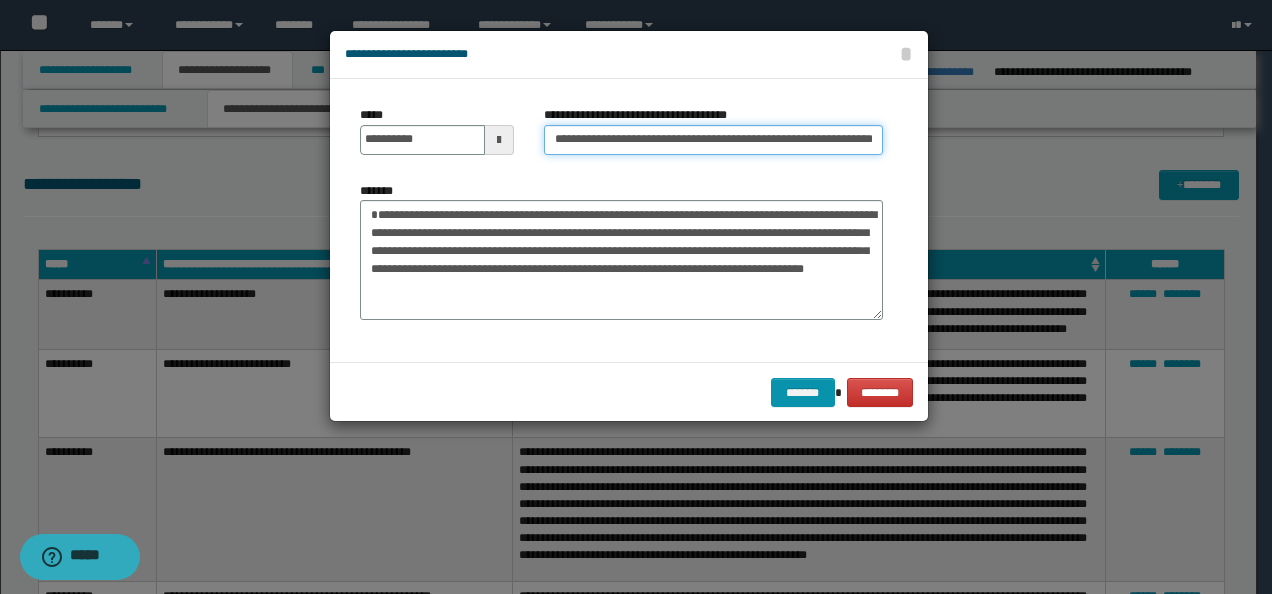 scroll, scrollTop: 0, scrollLeft: 68, axis: horizontal 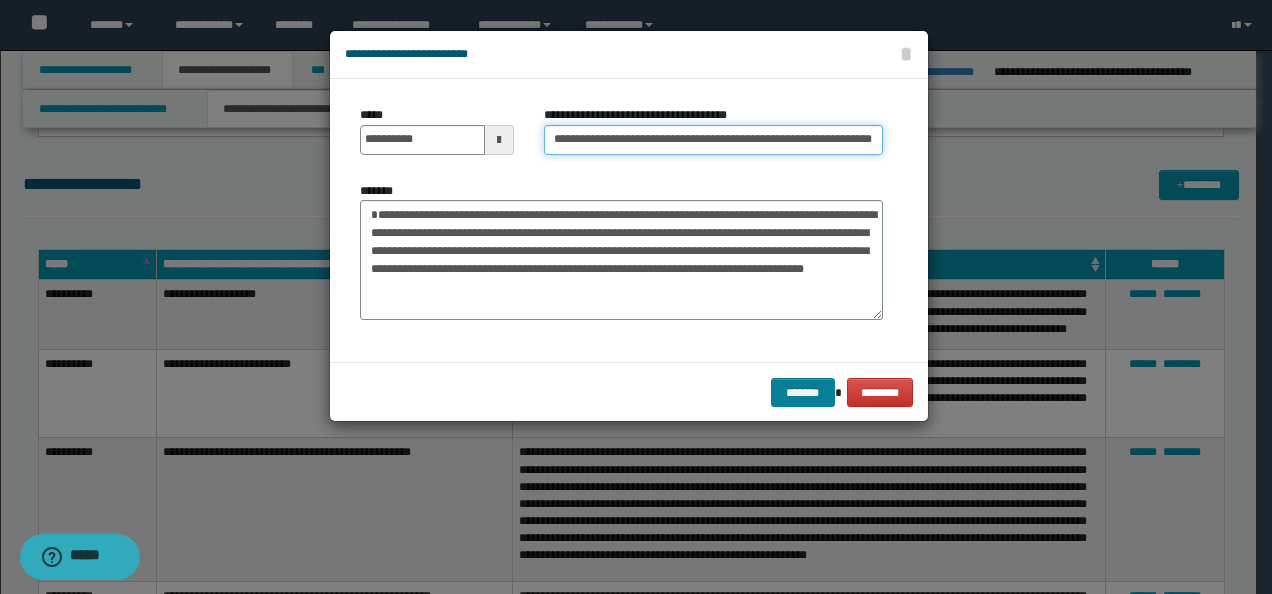 type on "**********" 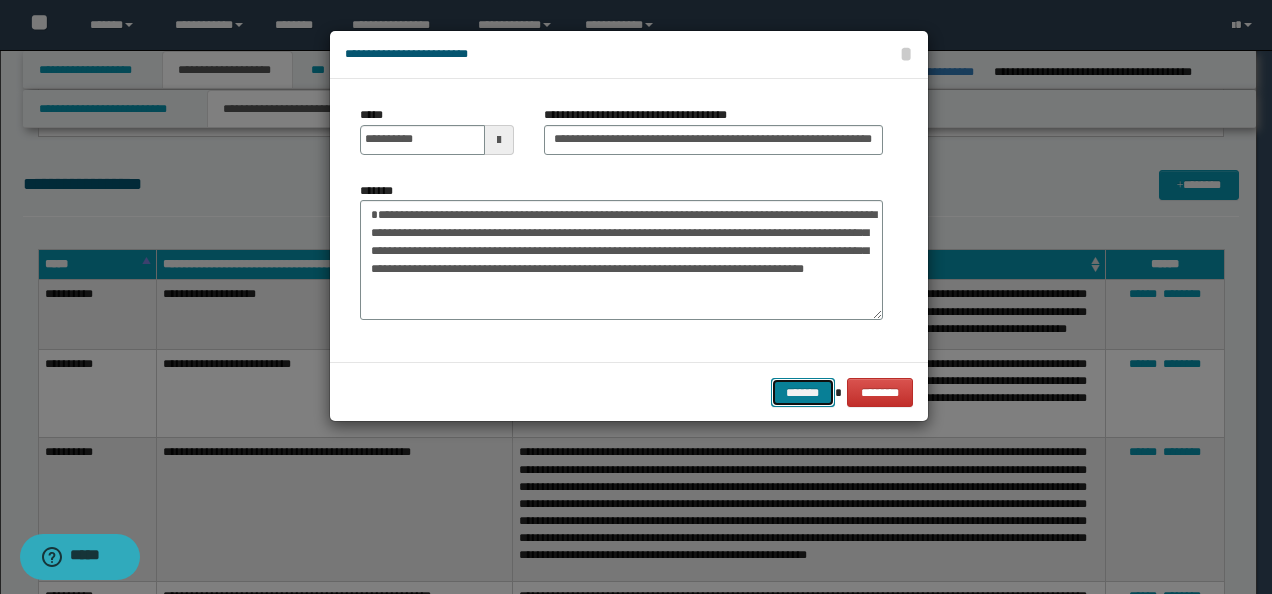 click on "*******" at bounding box center [803, 392] 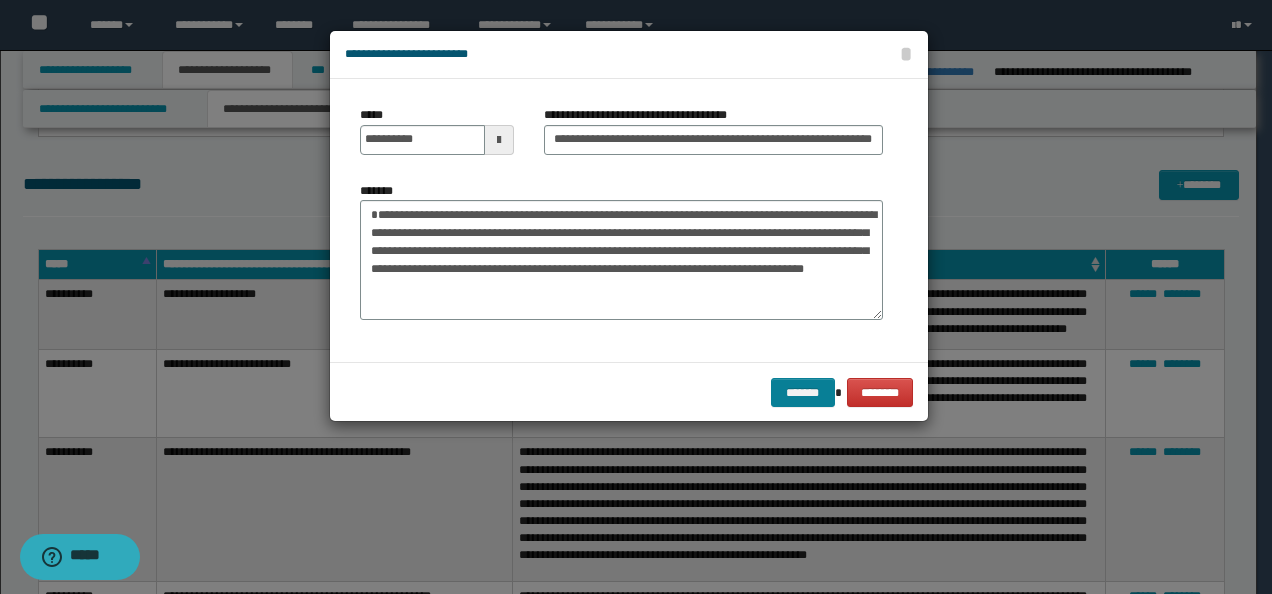 scroll, scrollTop: 0, scrollLeft: 0, axis: both 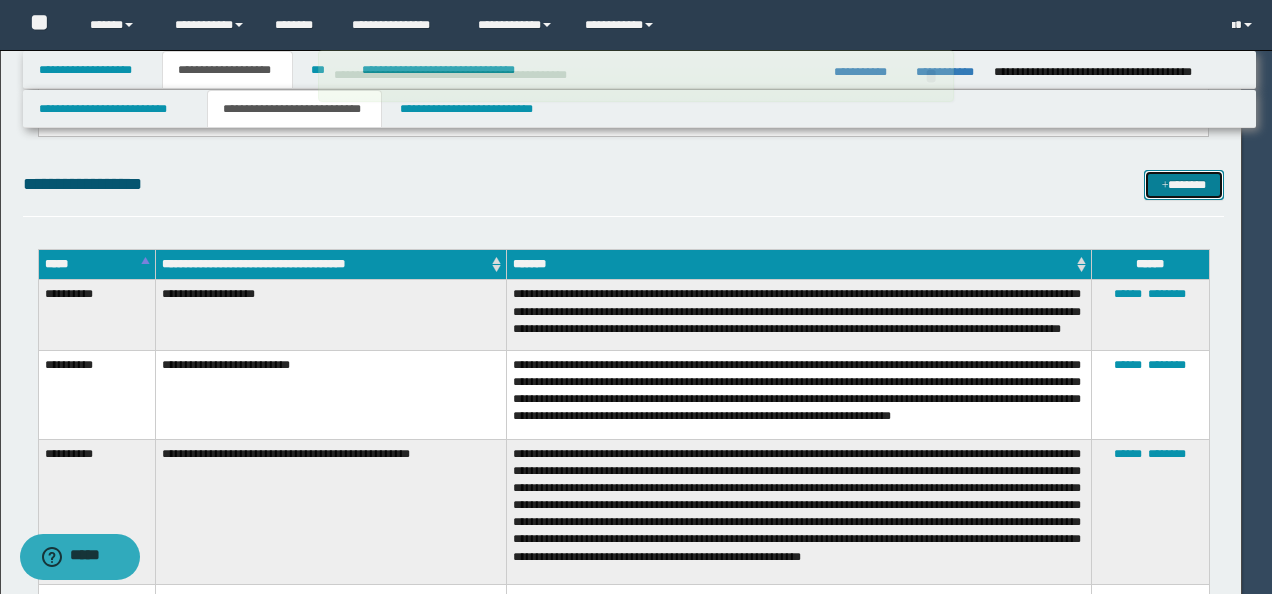 type 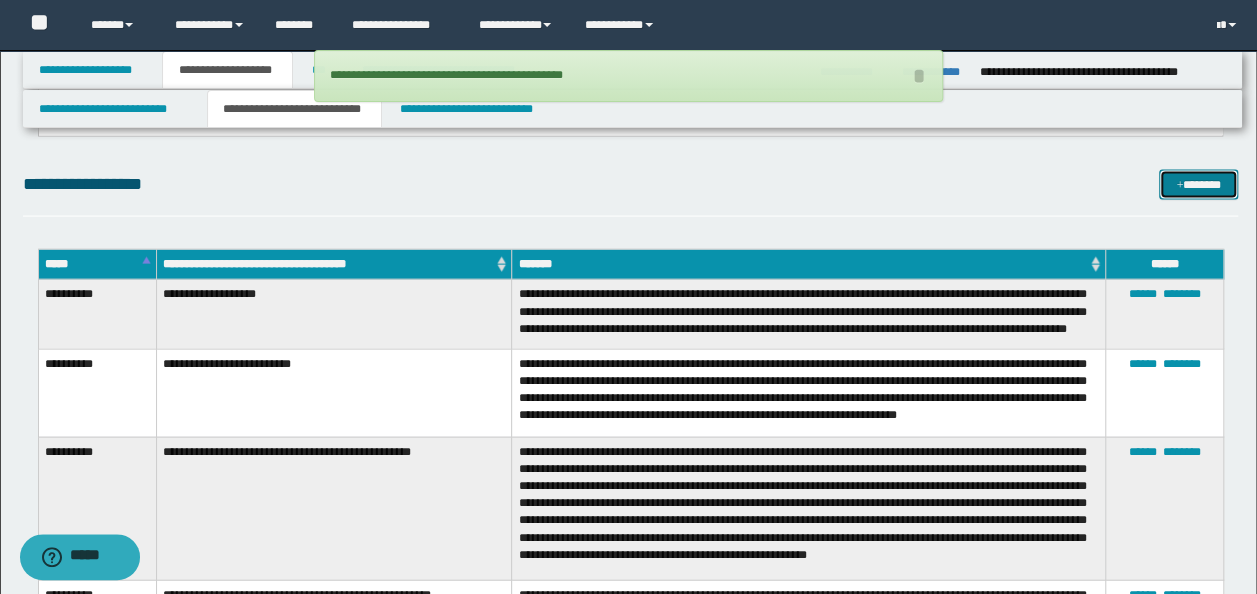 click at bounding box center [1179, 186] 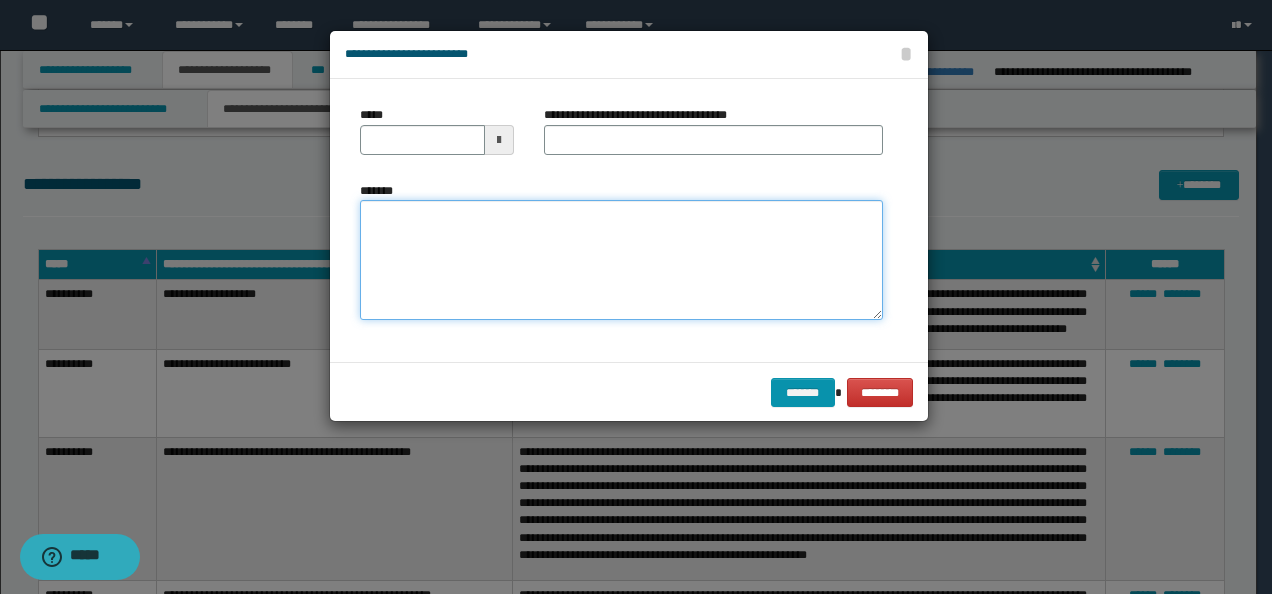 click on "*******" at bounding box center [621, 259] 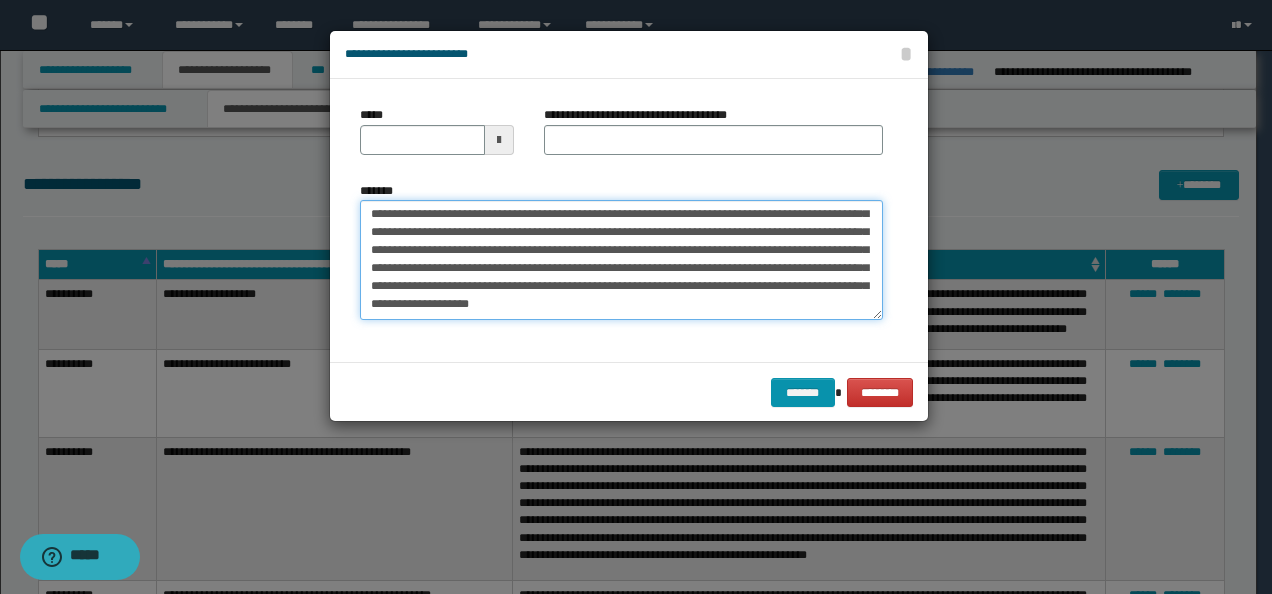 scroll, scrollTop: 0, scrollLeft: 0, axis: both 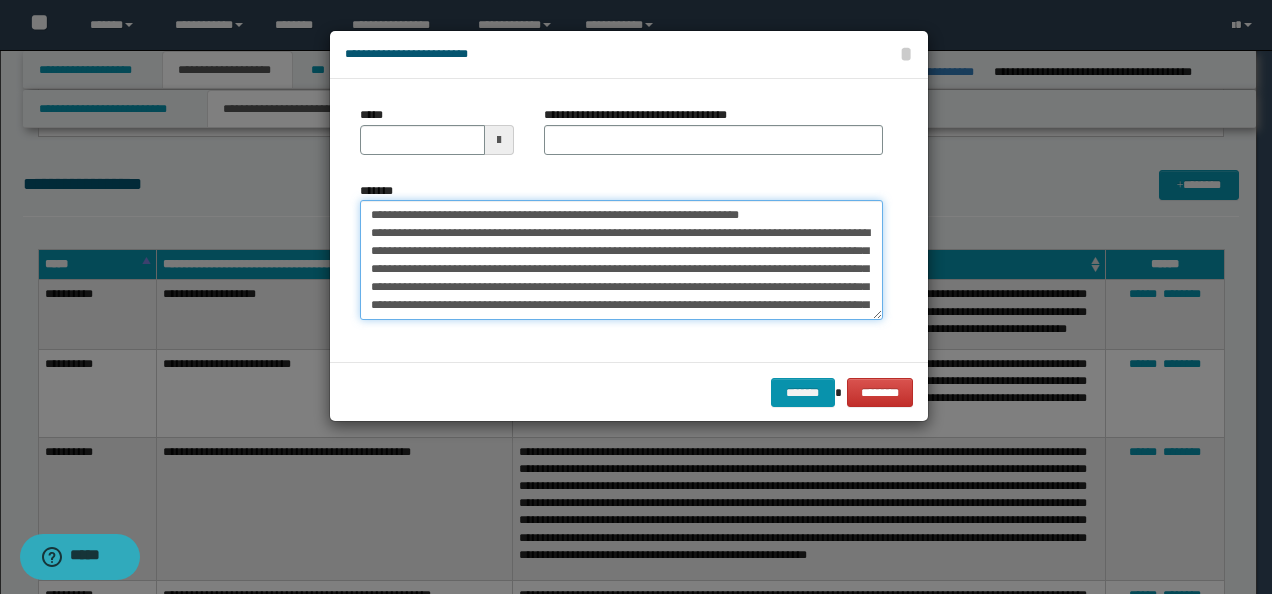 drag, startPoint x: 431, startPoint y: 214, endPoint x: 293, endPoint y: 207, distance: 138.17743 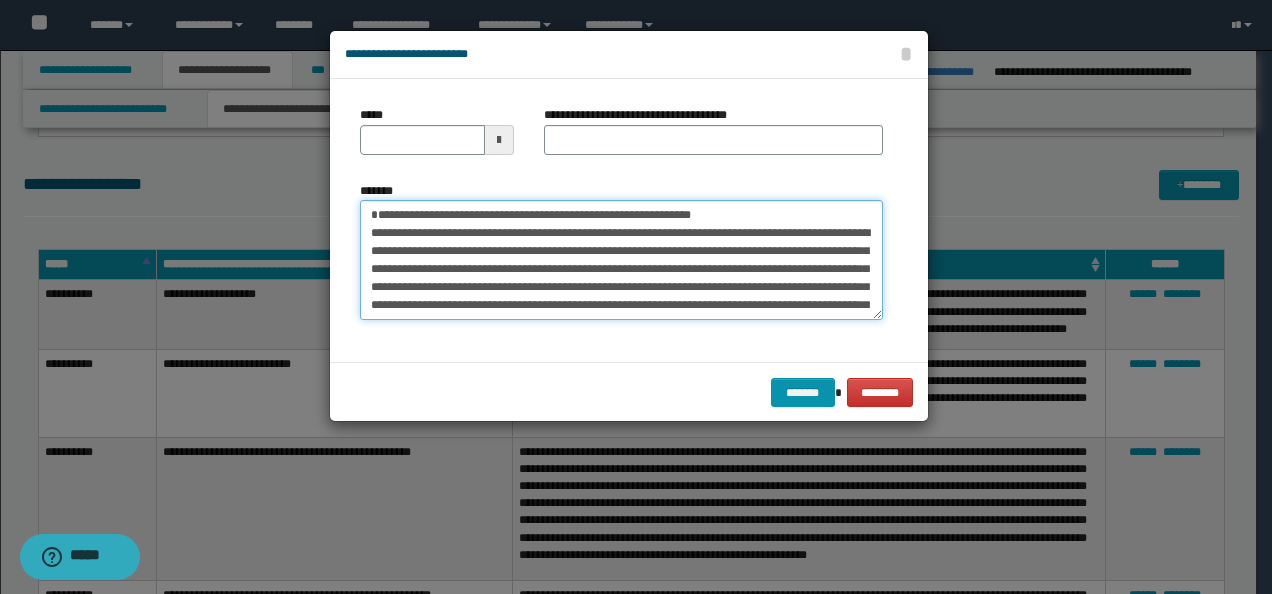 type 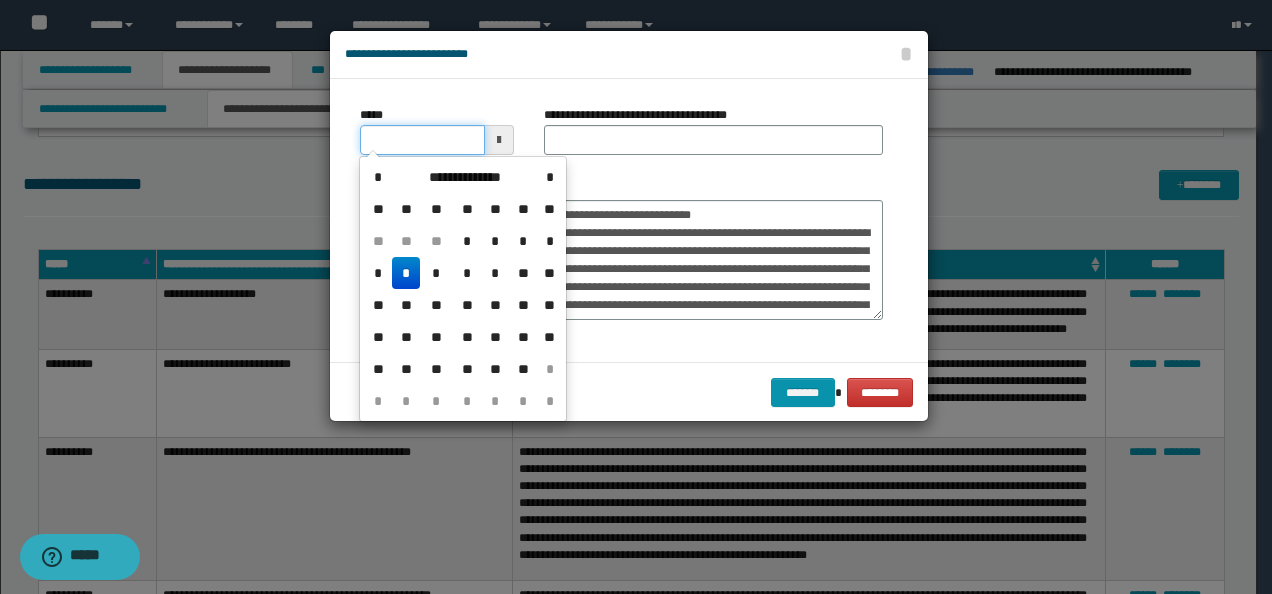 click on "*****" at bounding box center (422, 140) 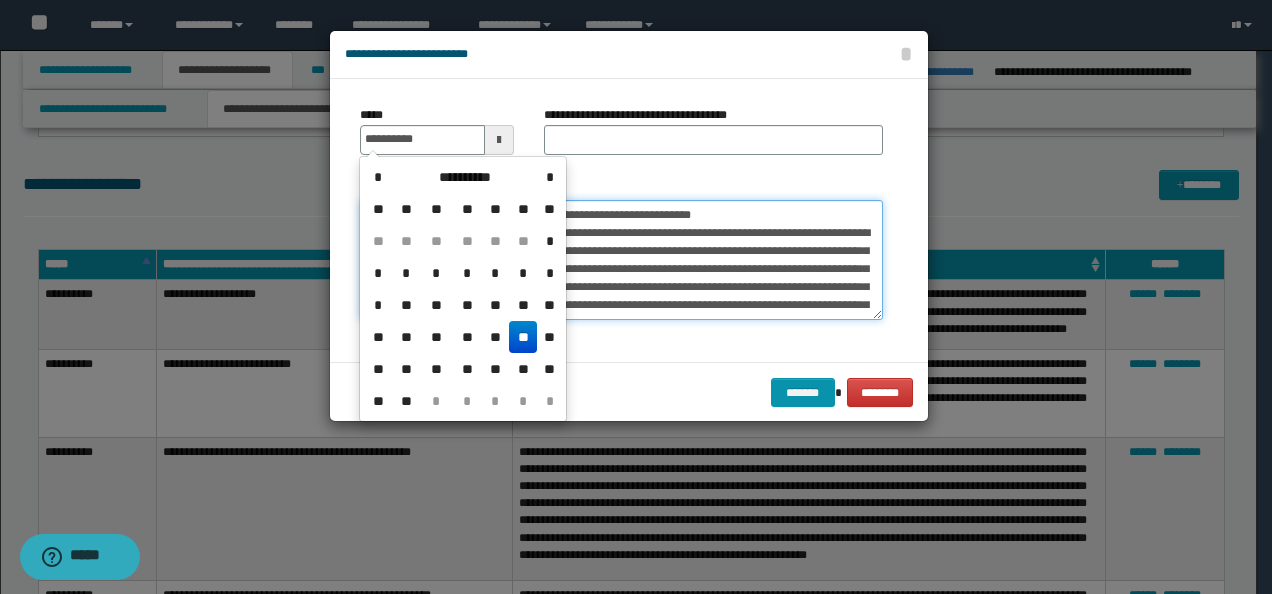 type on "**********" 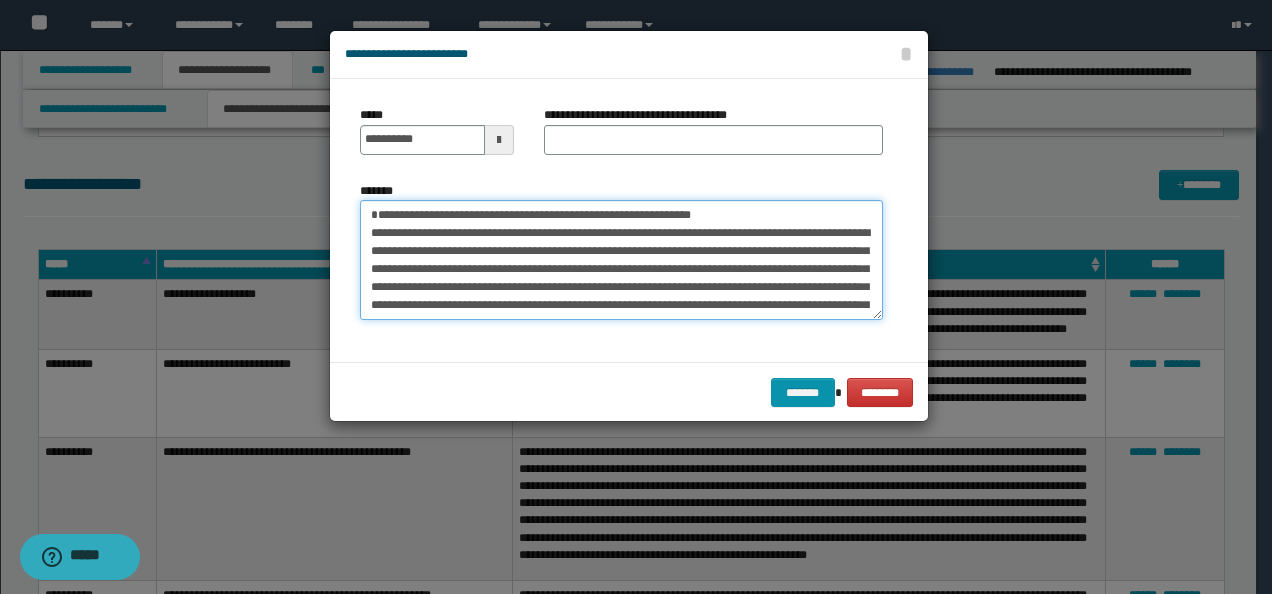 drag, startPoint x: 678, startPoint y: 210, endPoint x: 432, endPoint y: 193, distance: 246.5867 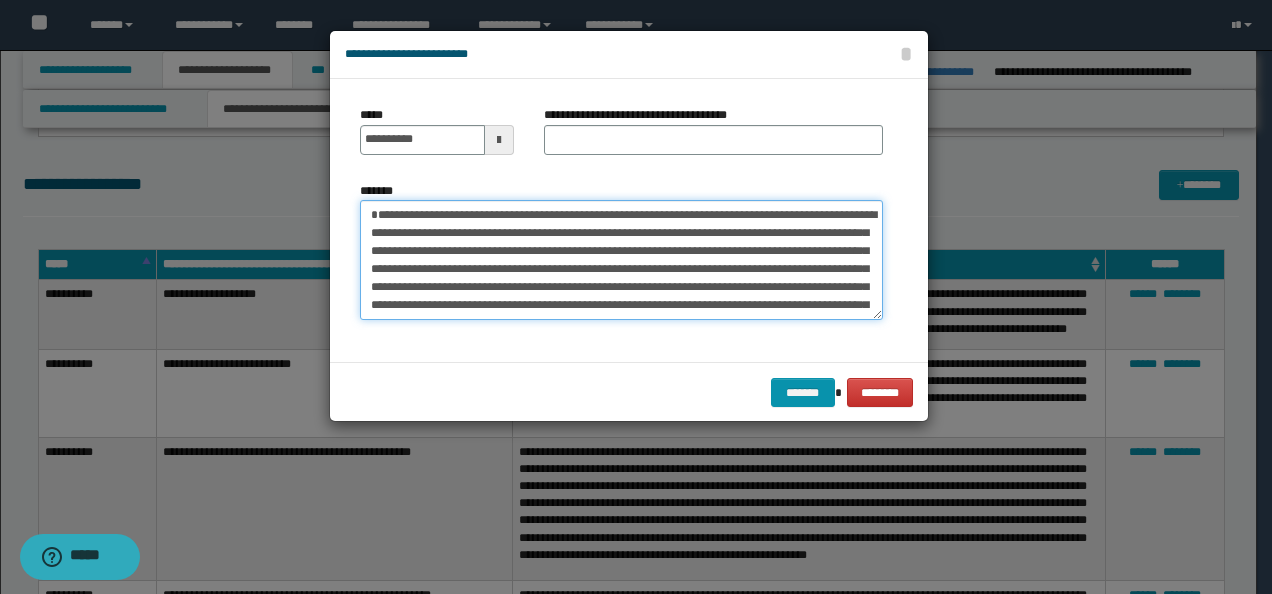 type on "**********" 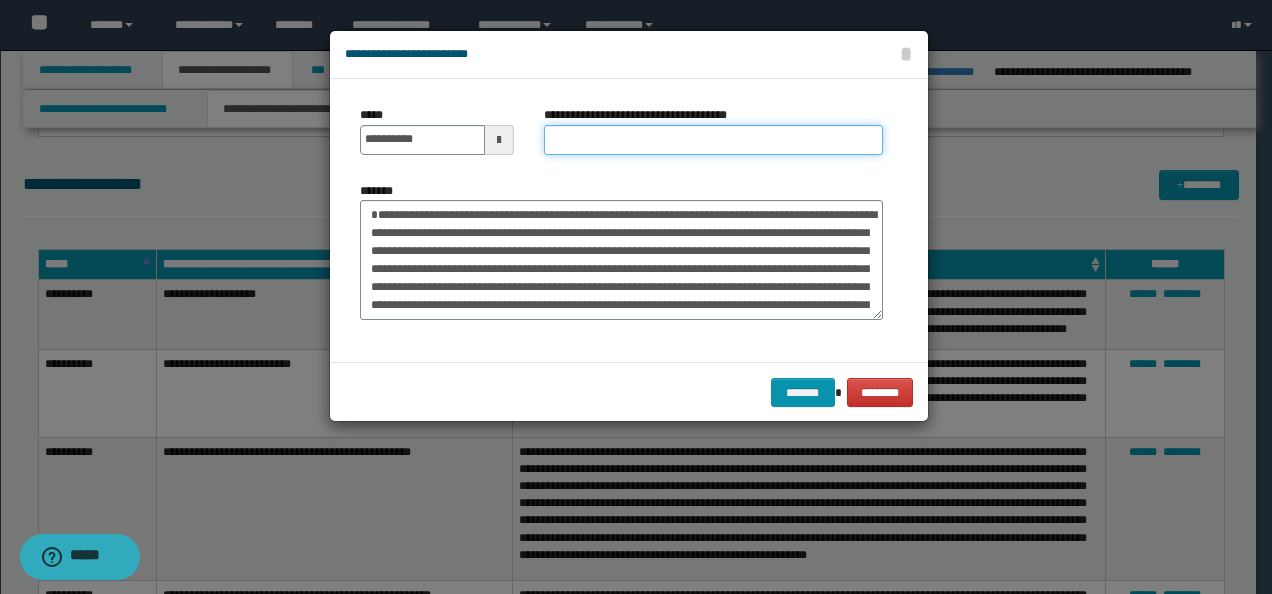 click on "**********" at bounding box center [713, 140] 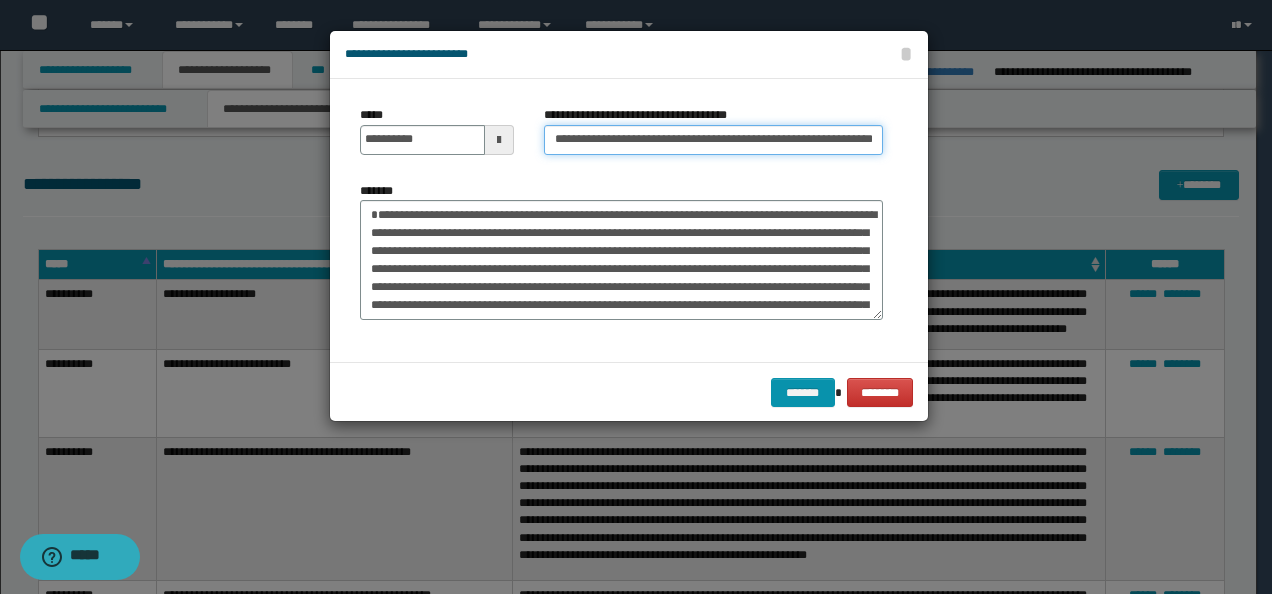 scroll, scrollTop: 0, scrollLeft: 68, axis: horizontal 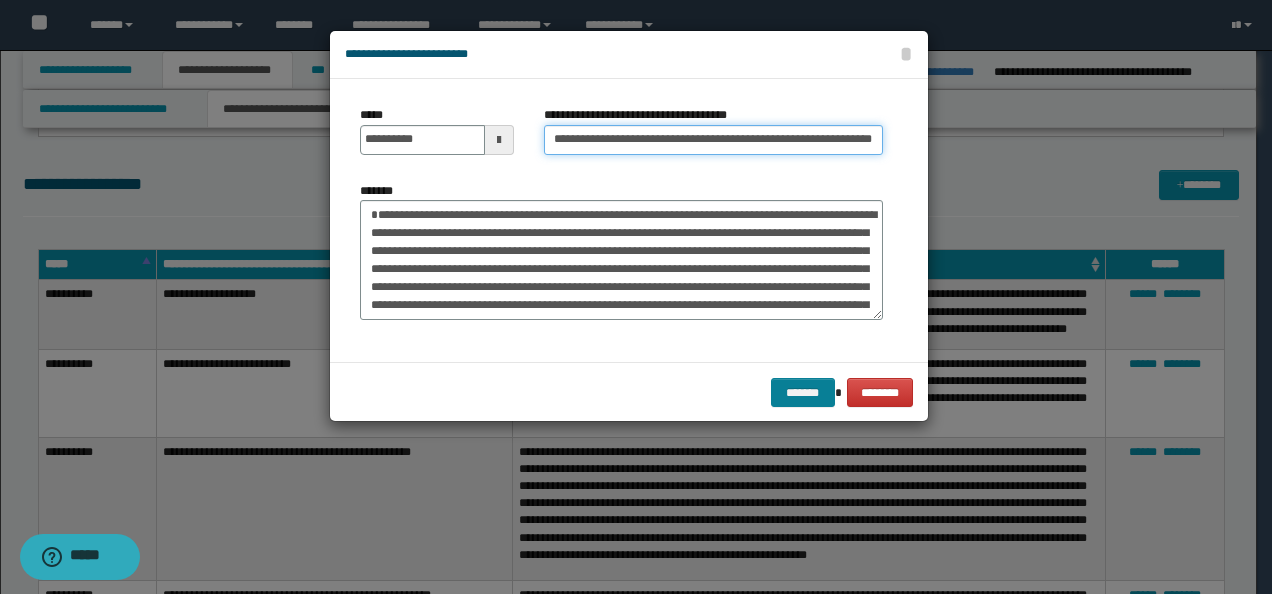 type on "**********" 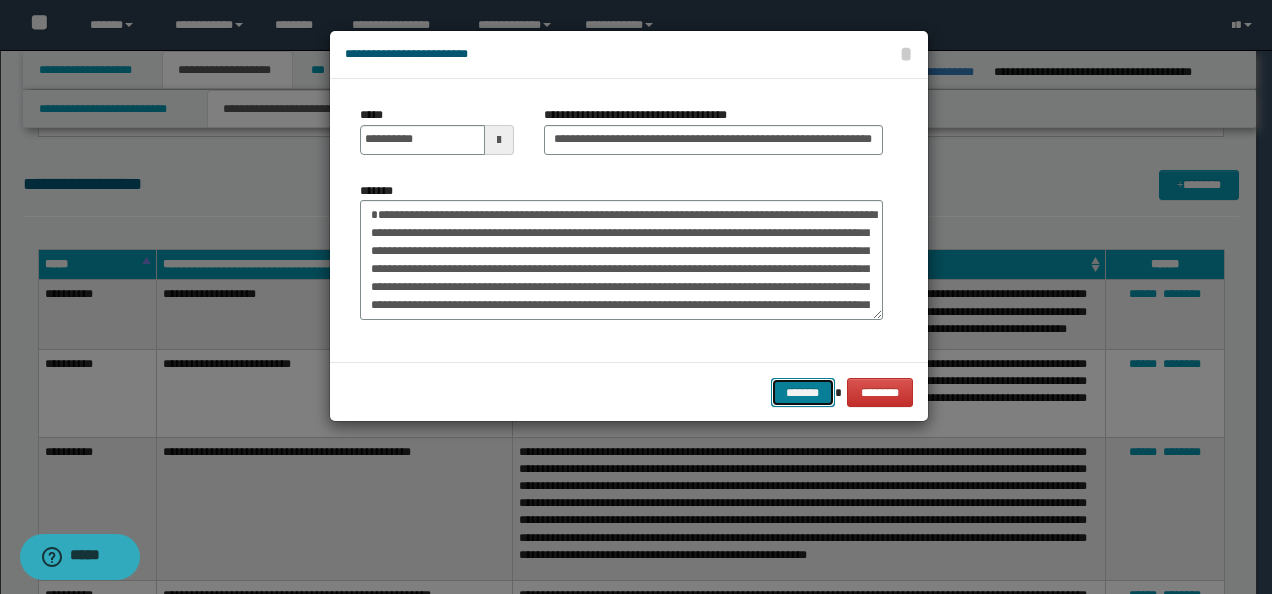 click on "*******" at bounding box center [803, 392] 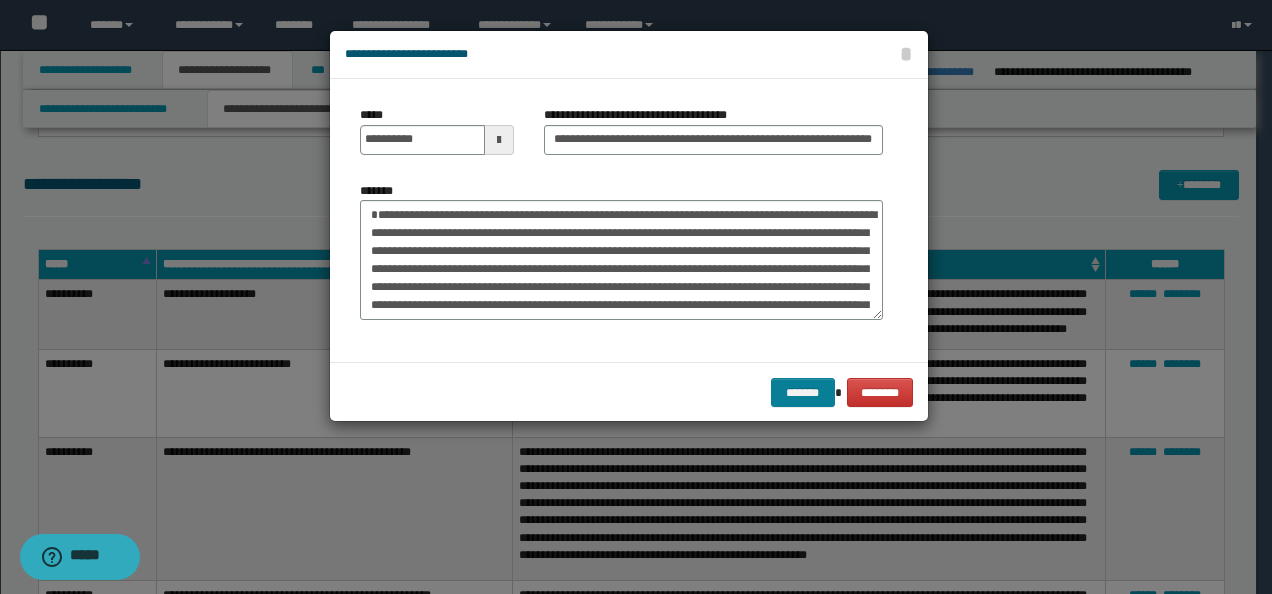 scroll, scrollTop: 0, scrollLeft: 0, axis: both 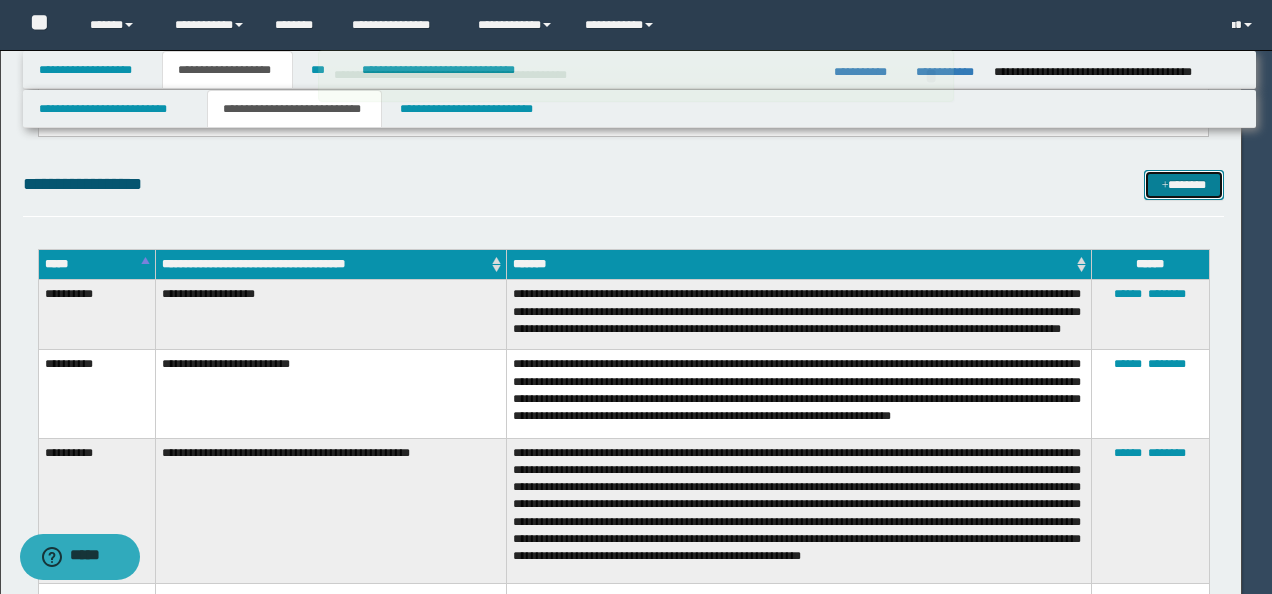 type 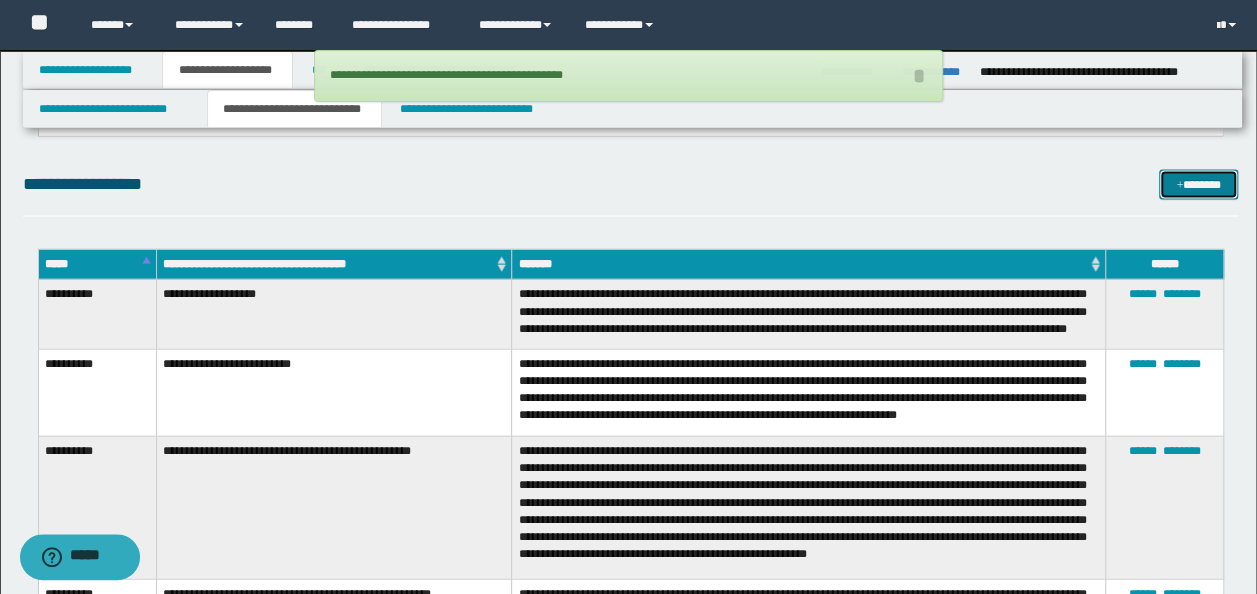 click on "*******" at bounding box center (1198, 184) 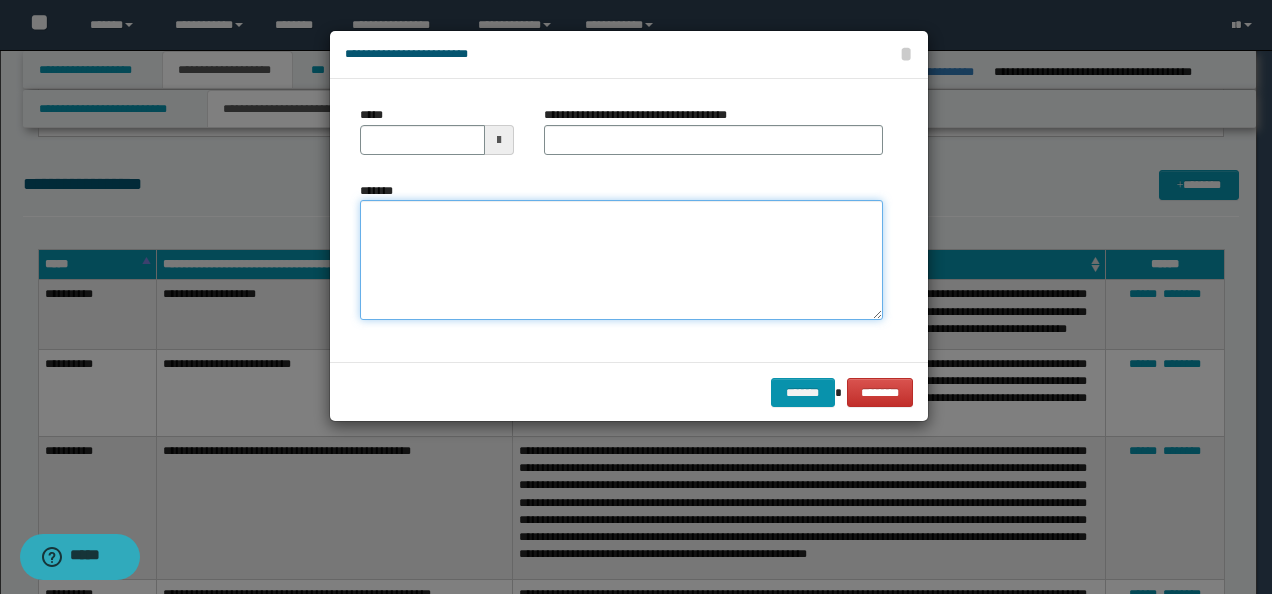 click on "*******" at bounding box center [621, 259] 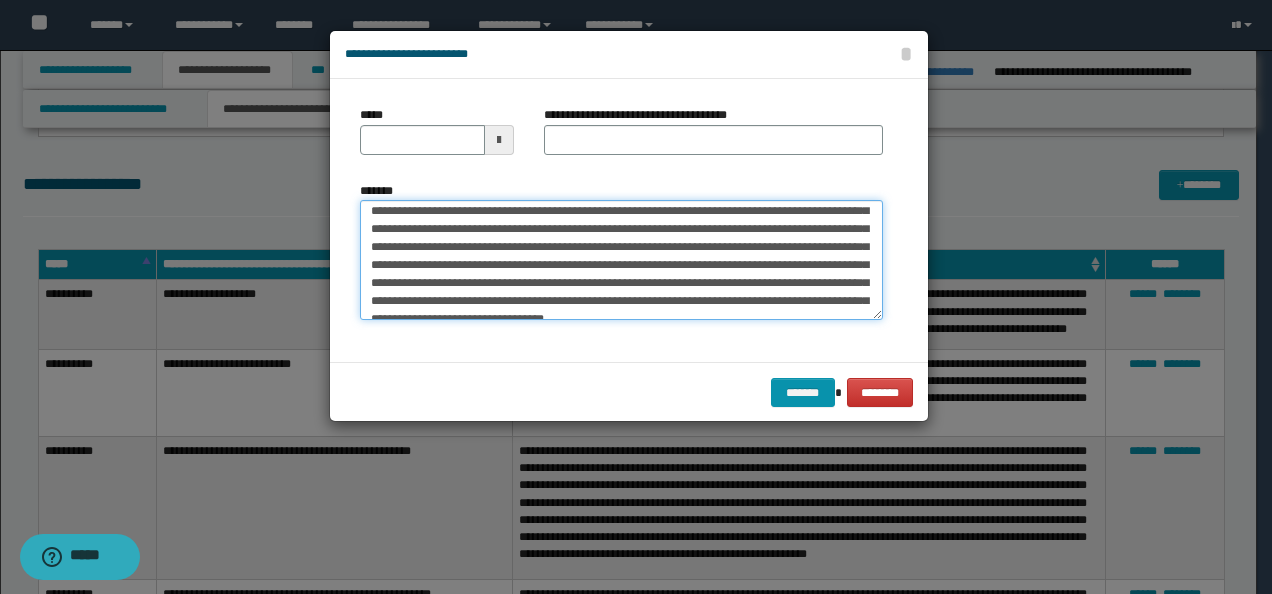 scroll, scrollTop: 0, scrollLeft: 0, axis: both 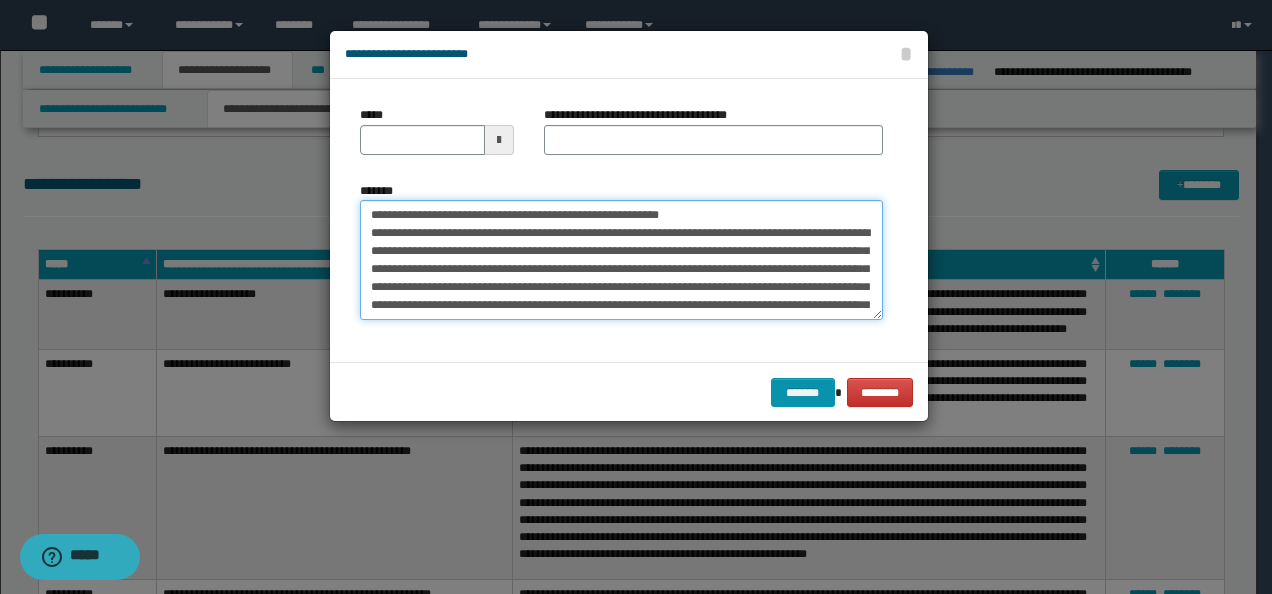 drag, startPoint x: 416, startPoint y: 203, endPoint x: 242, endPoint y: 201, distance: 174.01149 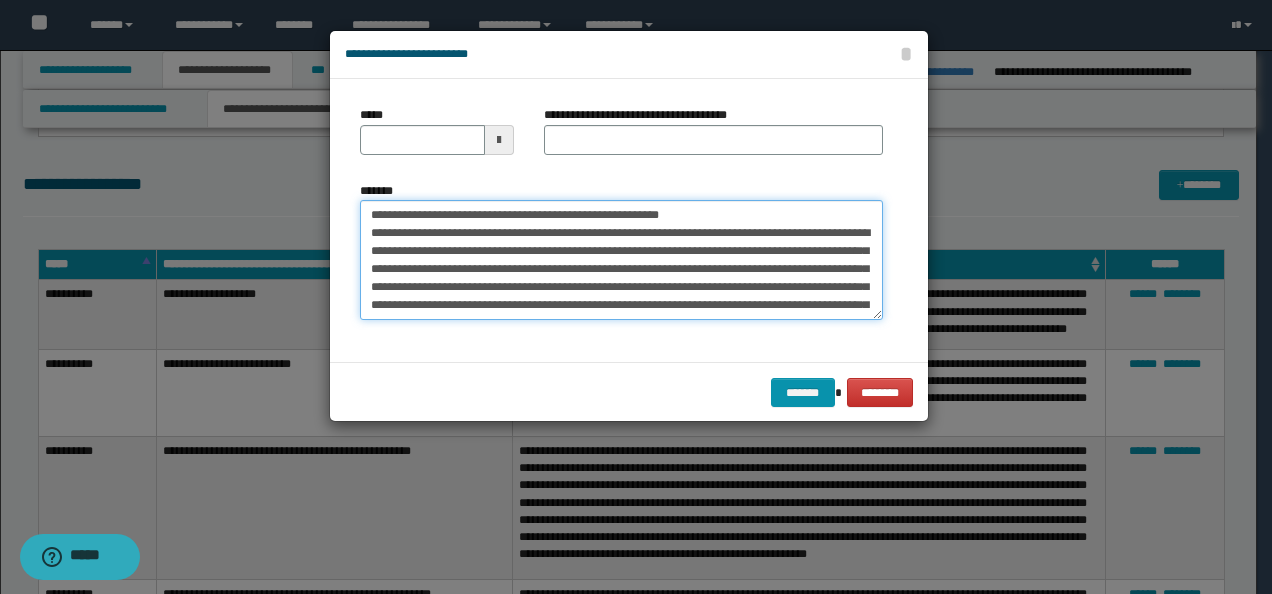 drag, startPoint x: 434, startPoint y: 212, endPoint x: 264, endPoint y: 215, distance: 170.02647 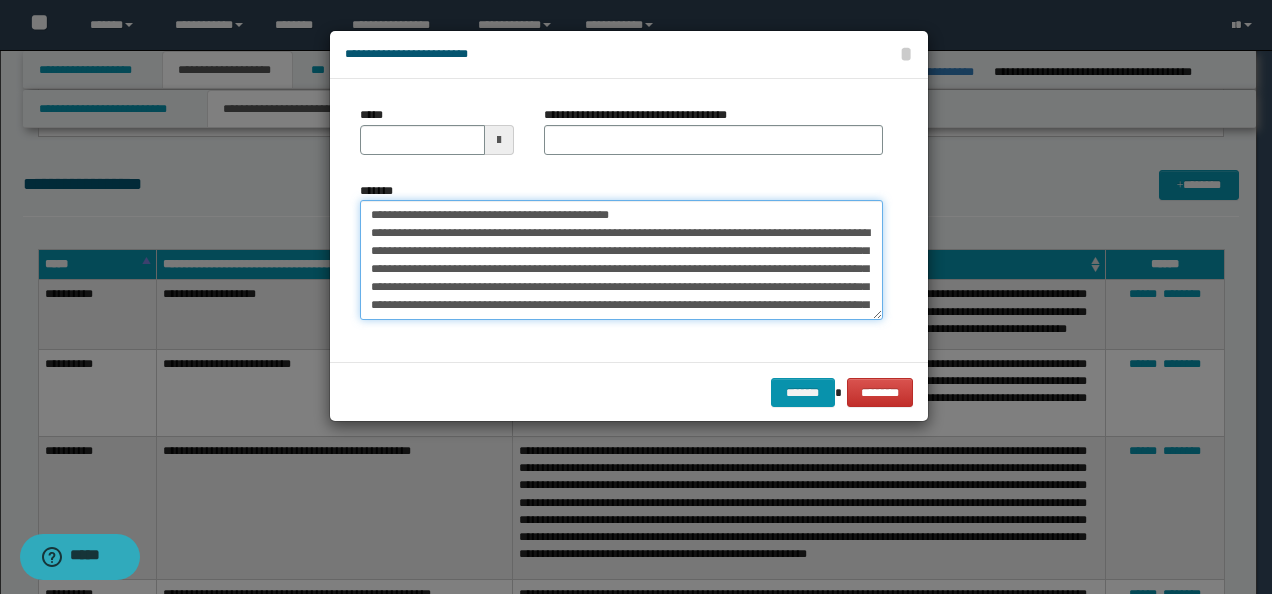 type on "**********" 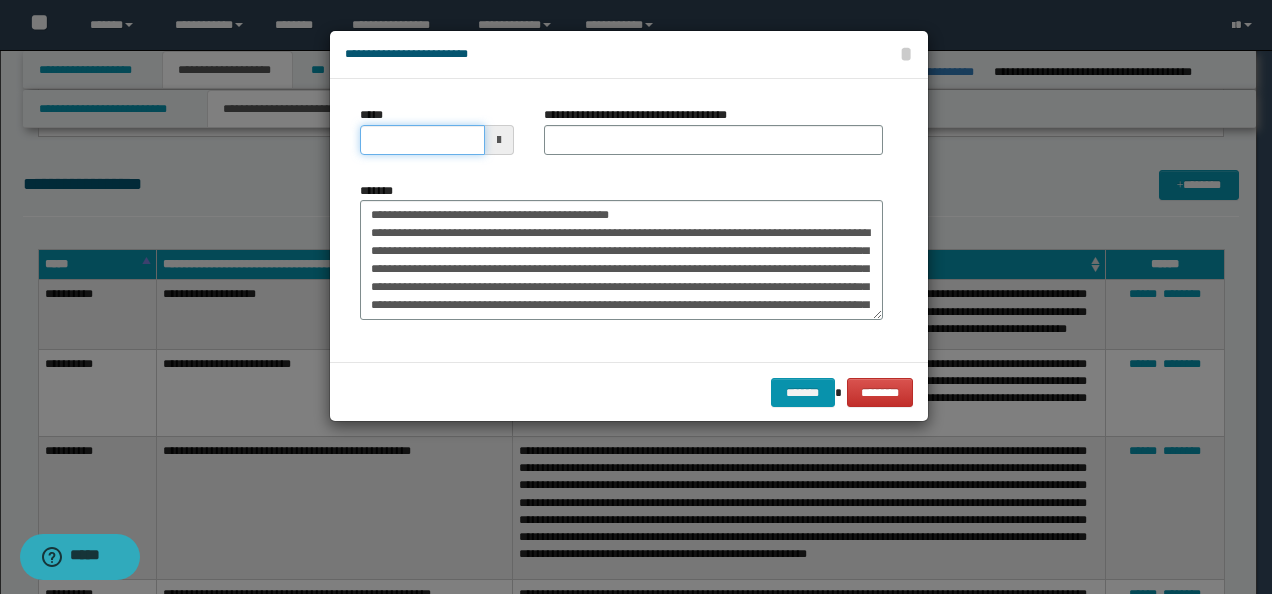 click on "*****" at bounding box center [422, 140] 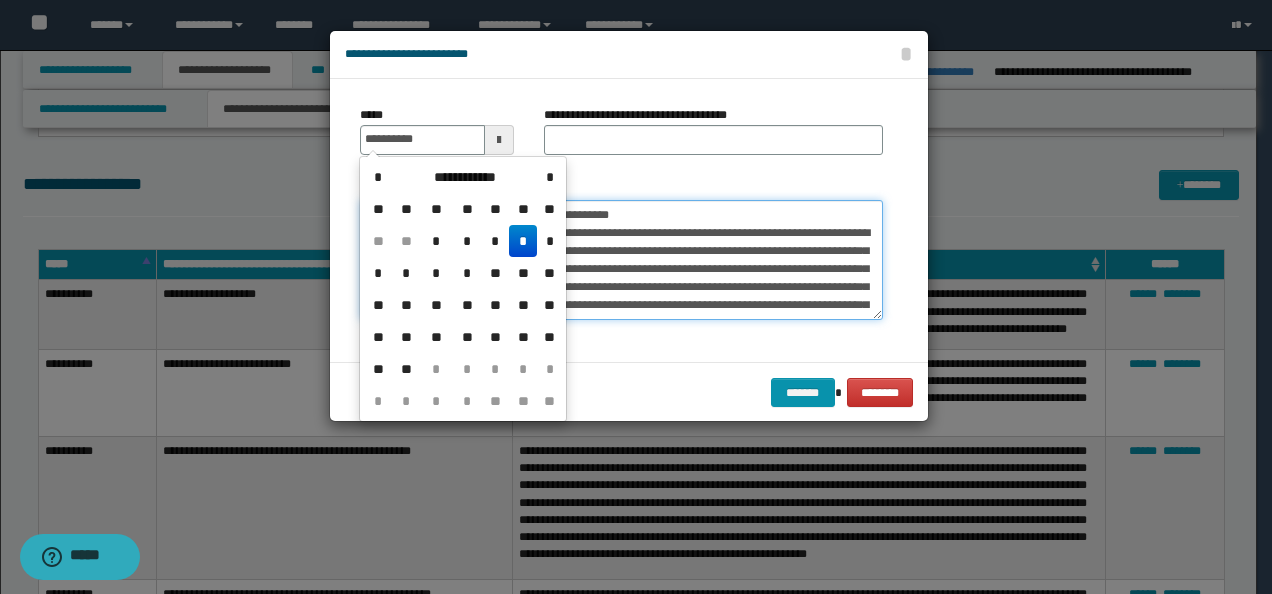 type on "**********" 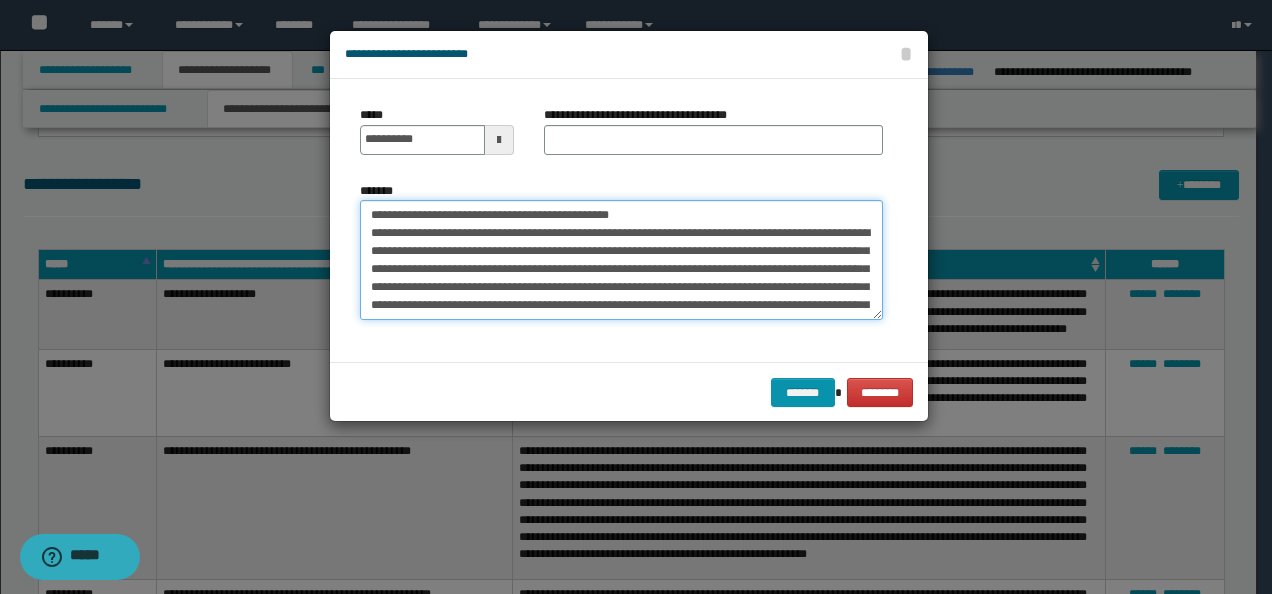 drag, startPoint x: 610, startPoint y: 211, endPoint x: 166, endPoint y: 200, distance: 444.13623 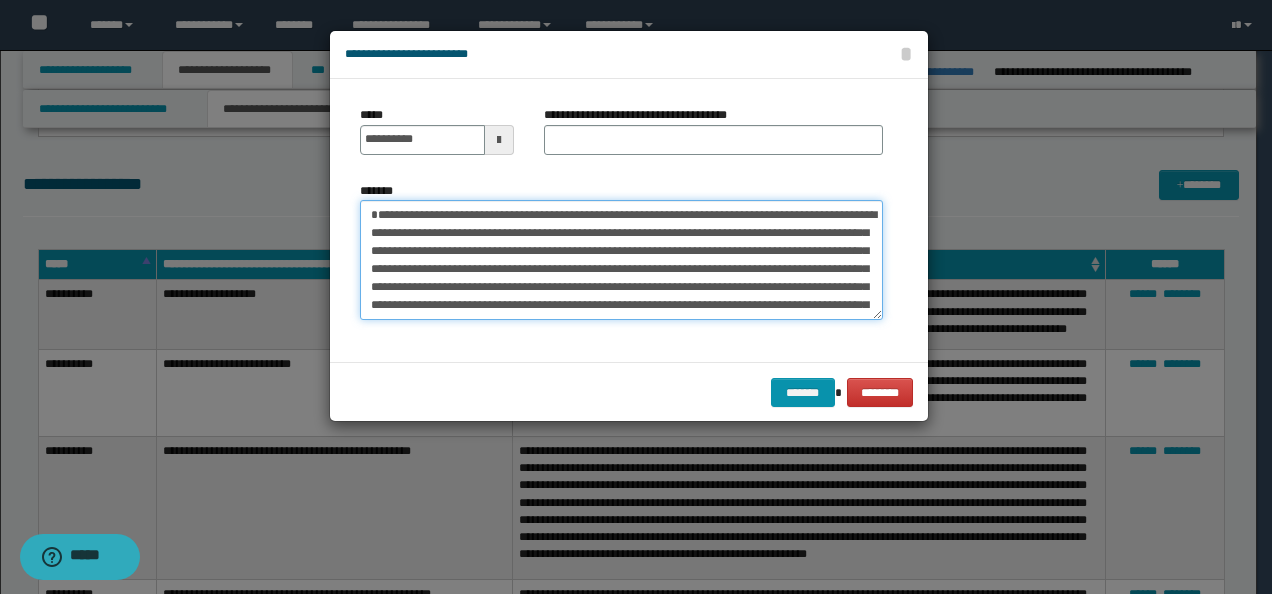 type on "**********" 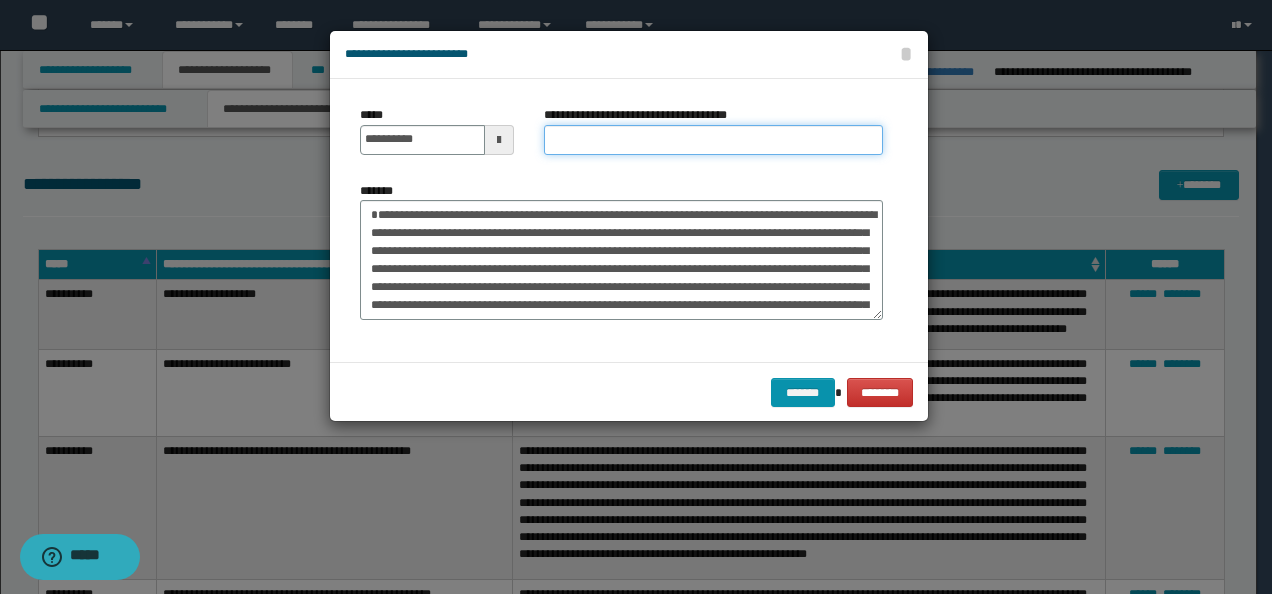 drag, startPoint x: 662, startPoint y: 126, endPoint x: 664, endPoint y: 145, distance: 19.104973 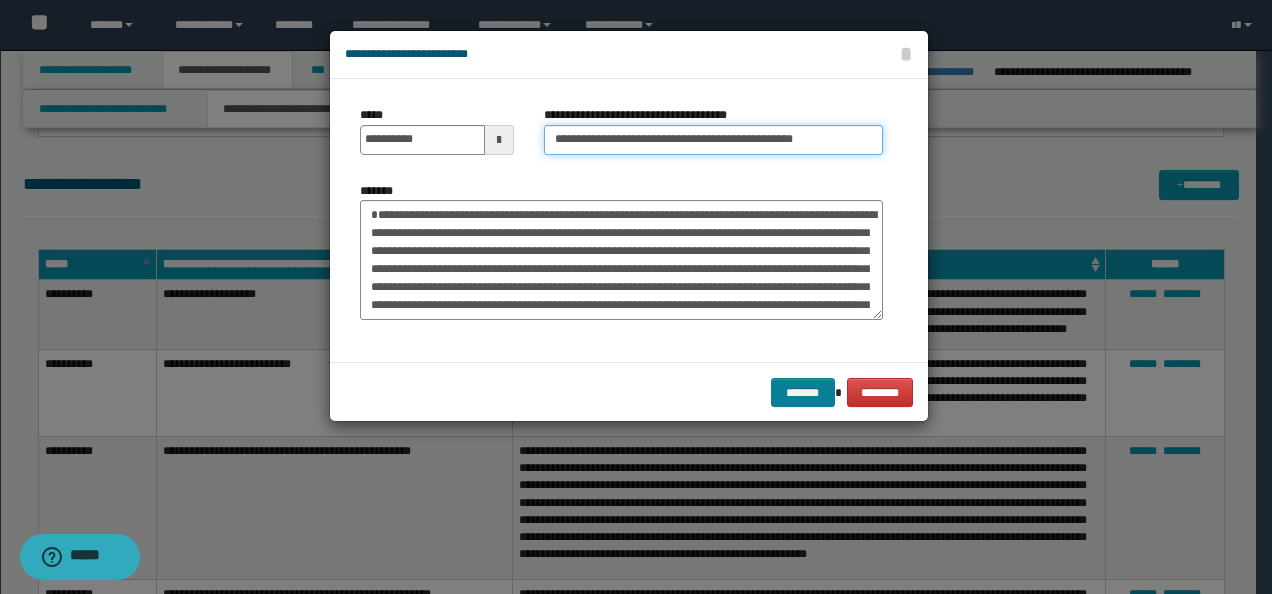 type on "**********" 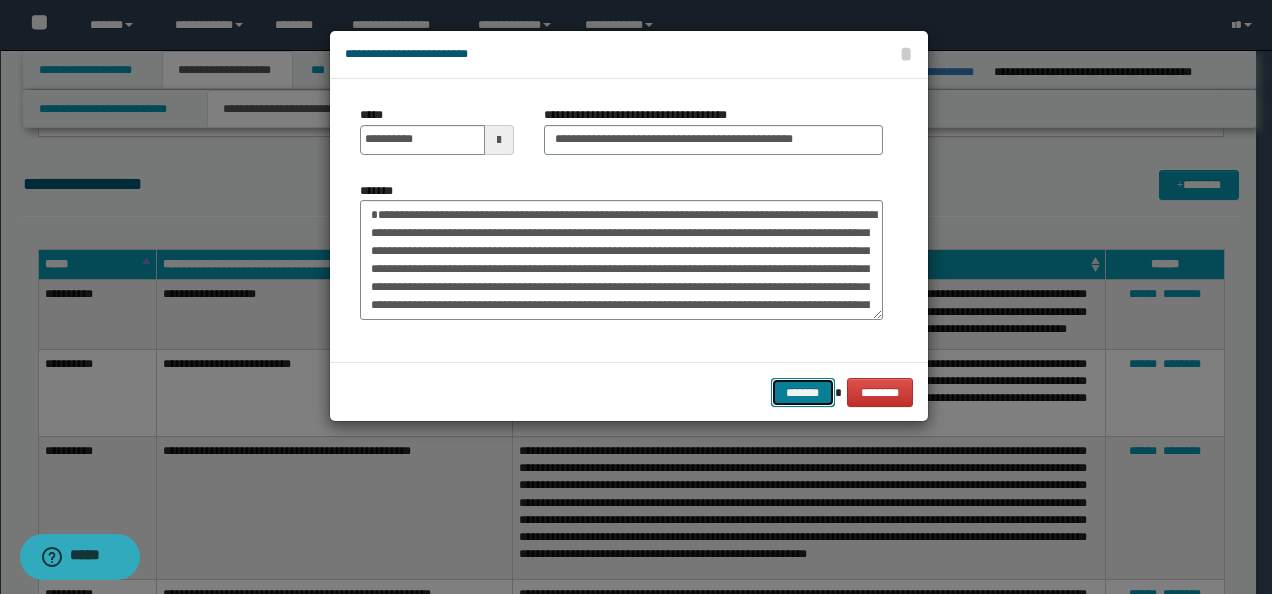 click on "*******" at bounding box center (803, 392) 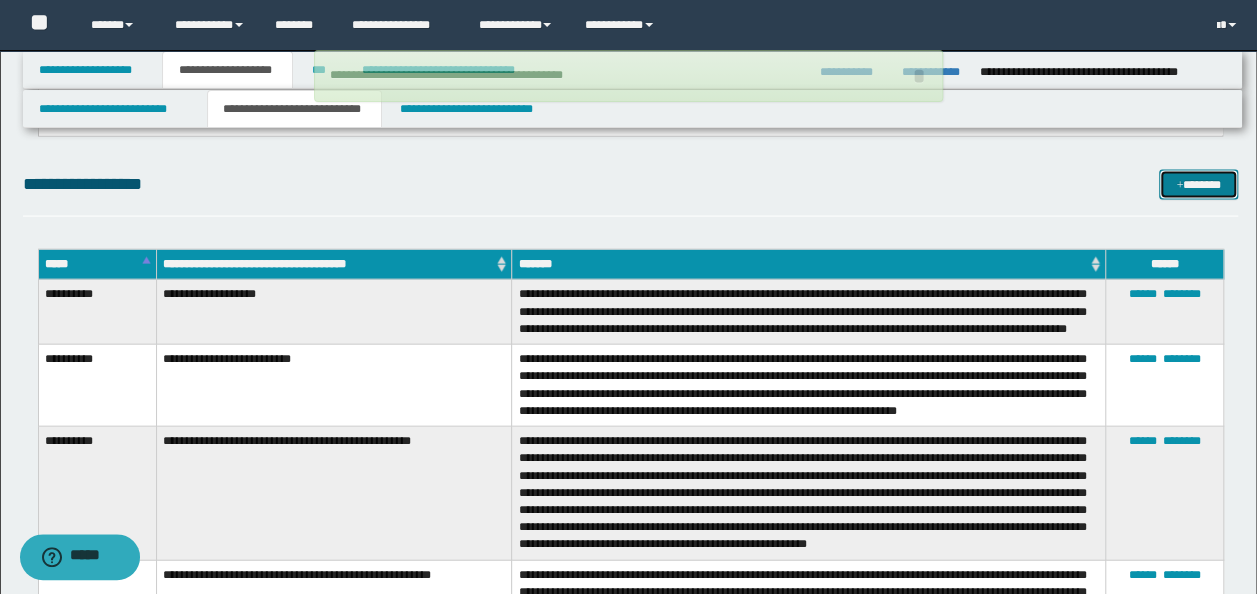 type 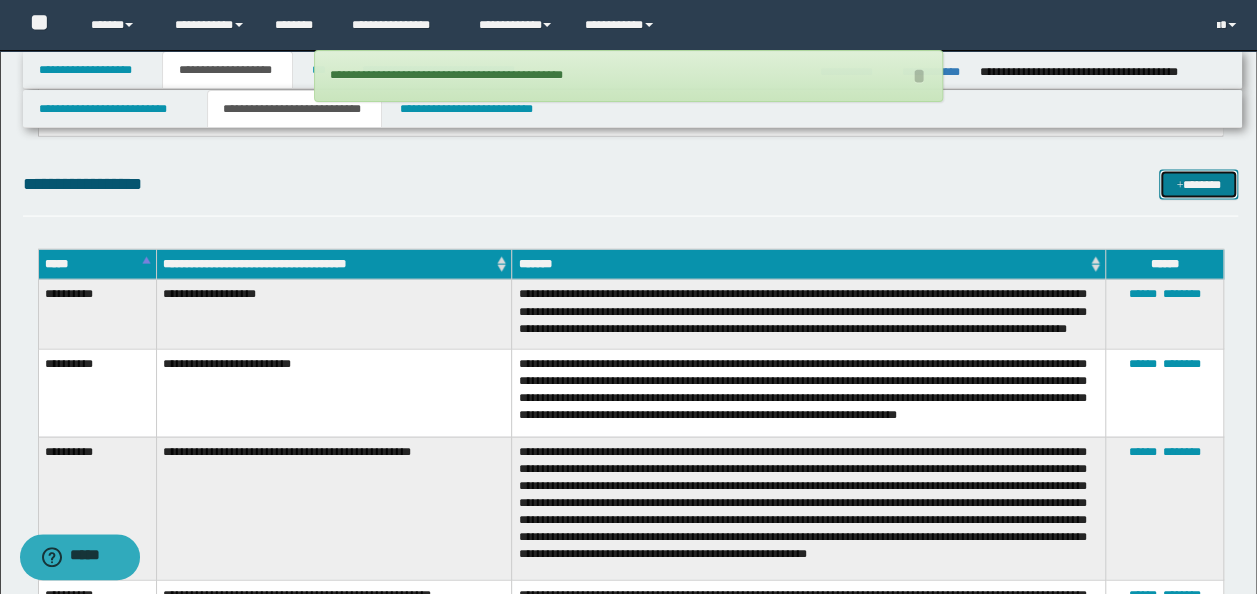 click on "*******" at bounding box center (1198, 184) 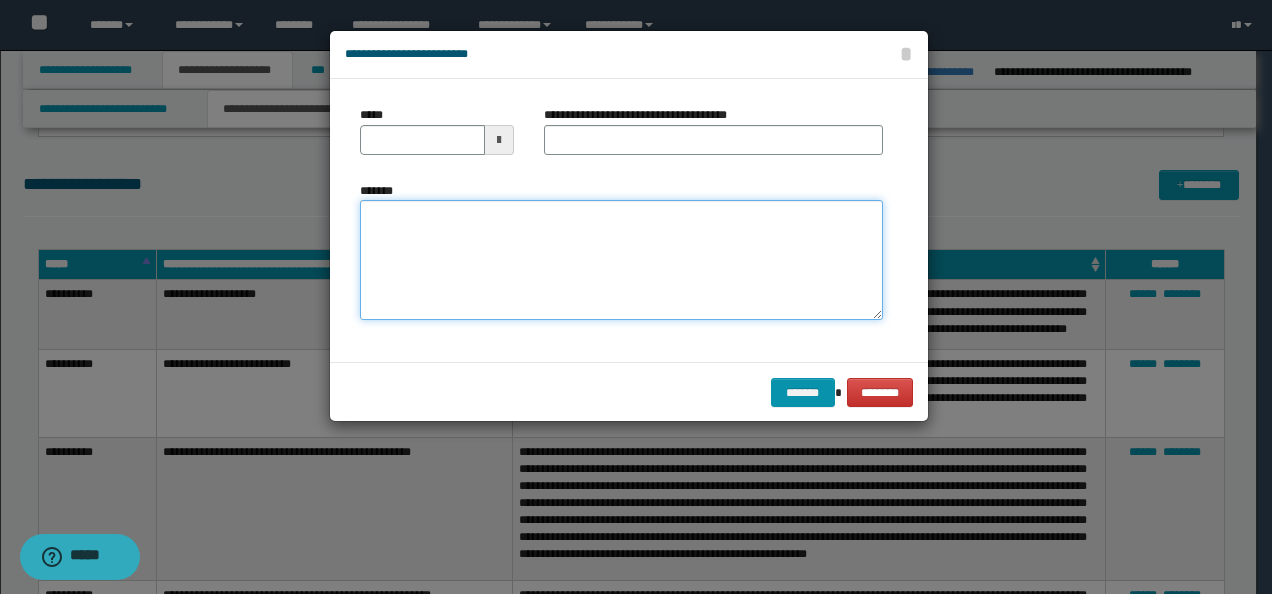 click on "*******" at bounding box center [621, 259] 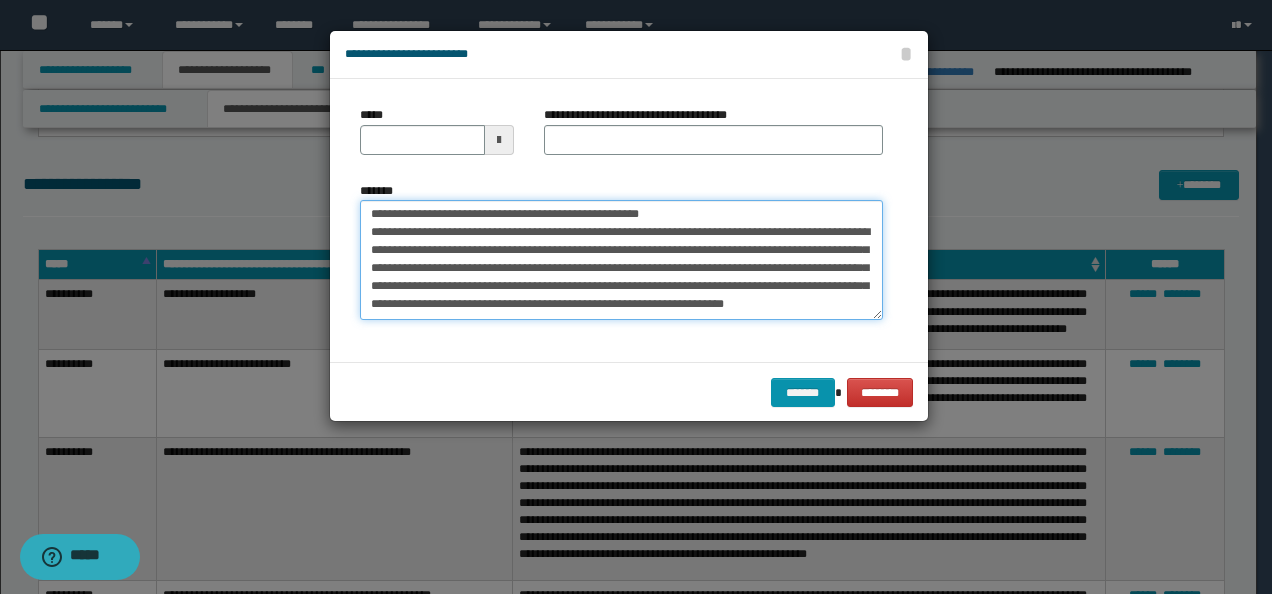 scroll, scrollTop: 0, scrollLeft: 0, axis: both 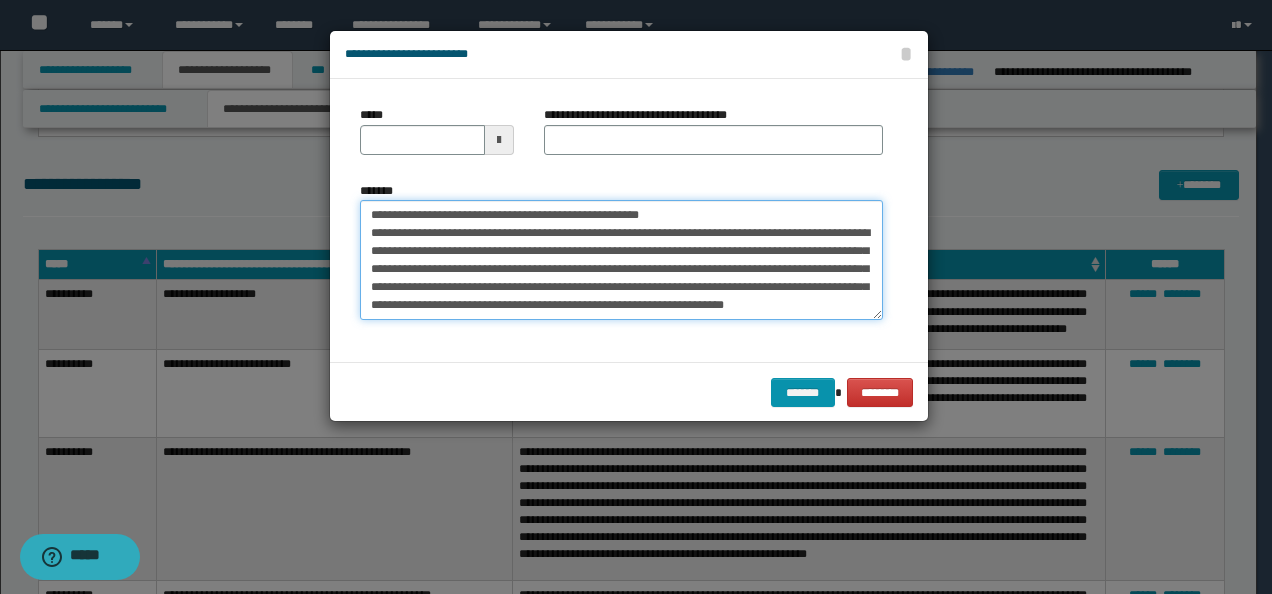 drag, startPoint x: 431, startPoint y: 213, endPoint x: 280, endPoint y: 213, distance: 151 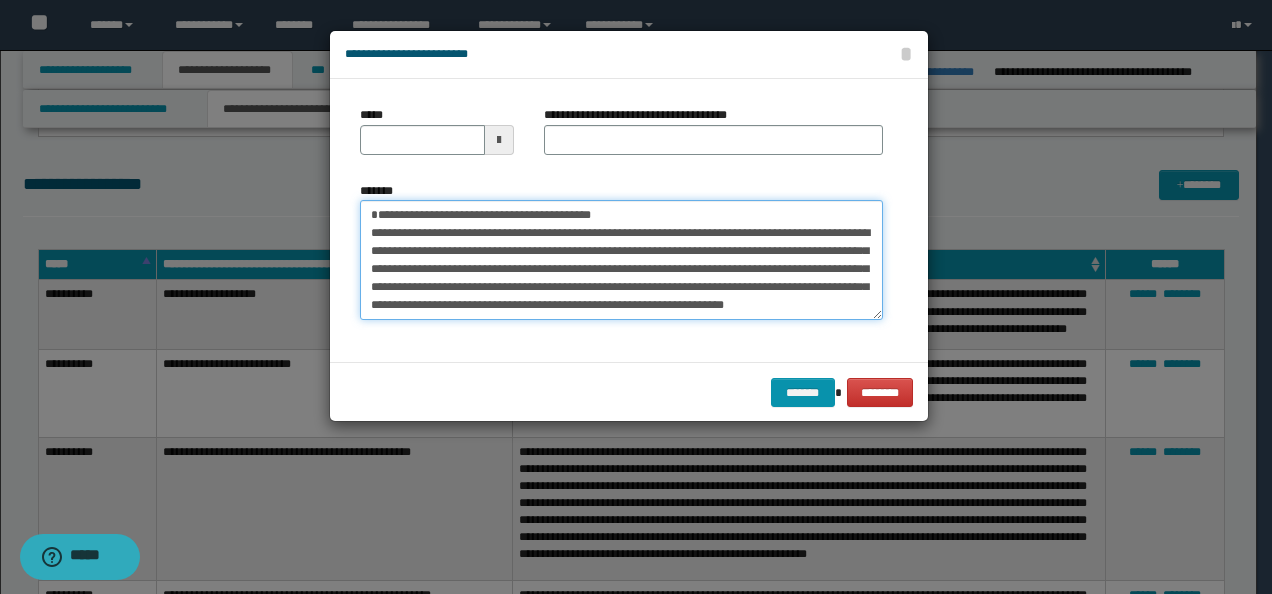 type 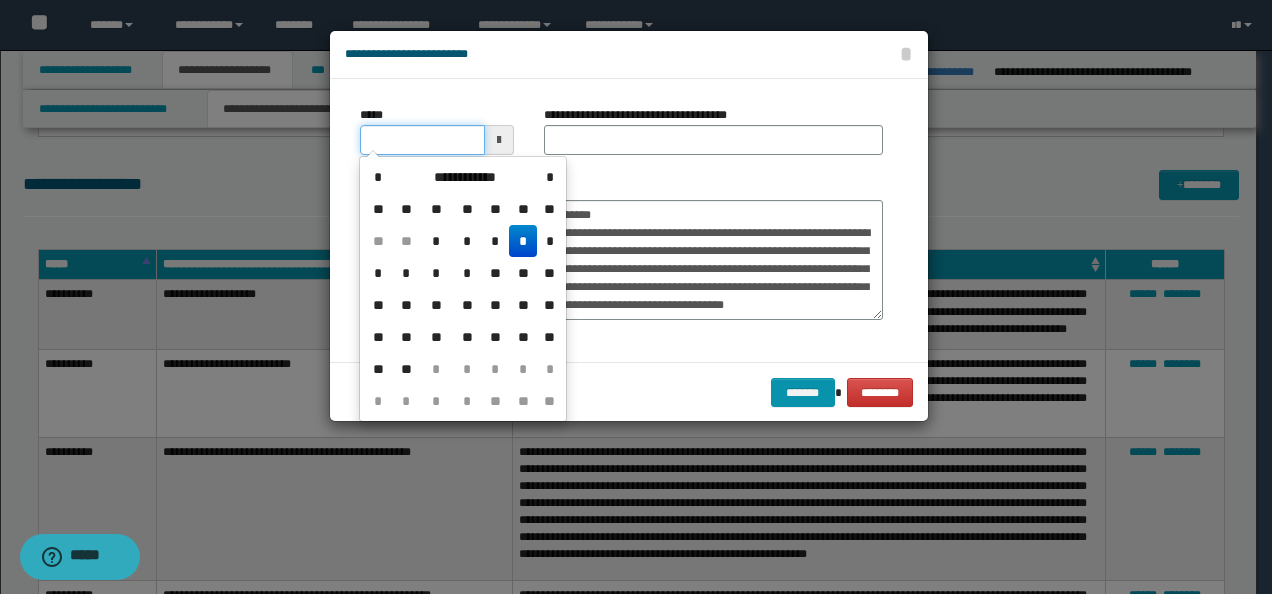 drag, startPoint x: 446, startPoint y: 145, endPoint x: 505, endPoint y: 153, distance: 59.5399 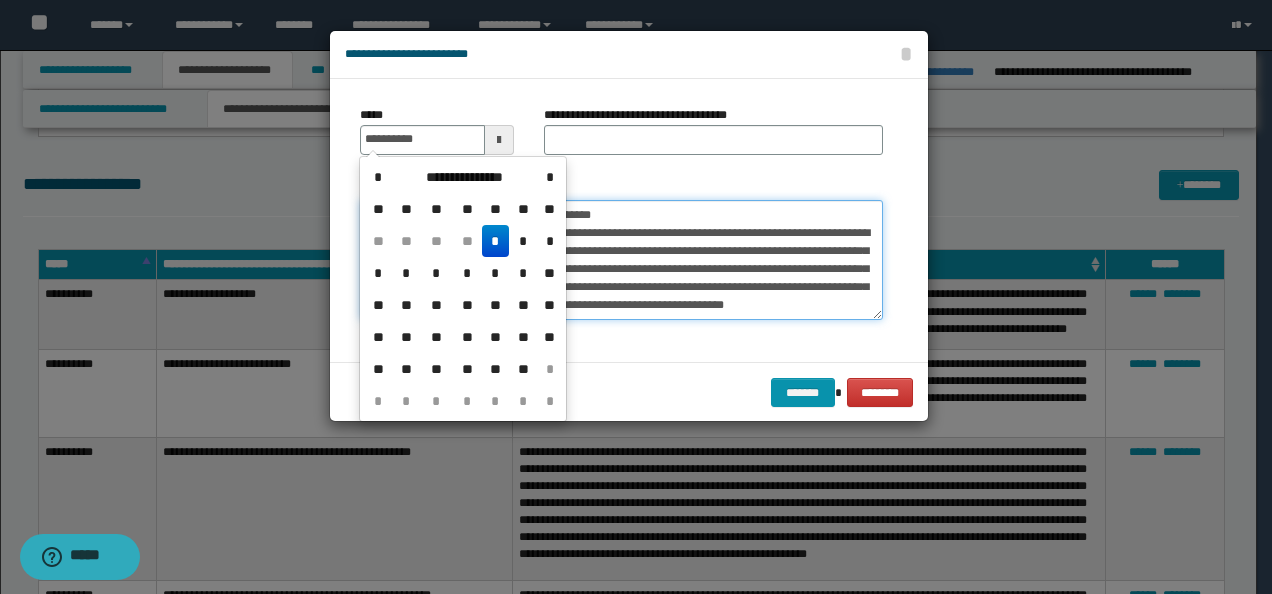 type on "**********" 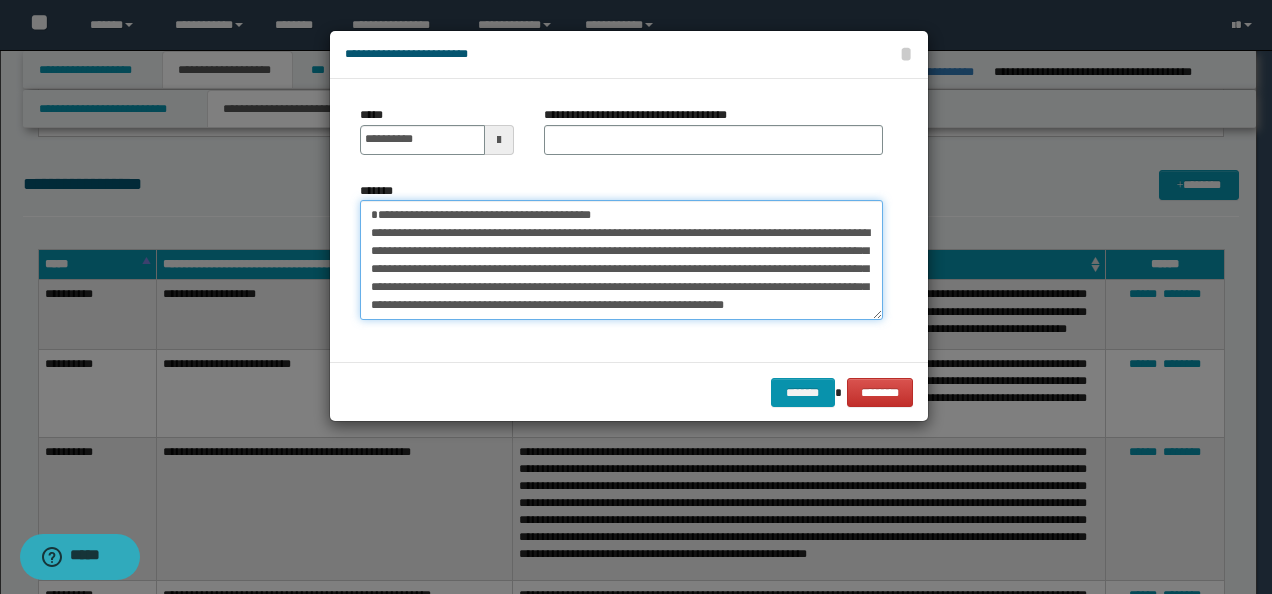 drag, startPoint x: 656, startPoint y: 205, endPoint x: 522, endPoint y: 184, distance: 135.63554 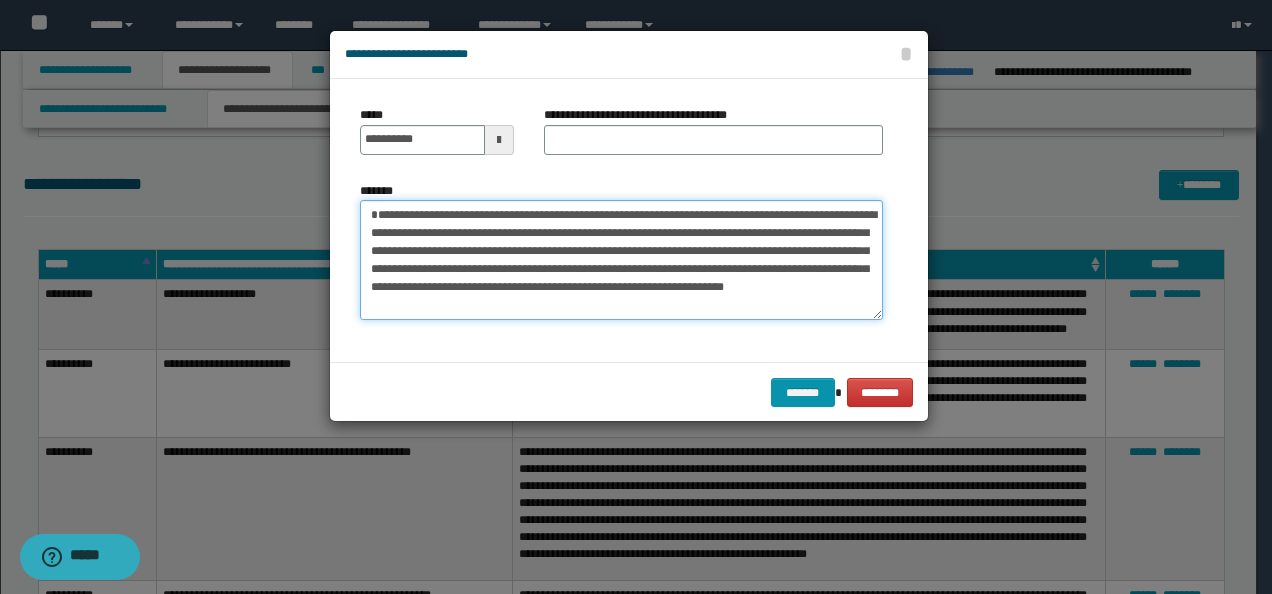 type on "**********" 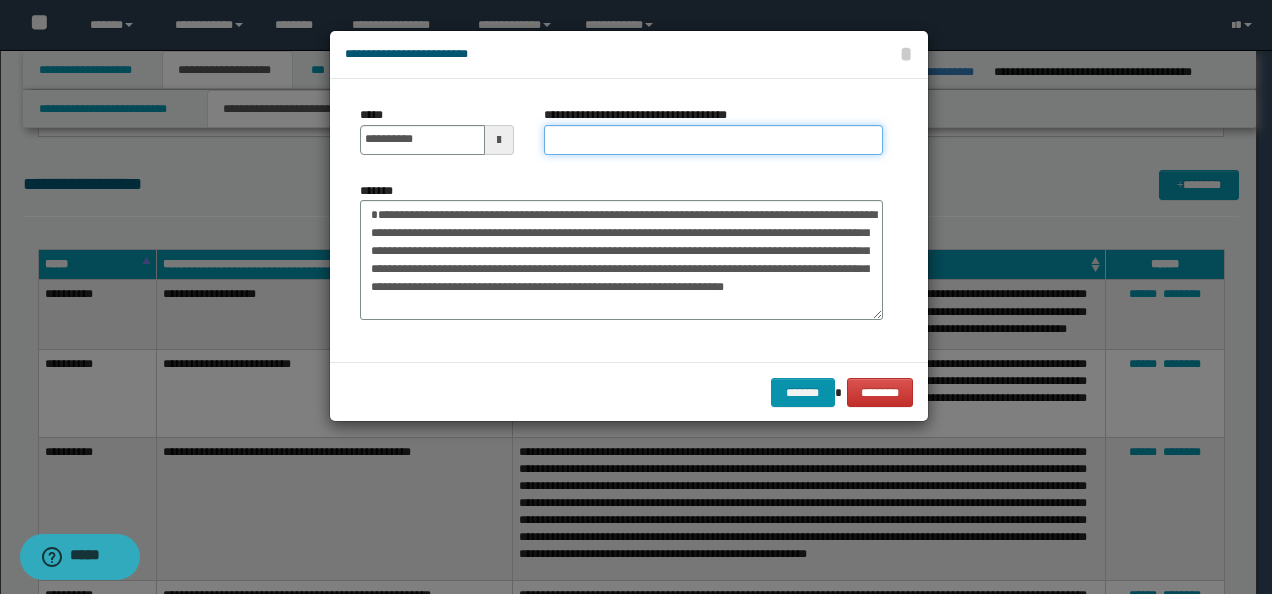 click on "**********" at bounding box center [713, 140] 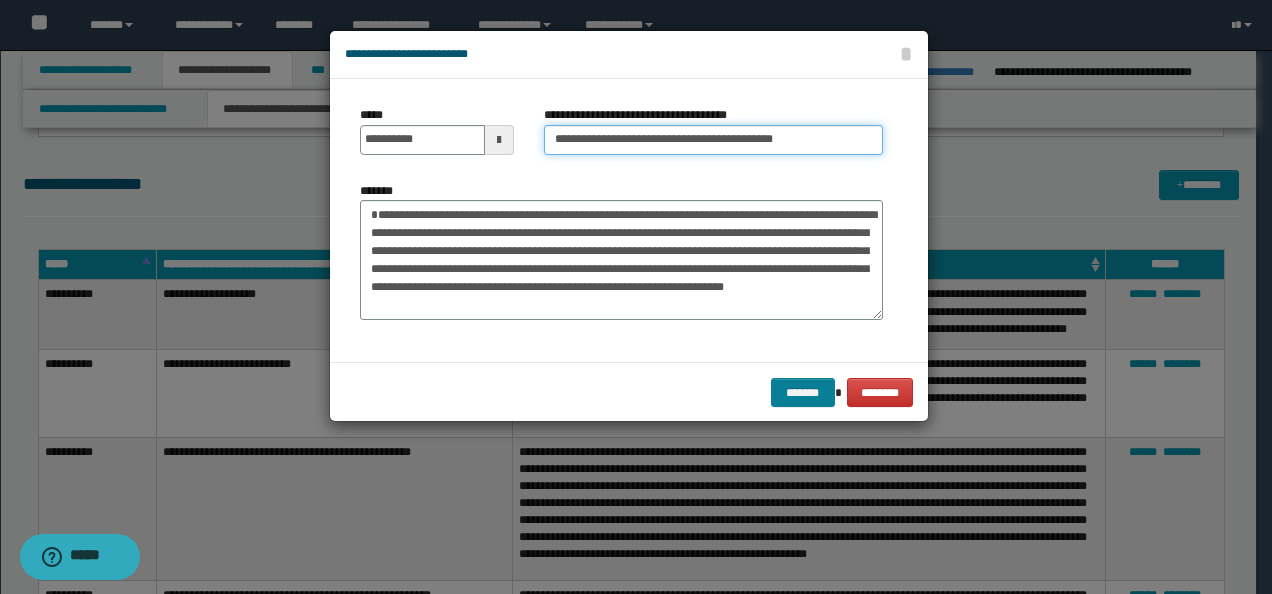 type on "**********" 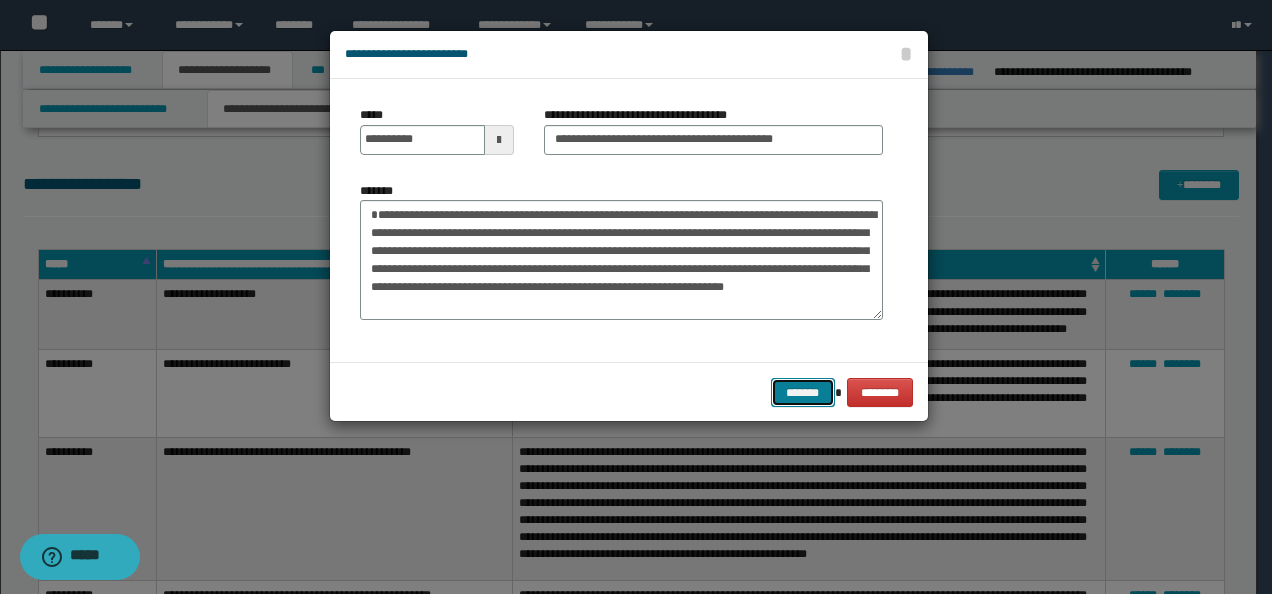 click on "*******" at bounding box center [803, 392] 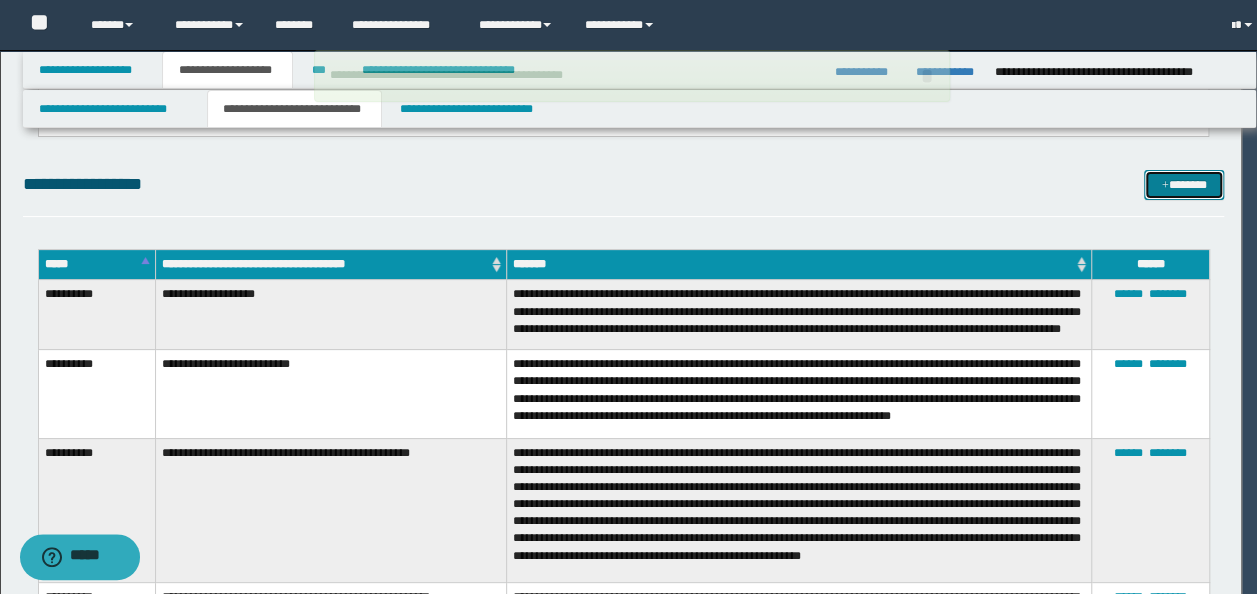 type 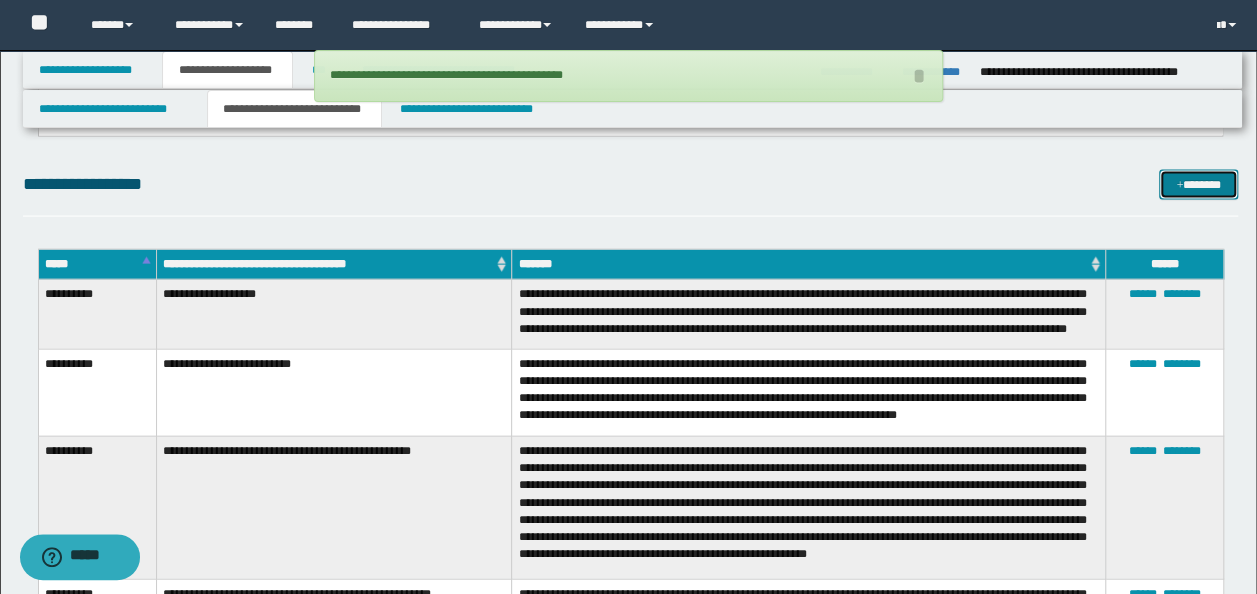 click at bounding box center [1179, 186] 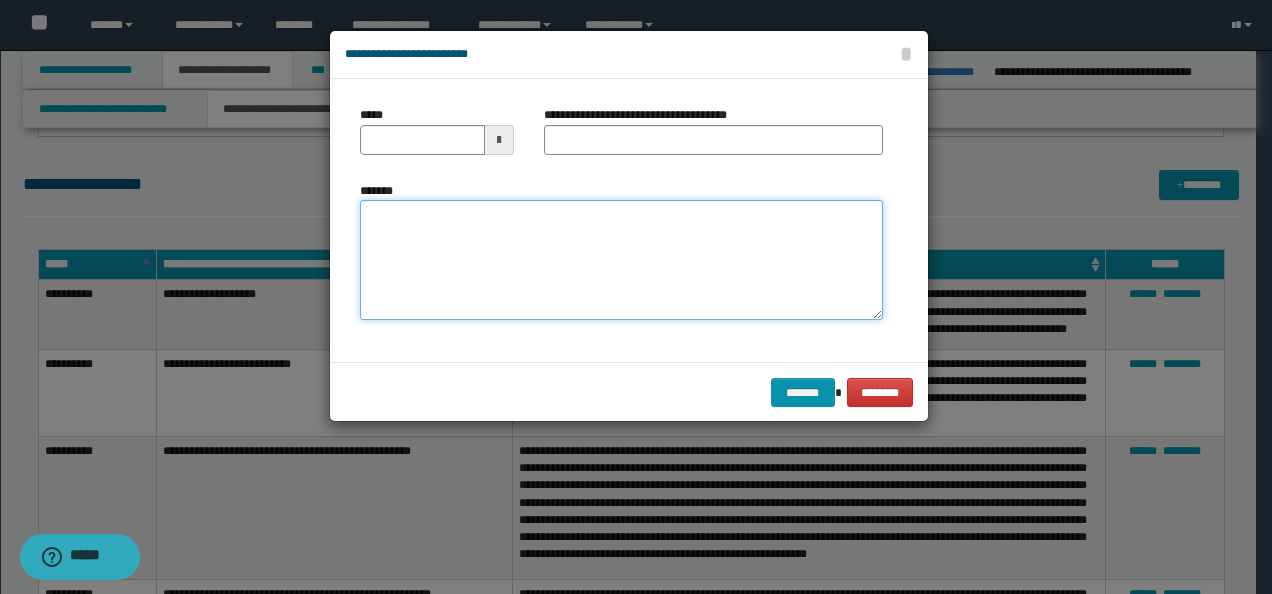 click on "*******" at bounding box center [621, 259] 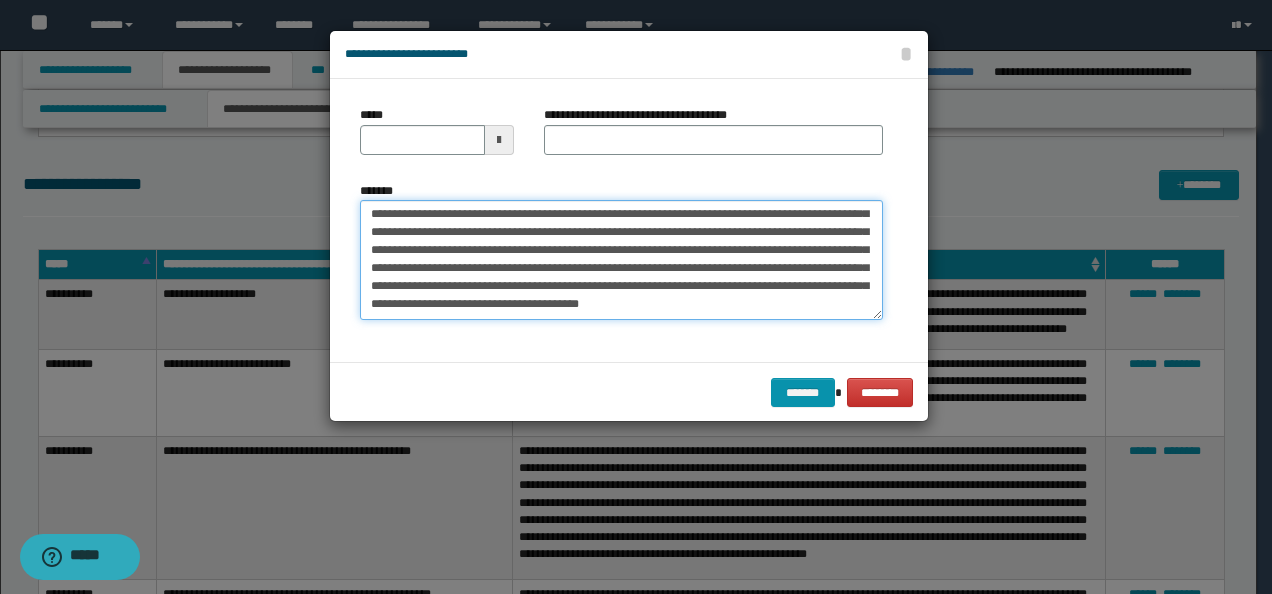 scroll, scrollTop: 0, scrollLeft: 0, axis: both 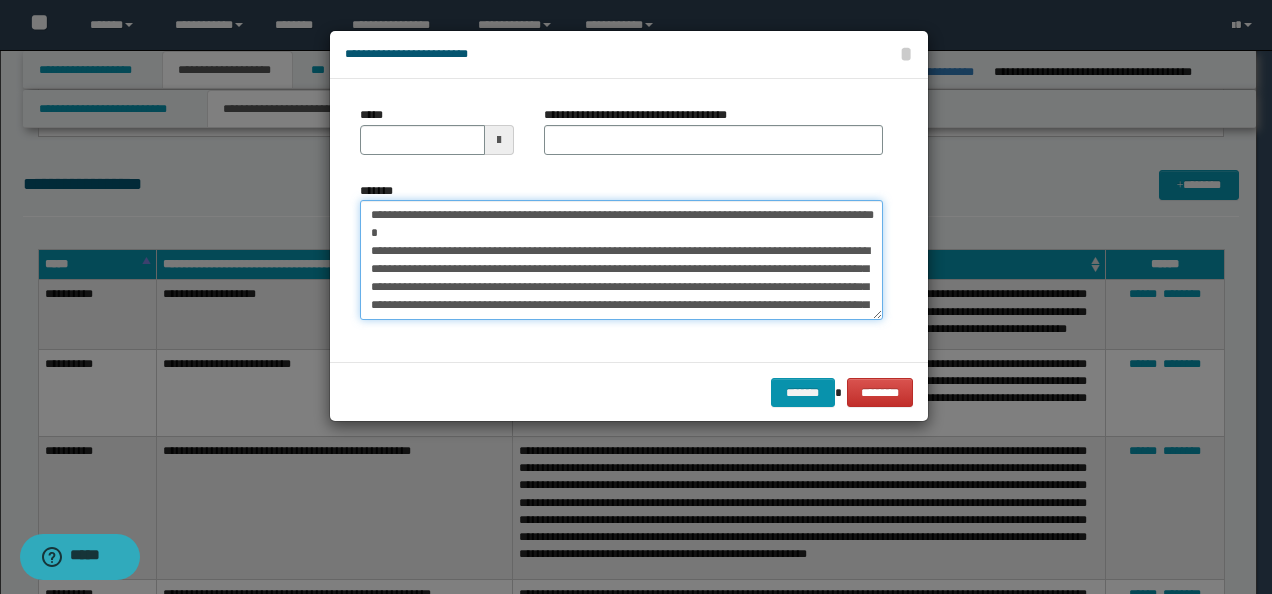 drag, startPoint x: 436, startPoint y: 216, endPoint x: 279, endPoint y: 209, distance: 157.15598 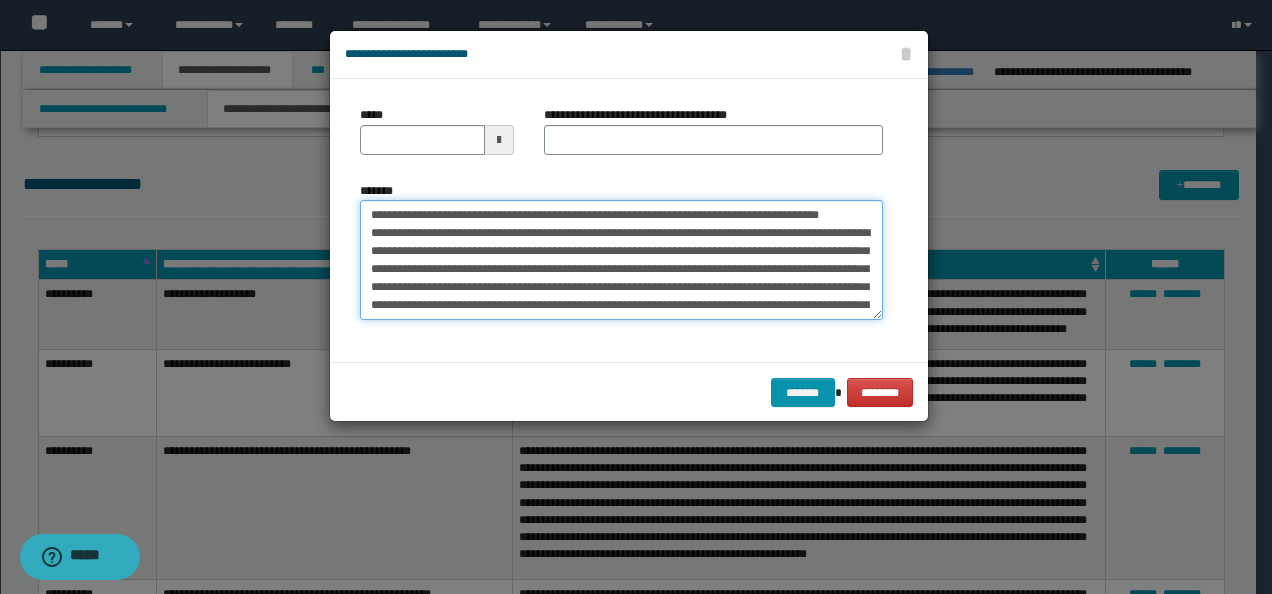 type 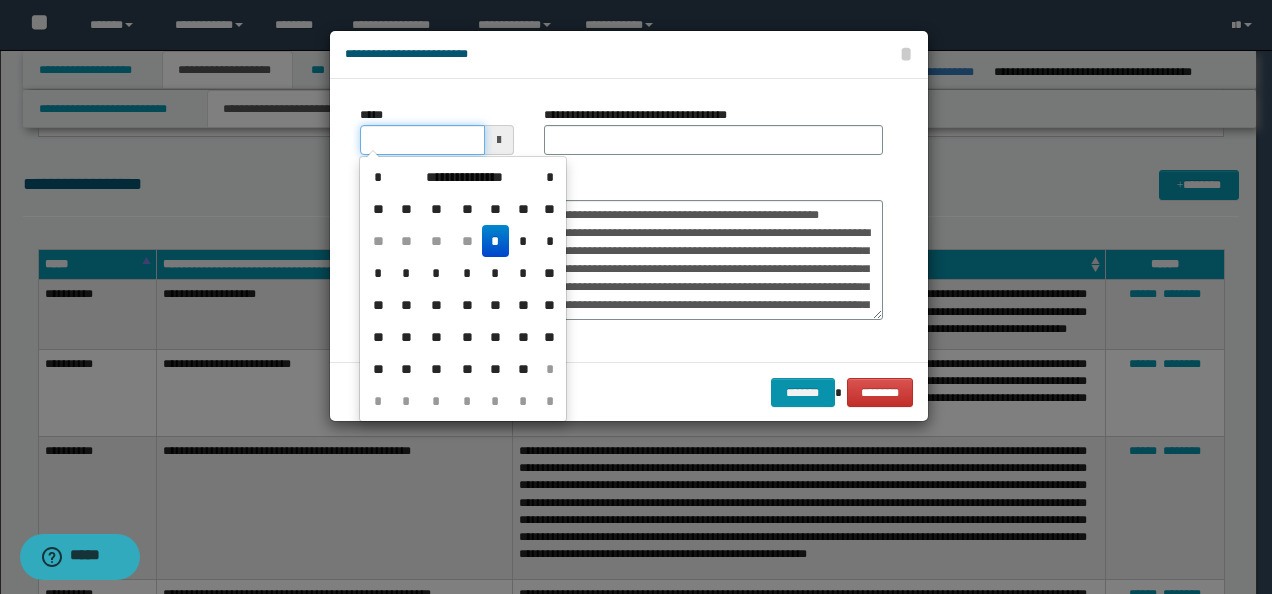 click on "*****" at bounding box center (422, 140) 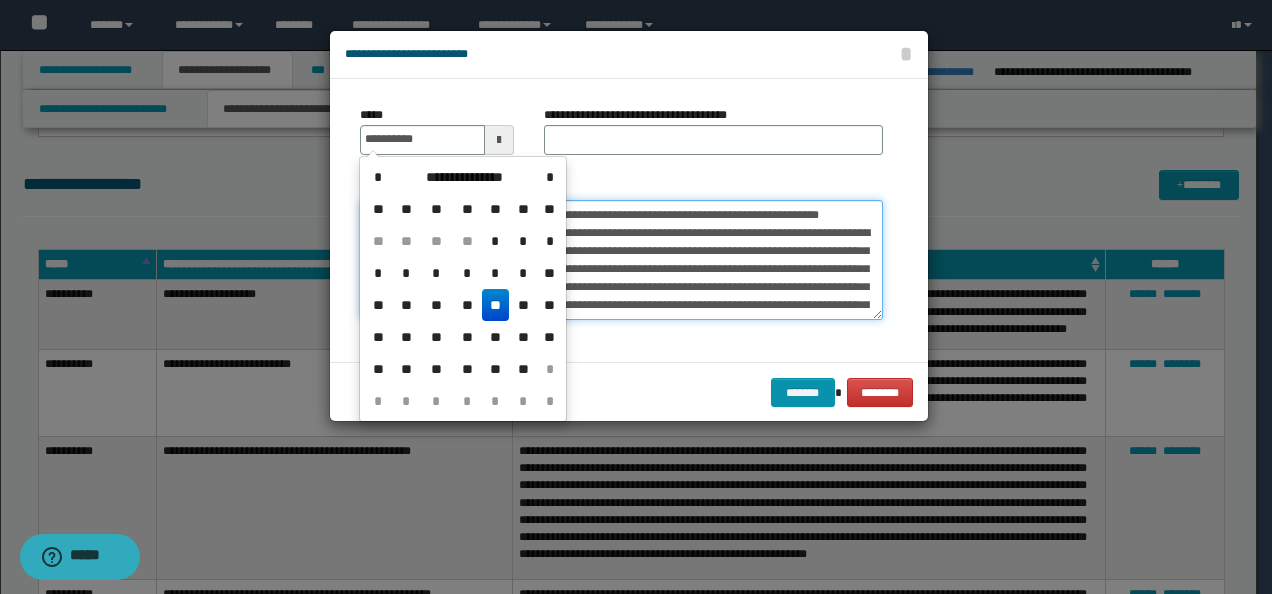 type on "**********" 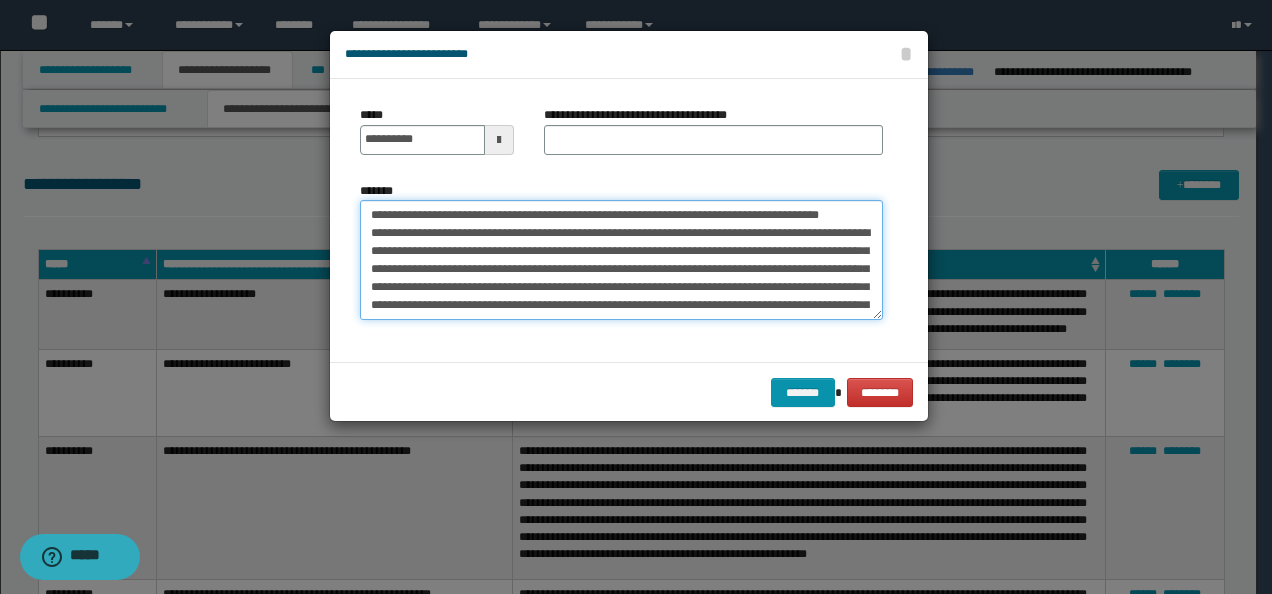 drag, startPoint x: 847, startPoint y: 208, endPoint x: 476, endPoint y: 188, distance: 371.5387 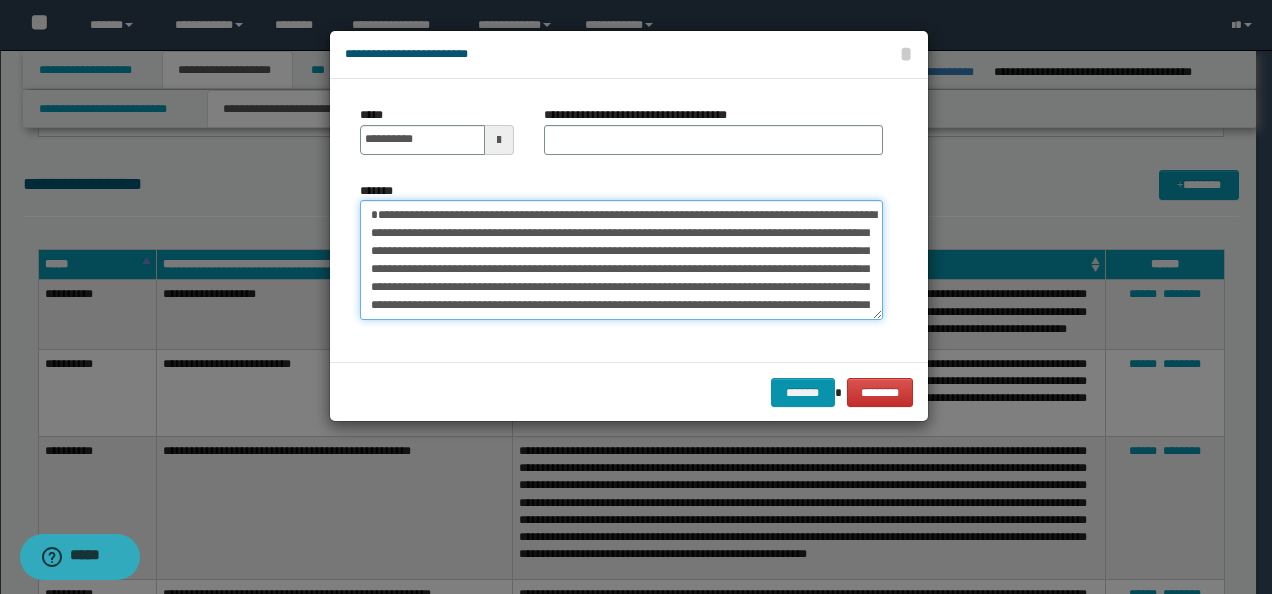 type on "**********" 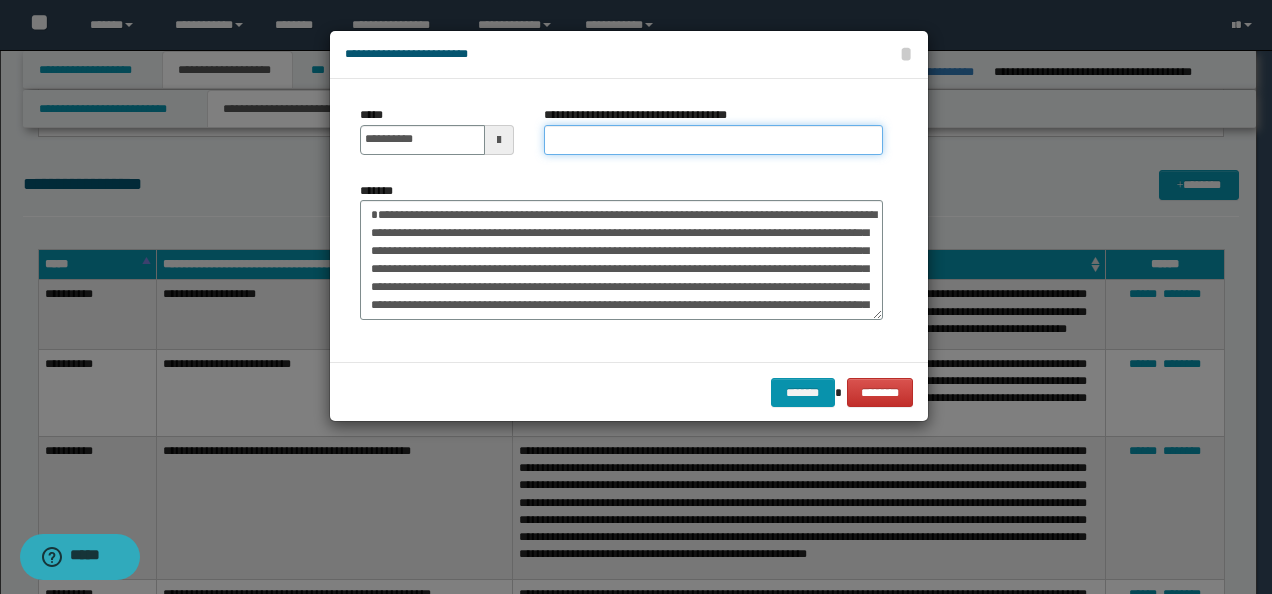 click on "**********" at bounding box center [713, 140] 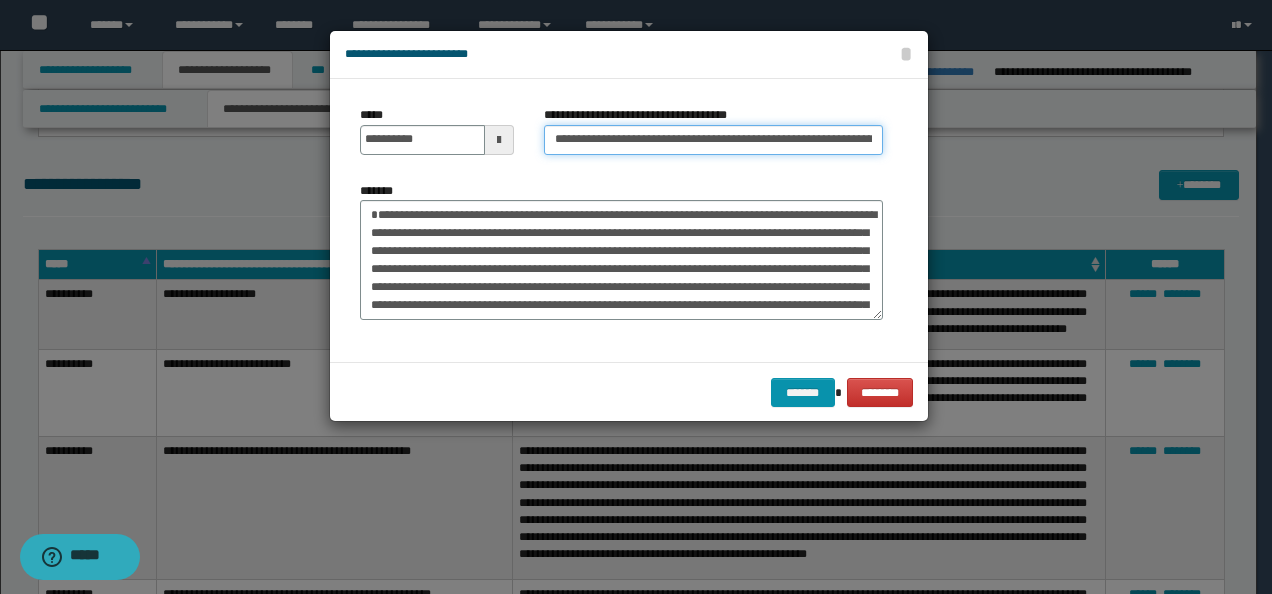scroll, scrollTop: 0, scrollLeft: 158, axis: horizontal 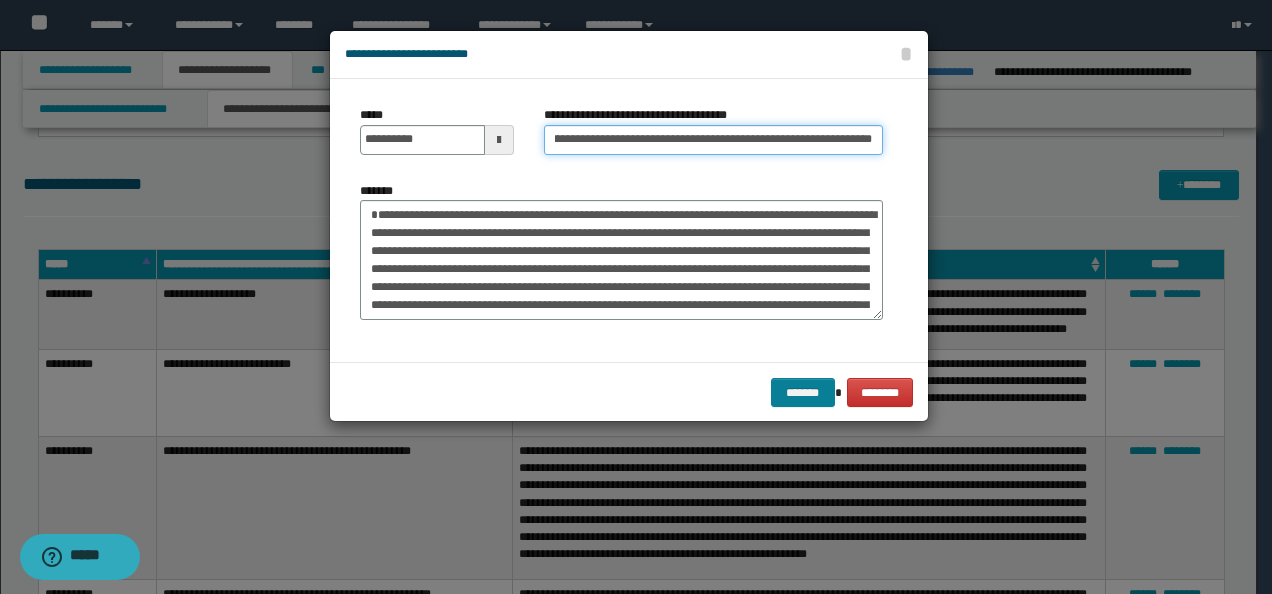 type 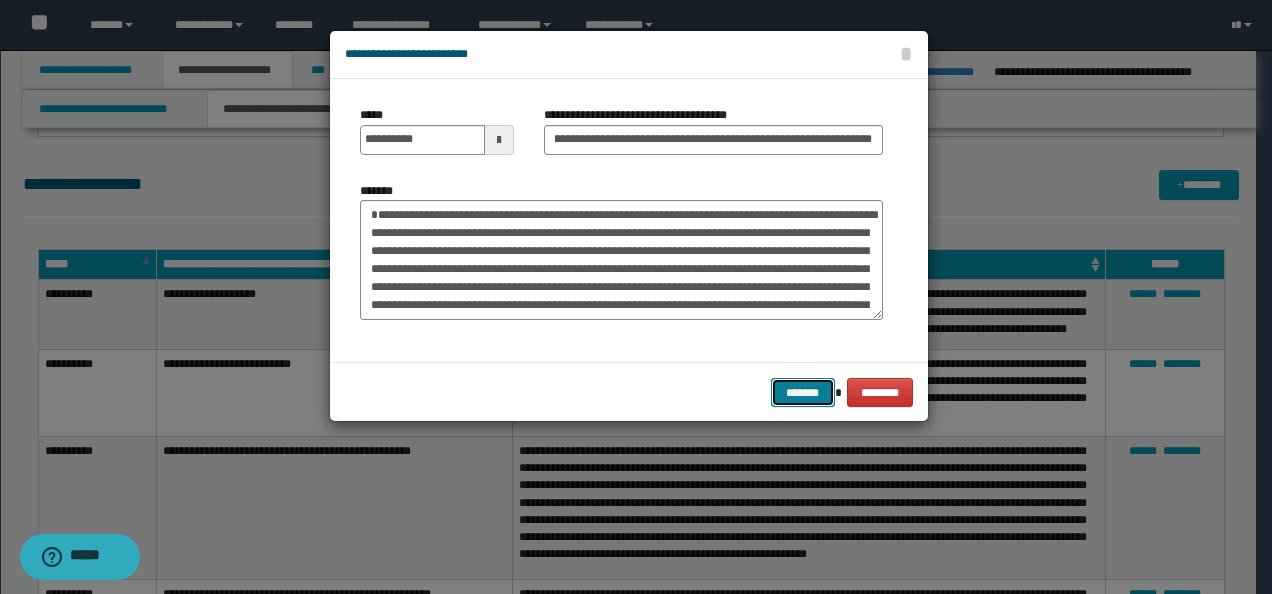 click on "*******" at bounding box center (803, 392) 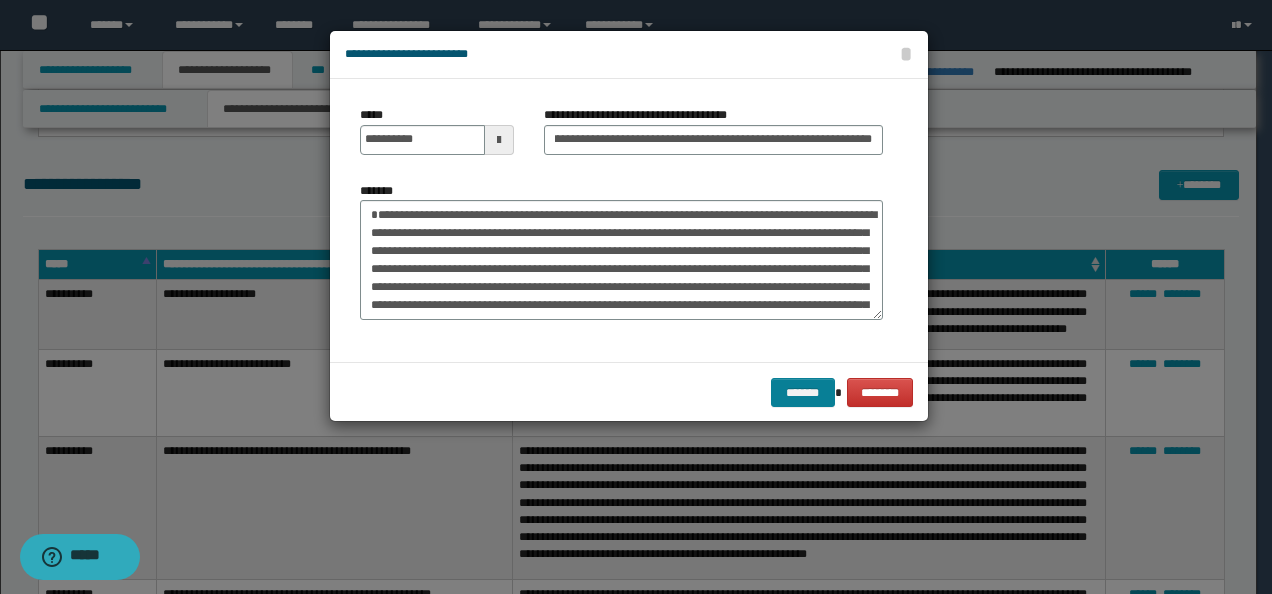 scroll, scrollTop: 0, scrollLeft: 0, axis: both 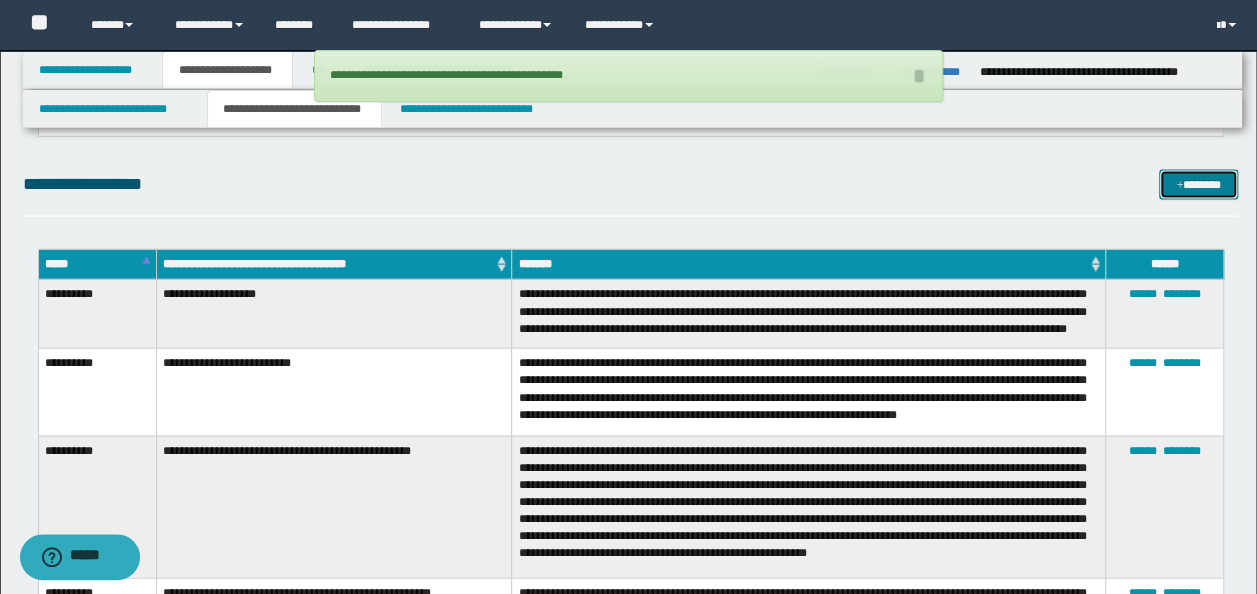 click on "*******" at bounding box center (1198, 184) 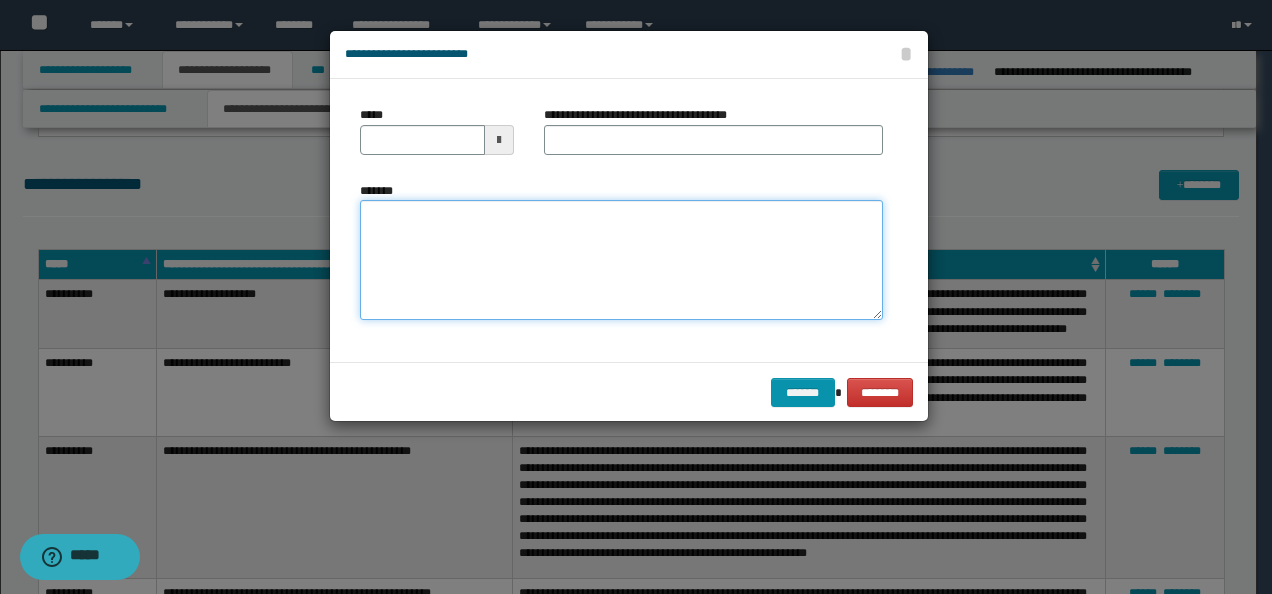 click on "*******" at bounding box center [621, 259] 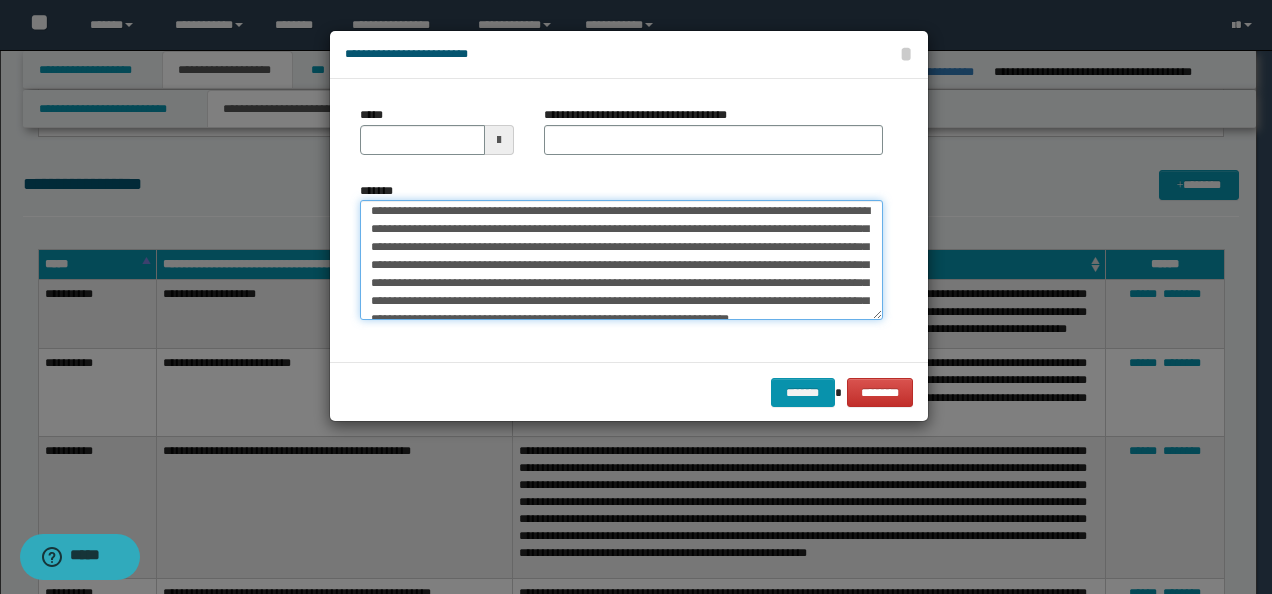 scroll, scrollTop: 0, scrollLeft: 0, axis: both 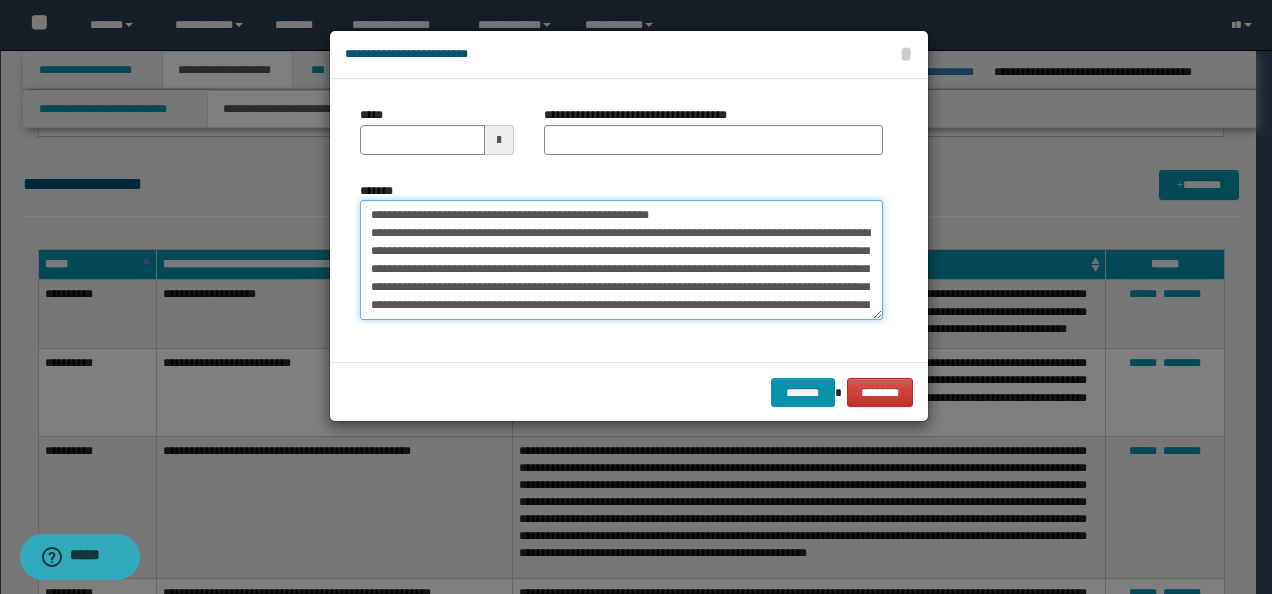drag, startPoint x: 349, startPoint y: 208, endPoint x: 407, endPoint y: 188, distance: 61.351448 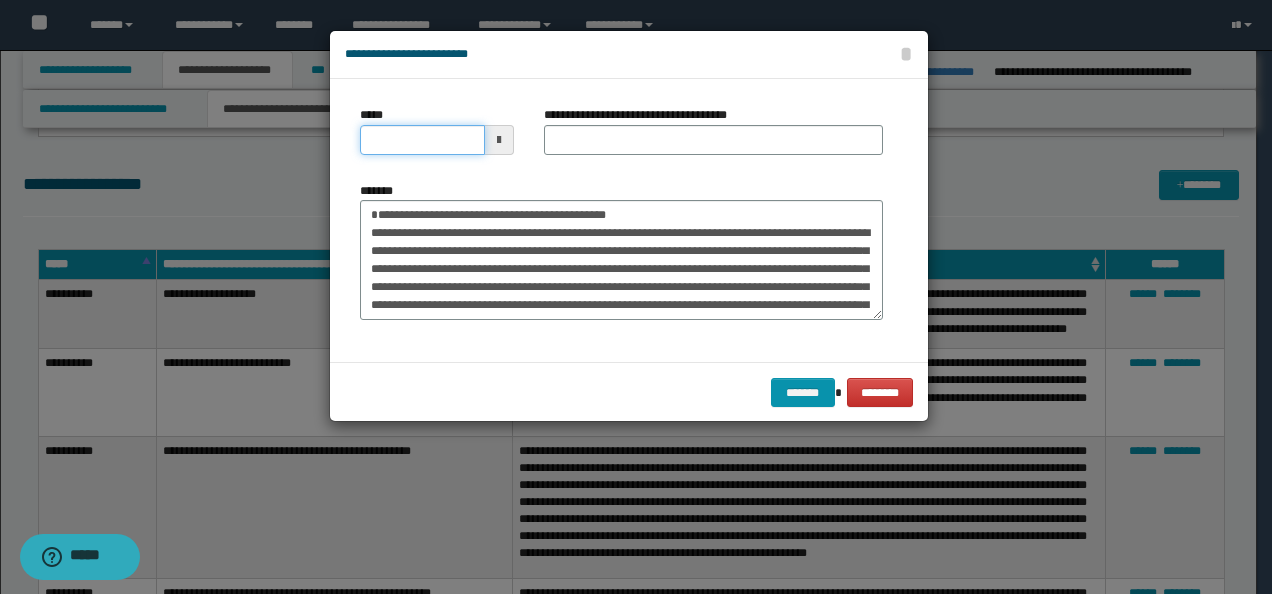 click on "*****" at bounding box center [422, 140] 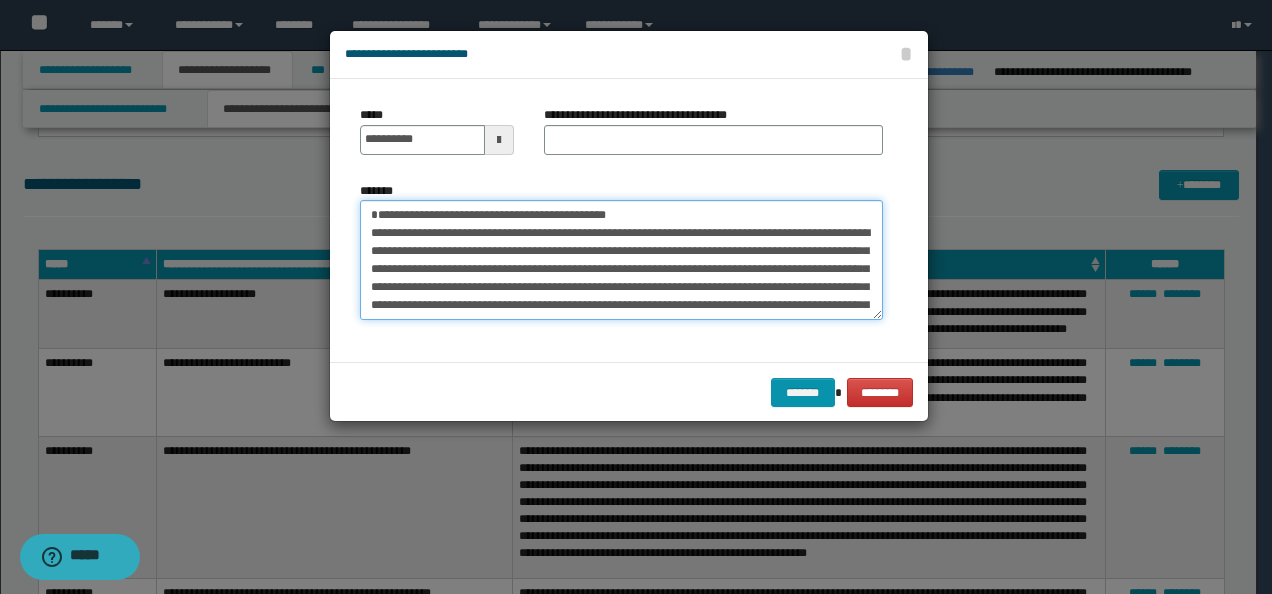 drag, startPoint x: 620, startPoint y: 205, endPoint x: 246, endPoint y: 196, distance: 374.10828 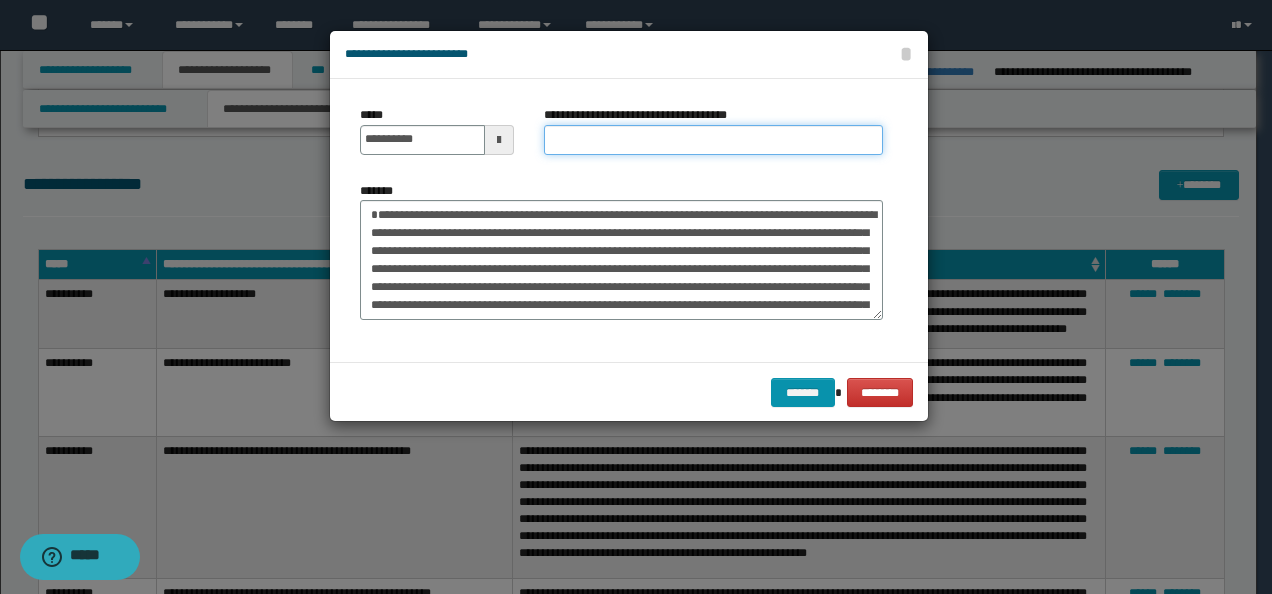drag, startPoint x: 590, startPoint y: 134, endPoint x: 598, endPoint y: 143, distance: 12.0415945 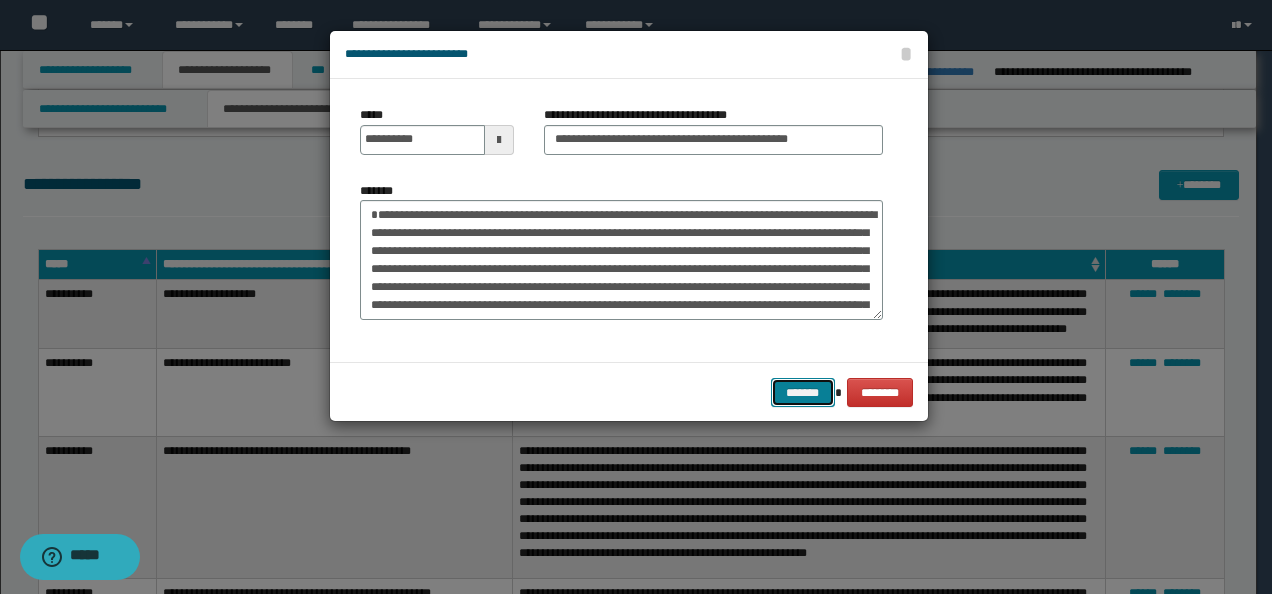 click on "*******" at bounding box center (803, 392) 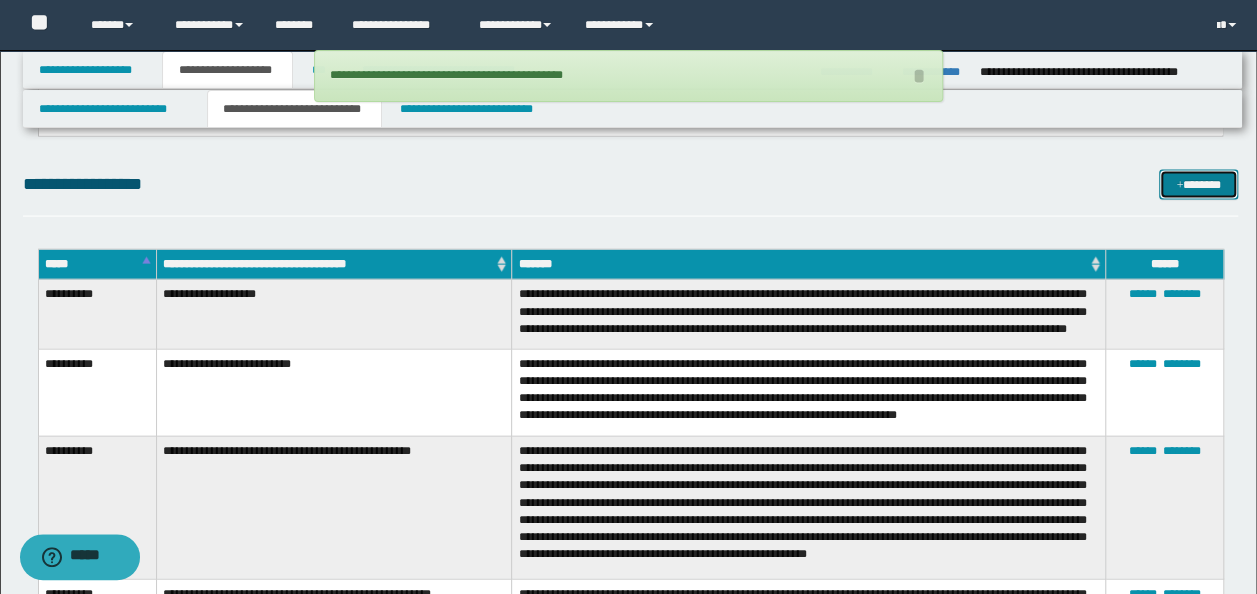 click on "*******" at bounding box center [1198, 184] 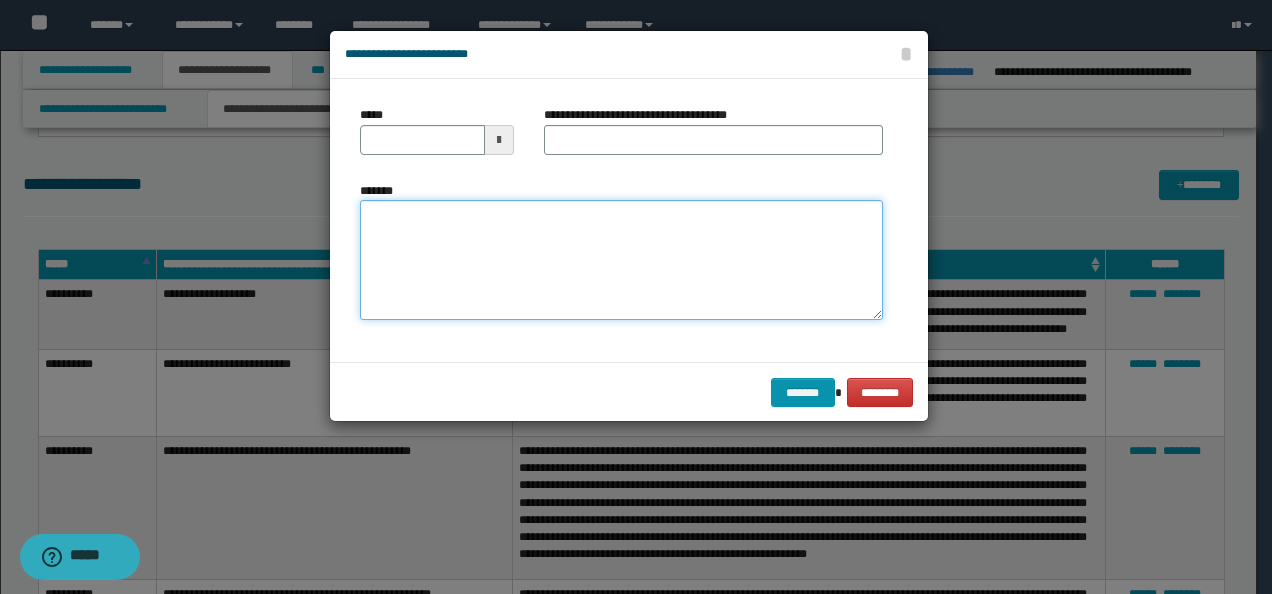 drag, startPoint x: 420, startPoint y: 310, endPoint x: 421, endPoint y: 300, distance: 10.049875 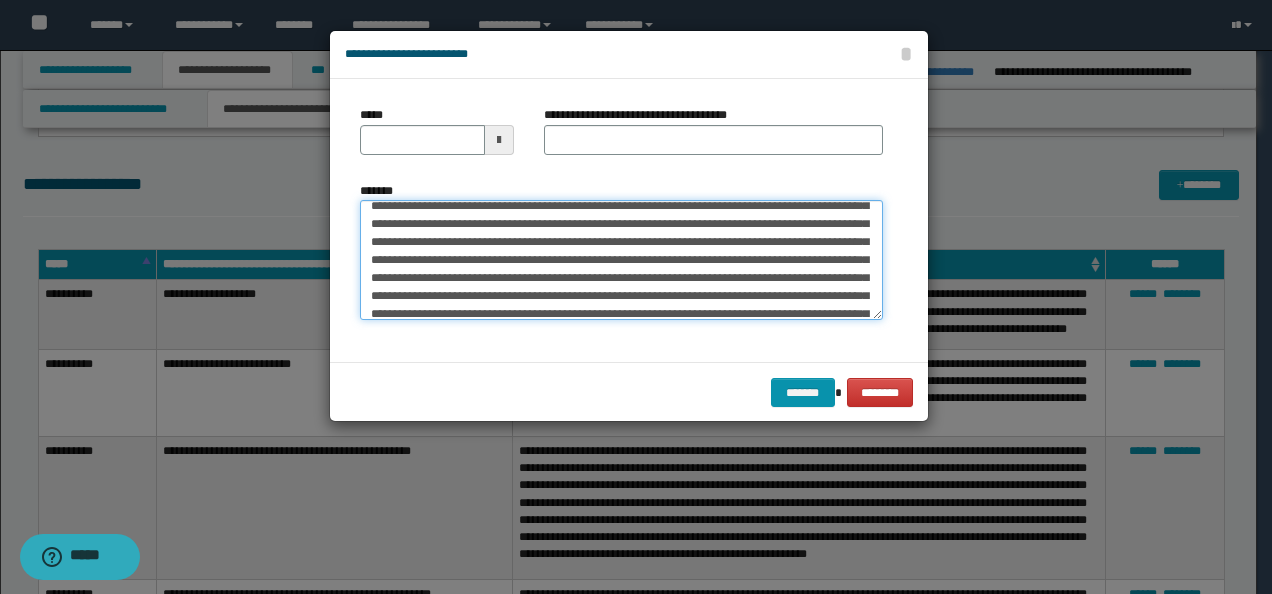 scroll, scrollTop: 0, scrollLeft: 0, axis: both 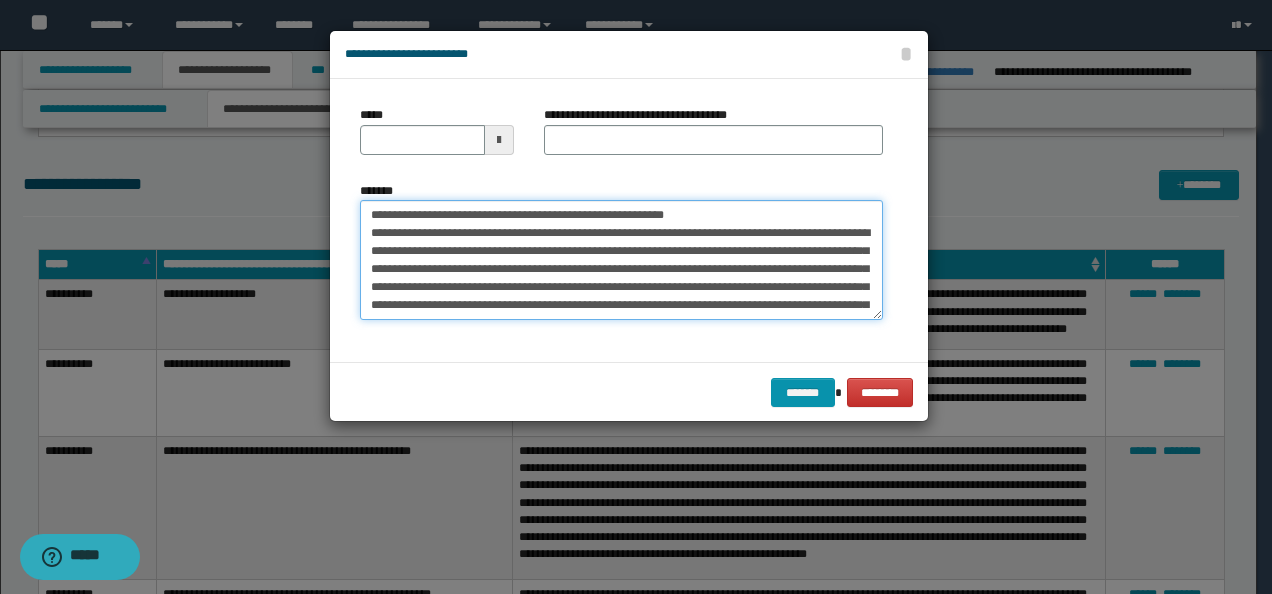 drag, startPoint x: 426, startPoint y: 212, endPoint x: 282, endPoint y: 221, distance: 144.28098 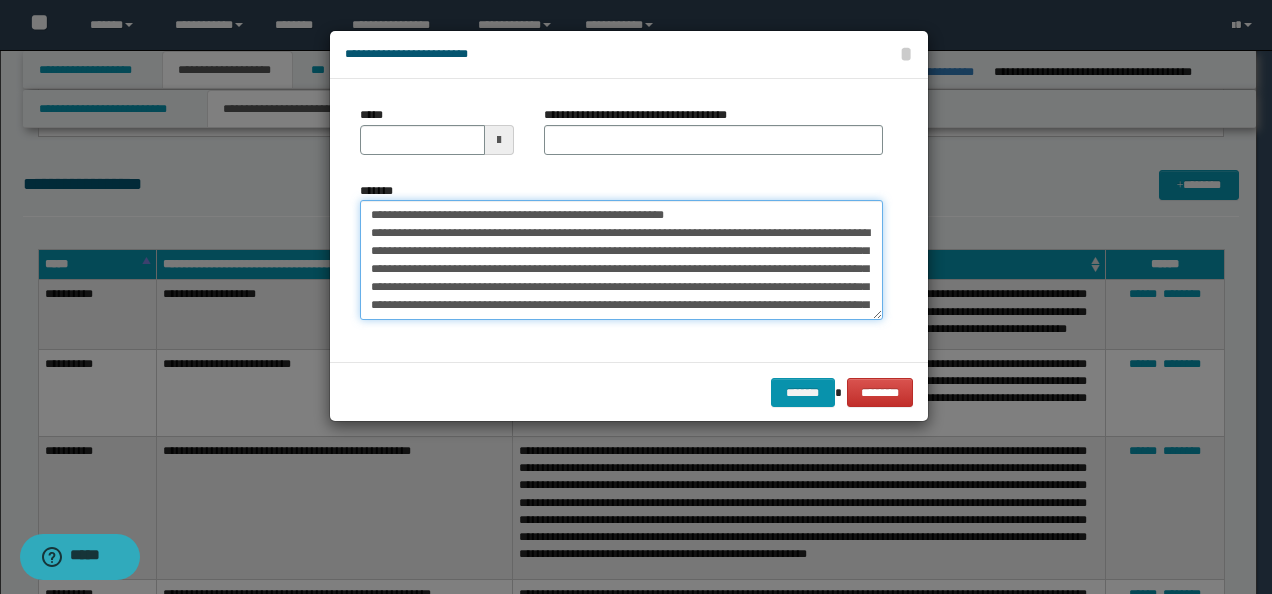 click on "*******" at bounding box center (621, 259) 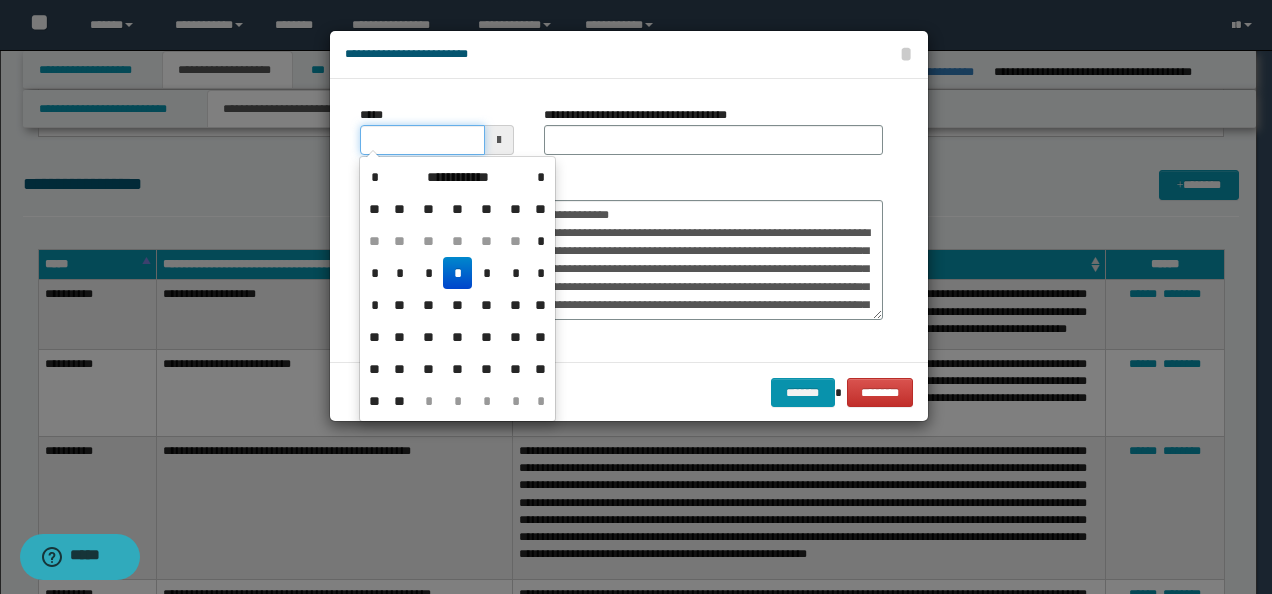 click on "*****" at bounding box center [422, 140] 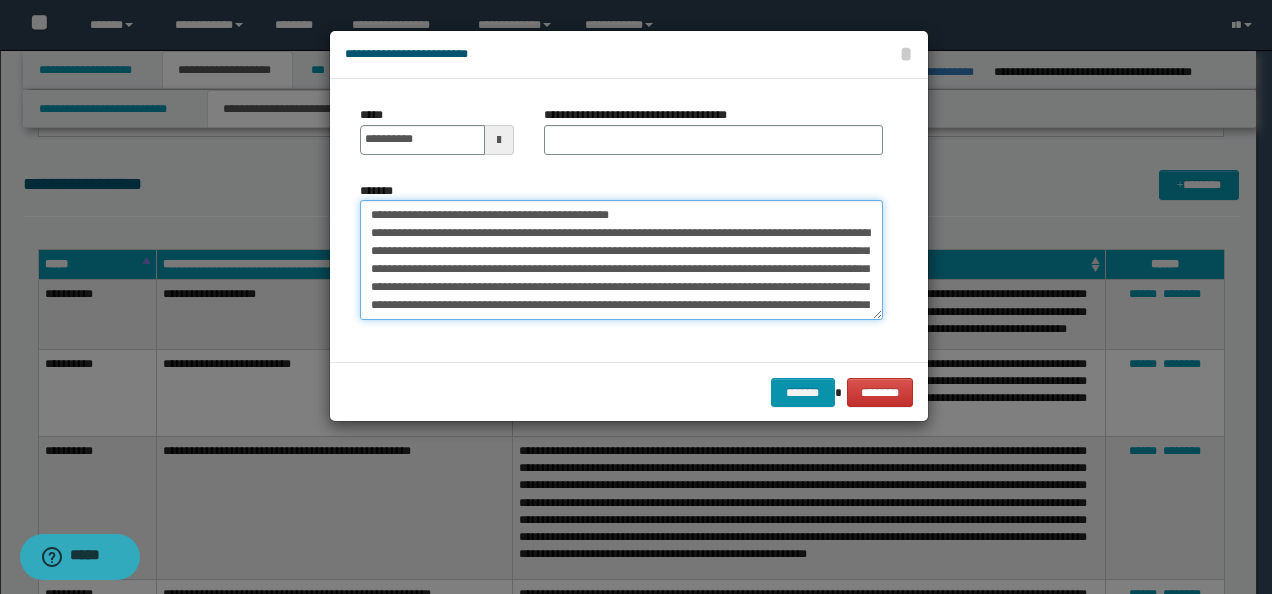 drag, startPoint x: 660, startPoint y: 218, endPoint x: 546, endPoint y: 180, distance: 120.16655 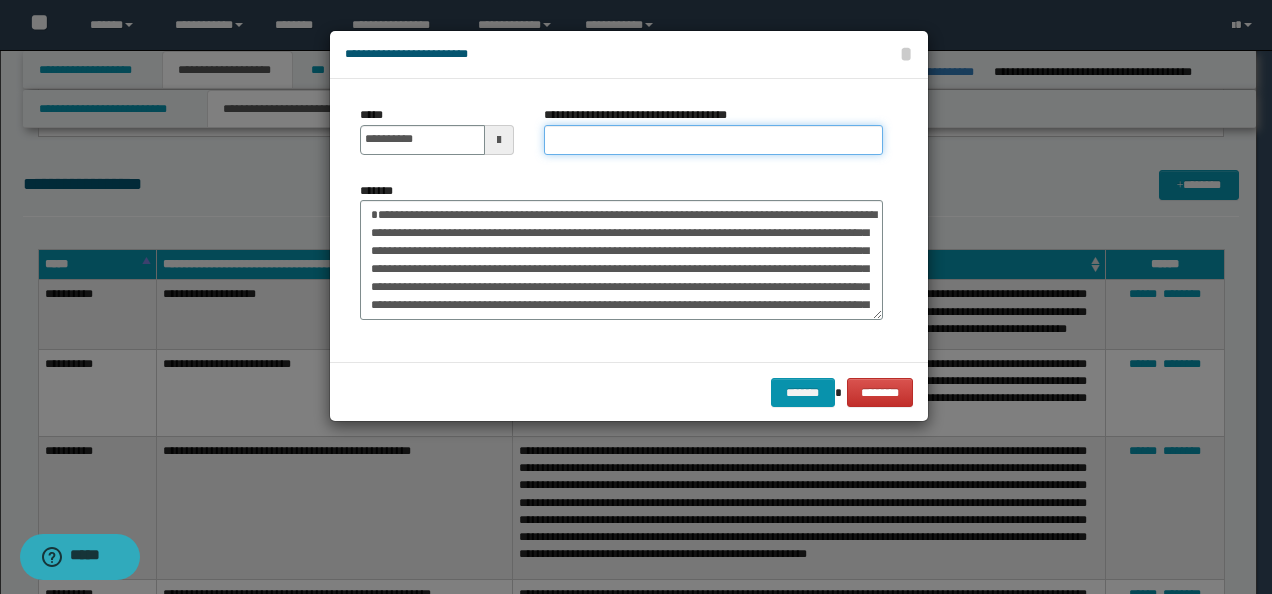 click on "**********" at bounding box center (713, 140) 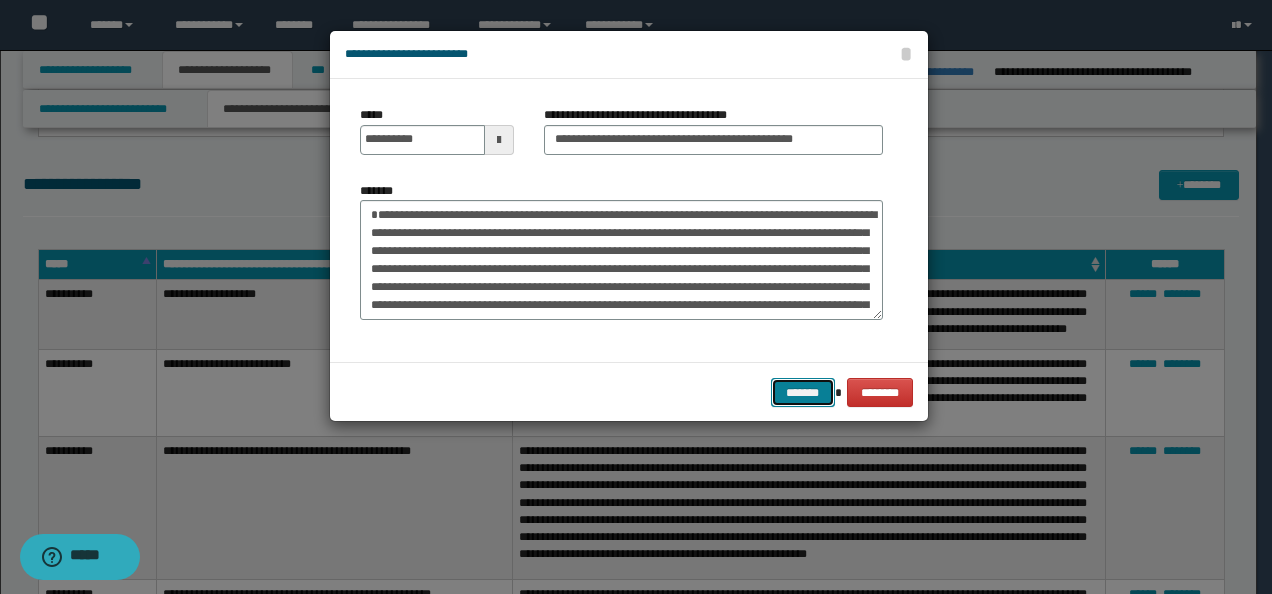 click on "*******" at bounding box center [803, 392] 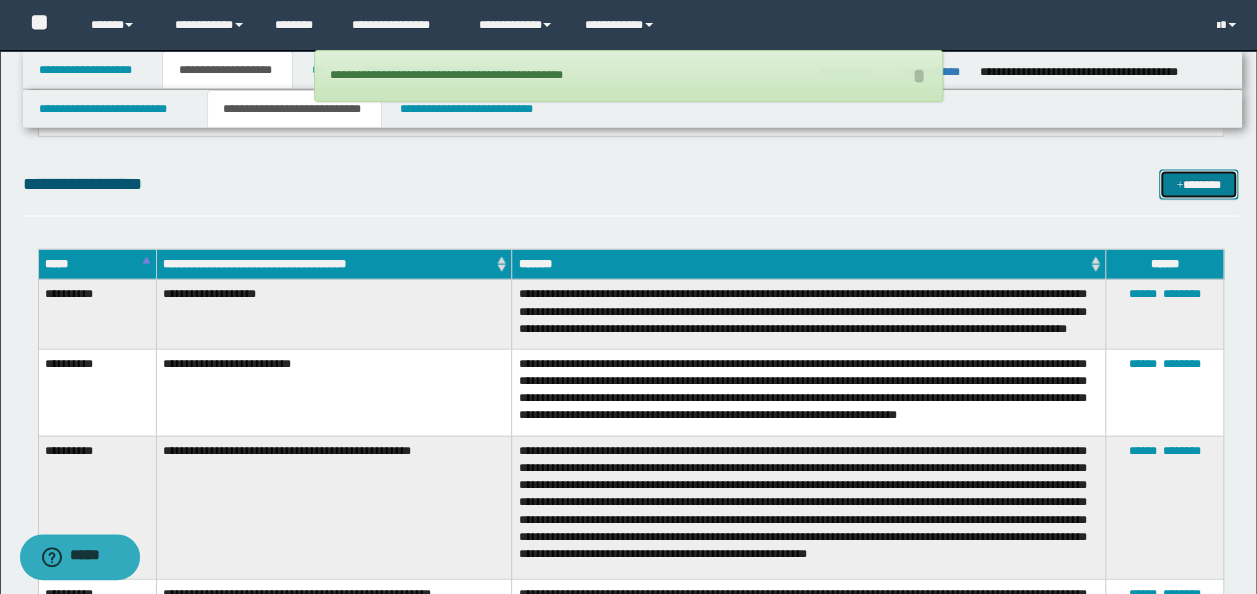 click at bounding box center [1179, 186] 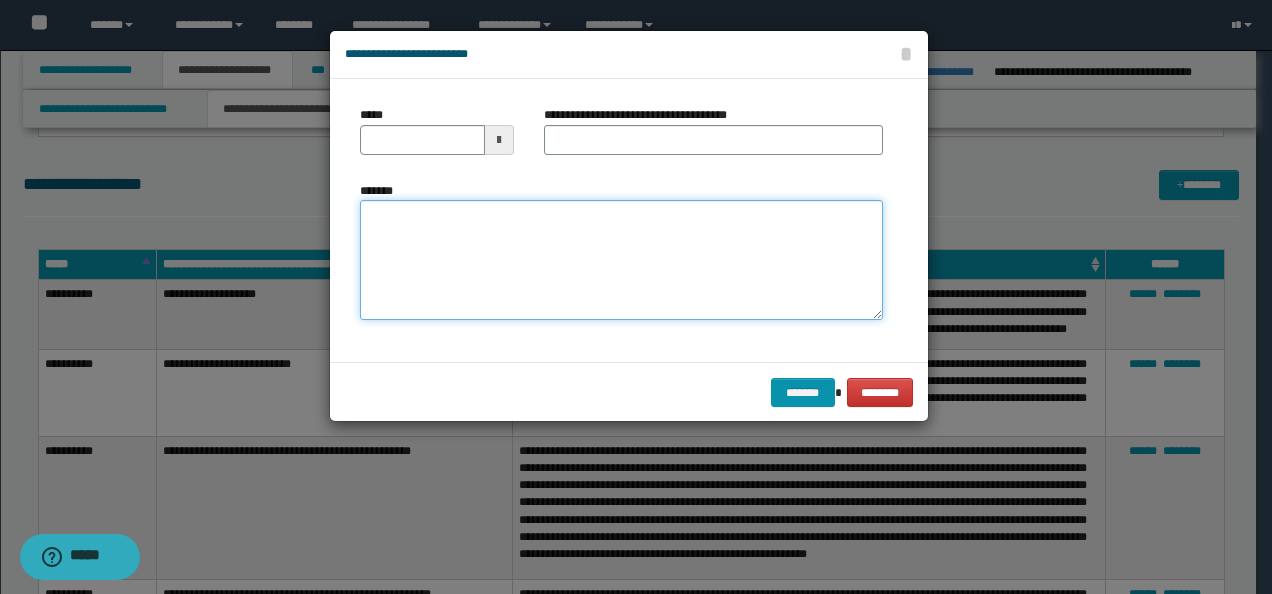 click on "*******" at bounding box center [621, 259] 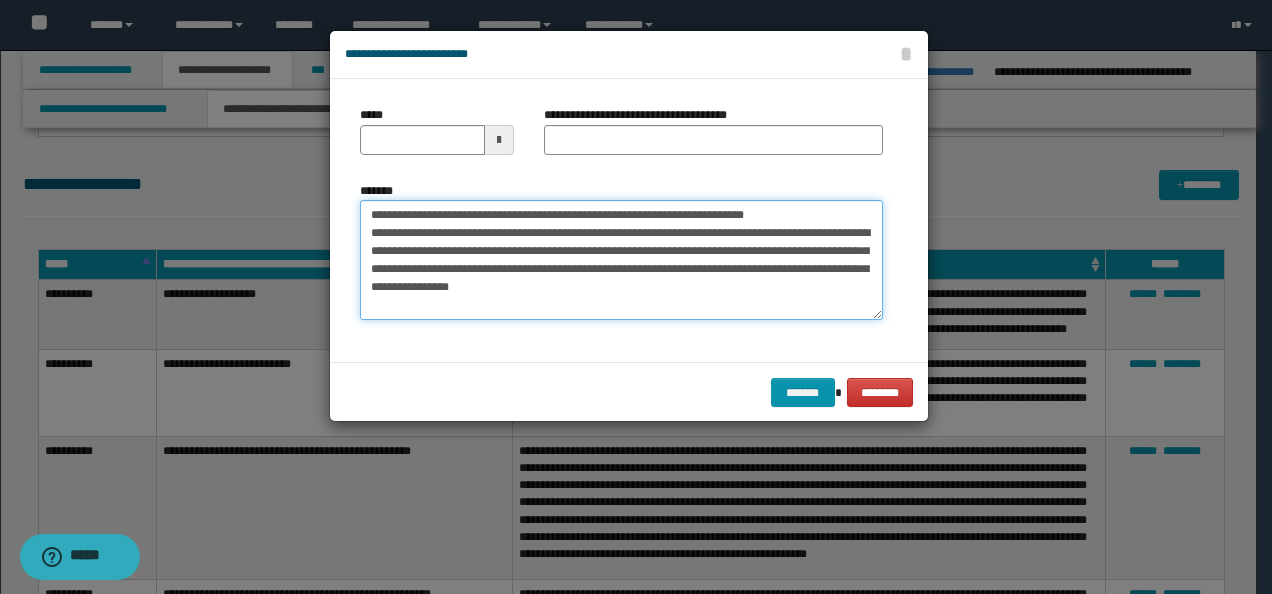 drag, startPoint x: 428, startPoint y: 216, endPoint x: 281, endPoint y: 205, distance: 147.411 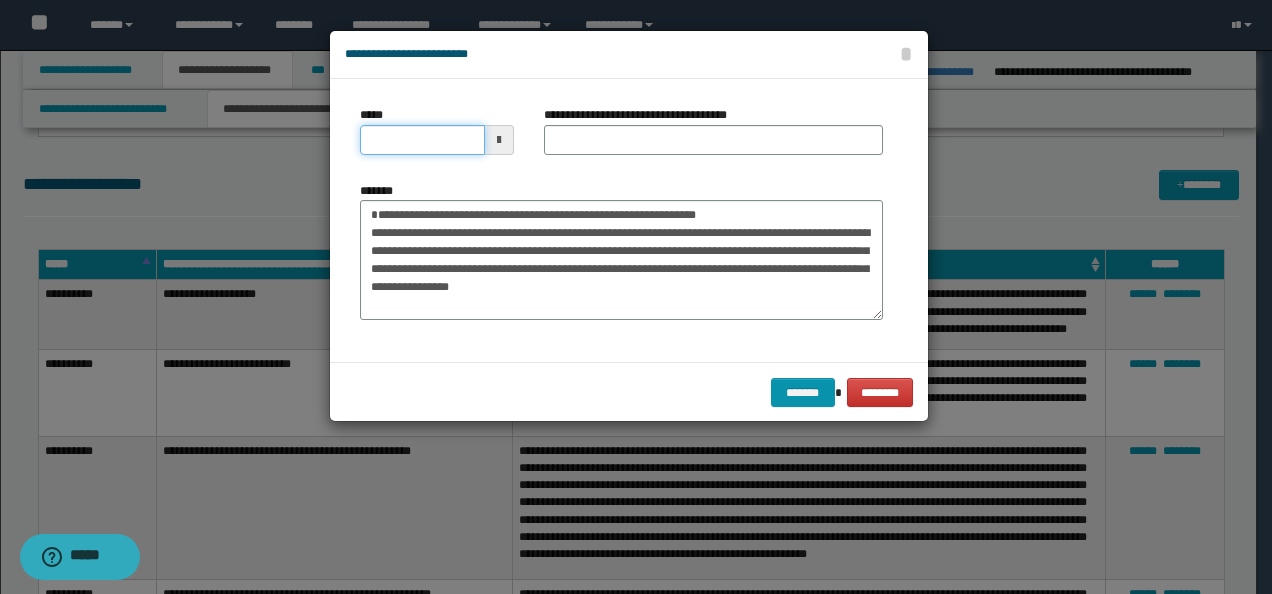 click on "*****" at bounding box center [422, 140] 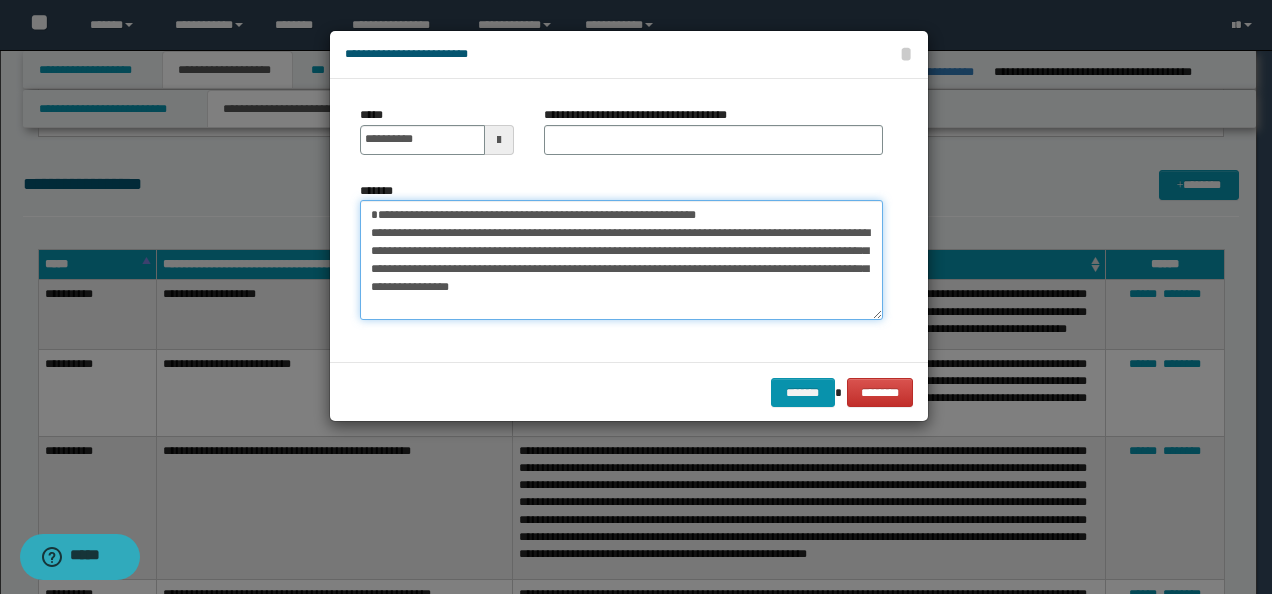 drag, startPoint x: 766, startPoint y: 212, endPoint x: 353, endPoint y: 186, distance: 413.8176 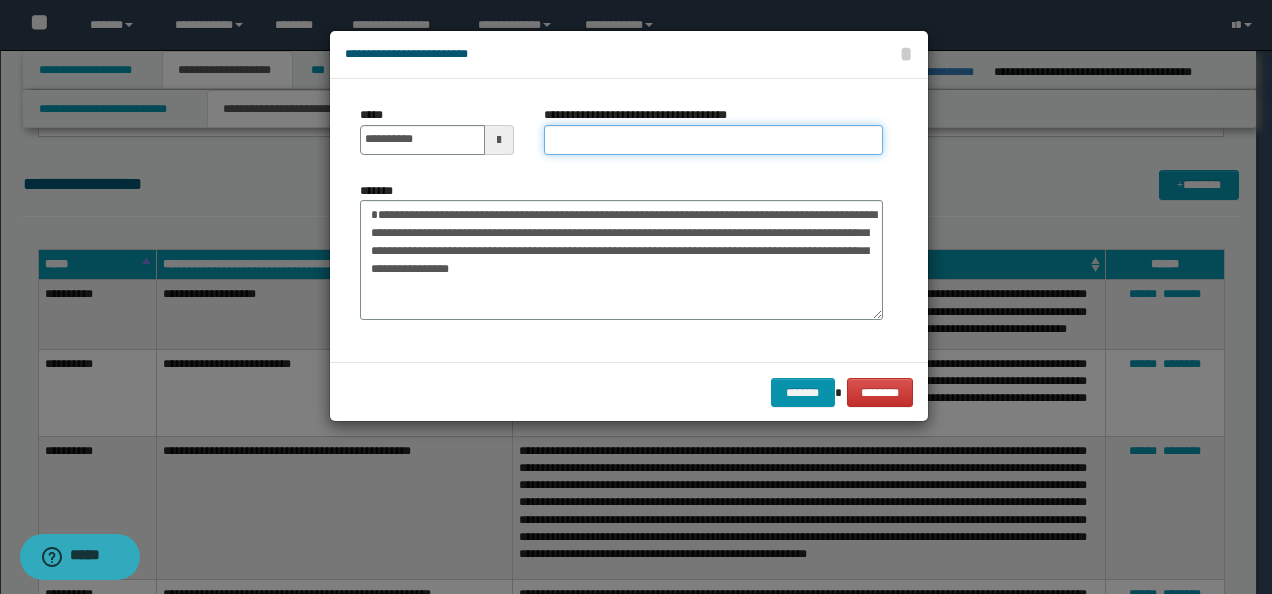 click on "**********" at bounding box center (713, 140) 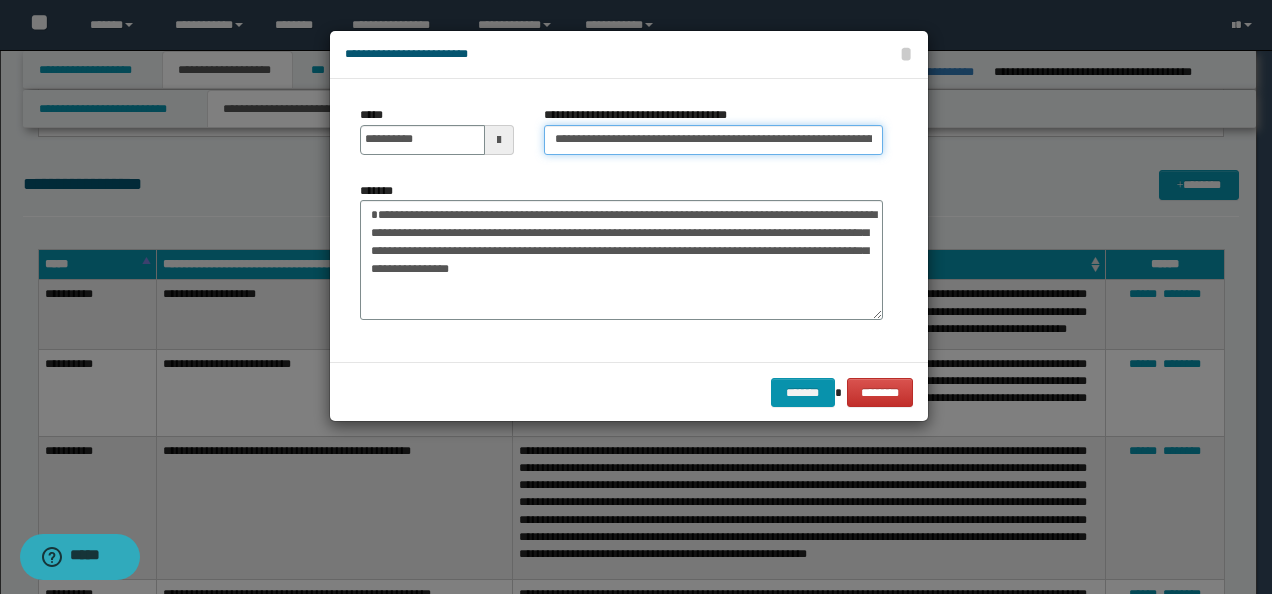 scroll, scrollTop: 0, scrollLeft: 72, axis: horizontal 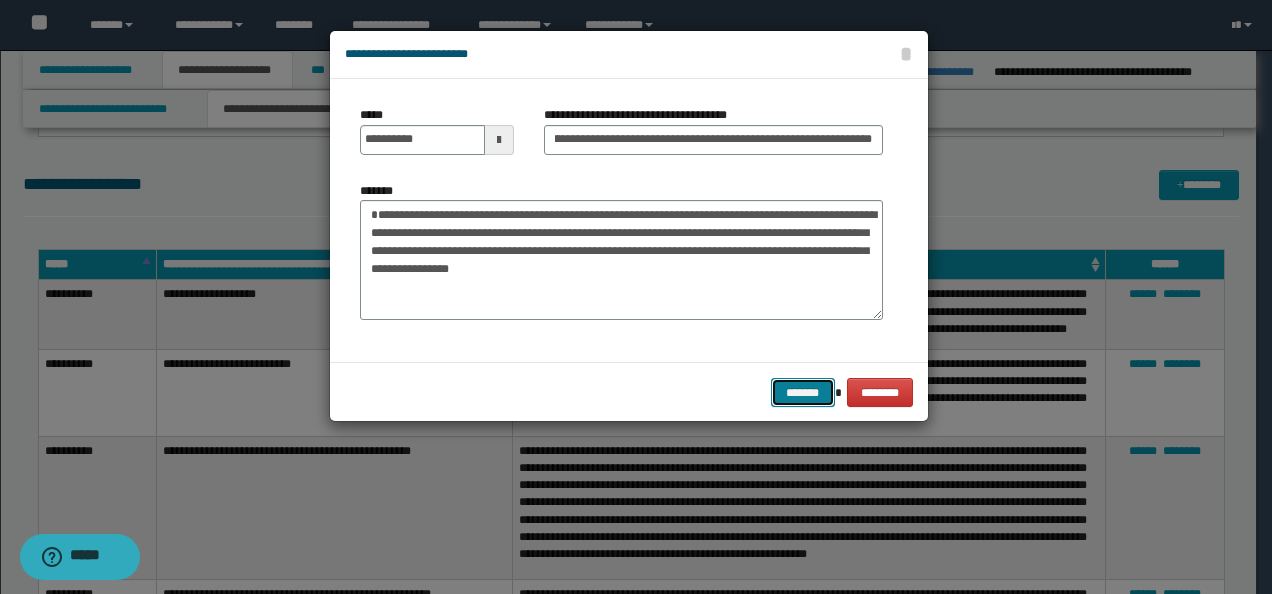 click on "*******" at bounding box center (803, 392) 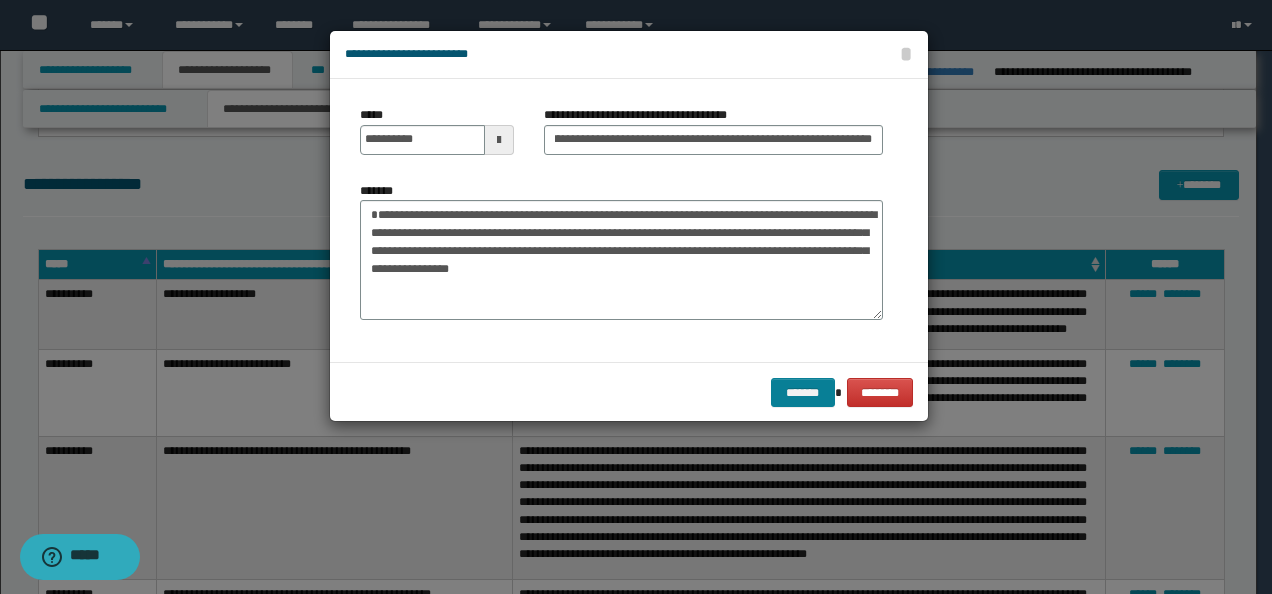 scroll, scrollTop: 0, scrollLeft: 0, axis: both 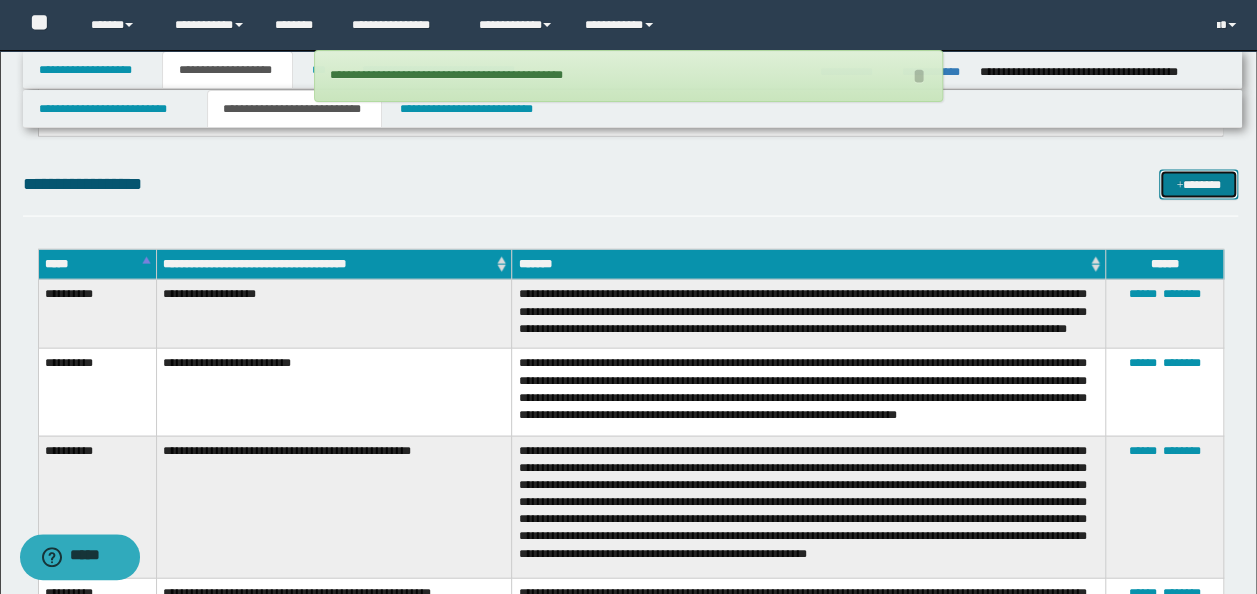 click at bounding box center [1179, 186] 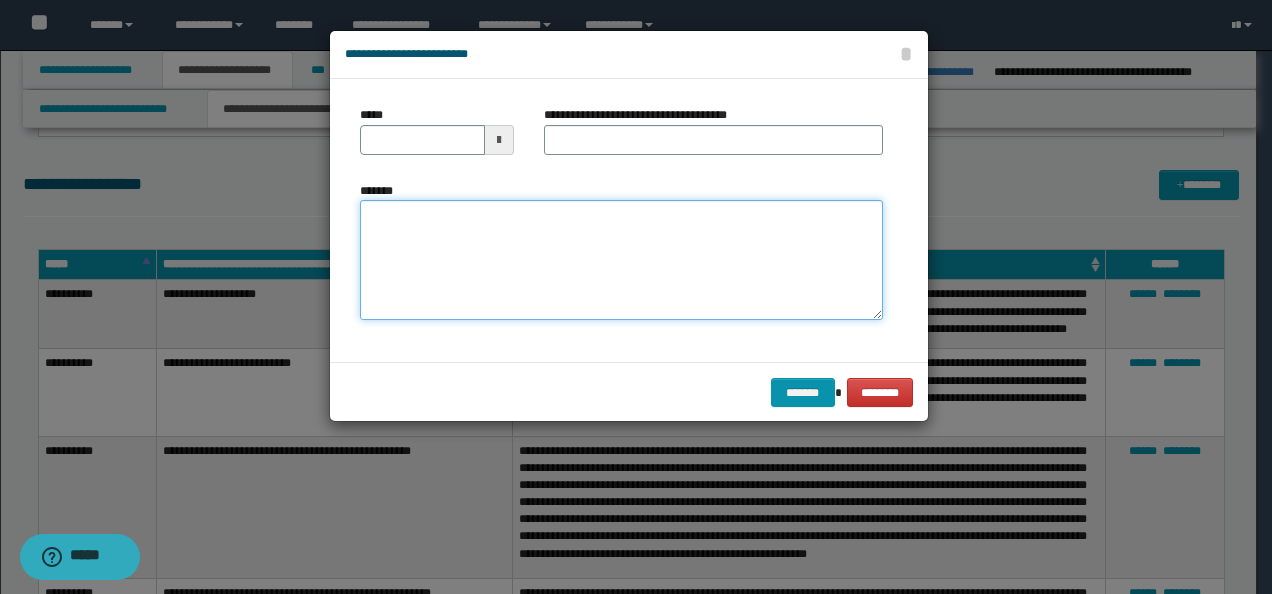 click on "*******" at bounding box center (621, 259) 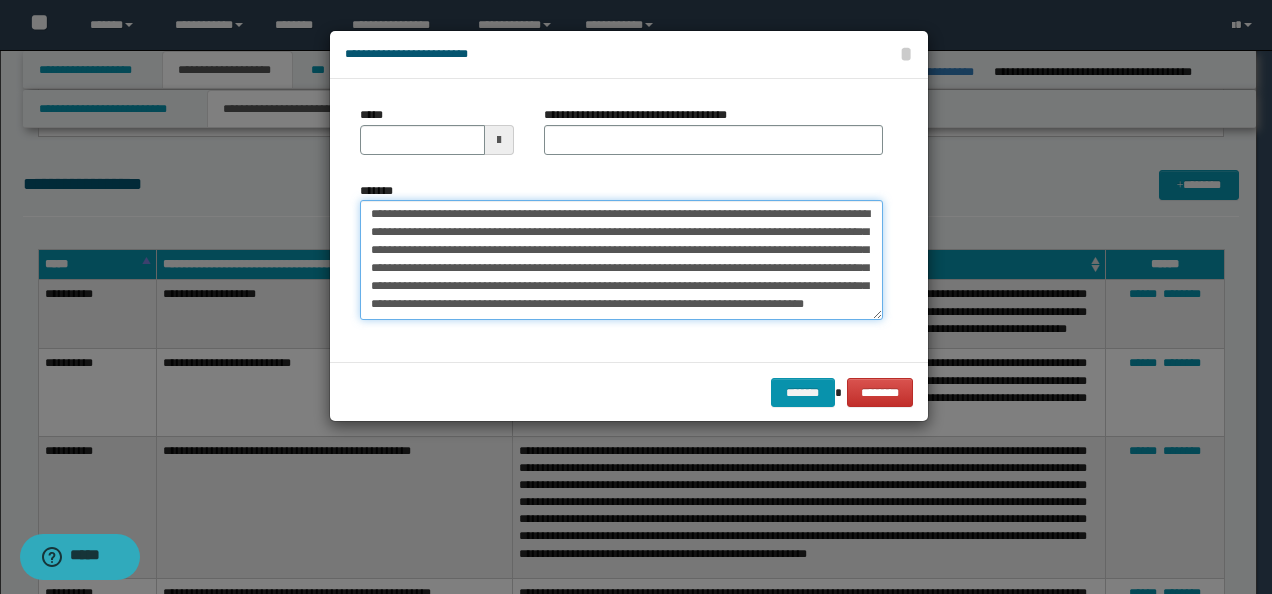 scroll, scrollTop: 0, scrollLeft: 0, axis: both 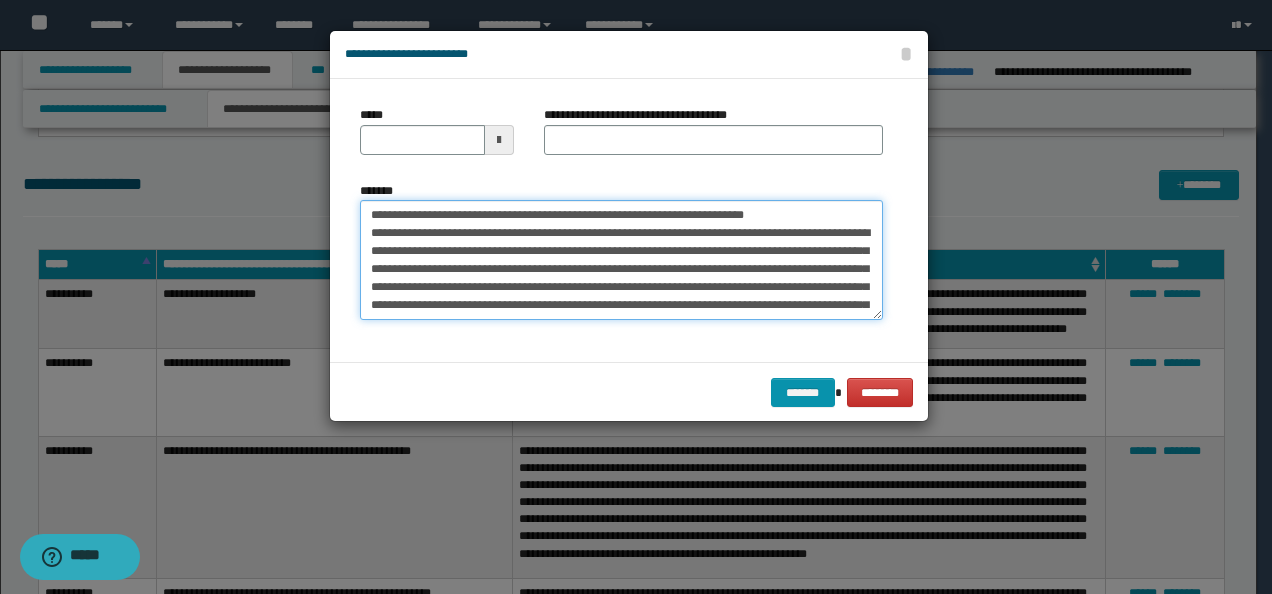 drag, startPoint x: 433, startPoint y: 213, endPoint x: 277, endPoint y: 186, distance: 158.31929 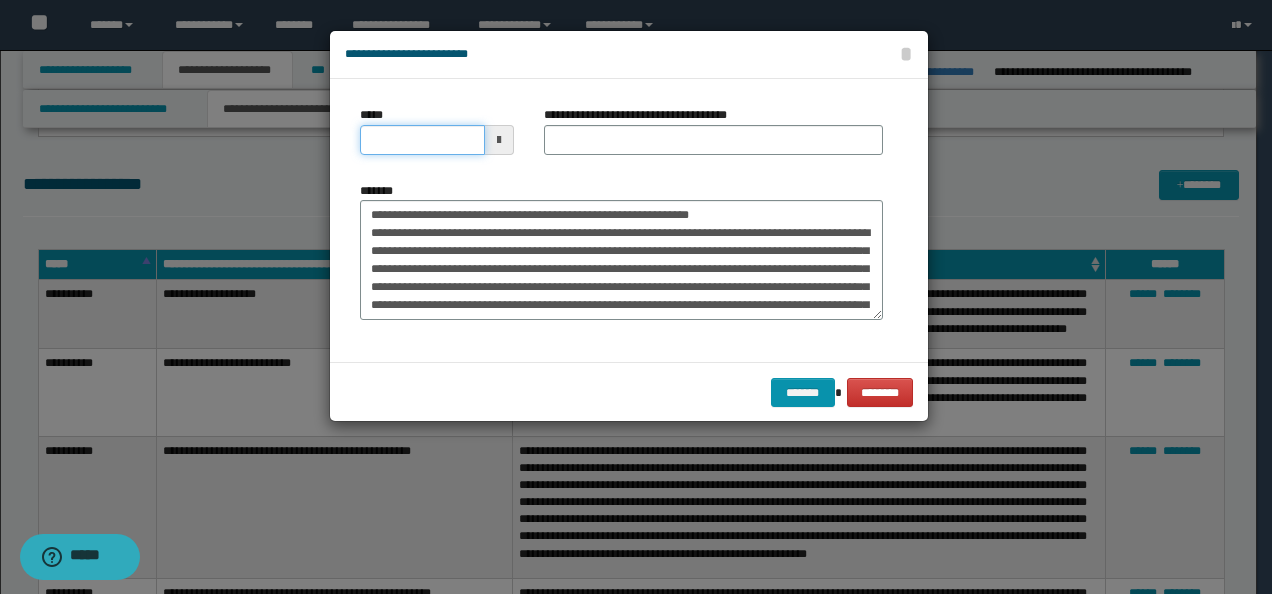 click on "*****" at bounding box center [422, 140] 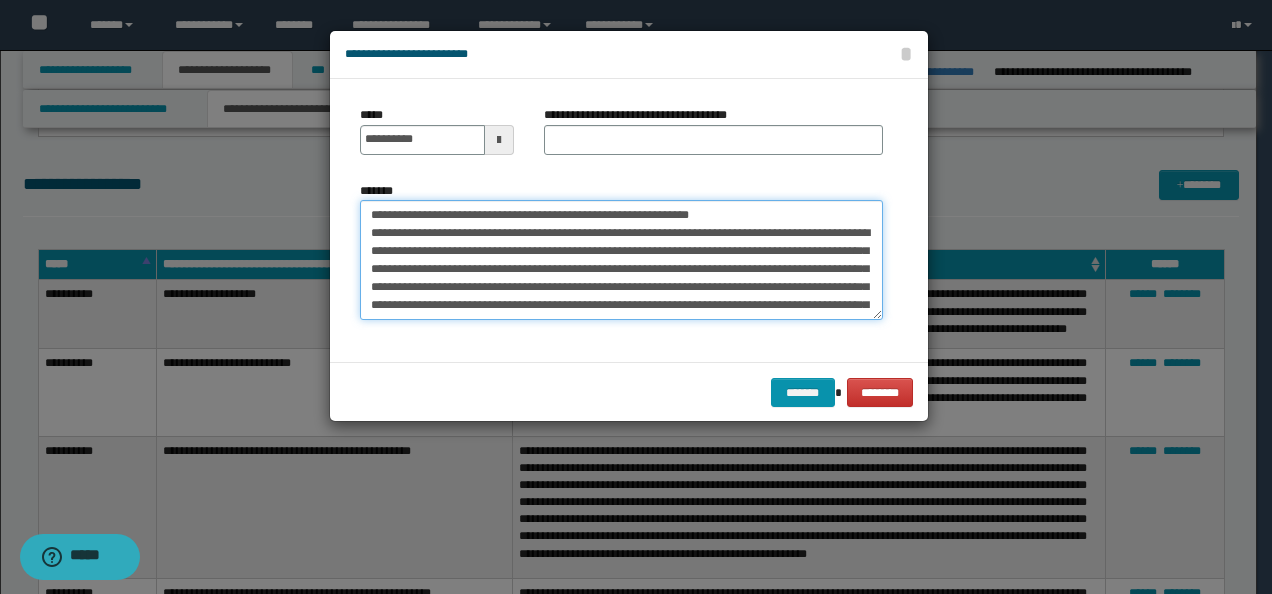 drag, startPoint x: 443, startPoint y: 204, endPoint x: 257, endPoint y: 197, distance: 186.13167 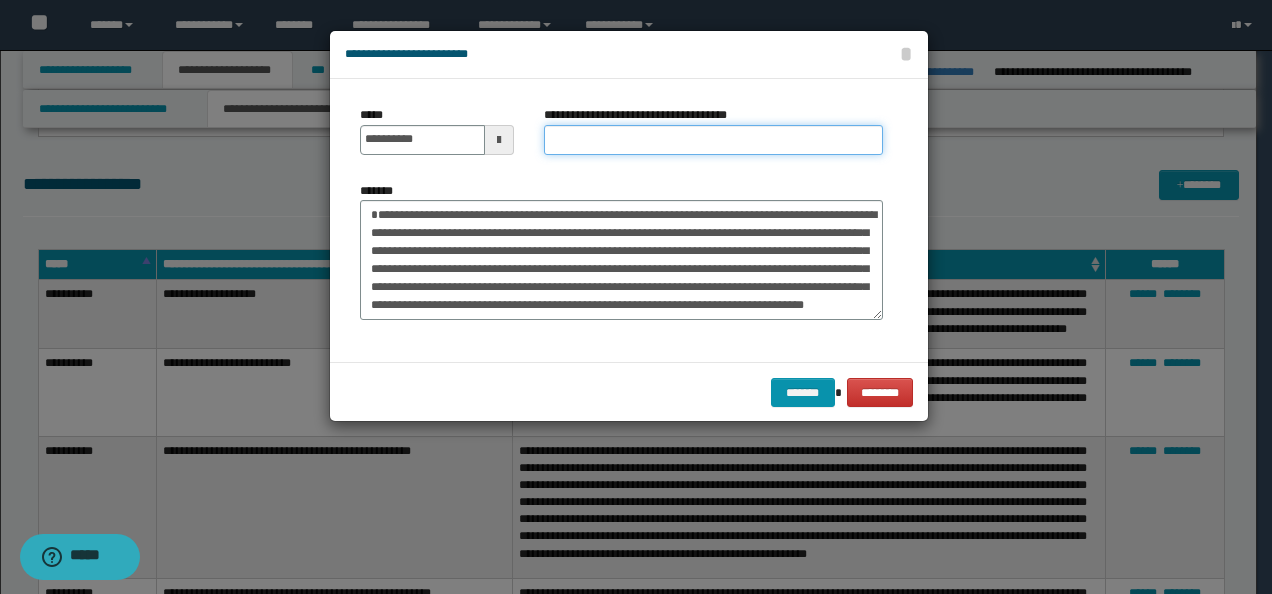 click on "**********" at bounding box center (713, 140) 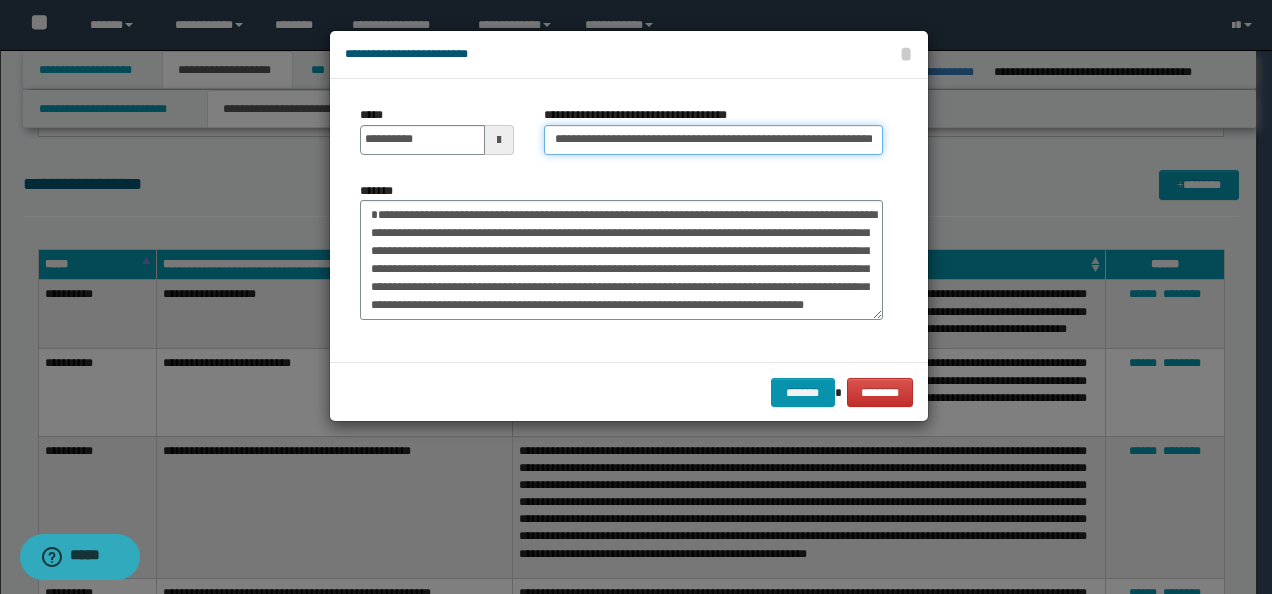 scroll, scrollTop: 0, scrollLeft: 68, axis: horizontal 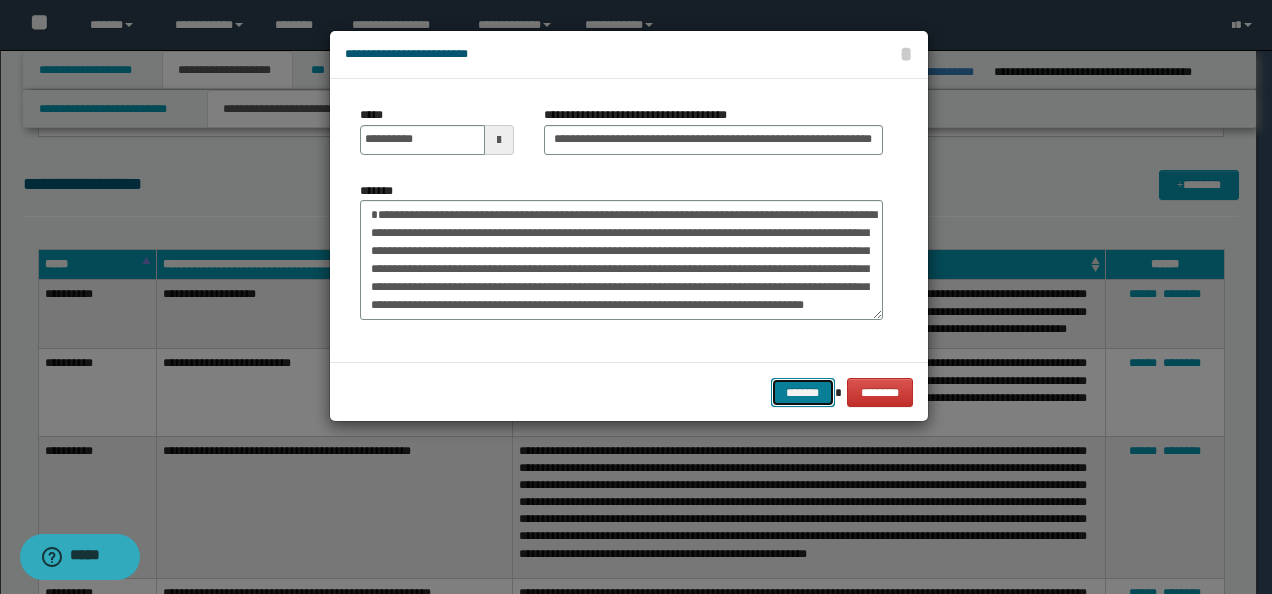 click on "*******" at bounding box center (803, 392) 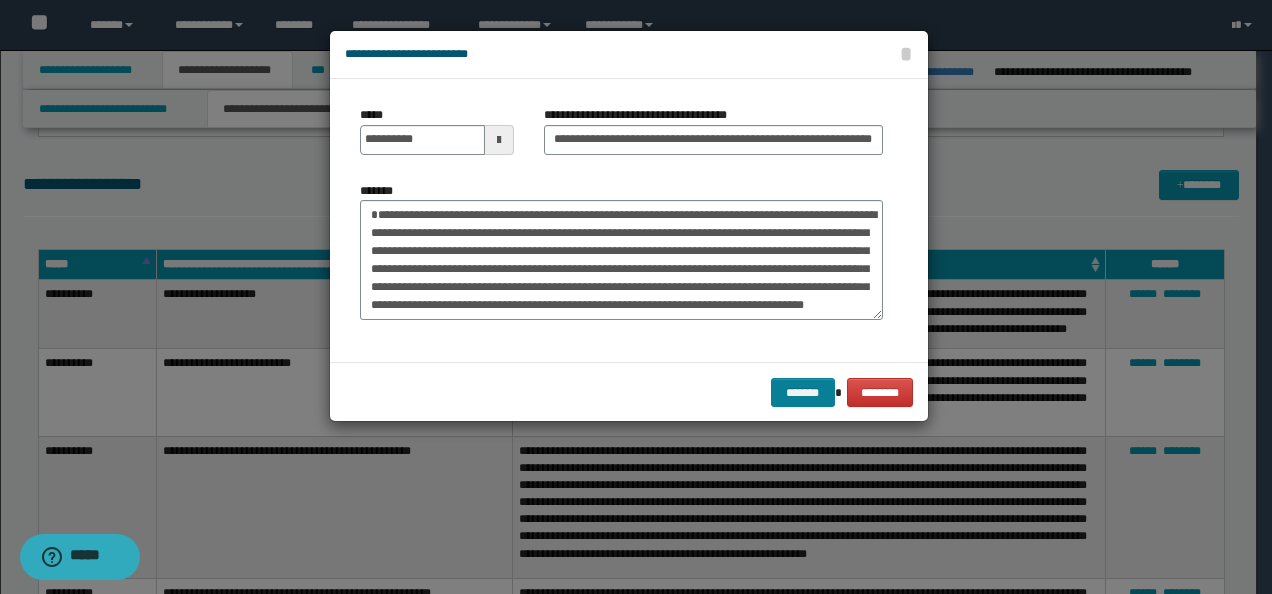 scroll, scrollTop: 0, scrollLeft: 0, axis: both 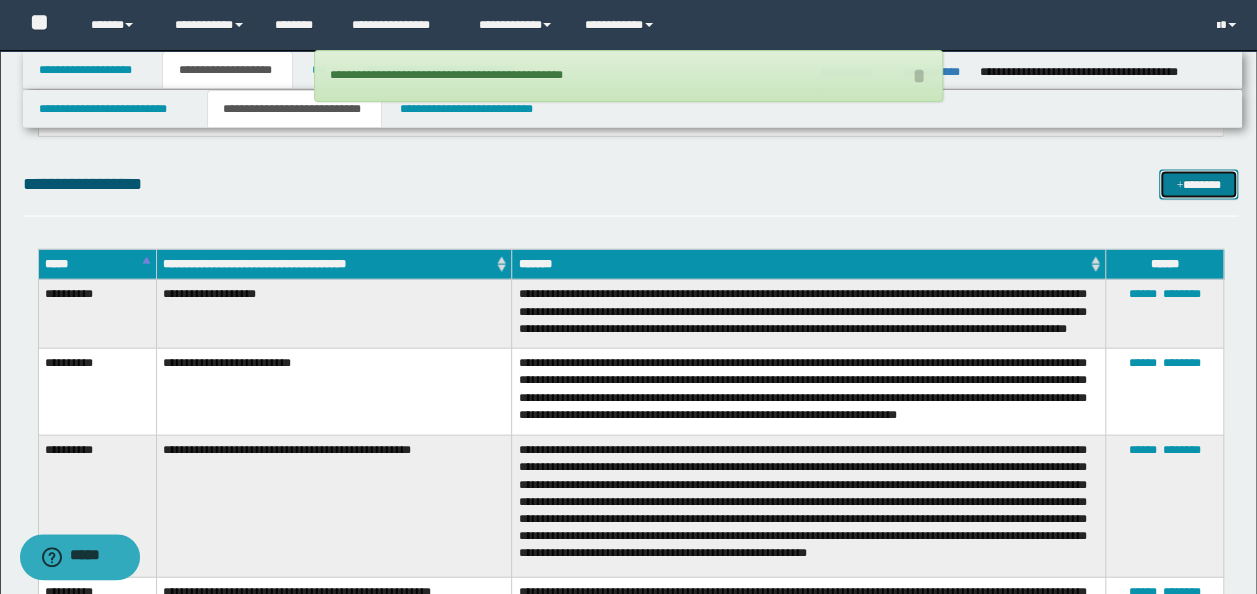 click on "*******" at bounding box center [1198, 184] 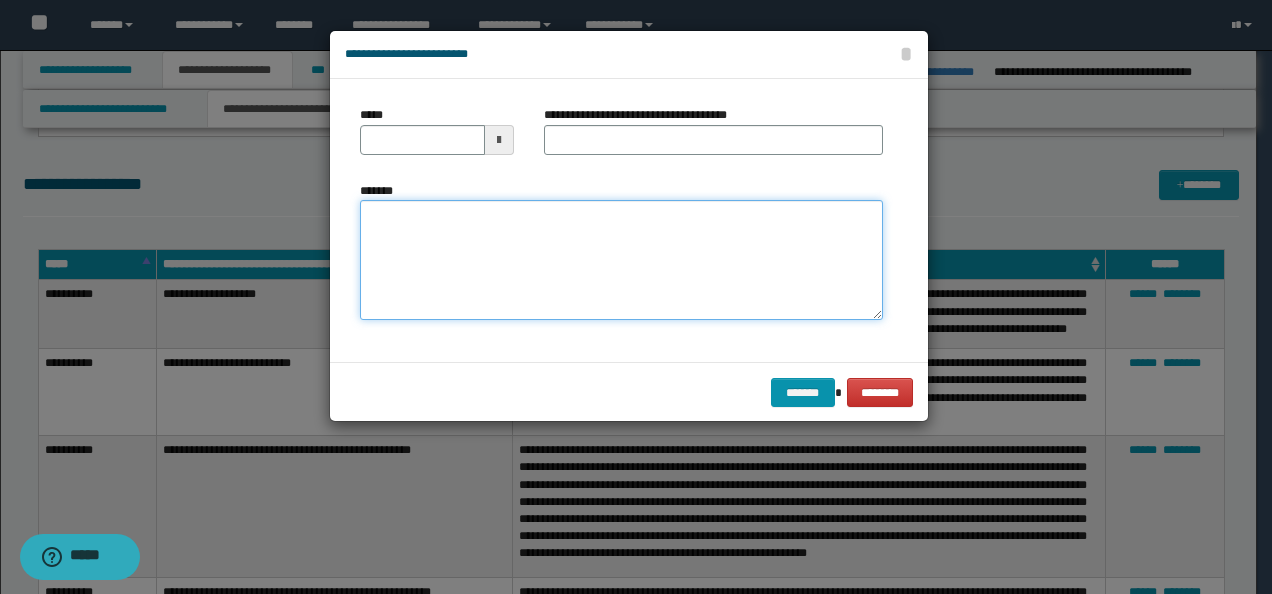 click on "*******" at bounding box center (621, 259) 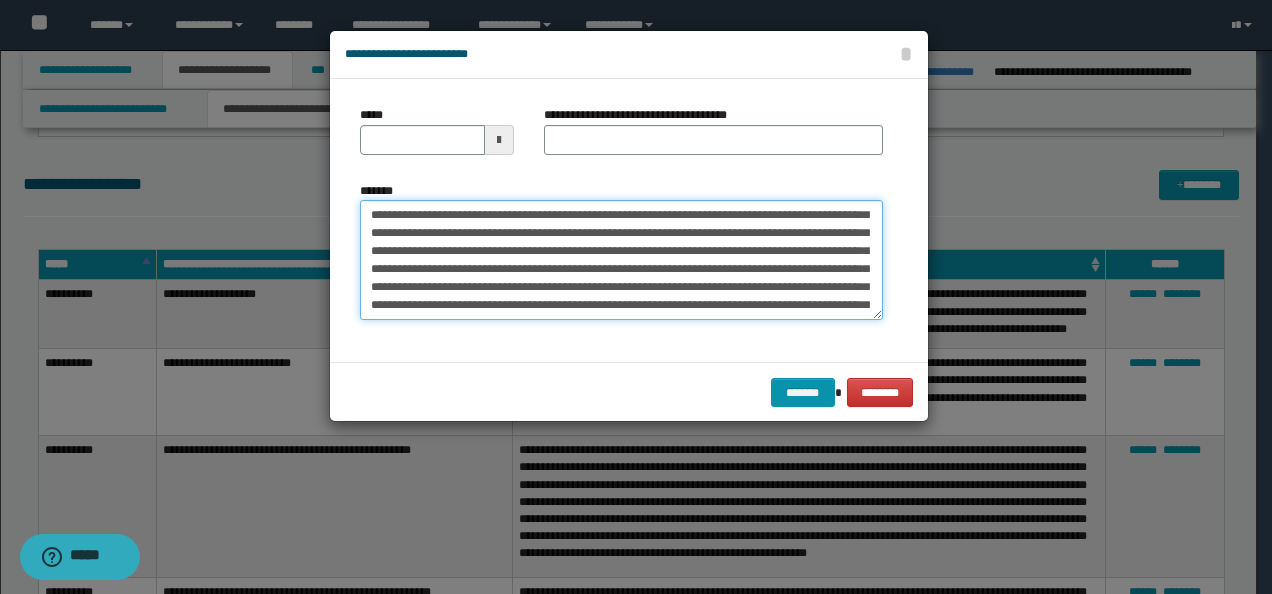 scroll, scrollTop: 0, scrollLeft: 0, axis: both 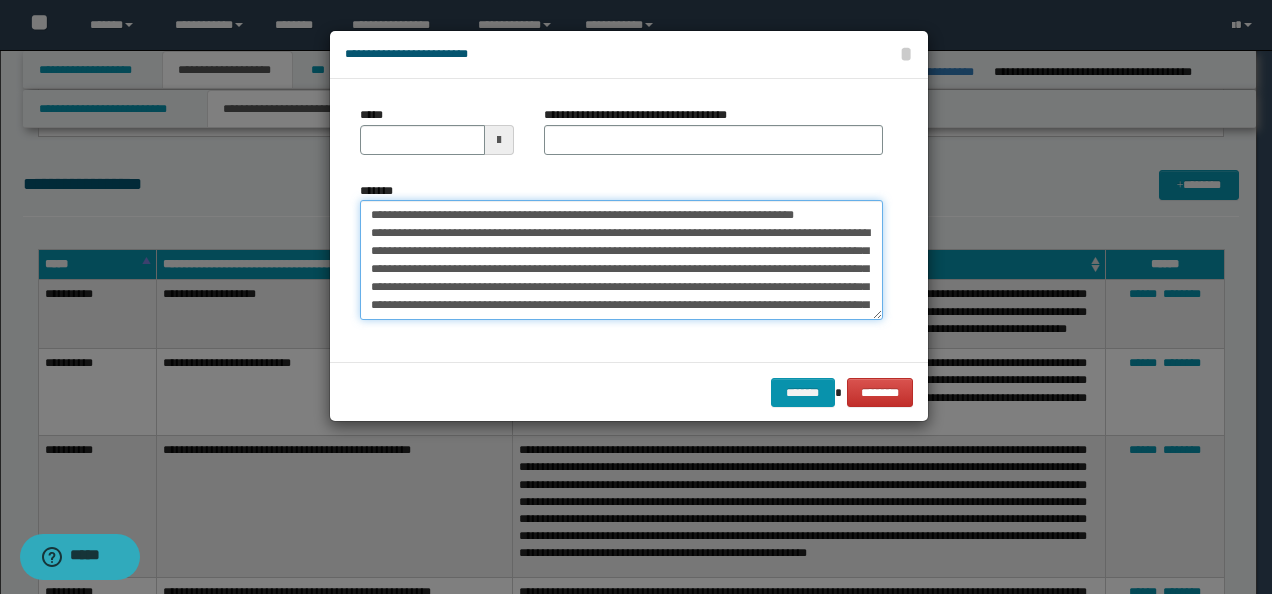 drag, startPoint x: 428, startPoint y: 210, endPoint x: 282, endPoint y: 196, distance: 146.6697 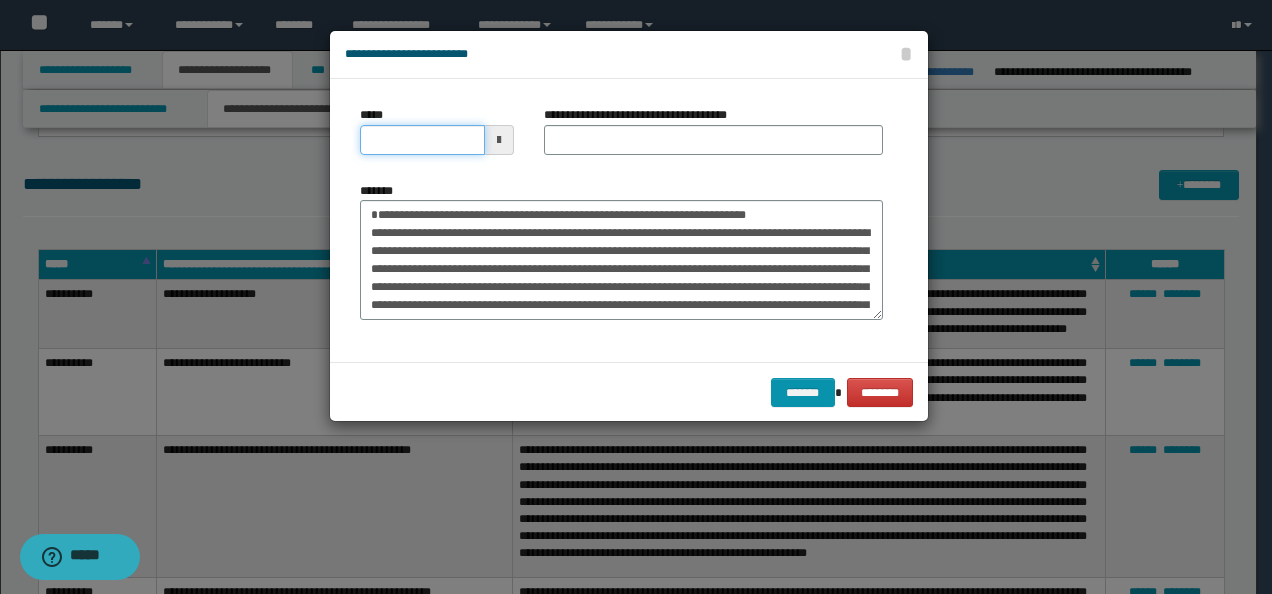 click on "*****" at bounding box center (422, 140) 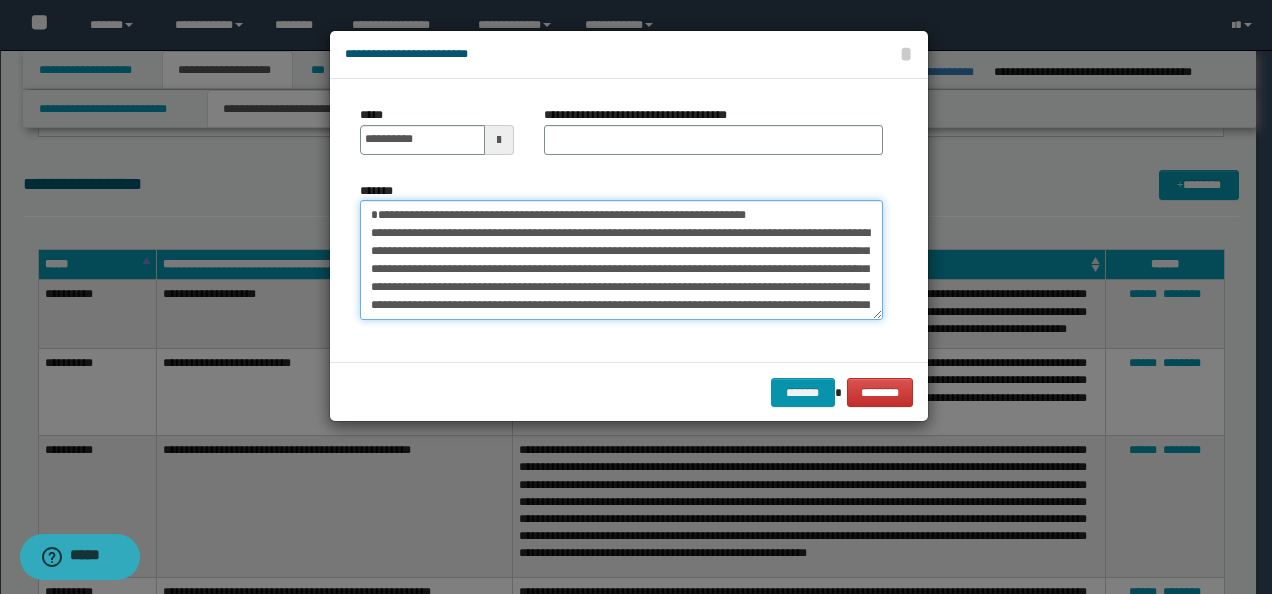 drag, startPoint x: 850, startPoint y: 211, endPoint x: 460, endPoint y: 180, distance: 391.2301 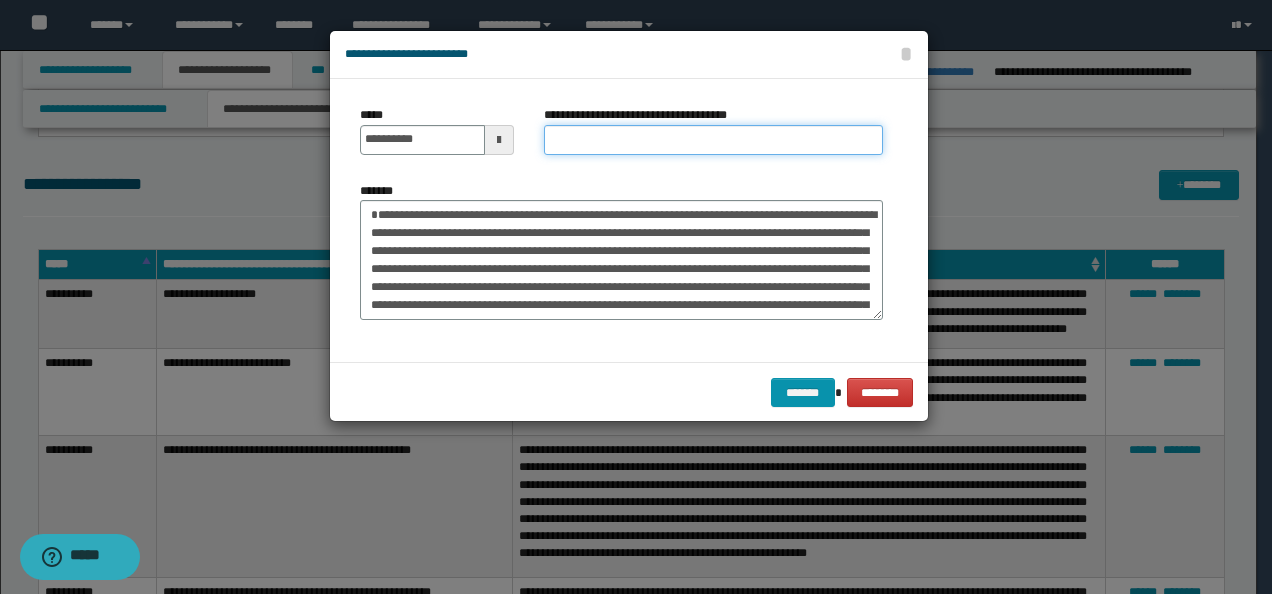 click on "**********" at bounding box center (713, 140) 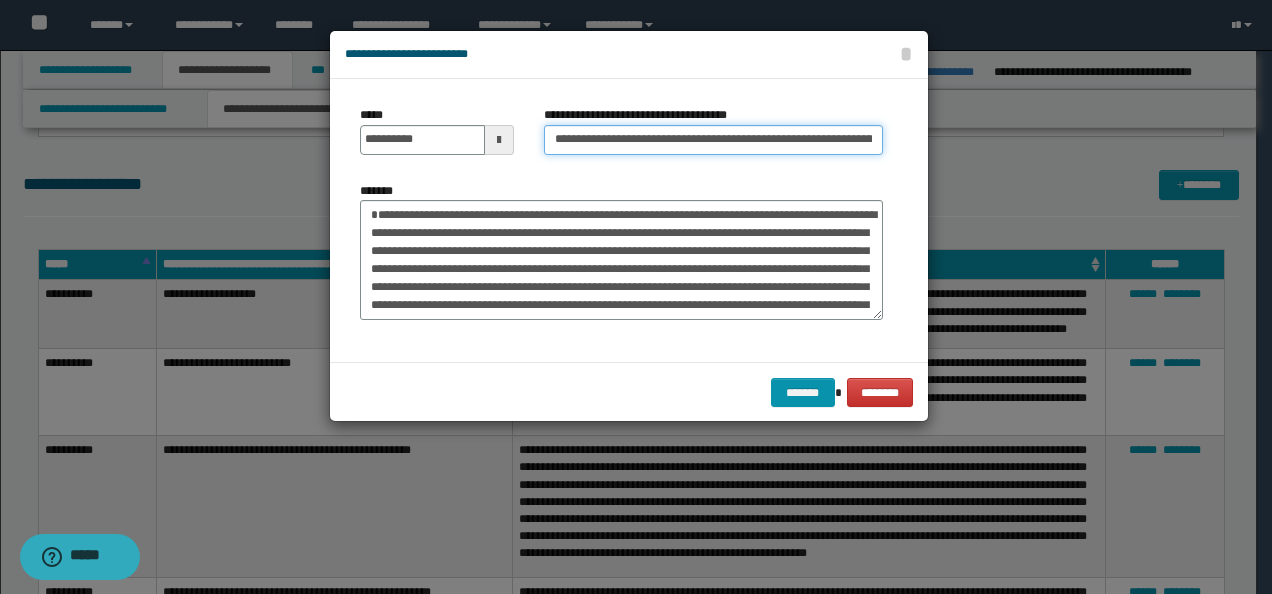 scroll, scrollTop: 0, scrollLeft: 140, axis: horizontal 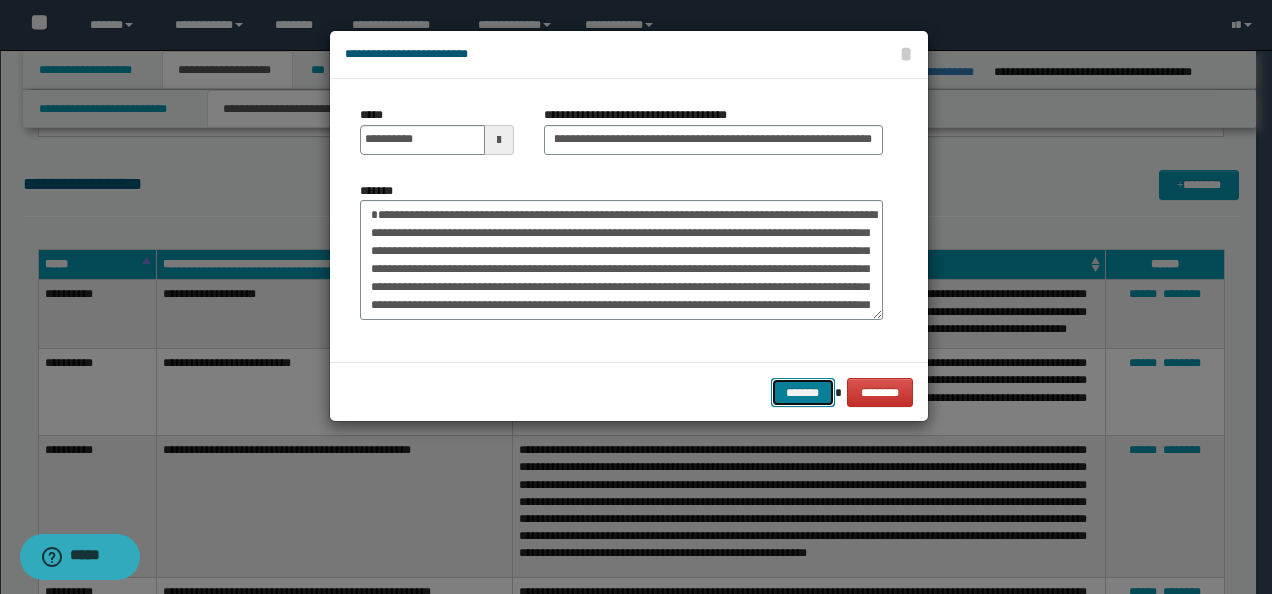 click on "*******" at bounding box center [803, 392] 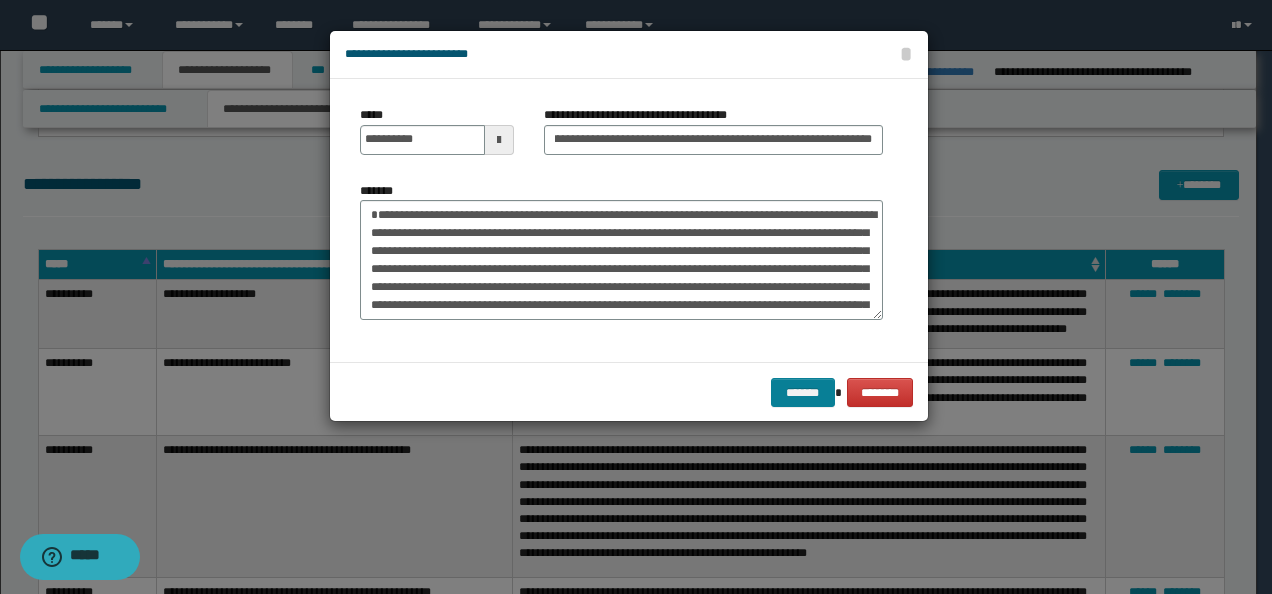 scroll, scrollTop: 0, scrollLeft: 0, axis: both 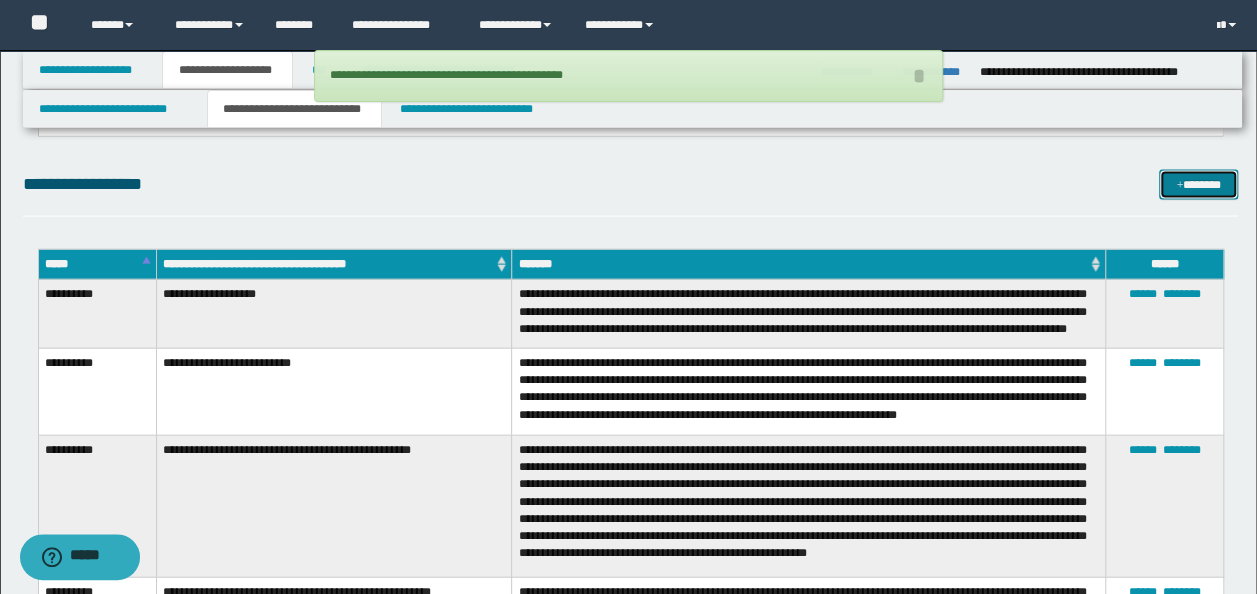 click on "*******" at bounding box center [1198, 184] 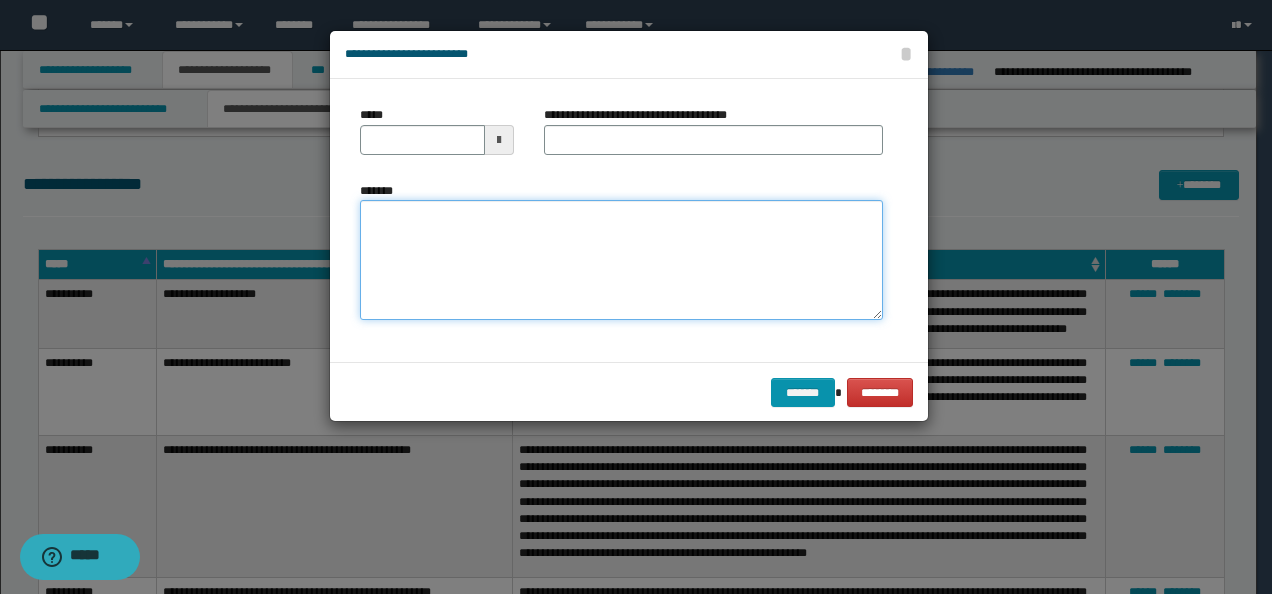click on "*******" at bounding box center (621, 259) 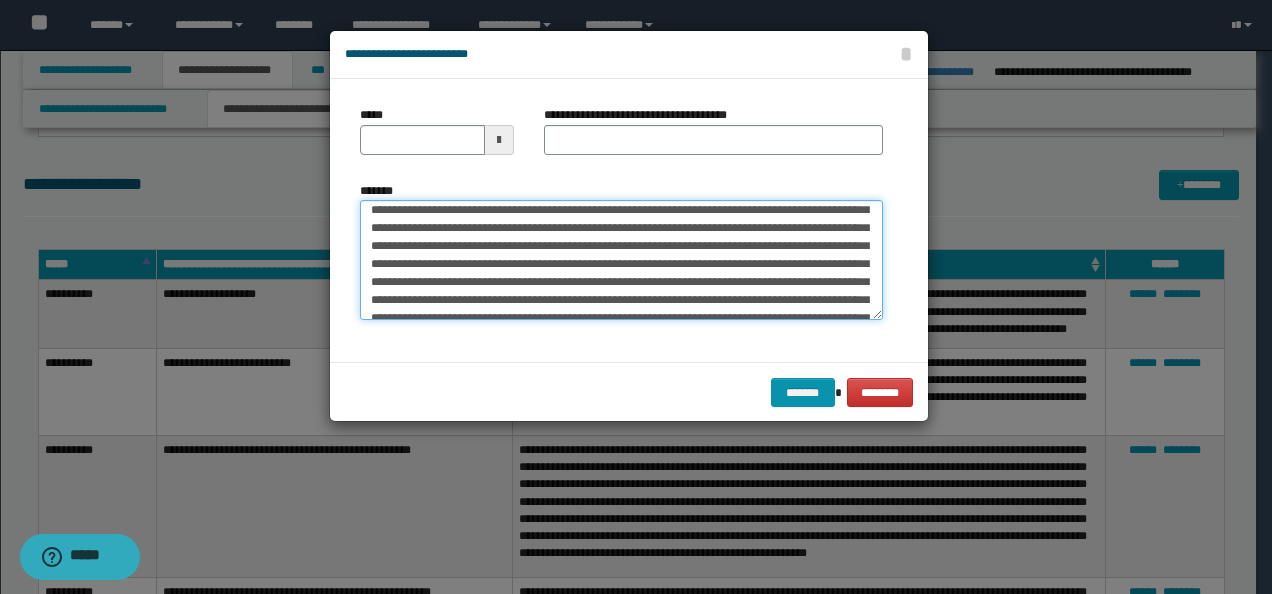 scroll, scrollTop: 0, scrollLeft: 0, axis: both 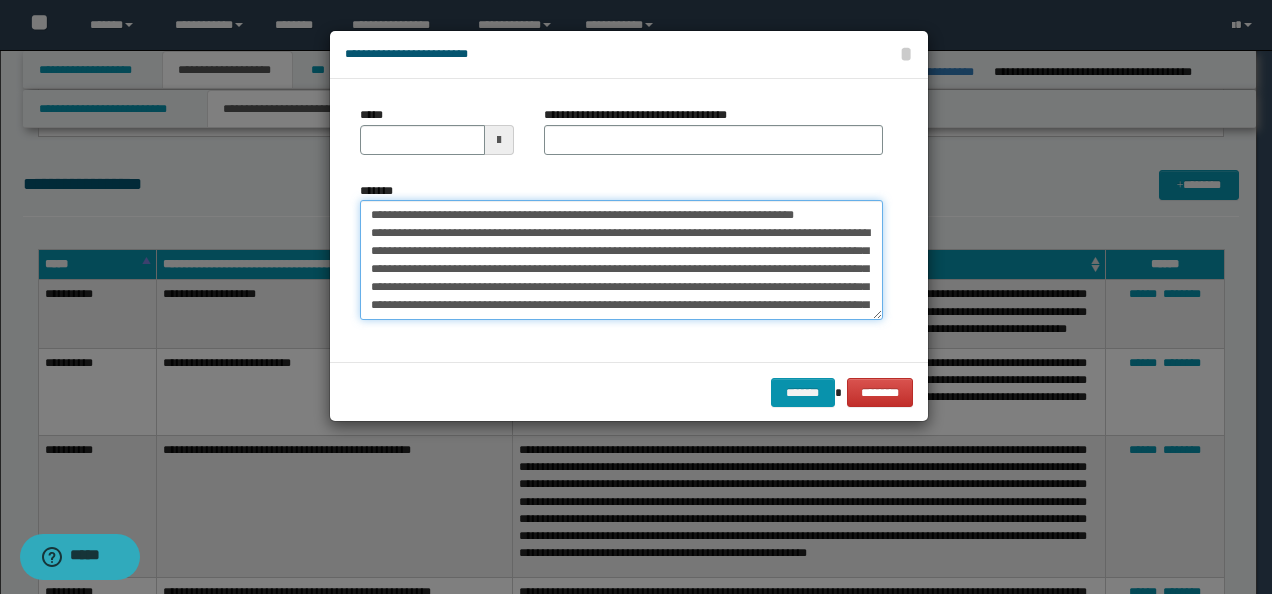 drag, startPoint x: 426, startPoint y: 208, endPoint x: 268, endPoint y: 198, distance: 158.31615 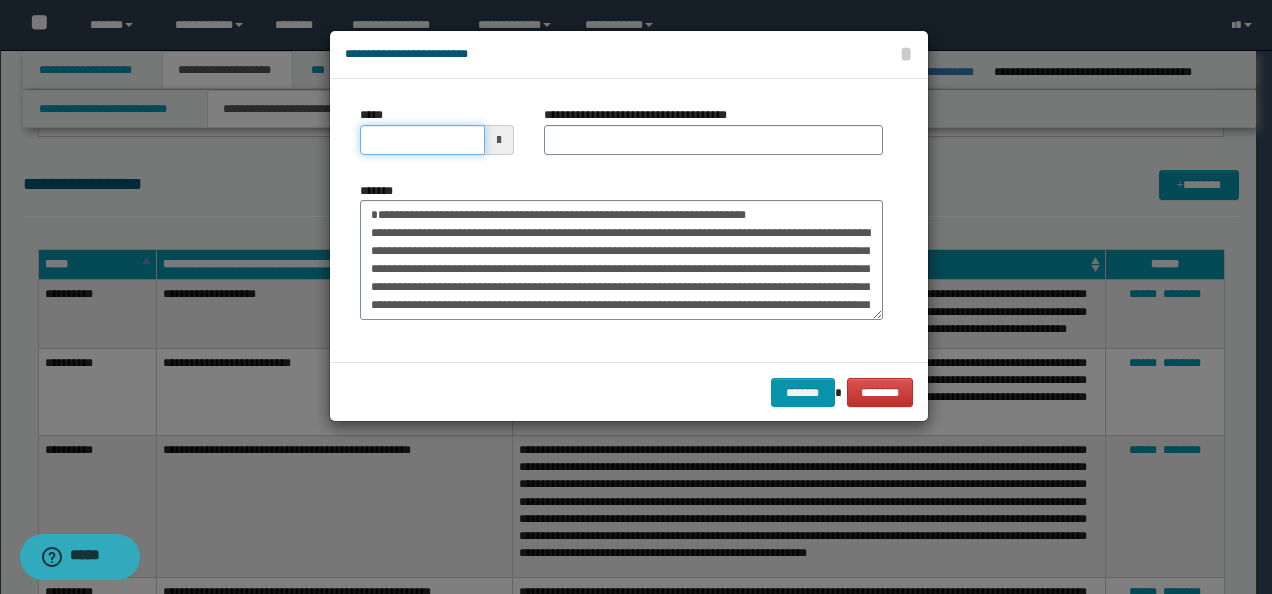 click on "*****" at bounding box center (422, 140) 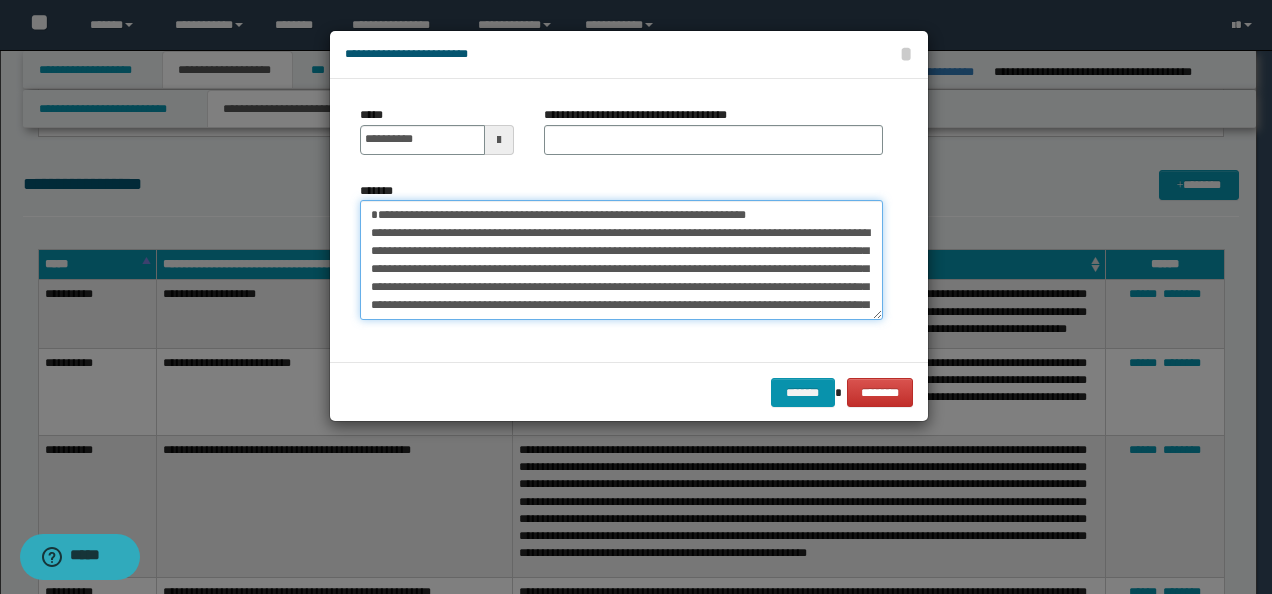 drag, startPoint x: 840, startPoint y: 216, endPoint x: 712, endPoint y: 159, distance: 140.11781 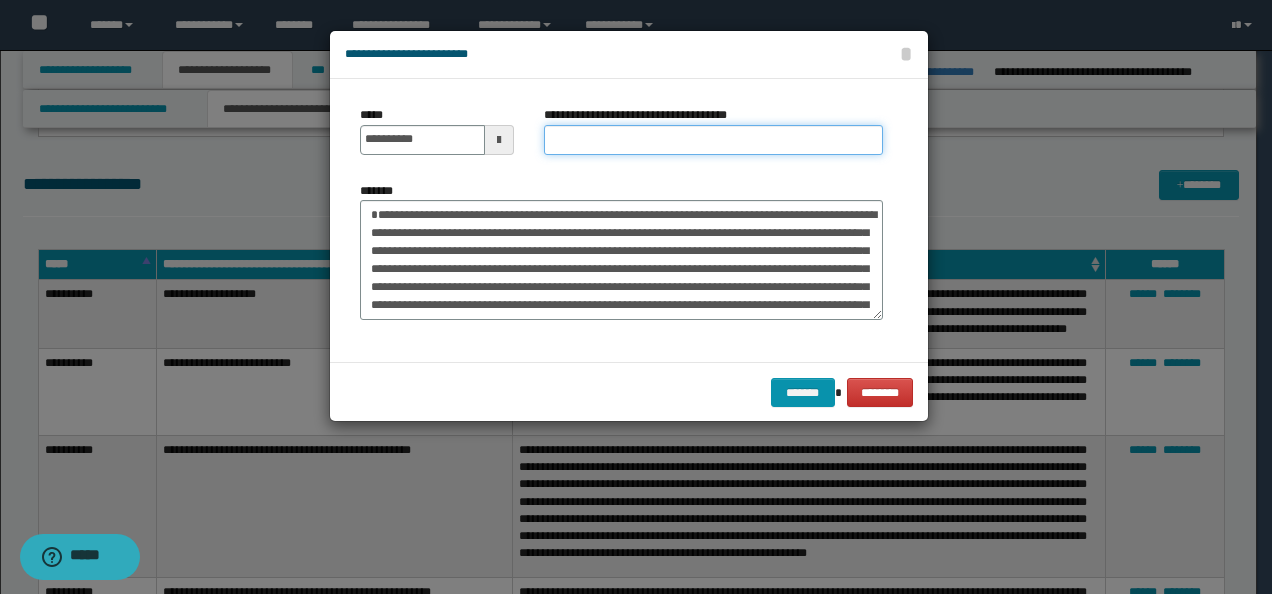 click on "**********" at bounding box center (713, 140) 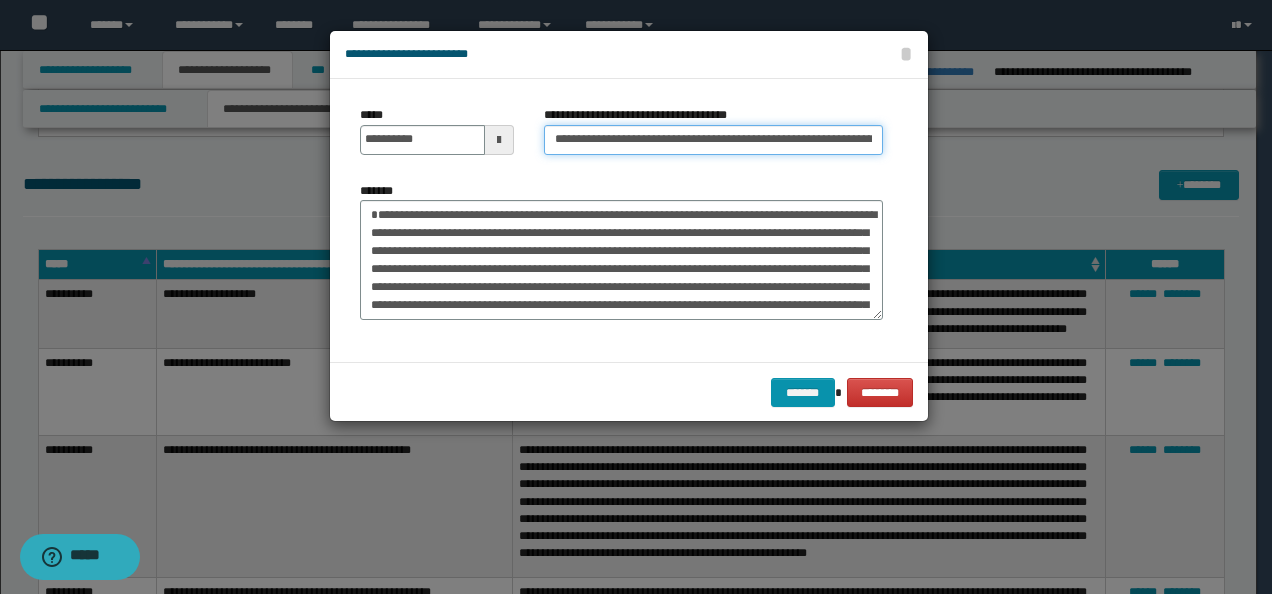 scroll, scrollTop: 0, scrollLeft: 140, axis: horizontal 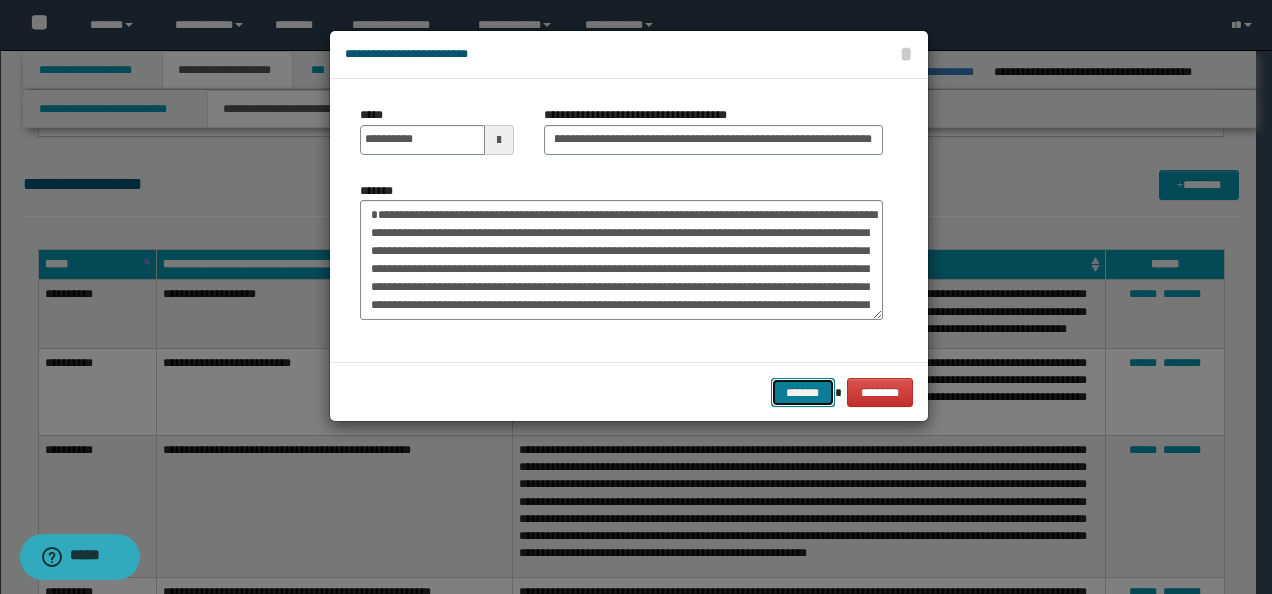 click on "*******" at bounding box center [803, 392] 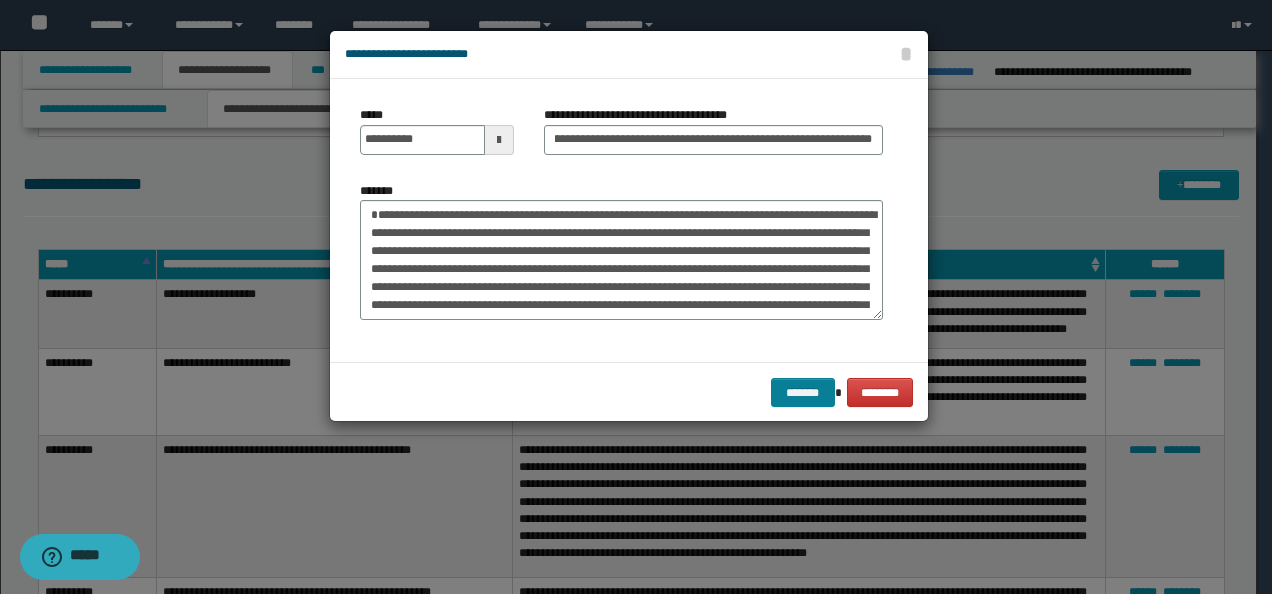 scroll, scrollTop: 0, scrollLeft: 0, axis: both 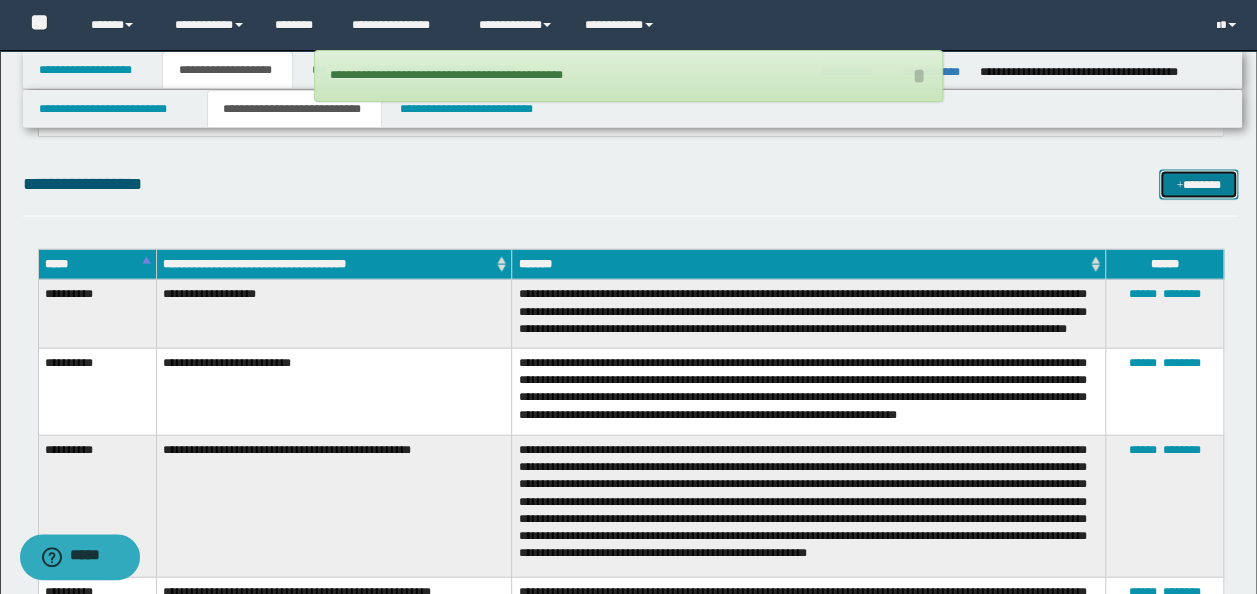click on "*******" at bounding box center (1198, 184) 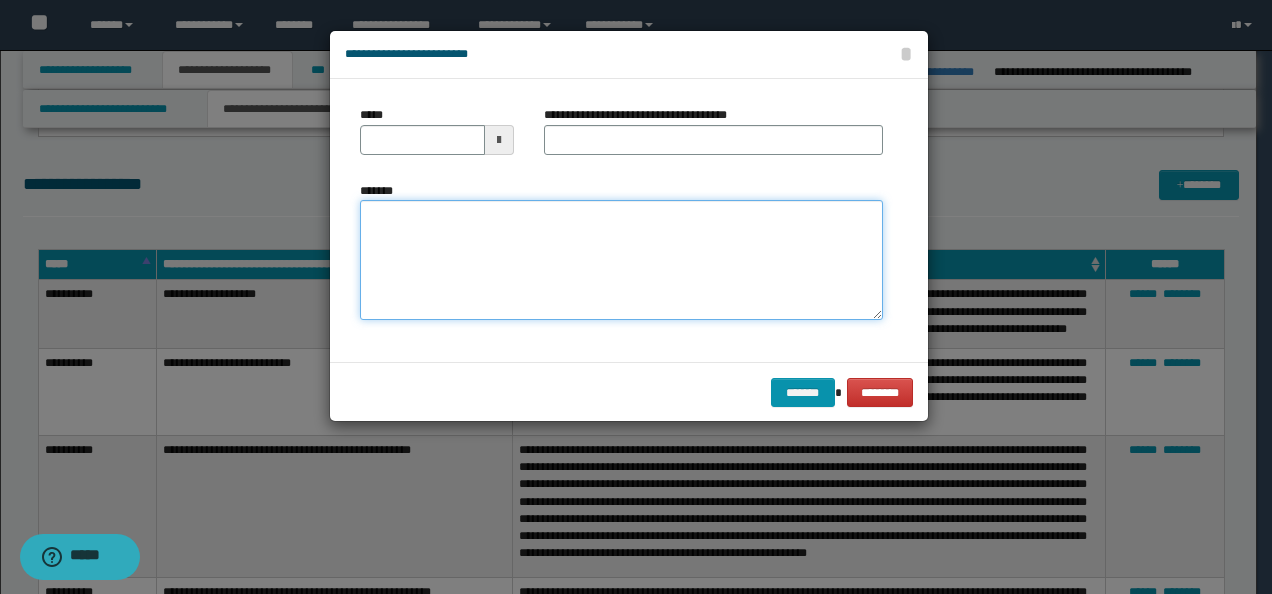 click on "*******" at bounding box center [621, 259] 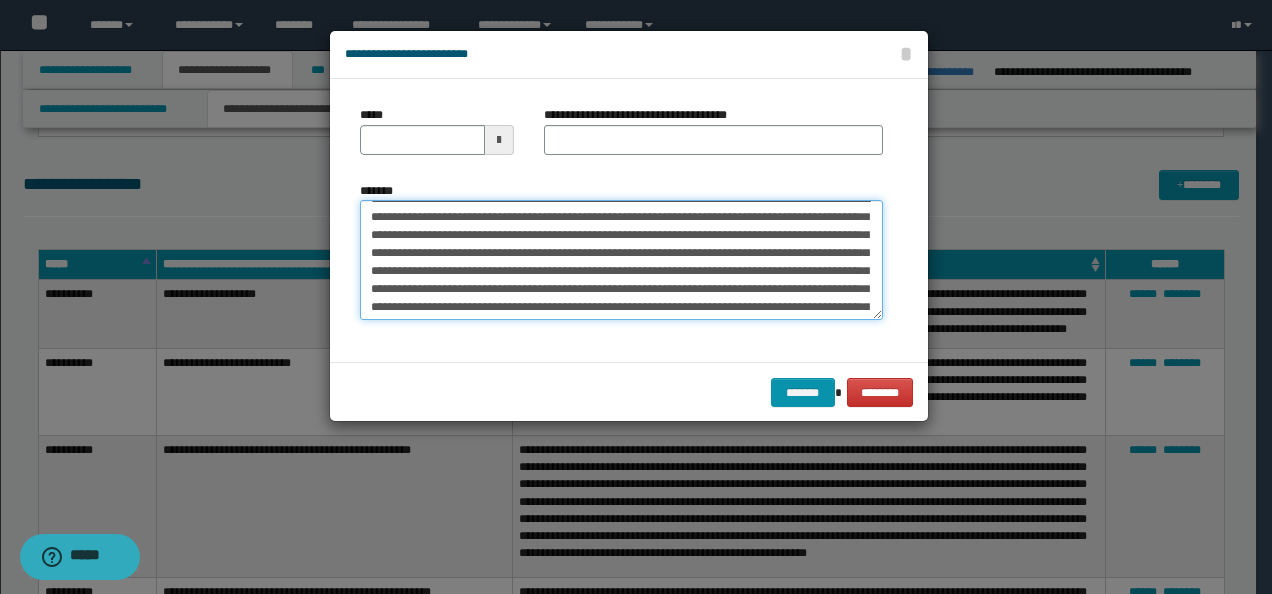 scroll, scrollTop: 0, scrollLeft: 0, axis: both 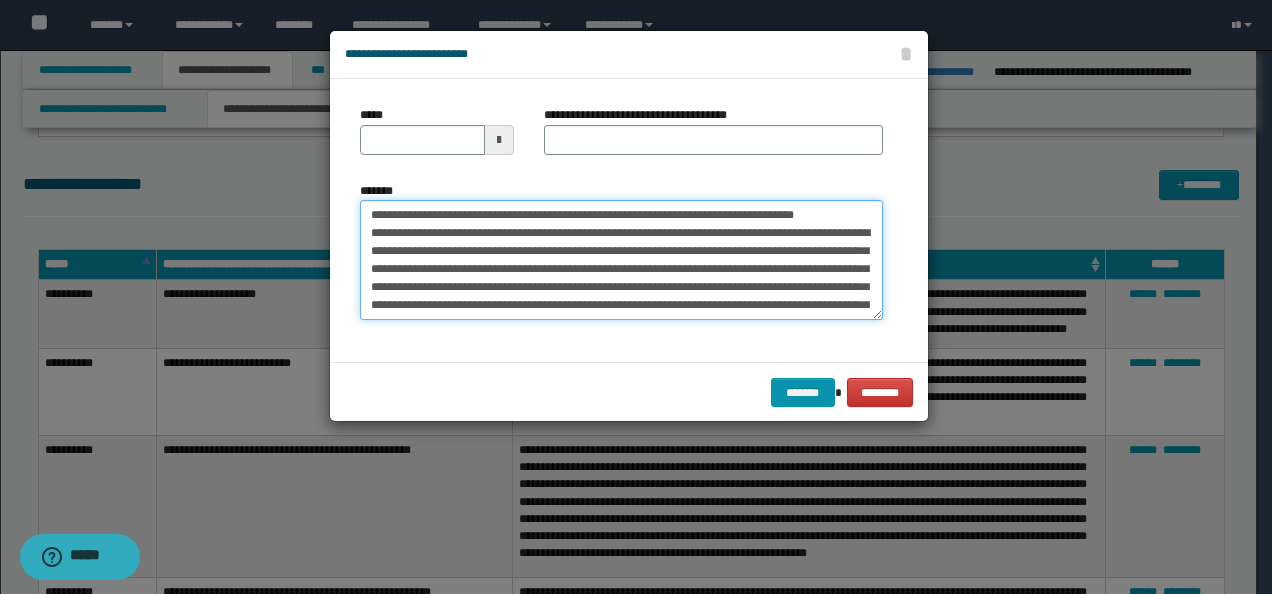drag, startPoint x: 431, startPoint y: 213, endPoint x: 426, endPoint y: 178, distance: 35.35534 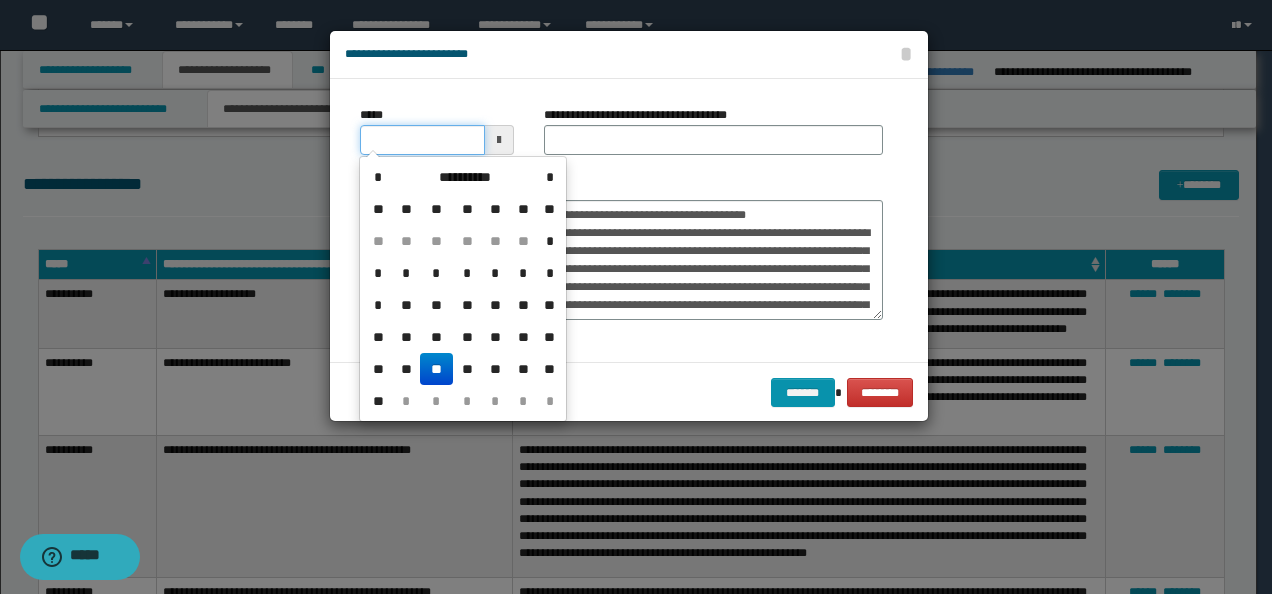 click on "*****" at bounding box center [422, 140] 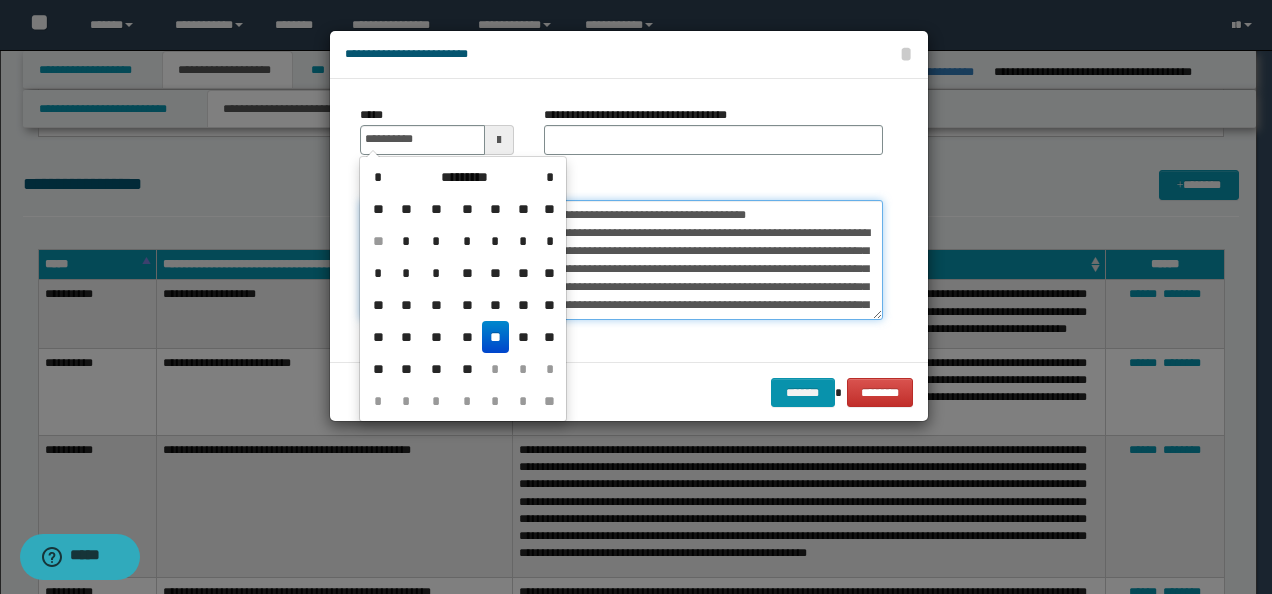 click on "**********" at bounding box center [621, 259] 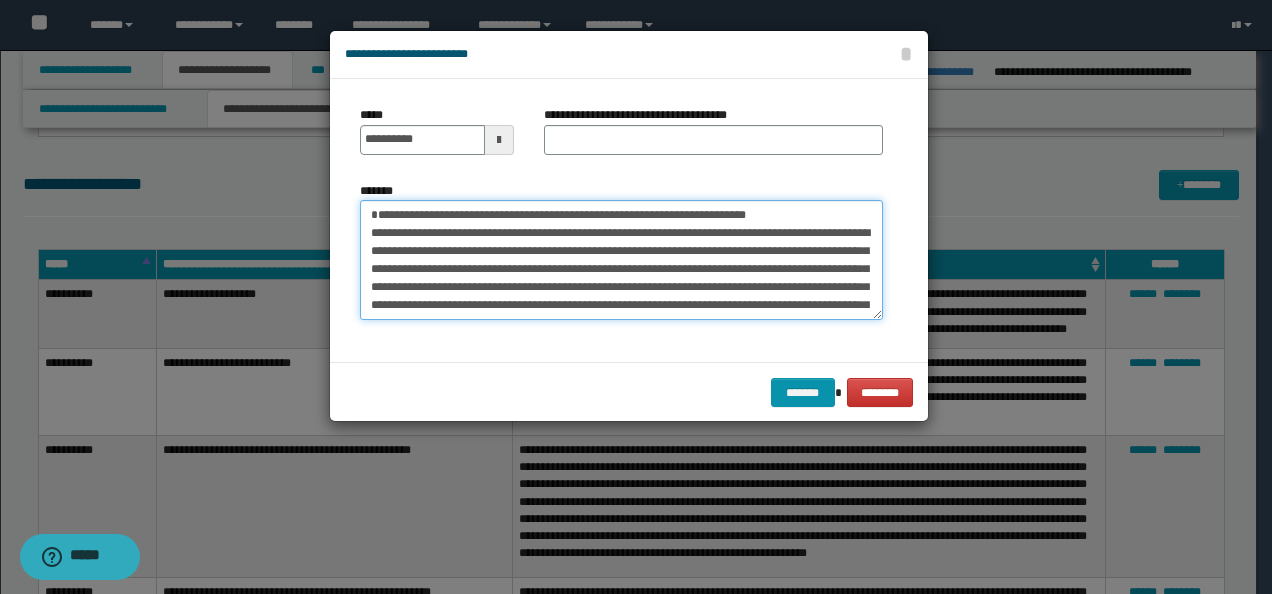 drag, startPoint x: 858, startPoint y: 210, endPoint x: 324, endPoint y: 206, distance: 534.01495 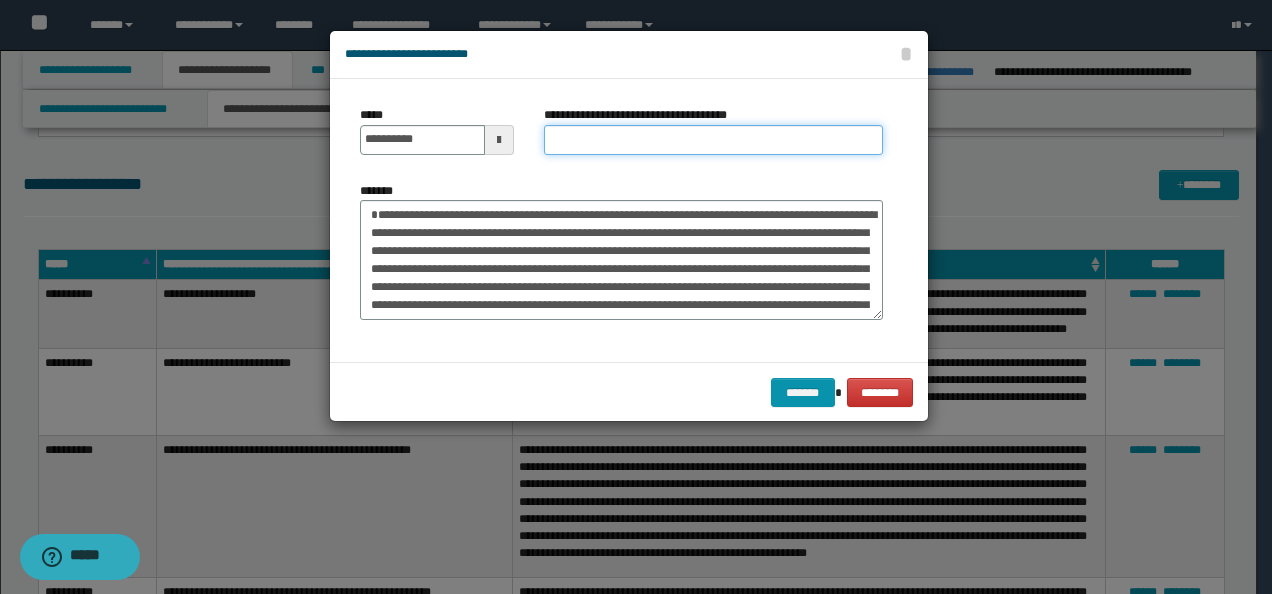 click on "**********" at bounding box center (713, 140) 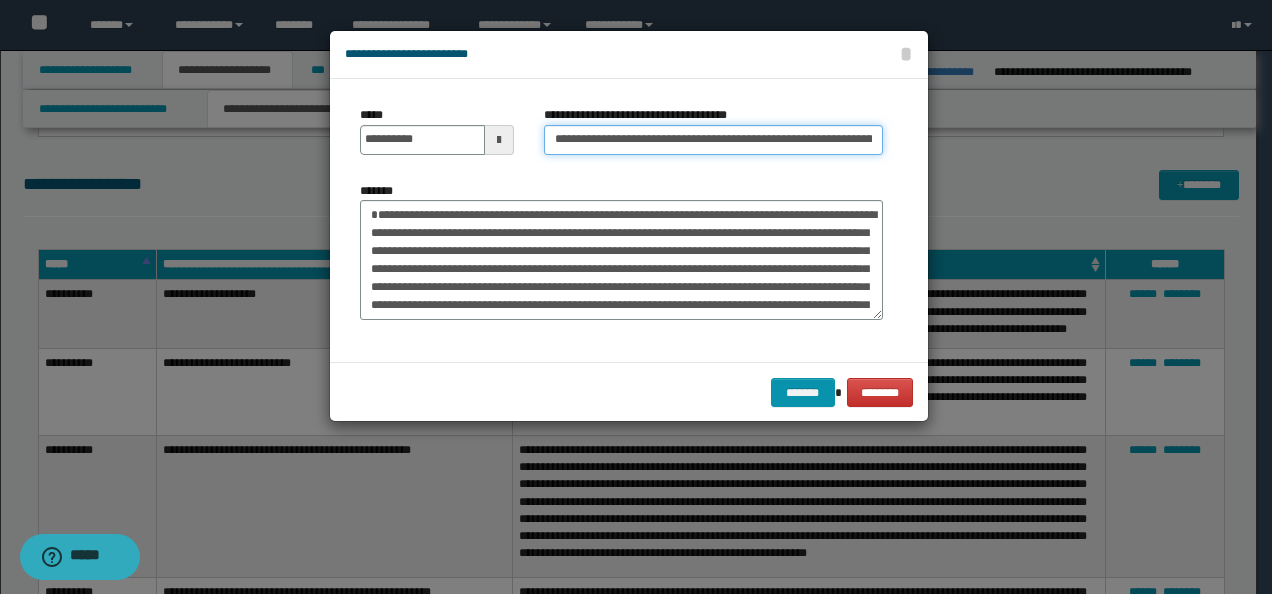 scroll, scrollTop: 0, scrollLeft: 140, axis: horizontal 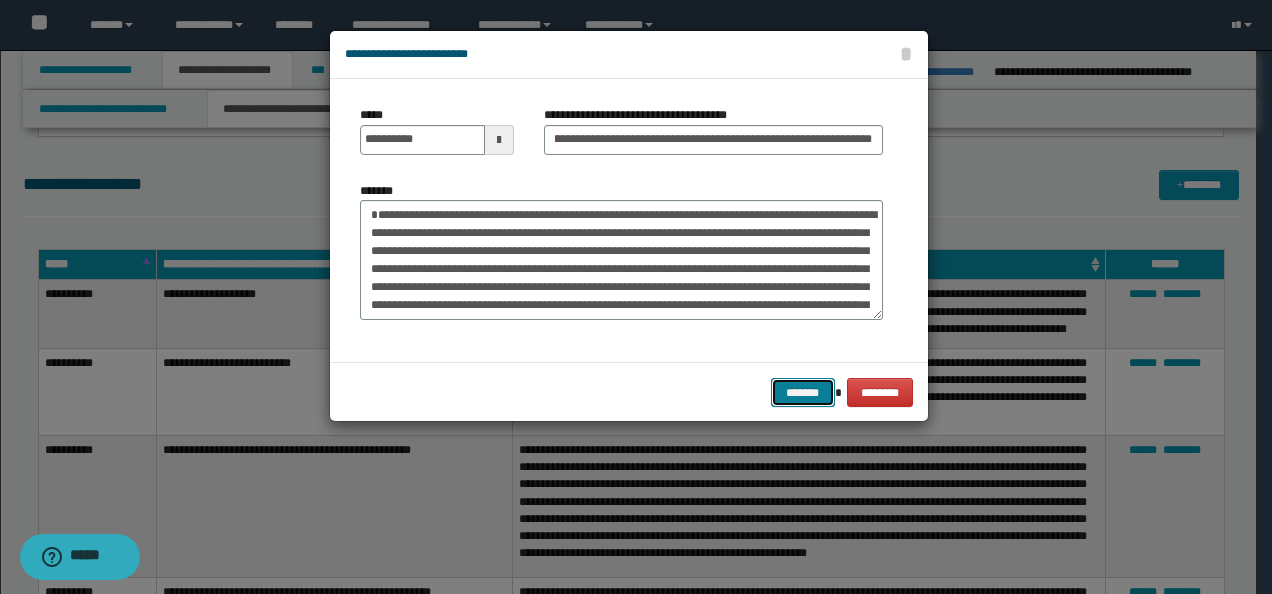 click on "*******" at bounding box center [803, 392] 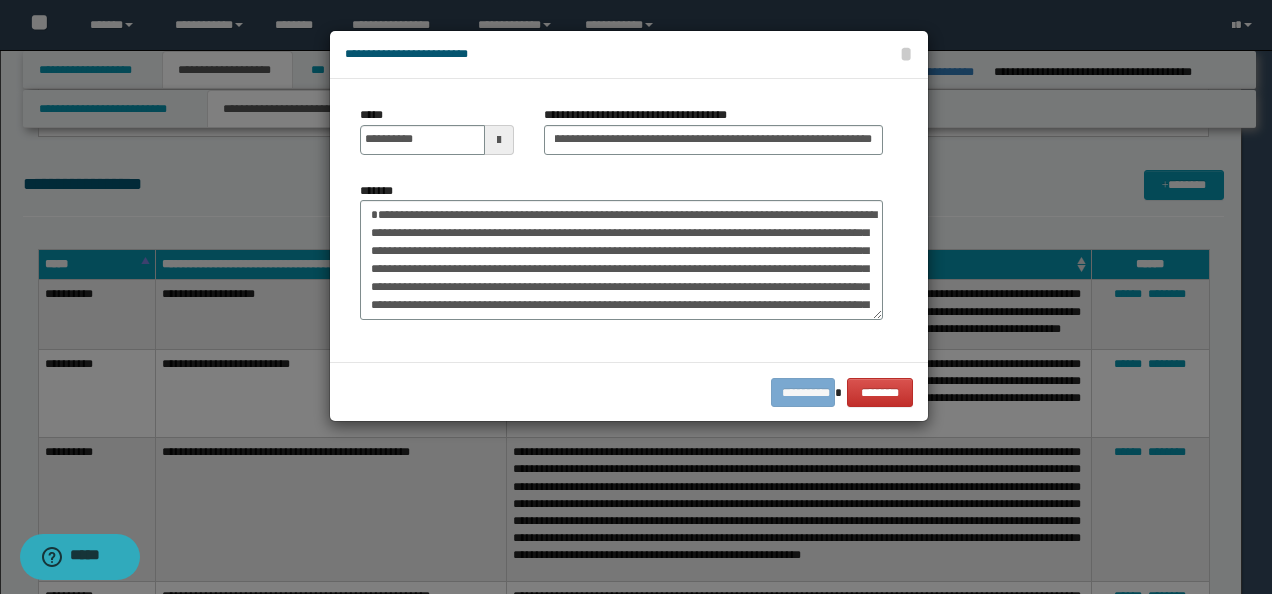 scroll, scrollTop: 0, scrollLeft: 0, axis: both 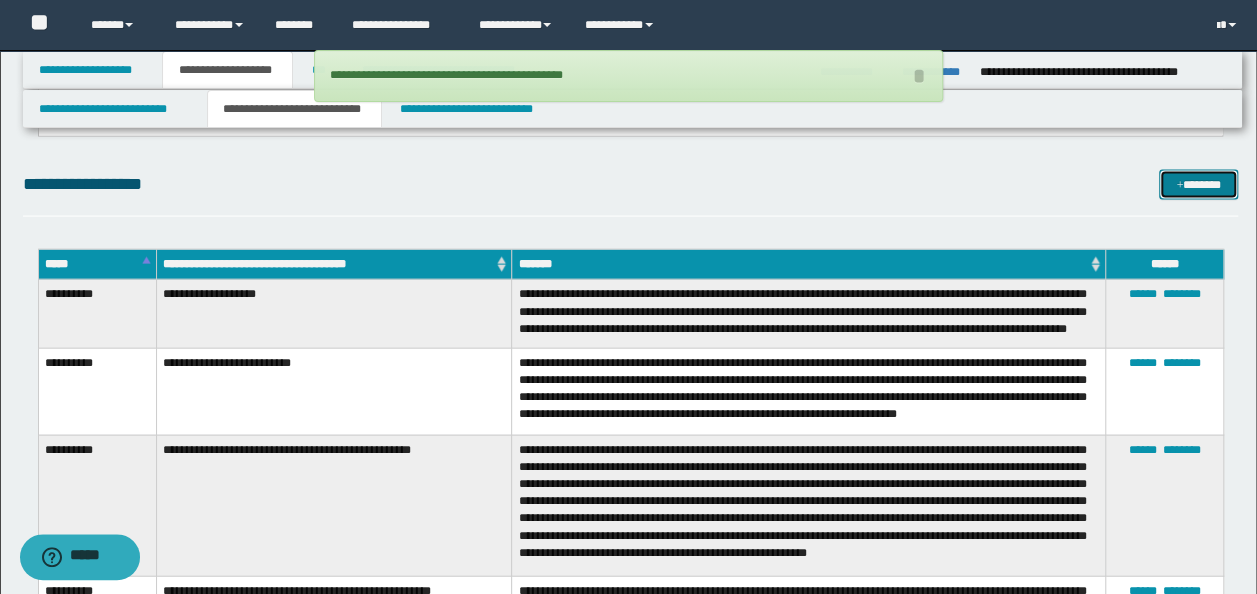 click on "*******" at bounding box center [1198, 184] 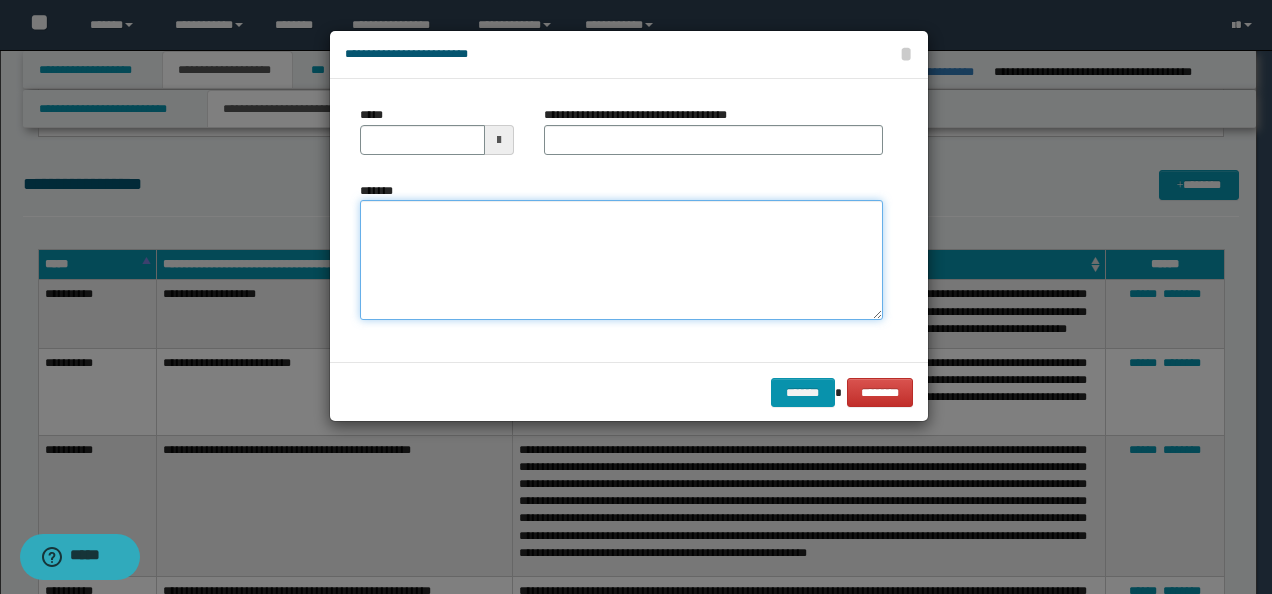 click on "*******" at bounding box center [621, 259] 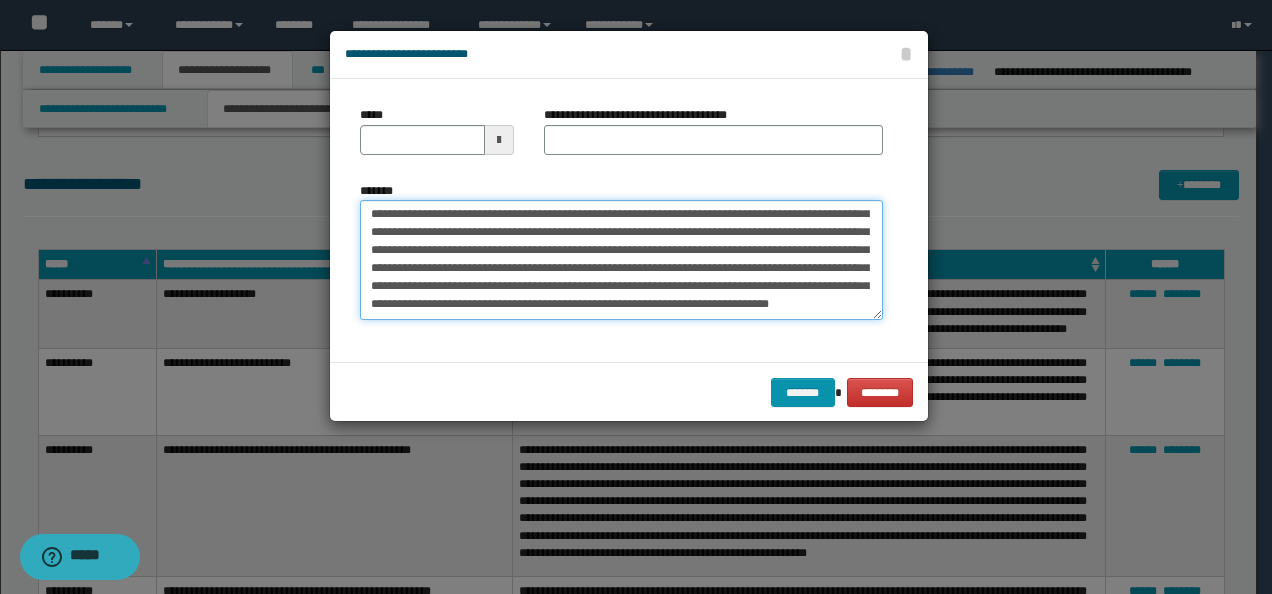 scroll, scrollTop: 0, scrollLeft: 0, axis: both 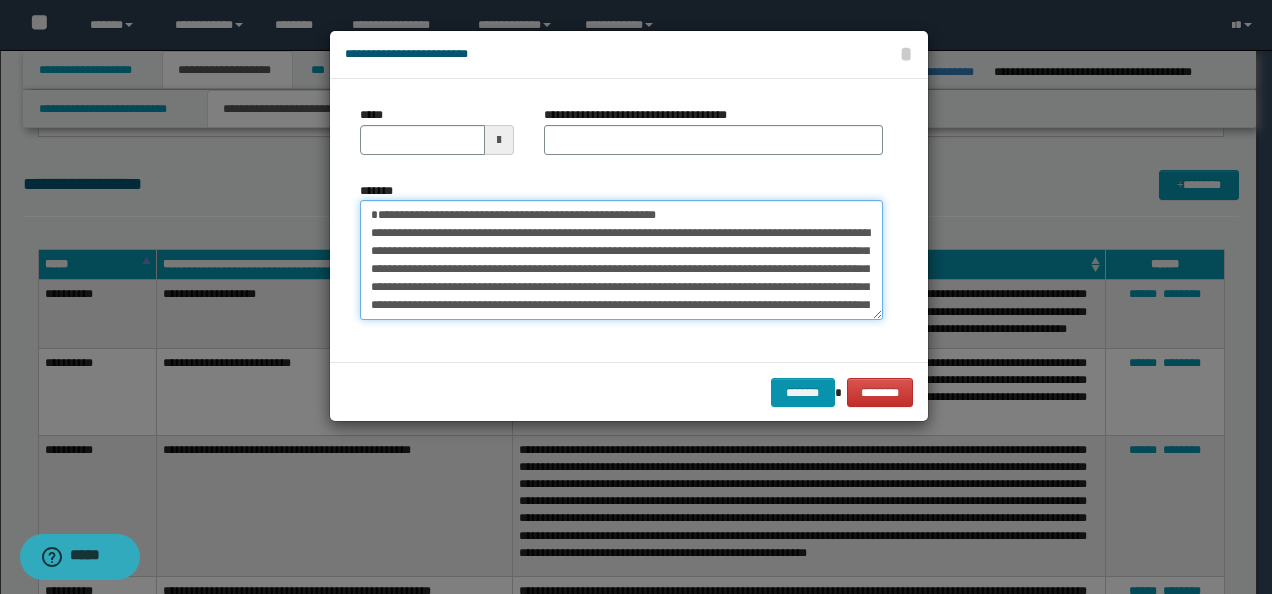 drag, startPoint x: 434, startPoint y: 230, endPoint x: 287, endPoint y: 144, distance: 170.30855 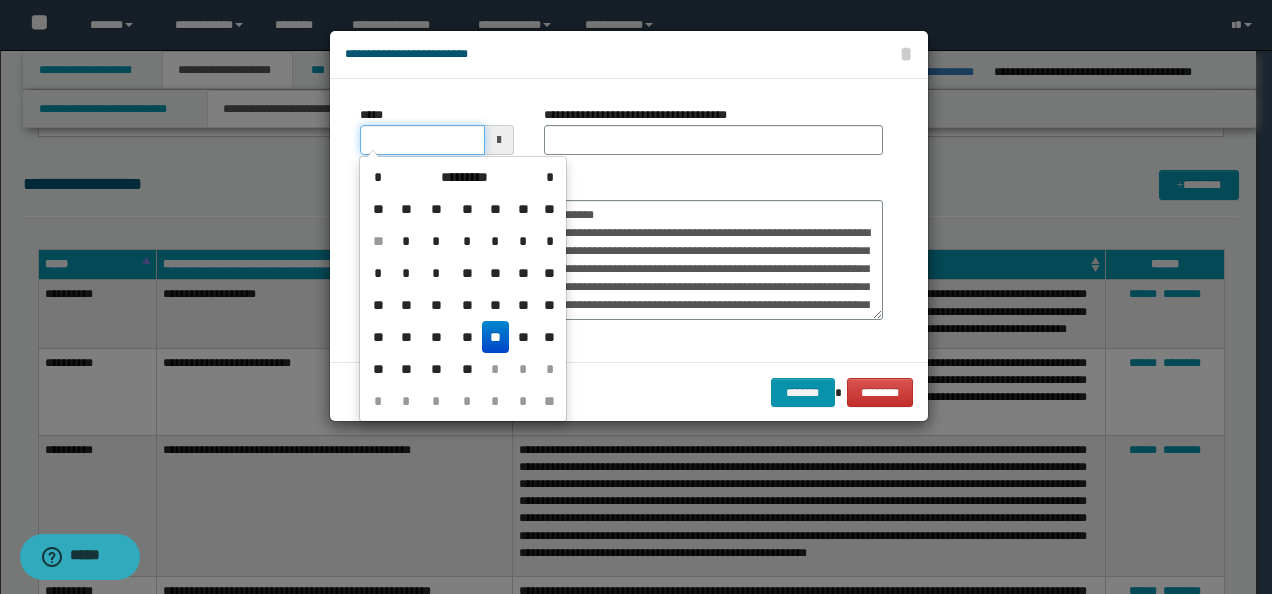 drag, startPoint x: 368, startPoint y: 133, endPoint x: 418, endPoint y: 146, distance: 51.662365 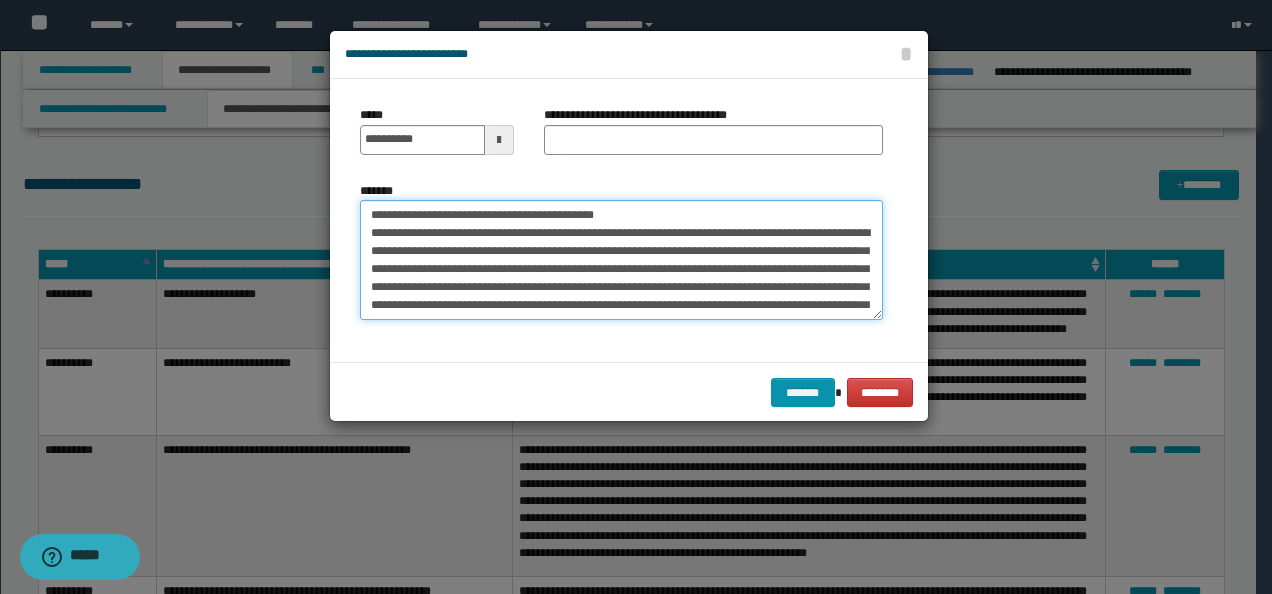 drag, startPoint x: 646, startPoint y: 216, endPoint x: 520, endPoint y: 184, distance: 130 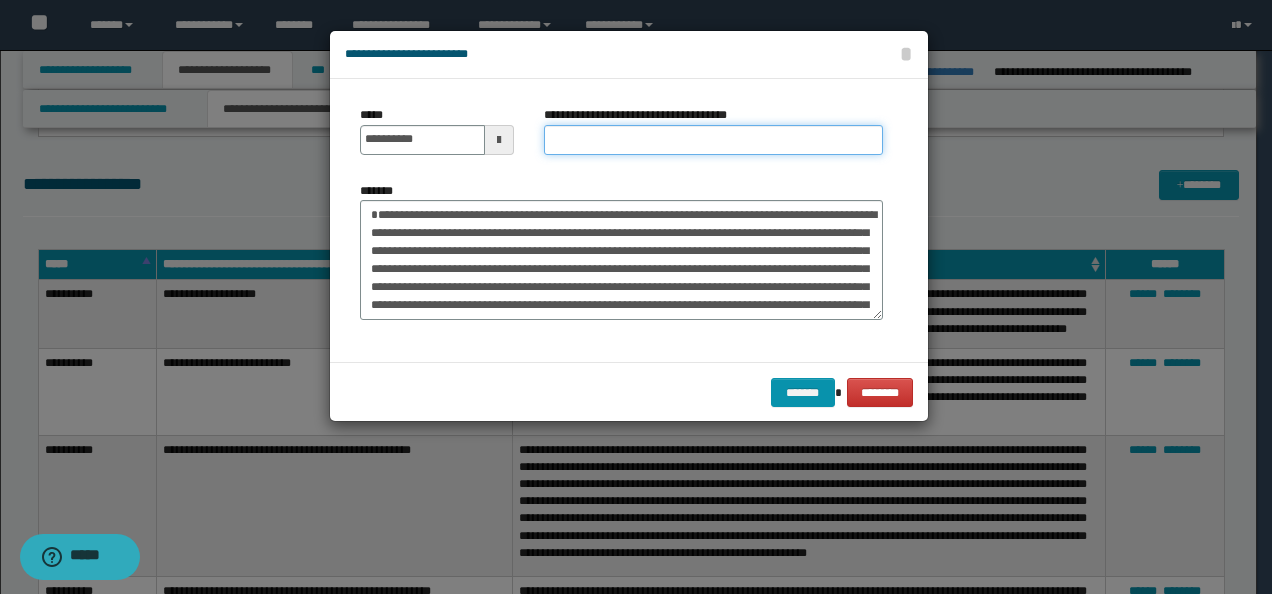 click on "**********" at bounding box center [713, 140] 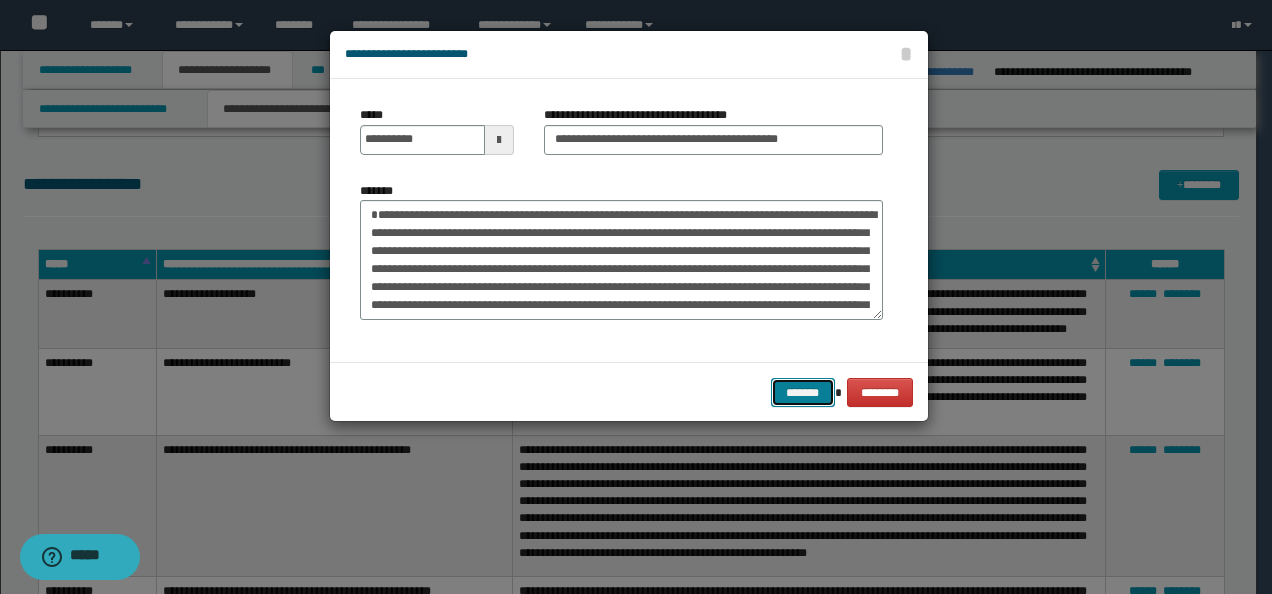 click on "*******" at bounding box center (803, 392) 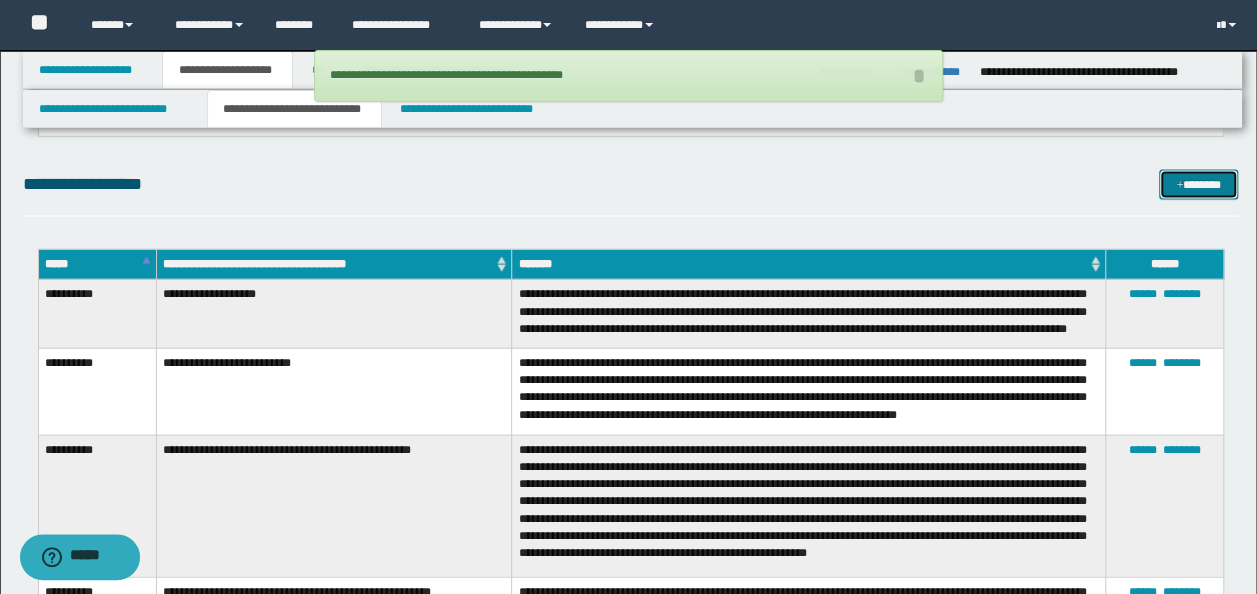 click at bounding box center [1179, 186] 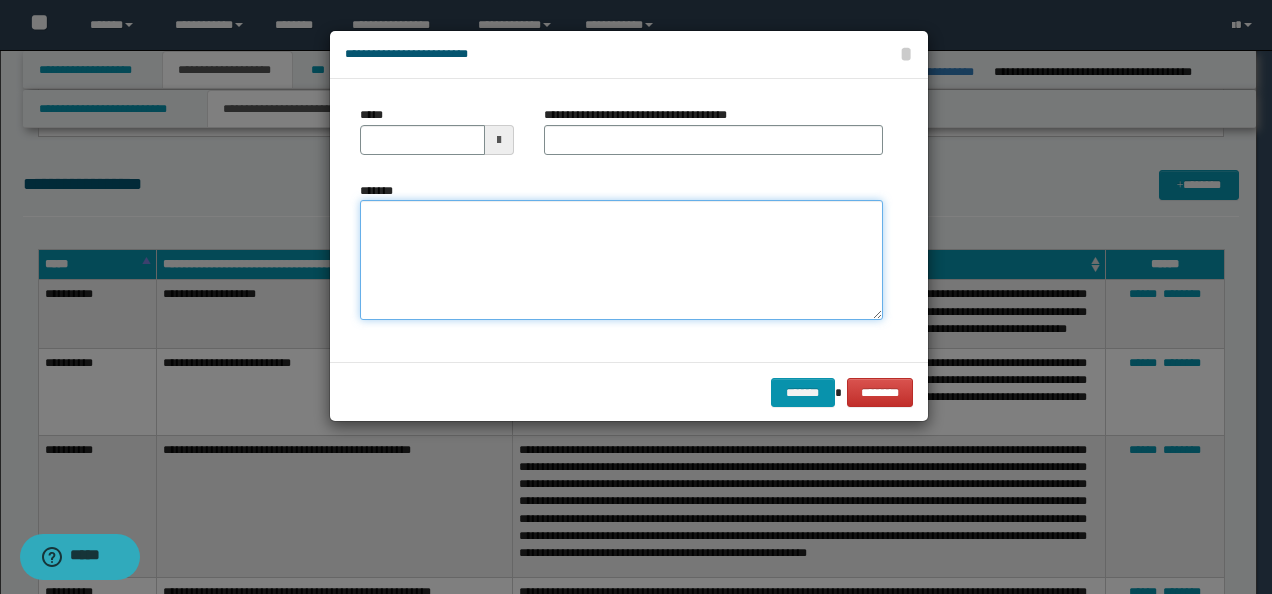 click on "*******" at bounding box center [621, 259] 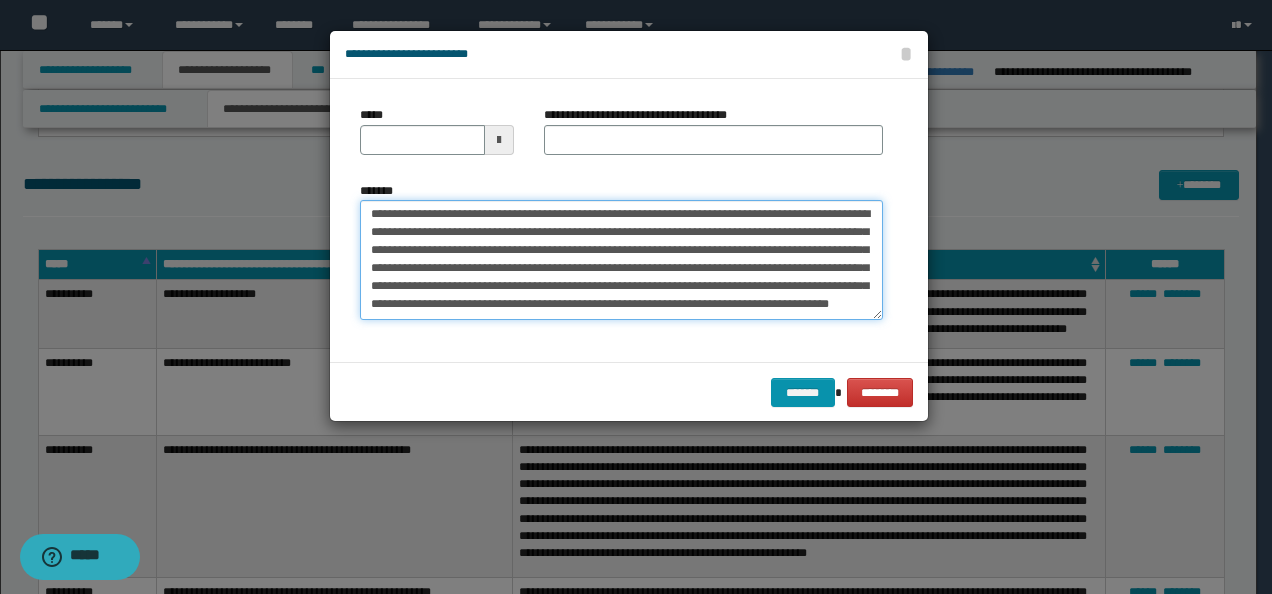 scroll, scrollTop: 0, scrollLeft: 0, axis: both 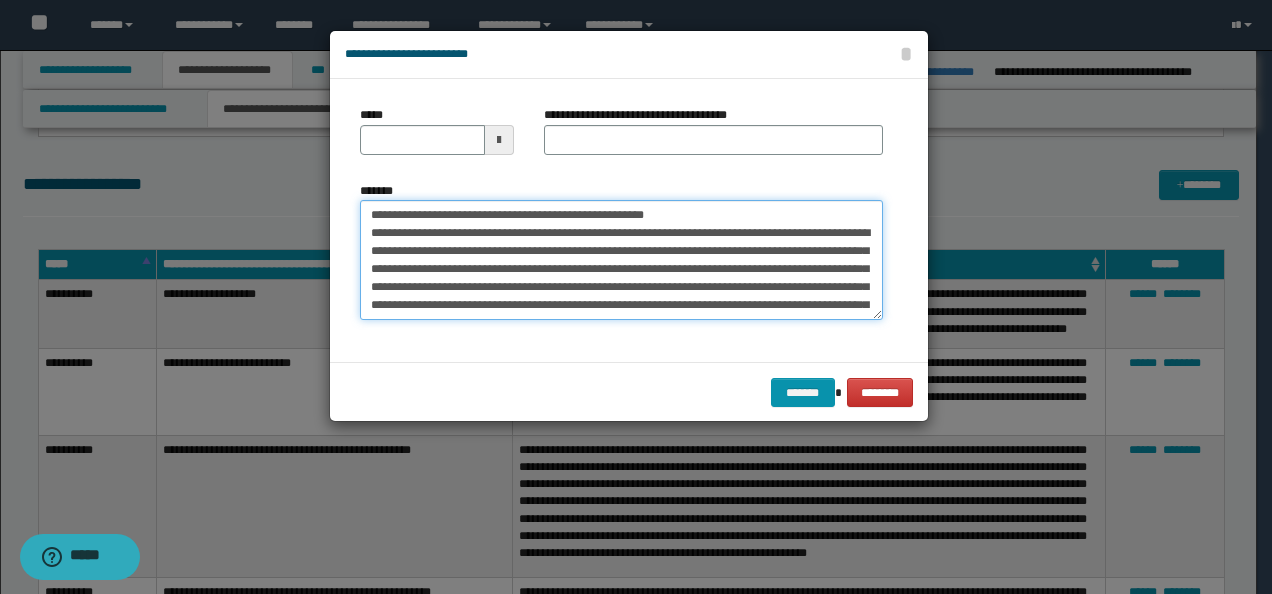 drag, startPoint x: 434, startPoint y: 214, endPoint x: 290, endPoint y: 181, distance: 147.73286 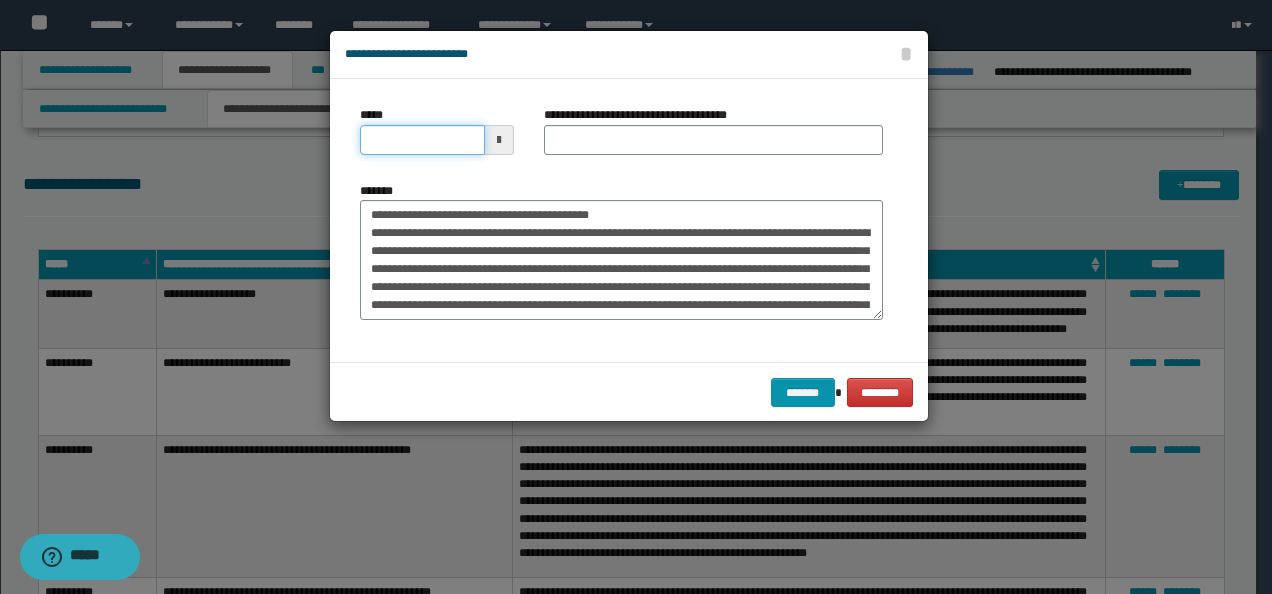 drag, startPoint x: 407, startPoint y: 138, endPoint x: 420, endPoint y: 134, distance: 13.601471 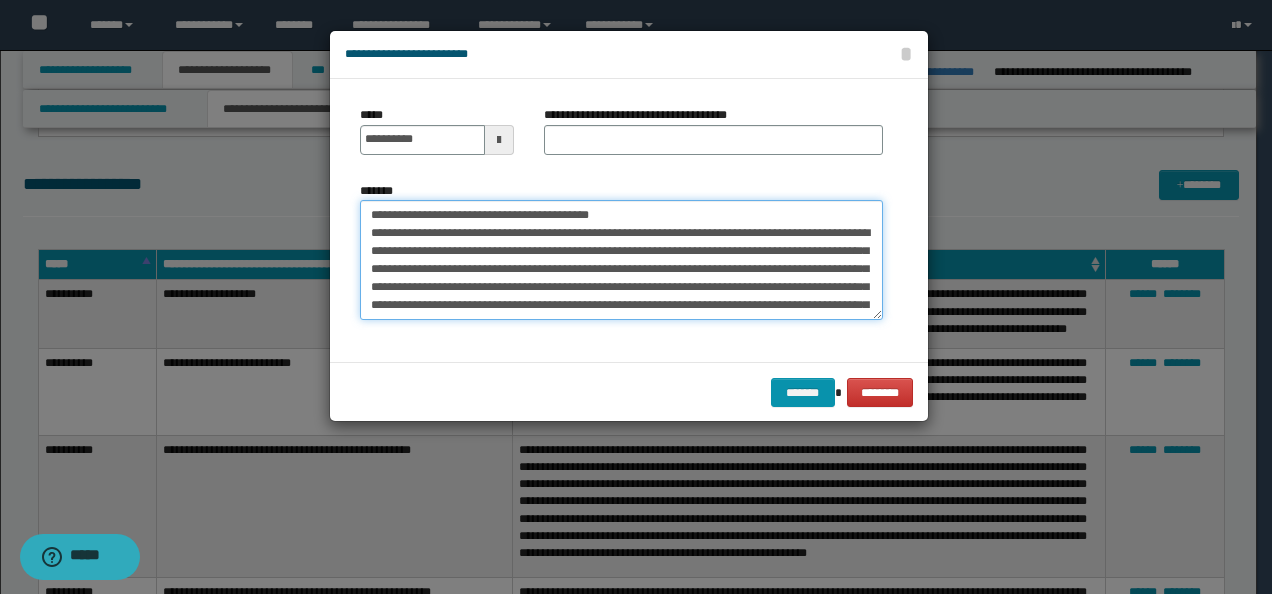drag, startPoint x: 534, startPoint y: 207, endPoint x: 438, endPoint y: 195, distance: 96.74709 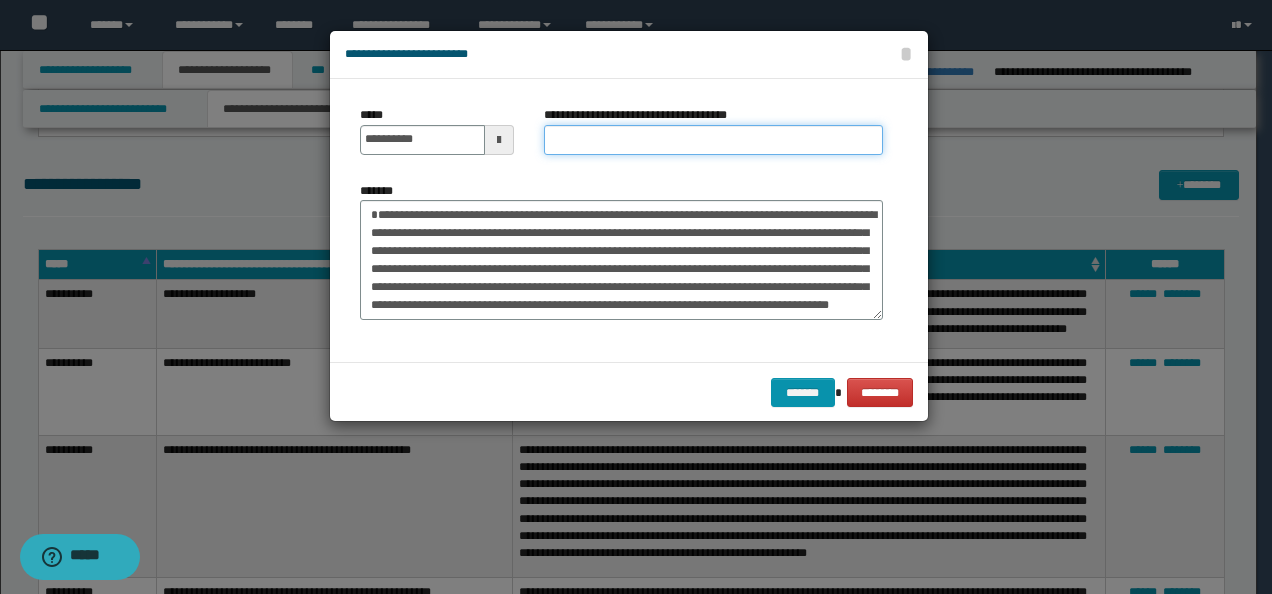 click on "**********" at bounding box center (713, 140) 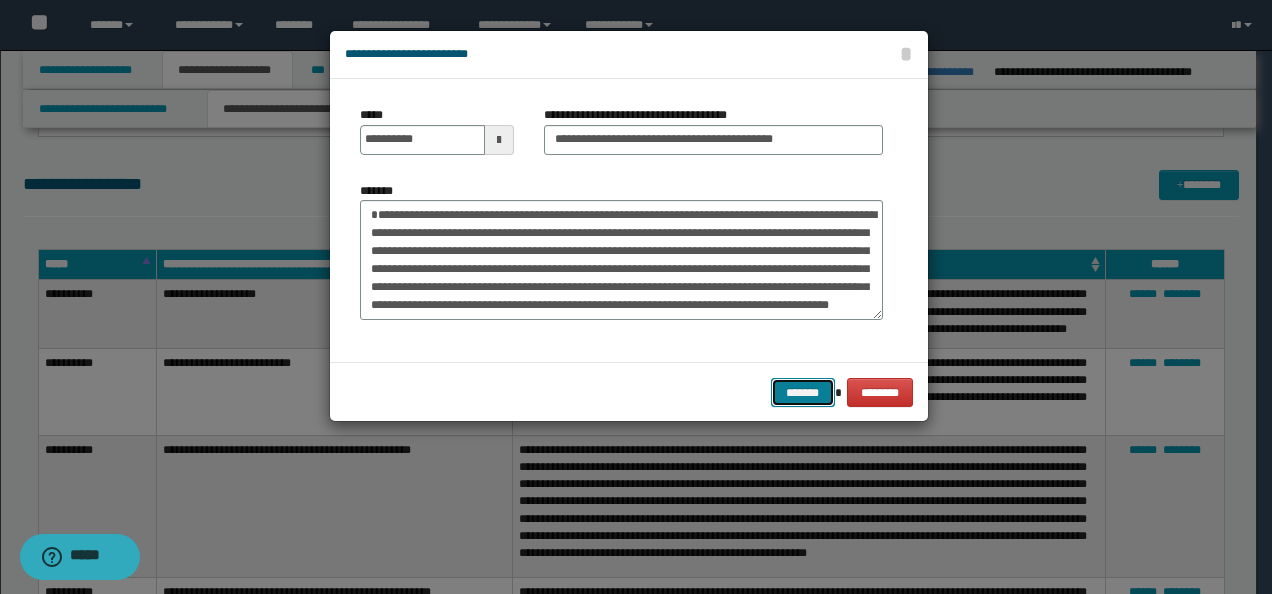 click on "*******" at bounding box center [803, 392] 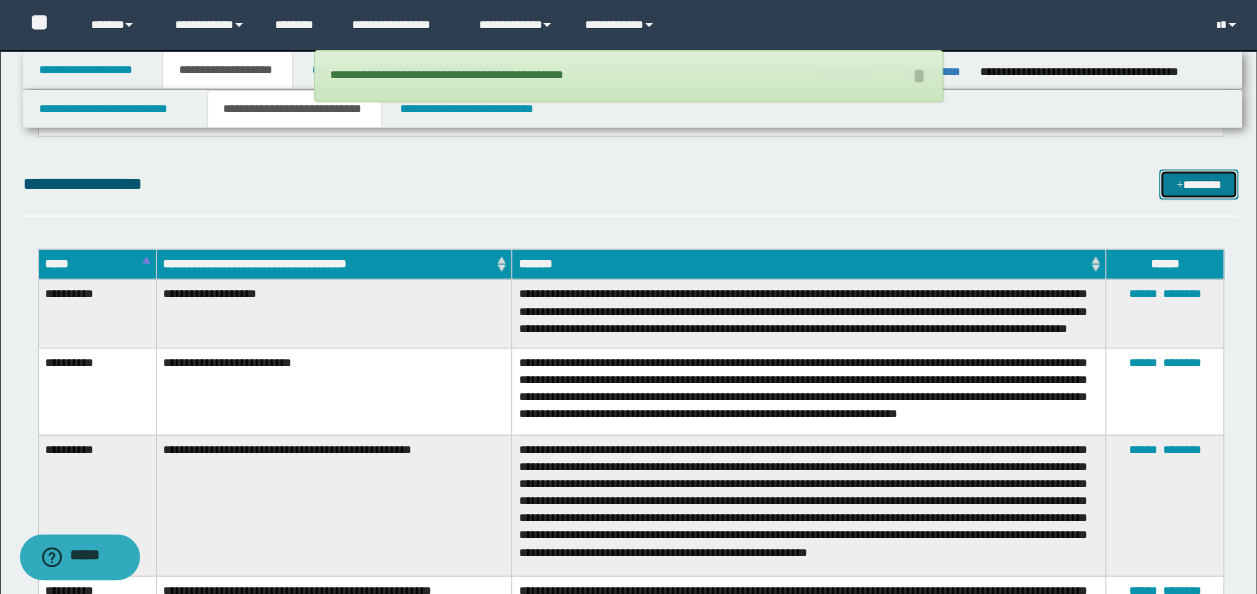 click on "*******" at bounding box center [1198, 184] 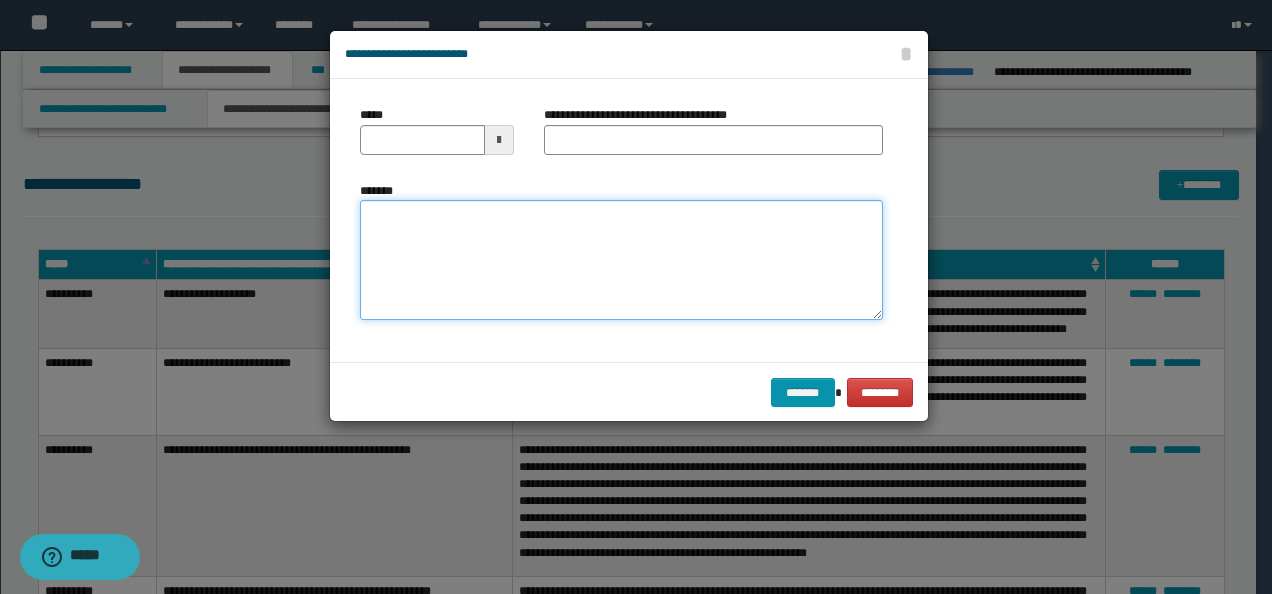click on "*******" at bounding box center (621, 259) 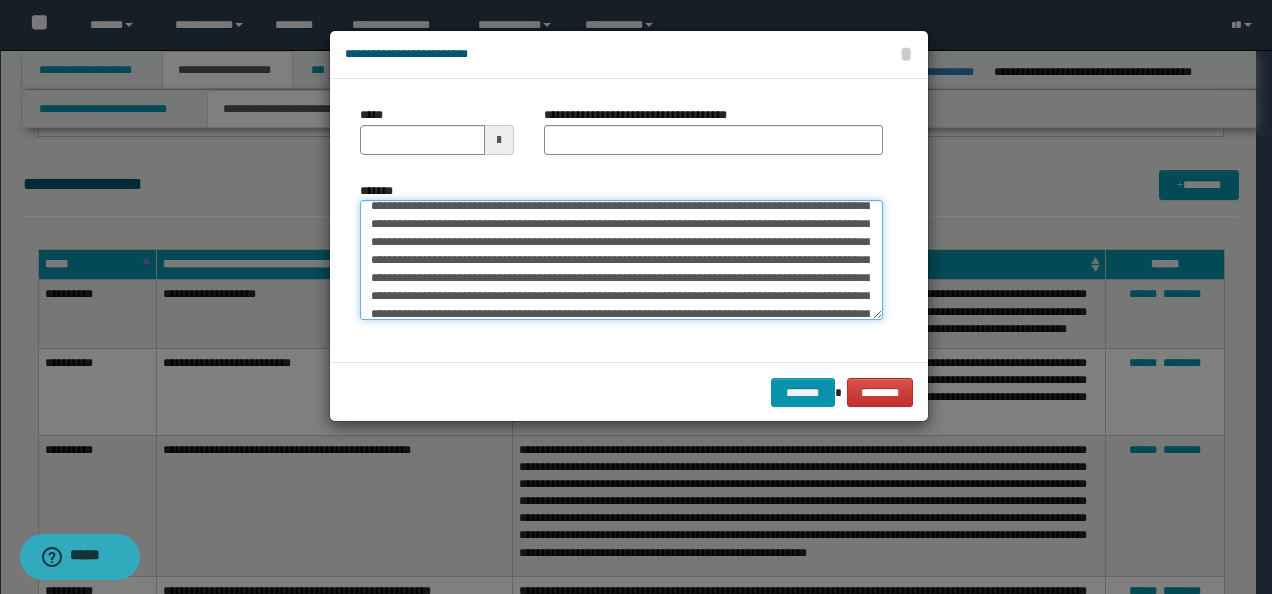 scroll, scrollTop: 0, scrollLeft: 0, axis: both 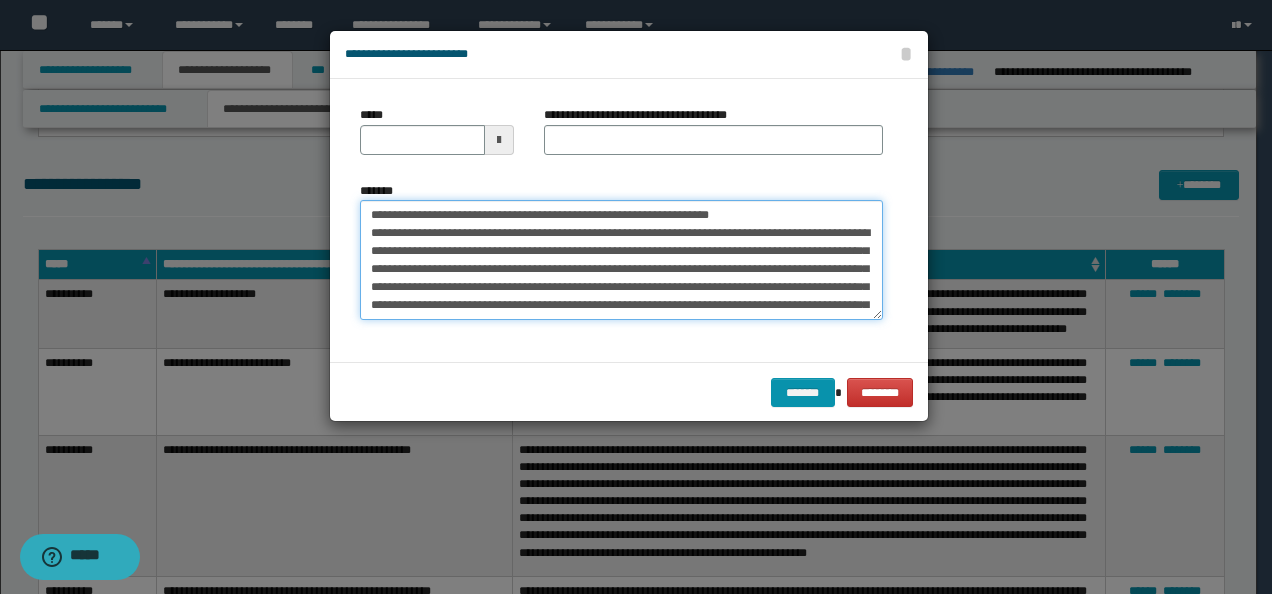 drag, startPoint x: 429, startPoint y: 210, endPoint x: 410, endPoint y: 159, distance: 54.42426 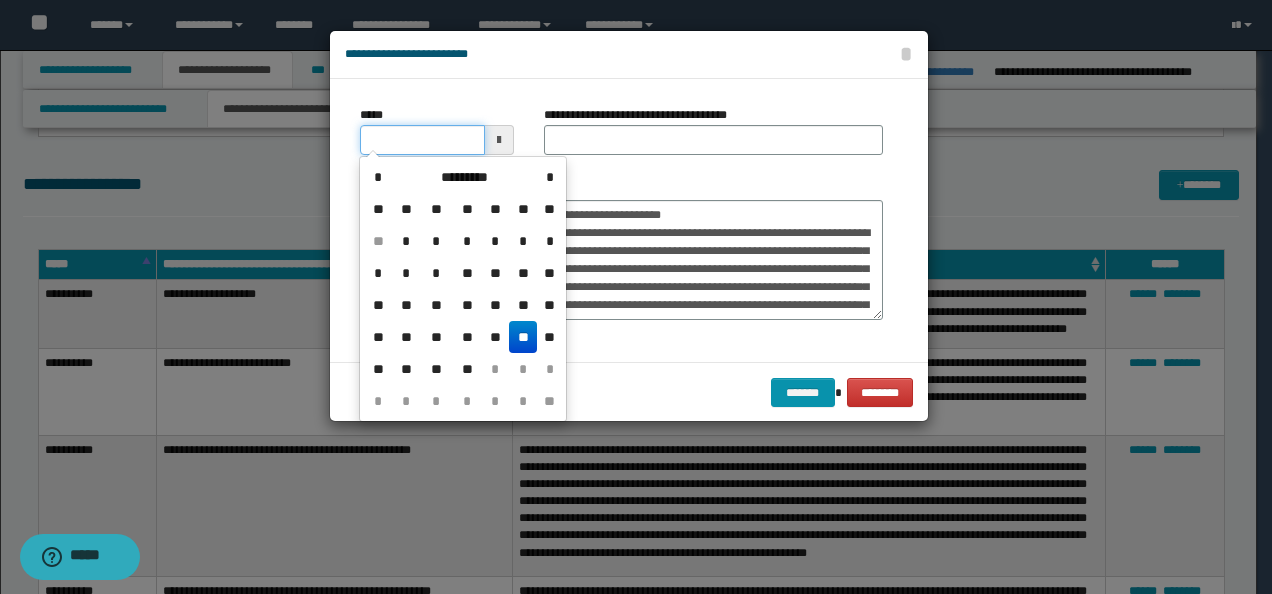 drag, startPoint x: 427, startPoint y: 136, endPoint x: 578, endPoint y: 175, distance: 155.95512 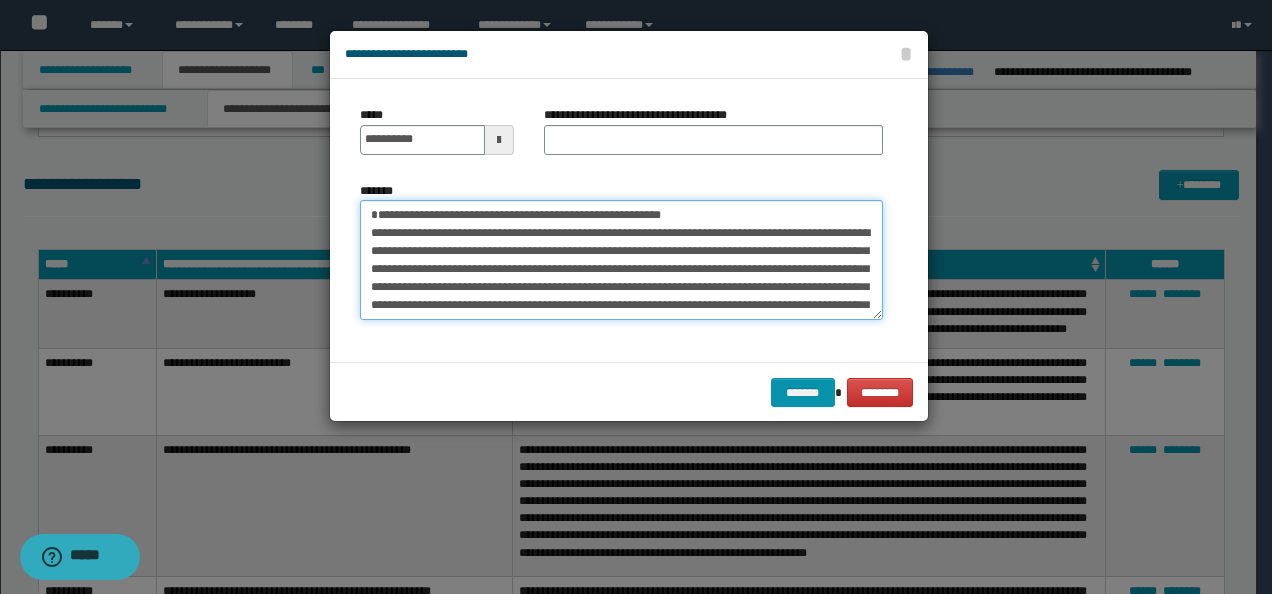 drag, startPoint x: 754, startPoint y: 207, endPoint x: 508, endPoint y: 165, distance: 249.55962 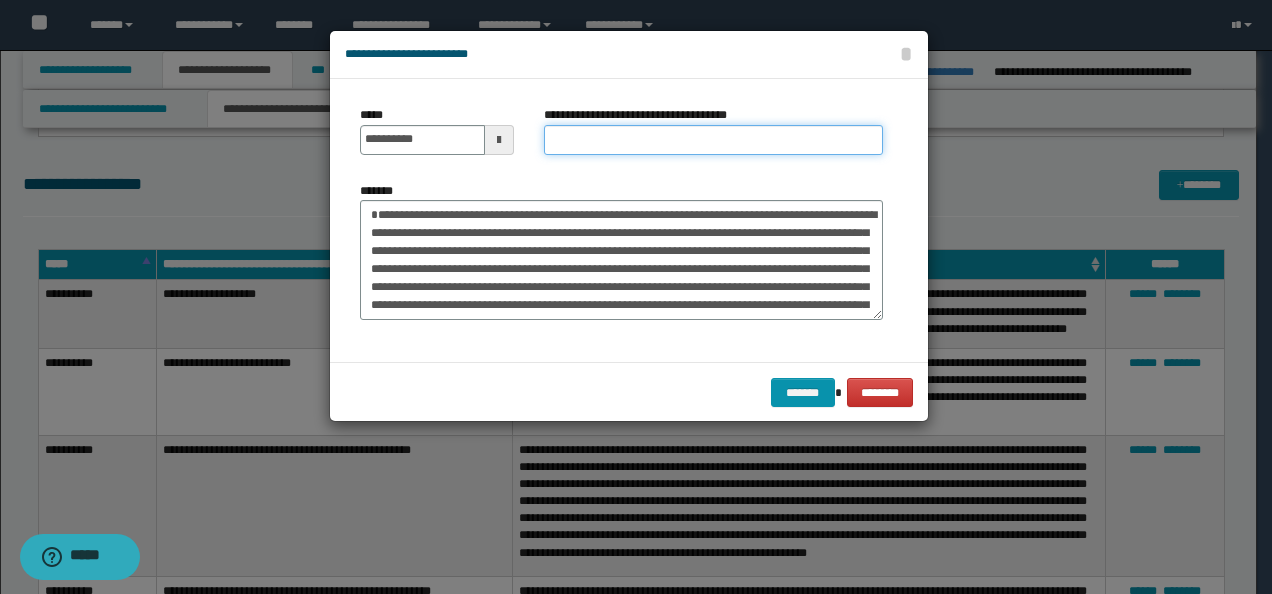 click on "**********" at bounding box center [713, 140] 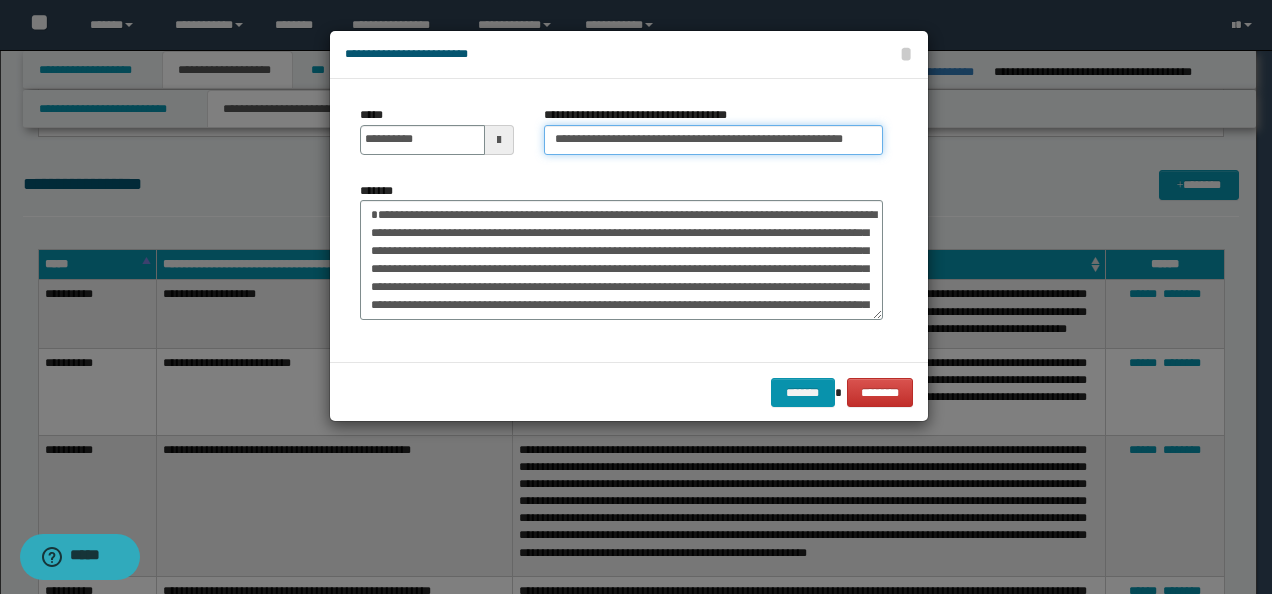 scroll, scrollTop: 0, scrollLeft: 34, axis: horizontal 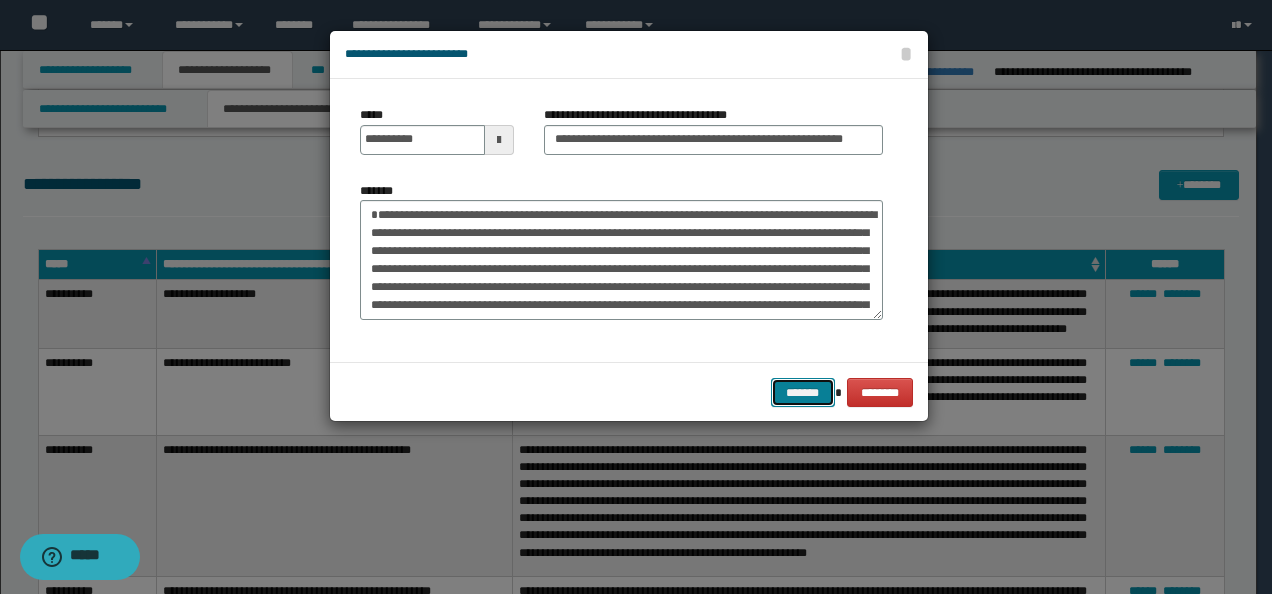 click on "*******" at bounding box center (803, 392) 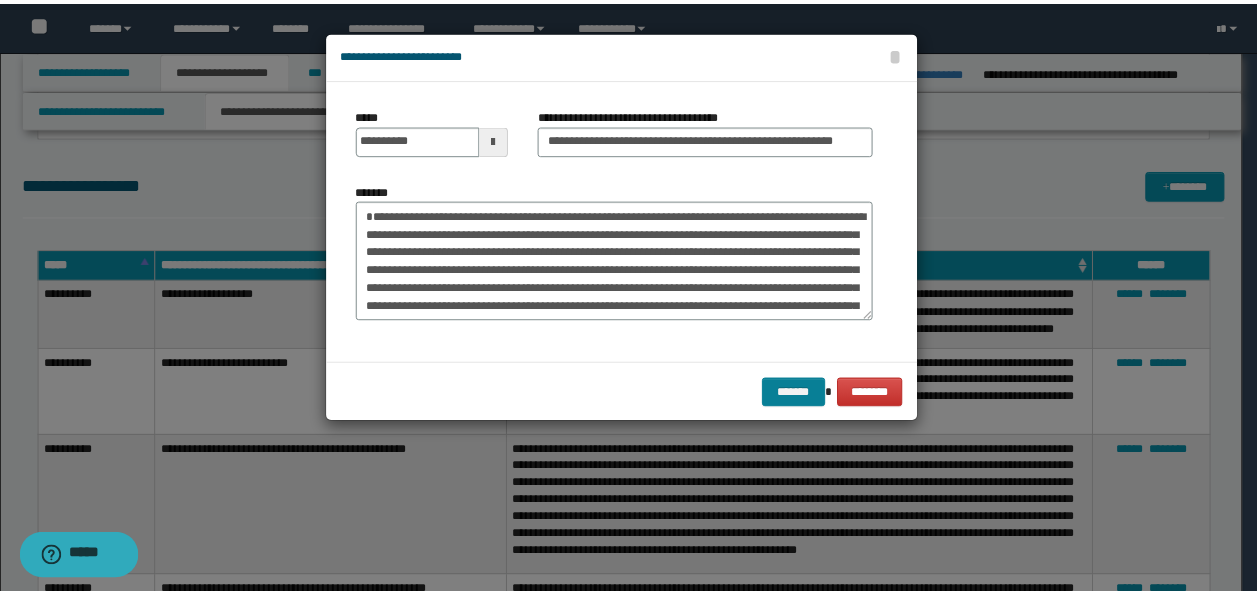 scroll, scrollTop: 0, scrollLeft: 0, axis: both 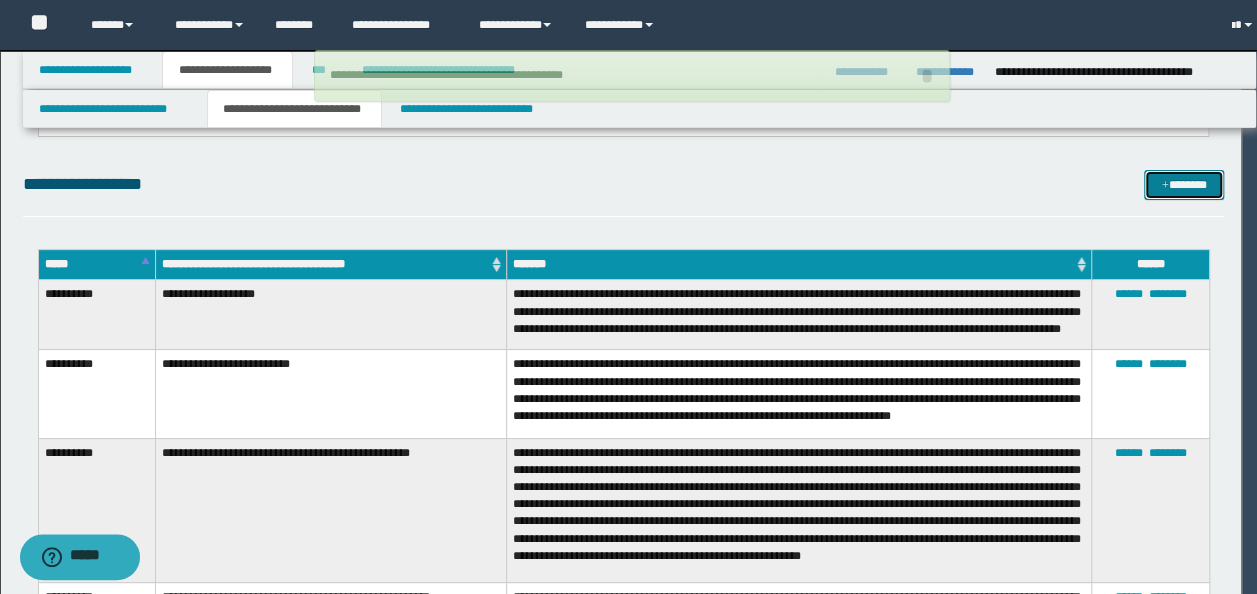 click on "*******" at bounding box center (1183, 184) 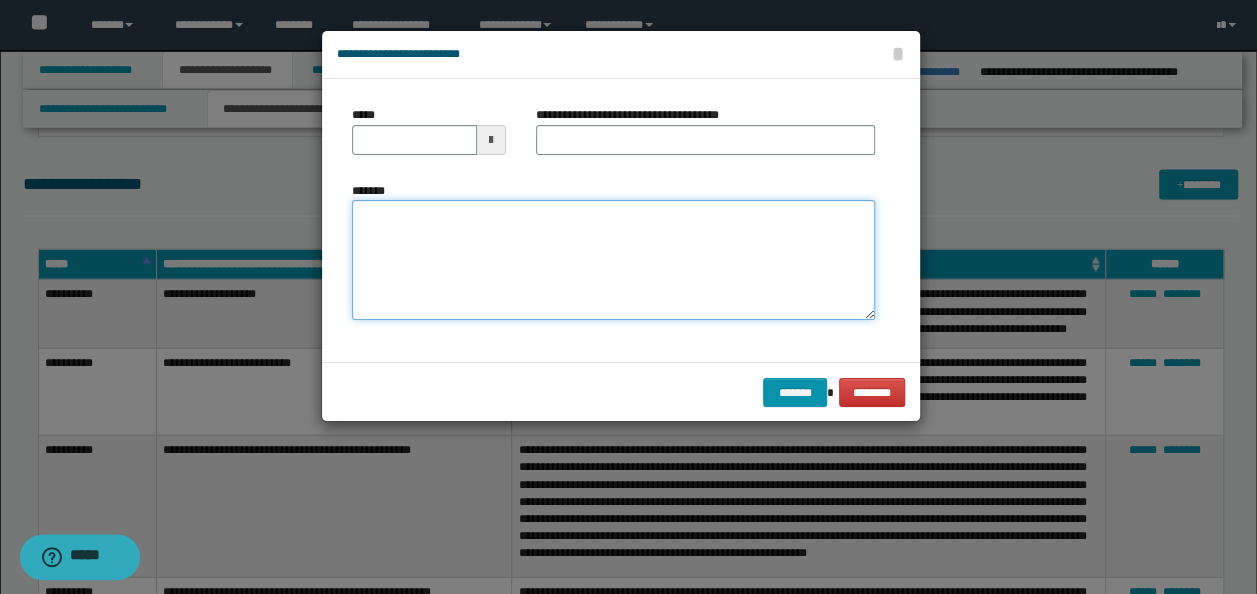 click on "*******" at bounding box center [613, 259] 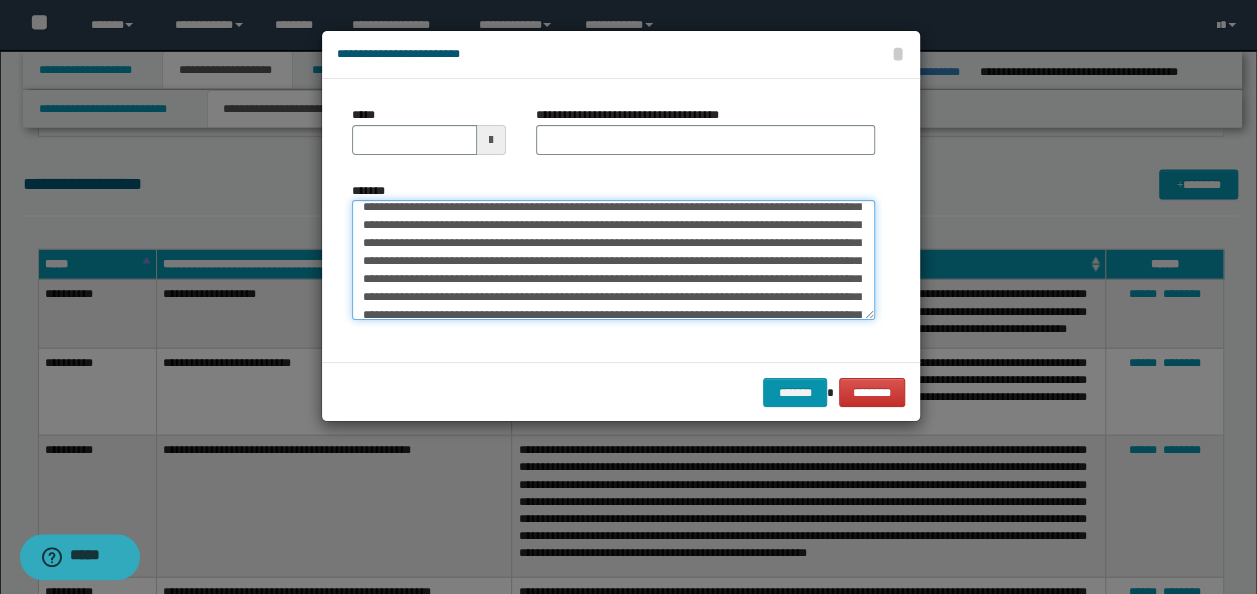 scroll, scrollTop: 0, scrollLeft: 0, axis: both 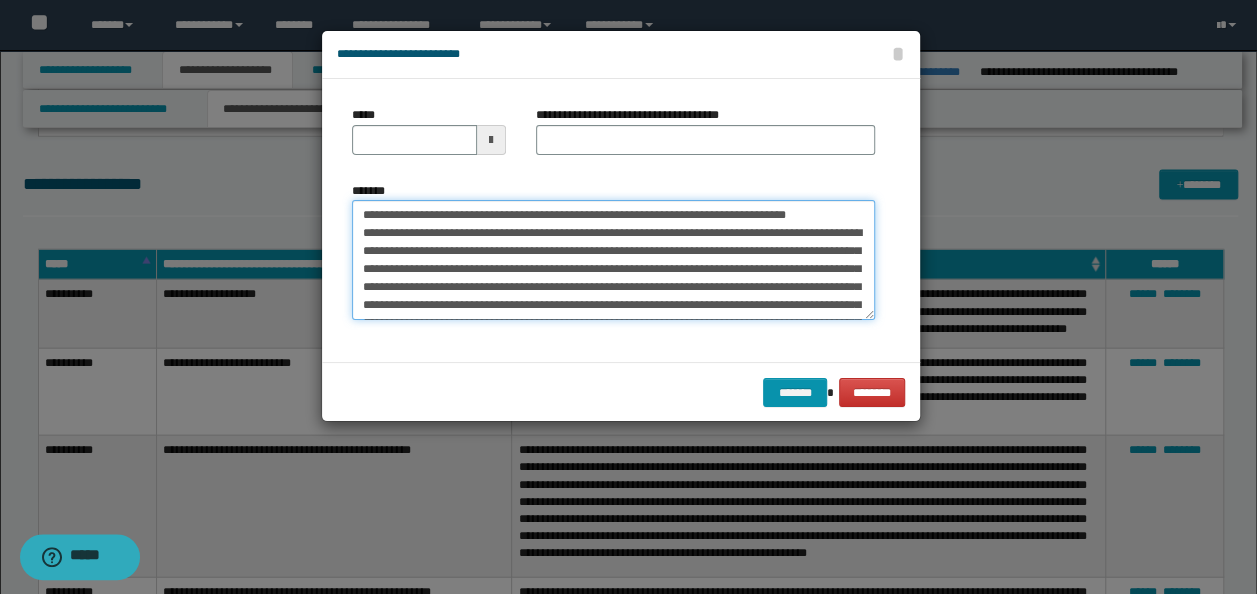 drag, startPoint x: 428, startPoint y: 216, endPoint x: 297, endPoint y: 192, distance: 133.18033 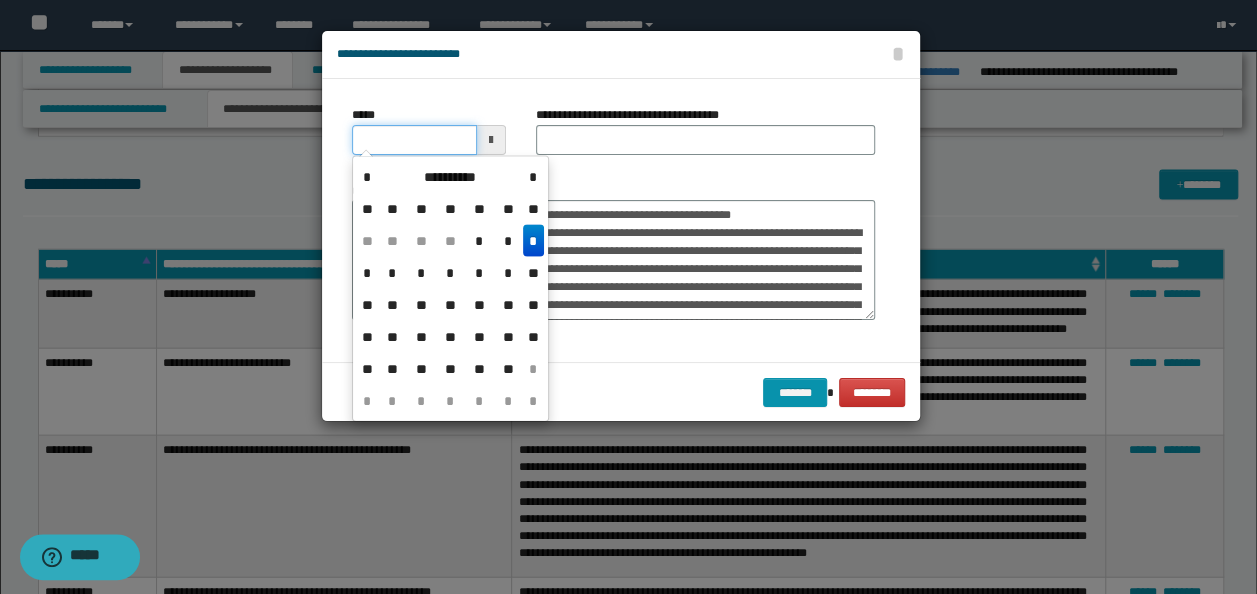 click on "*****" at bounding box center (414, 140) 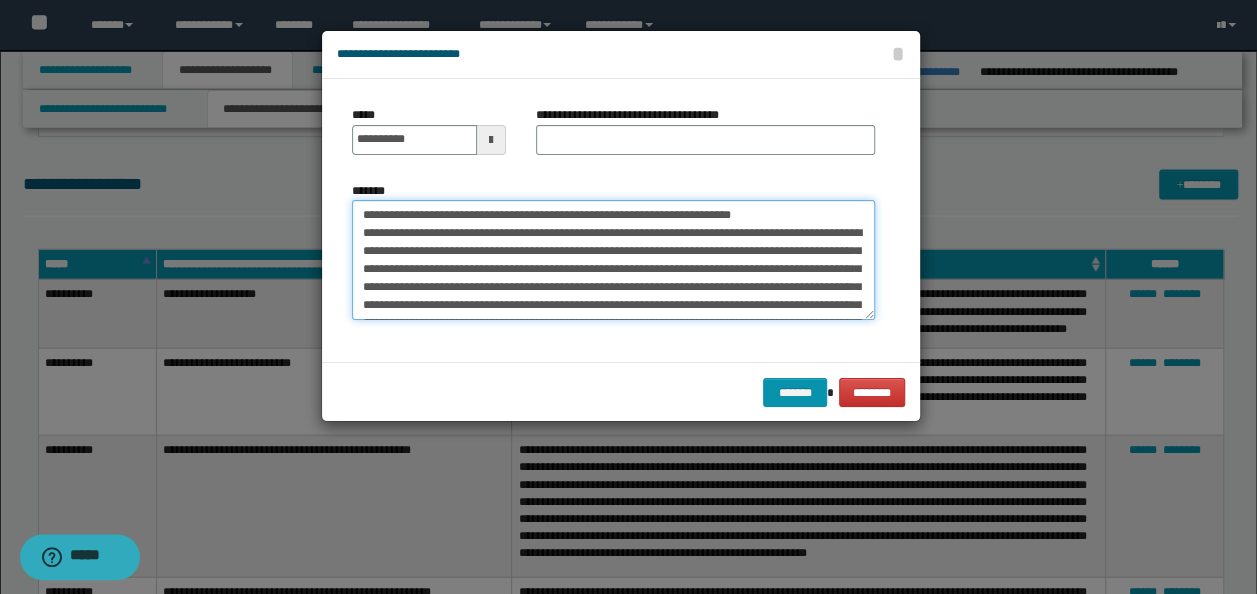 drag, startPoint x: 794, startPoint y: 210, endPoint x: 297, endPoint y: 209, distance: 497.001 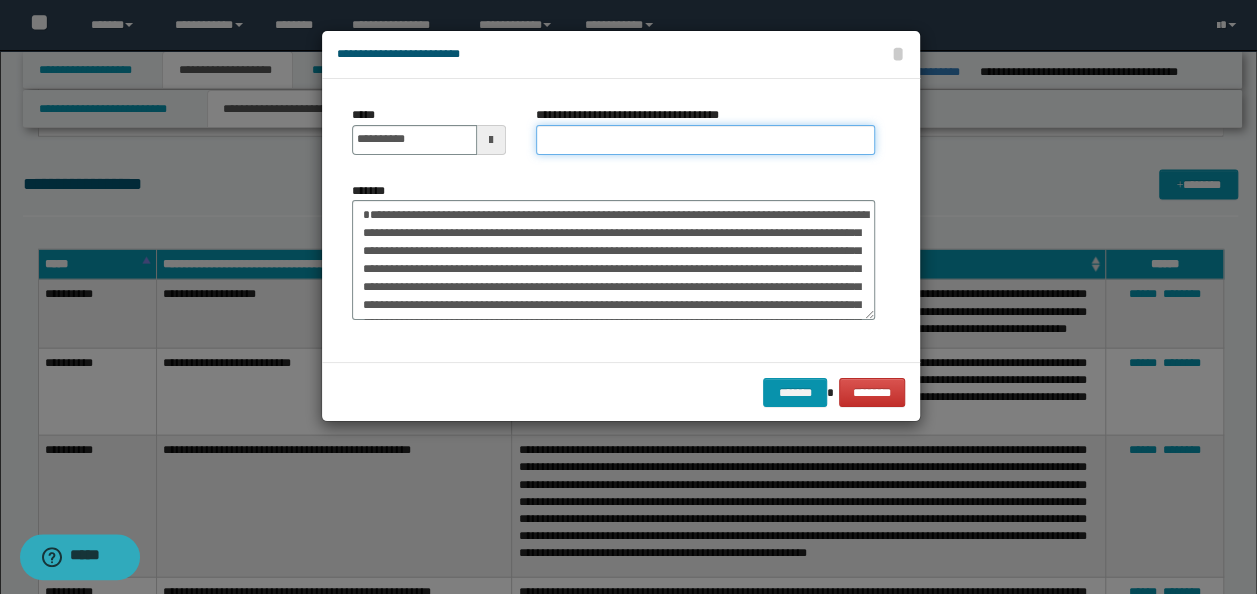 click on "**********" at bounding box center (705, 140) 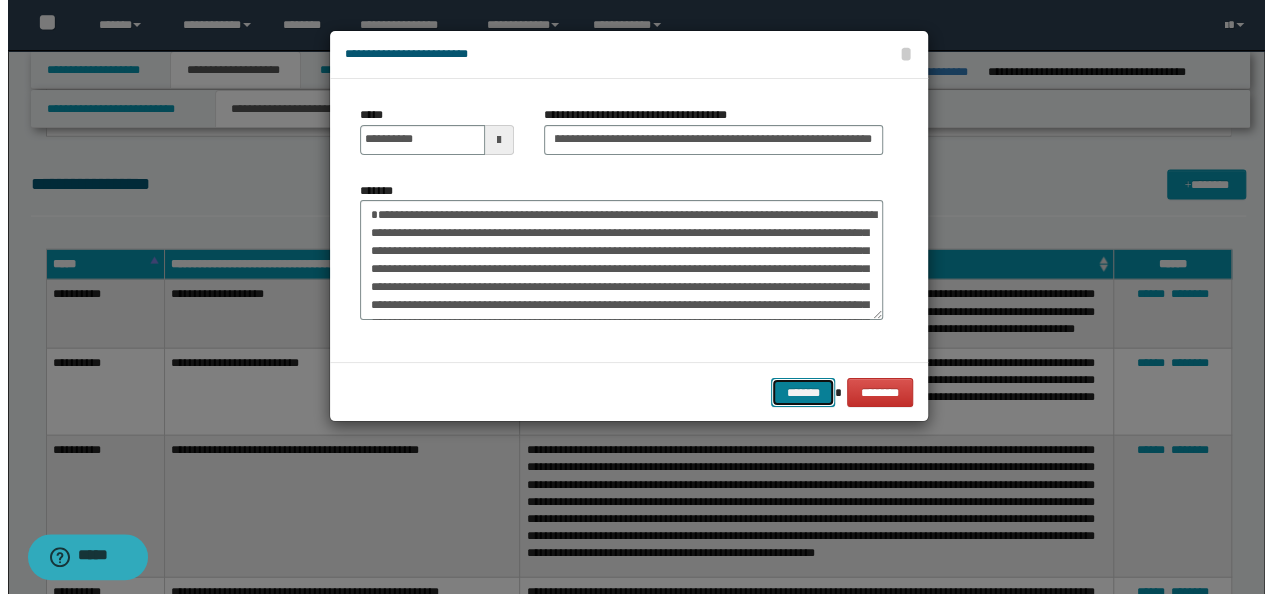 scroll, scrollTop: 0, scrollLeft: 0, axis: both 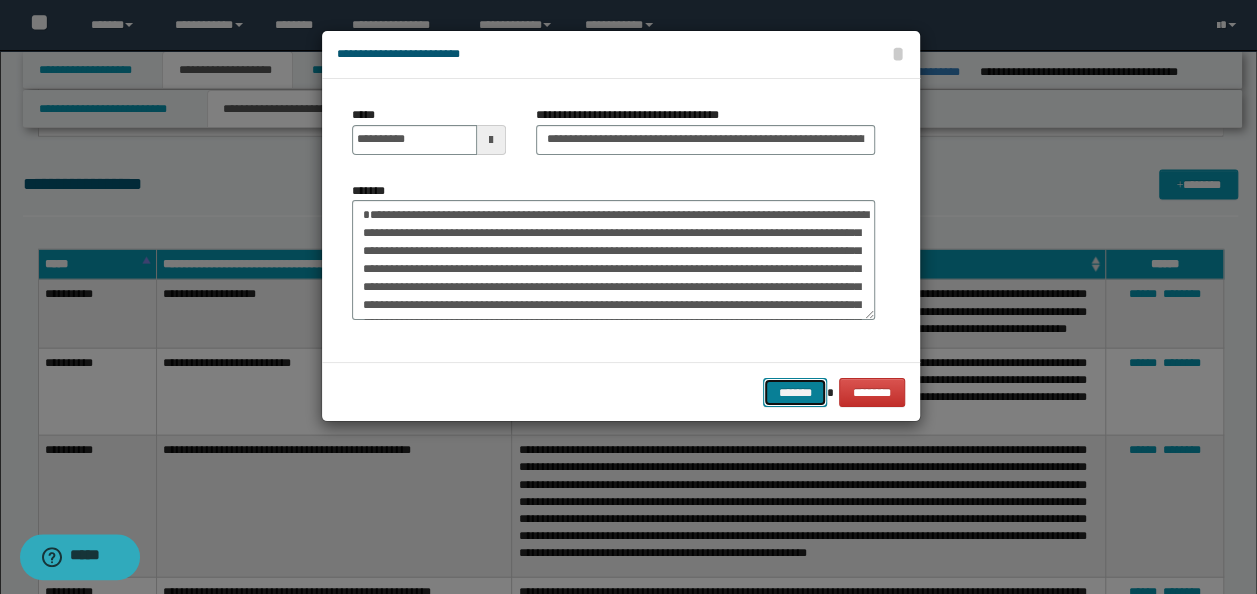drag, startPoint x: 782, startPoint y: 379, endPoint x: 795, endPoint y: 380, distance: 13.038404 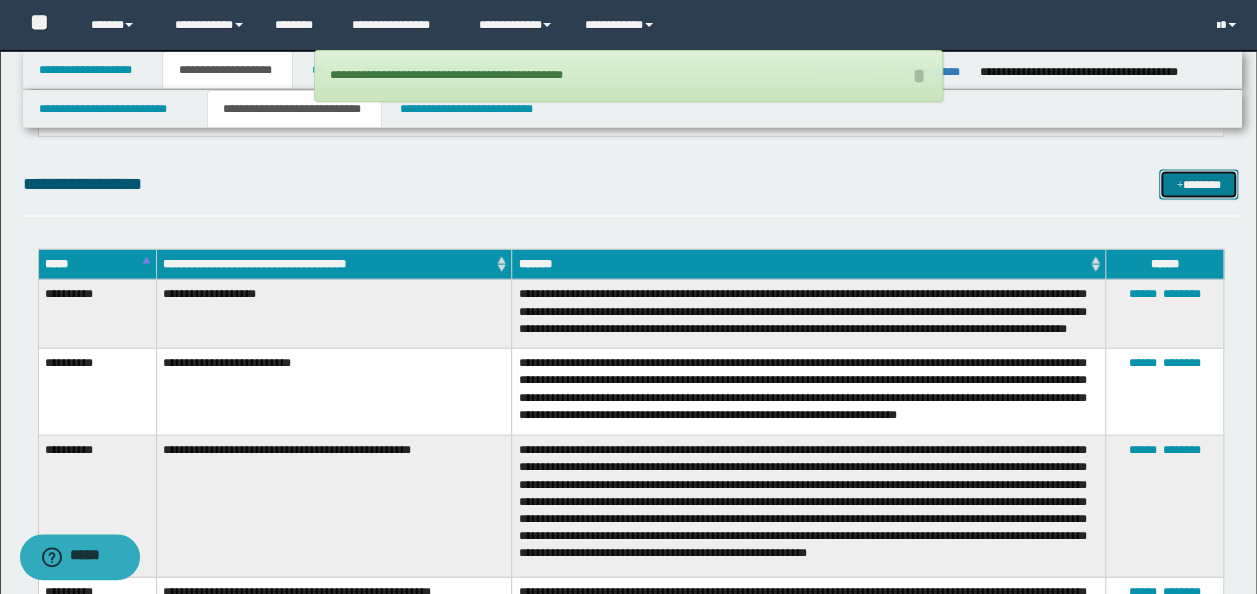click on "*******" at bounding box center (1198, 184) 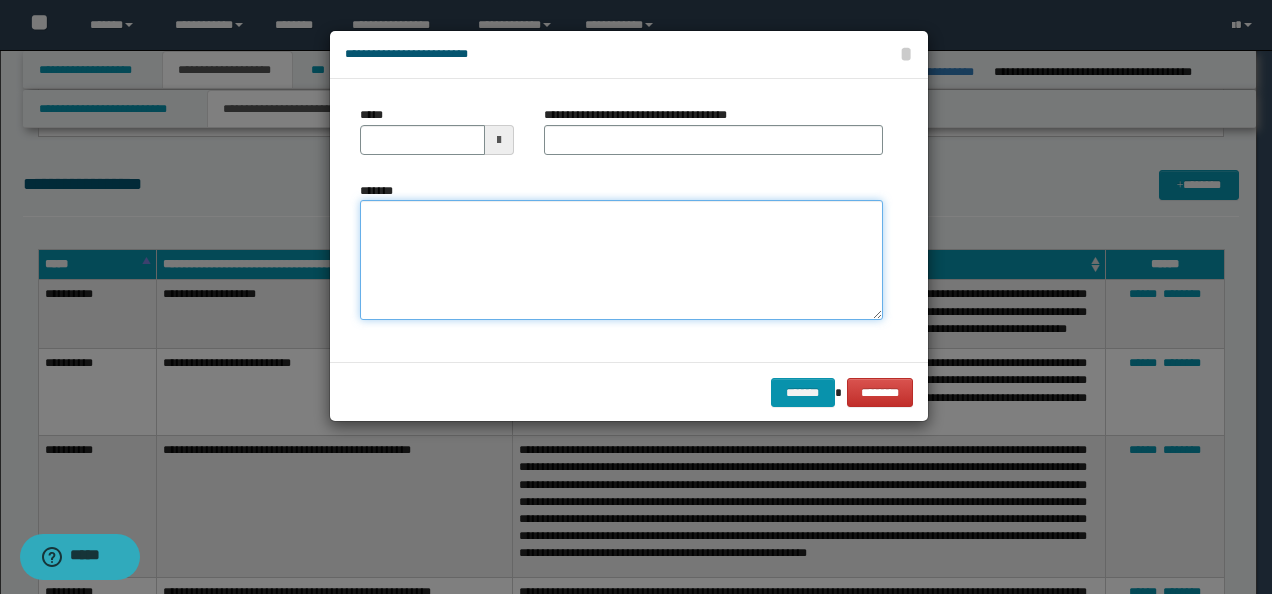 click on "*******" at bounding box center [621, 259] 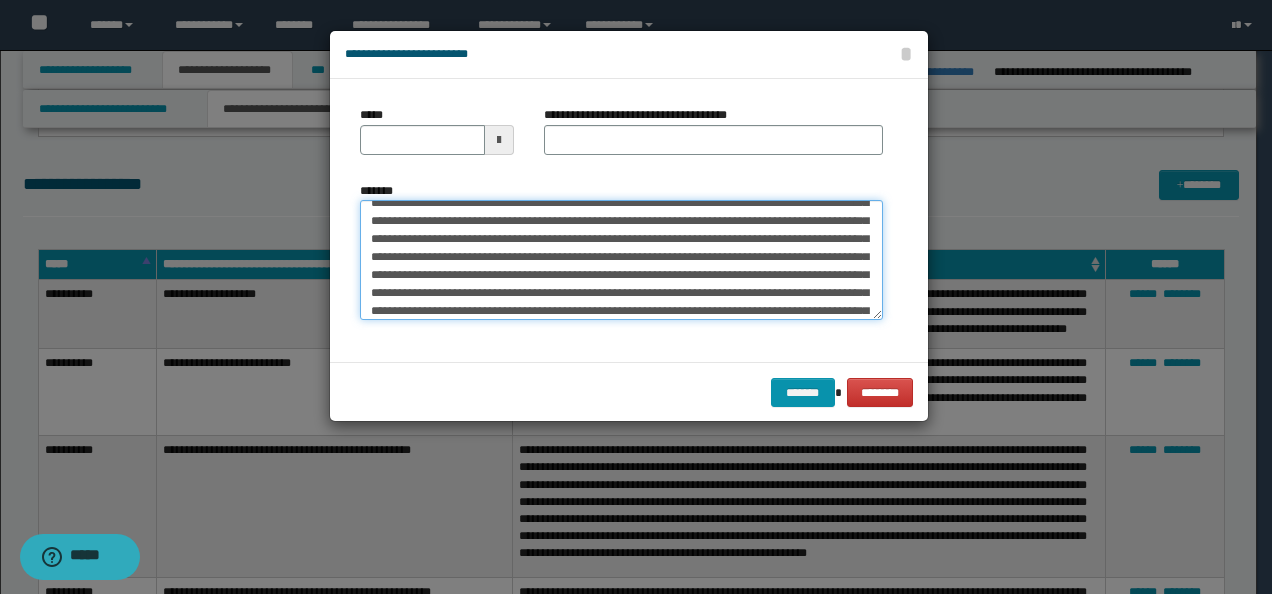 scroll, scrollTop: 0, scrollLeft: 0, axis: both 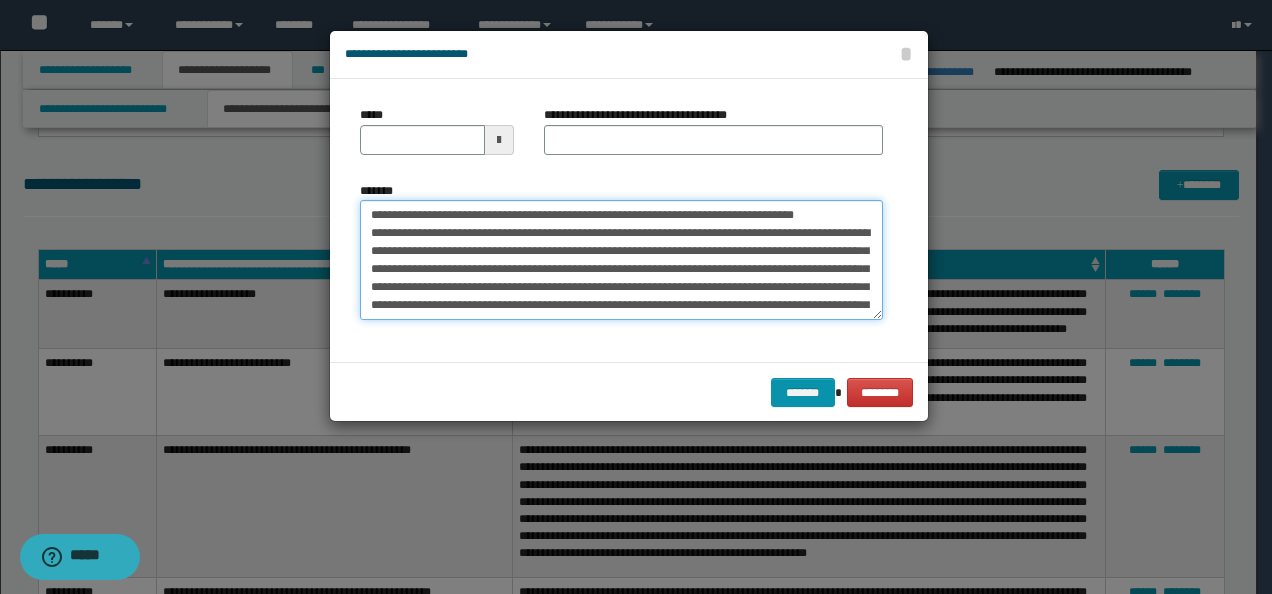 drag, startPoint x: 374, startPoint y: 208, endPoint x: 309, endPoint y: 185, distance: 68.94926 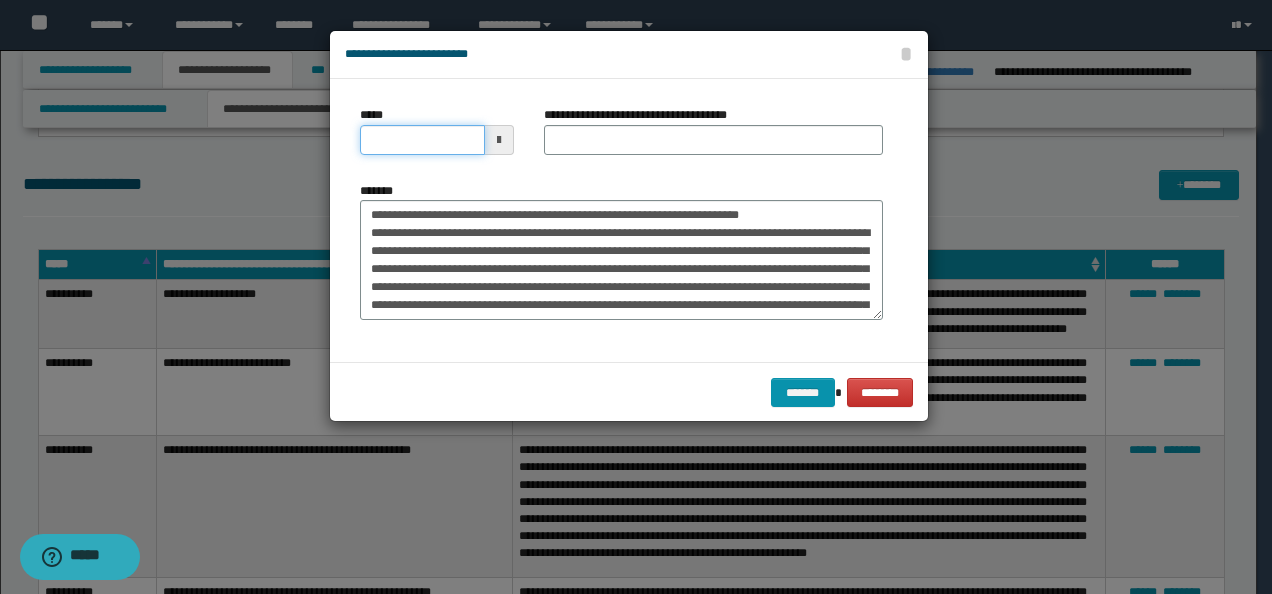 click on "*****" at bounding box center (422, 140) 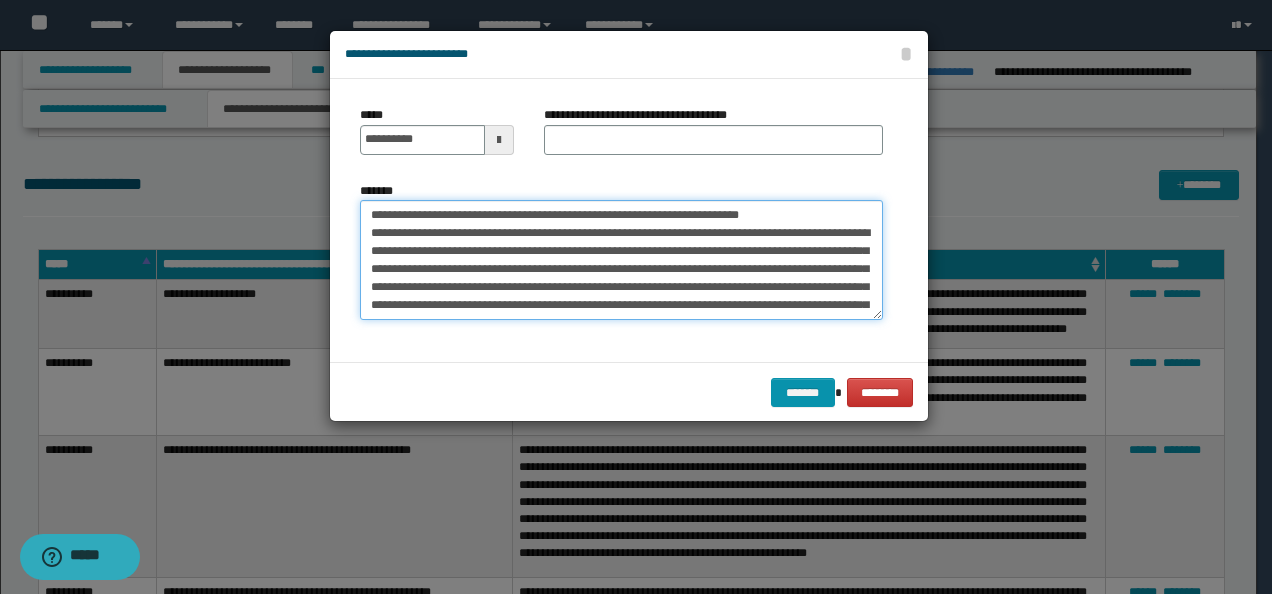 drag, startPoint x: 832, startPoint y: 214, endPoint x: 425, endPoint y: 176, distance: 408.7701 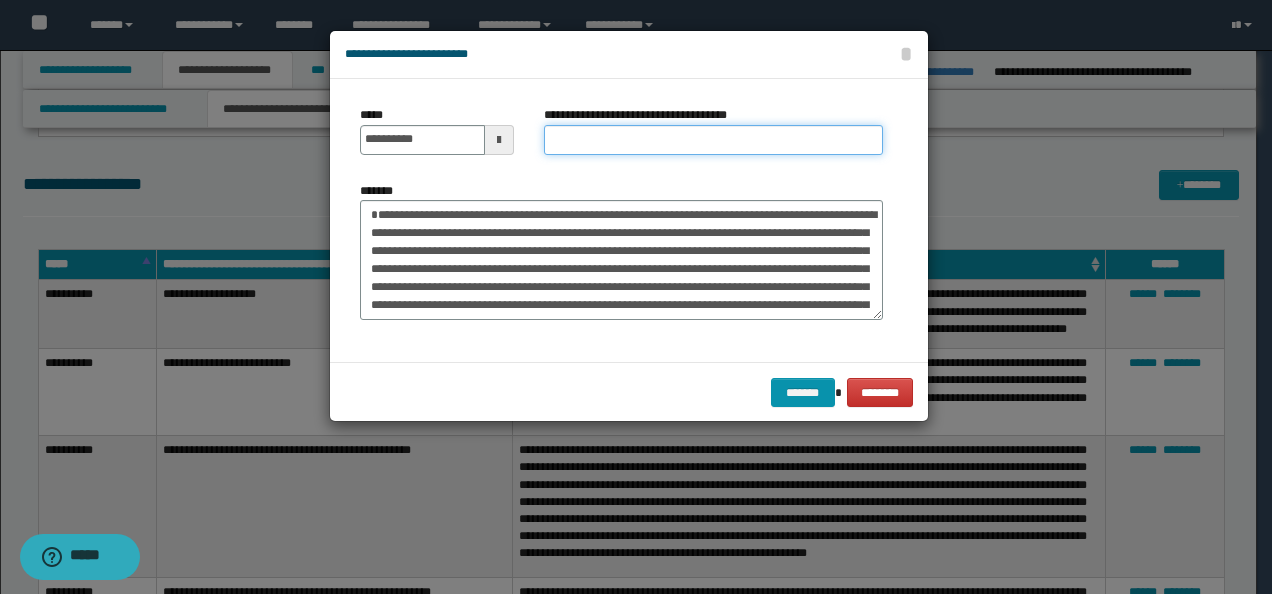 click on "**********" at bounding box center [713, 140] 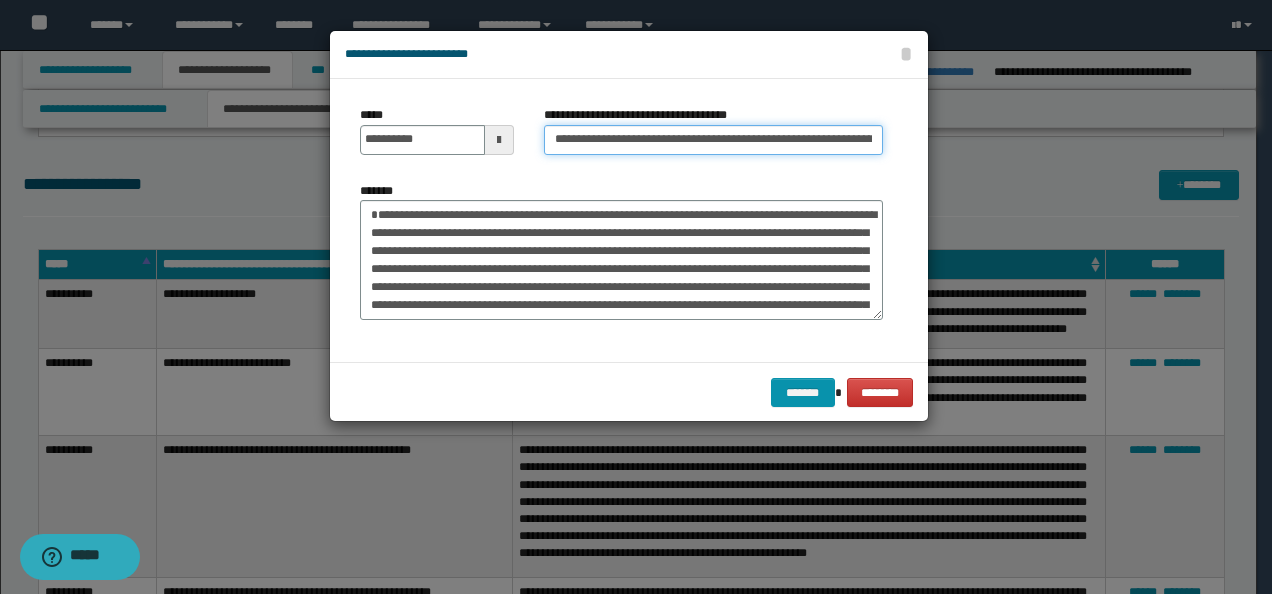 scroll, scrollTop: 0, scrollLeft: 136, axis: horizontal 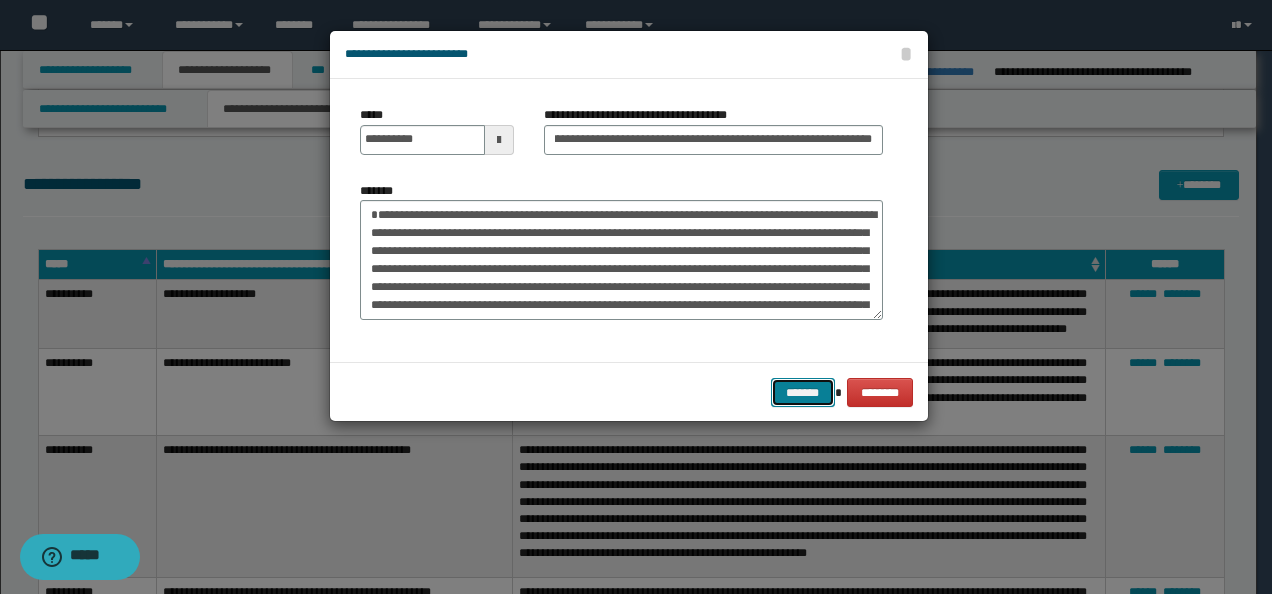 click on "*******" at bounding box center [803, 392] 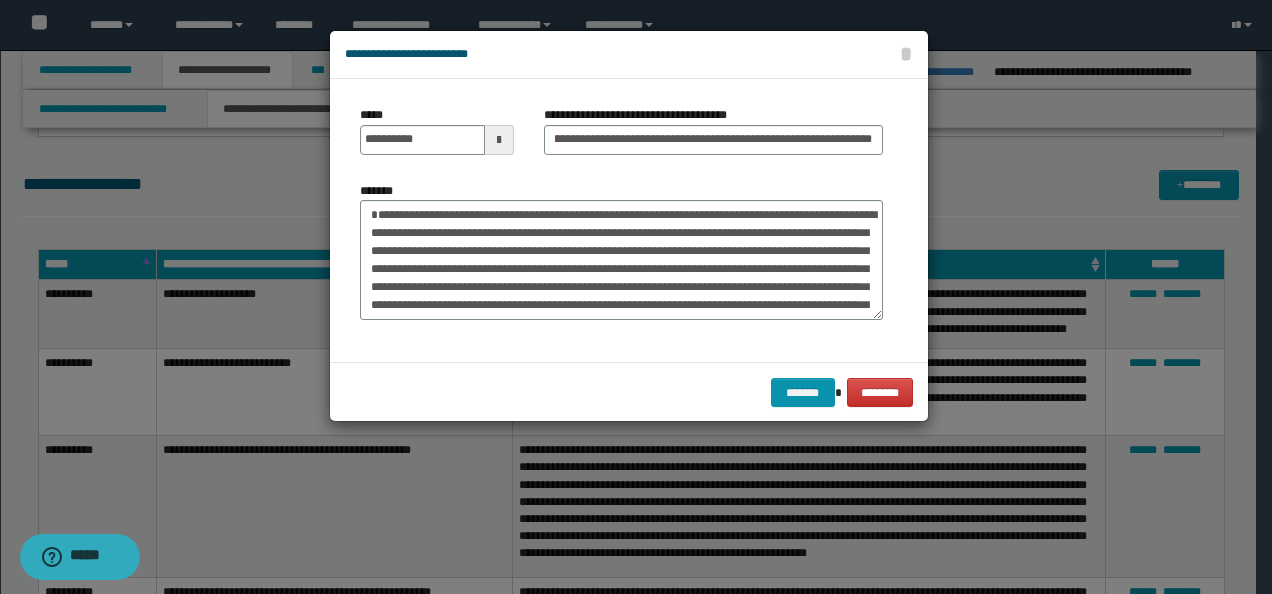 scroll, scrollTop: 0, scrollLeft: 0, axis: both 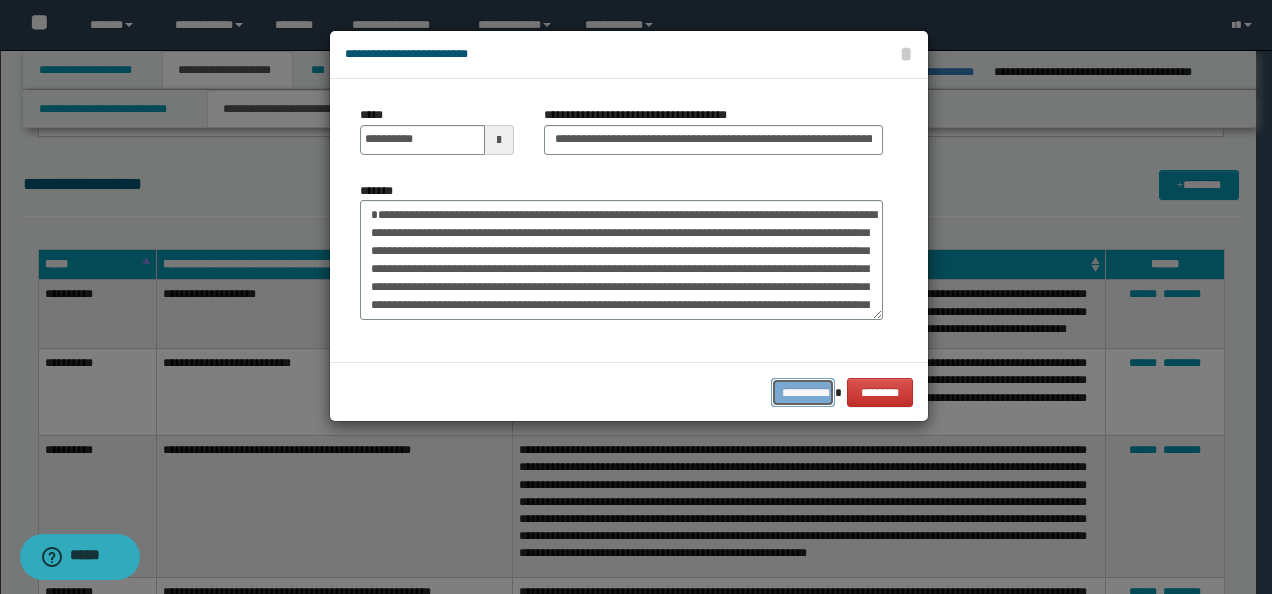 click on "**********" at bounding box center (629, 392) 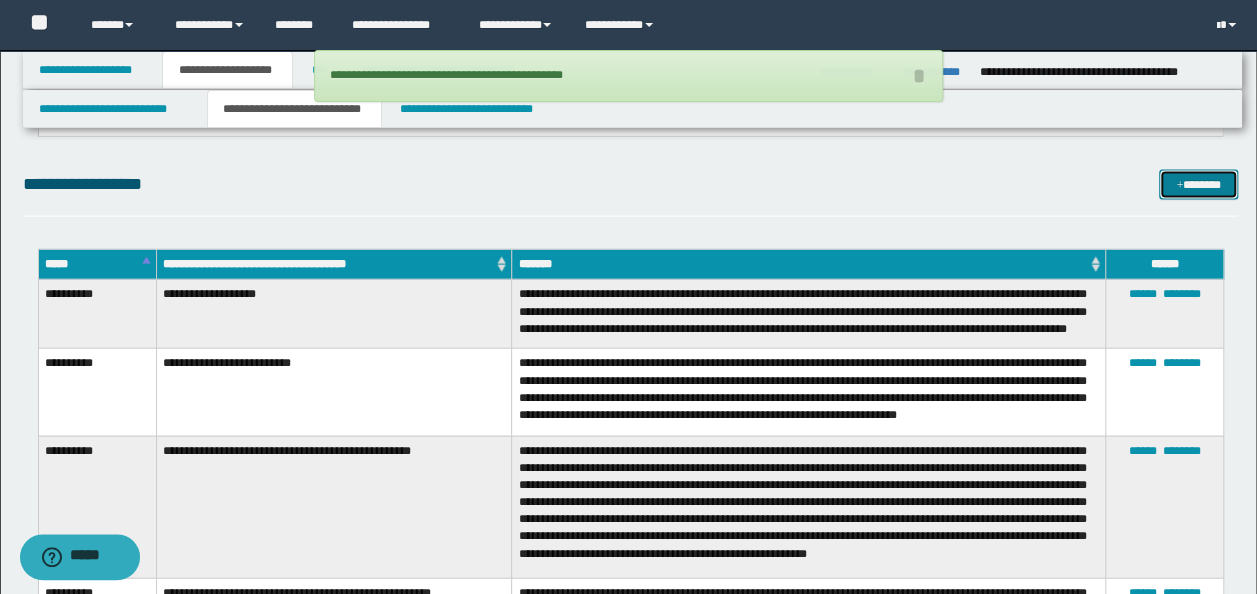 click on "*******" at bounding box center [1198, 184] 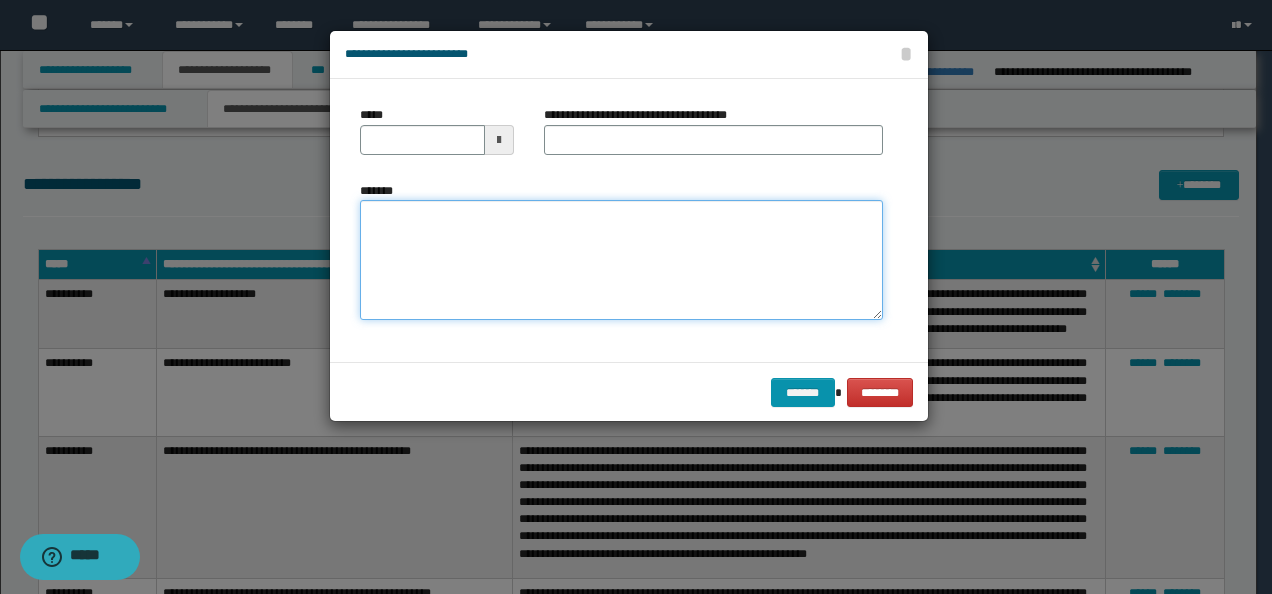 click on "*******" at bounding box center [621, 259] 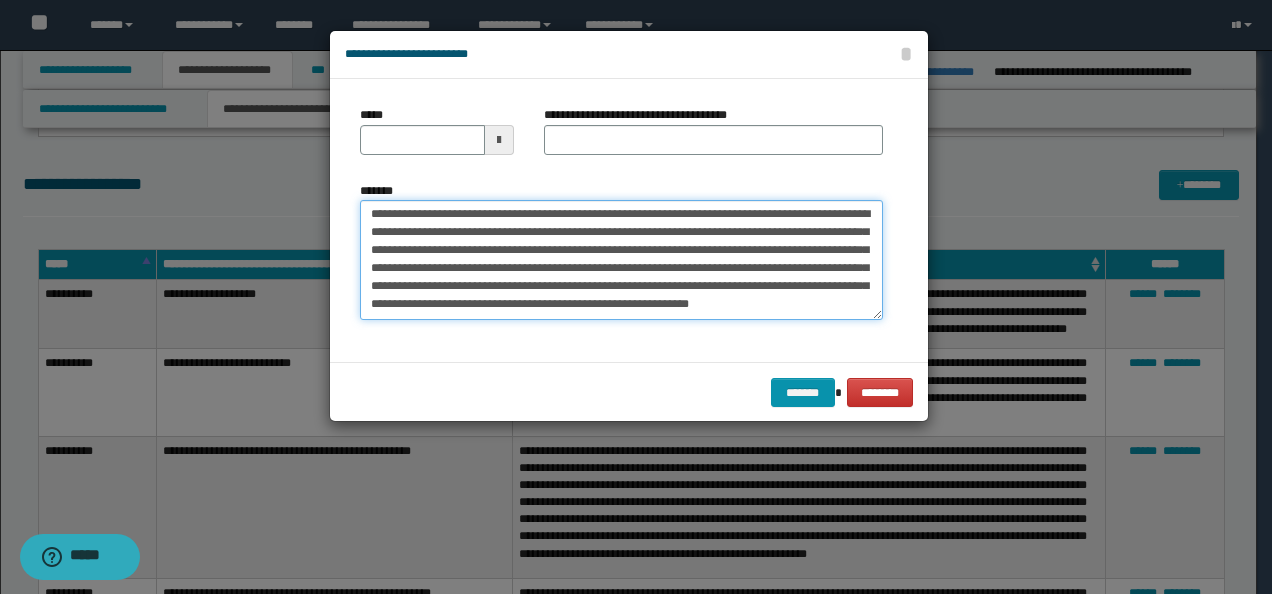 scroll, scrollTop: 0, scrollLeft: 0, axis: both 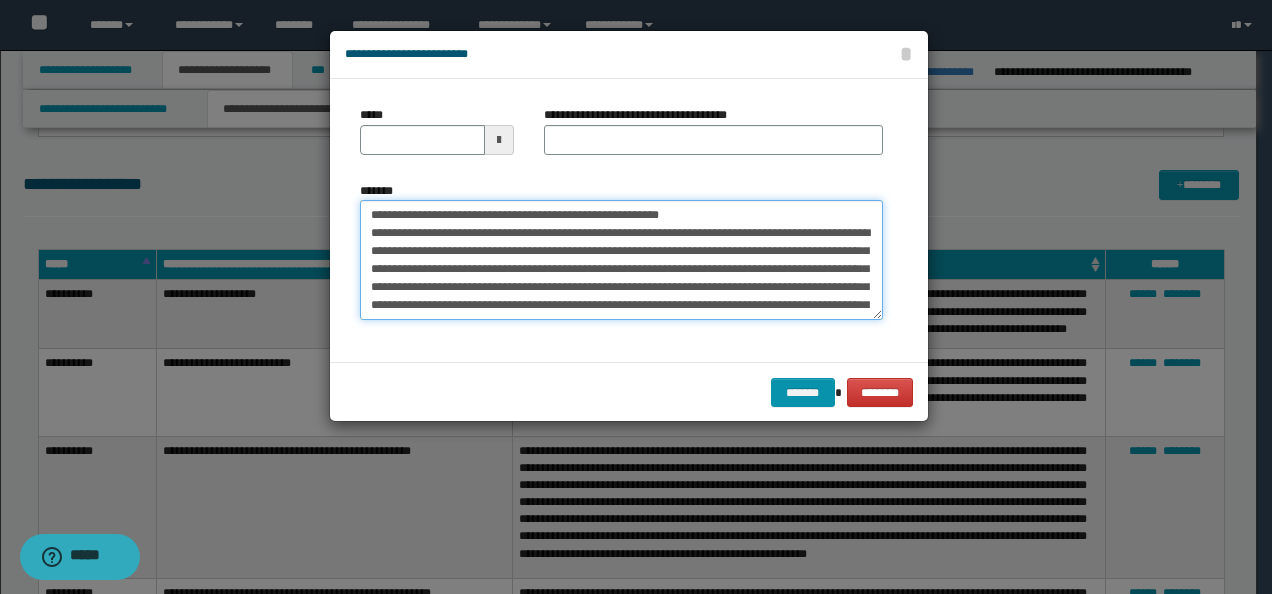 drag, startPoint x: 421, startPoint y: 214, endPoint x: 243, endPoint y: 208, distance: 178.10109 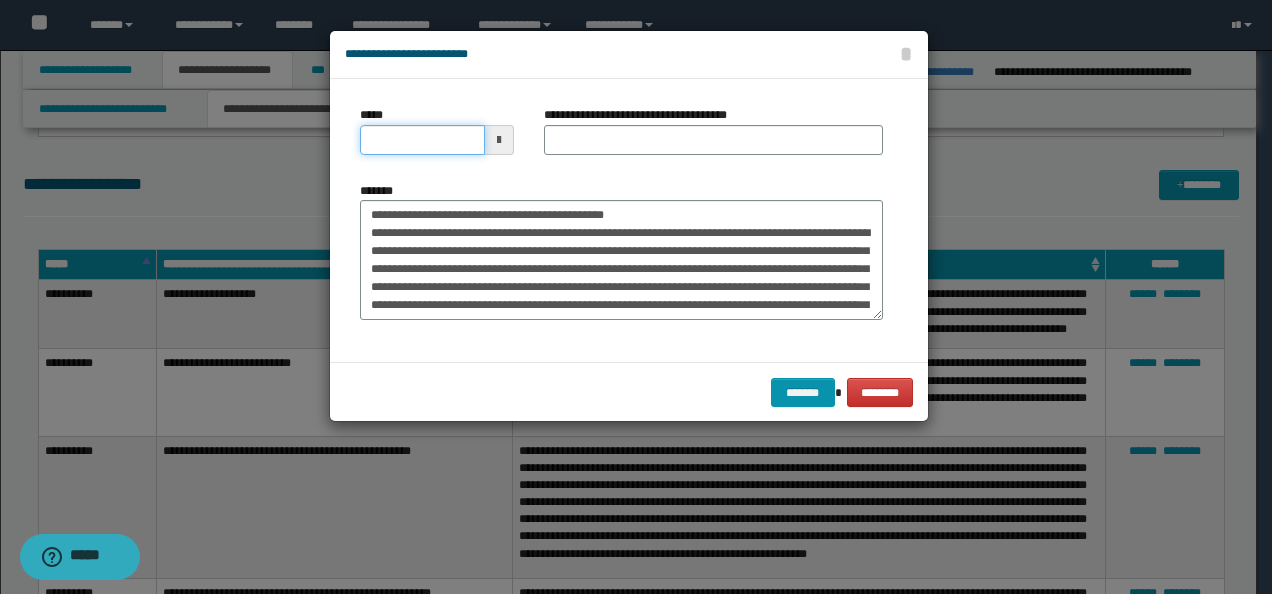 click on "*****" at bounding box center (422, 140) 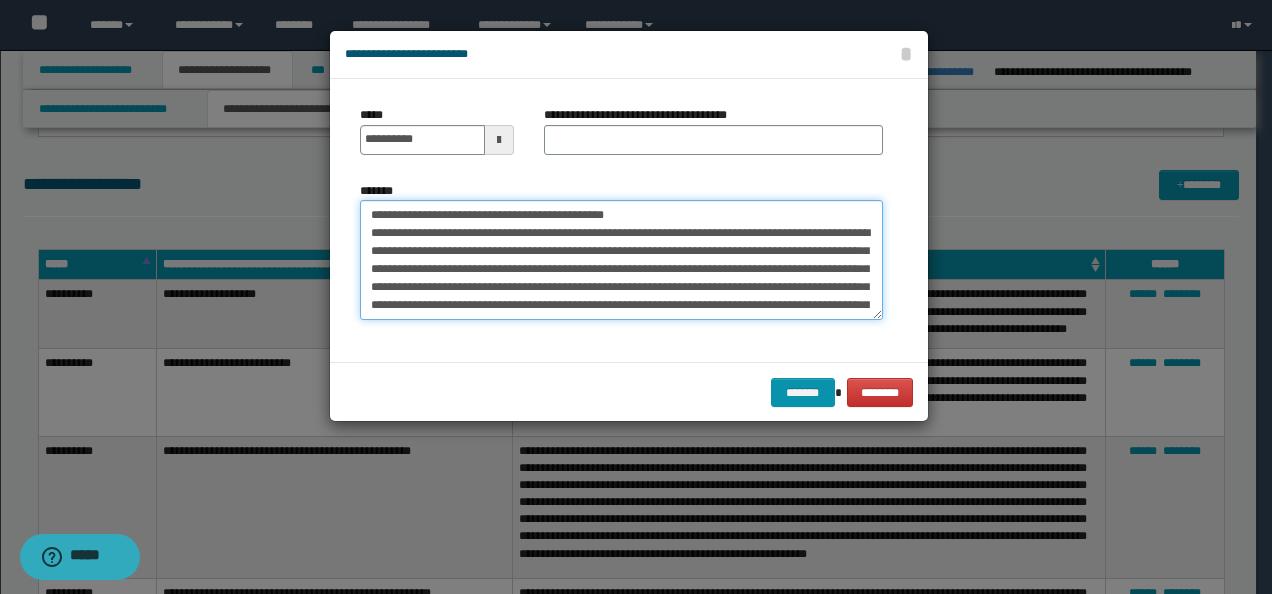 drag, startPoint x: 699, startPoint y: 206, endPoint x: 224, endPoint y: 204, distance: 475.0042 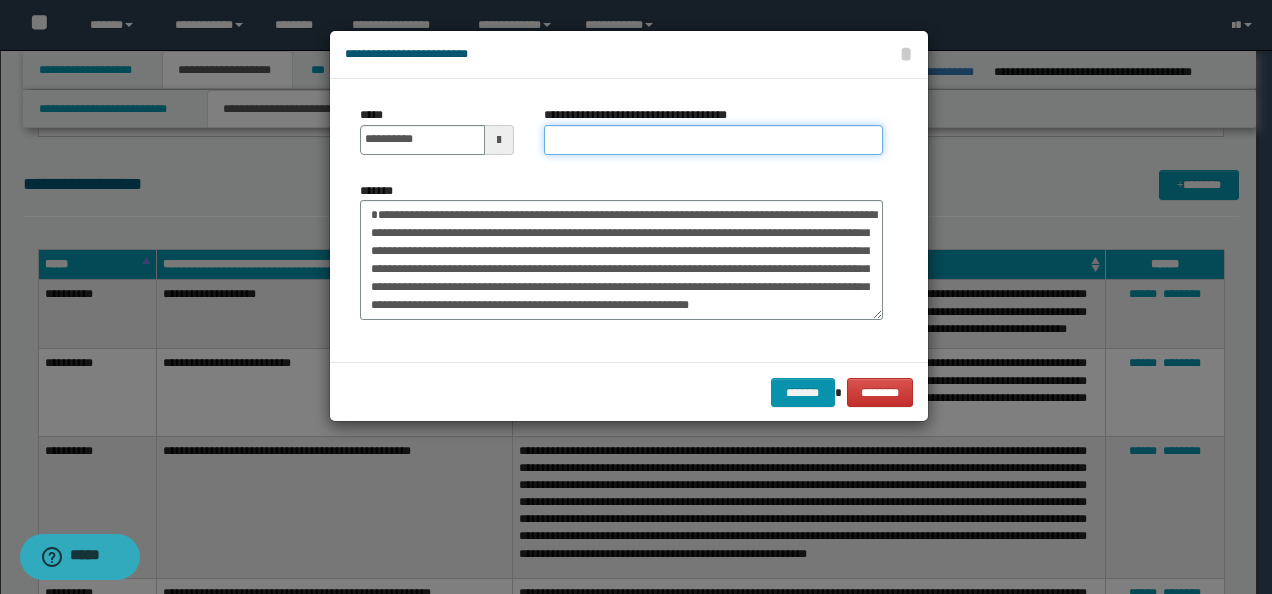 click on "**********" at bounding box center (713, 140) 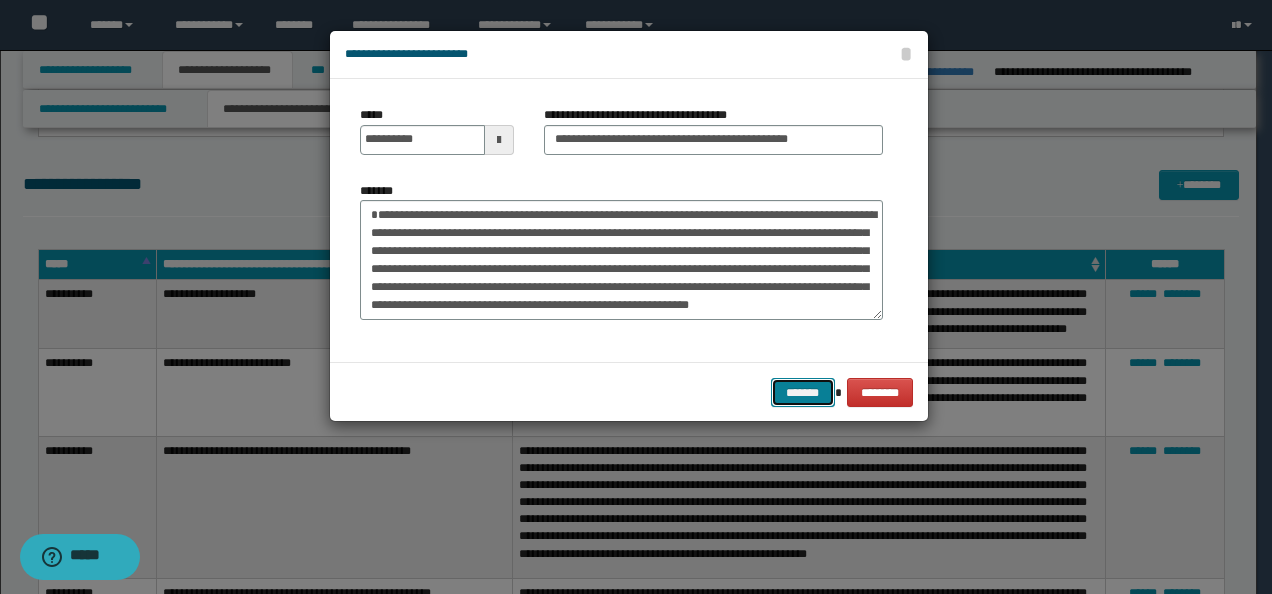 click on "*******" at bounding box center (803, 392) 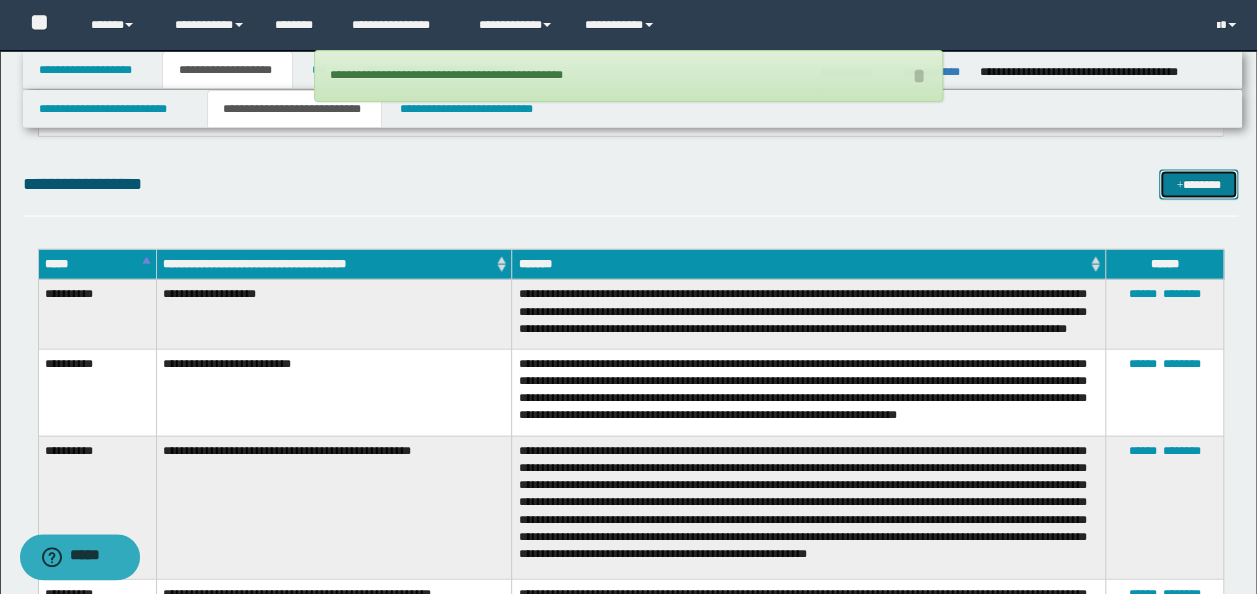 click on "*******" at bounding box center (1198, 184) 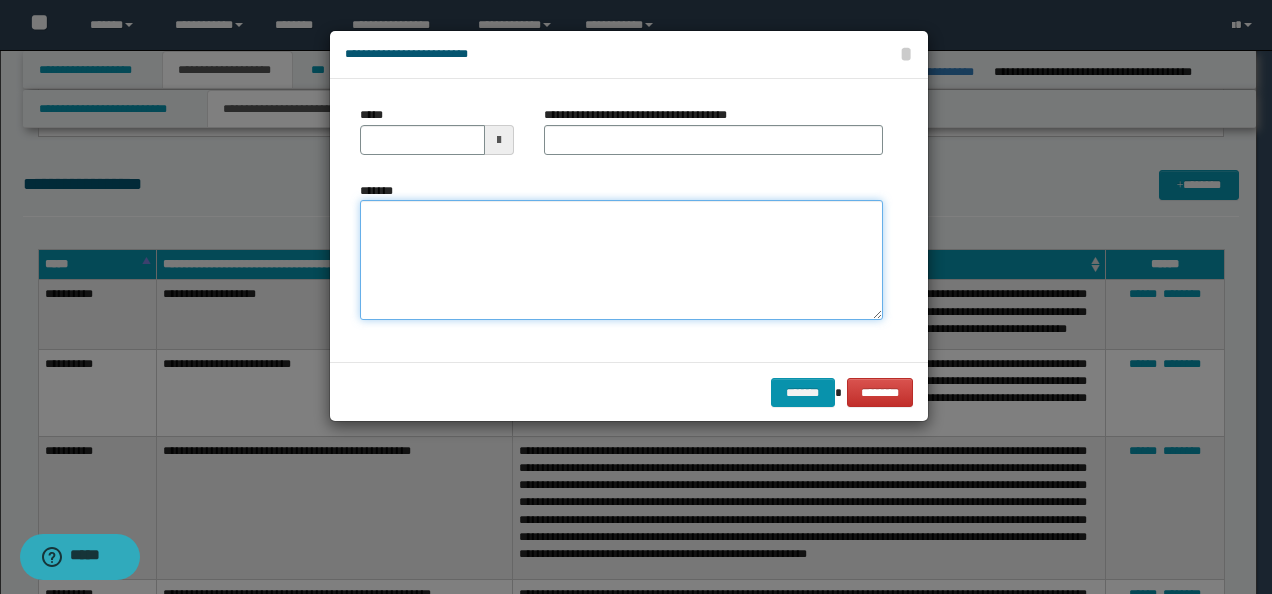 click on "*******" at bounding box center (621, 259) 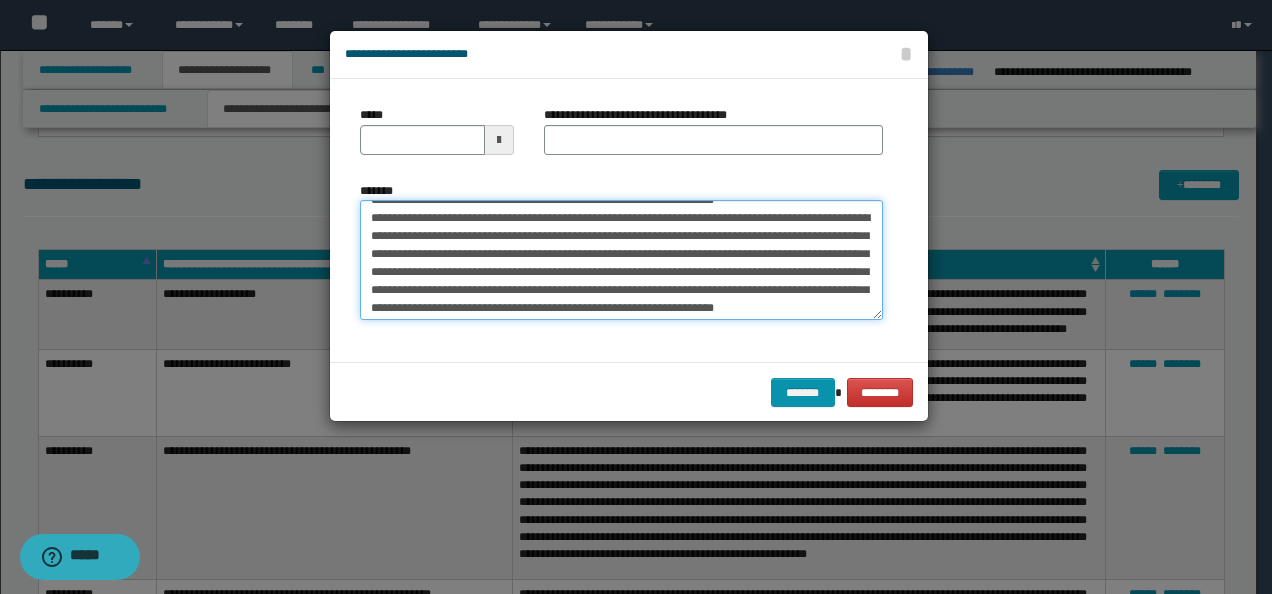 scroll, scrollTop: 0, scrollLeft: 0, axis: both 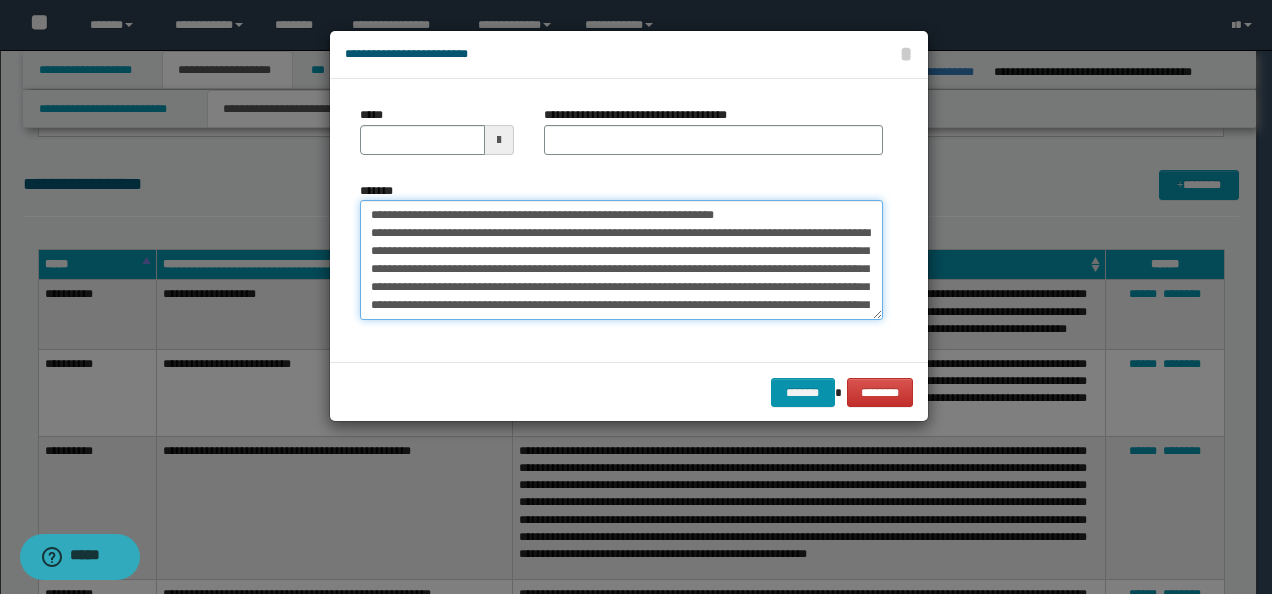 drag, startPoint x: 430, startPoint y: 212, endPoint x: 283, endPoint y: 200, distance: 147.48898 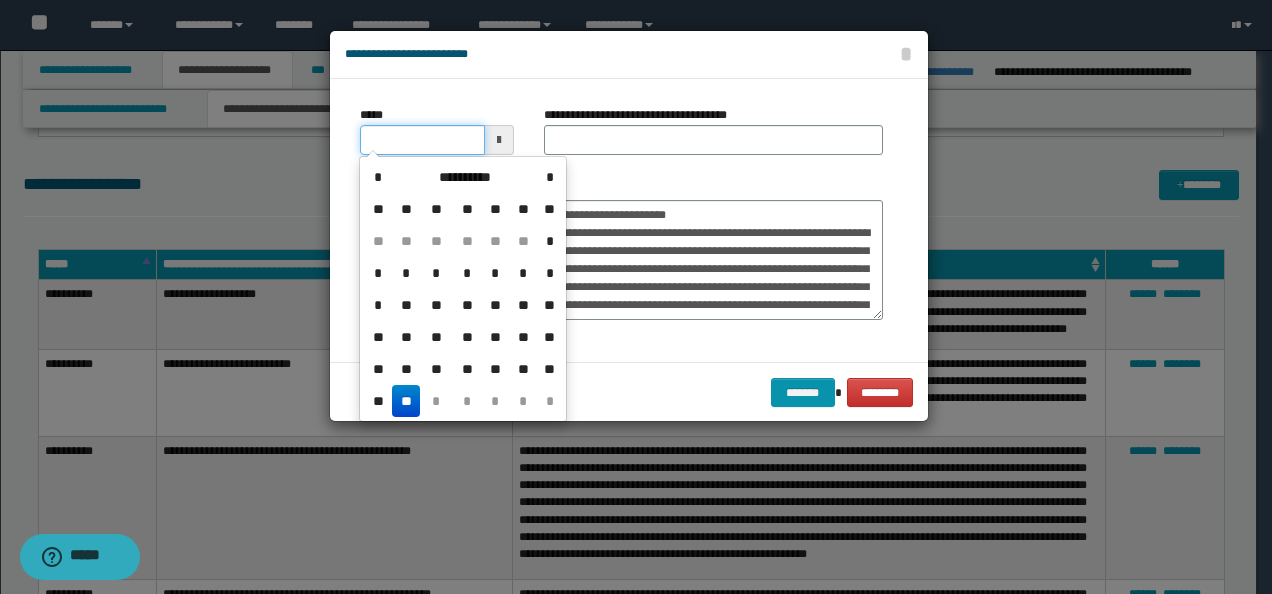 click on "*****" at bounding box center (422, 140) 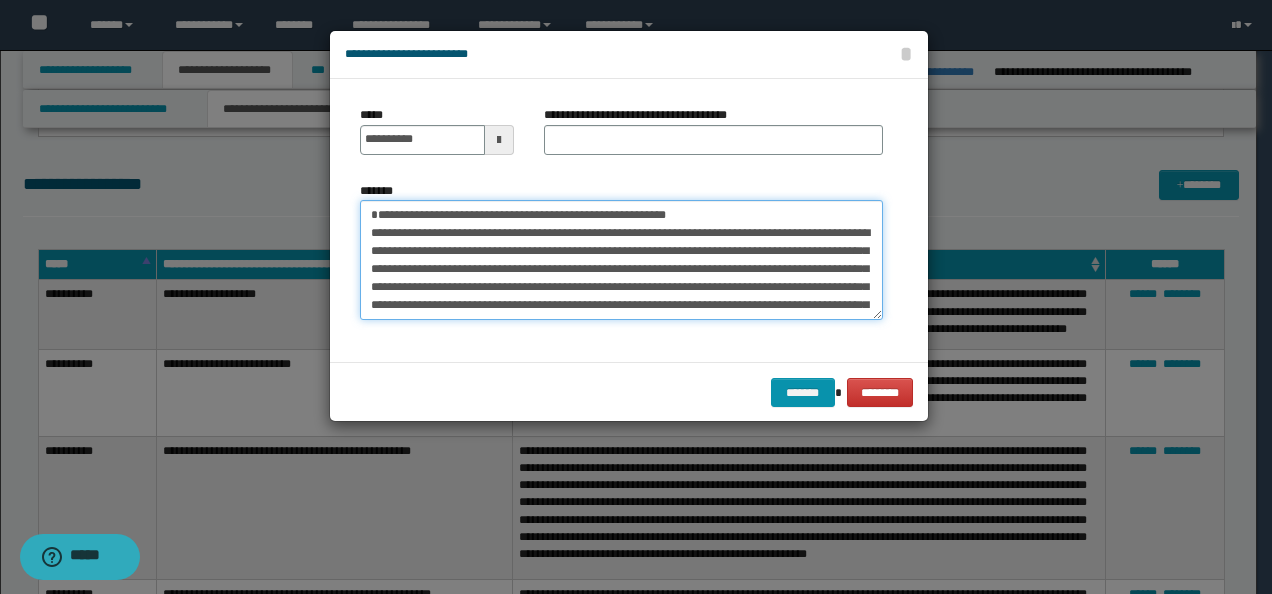 drag, startPoint x: 736, startPoint y: 210, endPoint x: 356, endPoint y: 200, distance: 380.13156 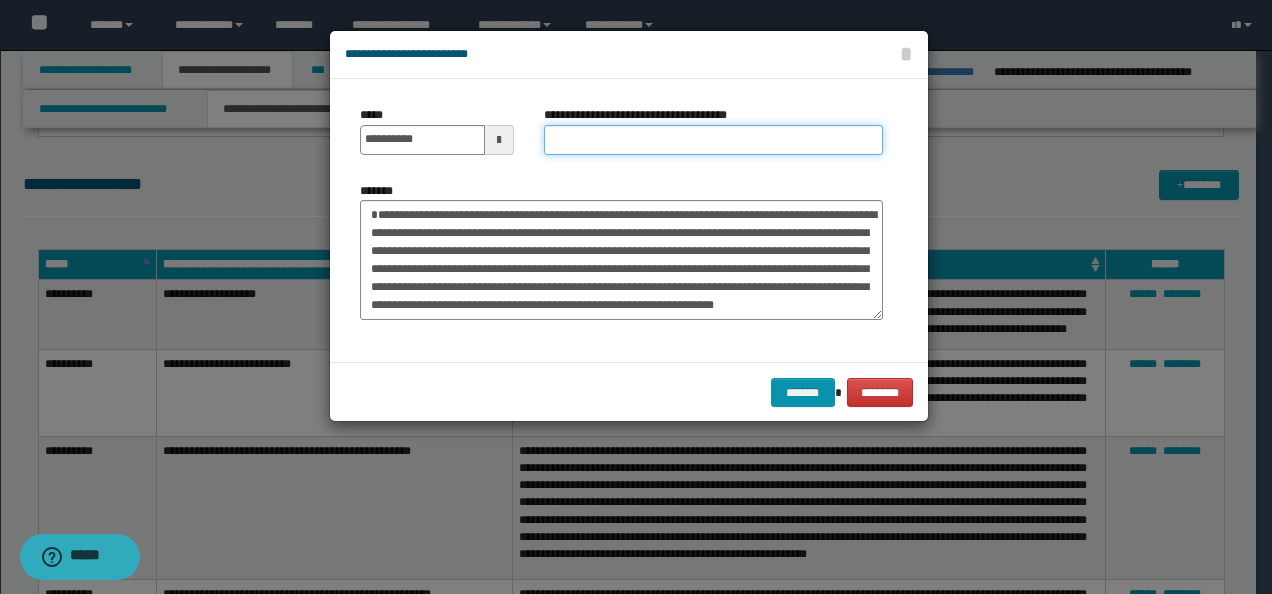 click on "**********" at bounding box center (713, 140) 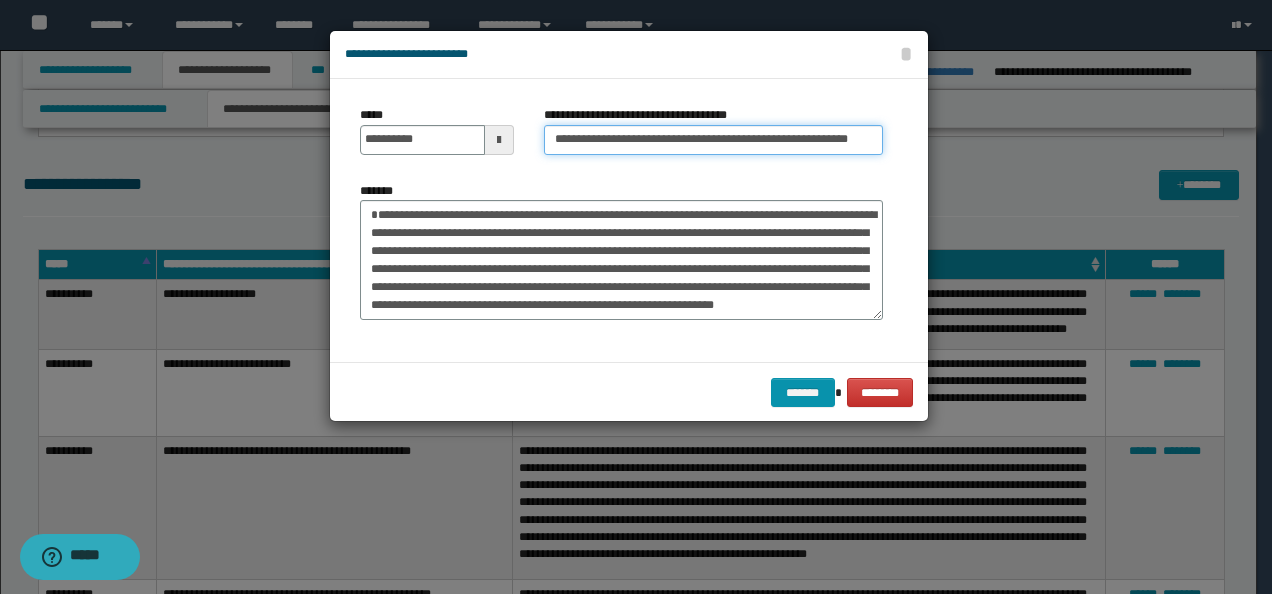 scroll, scrollTop: 0, scrollLeft: 35, axis: horizontal 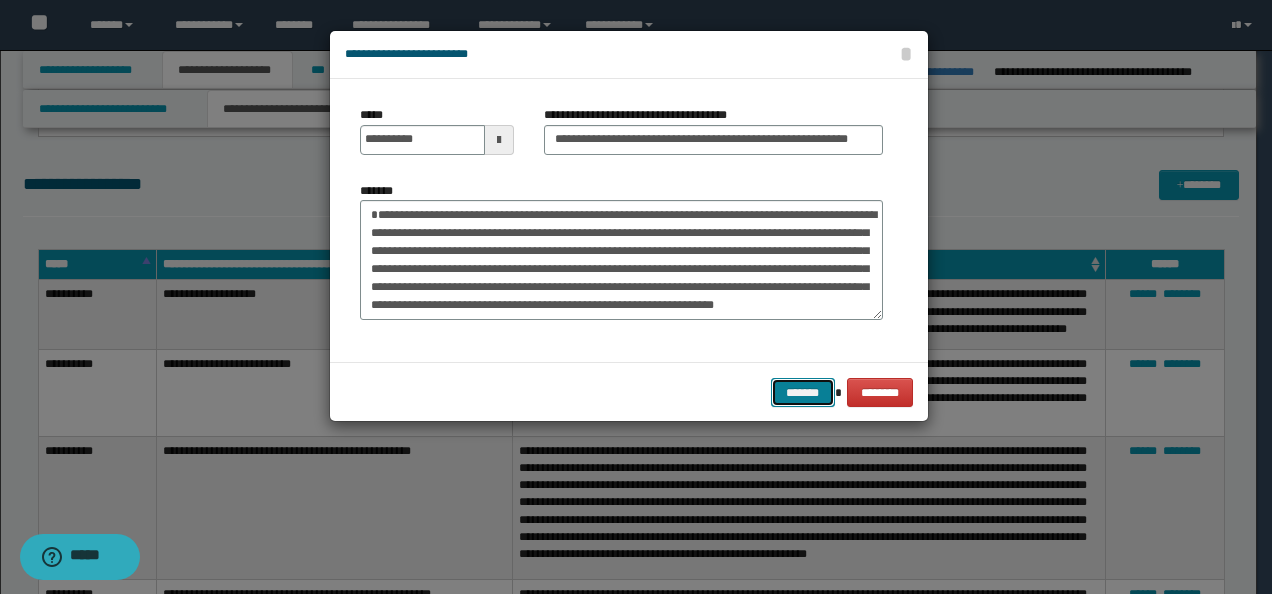 click on "*******" at bounding box center [803, 392] 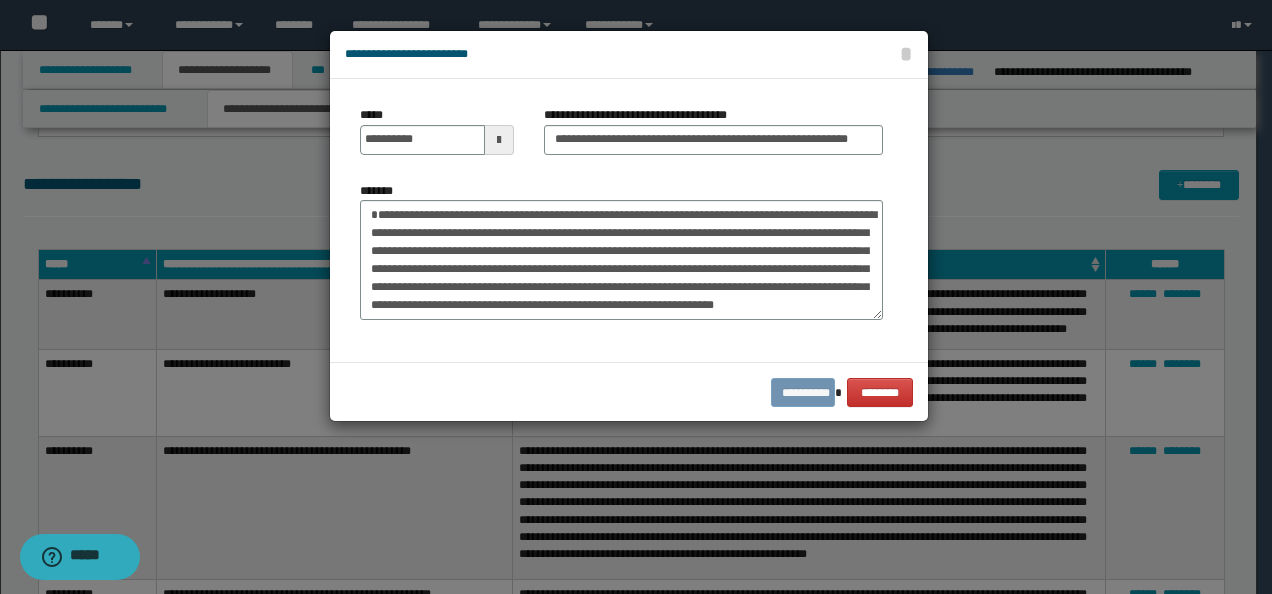 scroll, scrollTop: 0, scrollLeft: 0, axis: both 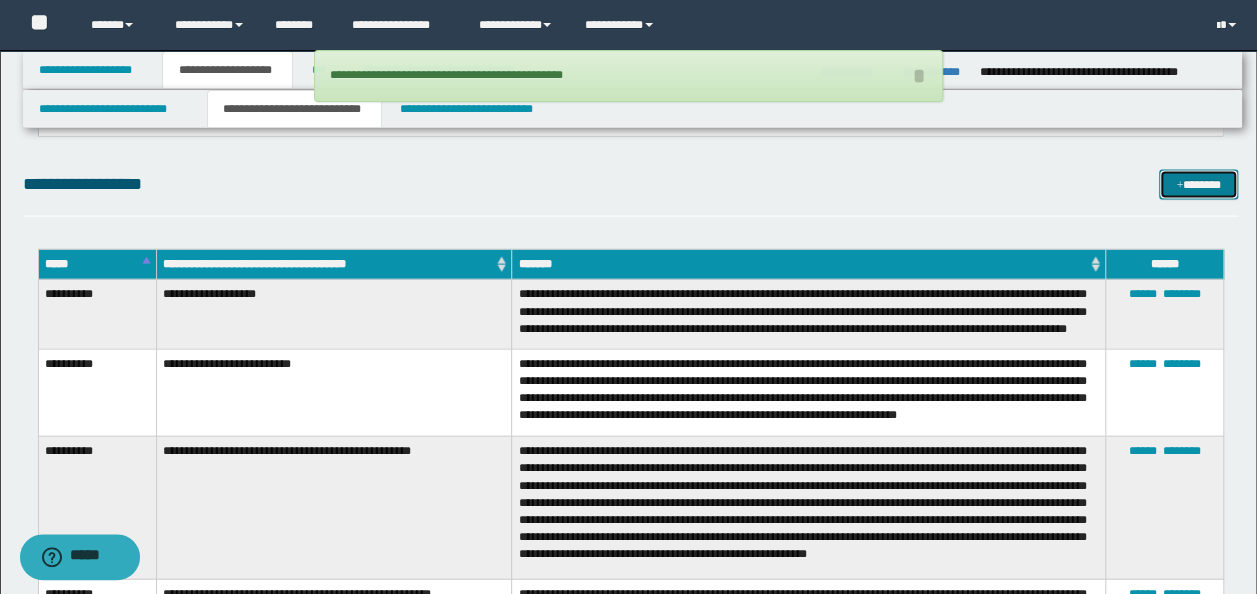 click on "*******" at bounding box center (1198, 184) 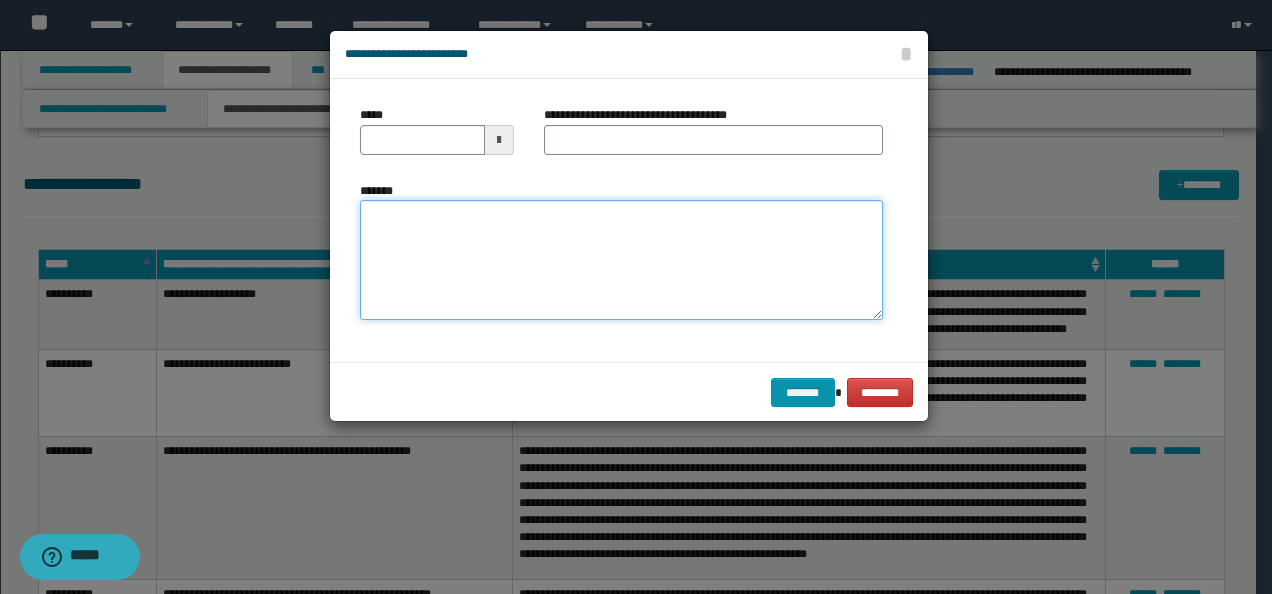 drag, startPoint x: 578, startPoint y: 279, endPoint x: 452, endPoint y: 250, distance: 129.29424 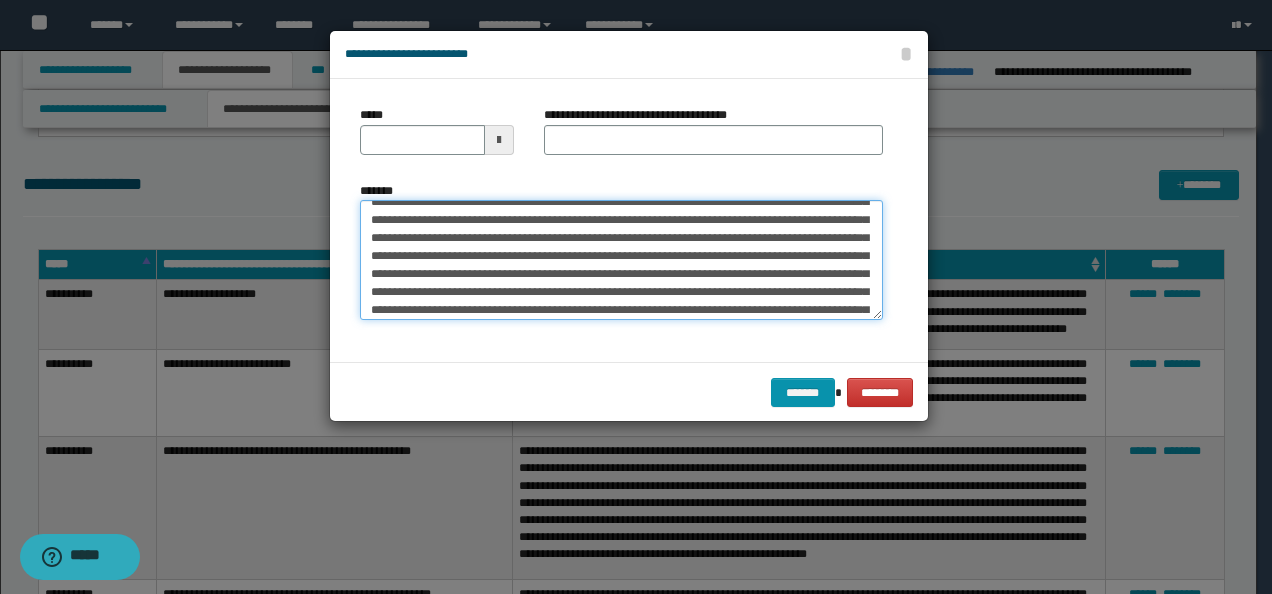 scroll, scrollTop: 0, scrollLeft: 0, axis: both 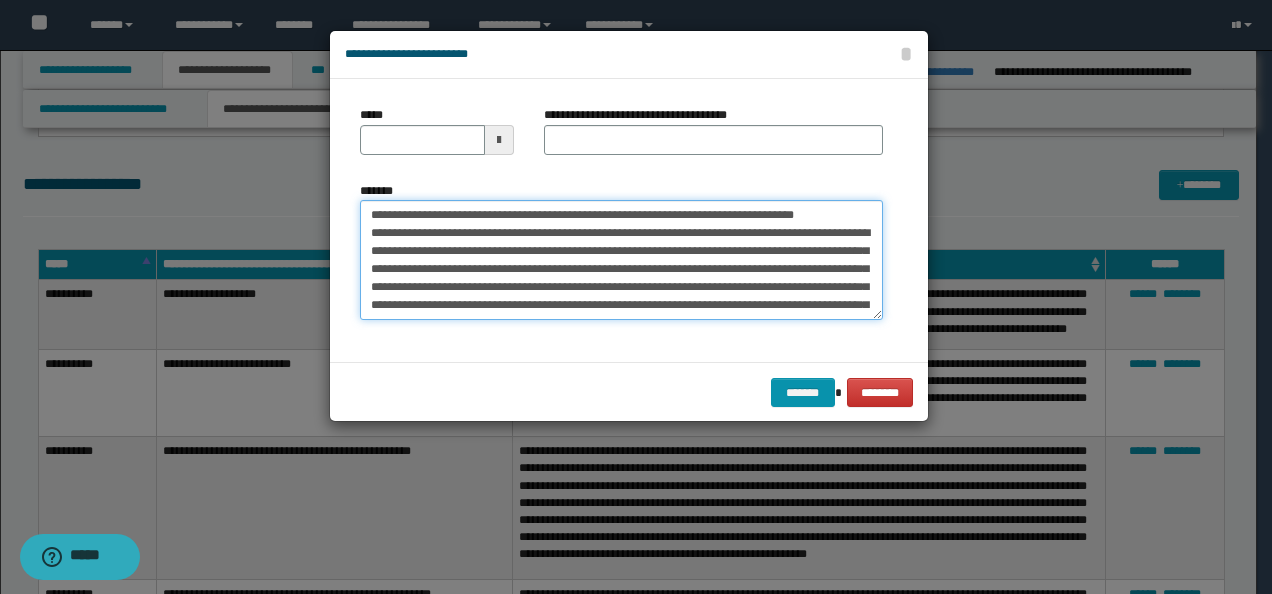 drag, startPoint x: 430, startPoint y: 214, endPoint x: 365, endPoint y: 187, distance: 70.38466 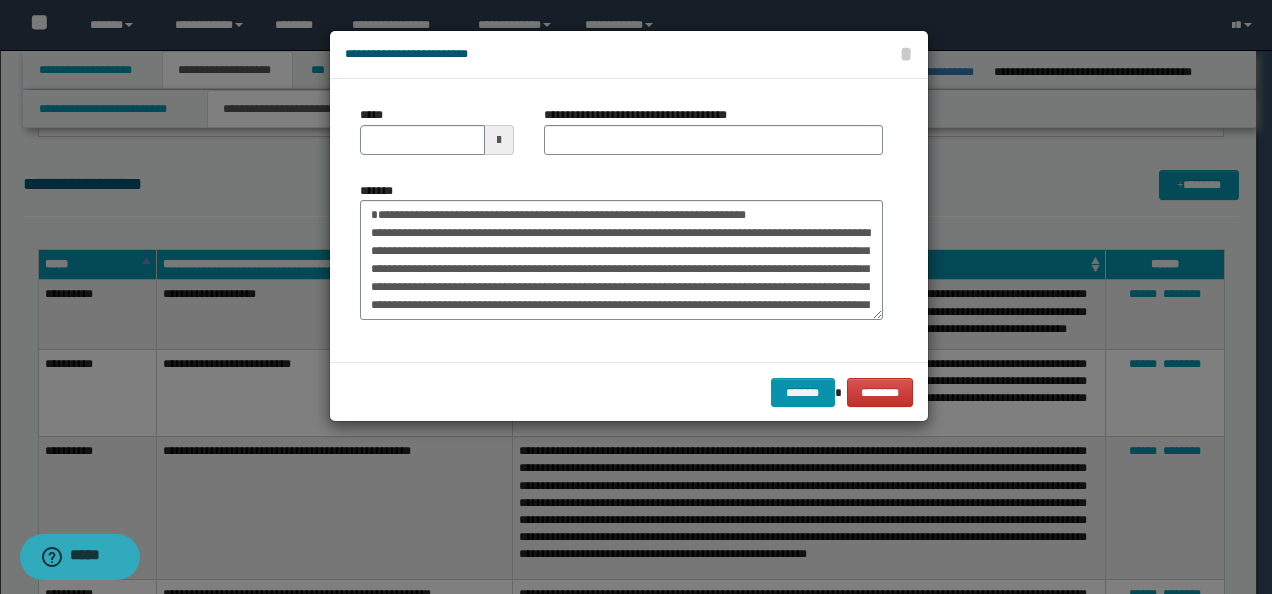 drag, startPoint x: 406, startPoint y: 156, endPoint x: 513, endPoint y: 164, distance: 107.298645 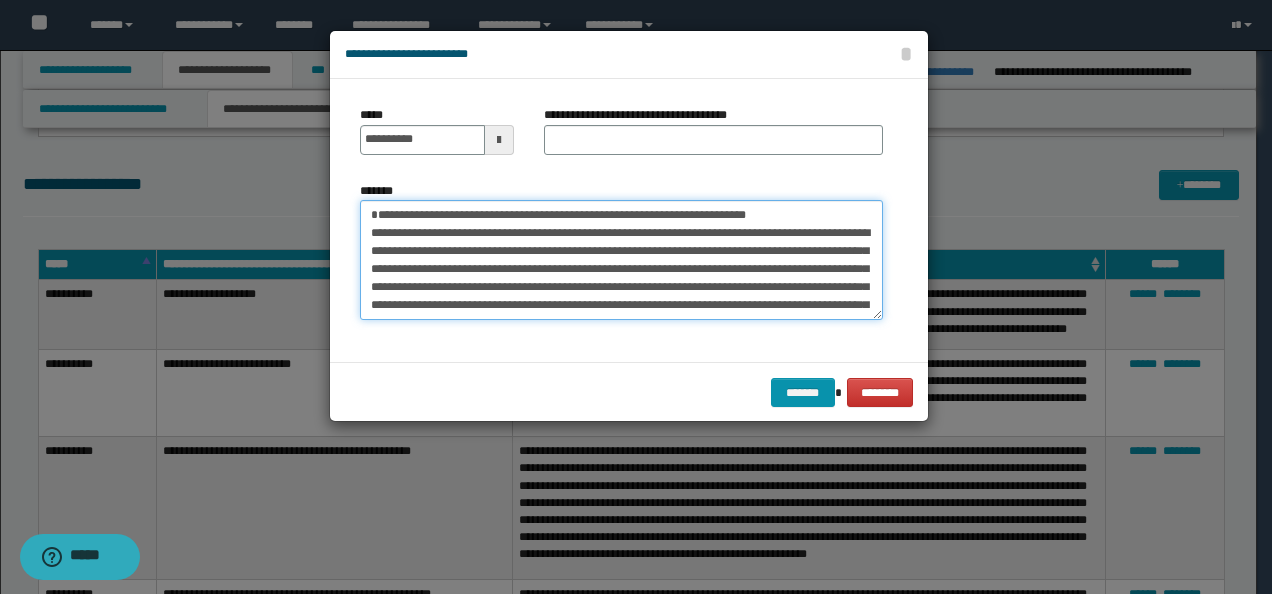 drag, startPoint x: 863, startPoint y: 210, endPoint x: 278, endPoint y: 193, distance: 585.24695 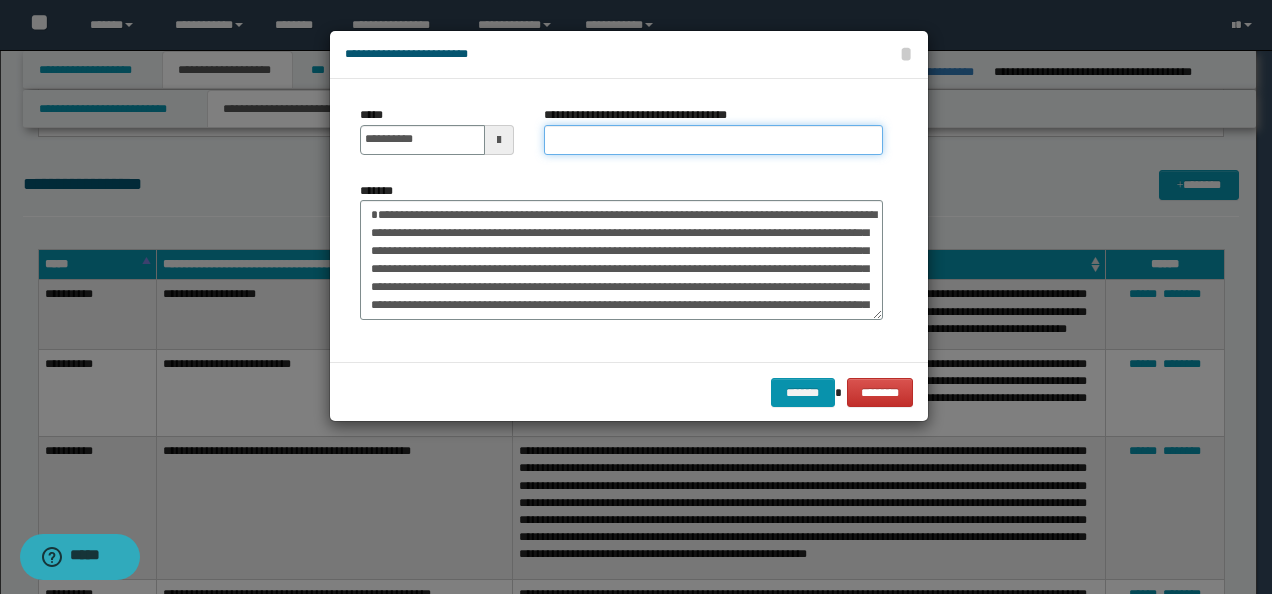 click on "**********" at bounding box center (713, 140) 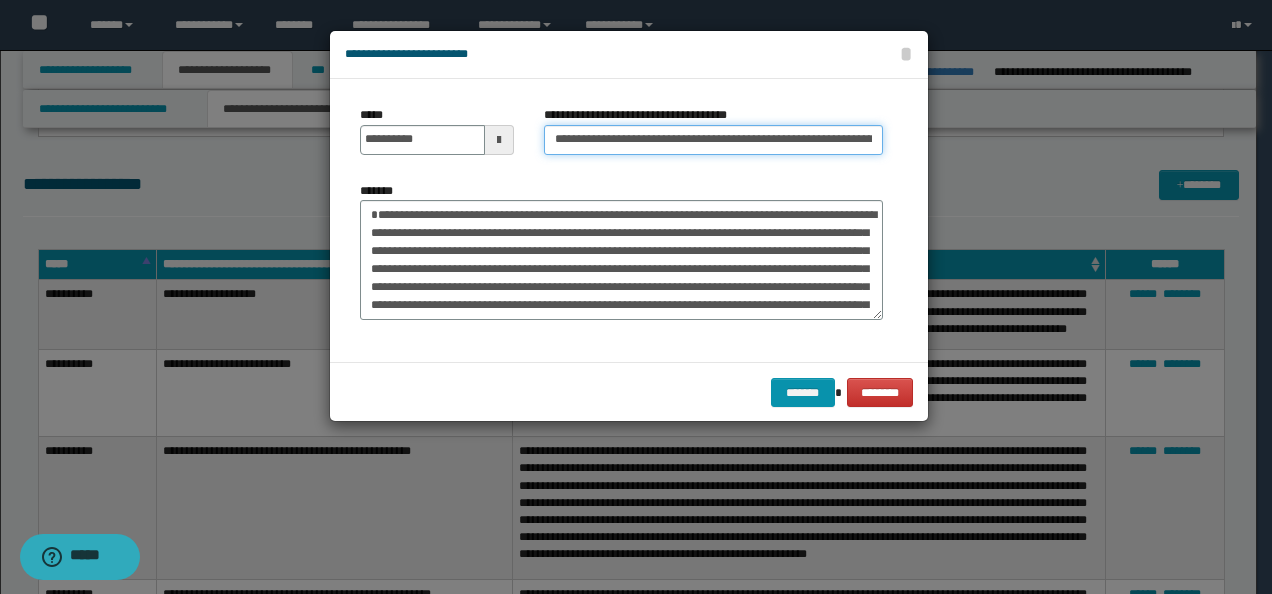 scroll, scrollTop: 0, scrollLeft: 140, axis: horizontal 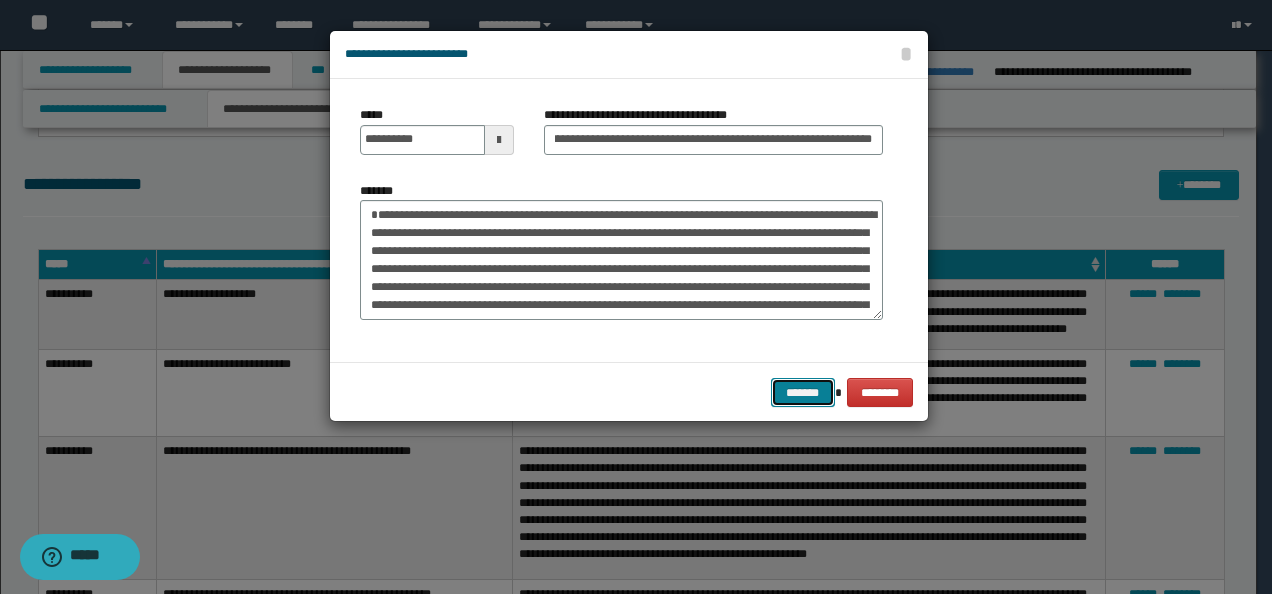 click on "*******" at bounding box center [803, 392] 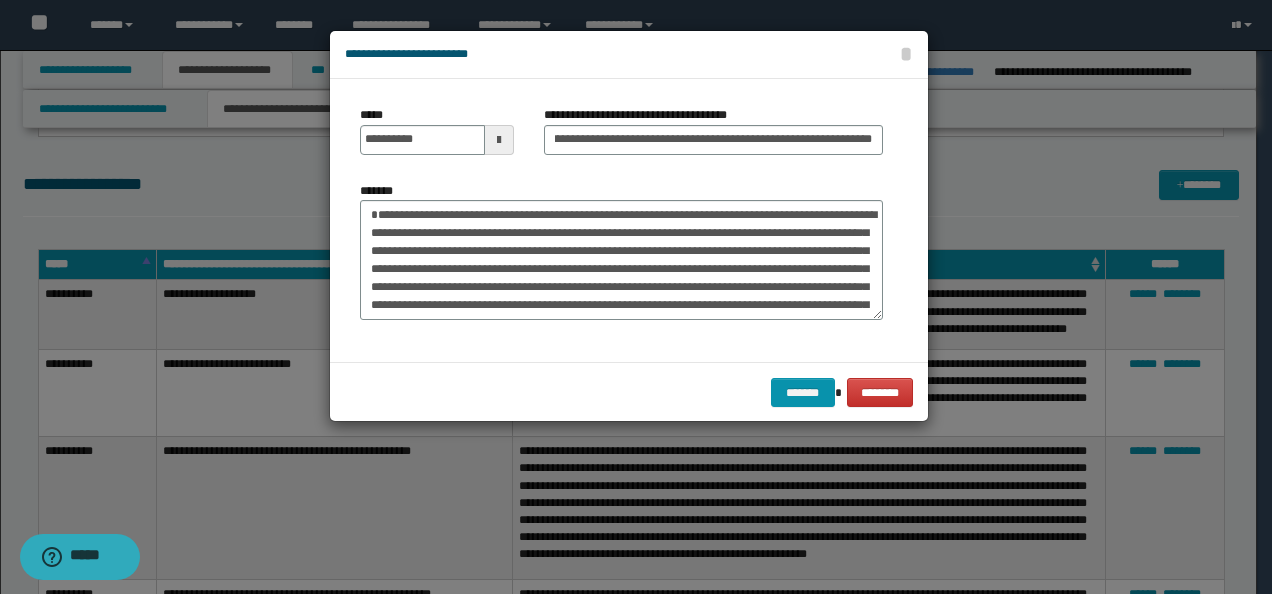 scroll, scrollTop: 0, scrollLeft: 0, axis: both 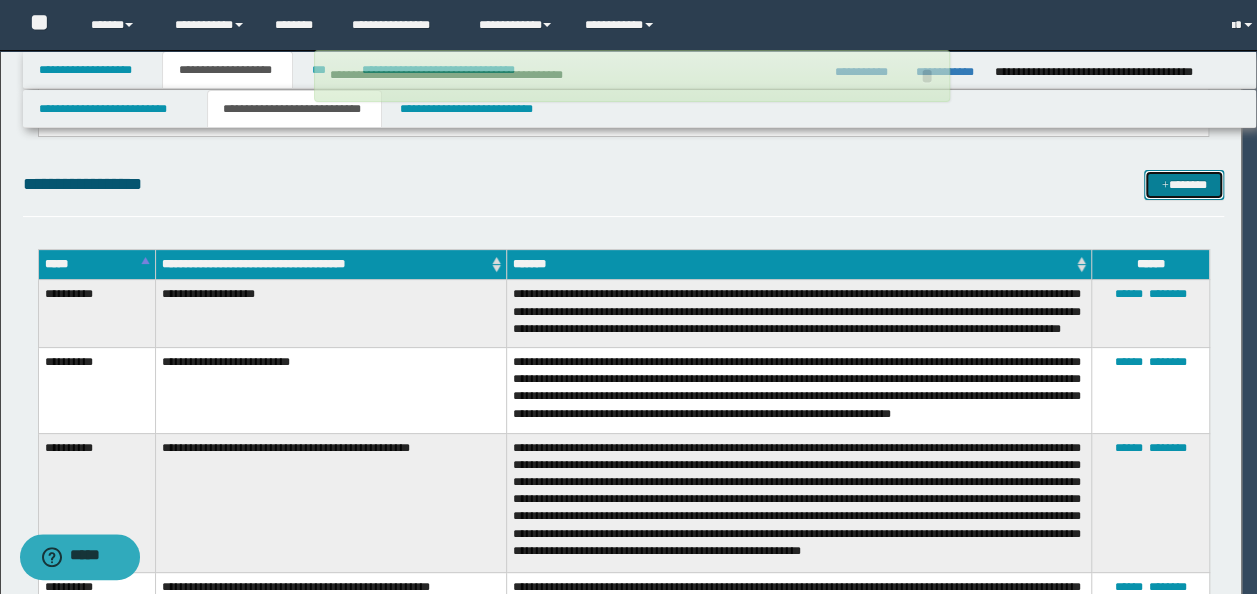 click on "*******" at bounding box center [1183, 184] 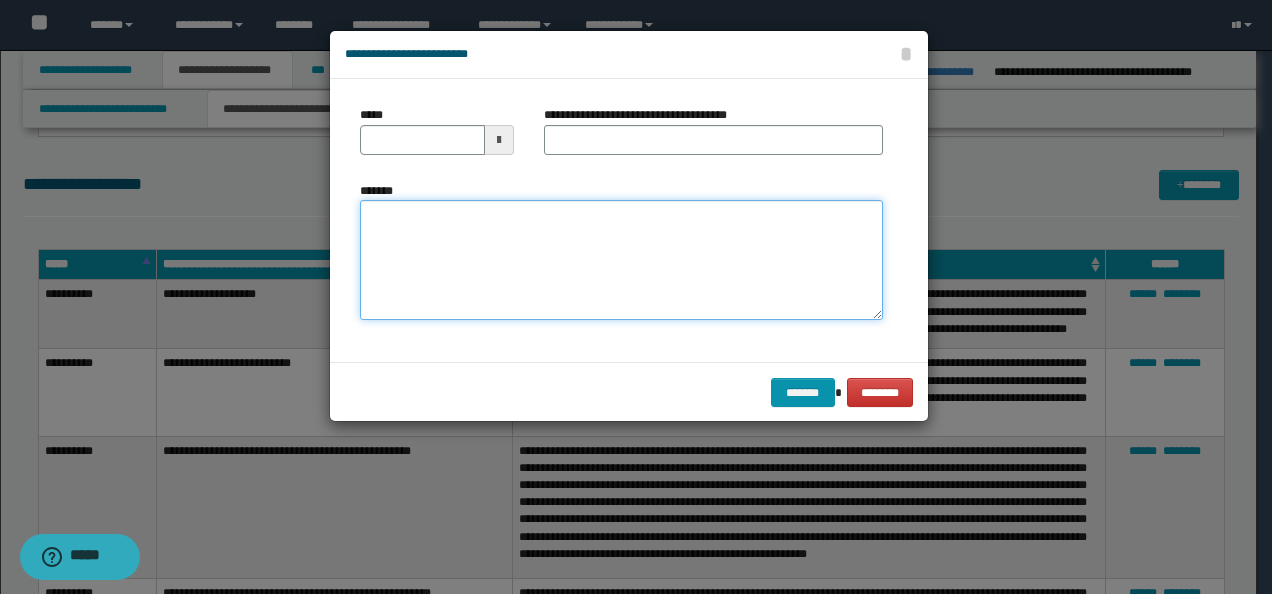 click on "*******" at bounding box center (621, 259) 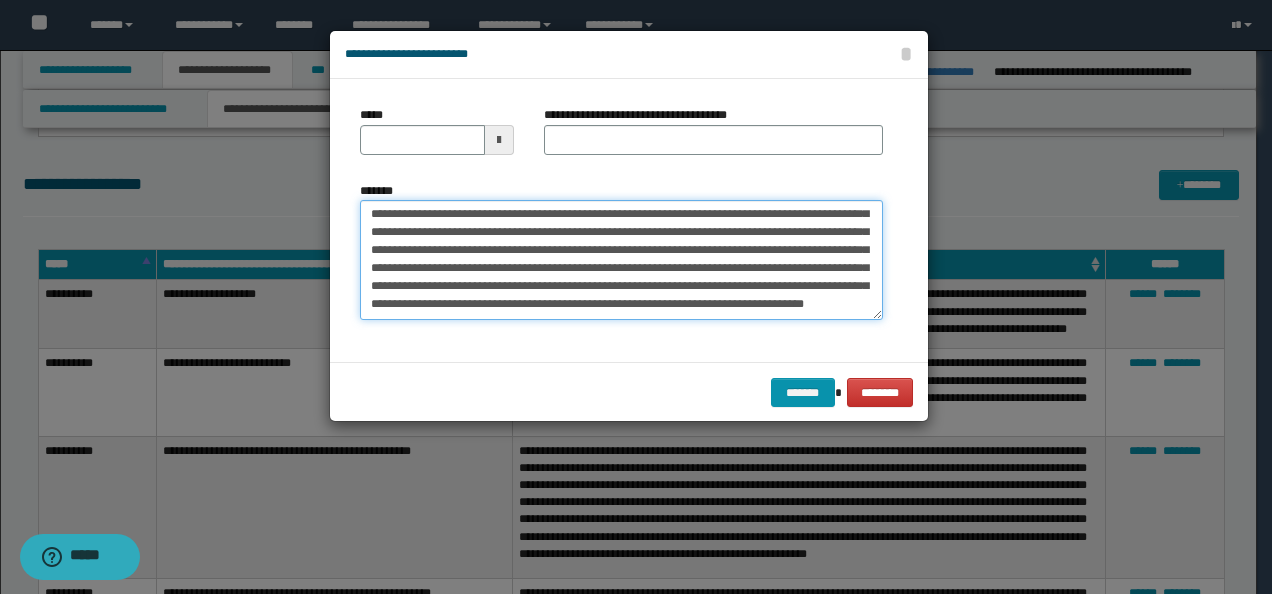 scroll, scrollTop: 0, scrollLeft: 0, axis: both 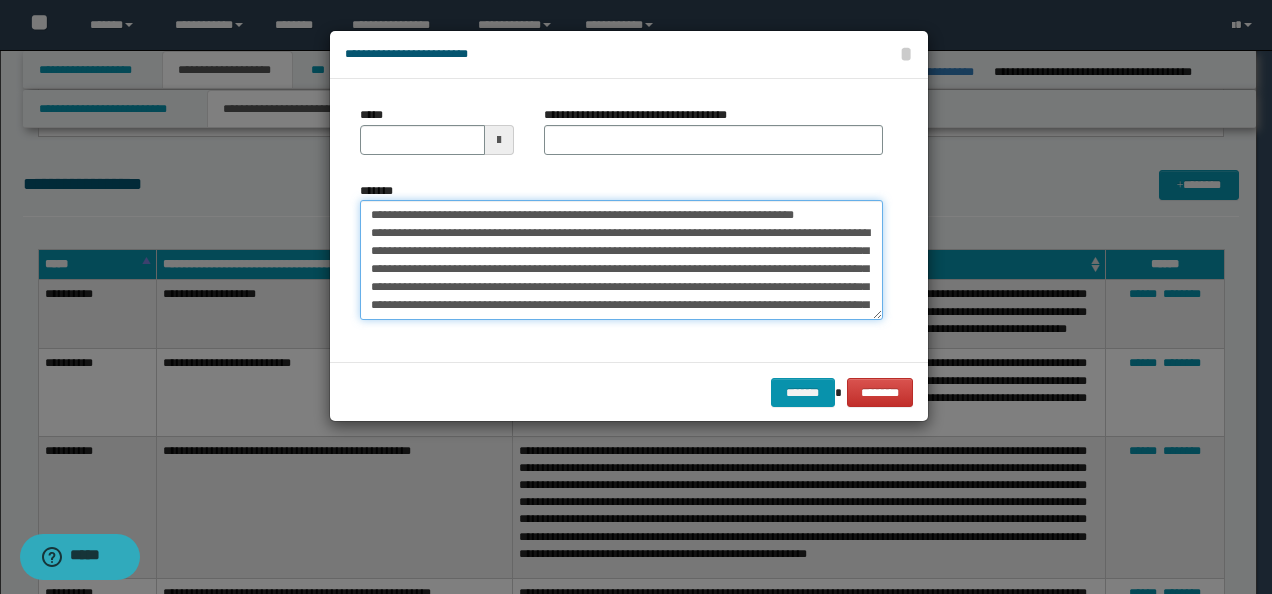 drag, startPoint x: 429, startPoint y: 216, endPoint x: 259, endPoint y: 208, distance: 170.18813 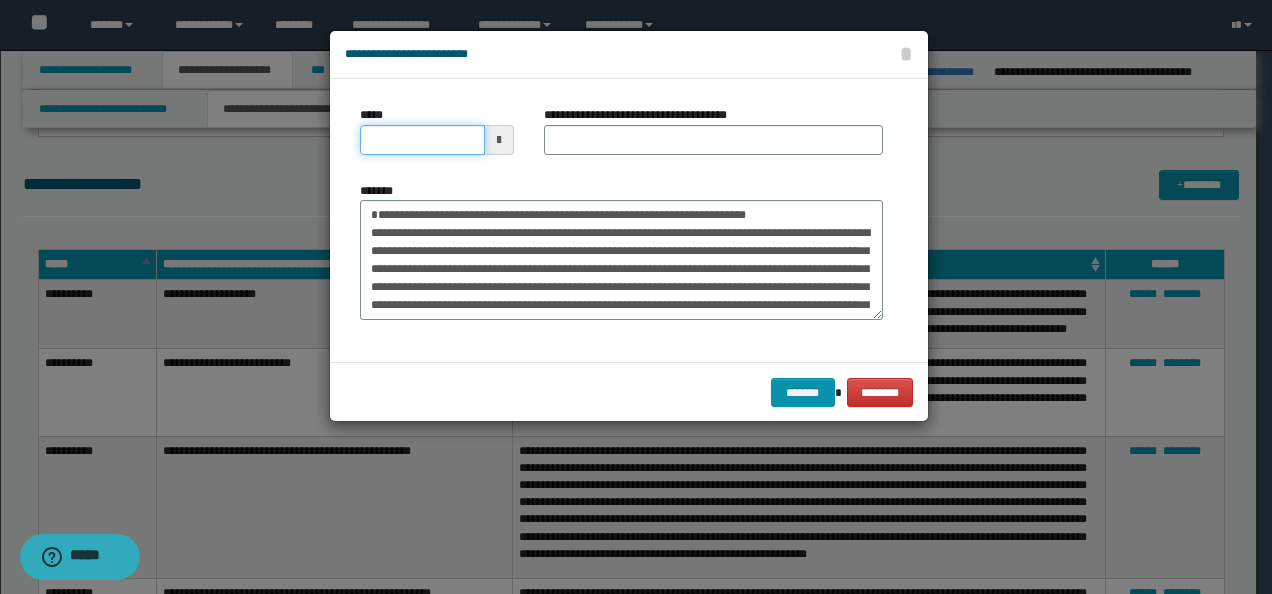 click on "*****" at bounding box center [422, 140] 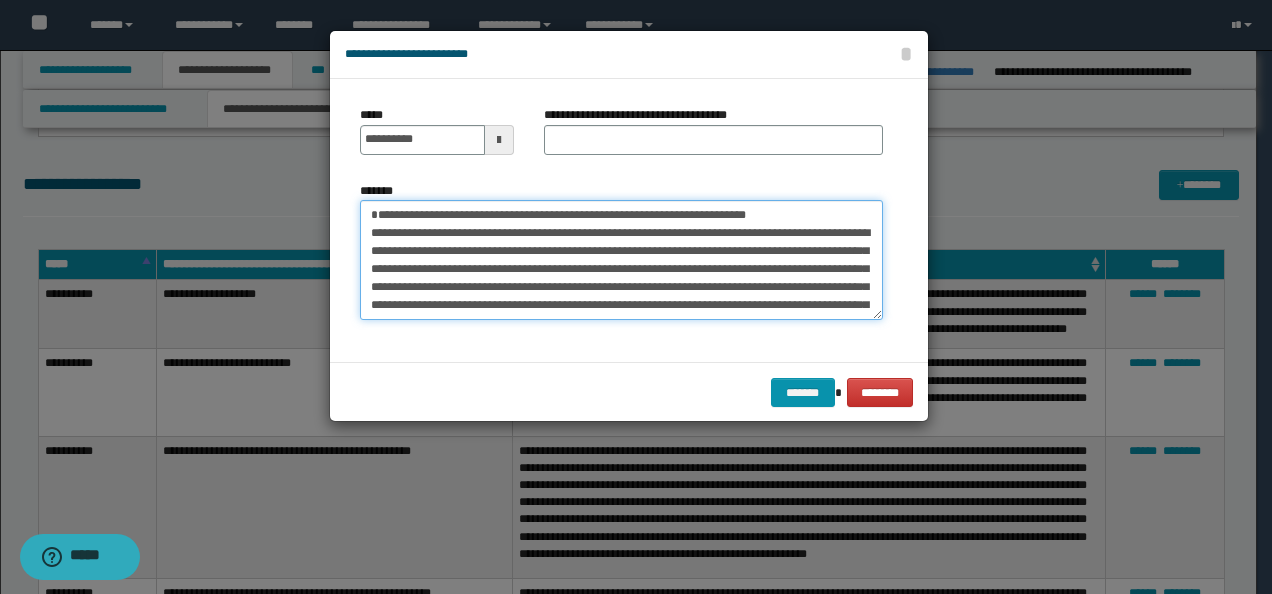 drag, startPoint x: 782, startPoint y: 211, endPoint x: 204, endPoint y: 208, distance: 578.0078 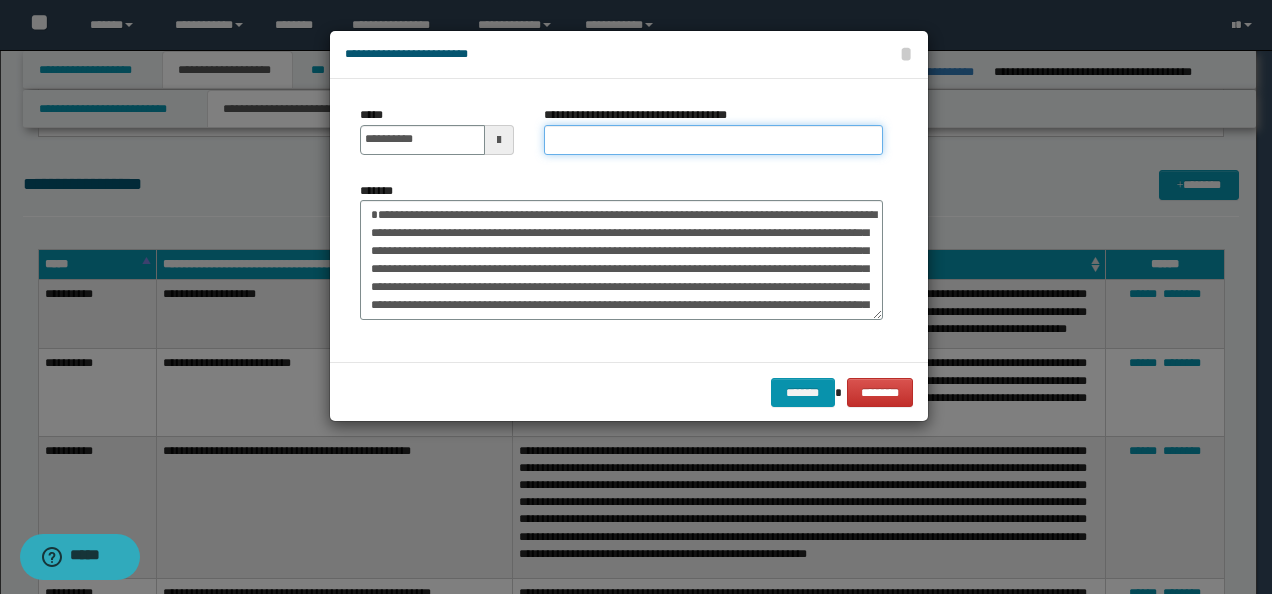 drag, startPoint x: 555, startPoint y: 128, endPoint x: 608, endPoint y: 142, distance: 54.81788 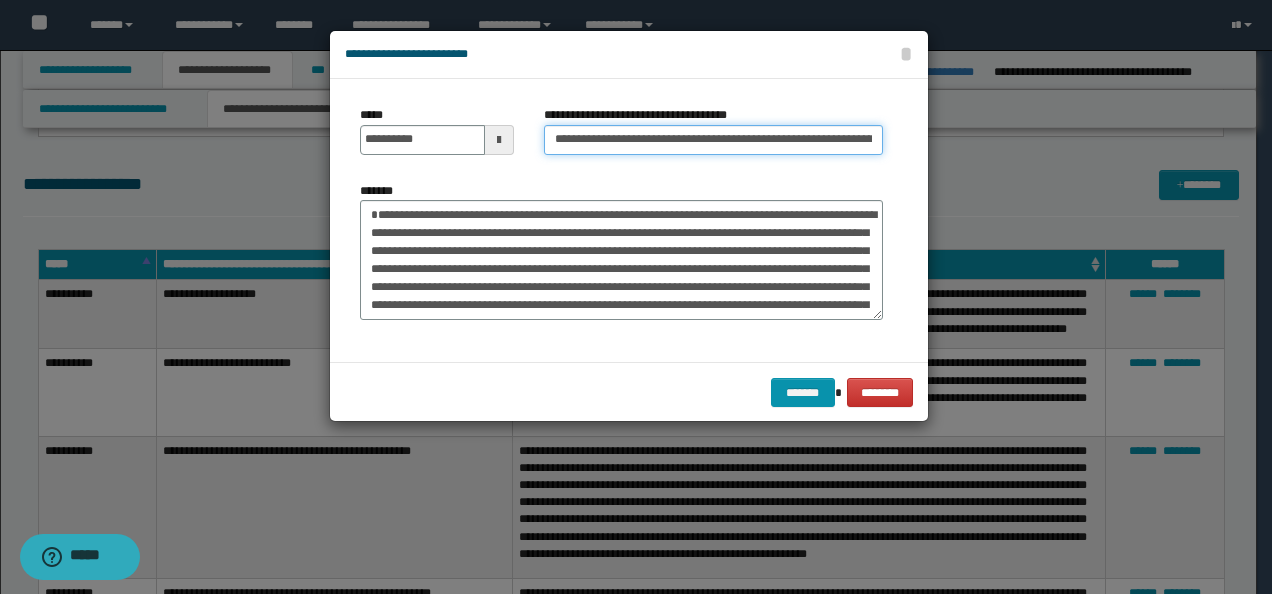 scroll, scrollTop: 0, scrollLeft: 140, axis: horizontal 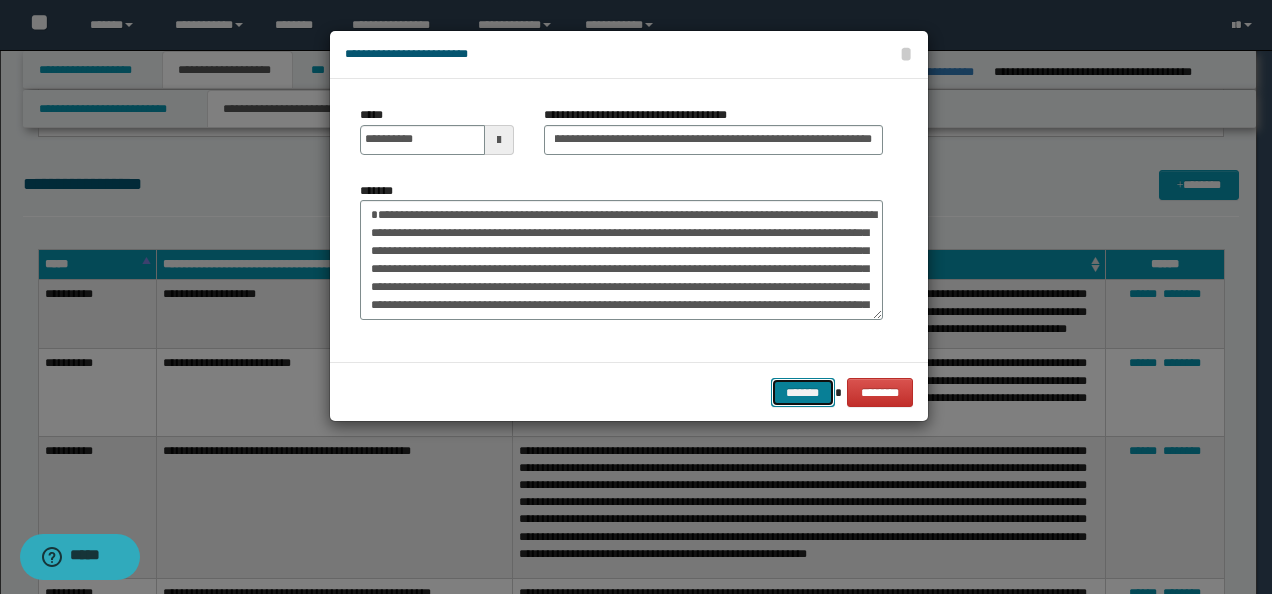 click on "*******" at bounding box center [803, 392] 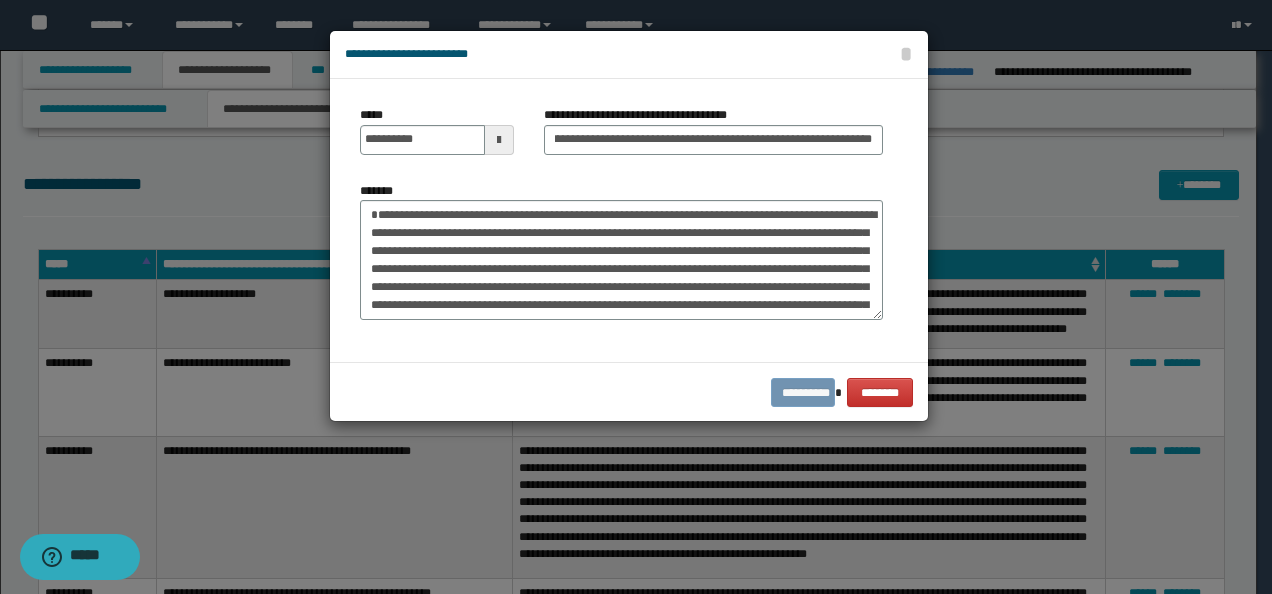 scroll, scrollTop: 0, scrollLeft: 0, axis: both 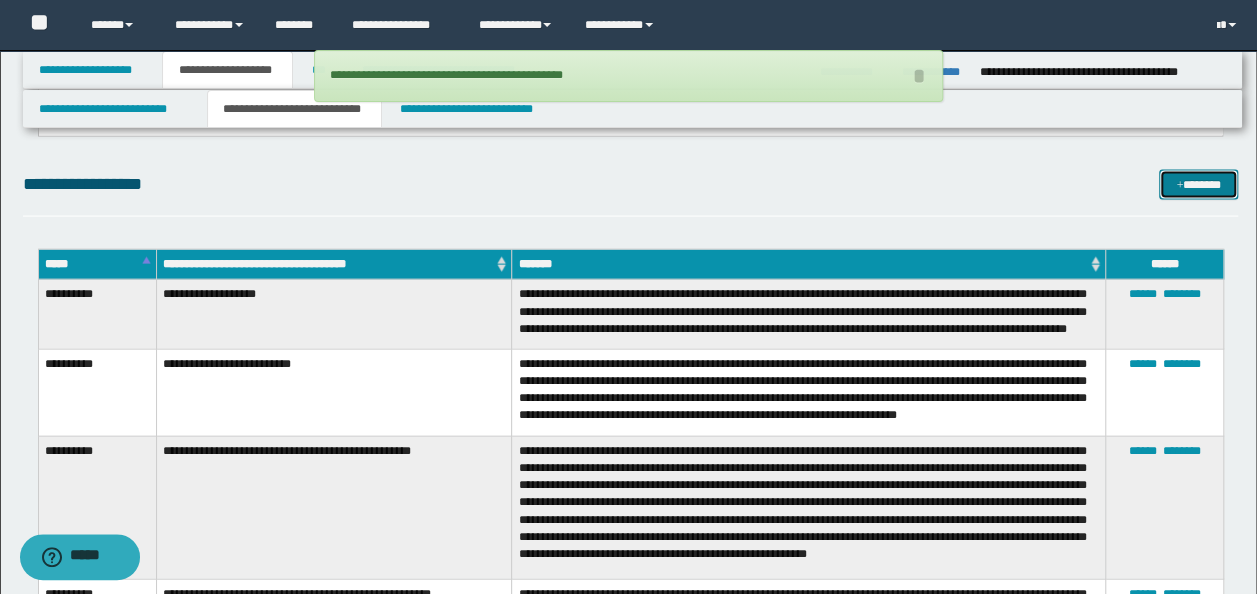 click on "*******" at bounding box center (1198, 184) 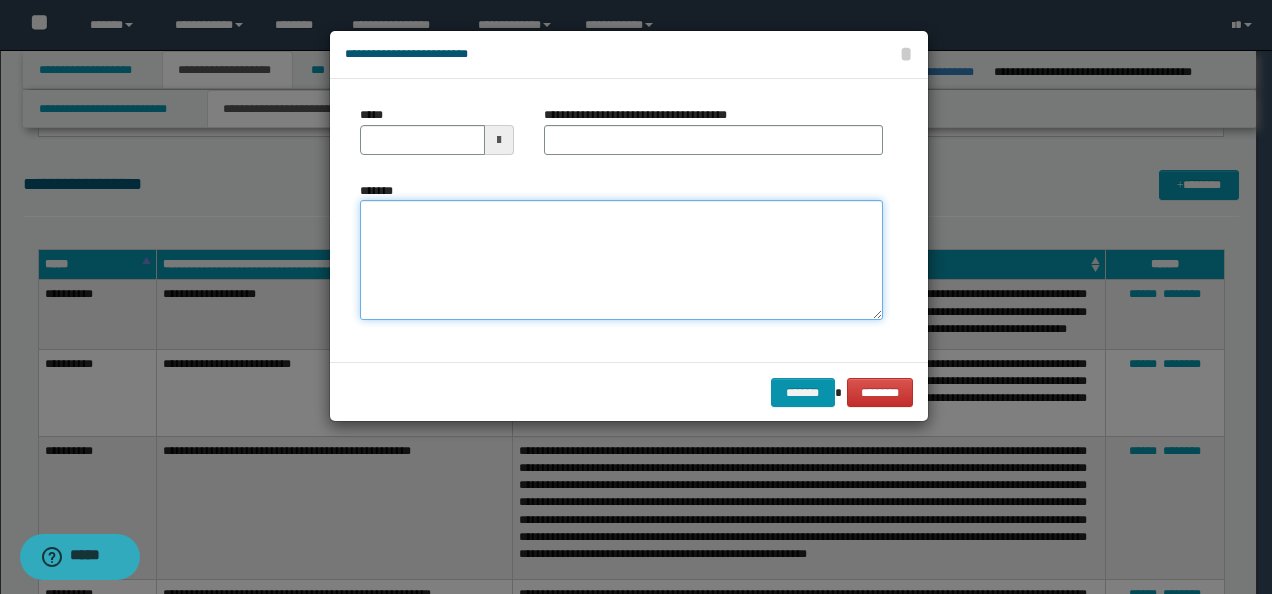 click on "*******" at bounding box center [621, 259] 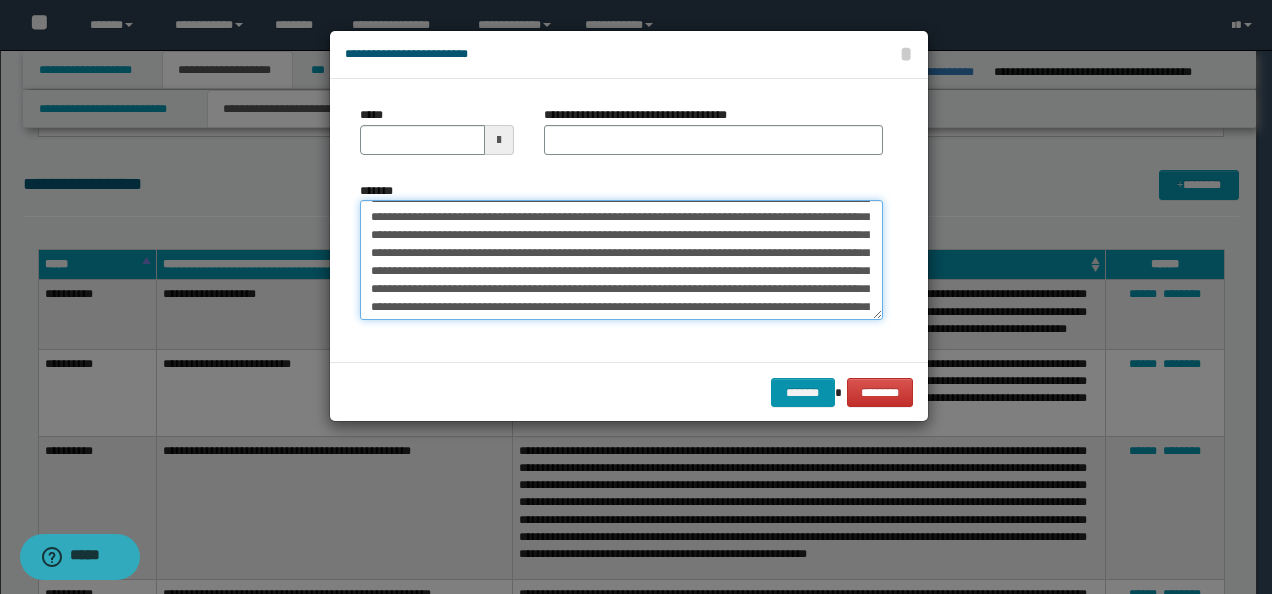 scroll, scrollTop: 0, scrollLeft: 0, axis: both 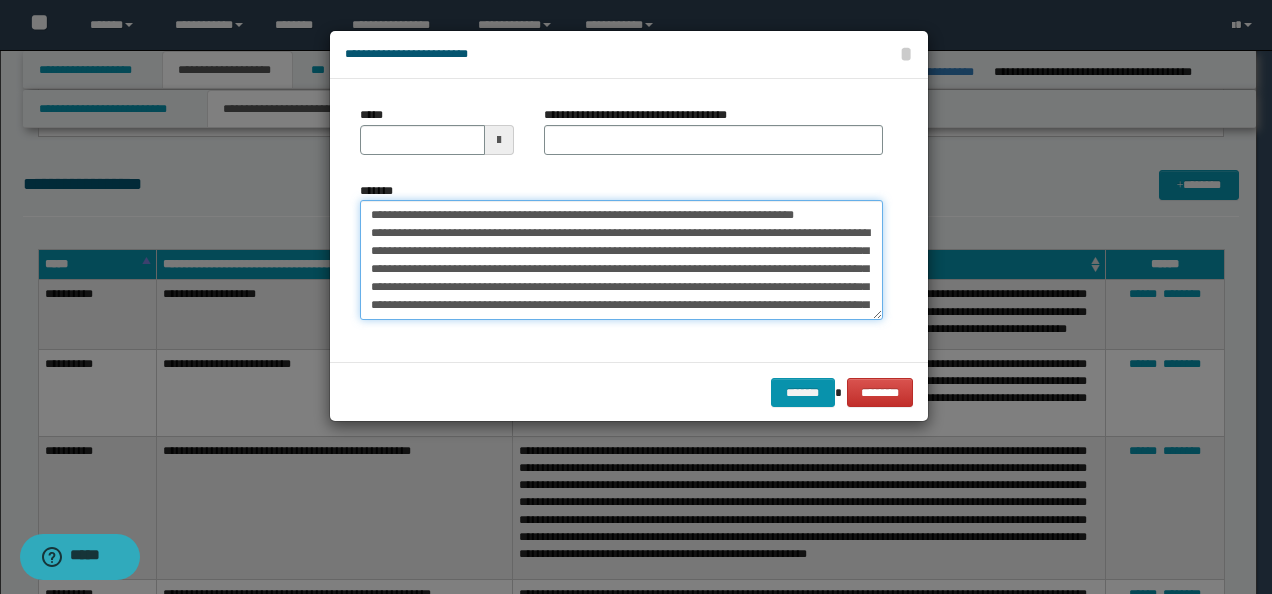 drag, startPoint x: 231, startPoint y: 206, endPoint x: 245, endPoint y: 200, distance: 15.231546 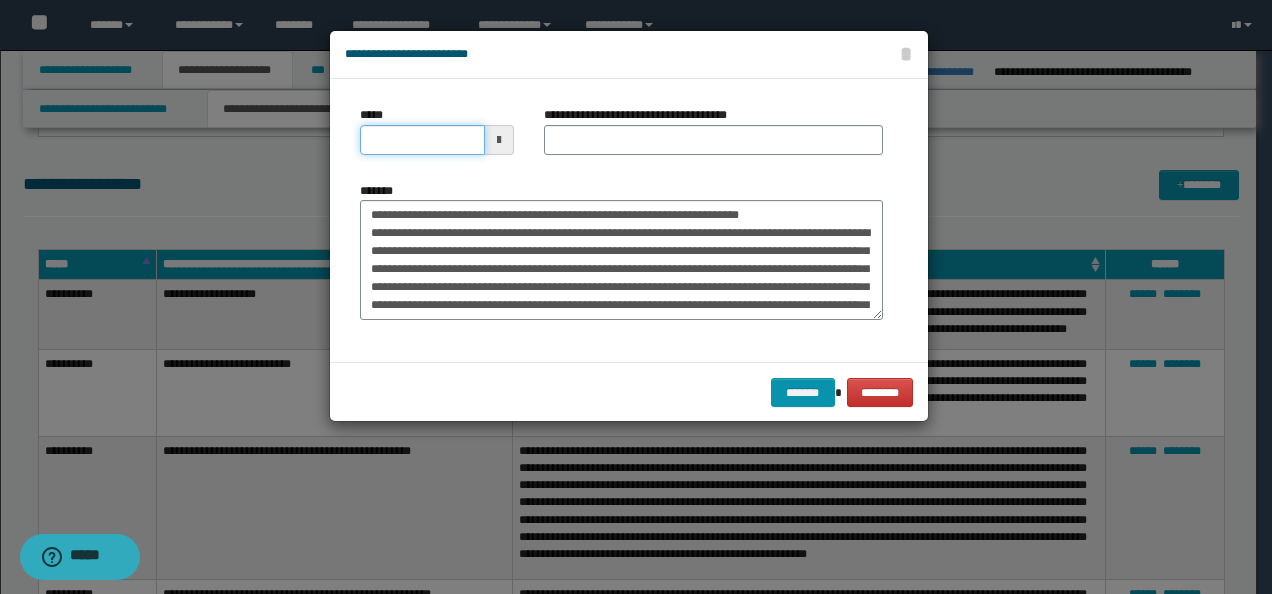 click on "*****" at bounding box center [422, 140] 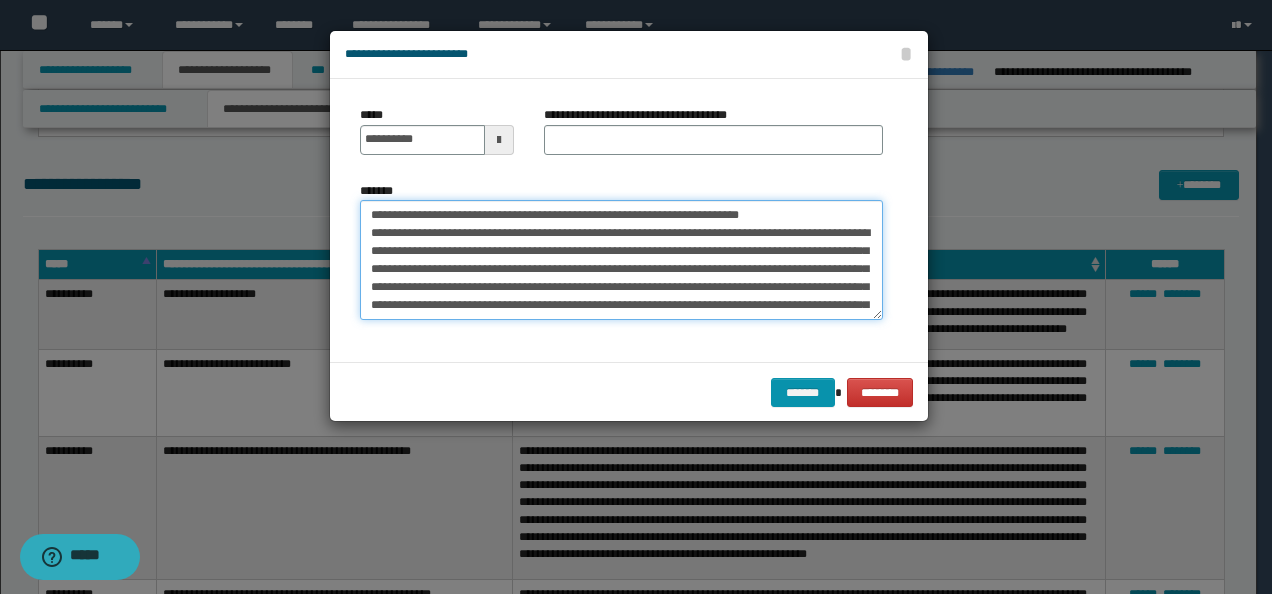 drag, startPoint x: 834, startPoint y: 210, endPoint x: 364, endPoint y: 196, distance: 470.20847 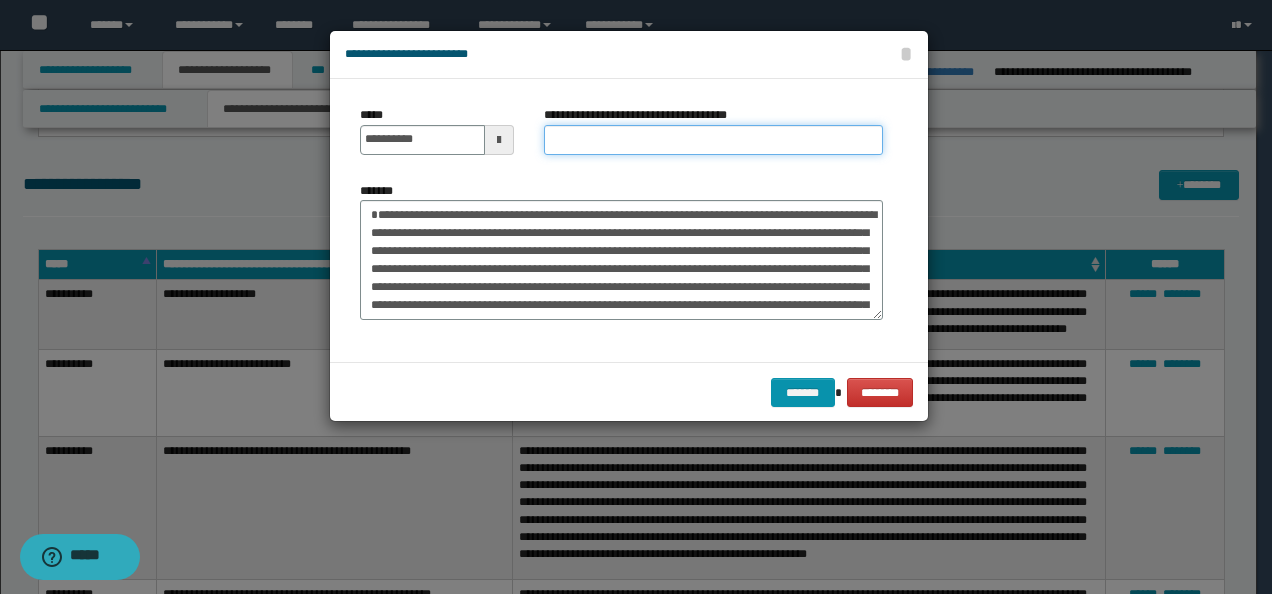 click on "**********" at bounding box center [713, 140] 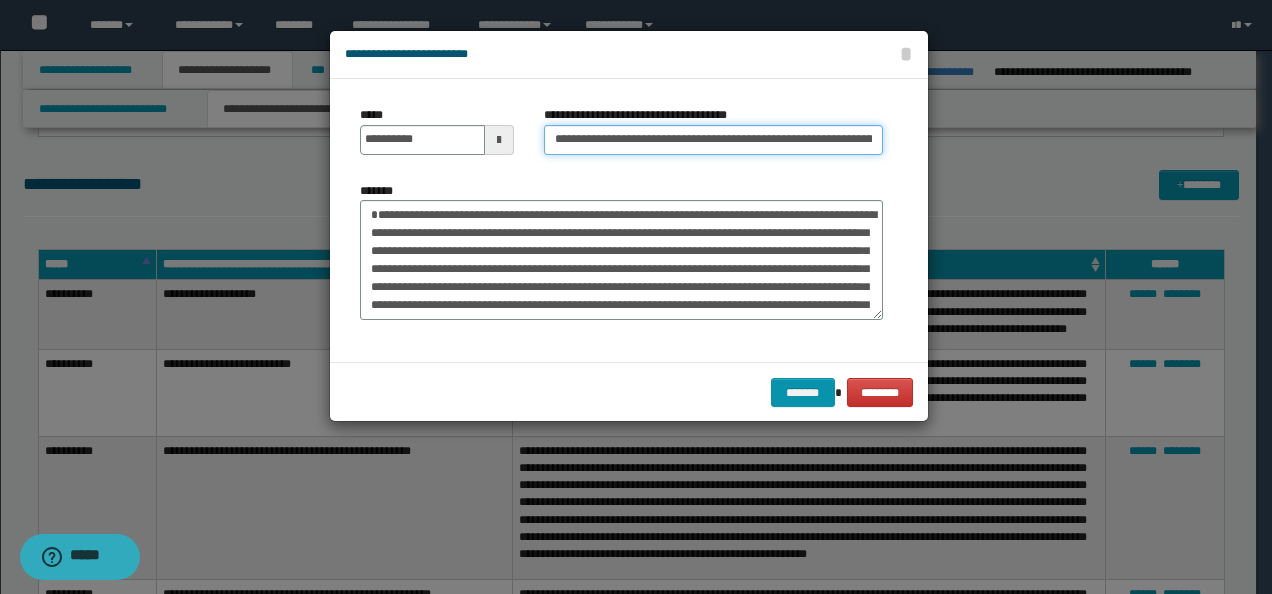 scroll, scrollTop: 0, scrollLeft: 136, axis: horizontal 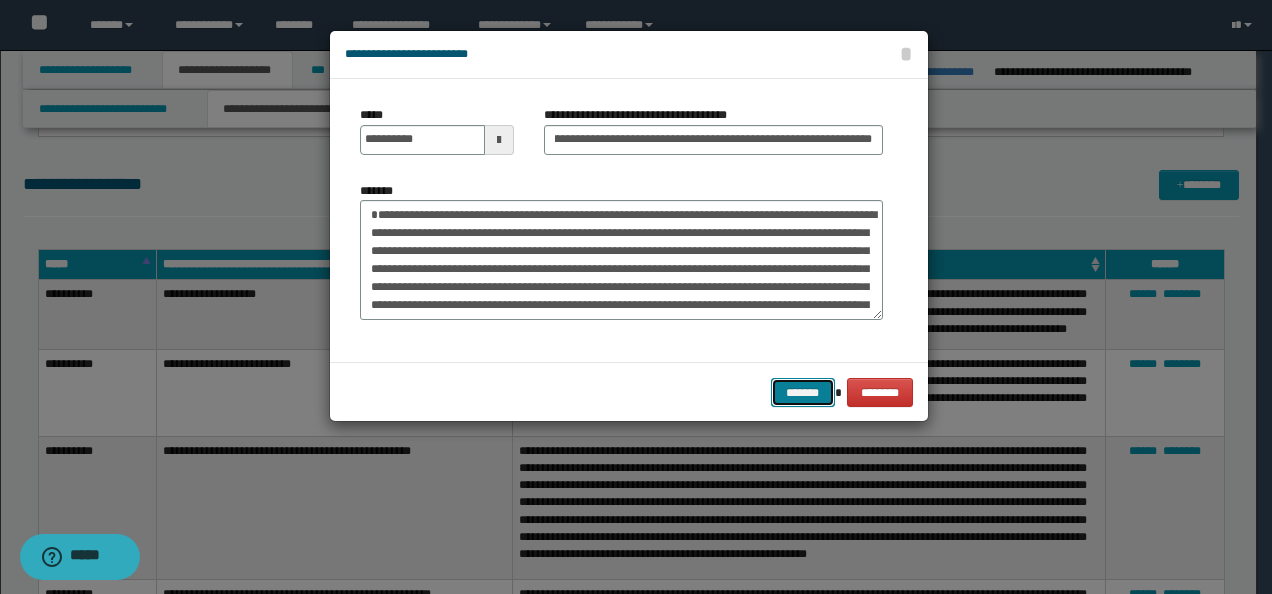 click on "*******" at bounding box center [803, 392] 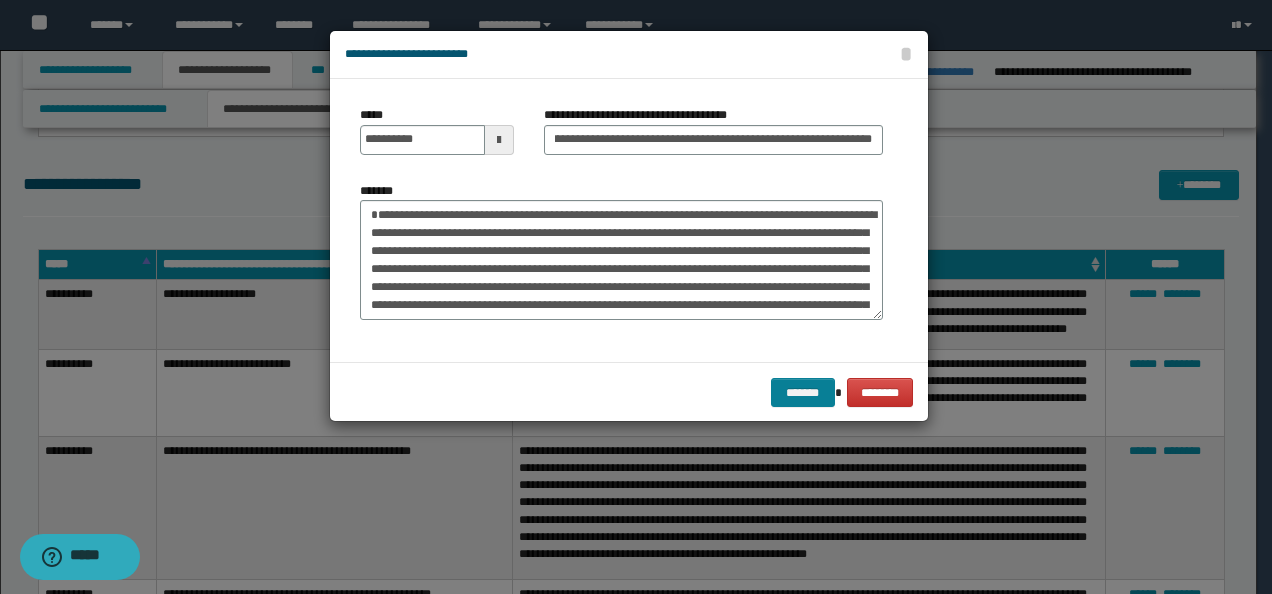 scroll, scrollTop: 0, scrollLeft: 0, axis: both 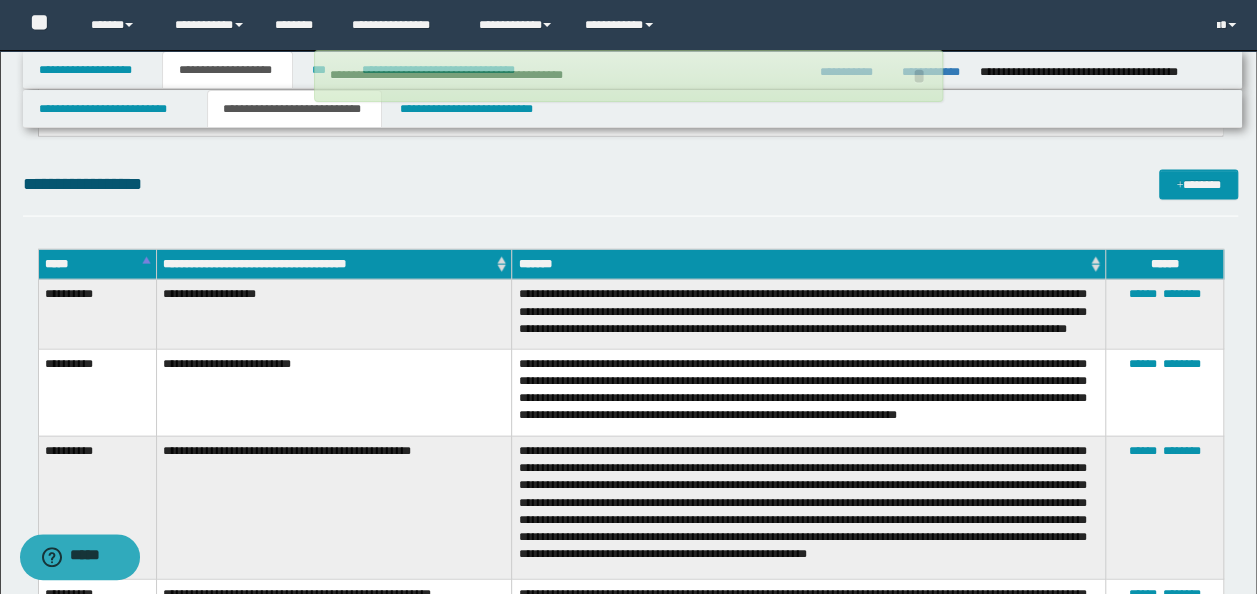 click on "**********" at bounding box center [631, 2763] 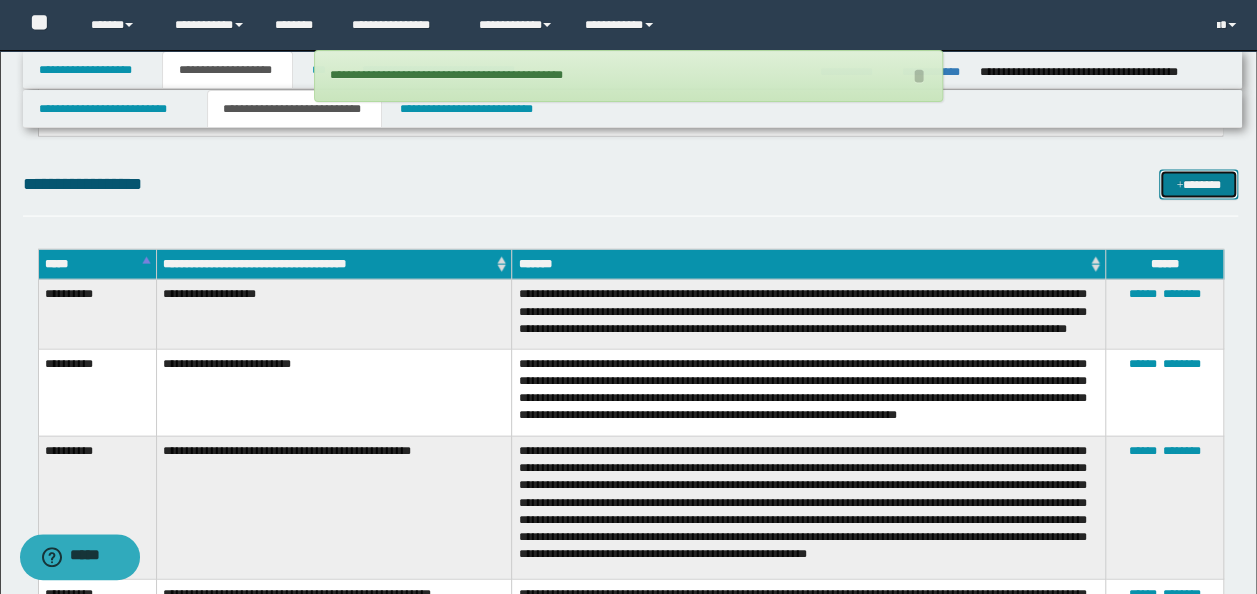 click on "*******" at bounding box center (1198, 184) 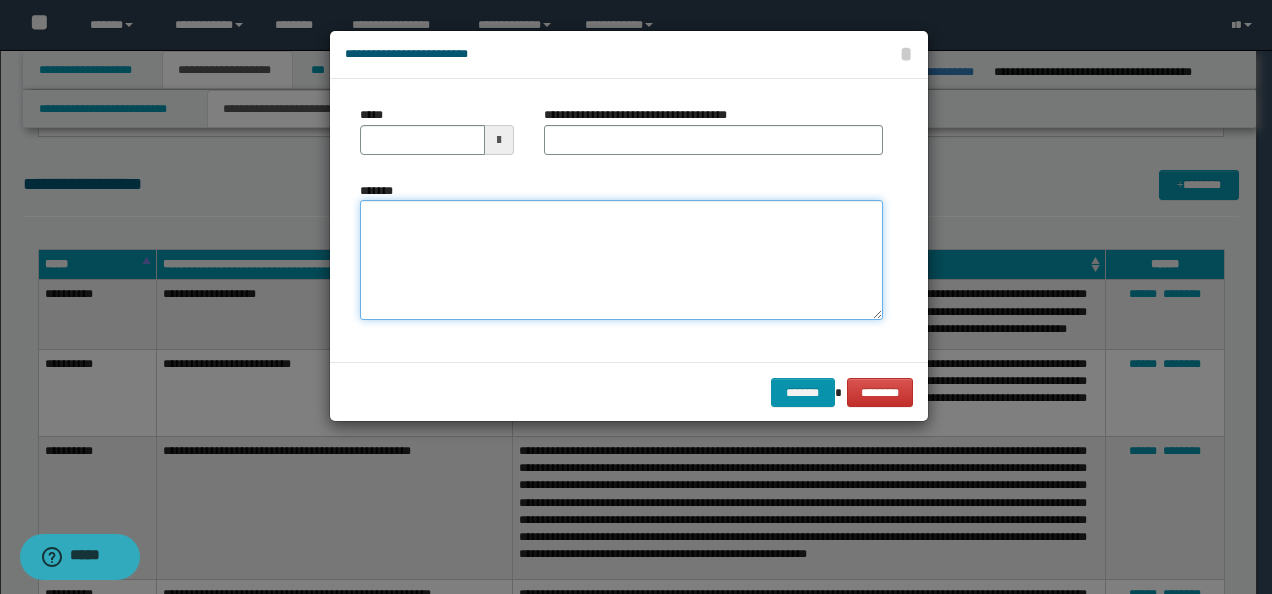click on "*******" at bounding box center [621, 259] 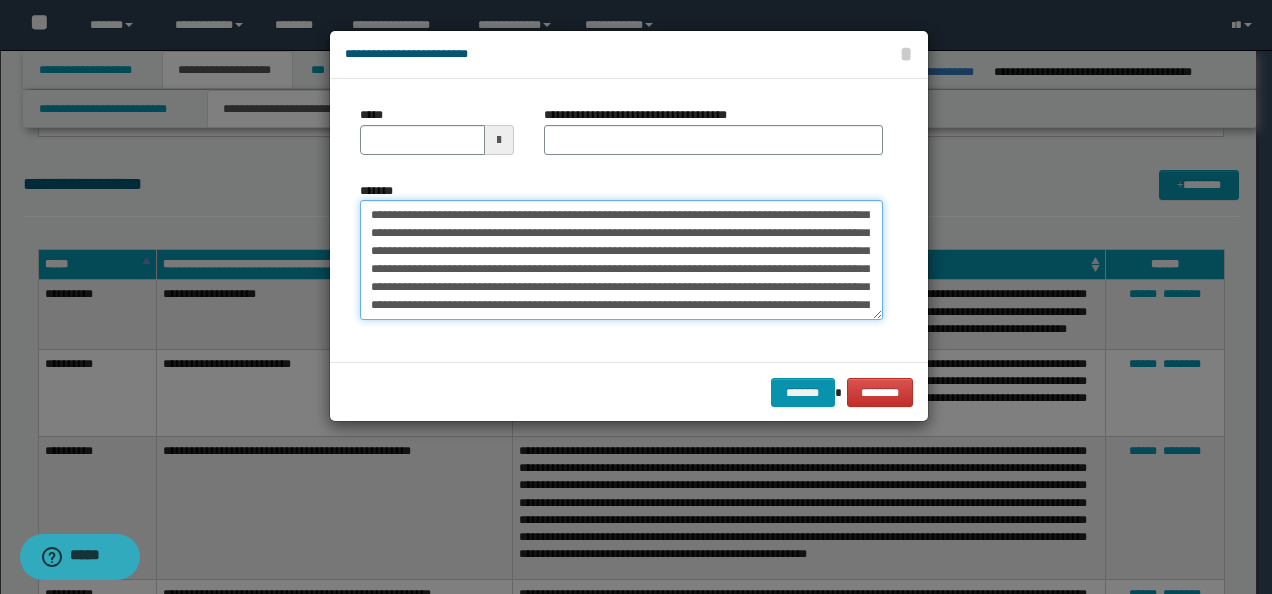 scroll, scrollTop: 0, scrollLeft: 0, axis: both 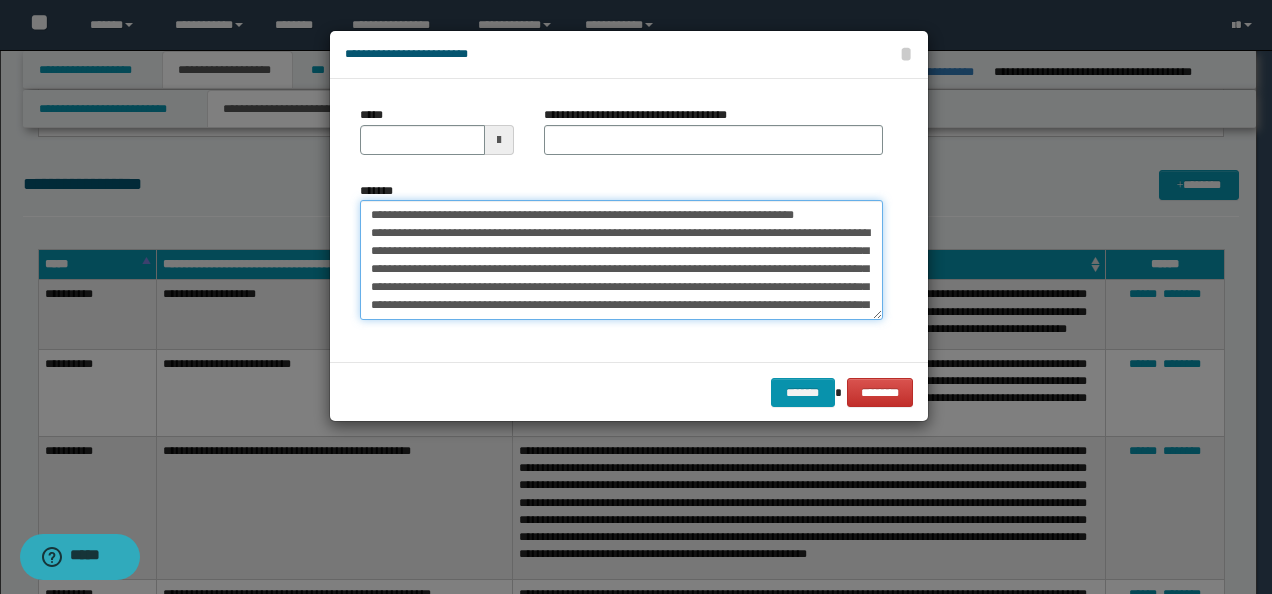drag, startPoint x: 430, startPoint y: 214, endPoint x: 280, endPoint y: 199, distance: 150.74814 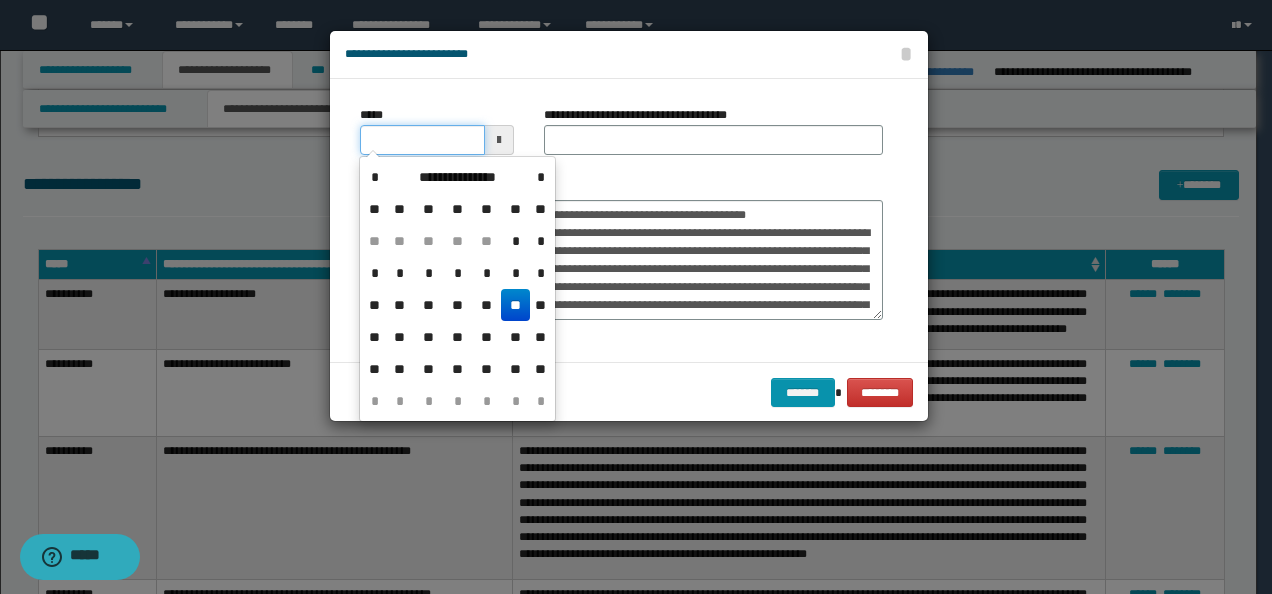 click on "*****" at bounding box center [422, 140] 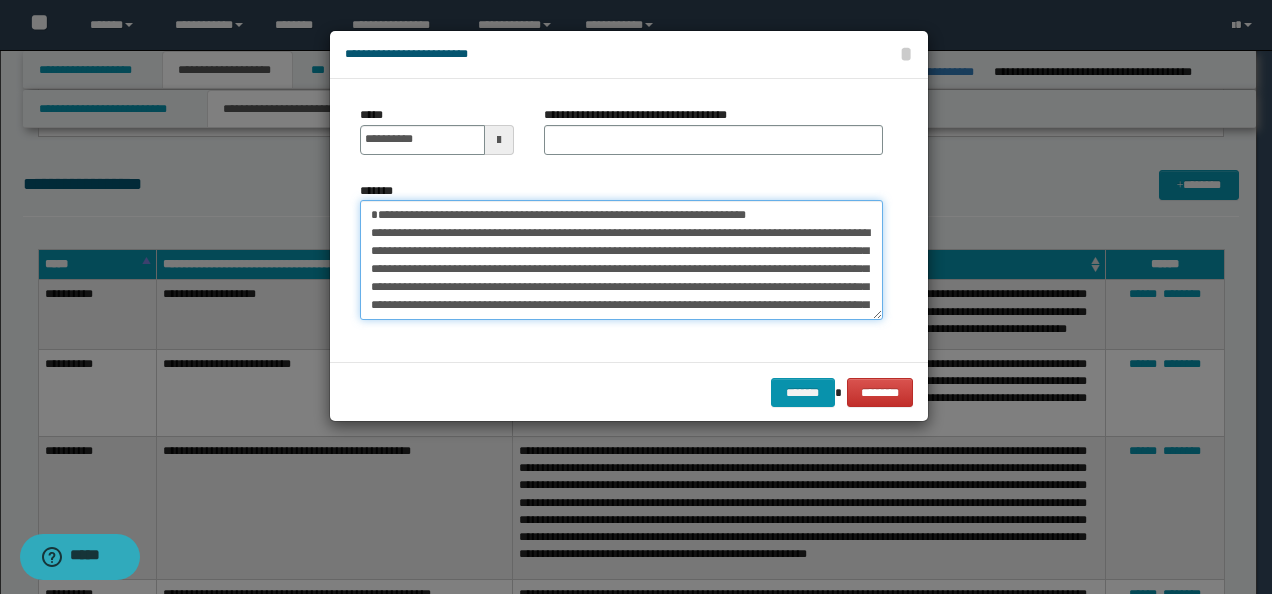 drag, startPoint x: 832, startPoint y: 208, endPoint x: 300, endPoint y: 194, distance: 532.1842 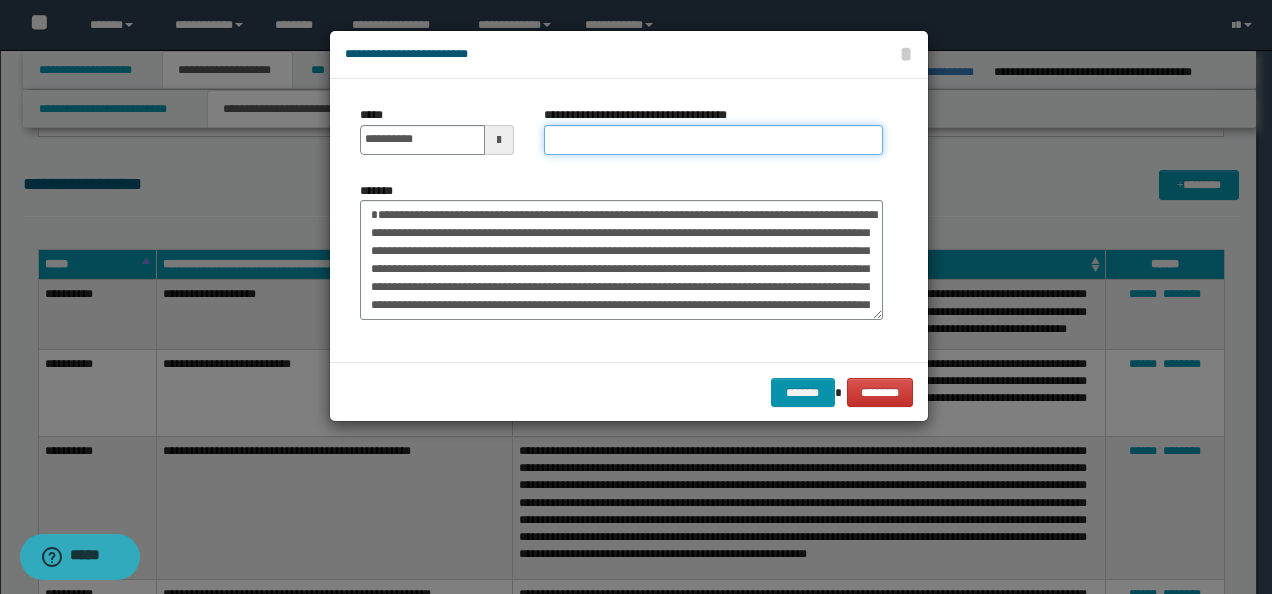 click on "**********" at bounding box center (713, 140) 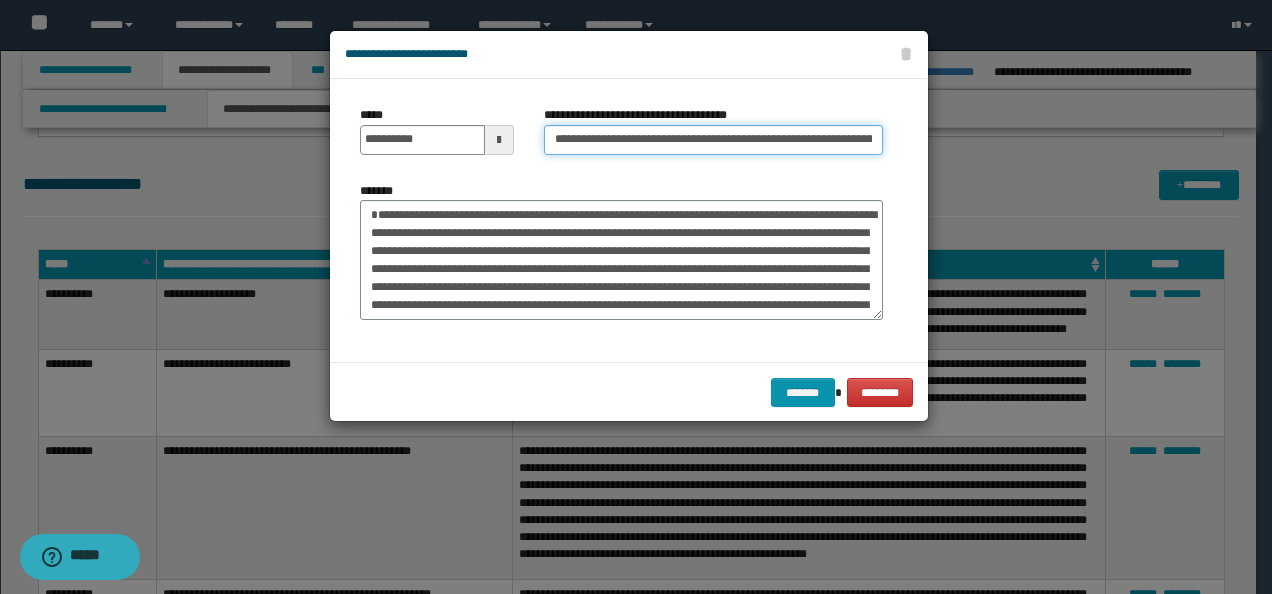 scroll, scrollTop: 0, scrollLeft: 140, axis: horizontal 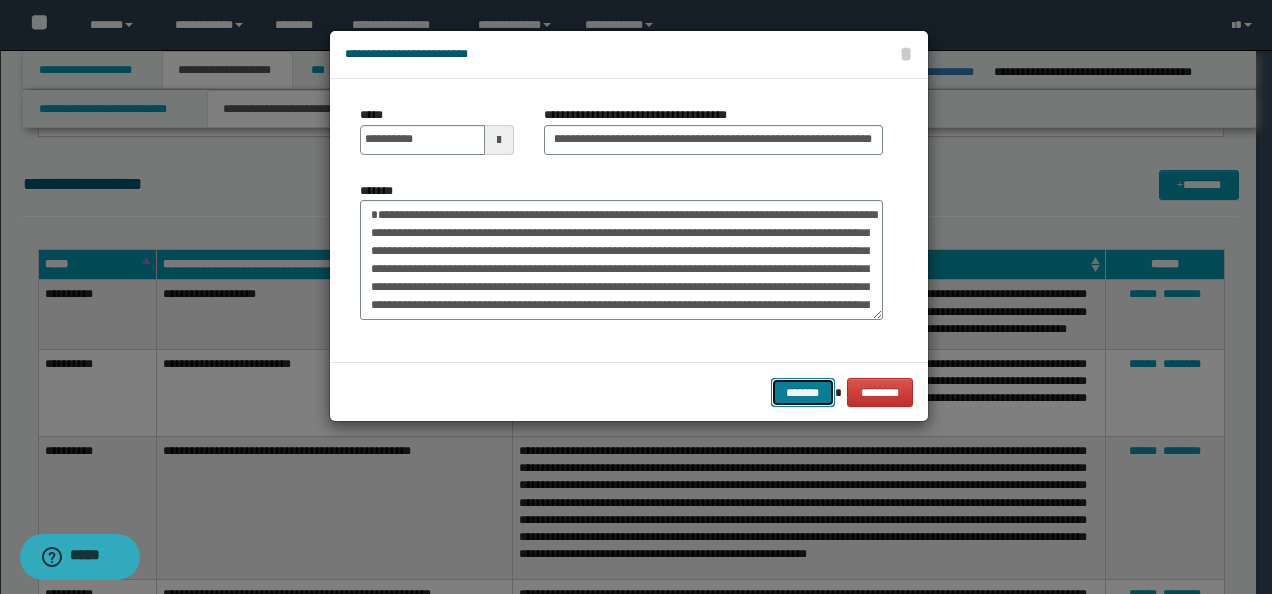 click on "*******" at bounding box center (803, 392) 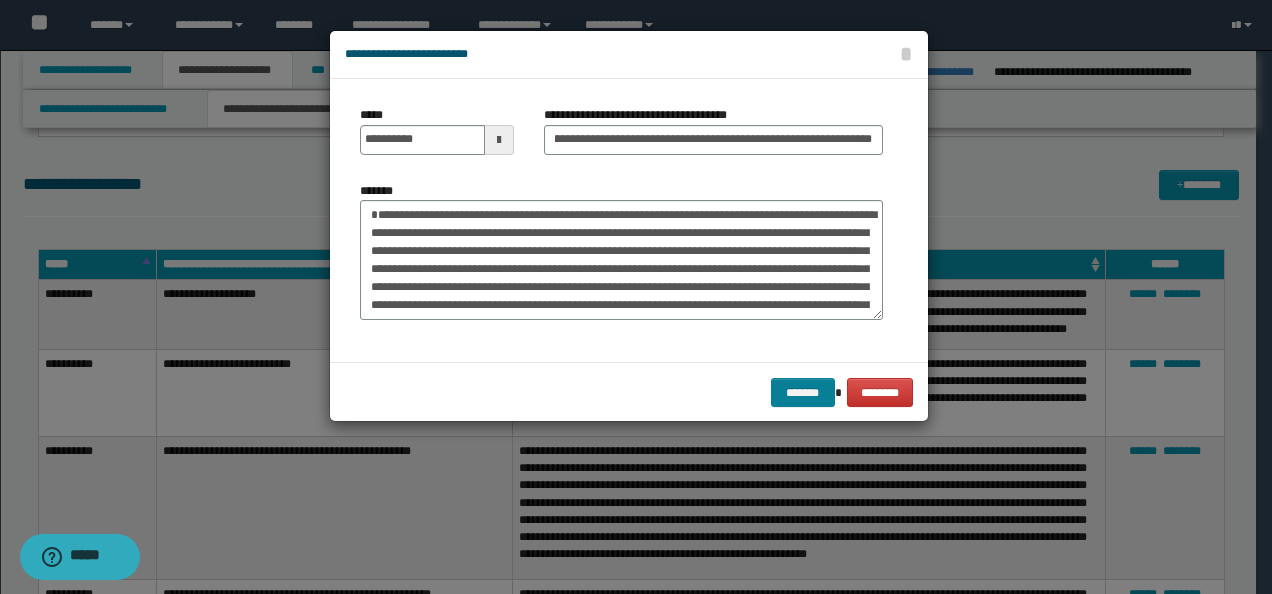 scroll, scrollTop: 0, scrollLeft: 0, axis: both 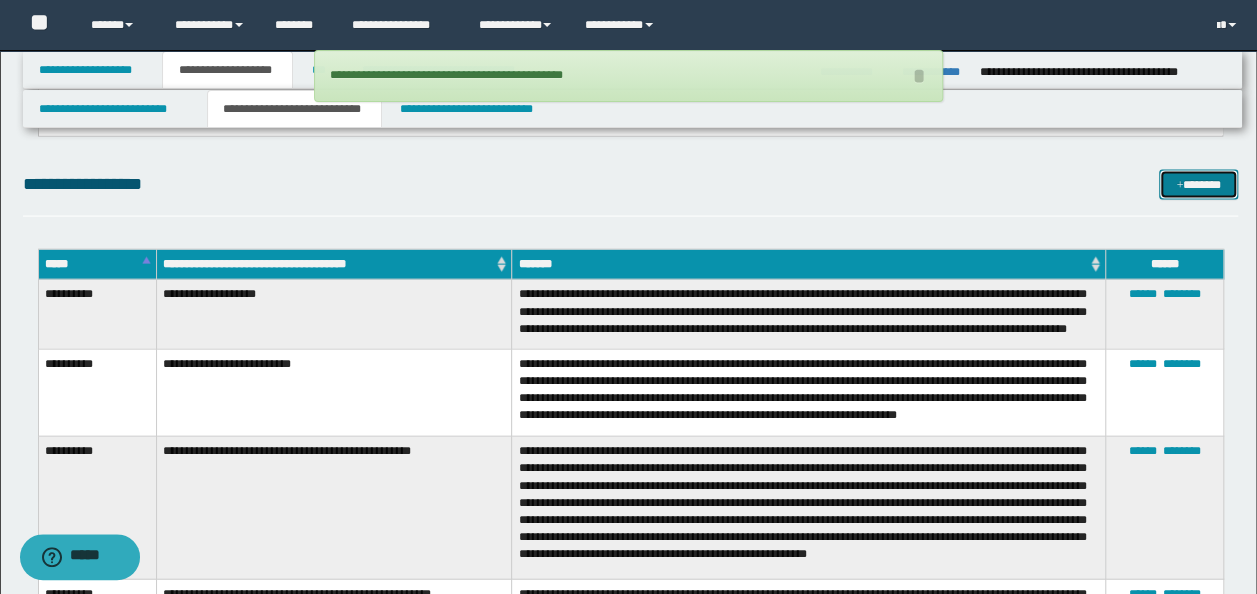 click at bounding box center (1179, 186) 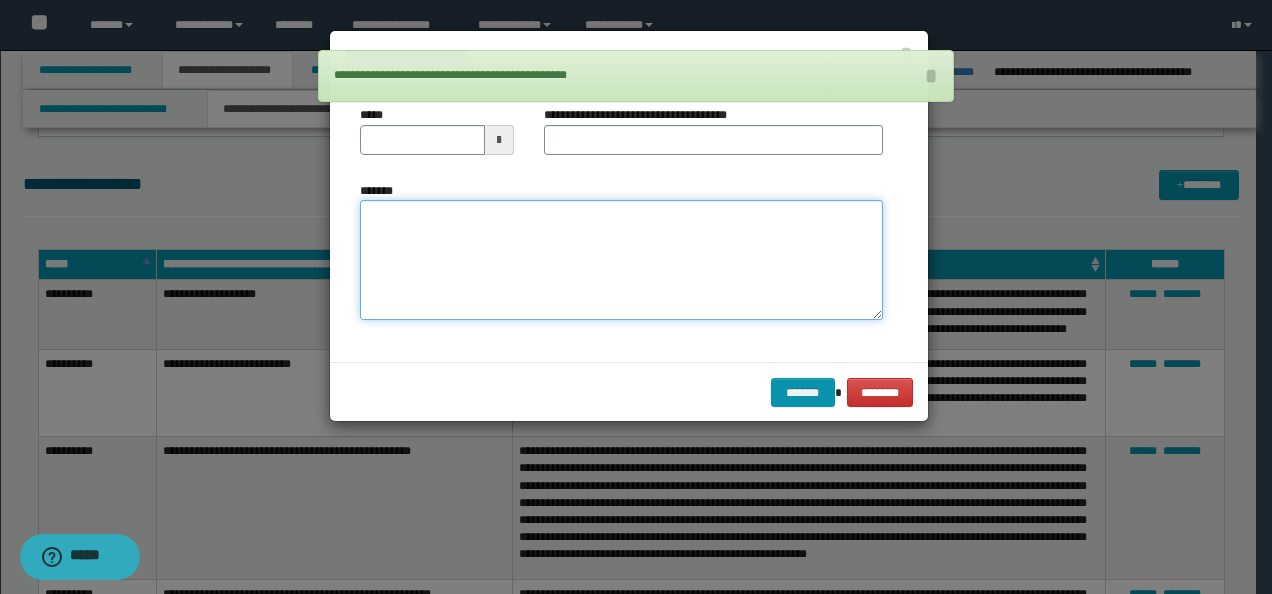 click on "*******" at bounding box center (621, 259) 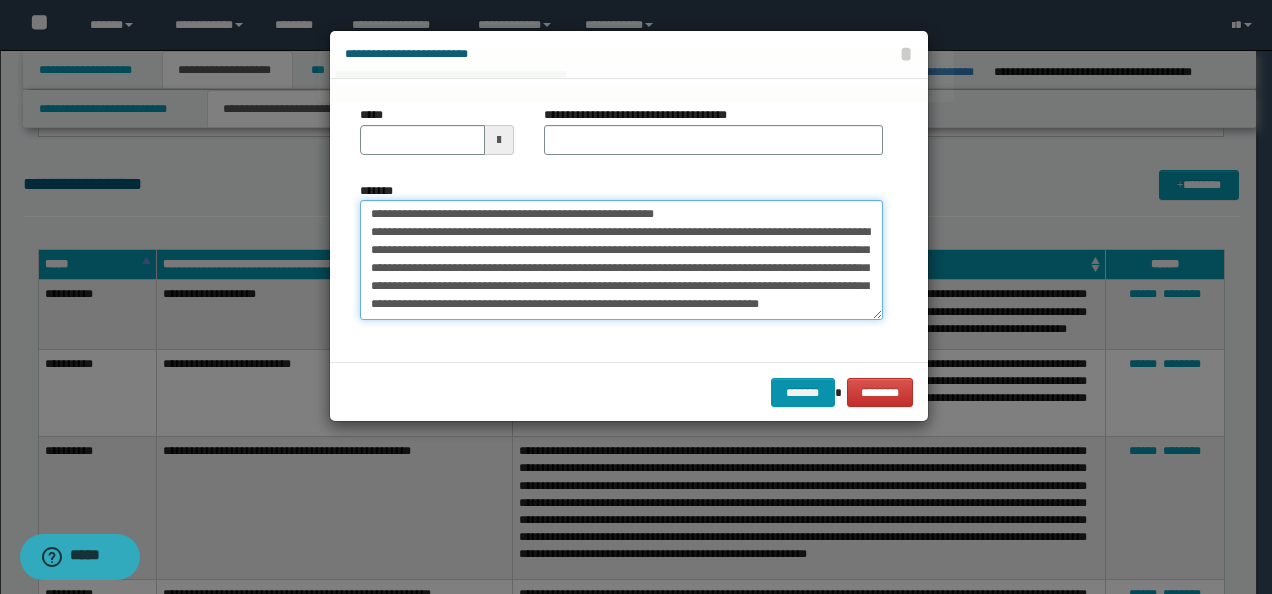 scroll, scrollTop: 0, scrollLeft: 0, axis: both 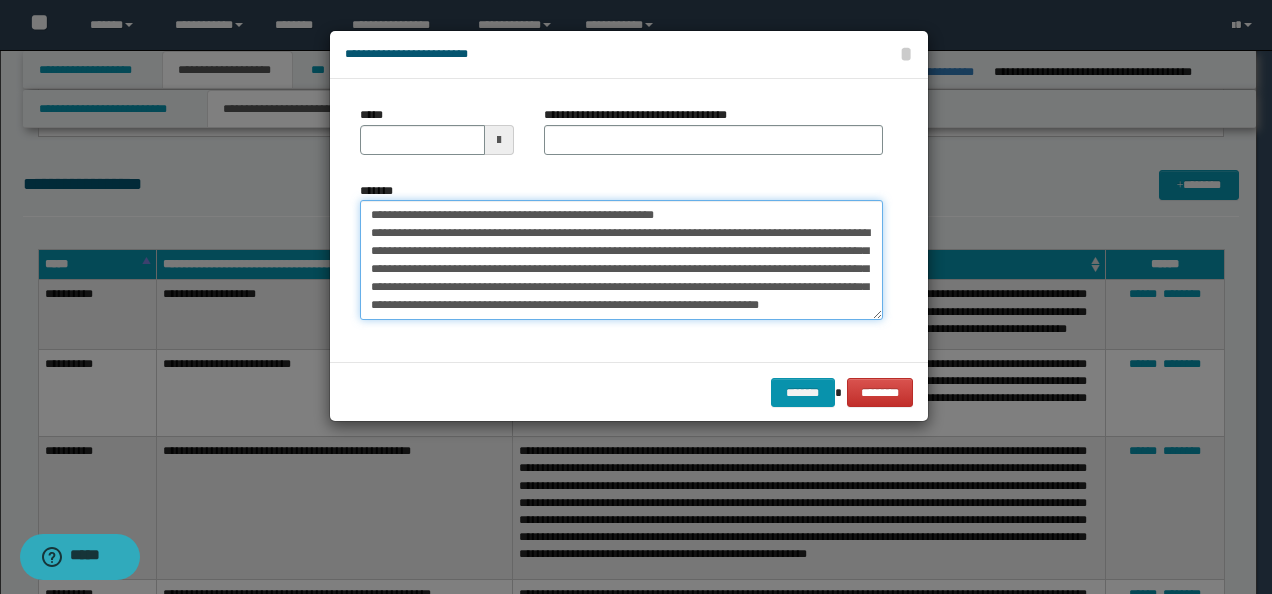 drag, startPoint x: 330, startPoint y: 211, endPoint x: 243, endPoint y: 205, distance: 87.20665 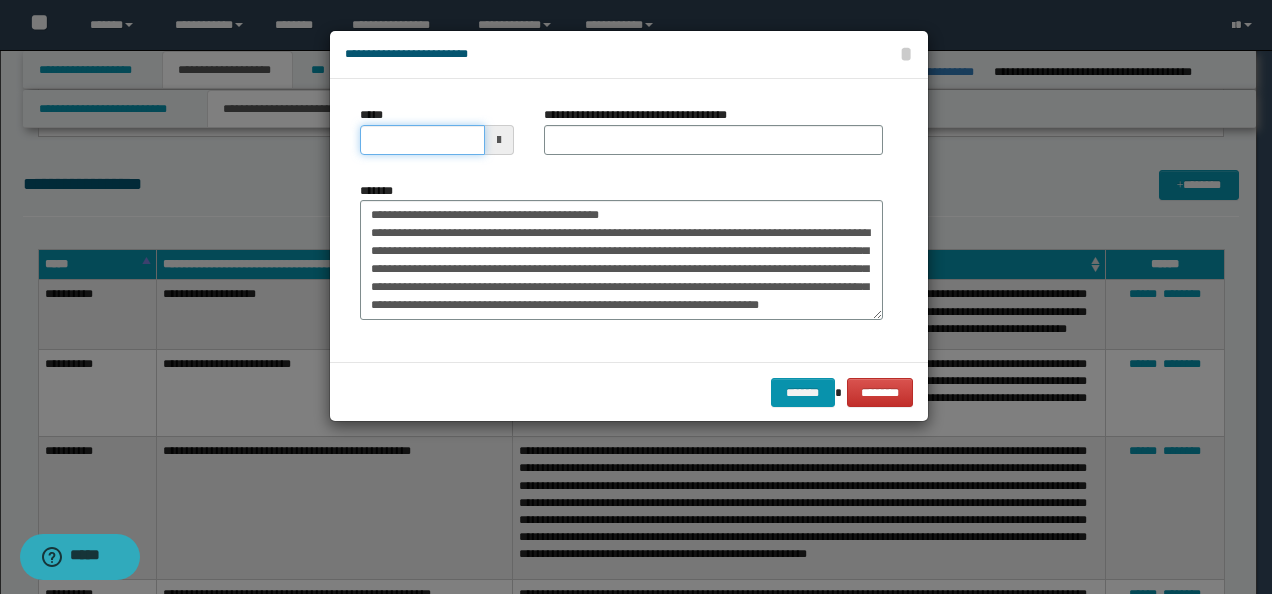 click on "*****" at bounding box center (422, 140) 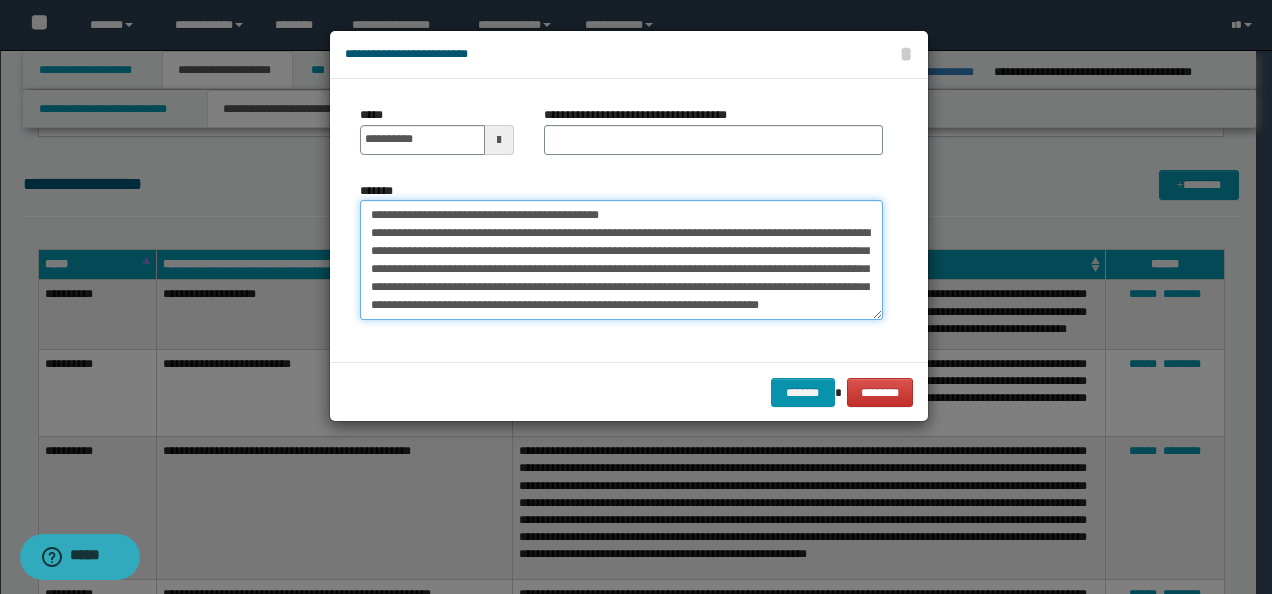 drag, startPoint x: 187, startPoint y: 214, endPoint x: 171, endPoint y: 214, distance: 16 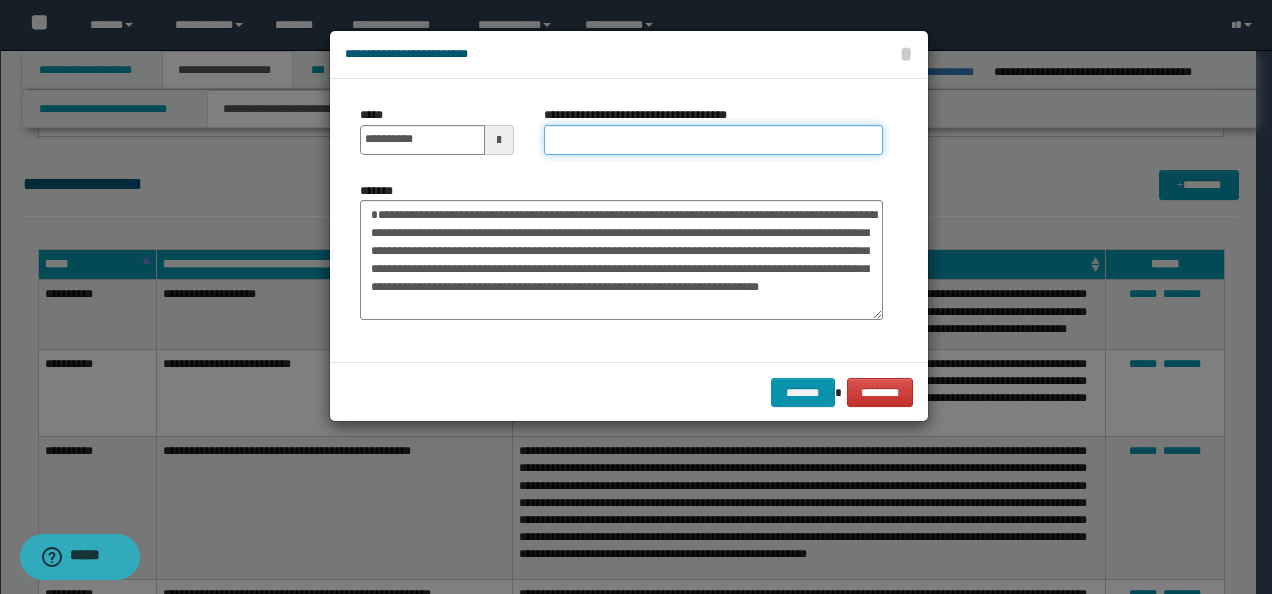 click on "**********" at bounding box center (713, 140) 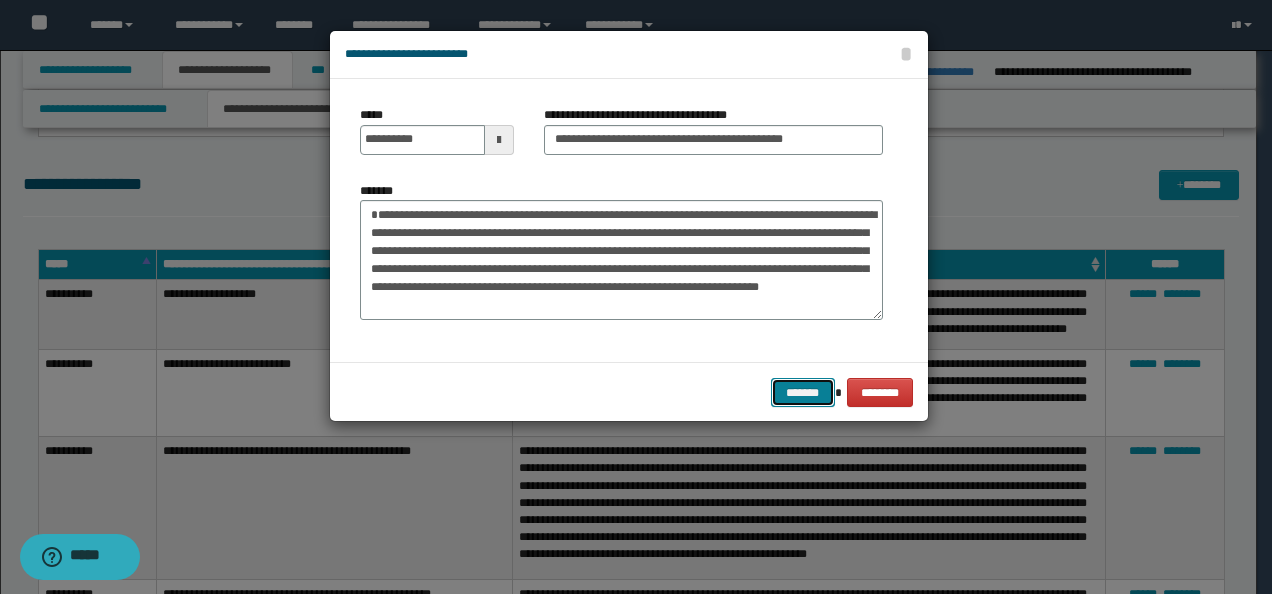 click on "*******" at bounding box center (803, 392) 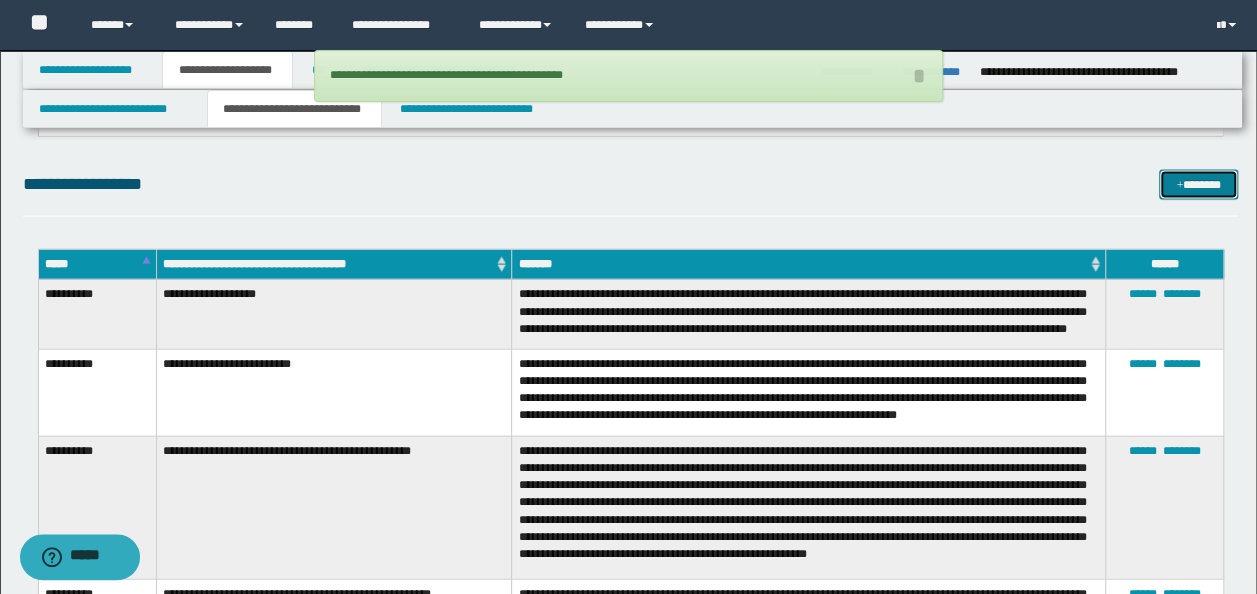 click on "*******" at bounding box center [1198, 184] 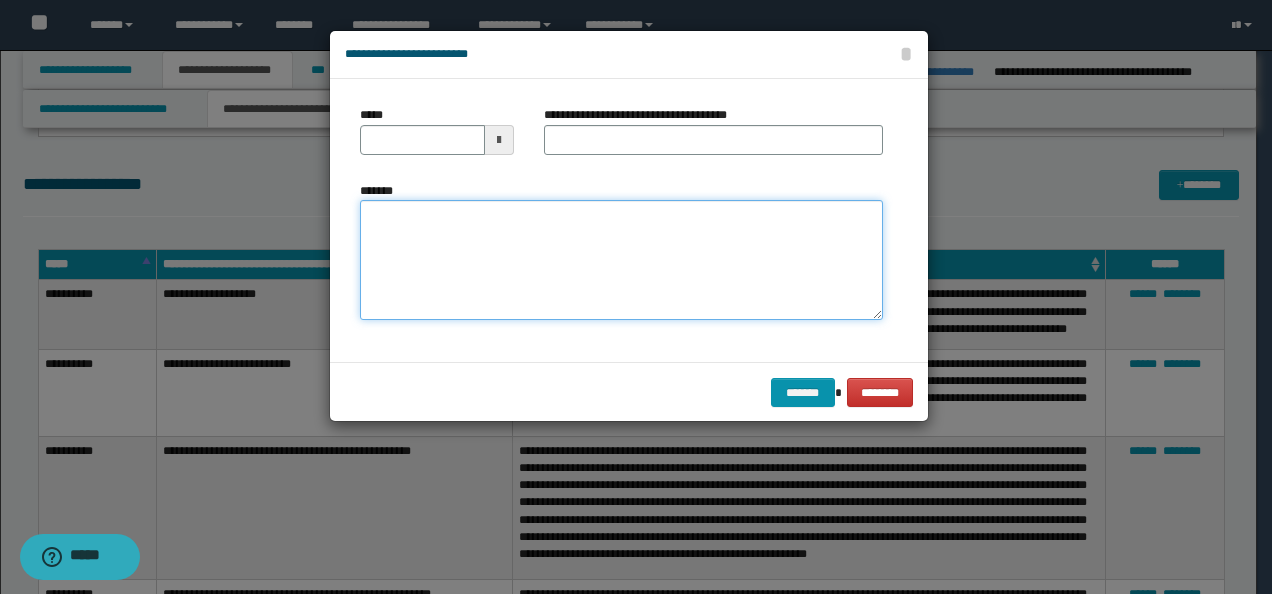 click on "*******" at bounding box center (621, 259) 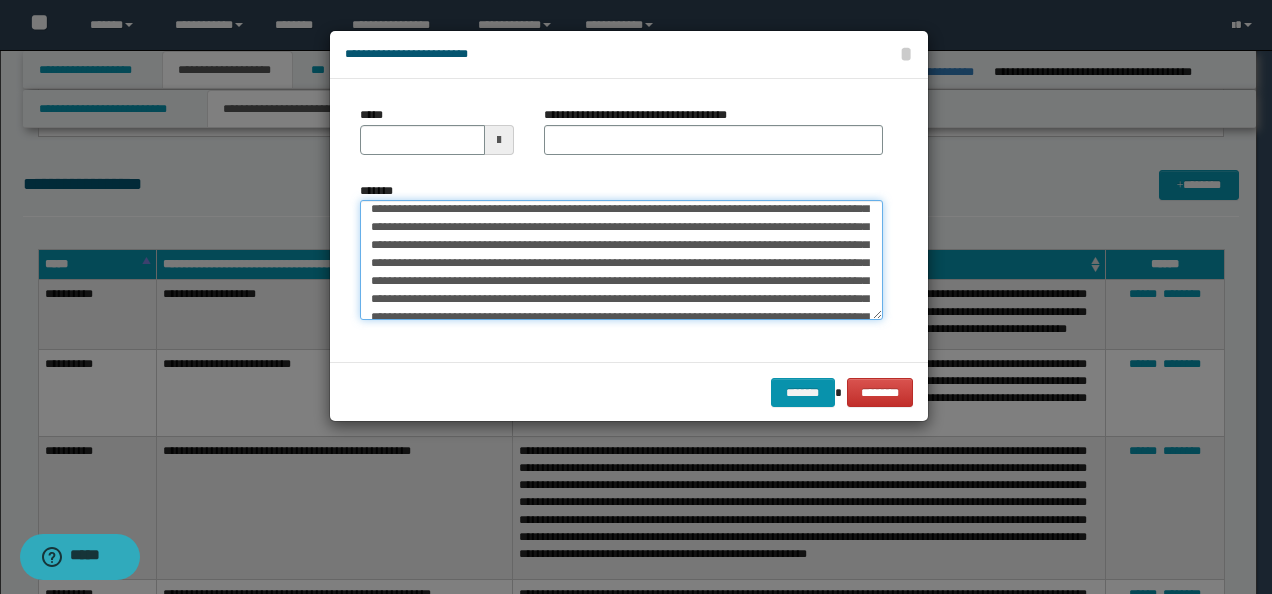 scroll, scrollTop: 0, scrollLeft: 0, axis: both 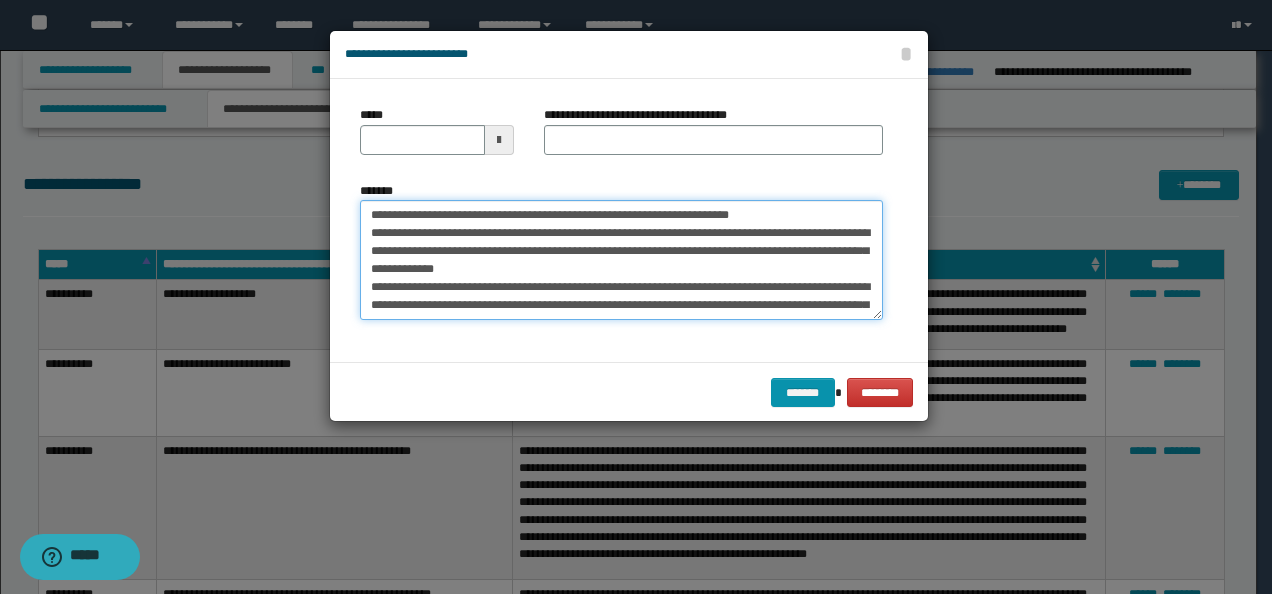 drag, startPoint x: 424, startPoint y: 210, endPoint x: 349, endPoint y: 194, distance: 76.687675 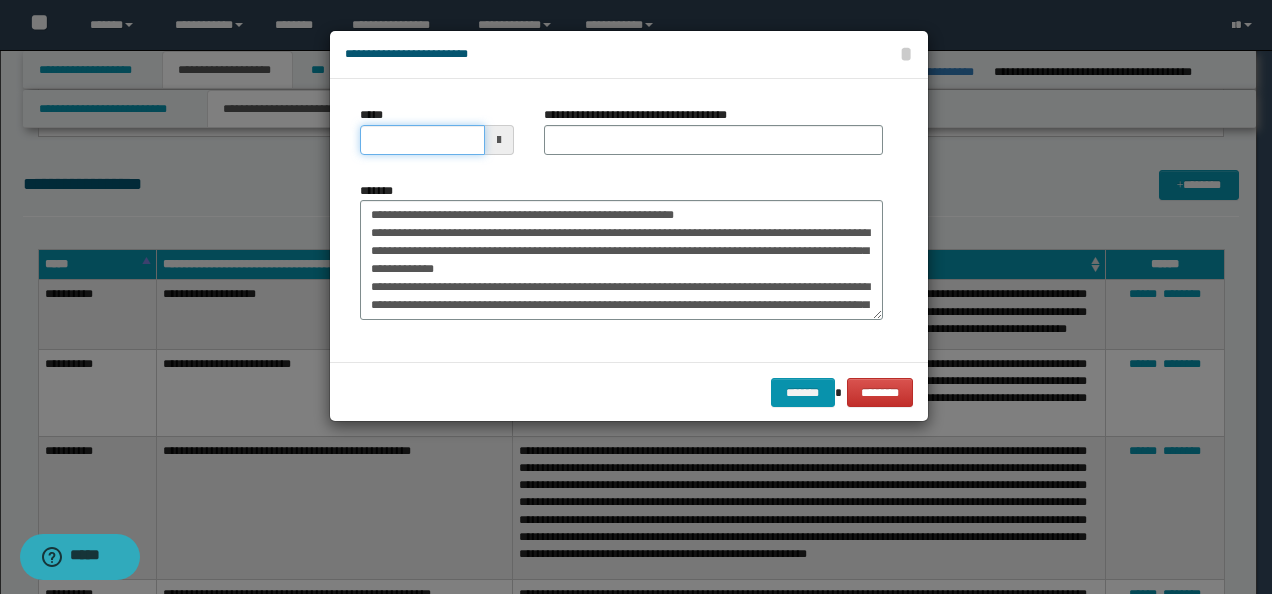 click on "*****" at bounding box center (422, 140) 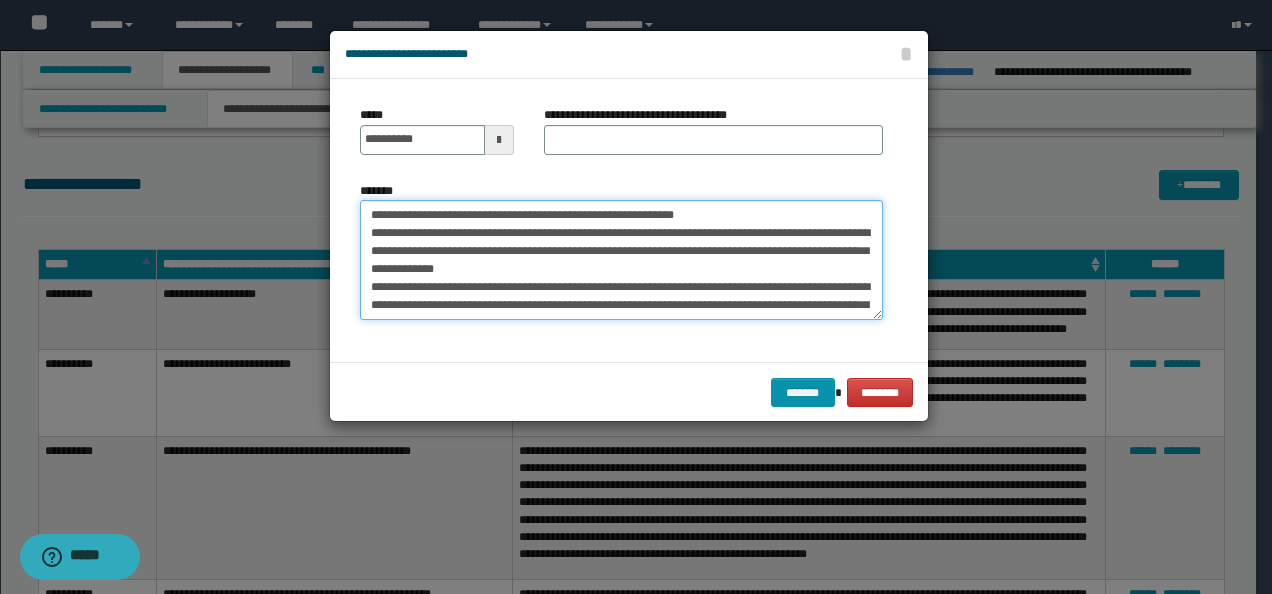 drag, startPoint x: 305, startPoint y: 217, endPoint x: 440, endPoint y: 193, distance: 137.11674 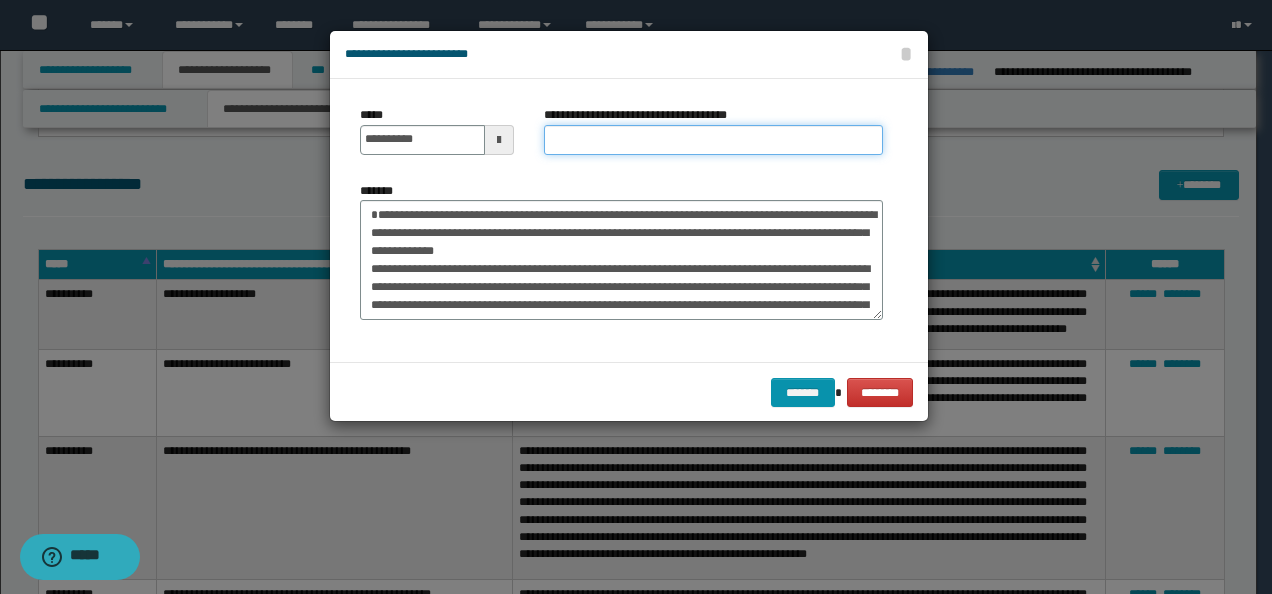 drag, startPoint x: 618, startPoint y: 137, endPoint x: 631, endPoint y: 146, distance: 15.811388 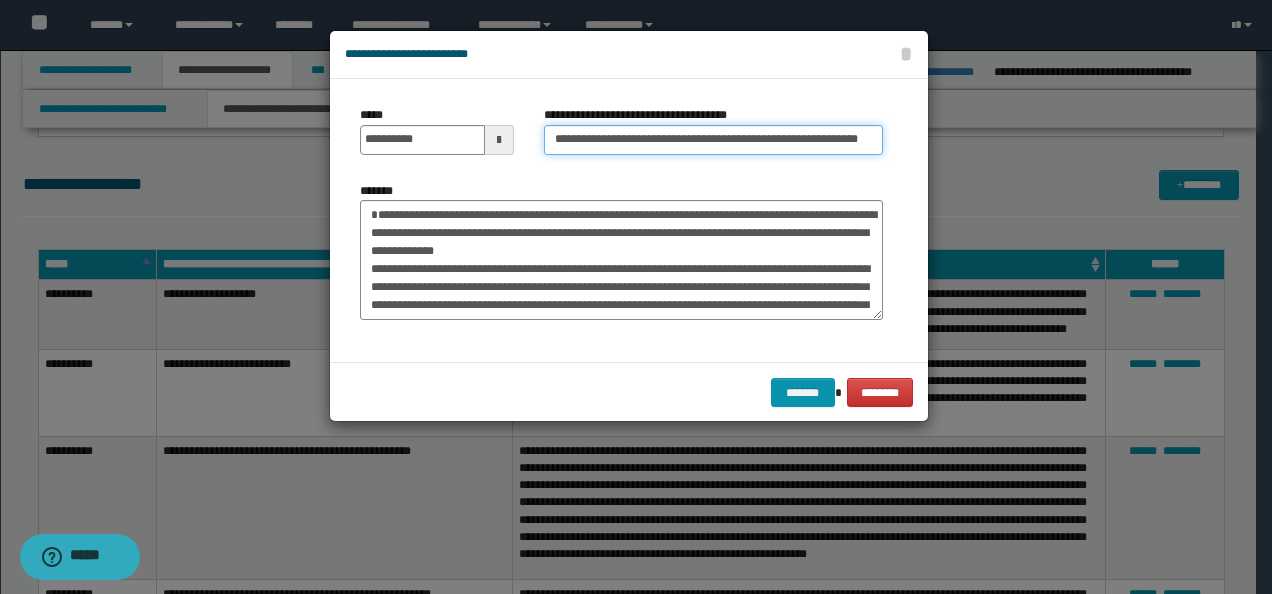 scroll, scrollTop: 0, scrollLeft: 48, axis: horizontal 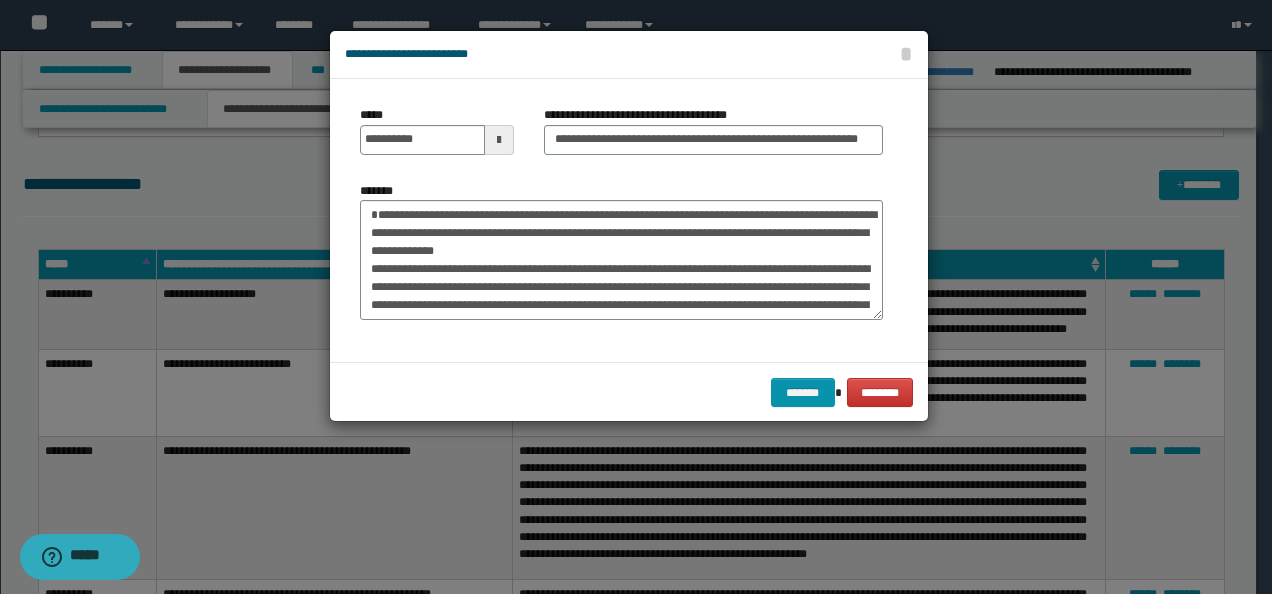 click on "*******
********" at bounding box center [629, 392] 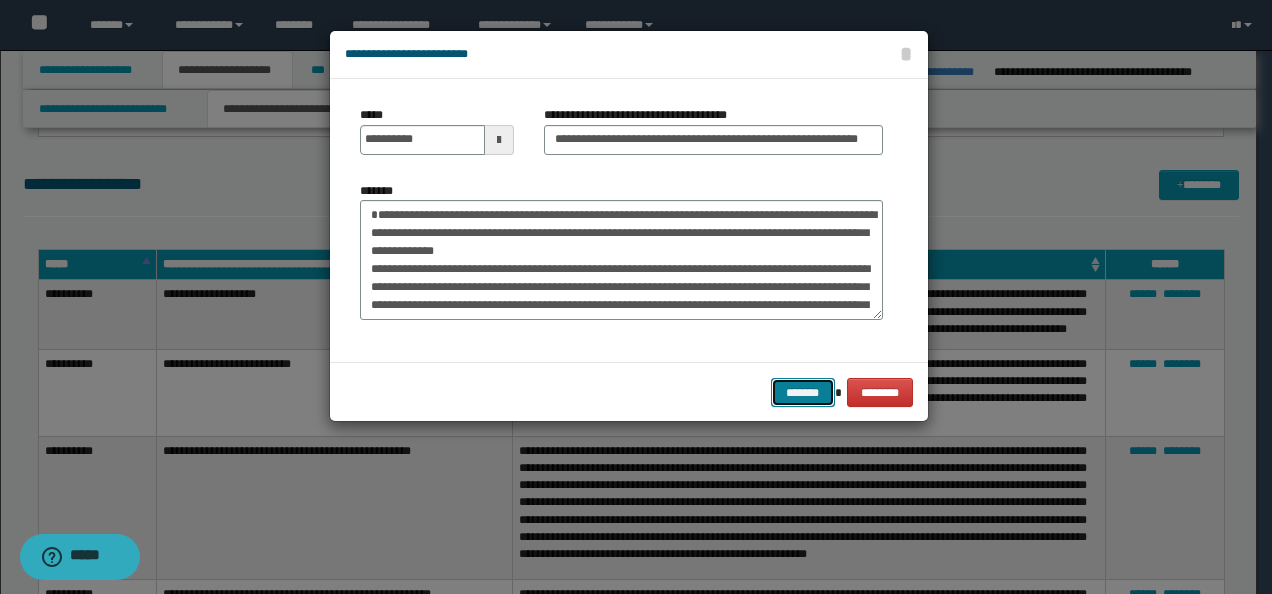 click on "*******" at bounding box center [803, 392] 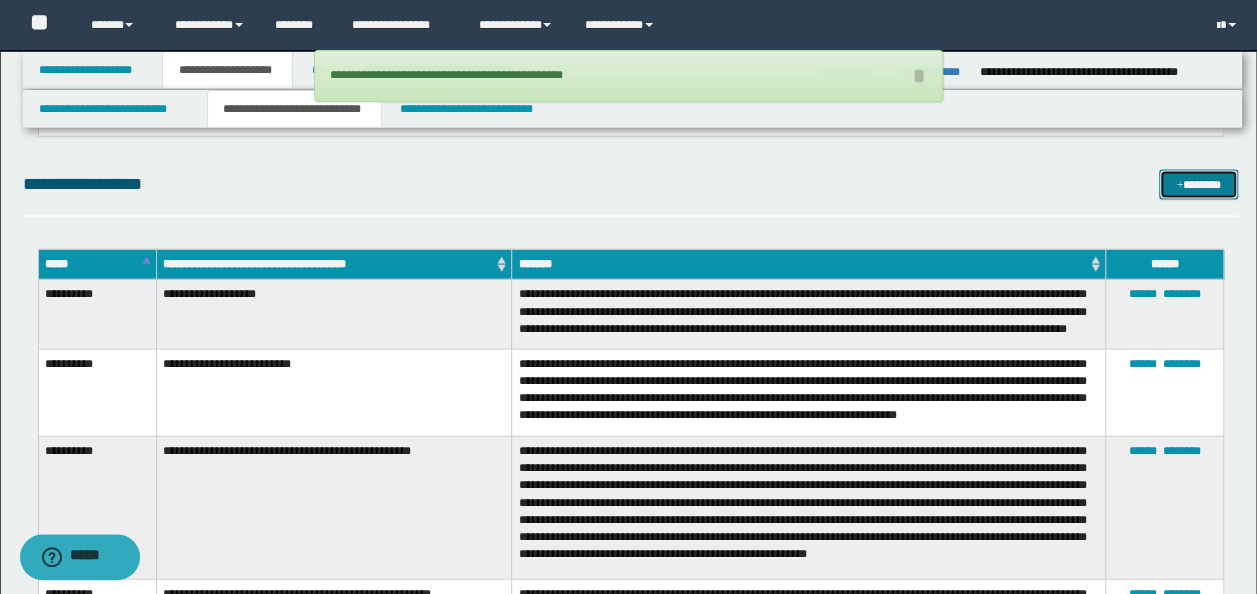 click at bounding box center [1179, 186] 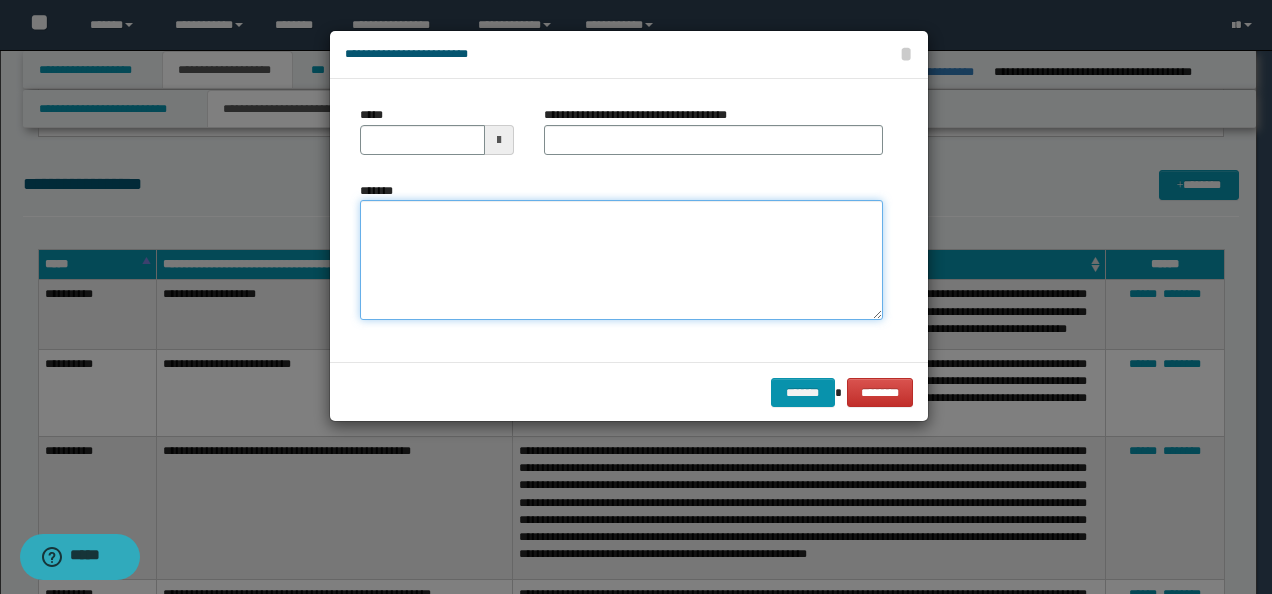 click on "*******" at bounding box center [621, 259] 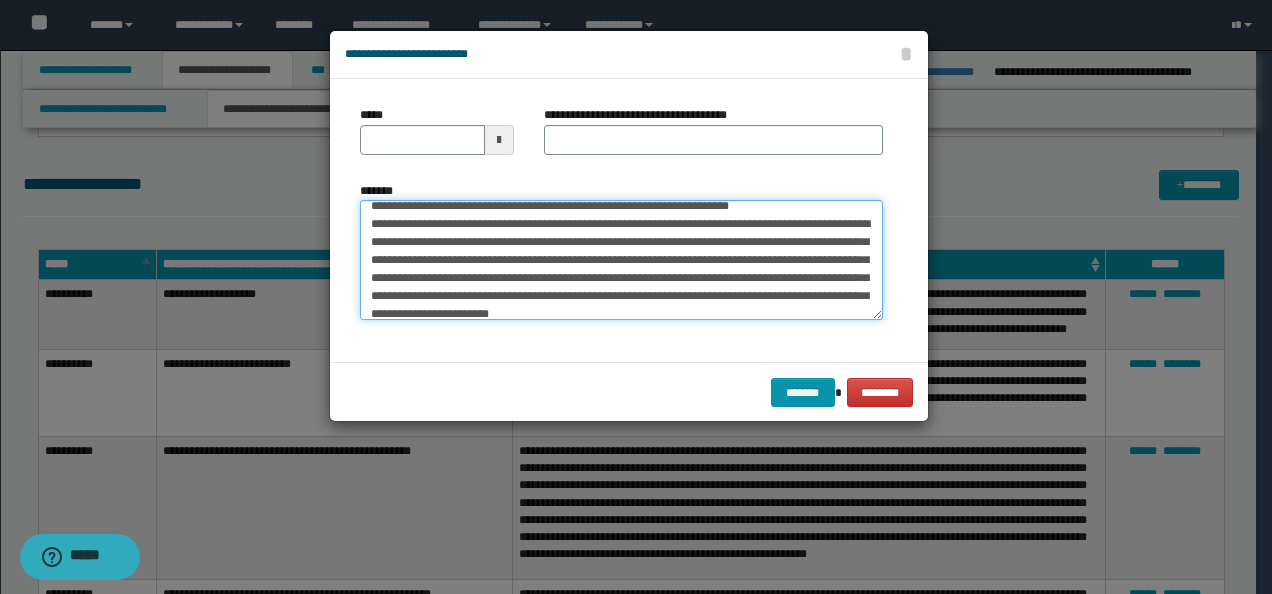 scroll, scrollTop: 0, scrollLeft: 0, axis: both 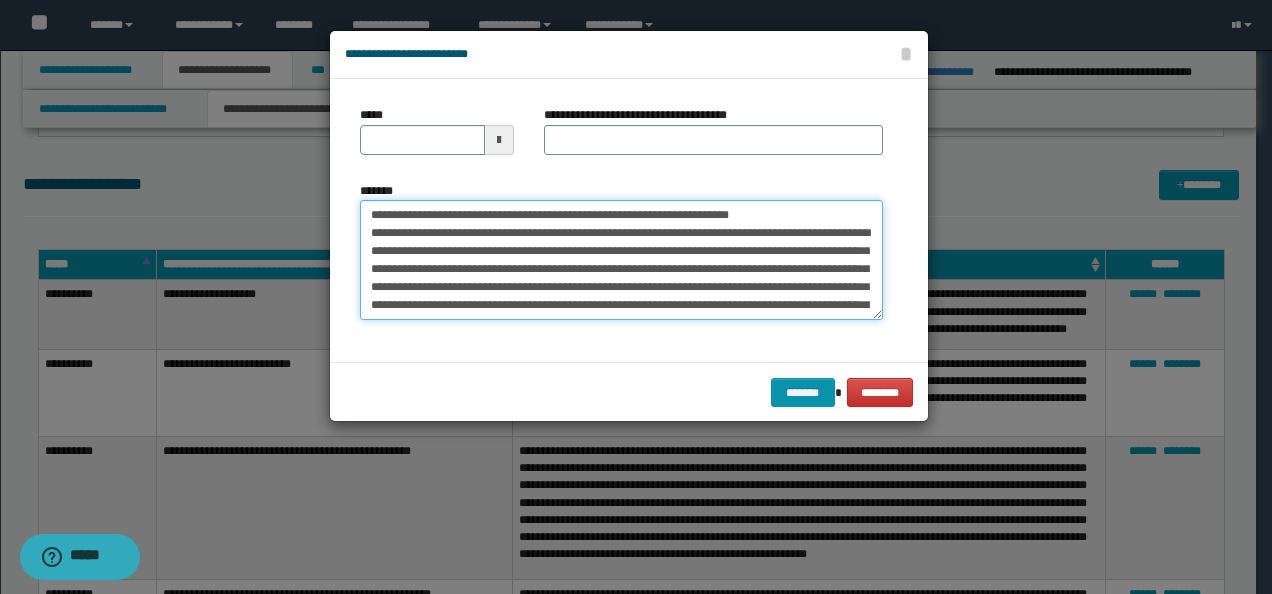 drag, startPoint x: 431, startPoint y: 210, endPoint x: 341, endPoint y: 187, distance: 92.89241 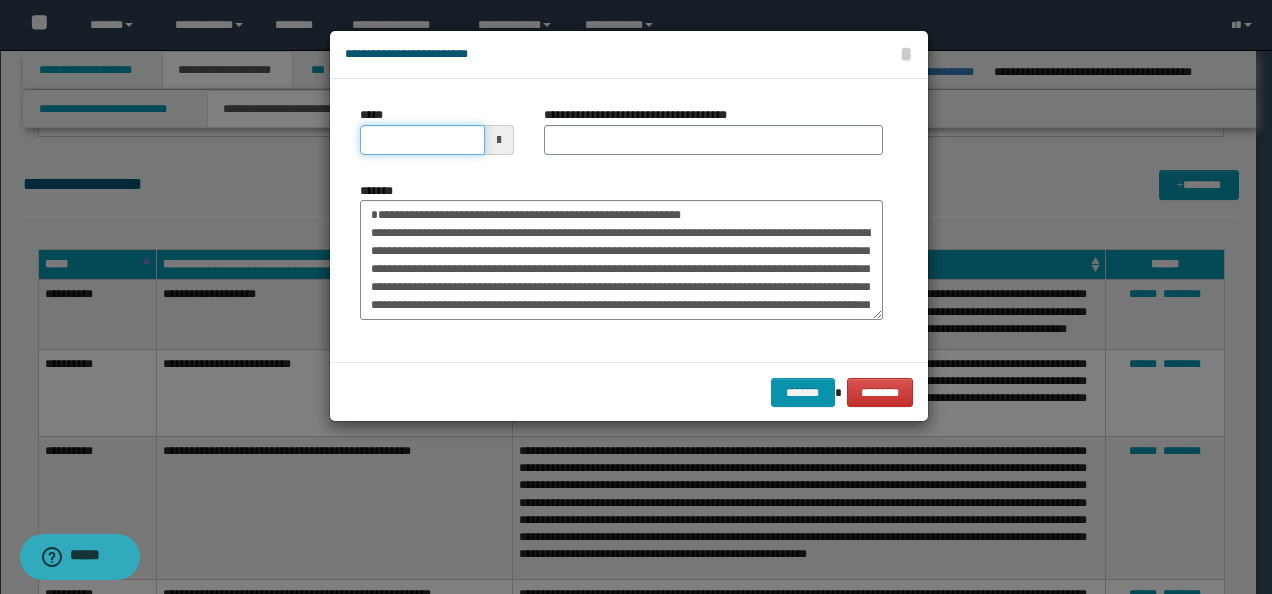 click on "*****" at bounding box center (422, 140) 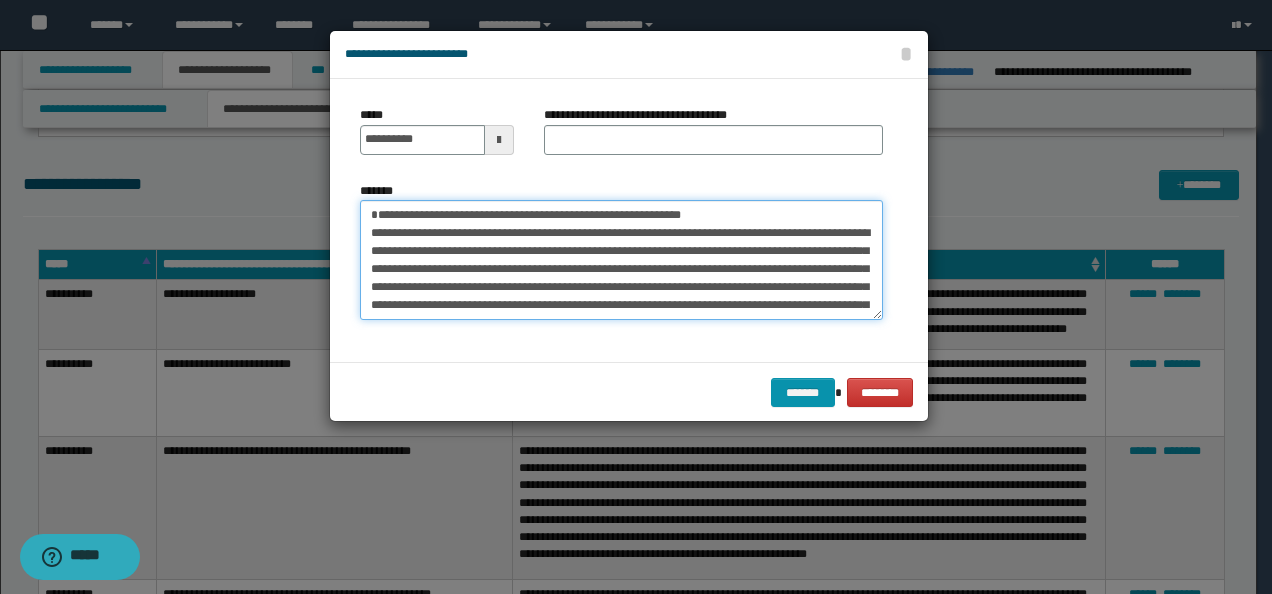 drag, startPoint x: 777, startPoint y: 210, endPoint x: 617, endPoint y: 172, distance: 164.4506 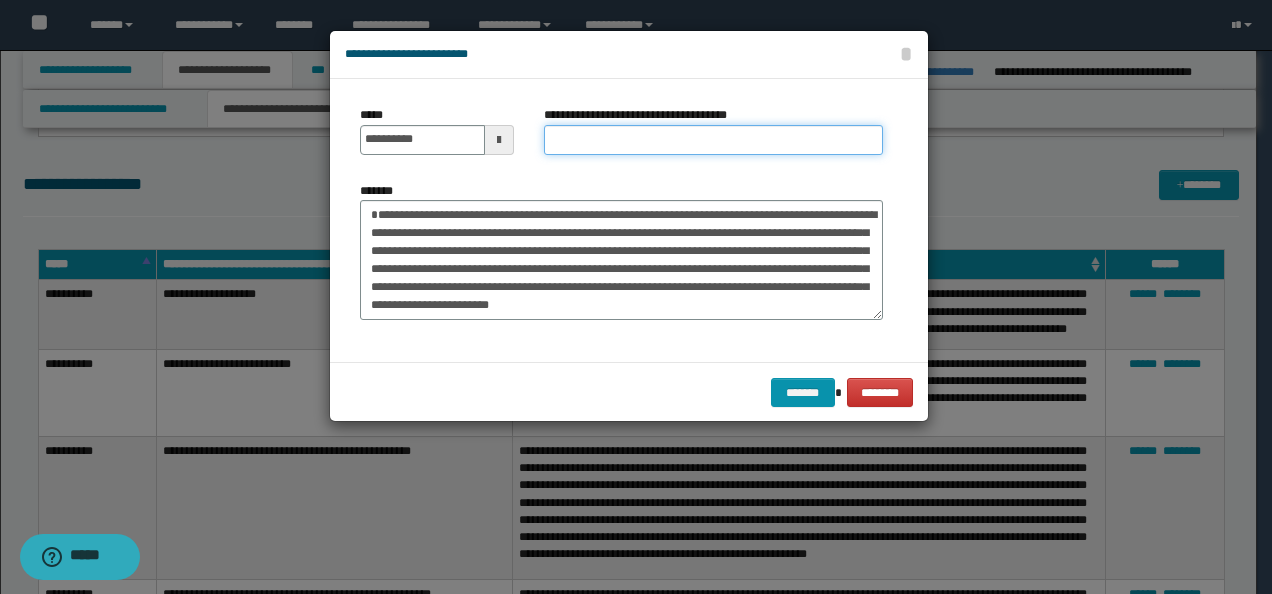 click on "**********" at bounding box center (713, 140) 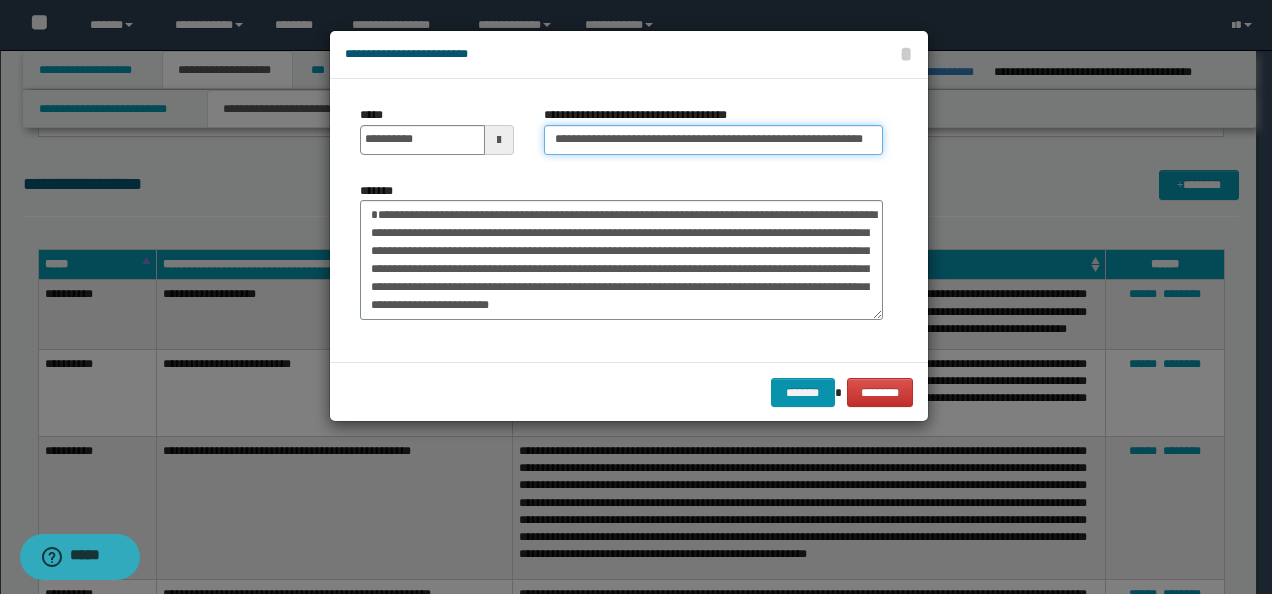 scroll, scrollTop: 0, scrollLeft: 60, axis: horizontal 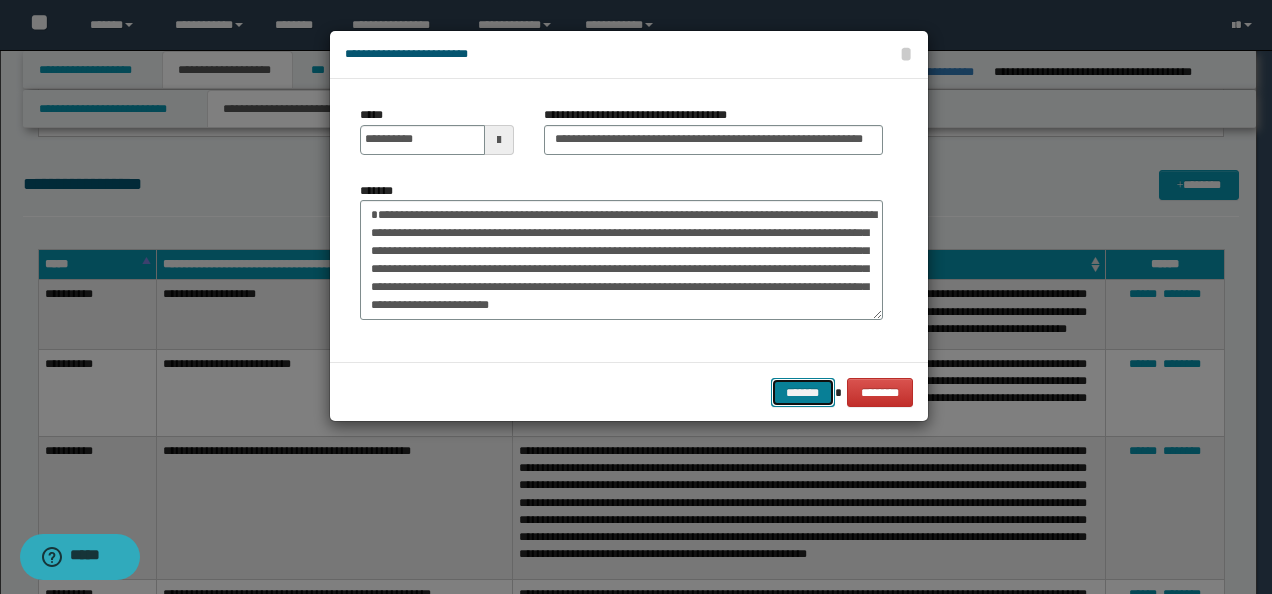 click on "*******" at bounding box center (803, 392) 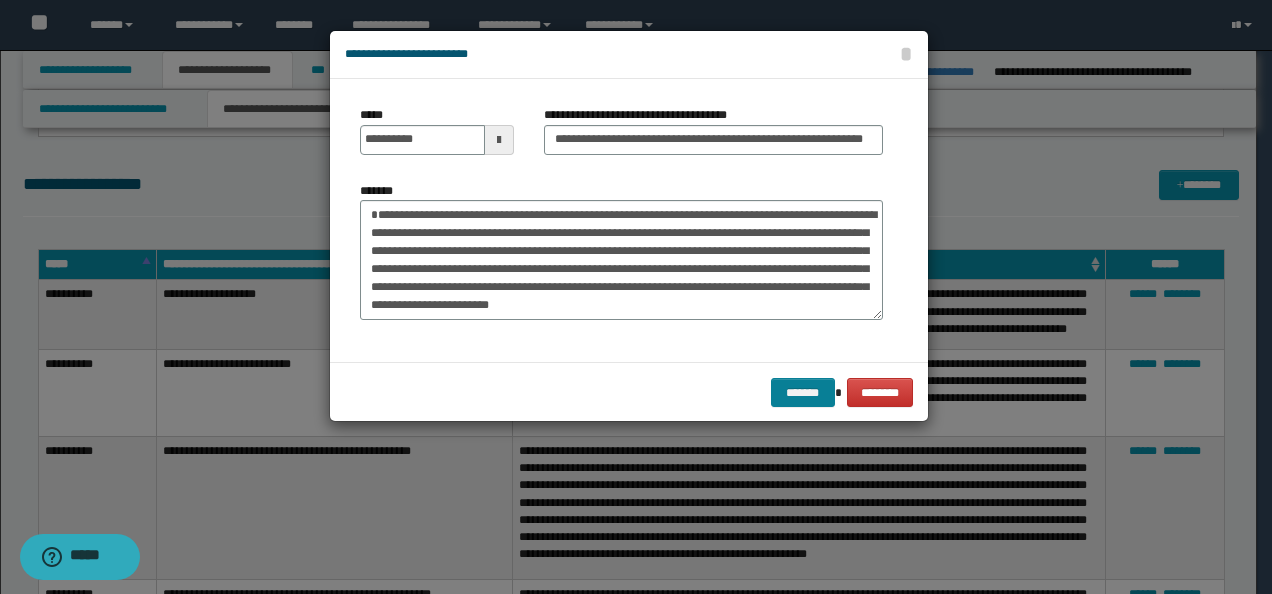 scroll, scrollTop: 0, scrollLeft: 0, axis: both 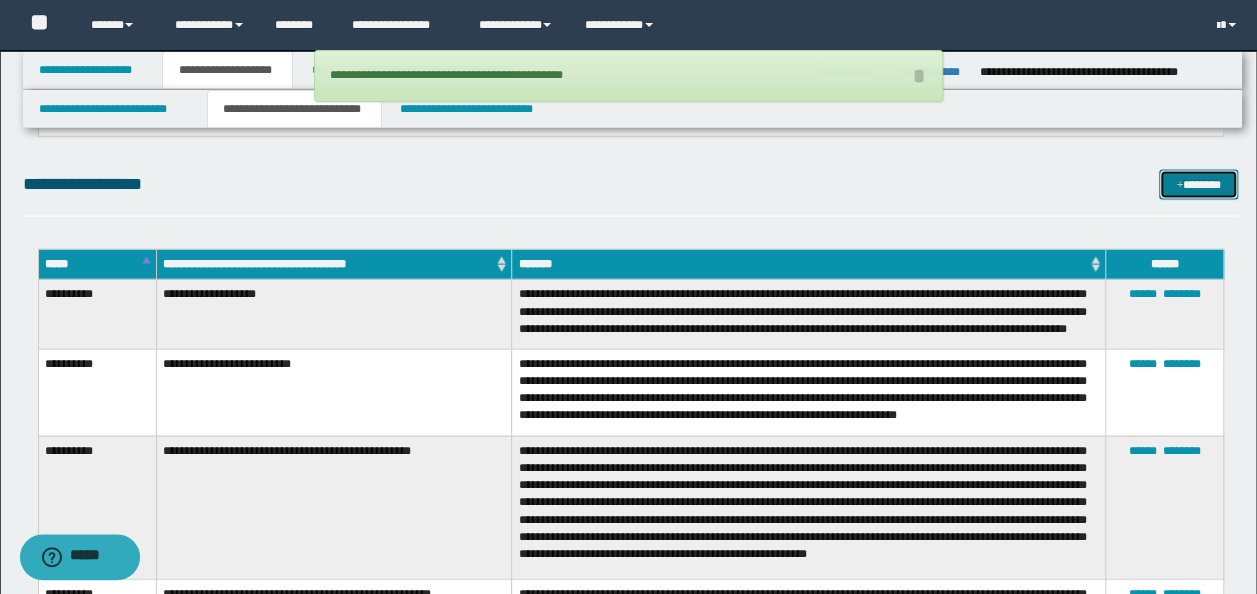 click on "*******" at bounding box center (1198, 184) 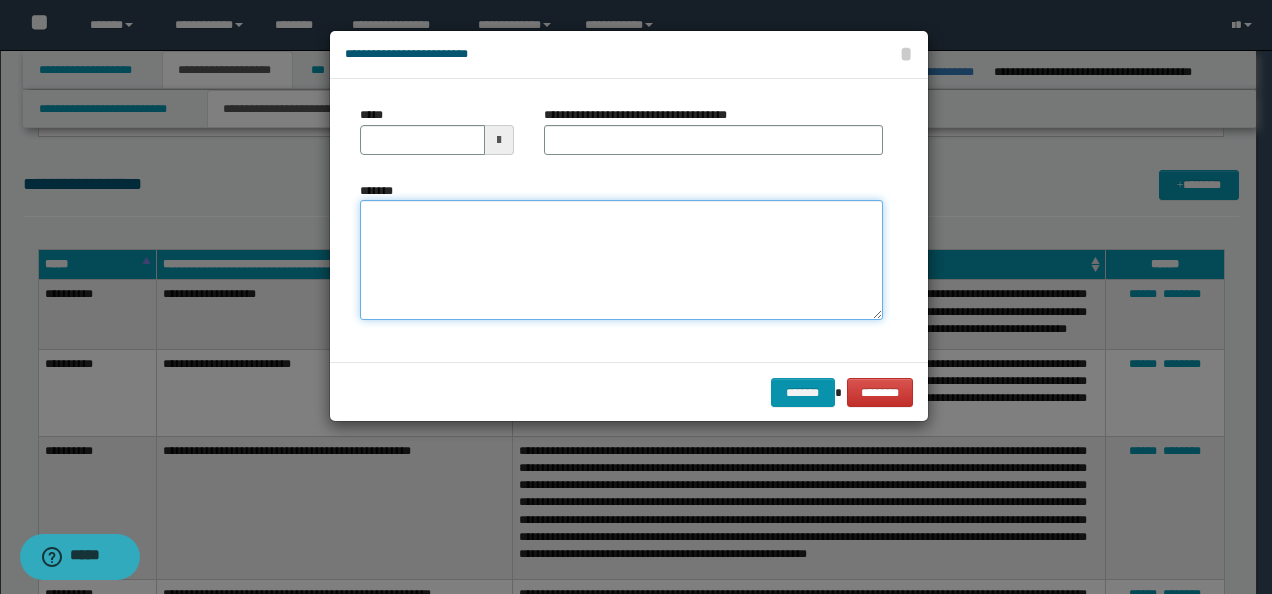 click on "*******" at bounding box center [621, 259] 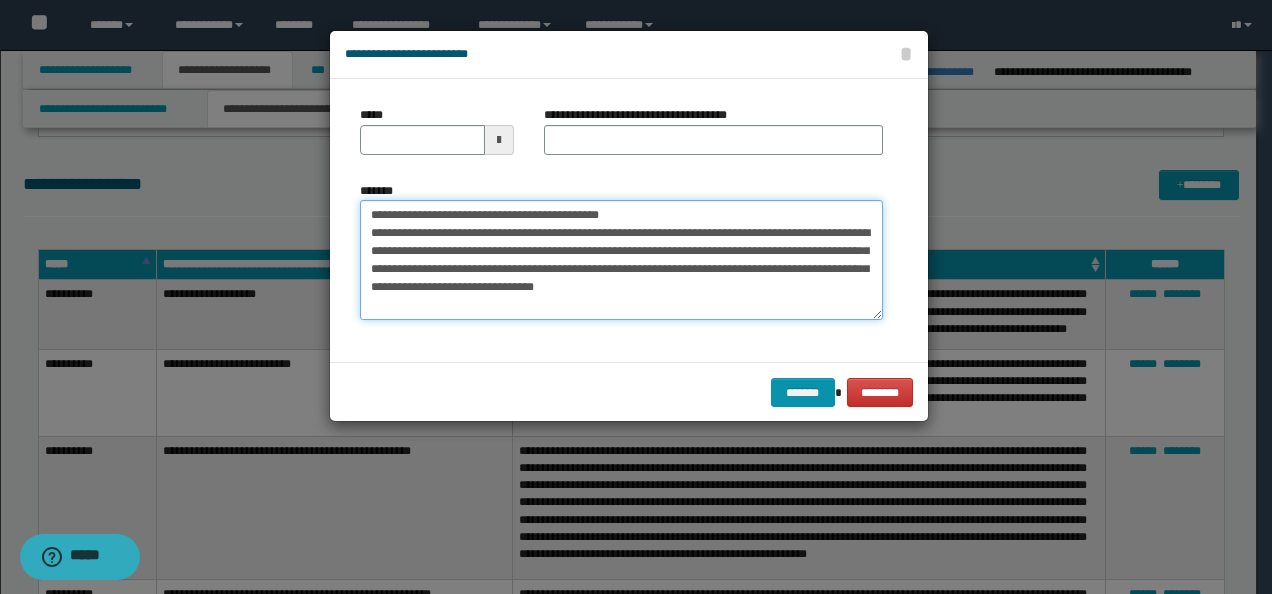 drag, startPoint x: 435, startPoint y: 213, endPoint x: 248, endPoint y: 194, distance: 187.96277 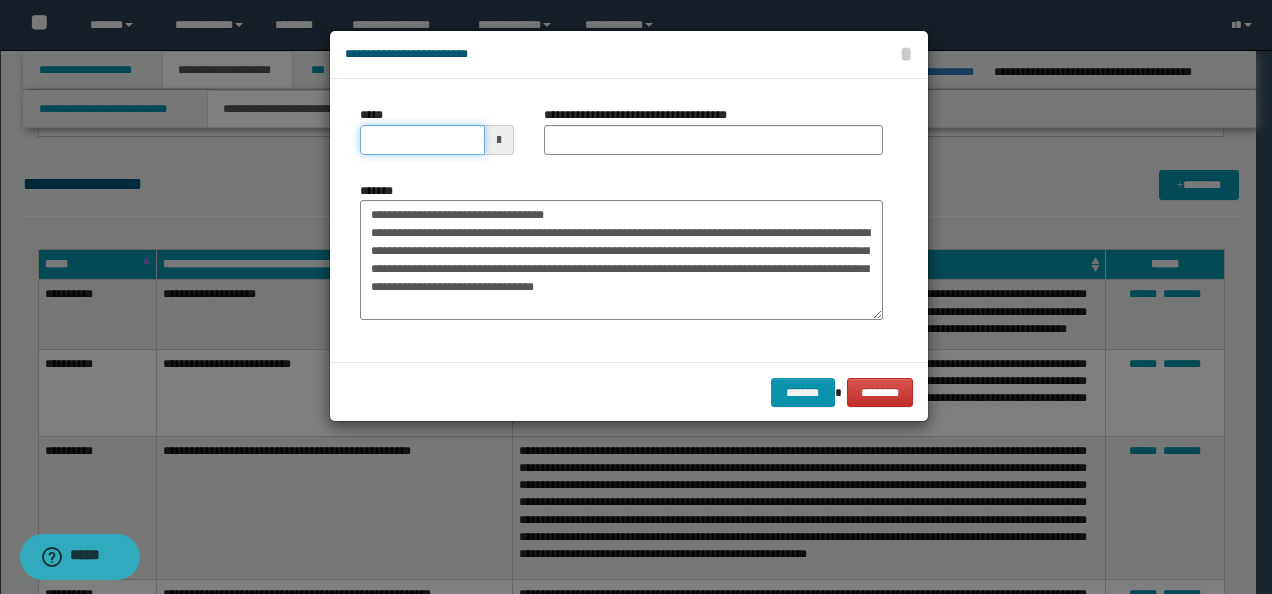 drag, startPoint x: 360, startPoint y: 137, endPoint x: 436, endPoint y: 138, distance: 76.00658 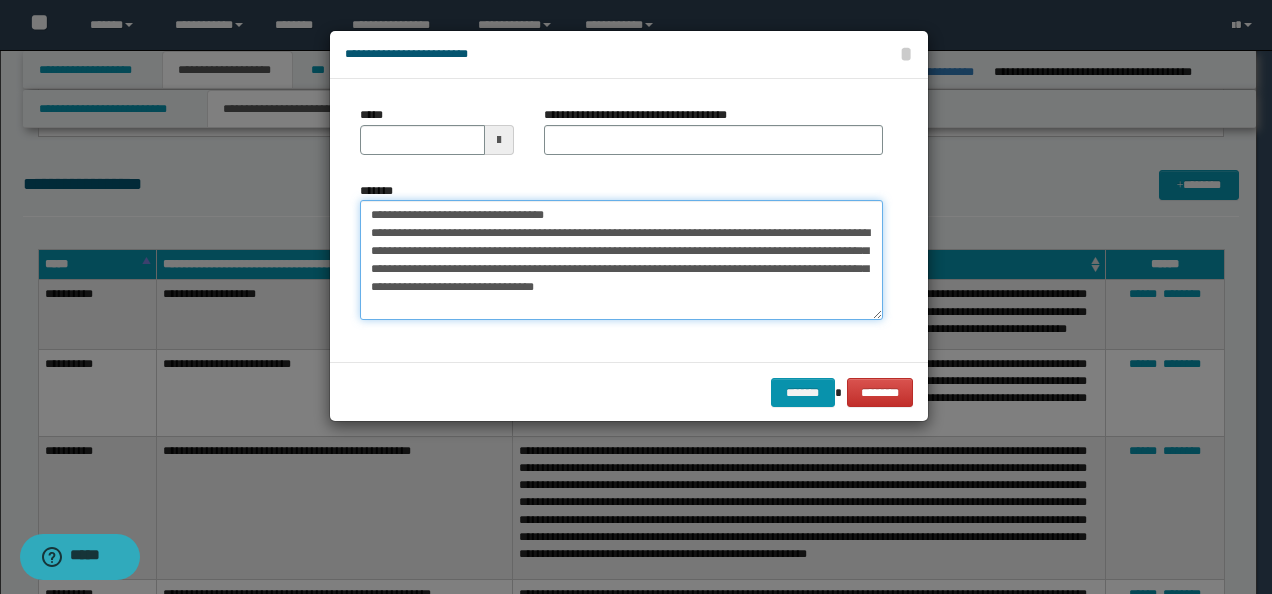 drag, startPoint x: 574, startPoint y: 208, endPoint x: 544, endPoint y: 208, distance: 30 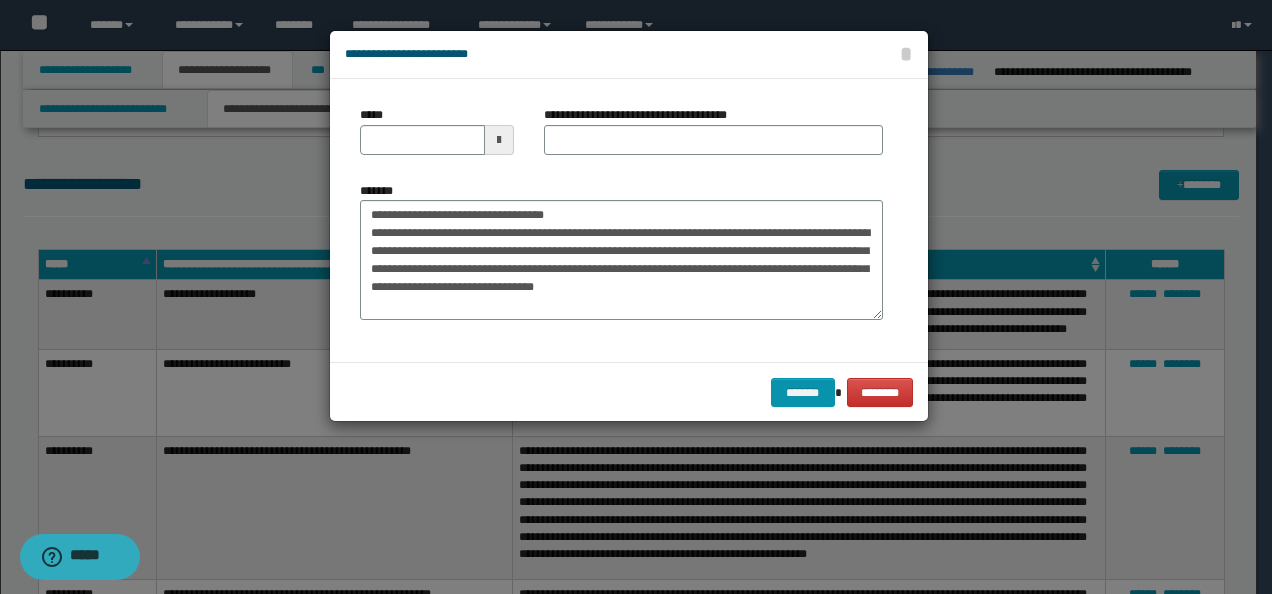 drag, startPoint x: 406, startPoint y: 157, endPoint x: 420, endPoint y: 143, distance: 19.79899 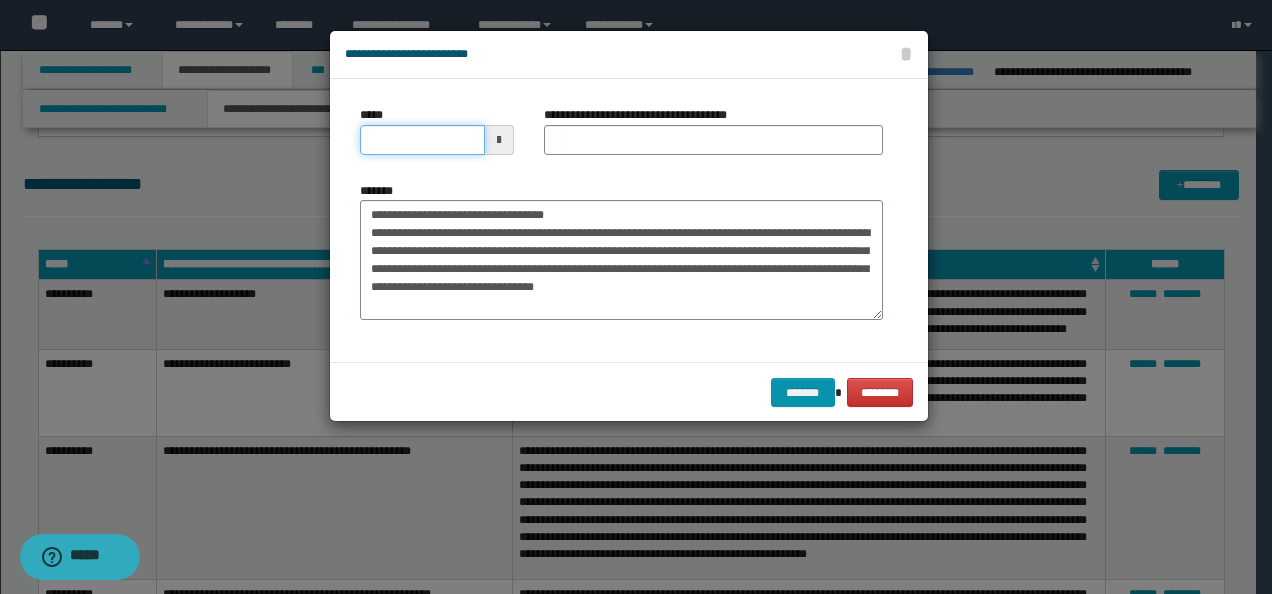 click on "*****" at bounding box center [422, 140] 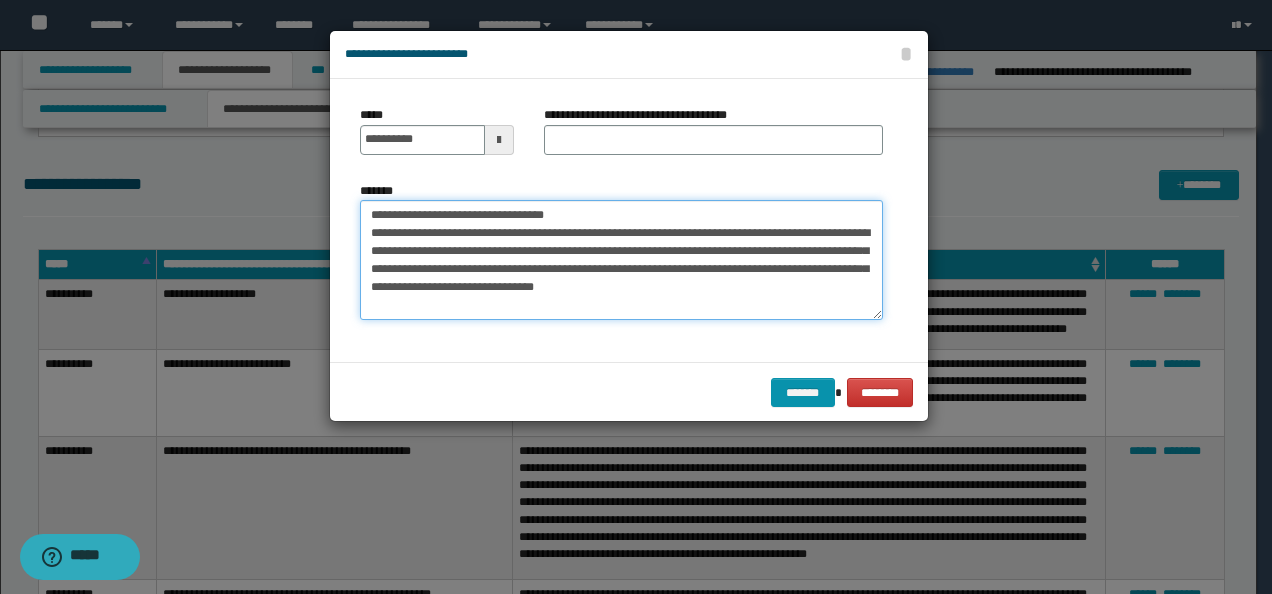 drag, startPoint x: 316, startPoint y: 211, endPoint x: 444, endPoint y: 186, distance: 130.41856 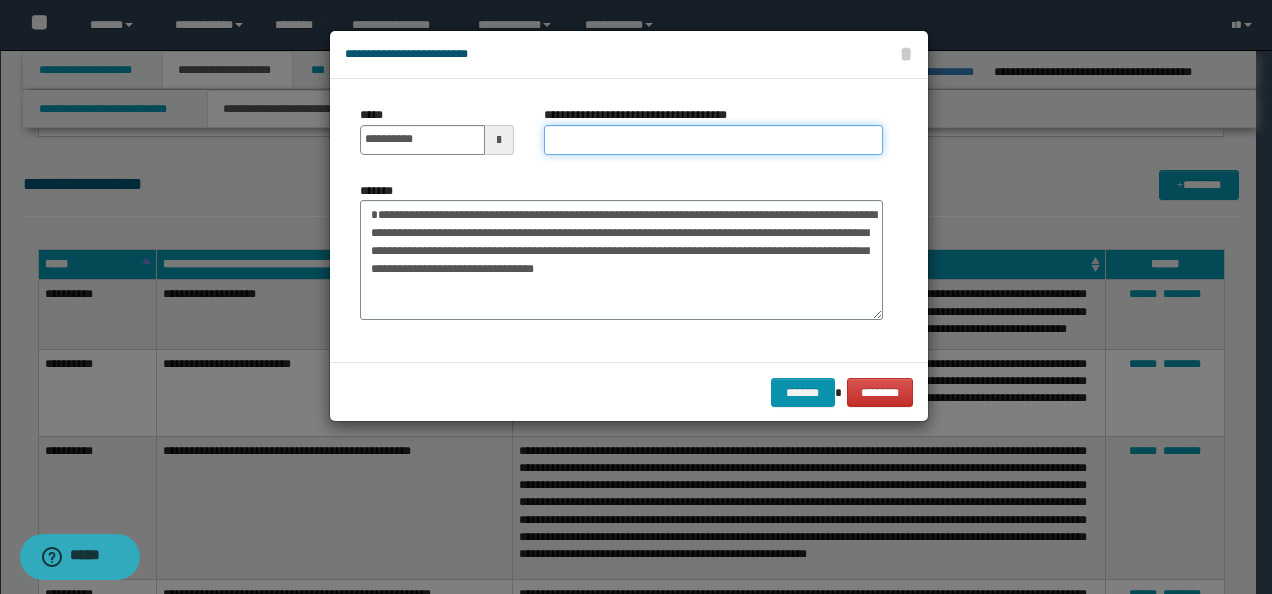 click on "**********" at bounding box center (713, 140) 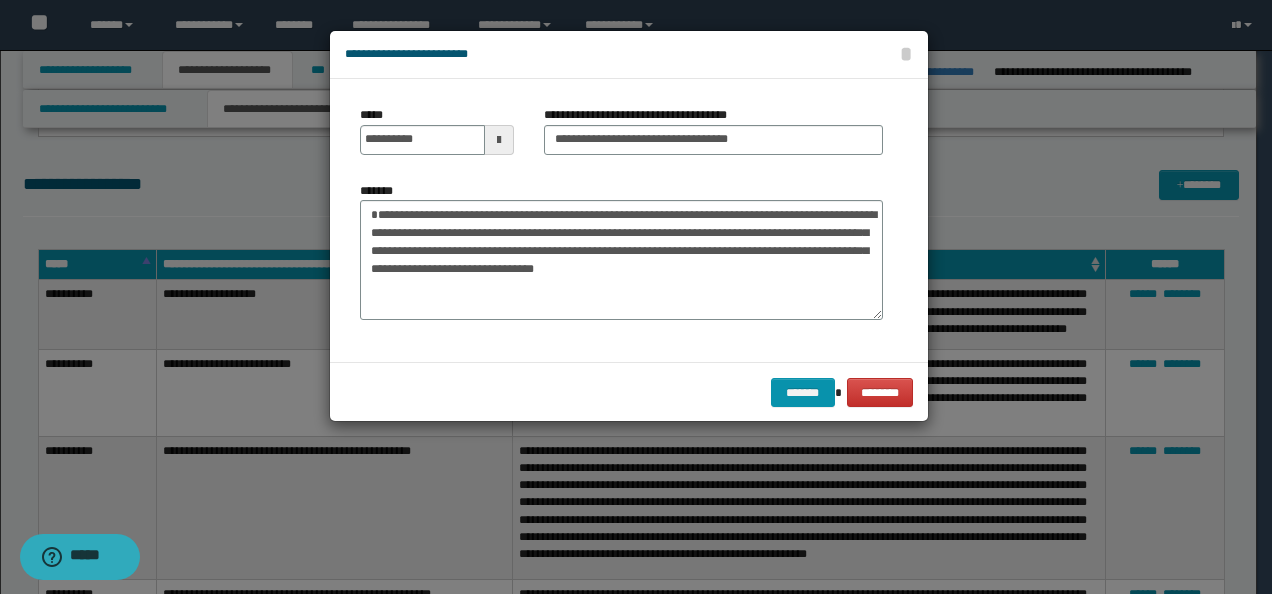 click on "*******
********" at bounding box center [629, 392] 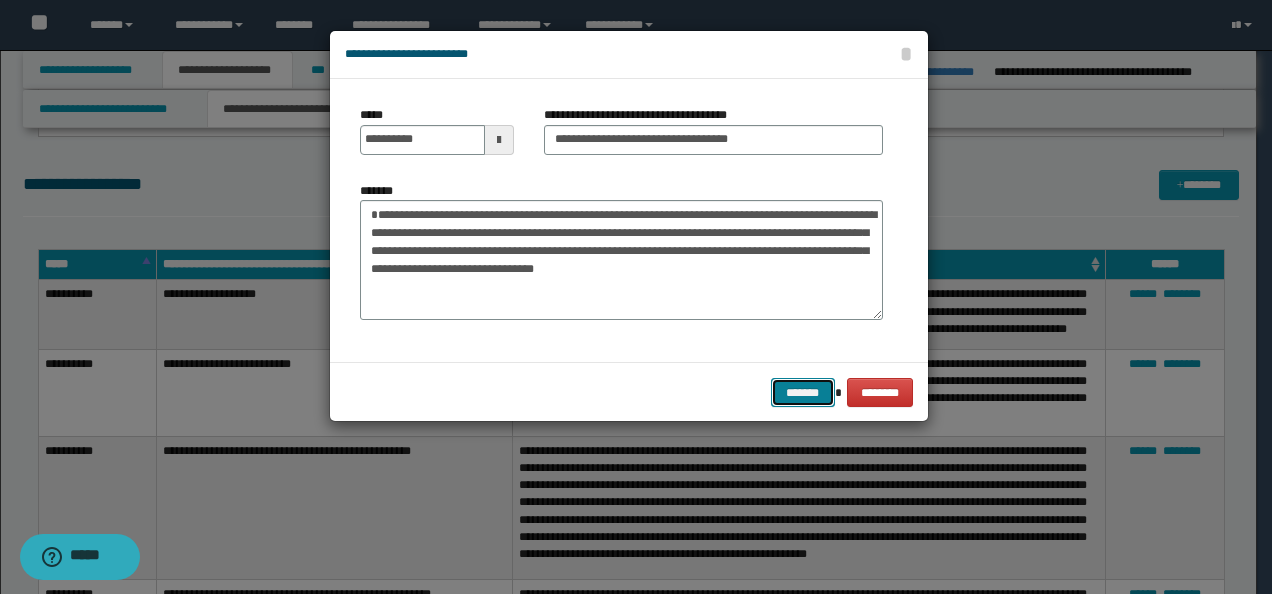 click on "*******" at bounding box center [803, 392] 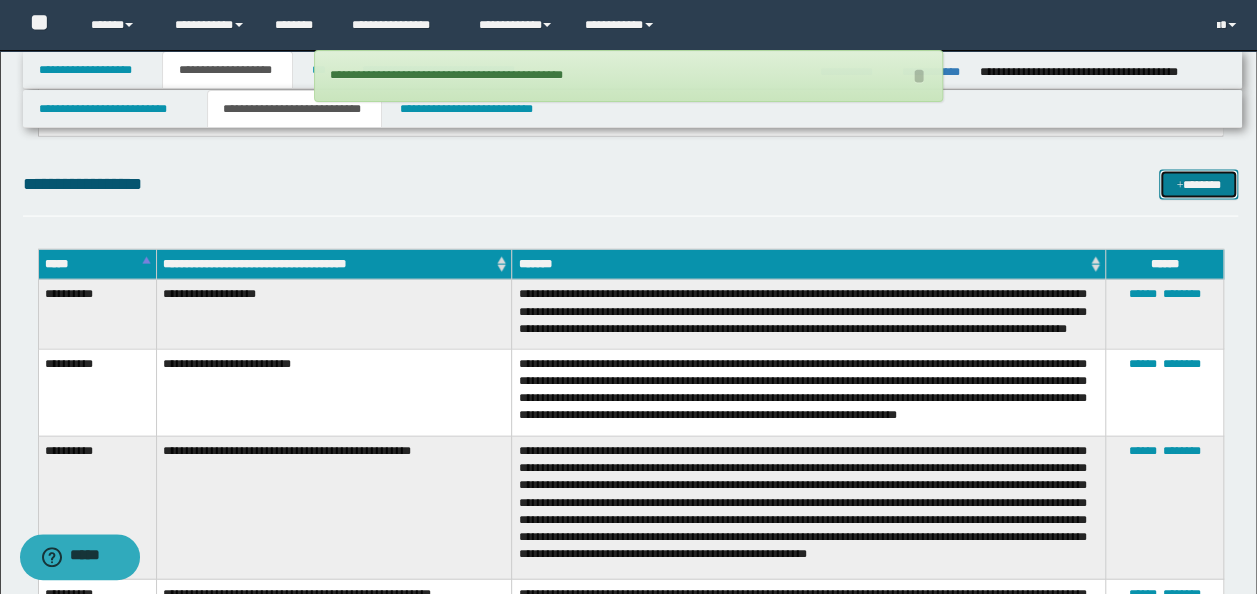 click on "*******" at bounding box center (1198, 184) 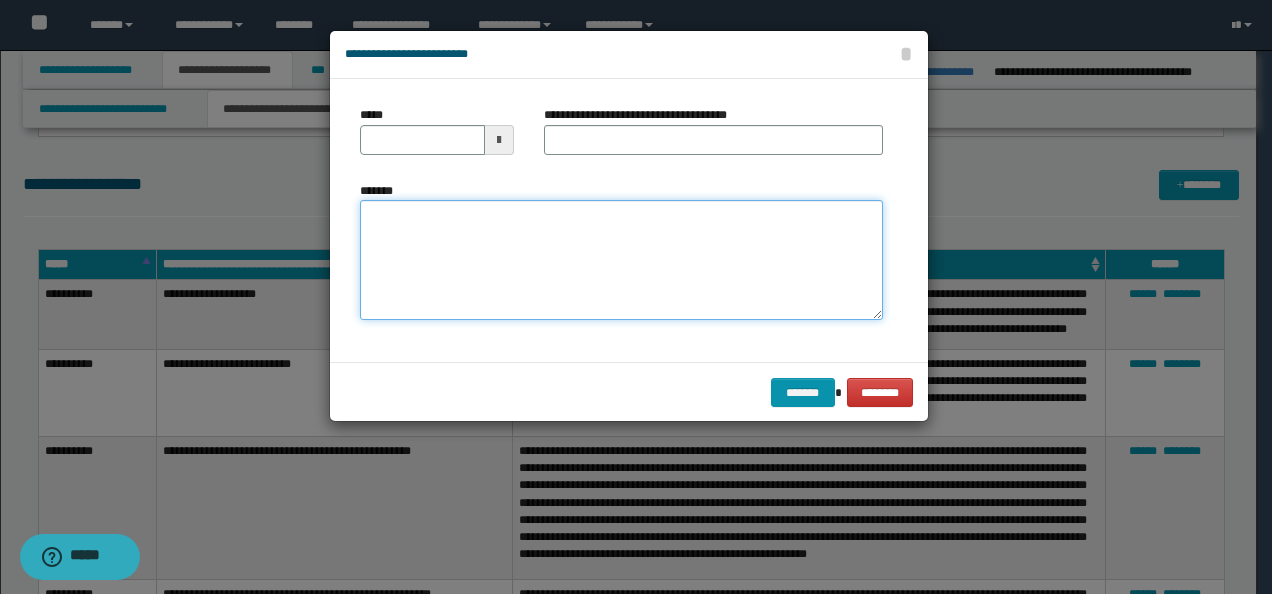 click on "*******" at bounding box center (621, 259) 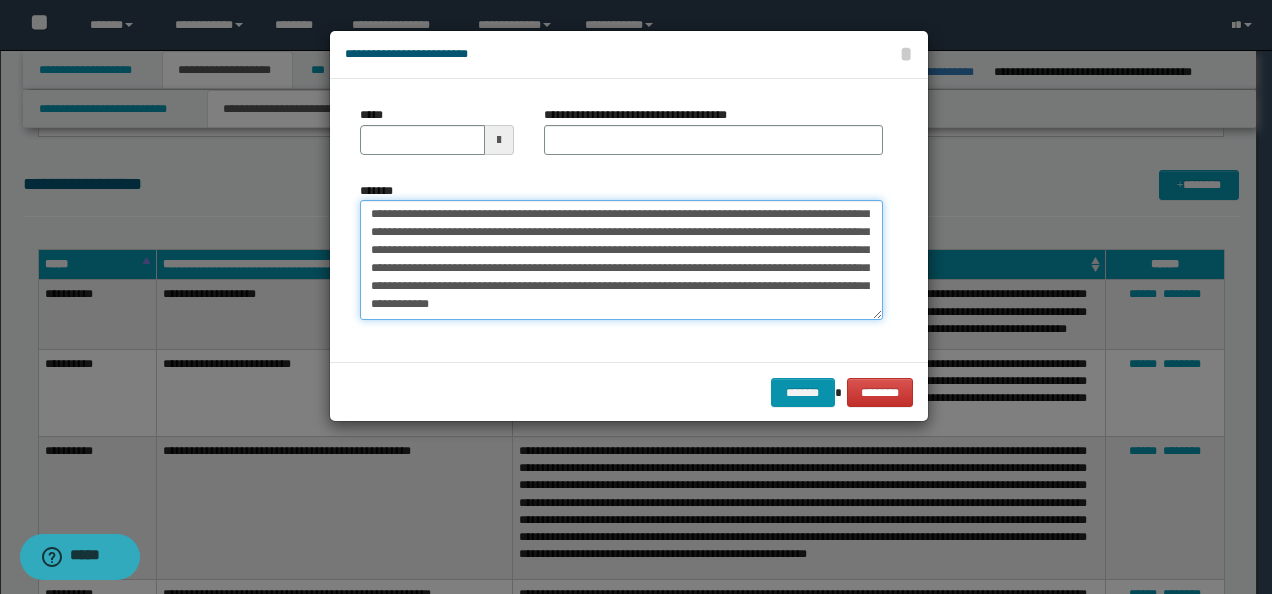 scroll, scrollTop: 0, scrollLeft: 0, axis: both 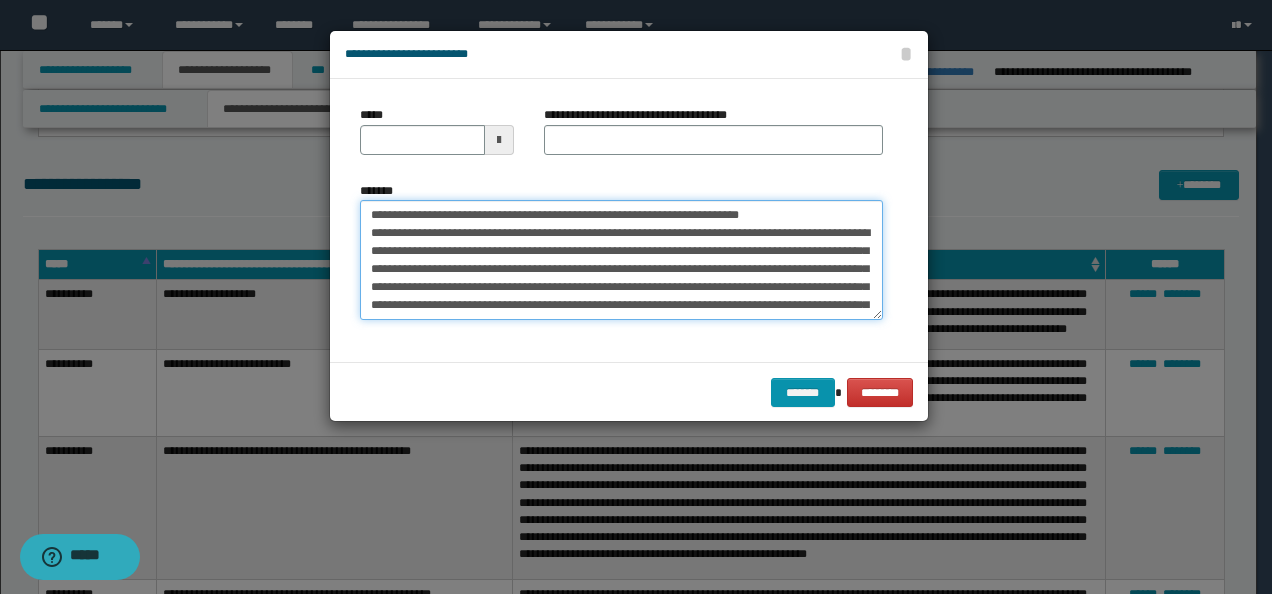 drag, startPoint x: 431, startPoint y: 210, endPoint x: 308, endPoint y: 207, distance: 123.03658 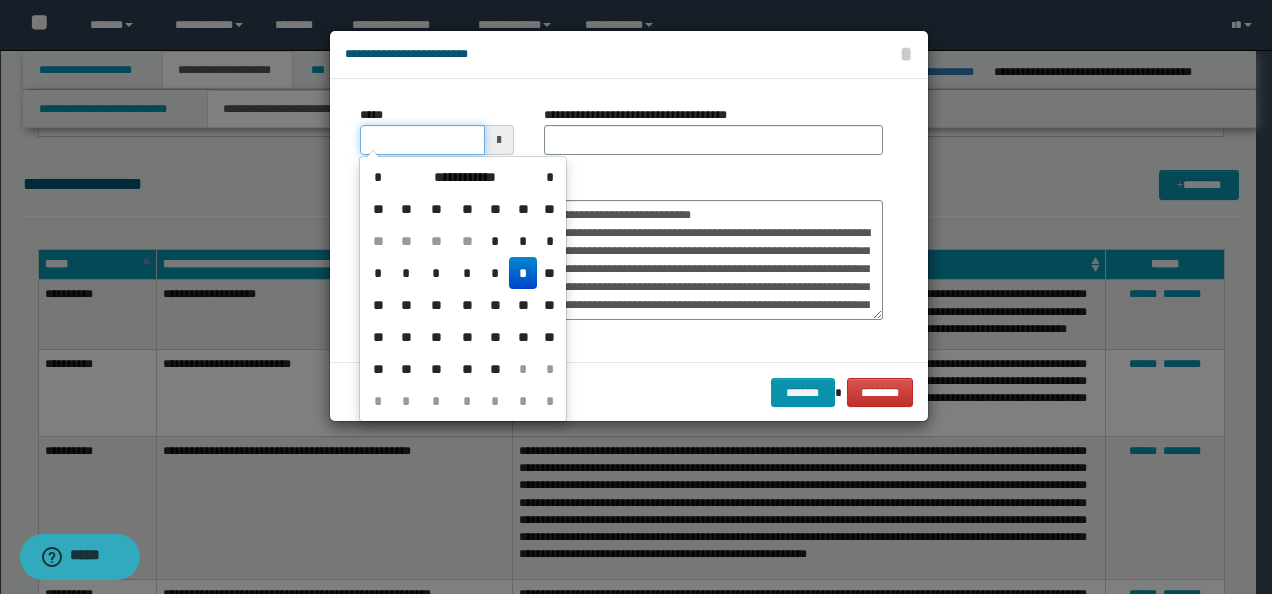 click on "*****" at bounding box center [422, 140] 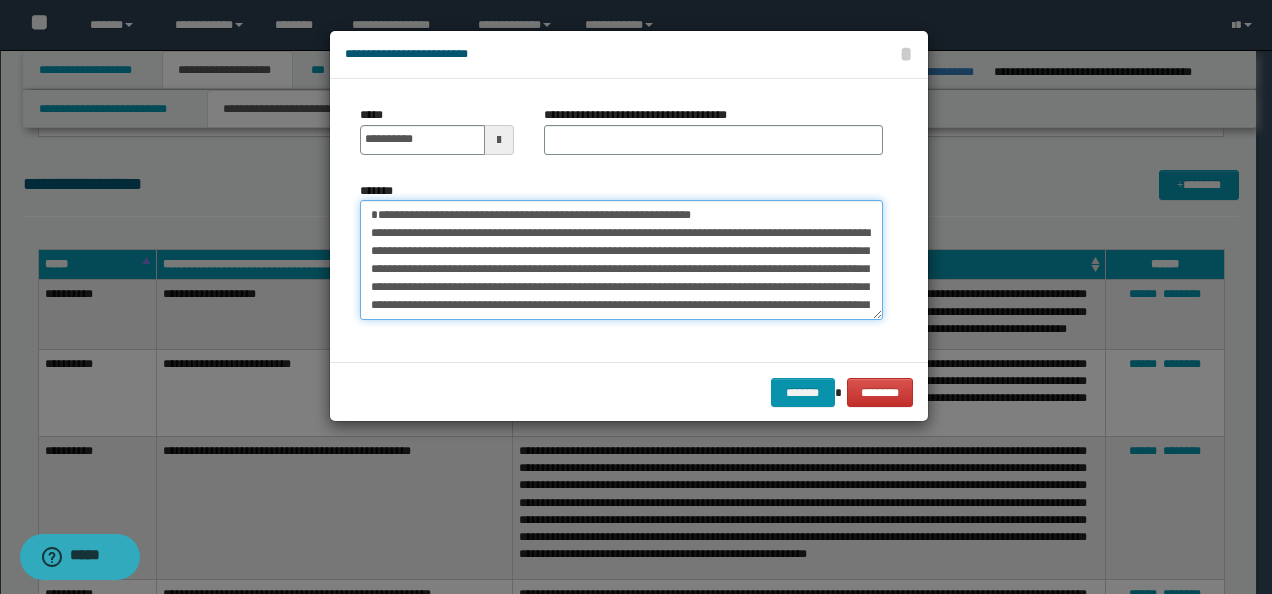 drag, startPoint x: 762, startPoint y: 205, endPoint x: 320, endPoint y: 195, distance: 442.1131 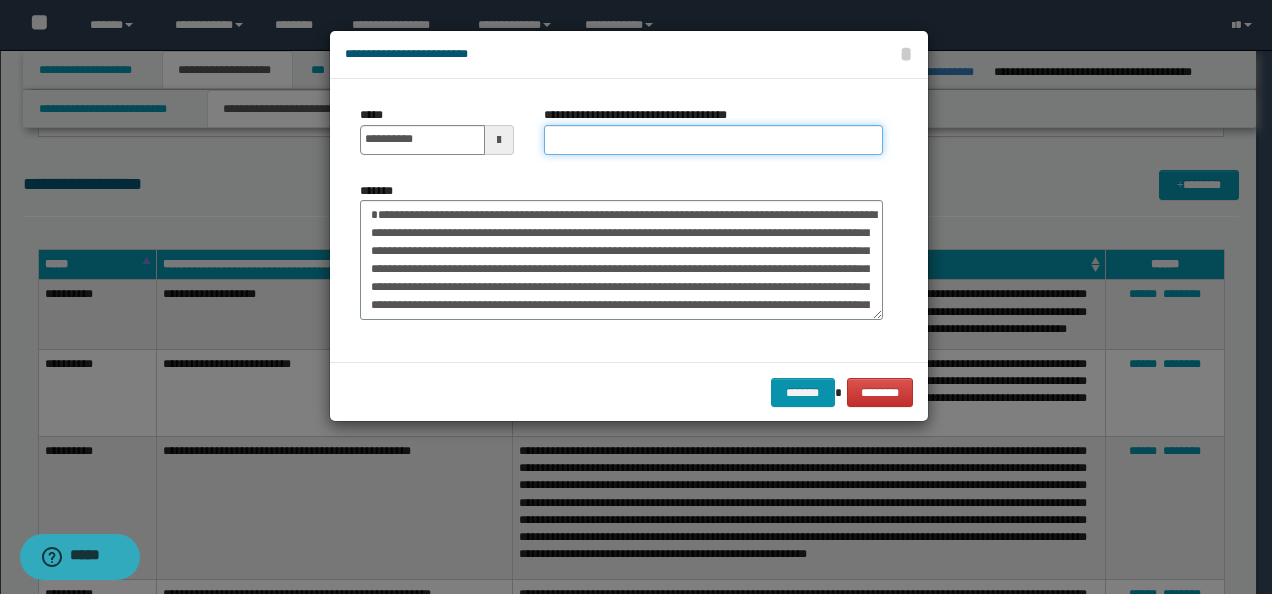 click on "**********" at bounding box center (713, 140) 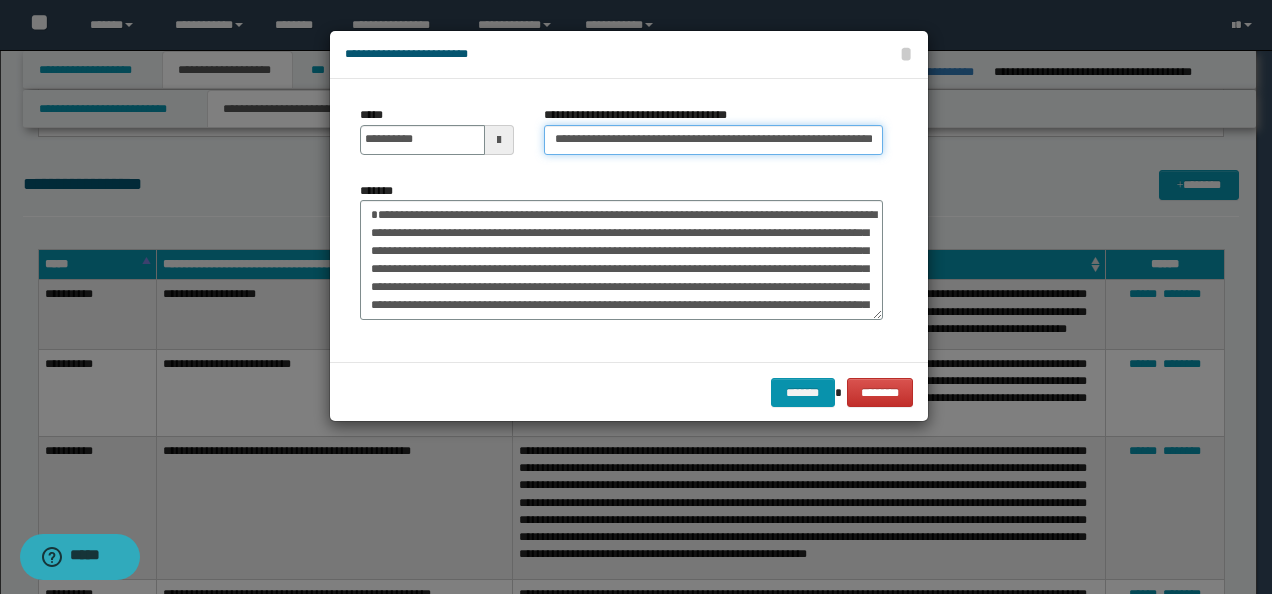scroll, scrollTop: 0, scrollLeft: 60, axis: horizontal 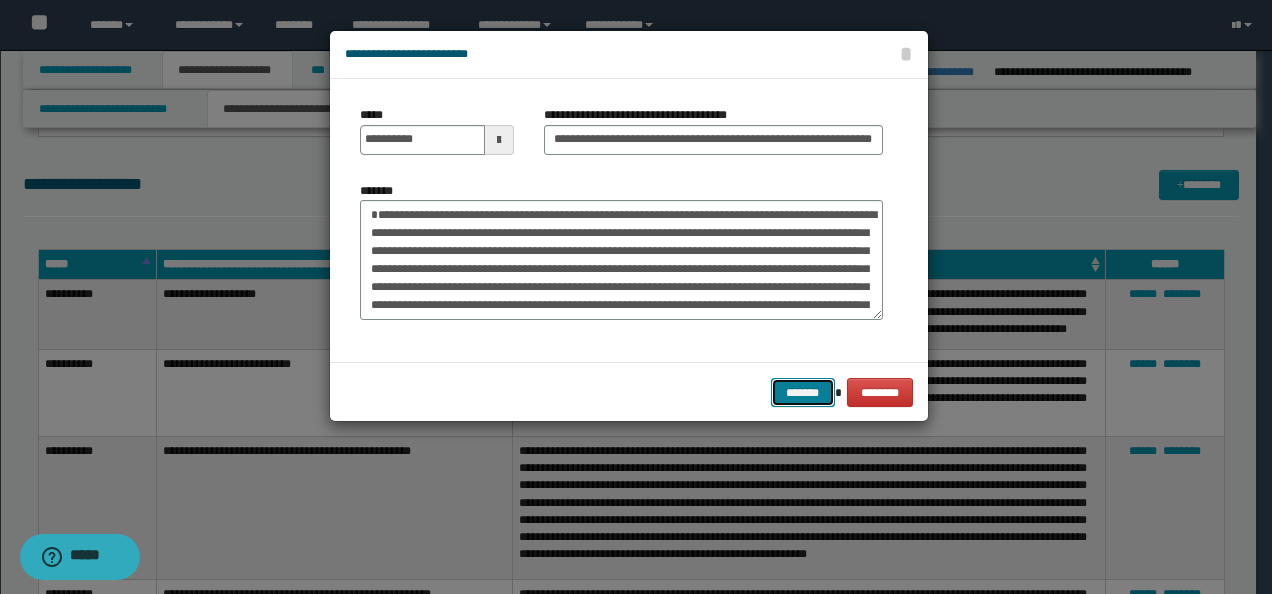 click on "*******" at bounding box center [803, 392] 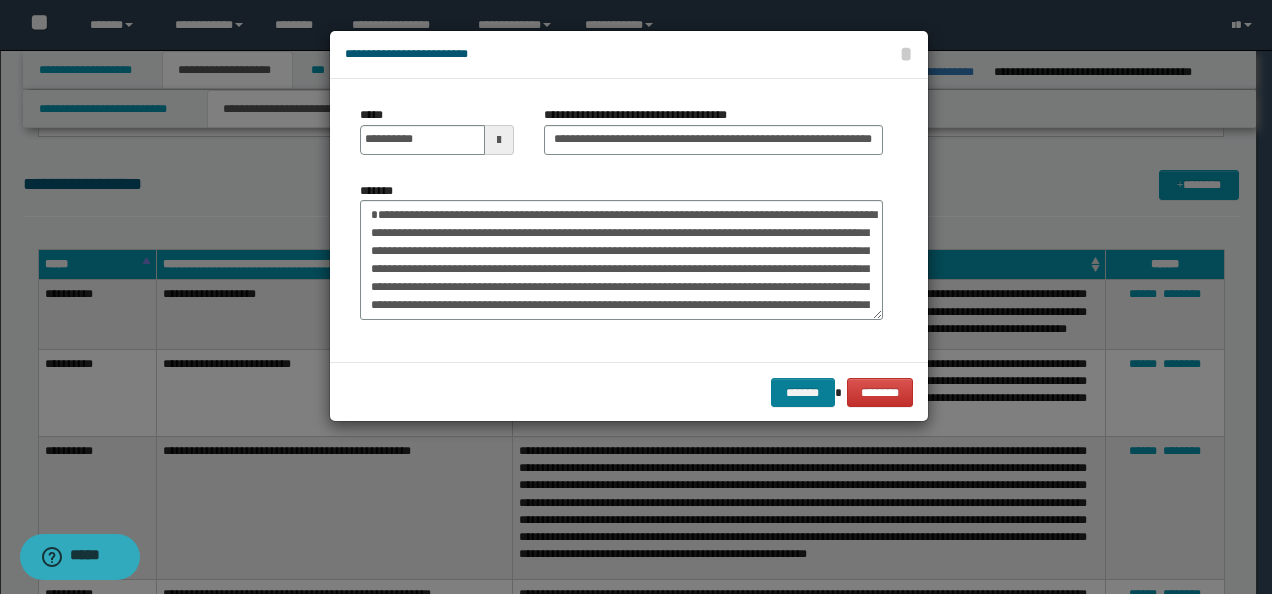scroll, scrollTop: 0, scrollLeft: 0, axis: both 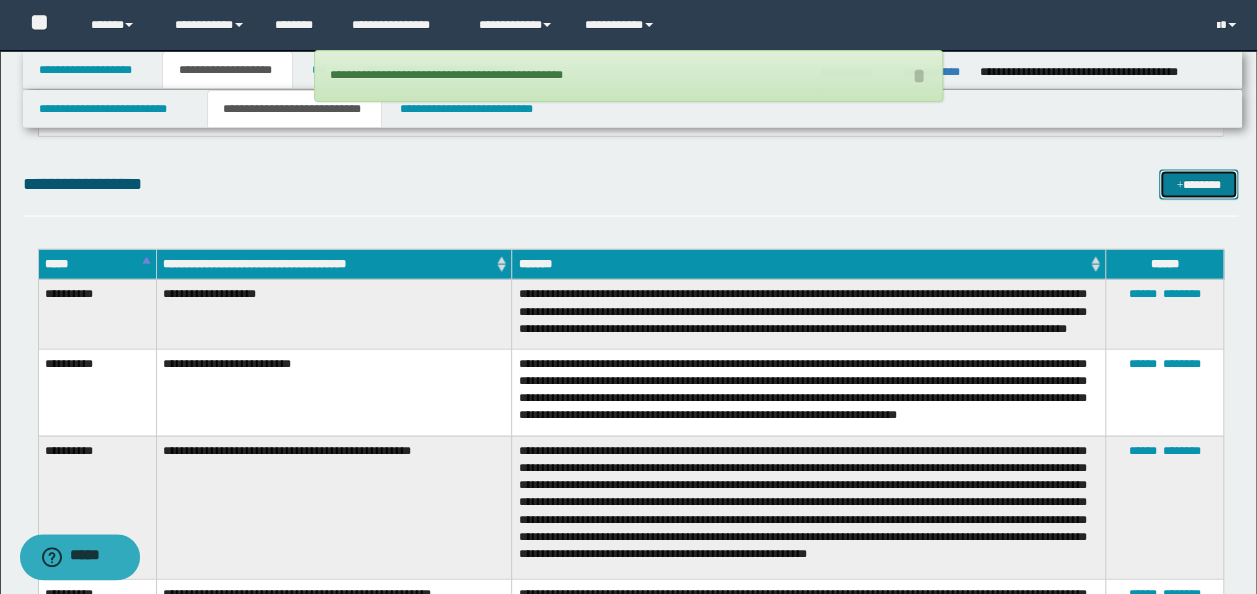 click on "*******" at bounding box center (1198, 184) 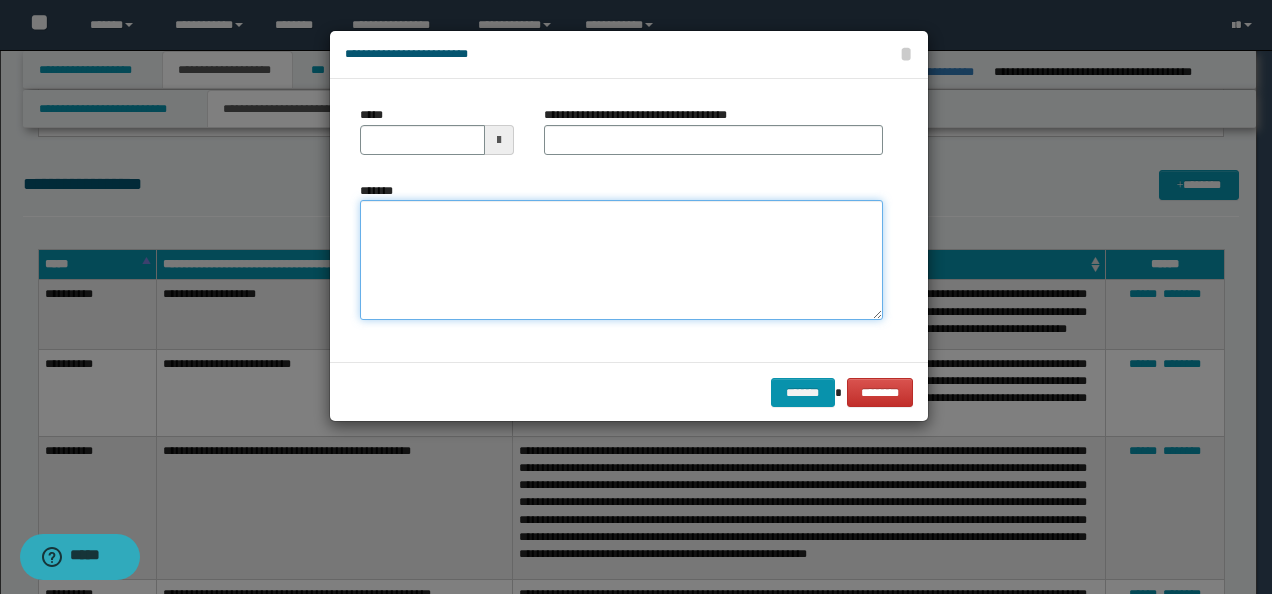 click on "*******" at bounding box center (621, 259) 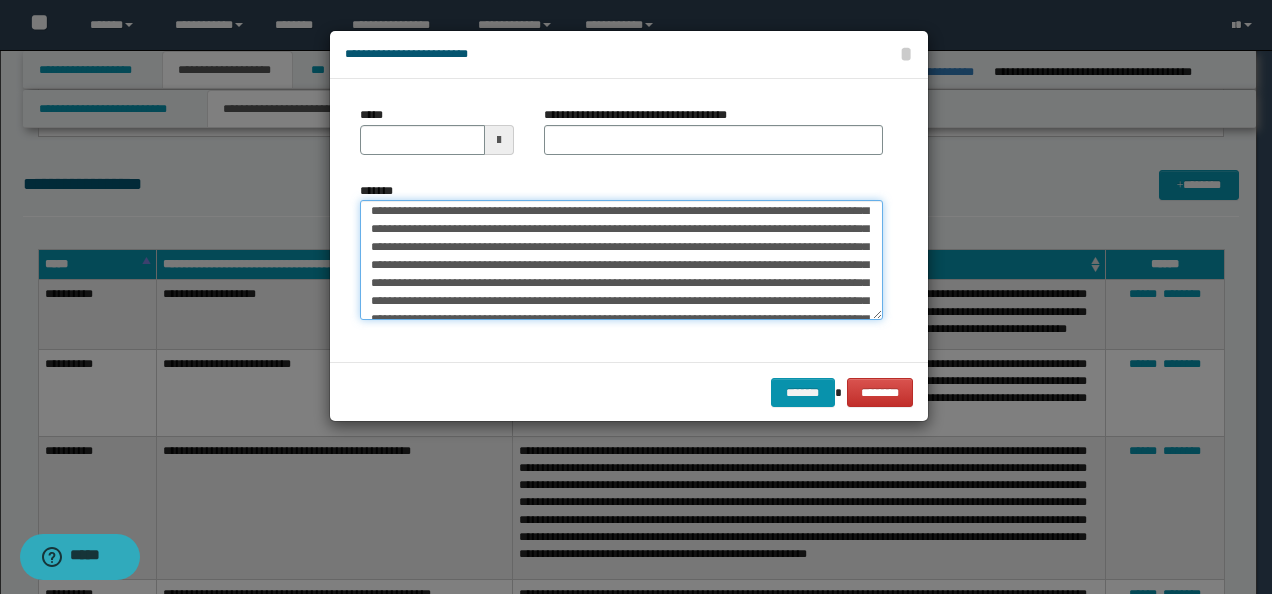 scroll, scrollTop: 0, scrollLeft: 0, axis: both 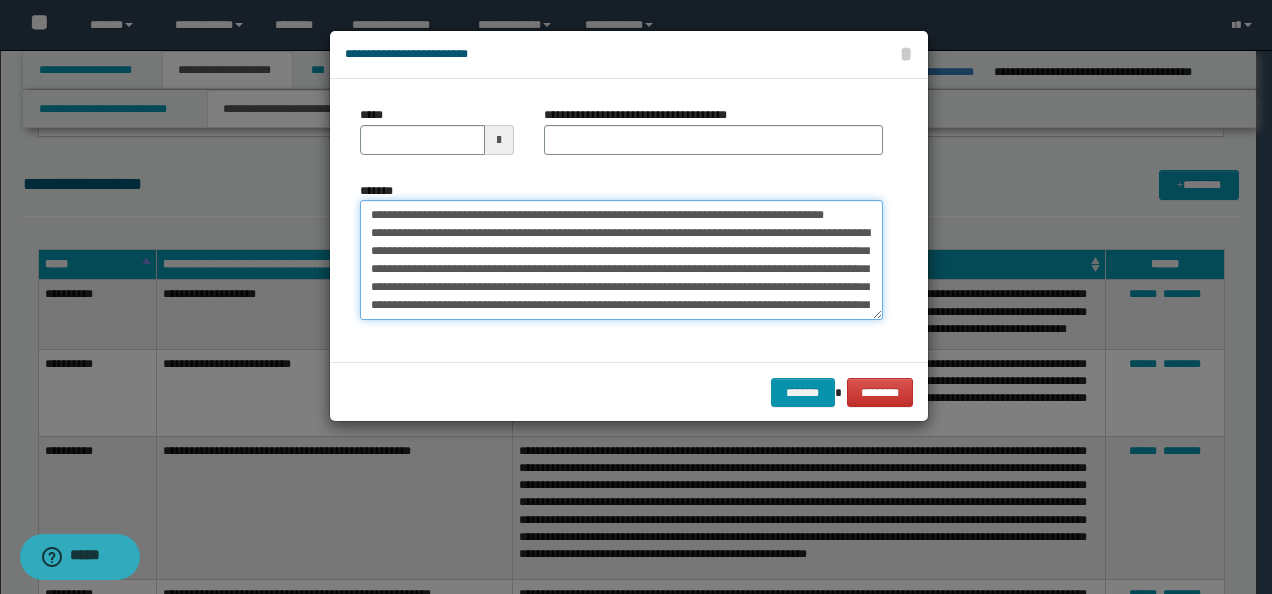 drag, startPoint x: 324, startPoint y: 204, endPoint x: 280, endPoint y: 202, distance: 44.04543 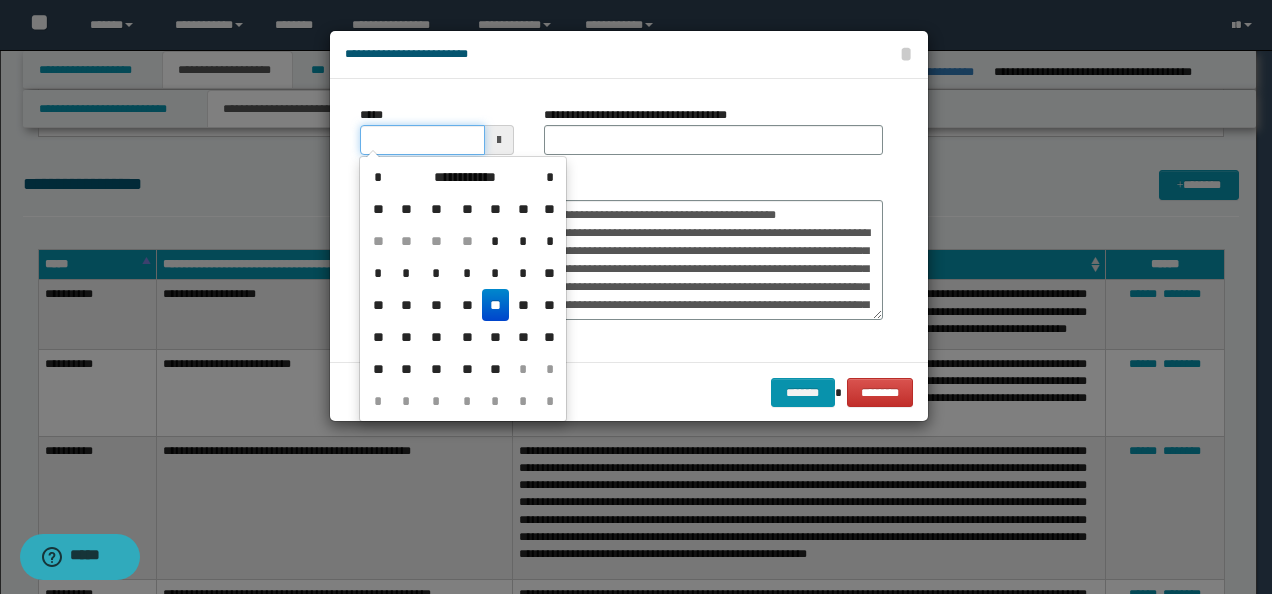 click on "*****" at bounding box center (422, 140) 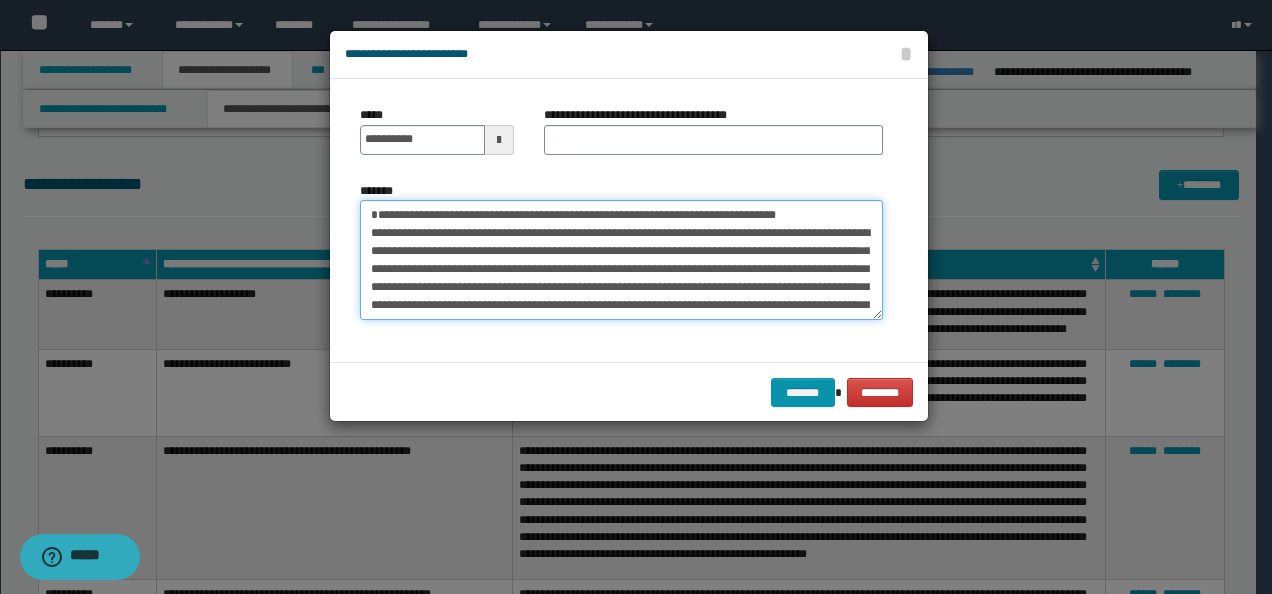 click on "*******" at bounding box center [621, 259] 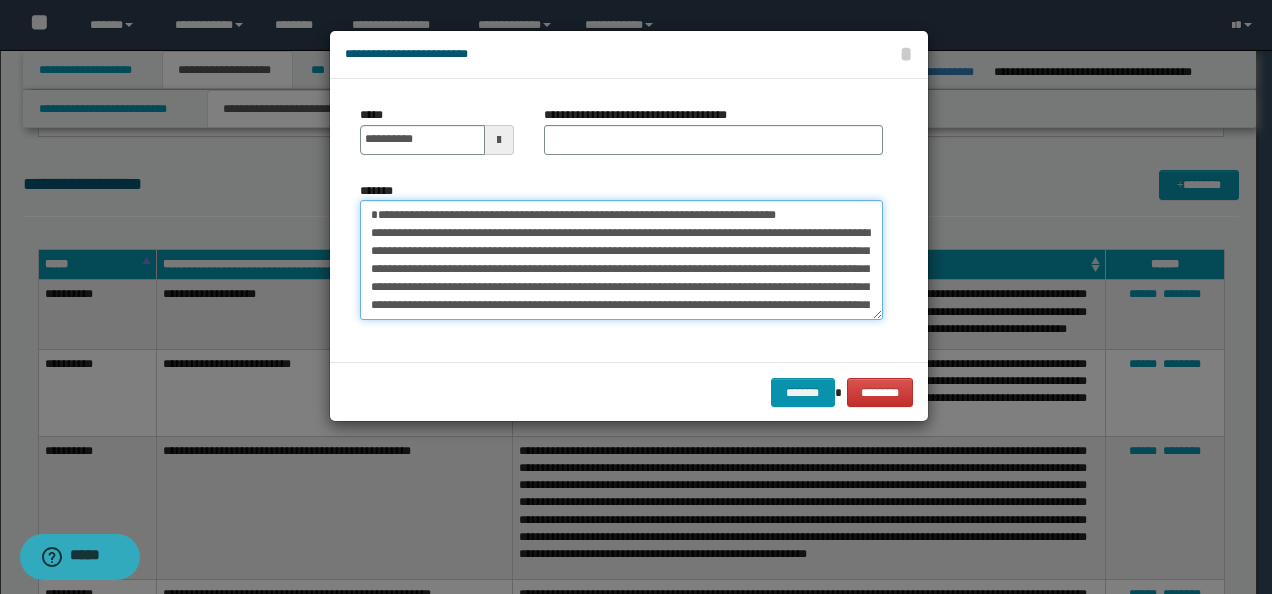 drag, startPoint x: 452, startPoint y: 230, endPoint x: 306, endPoint y: 176, distance: 155.6663 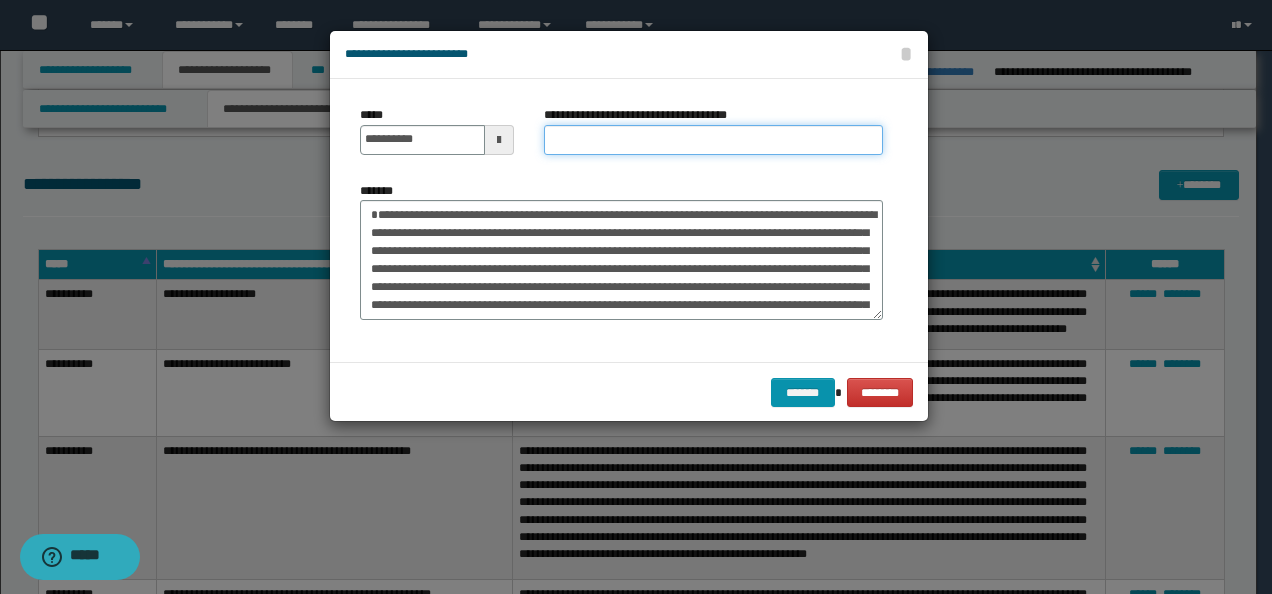 drag, startPoint x: 652, startPoint y: 125, endPoint x: 674, endPoint y: 142, distance: 27.802877 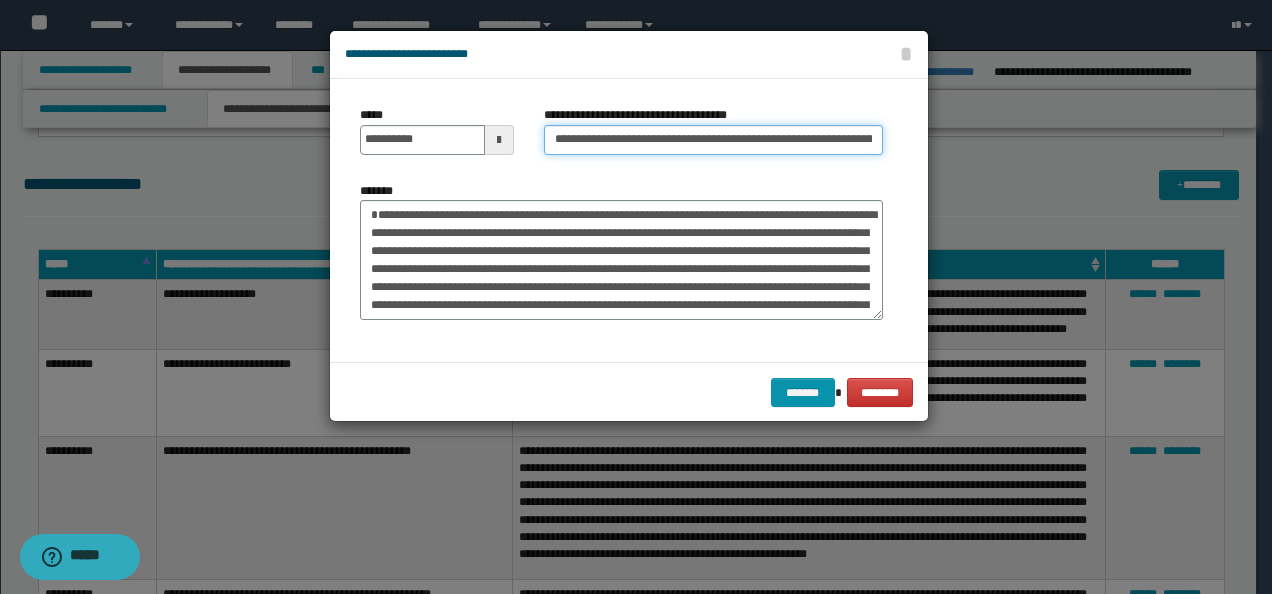 scroll, scrollTop: 0, scrollLeft: 186, axis: horizontal 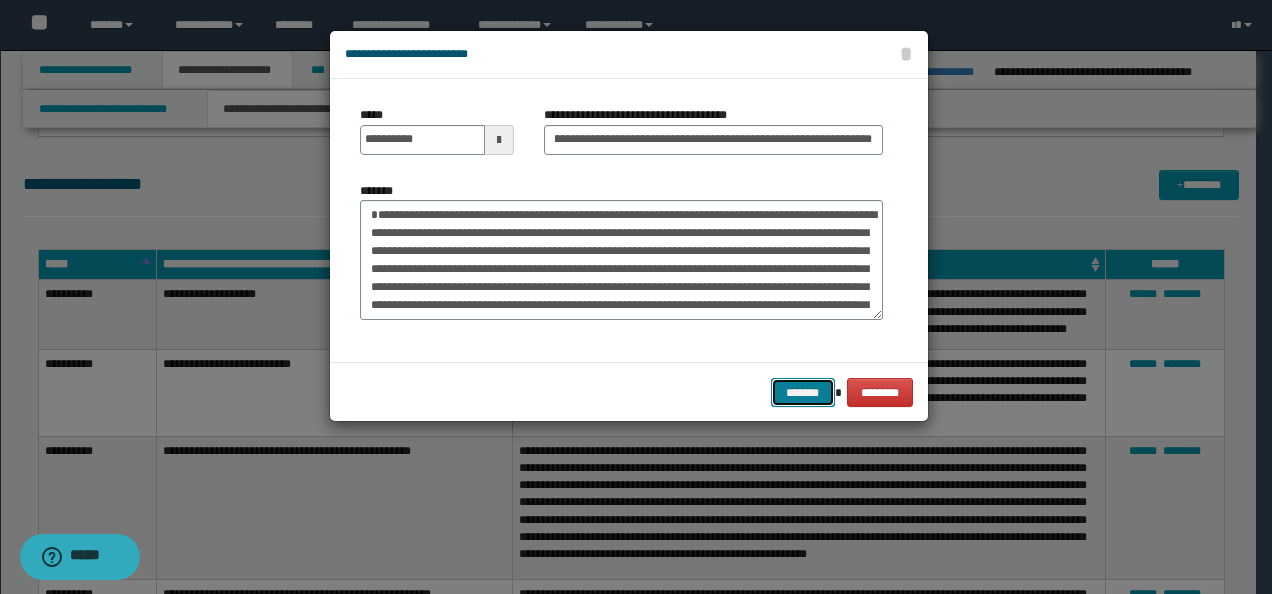 click on "*******" at bounding box center (803, 392) 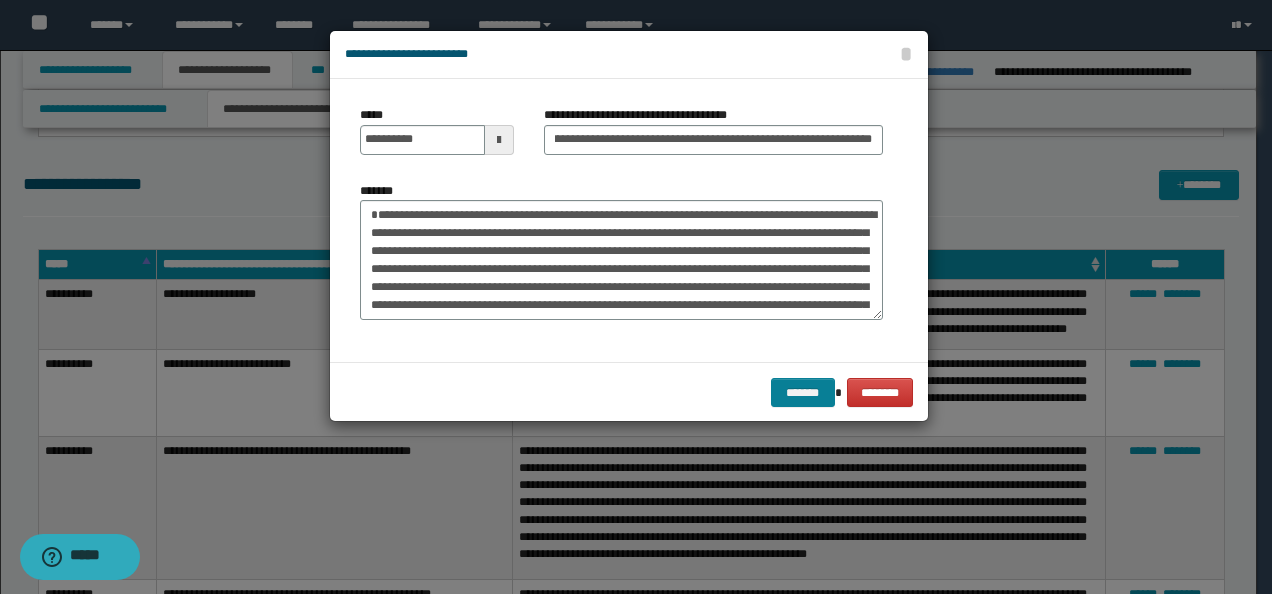 scroll, scrollTop: 0, scrollLeft: 0, axis: both 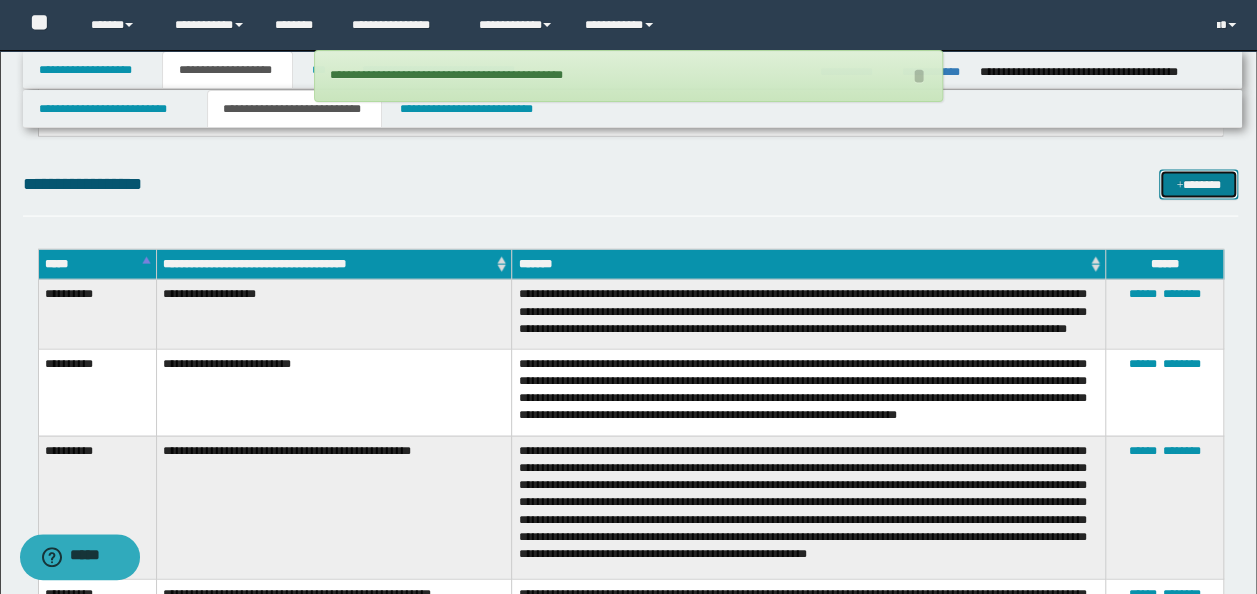 click on "*******" at bounding box center [1198, 184] 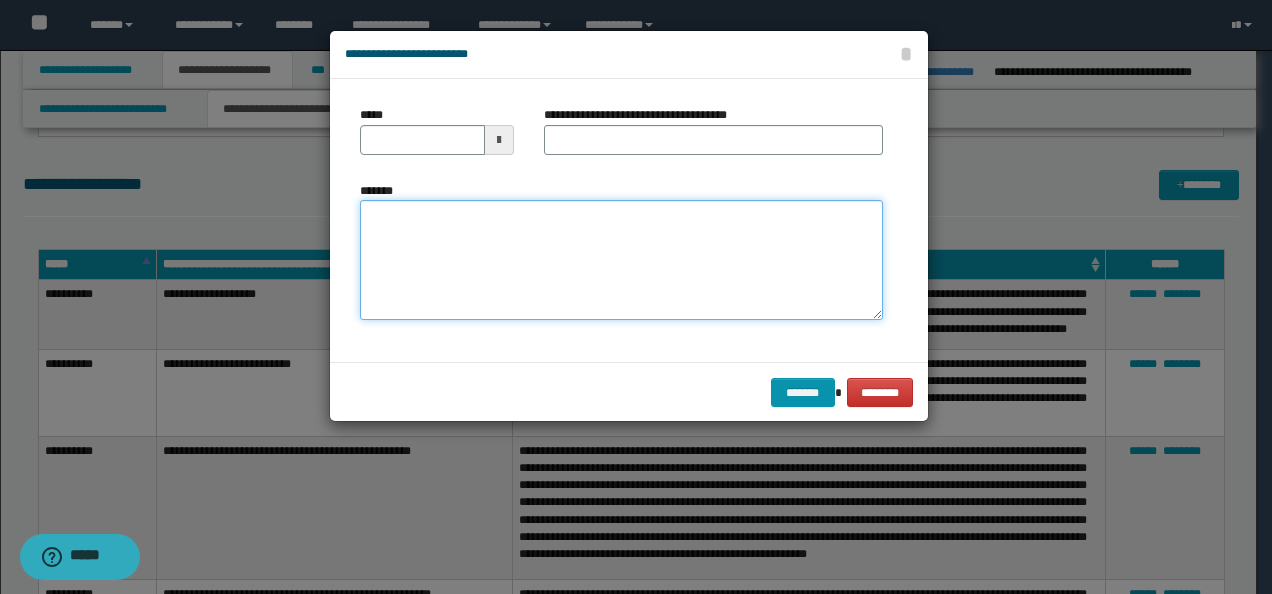 click on "*******" at bounding box center (621, 259) 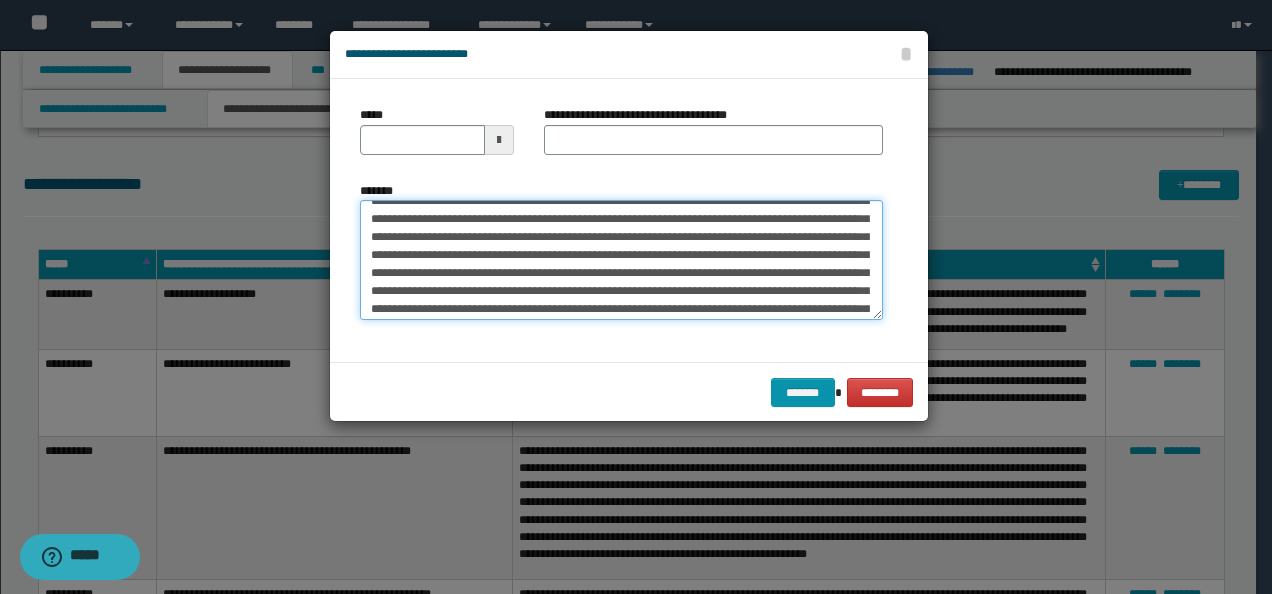 scroll, scrollTop: 0, scrollLeft: 0, axis: both 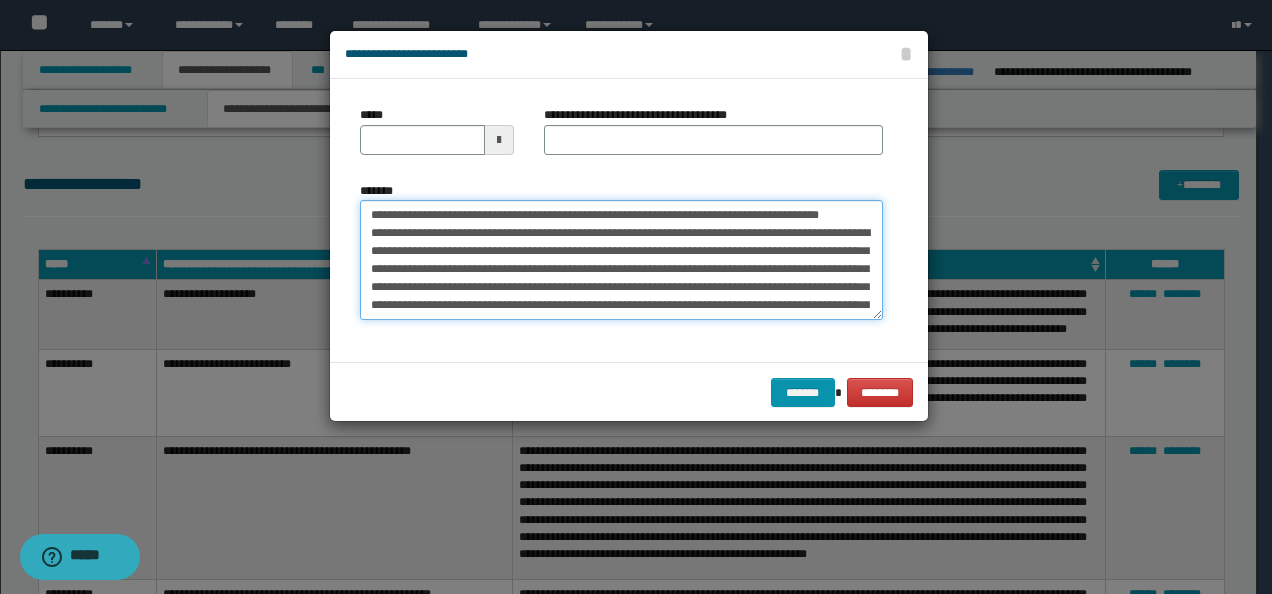 drag, startPoint x: 432, startPoint y: 209, endPoint x: 358, endPoint y: 186, distance: 77.491936 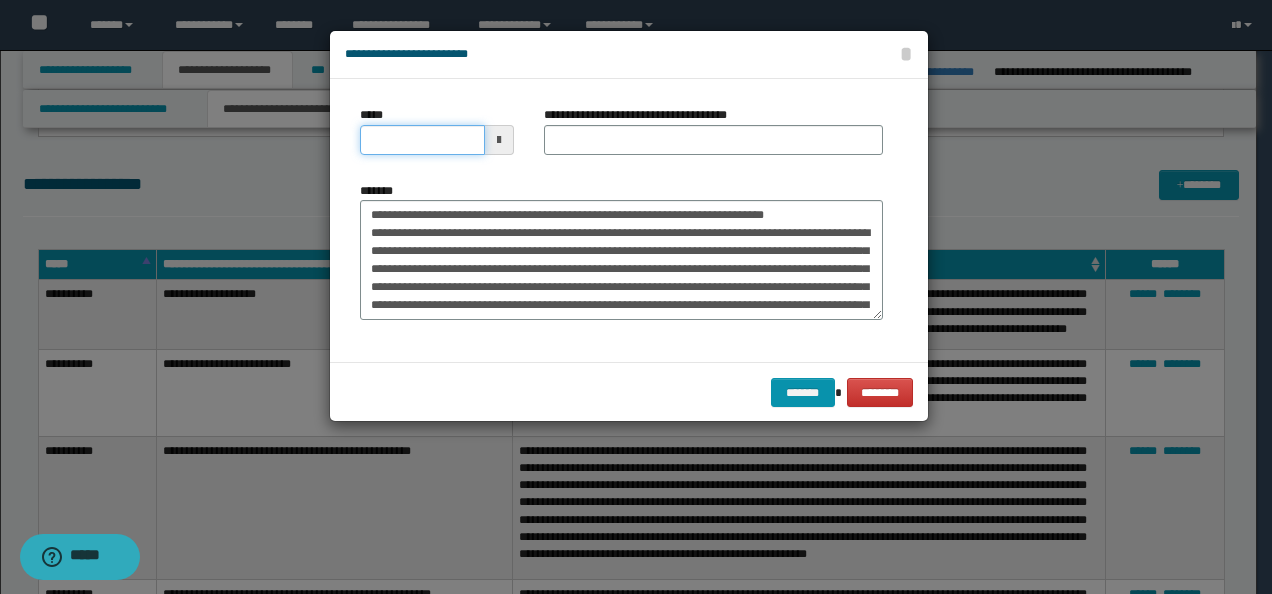 click on "*****" at bounding box center (422, 140) 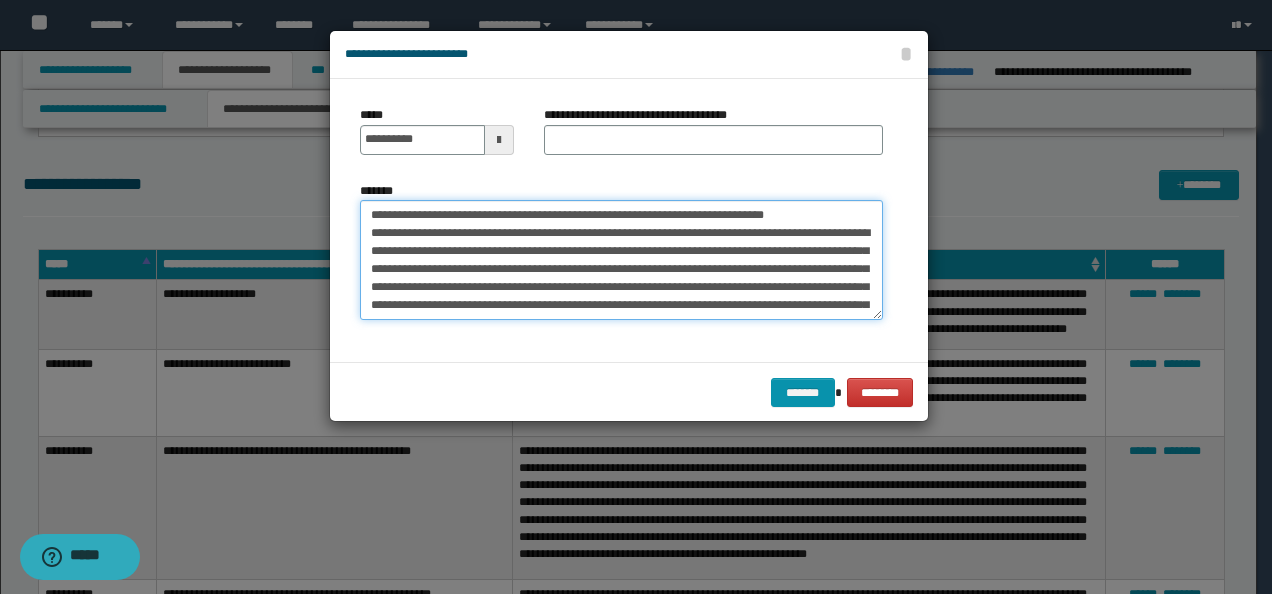 drag, startPoint x: 858, startPoint y: 207, endPoint x: 471, endPoint y: 176, distance: 388.23962 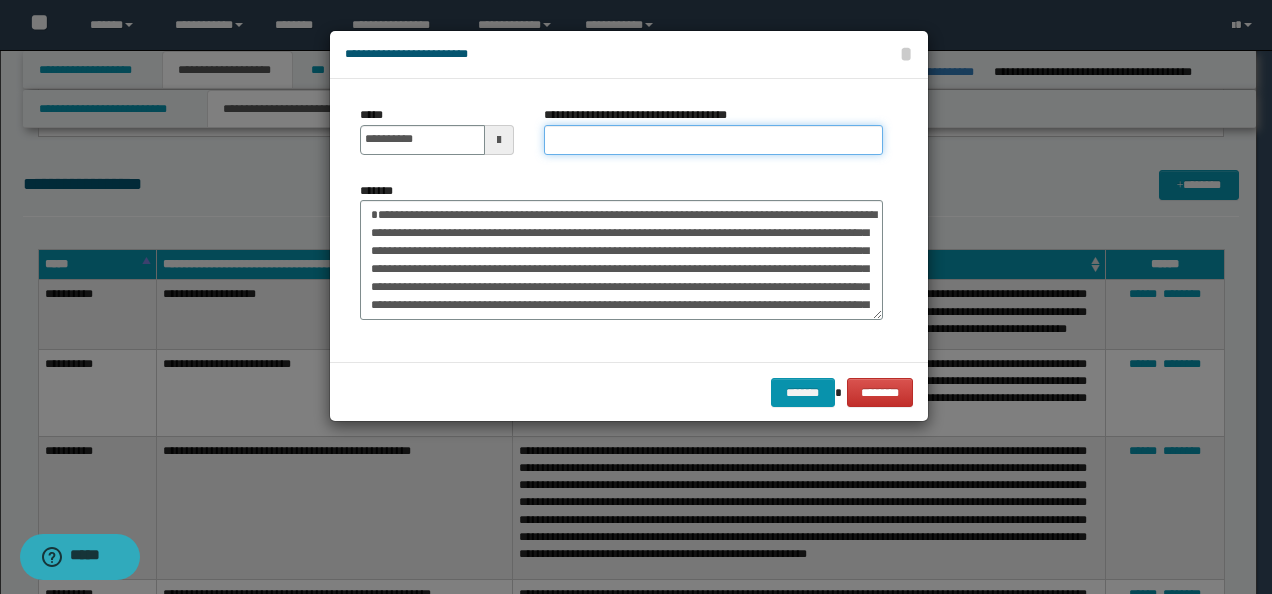 click on "**********" at bounding box center [713, 140] 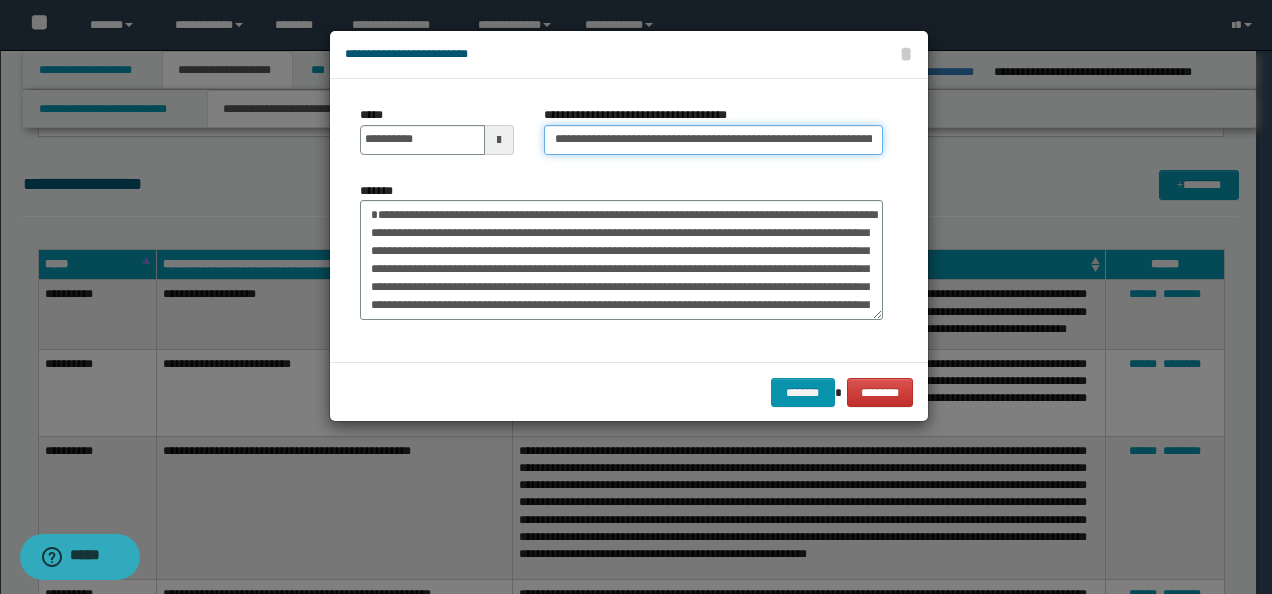scroll, scrollTop: 0, scrollLeft: 166, axis: horizontal 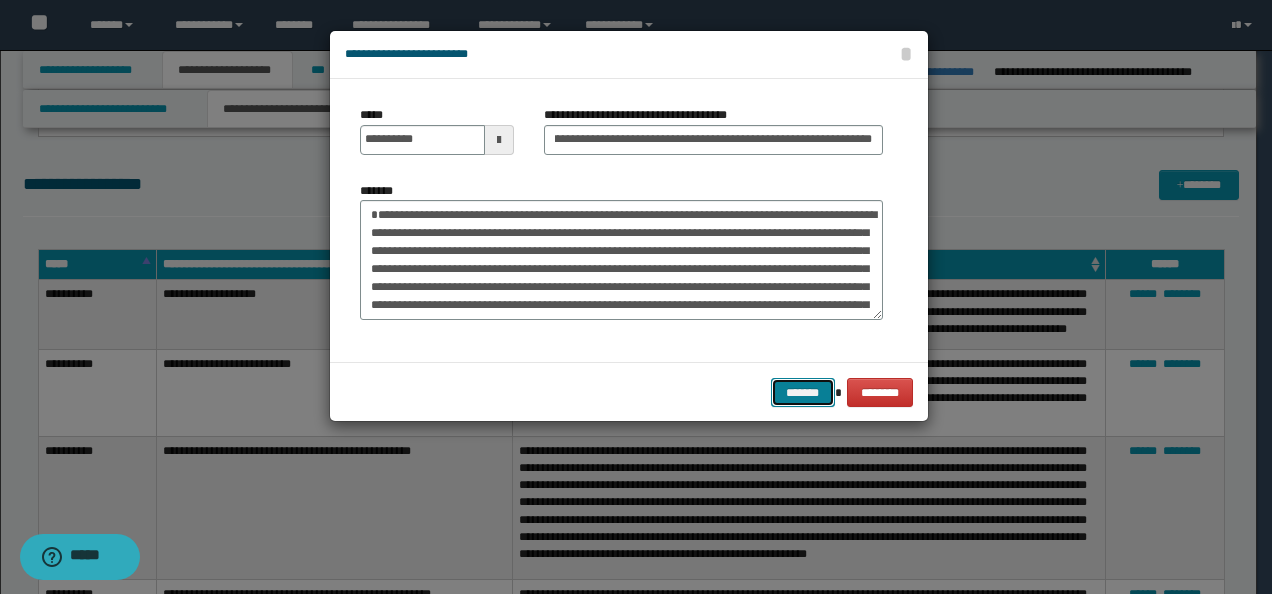 click on "*******" at bounding box center (803, 392) 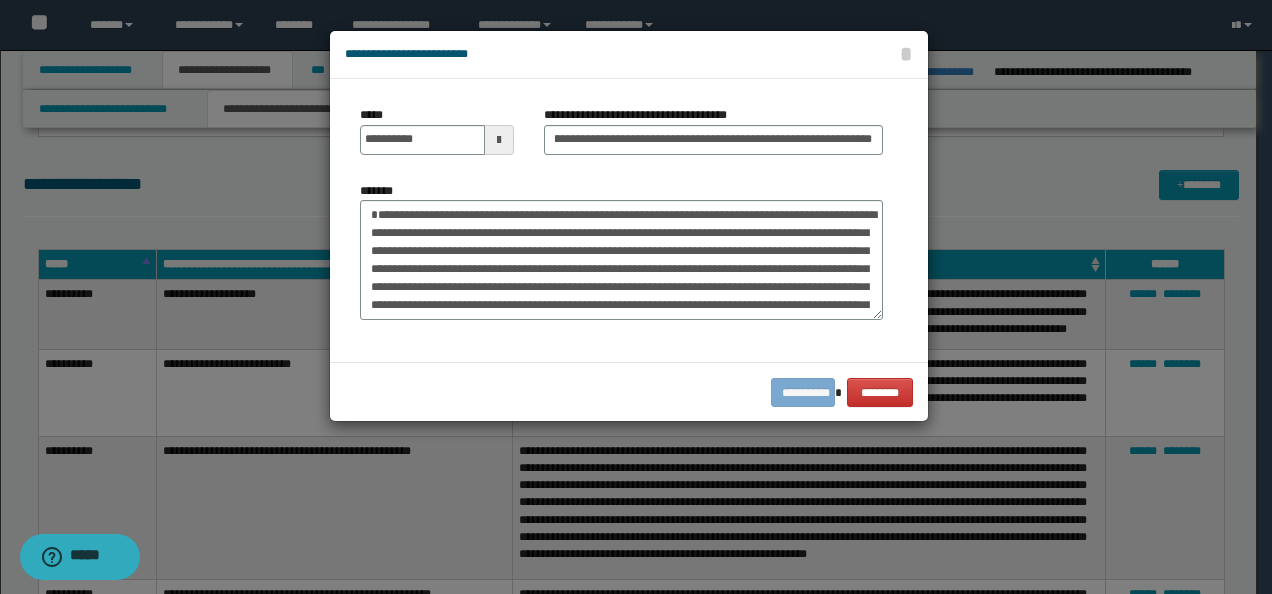 scroll, scrollTop: 0, scrollLeft: 0, axis: both 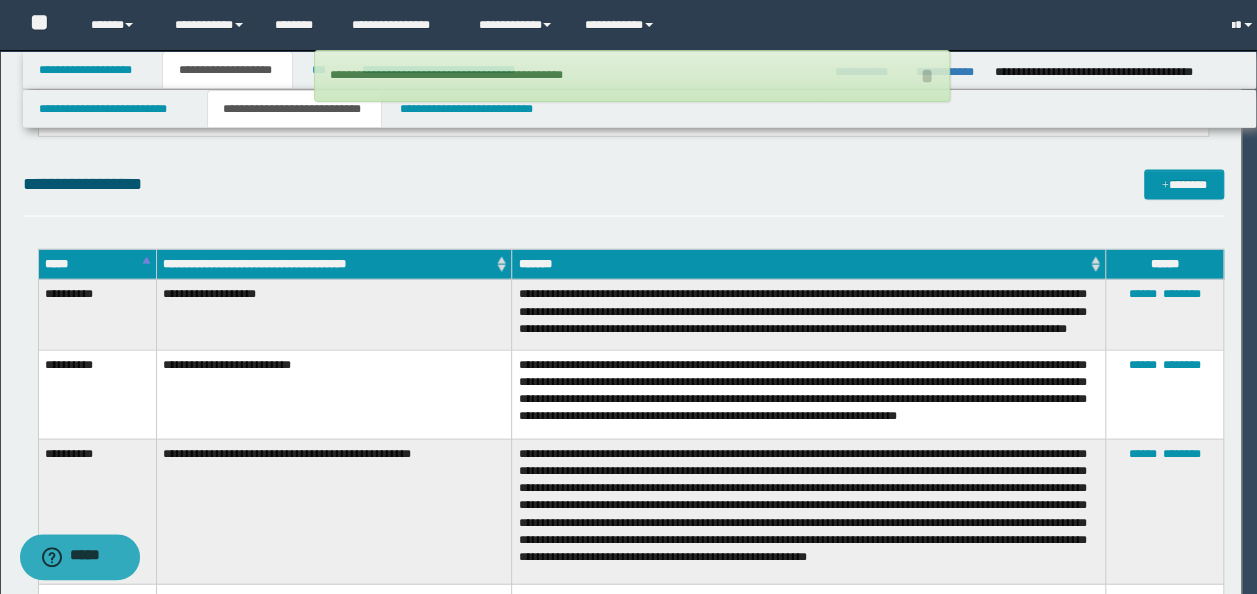 click on "**********" at bounding box center [623, 184] 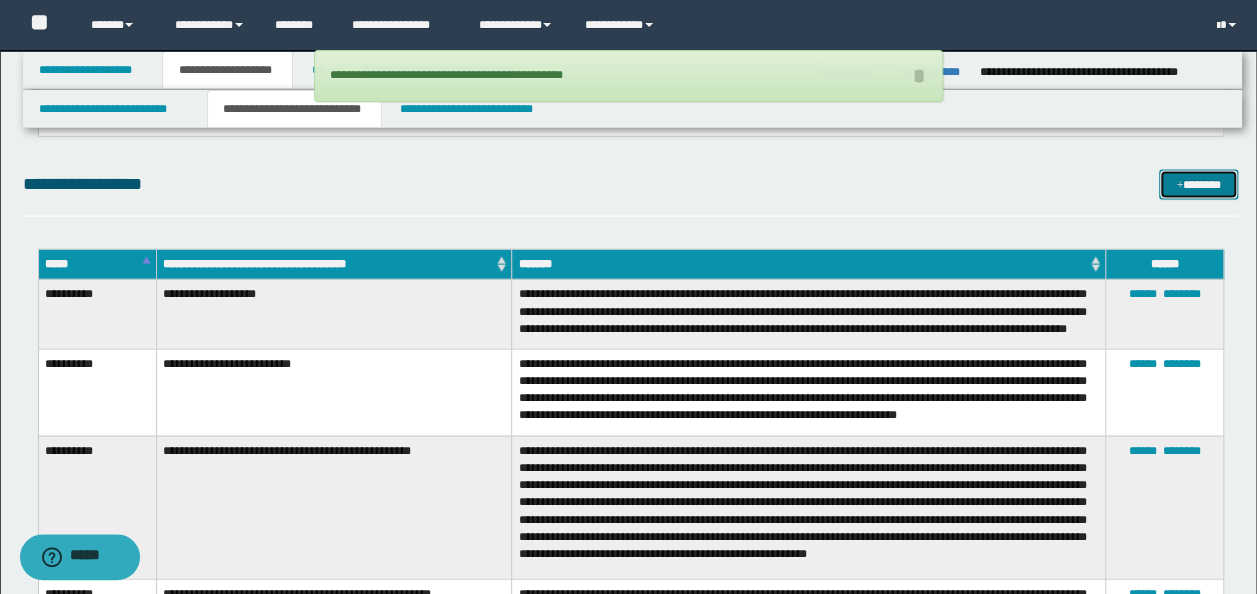 click on "*******" at bounding box center (1198, 184) 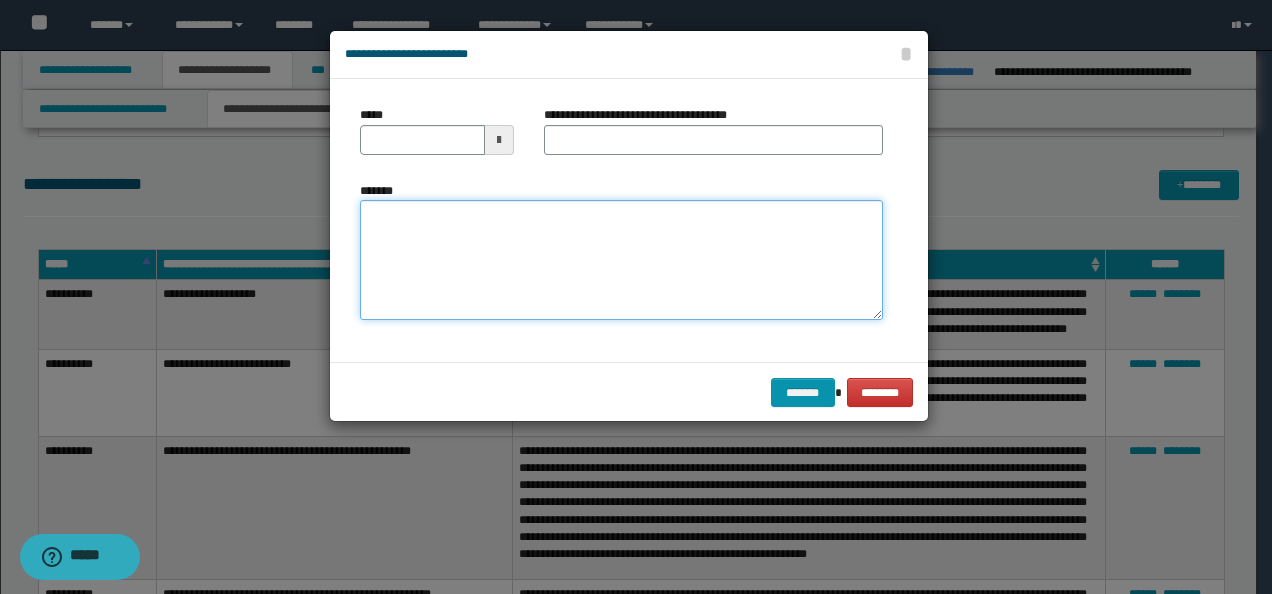 click on "*******" at bounding box center [621, 259] 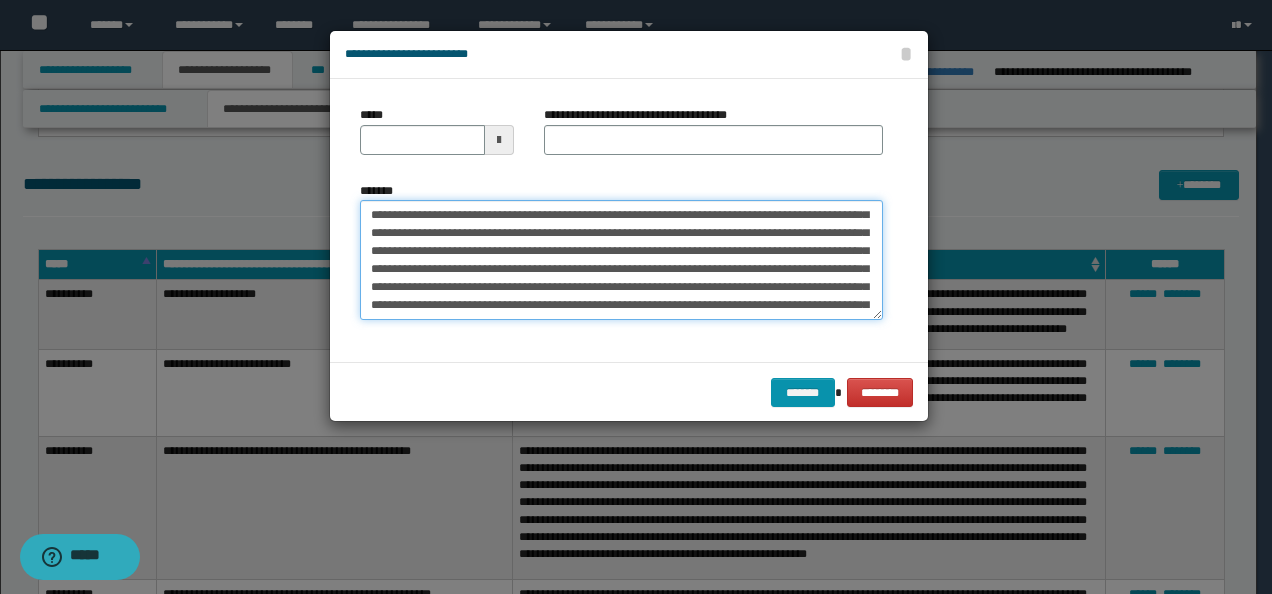 scroll, scrollTop: 0, scrollLeft: 0, axis: both 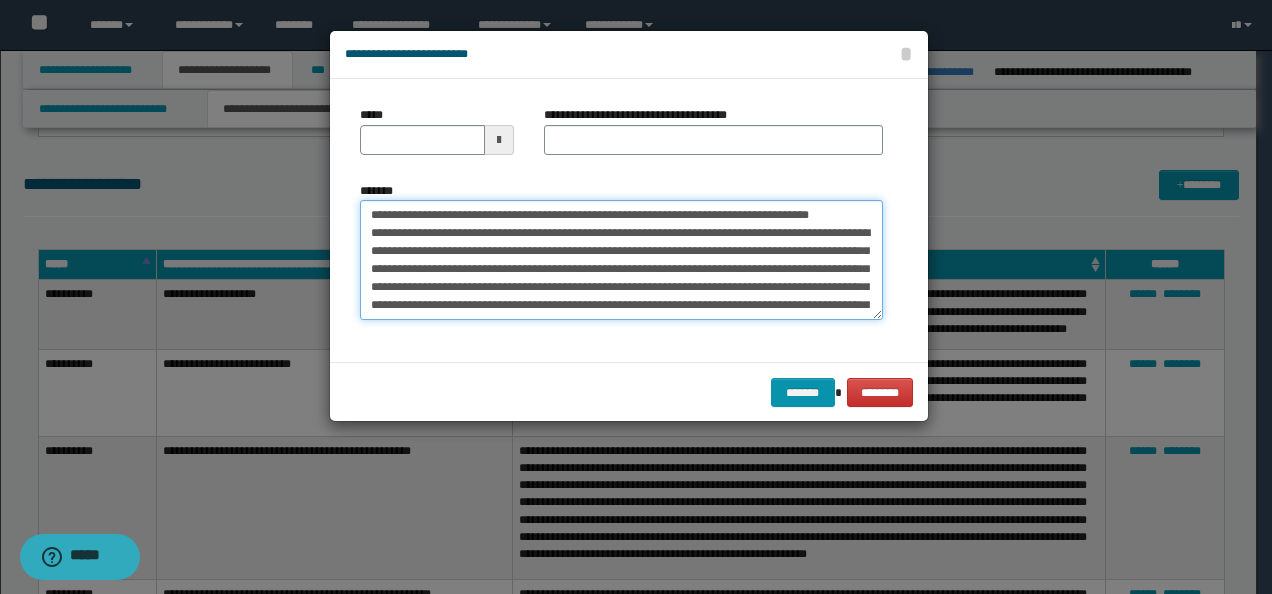 drag, startPoint x: 400, startPoint y: 207, endPoint x: 350, endPoint y: 174, distance: 59.908264 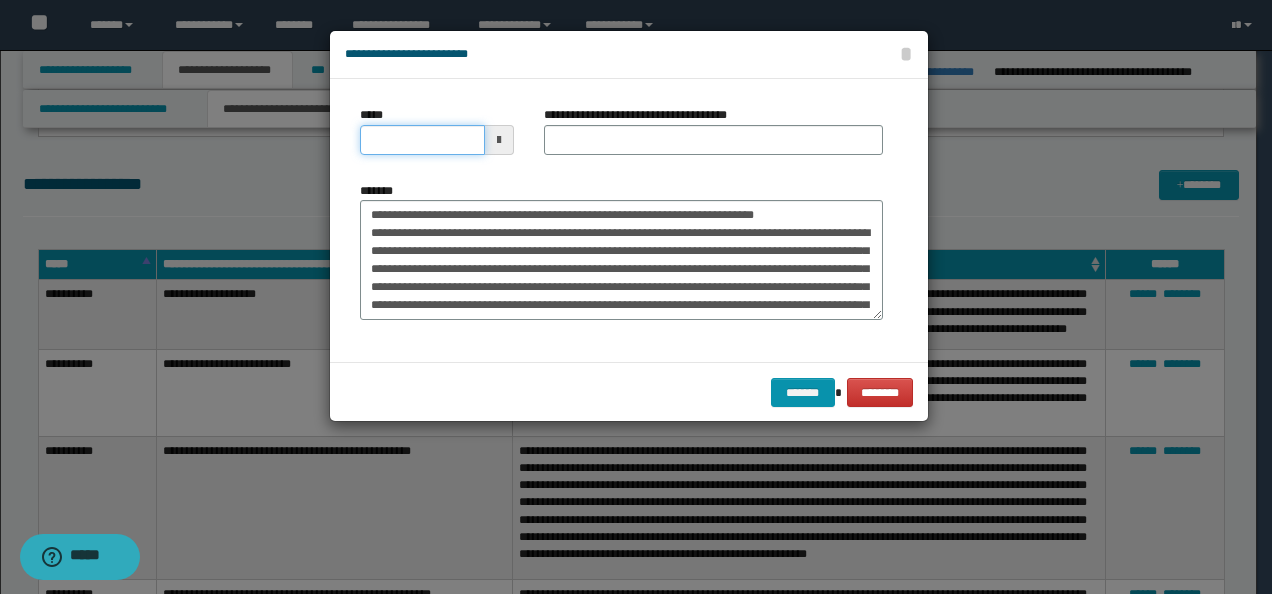 click on "*****" at bounding box center (422, 140) 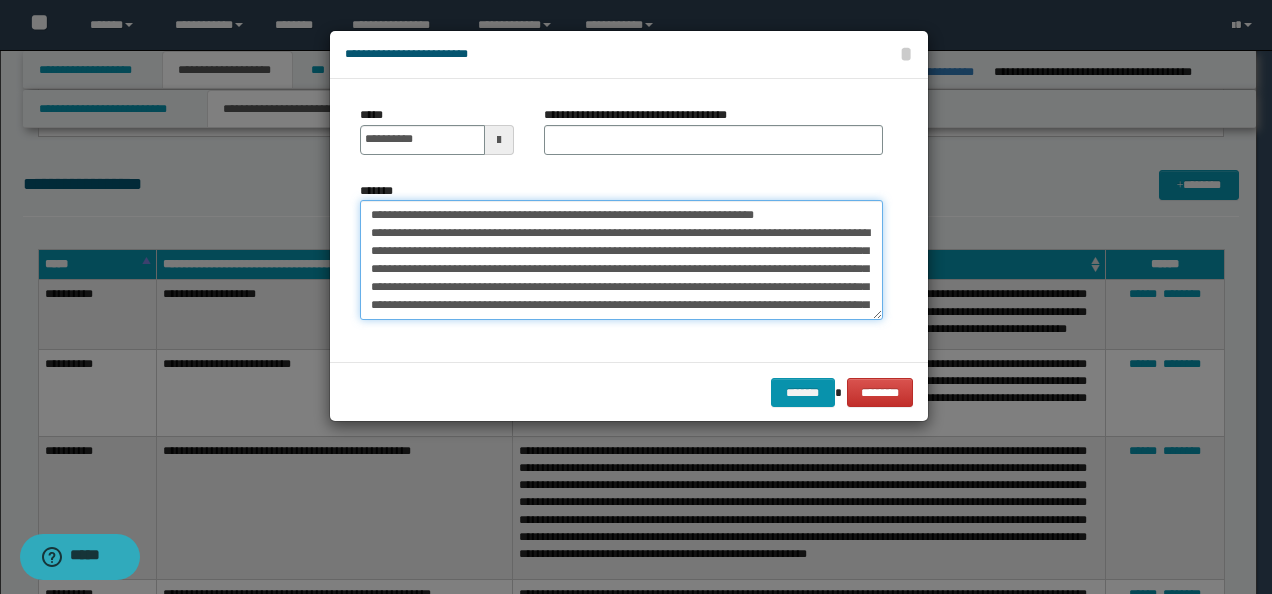 drag, startPoint x: 848, startPoint y: 211, endPoint x: 498, endPoint y: 180, distance: 351.37018 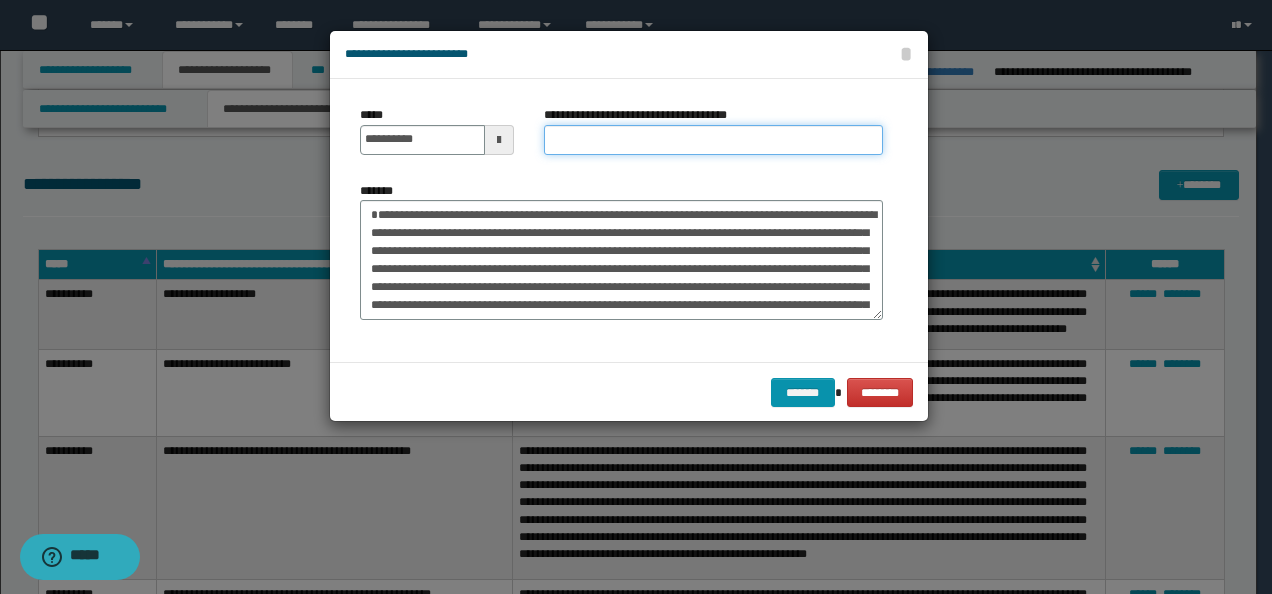 click on "**********" at bounding box center [713, 140] 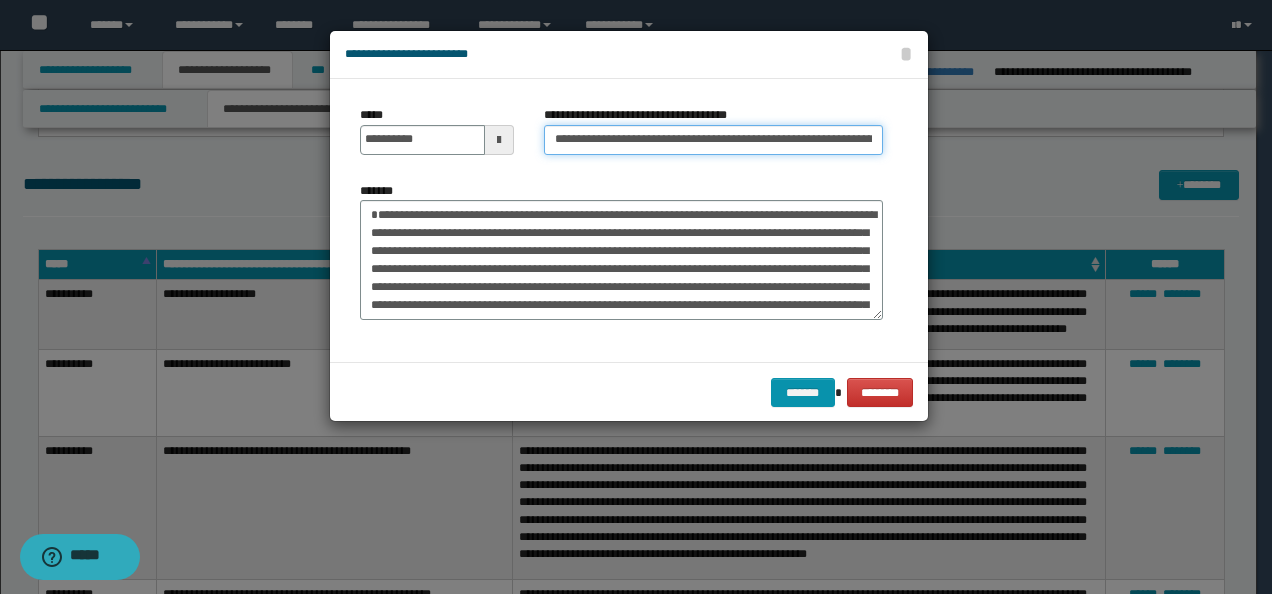 scroll, scrollTop: 0, scrollLeft: 154, axis: horizontal 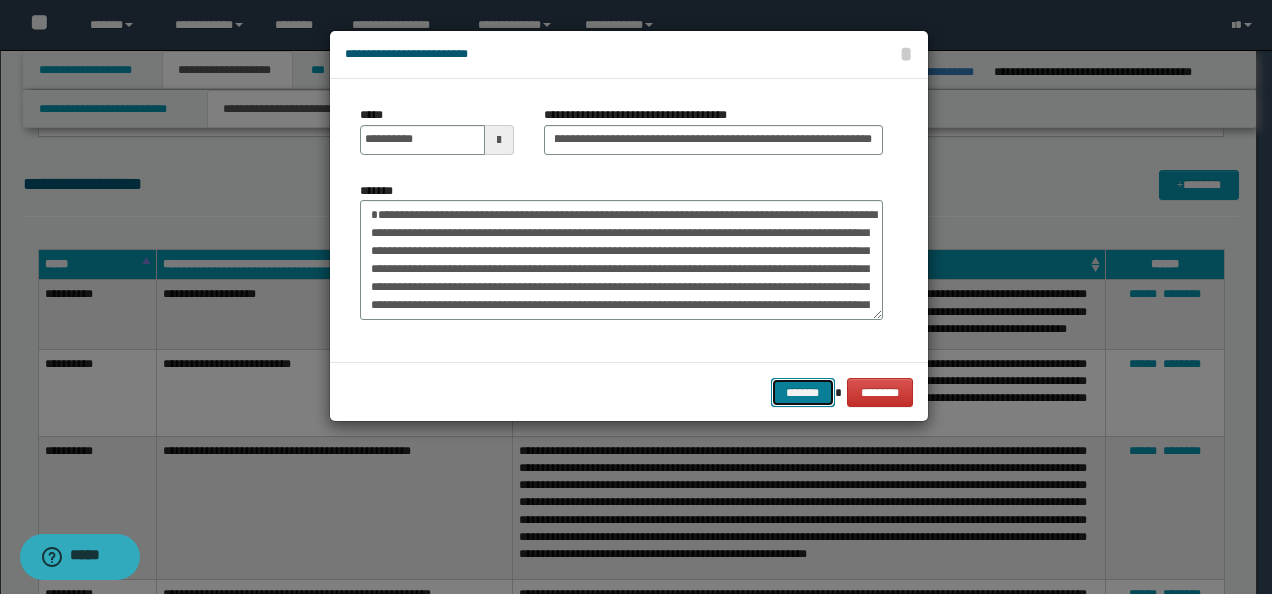 click on "*******" at bounding box center [803, 392] 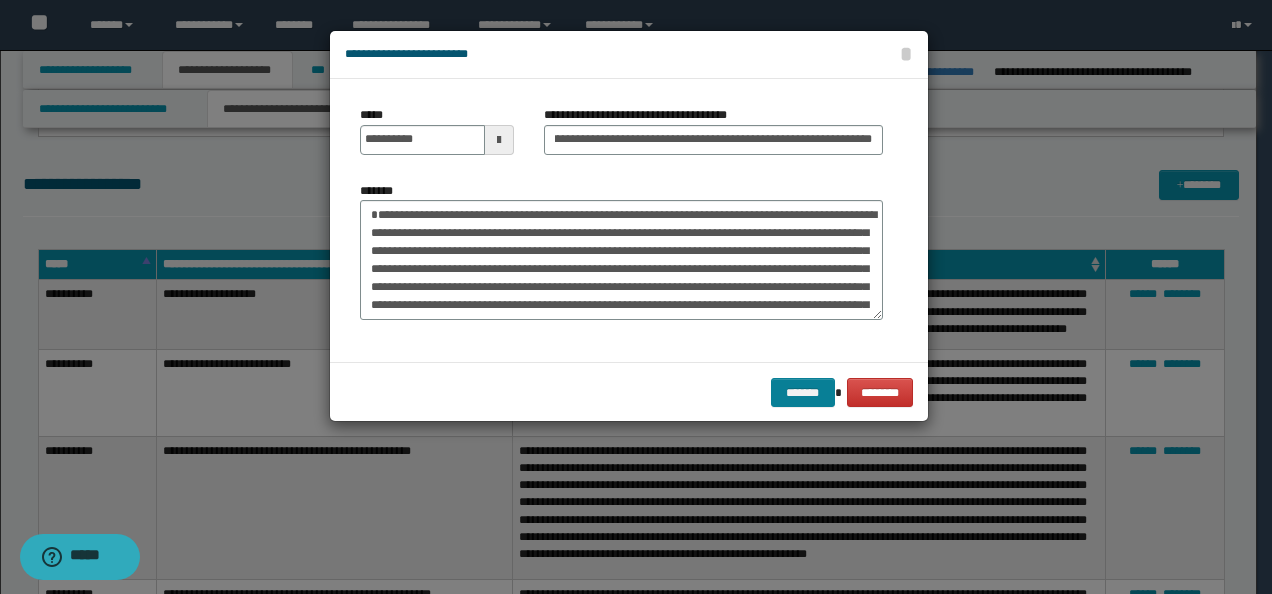 scroll, scrollTop: 0, scrollLeft: 0, axis: both 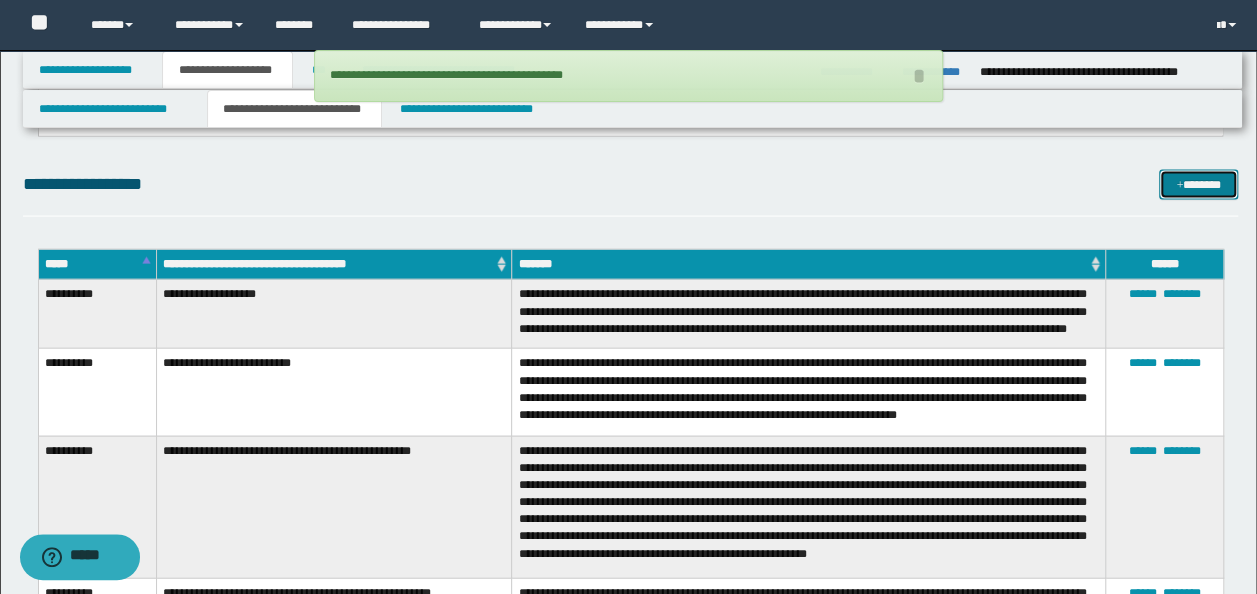 click on "*******" at bounding box center (1198, 184) 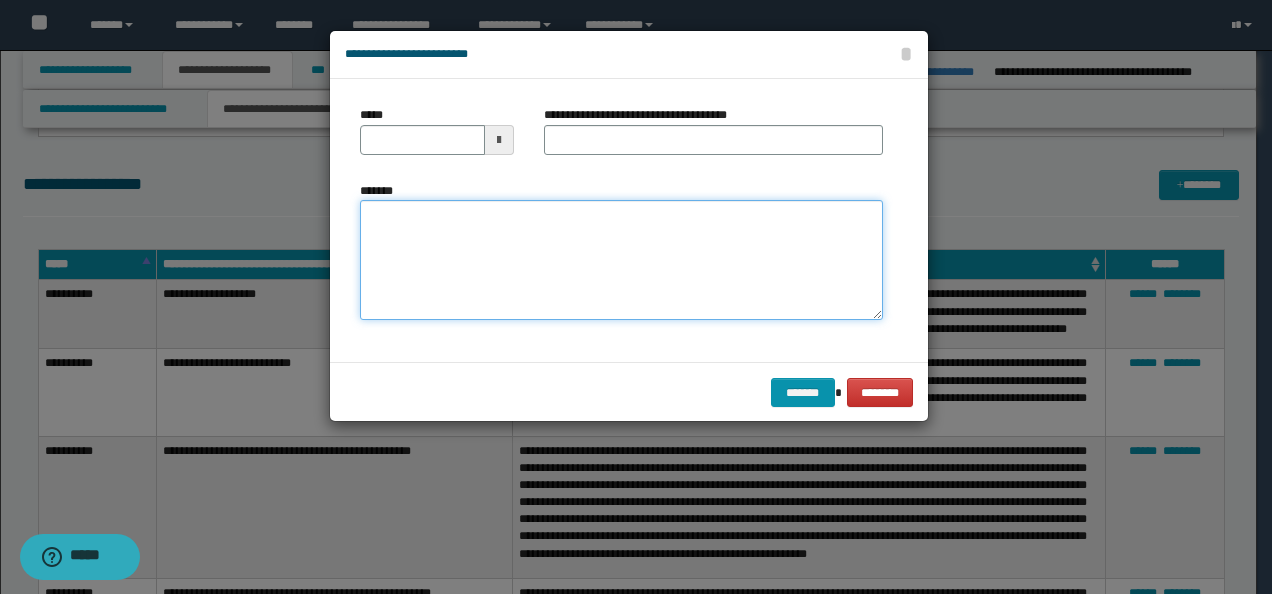 click on "*******" at bounding box center (621, 259) 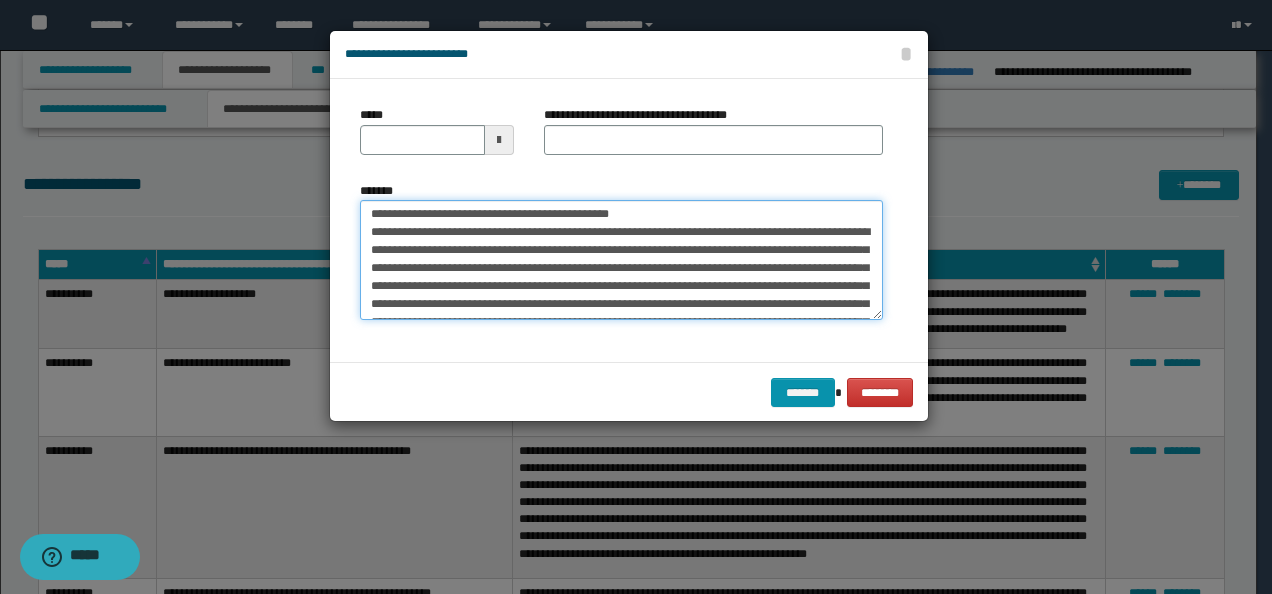 scroll, scrollTop: 0, scrollLeft: 0, axis: both 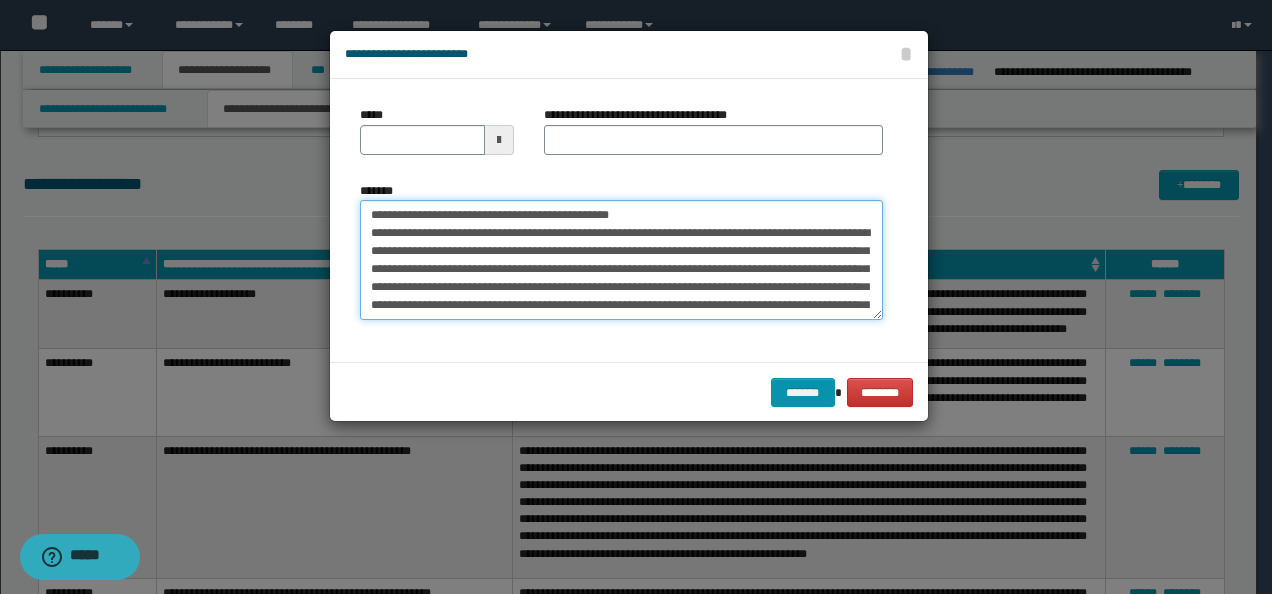 drag, startPoint x: 441, startPoint y: 211, endPoint x: 336, endPoint y: 201, distance: 105.47511 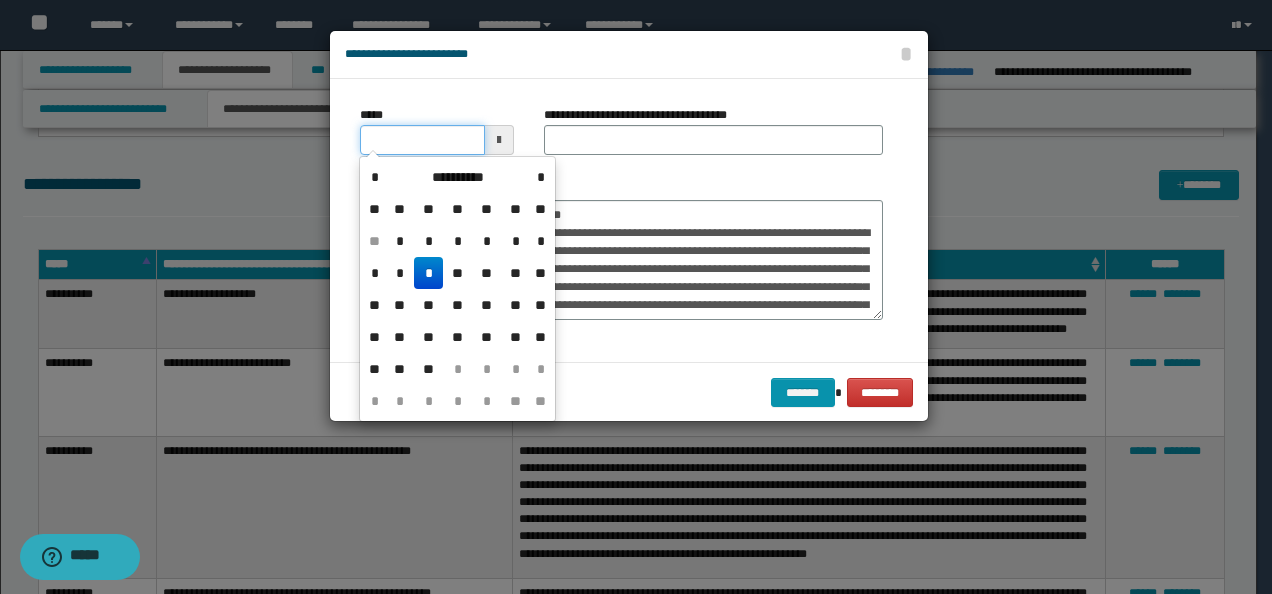 click on "*****" at bounding box center (422, 140) 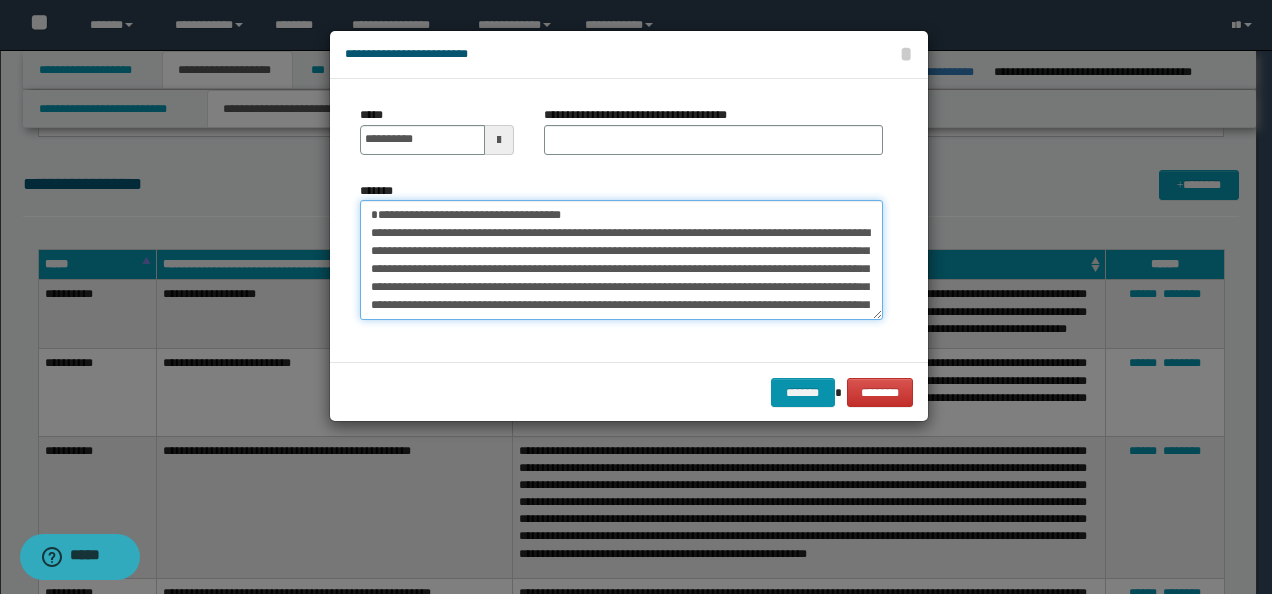 drag, startPoint x: 630, startPoint y: 211, endPoint x: 246, endPoint y: 203, distance: 384.0833 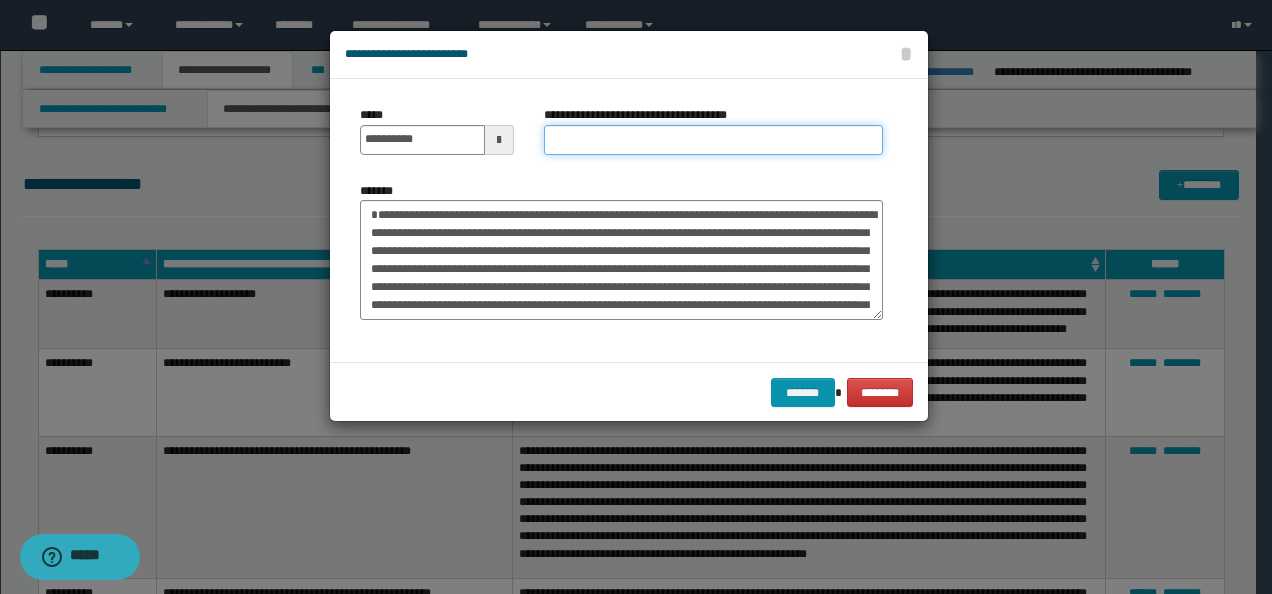 click on "**********" at bounding box center [713, 140] 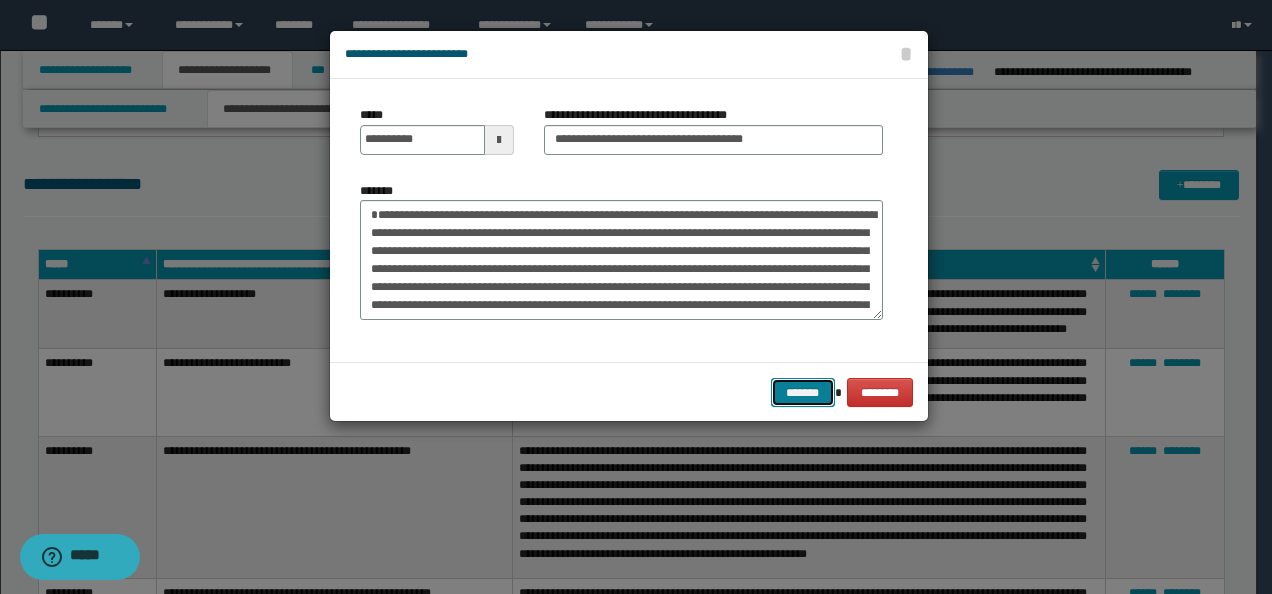 click on "*******" at bounding box center (803, 392) 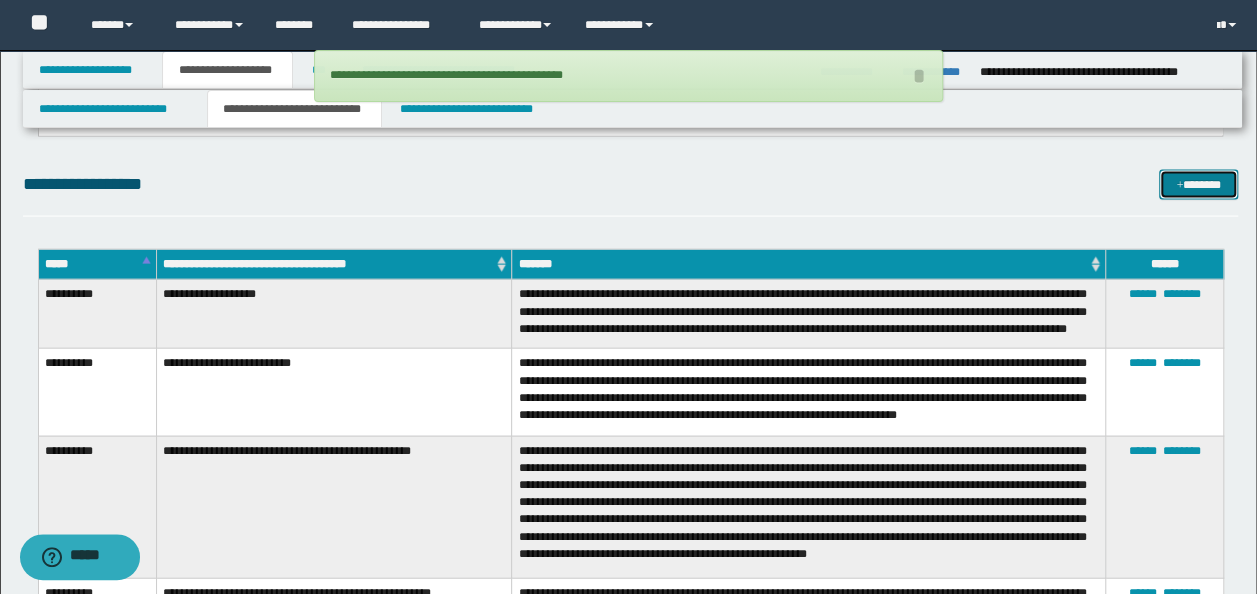 click on "*******" at bounding box center (1198, 184) 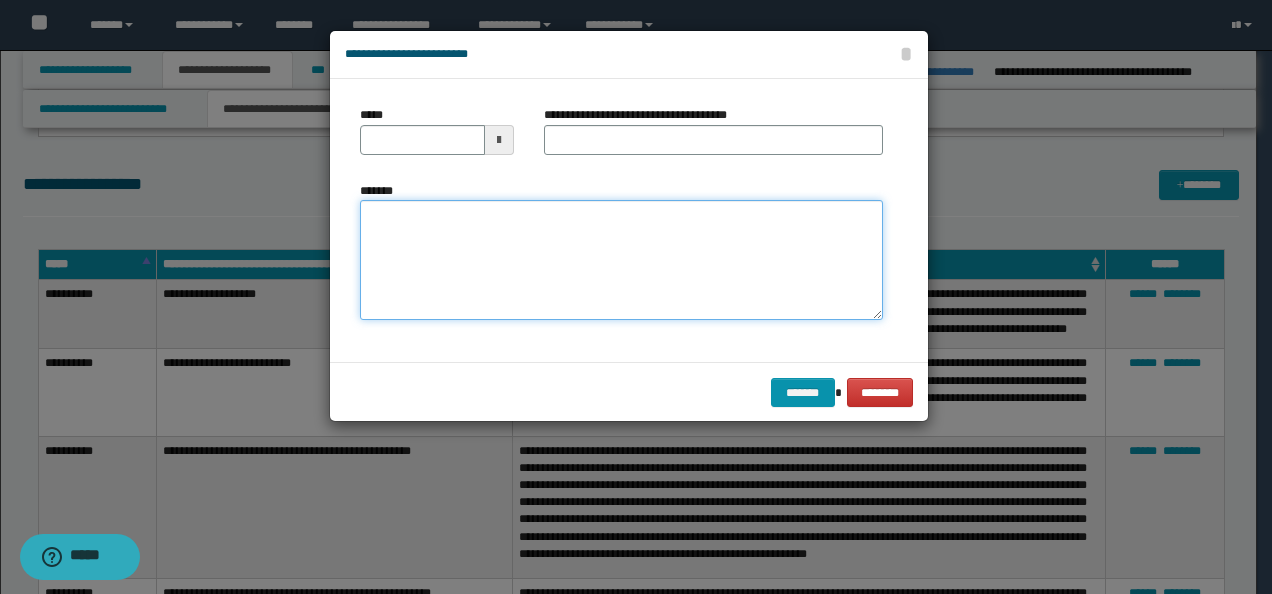 click on "*******" at bounding box center (621, 259) 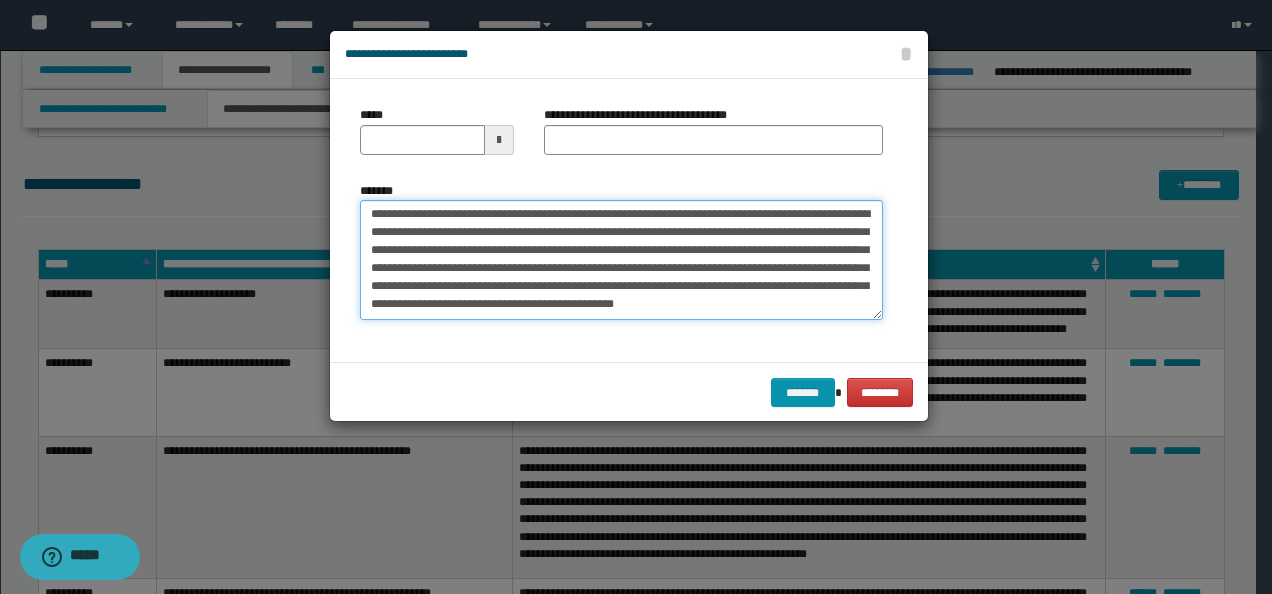 scroll, scrollTop: 0, scrollLeft: 0, axis: both 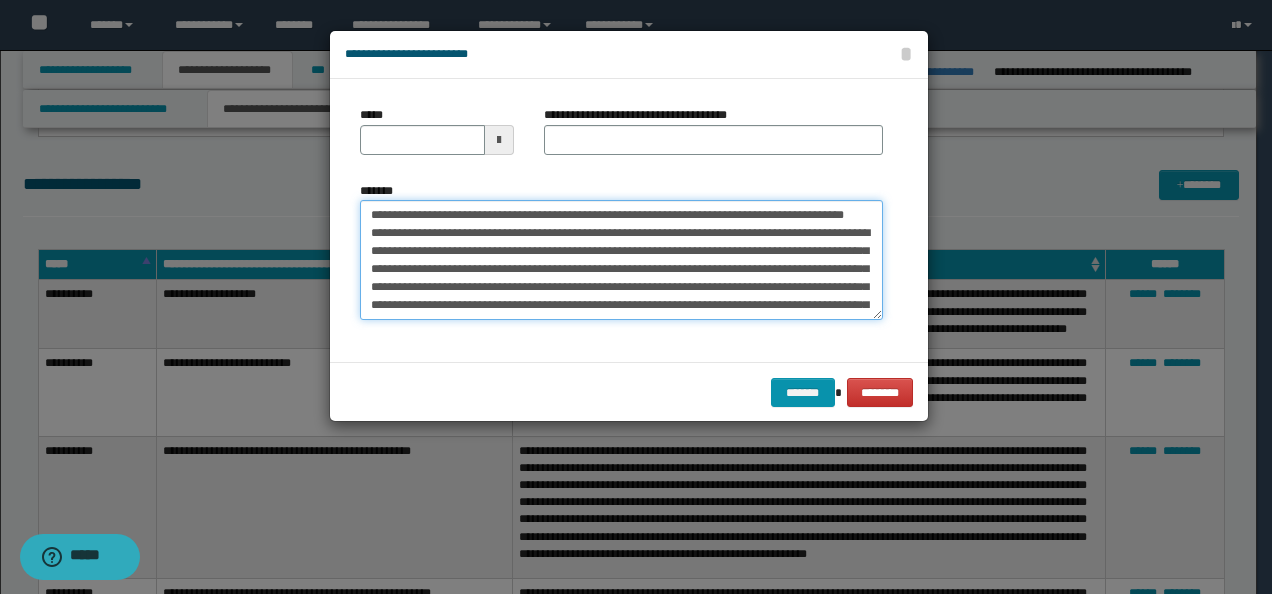 drag, startPoint x: 427, startPoint y: 209, endPoint x: 384, endPoint y: 178, distance: 53.009434 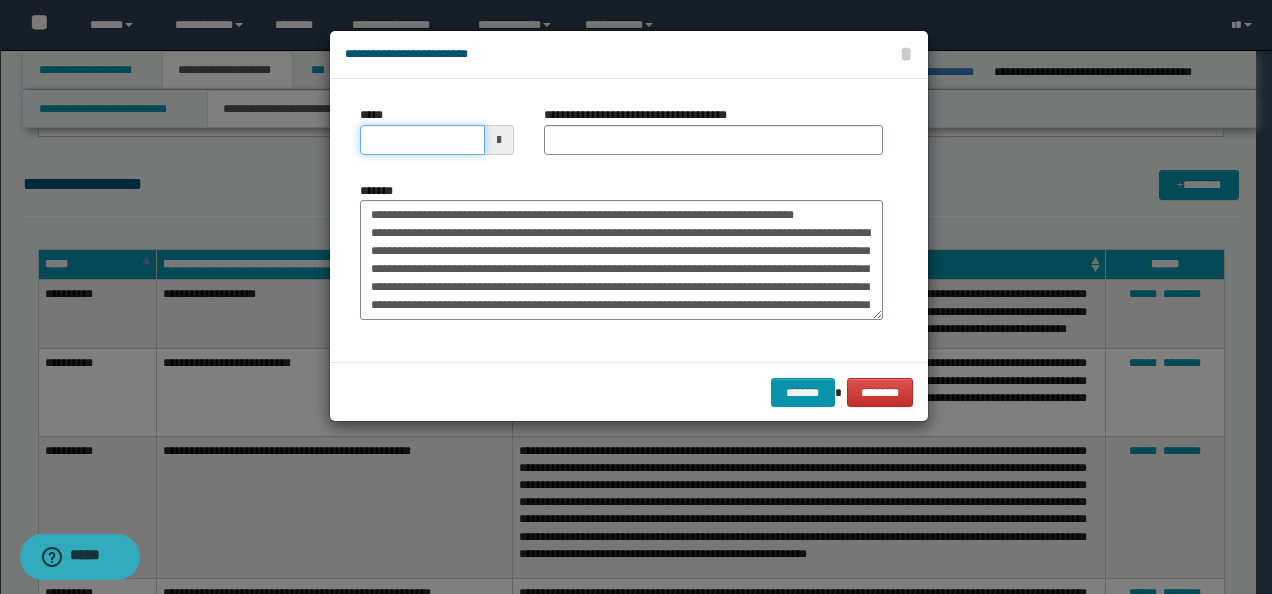 click on "*****" at bounding box center [422, 140] 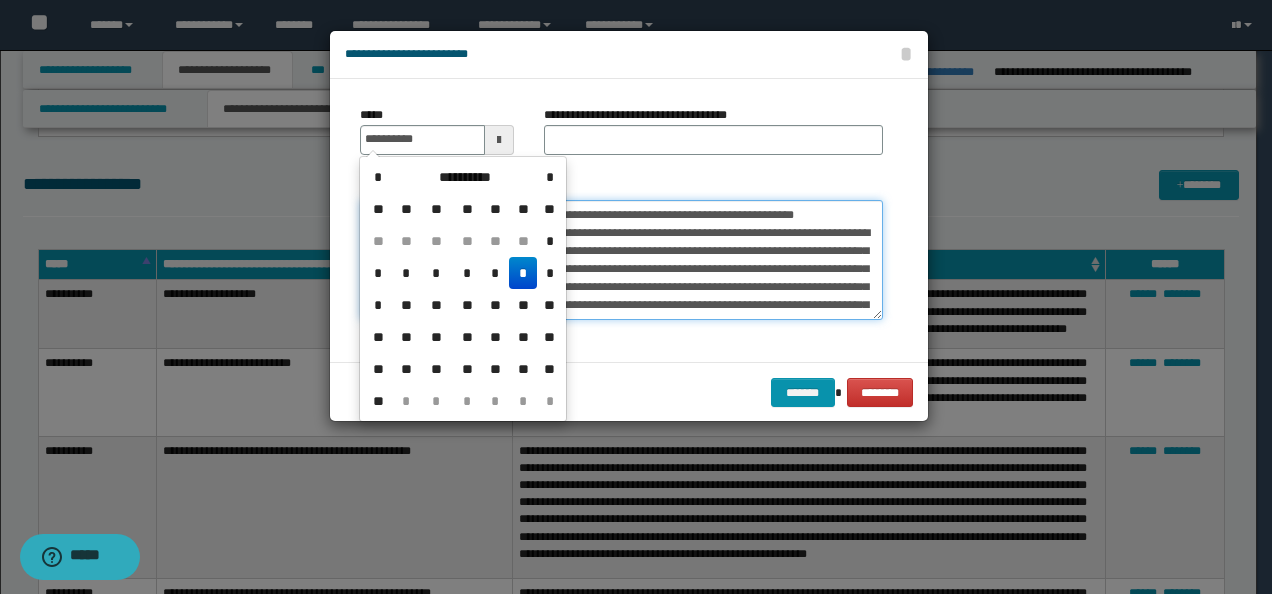 drag, startPoint x: 759, startPoint y: 233, endPoint x: 822, endPoint y: 229, distance: 63.126858 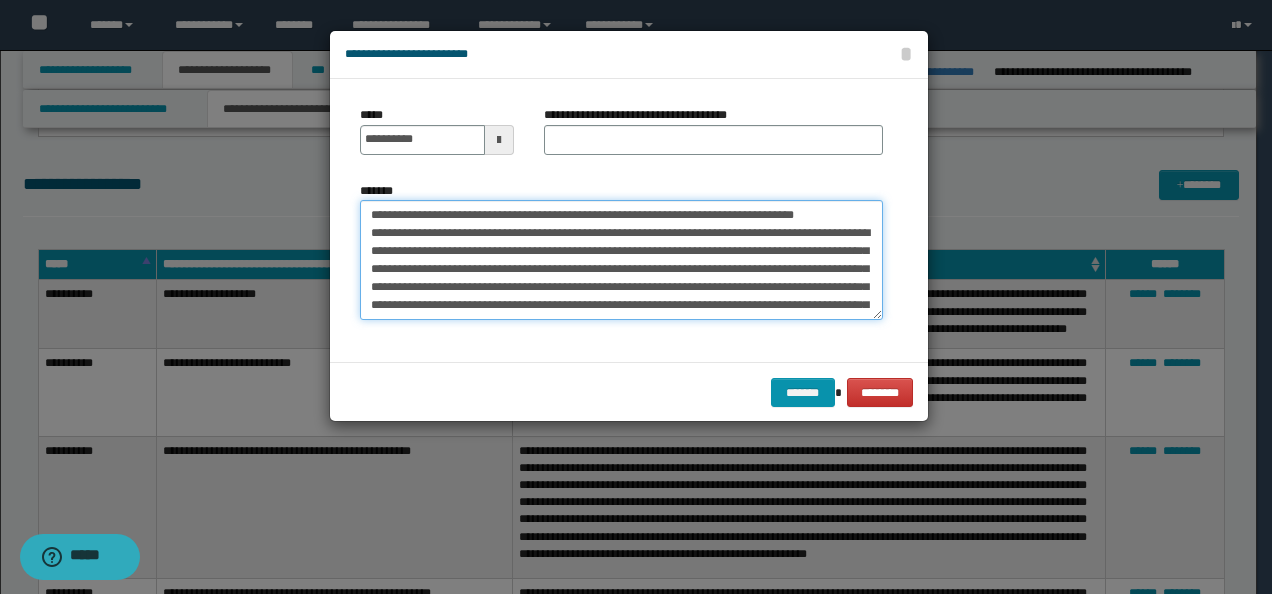 drag, startPoint x: 385, startPoint y: 207, endPoint x: 375, endPoint y: 189, distance: 20.59126 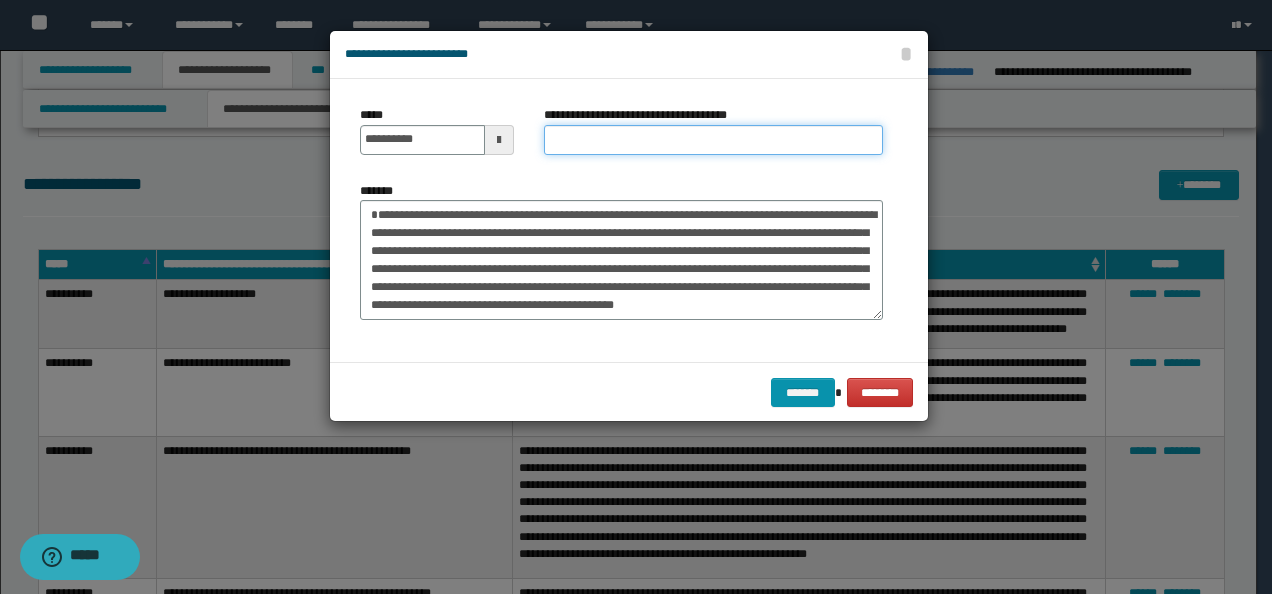 click on "**********" at bounding box center (713, 140) 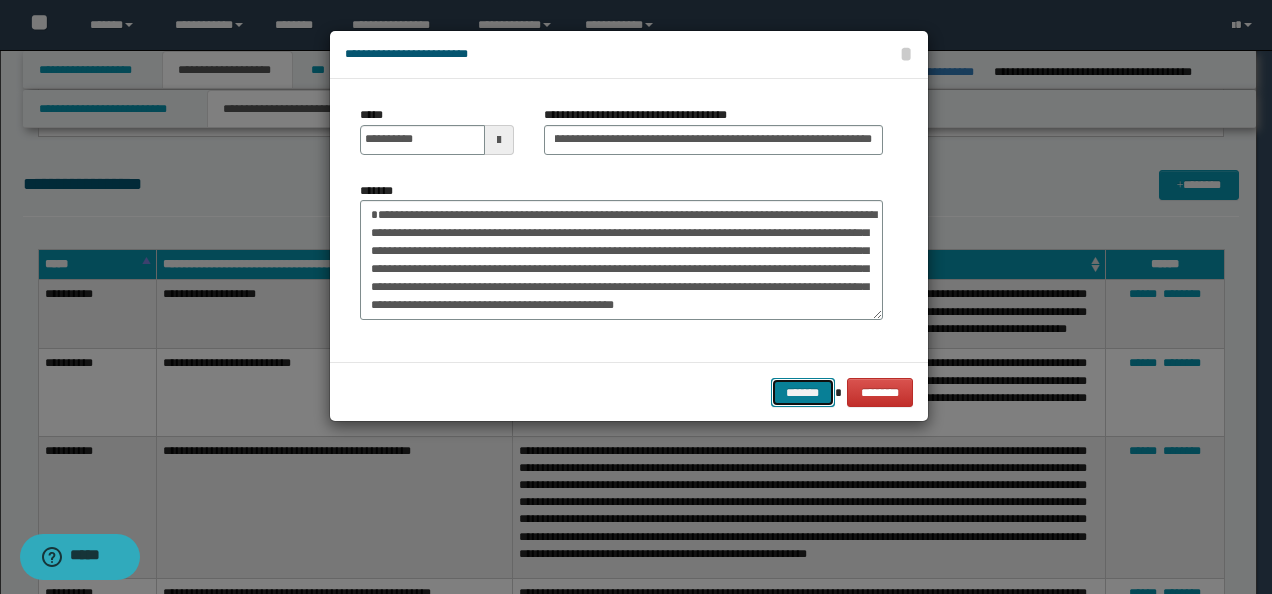 scroll, scrollTop: 0, scrollLeft: 0, axis: both 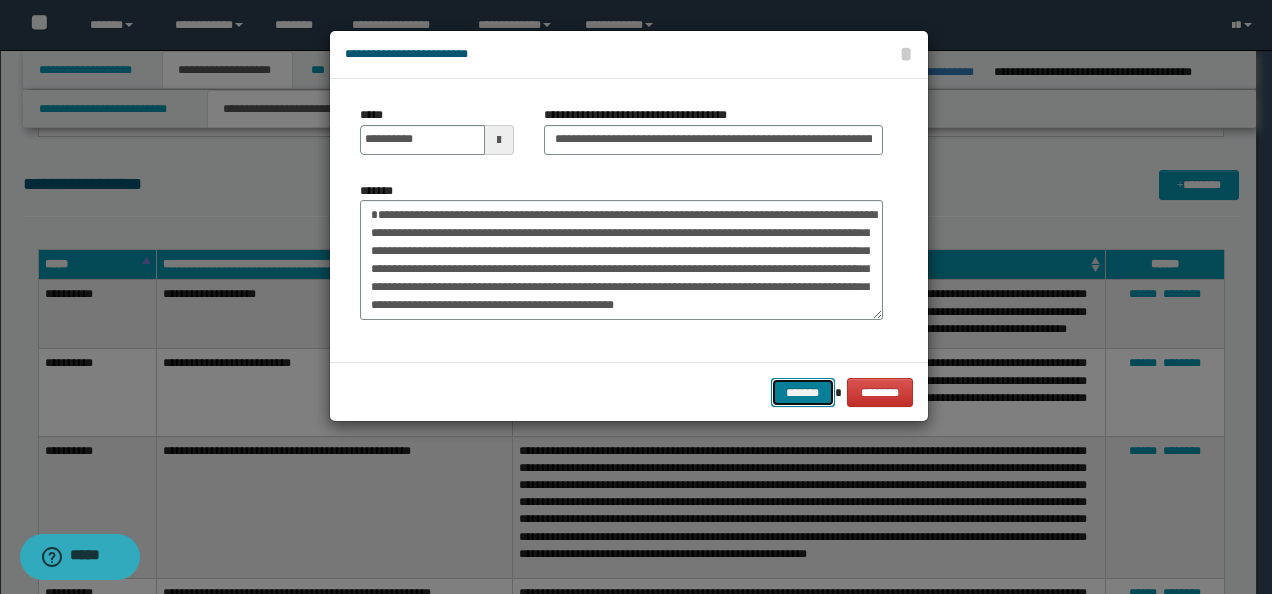 click on "*******" at bounding box center [803, 392] 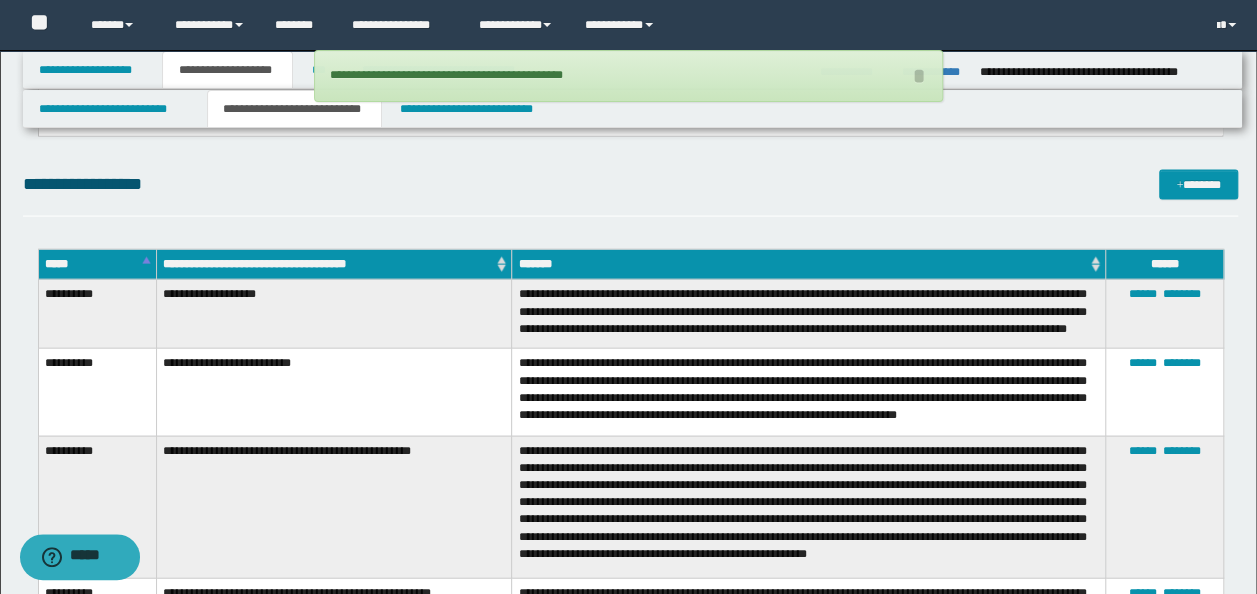 click on "**********" at bounding box center [628, 3678] 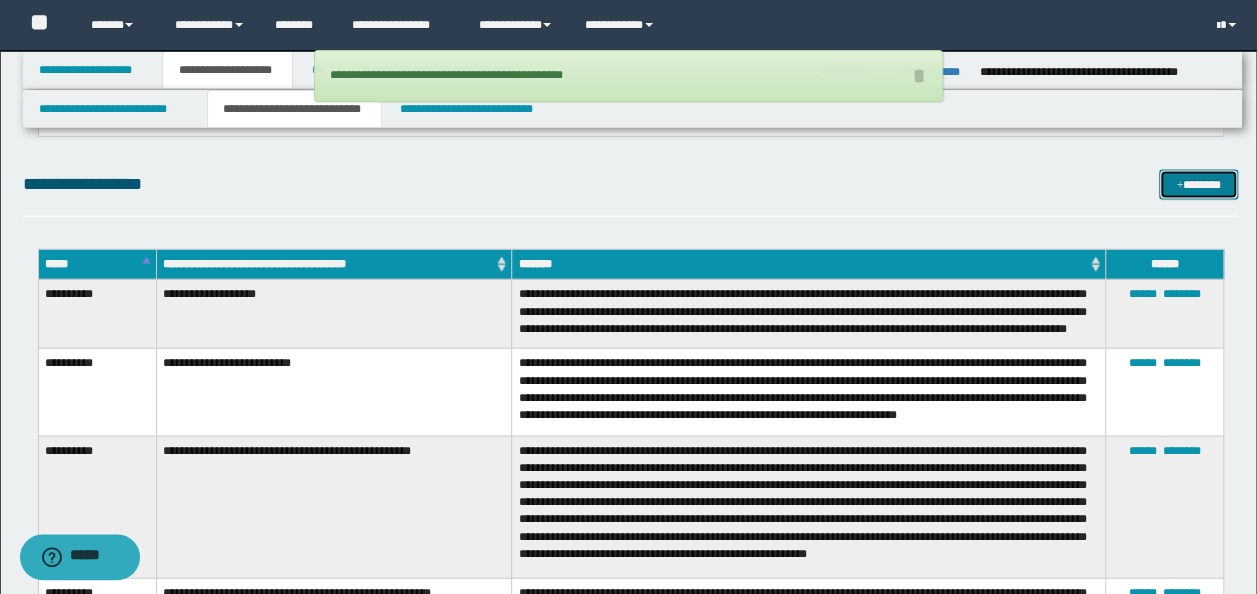 click on "*******" at bounding box center [1198, 184] 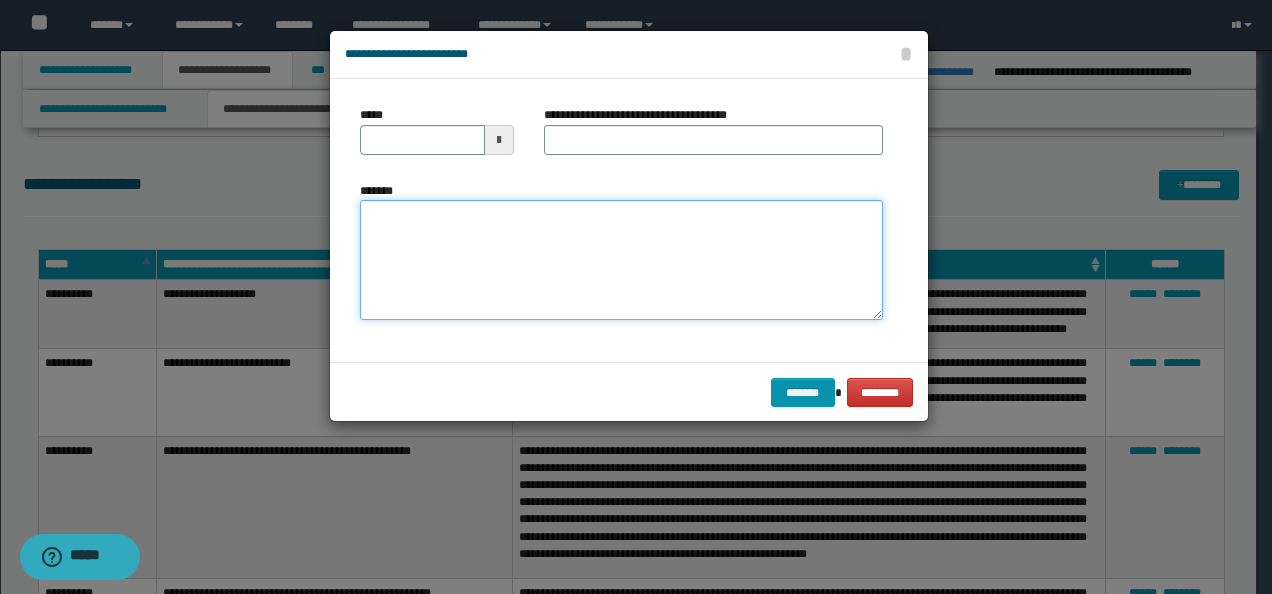 click on "*******" at bounding box center (621, 259) 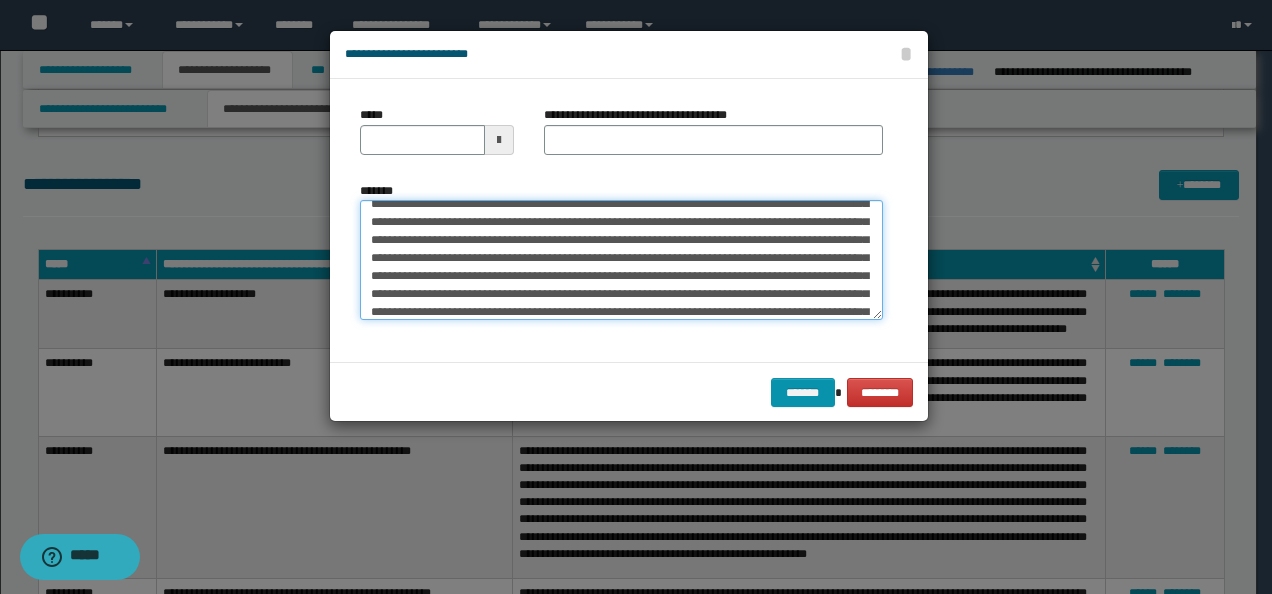 scroll, scrollTop: 0, scrollLeft: 0, axis: both 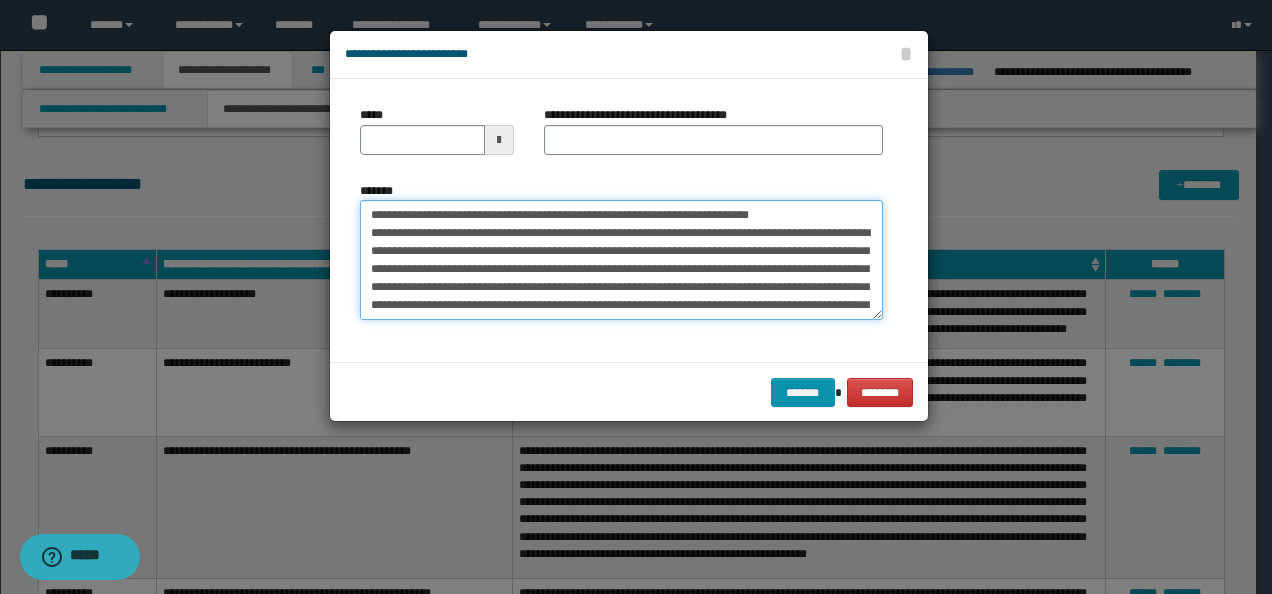 drag, startPoint x: 423, startPoint y: 214, endPoint x: 406, endPoint y: 186, distance: 32.75668 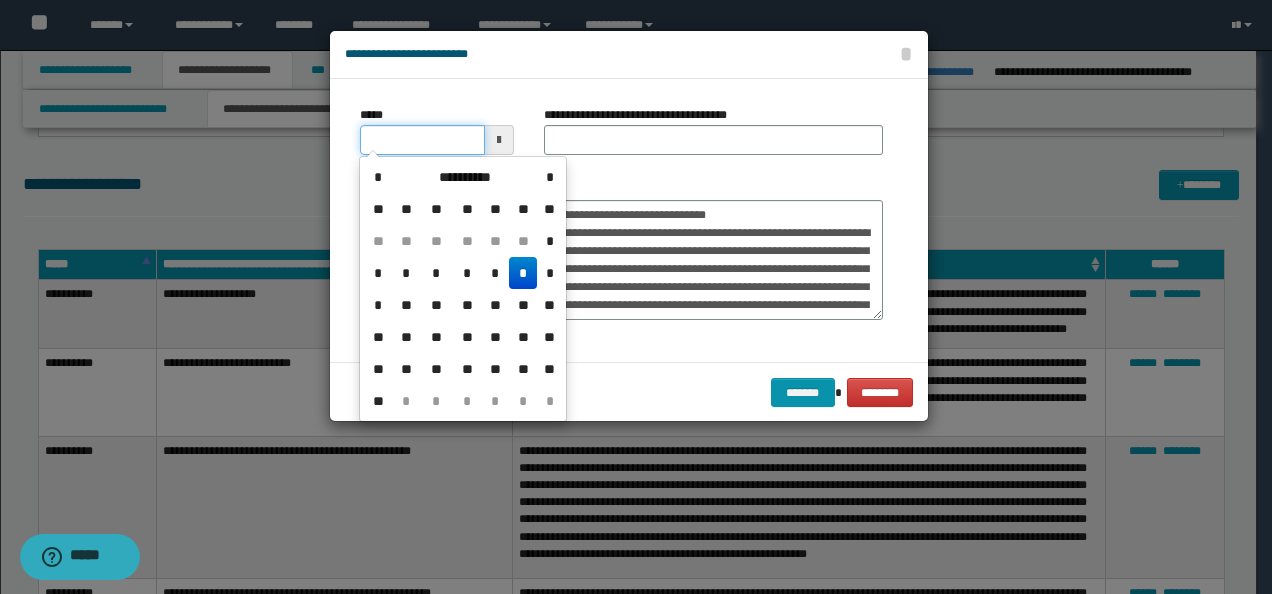 click on "*****" at bounding box center (422, 140) 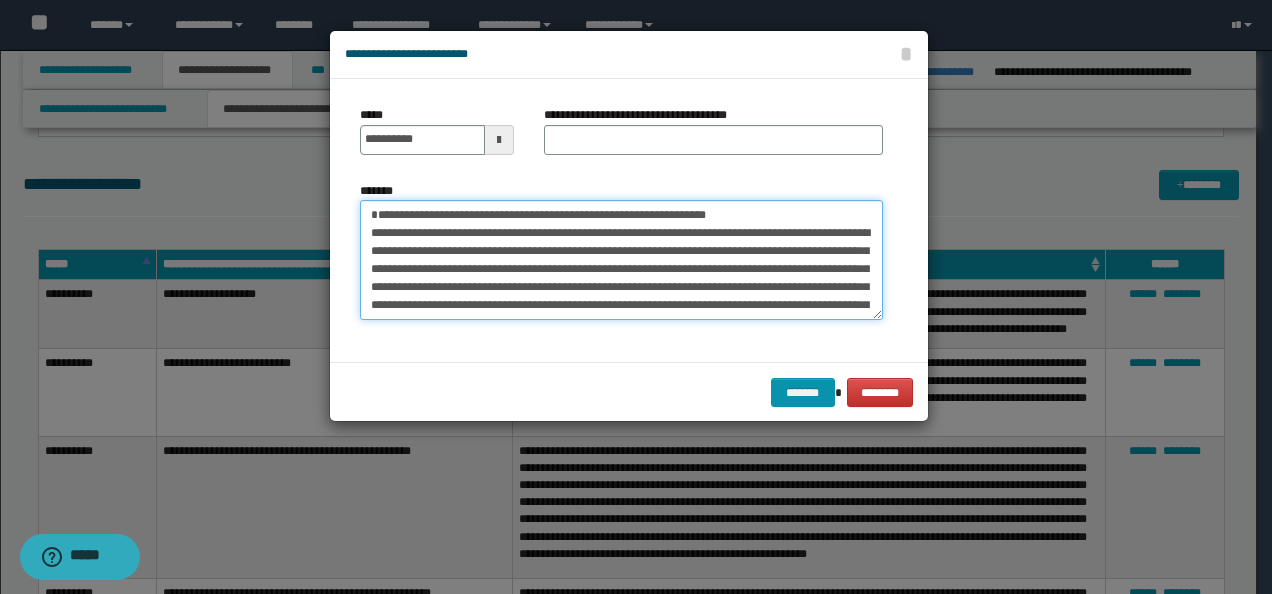 drag, startPoint x: 784, startPoint y: 210, endPoint x: 469, endPoint y: 198, distance: 315.2285 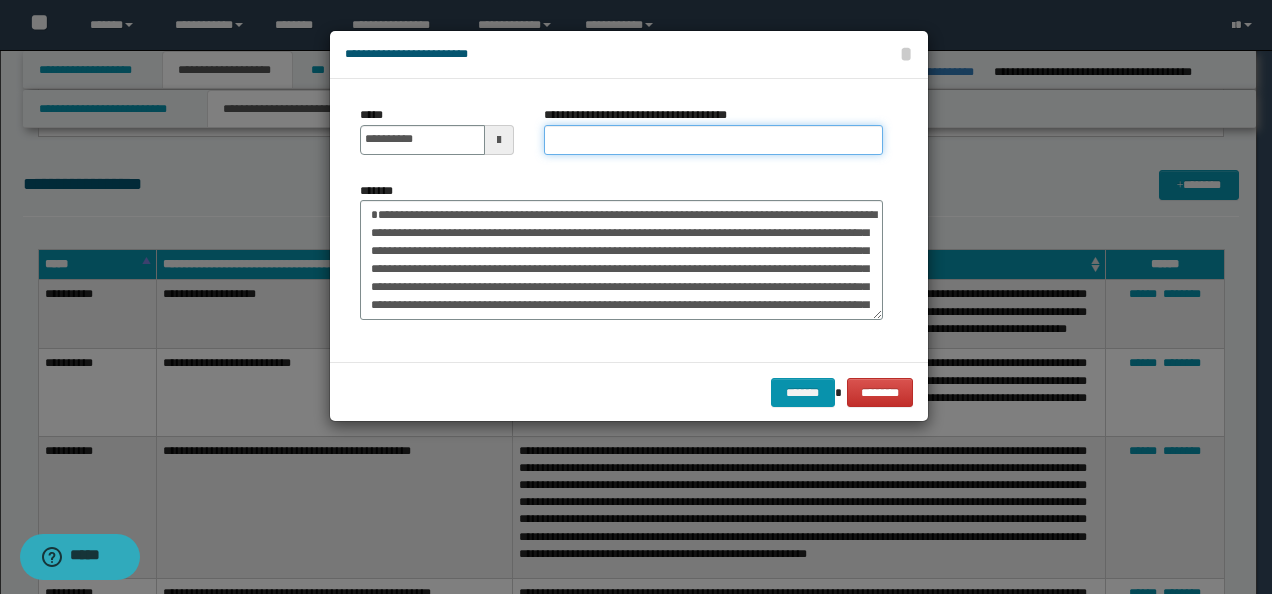 drag, startPoint x: 674, startPoint y: 132, endPoint x: 654, endPoint y: 145, distance: 23.853722 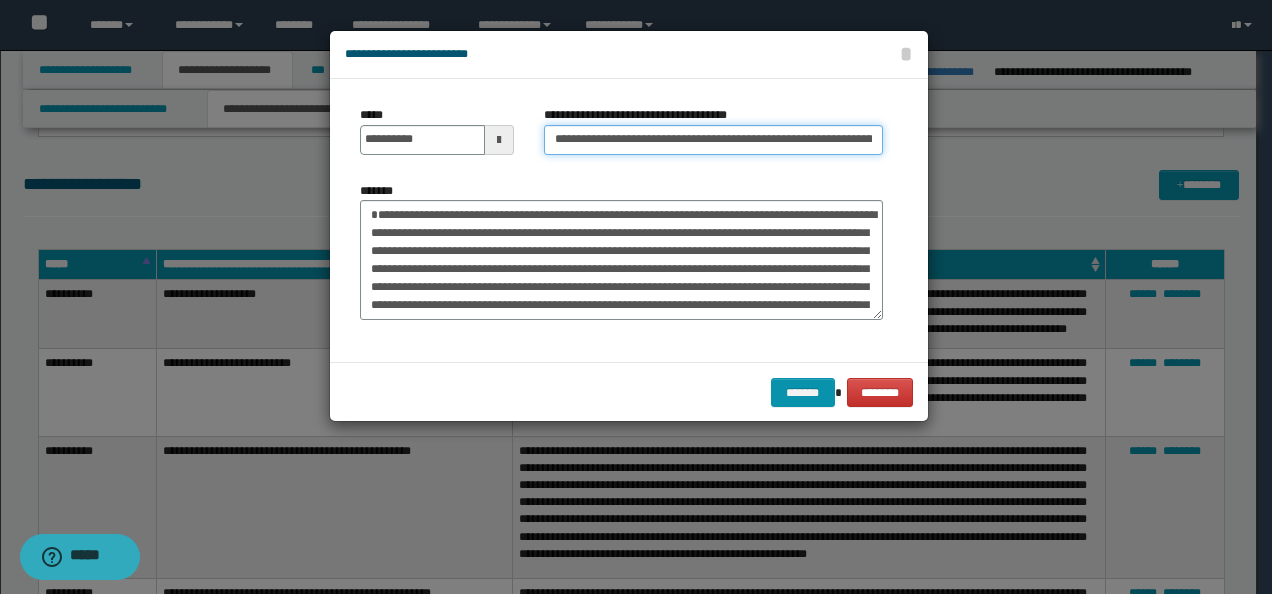 scroll, scrollTop: 0, scrollLeft: 86, axis: horizontal 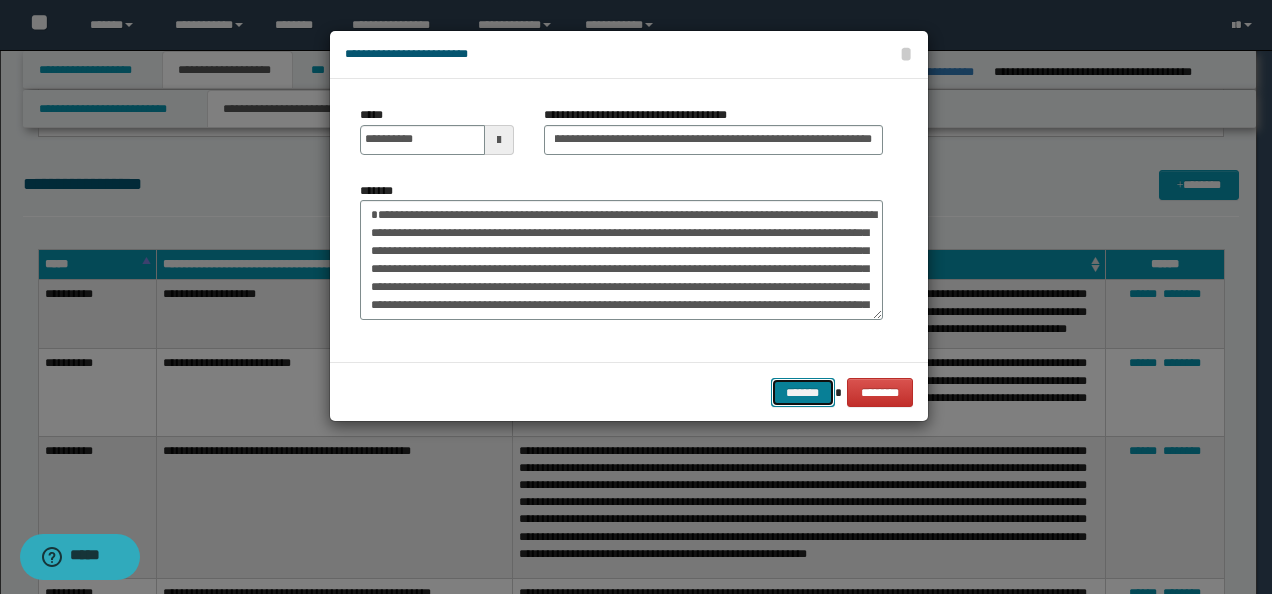 click on "*******" at bounding box center [803, 392] 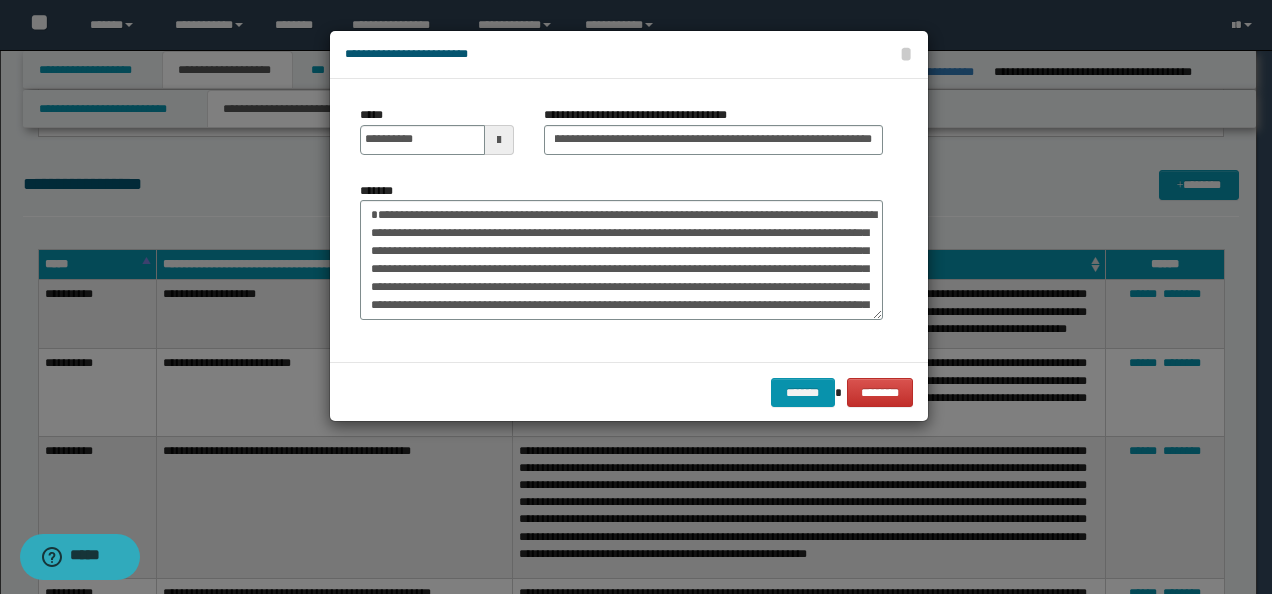 scroll, scrollTop: 0, scrollLeft: 0, axis: both 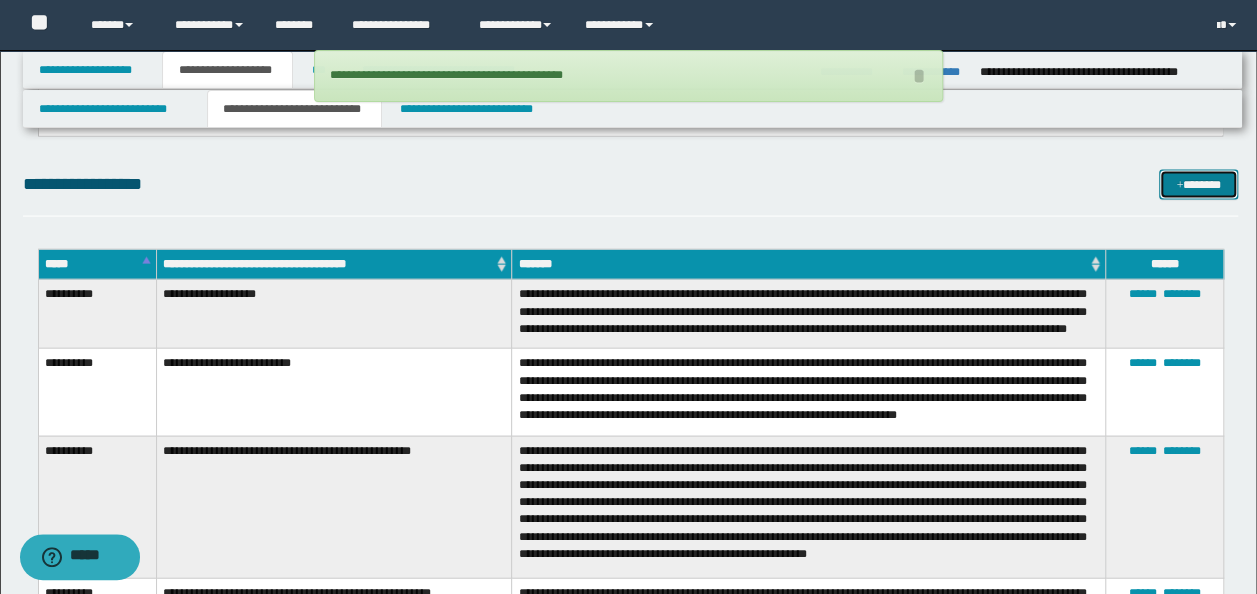 click on "*******" at bounding box center [1198, 184] 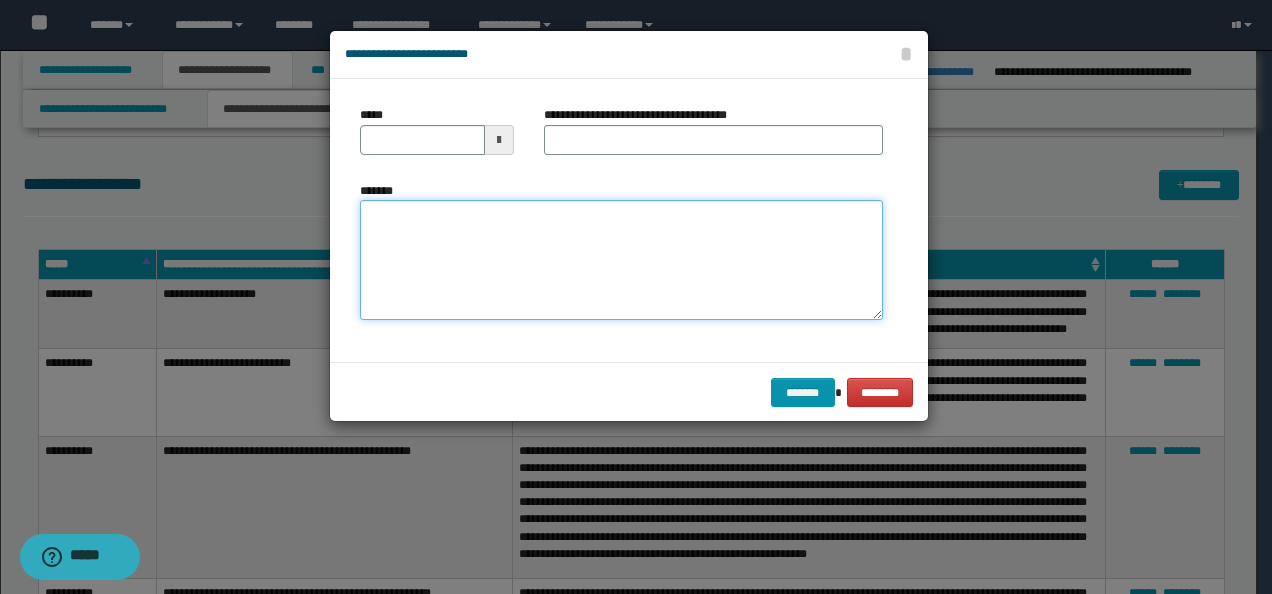 click on "*******" at bounding box center (621, 259) 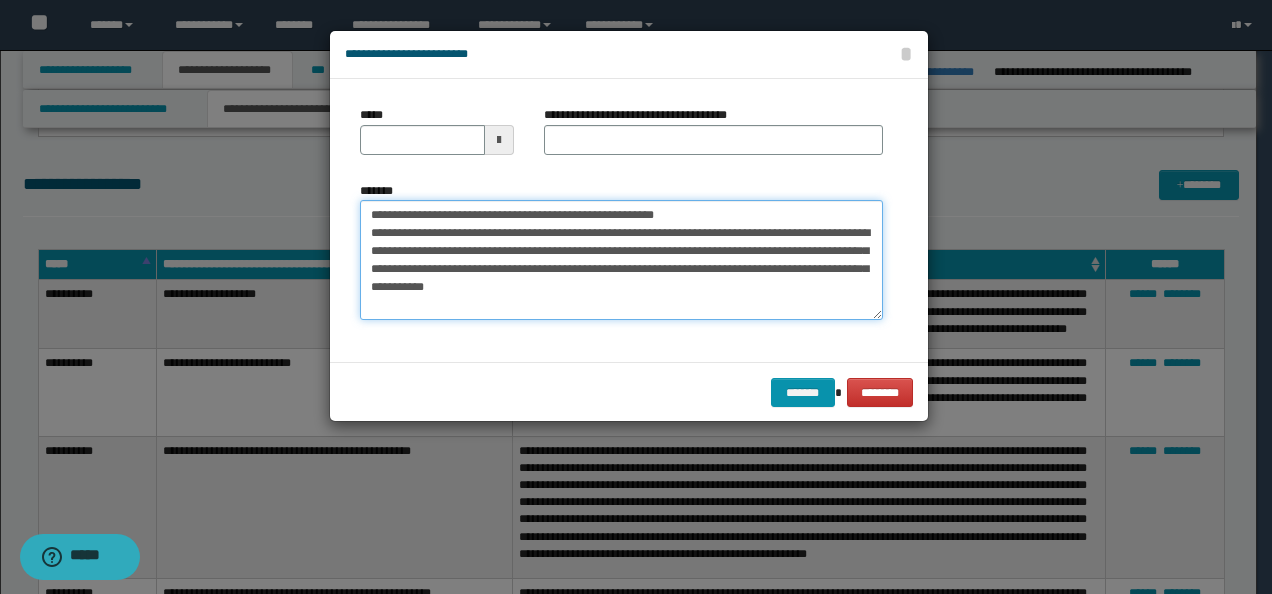 drag, startPoint x: 430, startPoint y: 210, endPoint x: 366, endPoint y: 175, distance: 72.94518 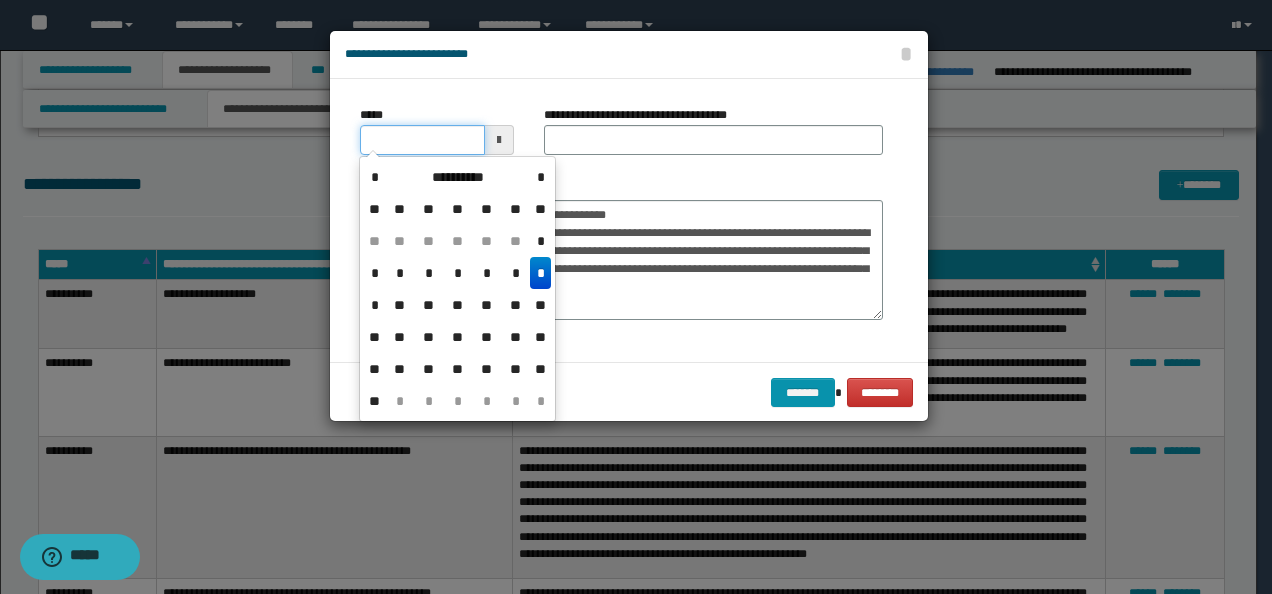 click on "*****" at bounding box center [422, 140] 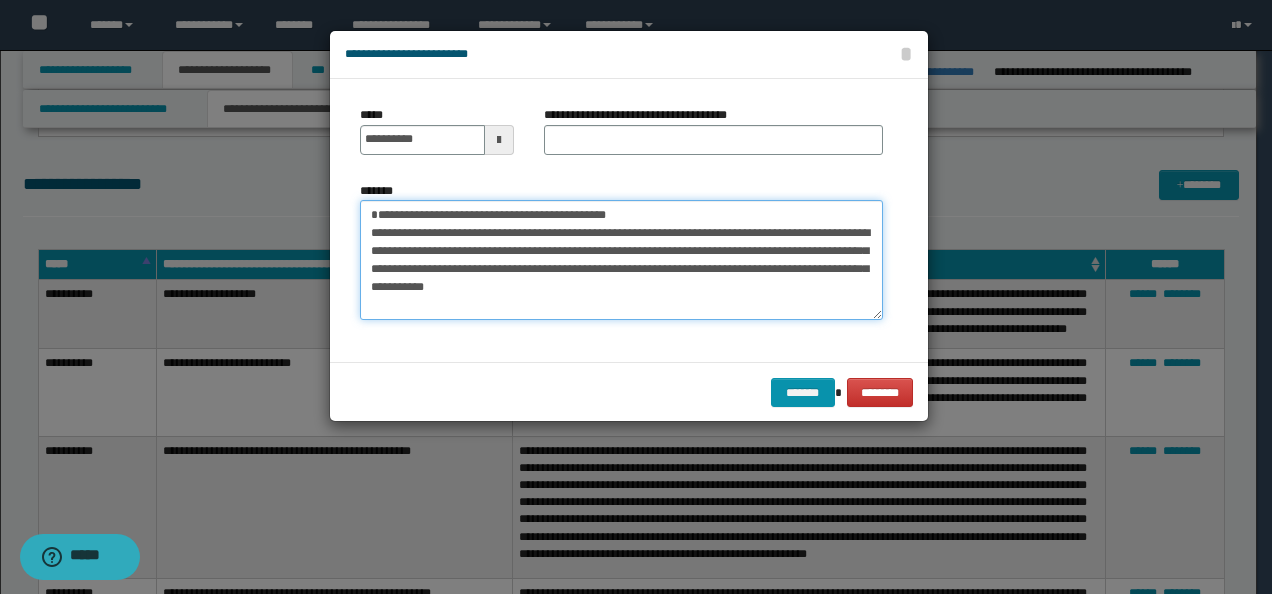 drag, startPoint x: 676, startPoint y: 204, endPoint x: 294, endPoint y: 198, distance: 382.04712 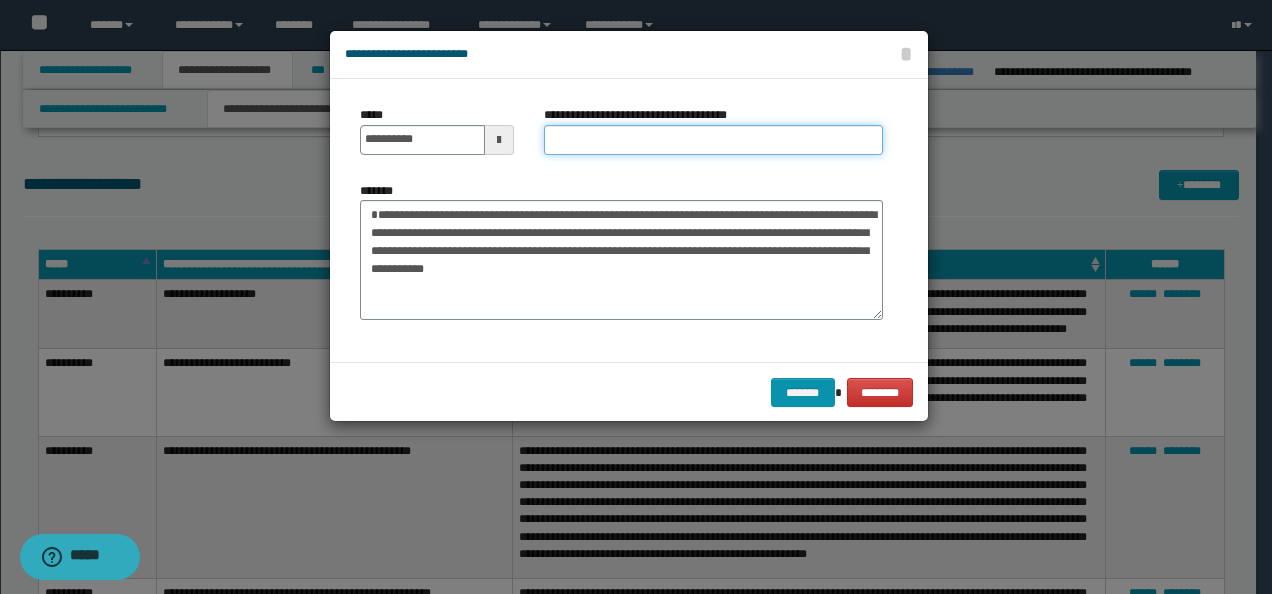 click on "**********" at bounding box center [713, 140] 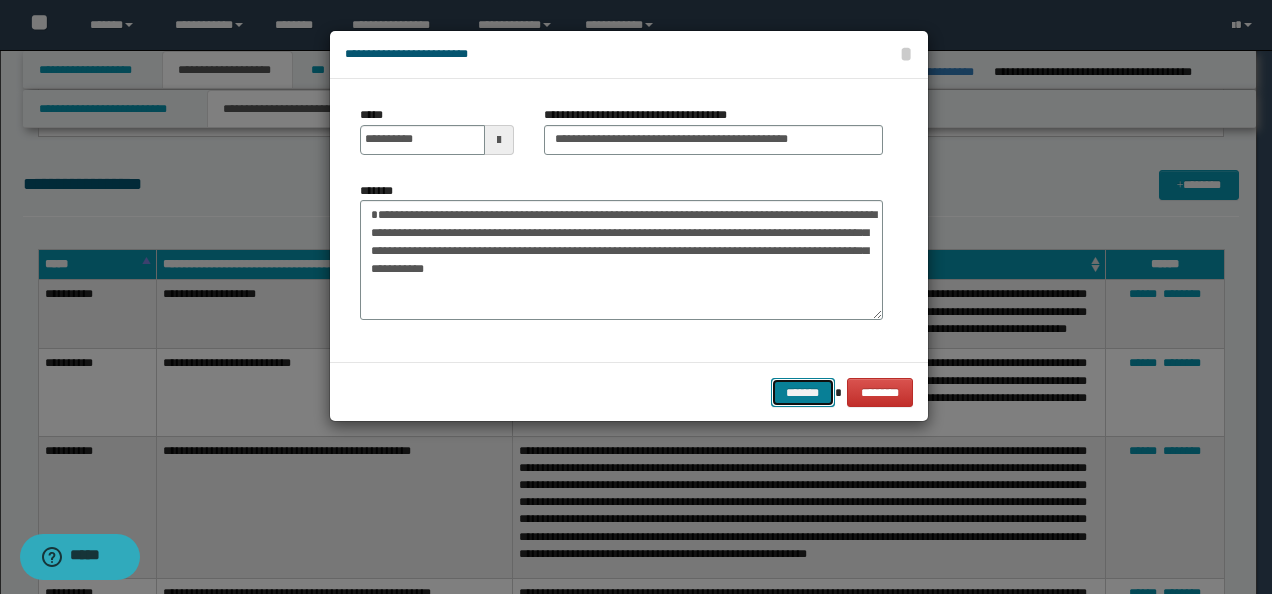 click on "*******" at bounding box center [803, 392] 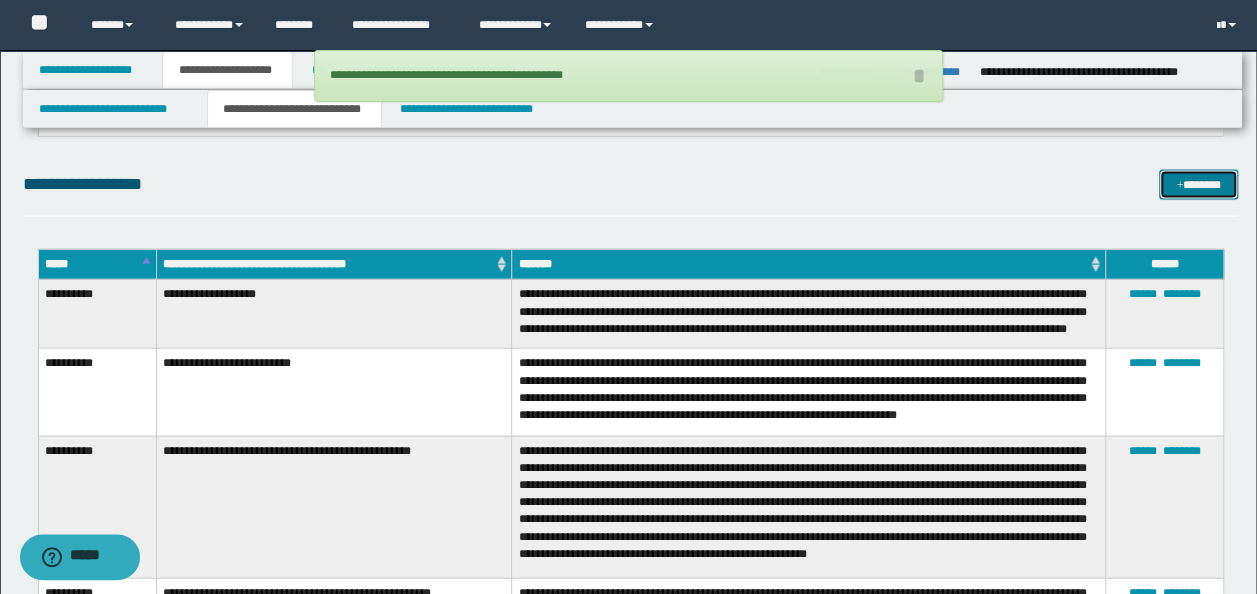 click on "*******" at bounding box center (1198, 184) 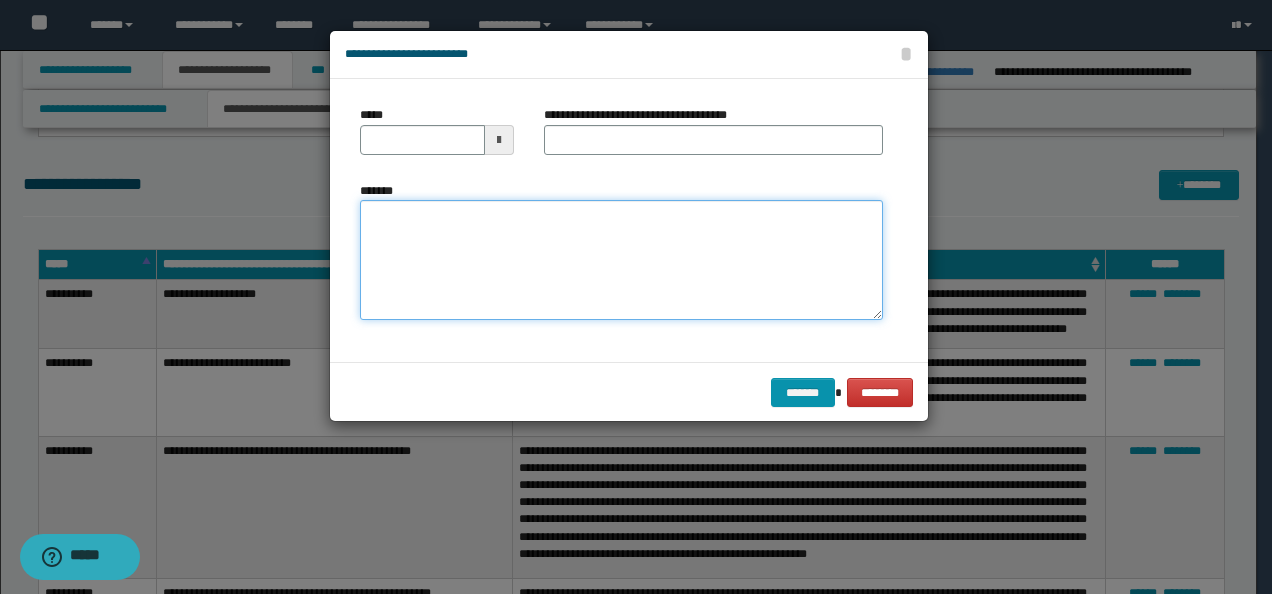 click on "*******" at bounding box center [621, 259] 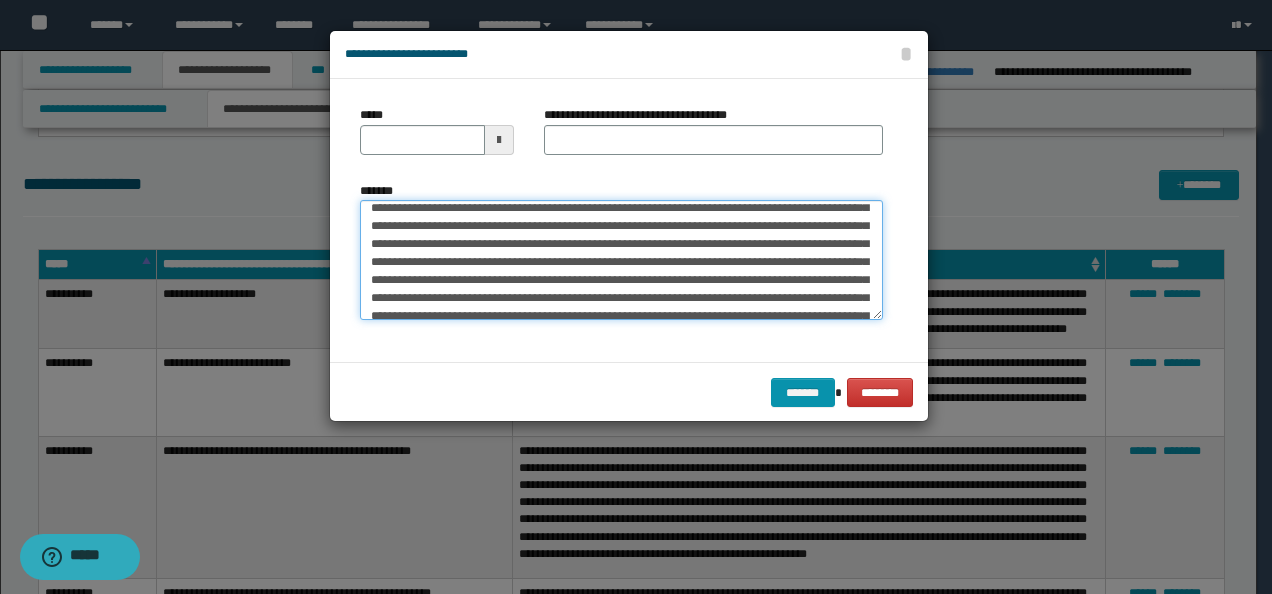 scroll, scrollTop: 0, scrollLeft: 0, axis: both 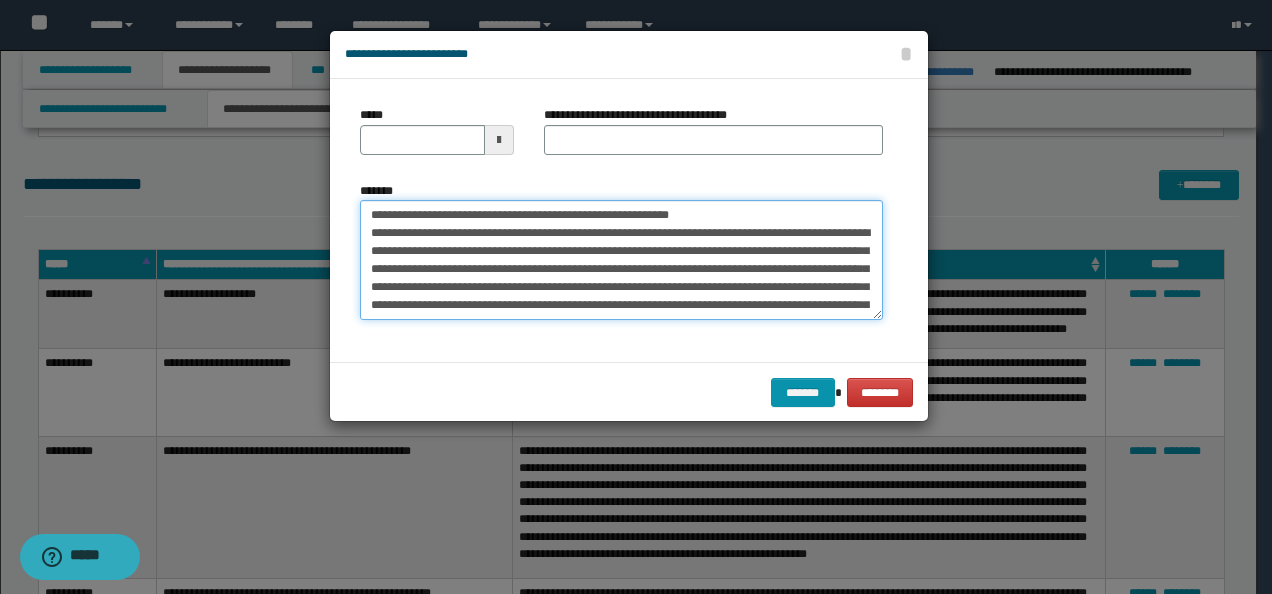 drag, startPoint x: 431, startPoint y: 206, endPoint x: 427, endPoint y: 150, distance: 56.142673 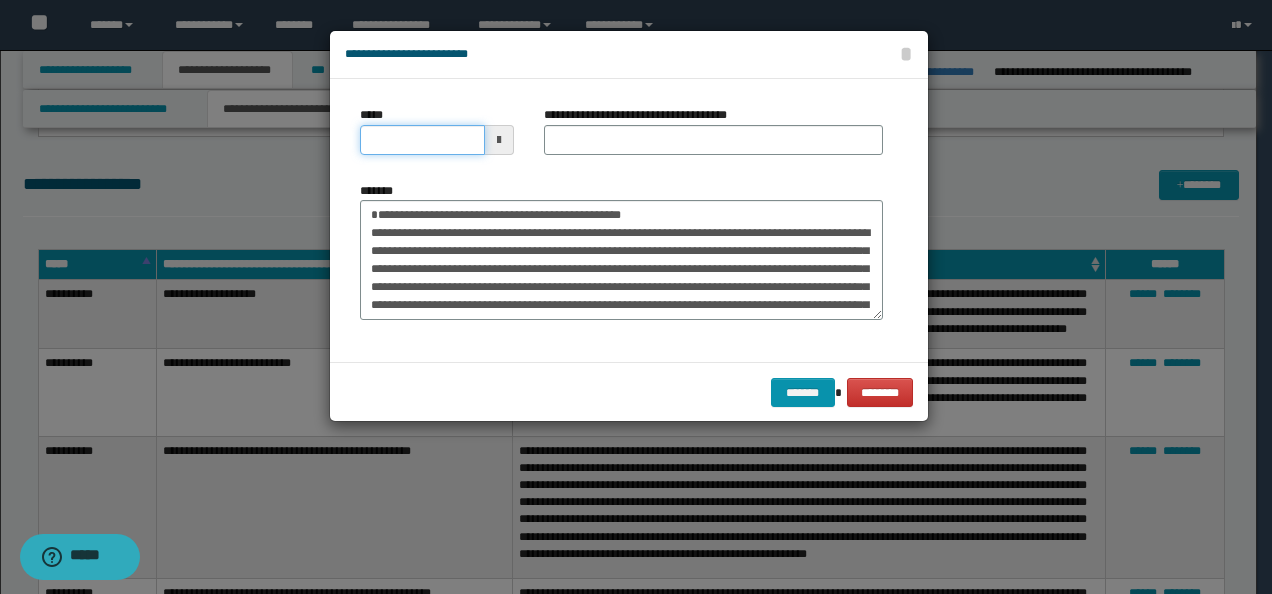 click on "*****" at bounding box center [422, 140] 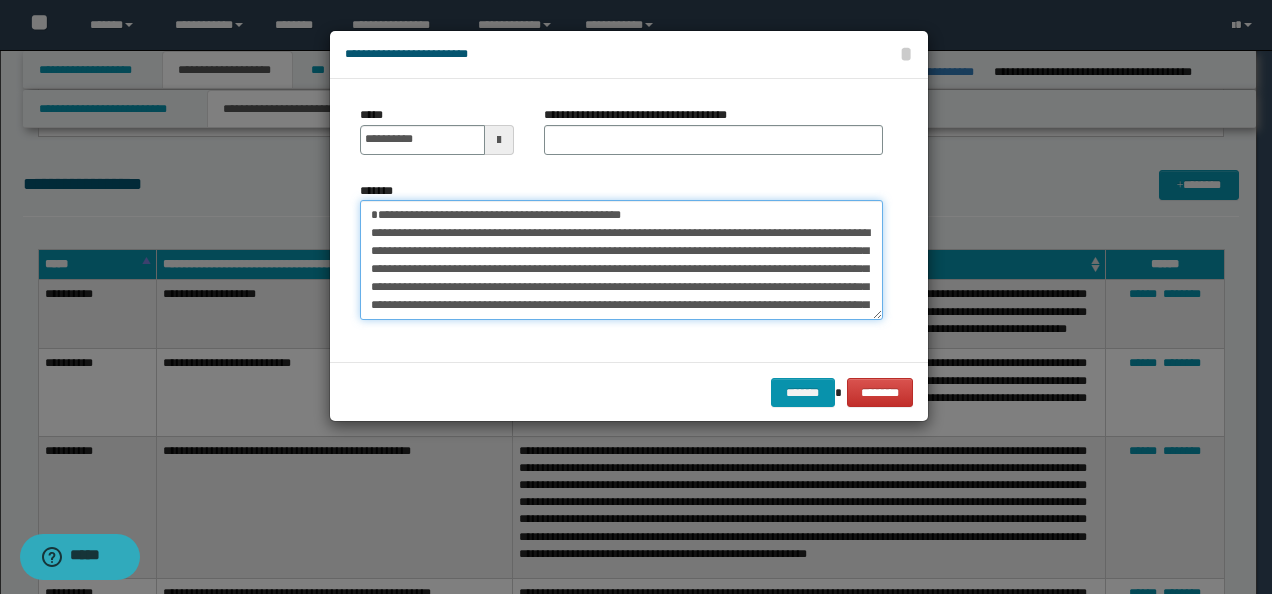 drag, startPoint x: 687, startPoint y: 209, endPoint x: 260, endPoint y: 194, distance: 427.2634 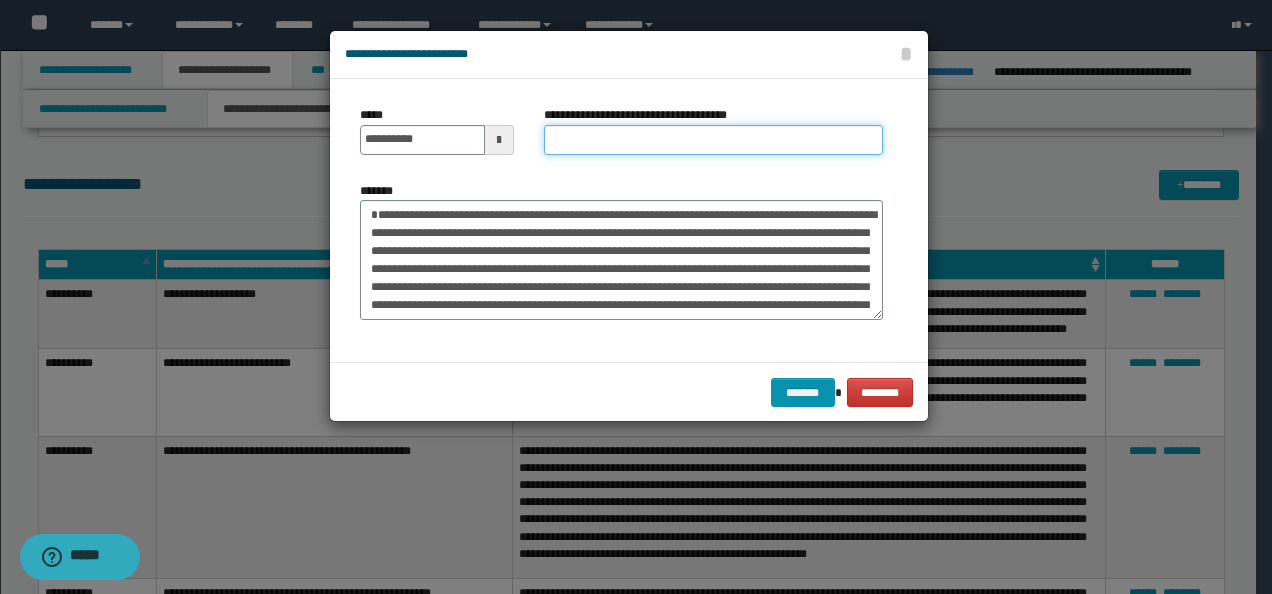 click on "**********" at bounding box center (713, 140) 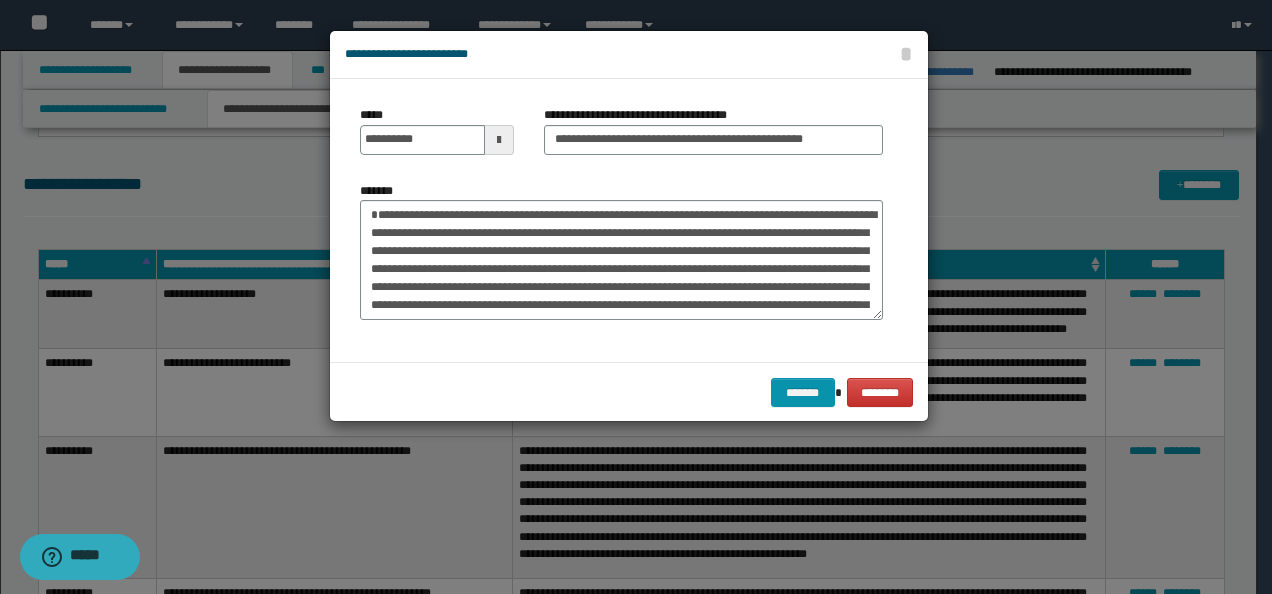 click on "*******
********" at bounding box center [629, 392] 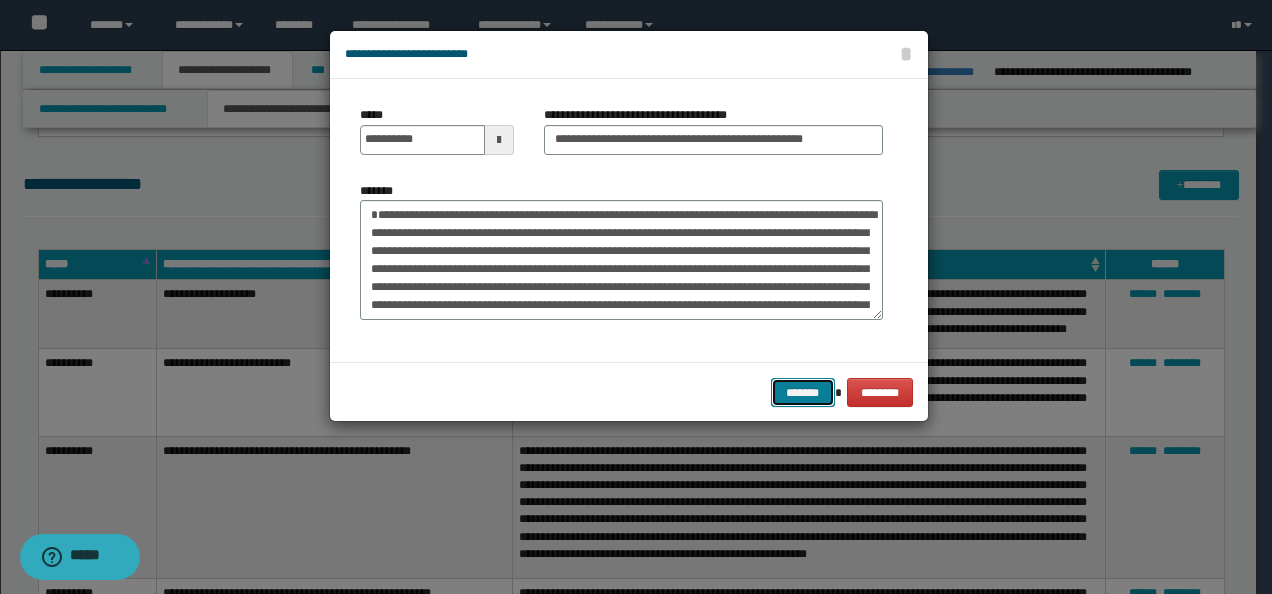 click on "*******" at bounding box center [803, 392] 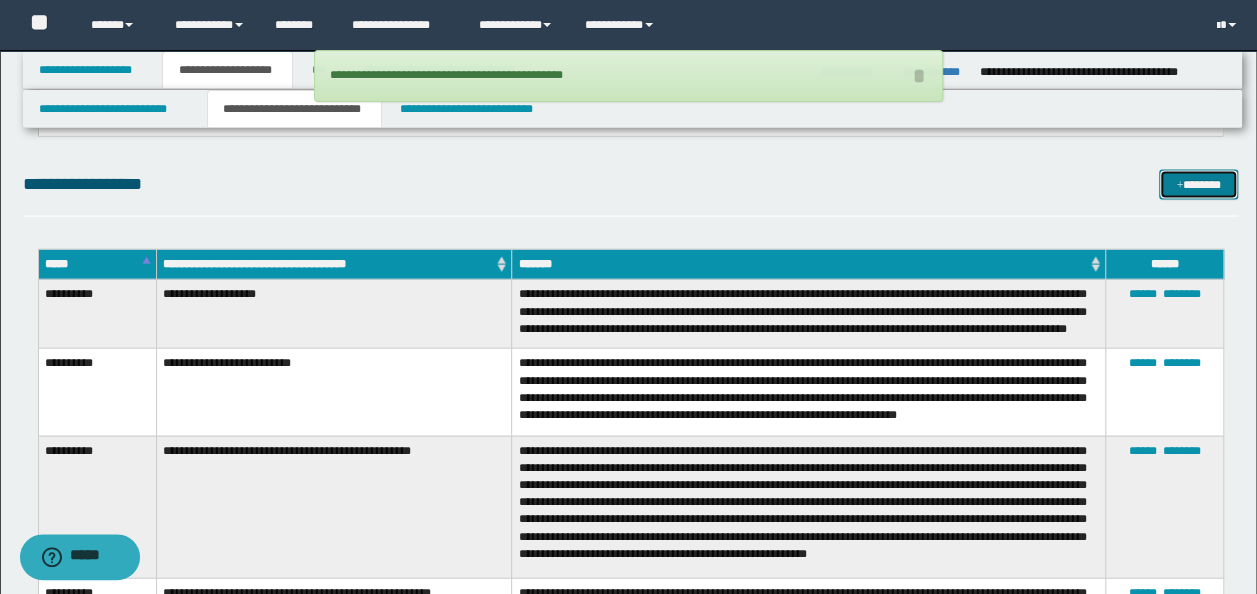 click at bounding box center (1179, 186) 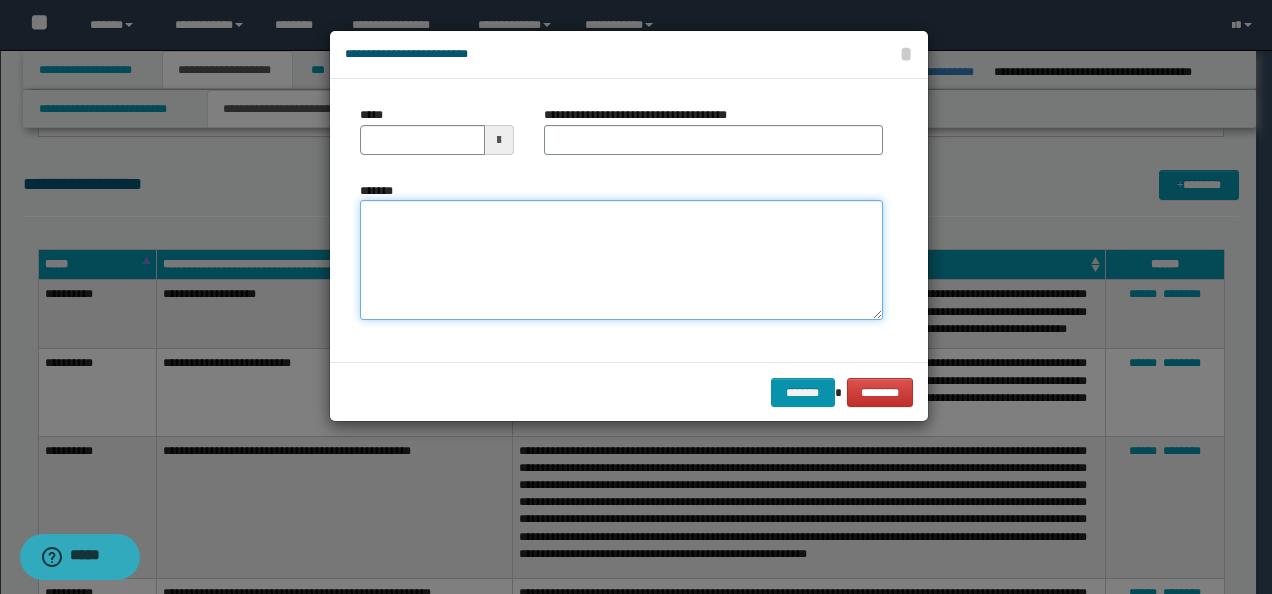 click on "*******" at bounding box center (621, 259) 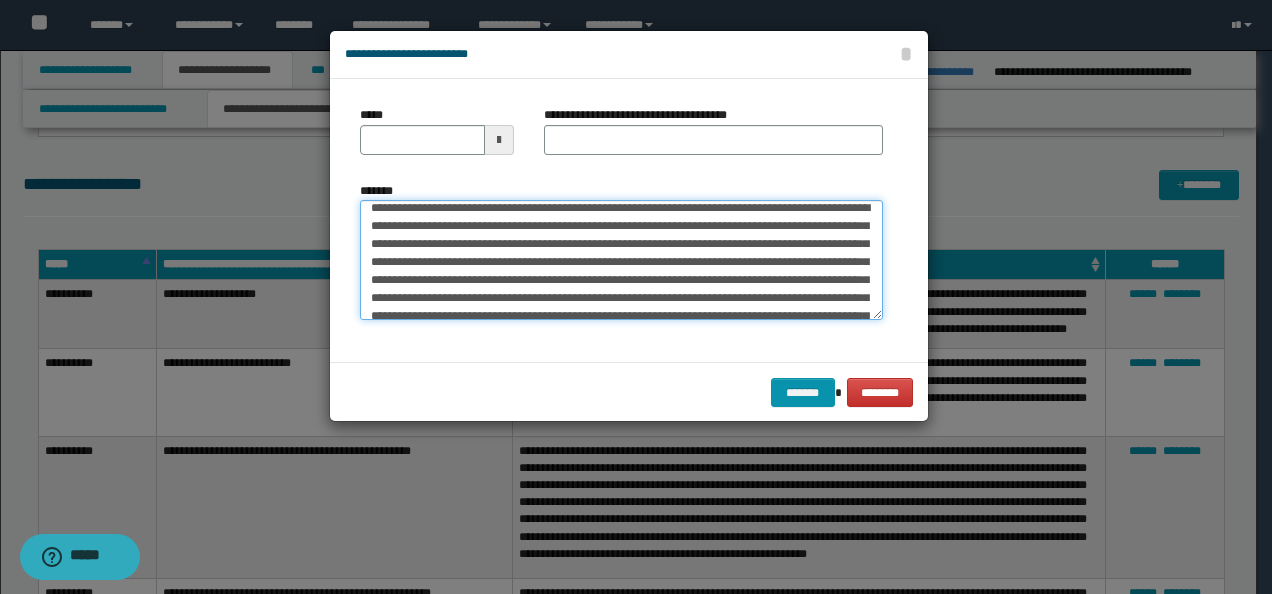 scroll, scrollTop: 0, scrollLeft: 0, axis: both 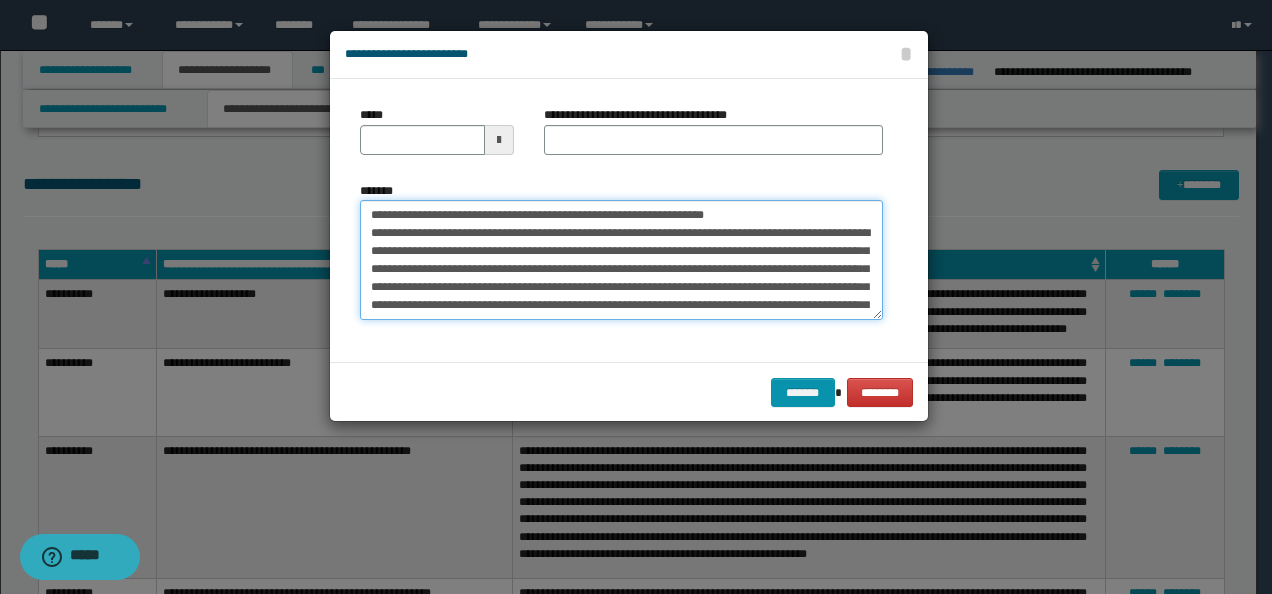 drag, startPoint x: 424, startPoint y: 212, endPoint x: 290, endPoint y: 210, distance: 134.01492 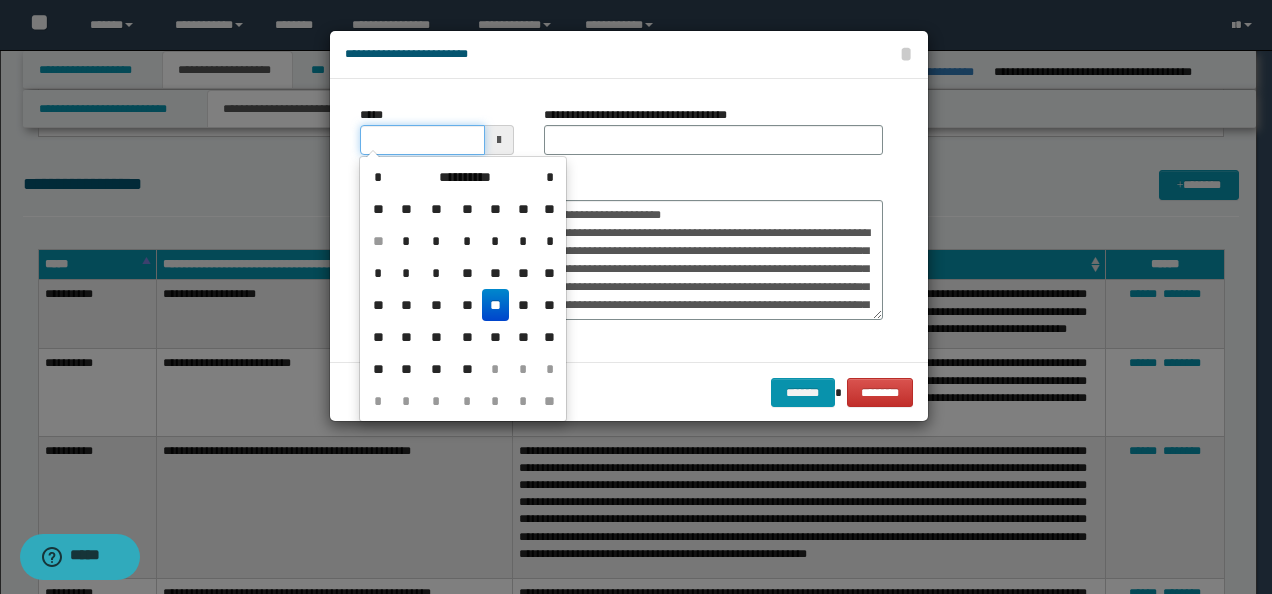click on "*****" at bounding box center (422, 140) 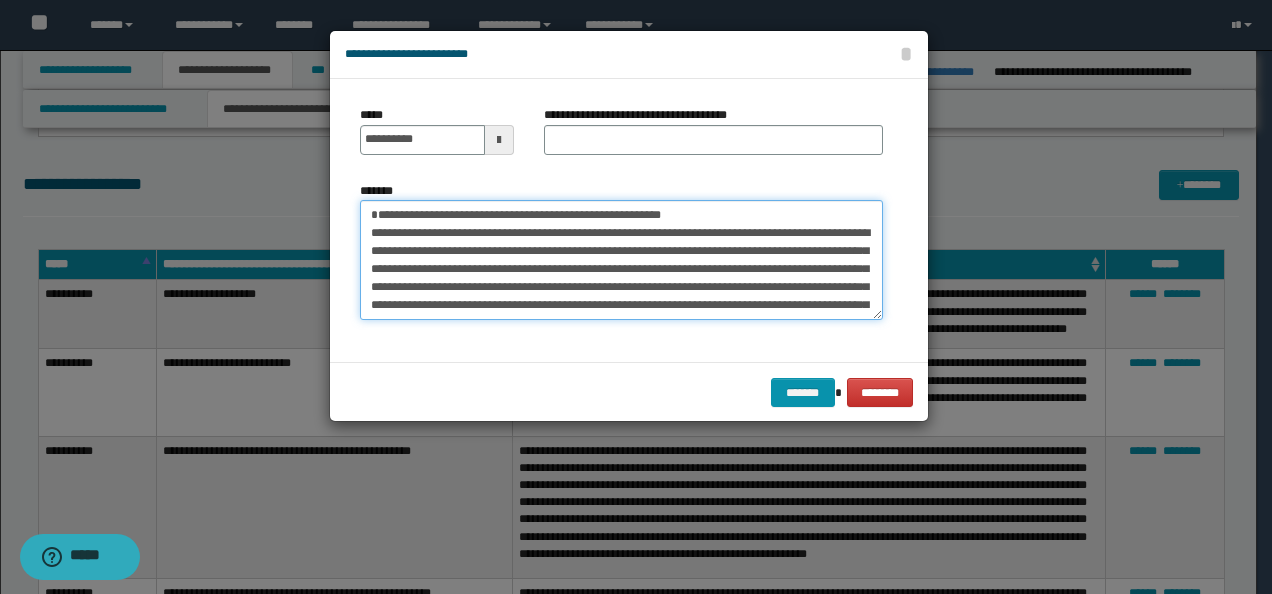 drag, startPoint x: 722, startPoint y: 216, endPoint x: 178, endPoint y: 214, distance: 544.00366 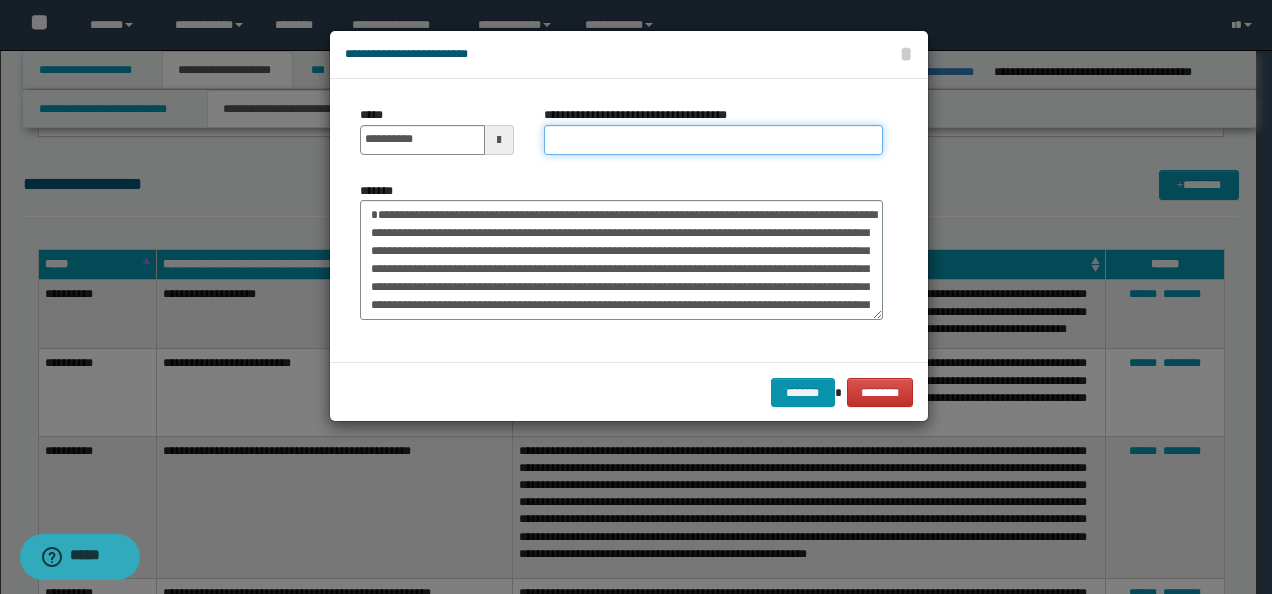 click on "**********" at bounding box center [713, 140] 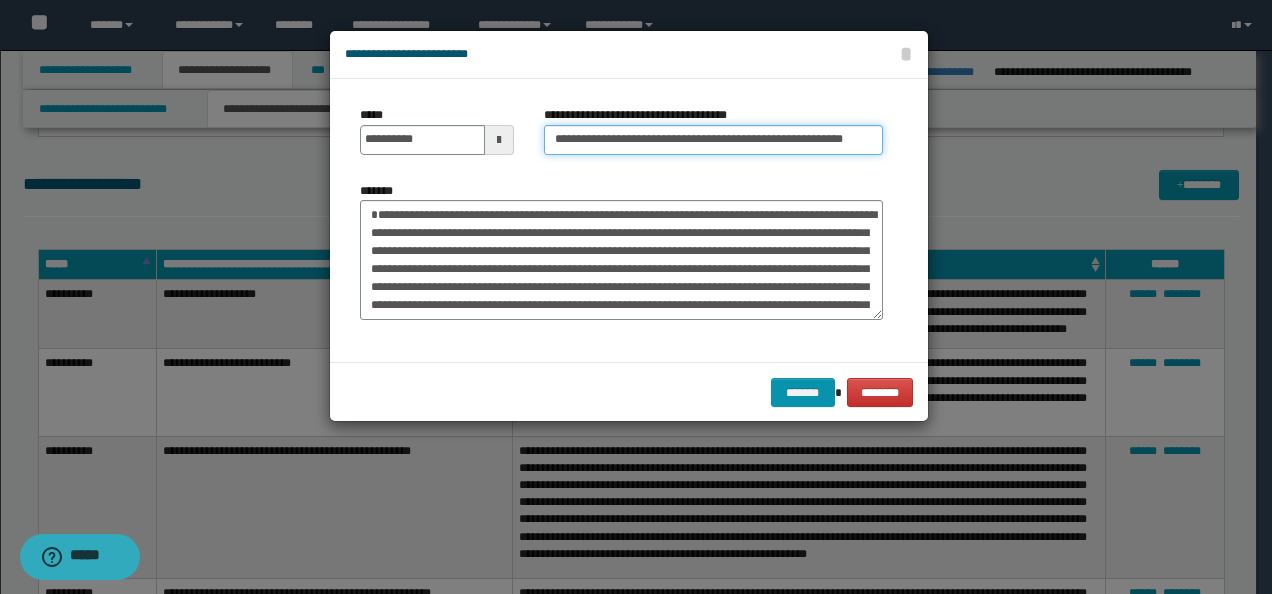 scroll, scrollTop: 0, scrollLeft: 30, axis: horizontal 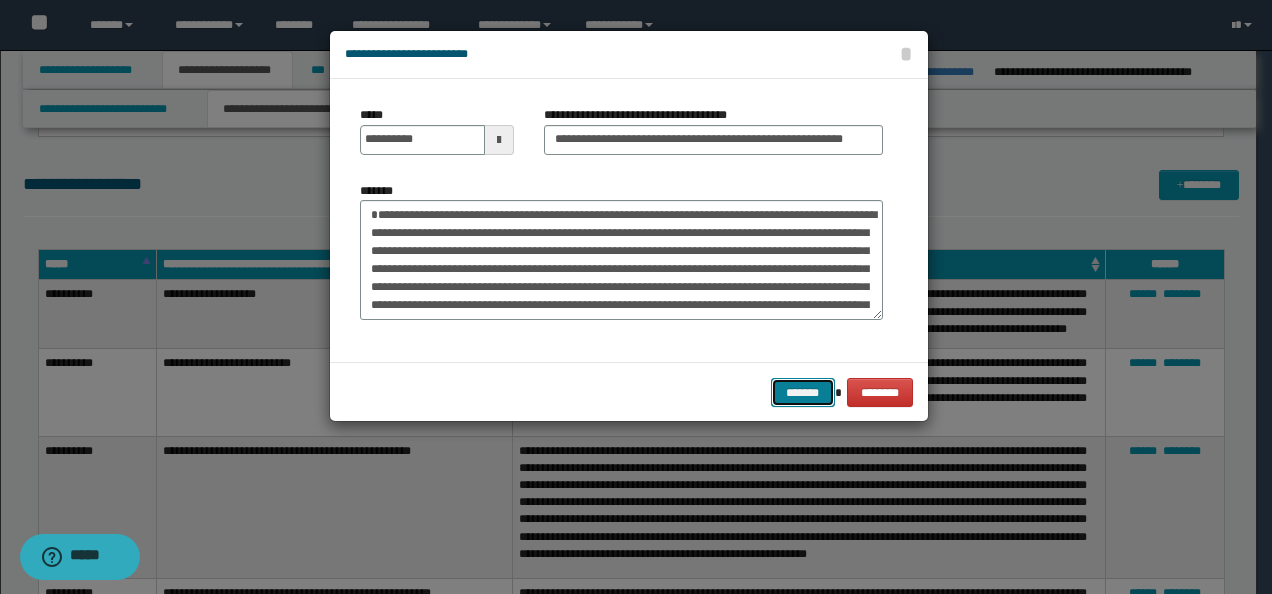 click on "*******" at bounding box center [803, 392] 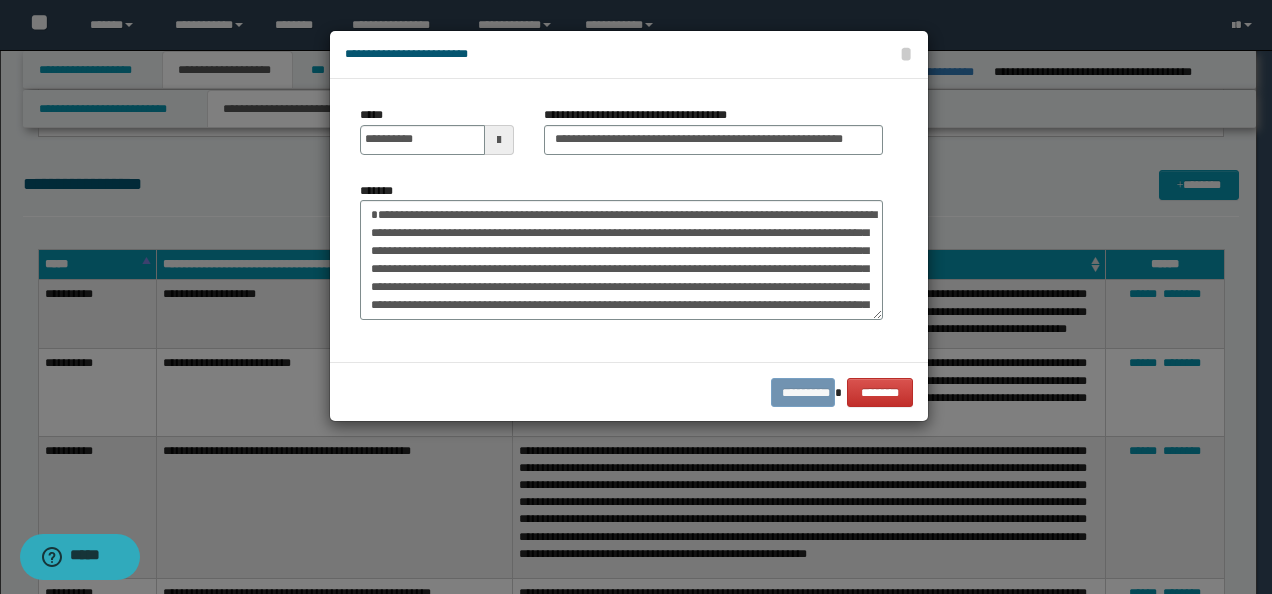 scroll, scrollTop: 0, scrollLeft: 0, axis: both 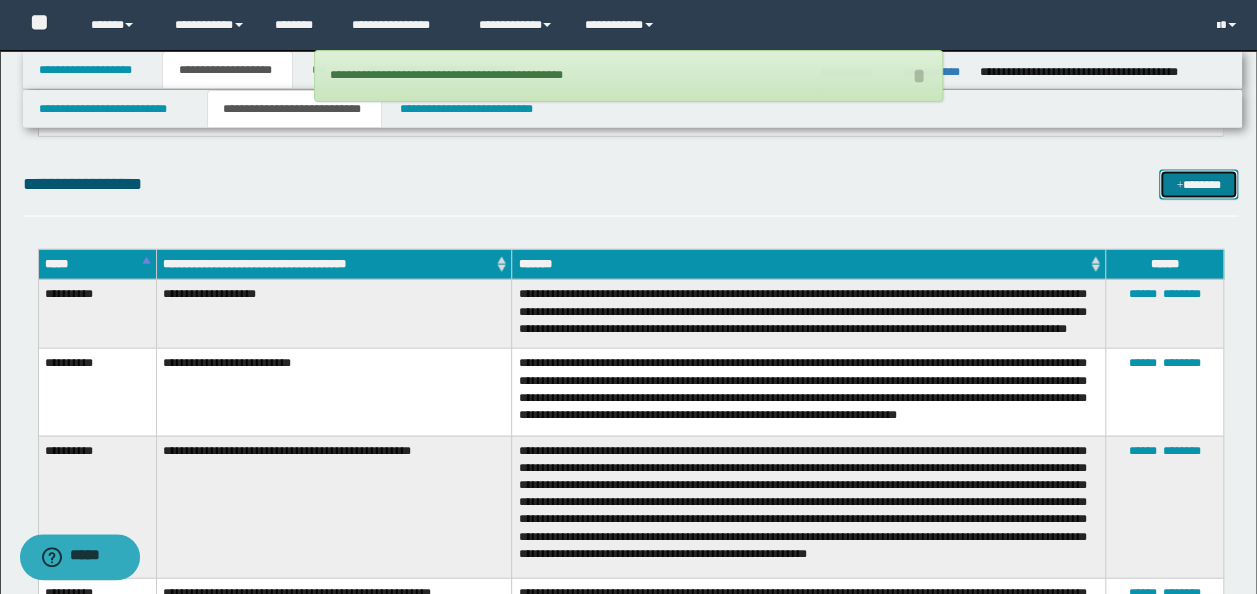 click on "*******" at bounding box center [1198, 184] 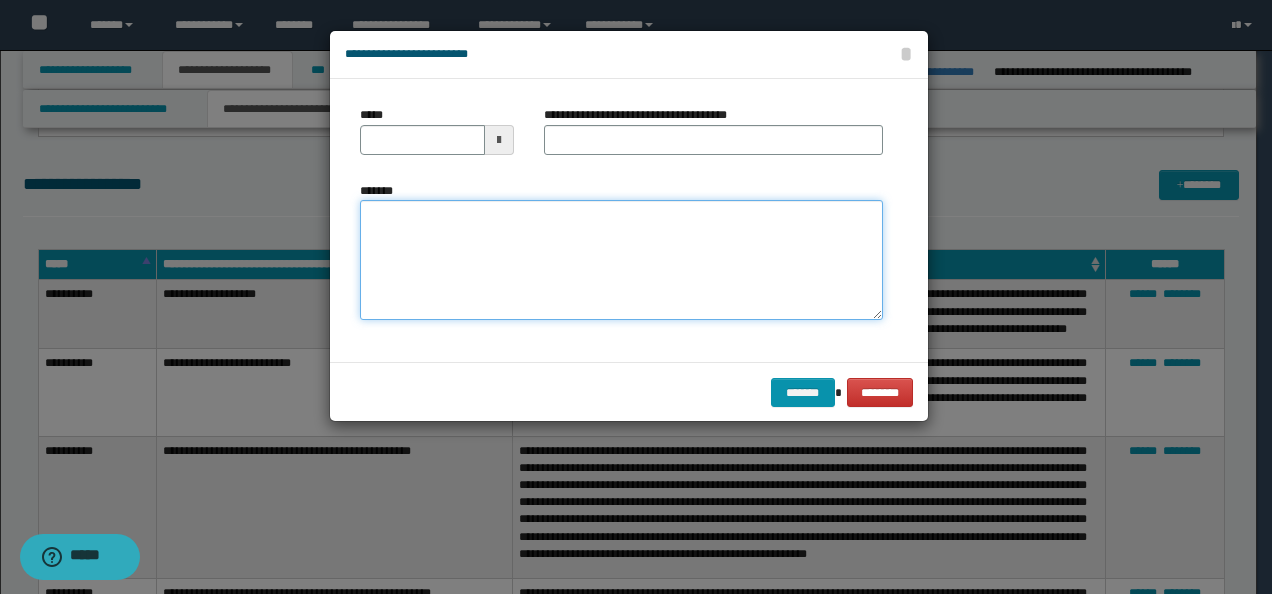 click on "*******" at bounding box center [621, 259] 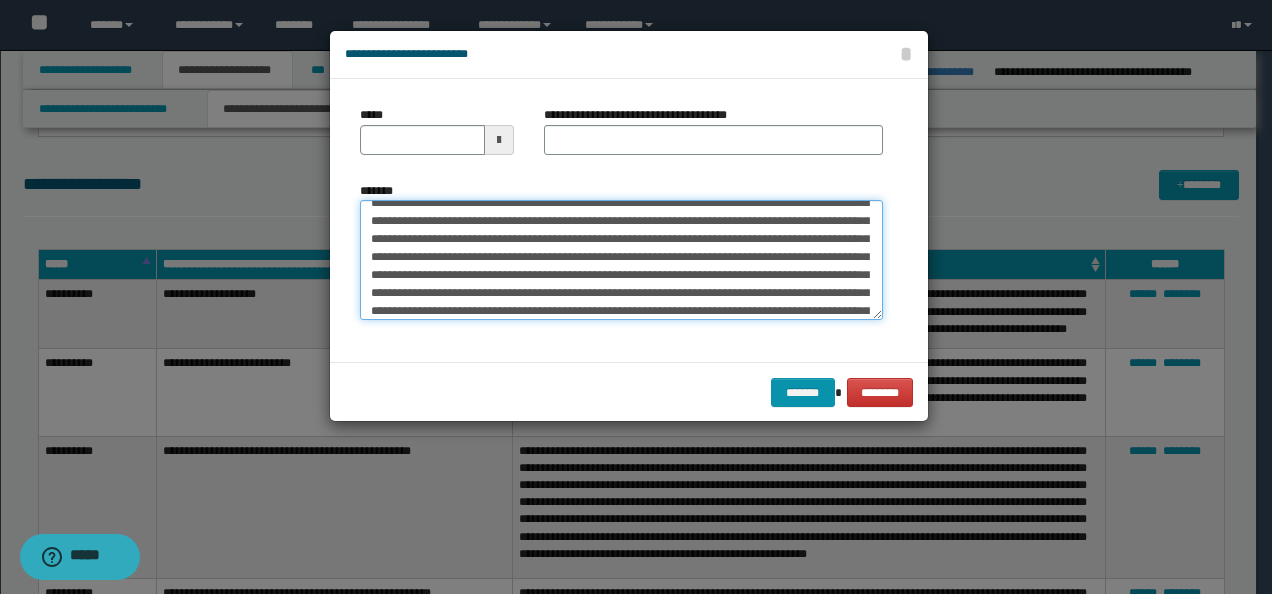 scroll, scrollTop: 0, scrollLeft: 0, axis: both 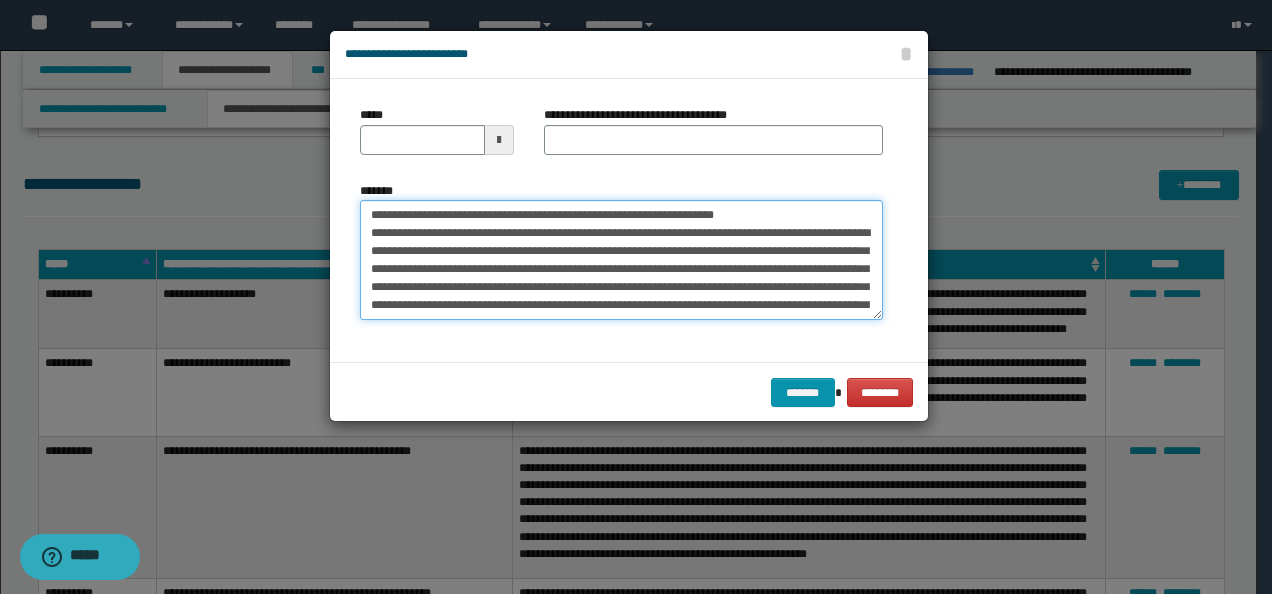 drag, startPoint x: 428, startPoint y: 210, endPoint x: 274, endPoint y: 214, distance: 154.05194 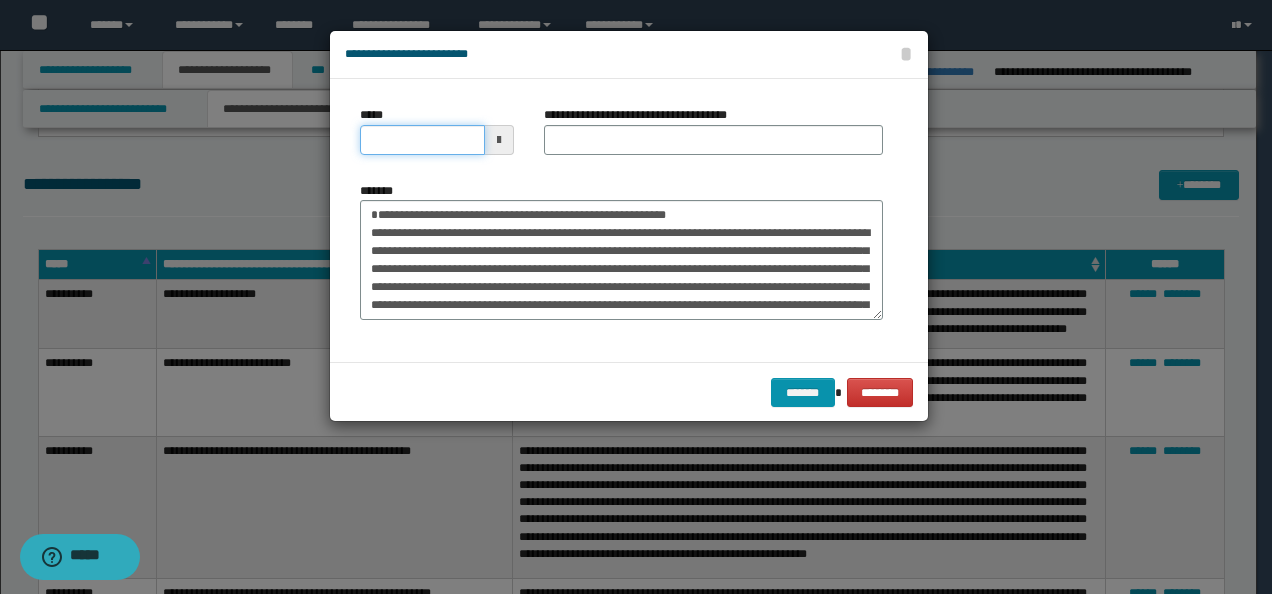 click on "*****" at bounding box center (422, 140) 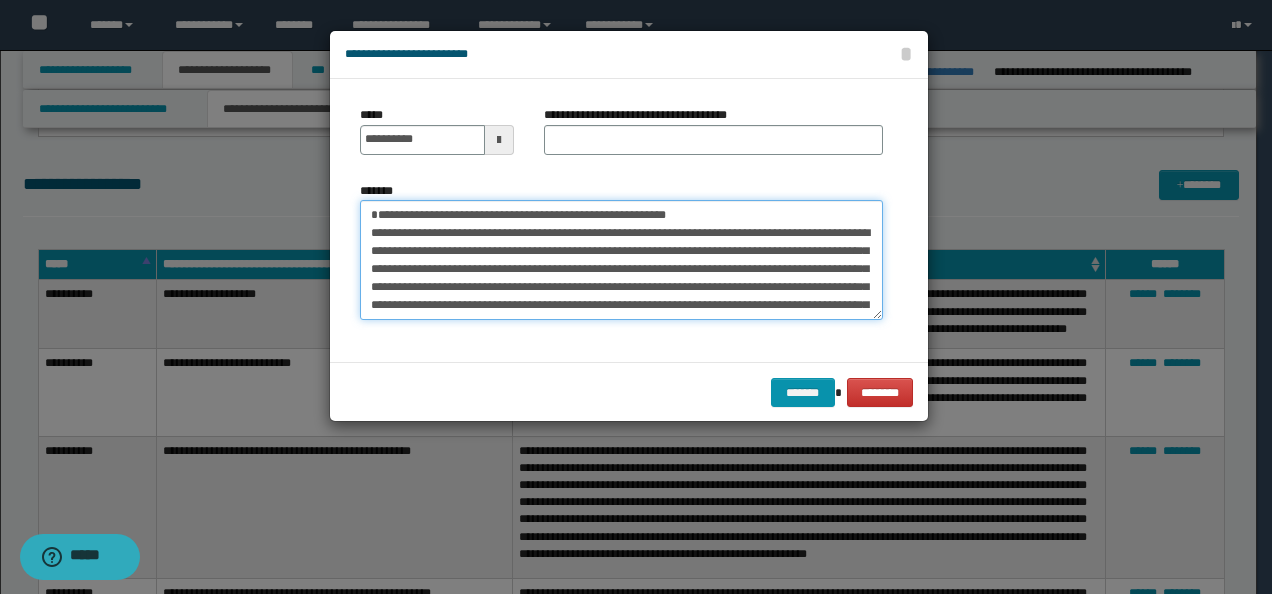 drag, startPoint x: 487, startPoint y: 211, endPoint x: 478, endPoint y: 187, distance: 25.632011 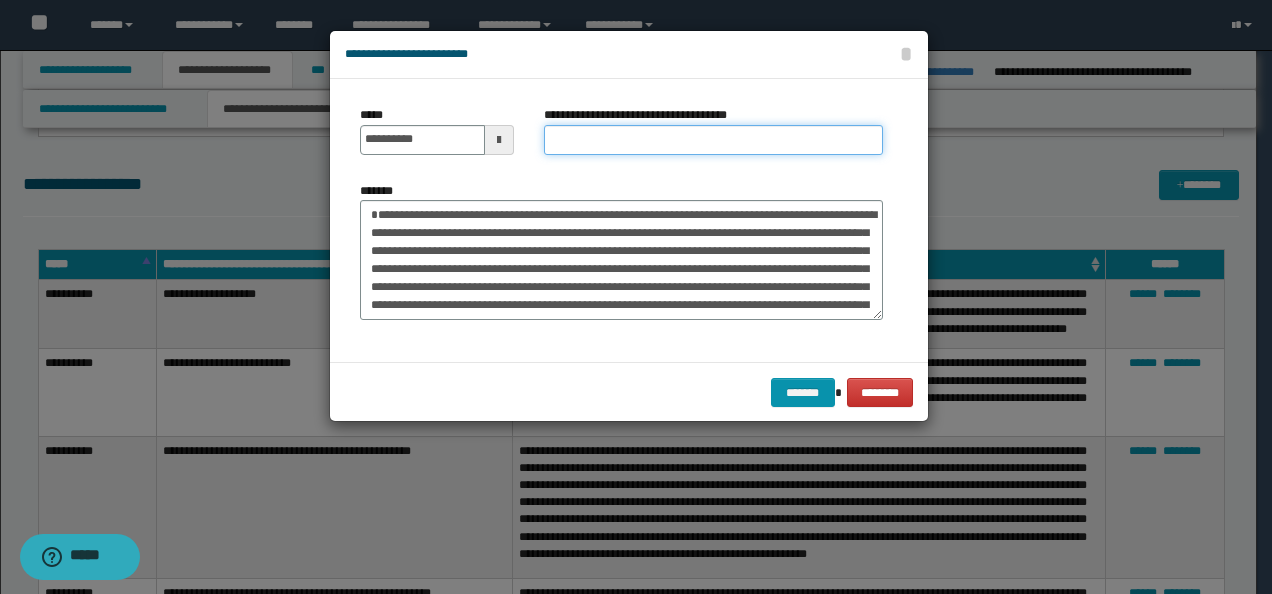 click on "**********" at bounding box center (713, 140) 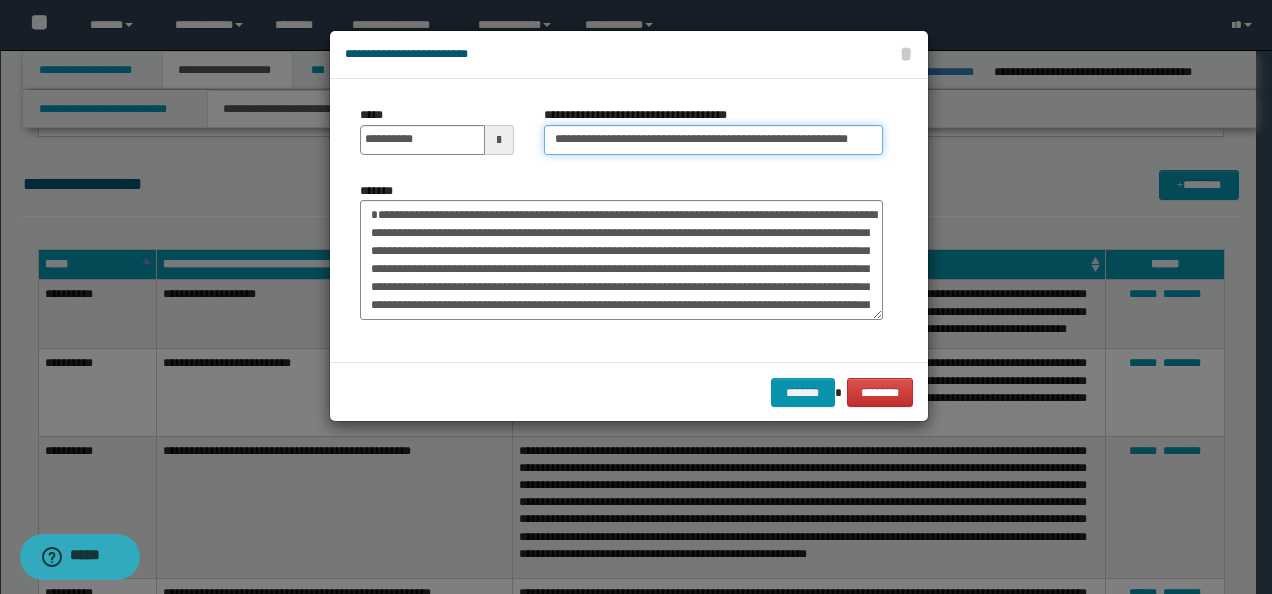 scroll, scrollTop: 0, scrollLeft: 33, axis: horizontal 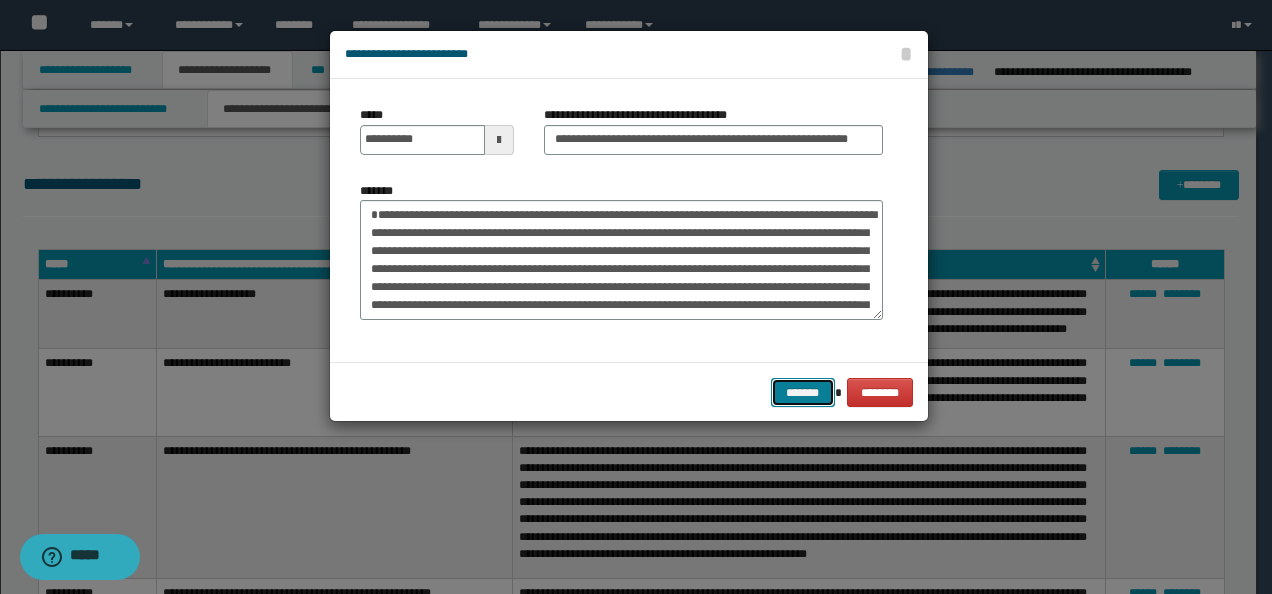 click on "*******" at bounding box center (803, 392) 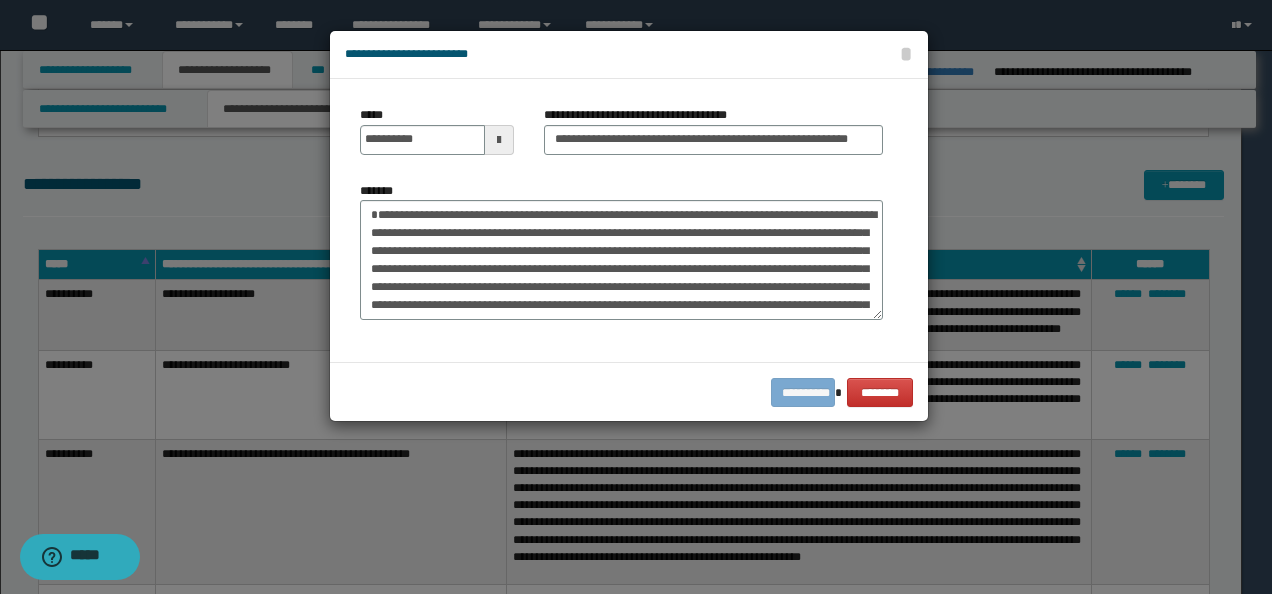 scroll, scrollTop: 0, scrollLeft: 0, axis: both 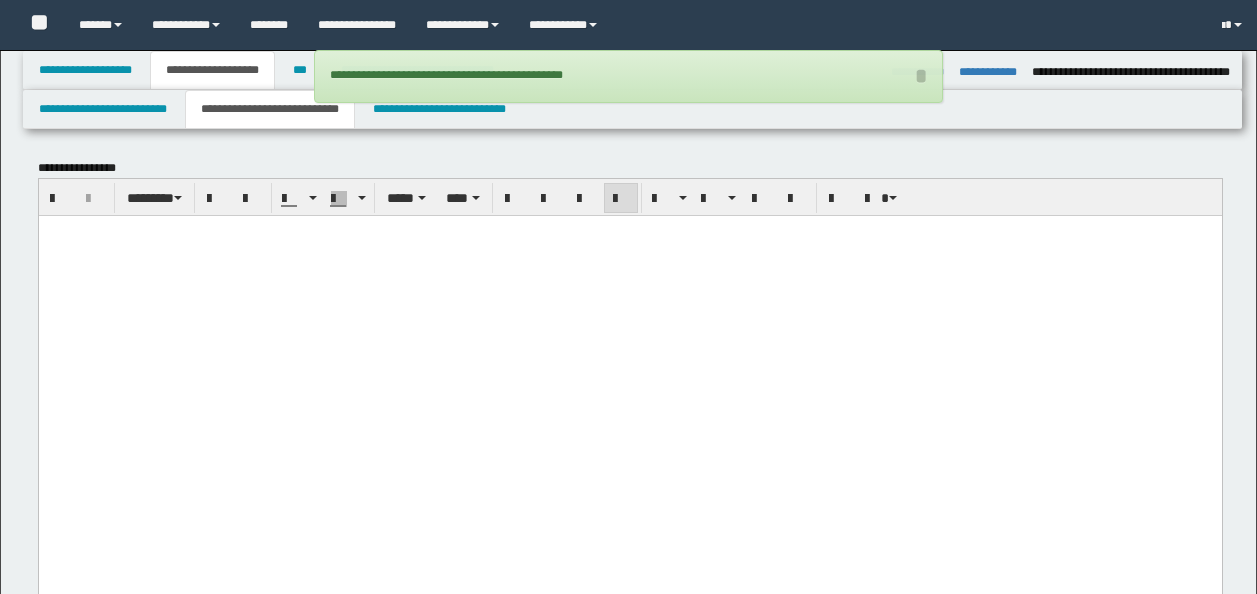 click at bounding box center (1185, 2190) 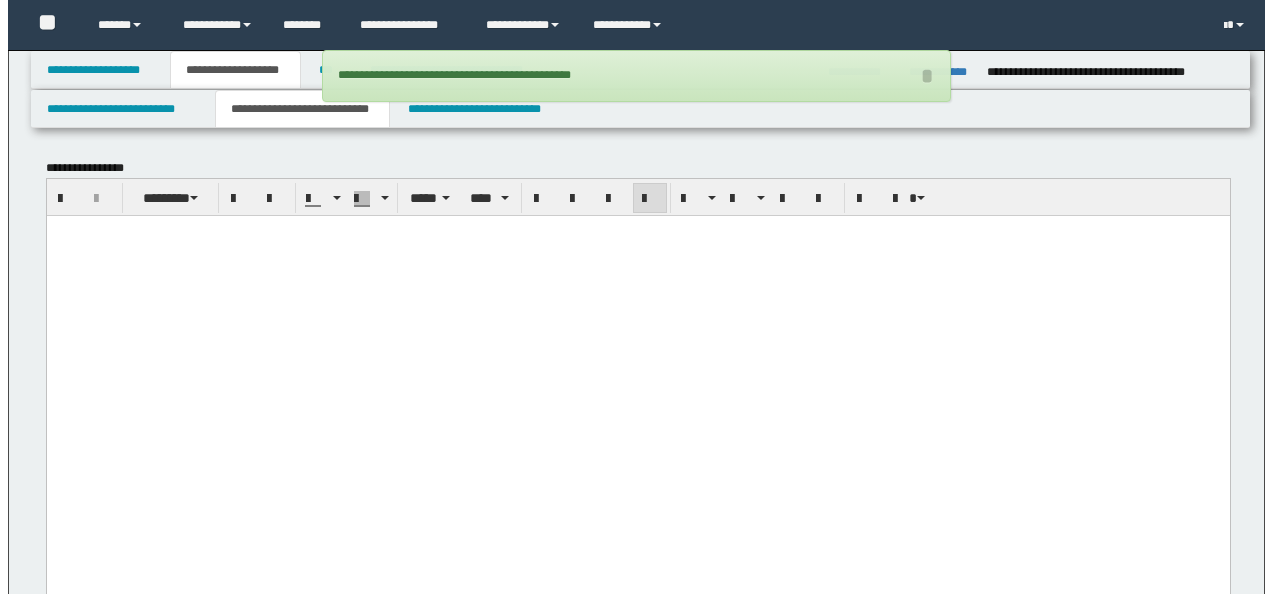 scroll, scrollTop: 2000, scrollLeft: 0, axis: vertical 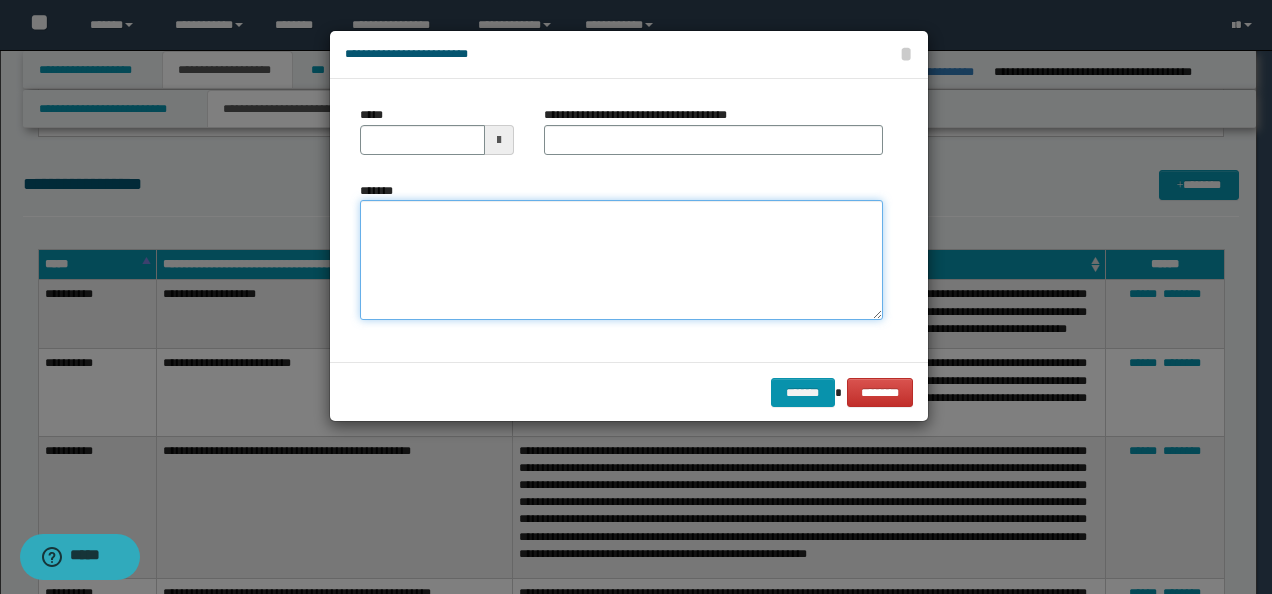 click on "*******" at bounding box center (621, 260) 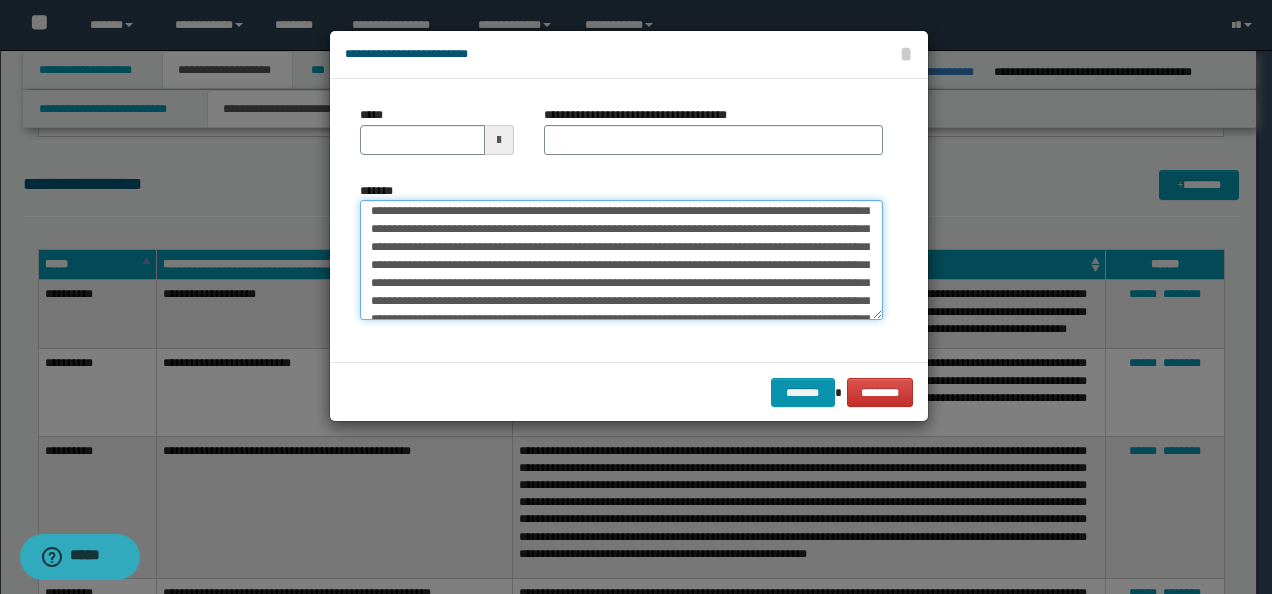 scroll, scrollTop: 0, scrollLeft: 0, axis: both 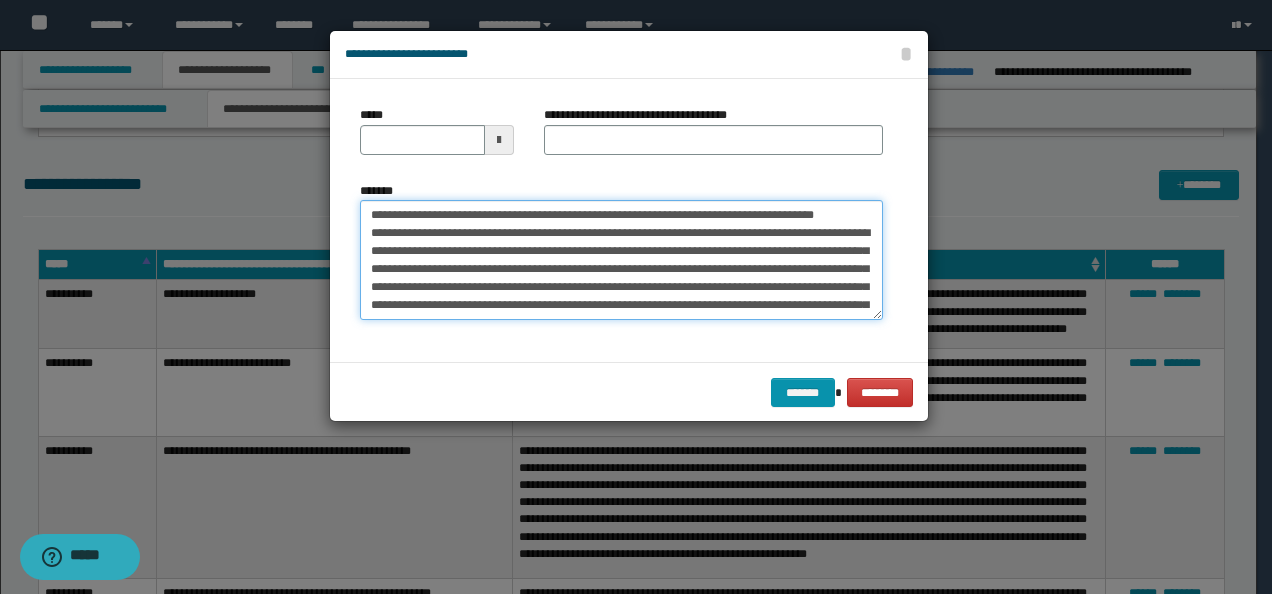 click on "*******" at bounding box center (621, 259) 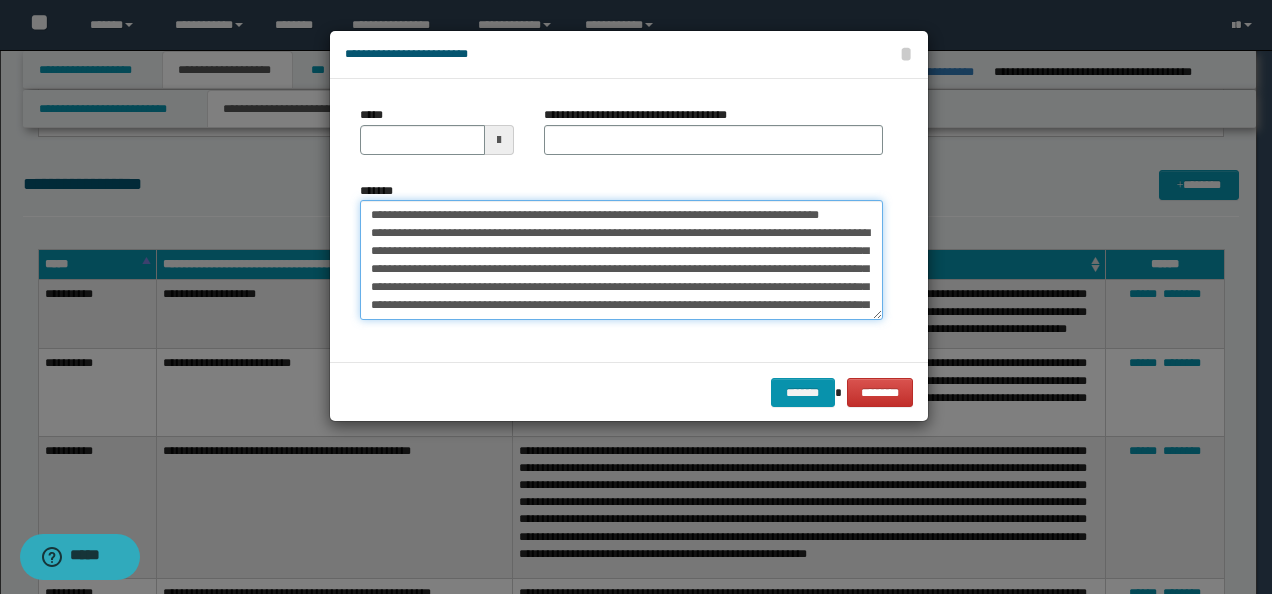 drag, startPoint x: 436, startPoint y: 211, endPoint x: 364, endPoint y: 182, distance: 77.62087 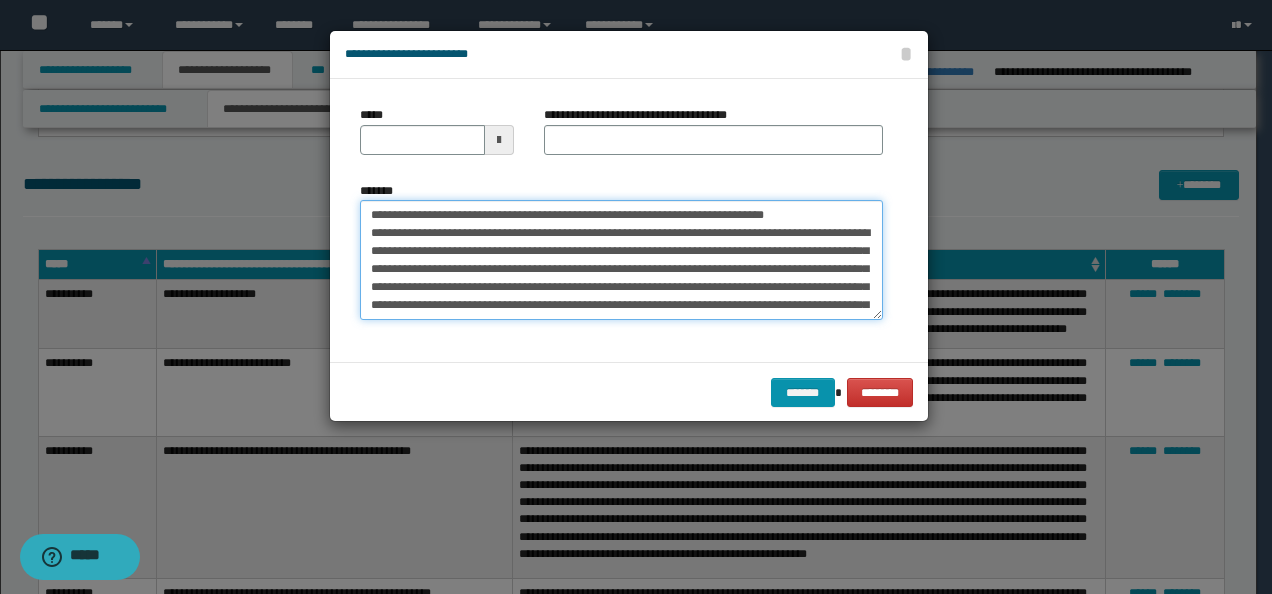 type on "**********" 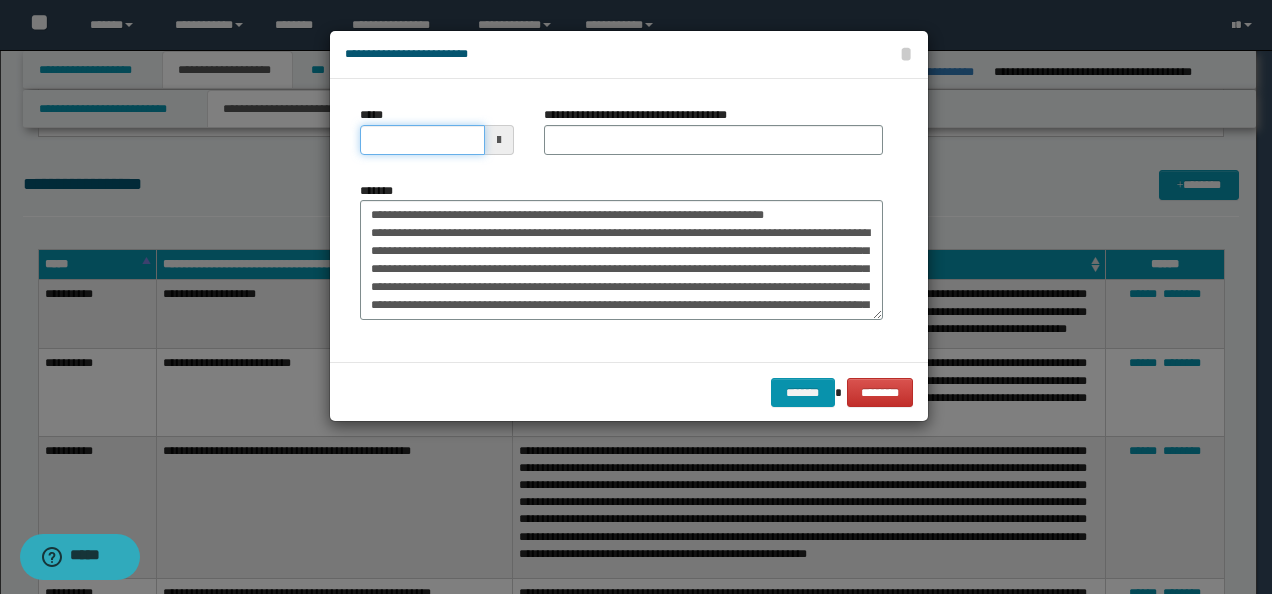 click on "*****" at bounding box center [422, 140] 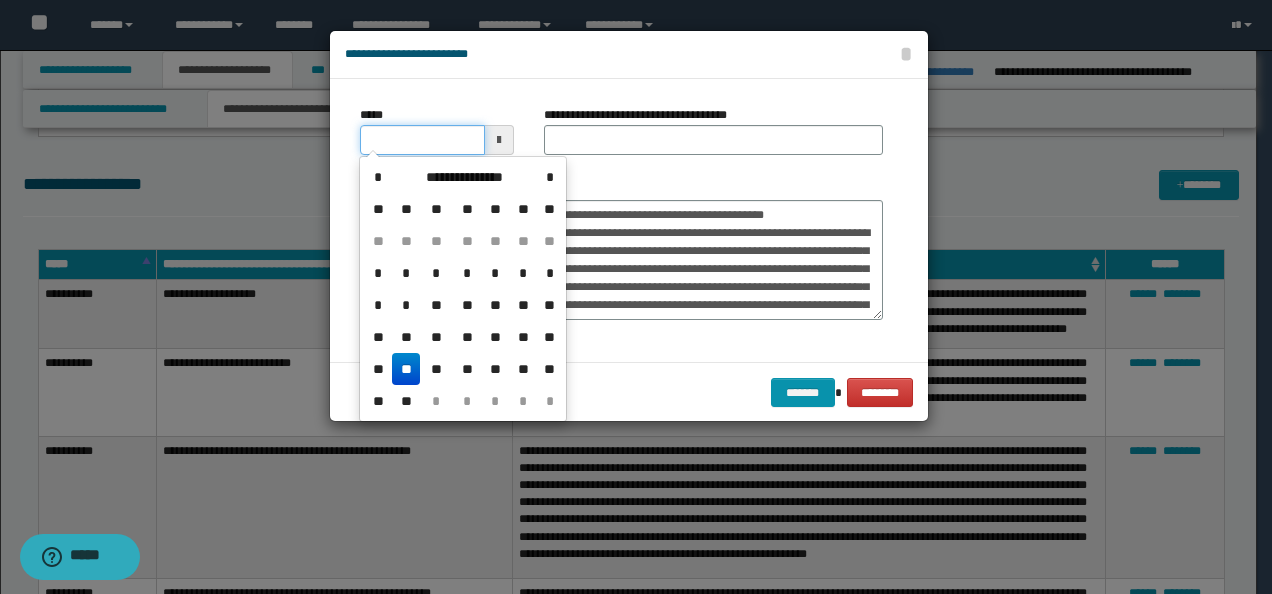 type on "**********" 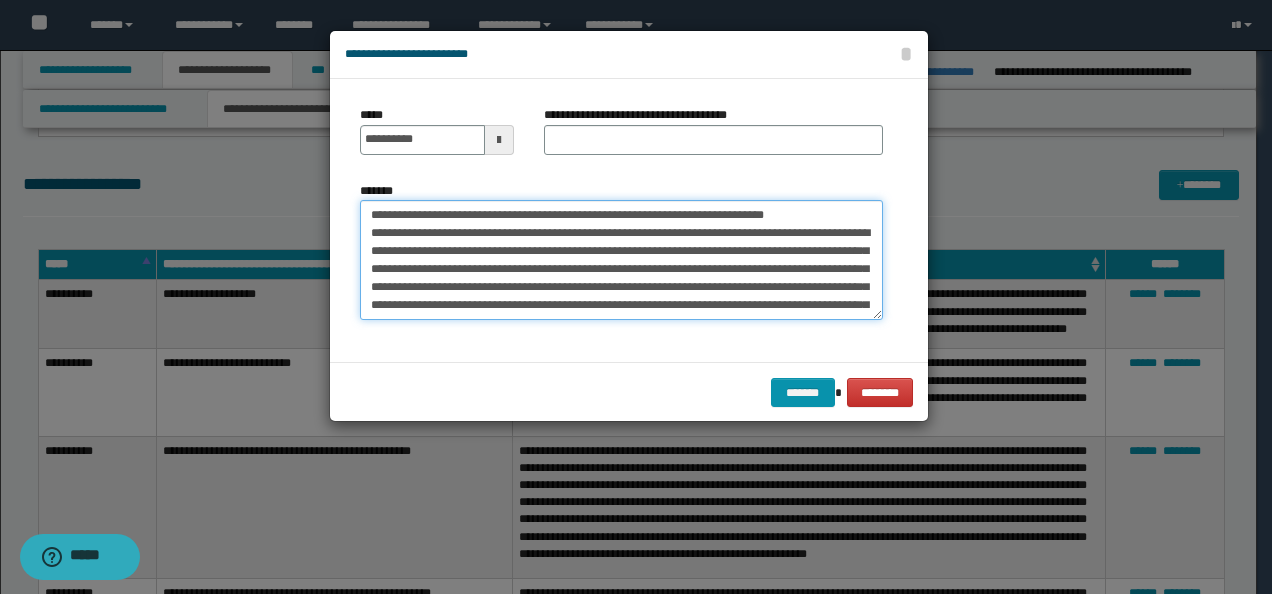 drag, startPoint x: 858, startPoint y: 210, endPoint x: 407, endPoint y: 184, distance: 451.7488 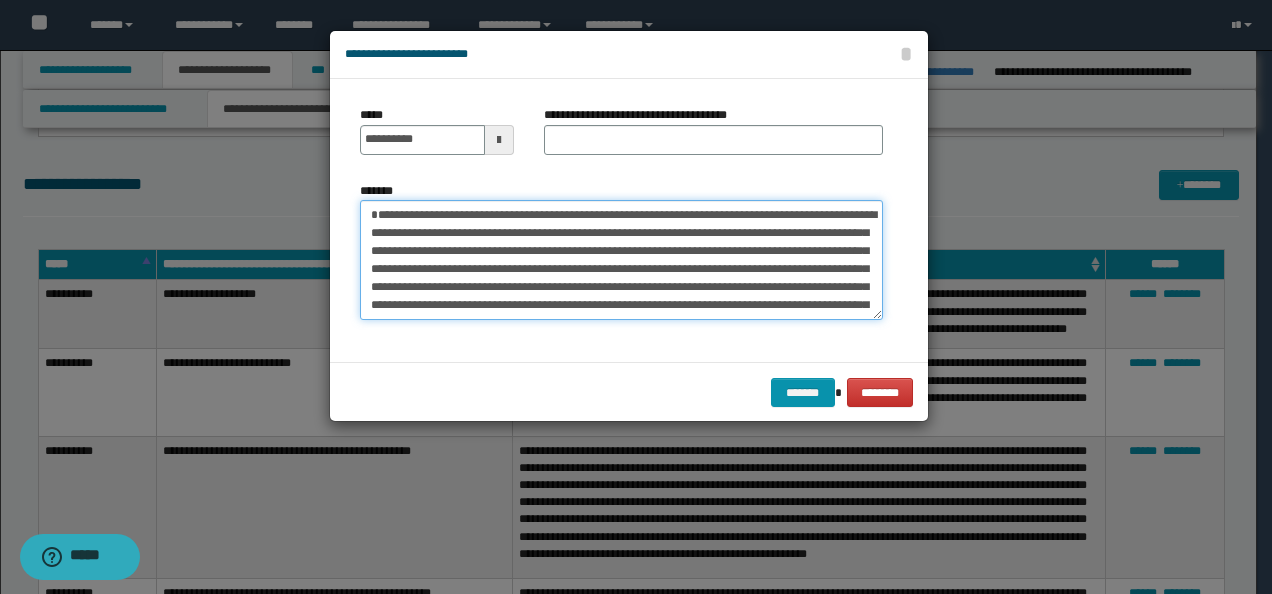 type on "**********" 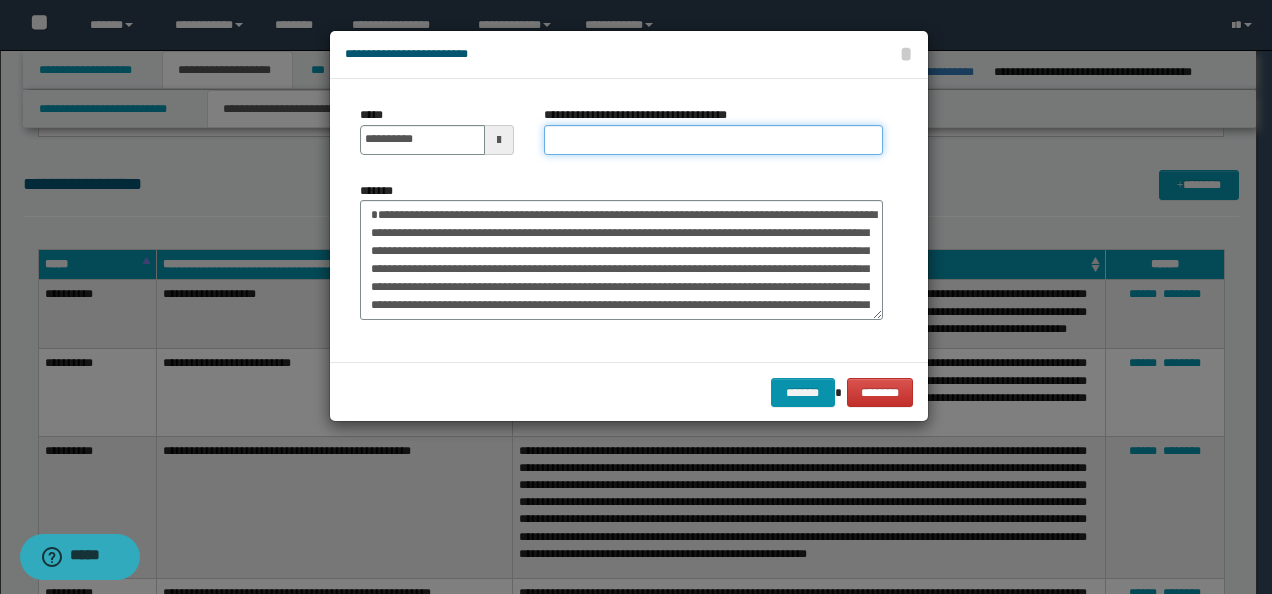 click on "**********" at bounding box center [713, 140] 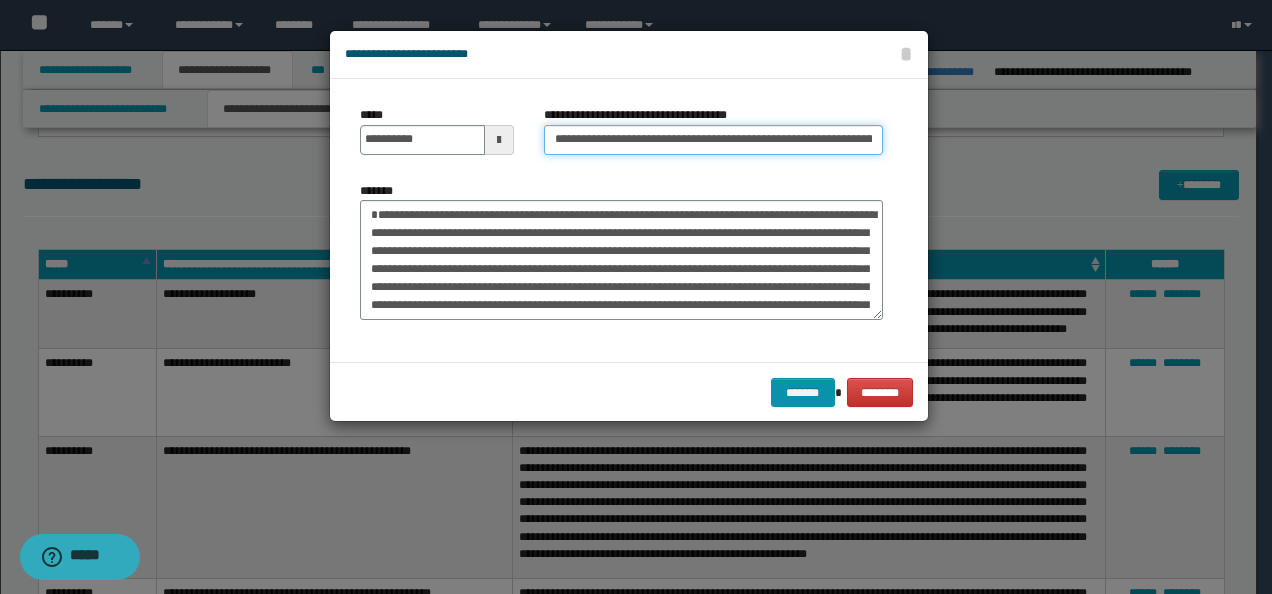 scroll, scrollTop: 0, scrollLeft: 166, axis: horizontal 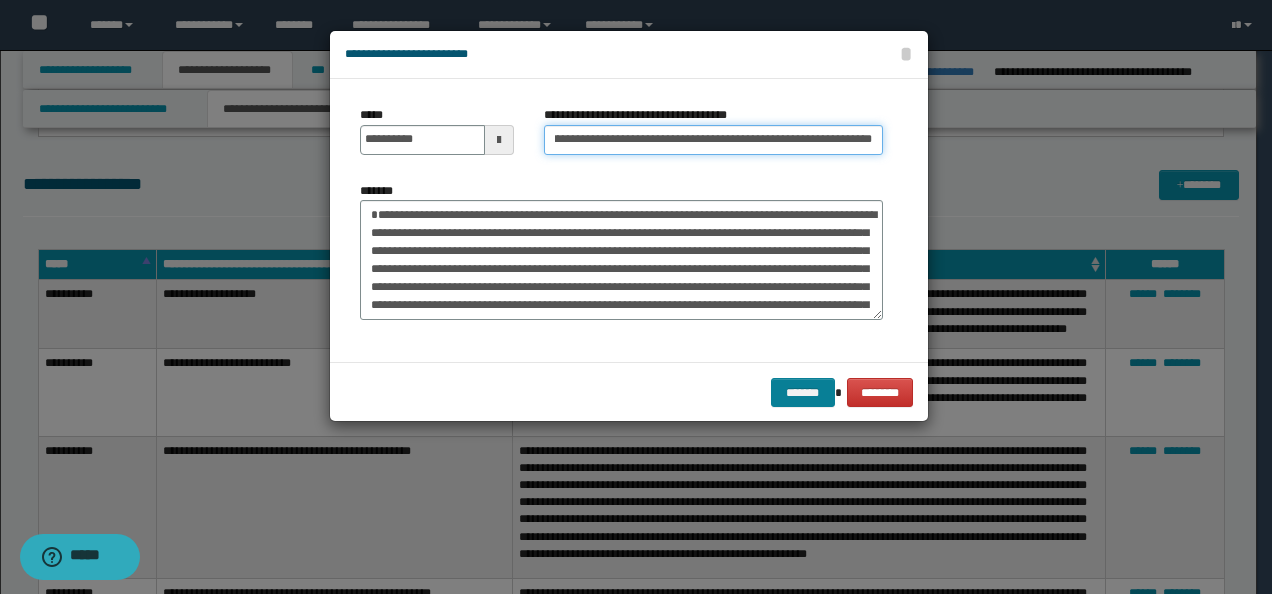 type on "**********" 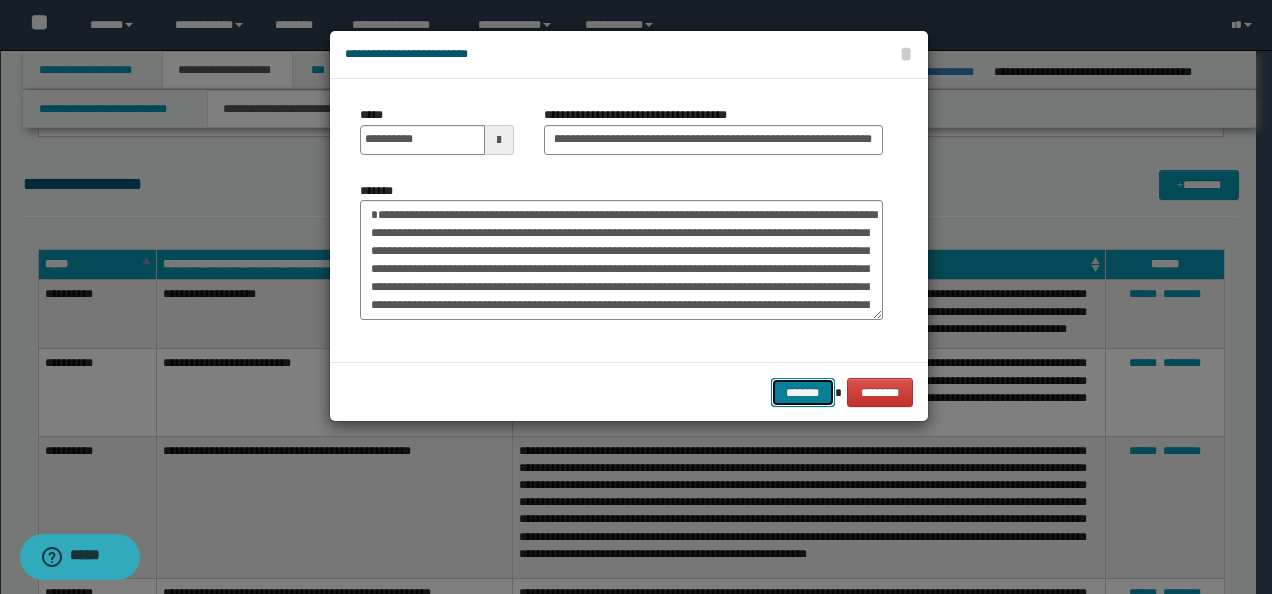 click on "*******" at bounding box center (803, 392) 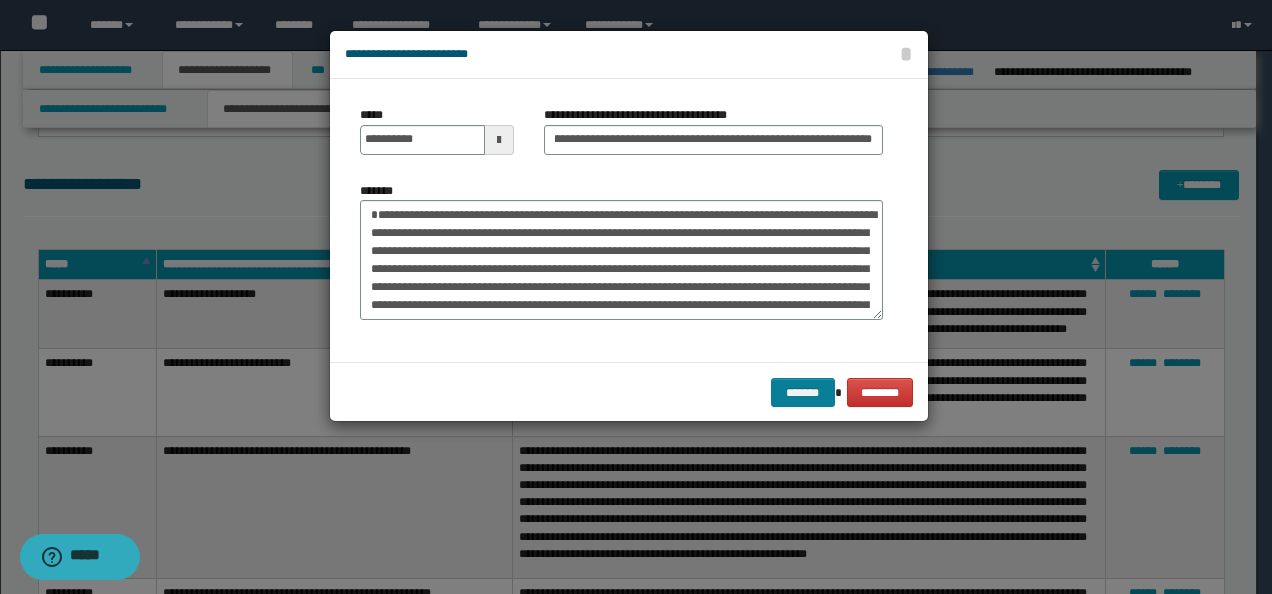 scroll, scrollTop: 0, scrollLeft: 0, axis: both 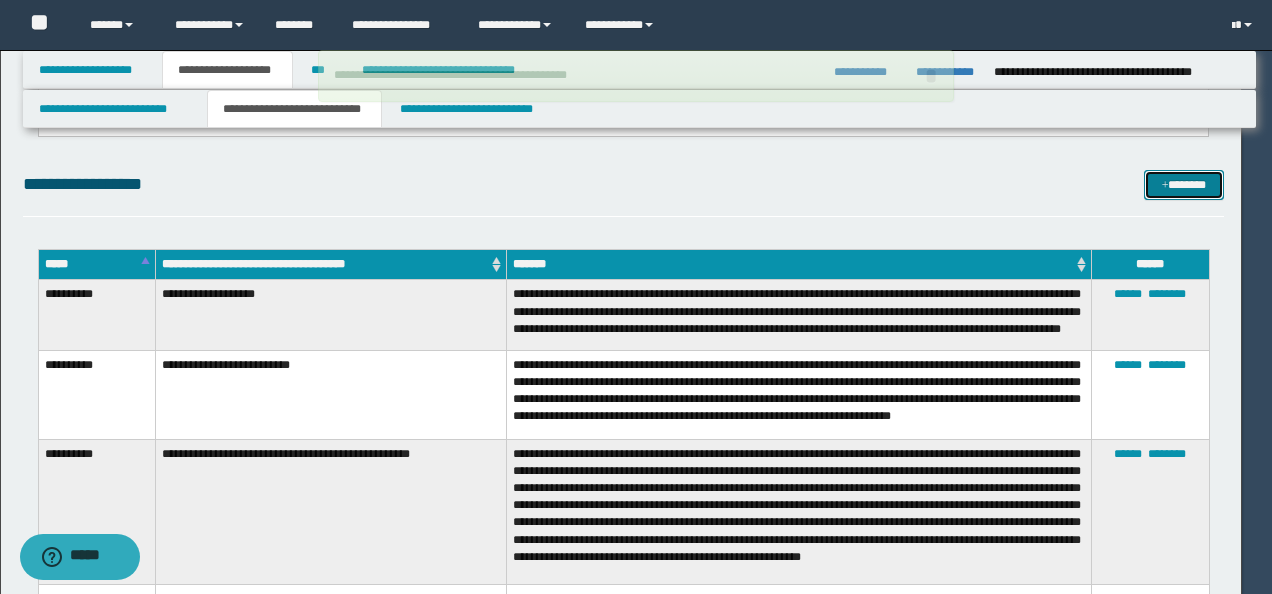 type 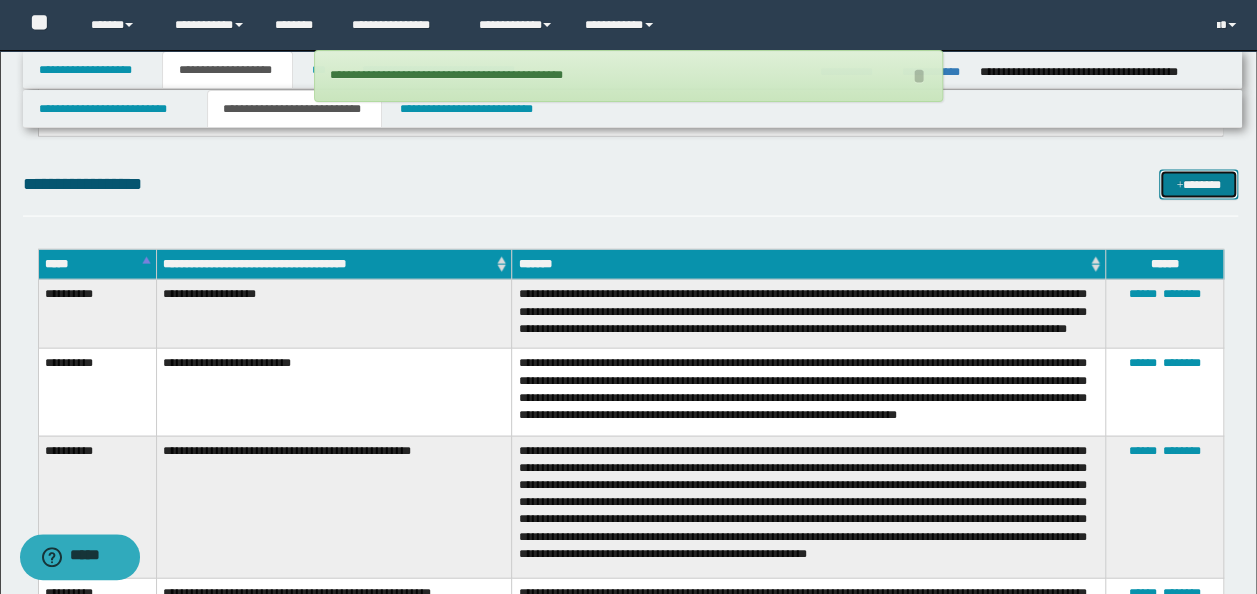 click on "*******" at bounding box center (1198, 184) 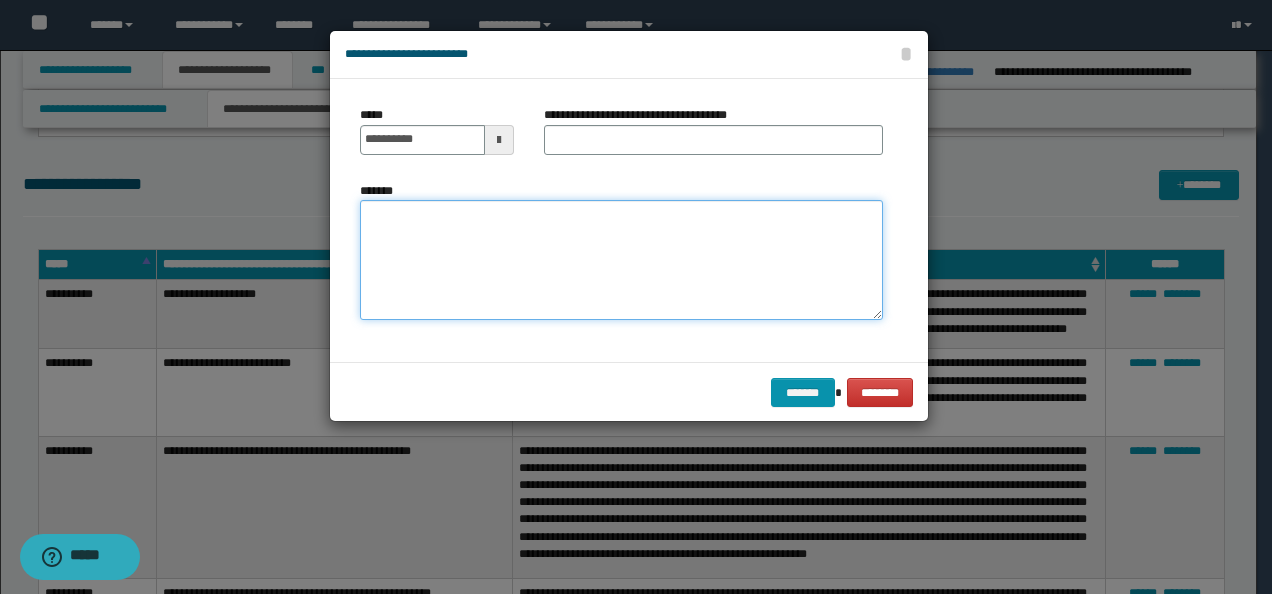click on "*******" at bounding box center [621, 259] 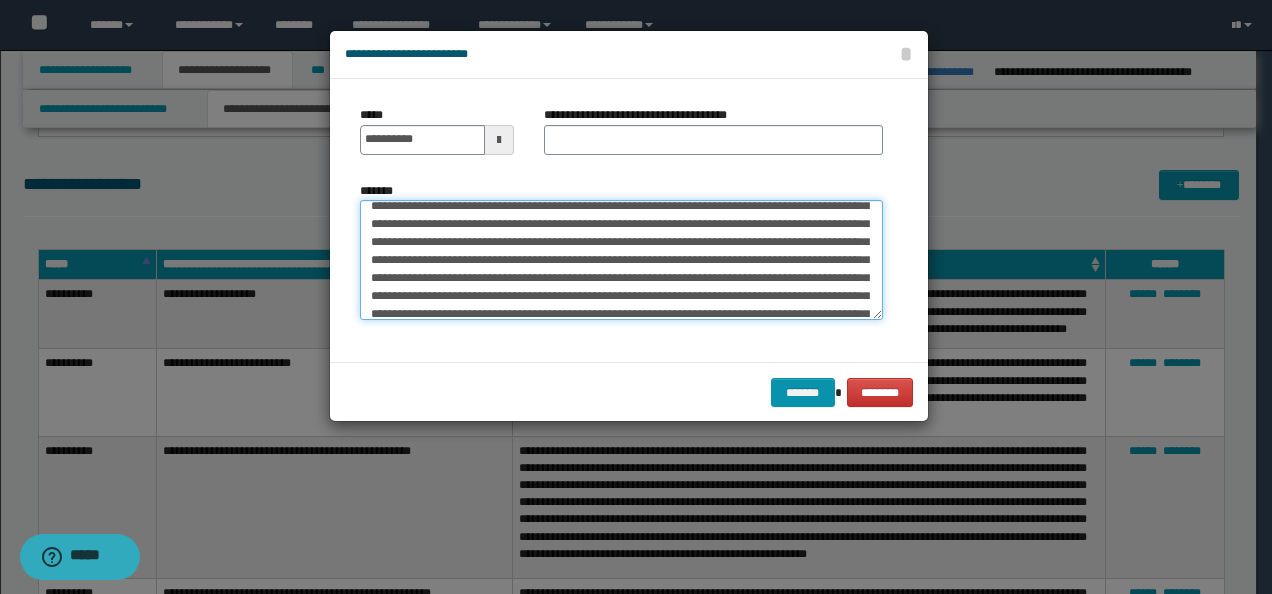 scroll, scrollTop: 0, scrollLeft: 0, axis: both 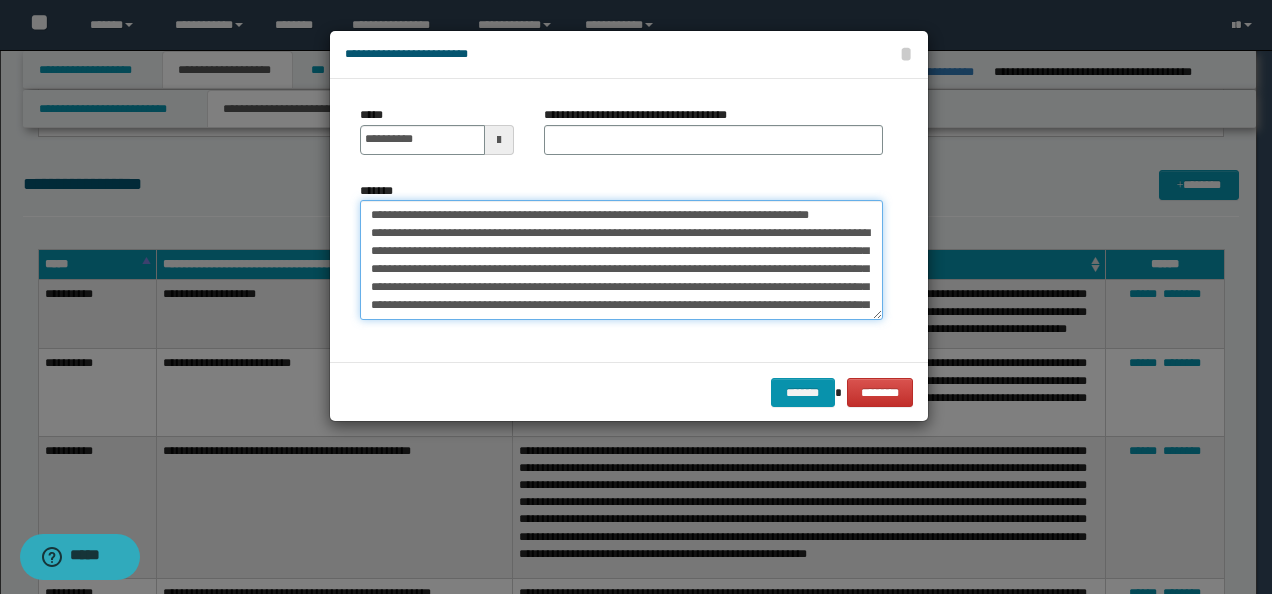drag, startPoint x: 368, startPoint y: 212, endPoint x: 288, endPoint y: 210, distance: 80.024994 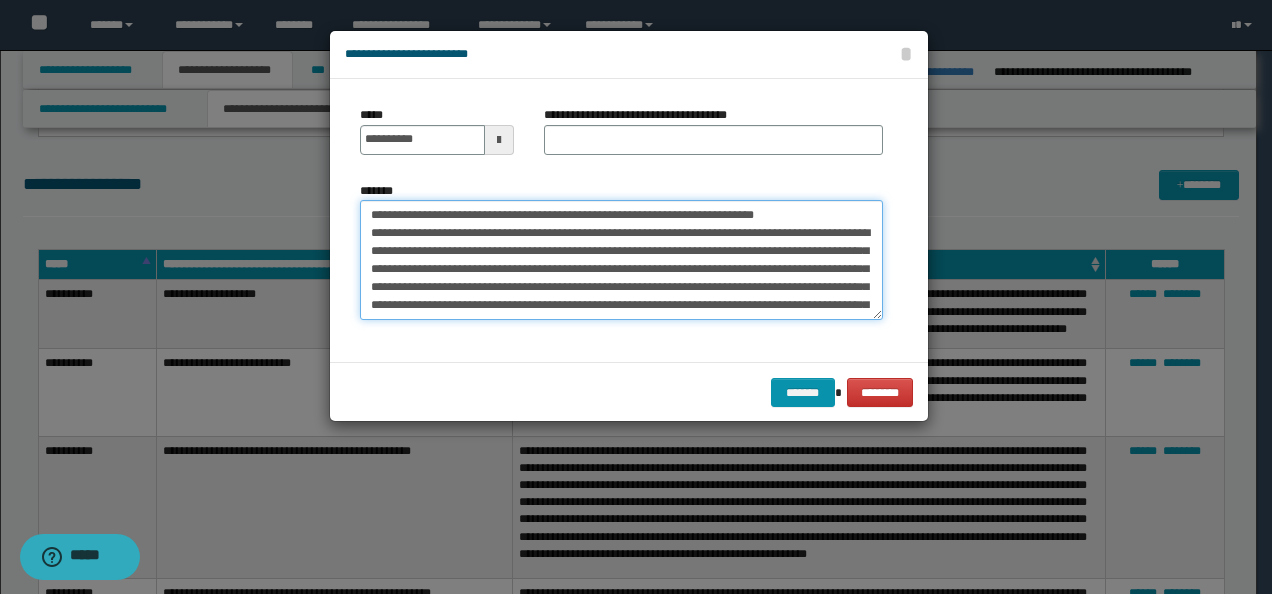 type on "**********" 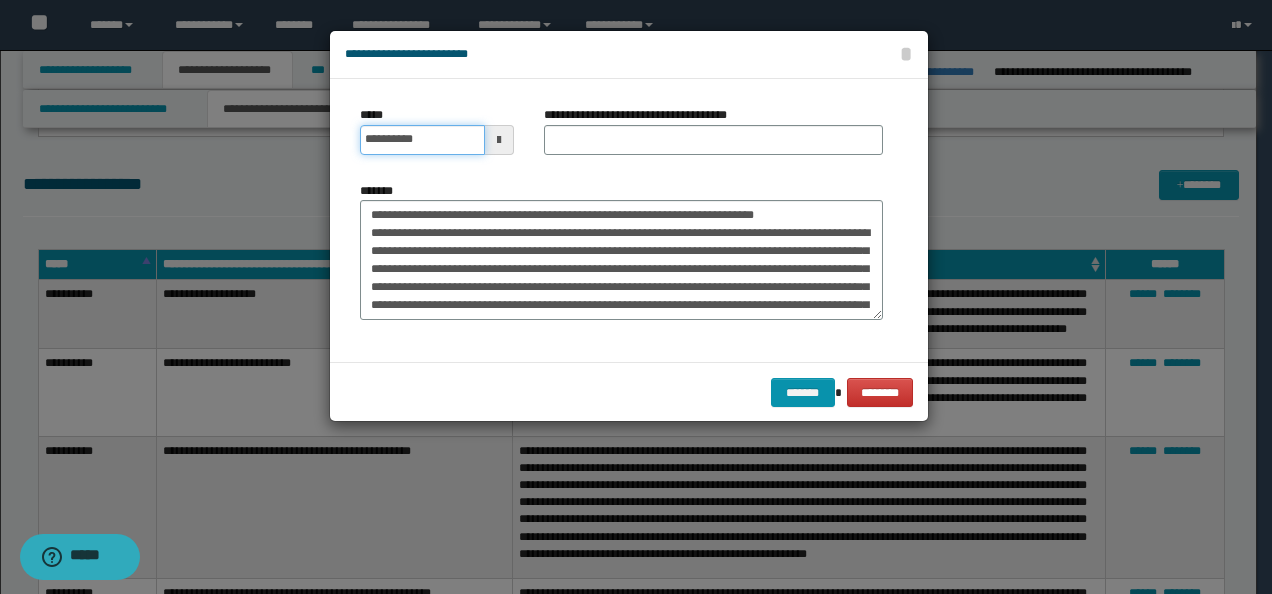 click on "**********" at bounding box center (422, 140) 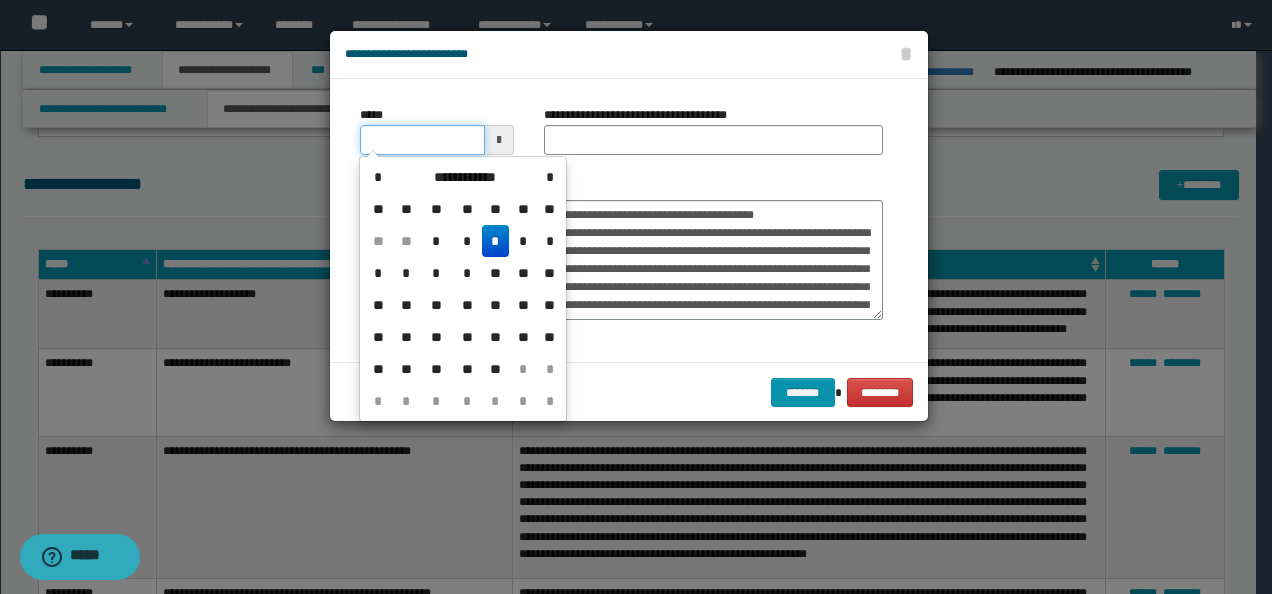 type on "**********" 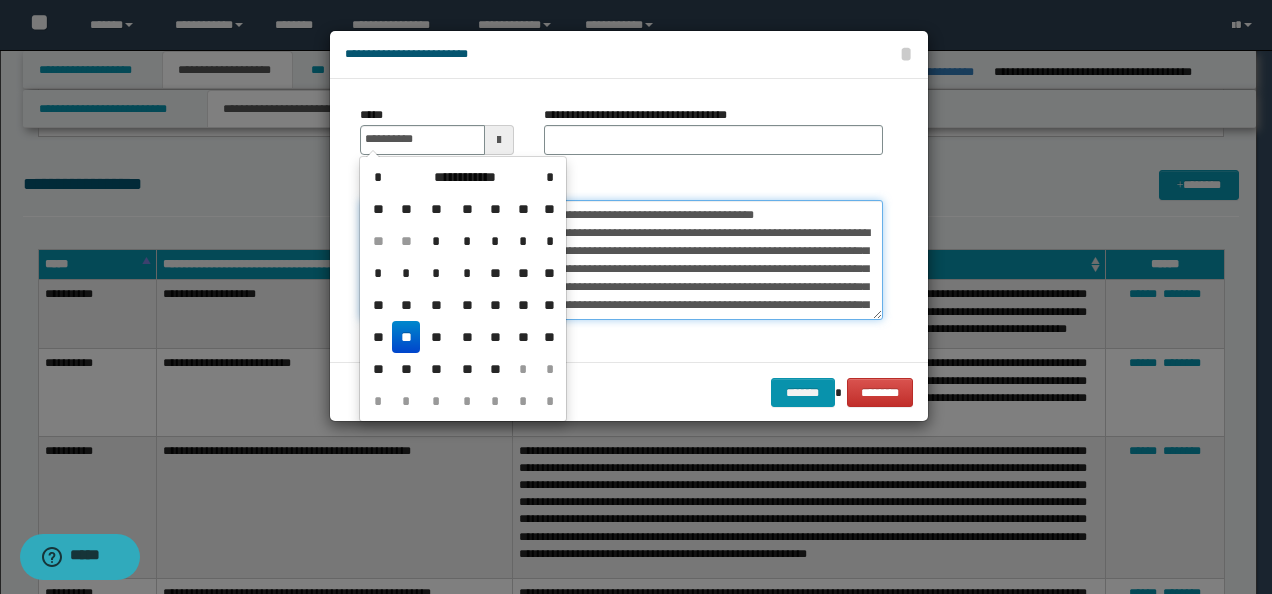 click on "**********" at bounding box center (621, 259) 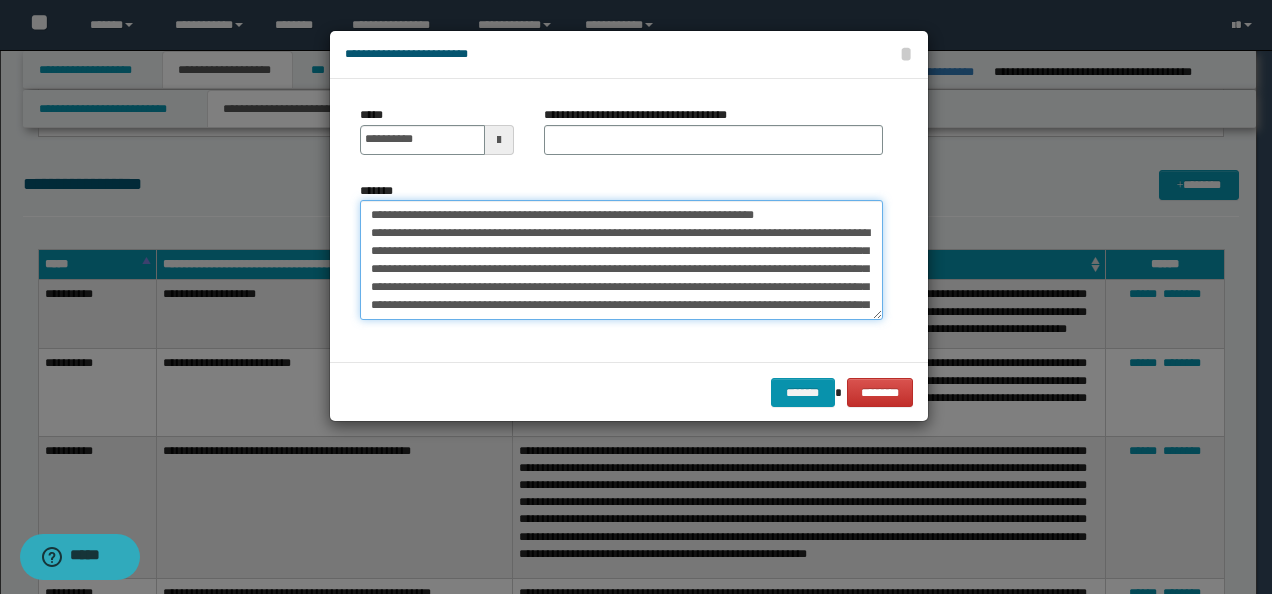drag, startPoint x: 853, startPoint y: 208, endPoint x: 336, endPoint y: 195, distance: 517.1634 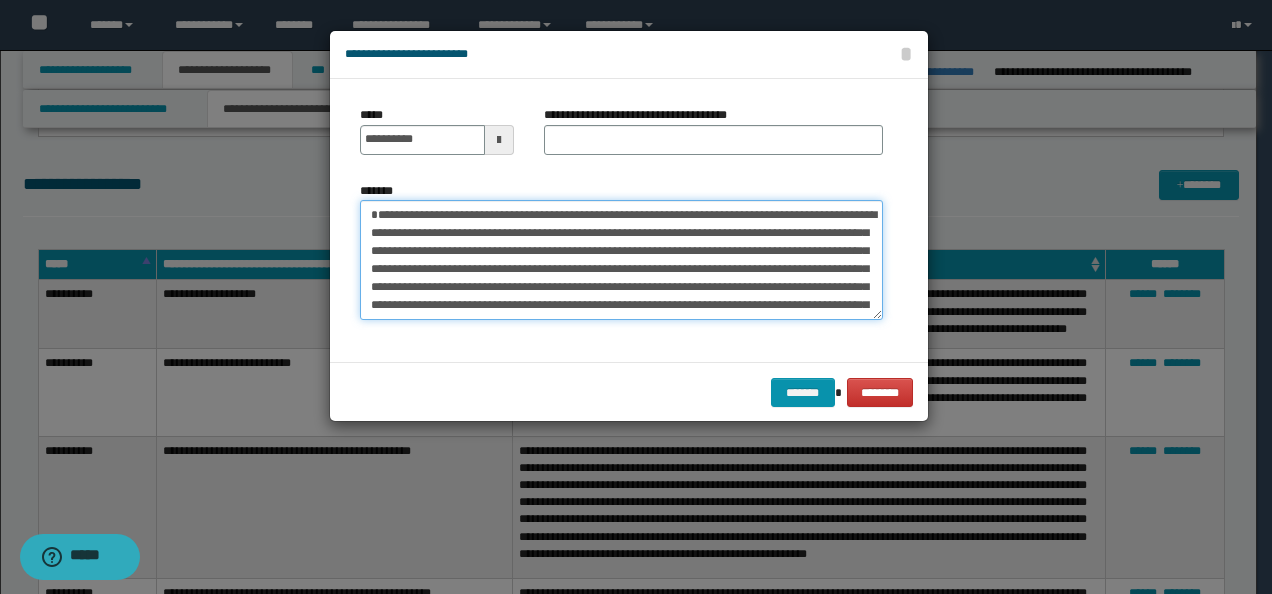 type on "**********" 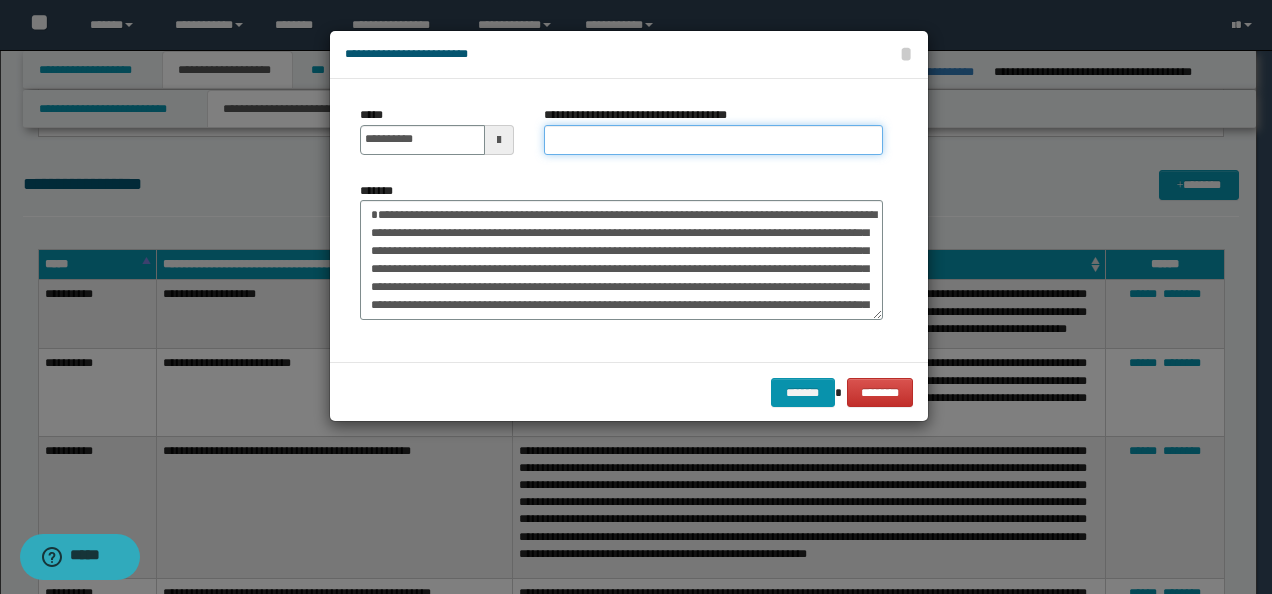 click on "**********" at bounding box center (713, 140) 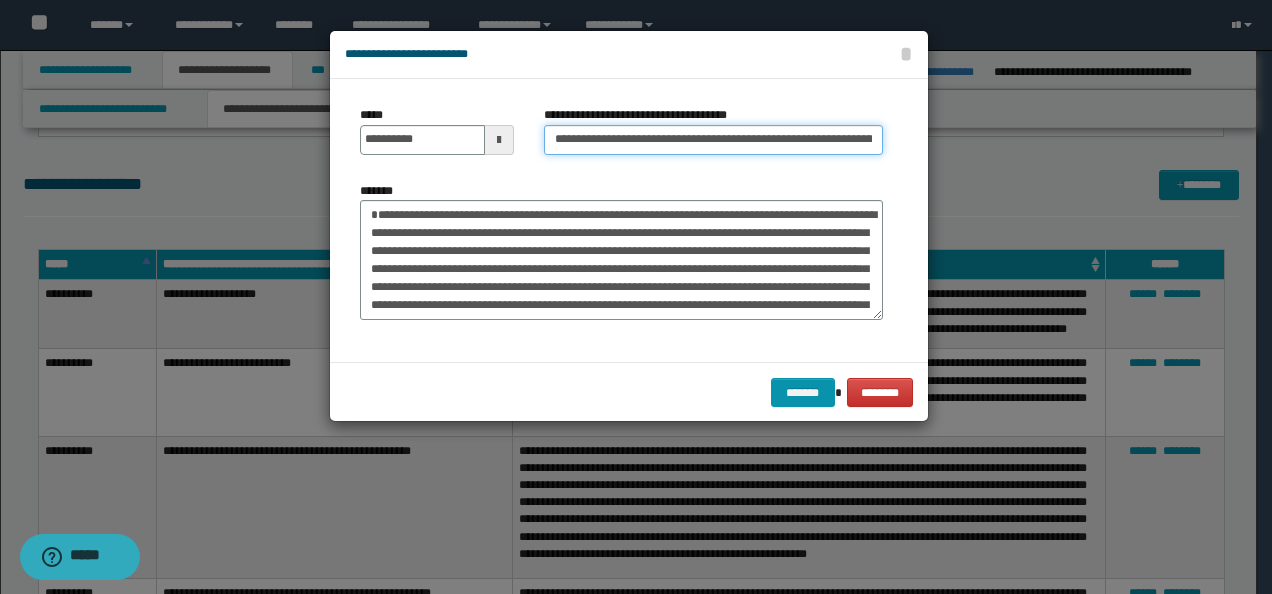 scroll, scrollTop: 0, scrollLeft: 154, axis: horizontal 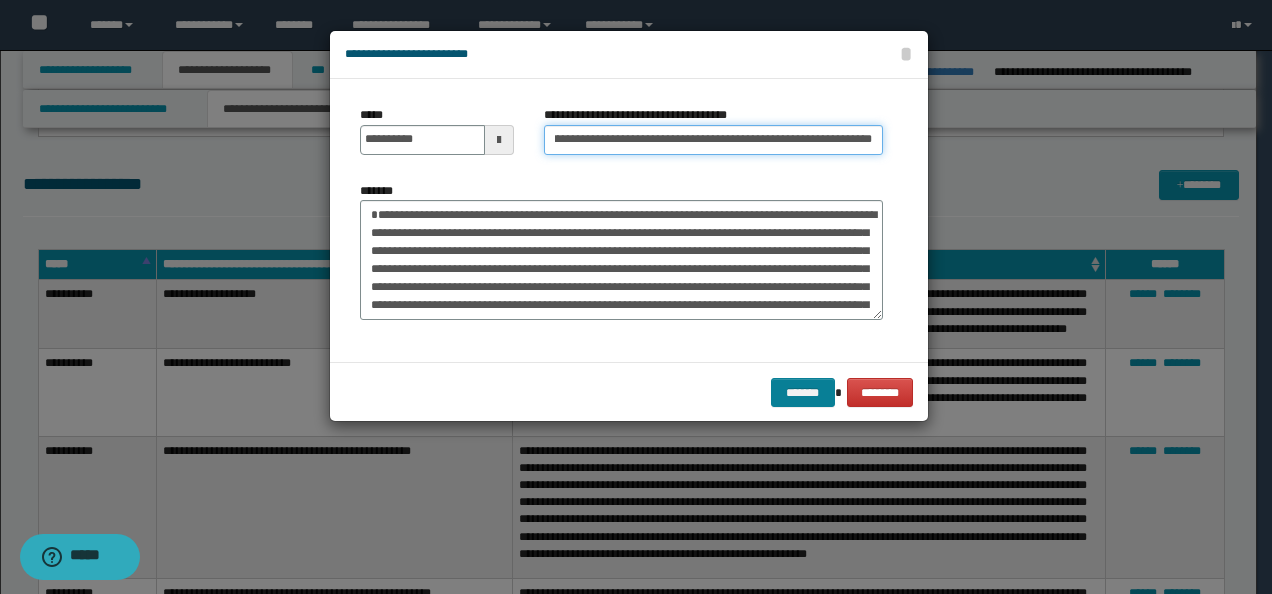 type on "**********" 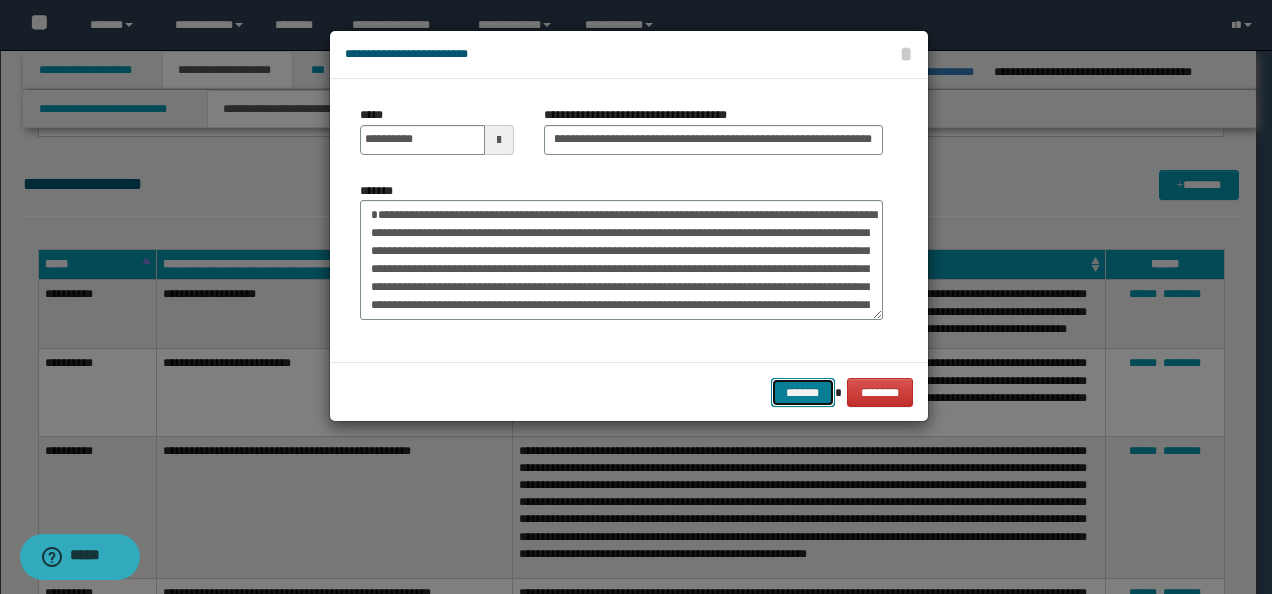 drag, startPoint x: 812, startPoint y: 384, endPoint x: 796, endPoint y: 411, distance: 31.38471 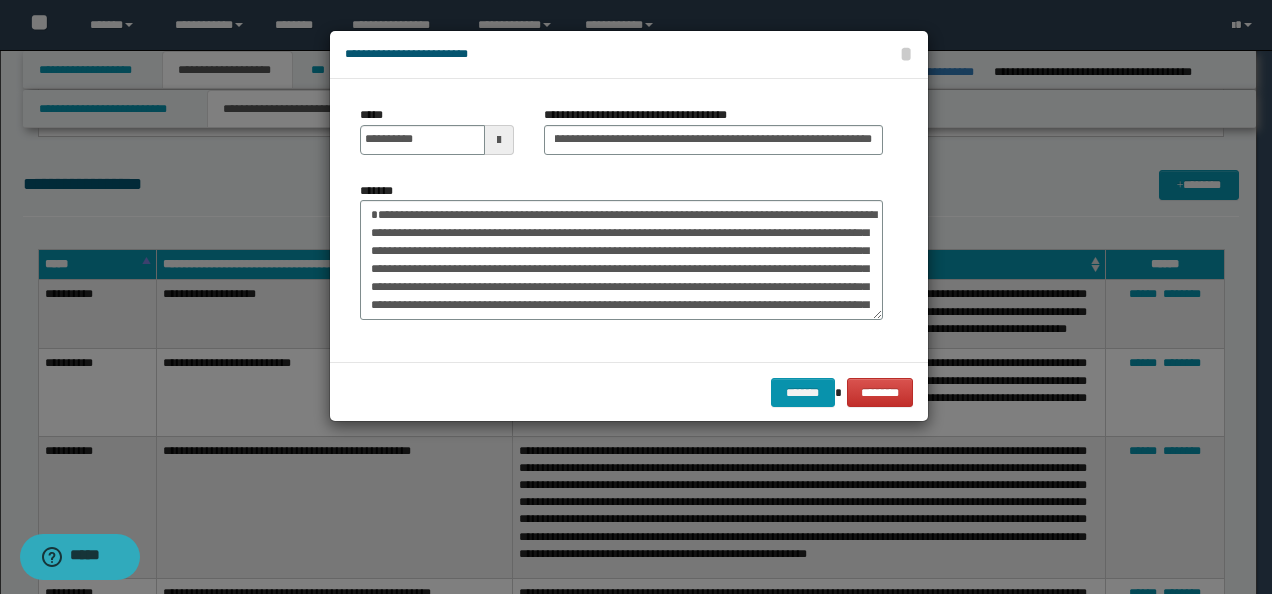 scroll, scrollTop: 0, scrollLeft: 0, axis: both 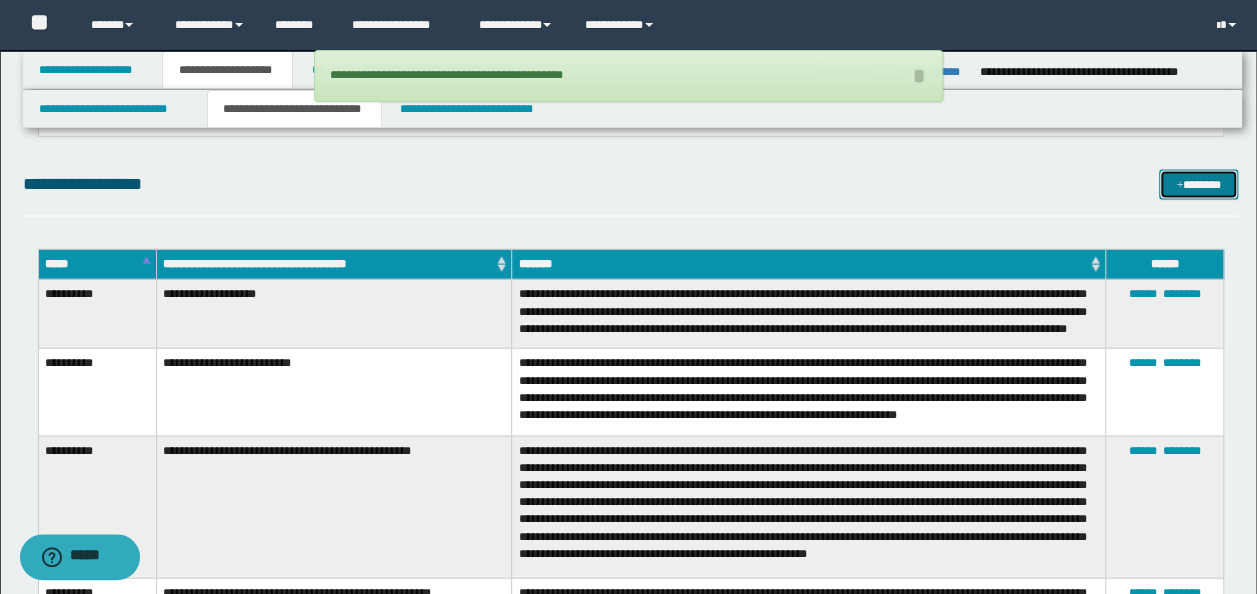 click at bounding box center (1179, 186) 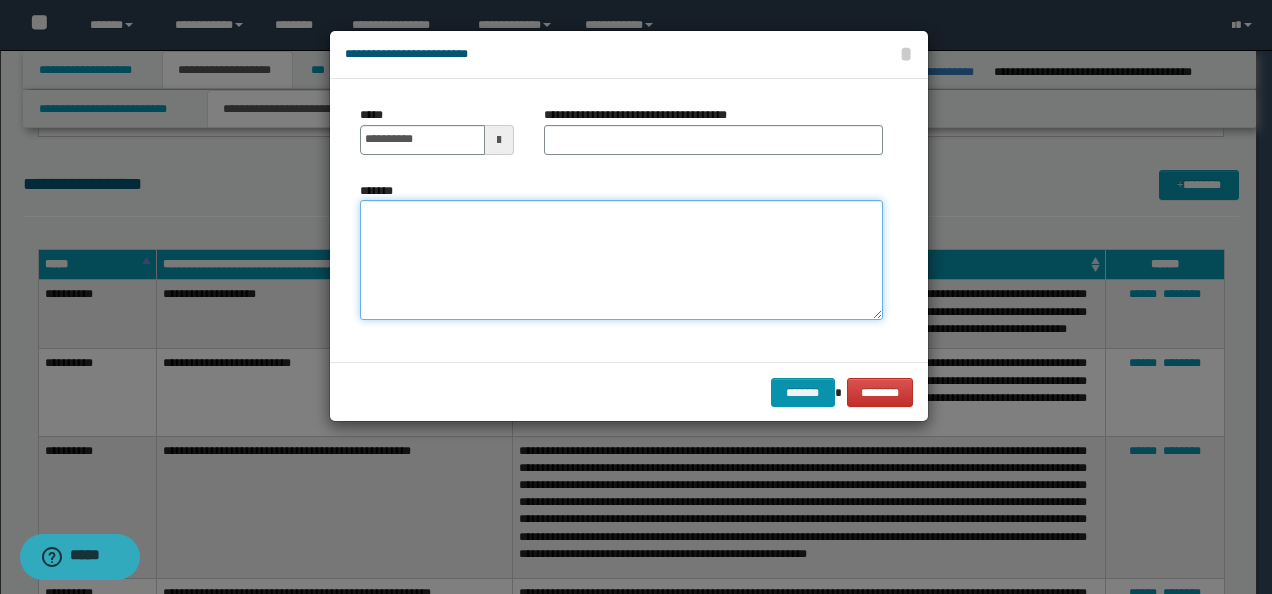 click on "*******" at bounding box center [621, 259] 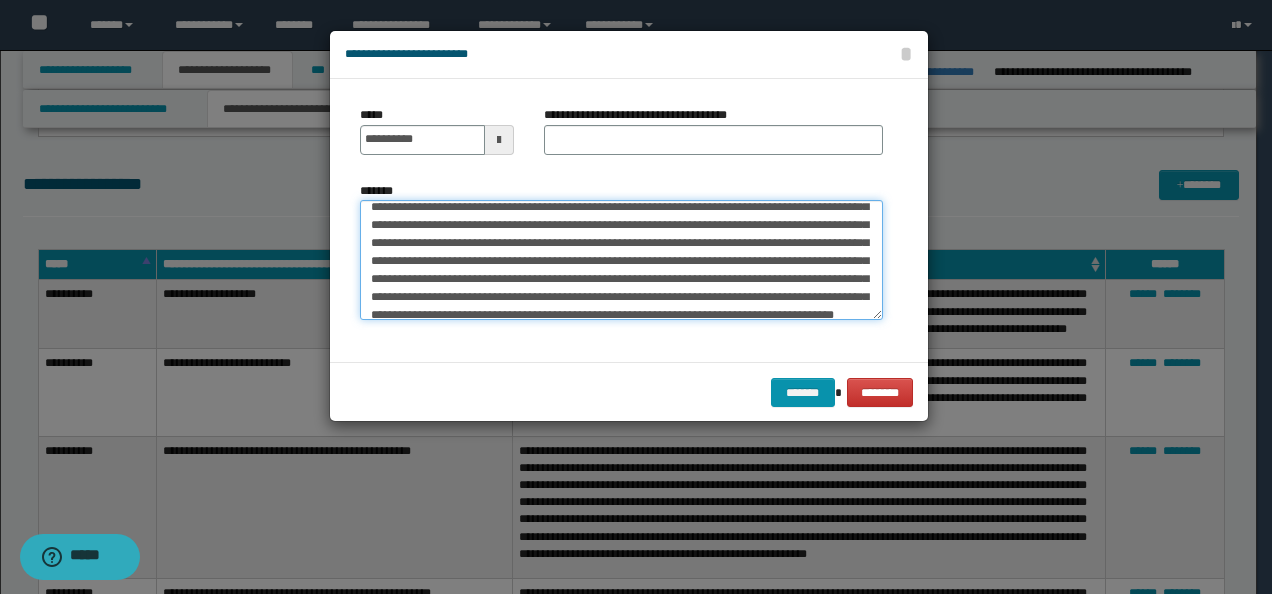 scroll, scrollTop: 0, scrollLeft: 0, axis: both 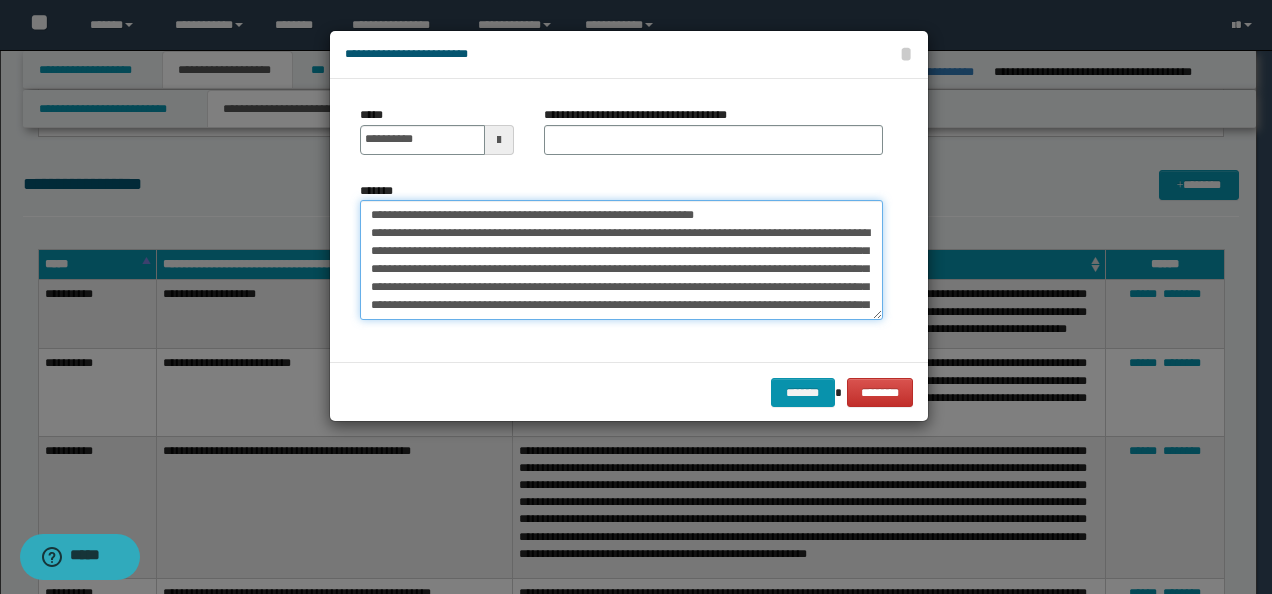 drag, startPoint x: 432, startPoint y: 210, endPoint x: 317, endPoint y: 179, distance: 119.104996 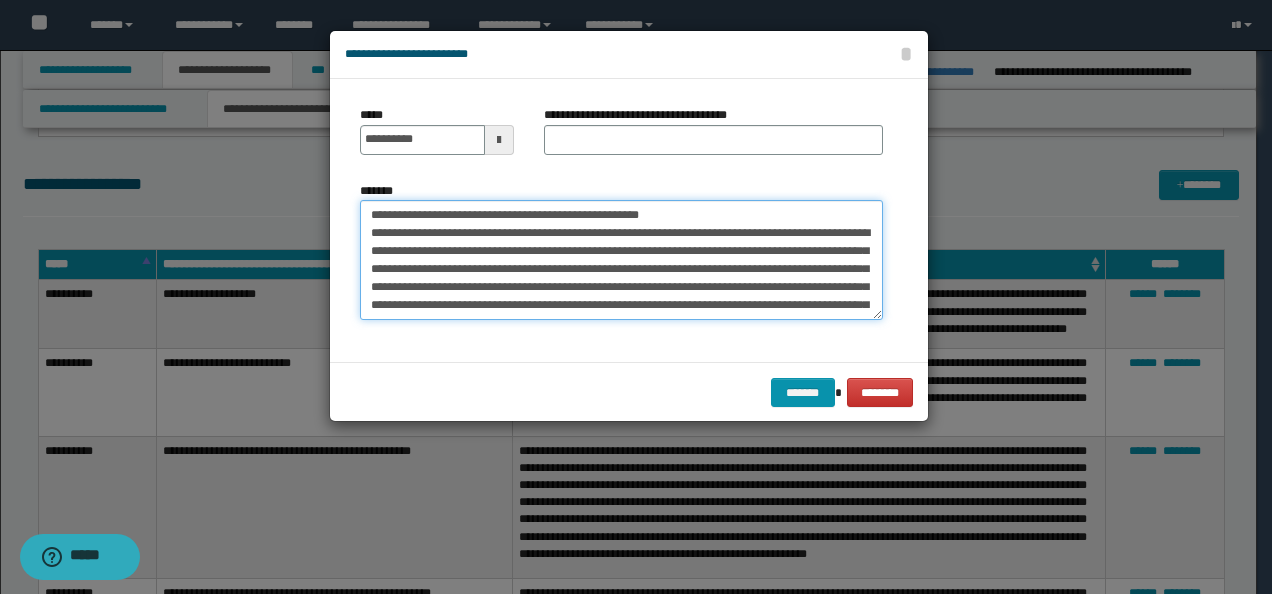 type on "**********" 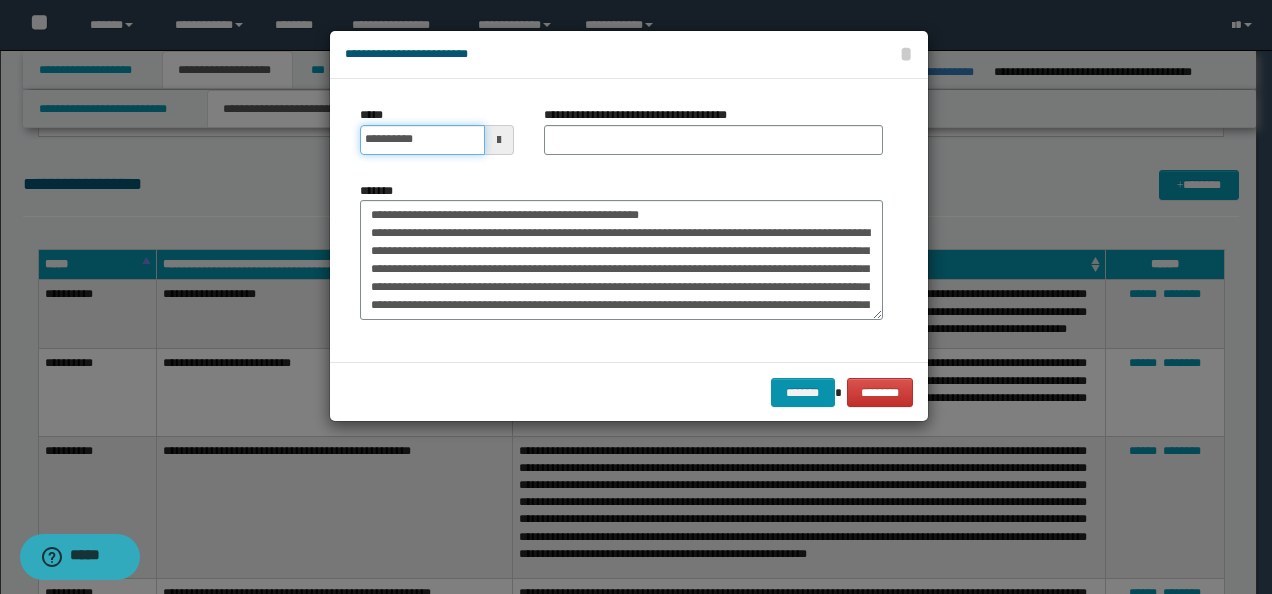 click on "**********" at bounding box center (422, 140) 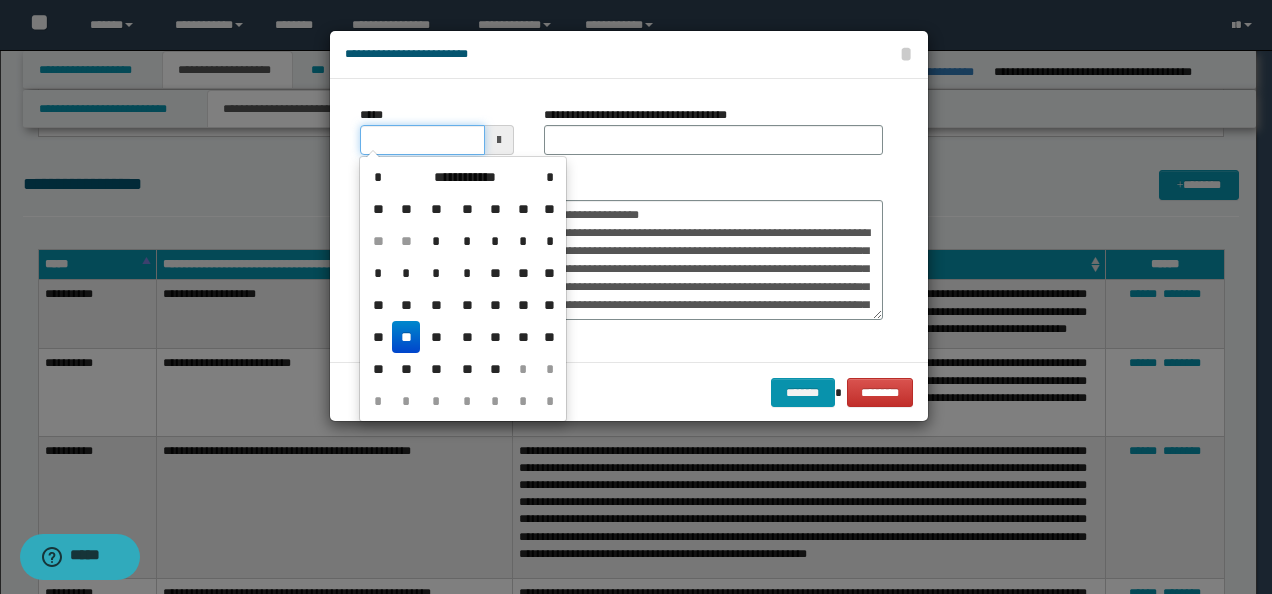 type on "**********" 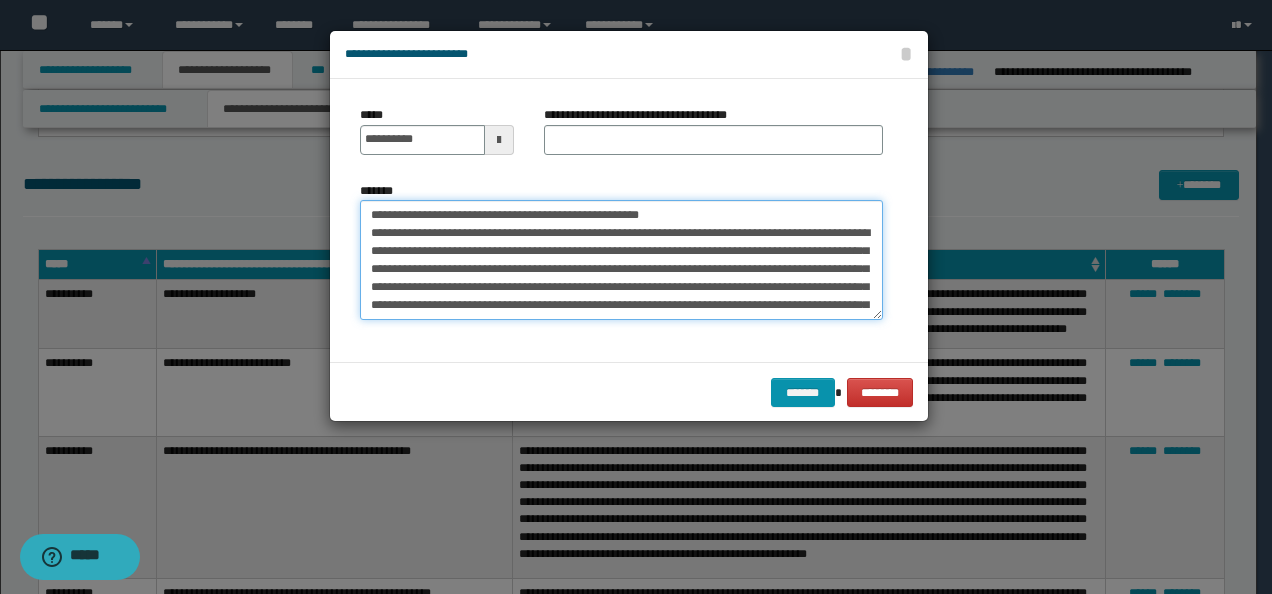 drag, startPoint x: 409, startPoint y: 206, endPoint x: 406, endPoint y: 186, distance: 20.22375 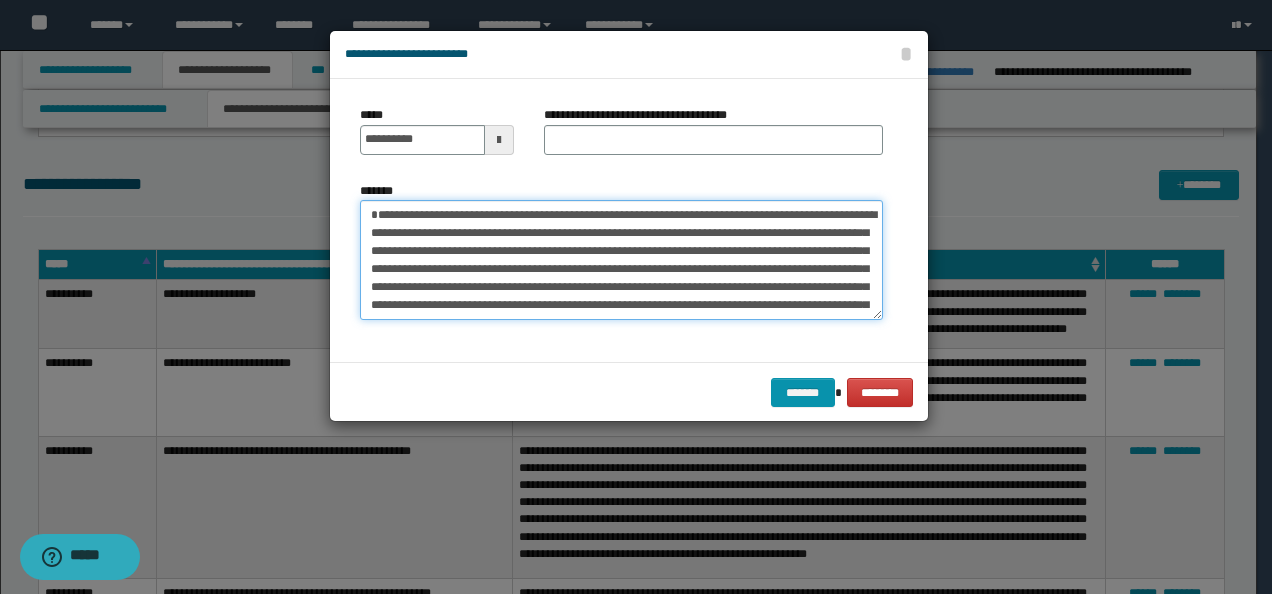 type on "**********" 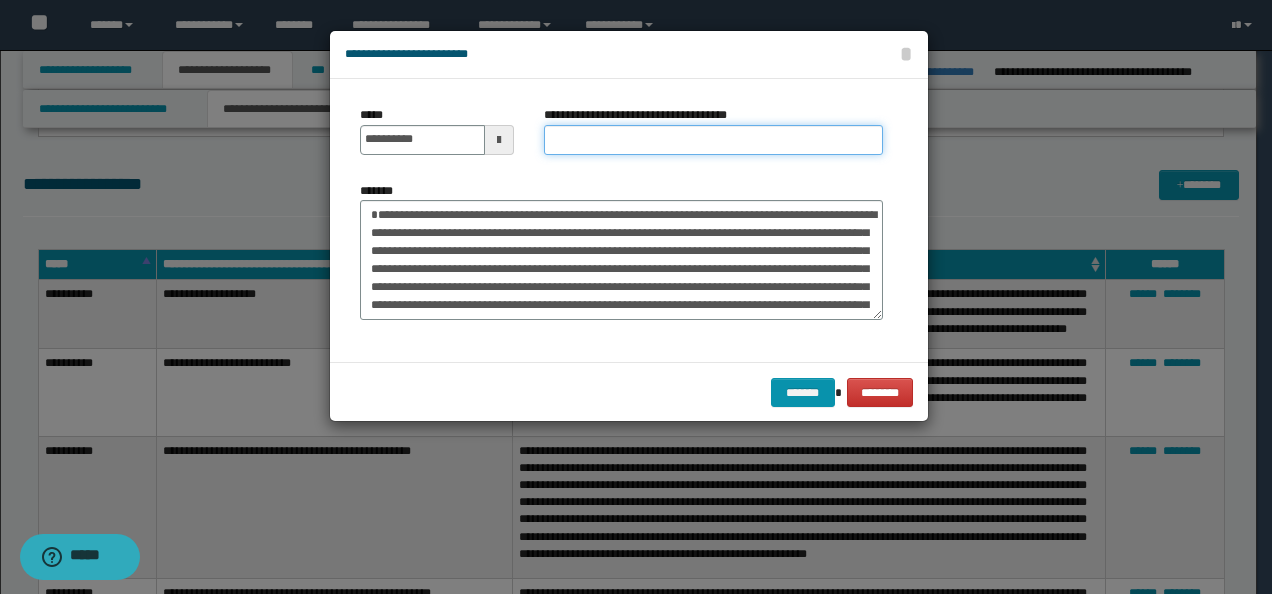 click on "**********" at bounding box center (713, 140) 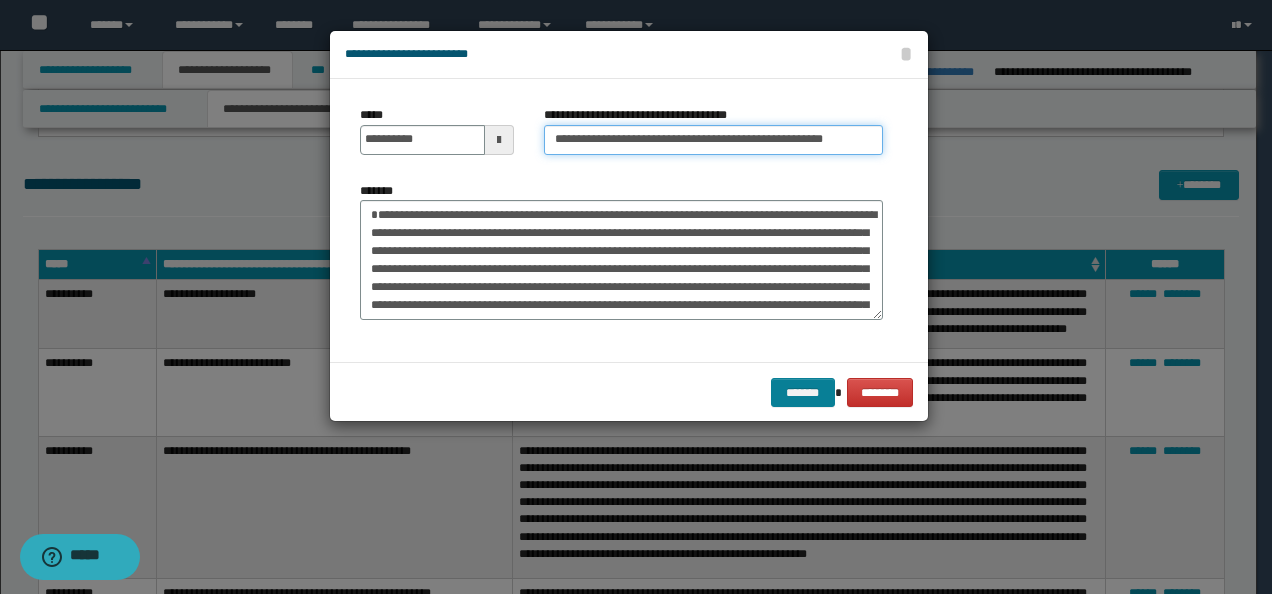 type on "**********" 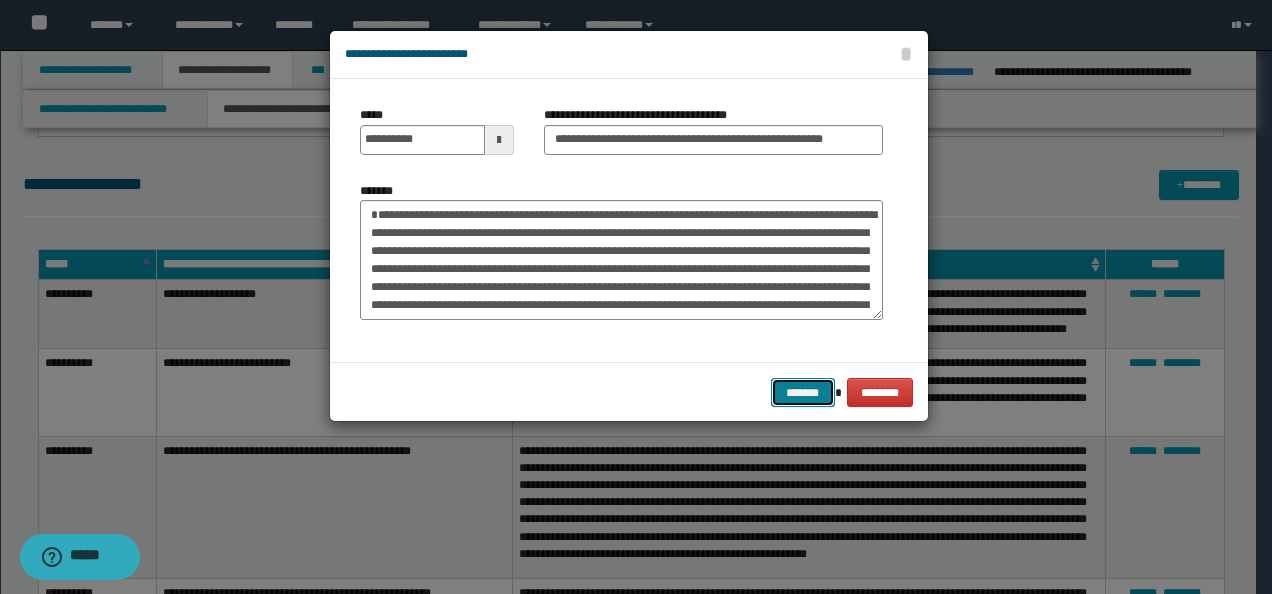 click on "*******" at bounding box center [803, 392] 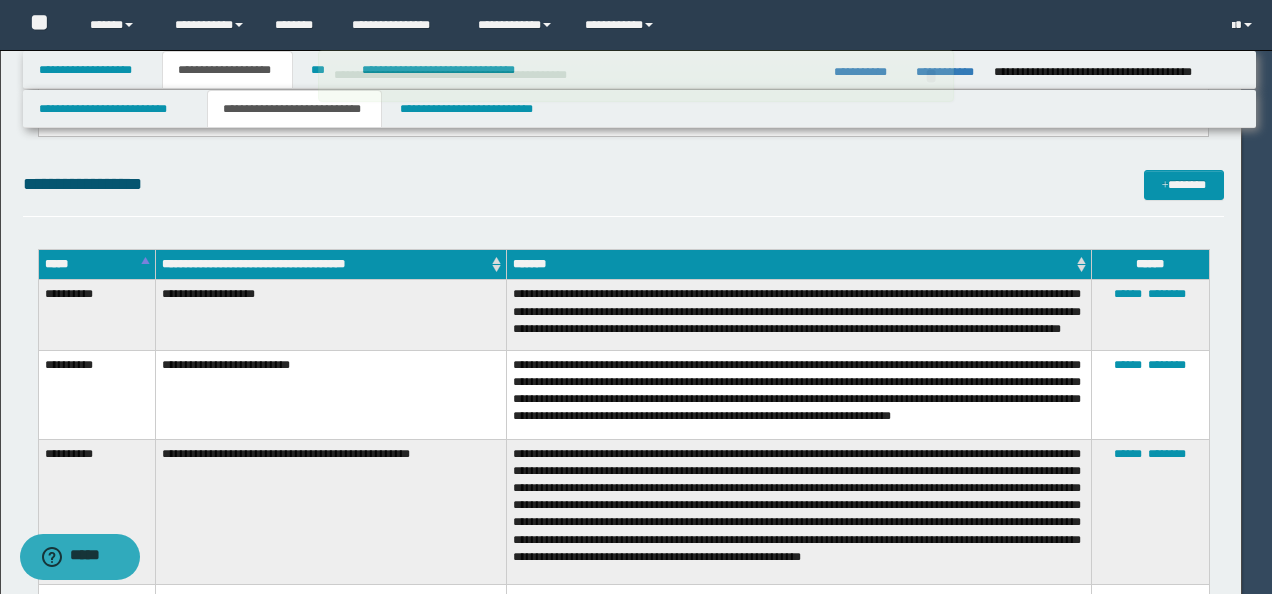type 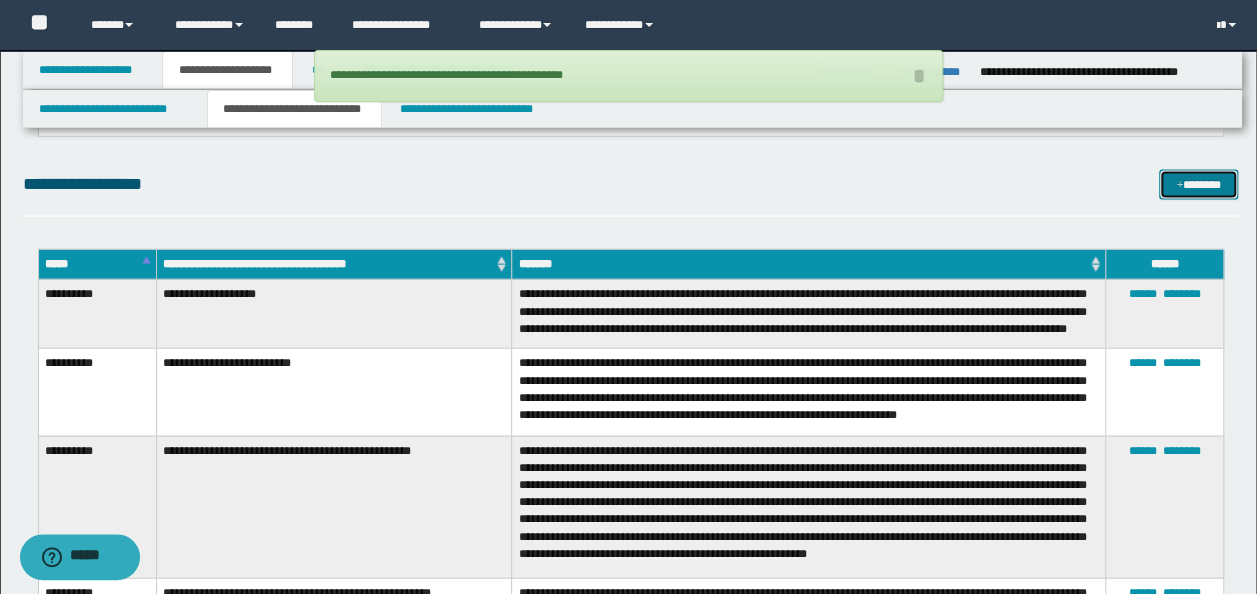 click on "*******" at bounding box center [1198, 184] 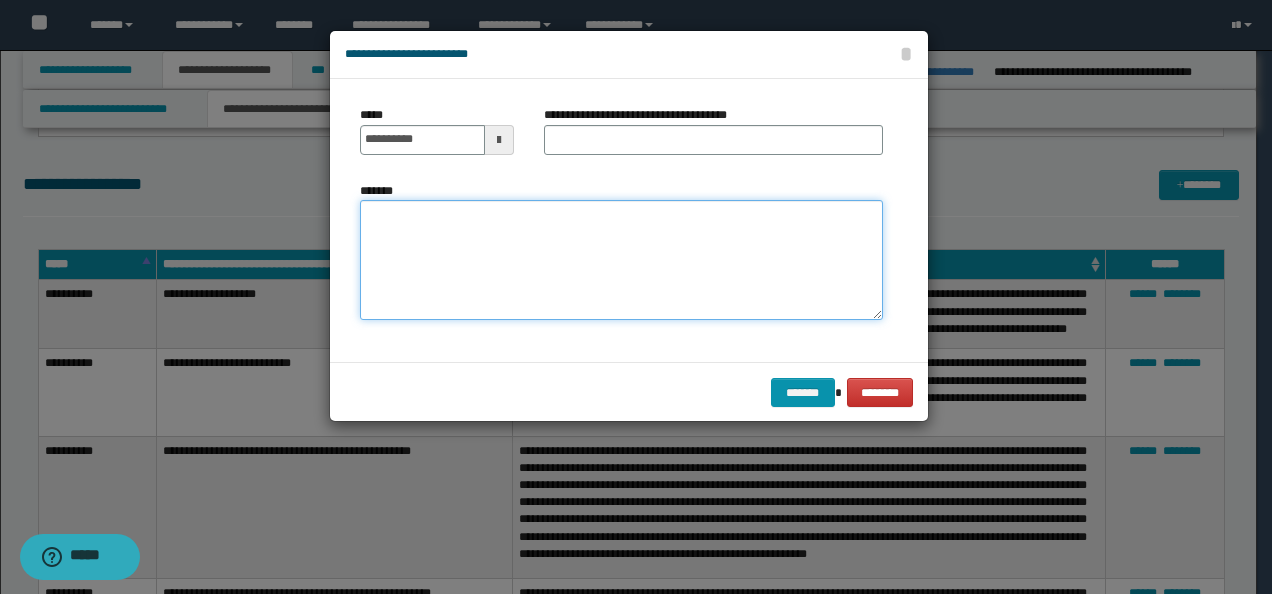 click on "*******" at bounding box center (621, 259) 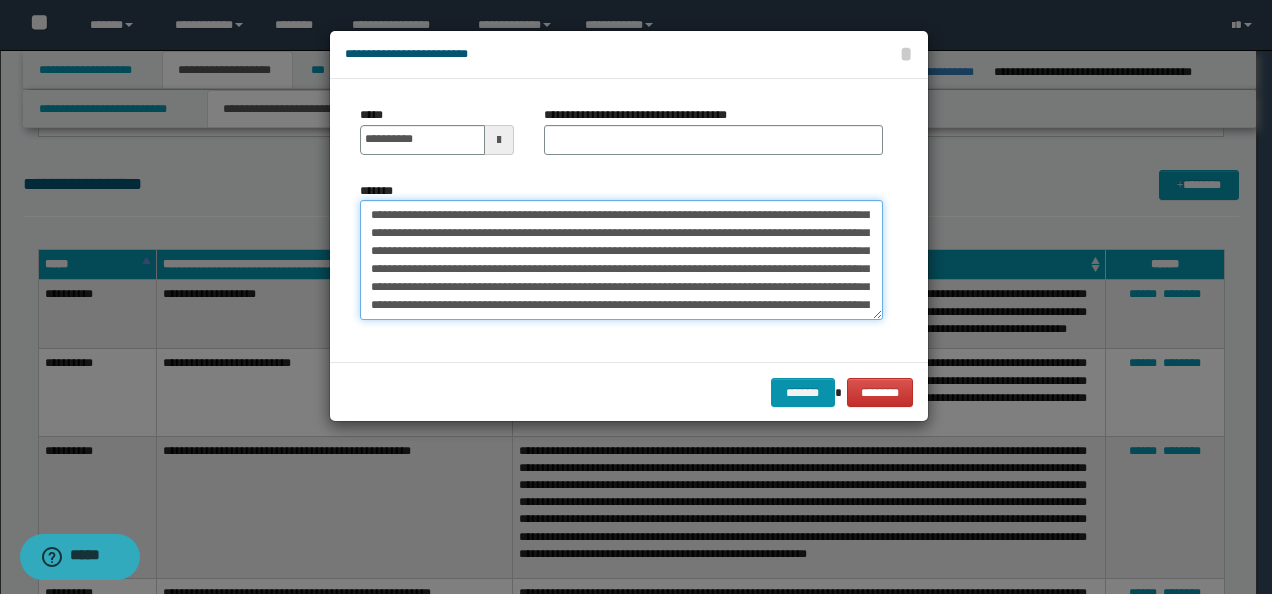scroll, scrollTop: 0, scrollLeft: 0, axis: both 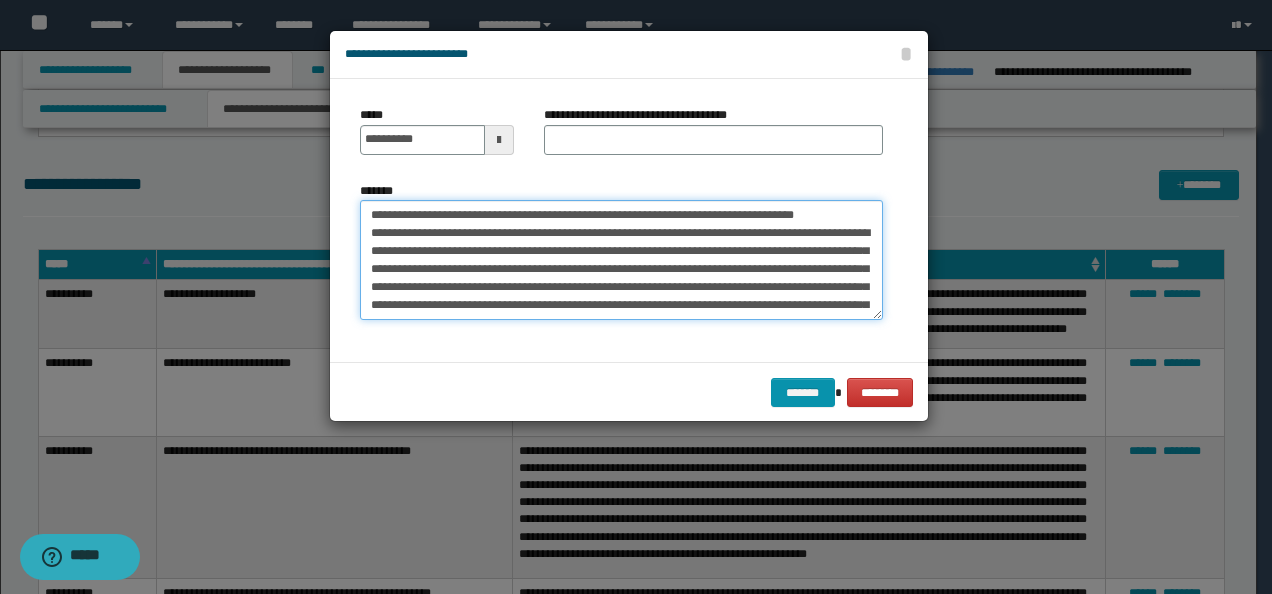 drag, startPoint x: 430, startPoint y: 220, endPoint x: 310, endPoint y: 187, distance: 124.45481 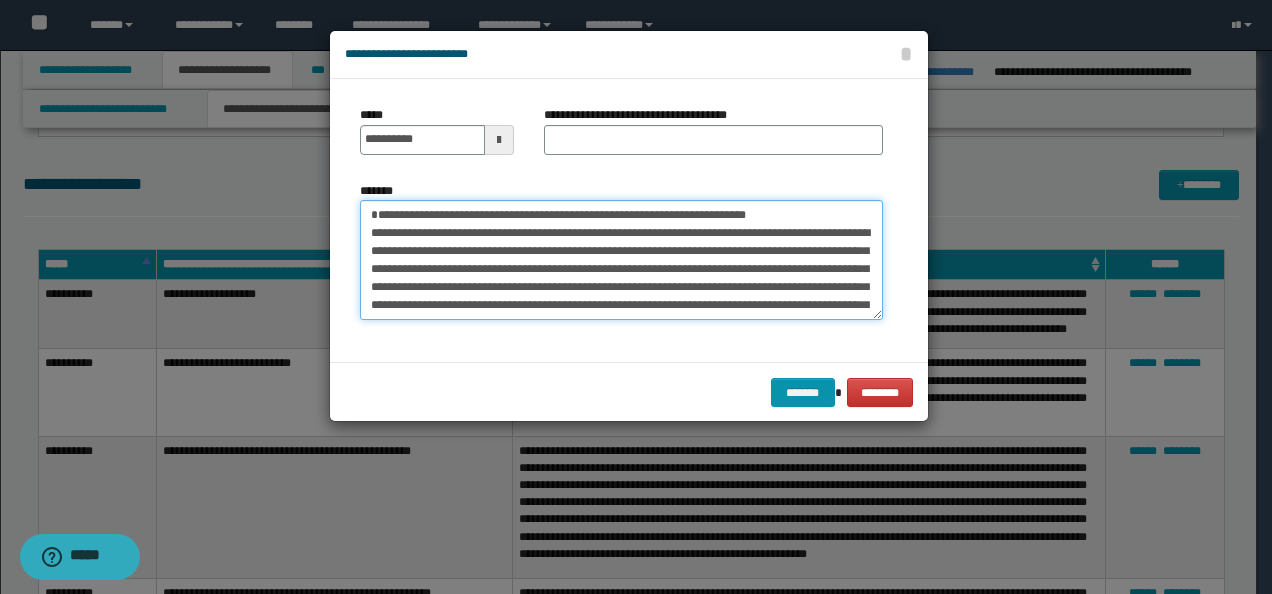 type on "**********" 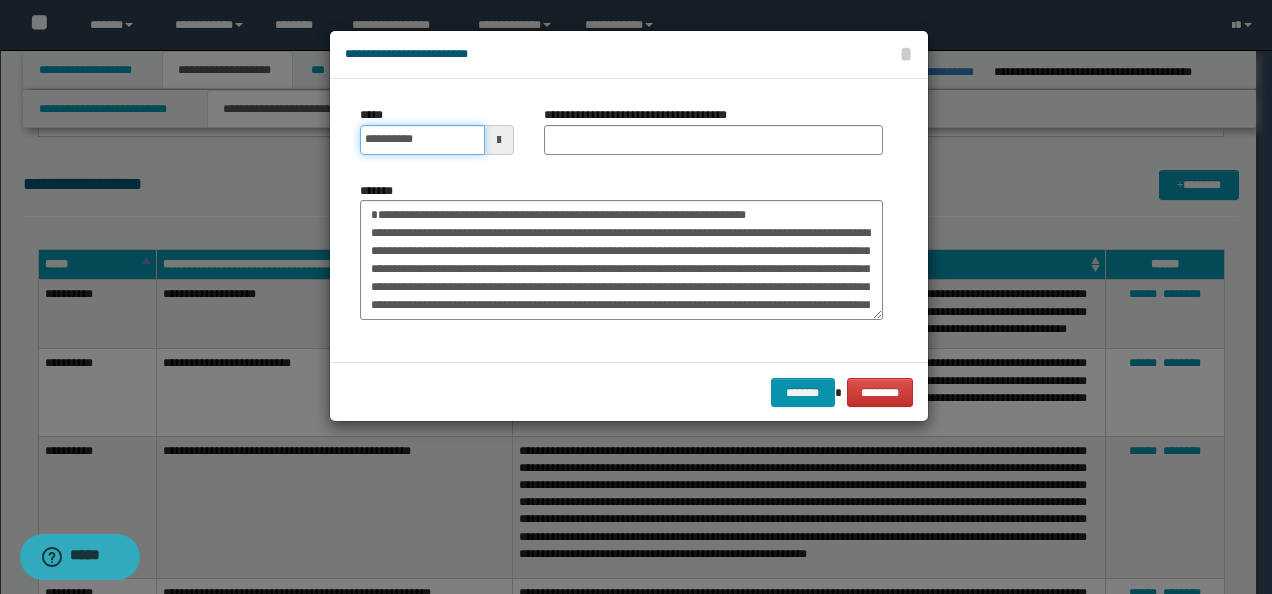 click on "**********" at bounding box center (422, 140) 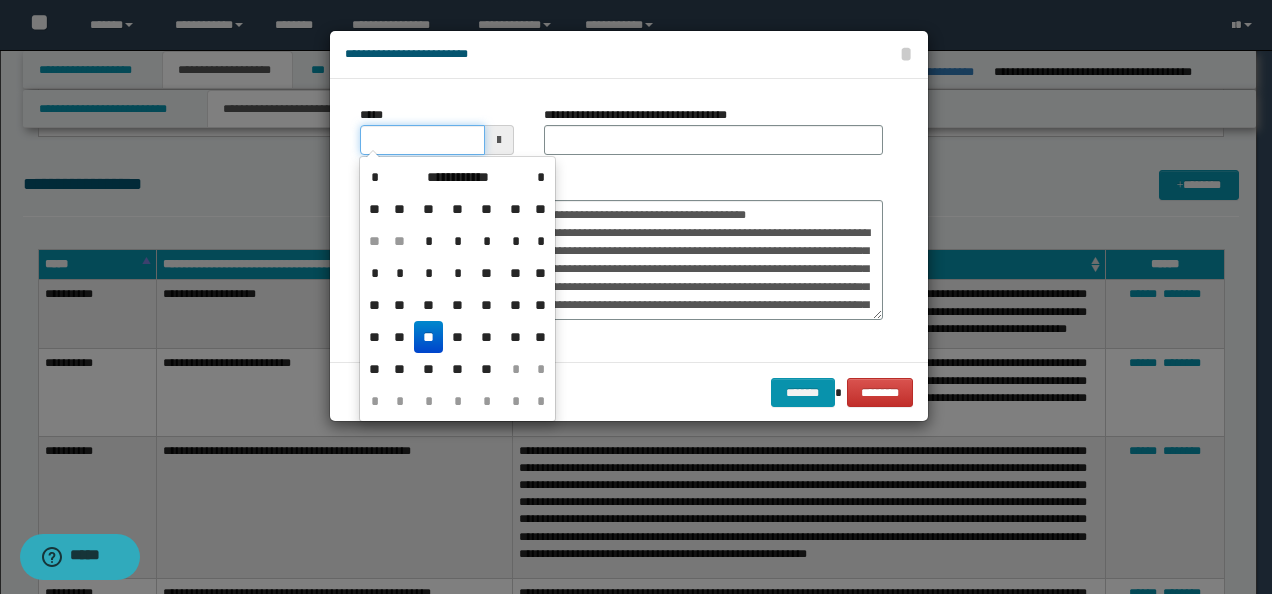type on "**********" 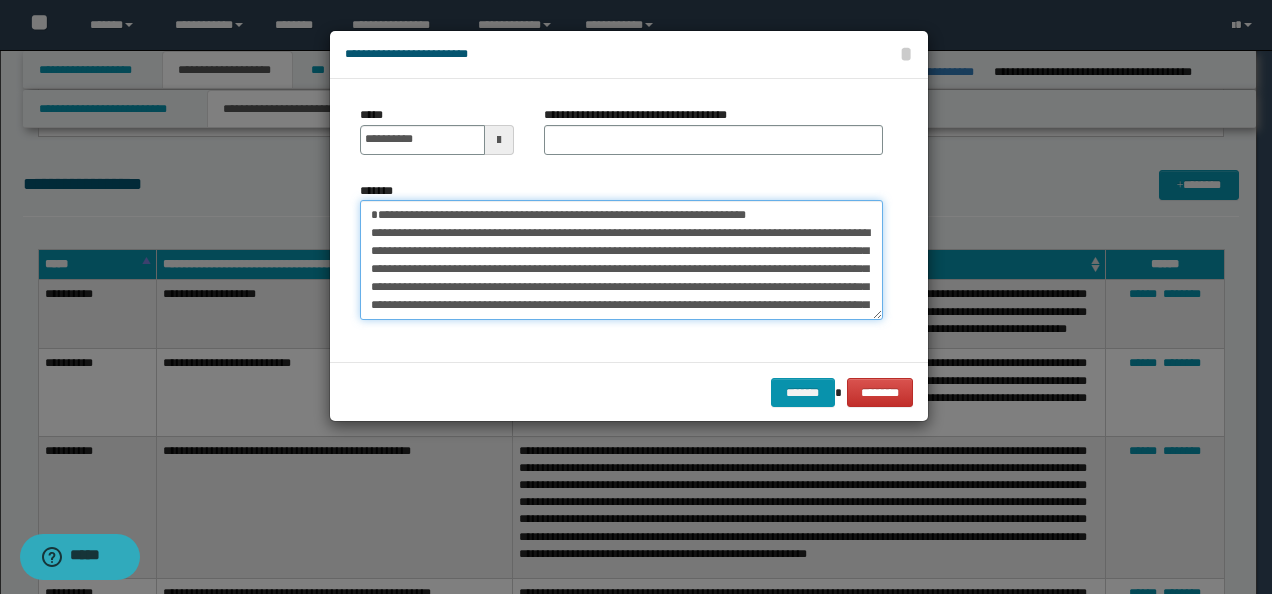 drag, startPoint x: 850, startPoint y: 210, endPoint x: 300, endPoint y: 206, distance: 550.0145 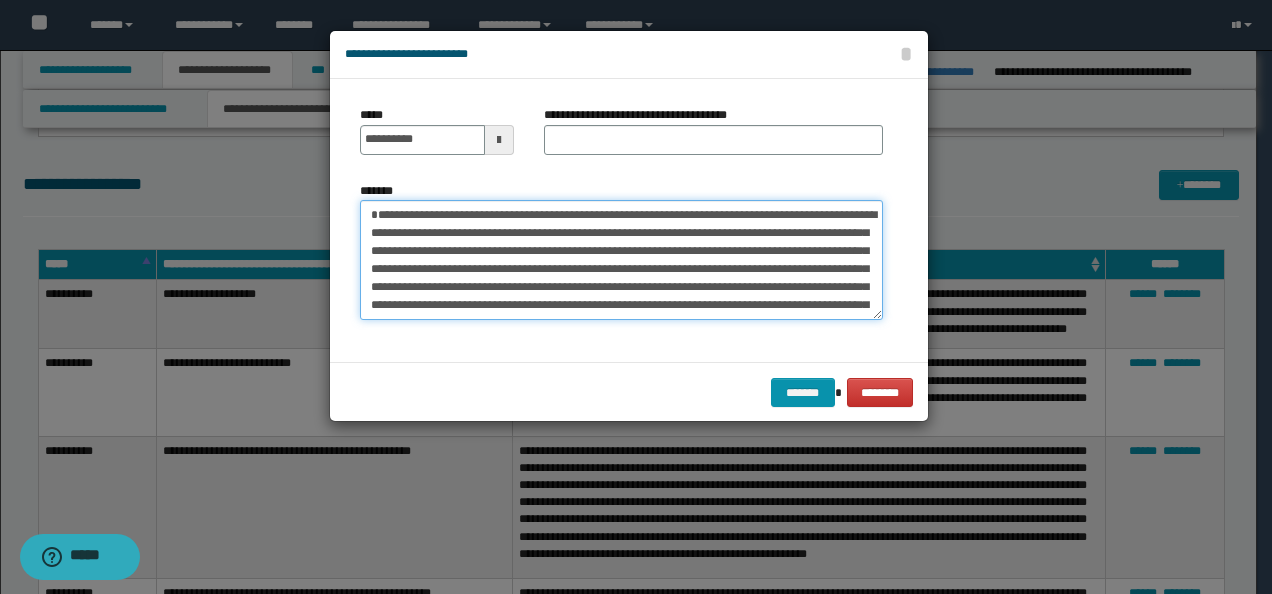 type on "**********" 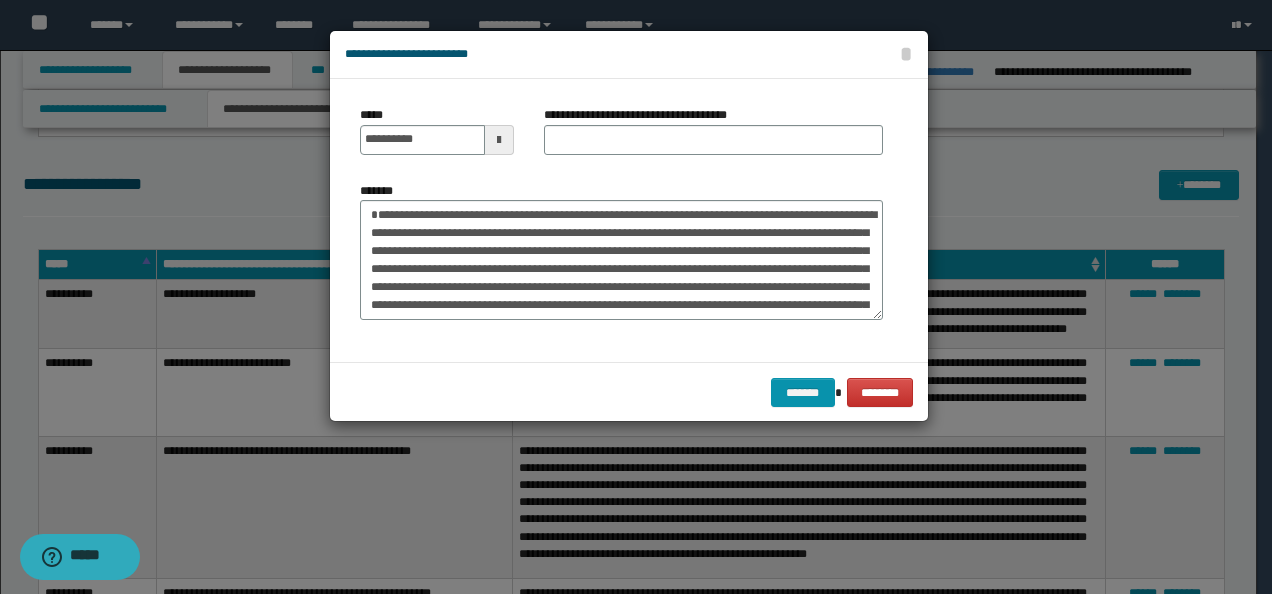 click on "**********" at bounding box center (643, 115) 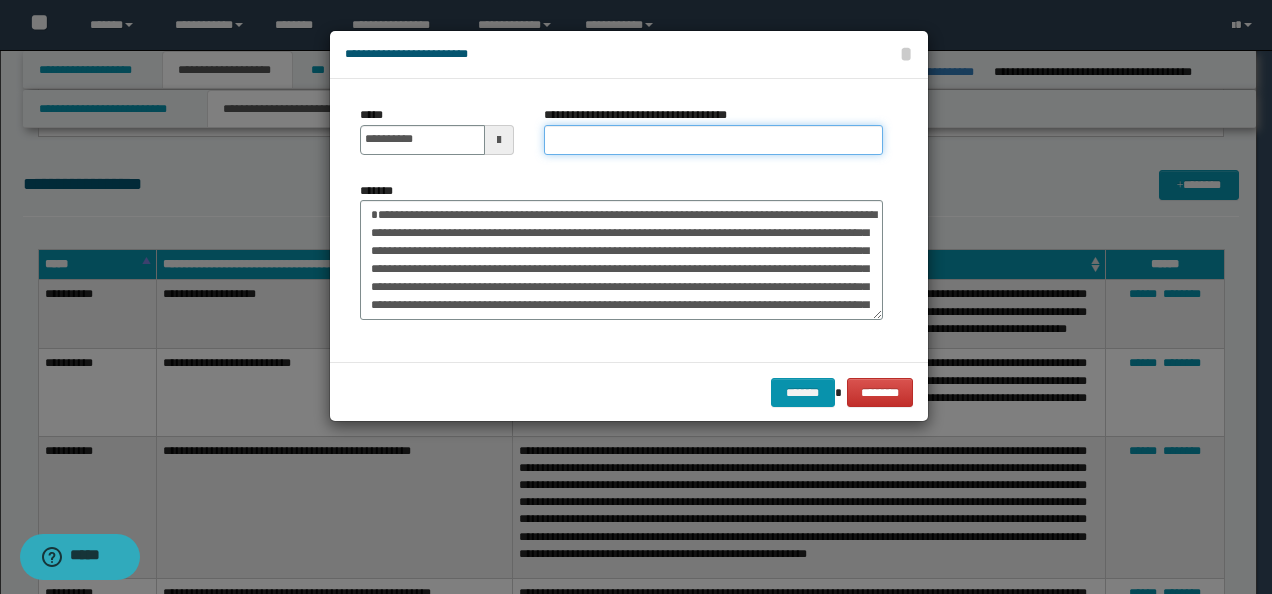 click on "**********" at bounding box center (713, 140) 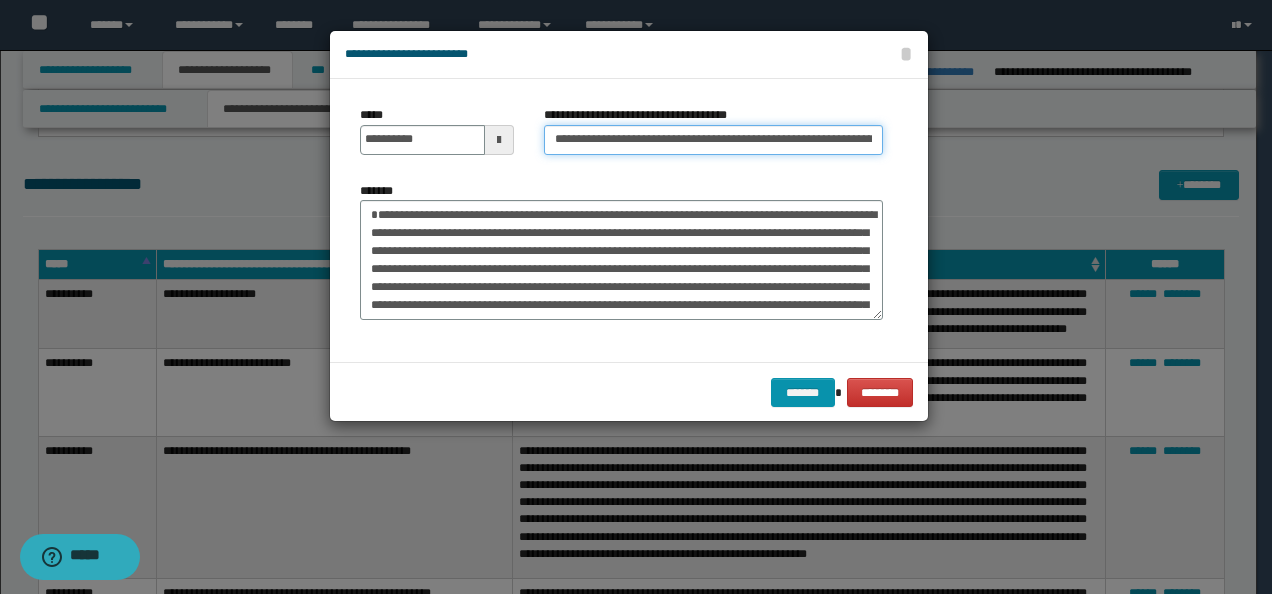 scroll, scrollTop: 0, scrollLeft: 146, axis: horizontal 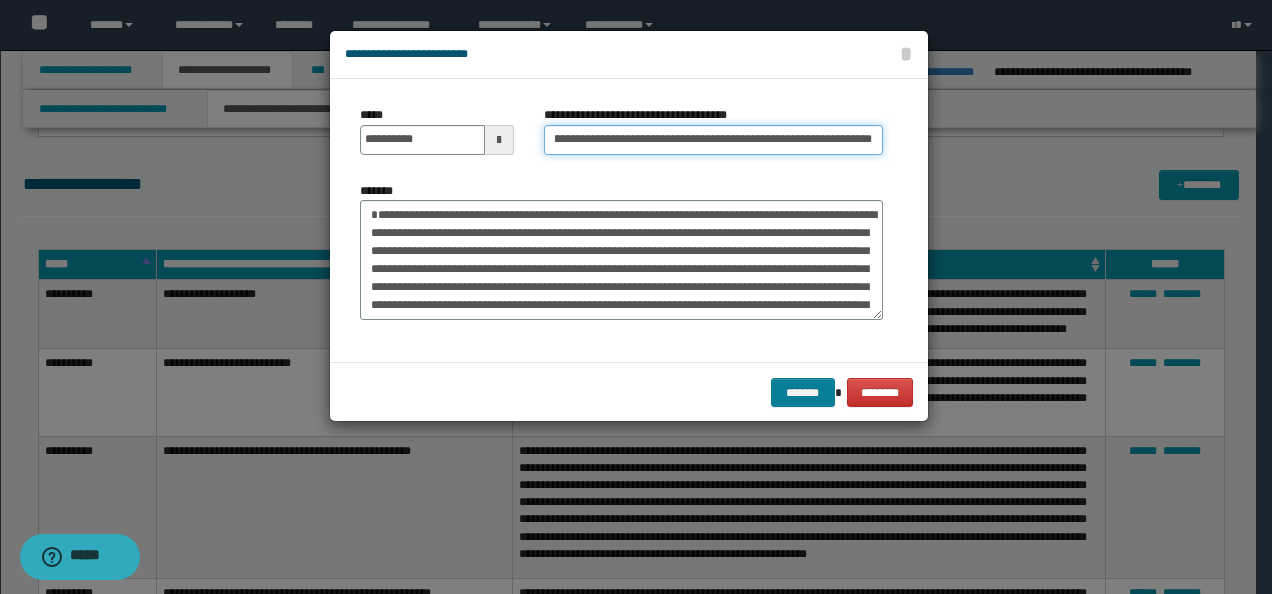 type on "**********" 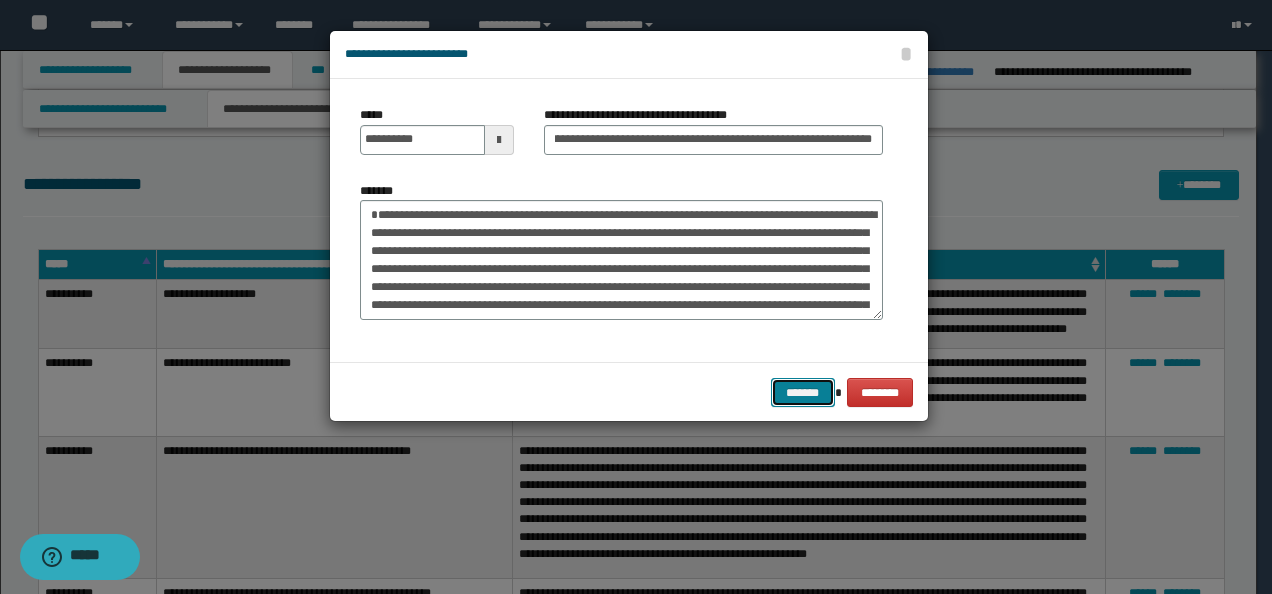 scroll, scrollTop: 0, scrollLeft: 0, axis: both 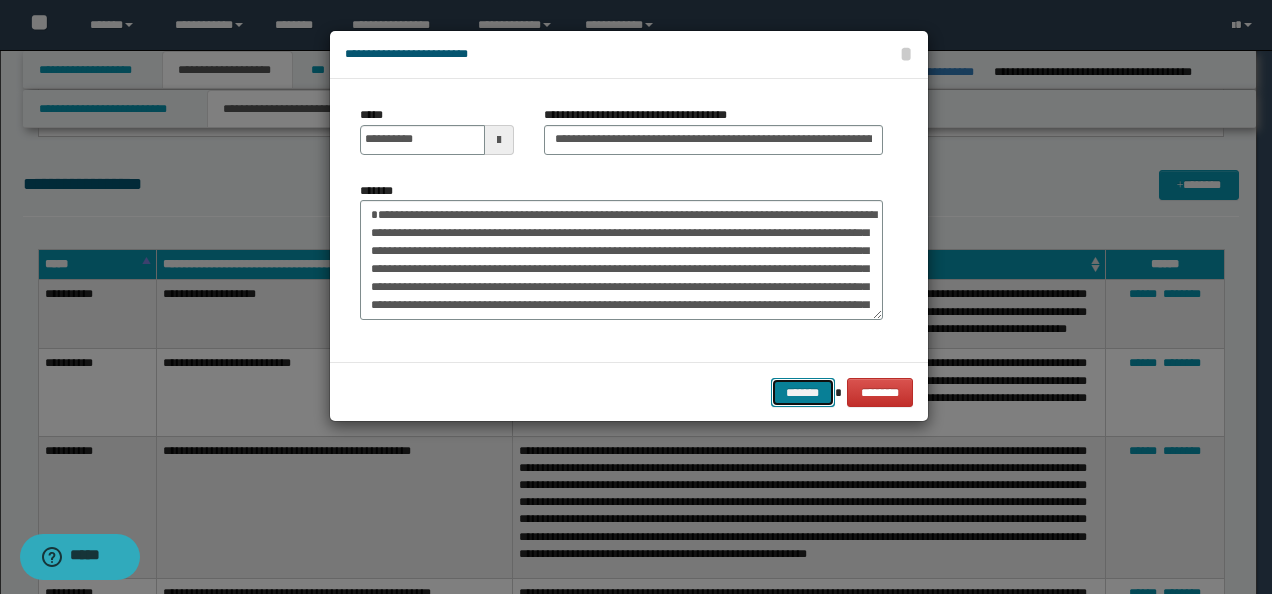 click on "*******" at bounding box center [803, 392] 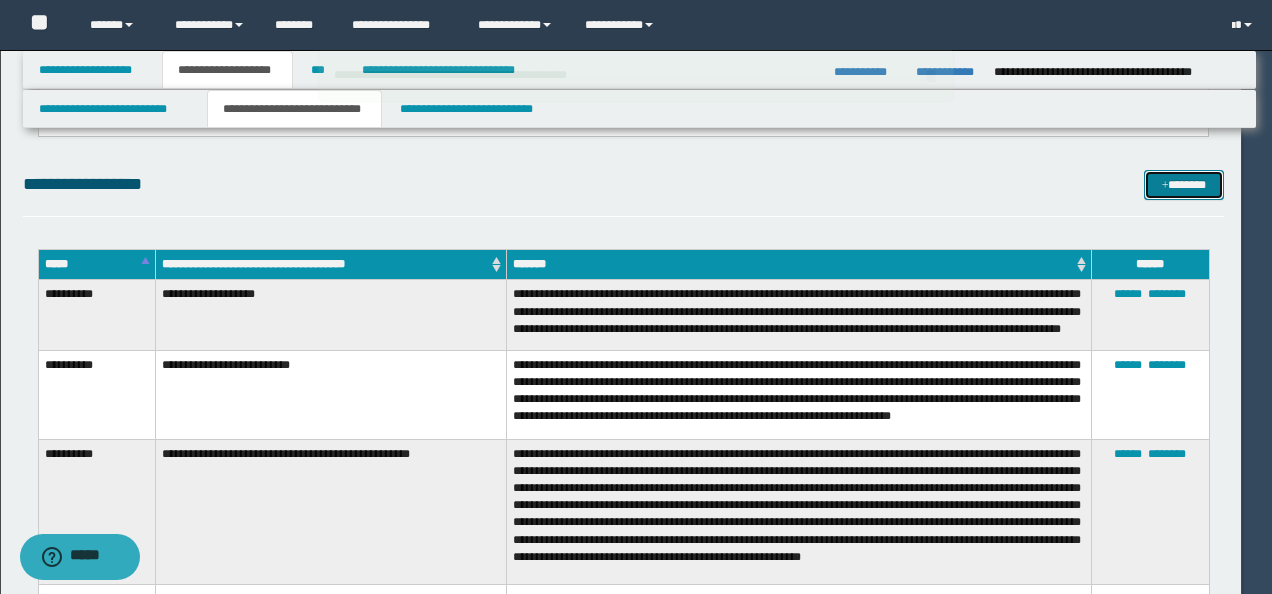type 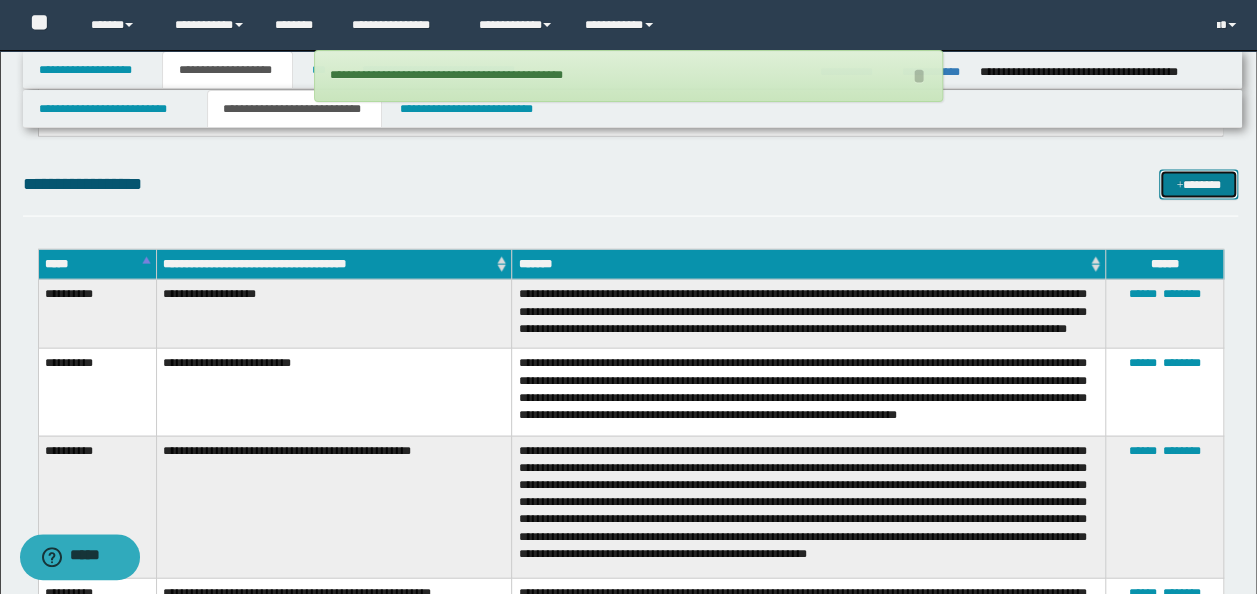 click on "*******" at bounding box center (1198, 184) 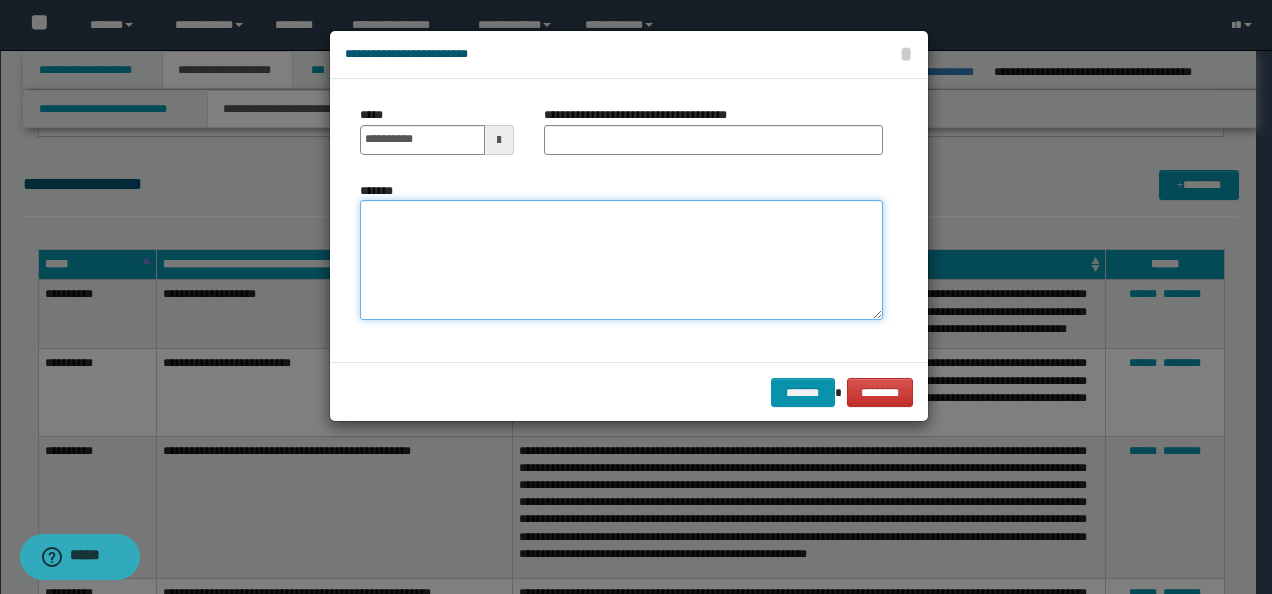click on "*******" at bounding box center (621, 259) 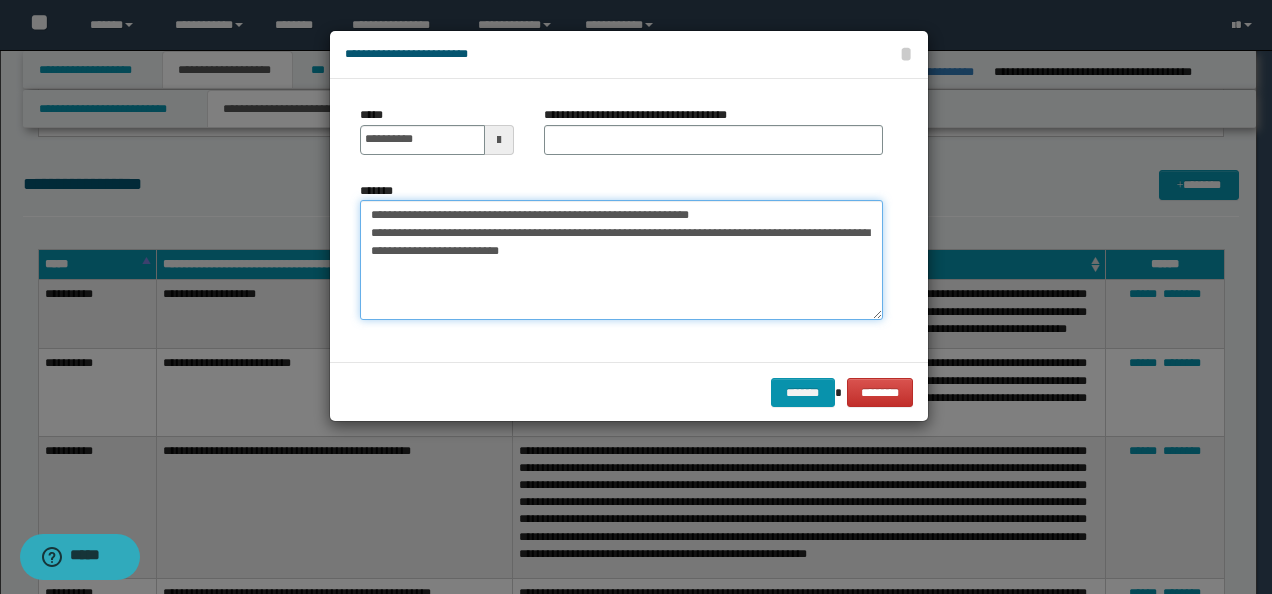 drag, startPoint x: 430, startPoint y: 216, endPoint x: 318, endPoint y: 204, distance: 112.64102 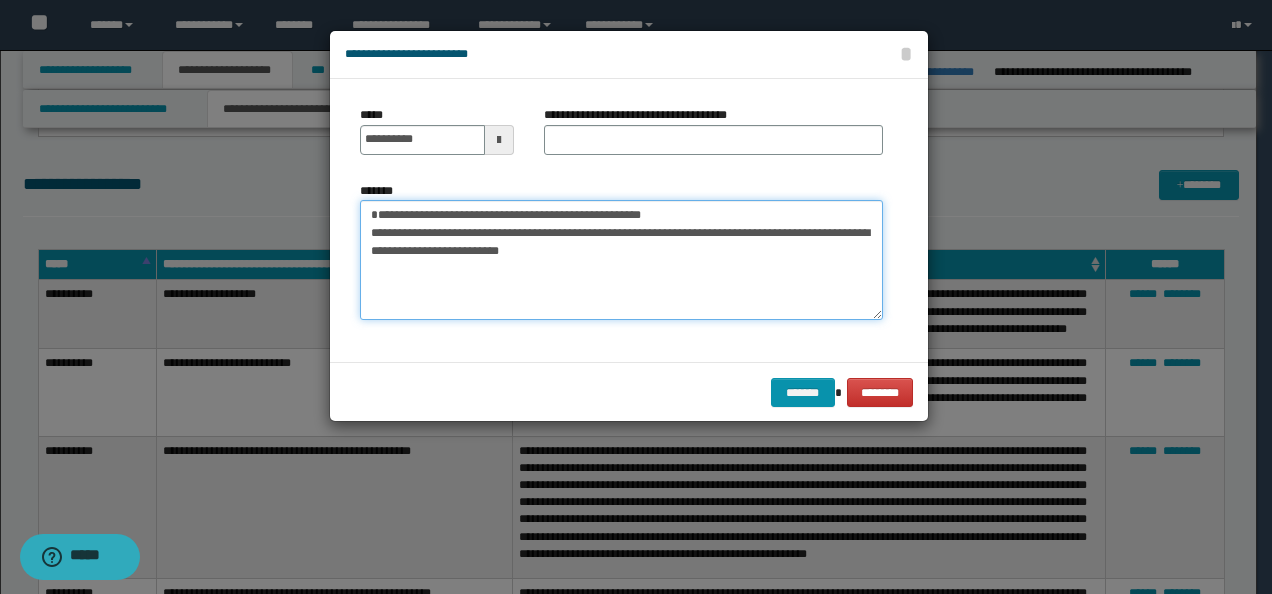 type on "**********" 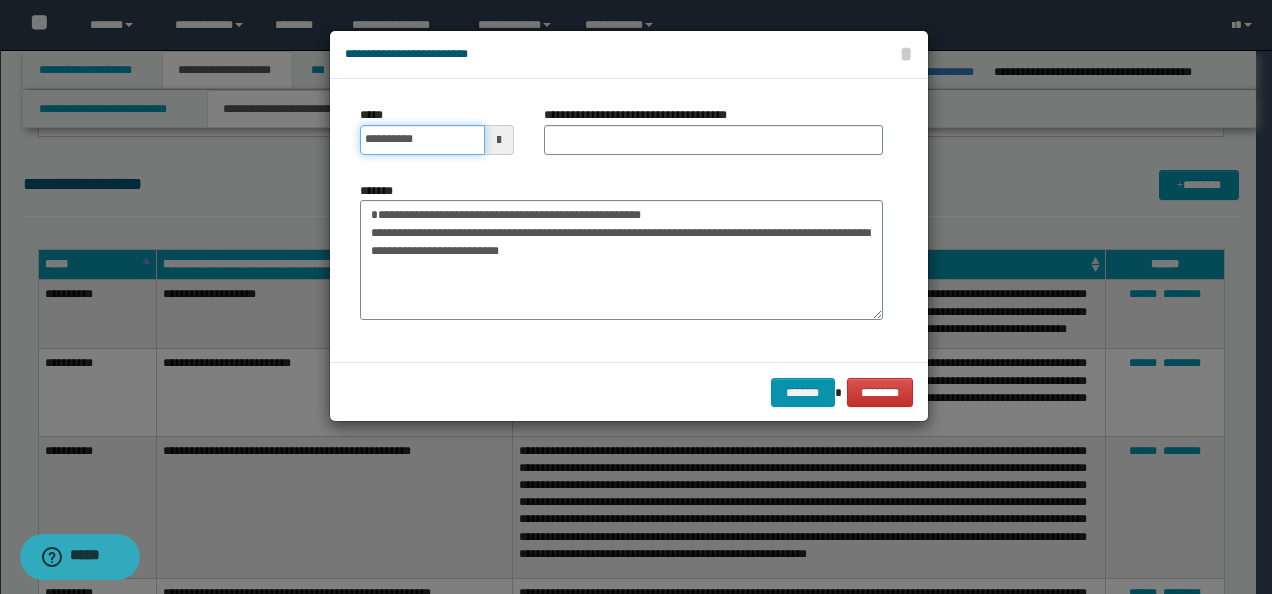 click on "**********" at bounding box center (422, 140) 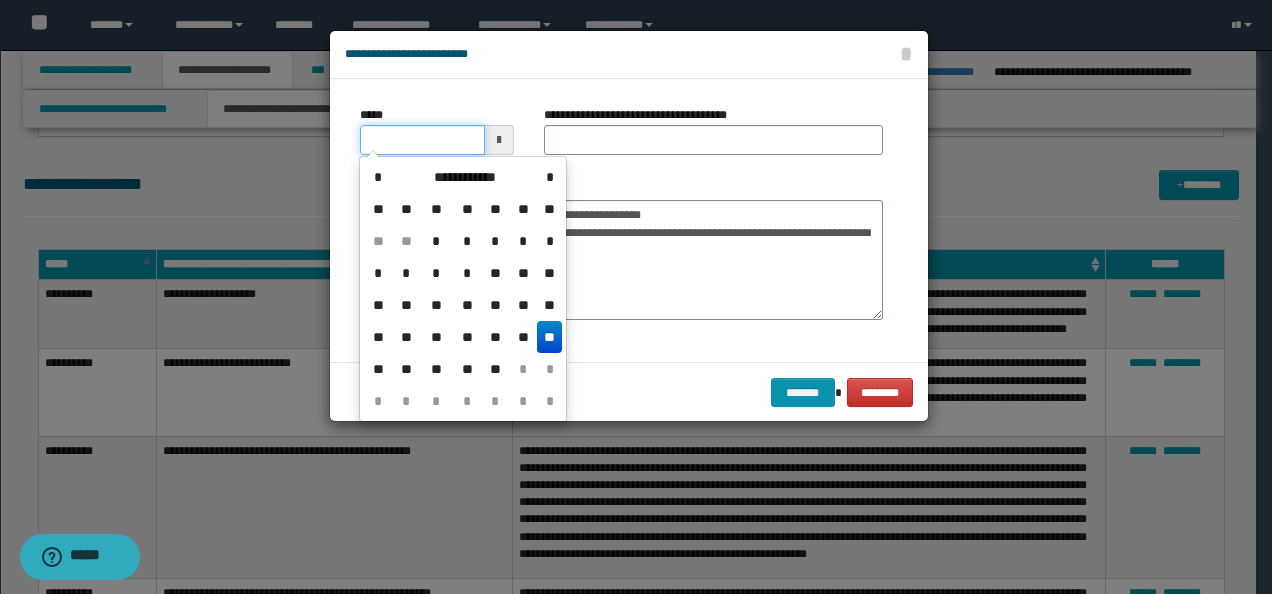 type on "**********" 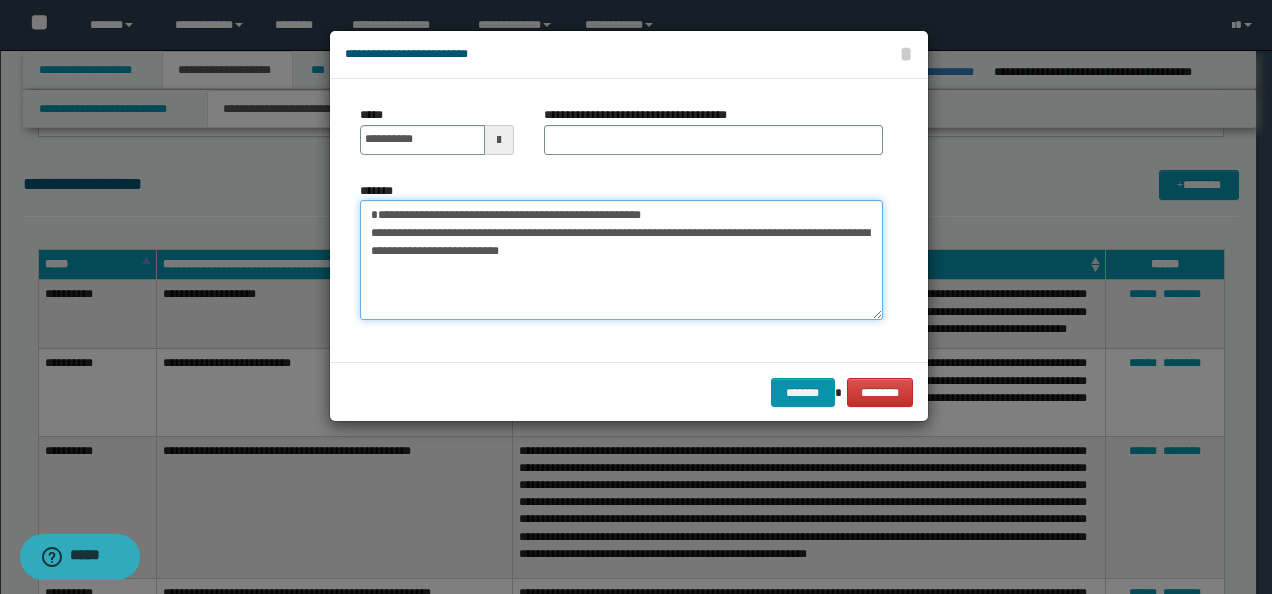 drag, startPoint x: 692, startPoint y: 210, endPoint x: 302, endPoint y: 202, distance: 390.08203 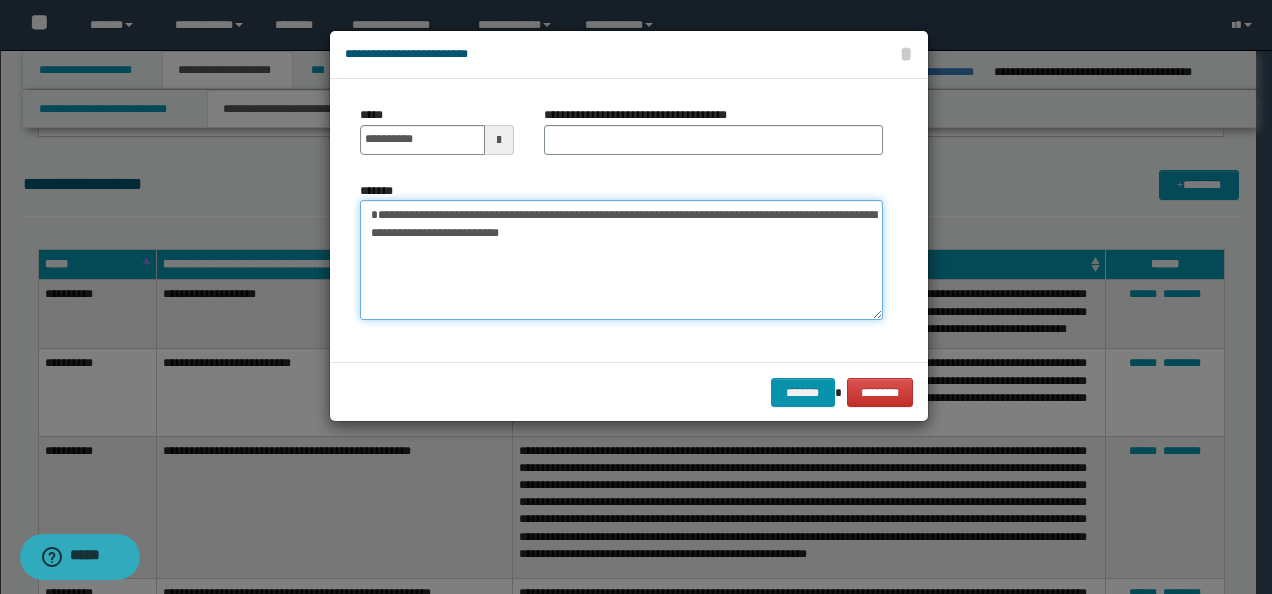 type on "**********" 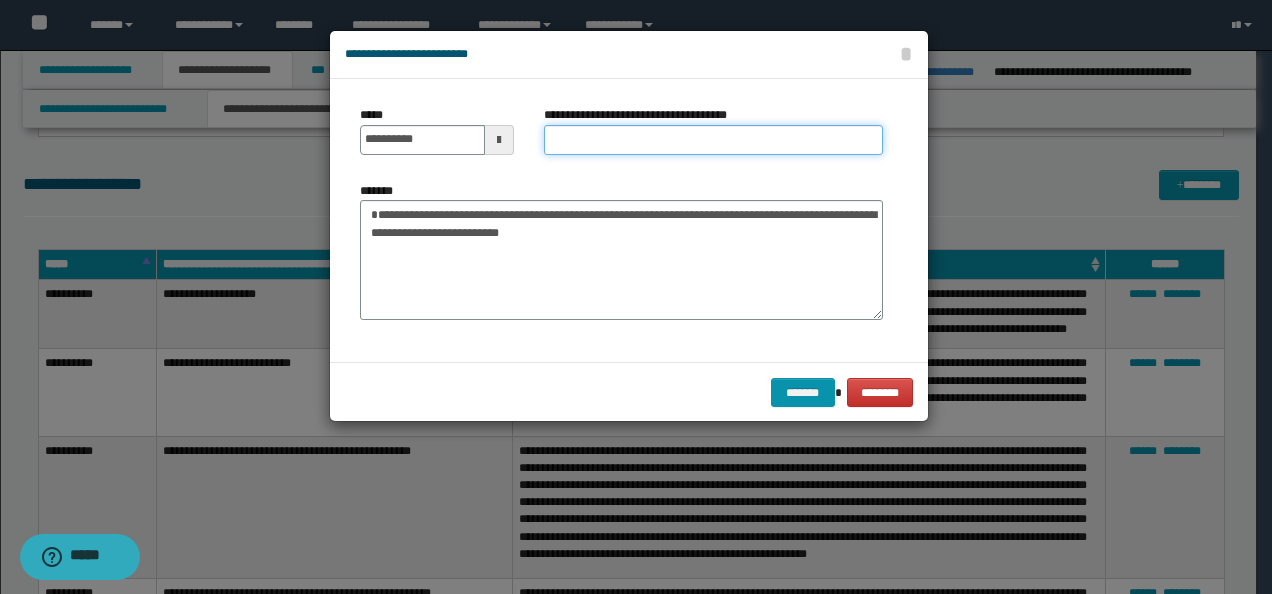 drag, startPoint x: 609, startPoint y: 126, endPoint x: 638, endPoint y: 143, distance: 33.61547 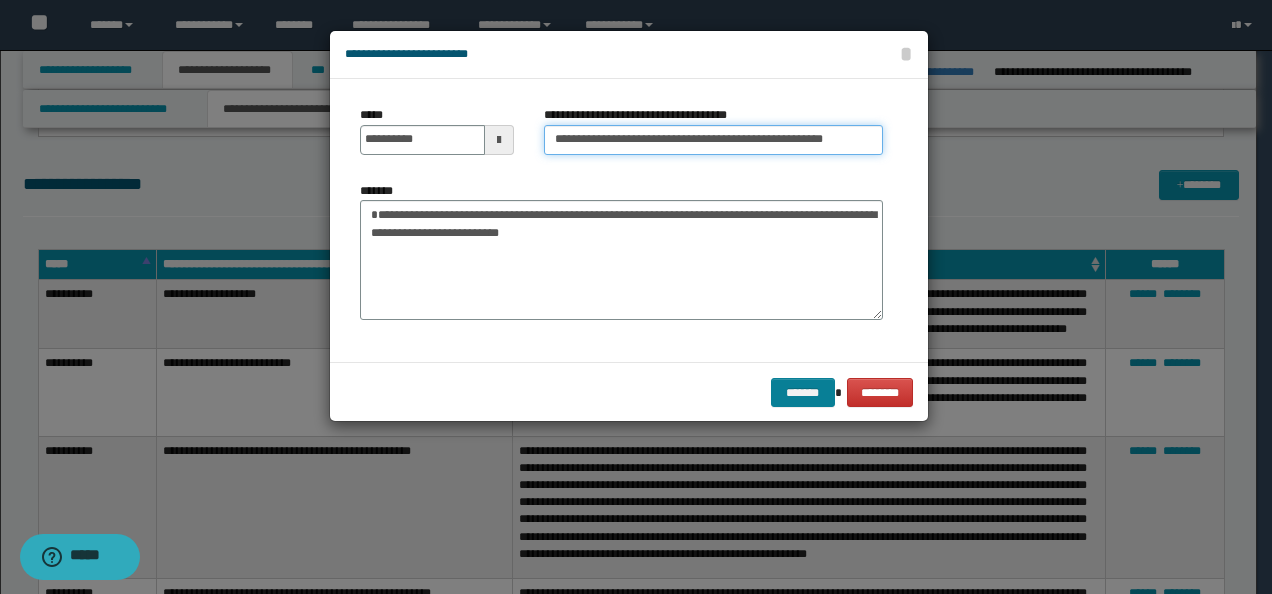 type on "**********" 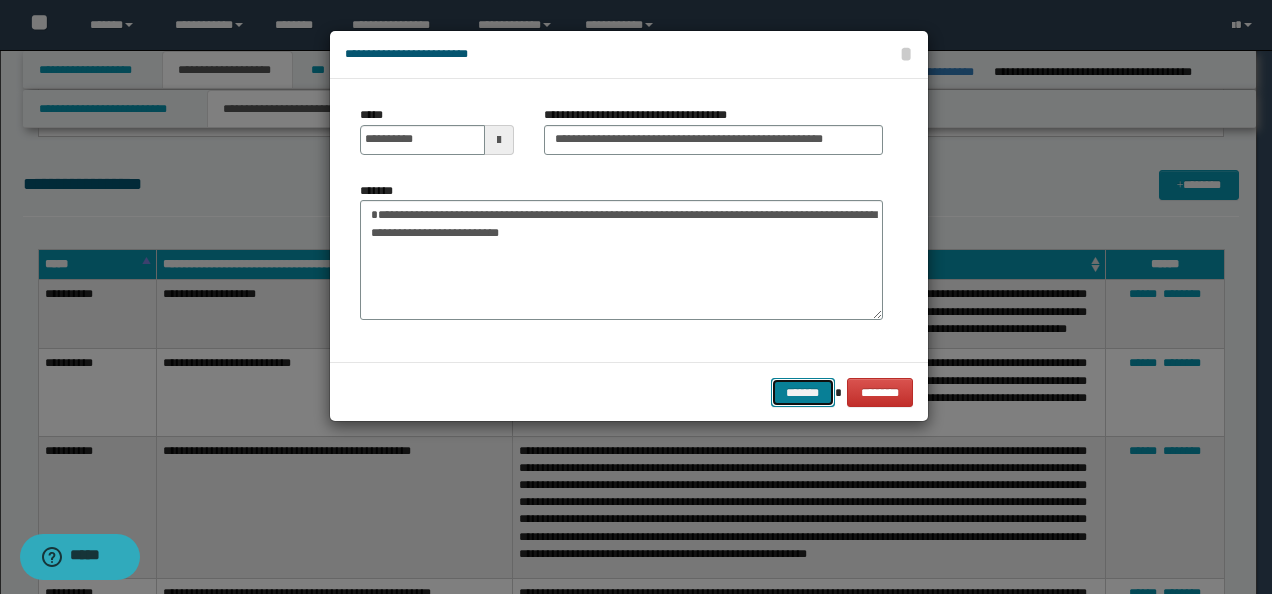 click on "*******" at bounding box center (803, 392) 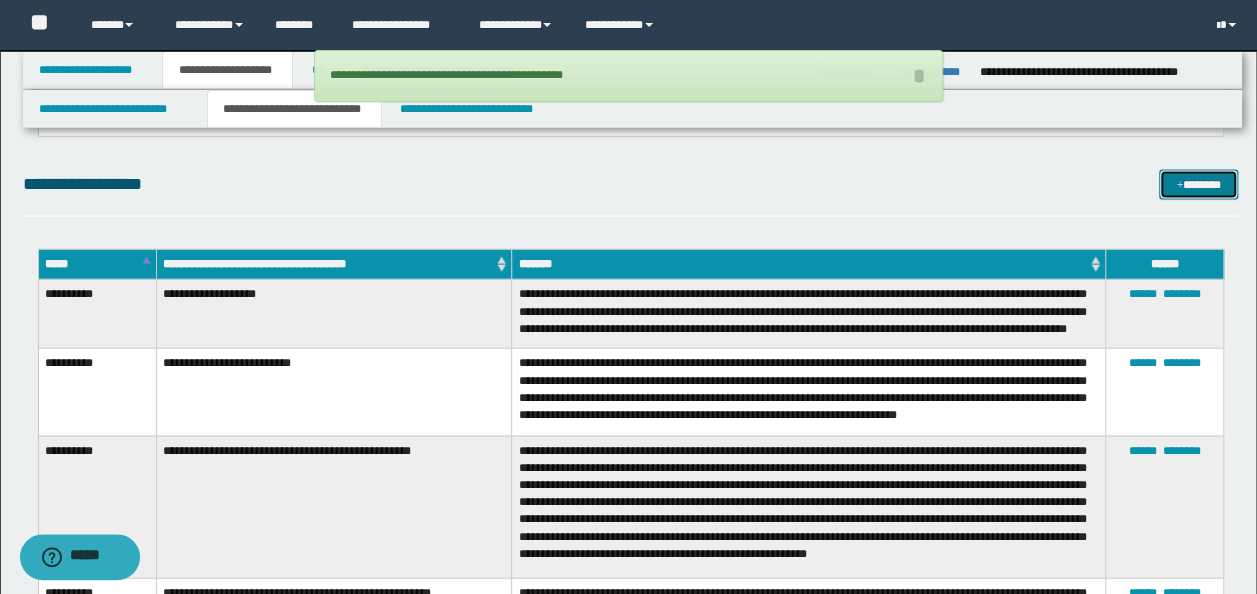 click on "*******" at bounding box center (1198, 184) 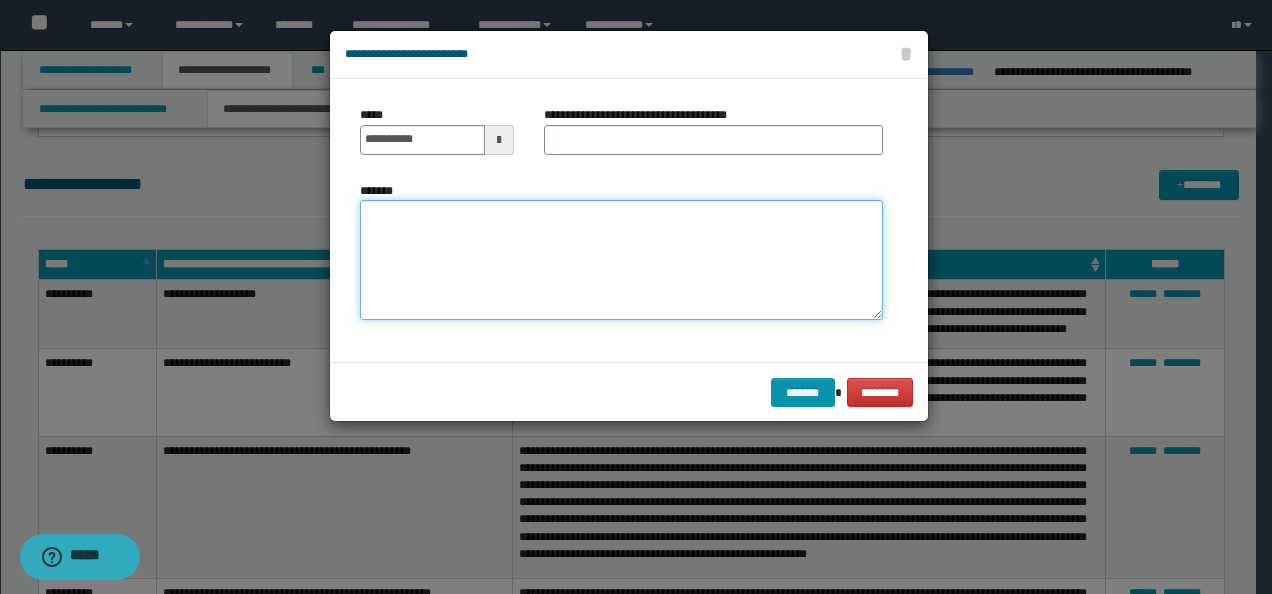 click on "*******" at bounding box center (621, 259) 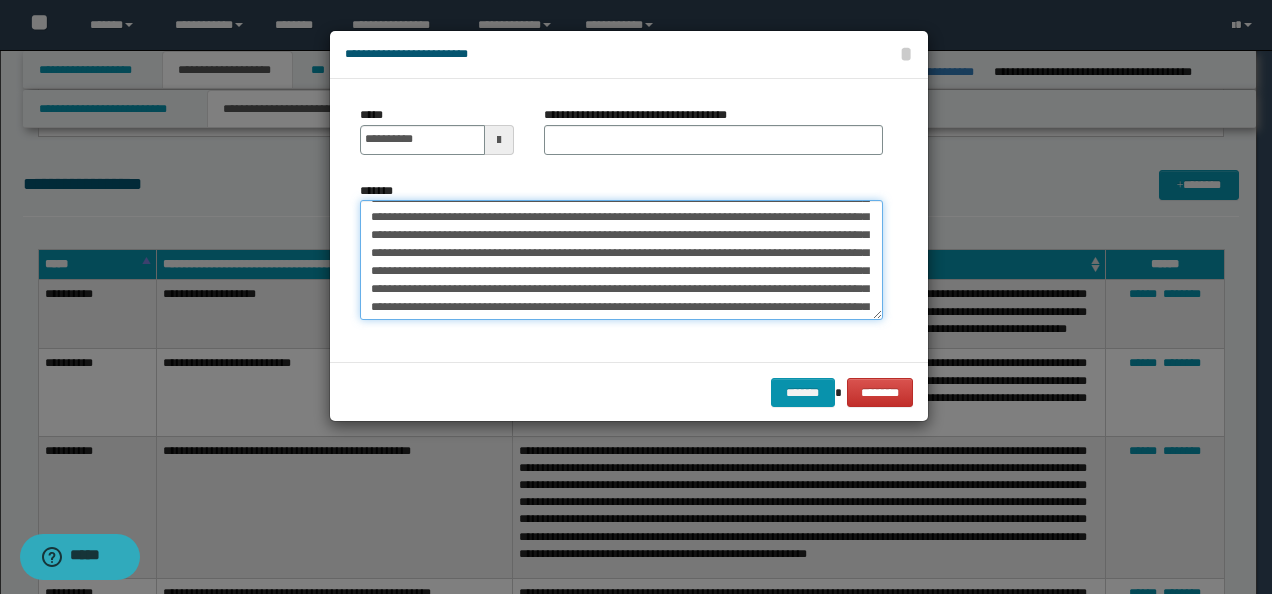 scroll, scrollTop: 0, scrollLeft: 0, axis: both 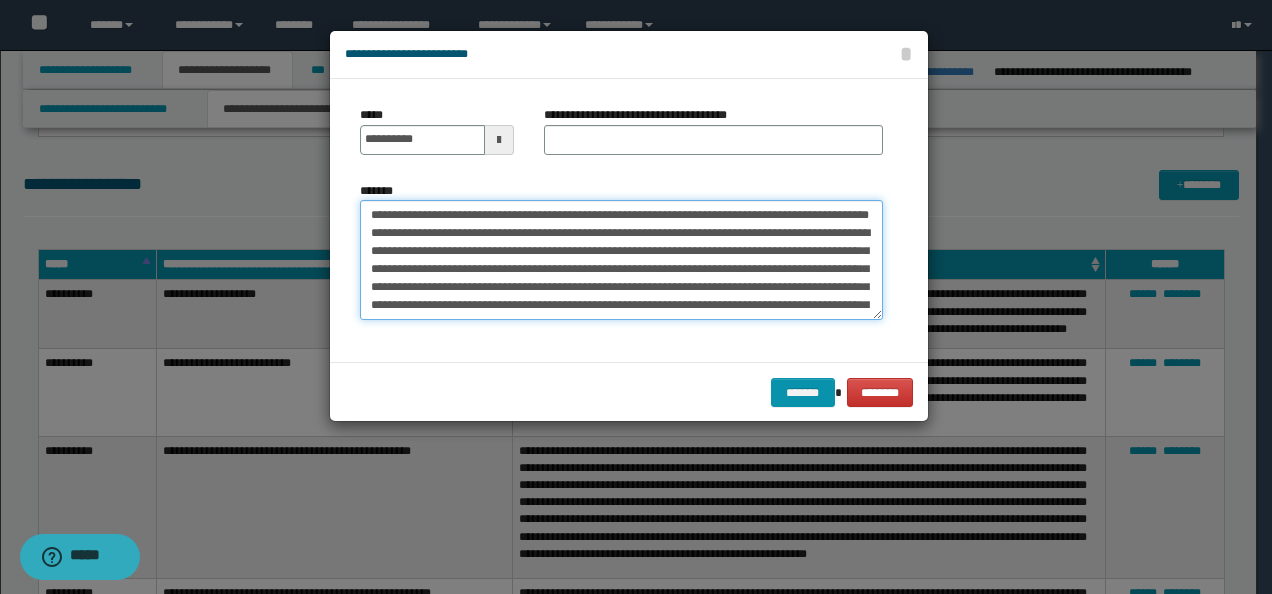 drag, startPoint x: 435, startPoint y: 216, endPoint x: 418, endPoint y: 178, distance: 41.62932 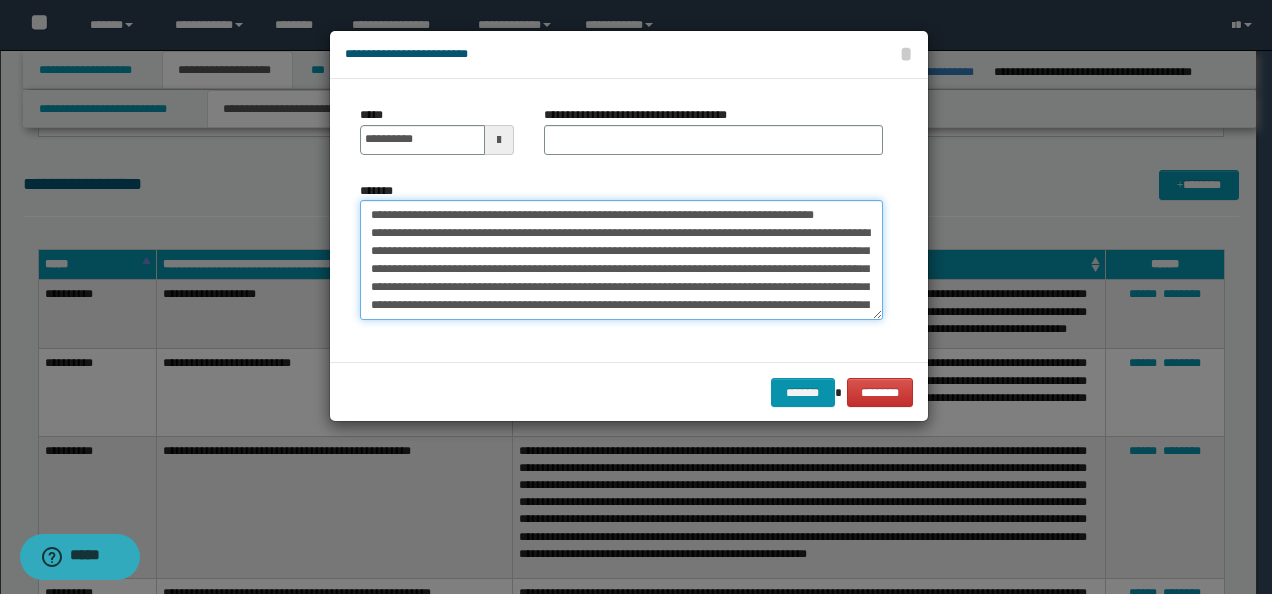type on "**********" 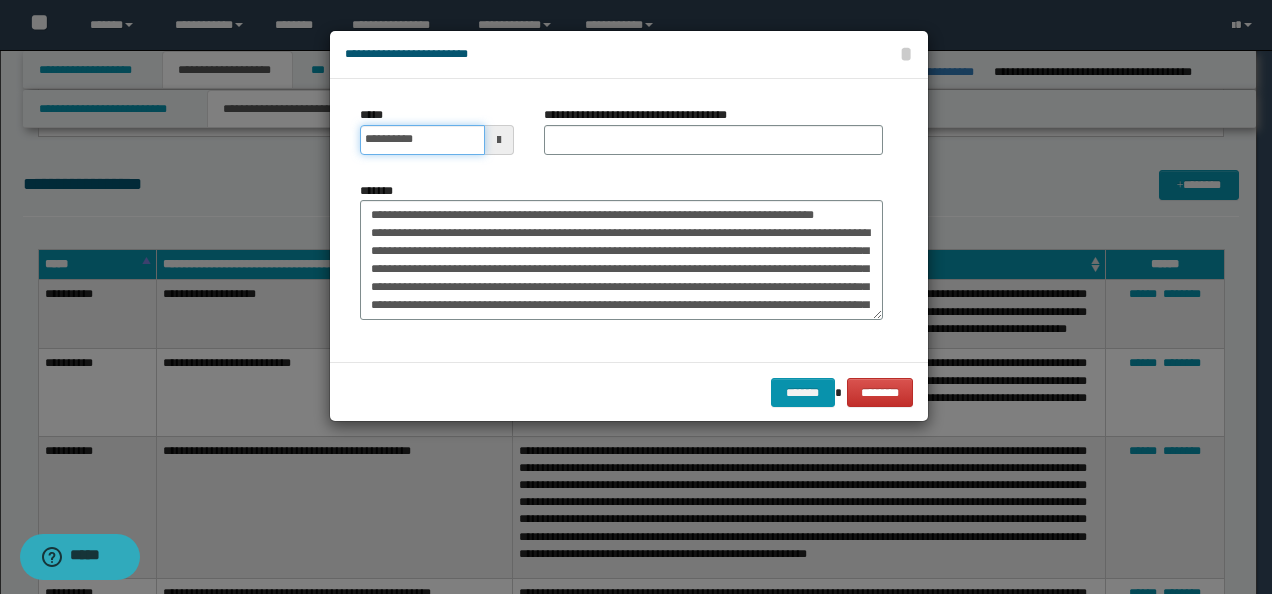 click on "**********" at bounding box center [422, 140] 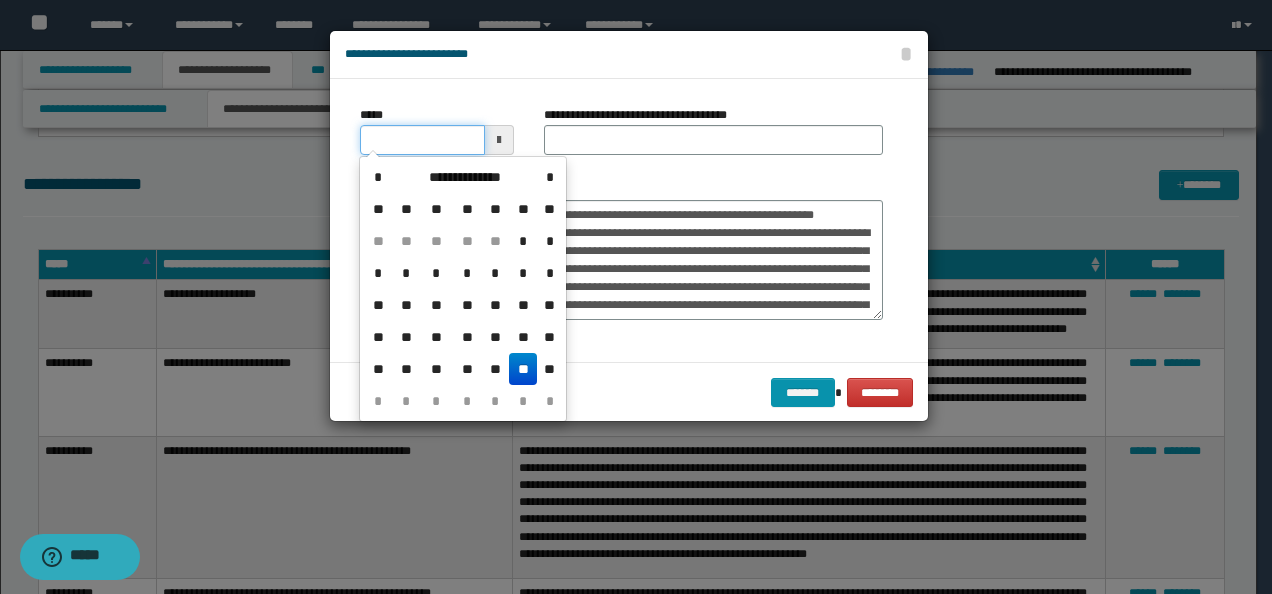 type on "**********" 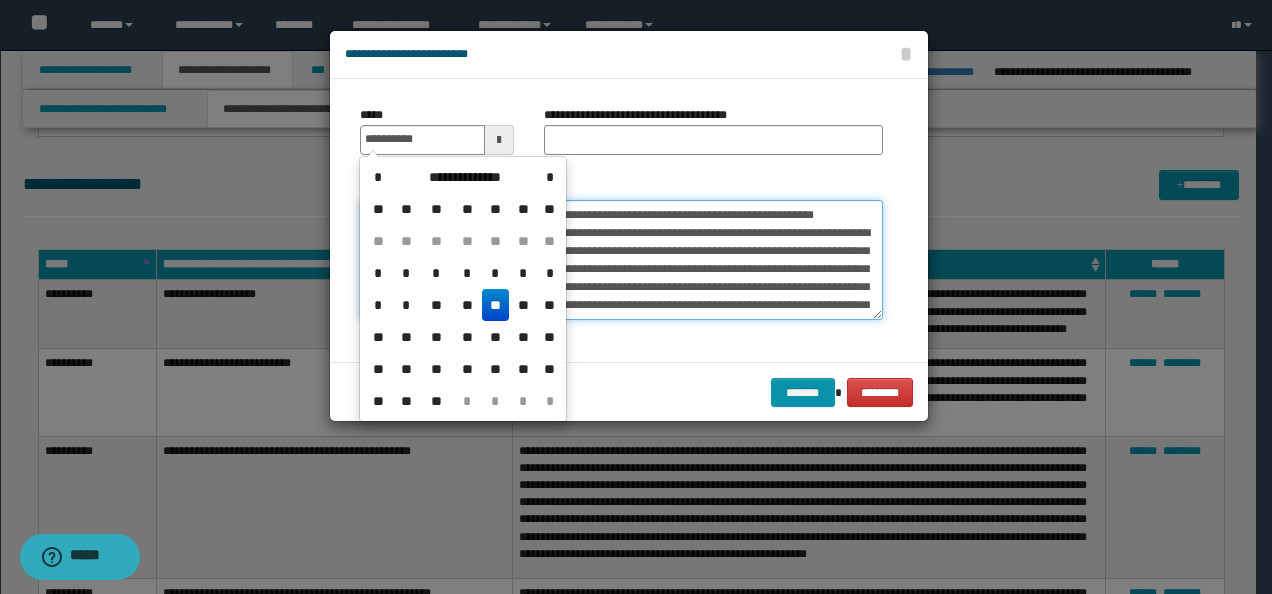click on "*******" at bounding box center [621, 259] 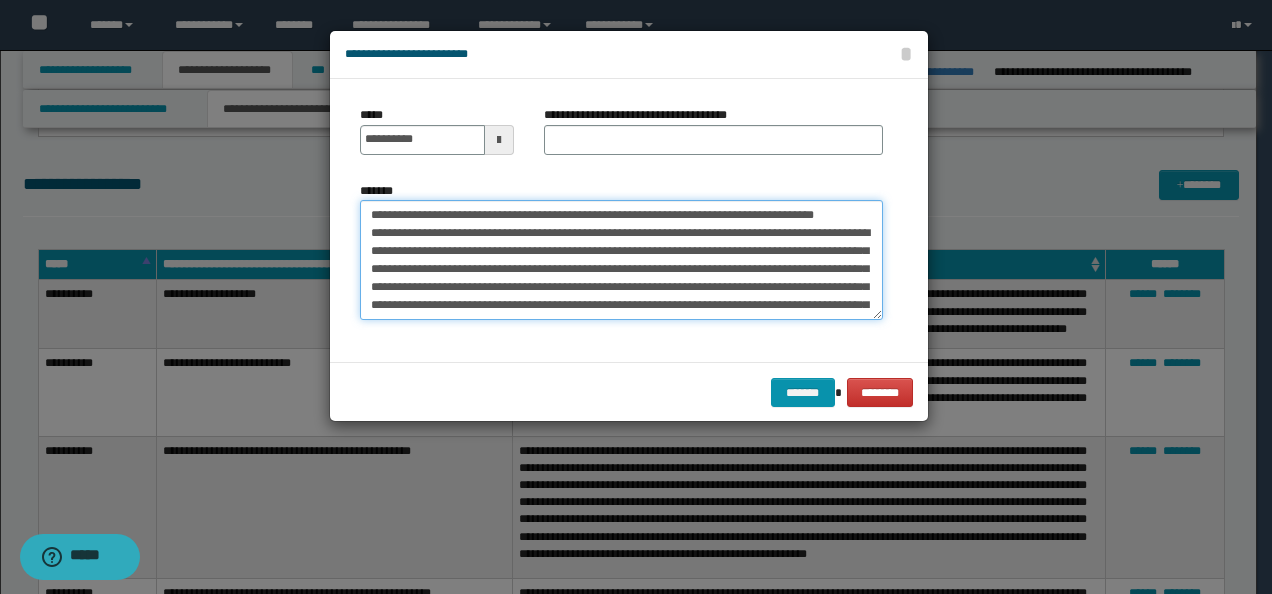 drag, startPoint x: 475, startPoint y: 234, endPoint x: 297, endPoint y: 184, distance: 184.88916 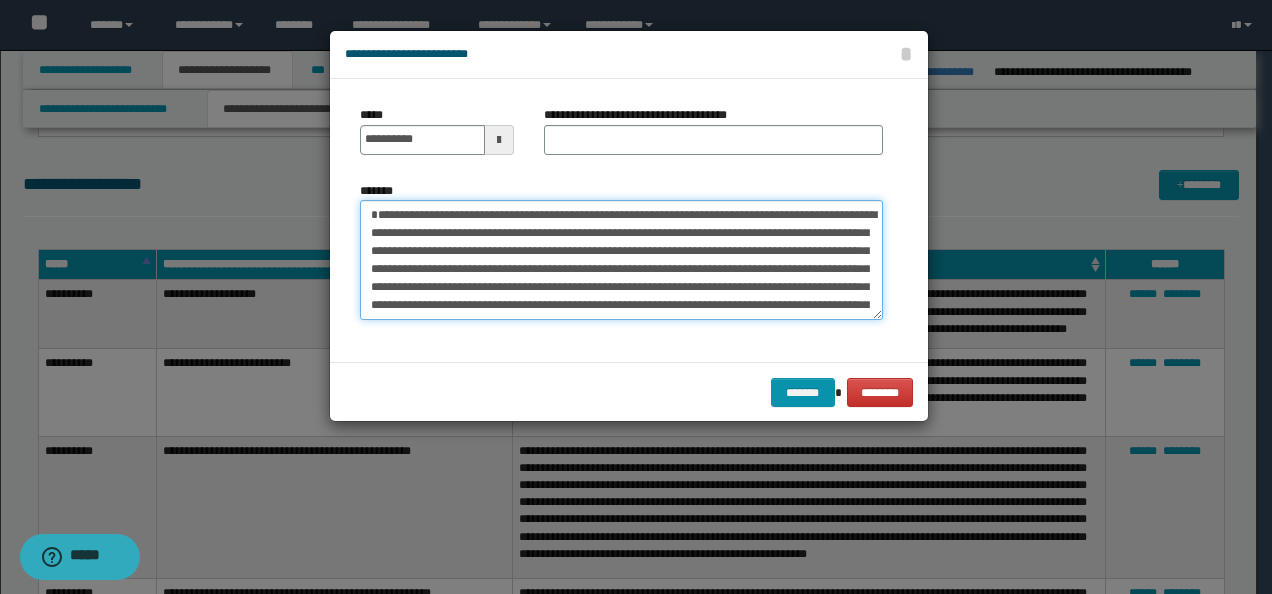 type on "**********" 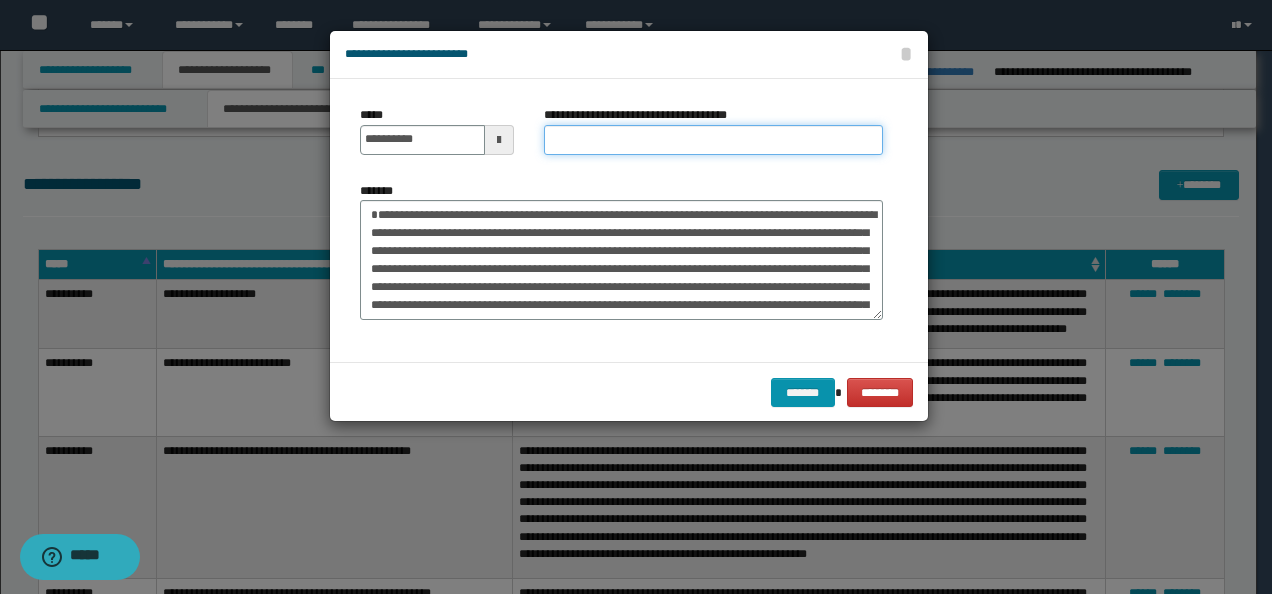 drag, startPoint x: 557, startPoint y: 151, endPoint x: 580, endPoint y: 152, distance: 23.021729 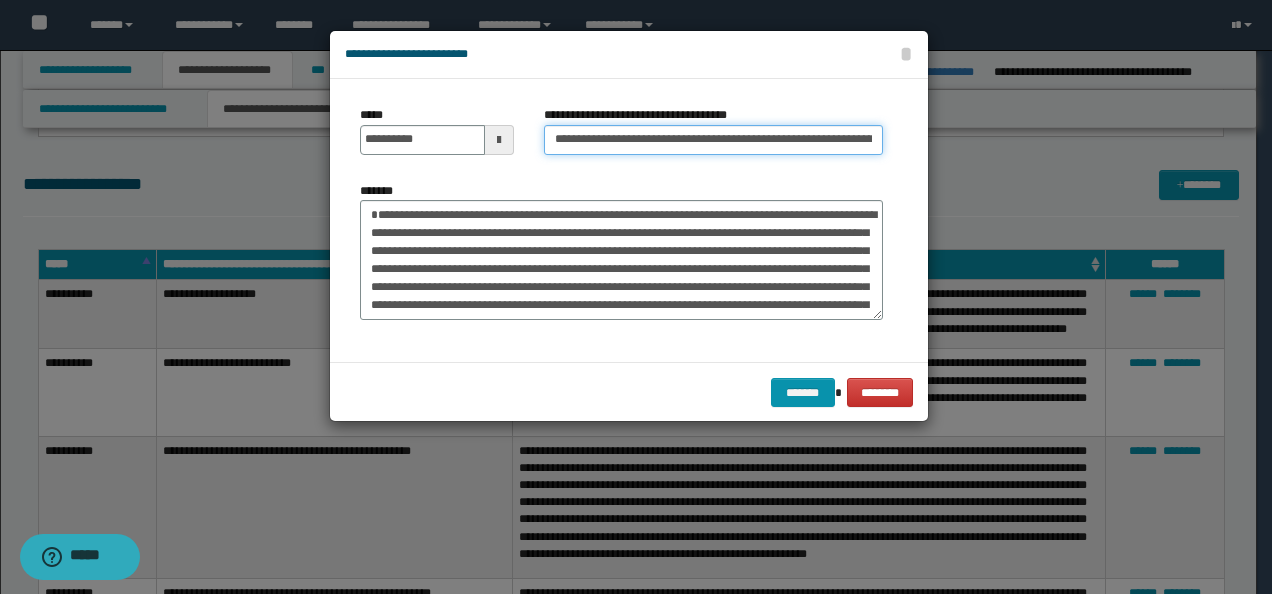 scroll, scrollTop: 0, scrollLeft: 238, axis: horizontal 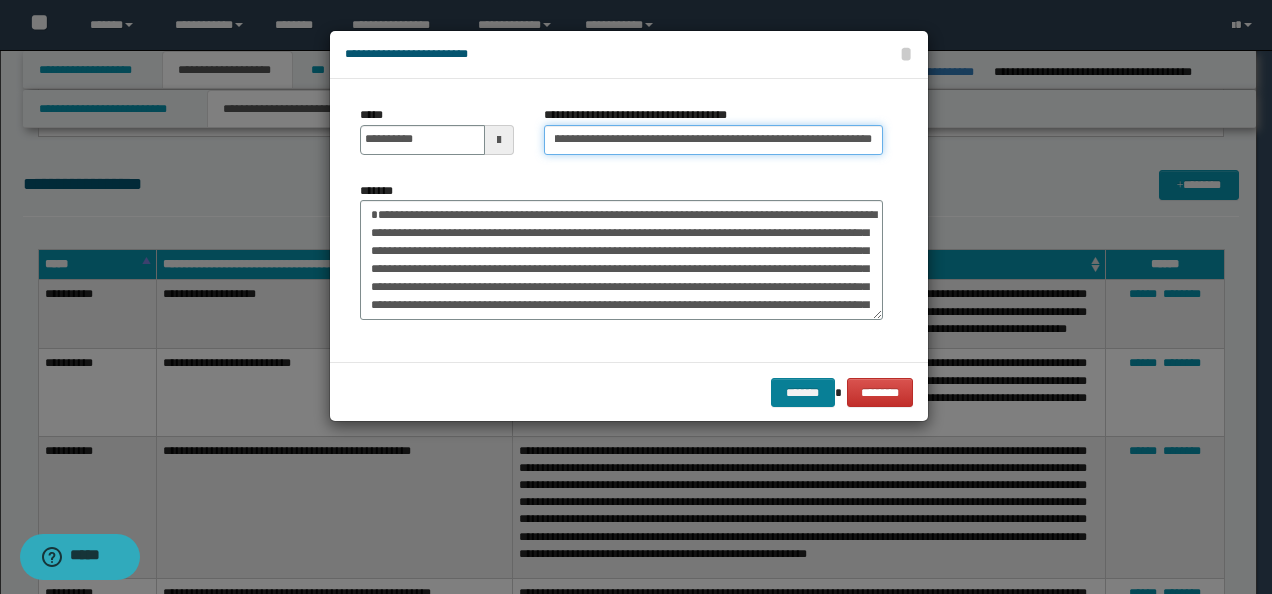 type on "**********" 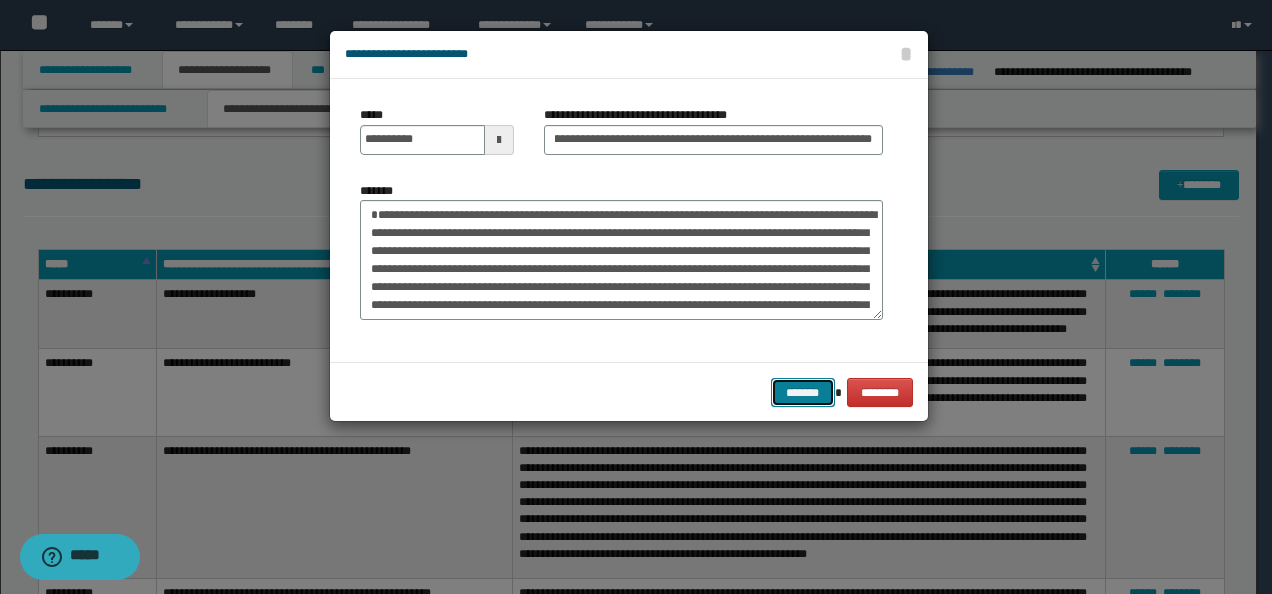 click on "*******" at bounding box center [803, 392] 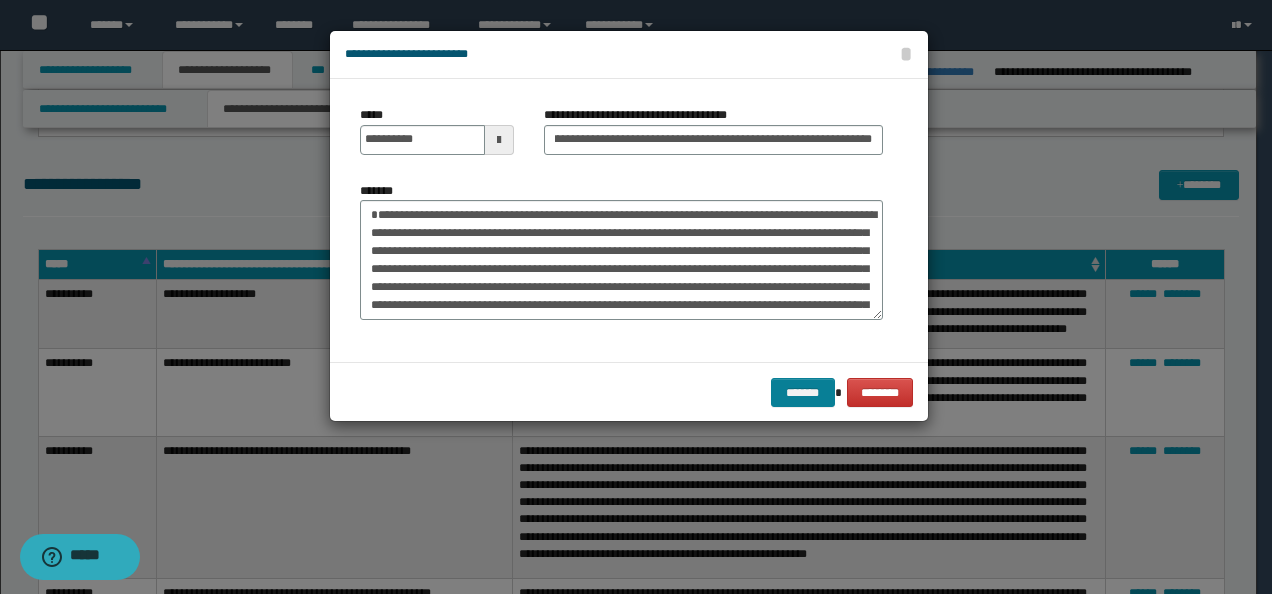scroll, scrollTop: 0, scrollLeft: 0, axis: both 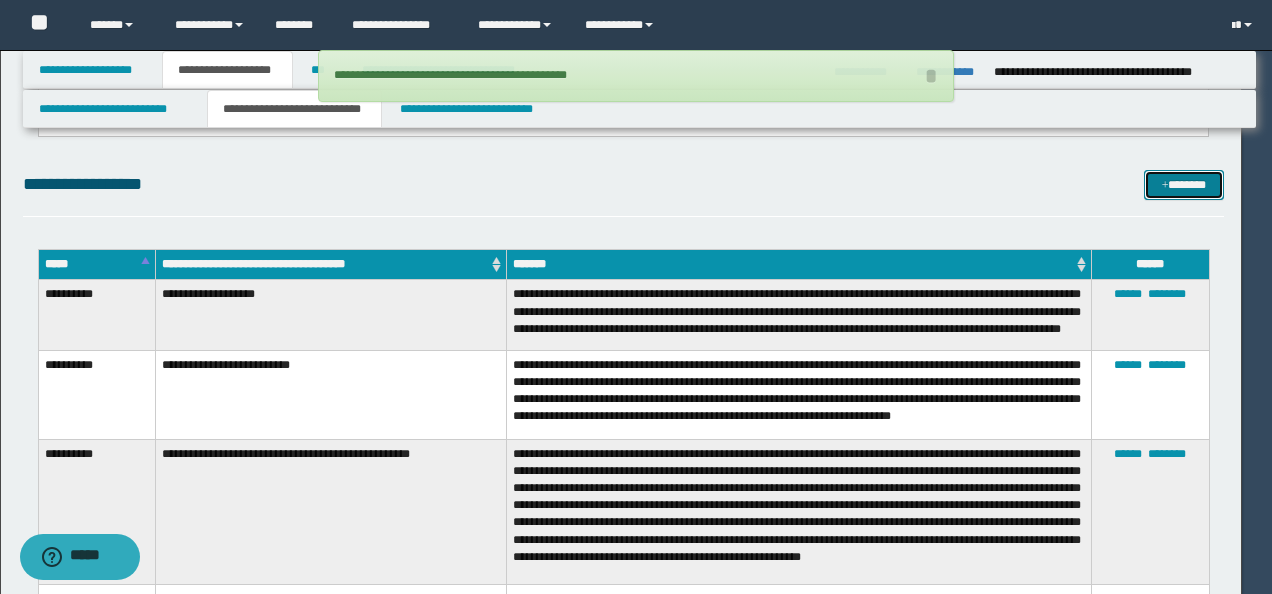 type 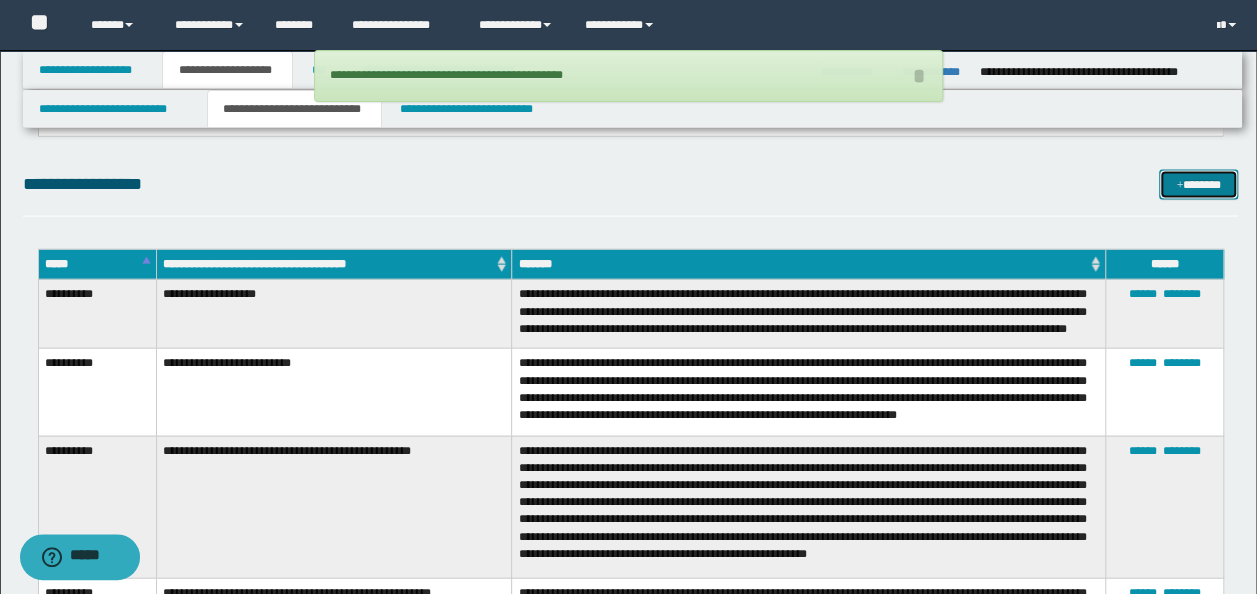 click on "*******" at bounding box center (1198, 184) 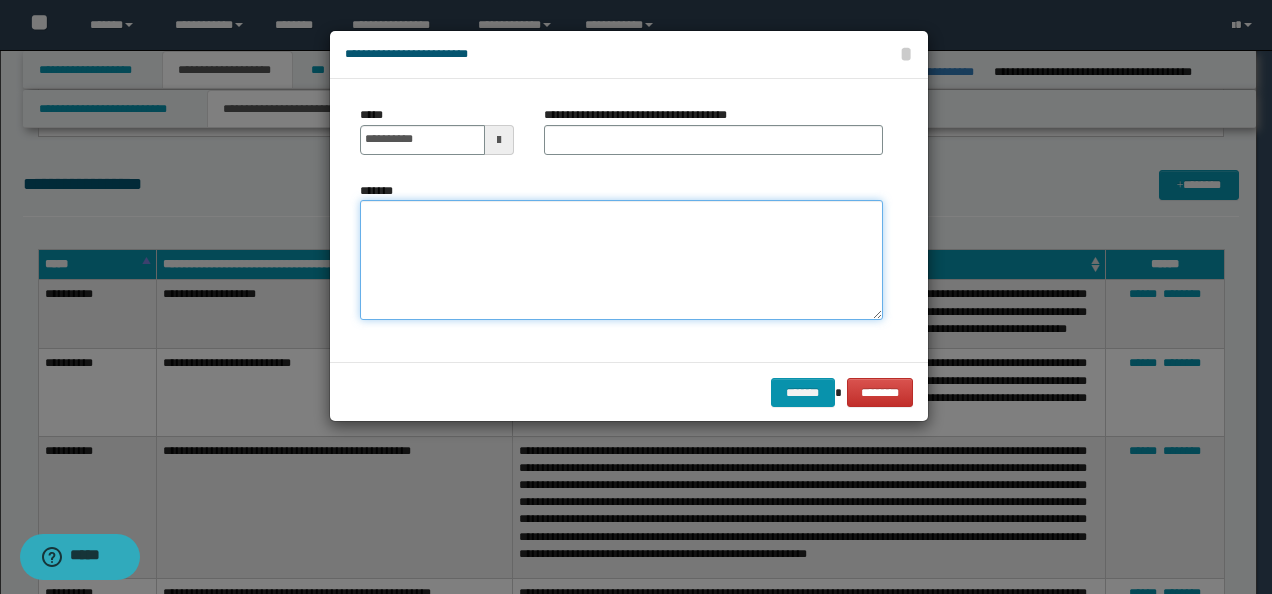 click on "*******" at bounding box center (621, 259) 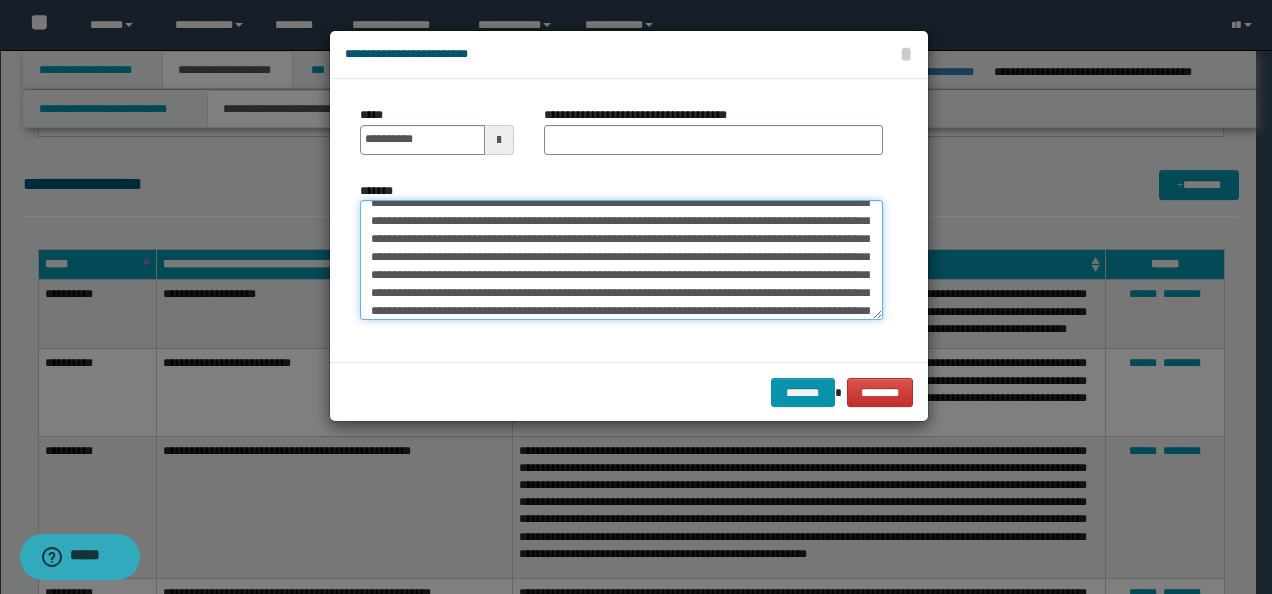 scroll, scrollTop: 0, scrollLeft: 0, axis: both 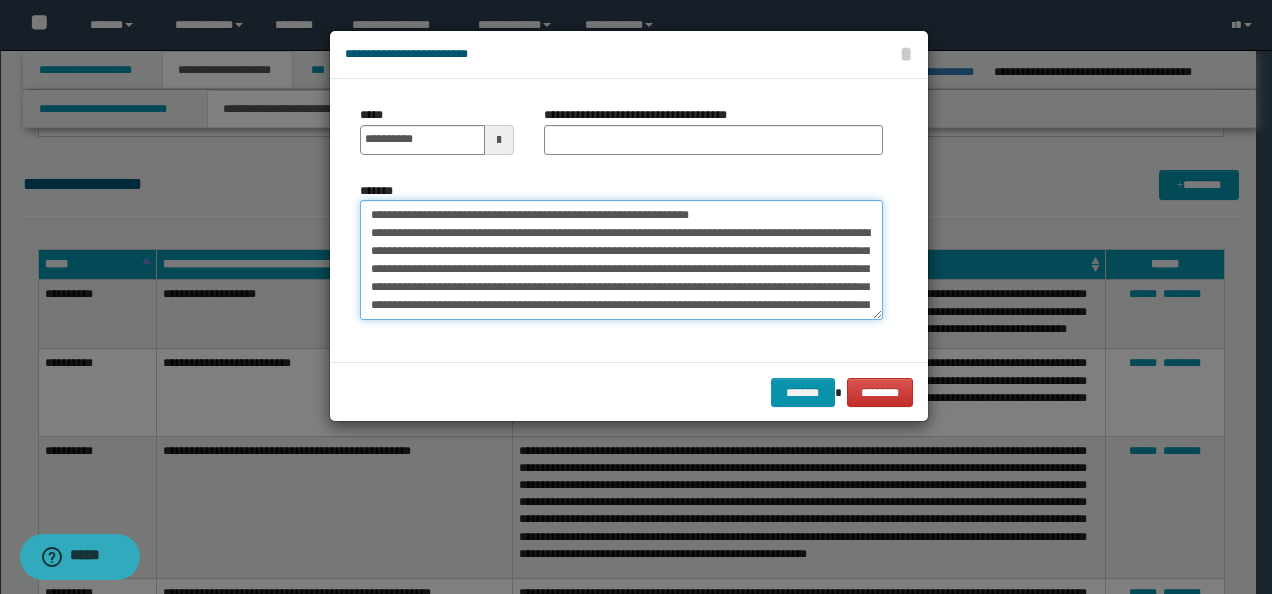 drag, startPoint x: 424, startPoint y: 210, endPoint x: 322, endPoint y: 210, distance: 102 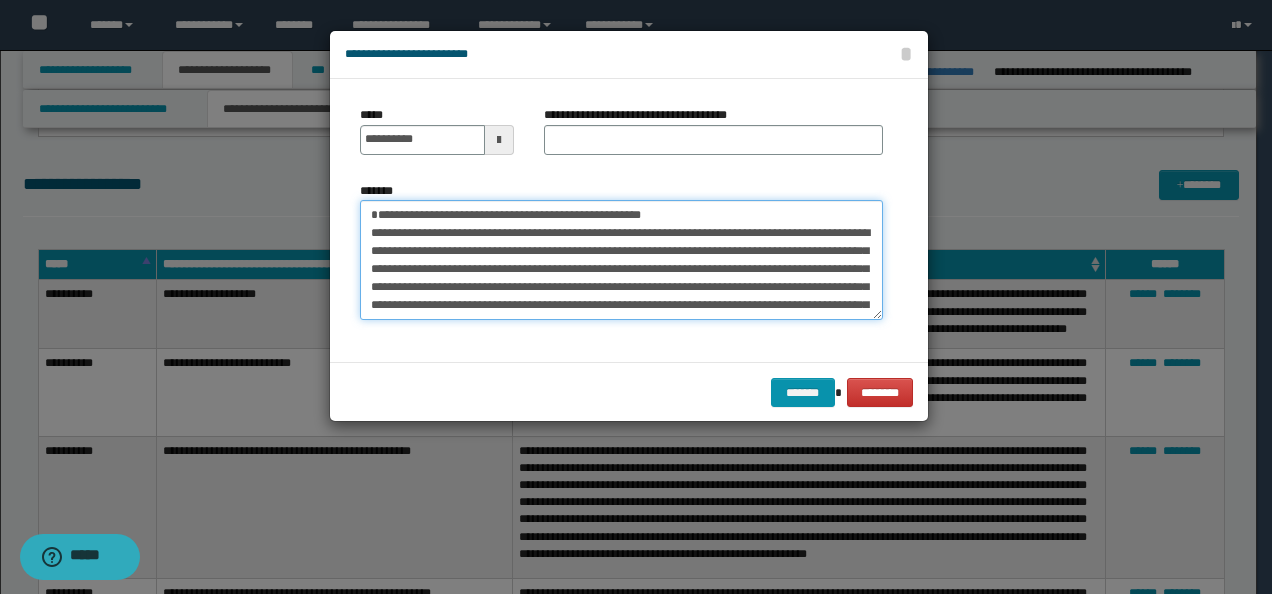 type on "**********" 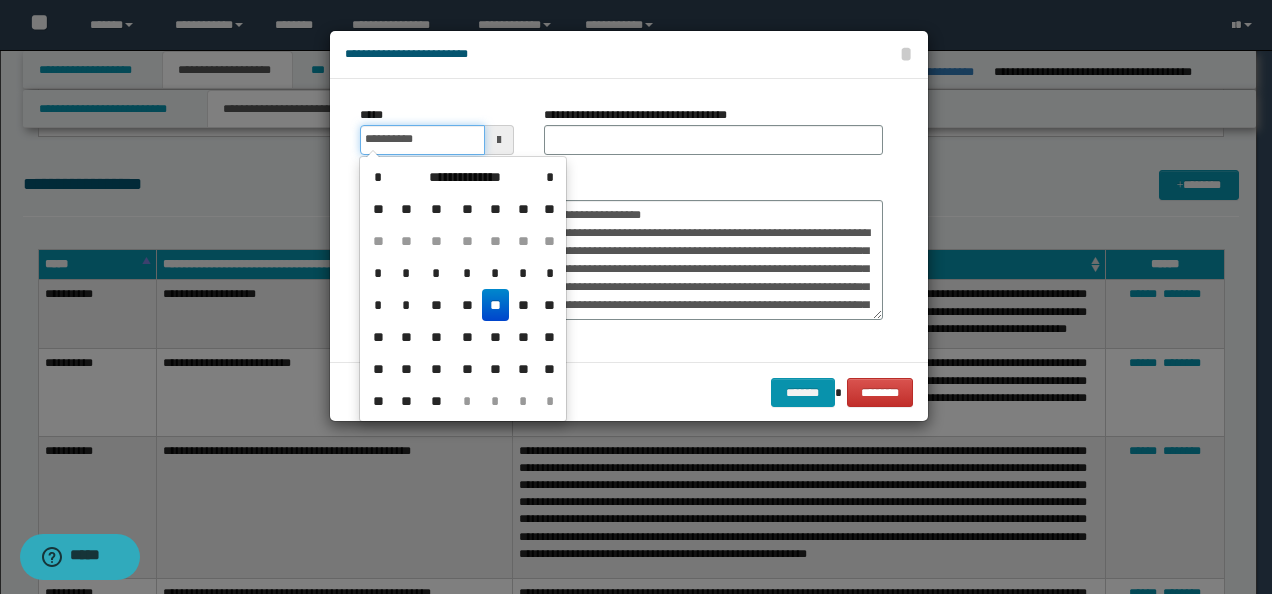 click on "**********" at bounding box center [422, 140] 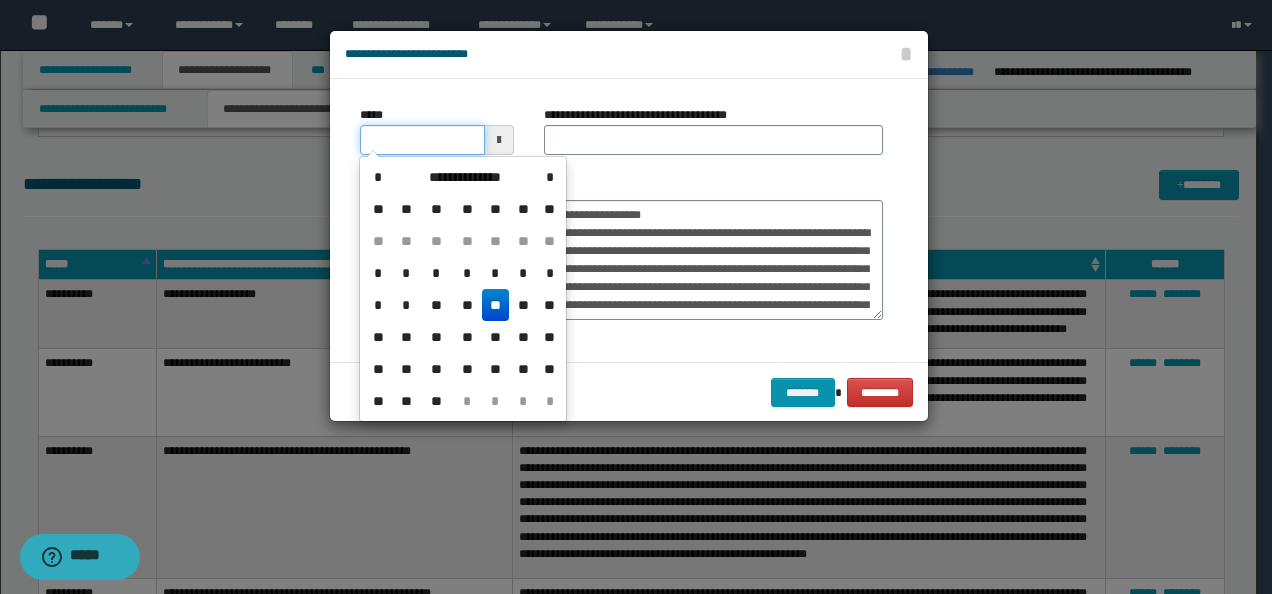 type on "**********" 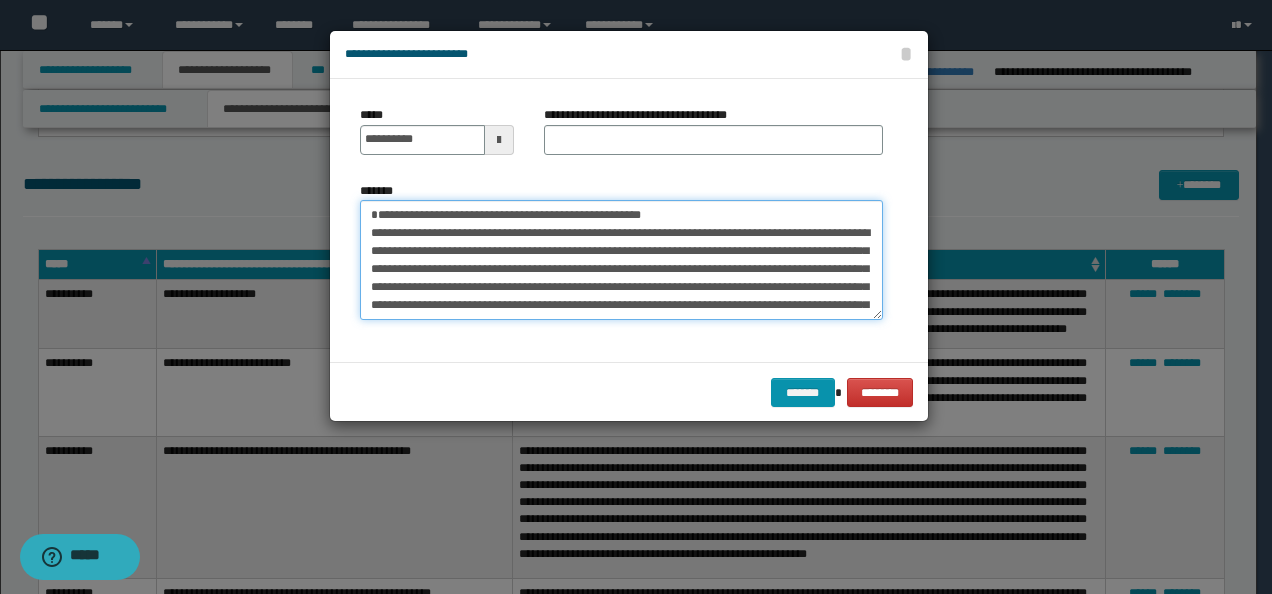 drag, startPoint x: 742, startPoint y: 218, endPoint x: 397, endPoint y: 181, distance: 346.9784 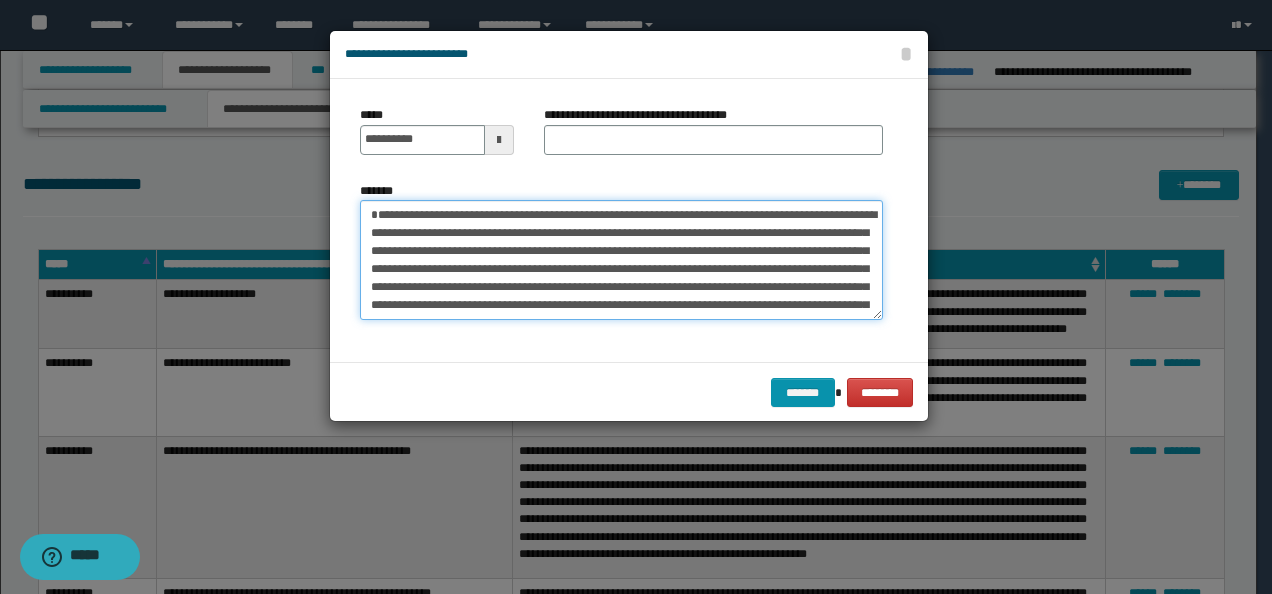 type on "**********" 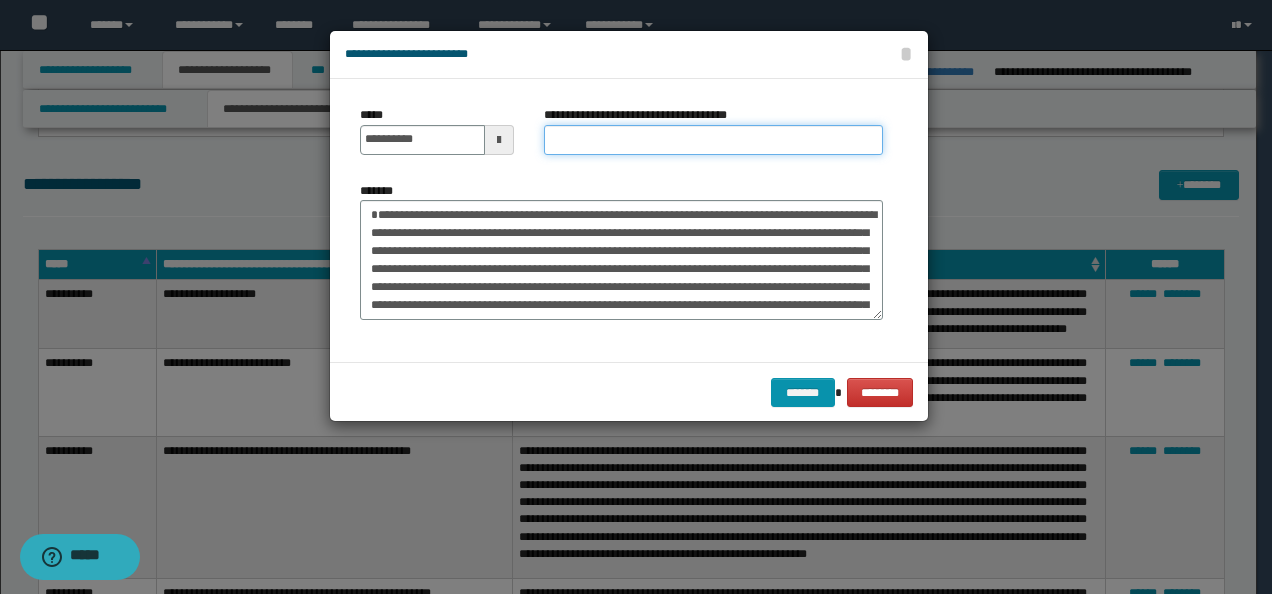 drag, startPoint x: 604, startPoint y: 135, endPoint x: 617, endPoint y: 144, distance: 15.811388 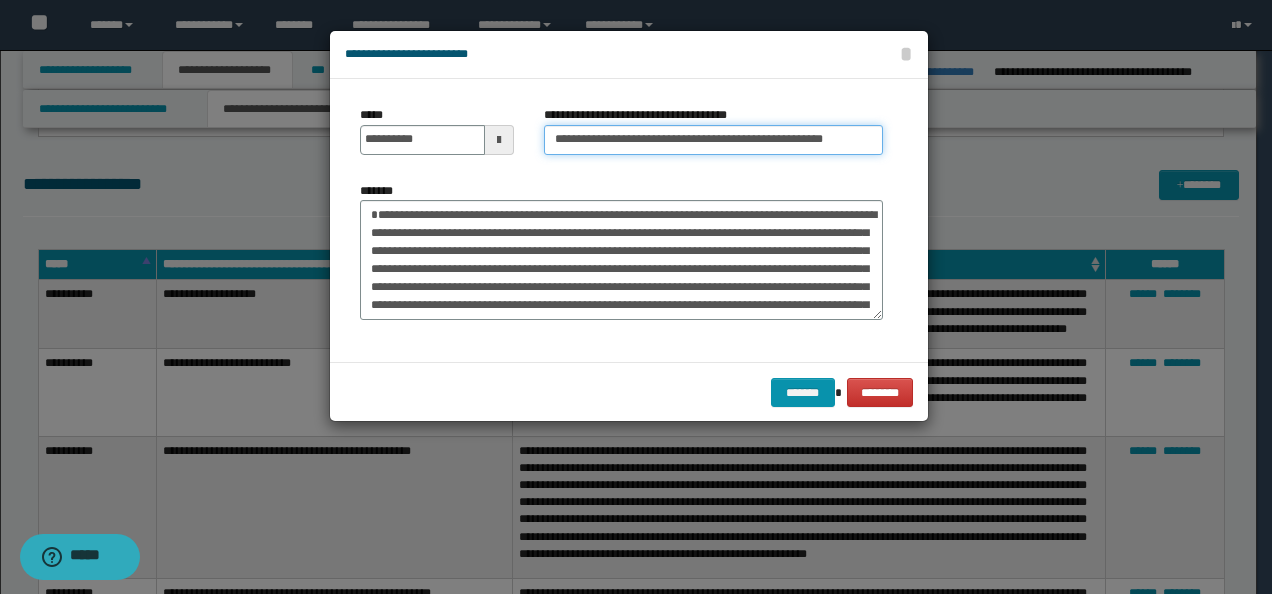 scroll, scrollTop: 0, scrollLeft: 7, axis: horizontal 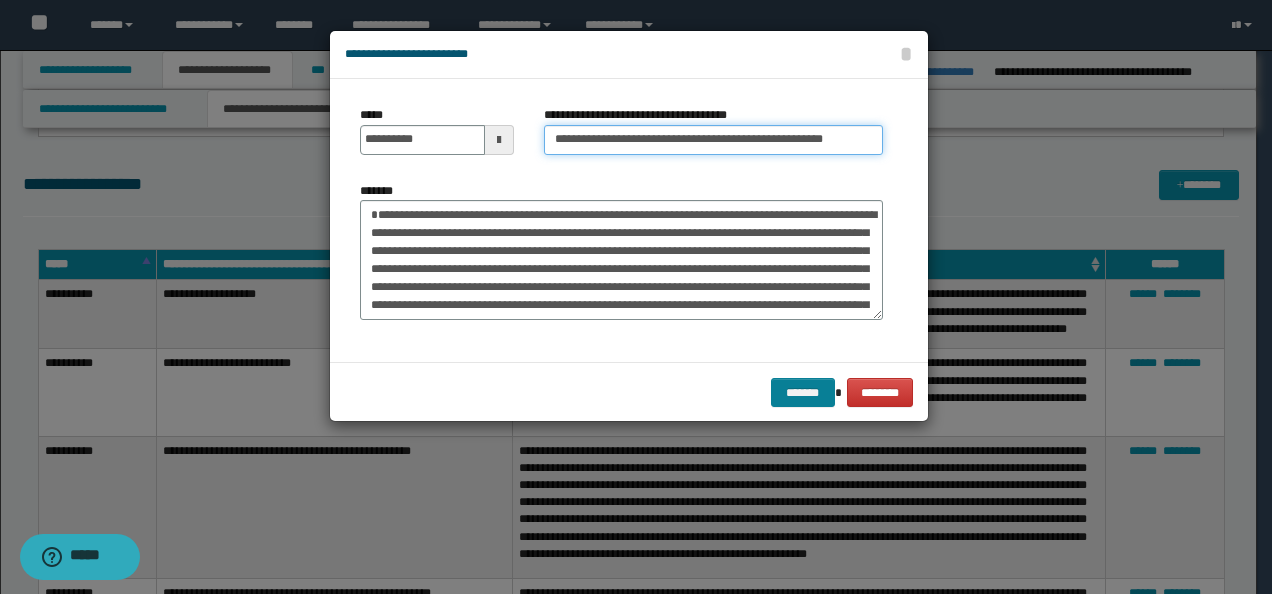 type on "**********" 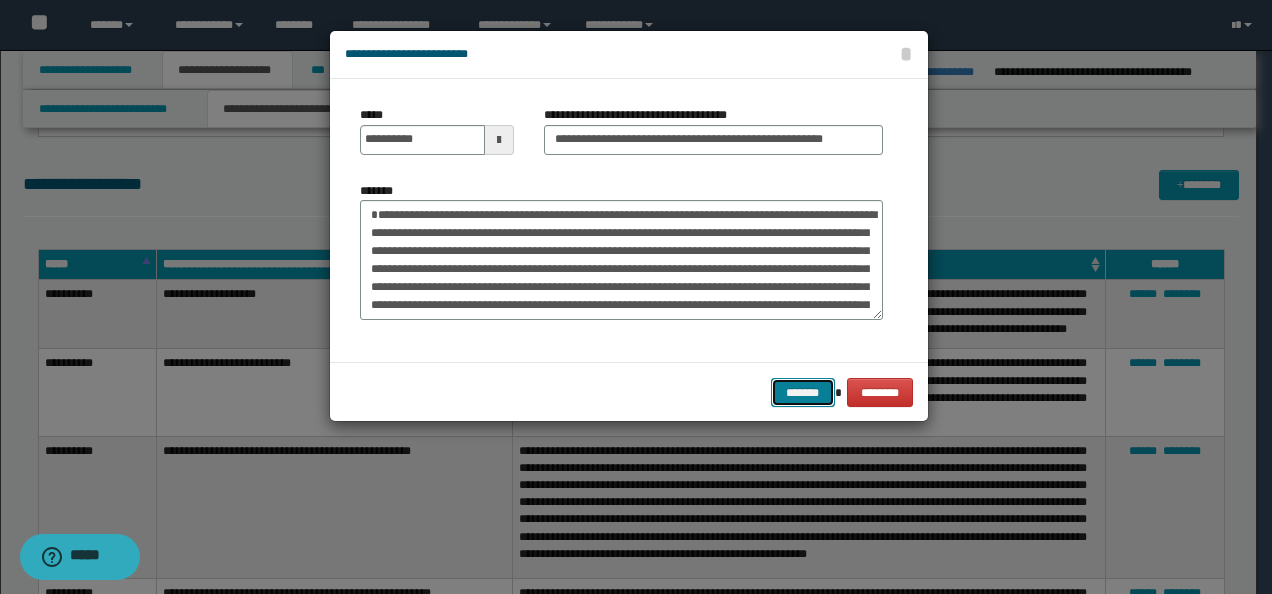 click on "*******" at bounding box center [803, 392] 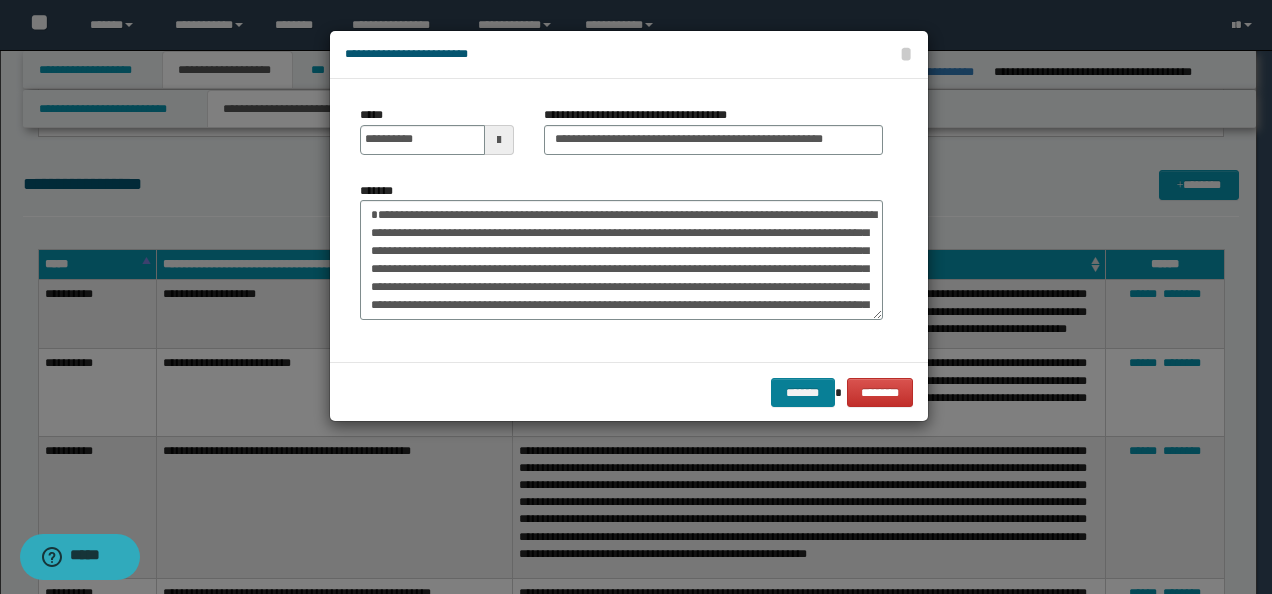 scroll, scrollTop: 0, scrollLeft: 0, axis: both 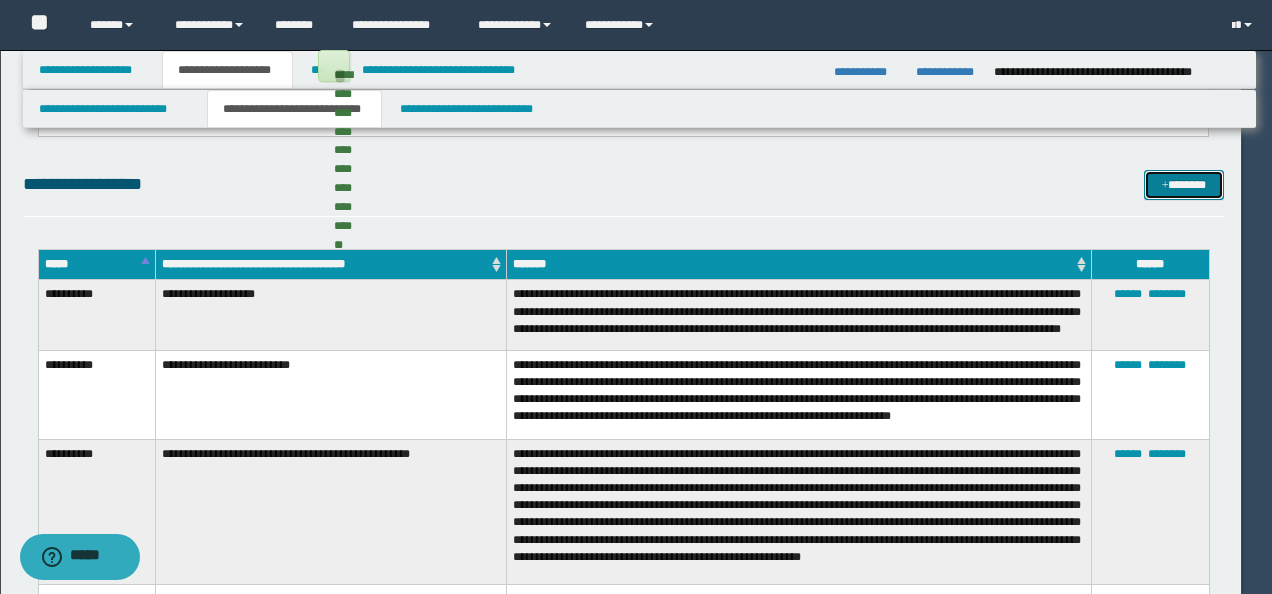 type 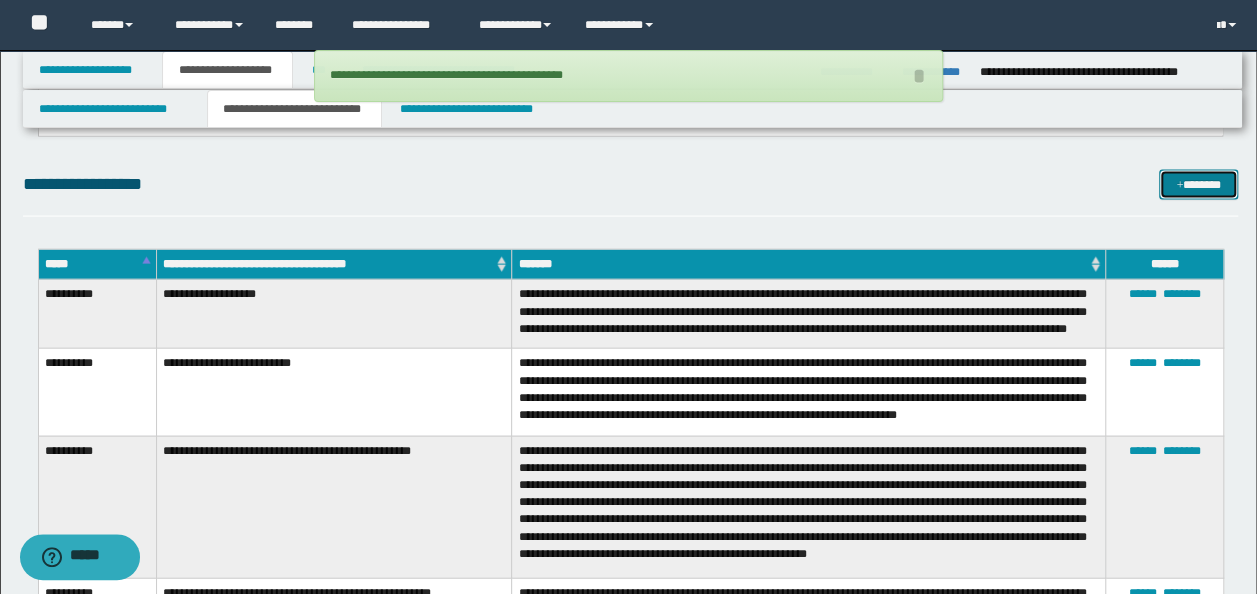 click on "*******" at bounding box center [1198, 184] 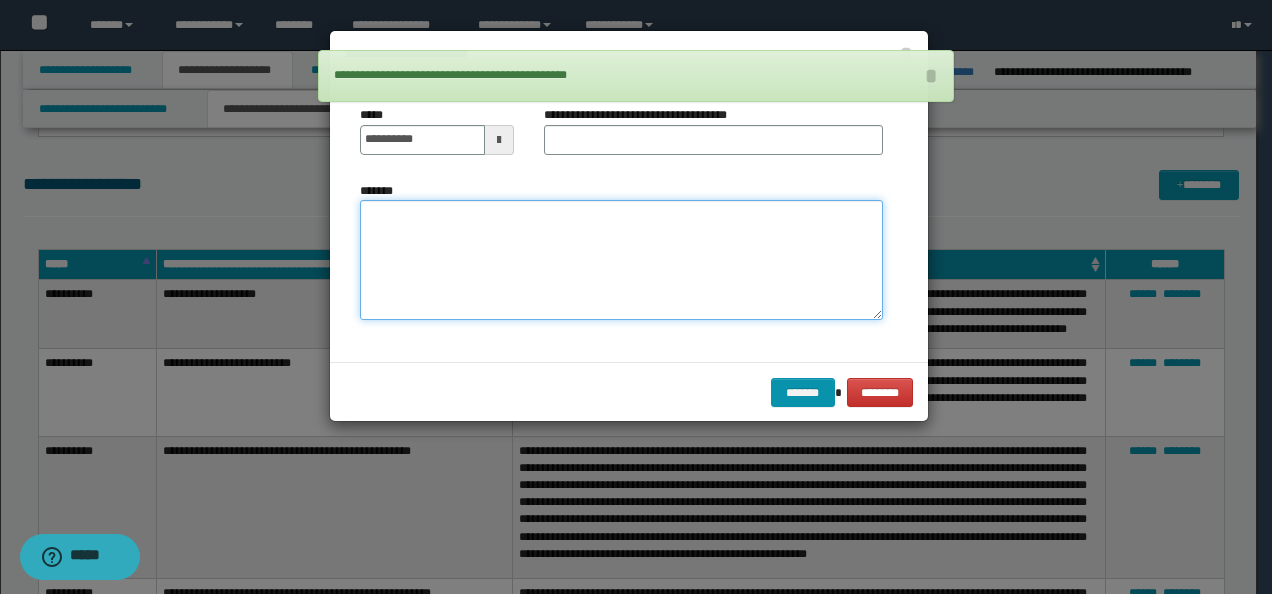 click on "*******" at bounding box center (621, 259) 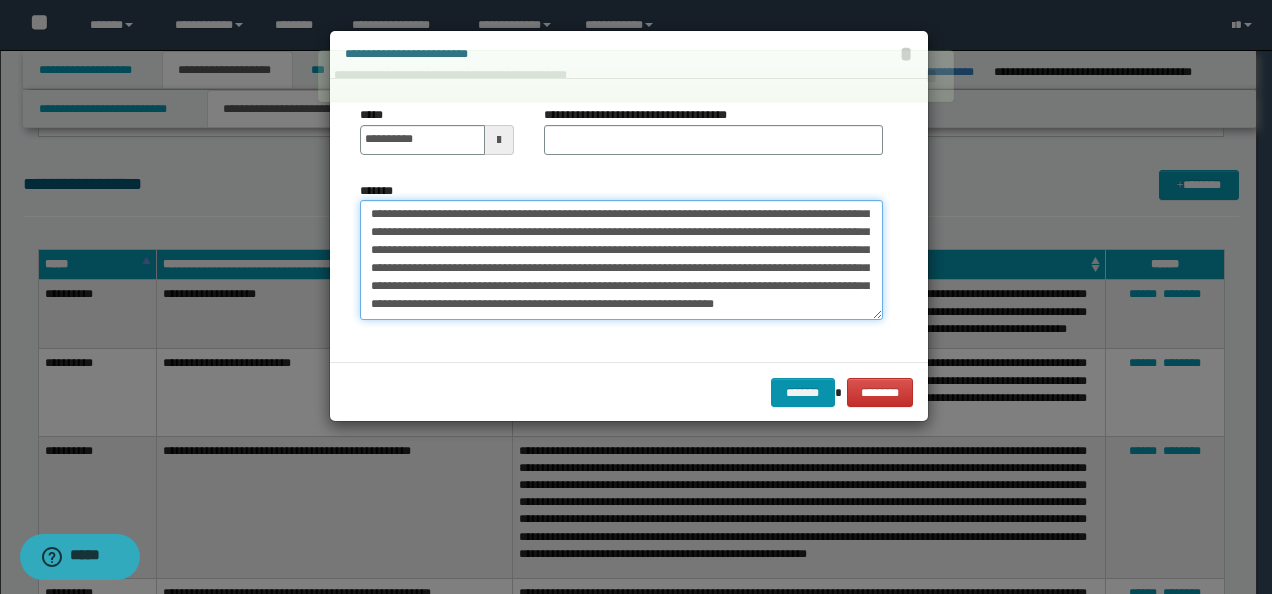 scroll, scrollTop: 0, scrollLeft: 0, axis: both 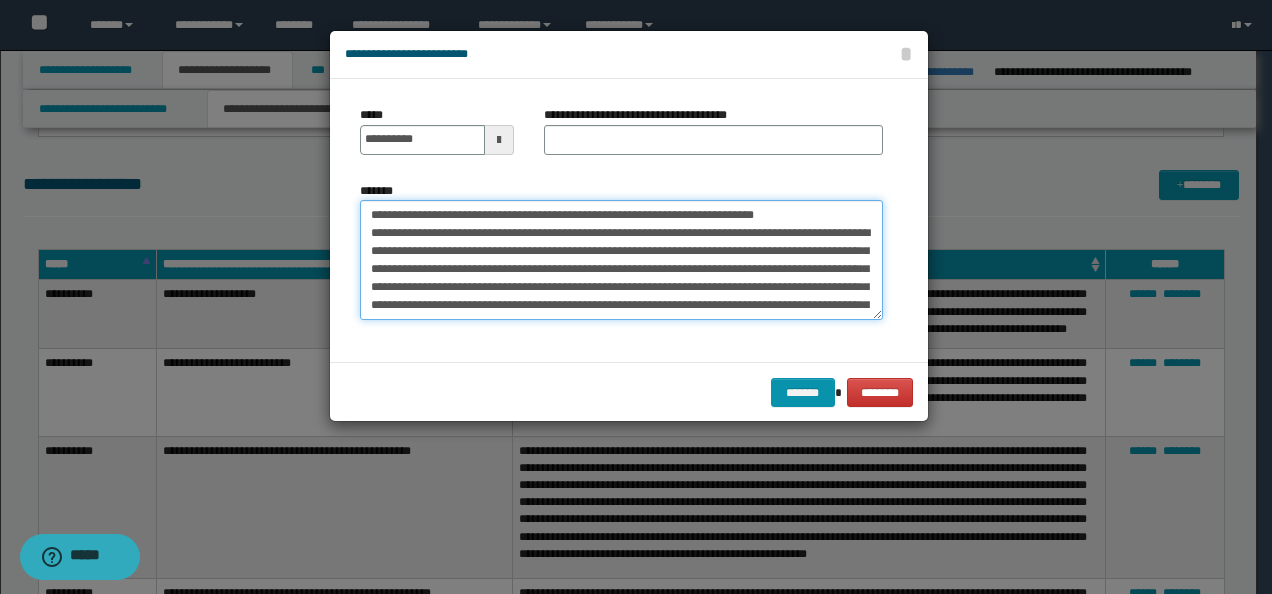 drag, startPoint x: 432, startPoint y: 212, endPoint x: 312, endPoint y: 202, distance: 120.41595 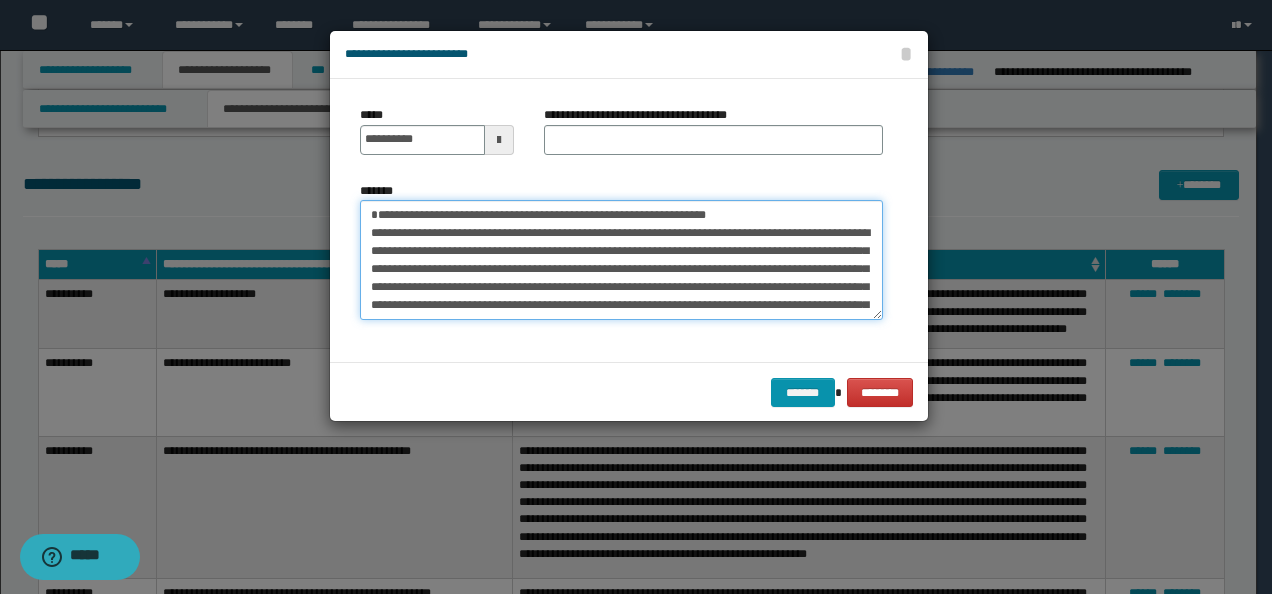 type on "**********" 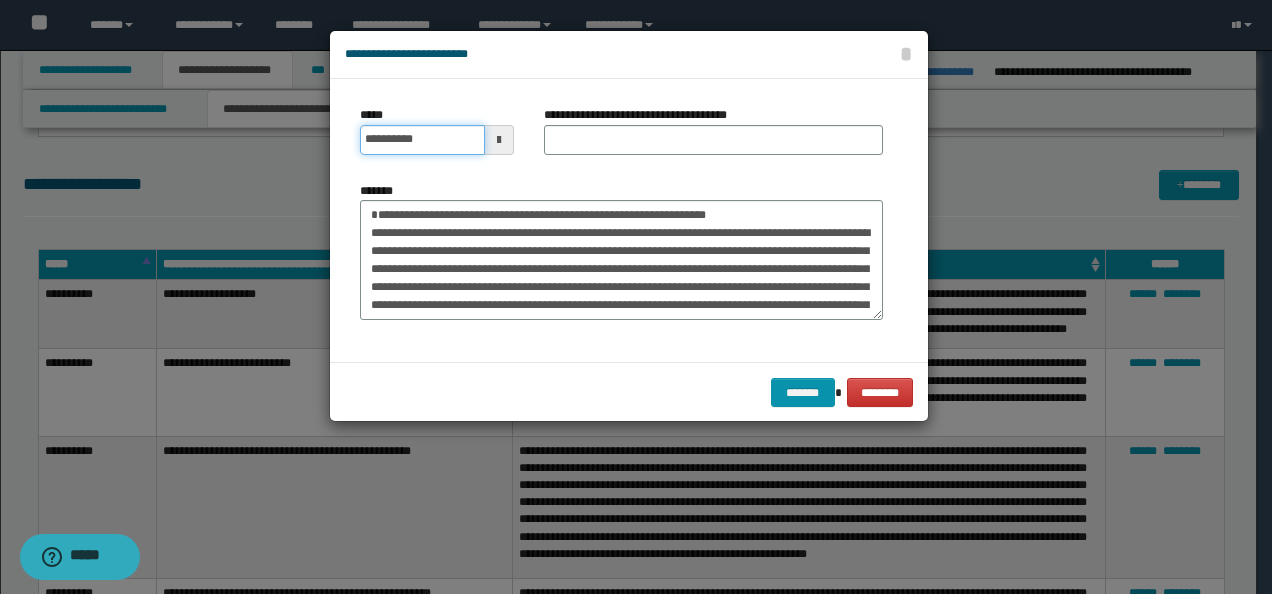 click on "**********" at bounding box center (422, 140) 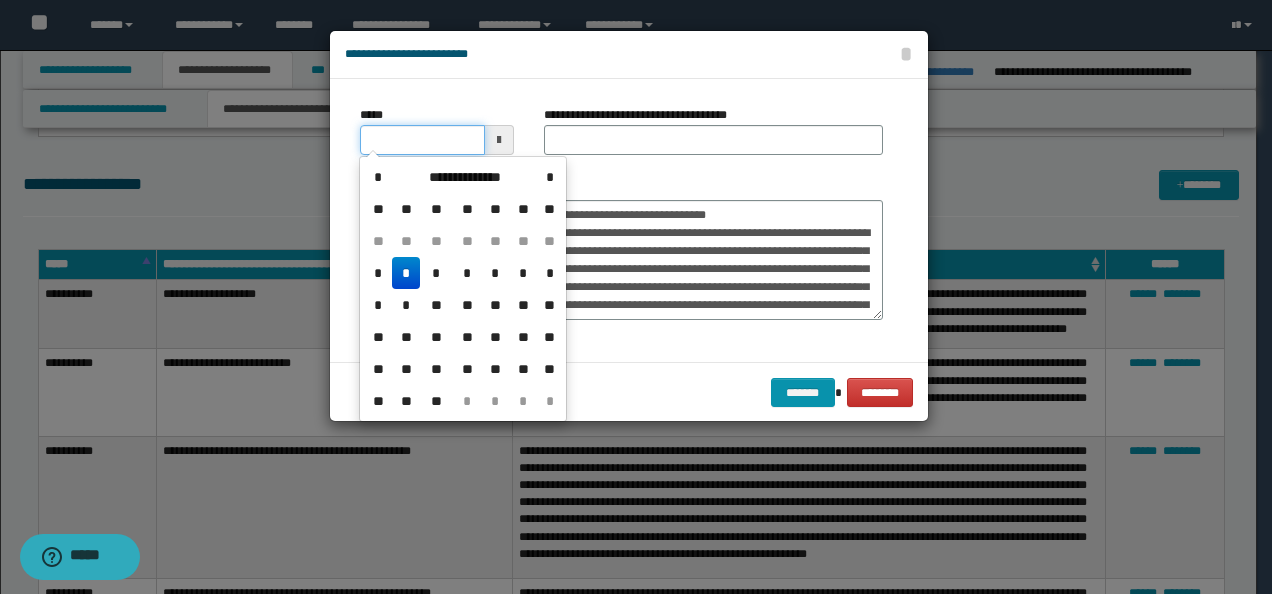 type on "**********" 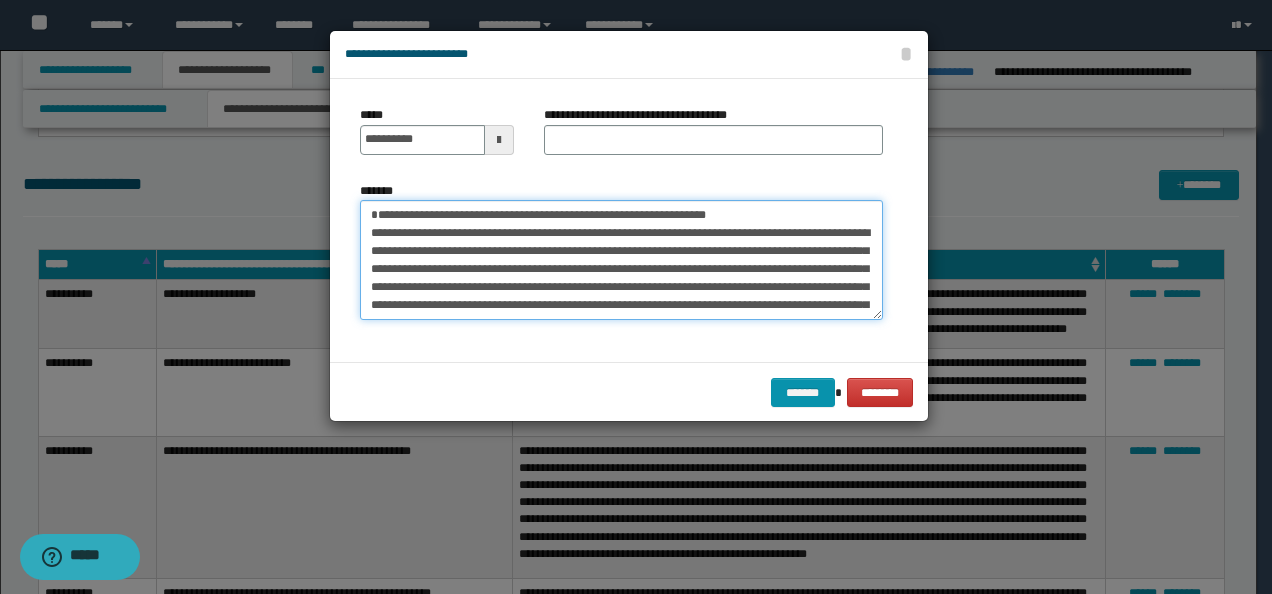 drag, startPoint x: 799, startPoint y: 211, endPoint x: 537, endPoint y: 163, distance: 266.36066 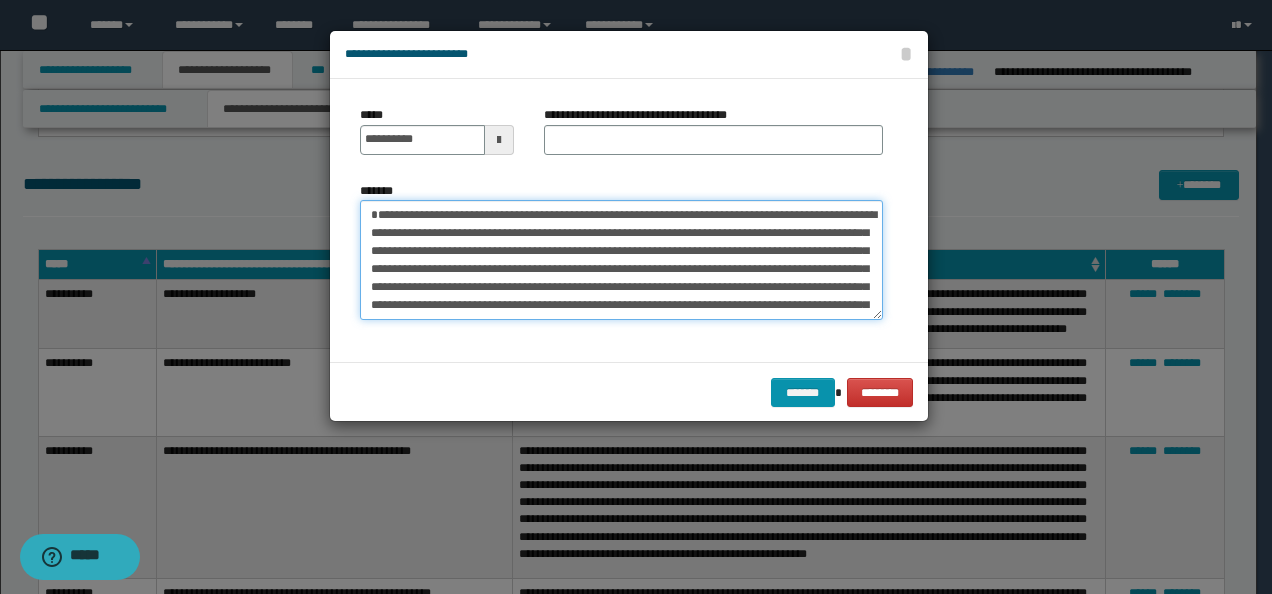 type on "**********" 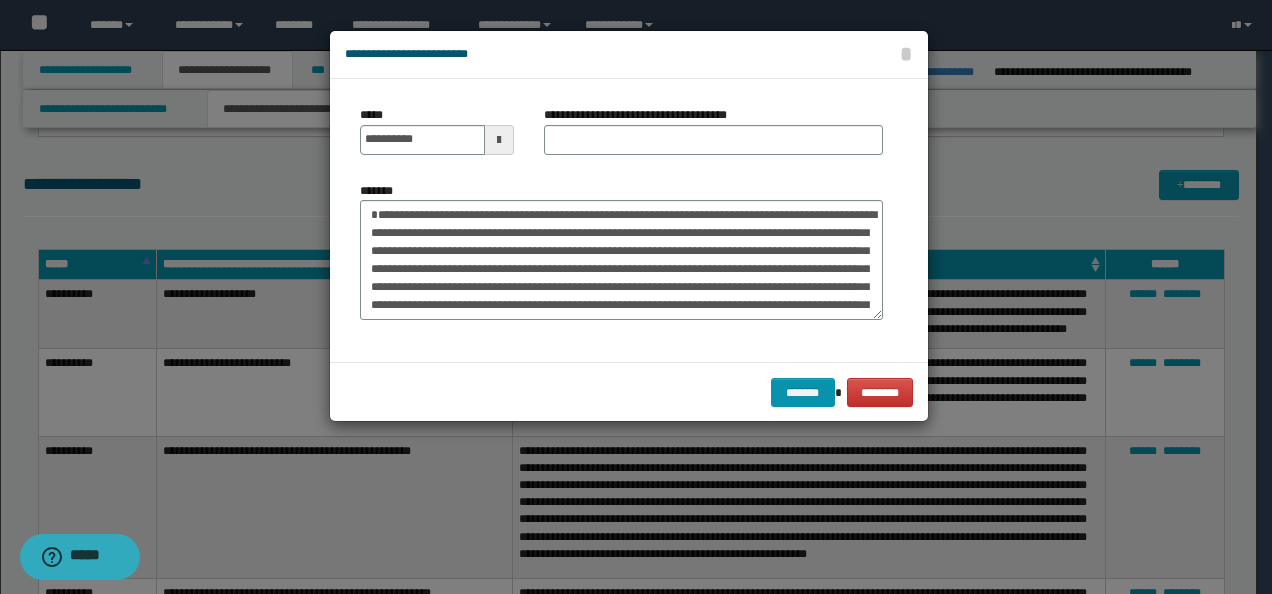 click on "**********" at bounding box center [713, 138] 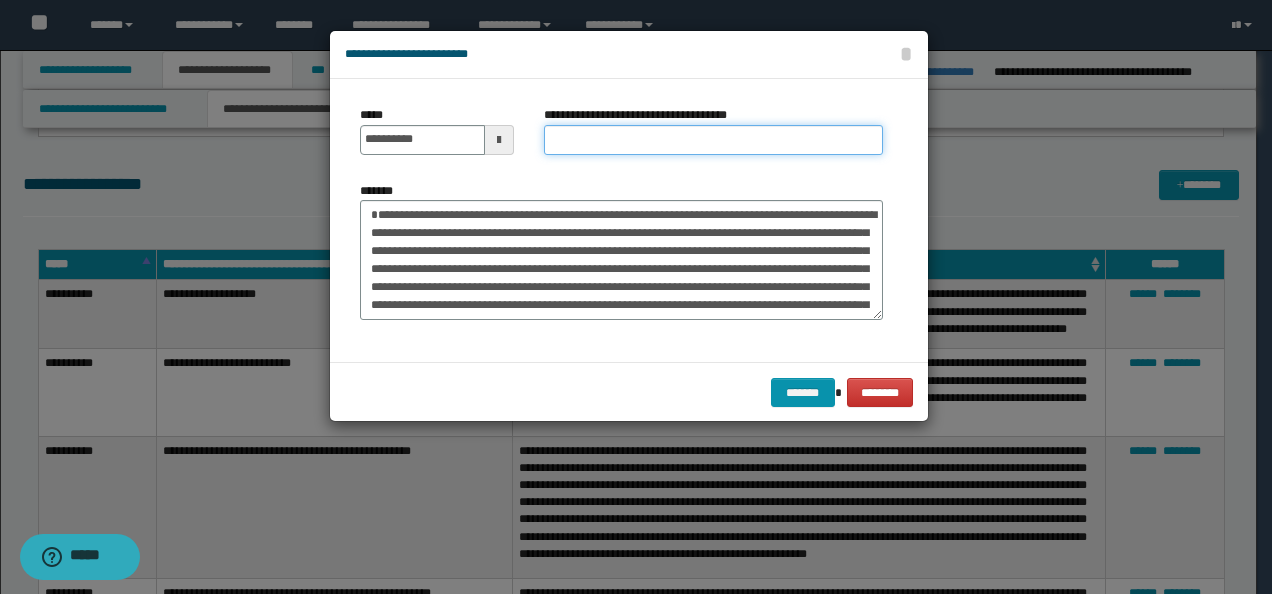 click on "**********" at bounding box center (713, 140) 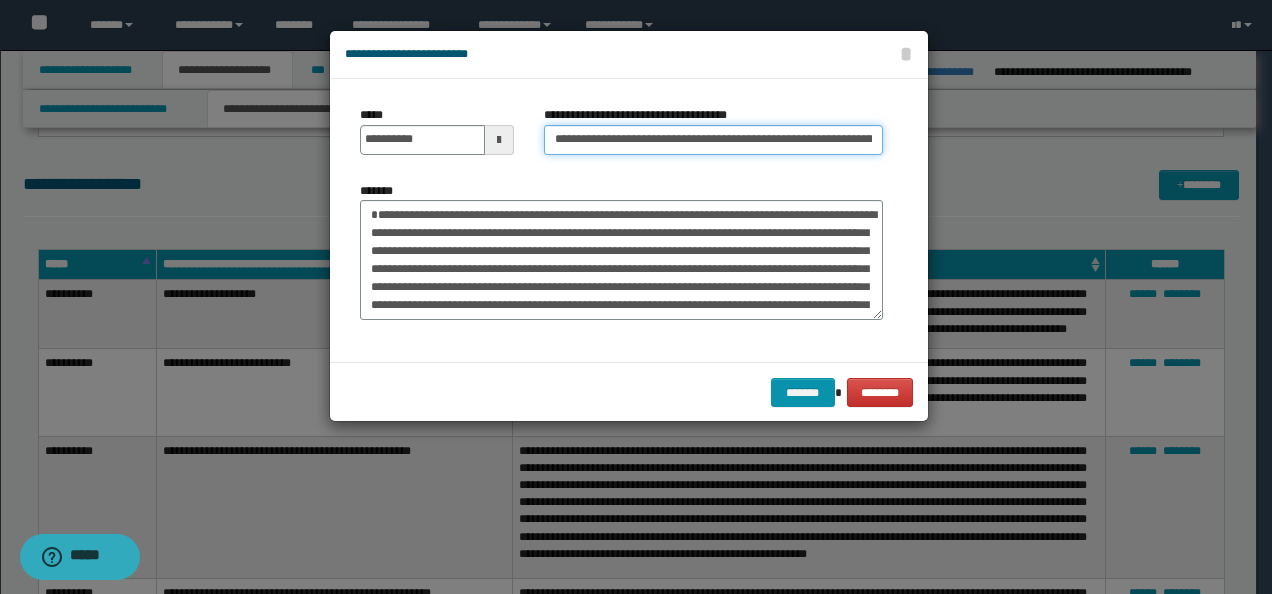 scroll, scrollTop: 0, scrollLeft: 86, axis: horizontal 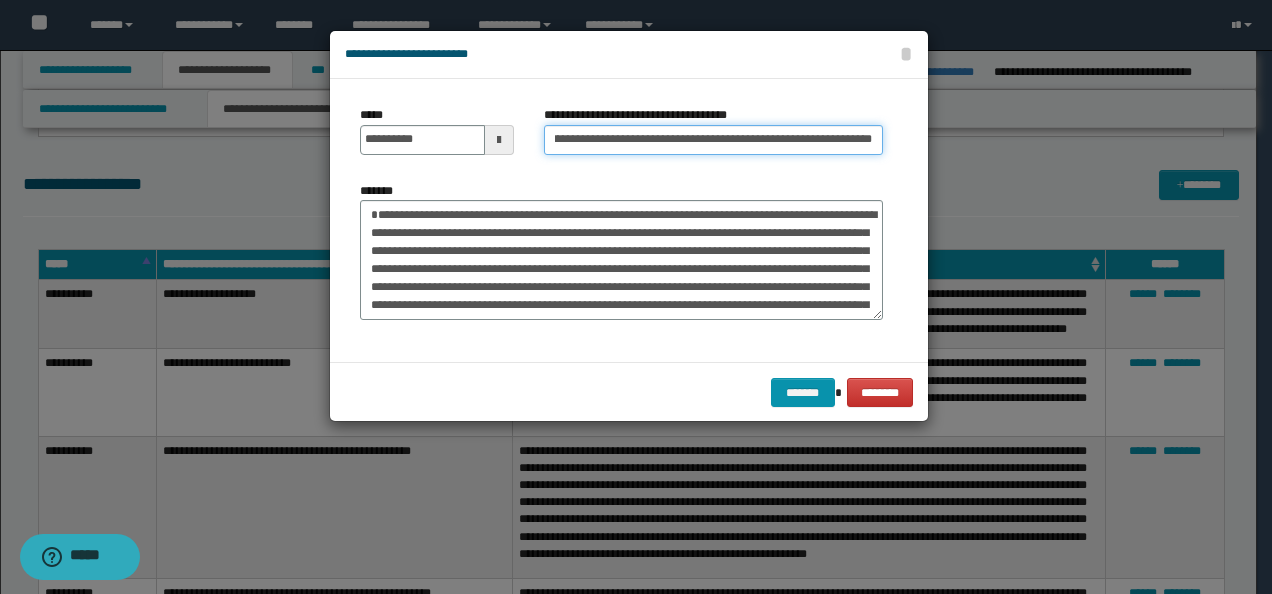 type on "**********" 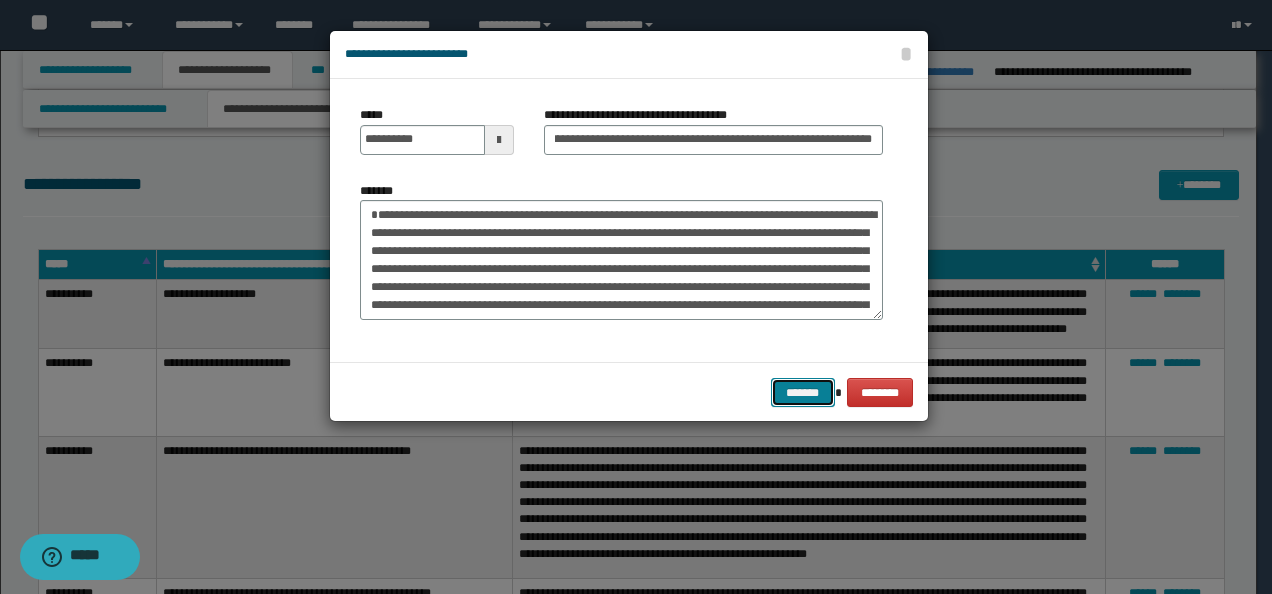 click on "*******" at bounding box center (803, 392) 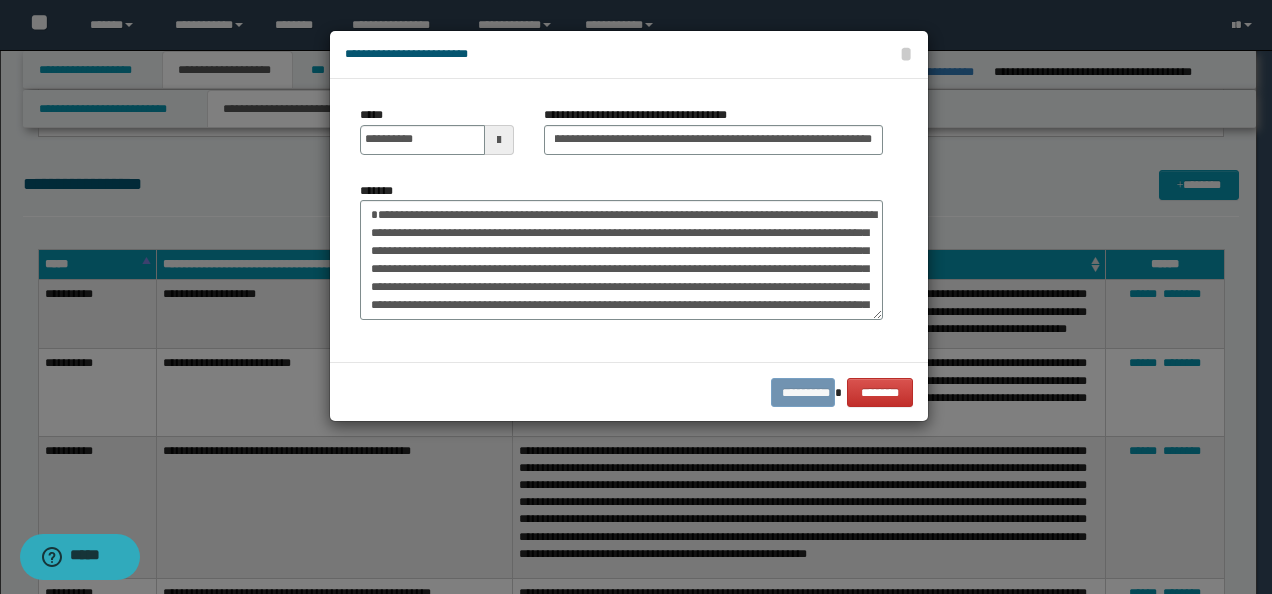 scroll, scrollTop: 0, scrollLeft: 0, axis: both 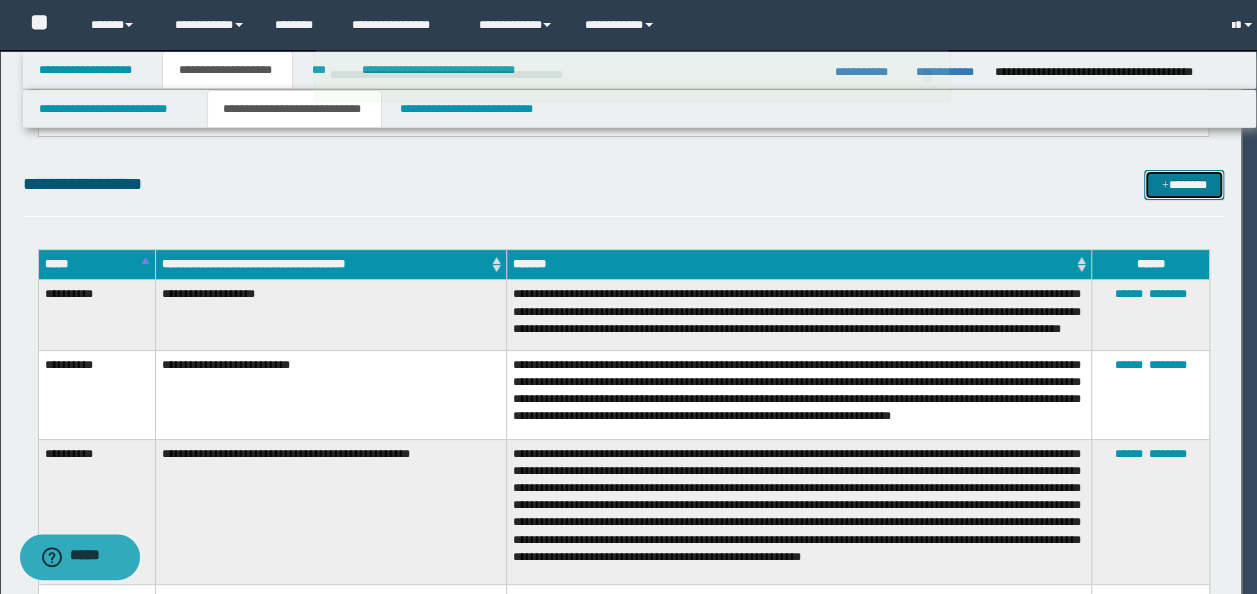 type 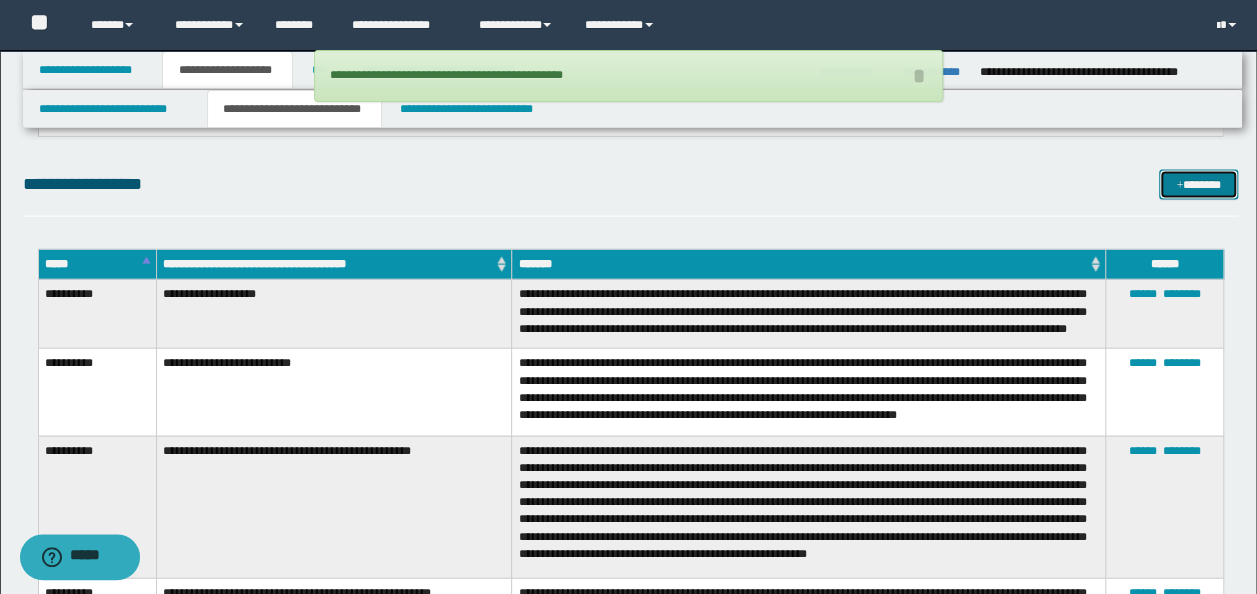 click on "*******" at bounding box center (1198, 184) 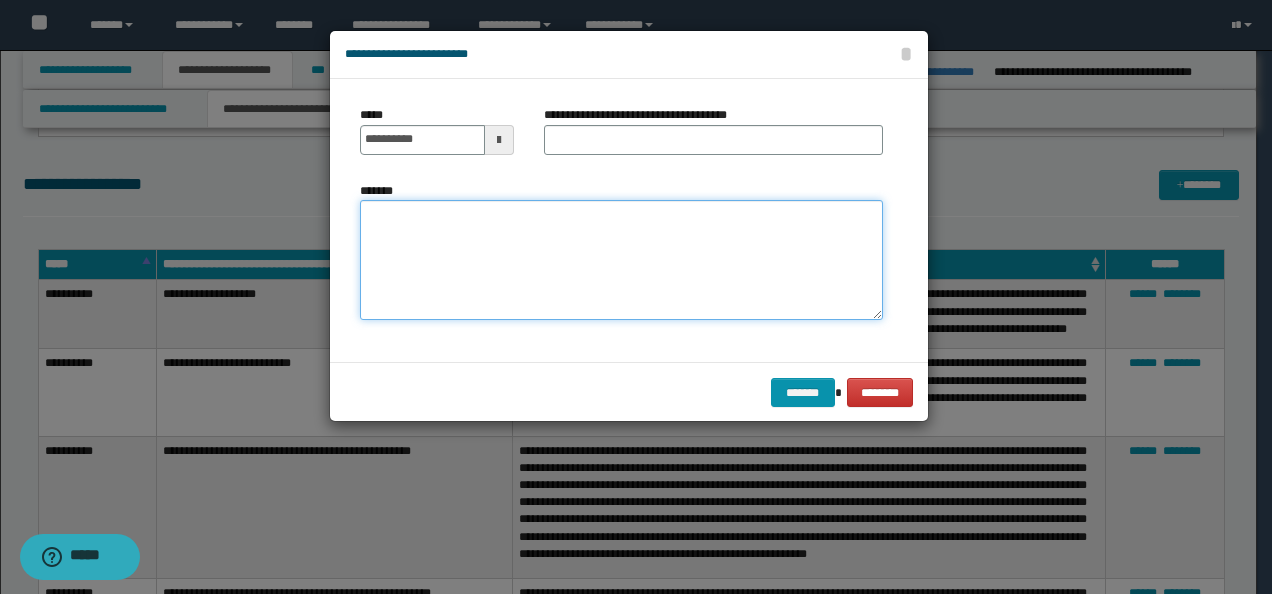 click on "*******" at bounding box center (621, 259) 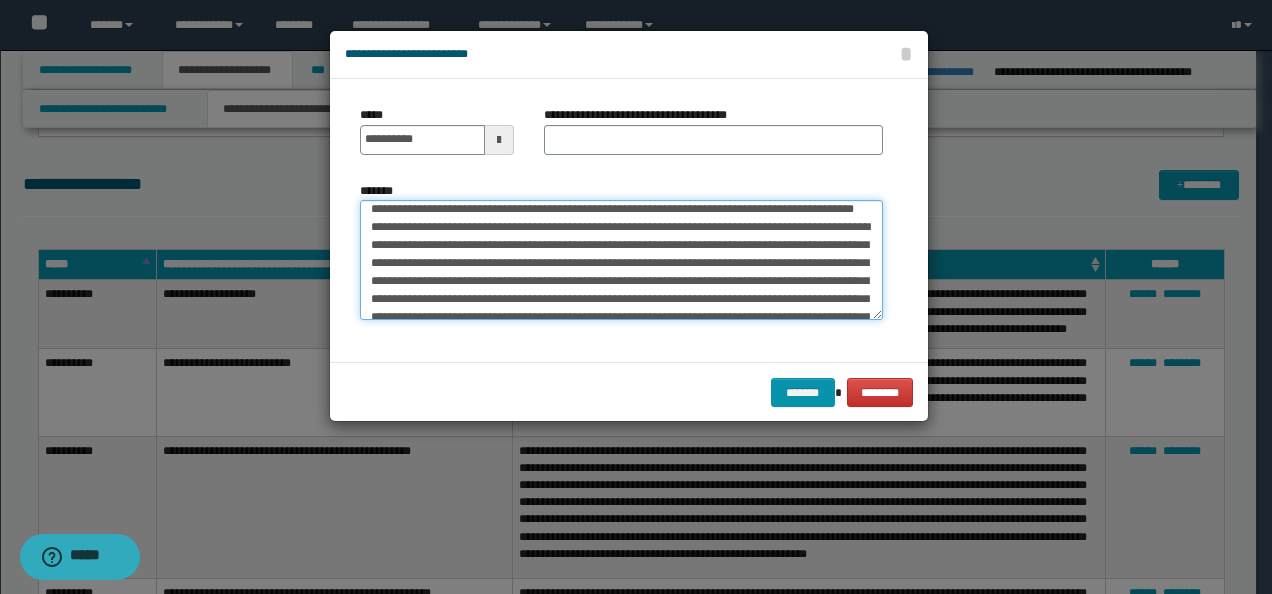 scroll, scrollTop: 0, scrollLeft: 0, axis: both 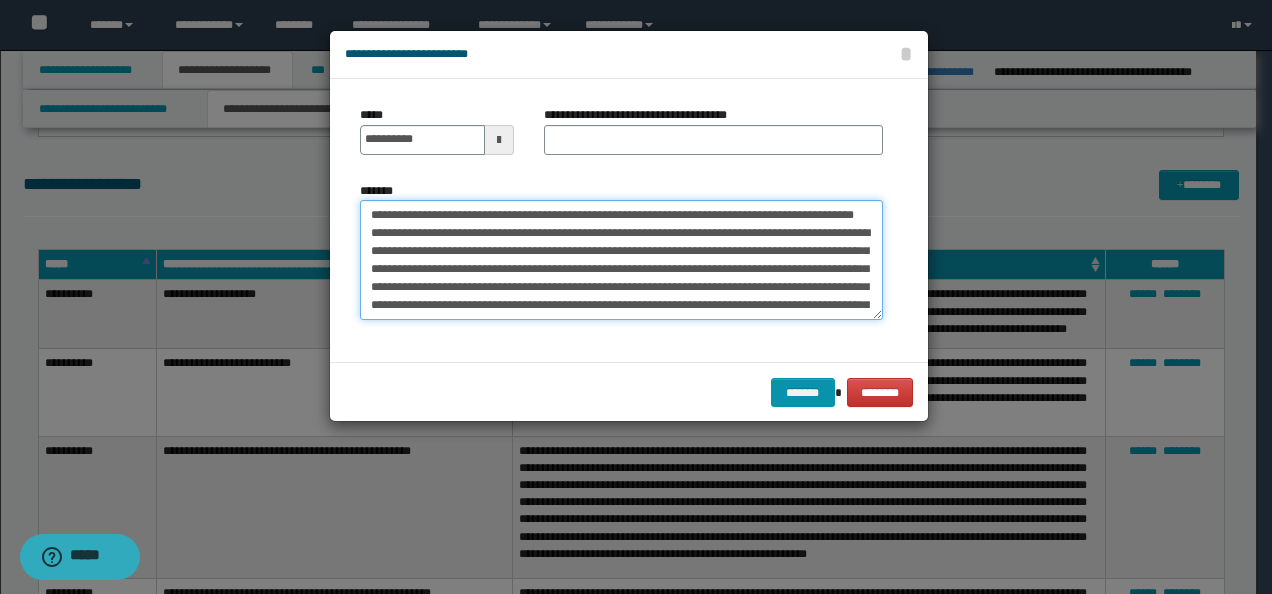 drag, startPoint x: 432, startPoint y: 206, endPoint x: 288, endPoint y: 206, distance: 144 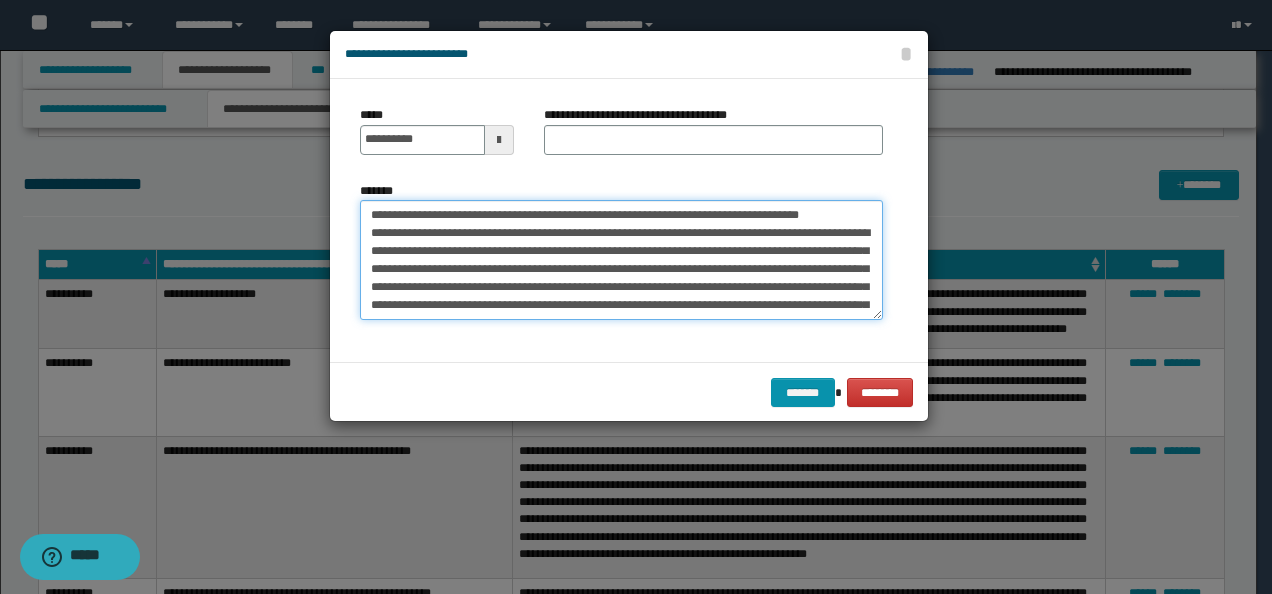 type on "**********" 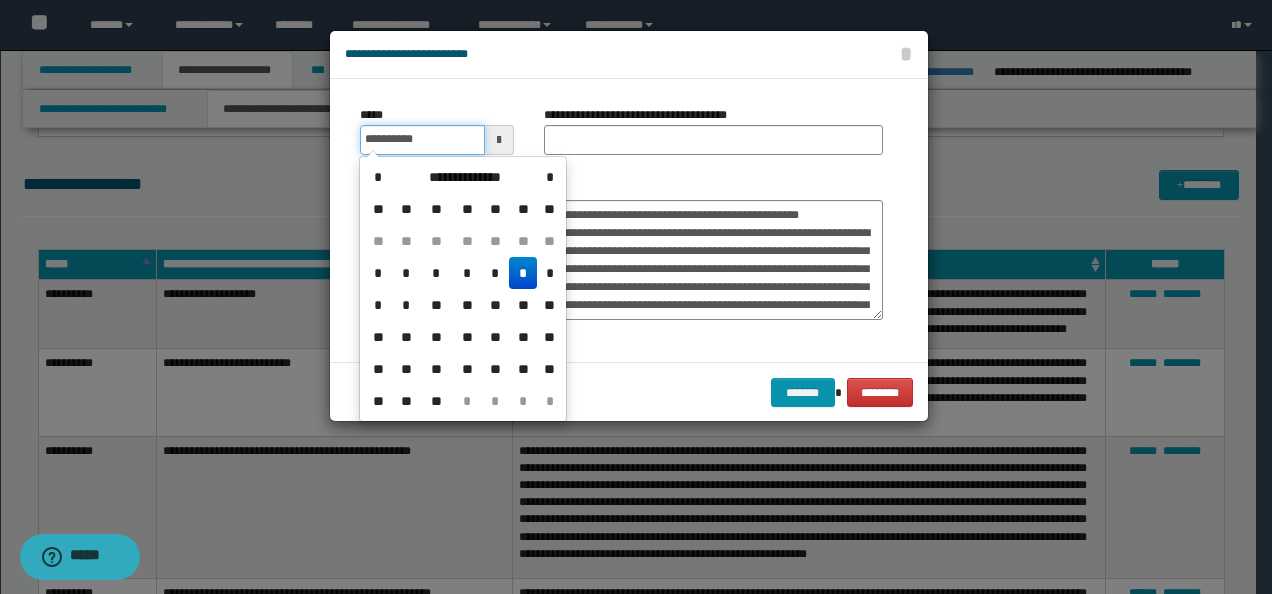click on "**********" at bounding box center (422, 140) 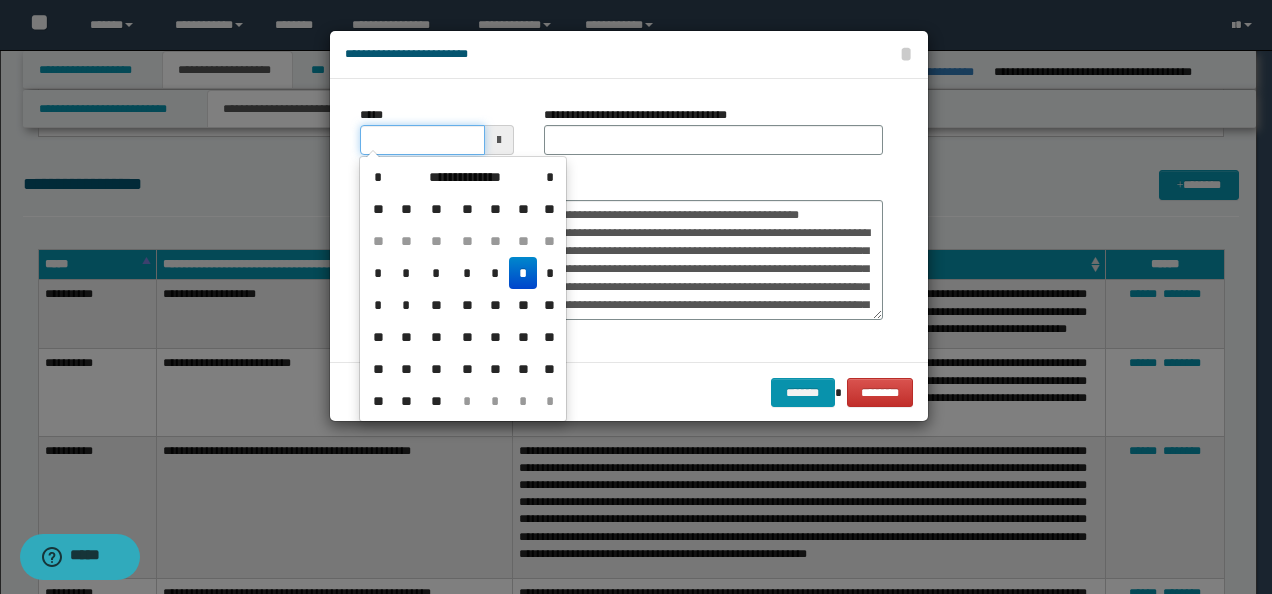 type on "**********" 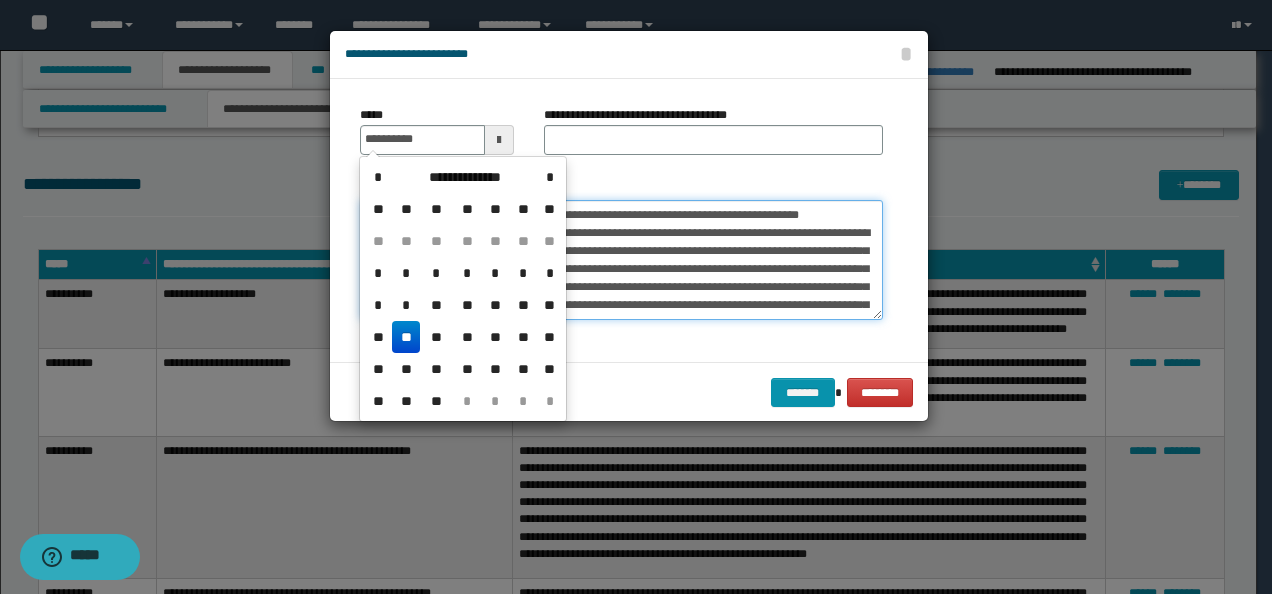 click on "*******" at bounding box center (621, 259) 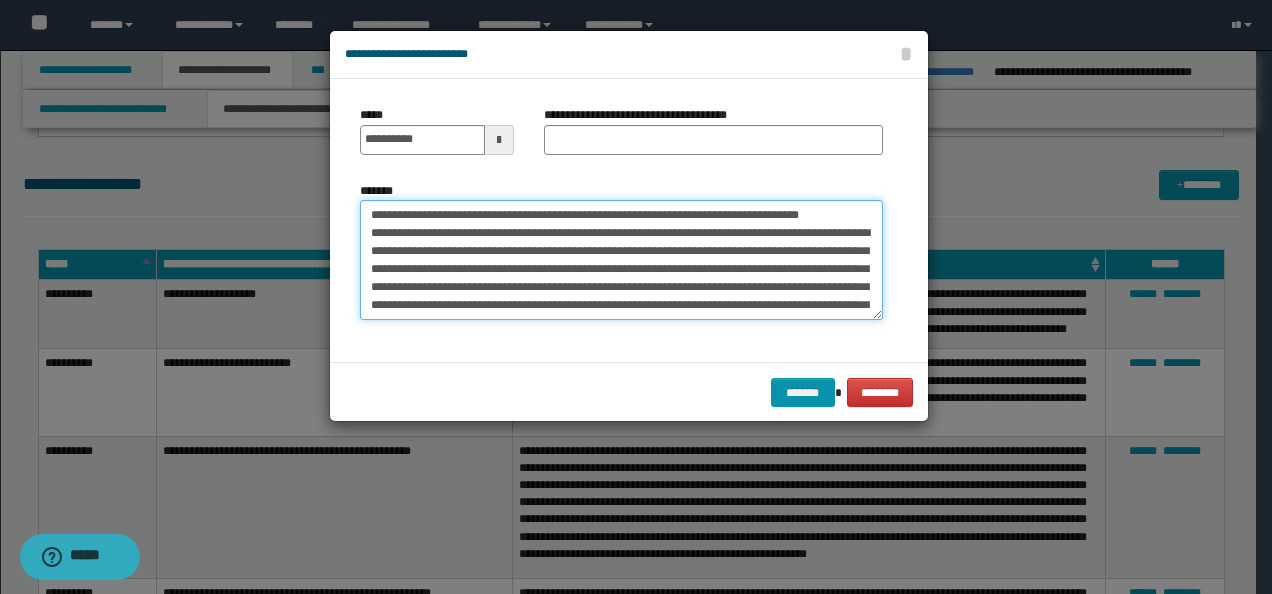 drag, startPoint x: 348, startPoint y: 212, endPoint x: 396, endPoint y: 161, distance: 70.035706 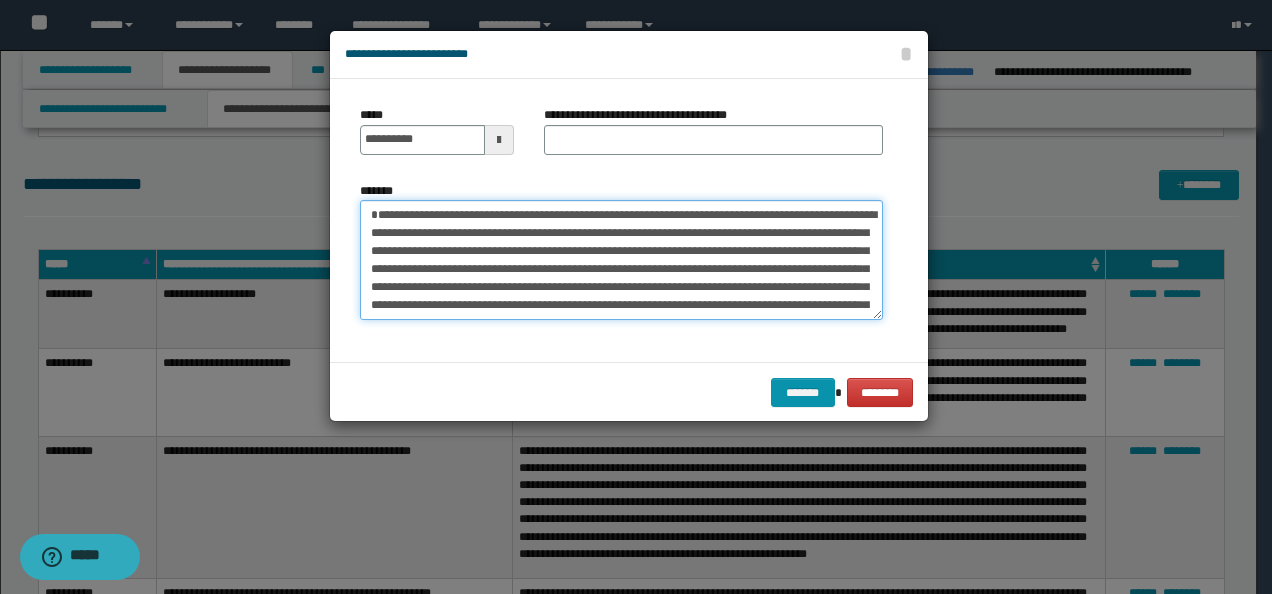 type on "**********" 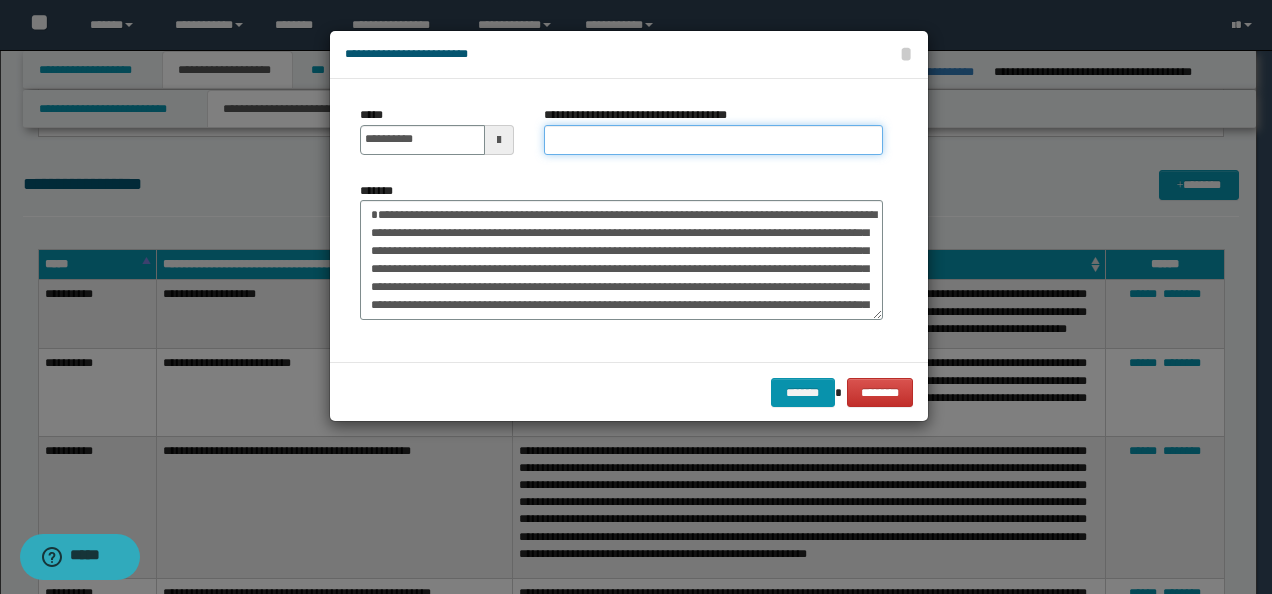 click on "**********" at bounding box center (713, 140) 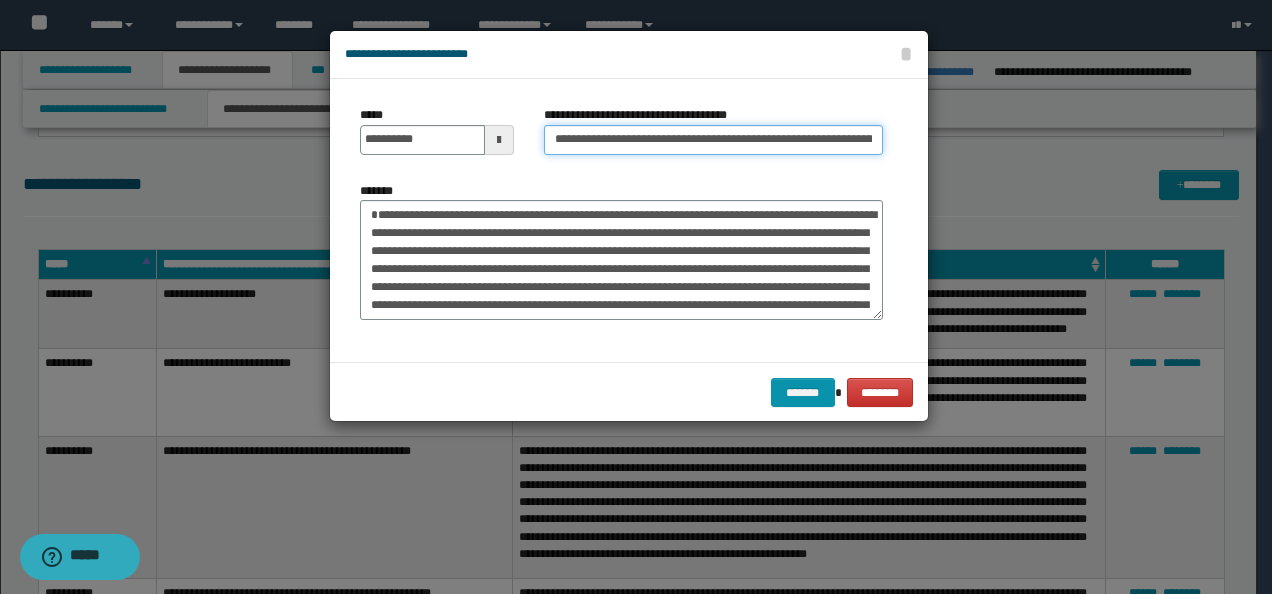 scroll, scrollTop: 0, scrollLeft: 204, axis: horizontal 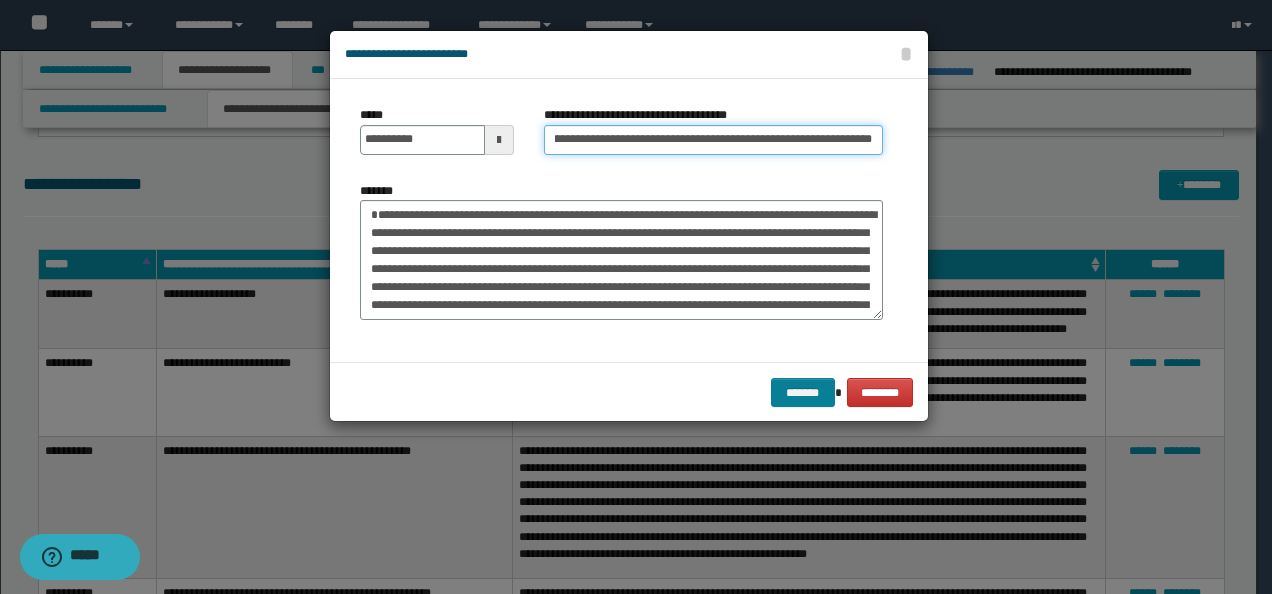 type on "**********" 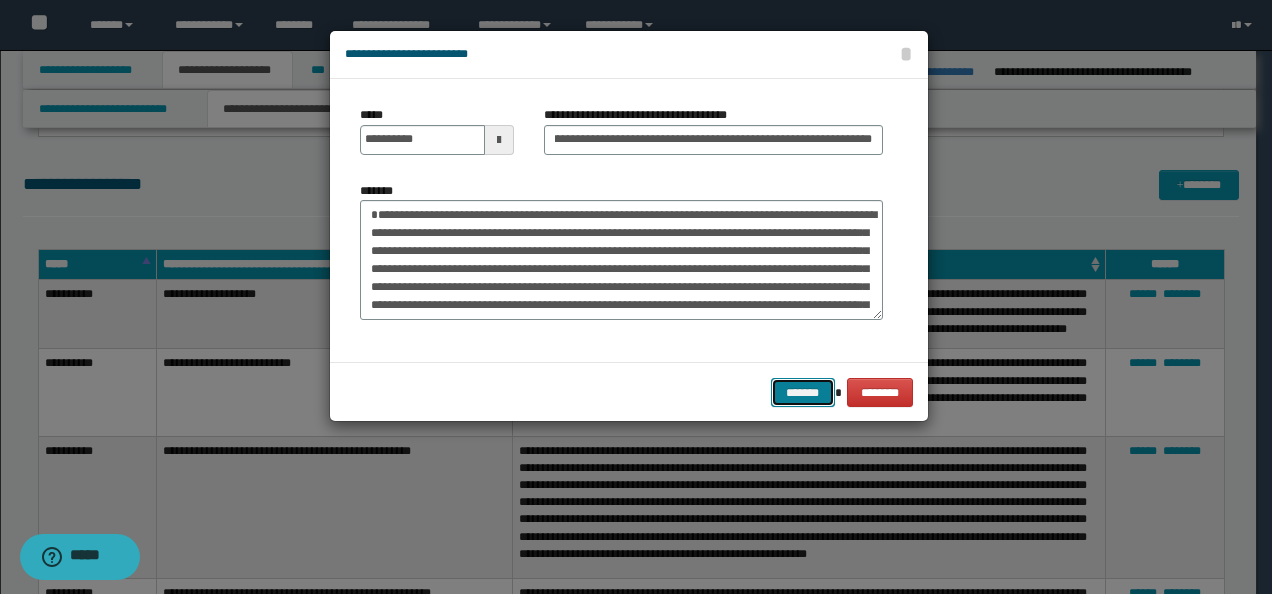 click on "*******" at bounding box center (803, 392) 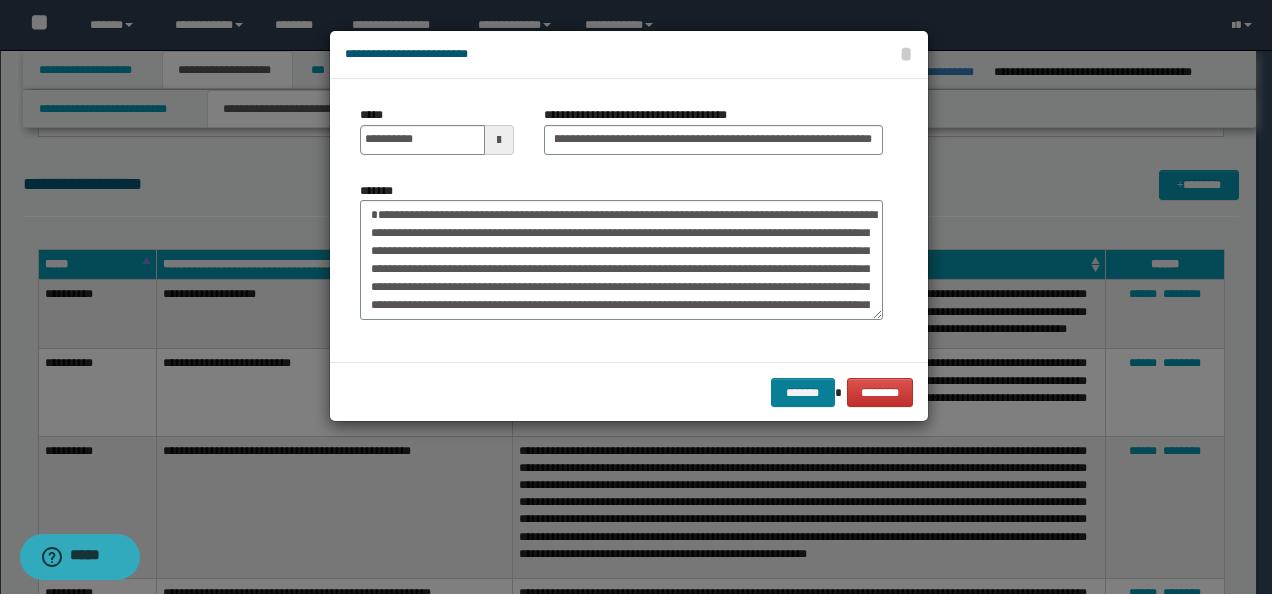 scroll, scrollTop: 0, scrollLeft: 0, axis: both 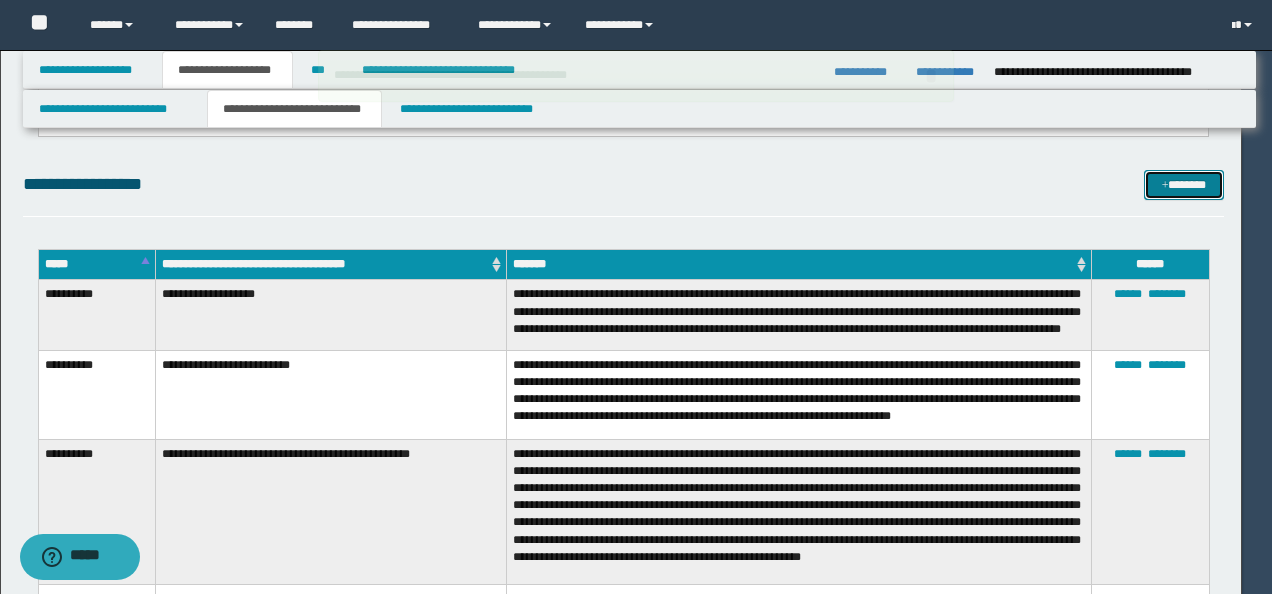 type 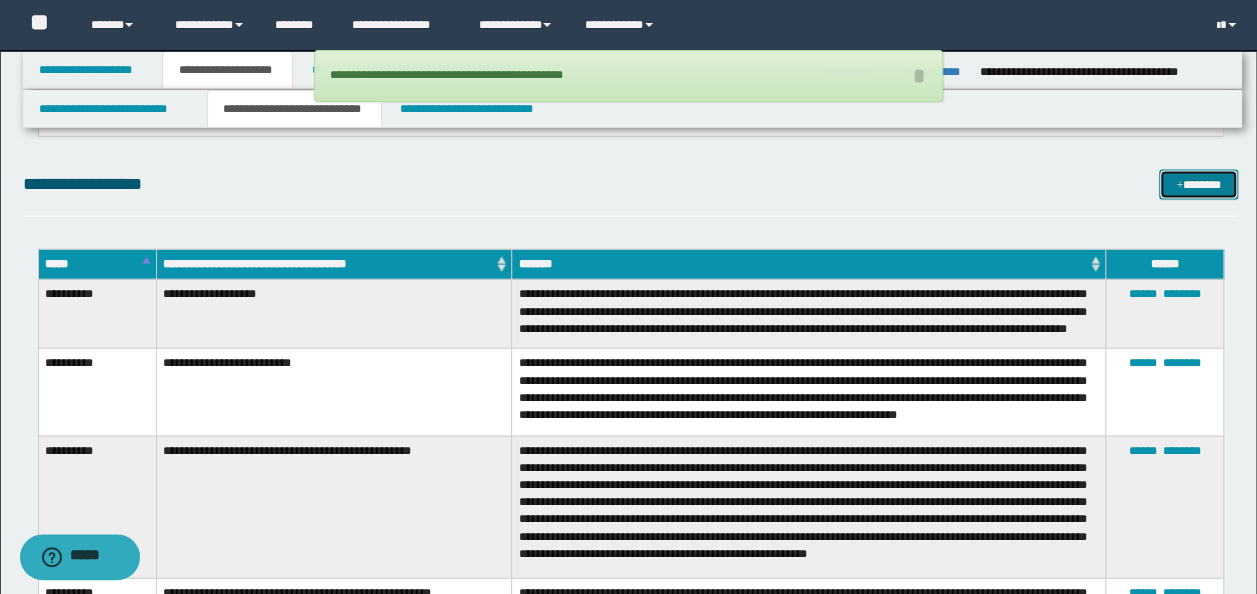 click on "*******" at bounding box center (1198, 184) 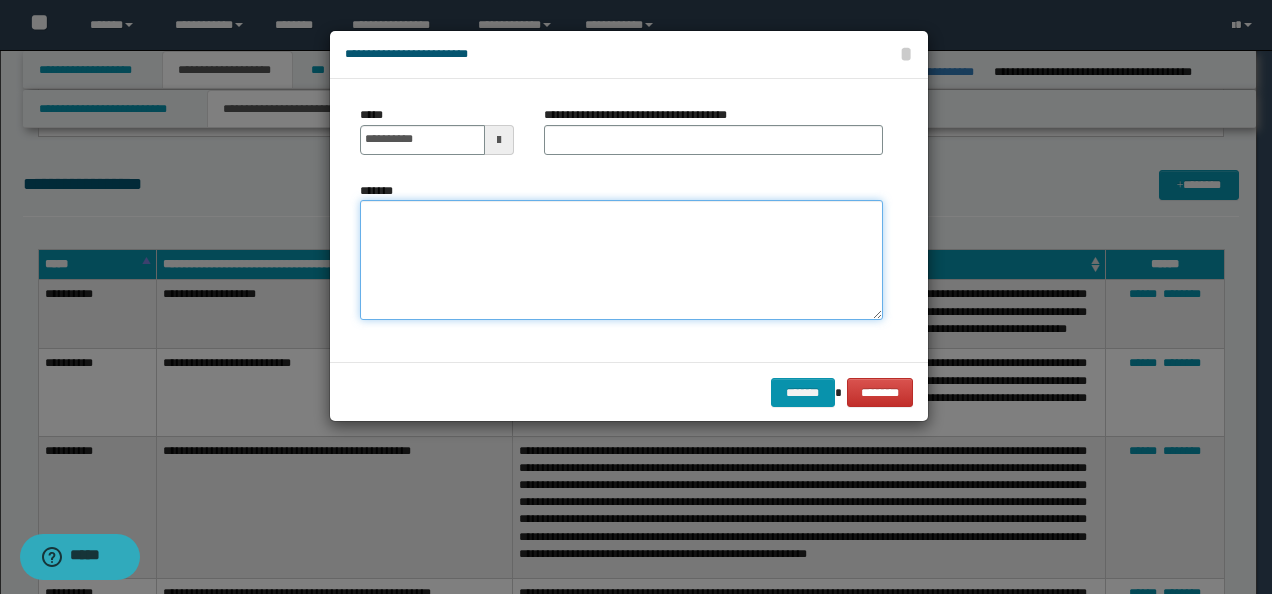 click on "*******" at bounding box center (621, 259) 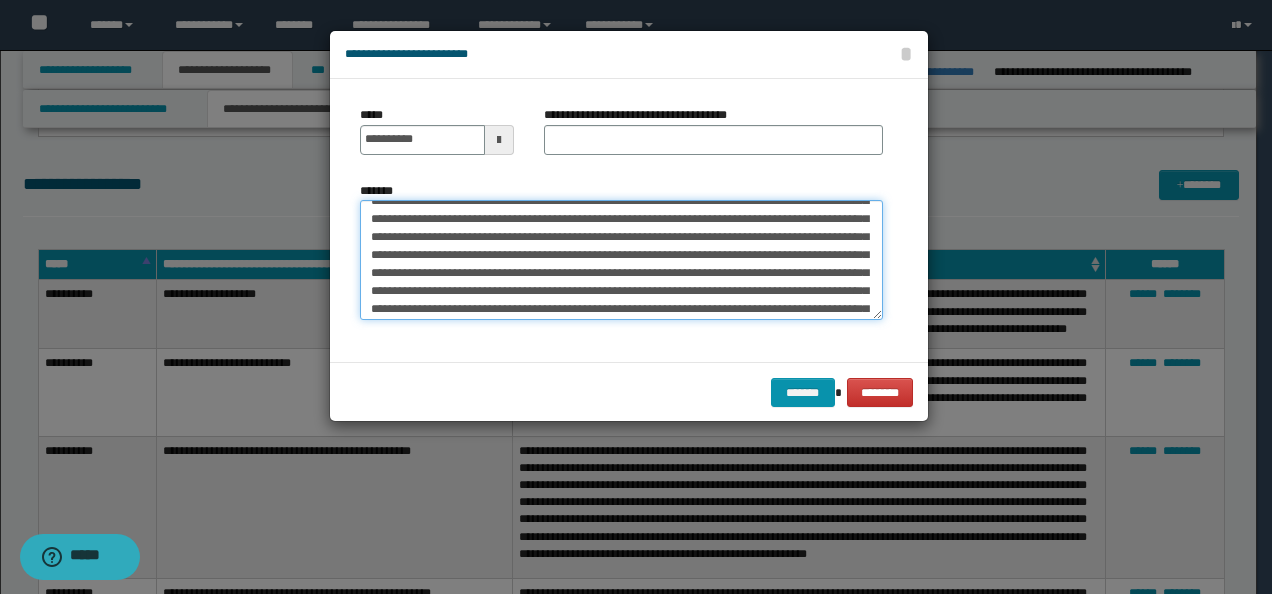 scroll, scrollTop: 0, scrollLeft: 0, axis: both 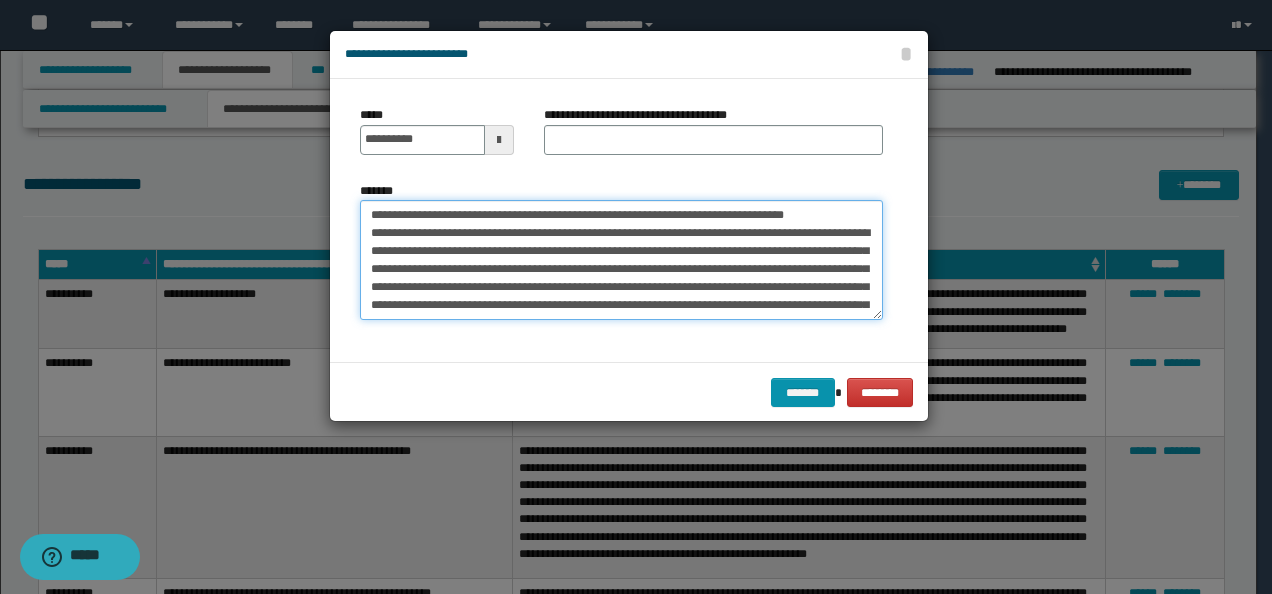 drag, startPoint x: 429, startPoint y: 208, endPoint x: 281, endPoint y: 201, distance: 148.16545 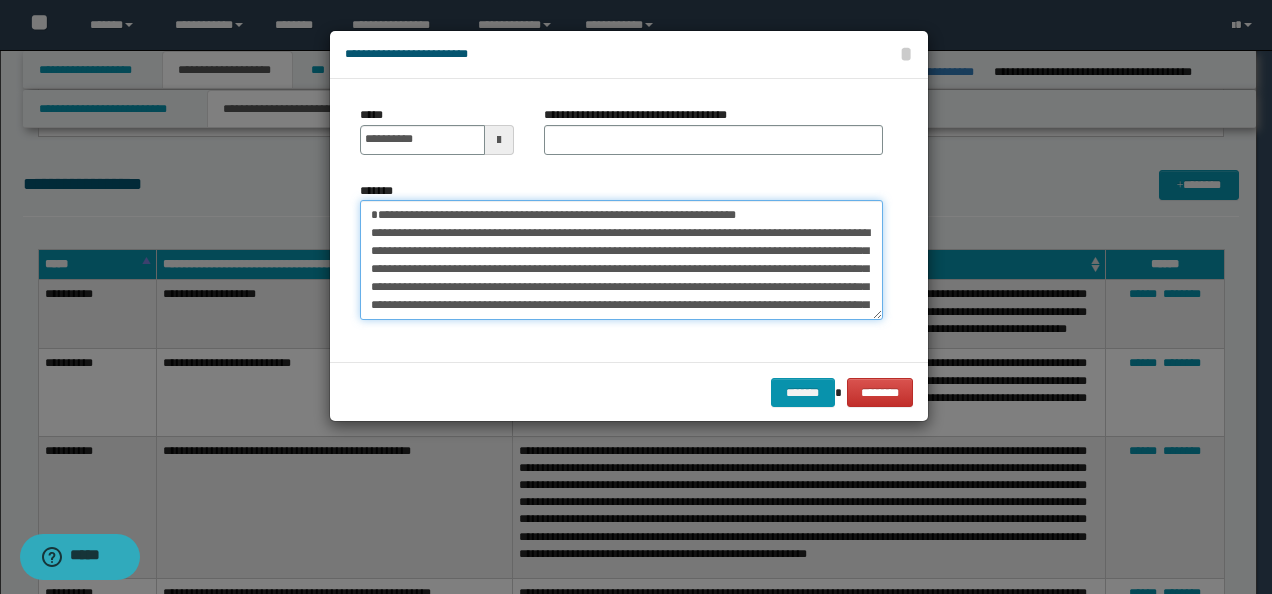 type on "**********" 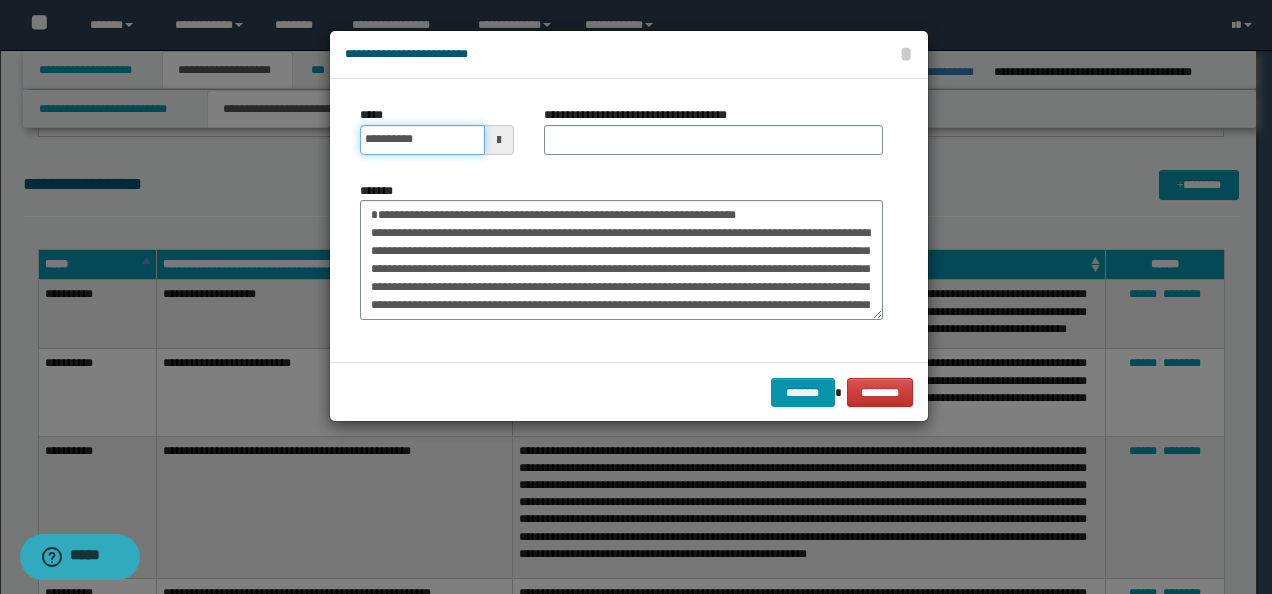 click on "**********" at bounding box center [422, 140] 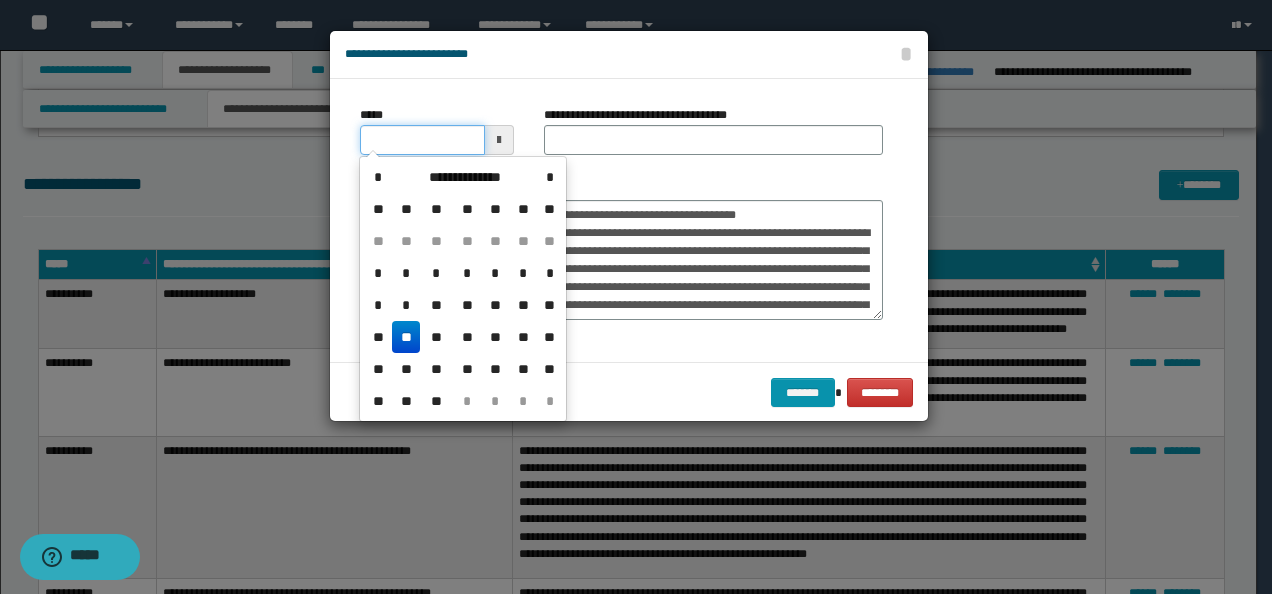 type on "**********" 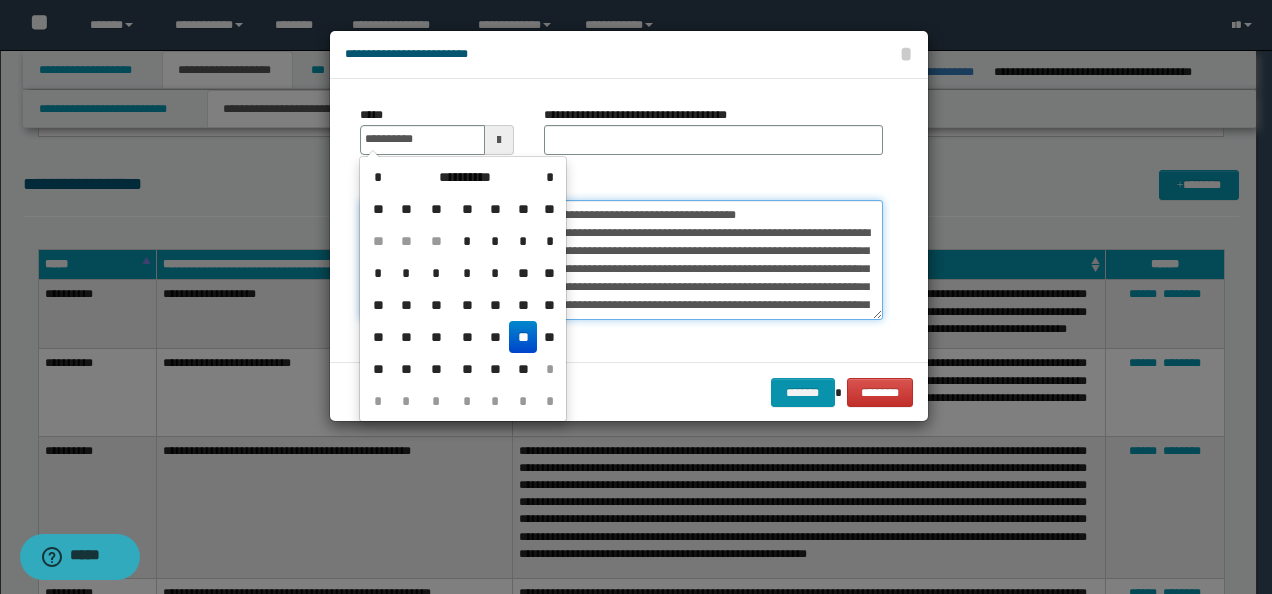click on "*******" at bounding box center [621, 259] 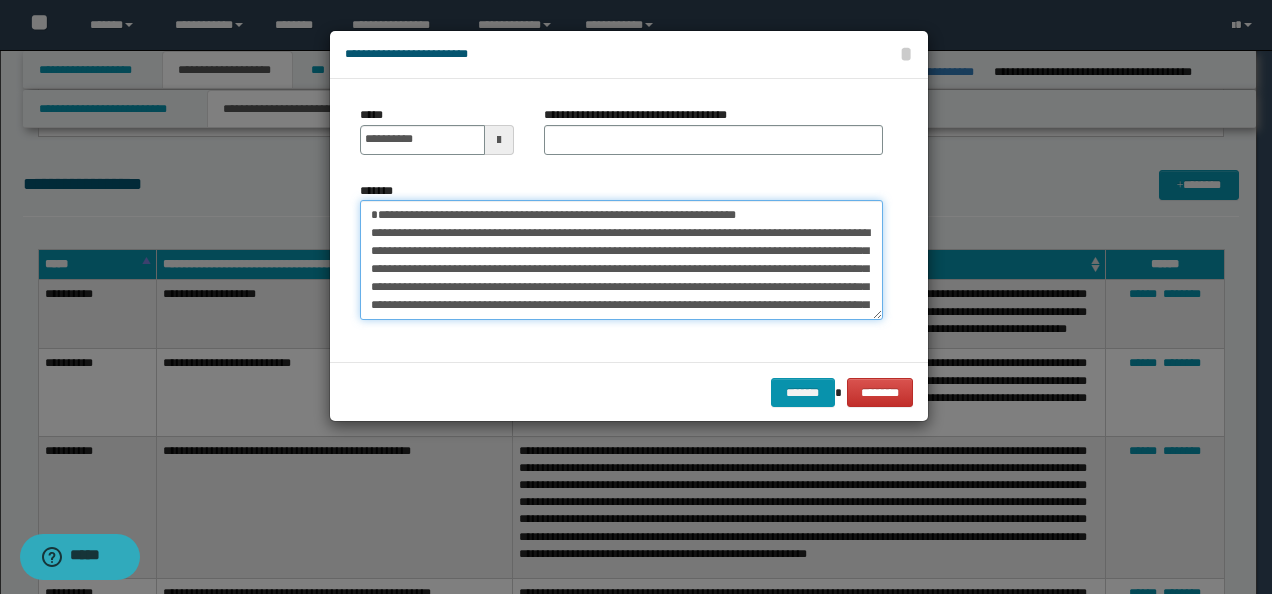 drag, startPoint x: 844, startPoint y: 212, endPoint x: 344, endPoint y: 204, distance: 500.064 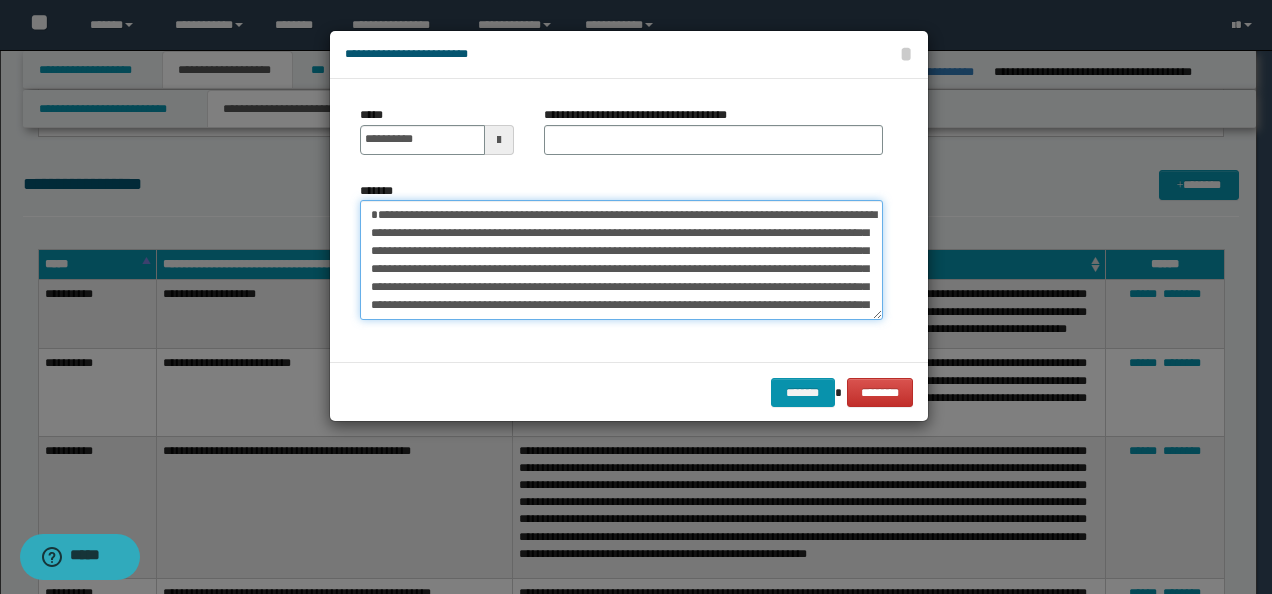 type on "**********" 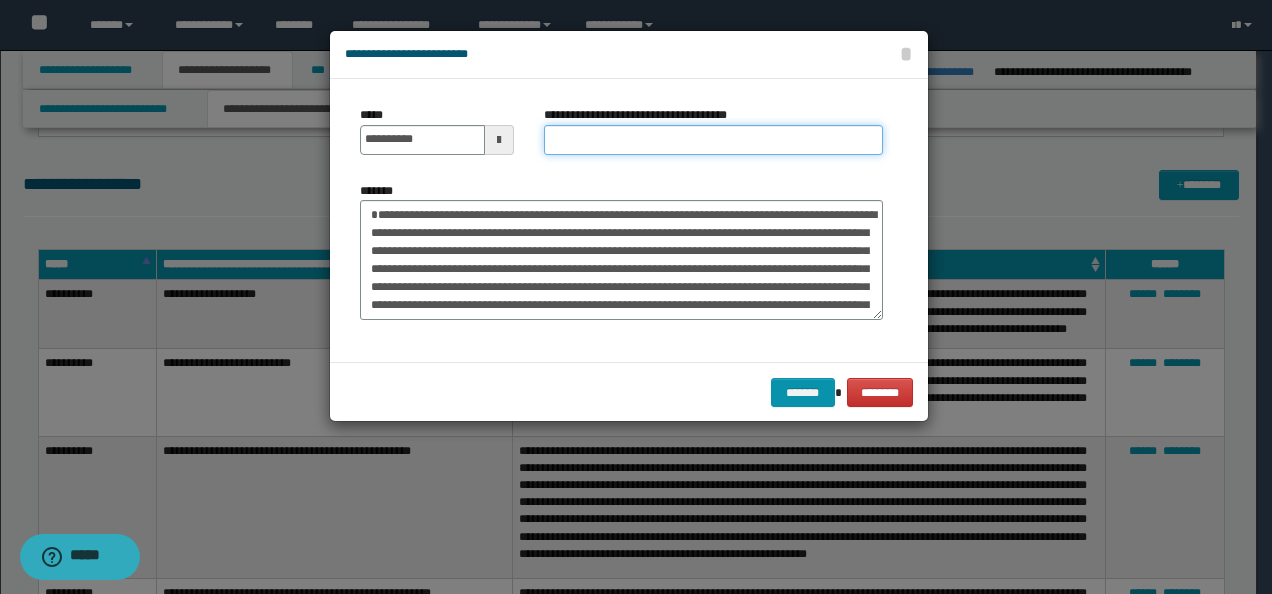 click on "**********" at bounding box center [713, 140] 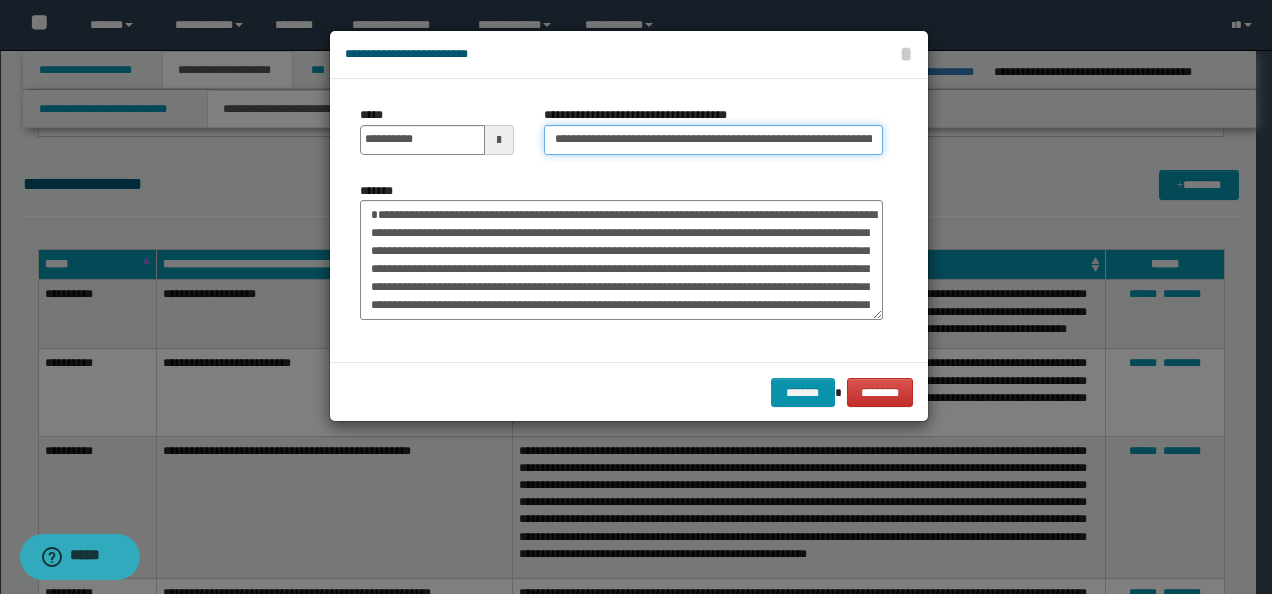 scroll, scrollTop: 0, scrollLeft: 146, axis: horizontal 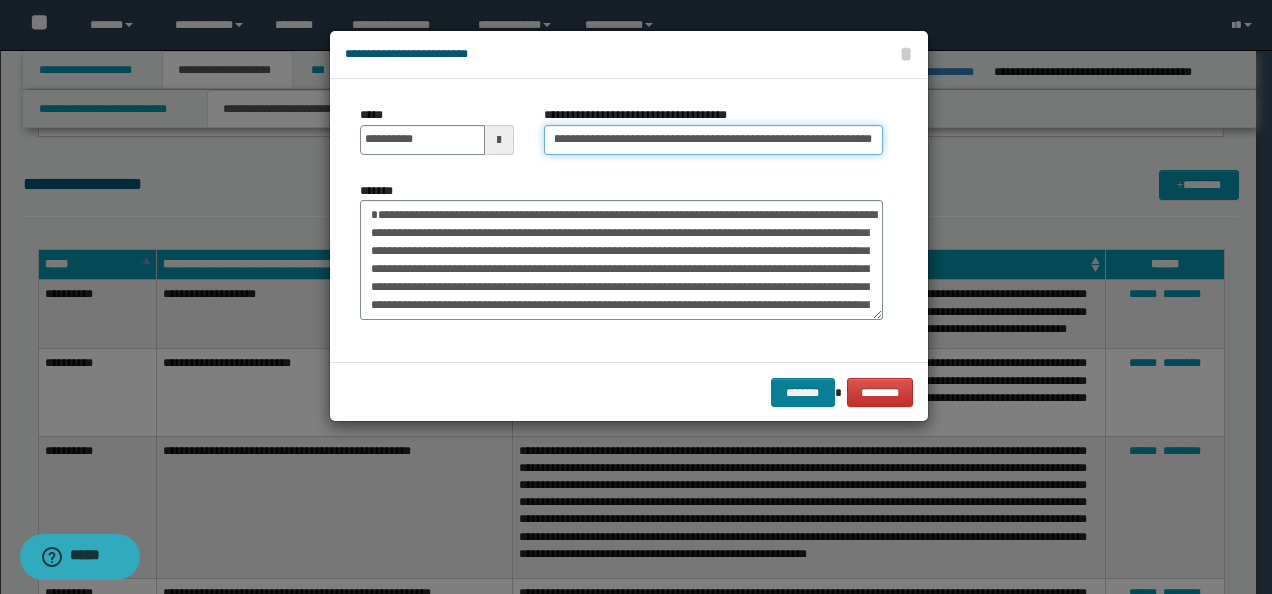 type on "**********" 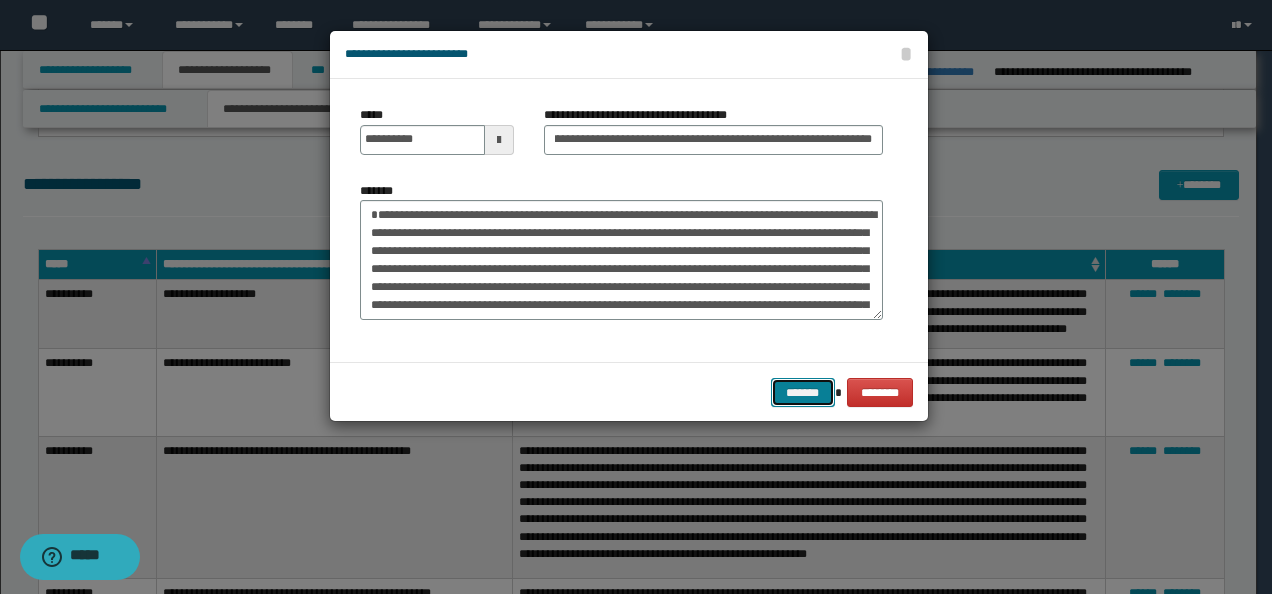click on "*******" at bounding box center (803, 392) 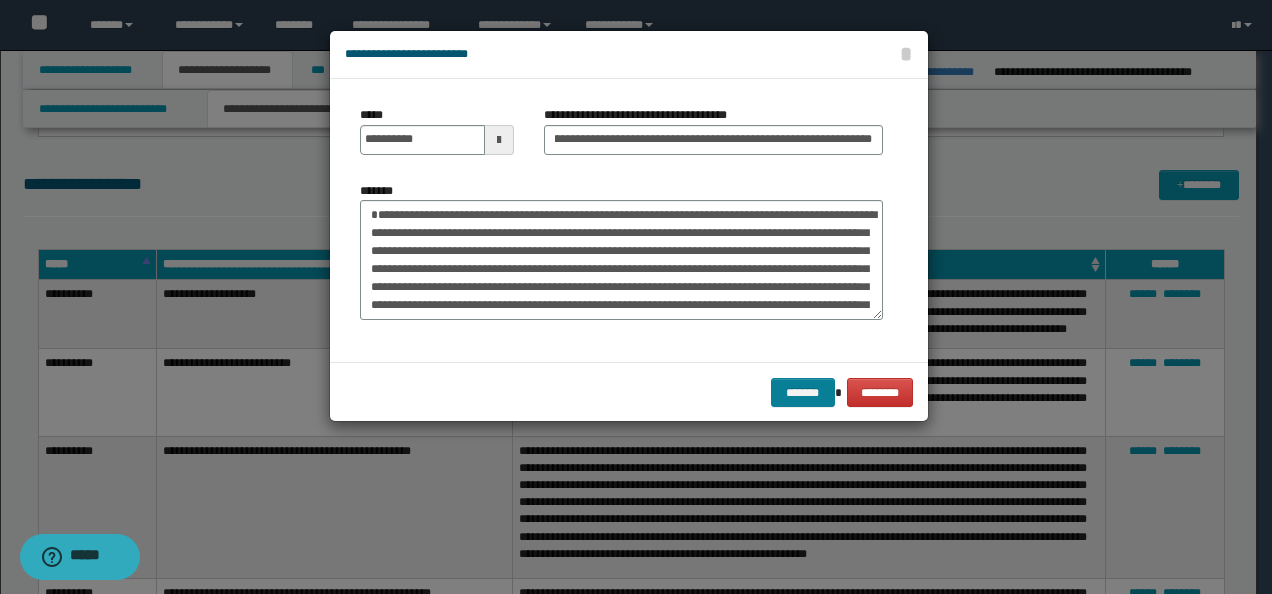 scroll, scrollTop: 0, scrollLeft: 0, axis: both 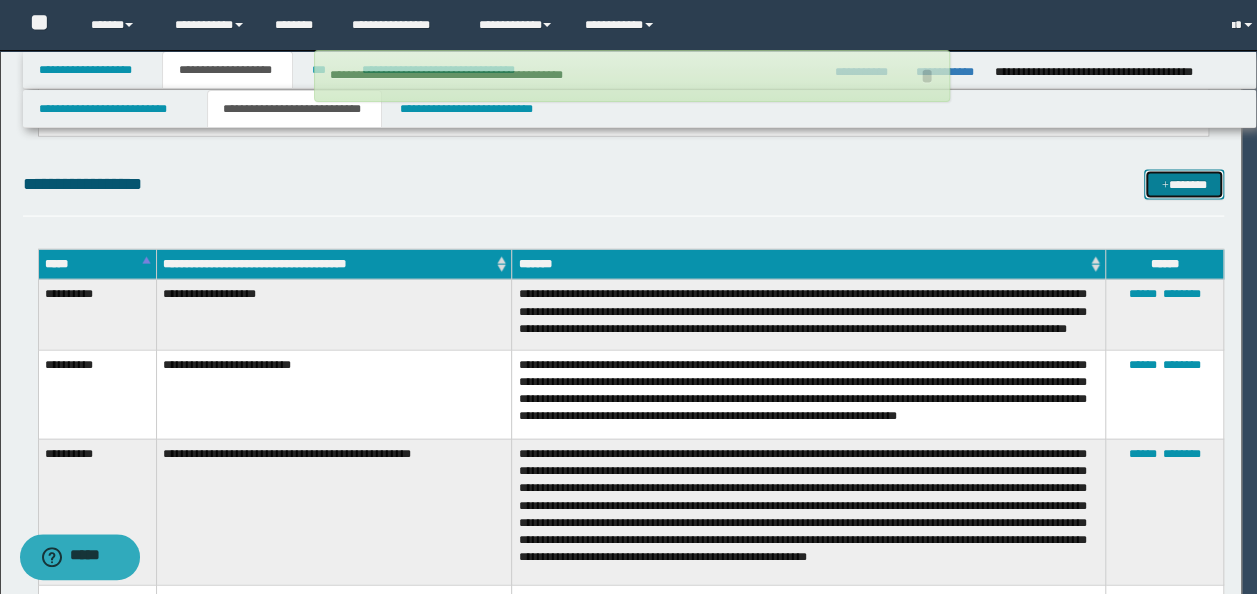 type 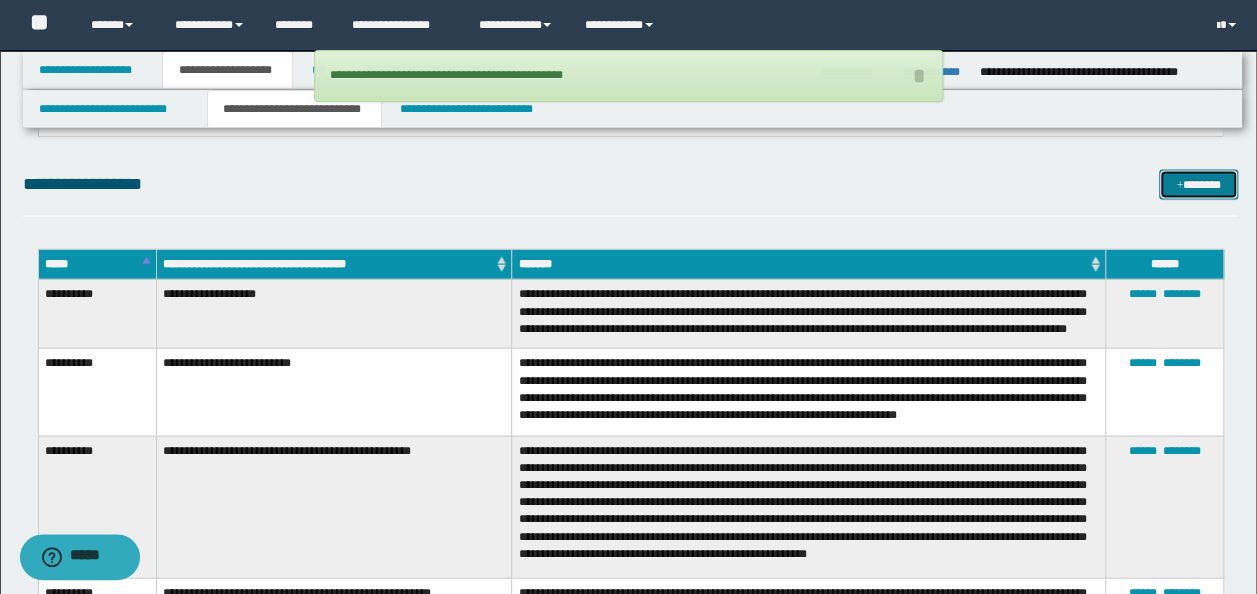 click on "*******" at bounding box center (1198, 184) 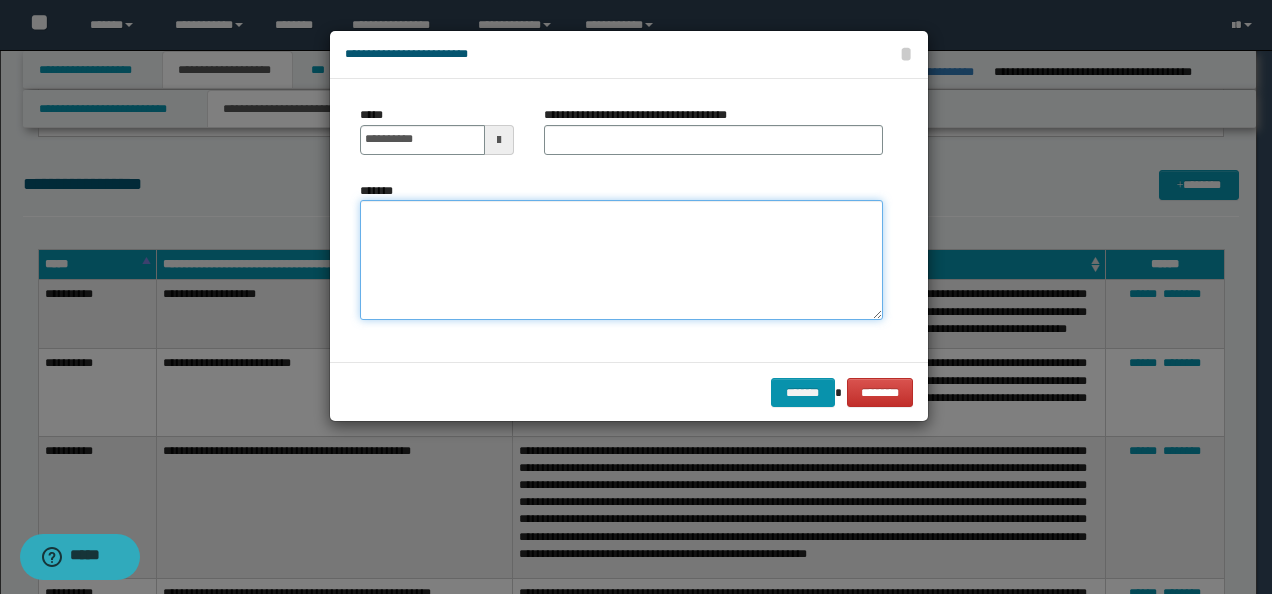 click on "*******" at bounding box center (621, 259) 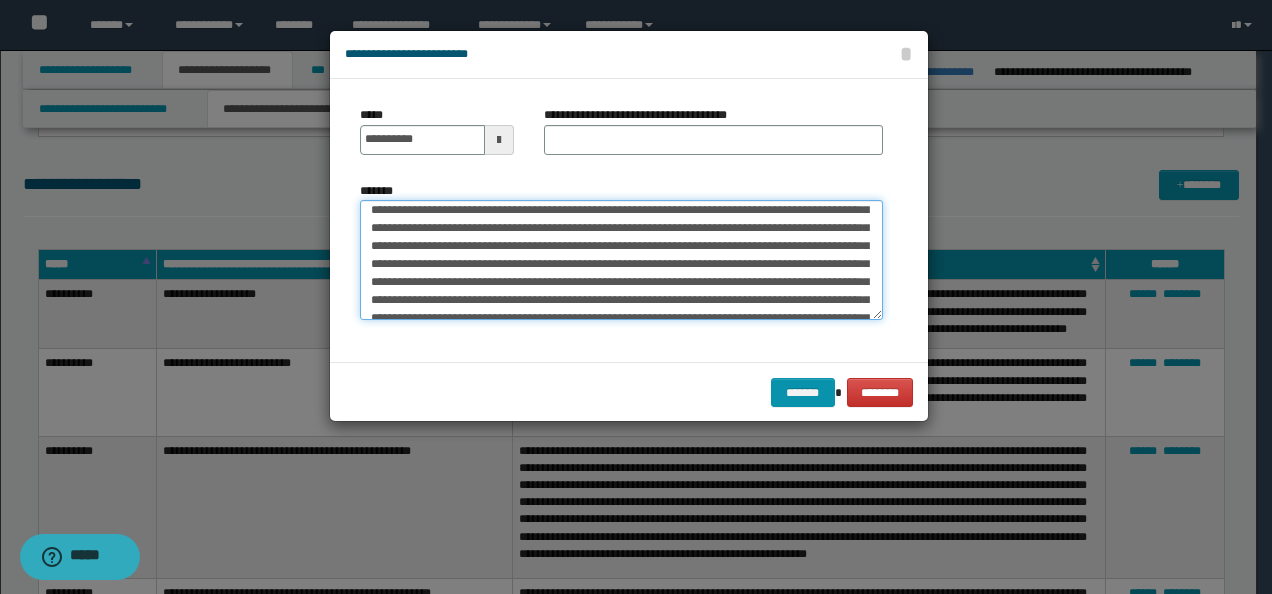 scroll, scrollTop: 0, scrollLeft: 0, axis: both 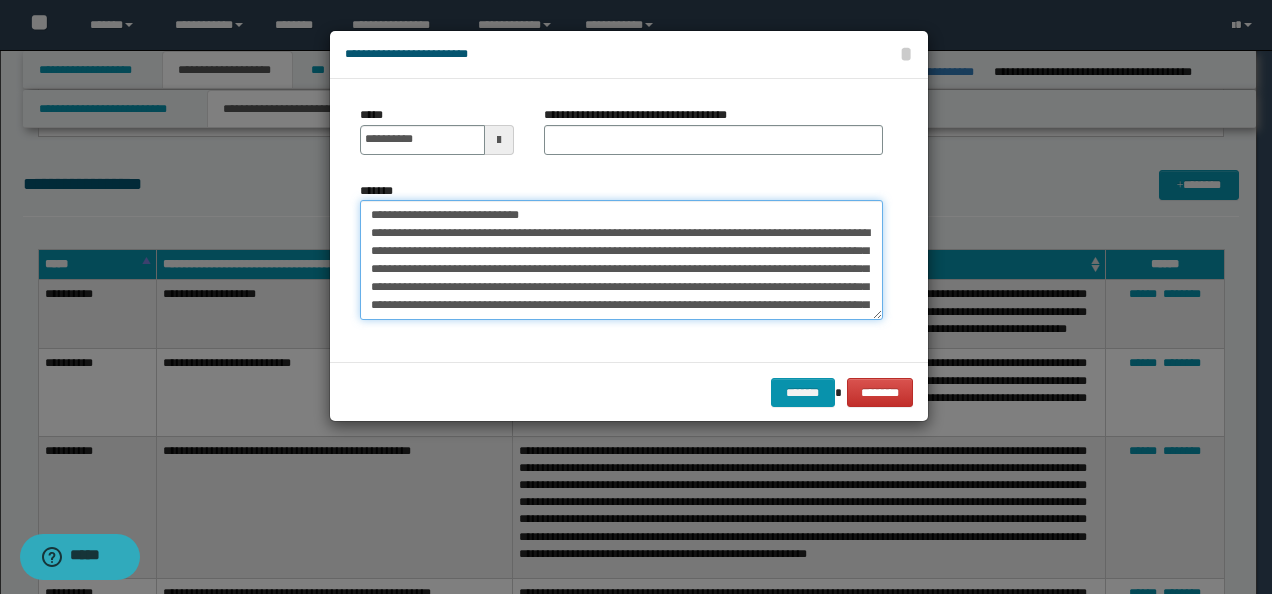 drag, startPoint x: 430, startPoint y: 216, endPoint x: 204, endPoint y: 210, distance: 226.07964 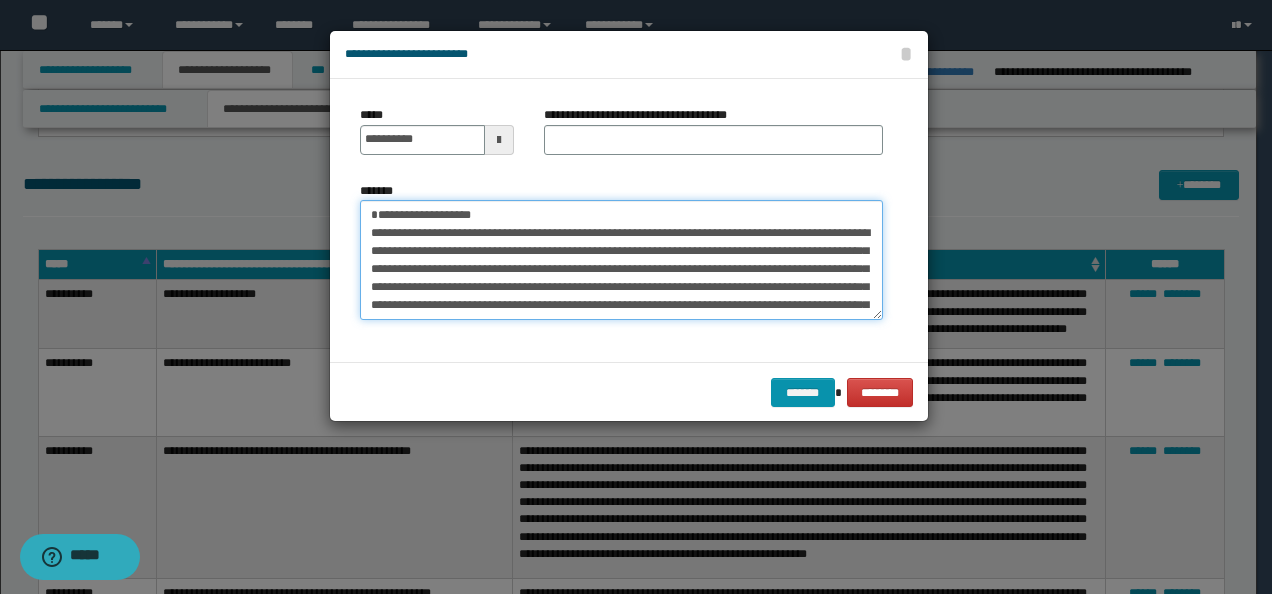 type on "**********" 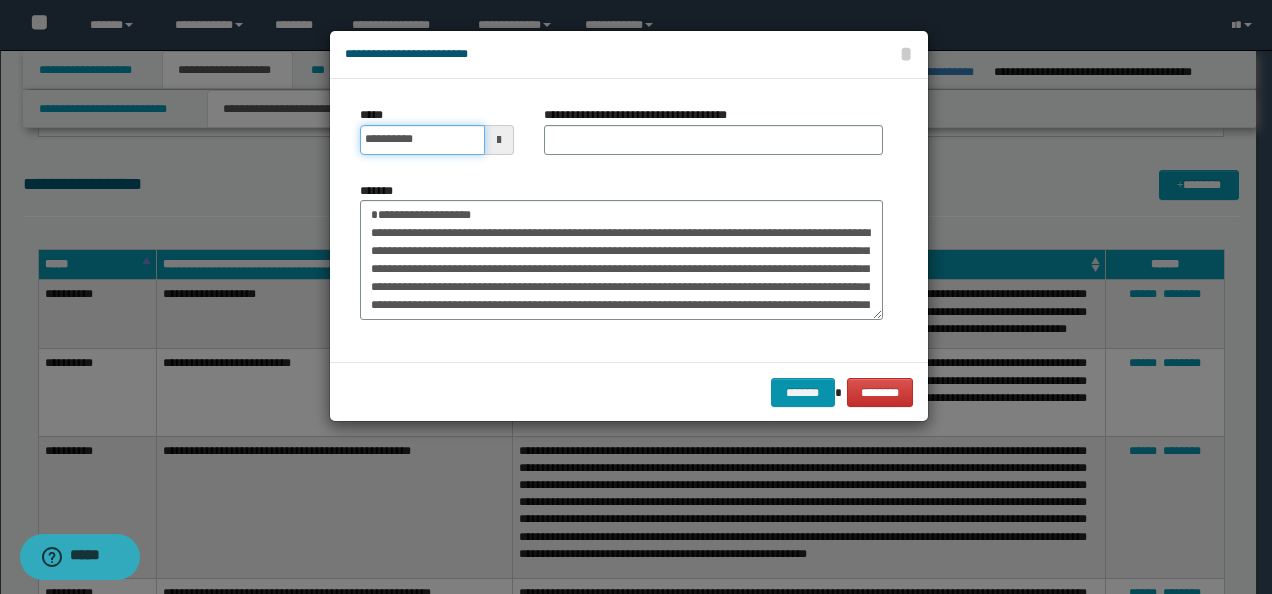 click on "**********" at bounding box center (422, 140) 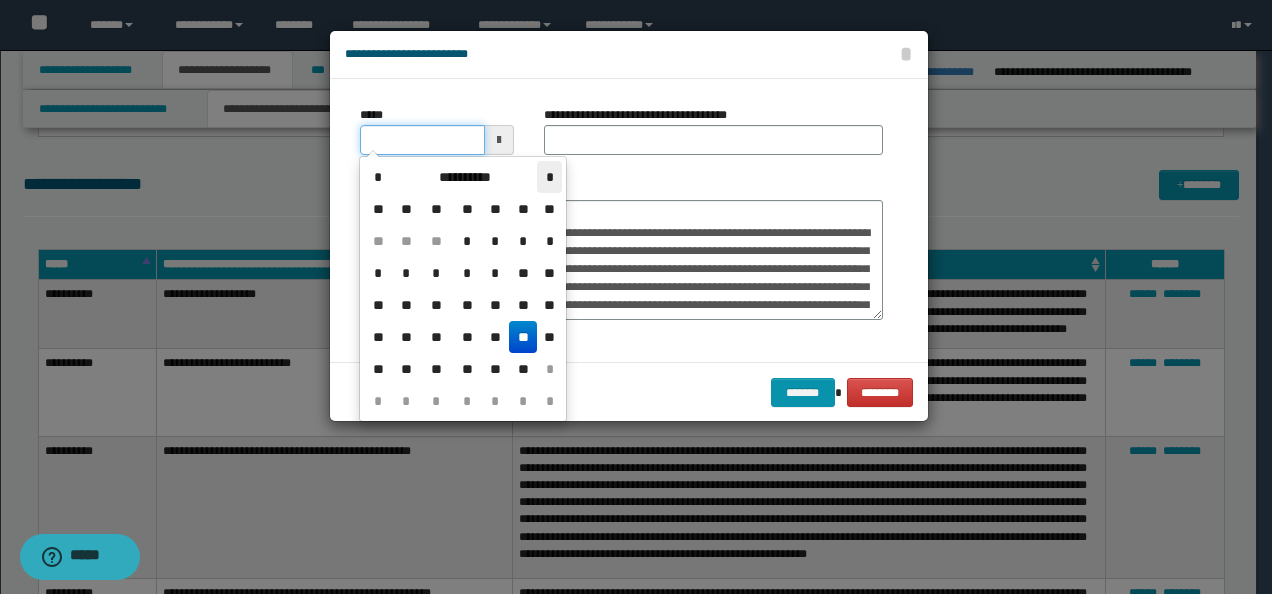 type on "**********" 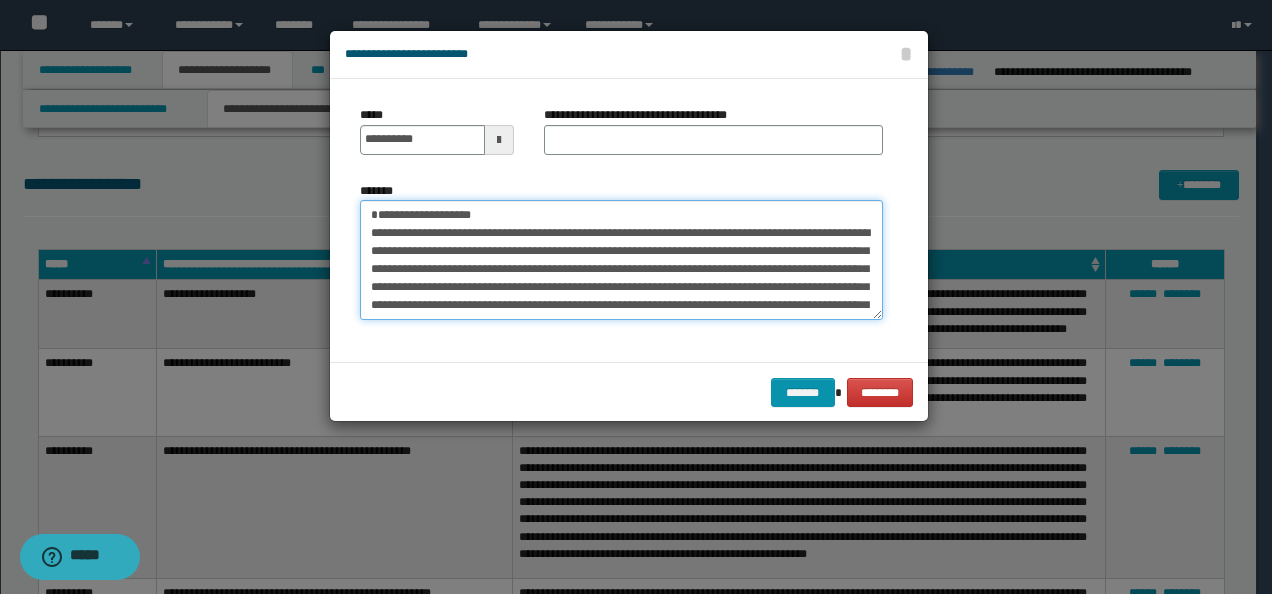 drag, startPoint x: 591, startPoint y: 202, endPoint x: 462, endPoint y: 172, distance: 132.44244 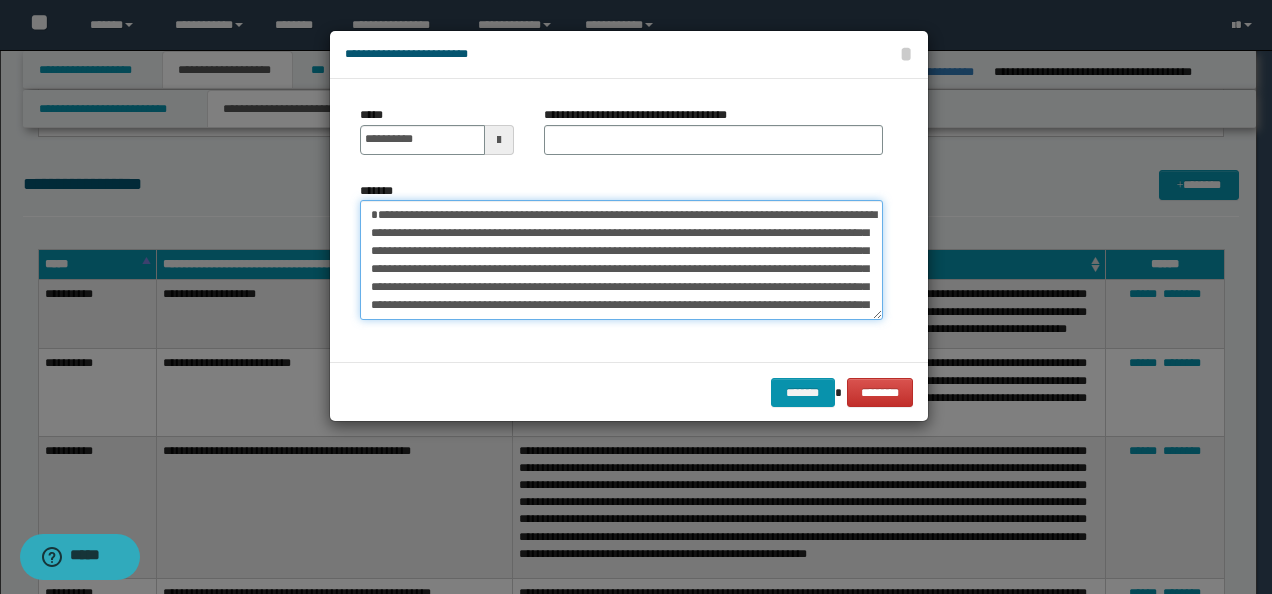 type on "**********" 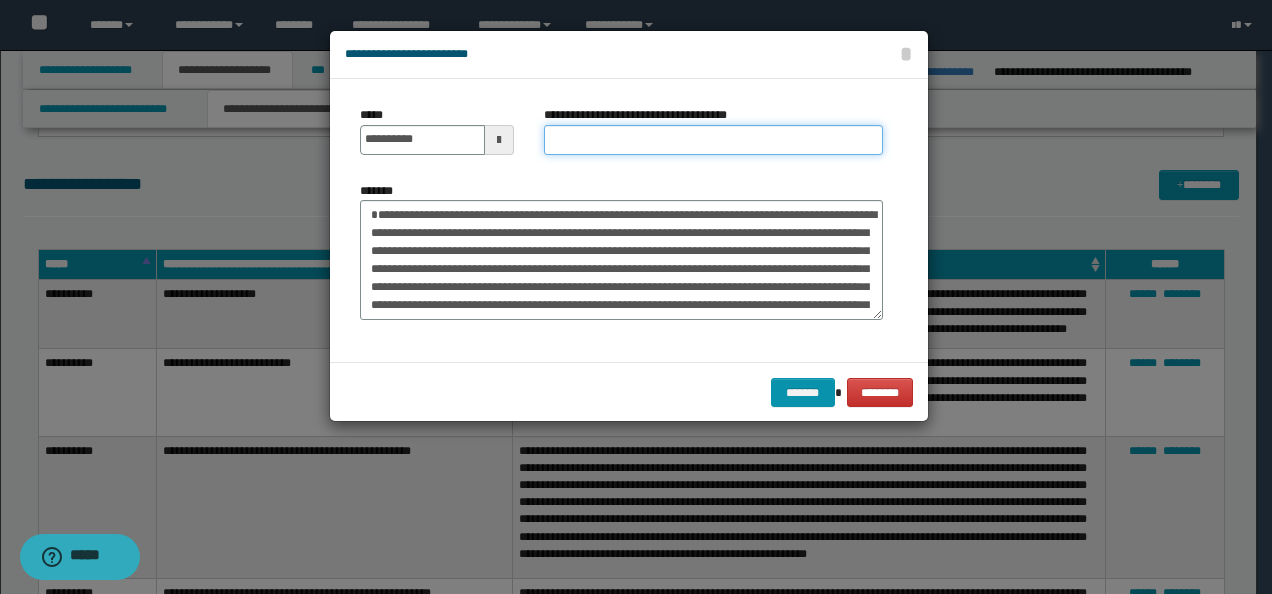 click on "**********" at bounding box center [713, 140] 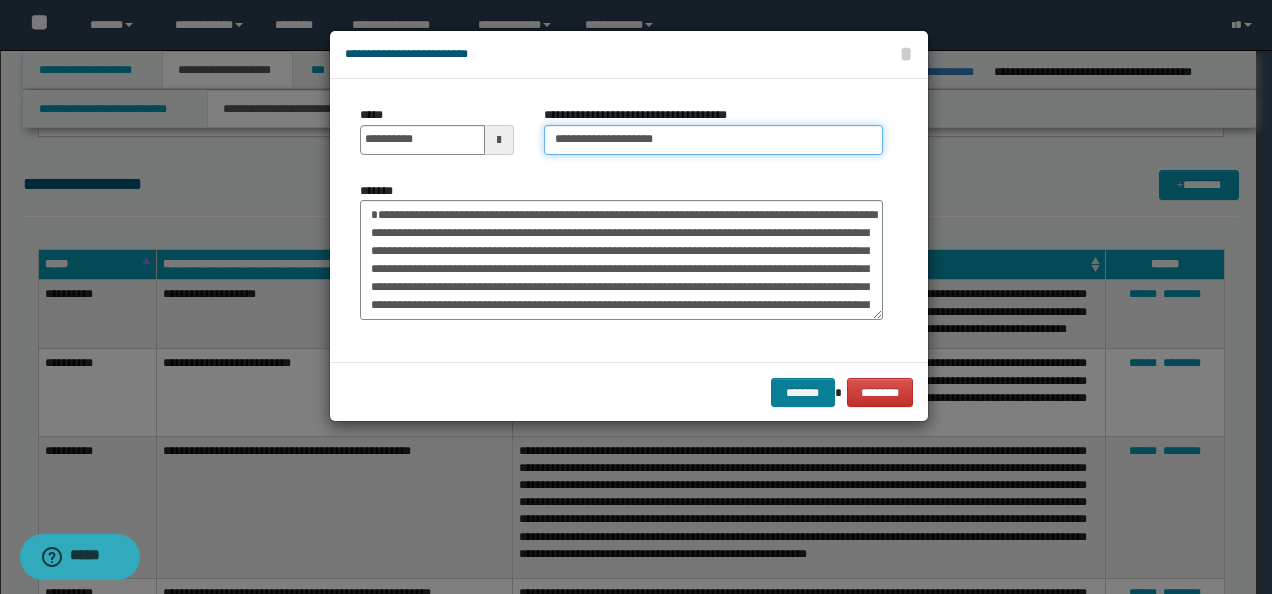 type on "**********" 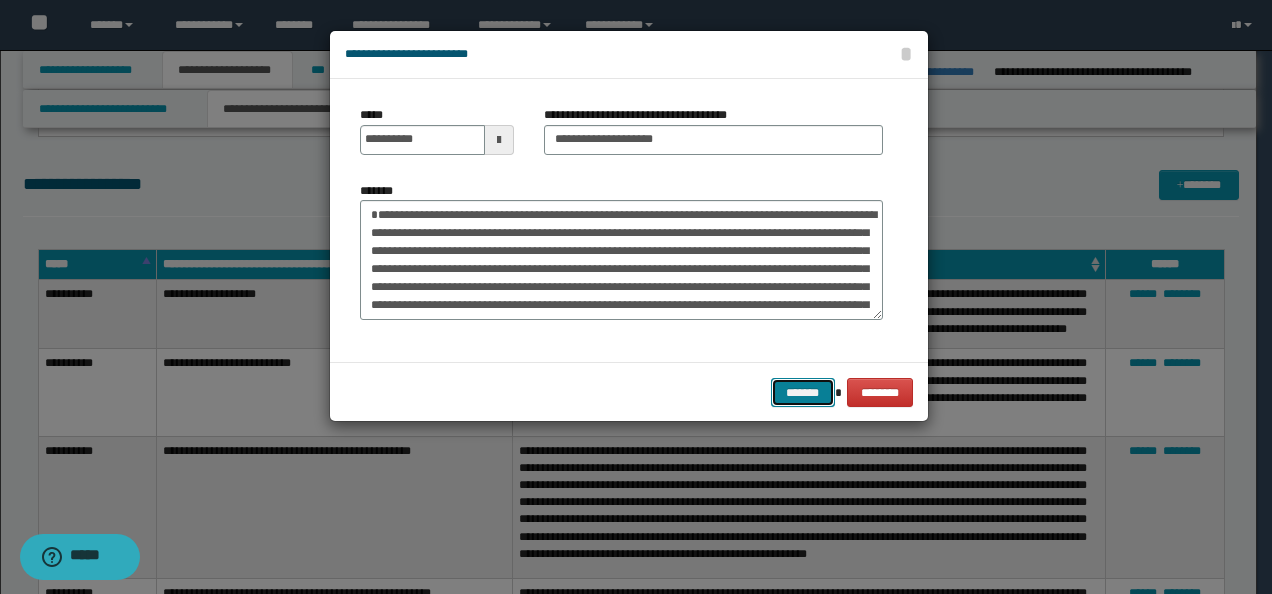 click on "*******" at bounding box center [803, 392] 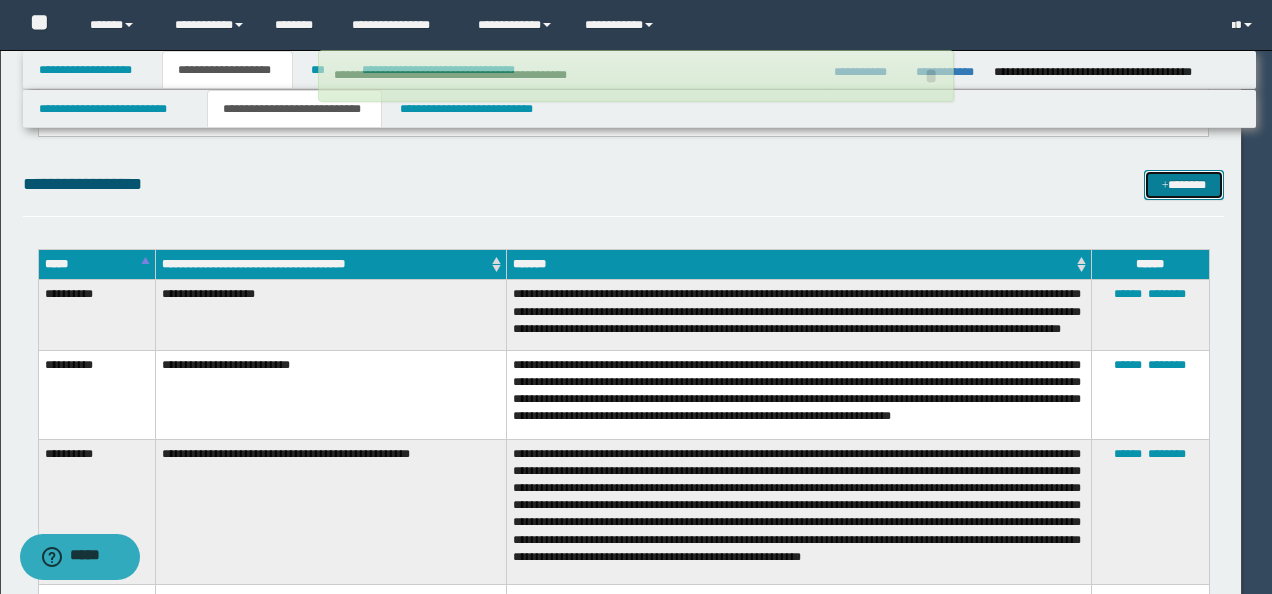 type 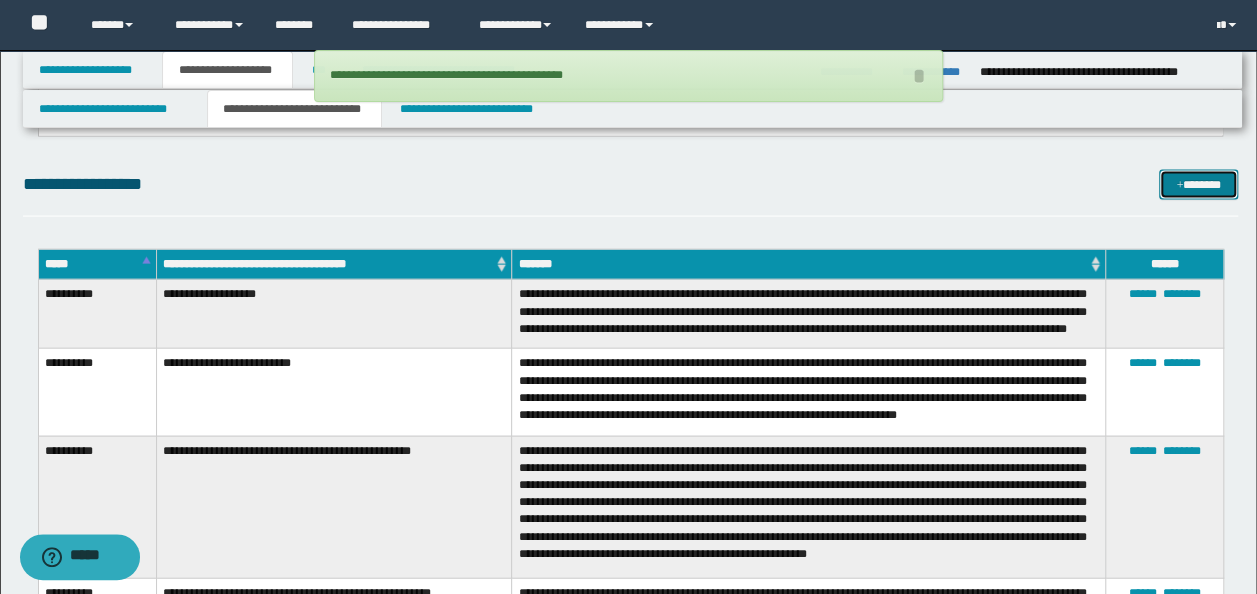 click at bounding box center (1179, 186) 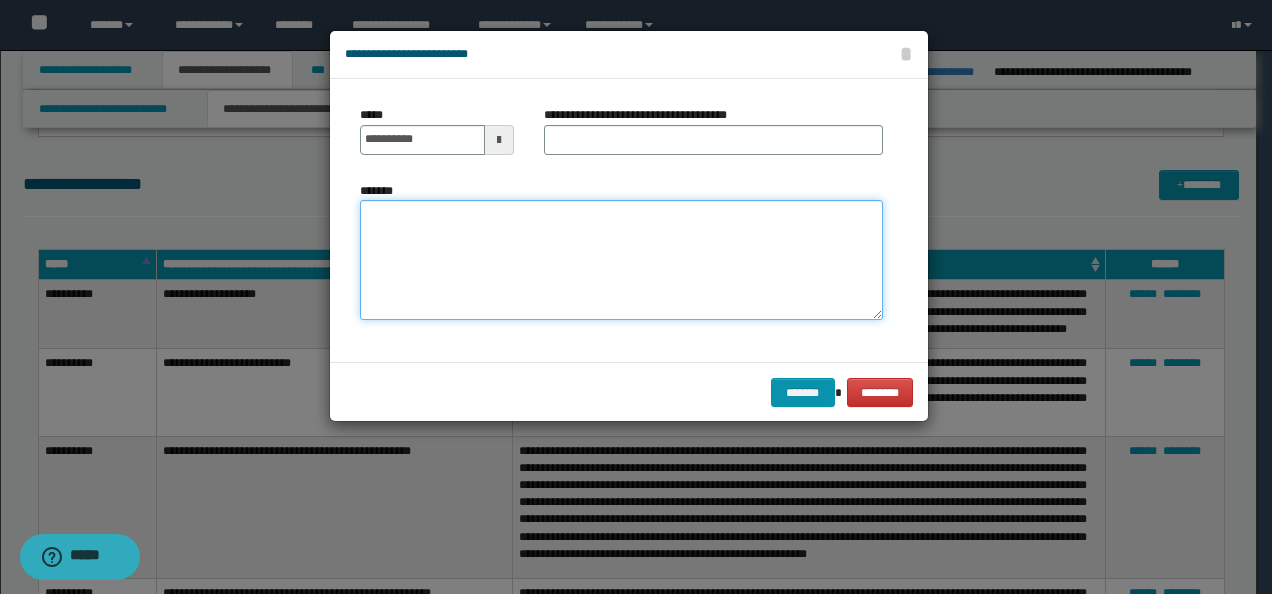 drag, startPoint x: 570, startPoint y: 270, endPoint x: 535, endPoint y: 271, distance: 35.014282 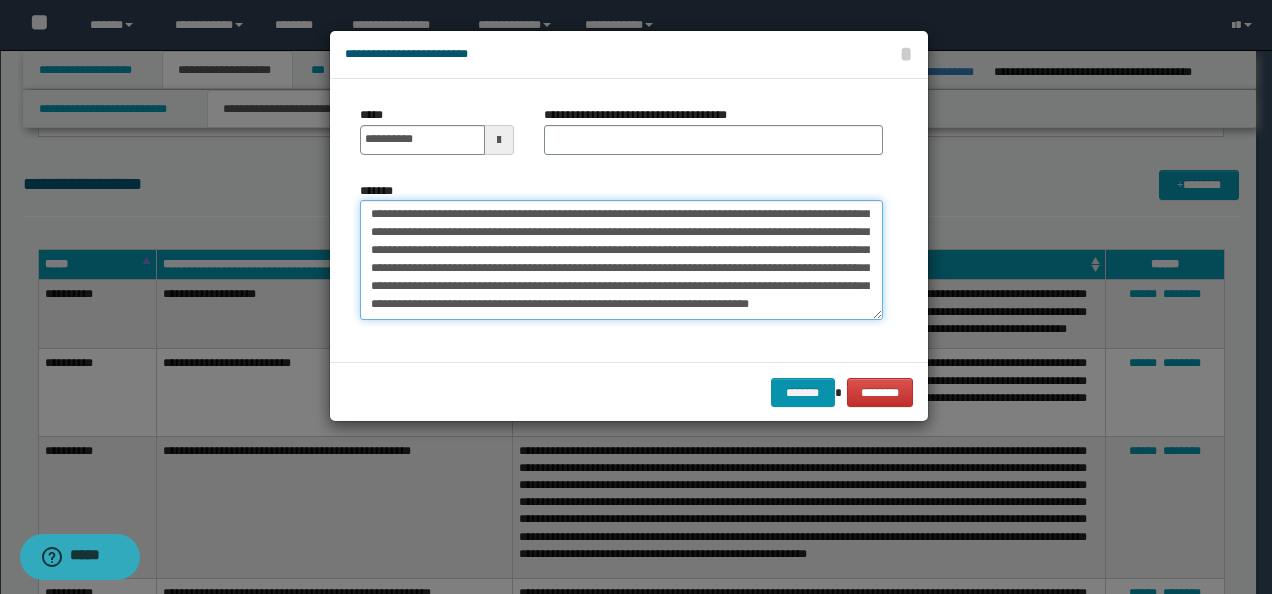 scroll, scrollTop: 0, scrollLeft: 0, axis: both 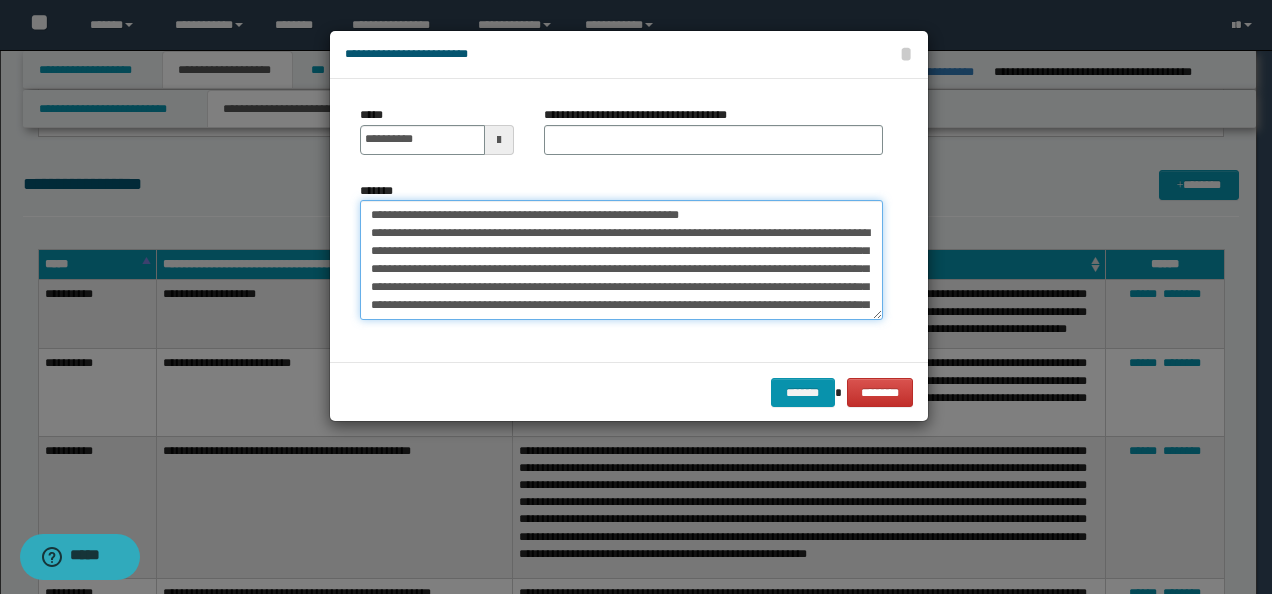 drag, startPoint x: 434, startPoint y: 210, endPoint x: 283, endPoint y: 197, distance: 151.55856 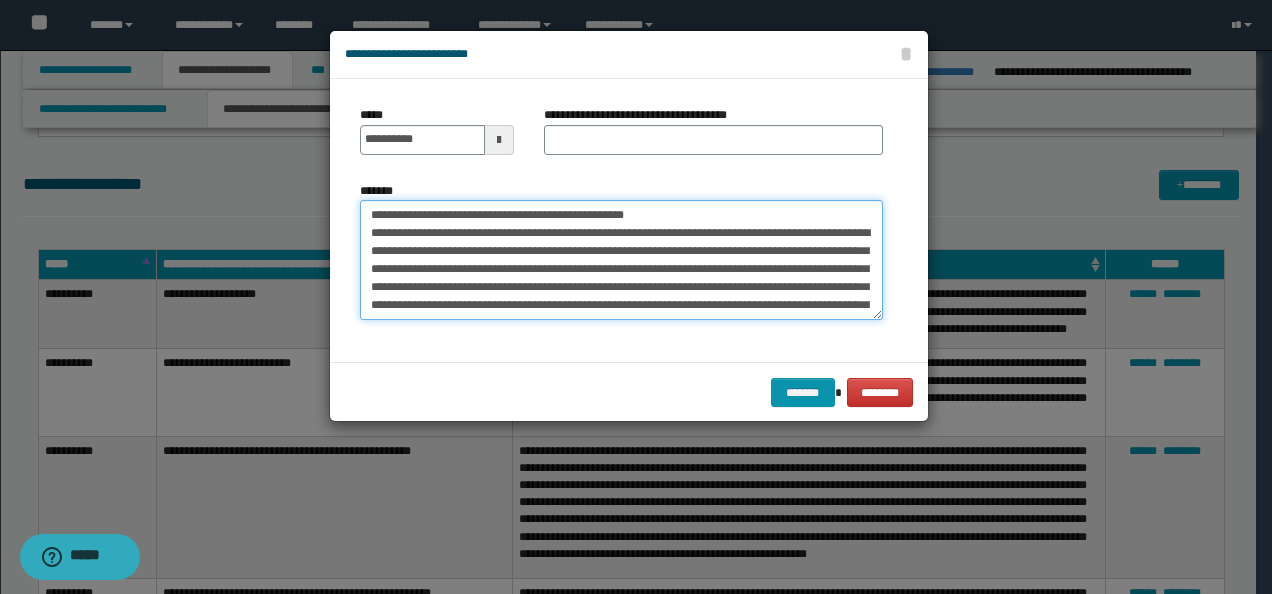 type on "**********" 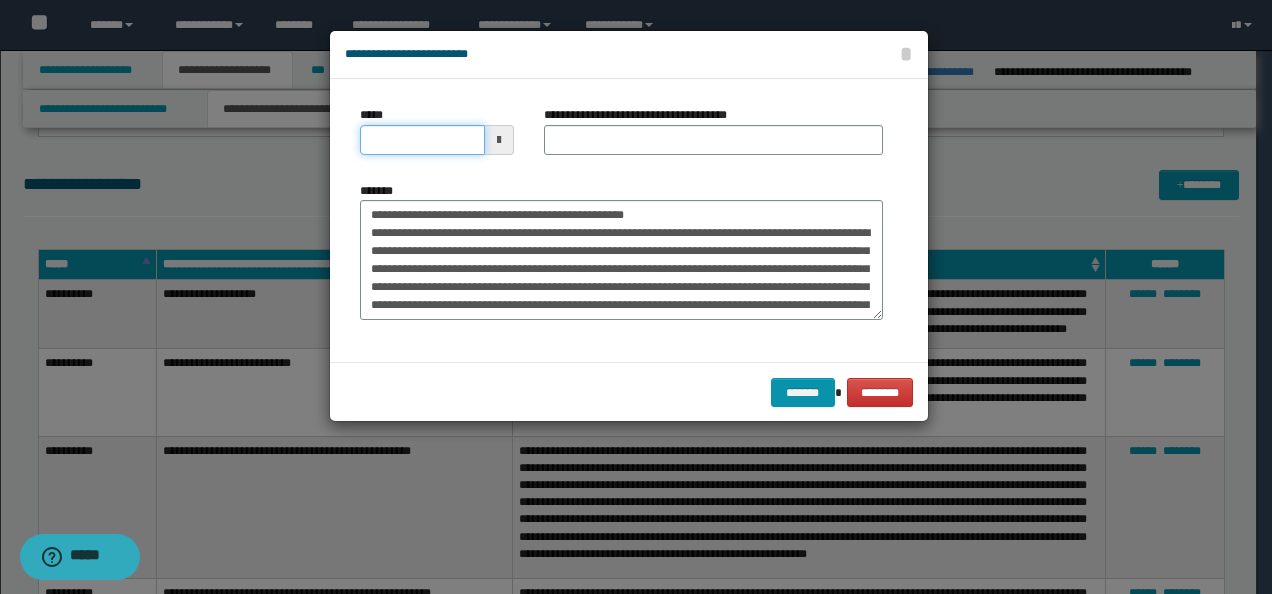 click on "*****" at bounding box center [422, 140] 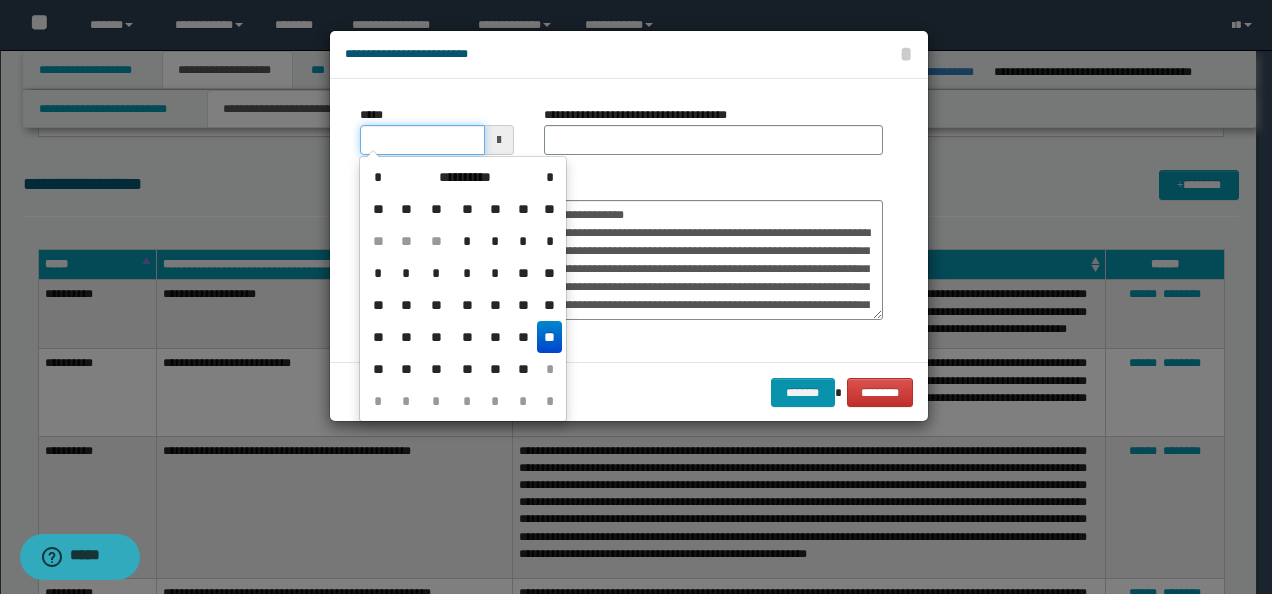 type on "**********" 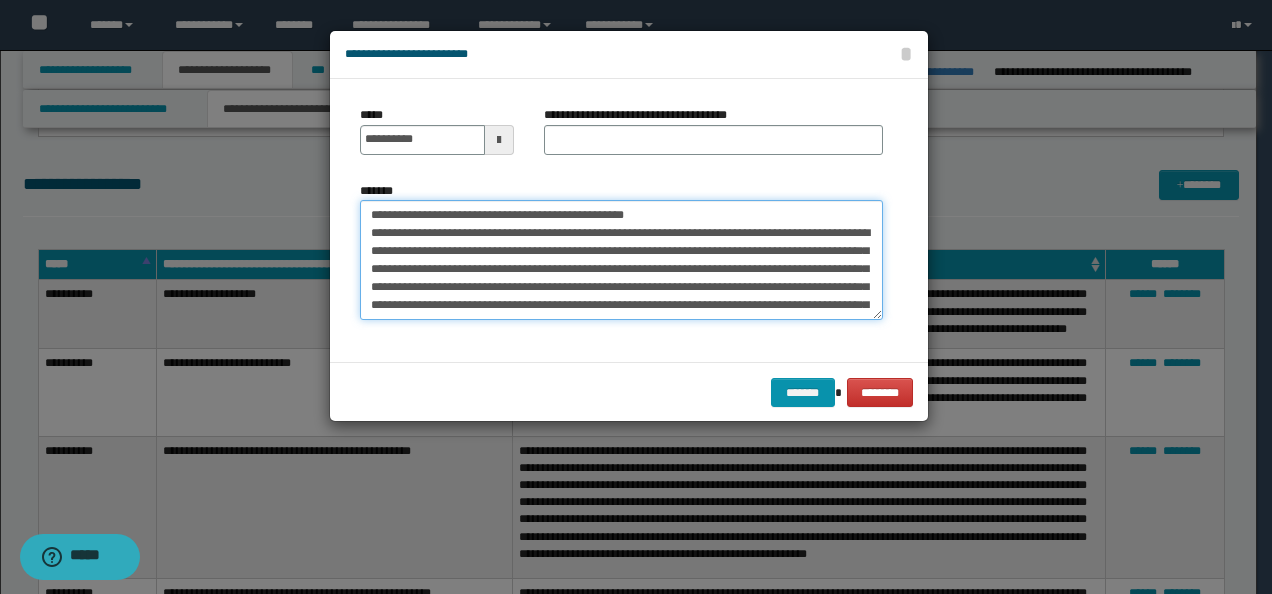 drag, startPoint x: 490, startPoint y: 204, endPoint x: 637, endPoint y: 160, distance: 153.4438 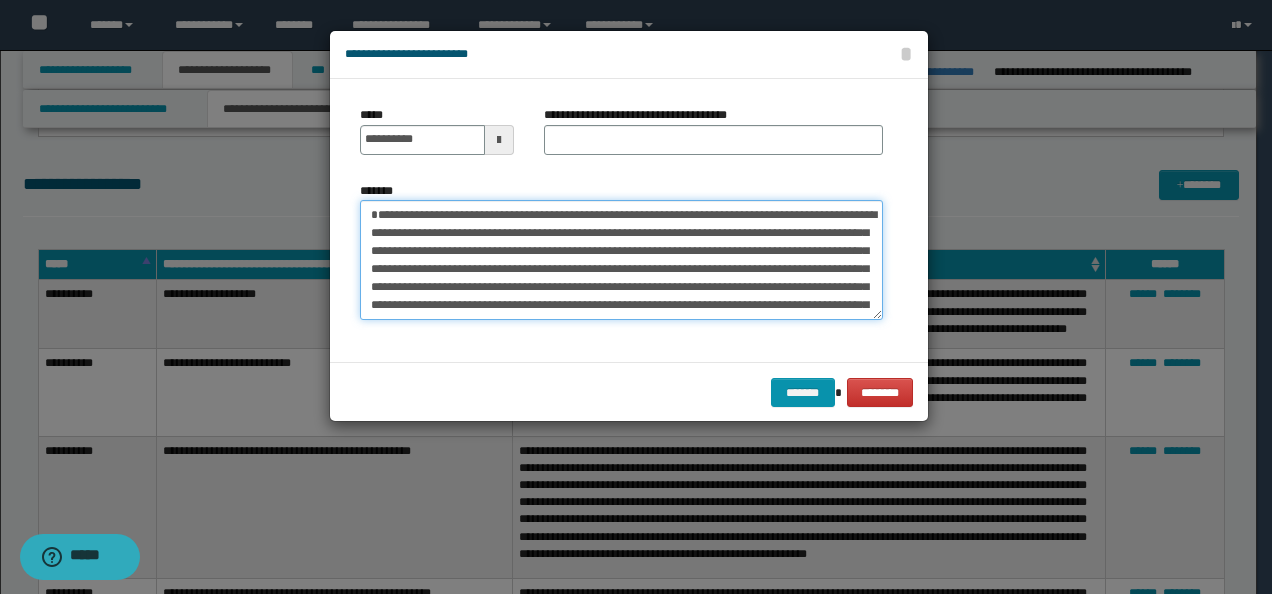 type on "**********" 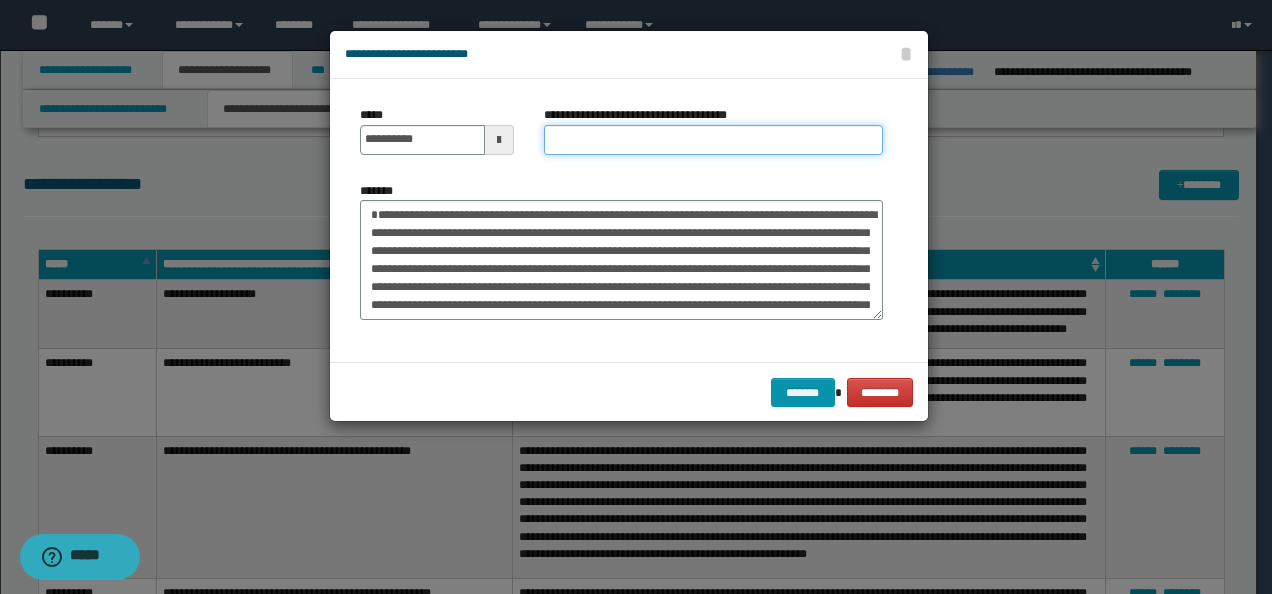 click on "**********" at bounding box center [713, 140] 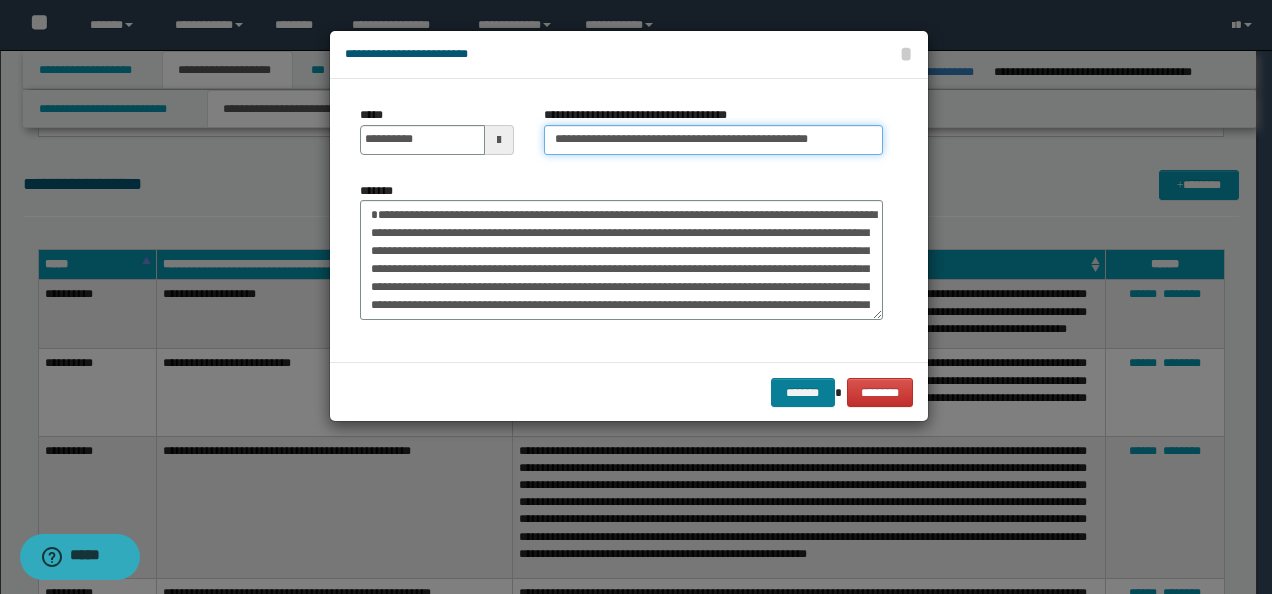 type on "**********" 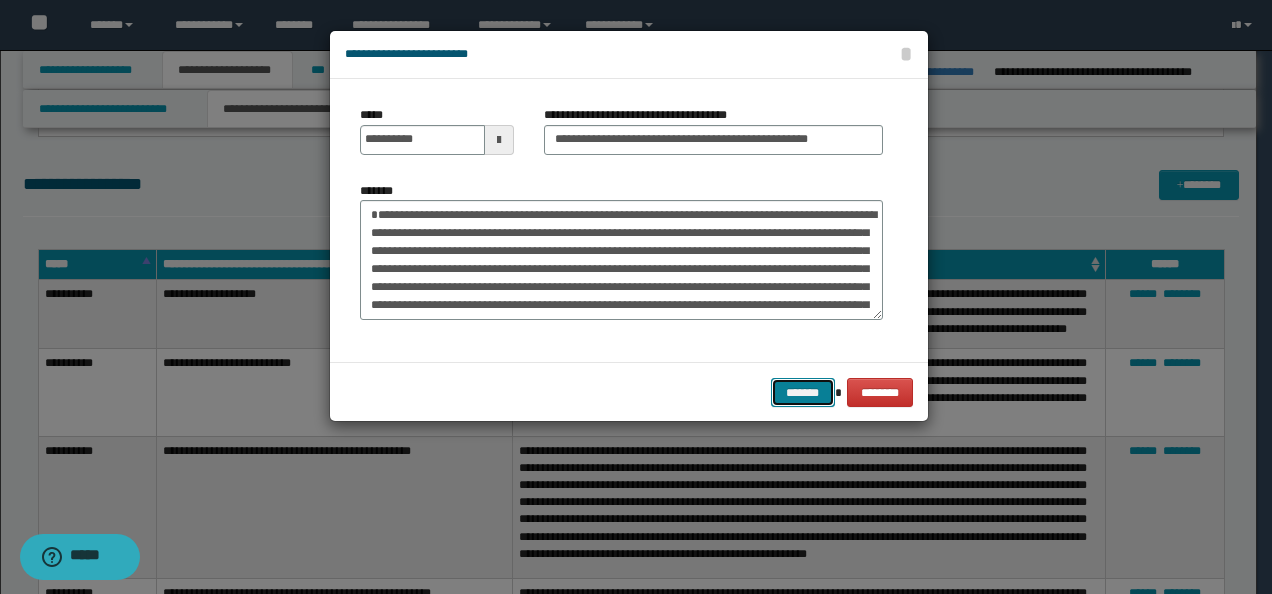 click on "*******" at bounding box center [803, 392] 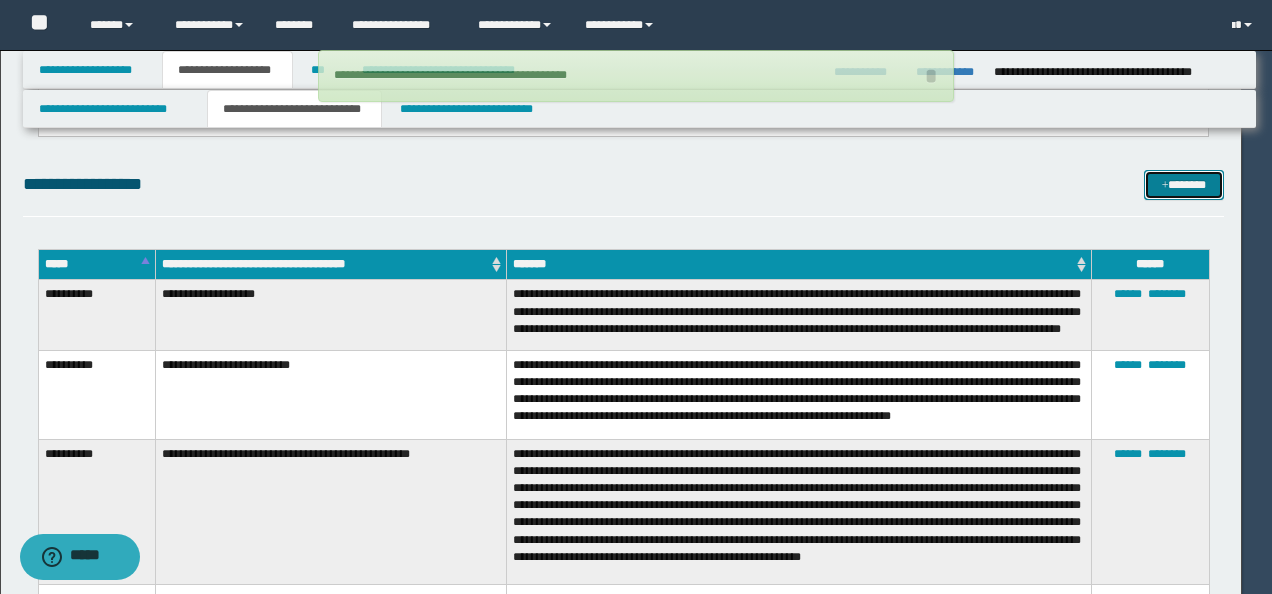 type 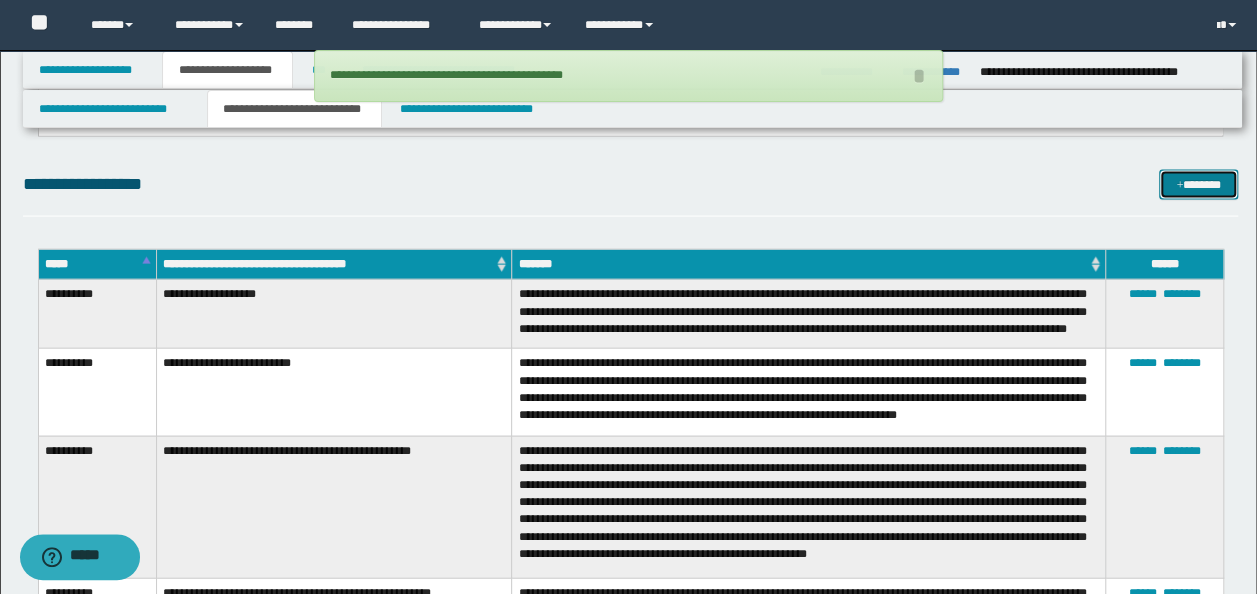 click on "*******" at bounding box center (1198, 184) 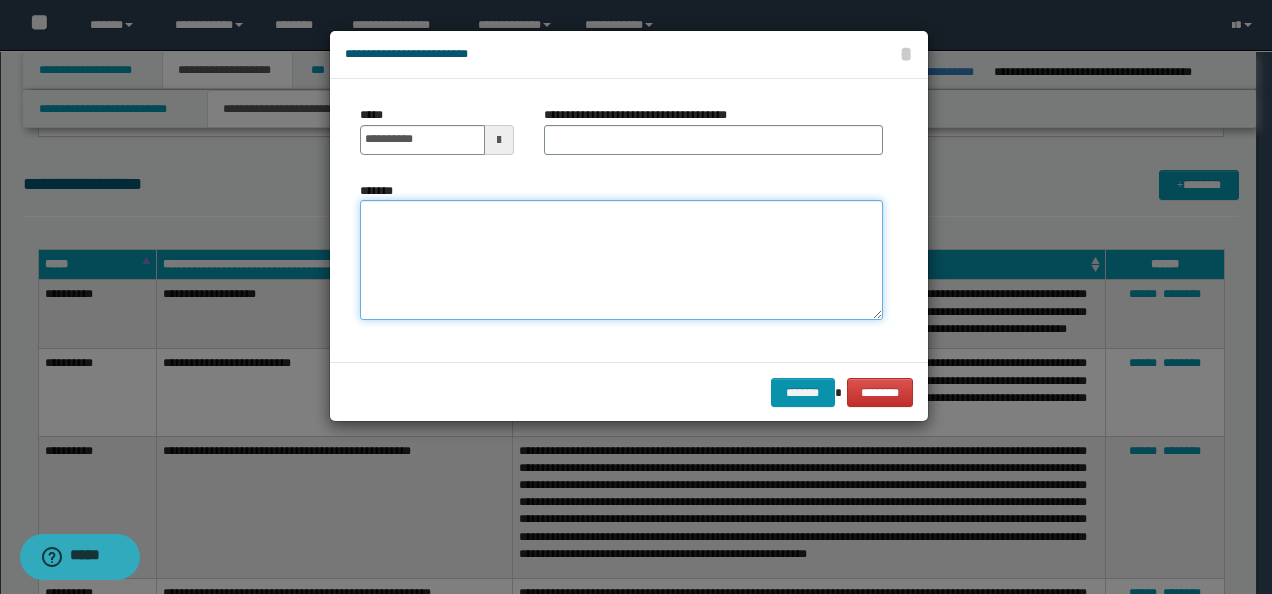 click on "*******" at bounding box center [621, 259] 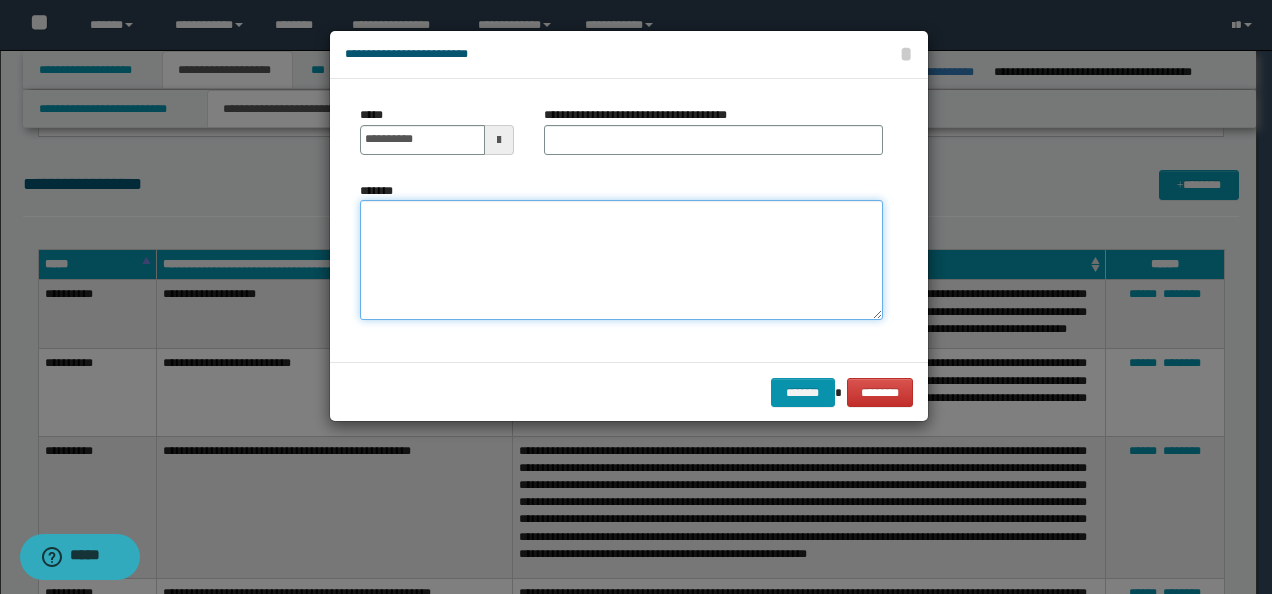 paste on "**********" 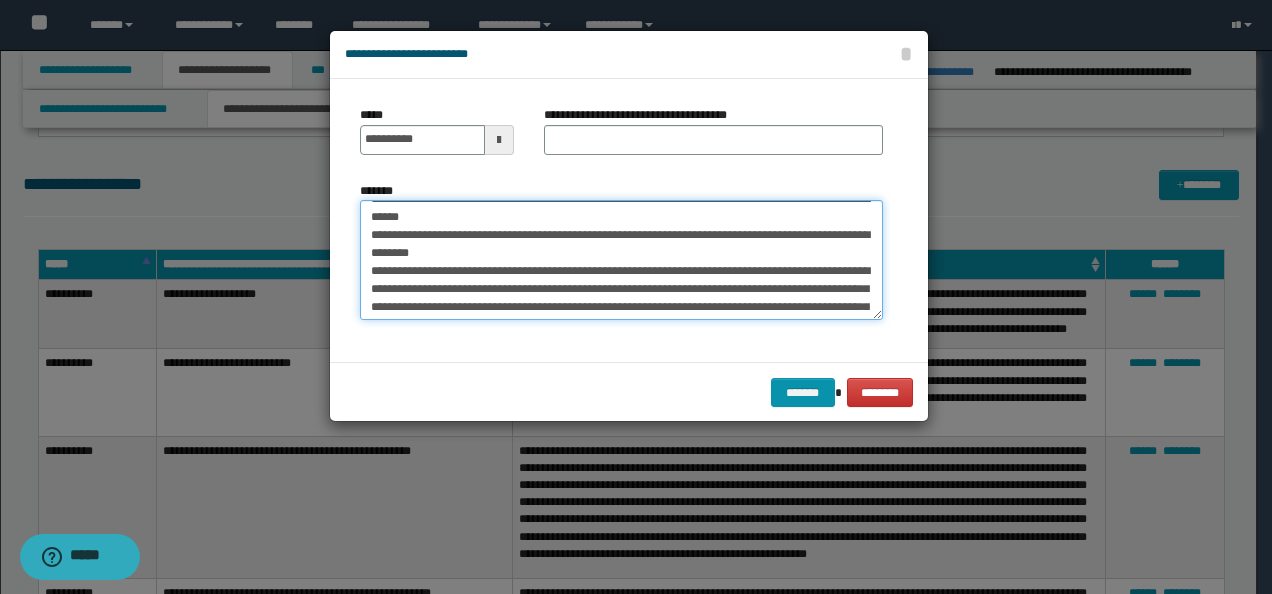 scroll, scrollTop: 0, scrollLeft: 0, axis: both 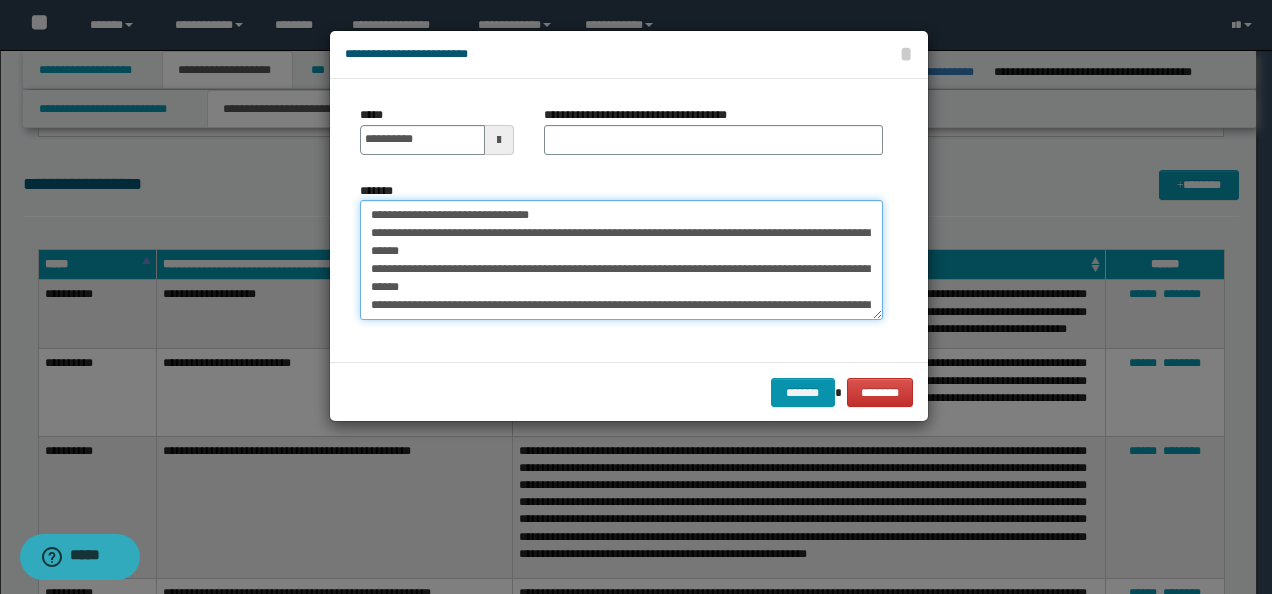 drag, startPoint x: 393, startPoint y: 212, endPoint x: 444, endPoint y: 158, distance: 74.27651 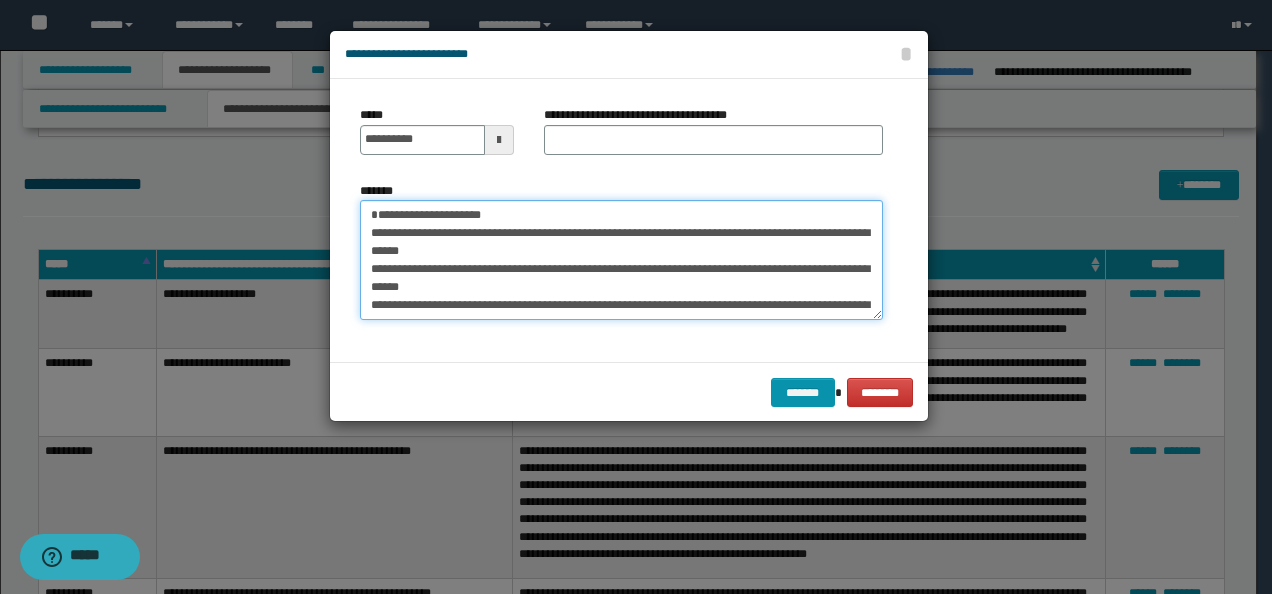 type on "**********" 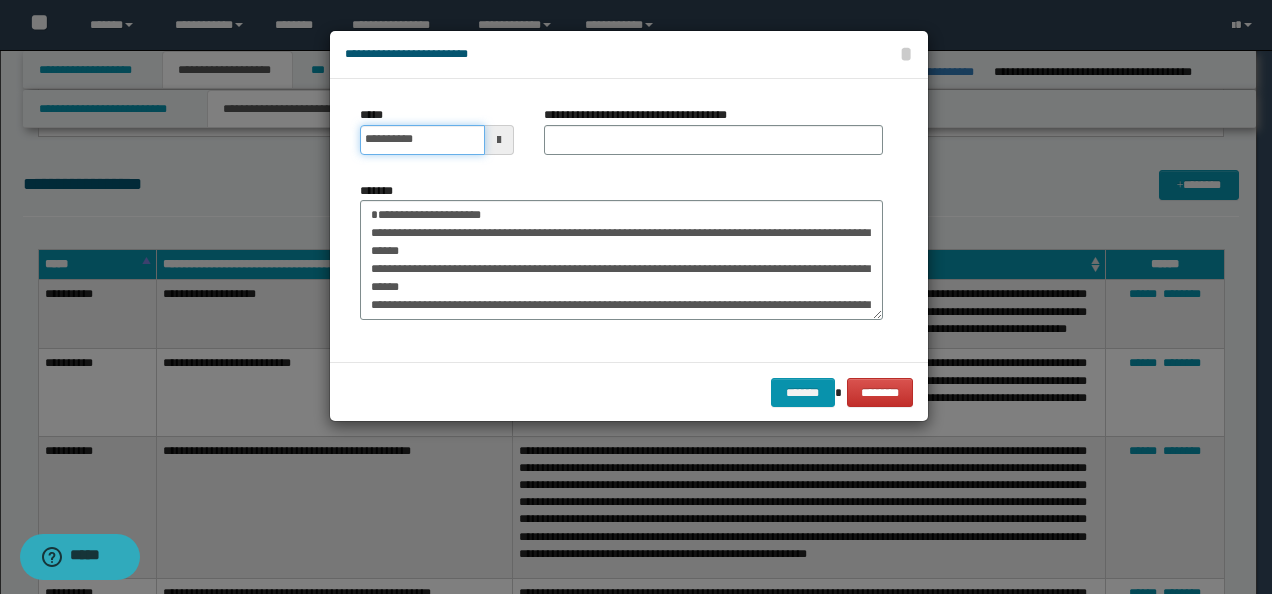 click on "**********" at bounding box center [422, 140] 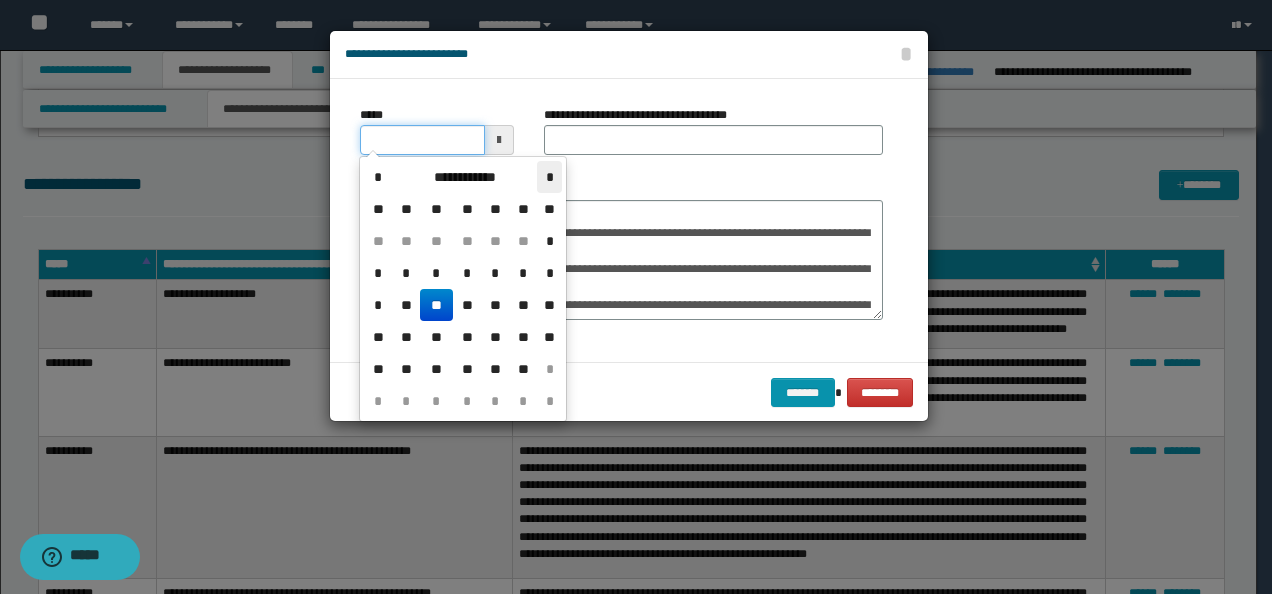 type on "**********" 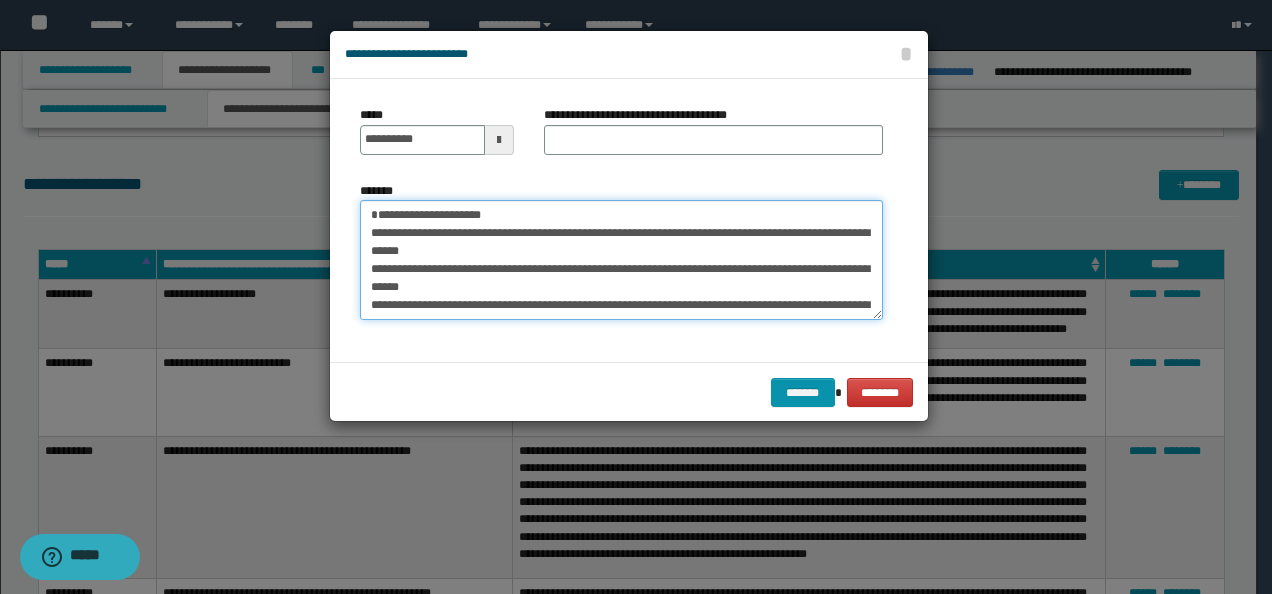 drag, startPoint x: 584, startPoint y: 202, endPoint x: 262, endPoint y: 191, distance: 322.18784 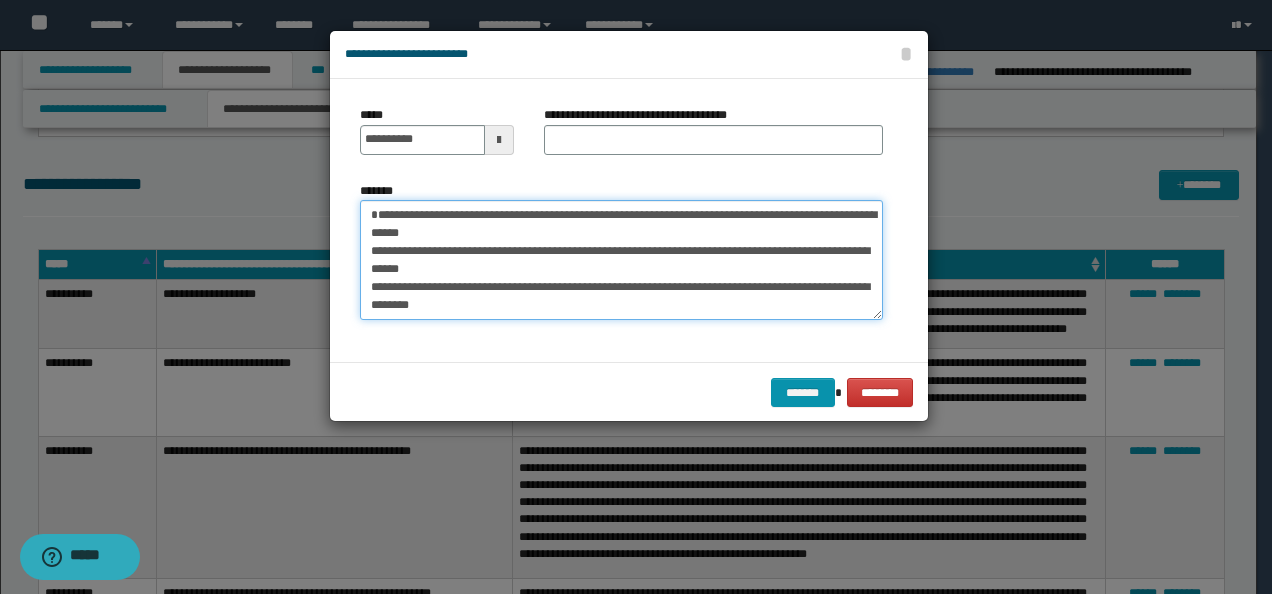 type on "**********" 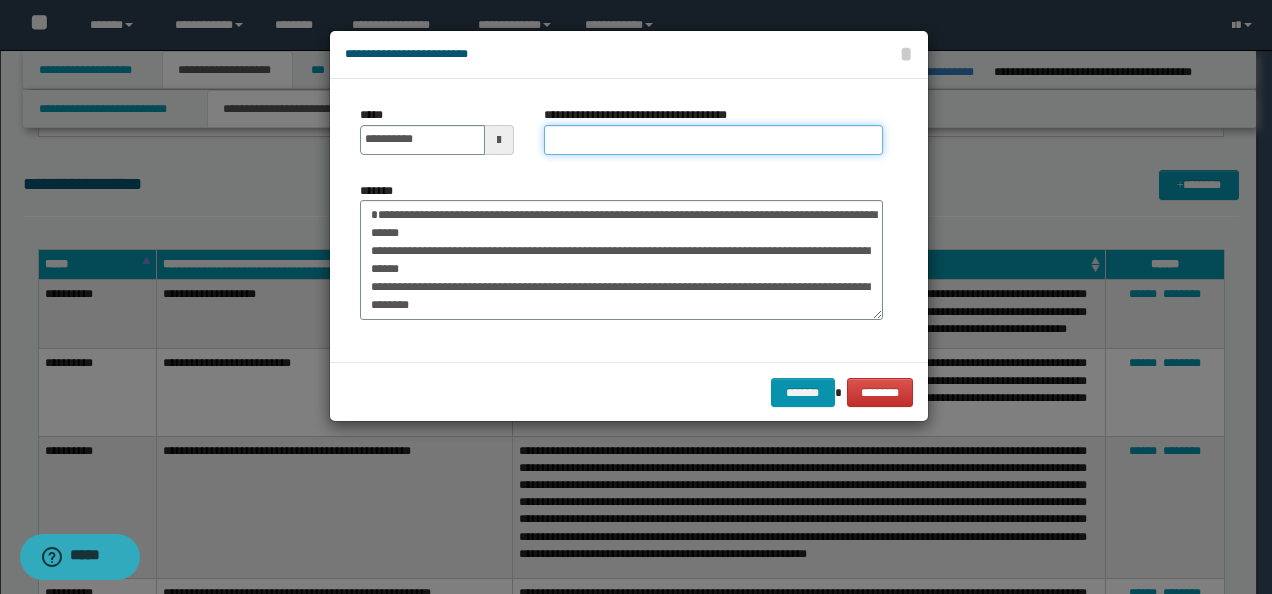 click on "**********" at bounding box center [713, 140] 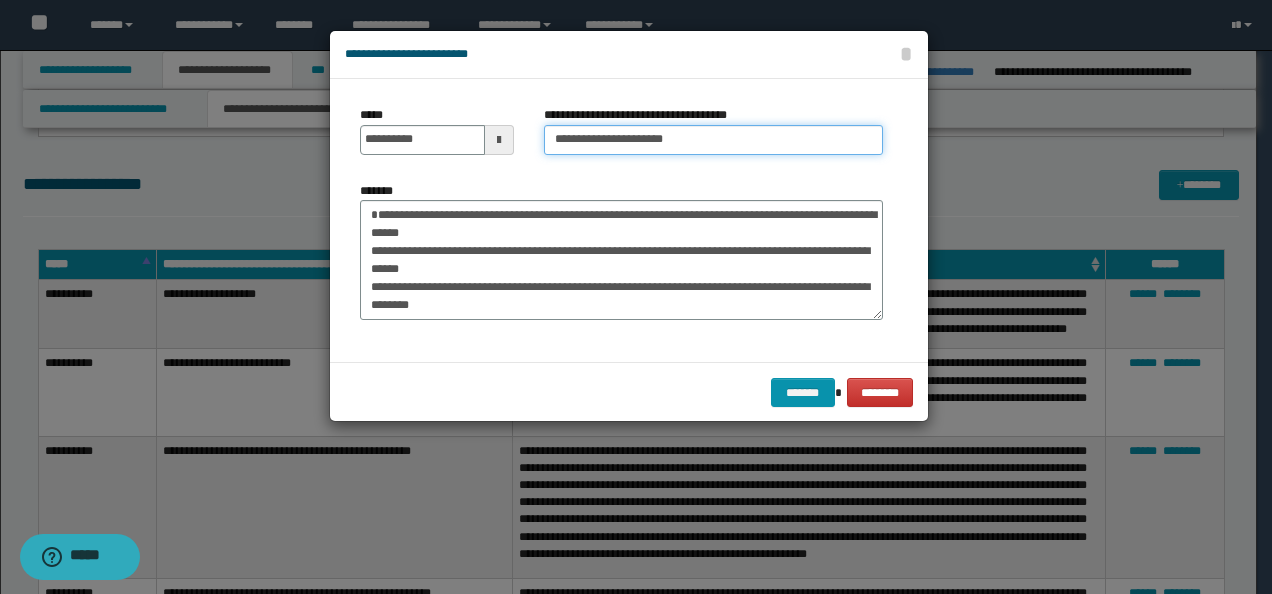 type on "**********" 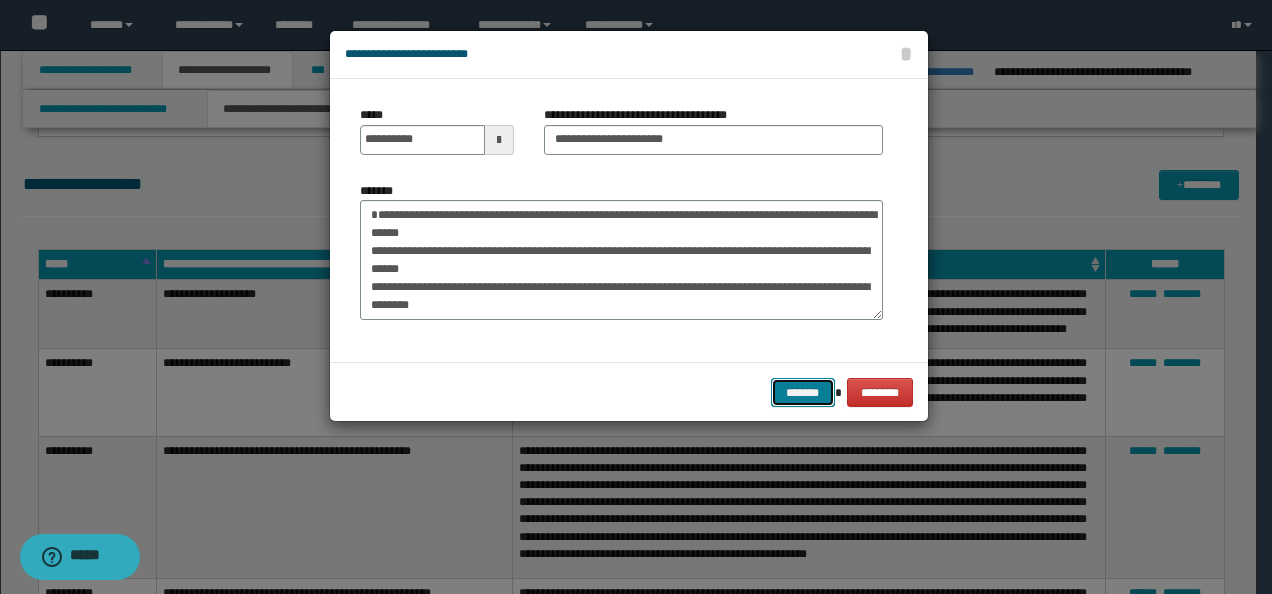 click on "*******" at bounding box center [803, 392] 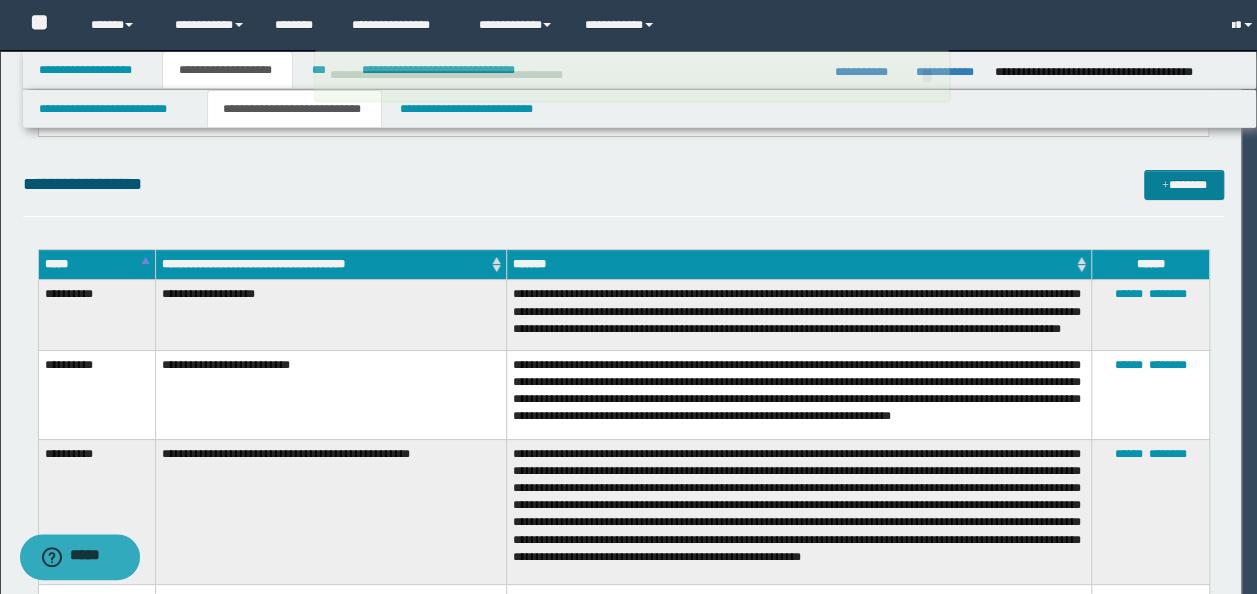 type 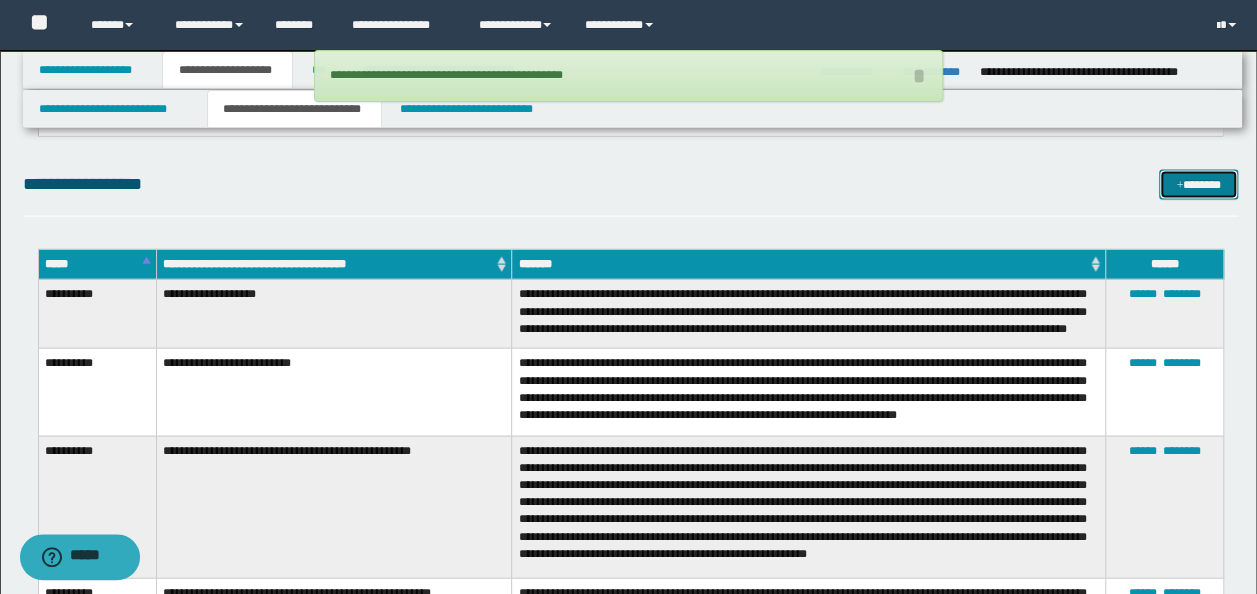 click on "*******" at bounding box center (1198, 184) 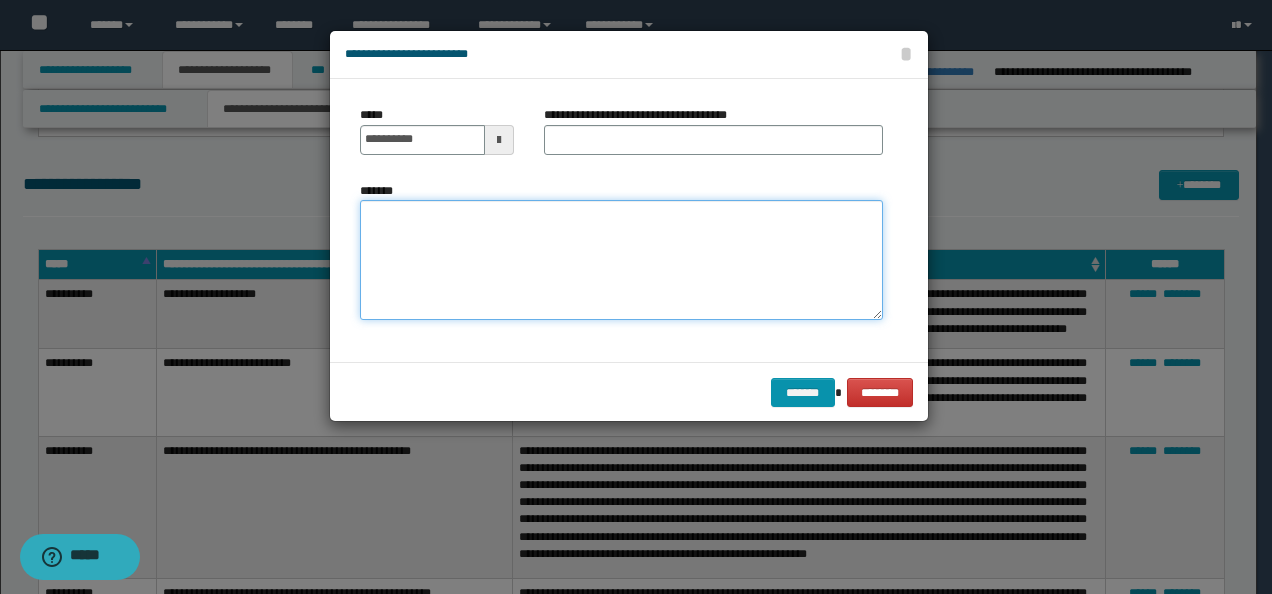 click on "*******" at bounding box center (621, 259) 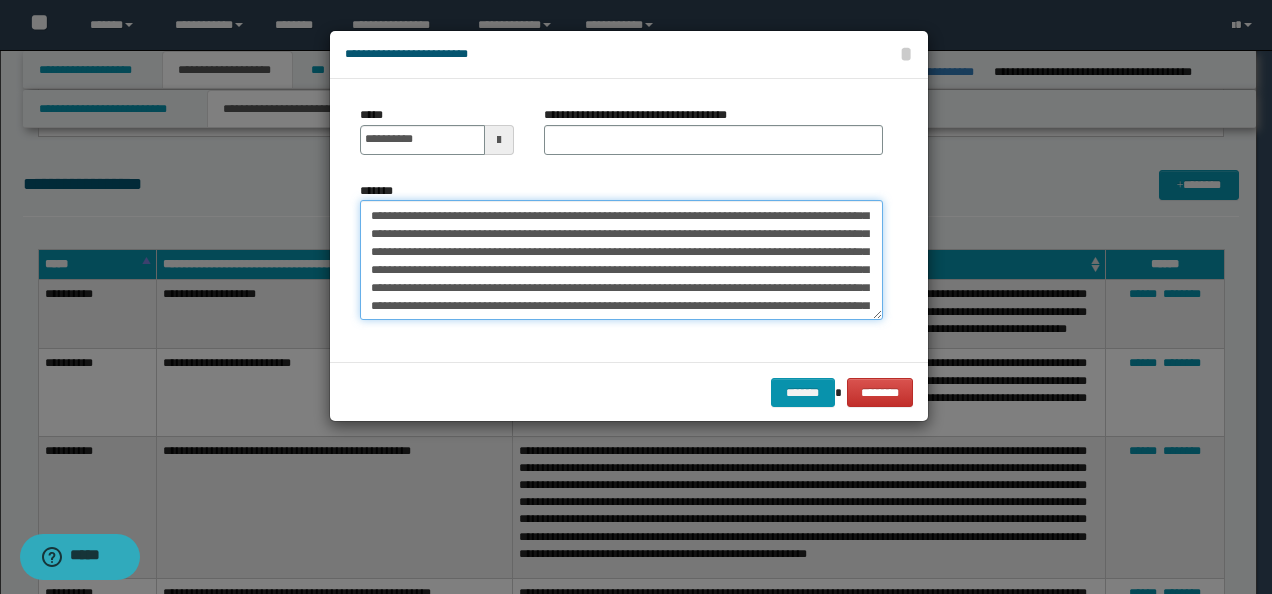 scroll, scrollTop: 0, scrollLeft: 0, axis: both 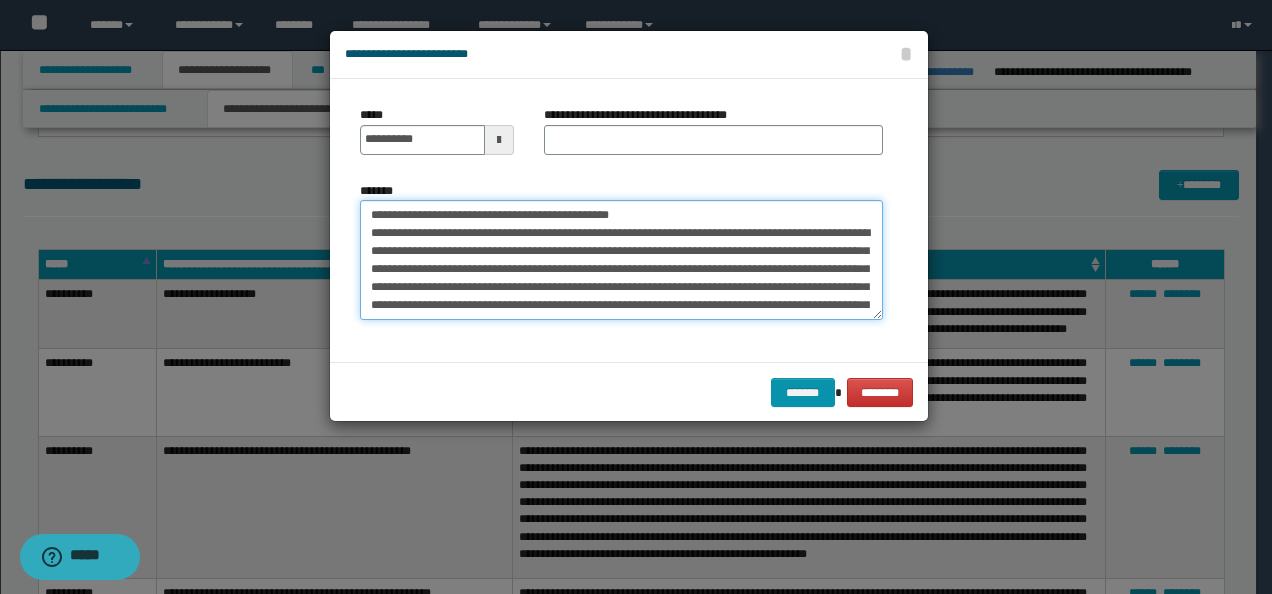 drag, startPoint x: 404, startPoint y: 210, endPoint x: 302, endPoint y: 210, distance: 102 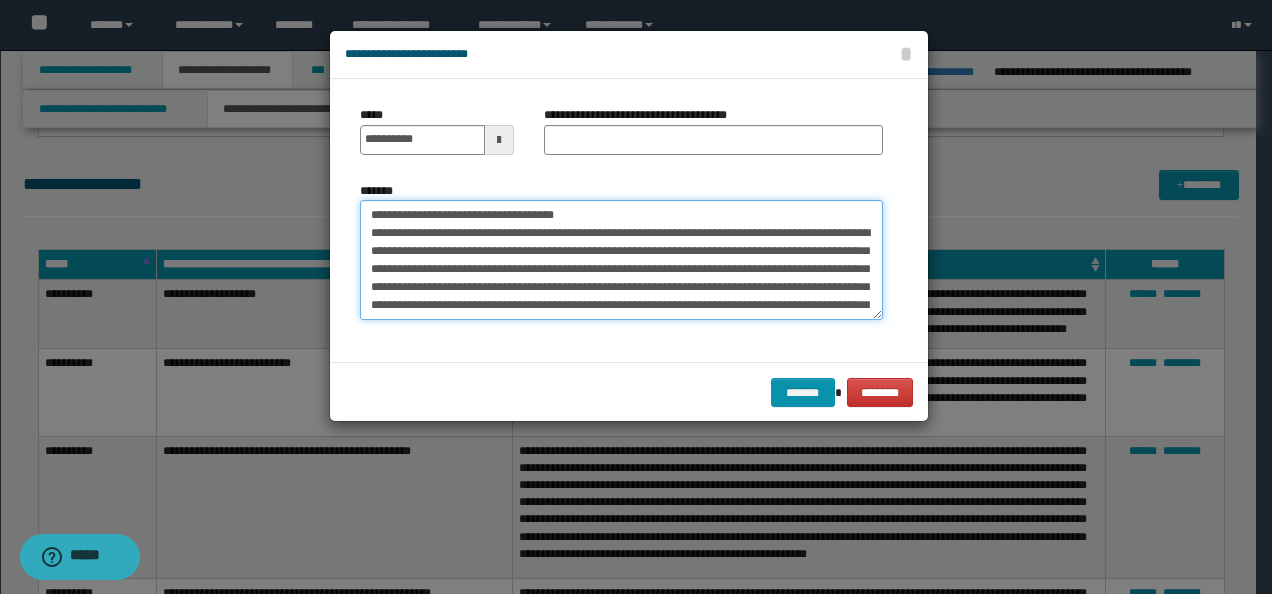 type on "**********" 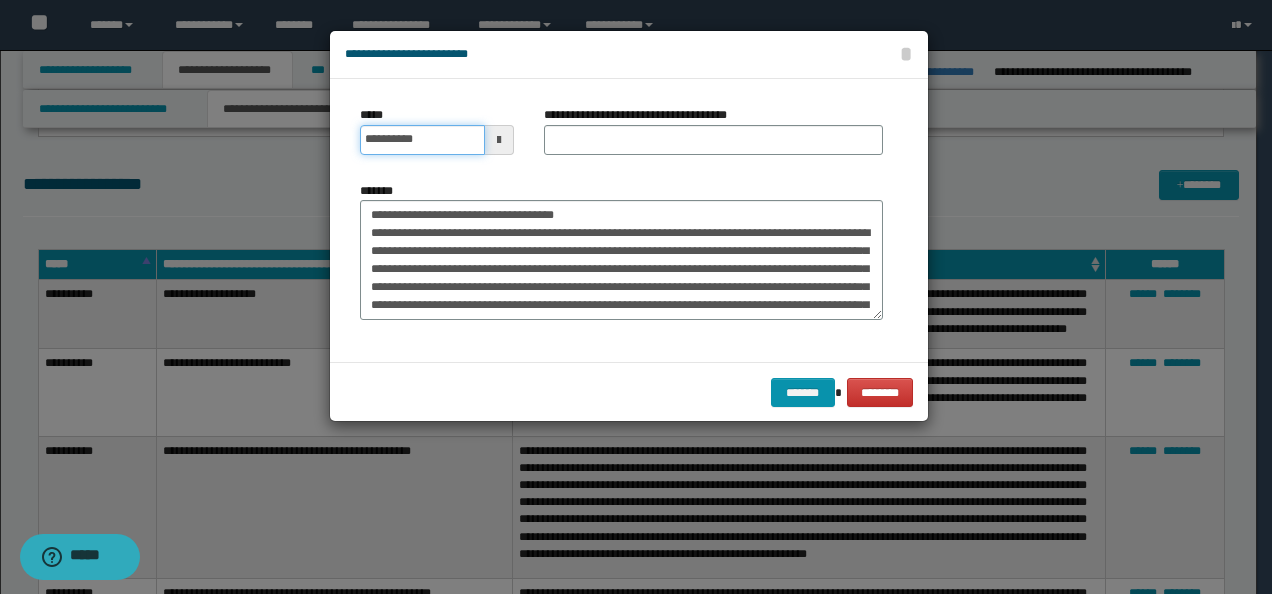 click on "**********" at bounding box center [422, 140] 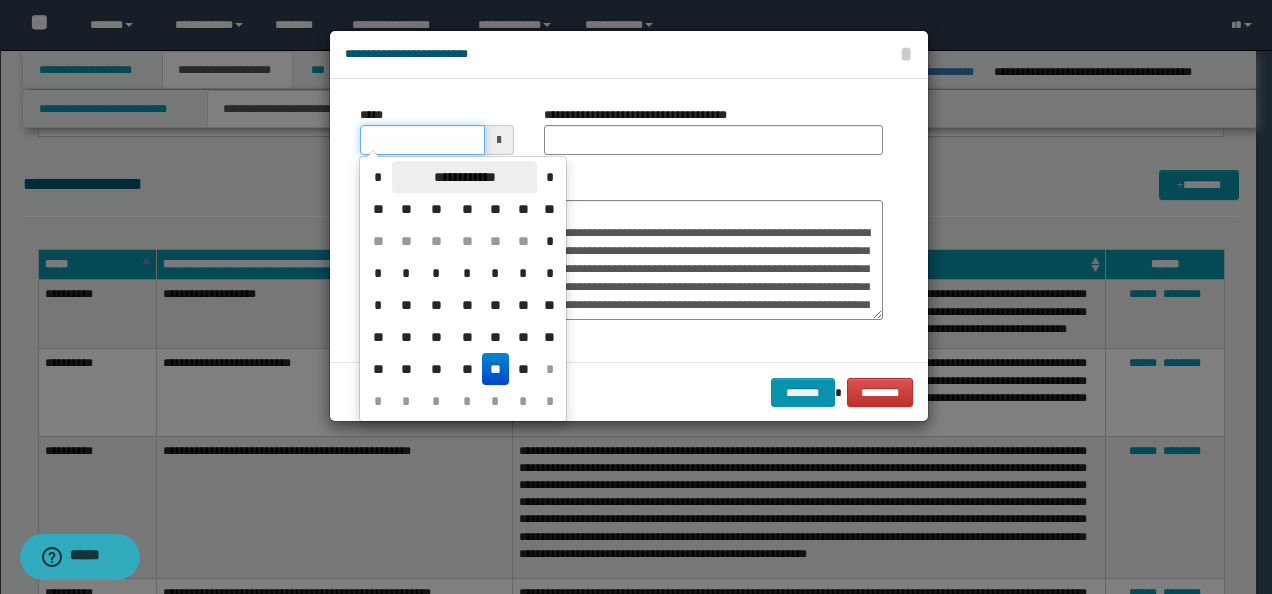 type on "**********" 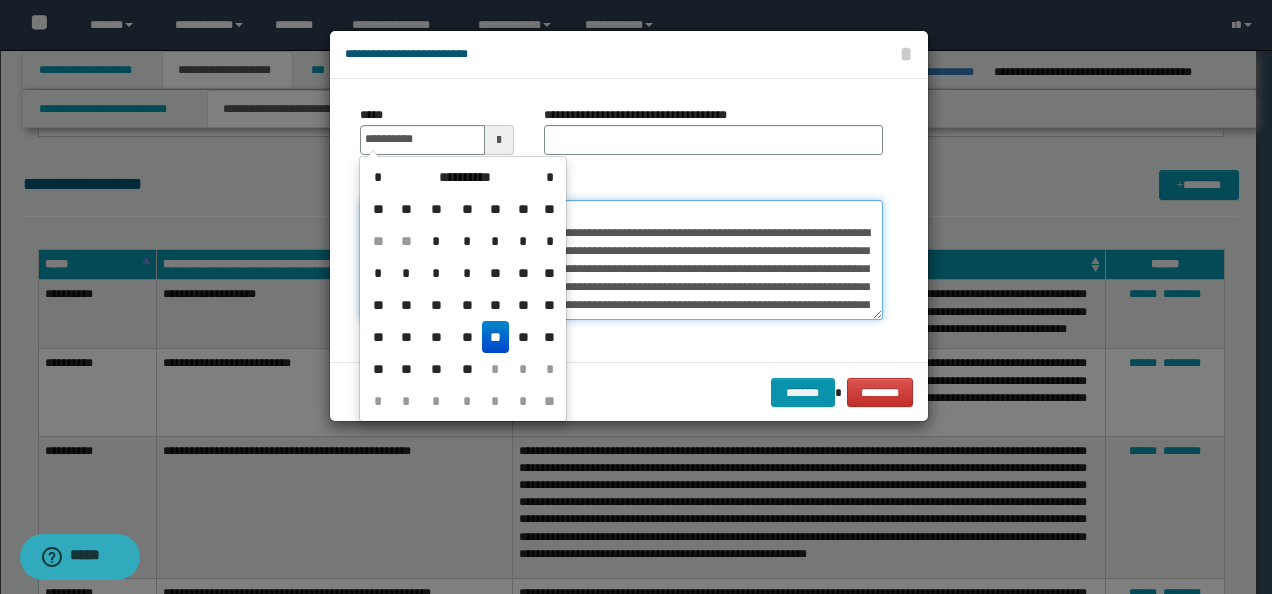click on "*******" at bounding box center [621, 259] 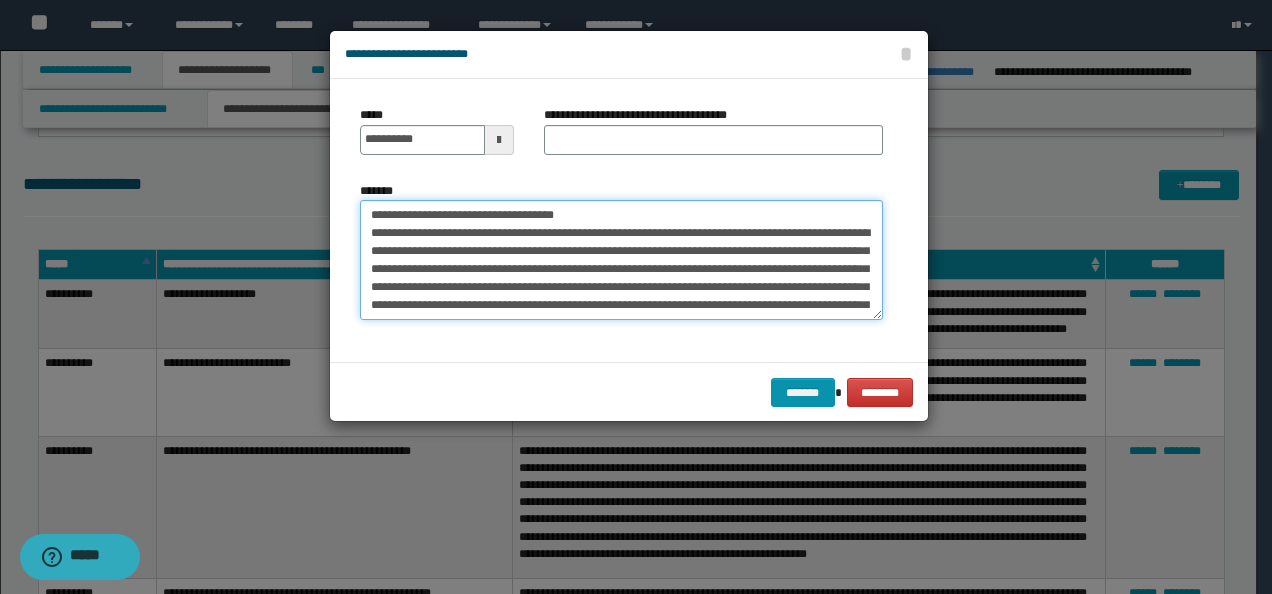 drag, startPoint x: 592, startPoint y: 208, endPoint x: 176, endPoint y: 200, distance: 416.0769 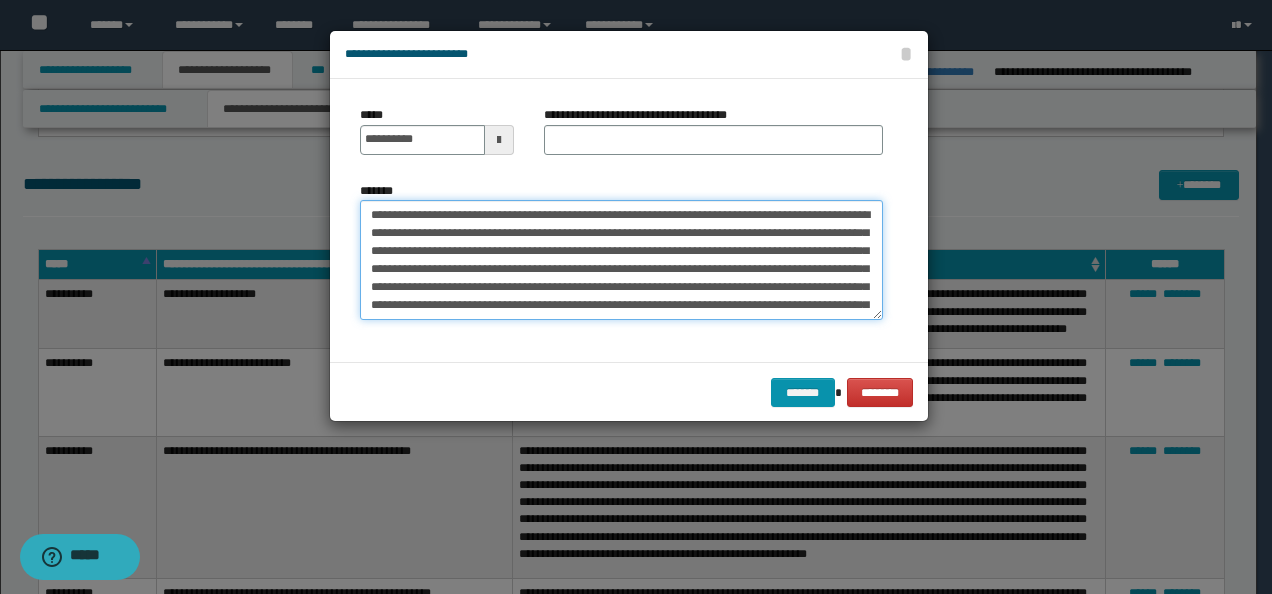 type on "**********" 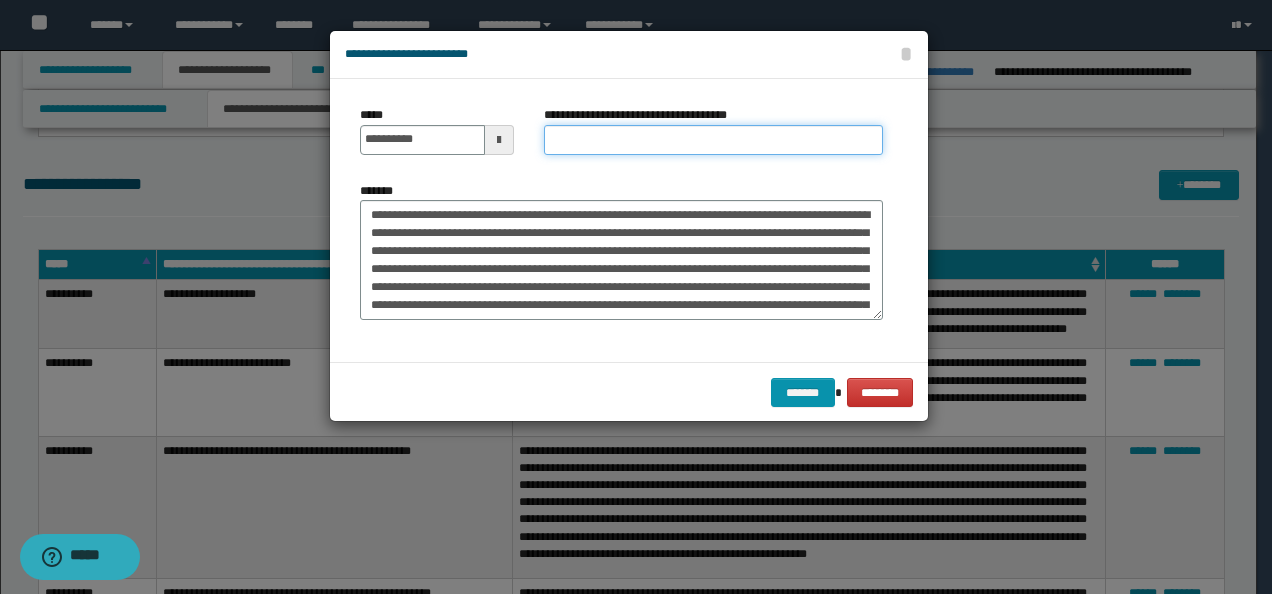click on "**********" at bounding box center (713, 140) 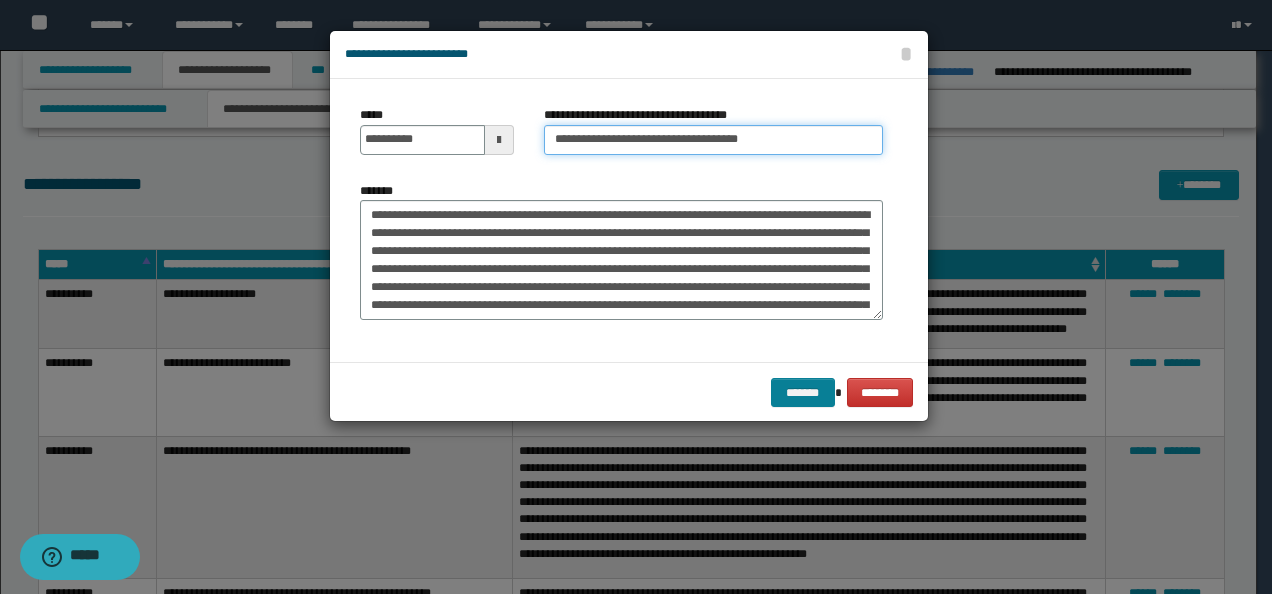 type on "**********" 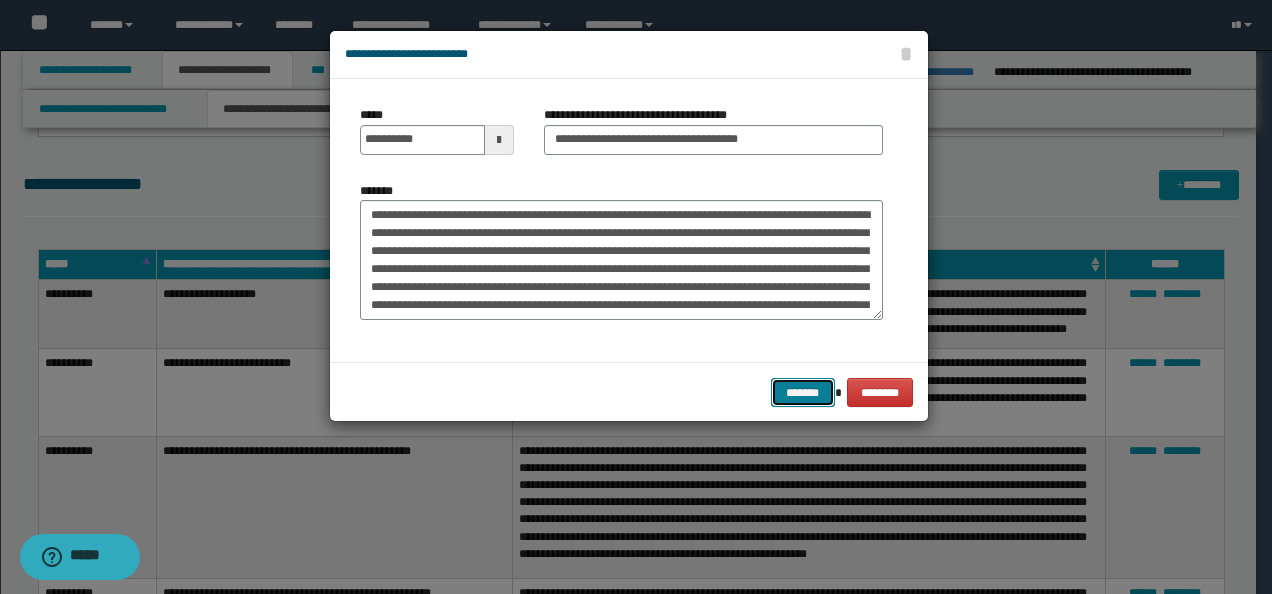 click on "*******" at bounding box center [803, 392] 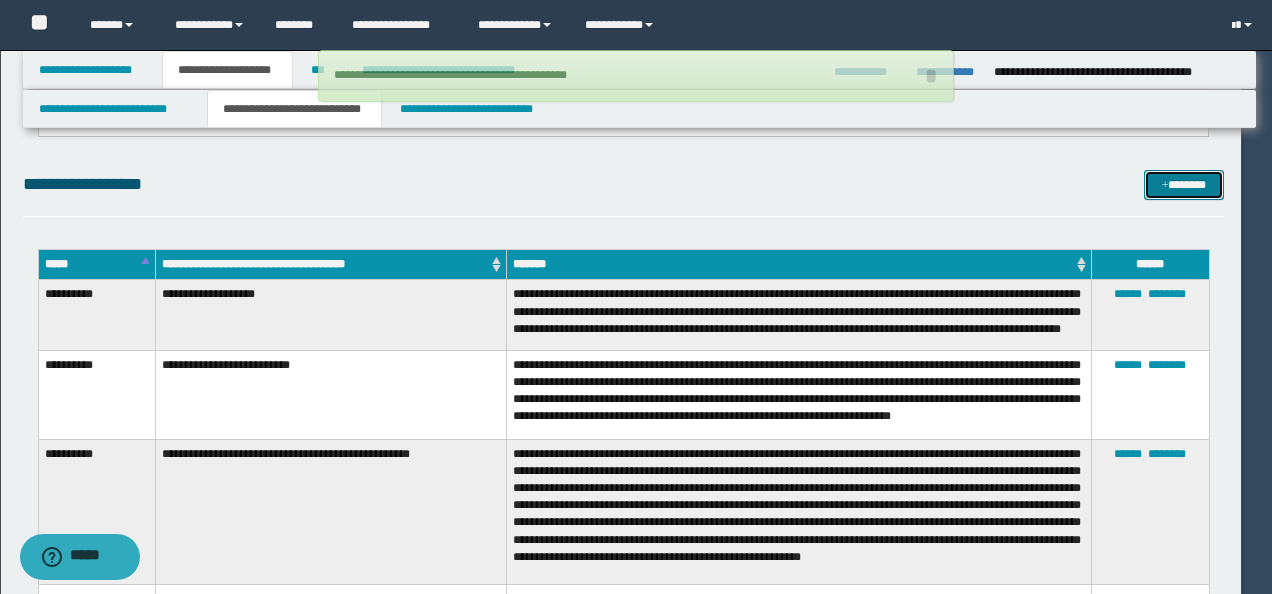 type 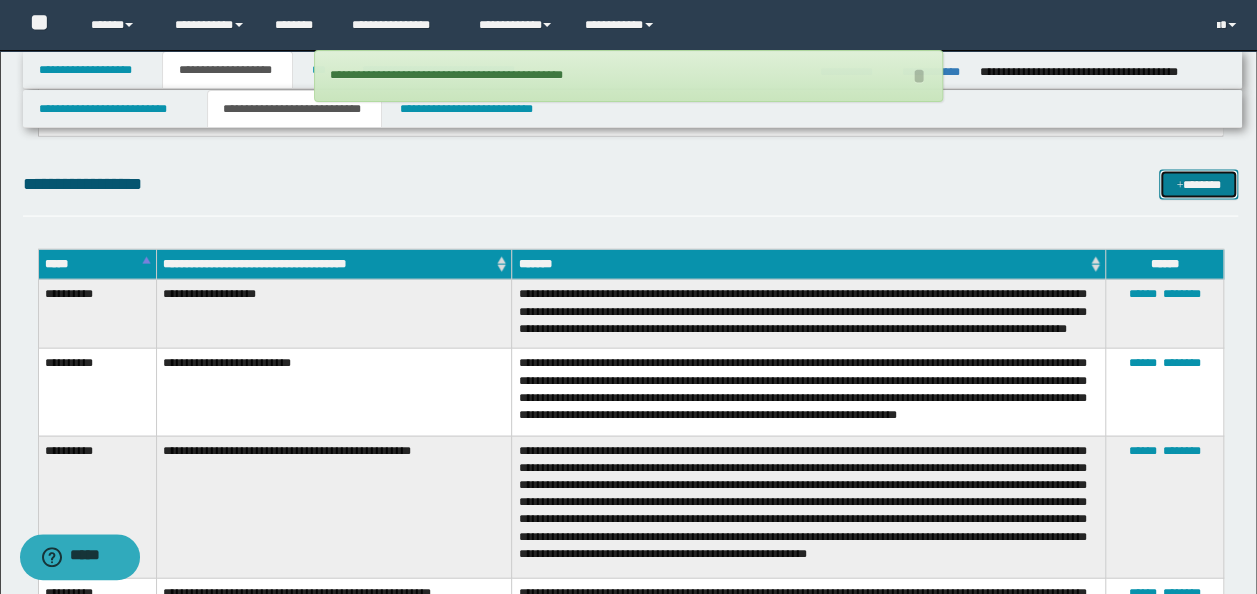 click on "*******" at bounding box center (1198, 184) 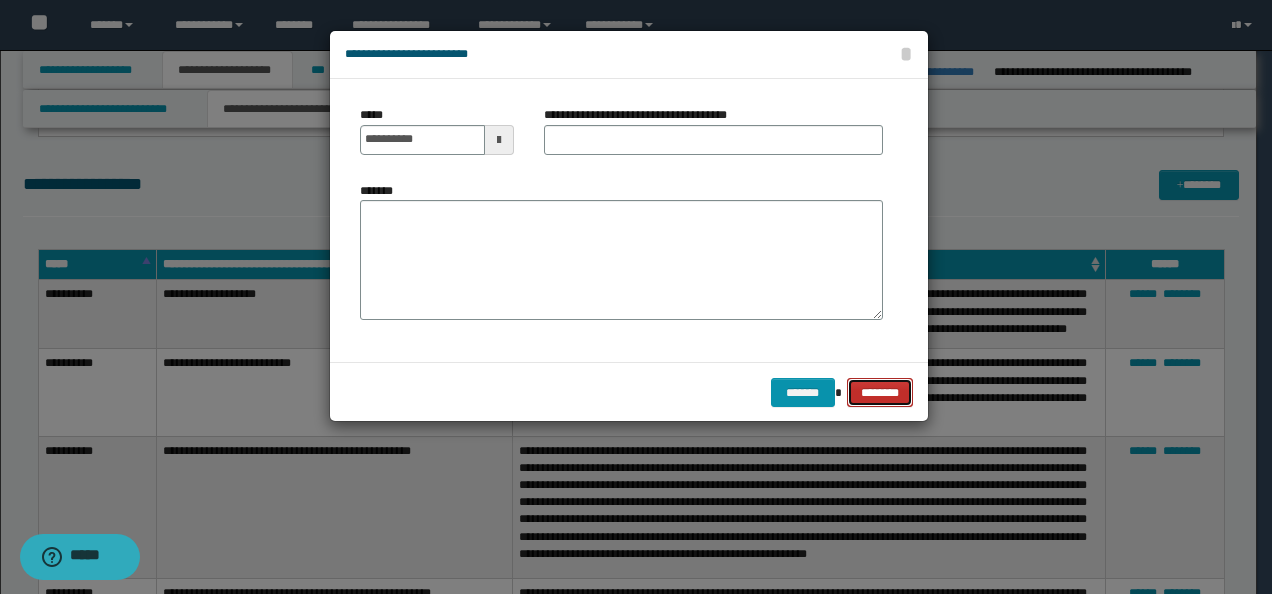 click on "********" at bounding box center (880, 392) 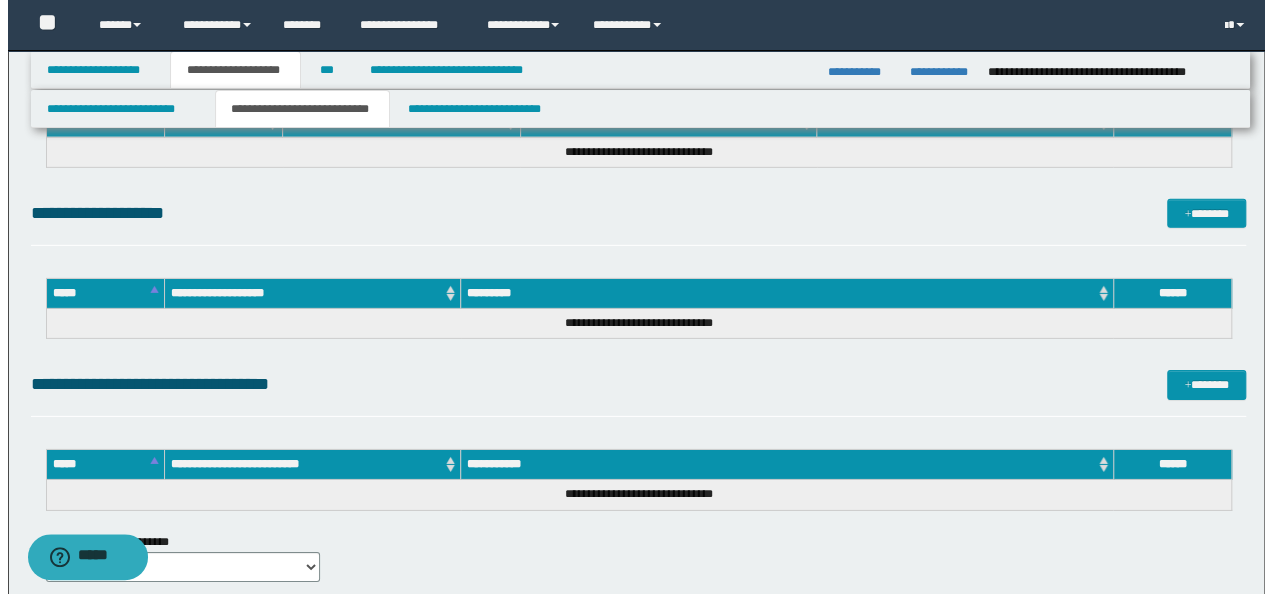 scroll, scrollTop: 10390, scrollLeft: 0, axis: vertical 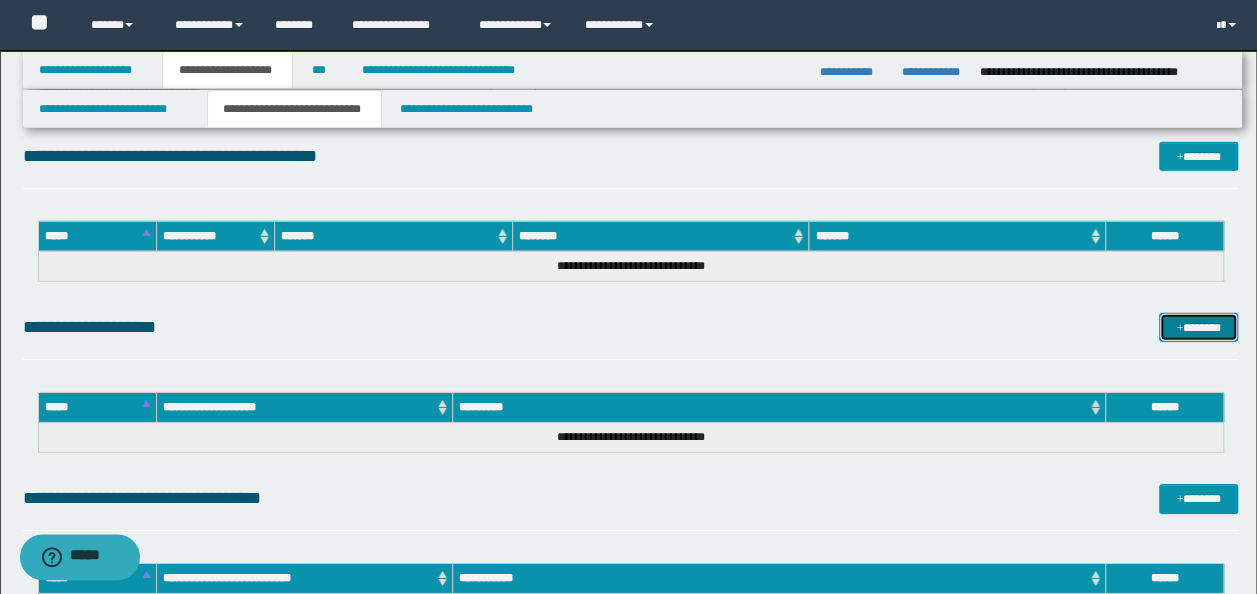 click on "*******" at bounding box center [1198, 327] 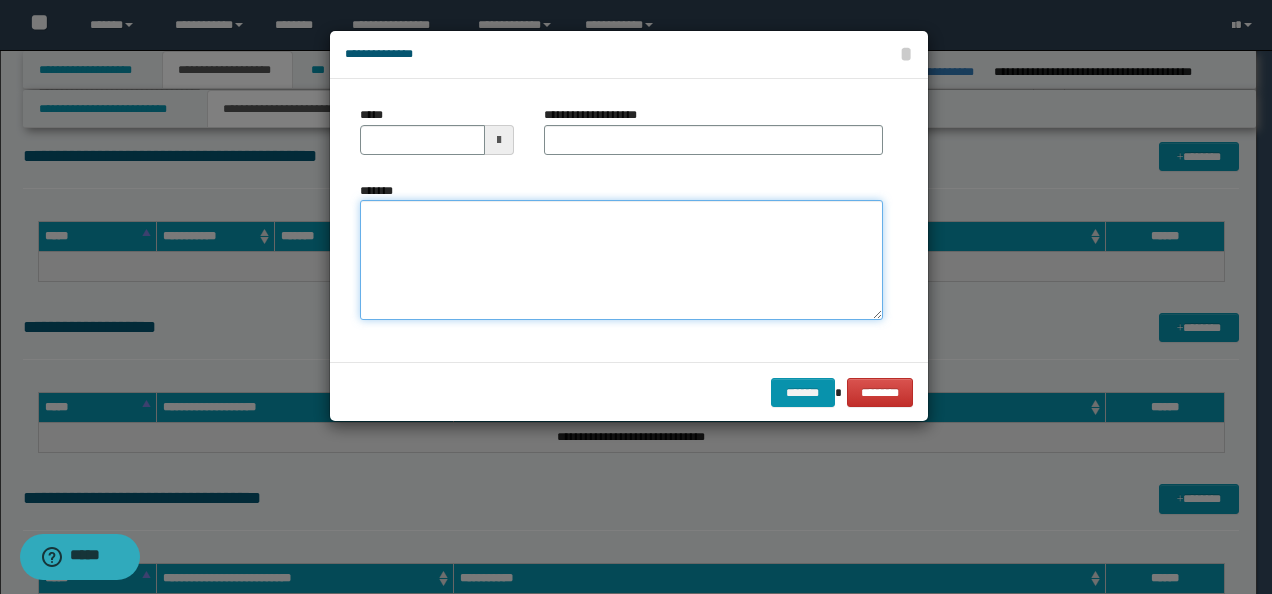 click on "*******" at bounding box center (621, 260) 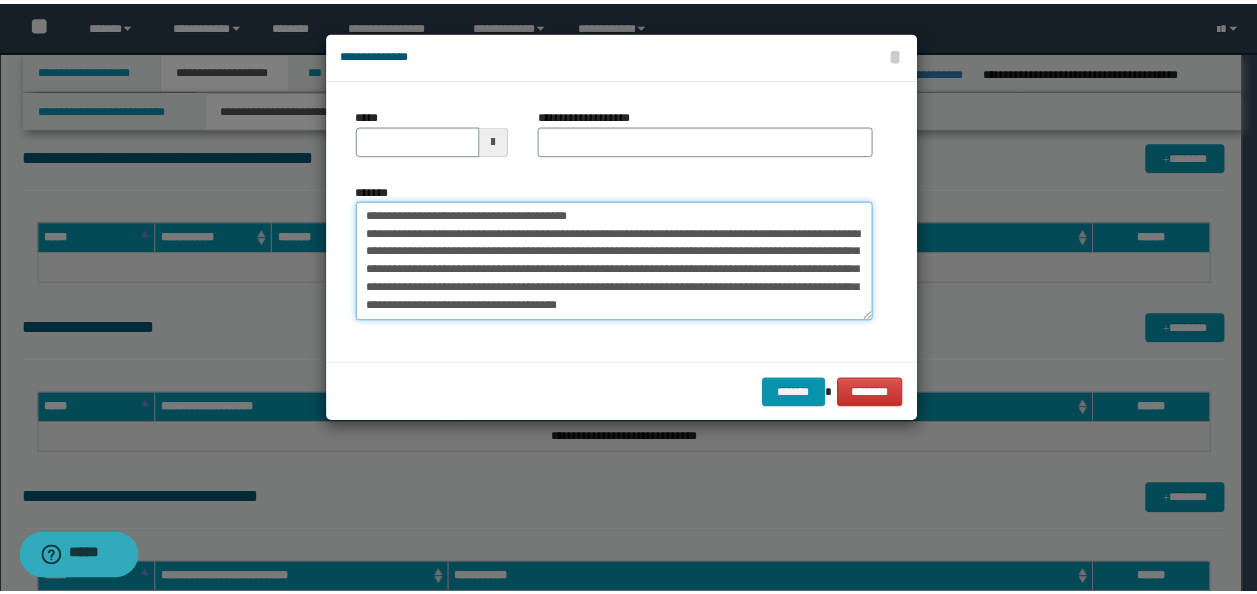 scroll, scrollTop: 0, scrollLeft: 0, axis: both 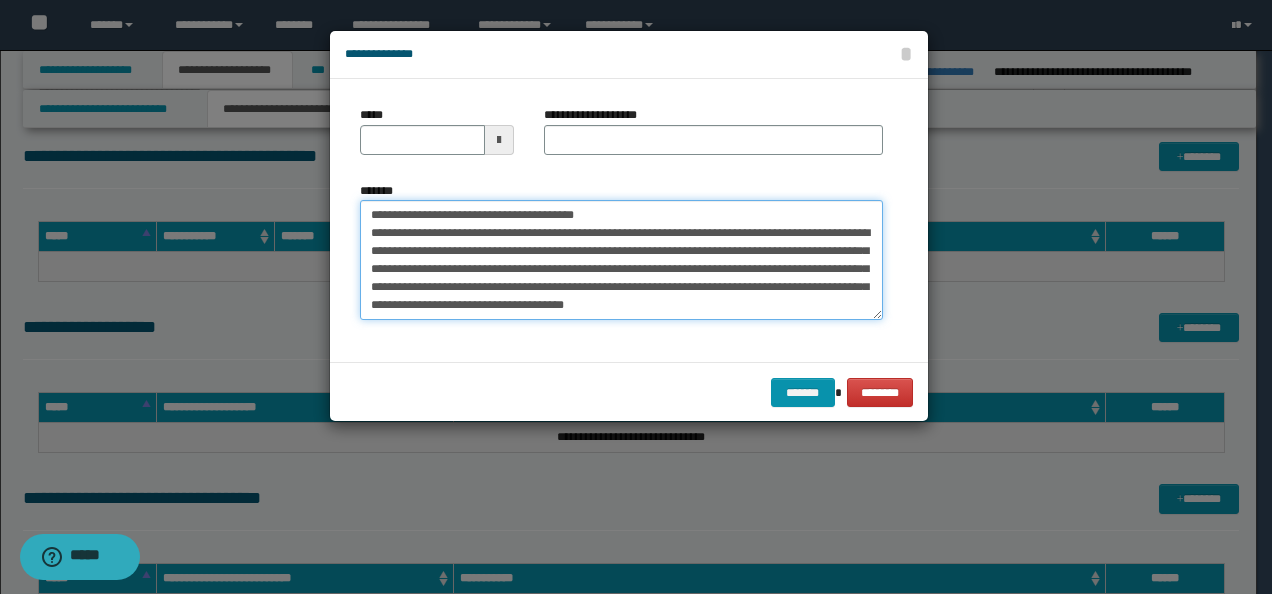 drag, startPoint x: 427, startPoint y: 209, endPoint x: 296, endPoint y: 211, distance: 131.01526 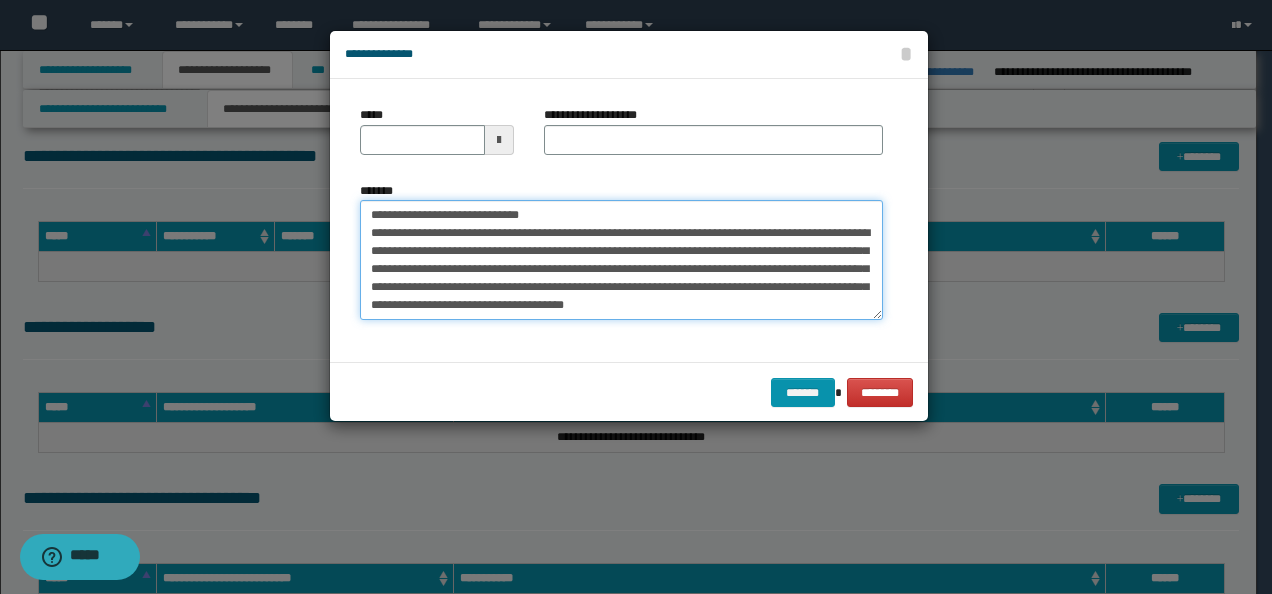 type on "**********" 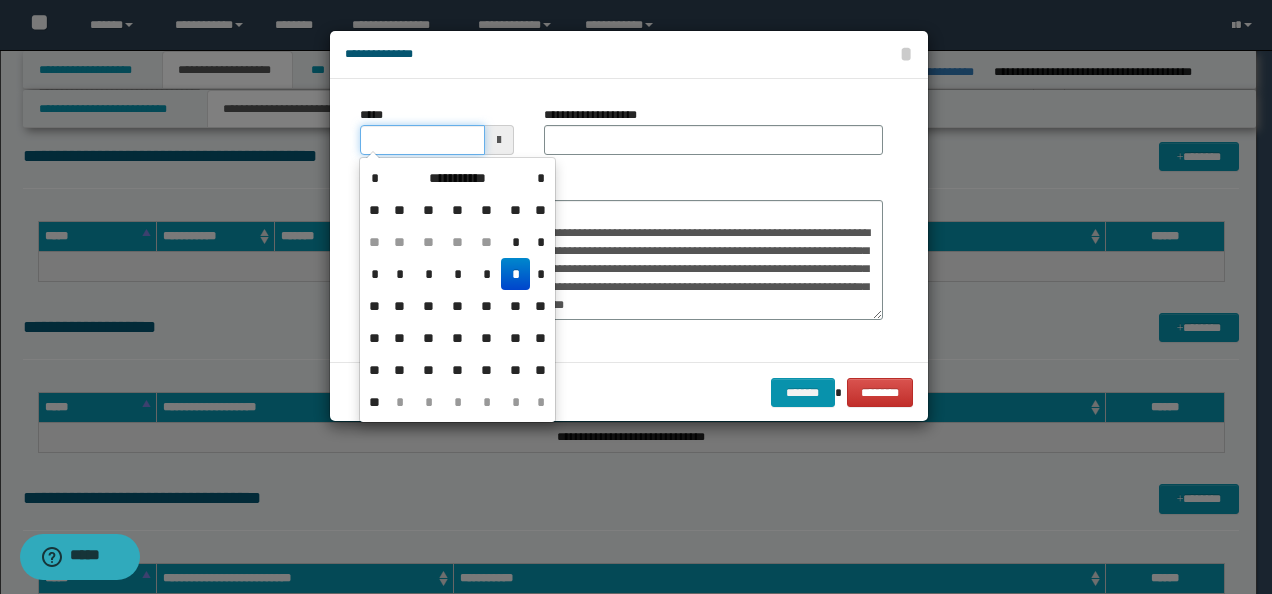 click on "*****" at bounding box center (422, 140) 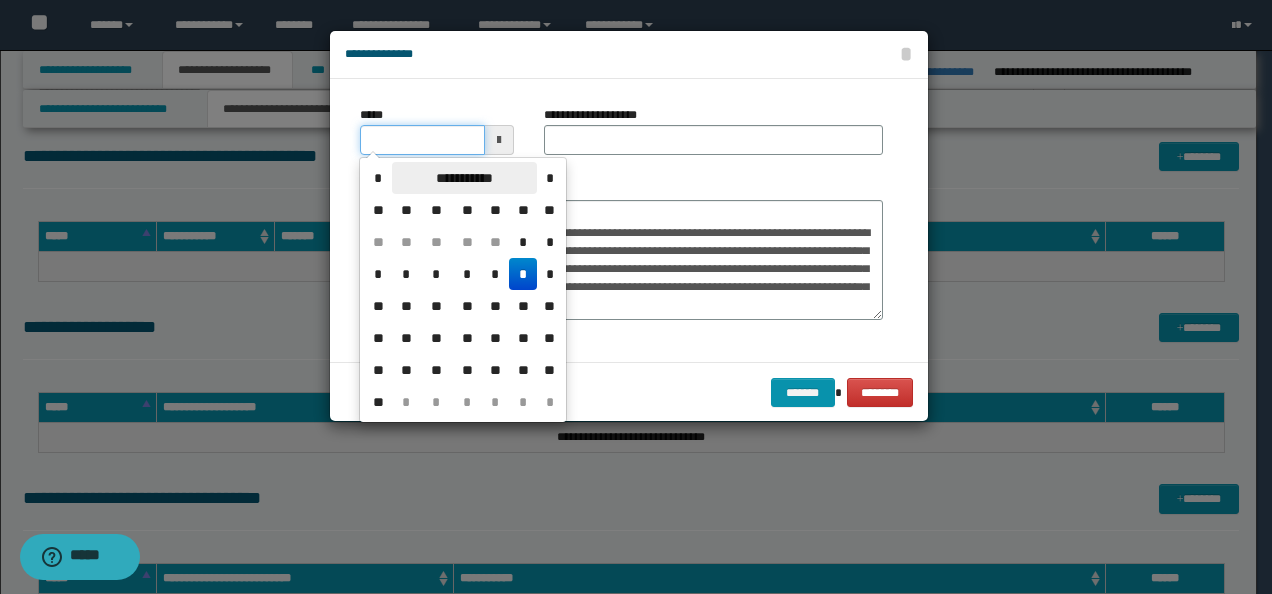 type on "**********" 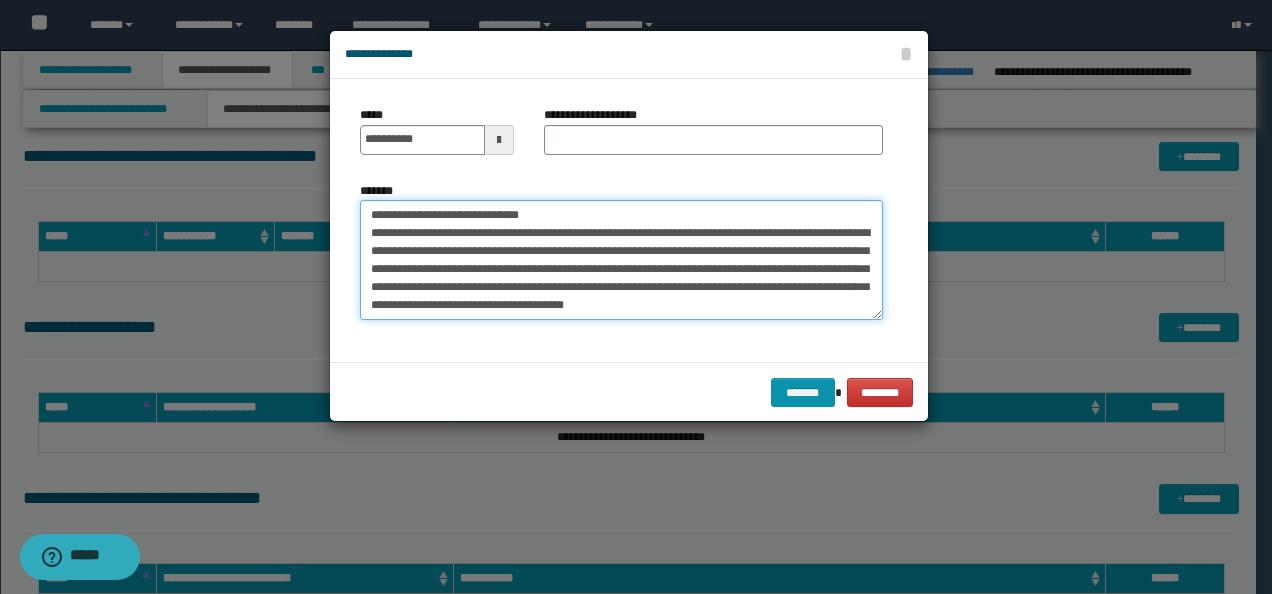 drag, startPoint x: 590, startPoint y: 217, endPoint x: 453, endPoint y: 176, distance: 143.0035 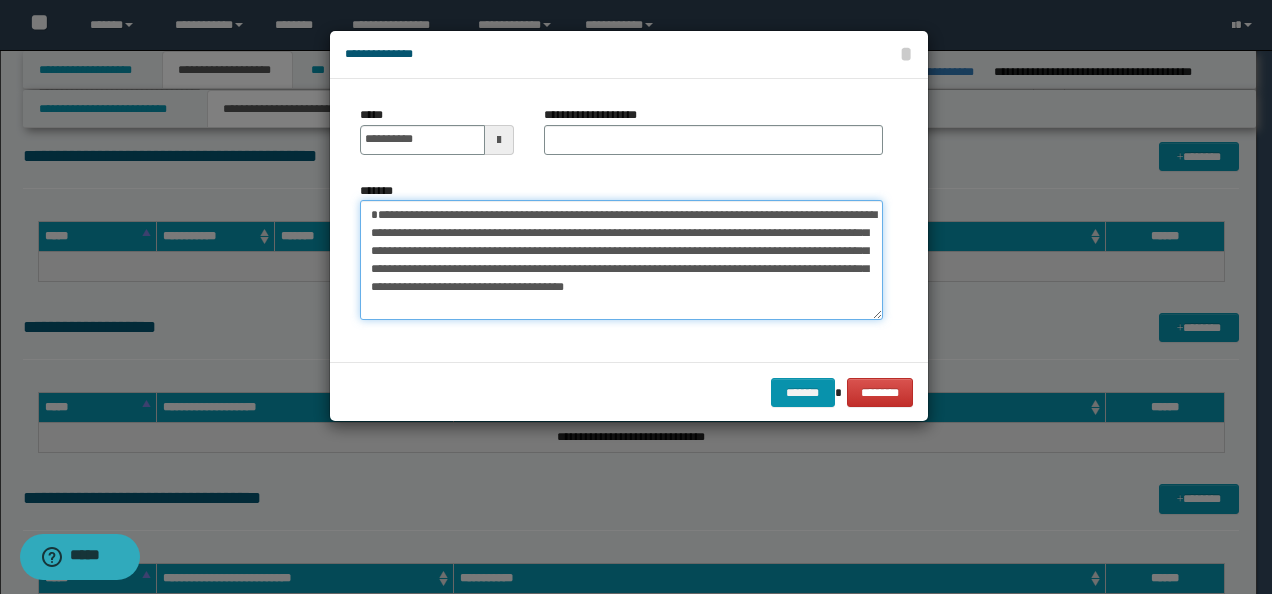 type on "**********" 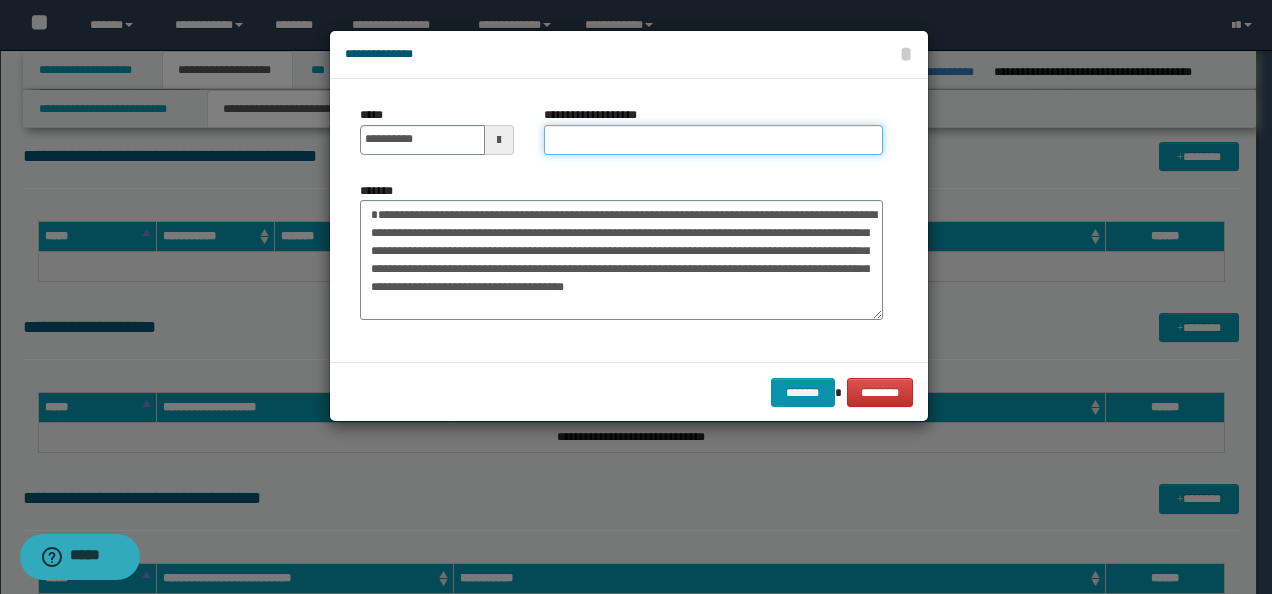 click on "**********" at bounding box center [713, 140] 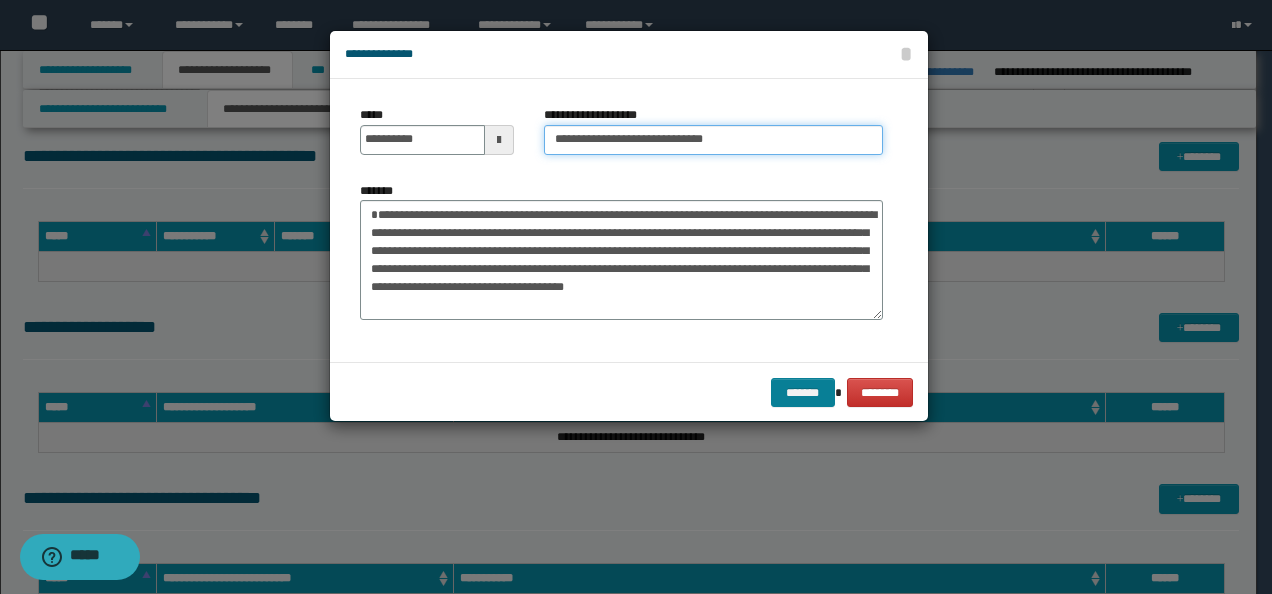 type on "**********" 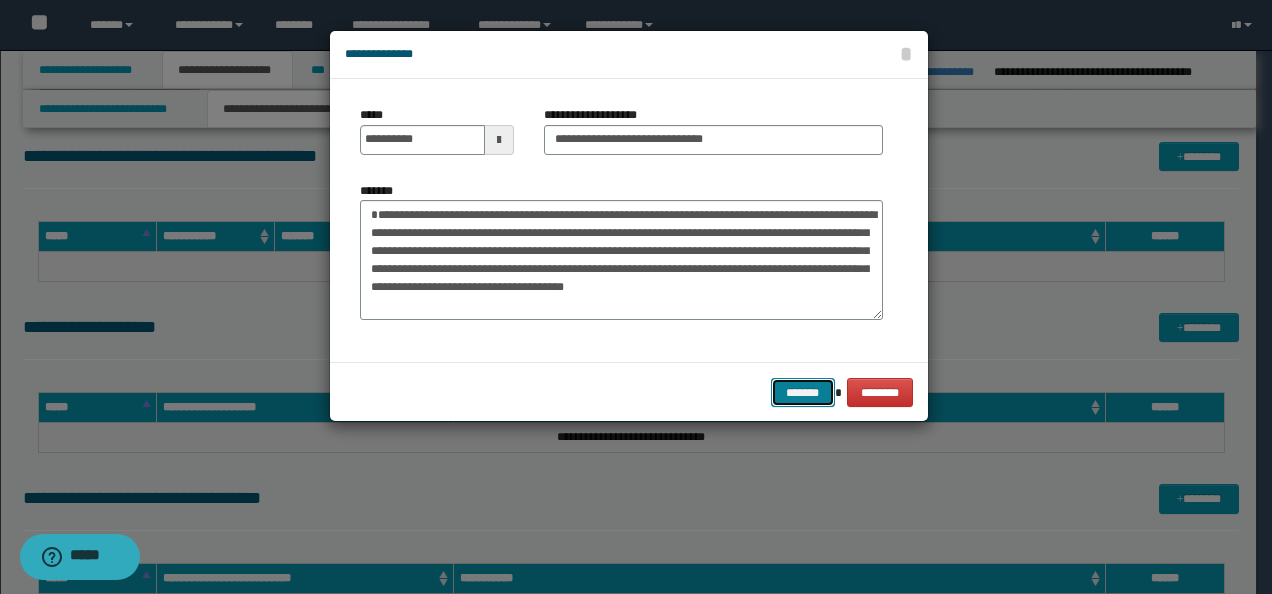 click on "*******" at bounding box center [803, 392] 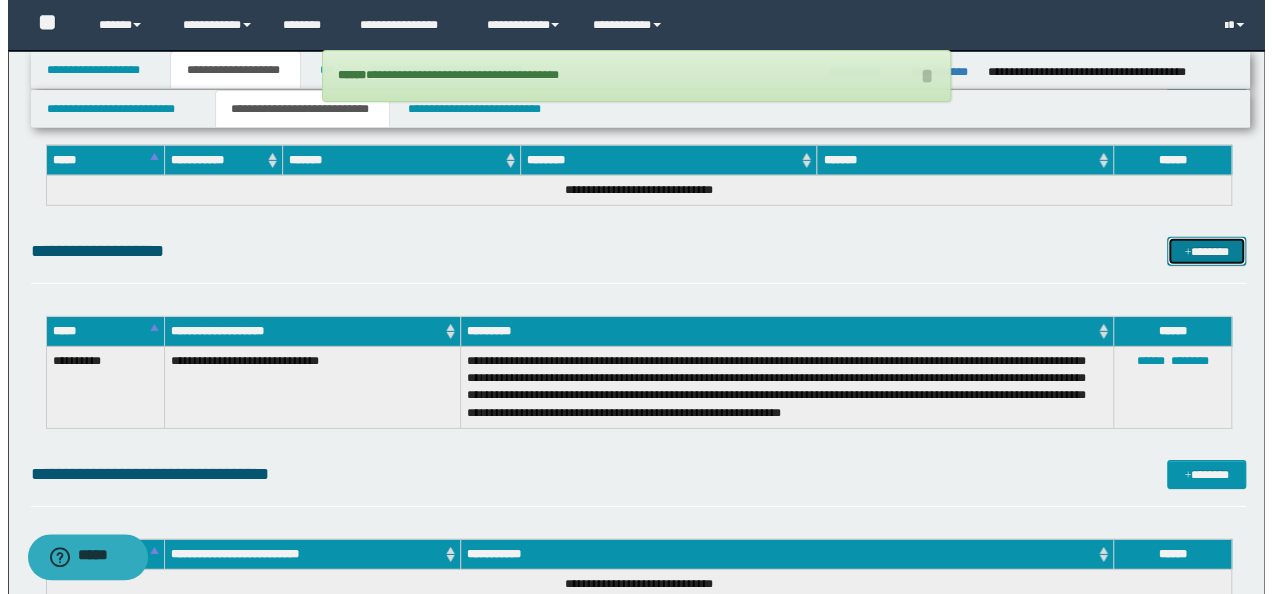 scroll, scrollTop: 10490, scrollLeft: 0, axis: vertical 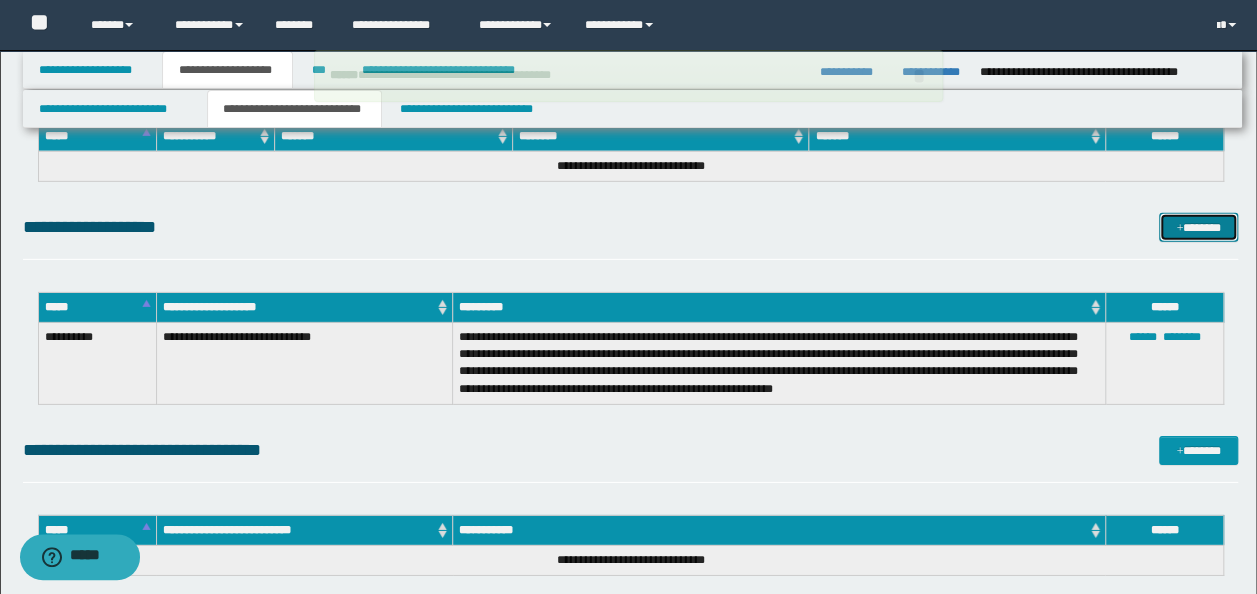 click on "*******" at bounding box center [1198, 227] 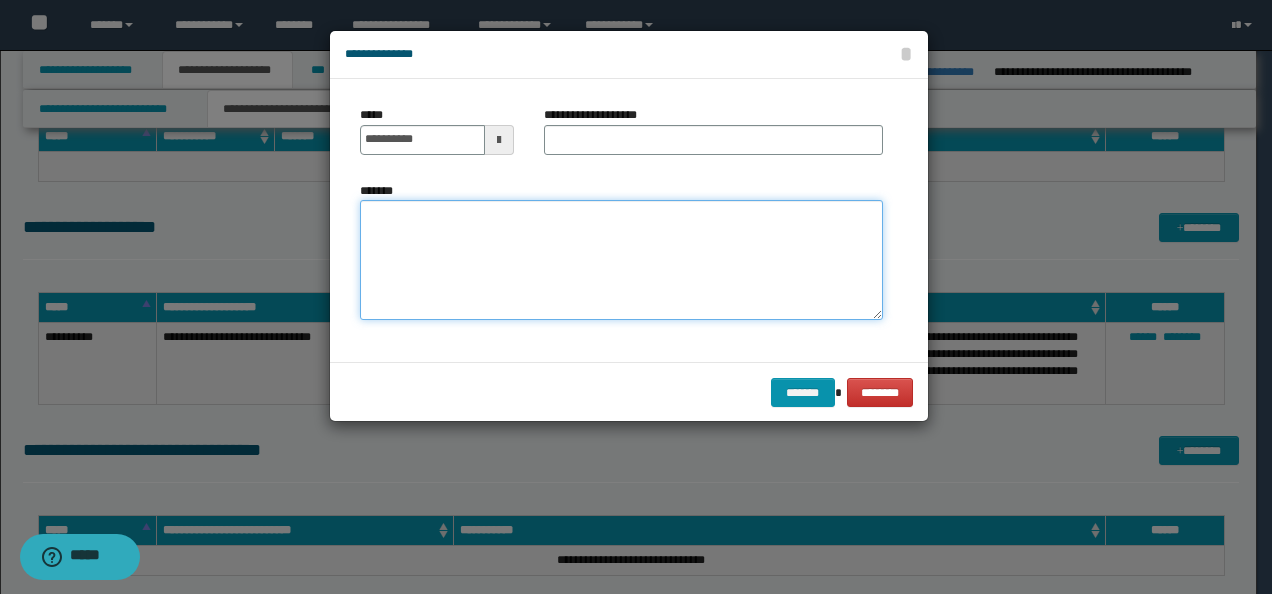 click on "*******" at bounding box center [621, 259] 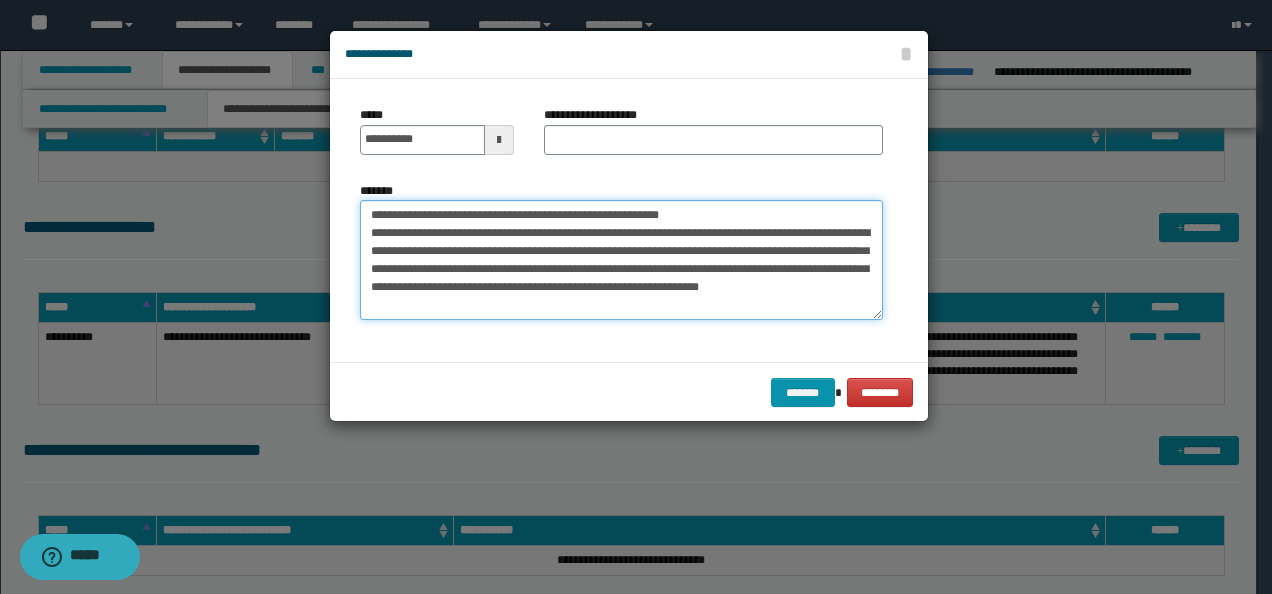 scroll, scrollTop: 0, scrollLeft: 0, axis: both 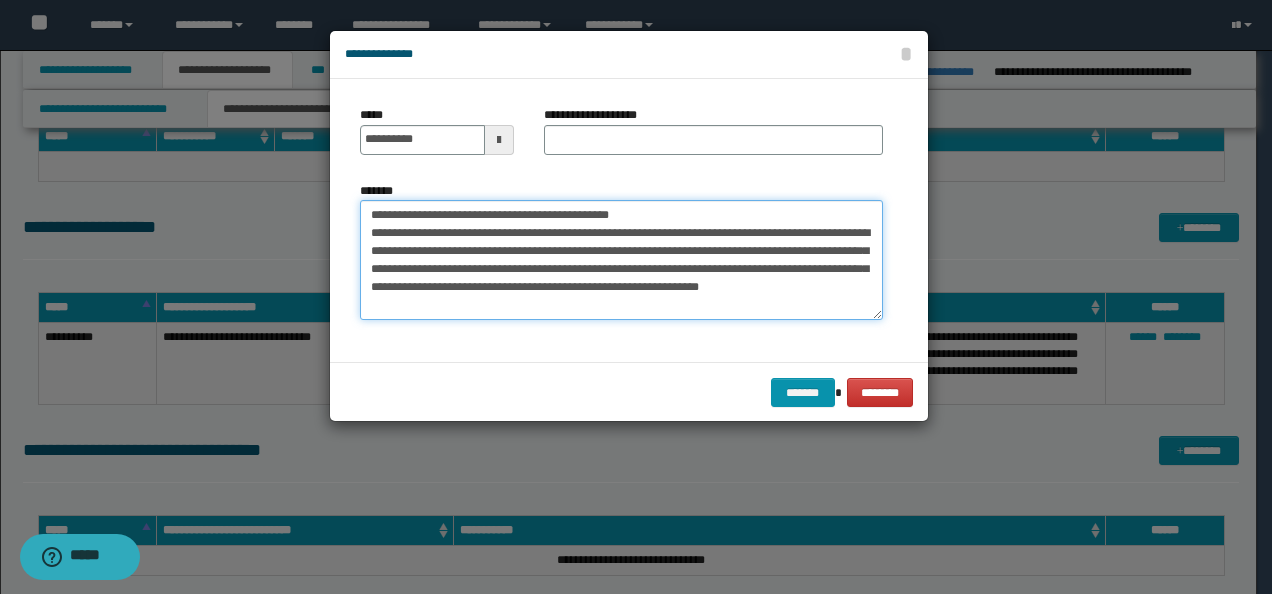 type on "**********" 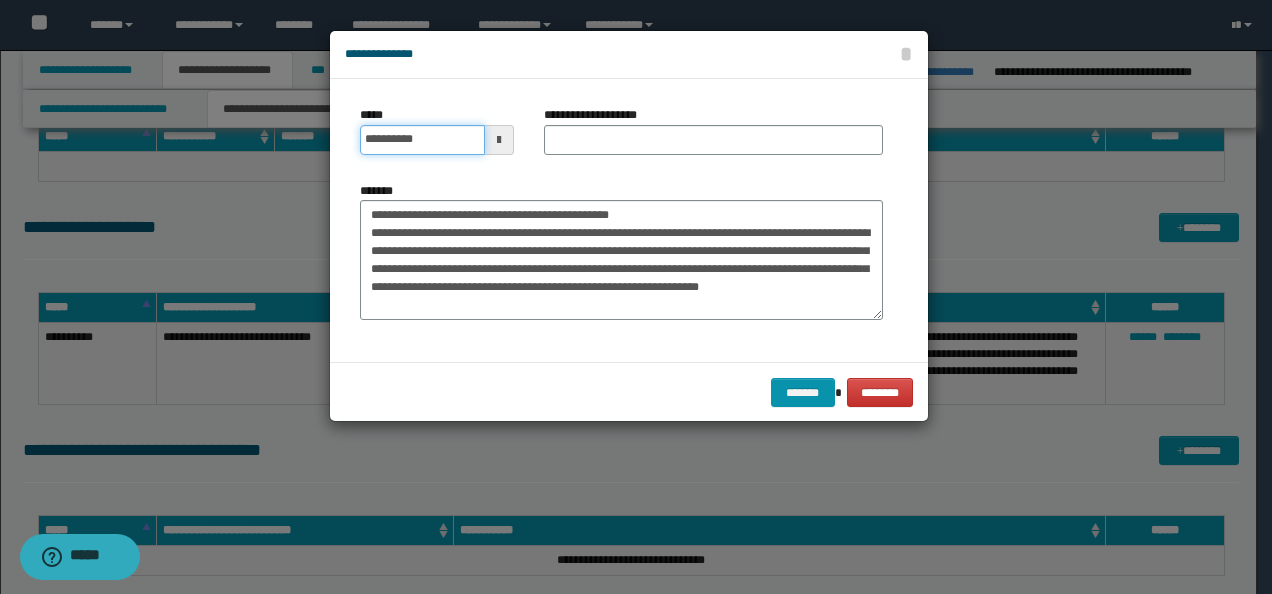 click on "**********" at bounding box center [422, 140] 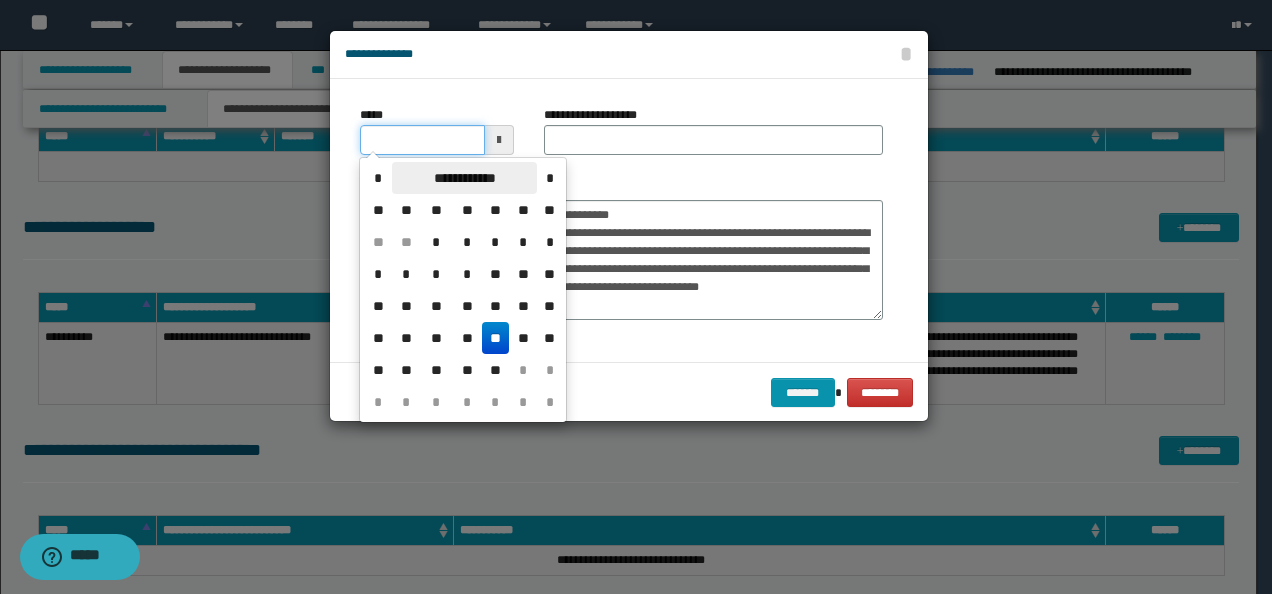 type on "**********" 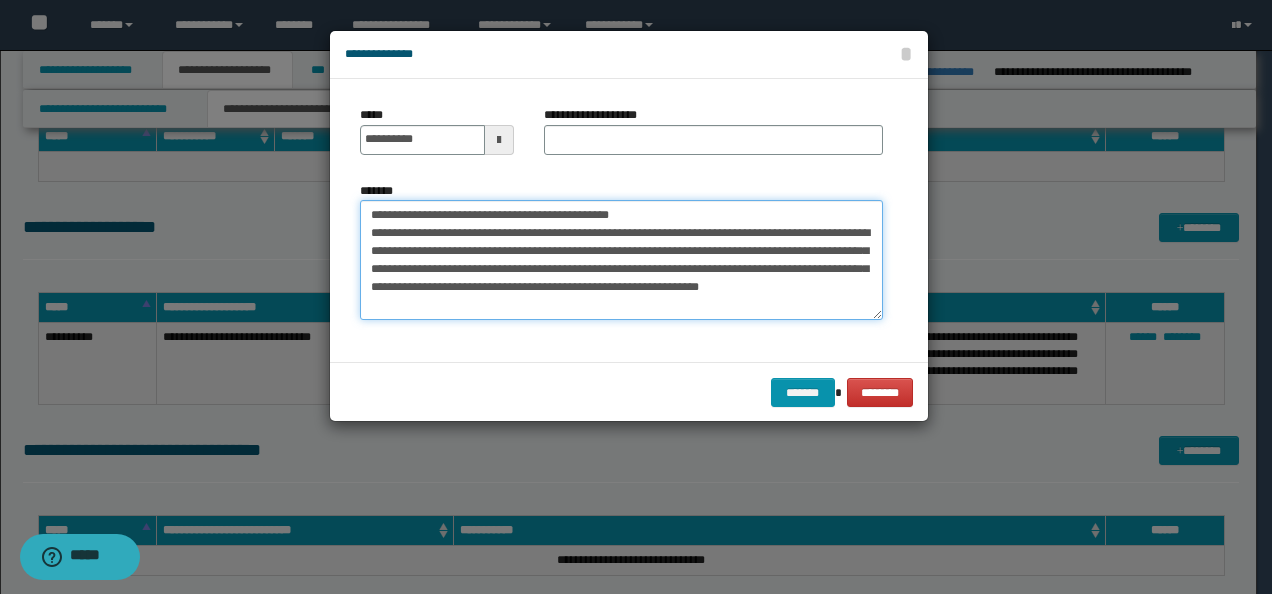 drag, startPoint x: 646, startPoint y: 206, endPoint x: 223, endPoint y: 174, distance: 424.20868 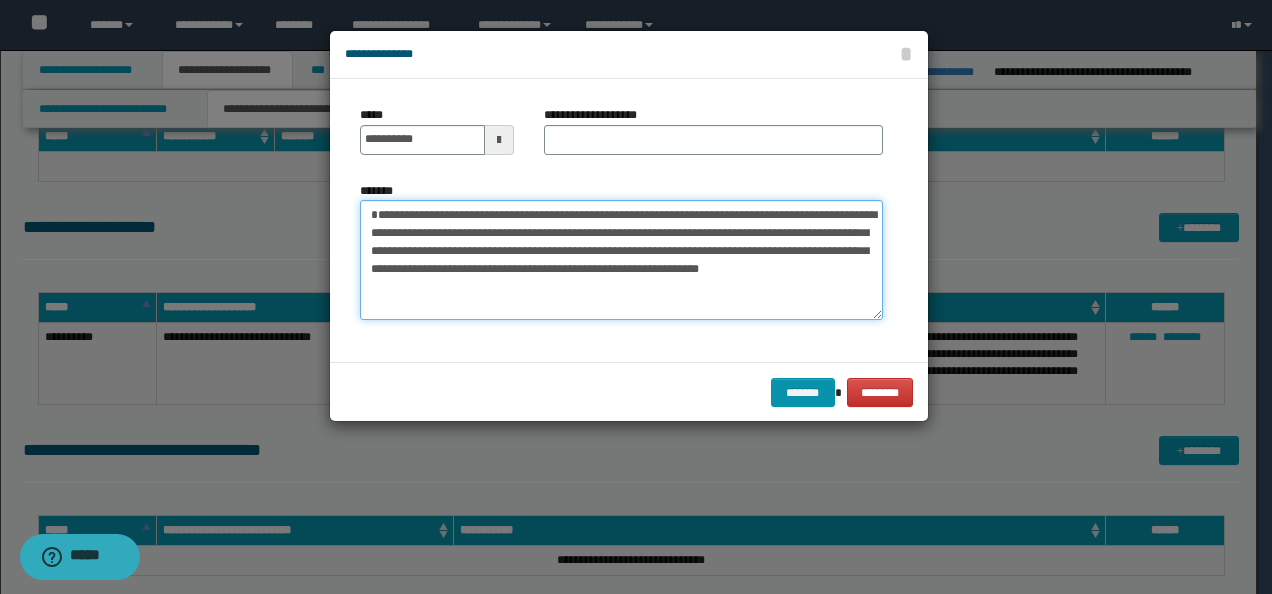 type on "**********" 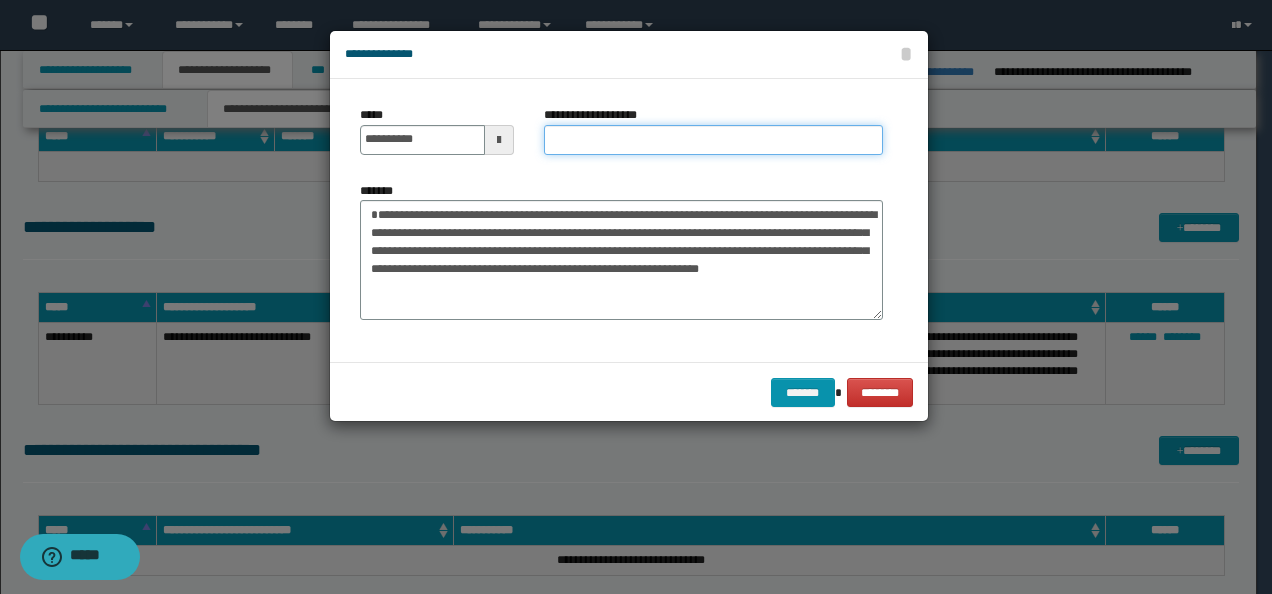 click on "**********" at bounding box center [713, 140] 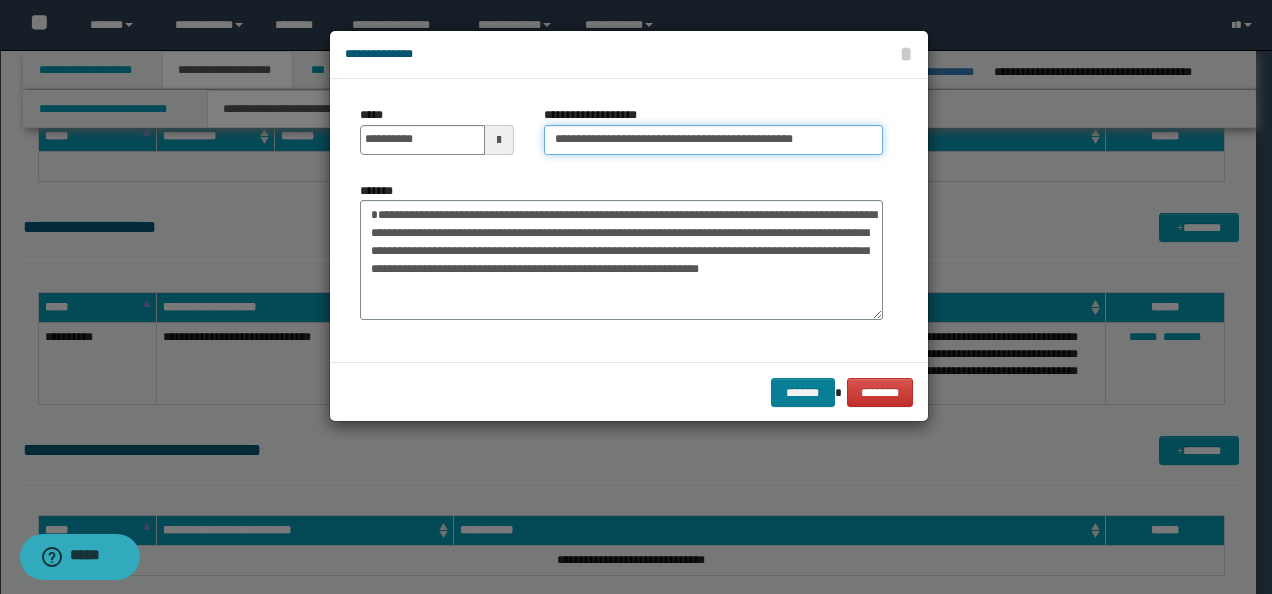 type on "**********" 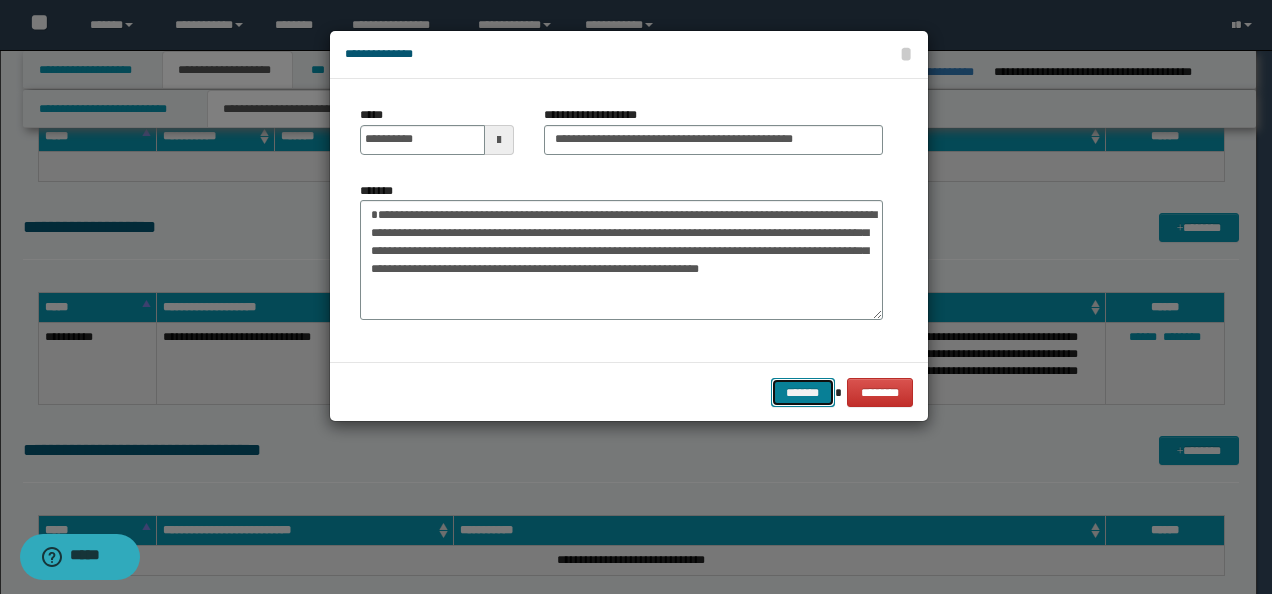 click on "*******" at bounding box center [803, 392] 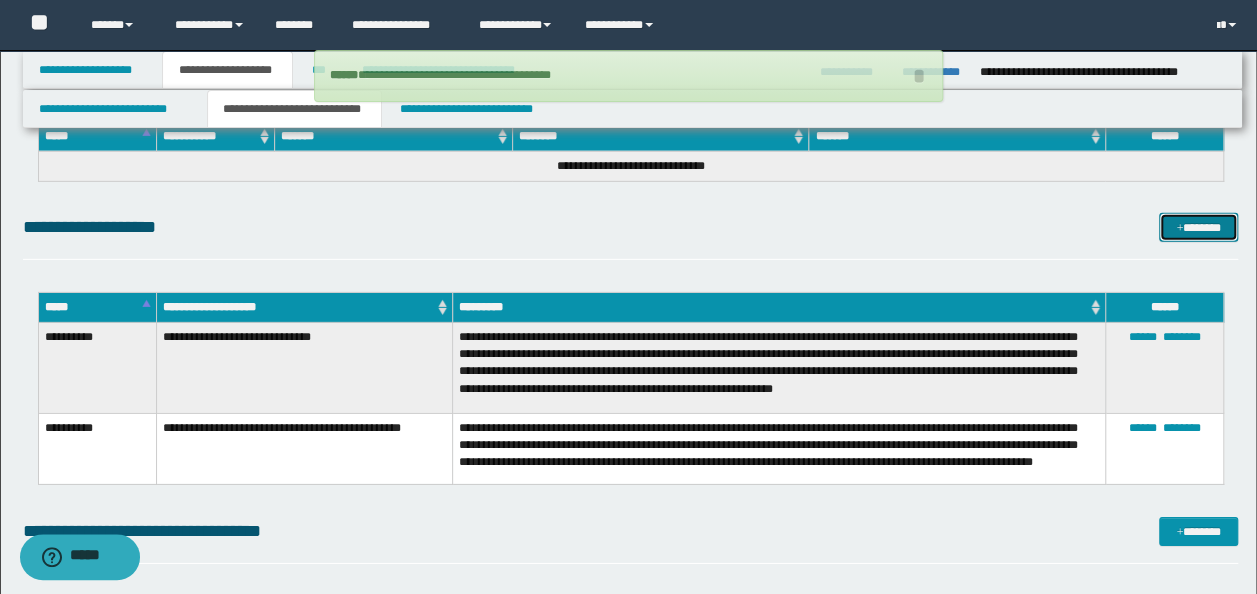 type 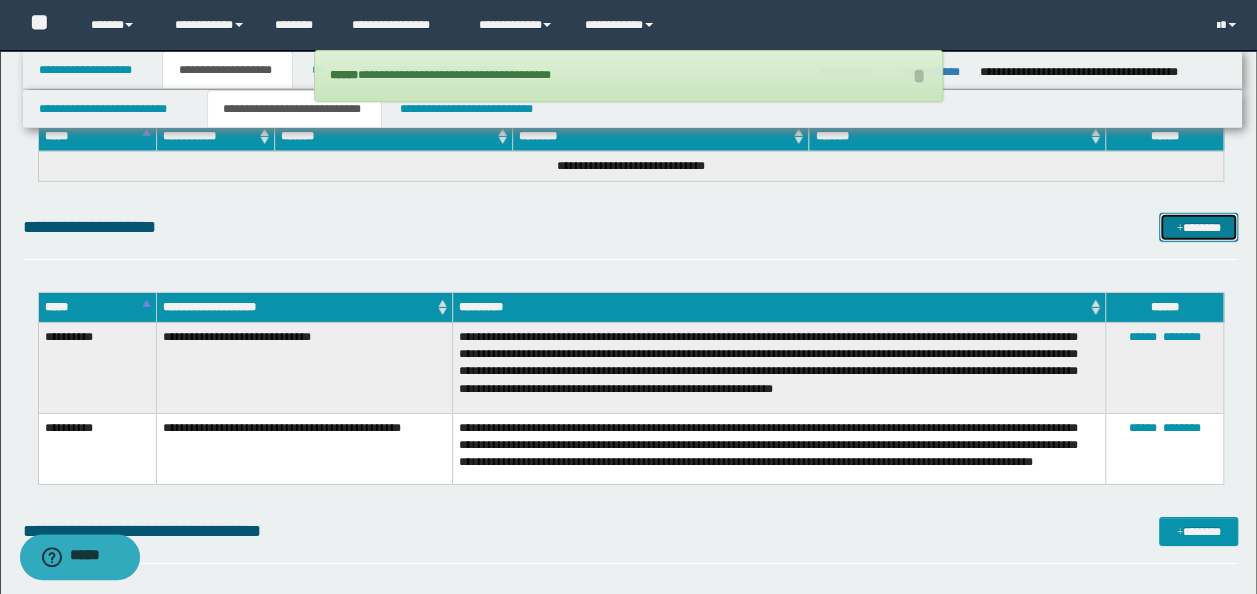 click on "*******" at bounding box center (1198, 227) 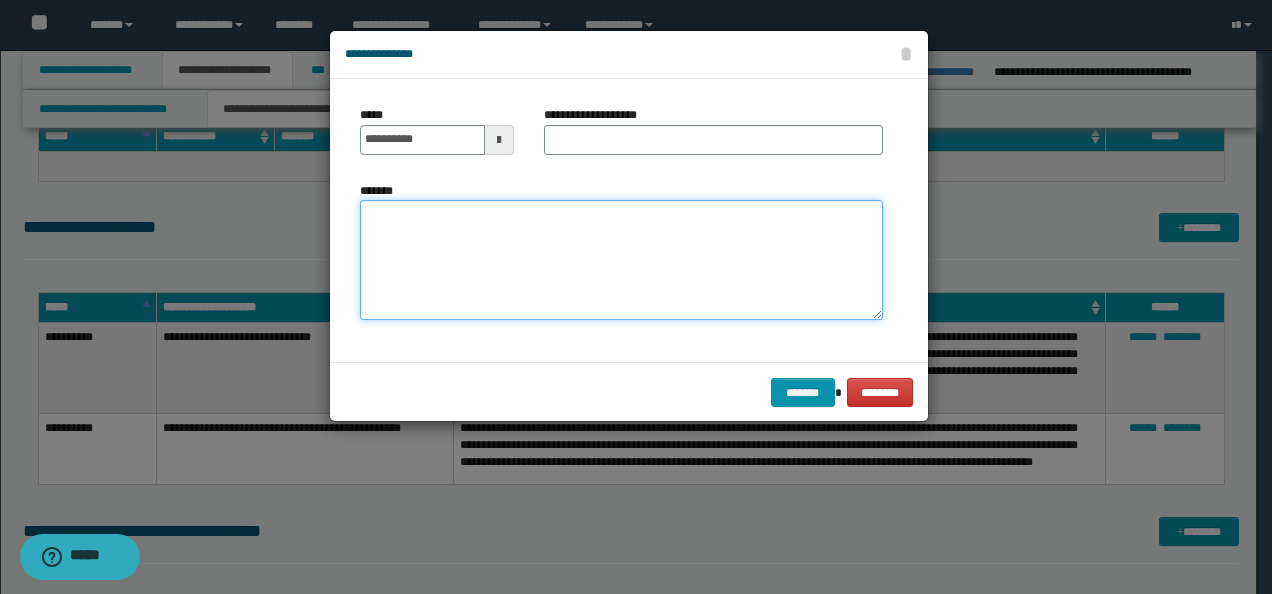 click on "*******" at bounding box center (621, 259) 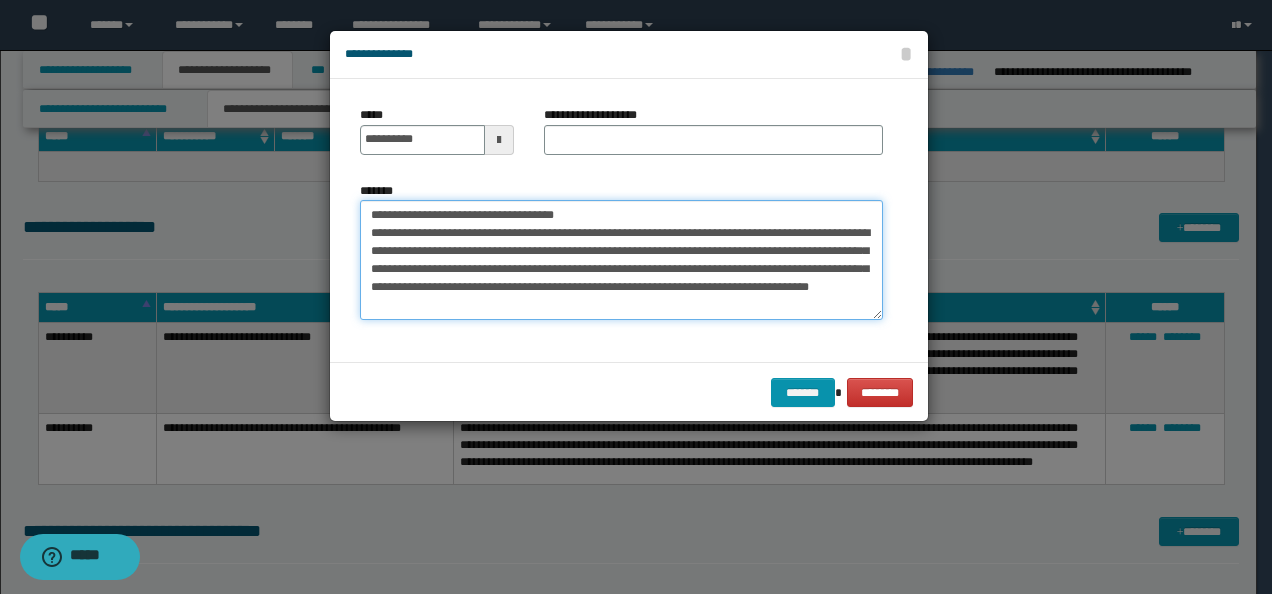 scroll, scrollTop: 0, scrollLeft: 0, axis: both 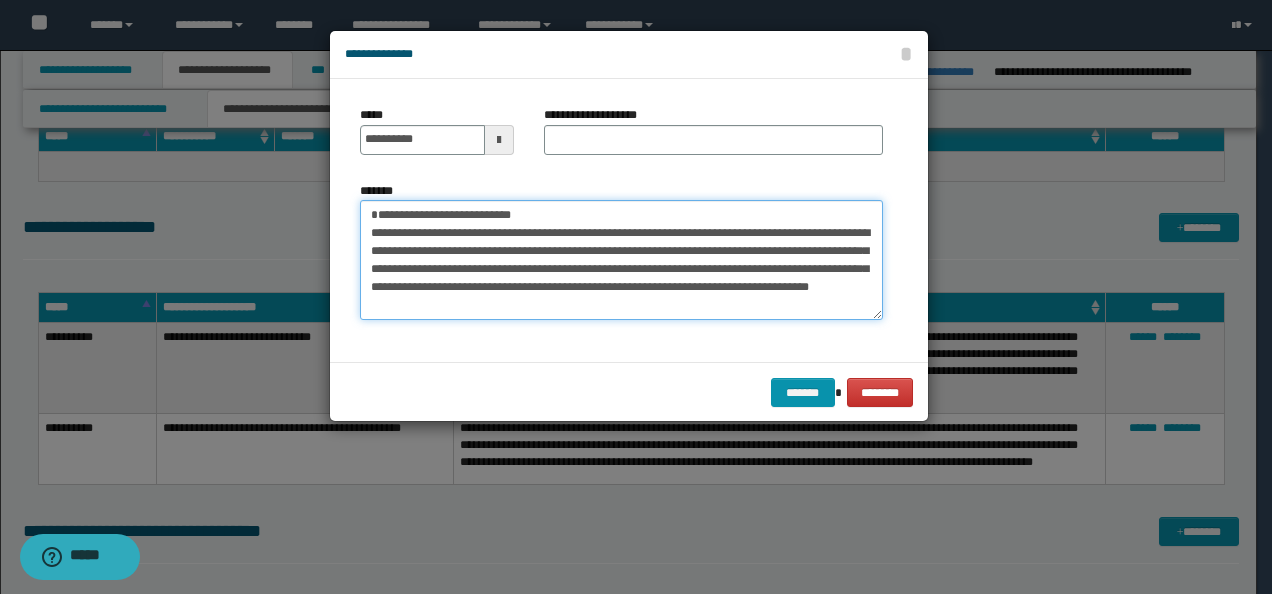 type on "**********" 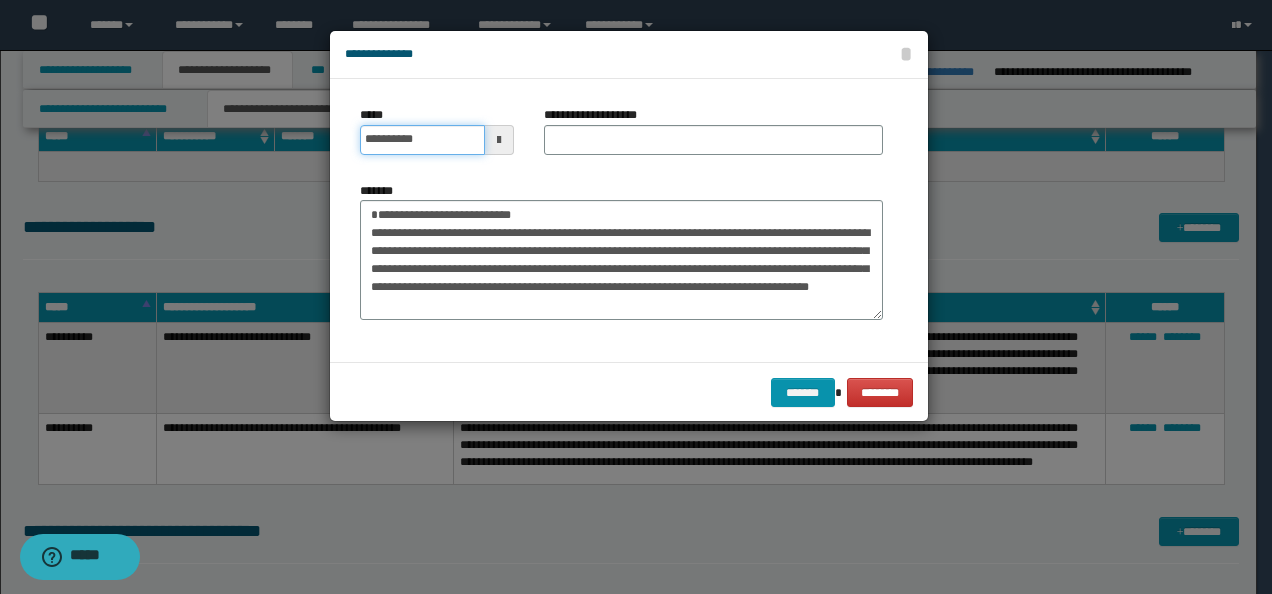 click on "**********" at bounding box center (422, 140) 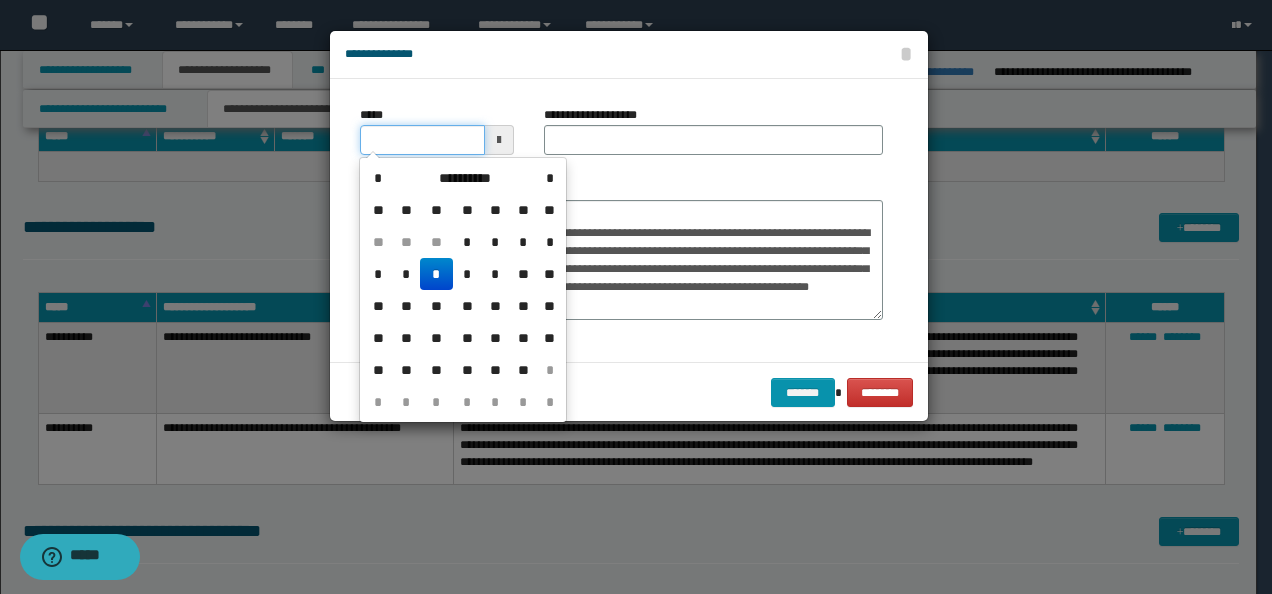 type on "**********" 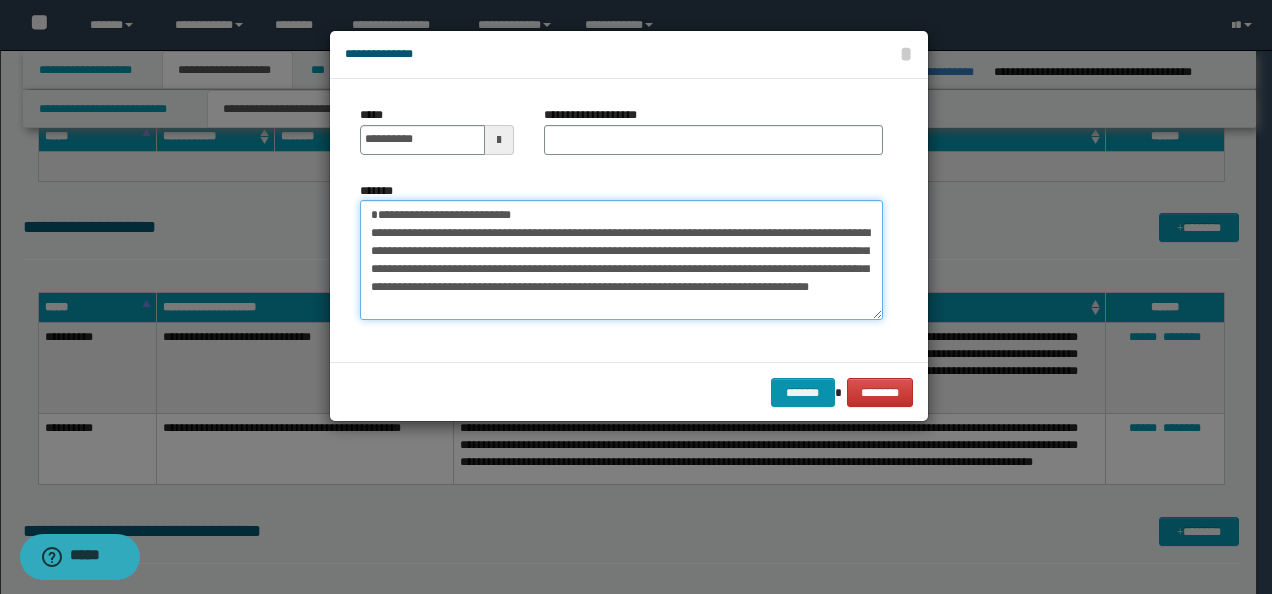 drag, startPoint x: 610, startPoint y: 209, endPoint x: 355, endPoint y: 176, distance: 257.12643 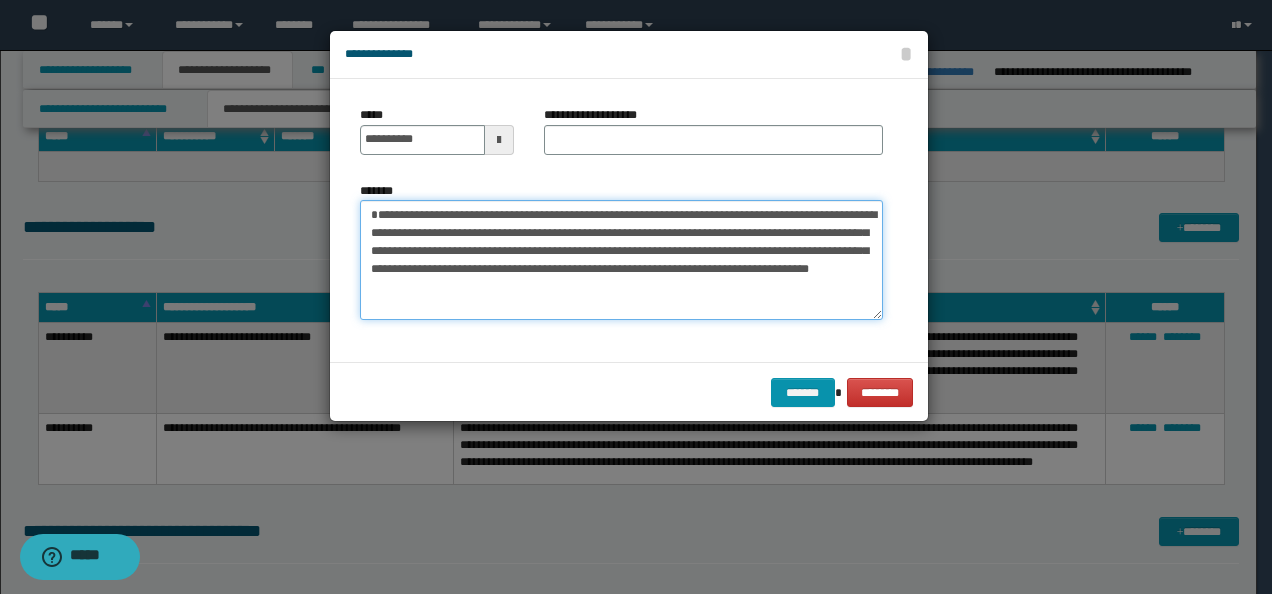 type on "**********" 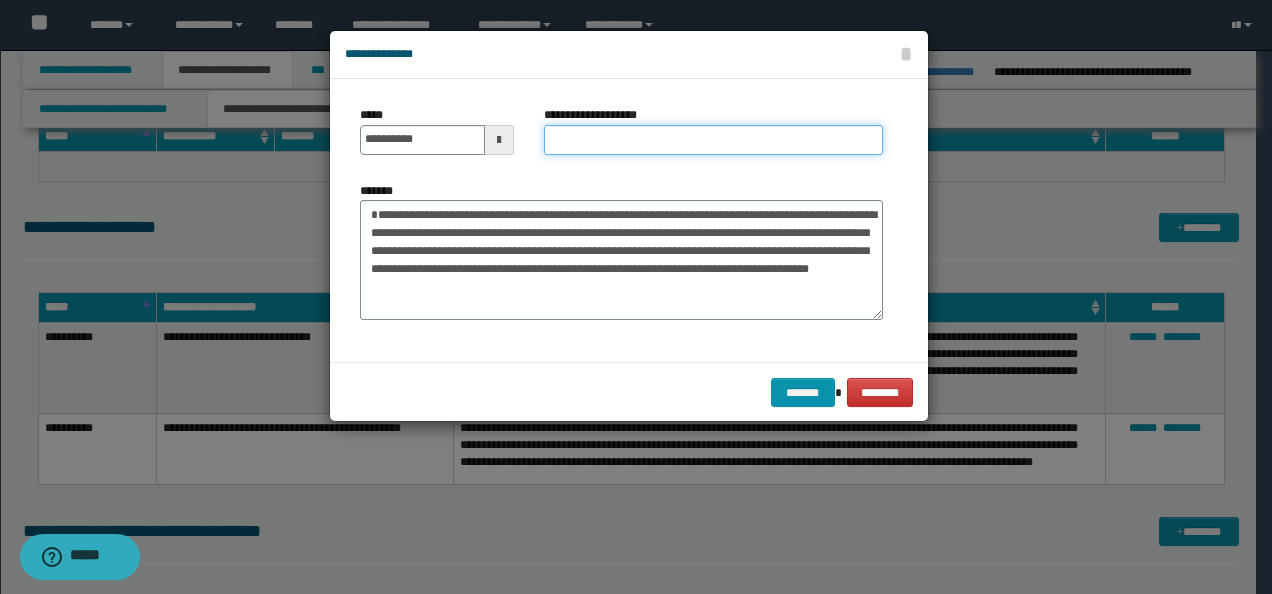 click on "**********" at bounding box center (713, 140) 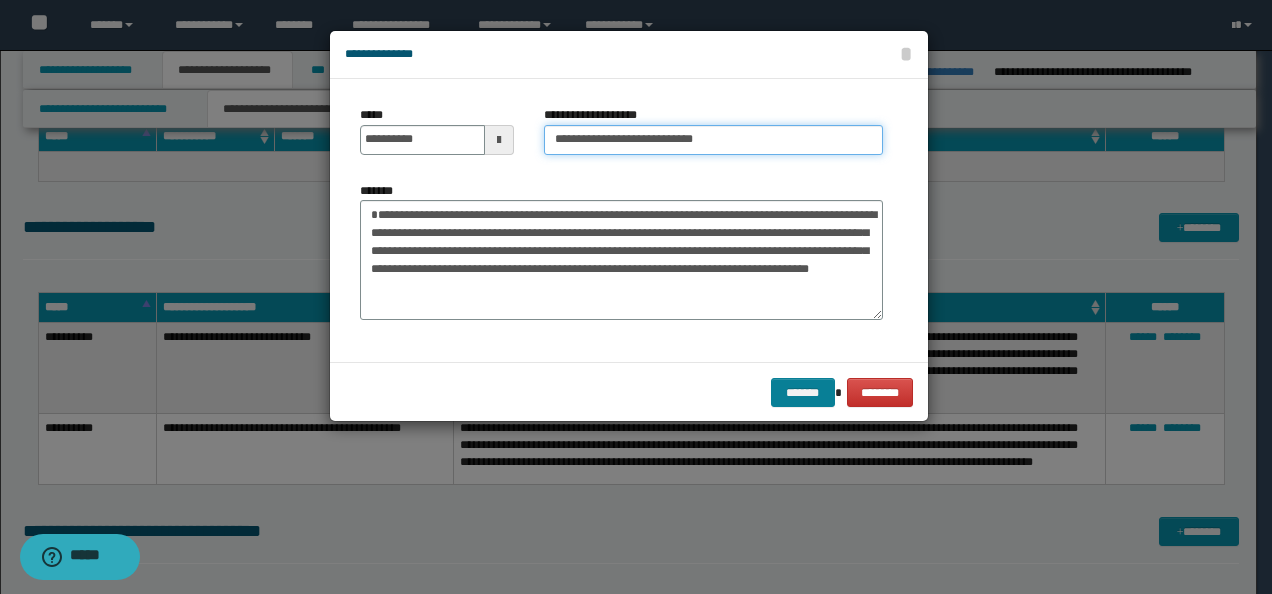 type on "**********" 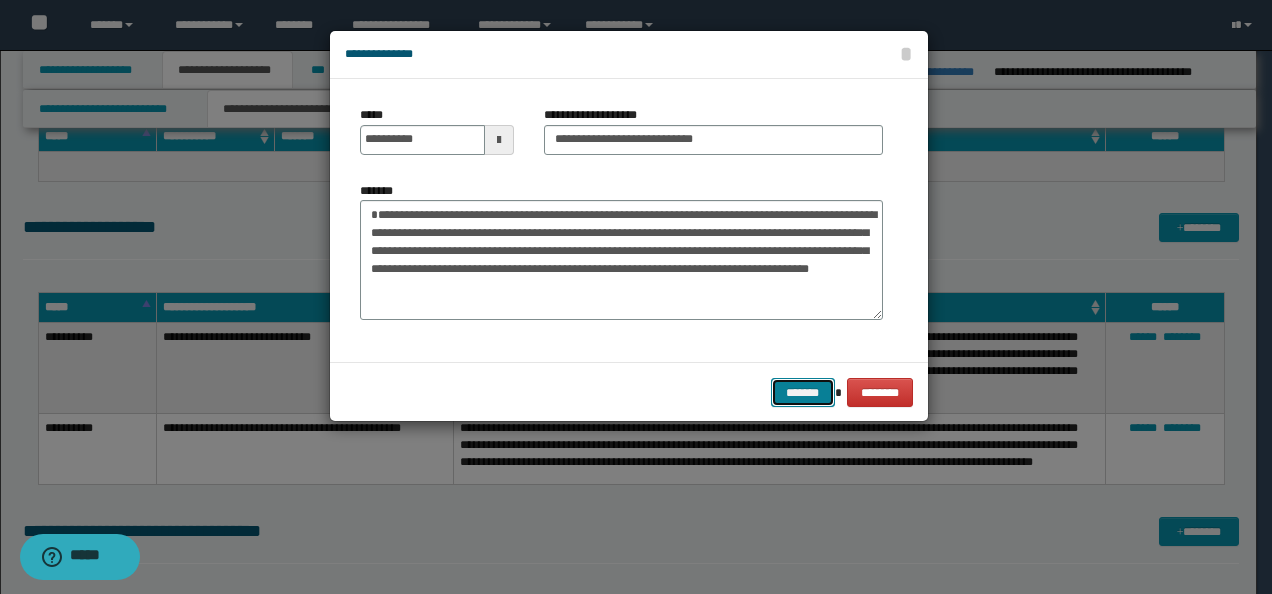 click on "*******" at bounding box center (803, 392) 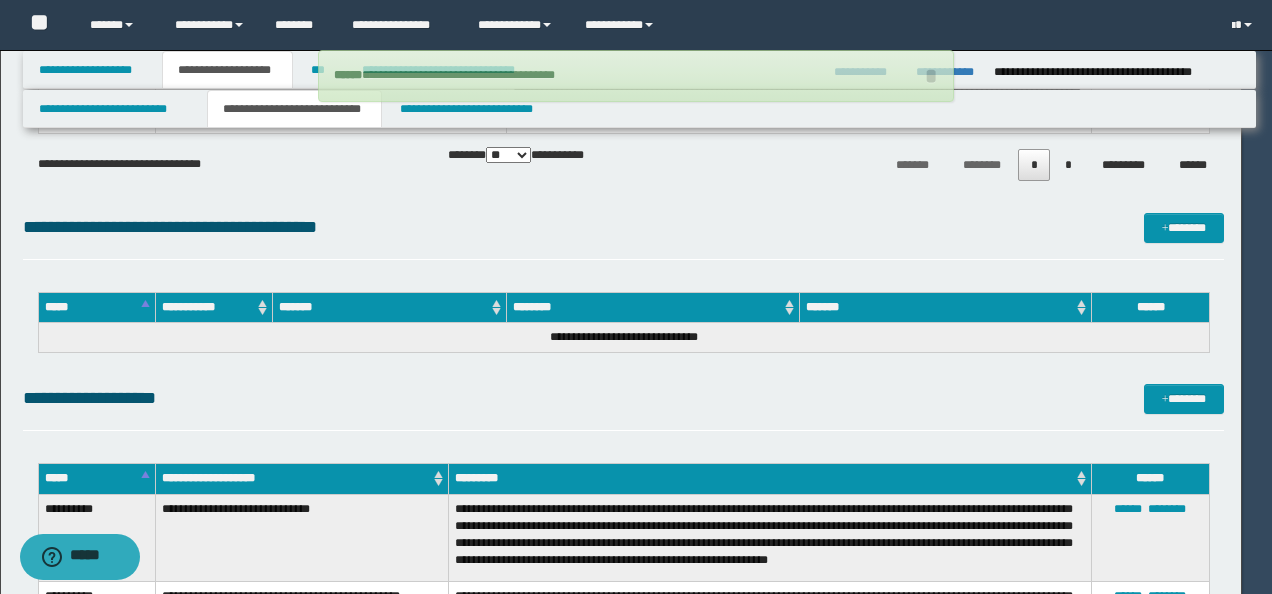 type 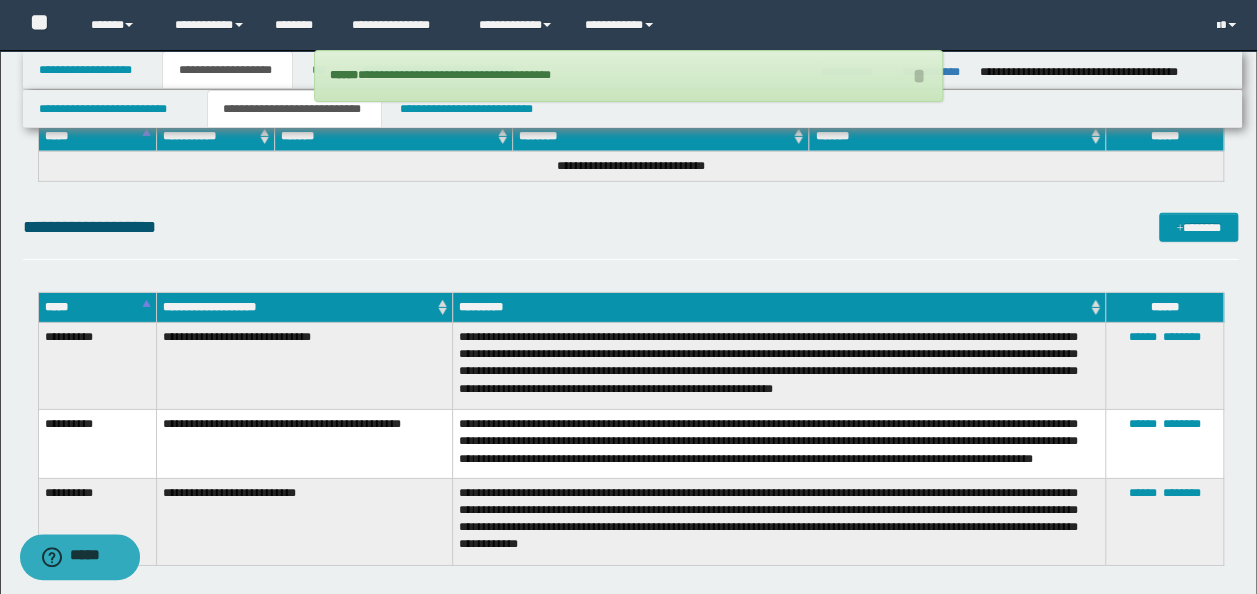 click on "**********" at bounding box center [628, -4705] 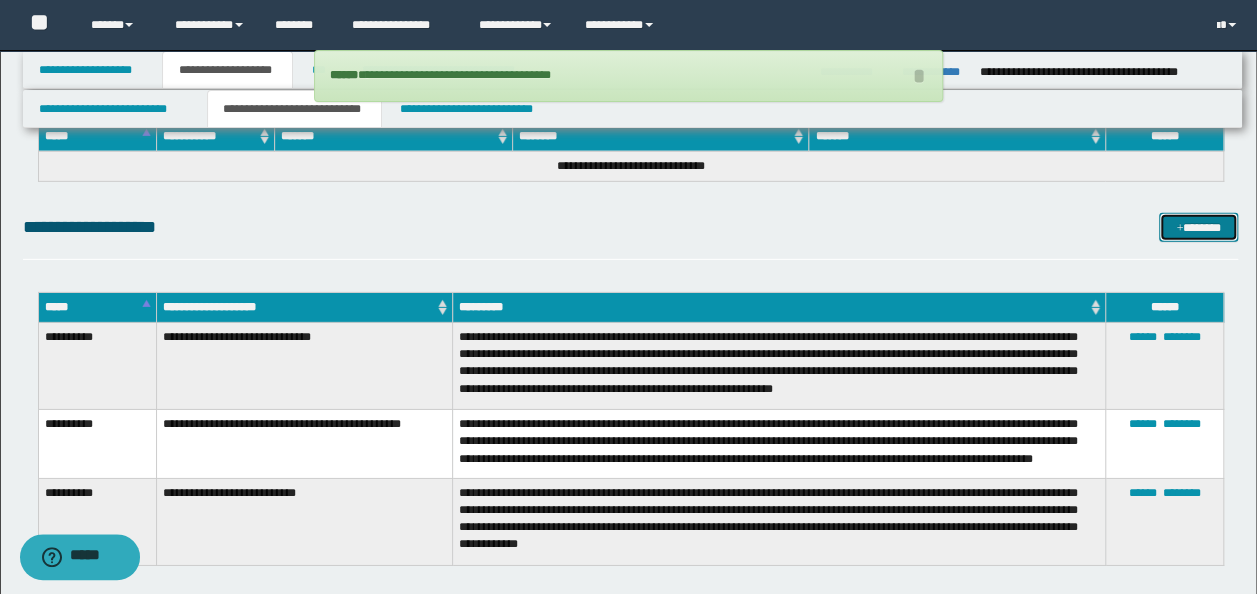 click on "*******" at bounding box center (1198, 227) 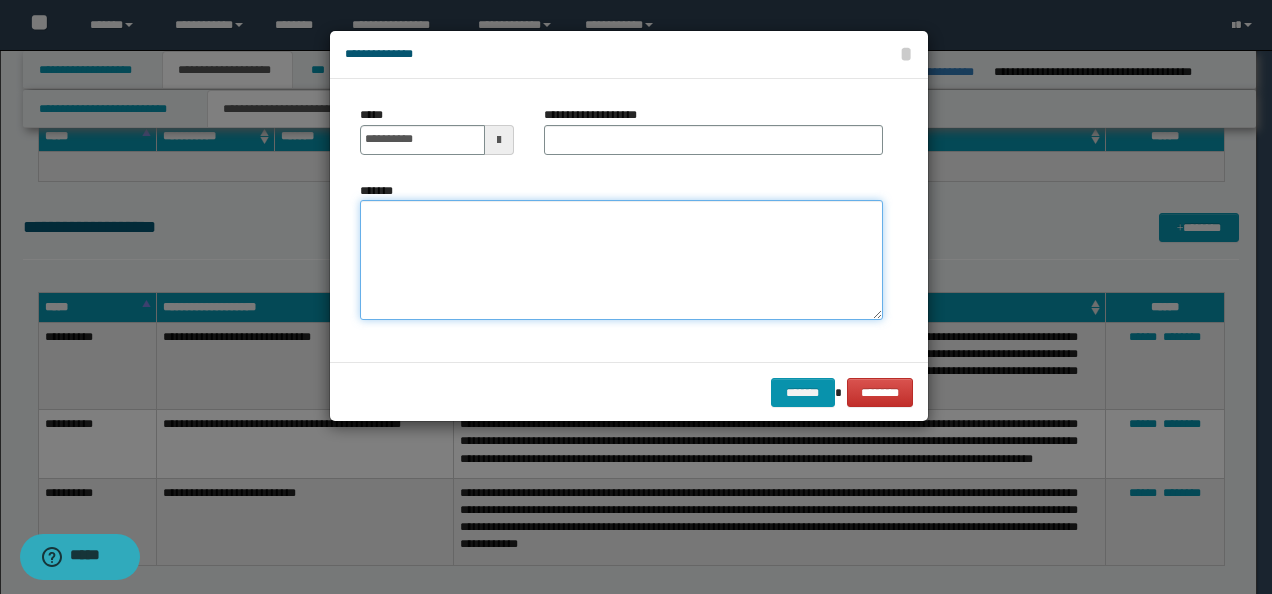 click on "*******" at bounding box center (621, 259) 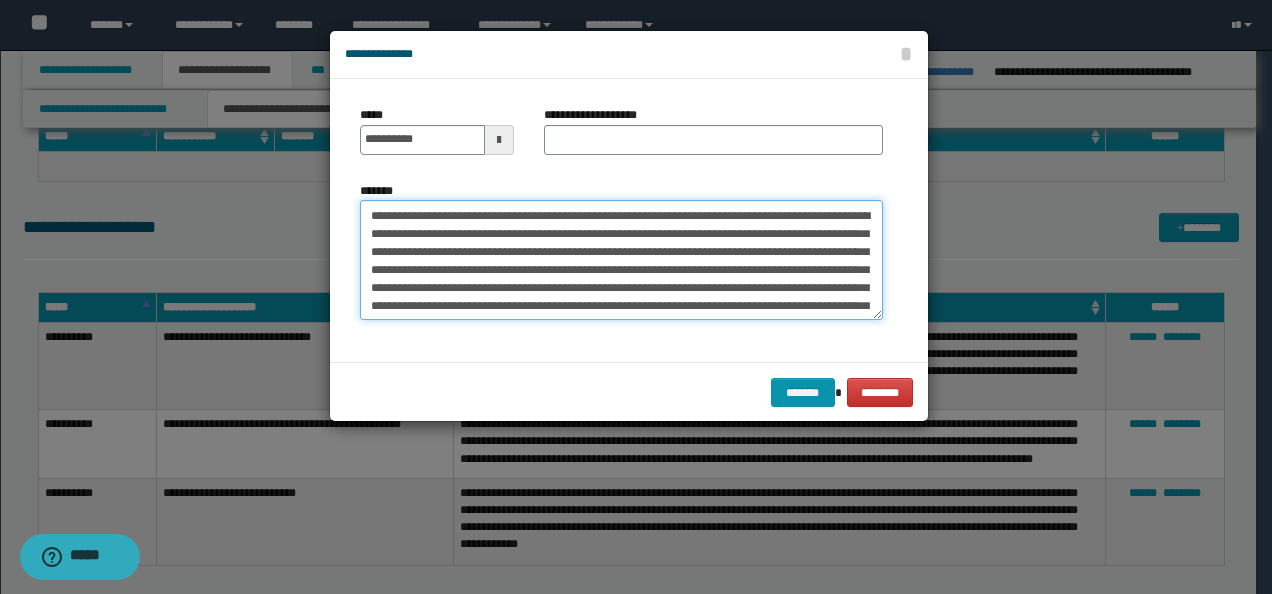scroll, scrollTop: 0, scrollLeft: 0, axis: both 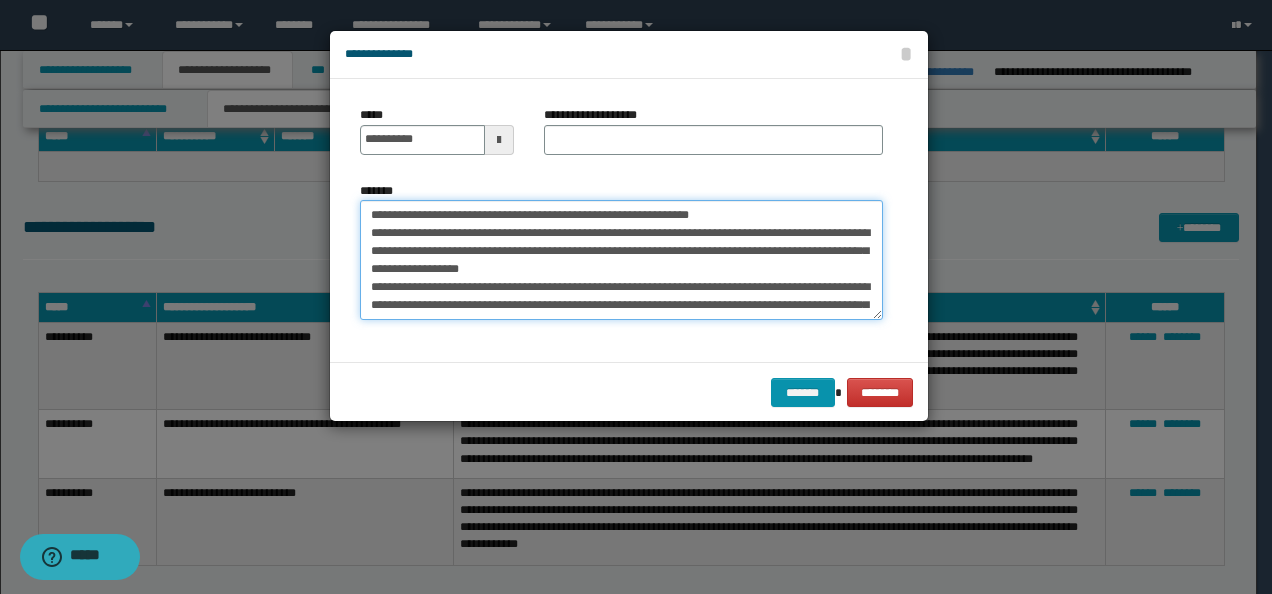 drag, startPoint x: 432, startPoint y: 210, endPoint x: 385, endPoint y: 178, distance: 56.859474 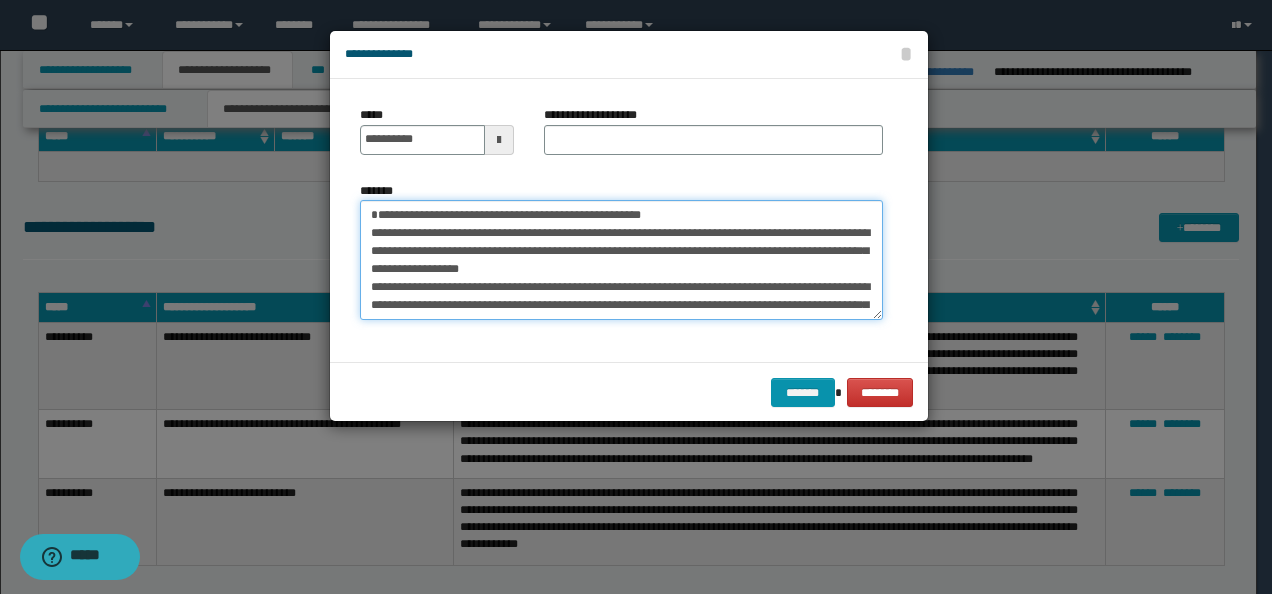 type on "**********" 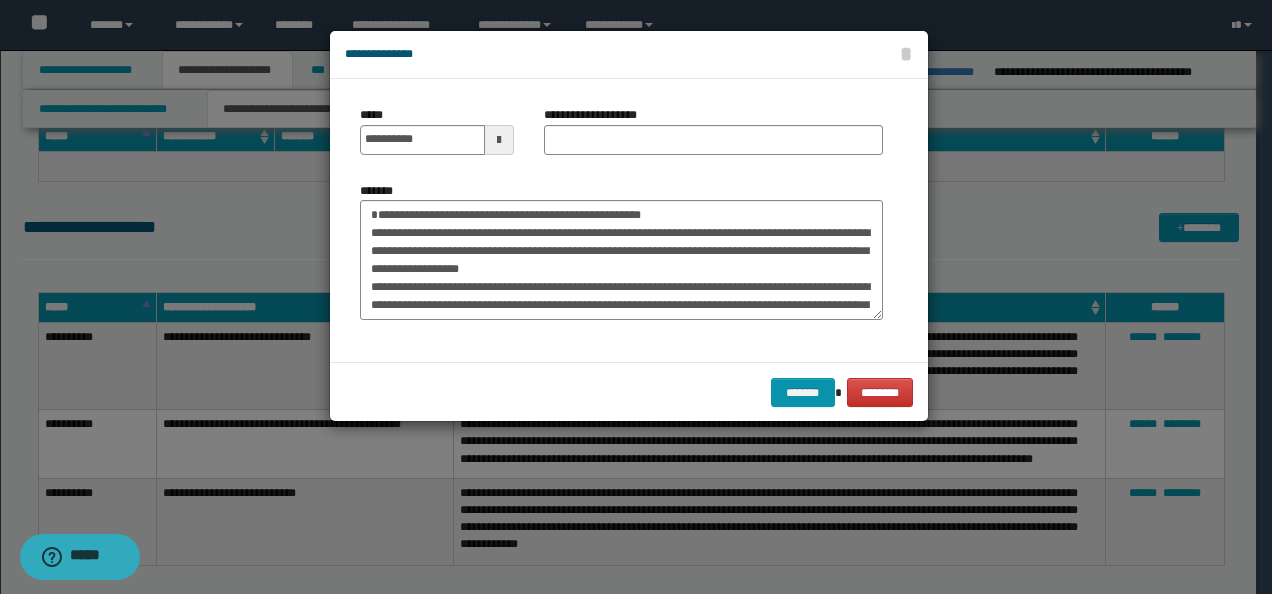 click on "**********" at bounding box center (437, 138) 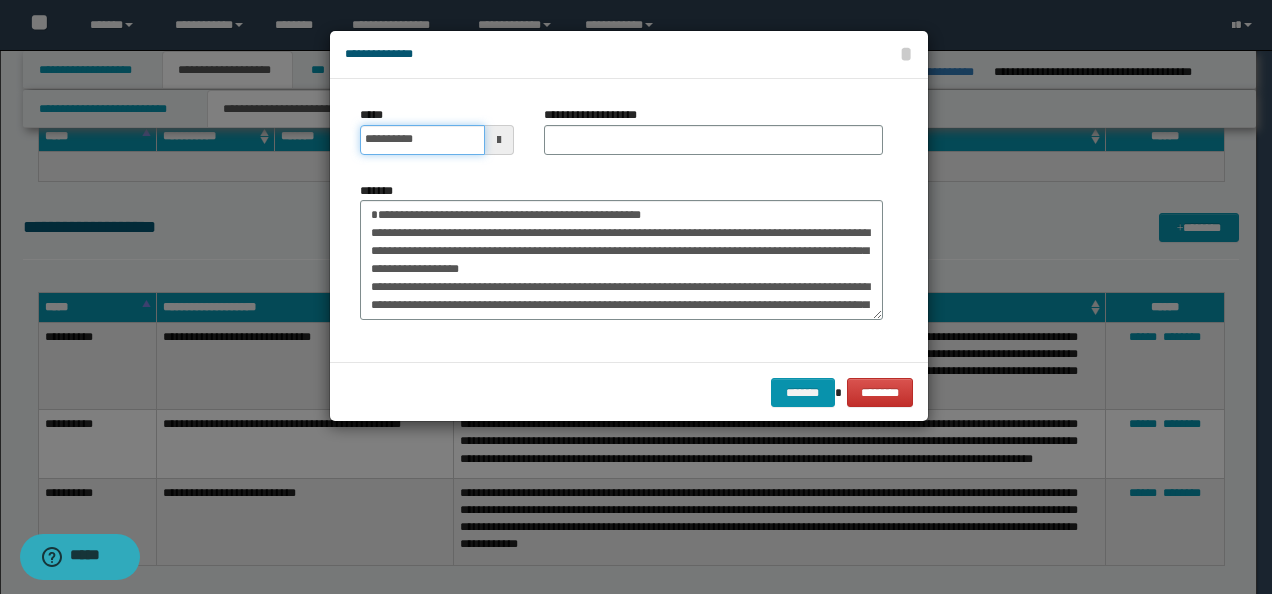 click on "**********" at bounding box center [422, 140] 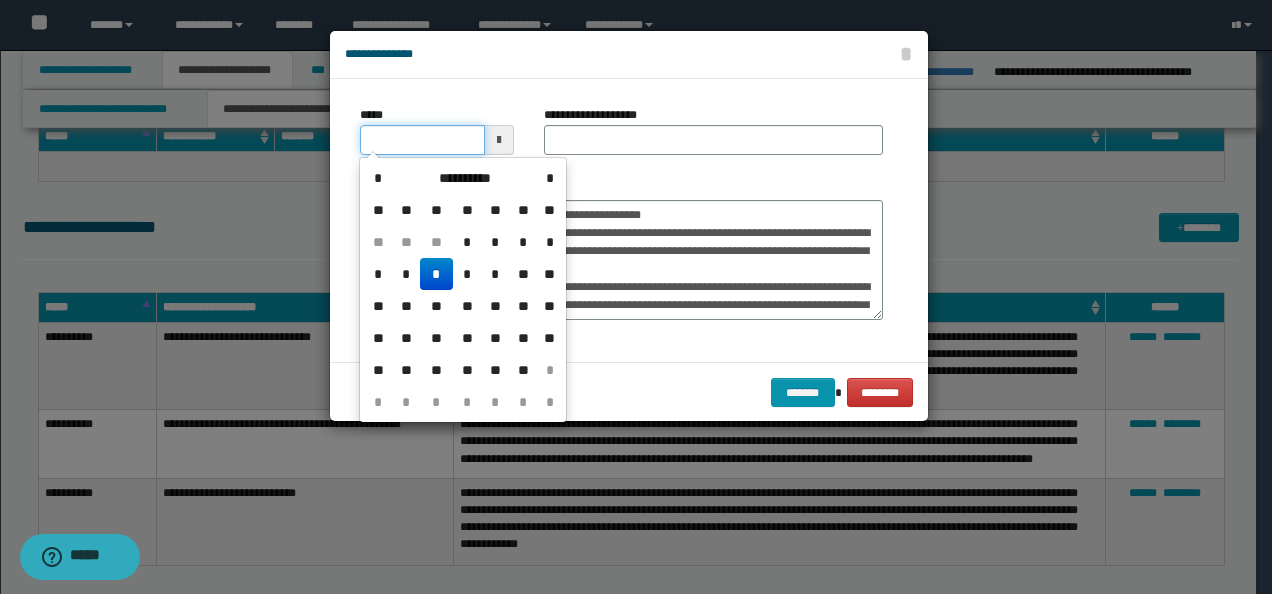 type on "**********" 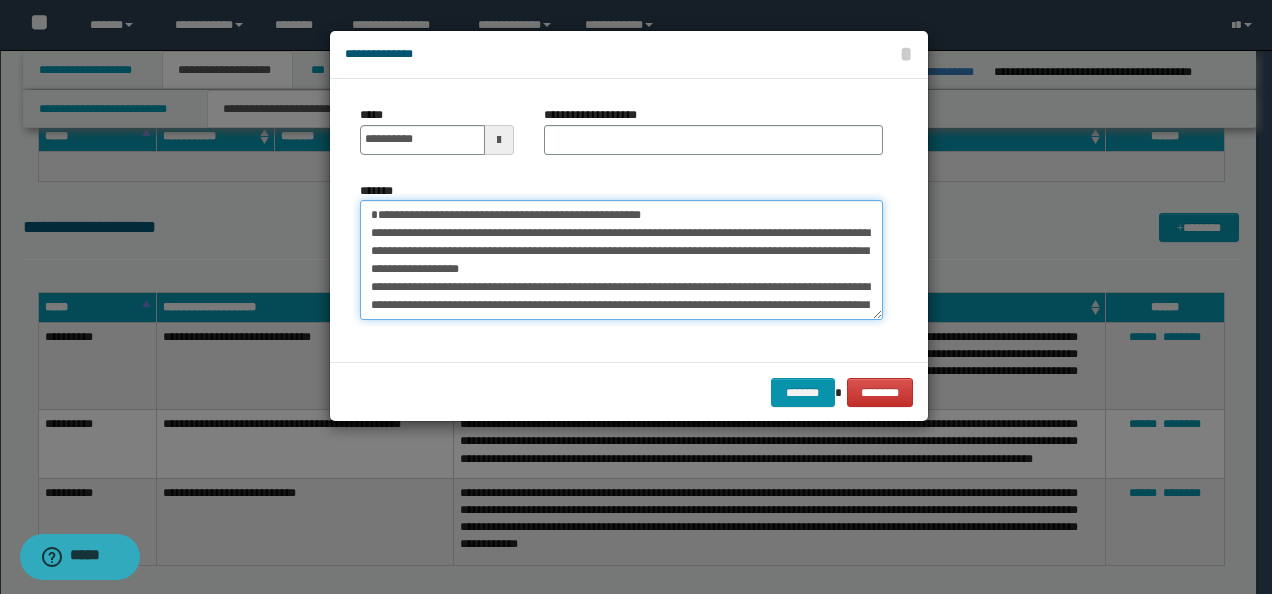drag, startPoint x: 718, startPoint y: 211, endPoint x: 262, endPoint y: 201, distance: 456.10965 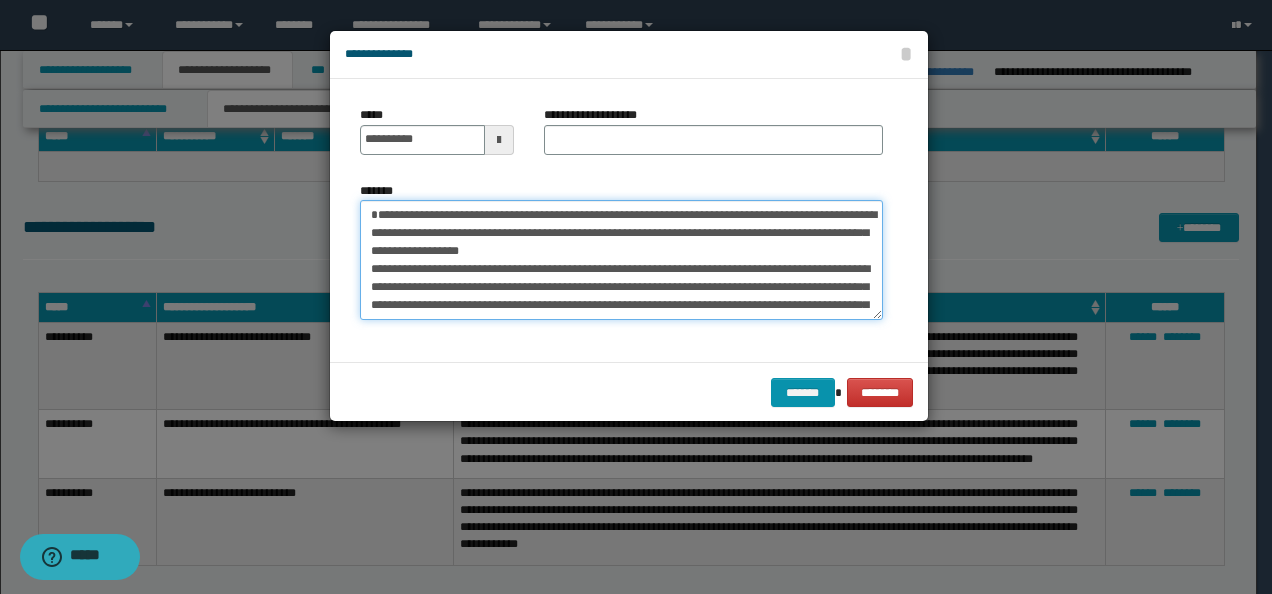 type on "**********" 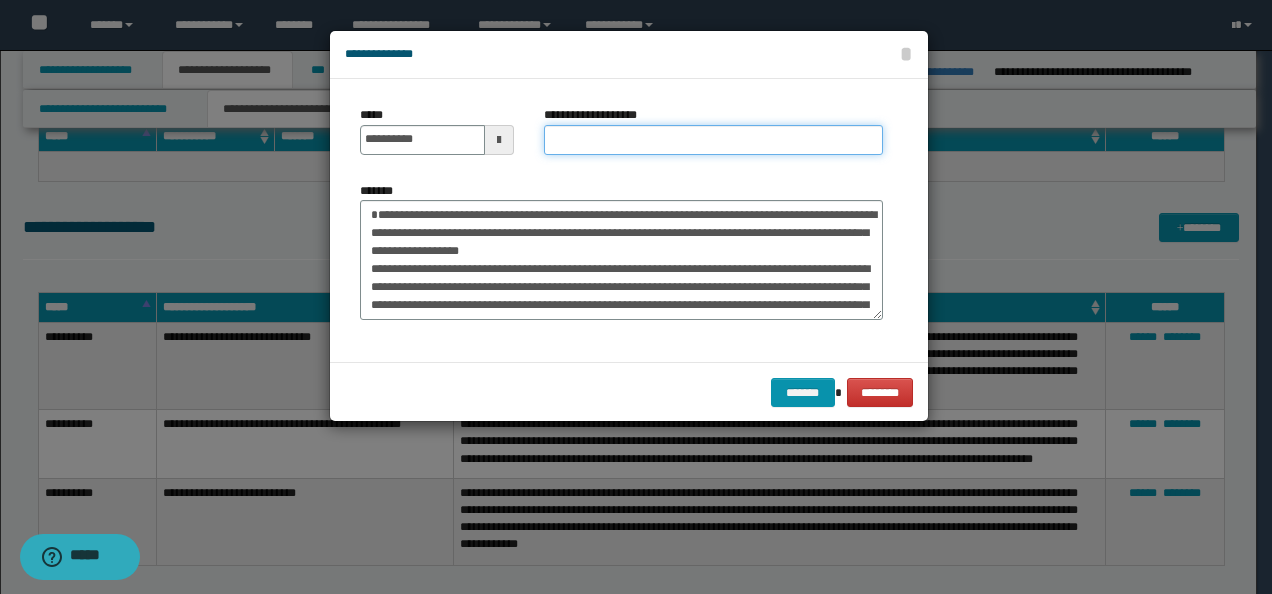 click on "**********" at bounding box center [713, 140] 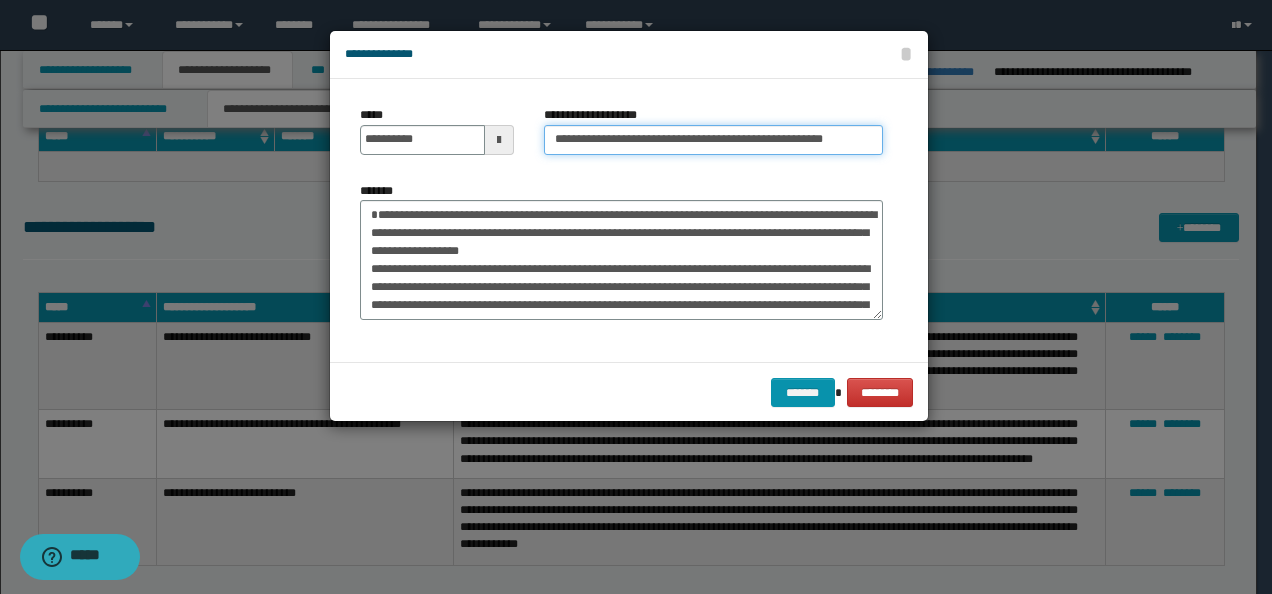 scroll, scrollTop: 0, scrollLeft: 26, axis: horizontal 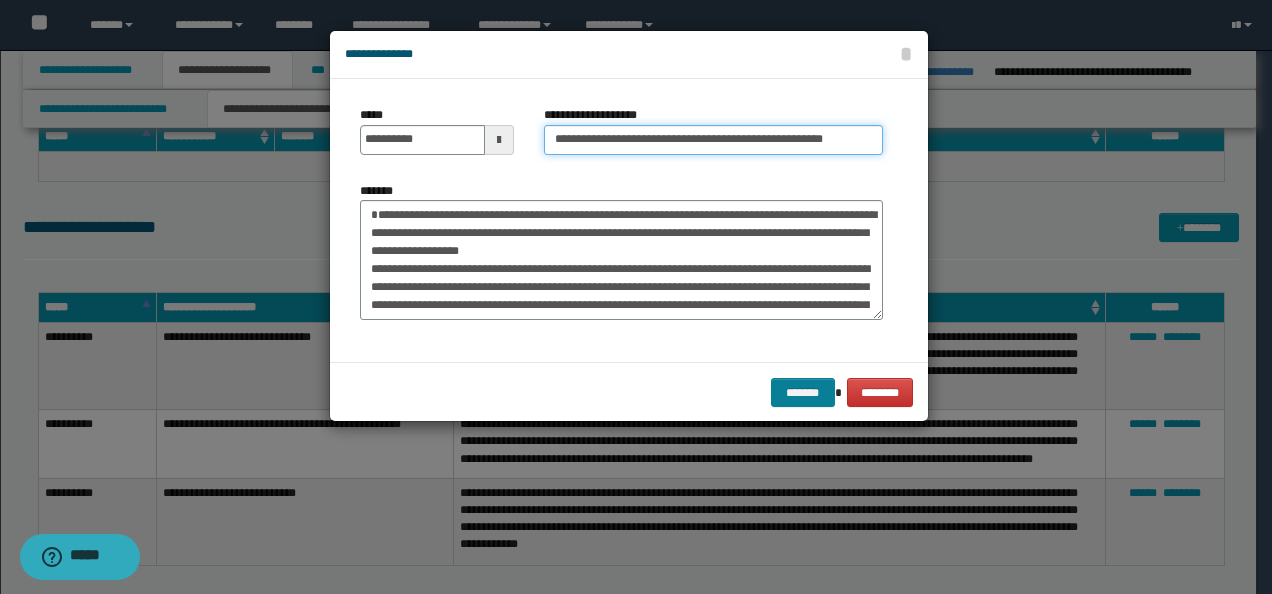 type on "**********" 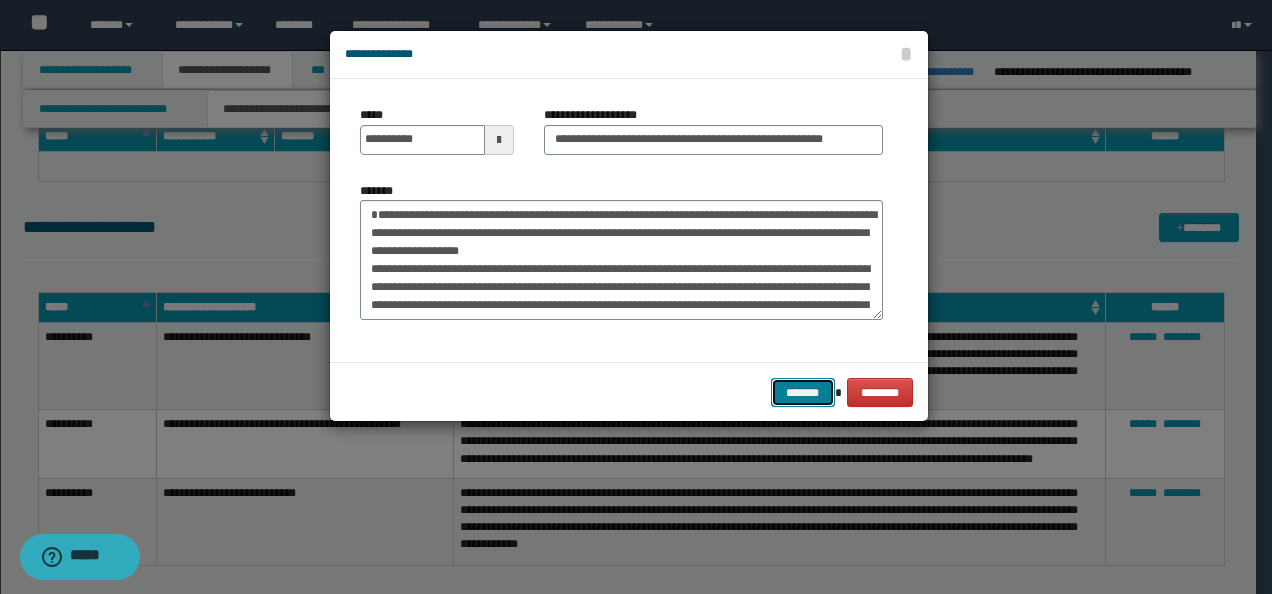 click on "*******" at bounding box center [803, 392] 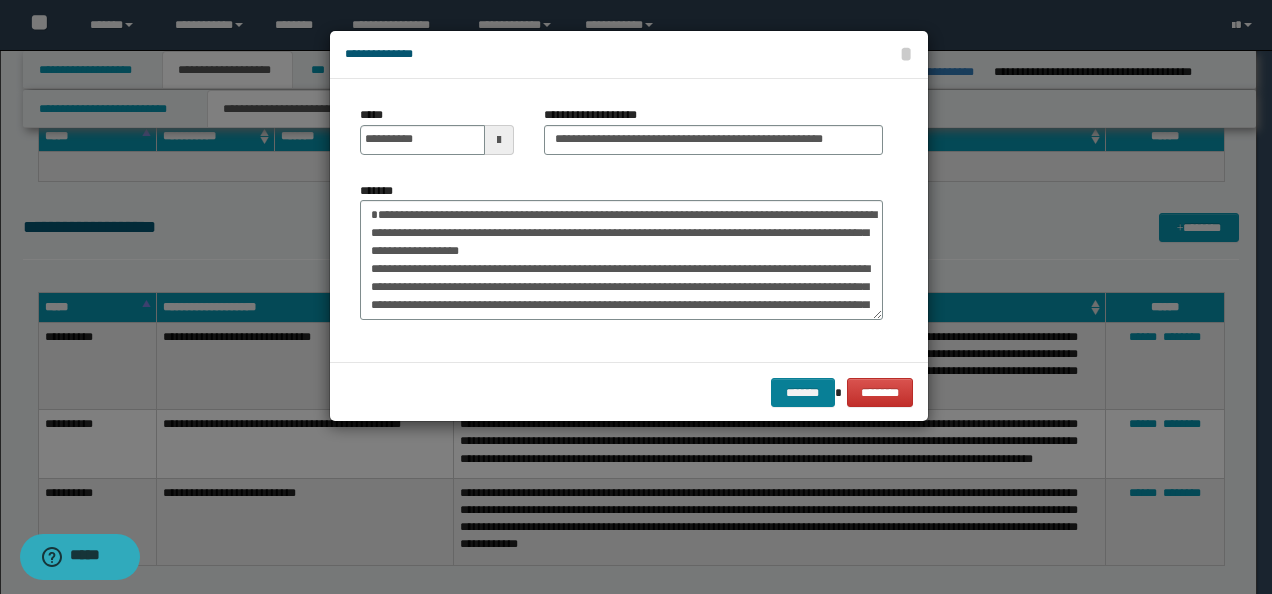 scroll, scrollTop: 0, scrollLeft: 0, axis: both 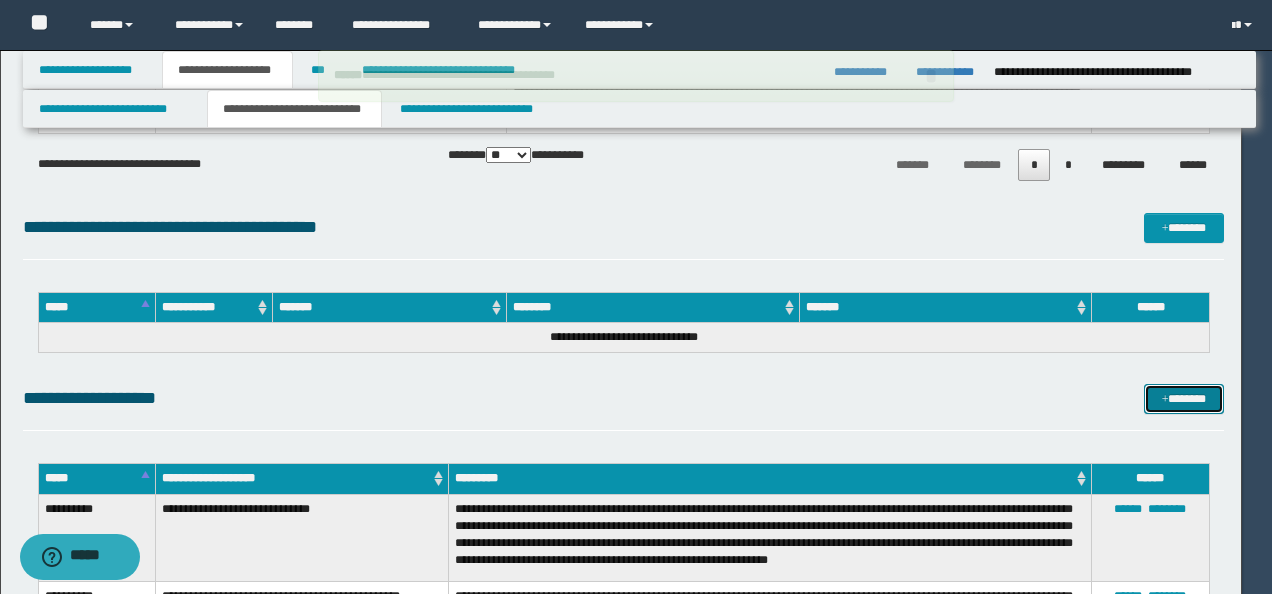 type 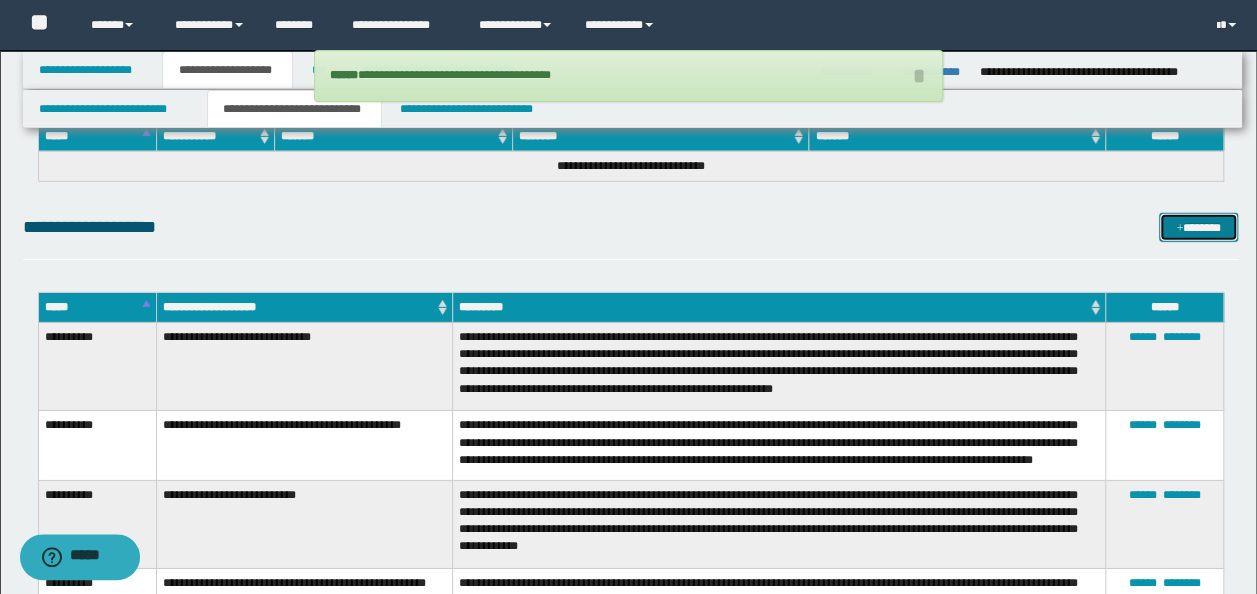 click on "*******" at bounding box center [1198, 227] 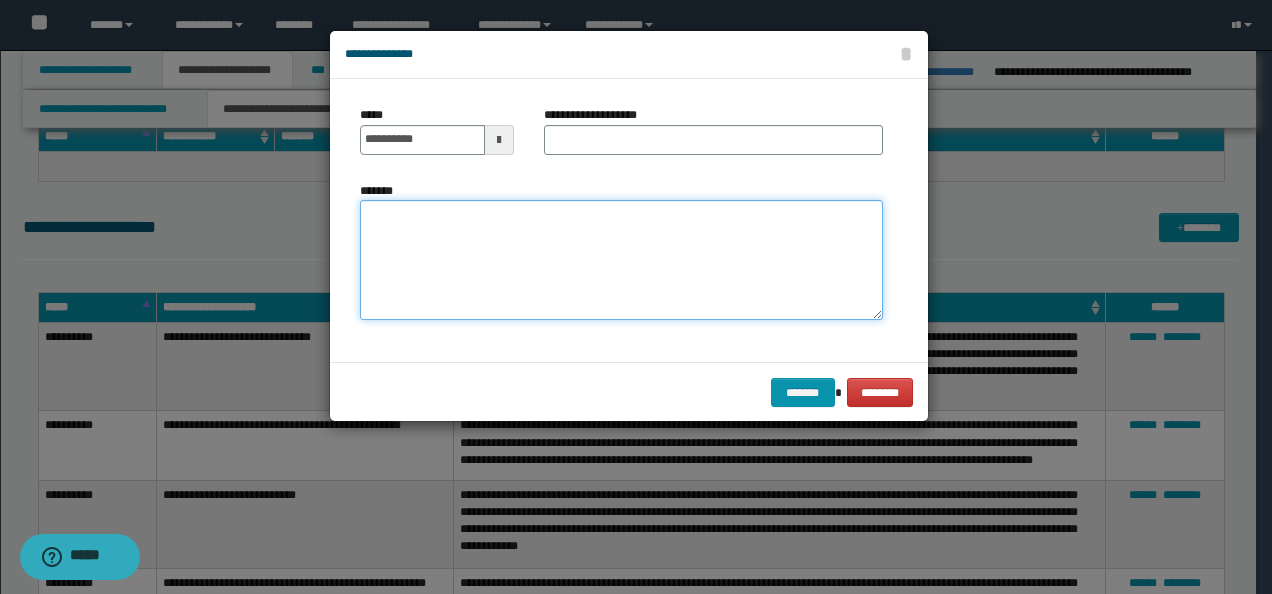 click on "*******" at bounding box center (621, 259) 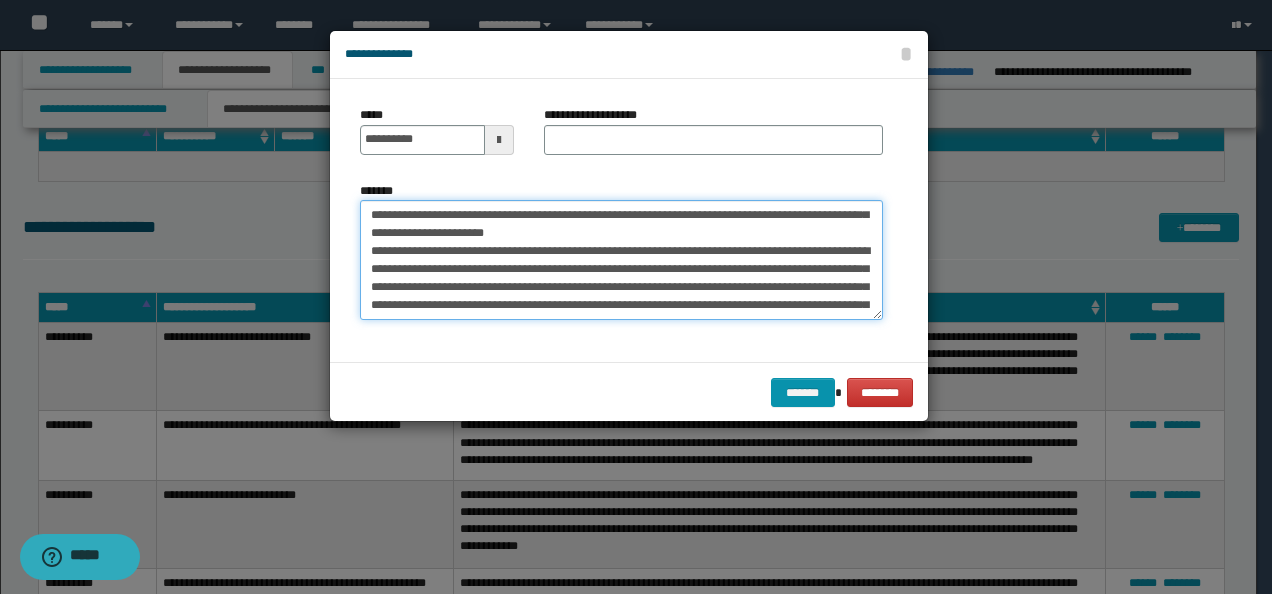 scroll, scrollTop: 0, scrollLeft: 0, axis: both 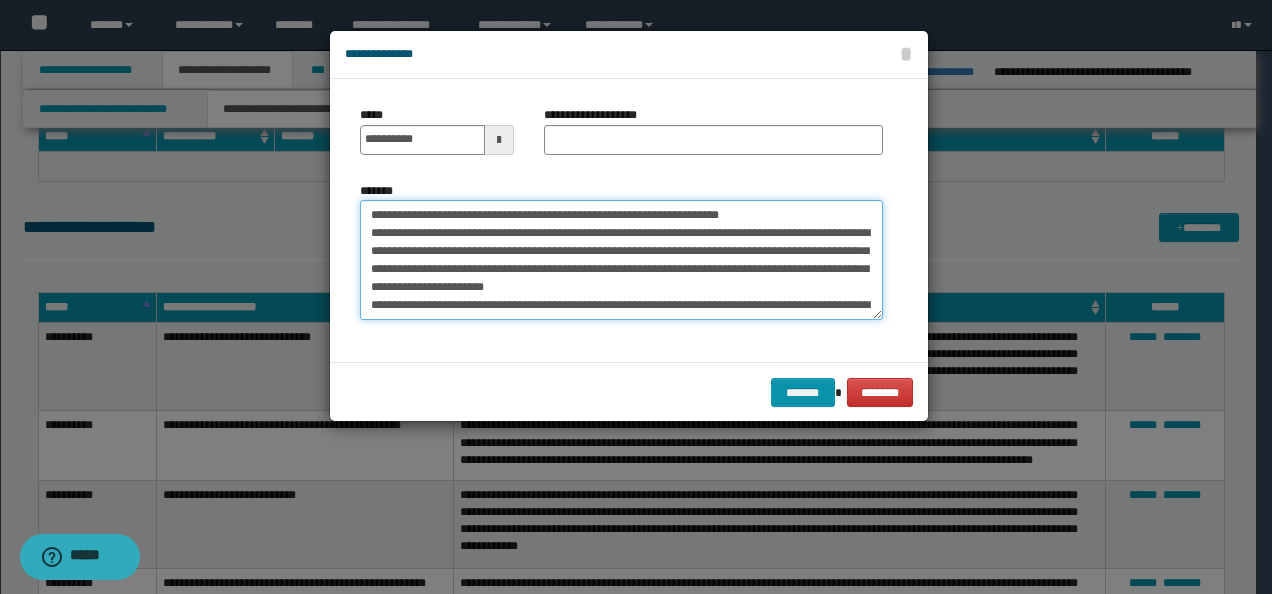 drag, startPoint x: 430, startPoint y: 213, endPoint x: 231, endPoint y: 212, distance: 199.00252 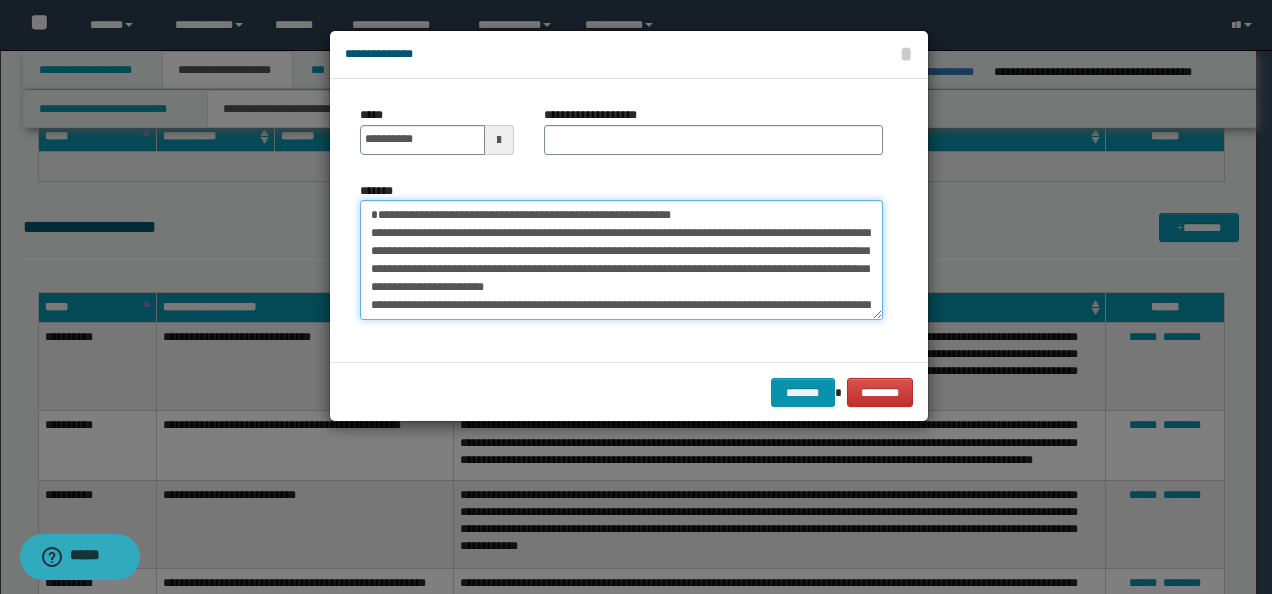 type on "**********" 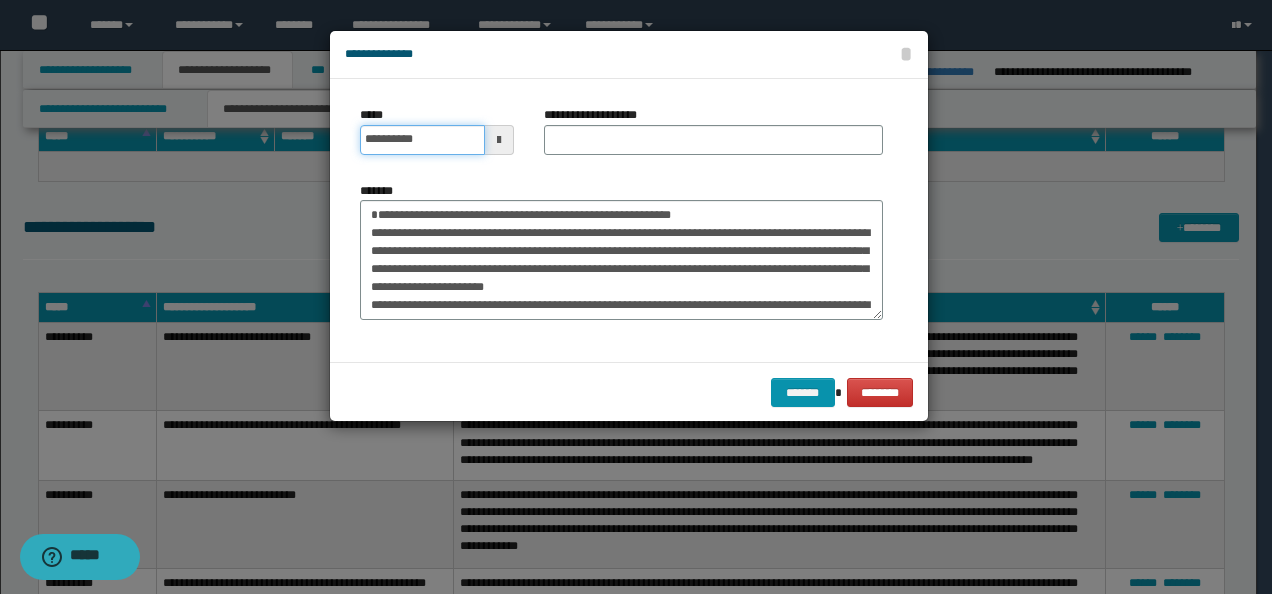 click on "**********" at bounding box center (422, 140) 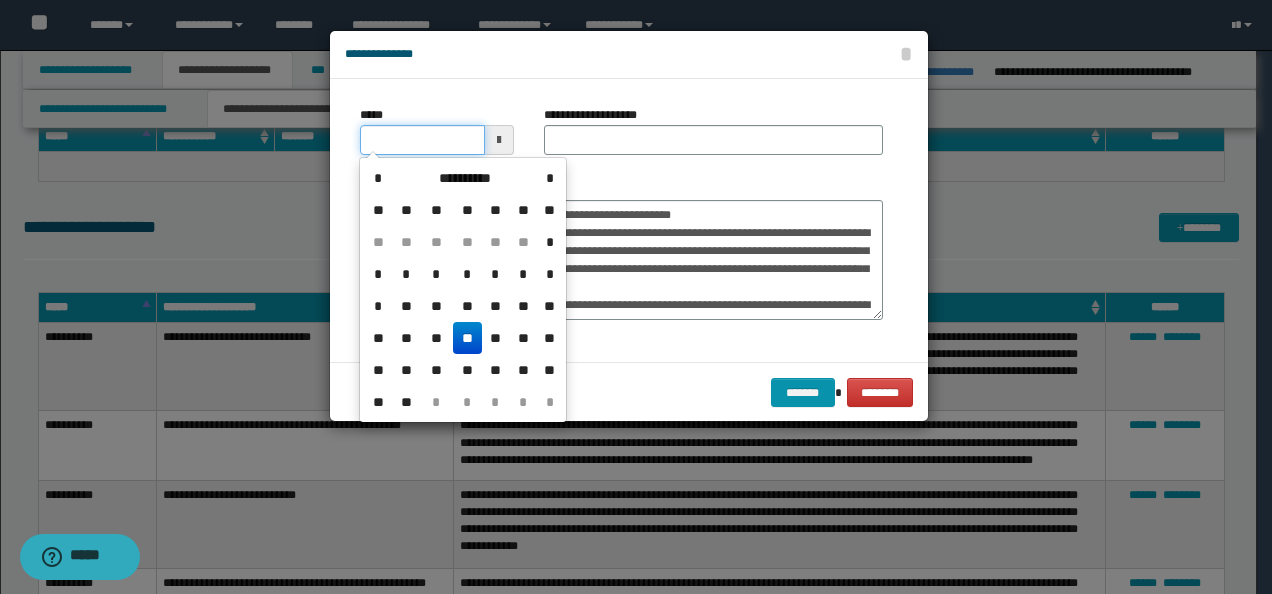 type on "**********" 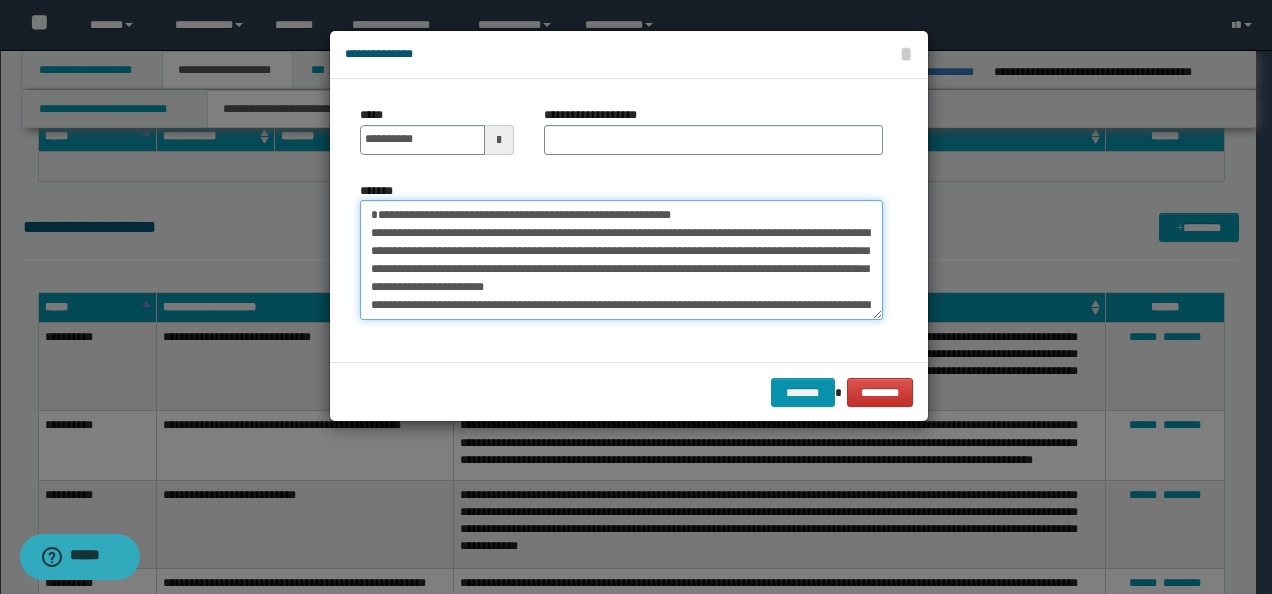 drag, startPoint x: 236, startPoint y: 220, endPoint x: 359, endPoint y: 178, distance: 129.97307 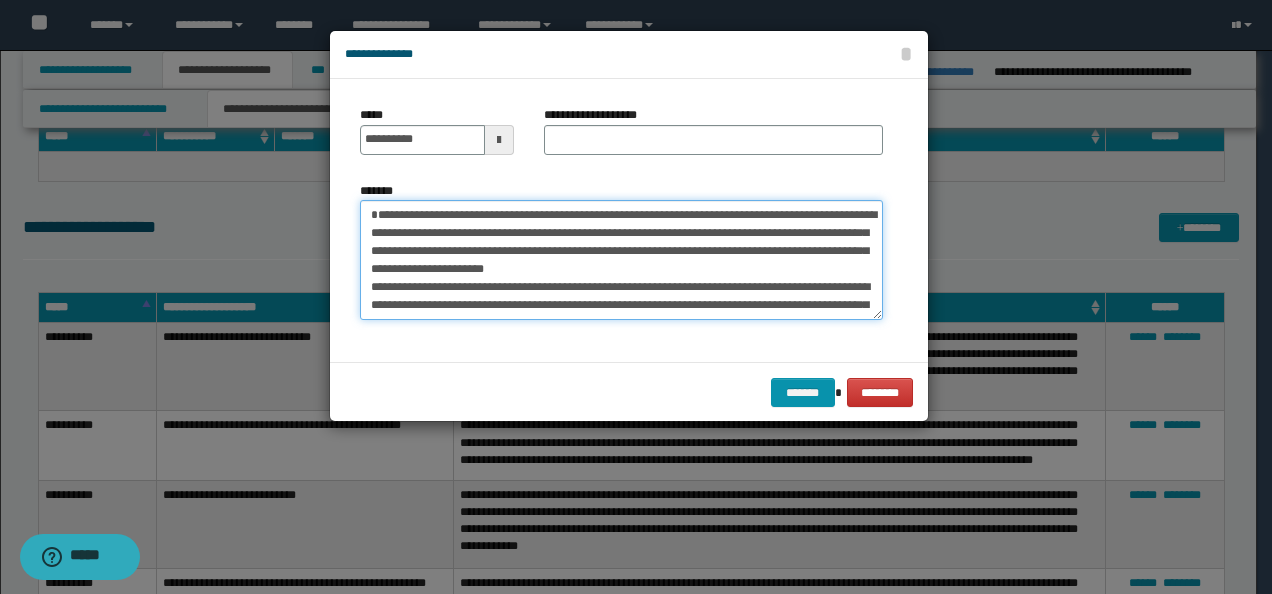 type on "**********" 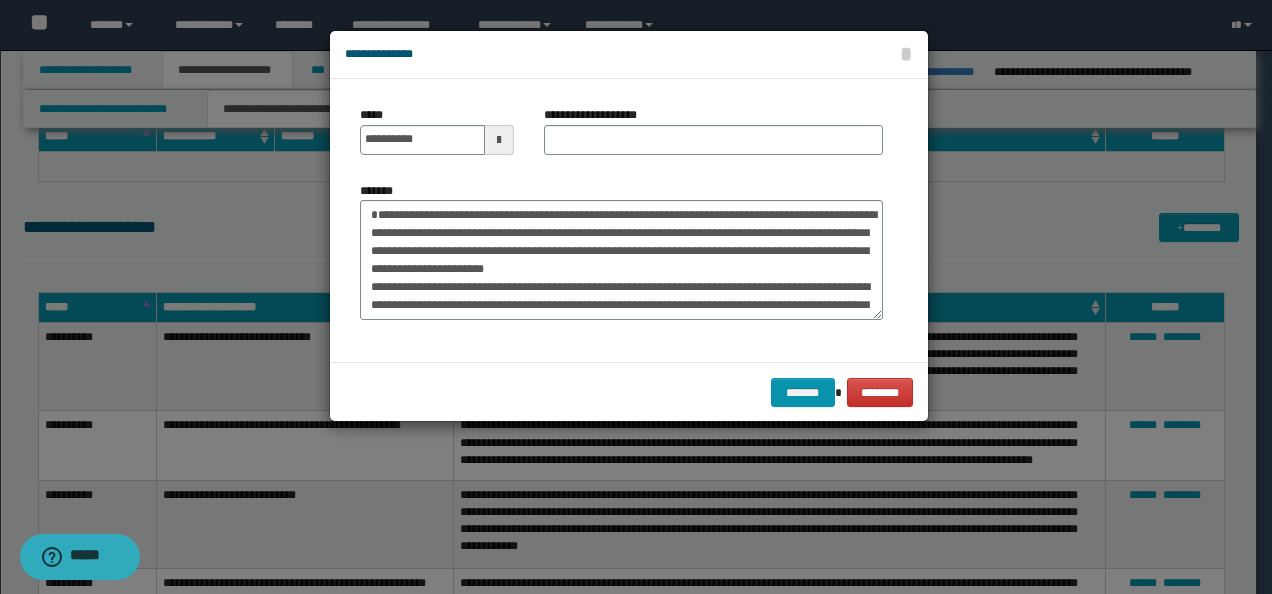 click on "**********" at bounding box center (621, 220) 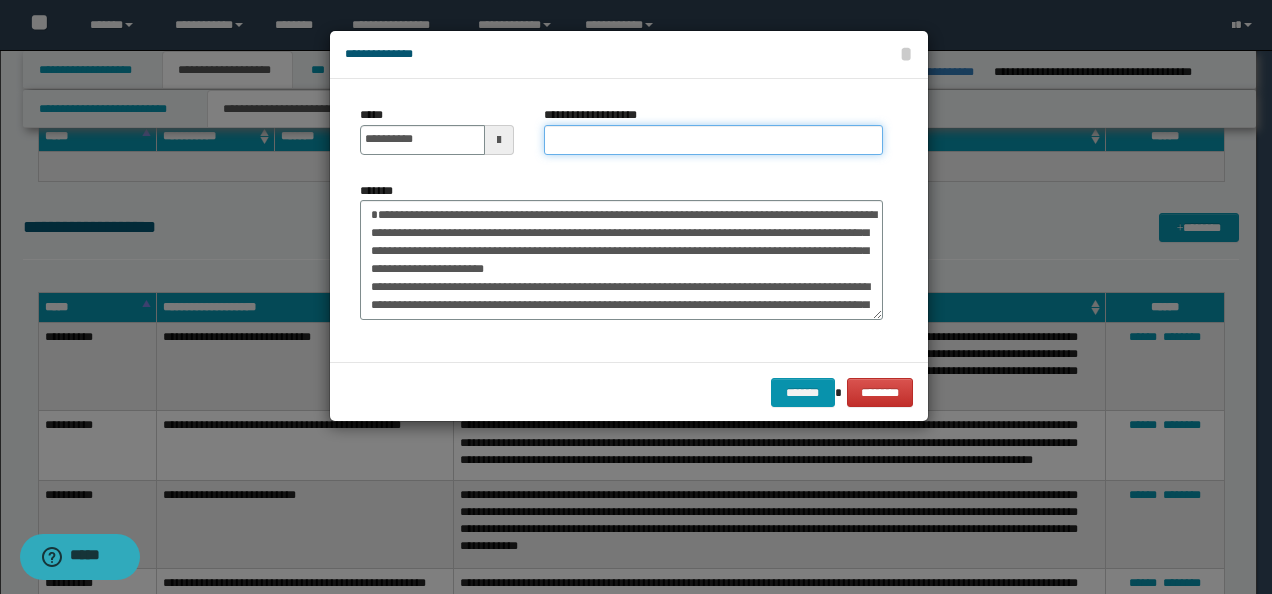 click on "**********" at bounding box center (713, 140) 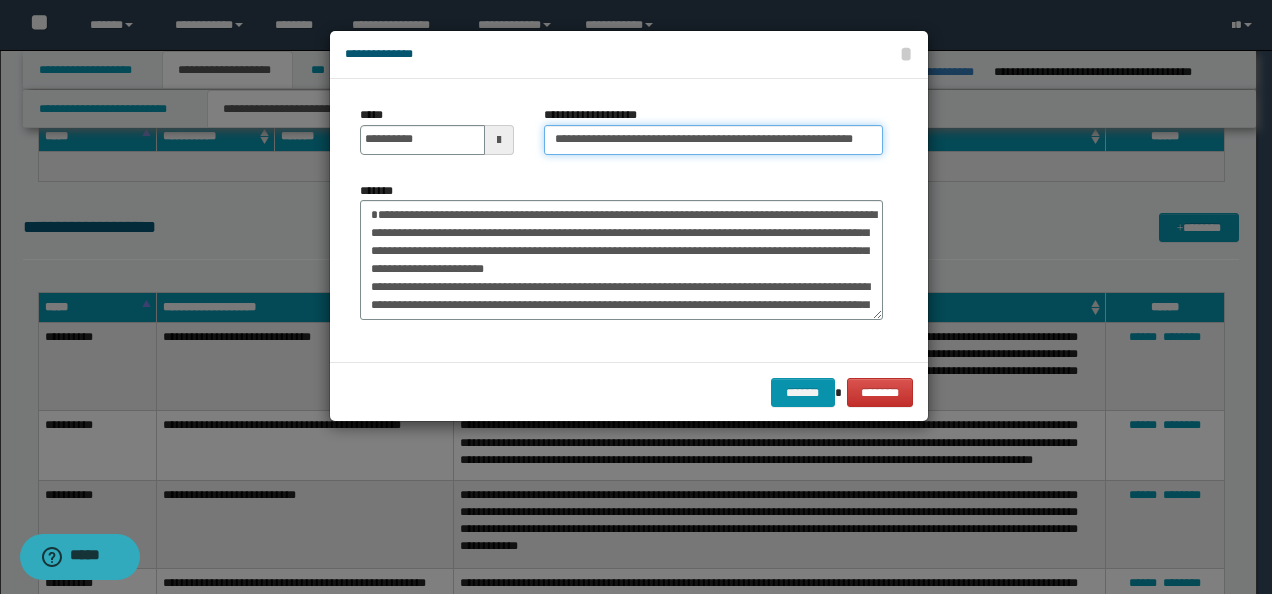 scroll, scrollTop: 0, scrollLeft: 82, axis: horizontal 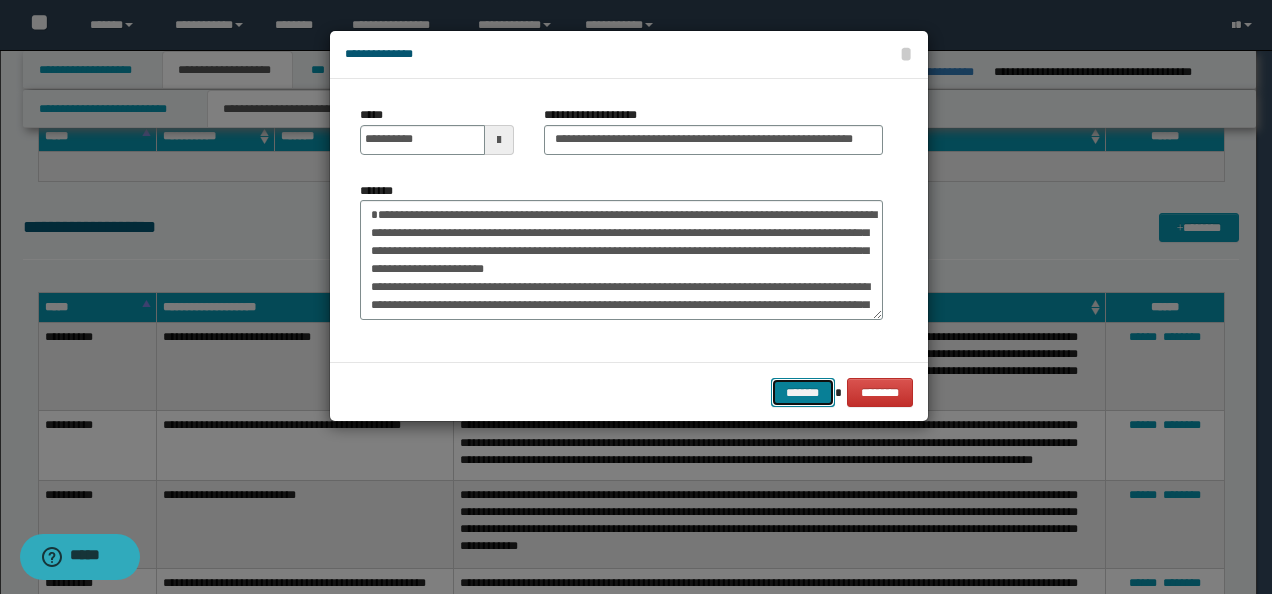 click on "*******" at bounding box center (803, 392) 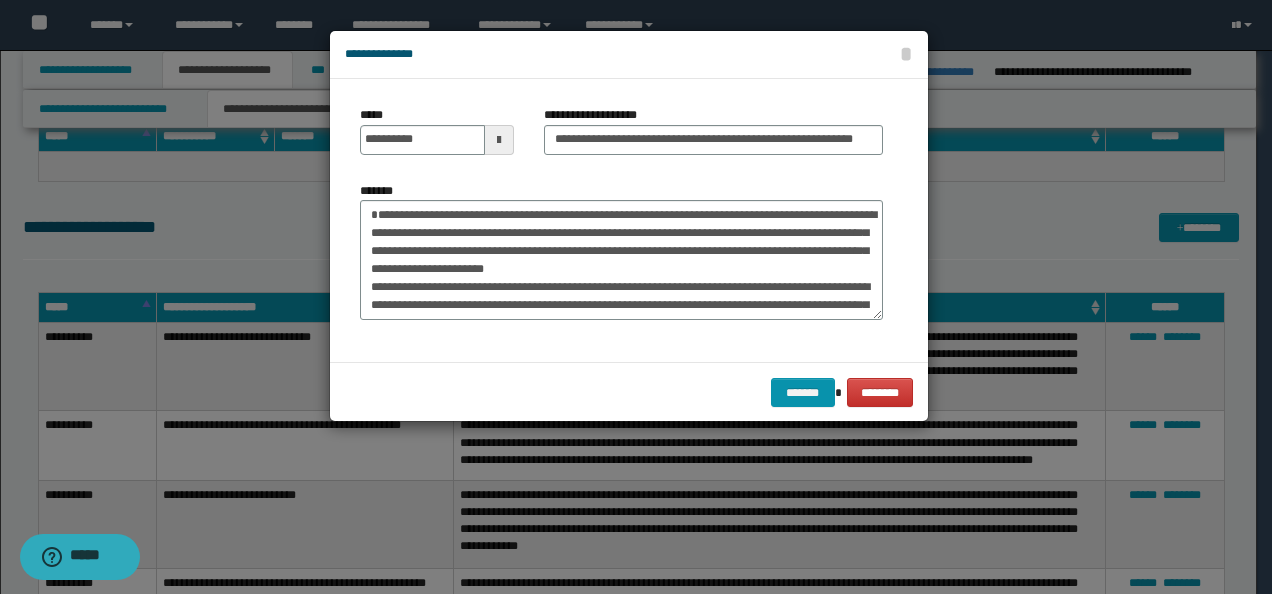 scroll, scrollTop: 0, scrollLeft: 0, axis: both 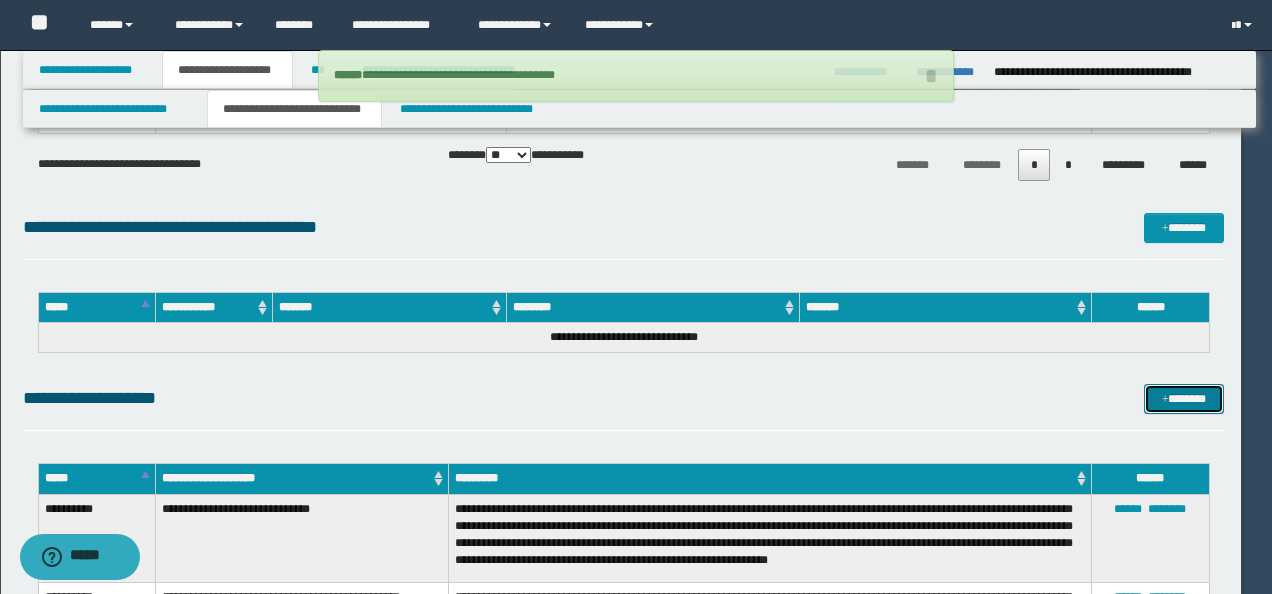 type 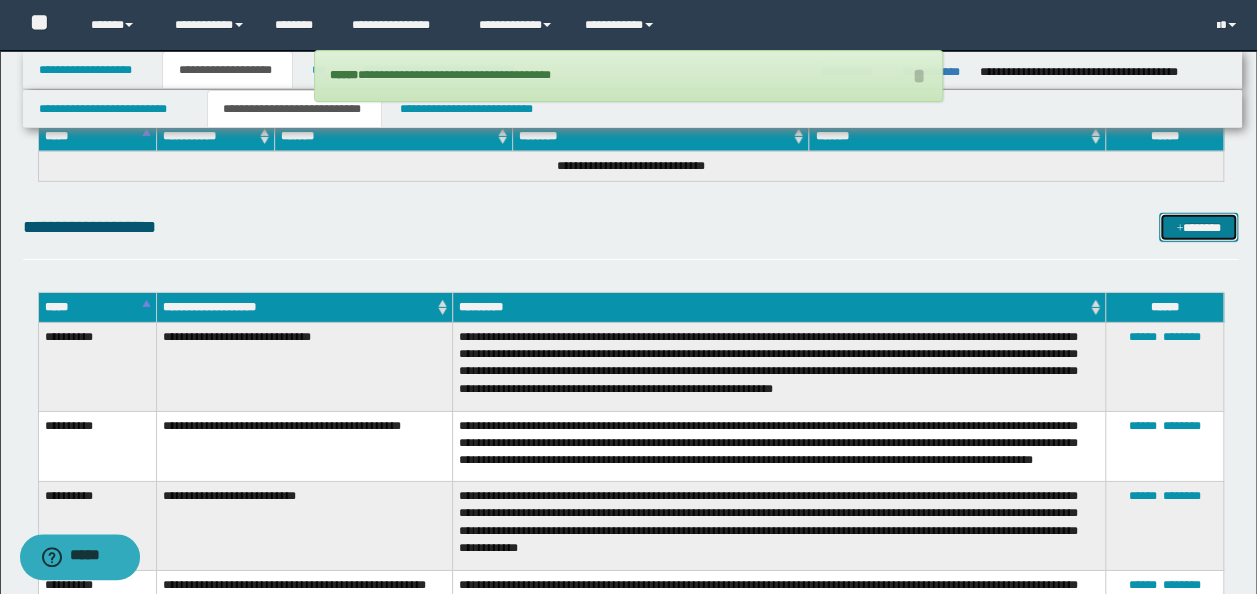 click on "*******" at bounding box center [1198, 227] 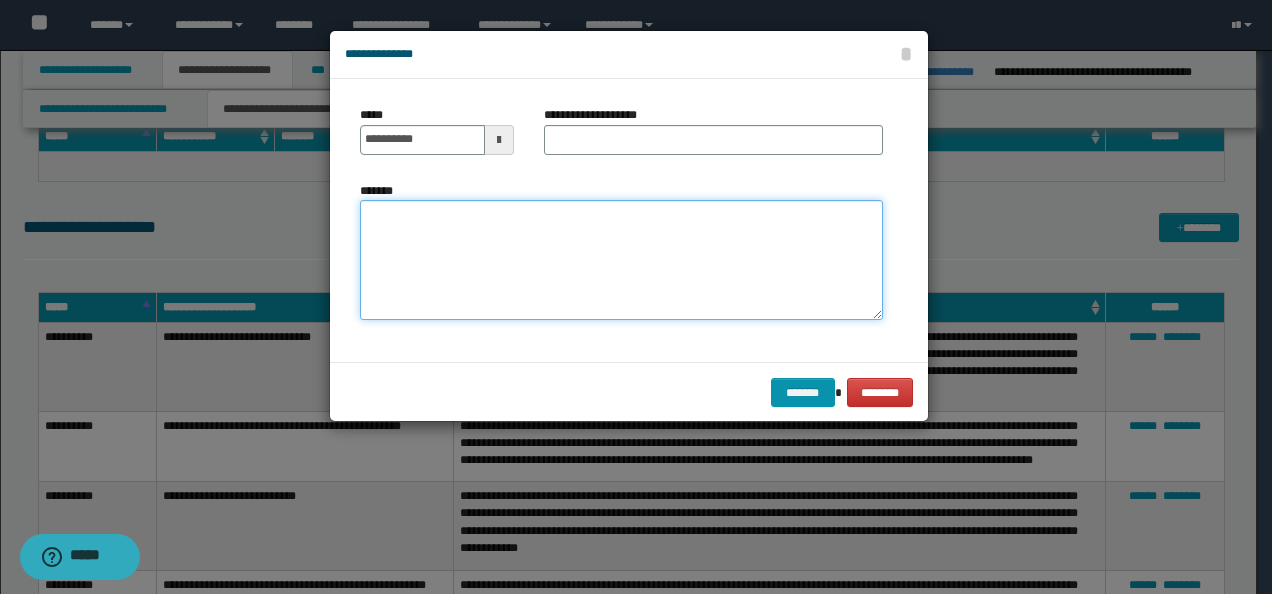 click on "*******" at bounding box center [621, 259] 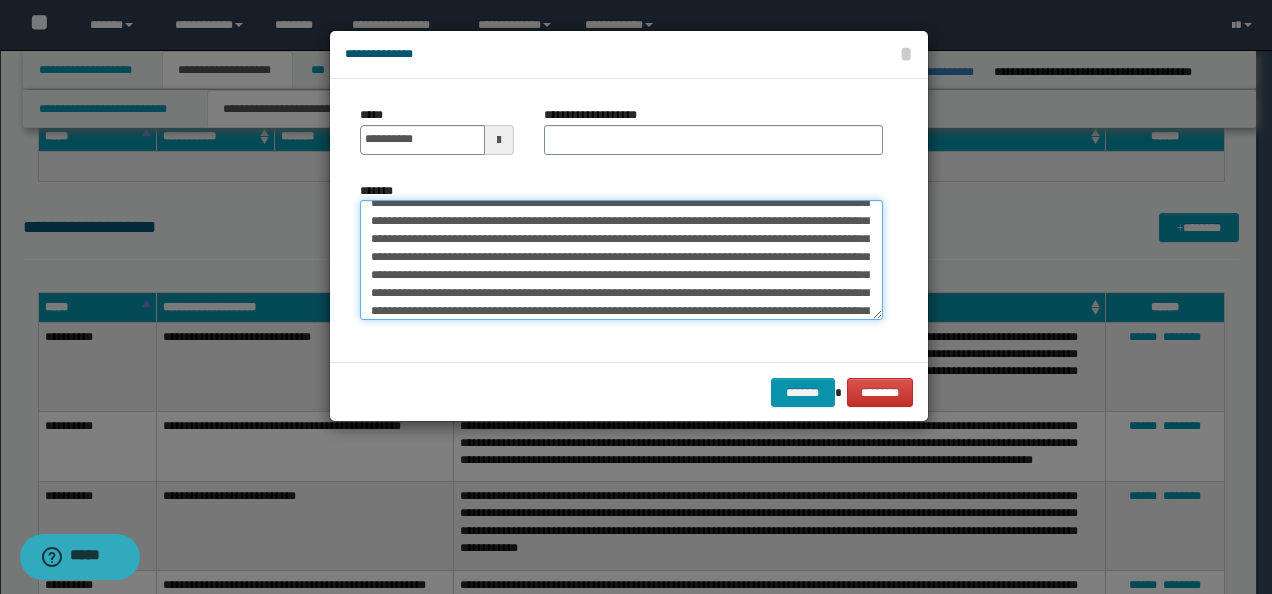 scroll, scrollTop: 0, scrollLeft: 0, axis: both 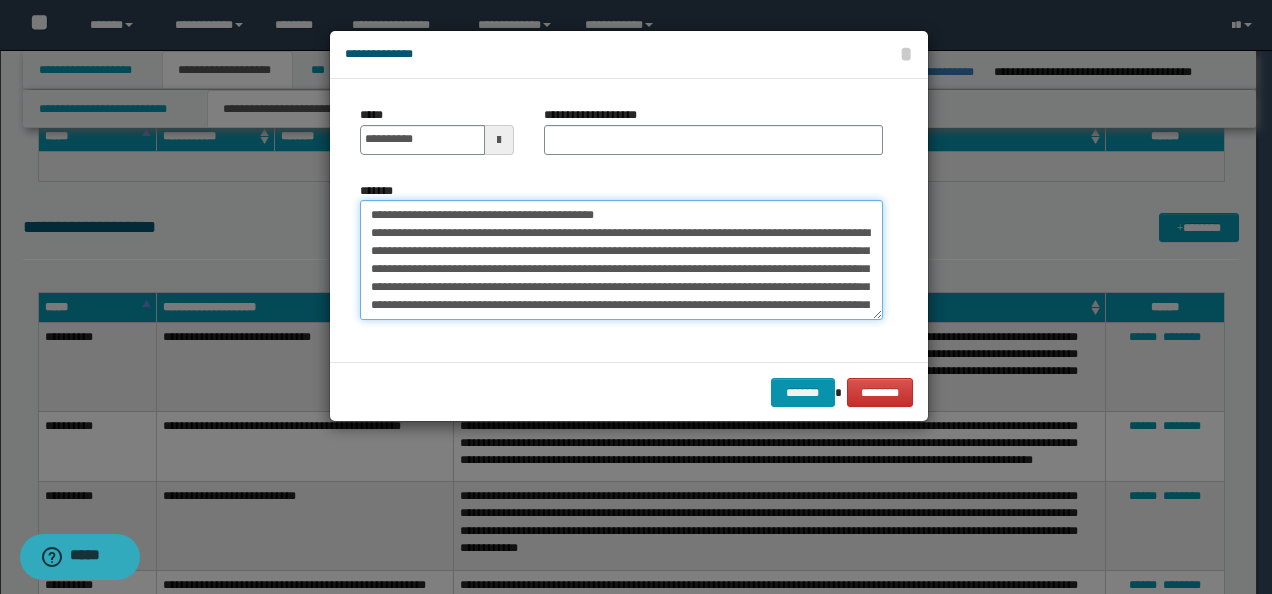 drag, startPoint x: 431, startPoint y: 212, endPoint x: 336, endPoint y: 179, distance: 100.56838 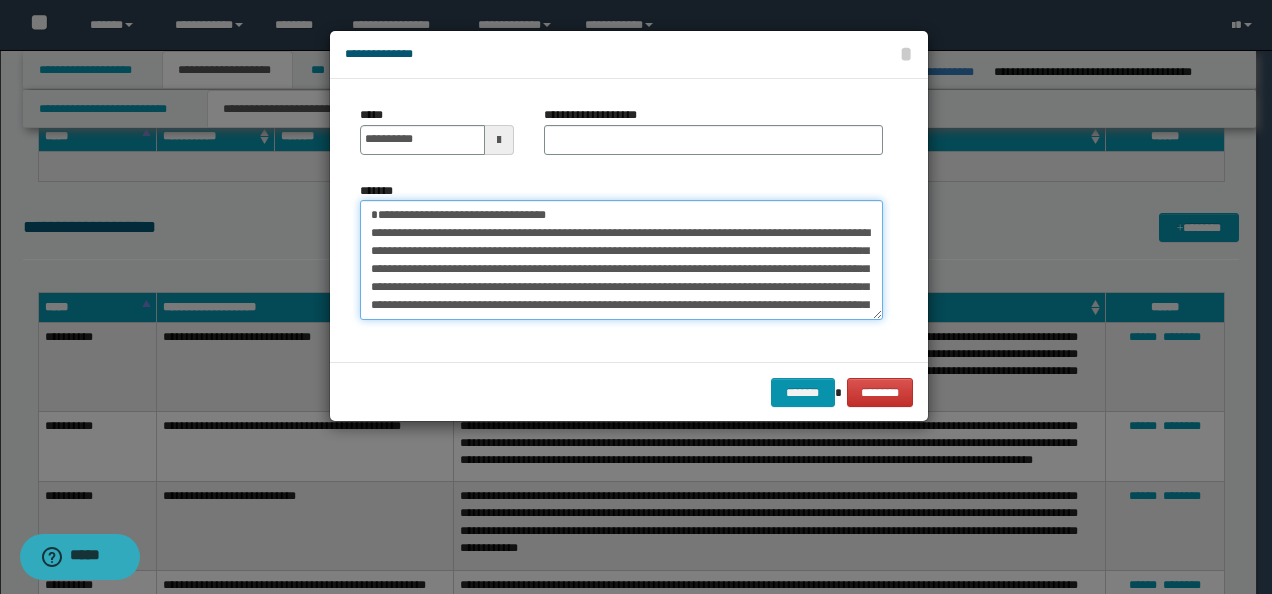 type on "**********" 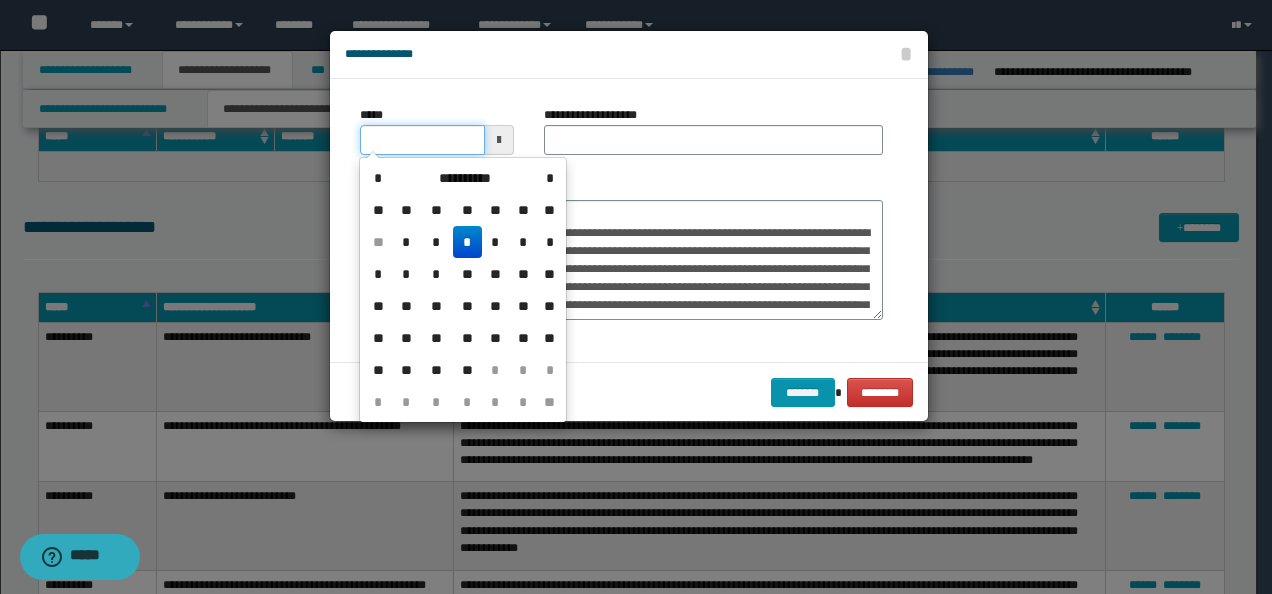 click on "*****" at bounding box center (422, 140) 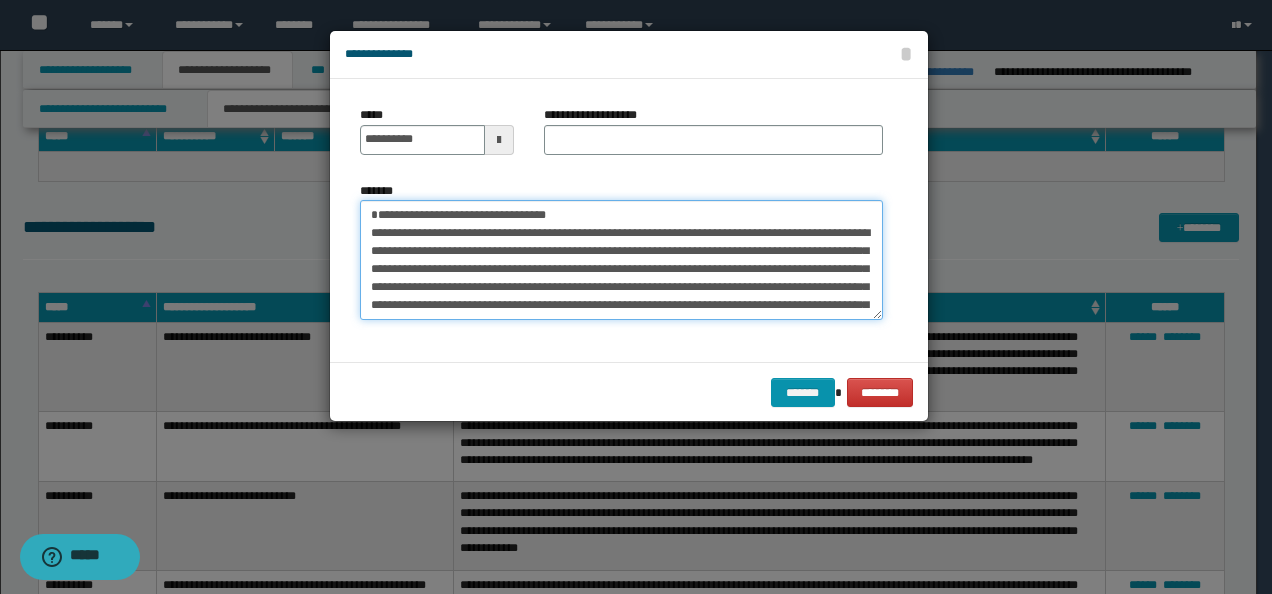 drag, startPoint x: 631, startPoint y: 210, endPoint x: 254, endPoint y: 200, distance: 377.1326 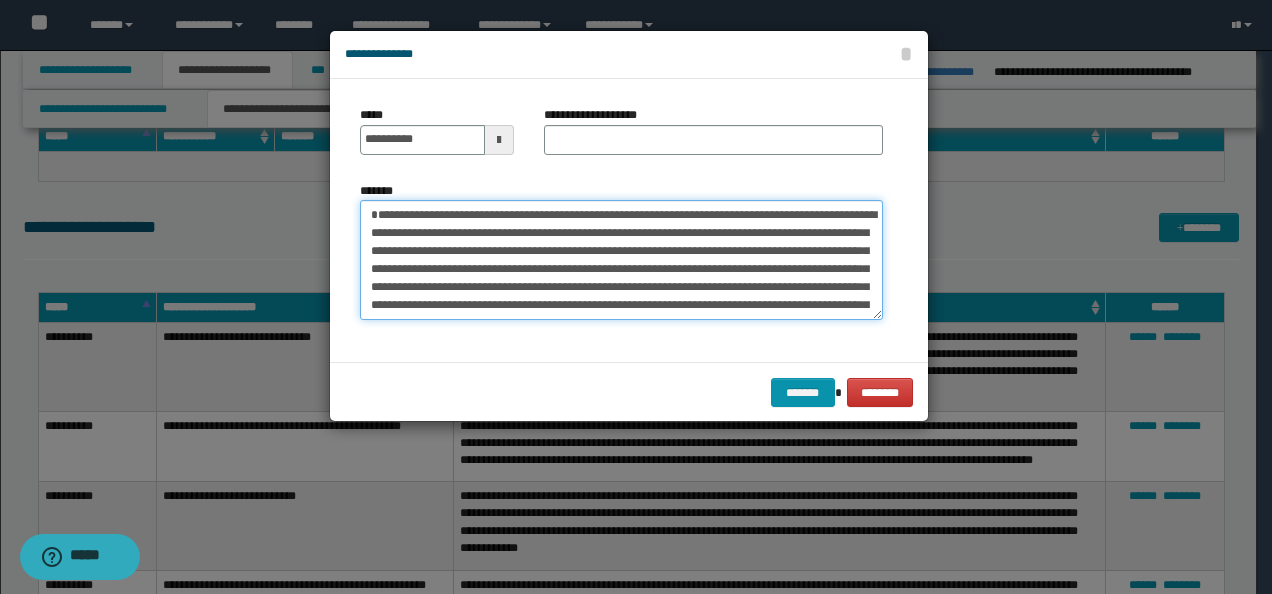 type on "**********" 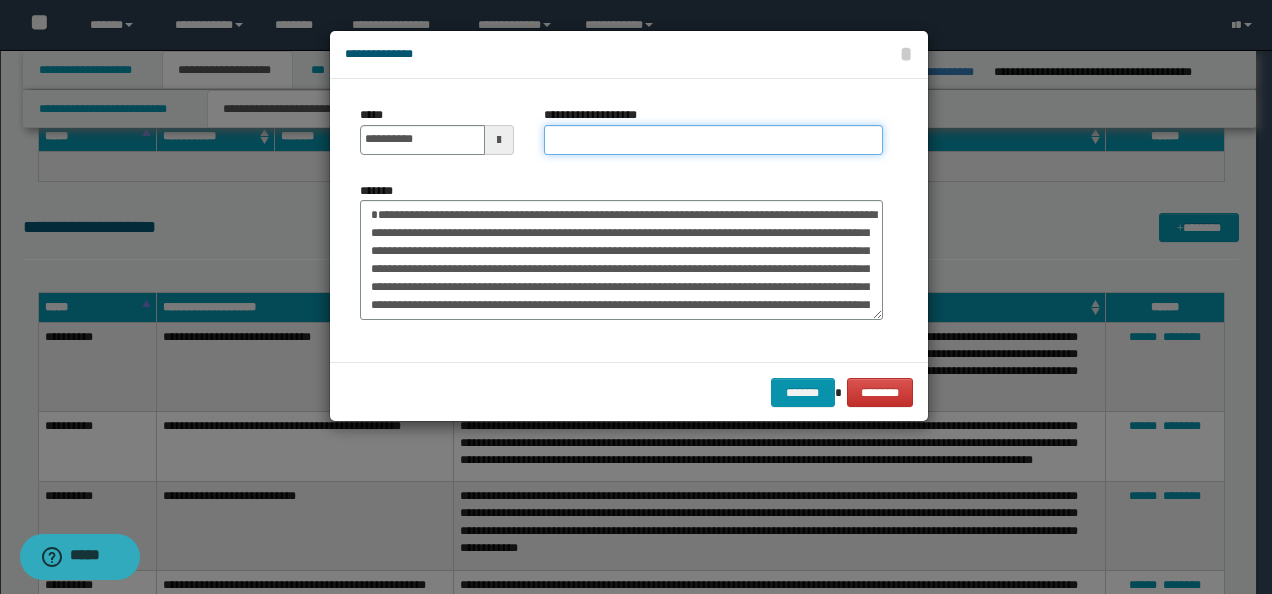 click on "**********" at bounding box center [713, 140] 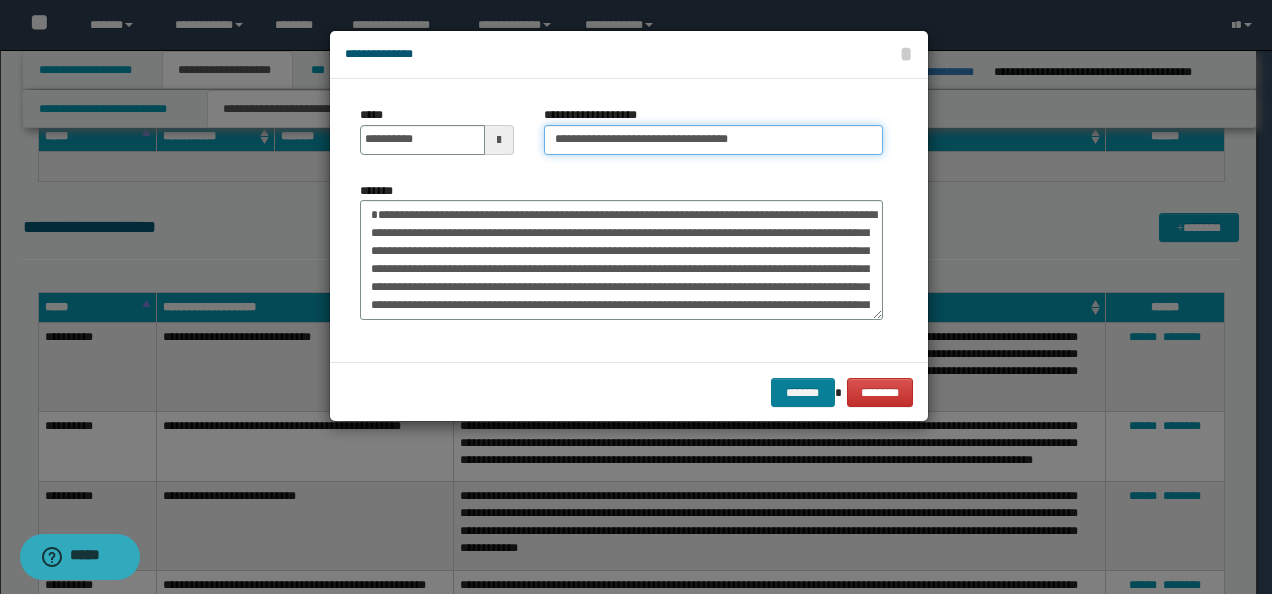 type on "**********" 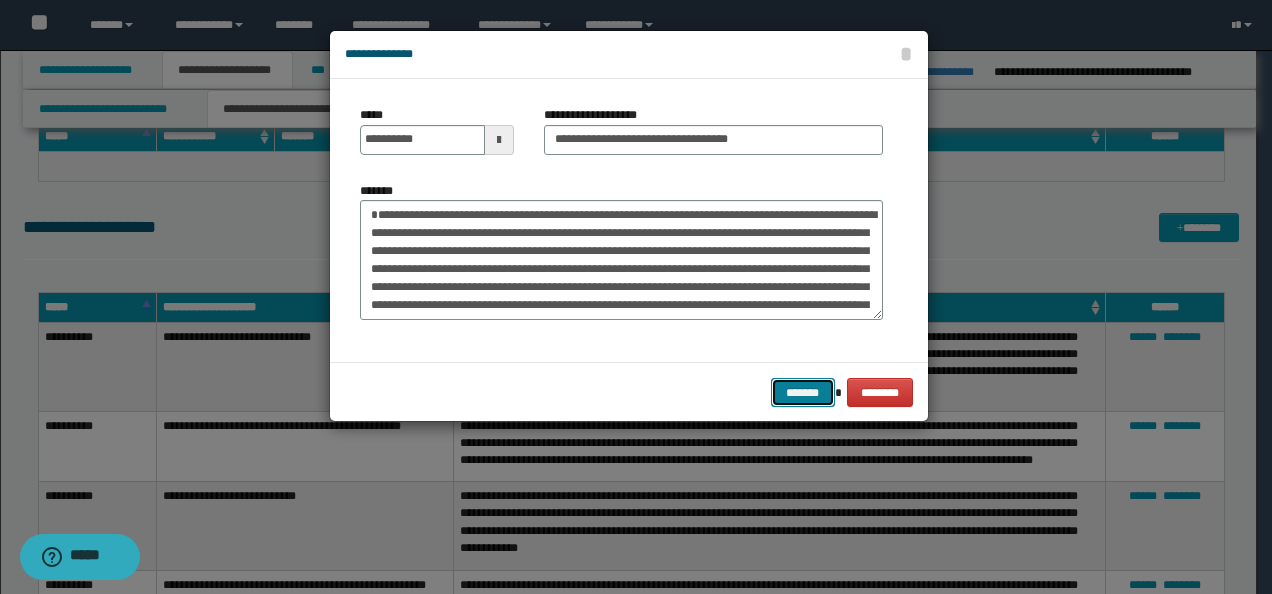 click on "*******" at bounding box center [803, 392] 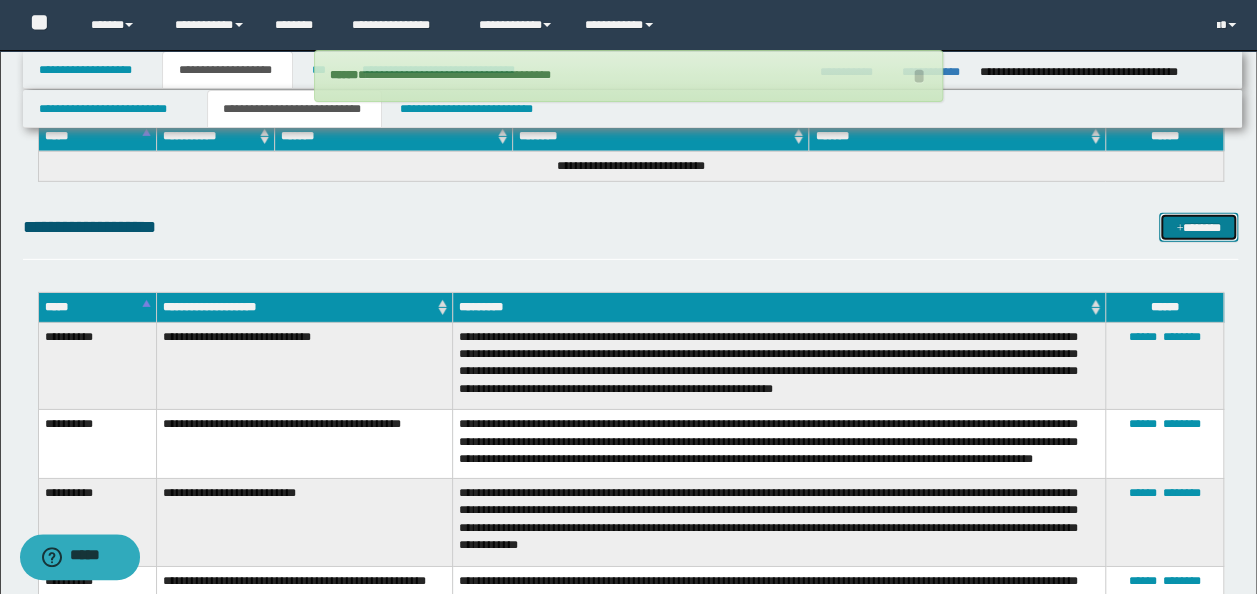 type 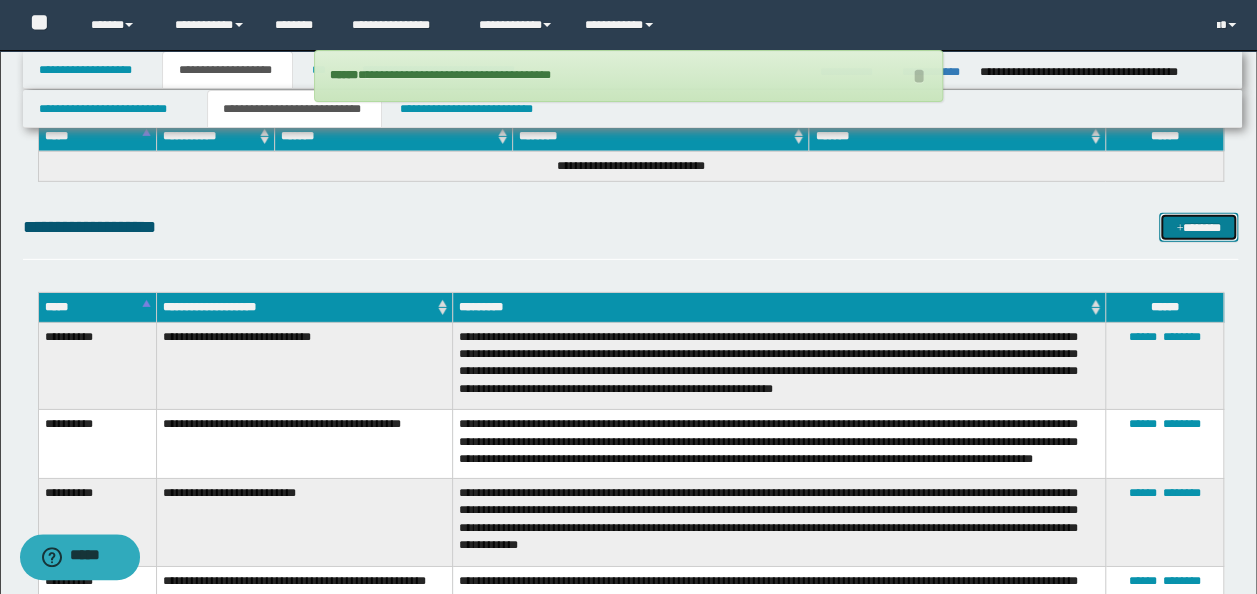 click on "*******" at bounding box center (1198, 227) 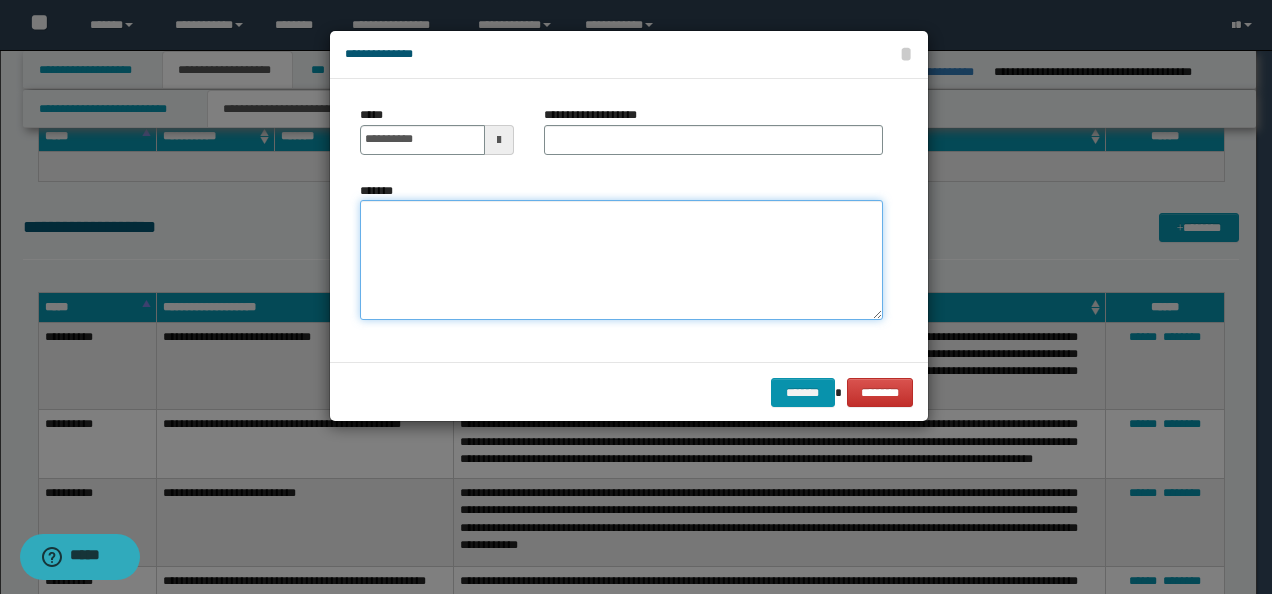 click on "*******" at bounding box center (621, 259) 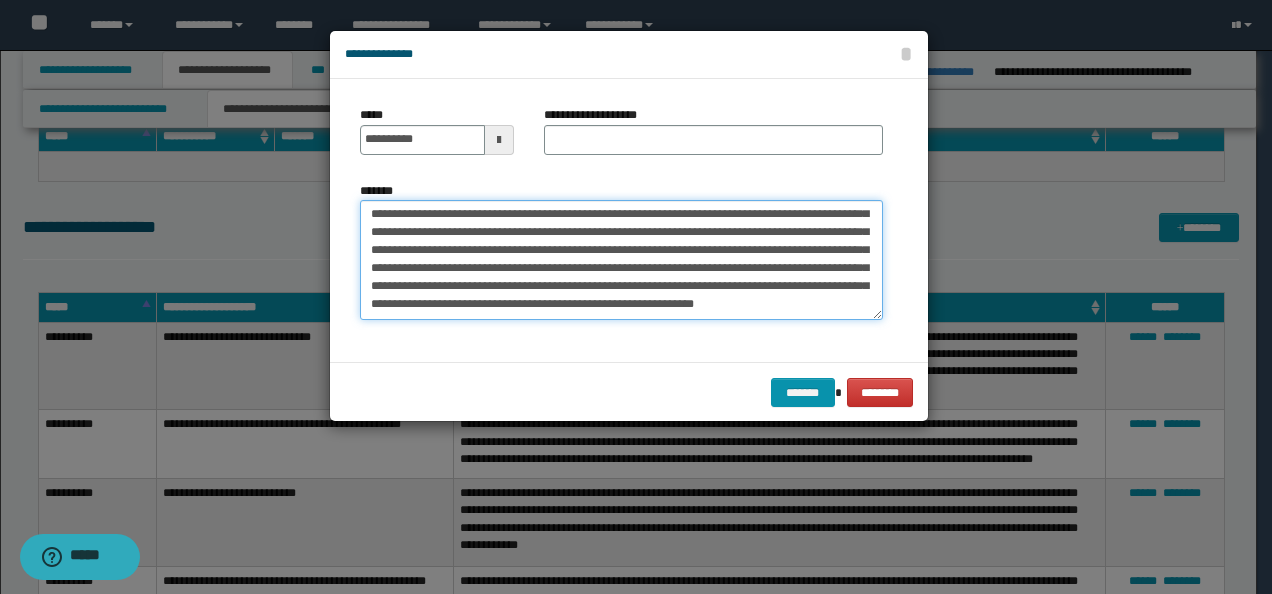 scroll, scrollTop: 0, scrollLeft: 0, axis: both 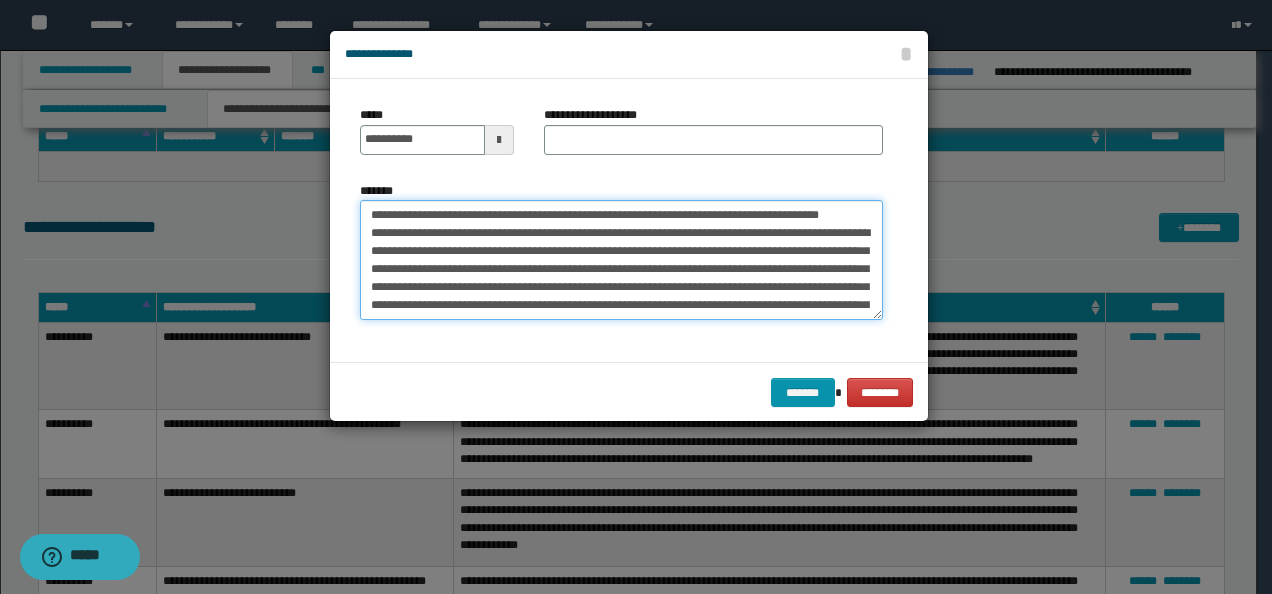 drag, startPoint x: 416, startPoint y: 208, endPoint x: 357, endPoint y: 191, distance: 61.400326 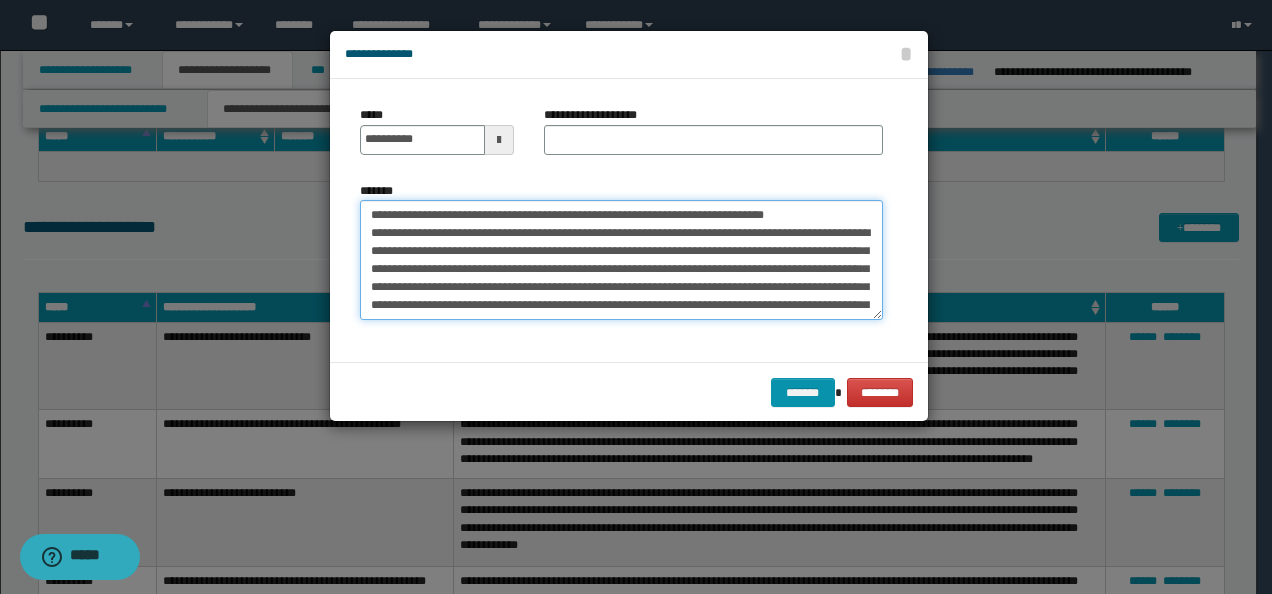 type on "**********" 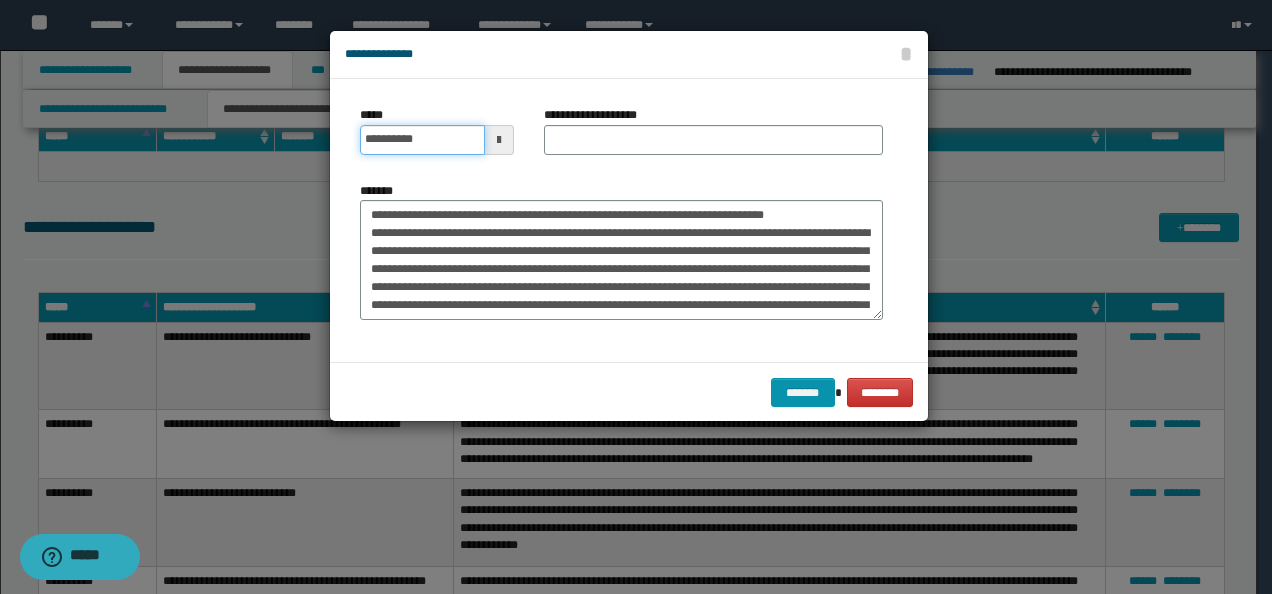 click on "**********" at bounding box center [422, 140] 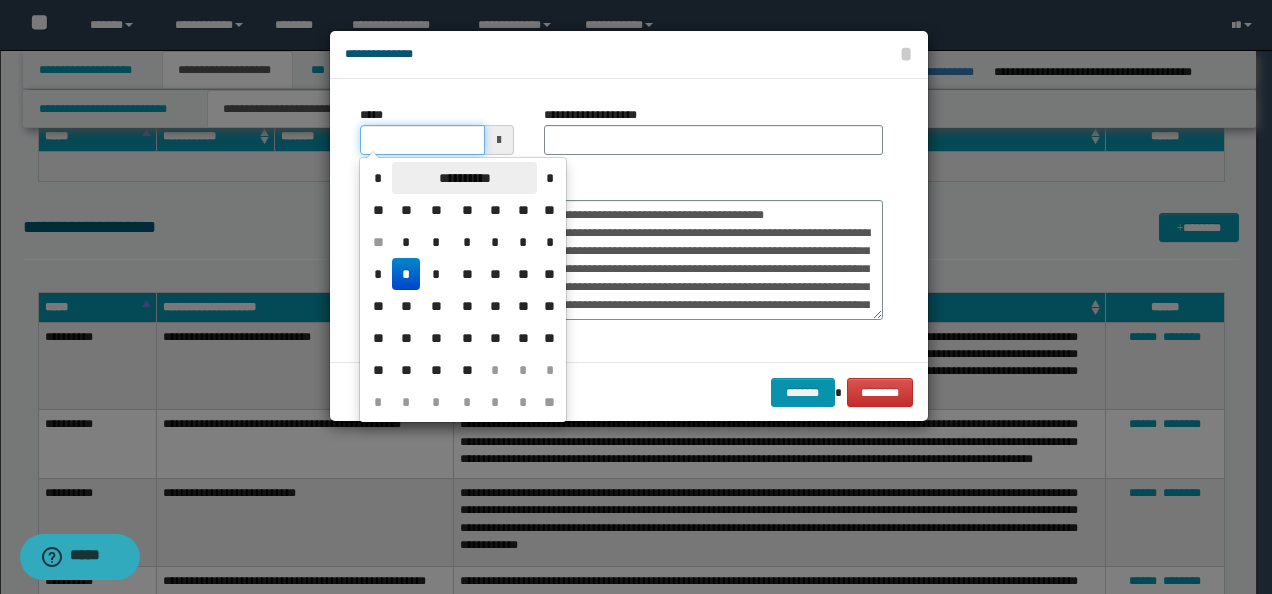 type on "**********" 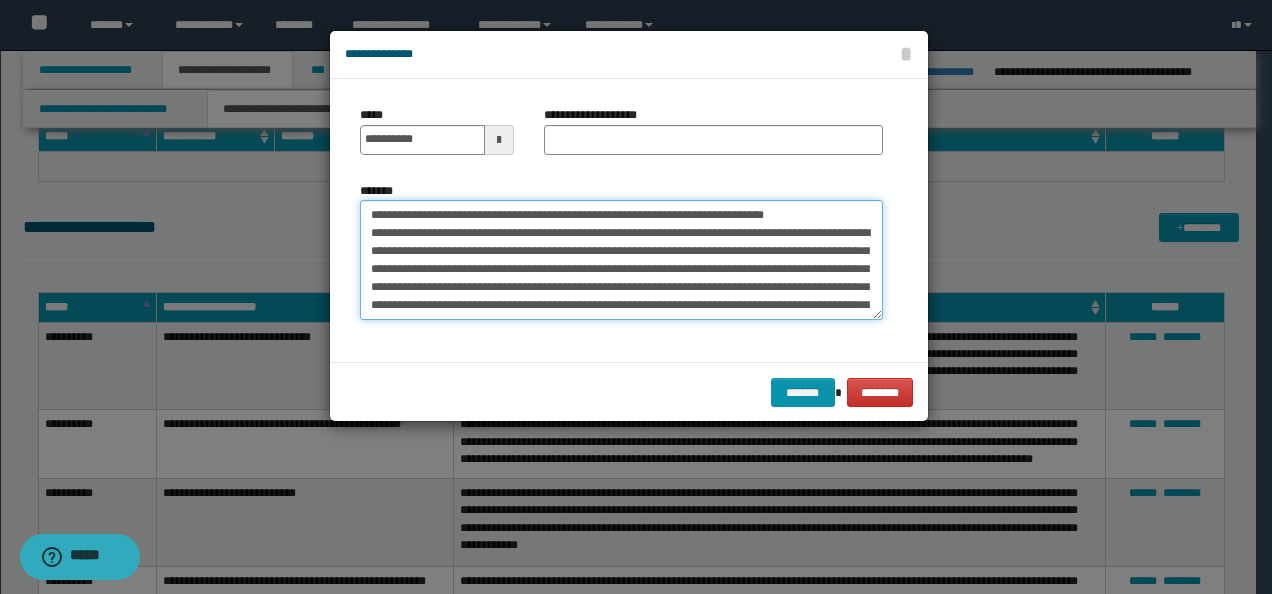 click on "*******" at bounding box center [621, 259] 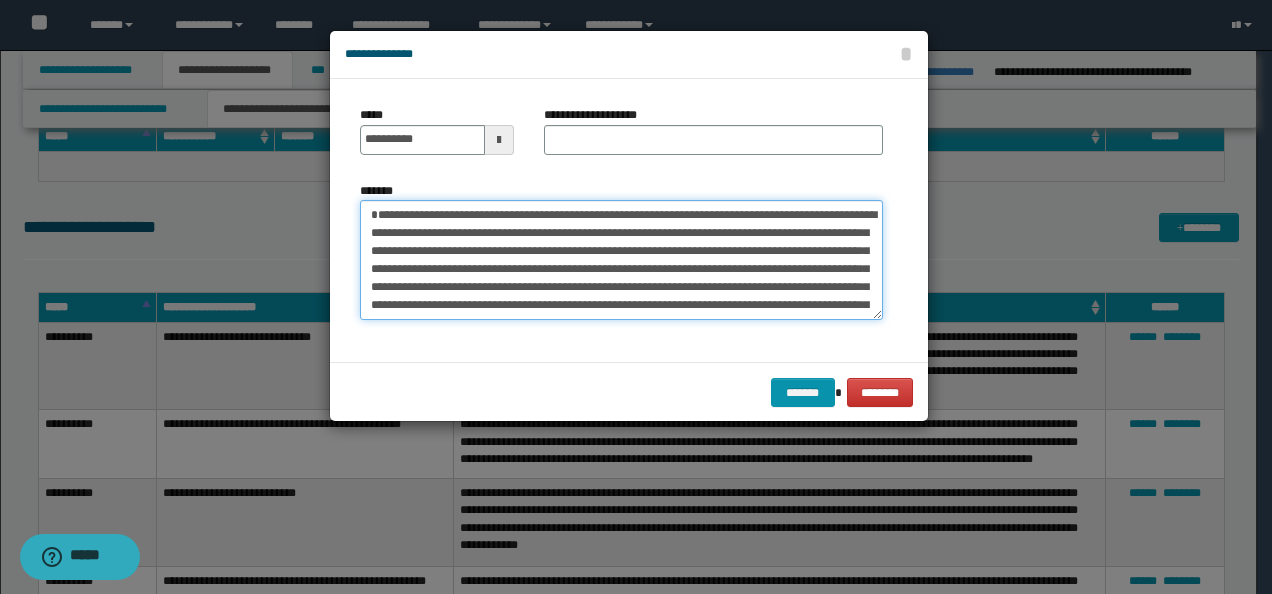 type on "**********" 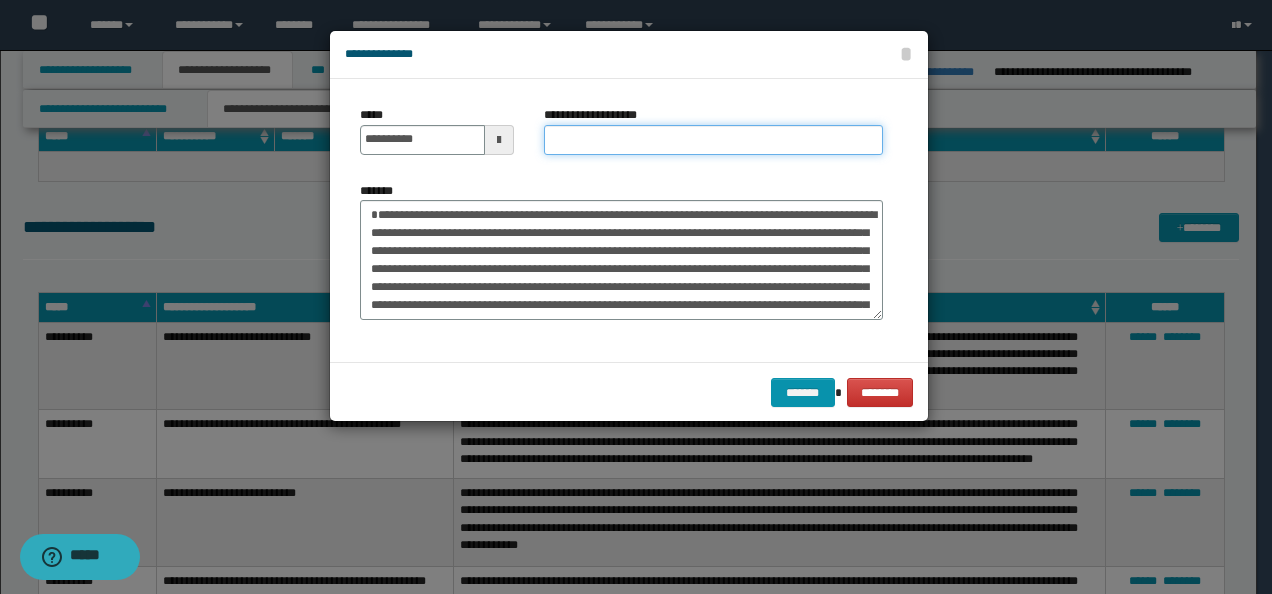 click on "**********" at bounding box center [713, 140] 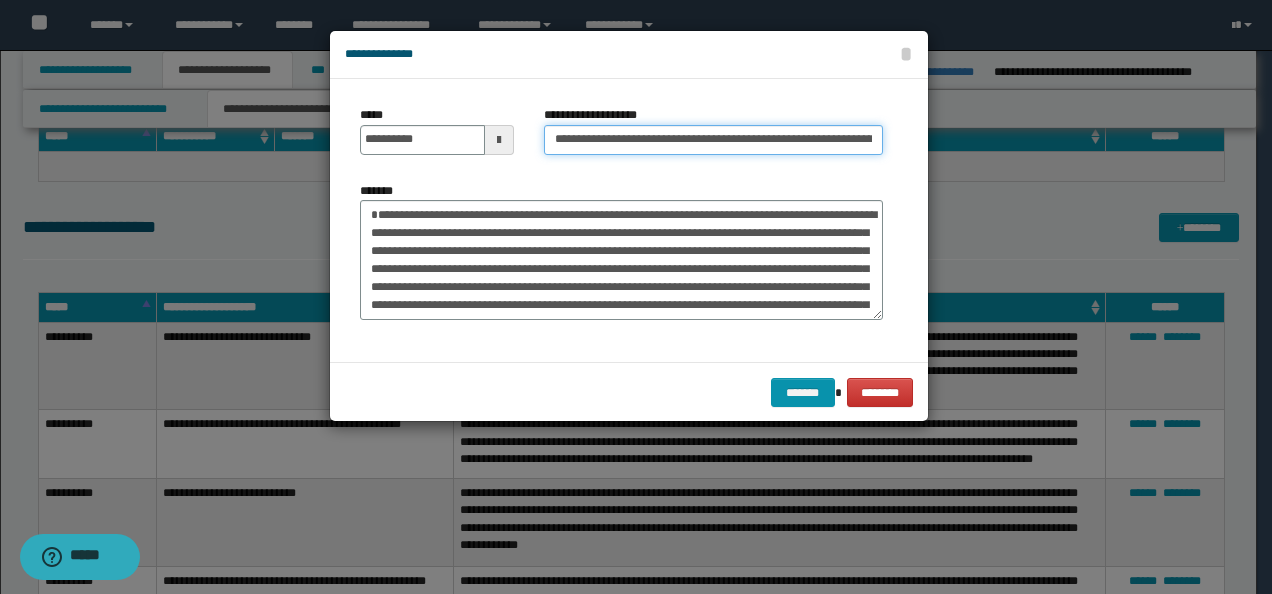 scroll, scrollTop: 0, scrollLeft: 183, axis: horizontal 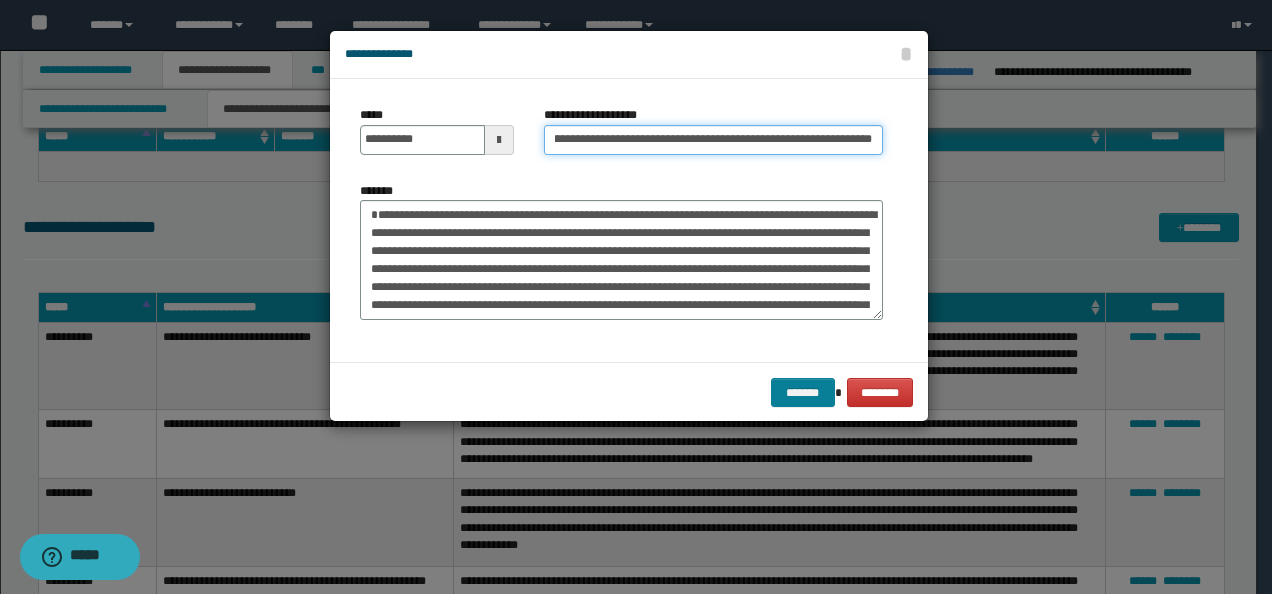 type on "**********" 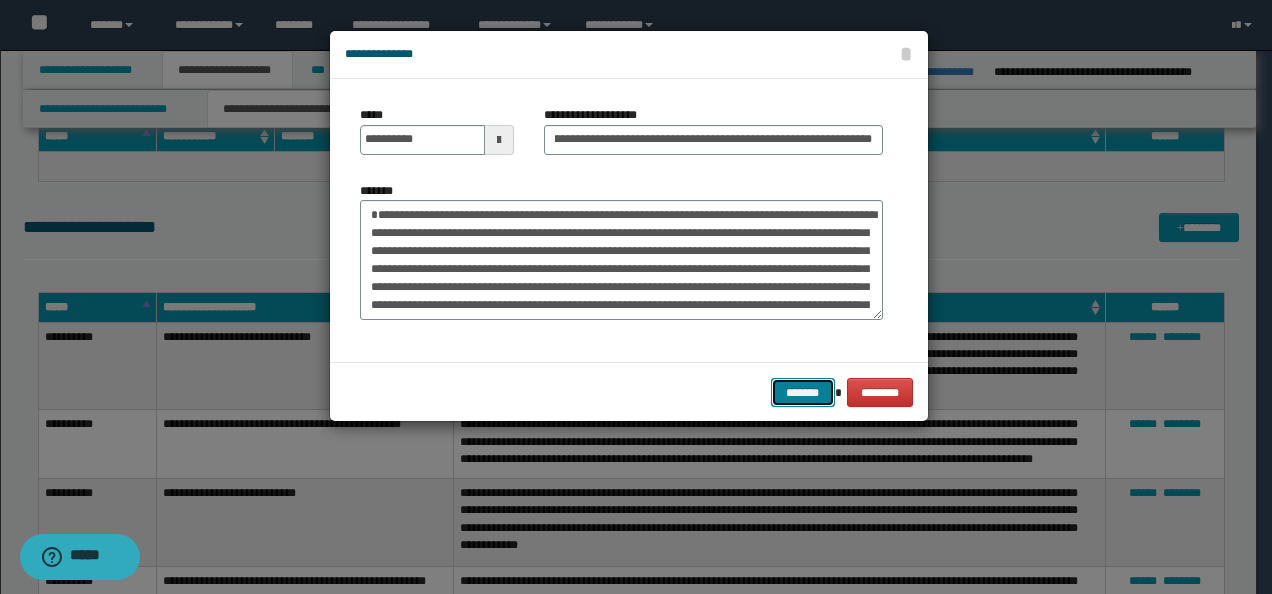 click on "*******" at bounding box center (803, 392) 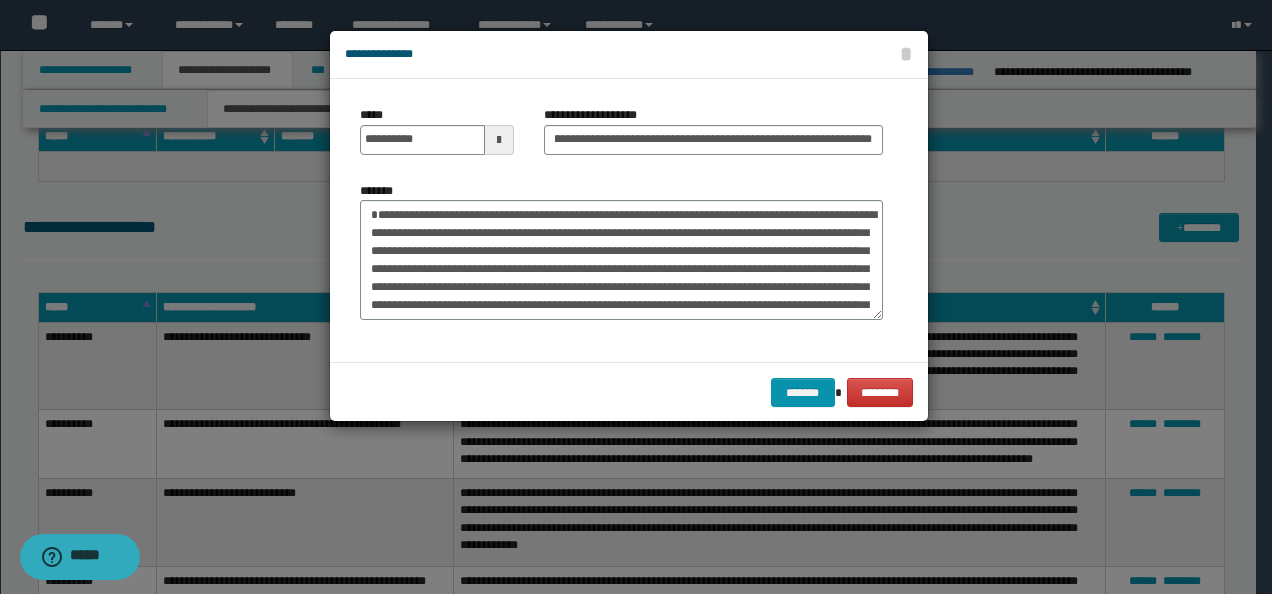 scroll, scrollTop: 0, scrollLeft: 0, axis: both 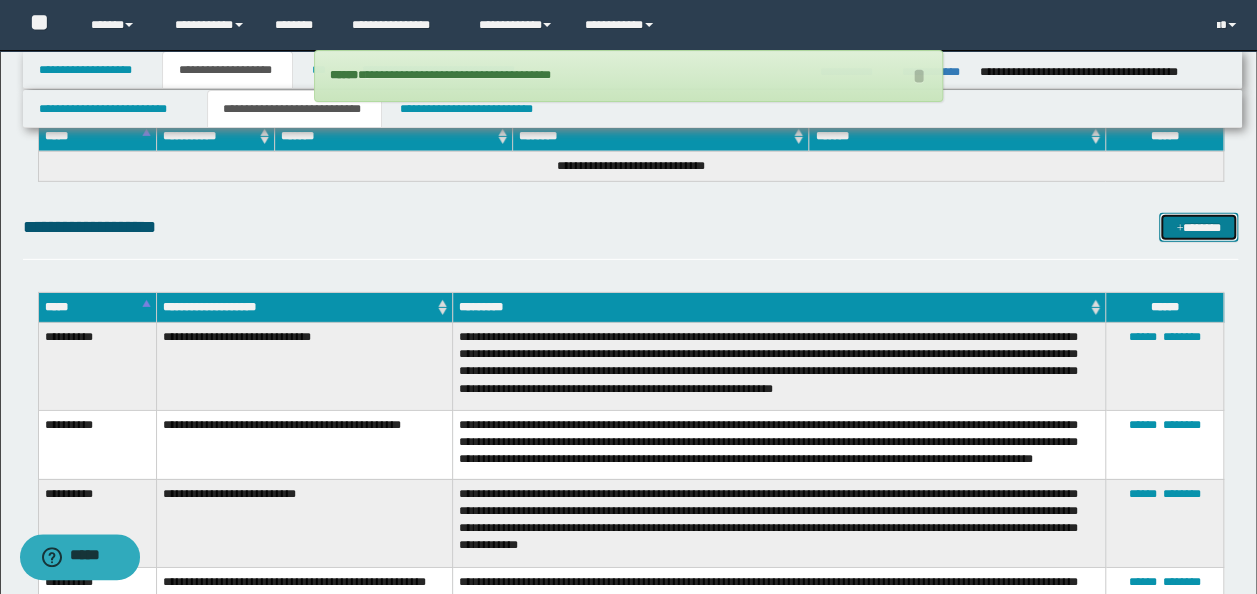 click on "*******" at bounding box center [1198, 227] 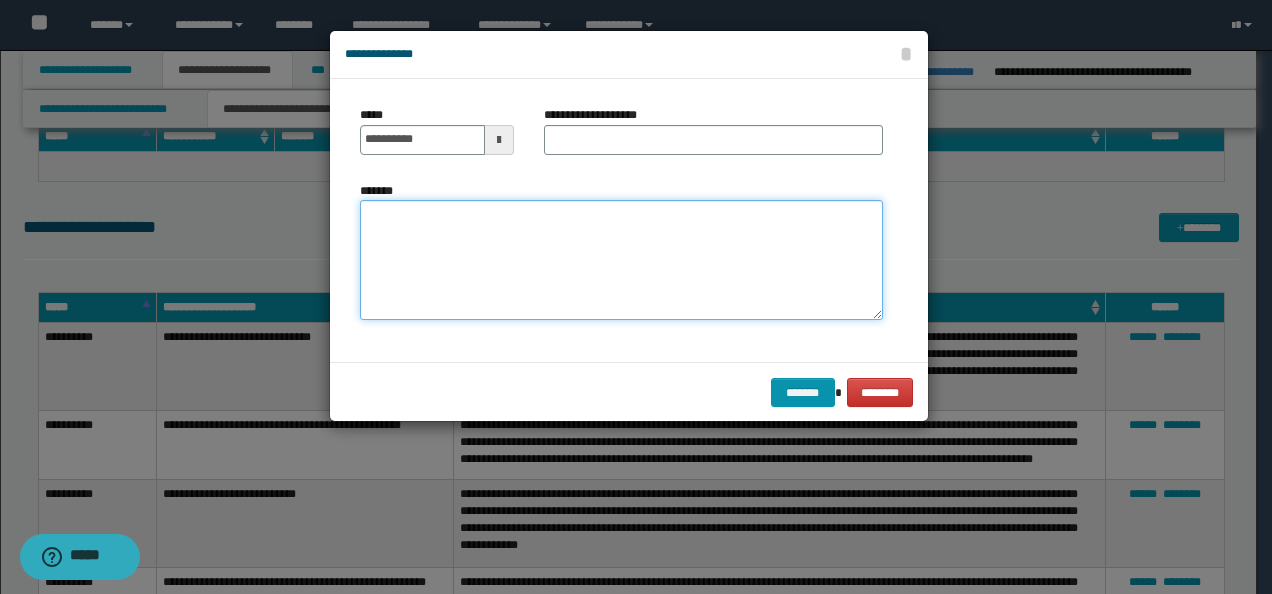 click on "*******" at bounding box center [621, 259] 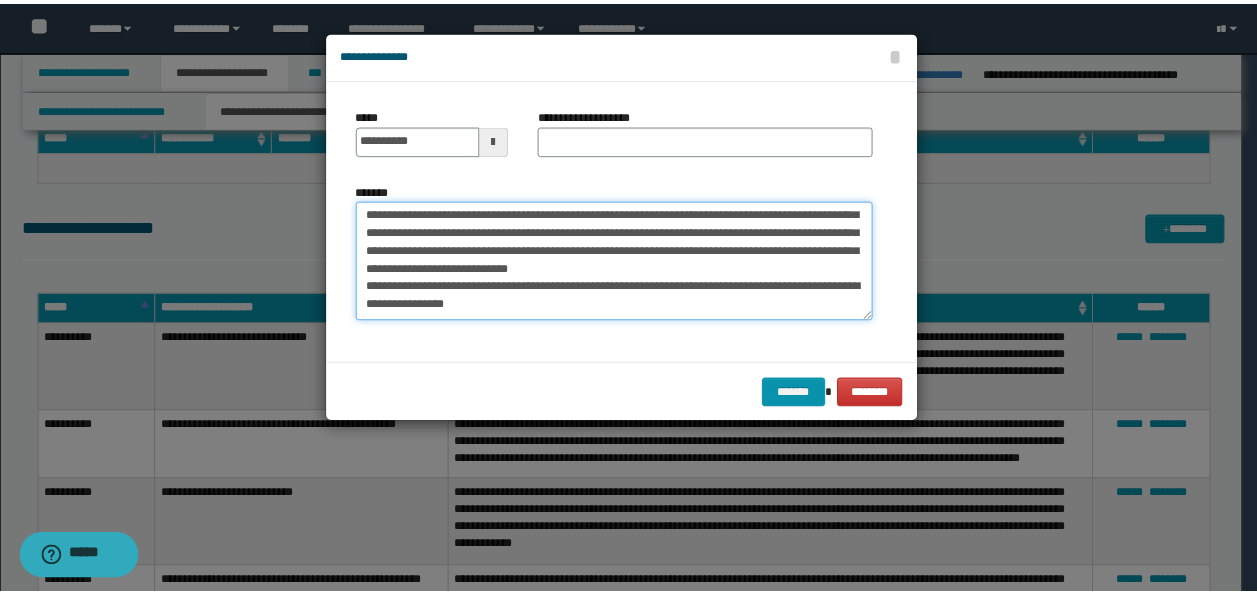 scroll, scrollTop: 0, scrollLeft: 0, axis: both 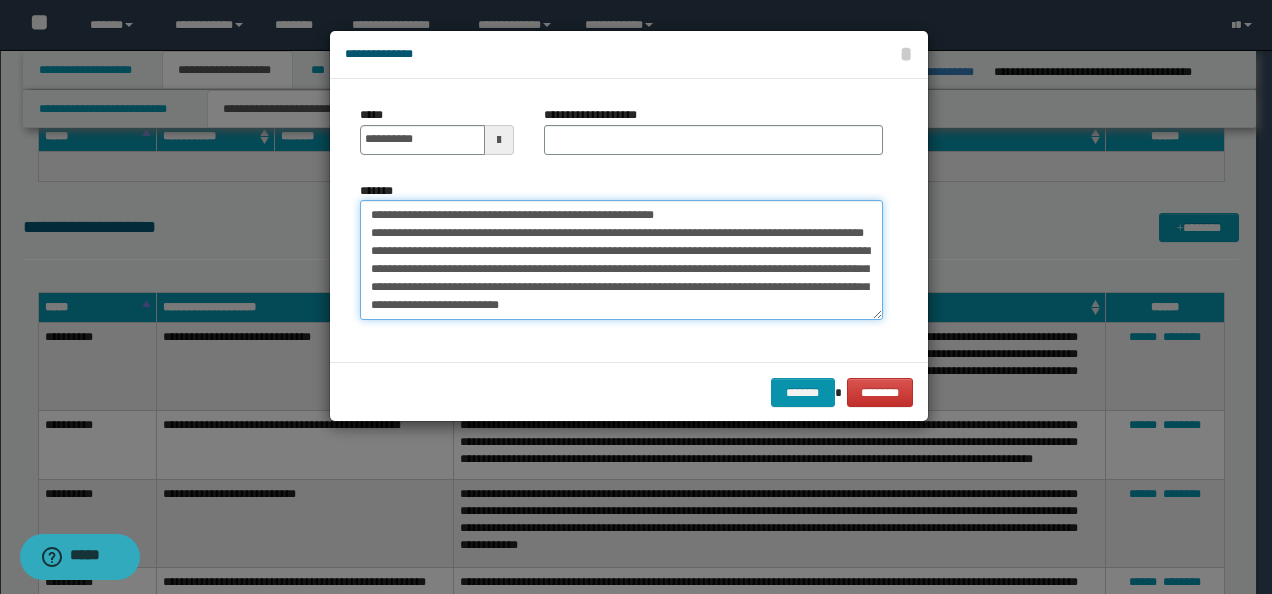drag, startPoint x: 427, startPoint y: 213, endPoint x: 353, endPoint y: 212, distance: 74.00676 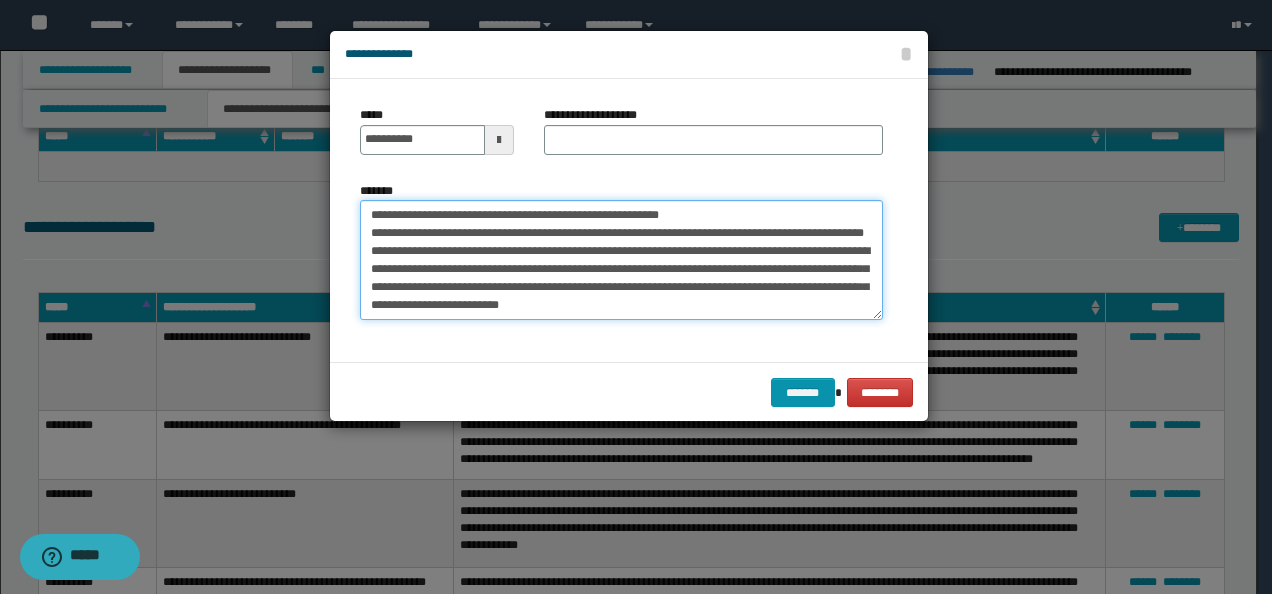 drag, startPoint x: 430, startPoint y: 212, endPoint x: 424, endPoint y: 194, distance: 18.973665 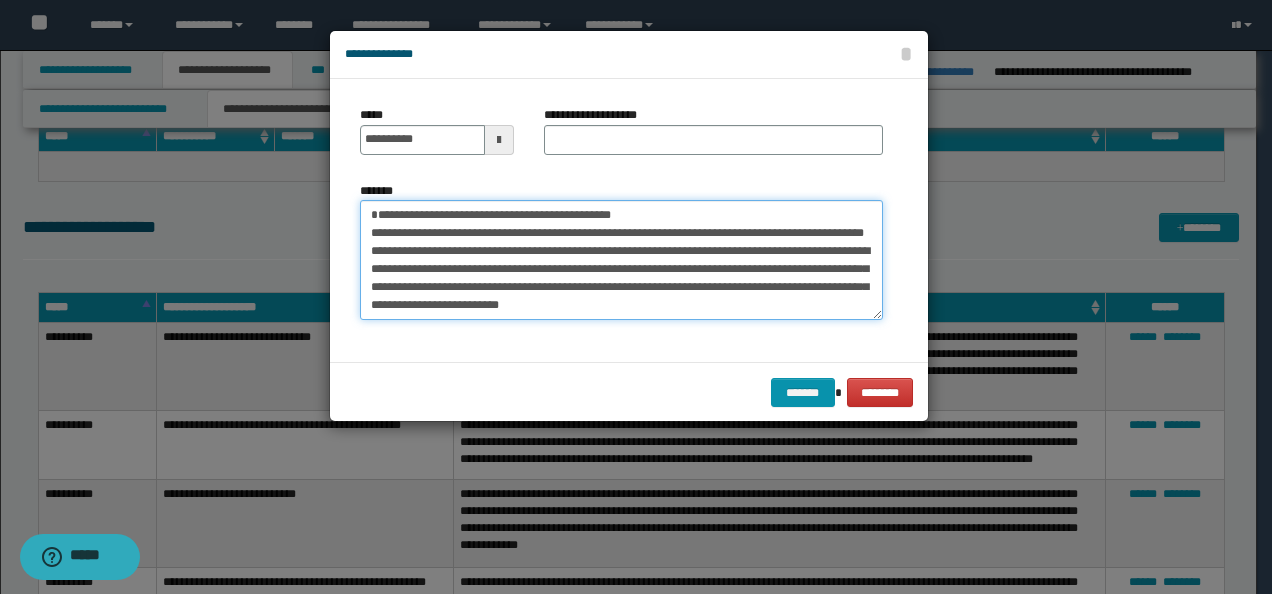 type on "**********" 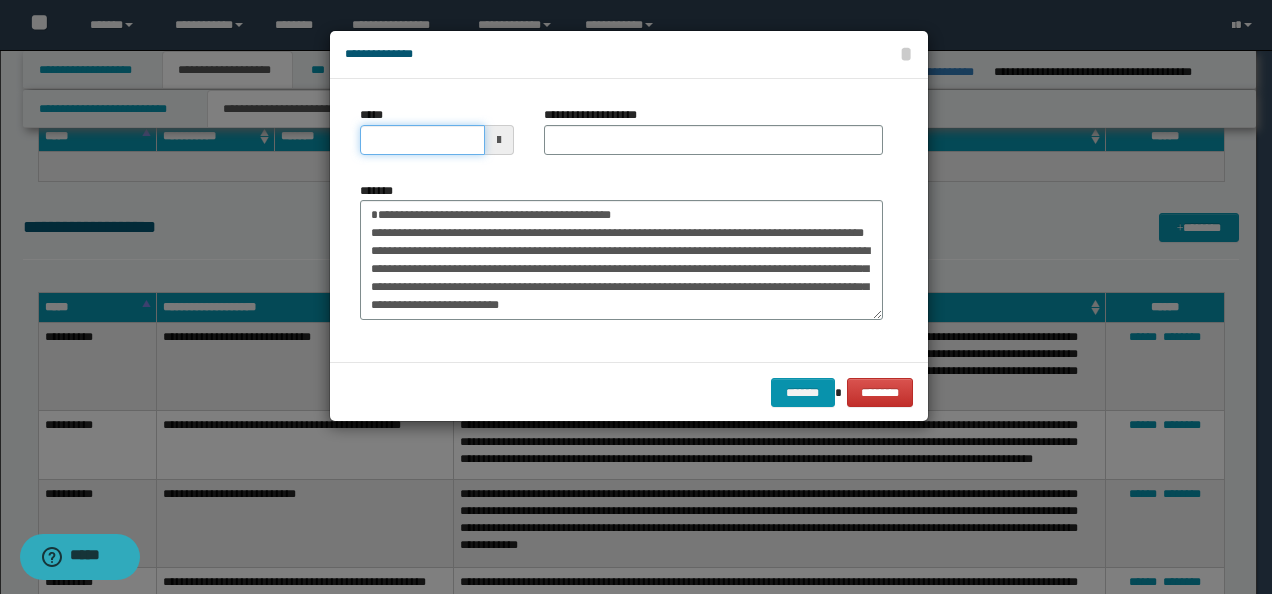 click on "*****" at bounding box center [422, 140] 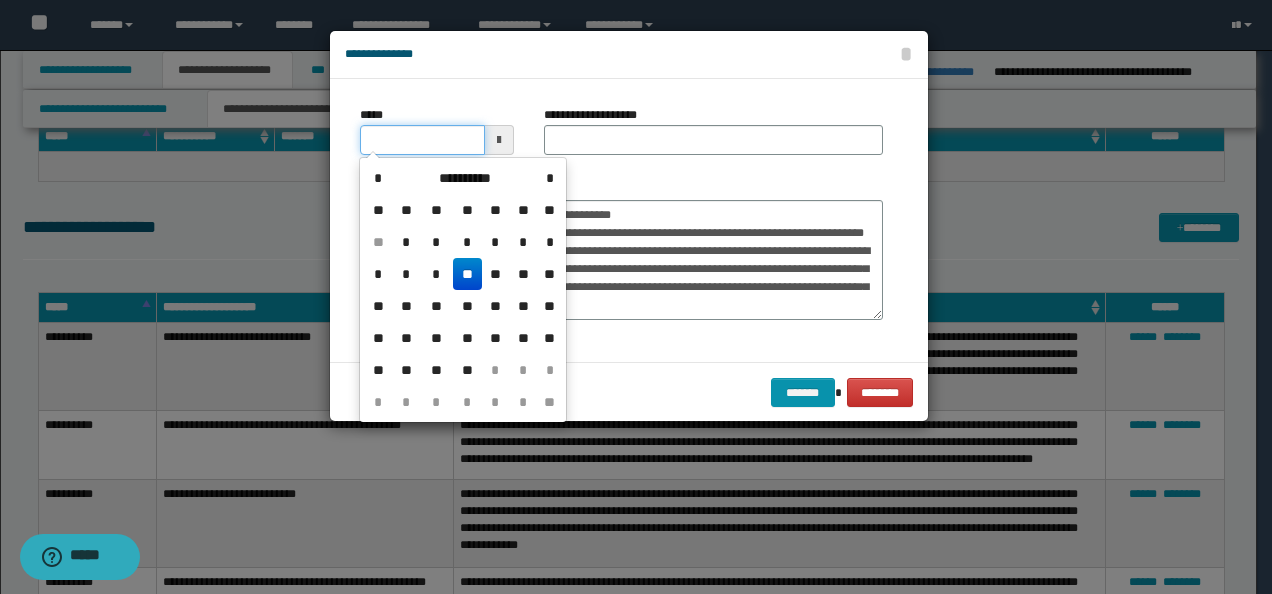 type on "**********" 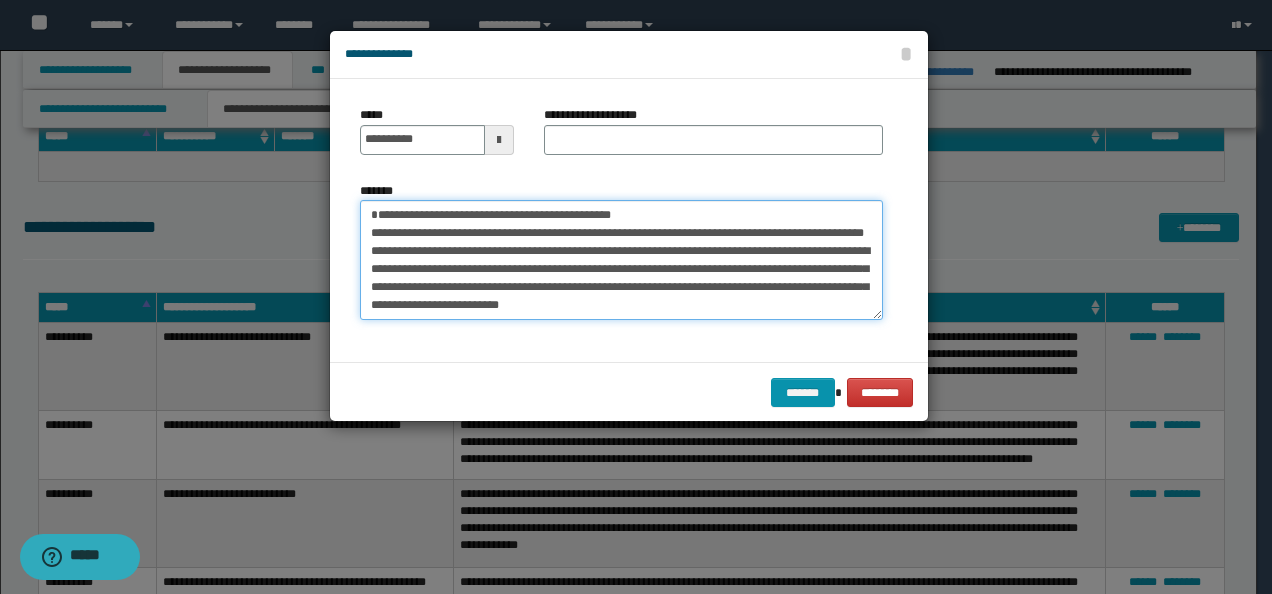 drag, startPoint x: 654, startPoint y: 210, endPoint x: 244, endPoint y: 218, distance: 410.07803 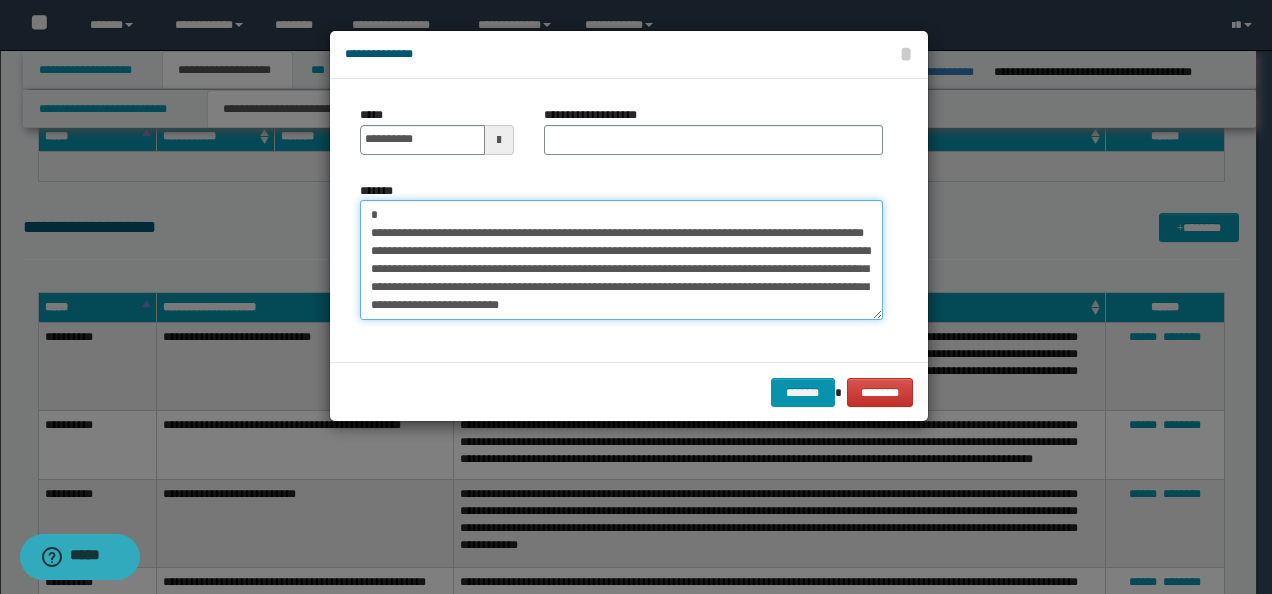 type on "**********" 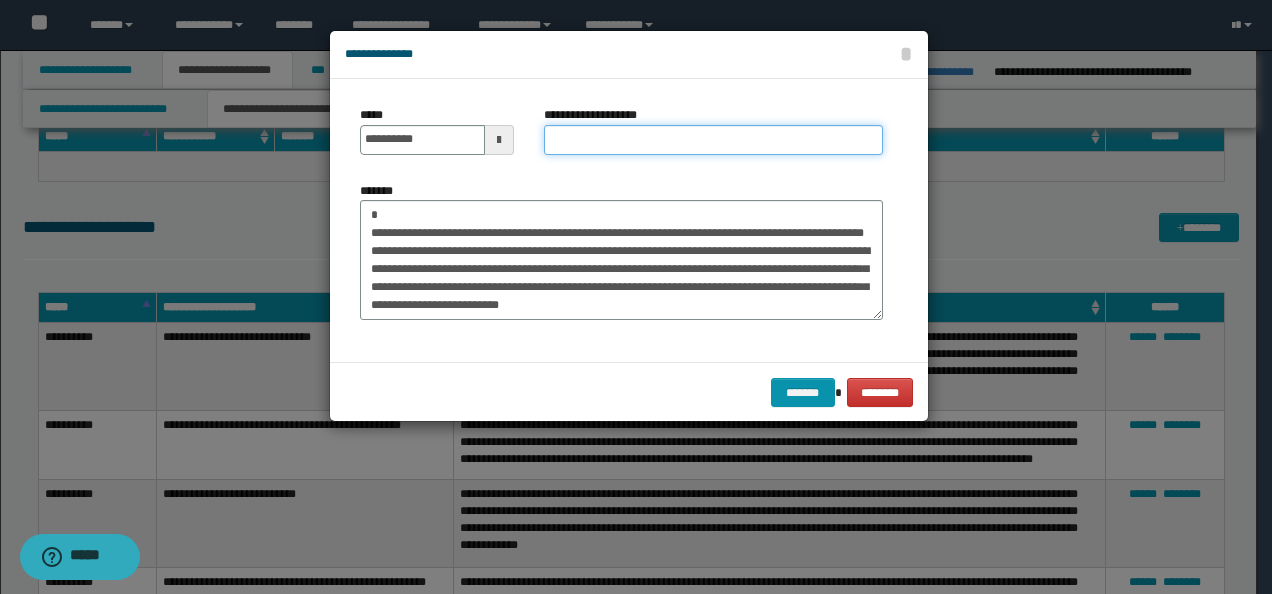 click on "**********" at bounding box center [713, 140] 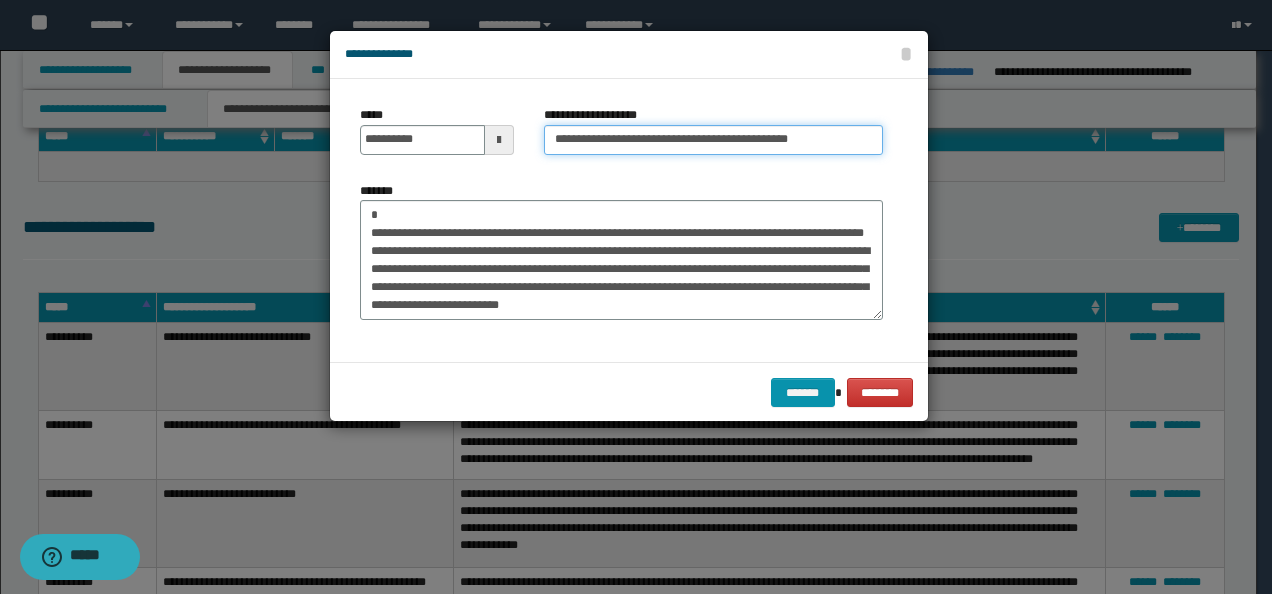 type on "**********" 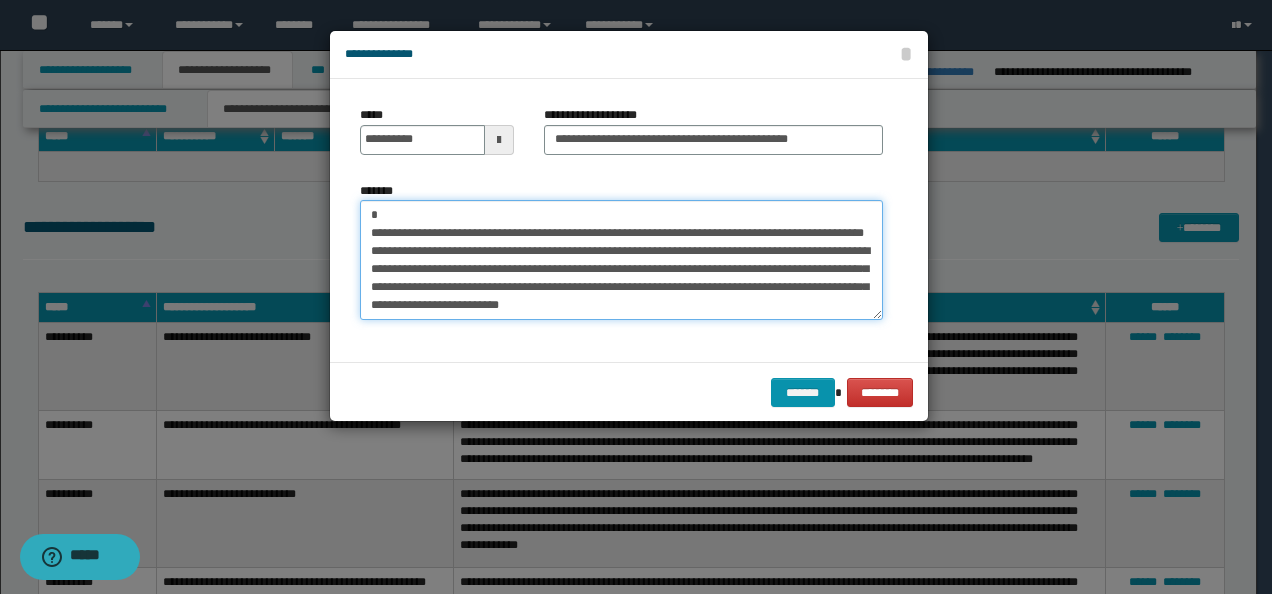 click on "**********" at bounding box center (621, 259) 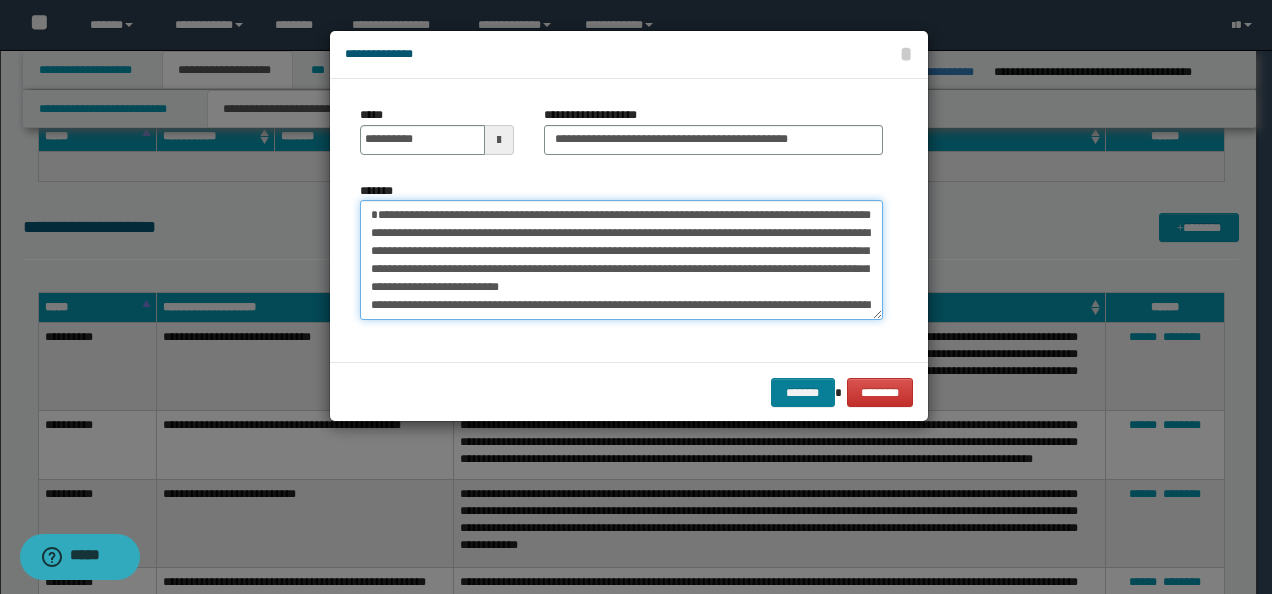 type on "**********" 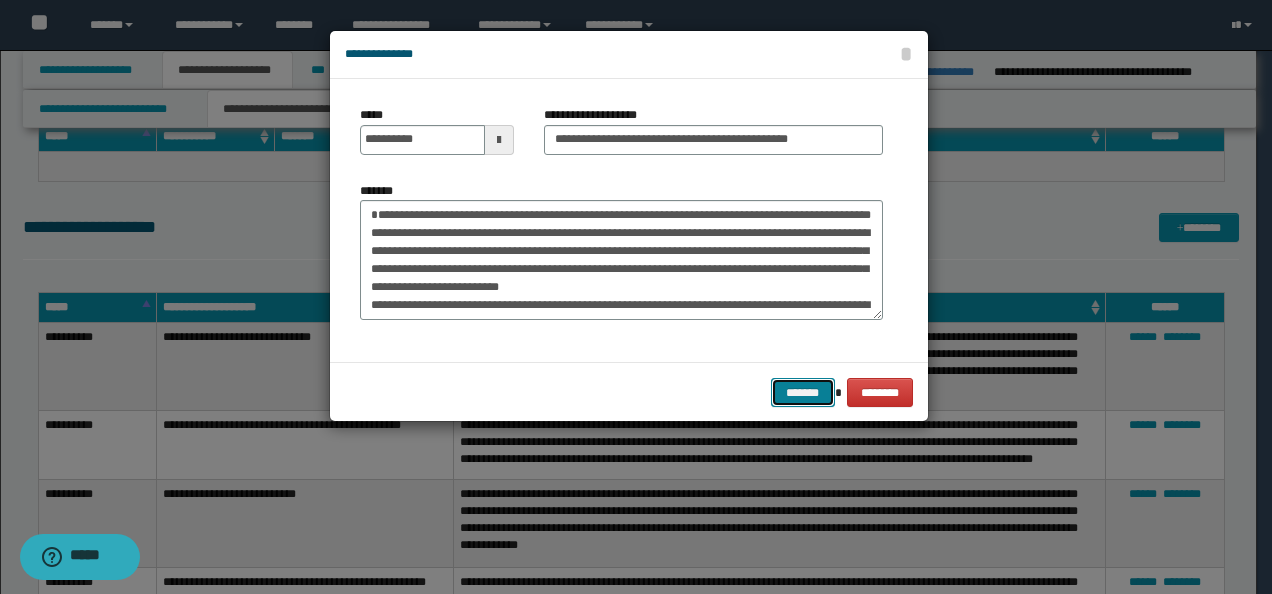 click on "*******" at bounding box center (803, 392) 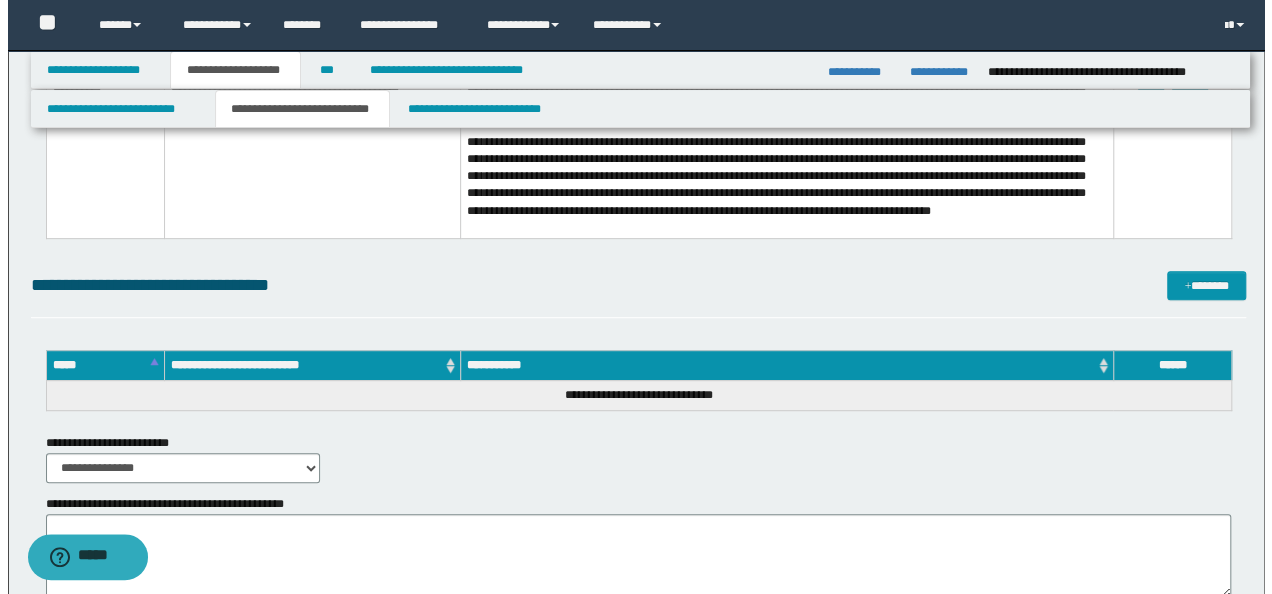 scroll, scrollTop: 11473, scrollLeft: 0, axis: vertical 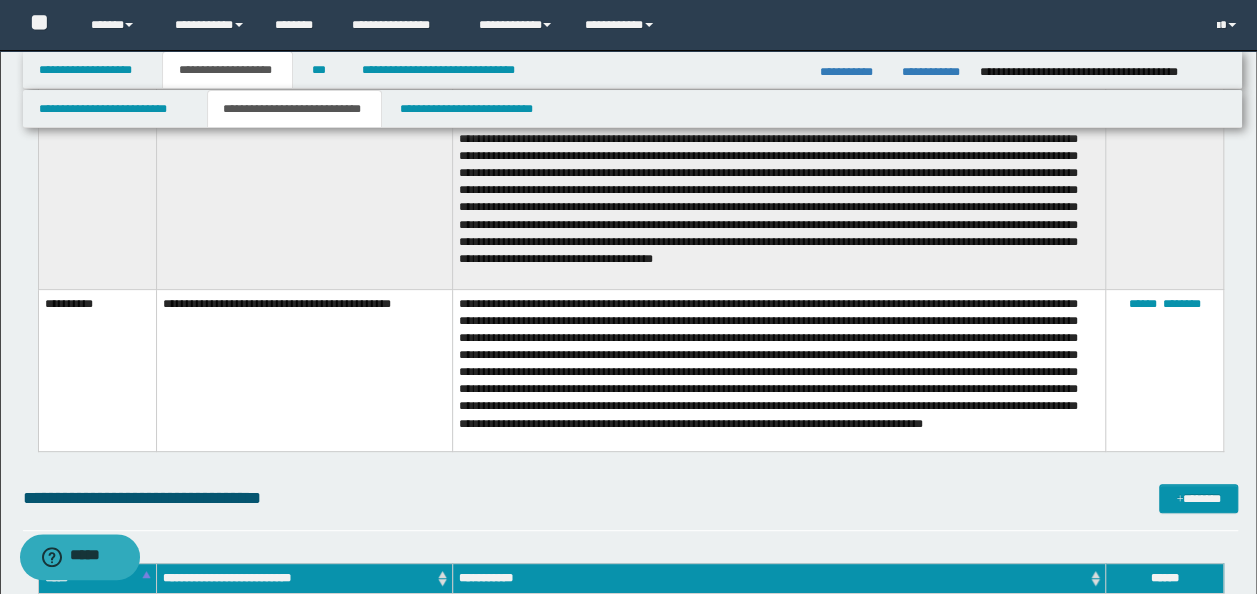 click on "******    ********" at bounding box center [1164, 370] 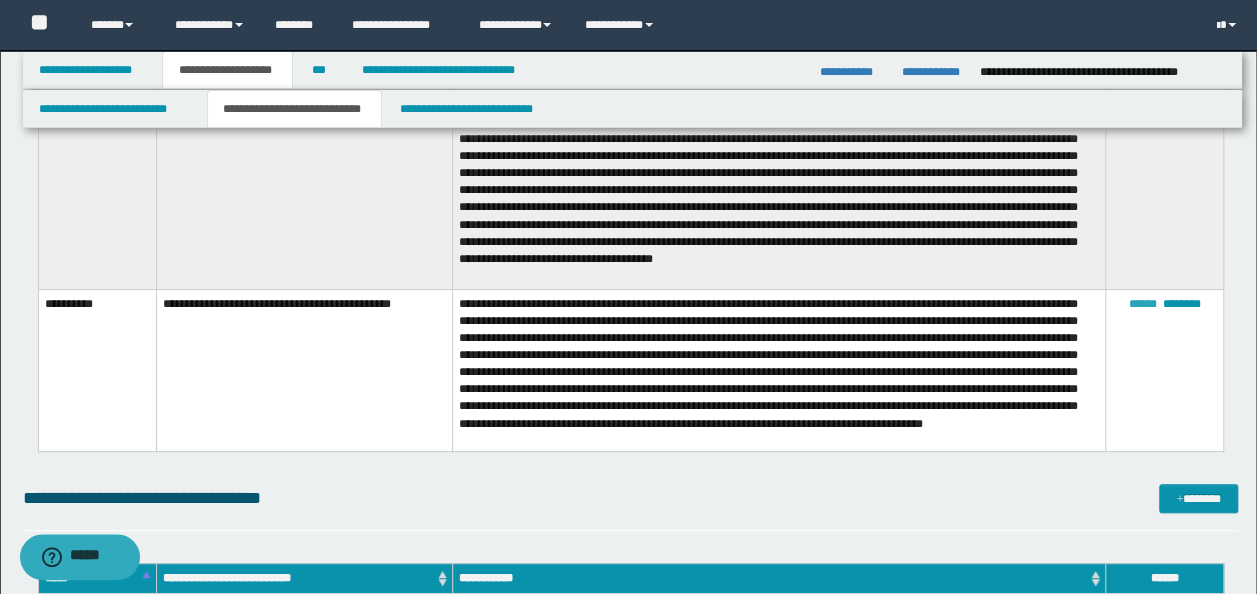 click on "******" at bounding box center (1143, 304) 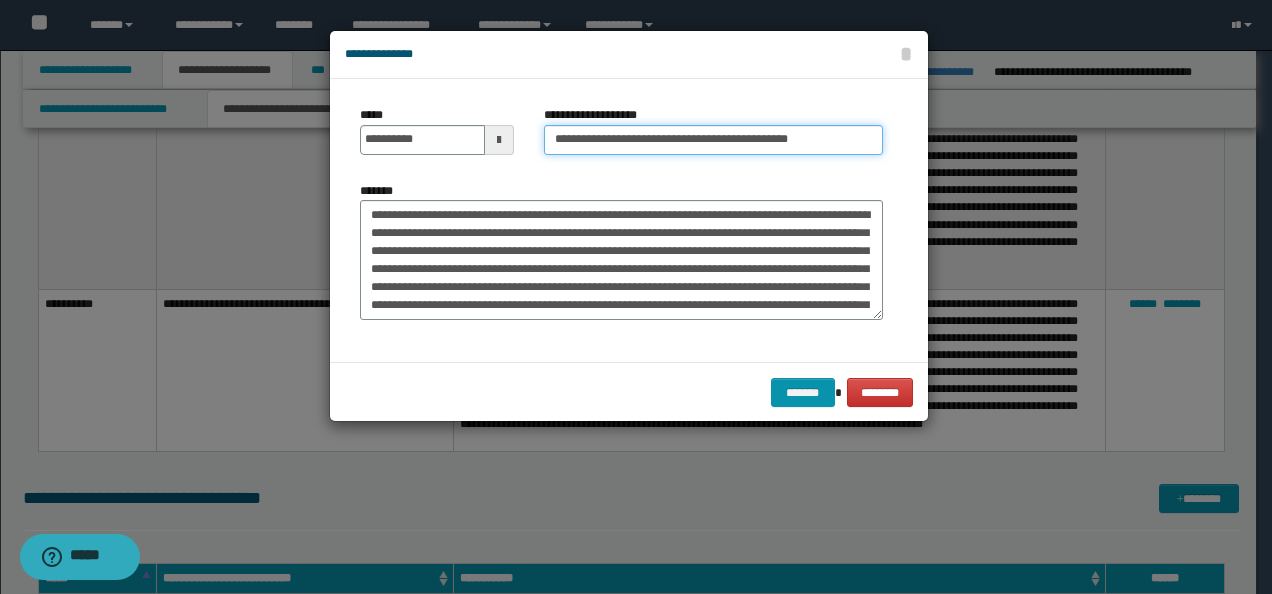 click on "**********" at bounding box center (713, 140) 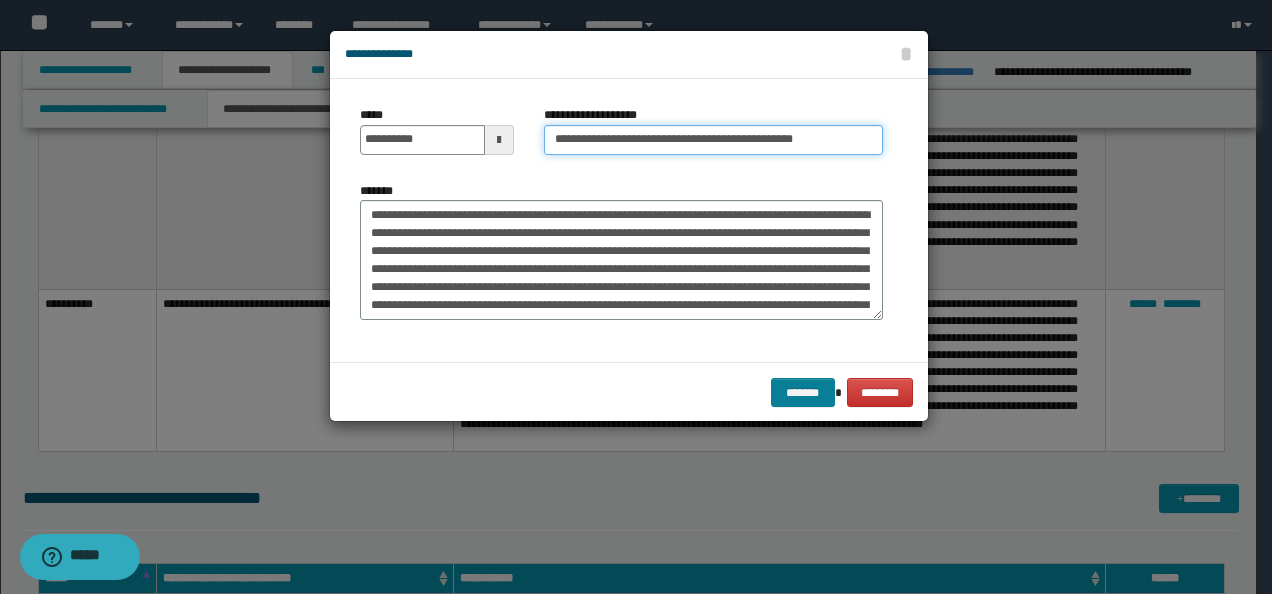 type on "**********" 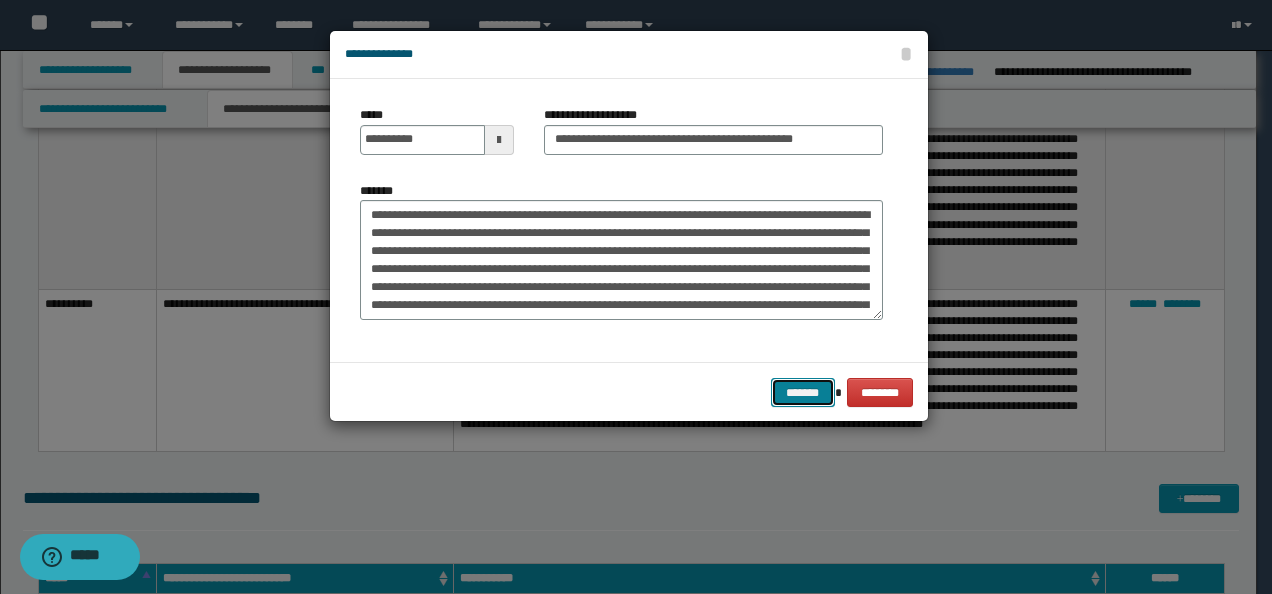 click on "*******" at bounding box center (803, 392) 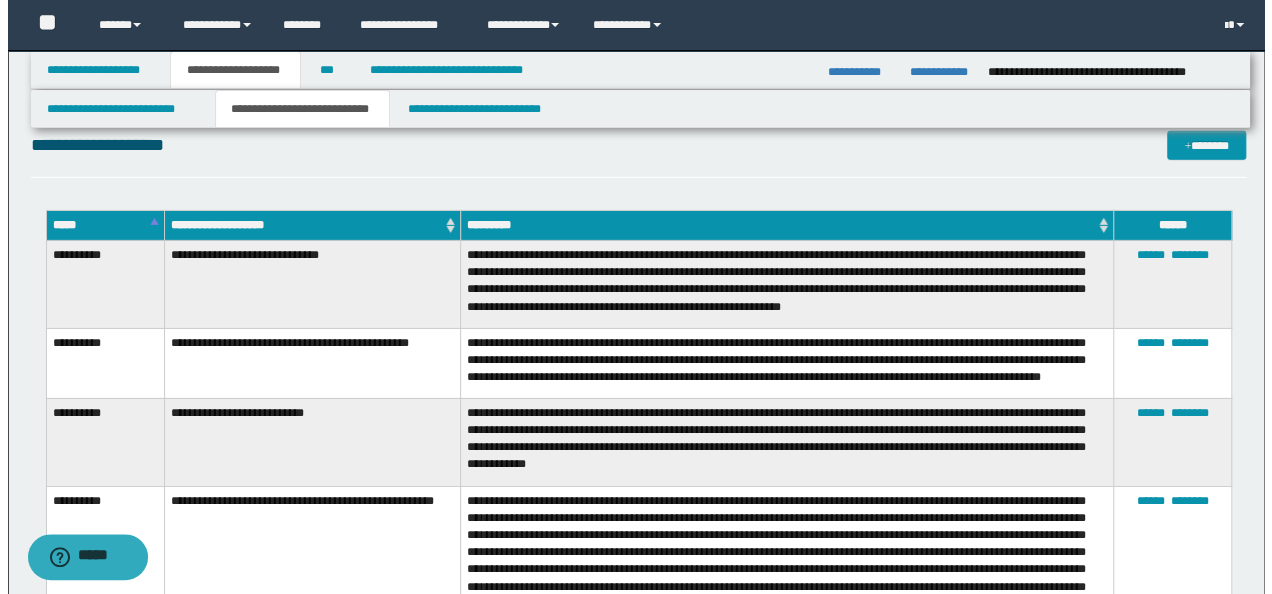 scroll, scrollTop: 10573, scrollLeft: 0, axis: vertical 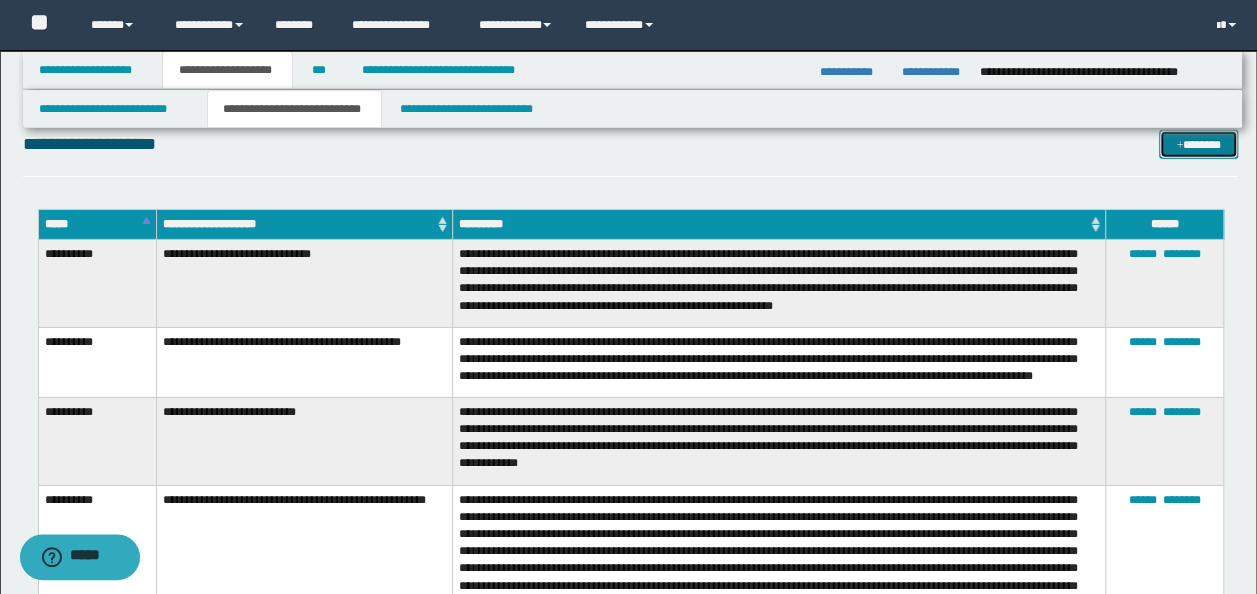 click on "*******" at bounding box center [1198, 144] 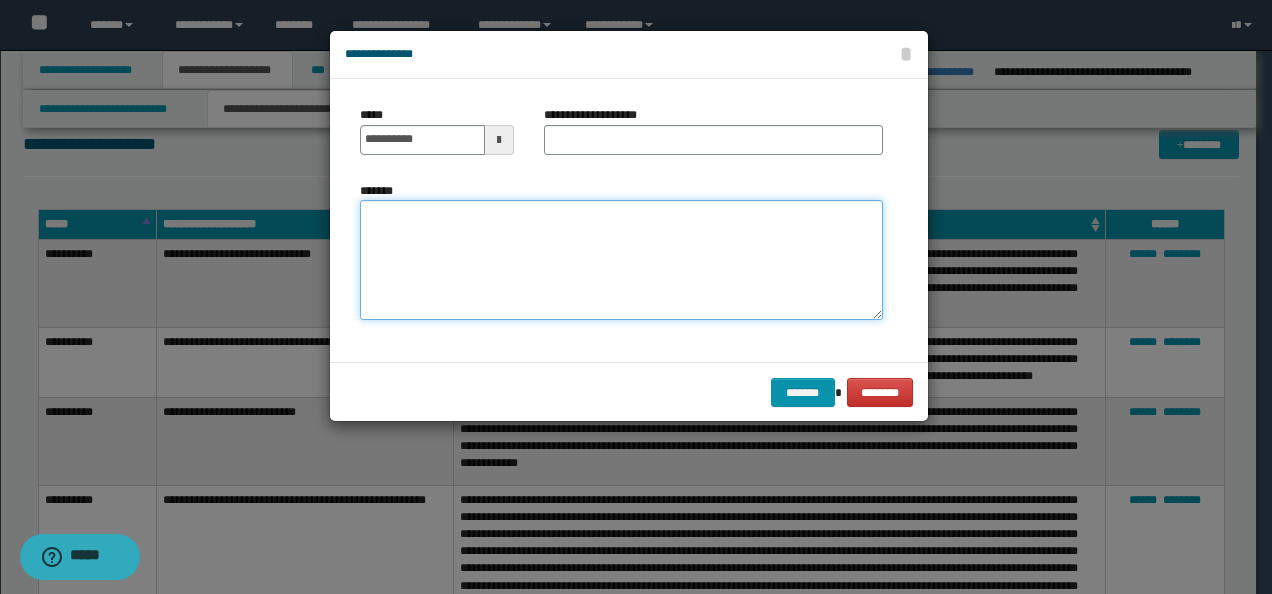 click on "*******" at bounding box center [621, 259] 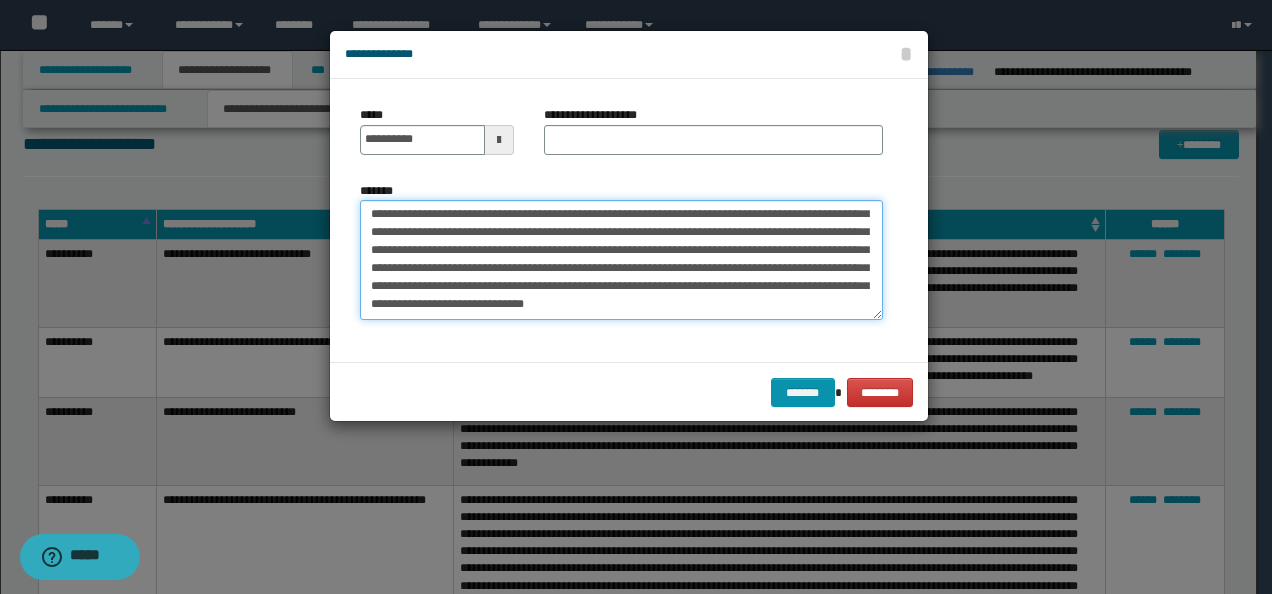 scroll, scrollTop: 0, scrollLeft: 0, axis: both 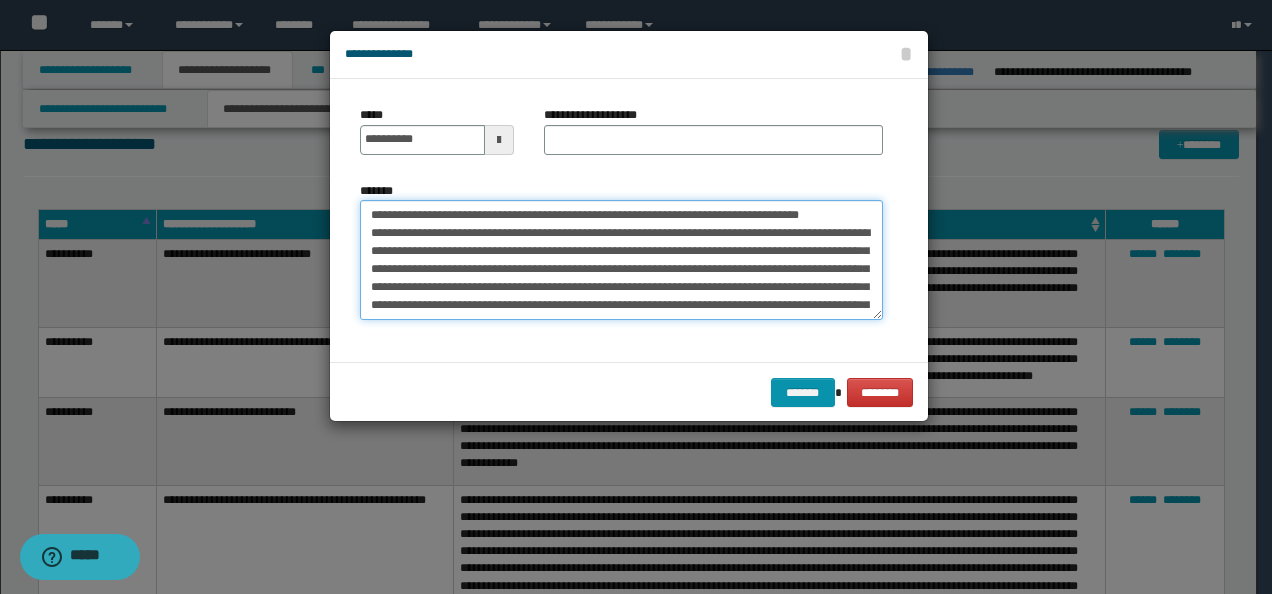 drag, startPoint x: 430, startPoint y: 212, endPoint x: 388, endPoint y: 174, distance: 56.63921 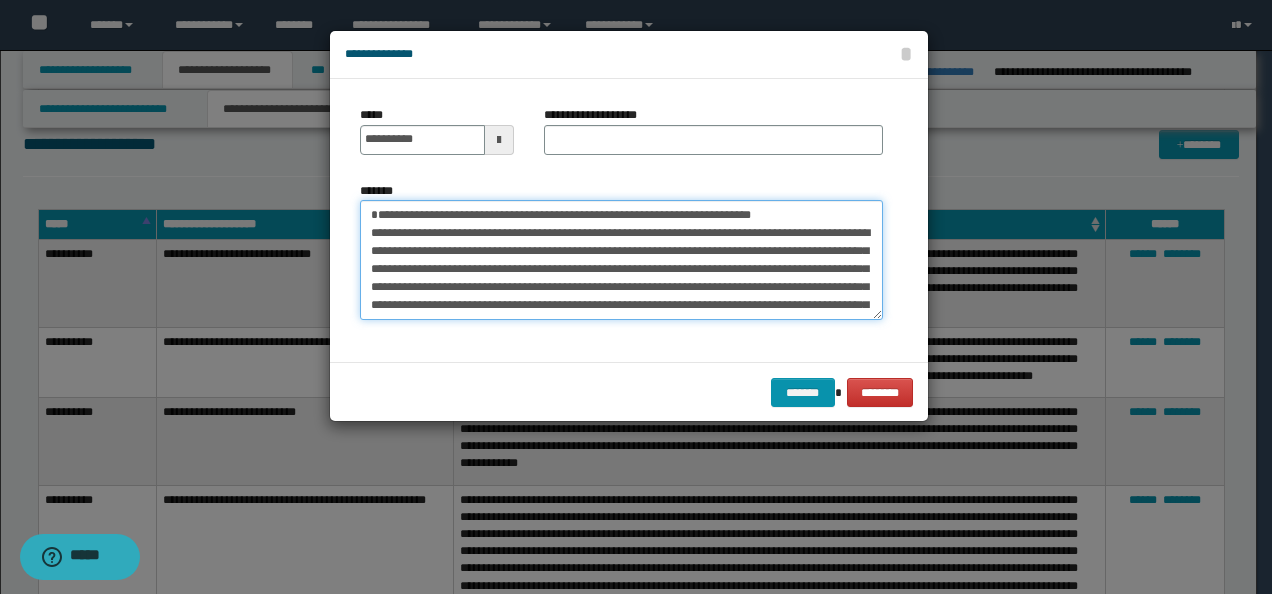 type on "**********" 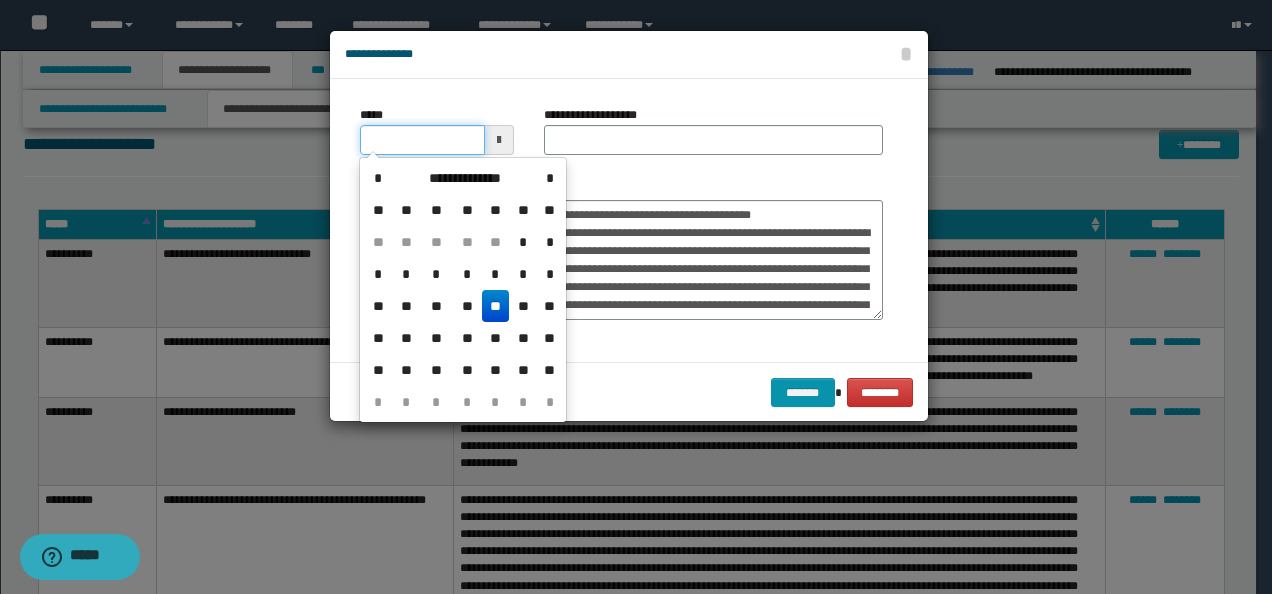 click on "*****" at bounding box center [422, 140] 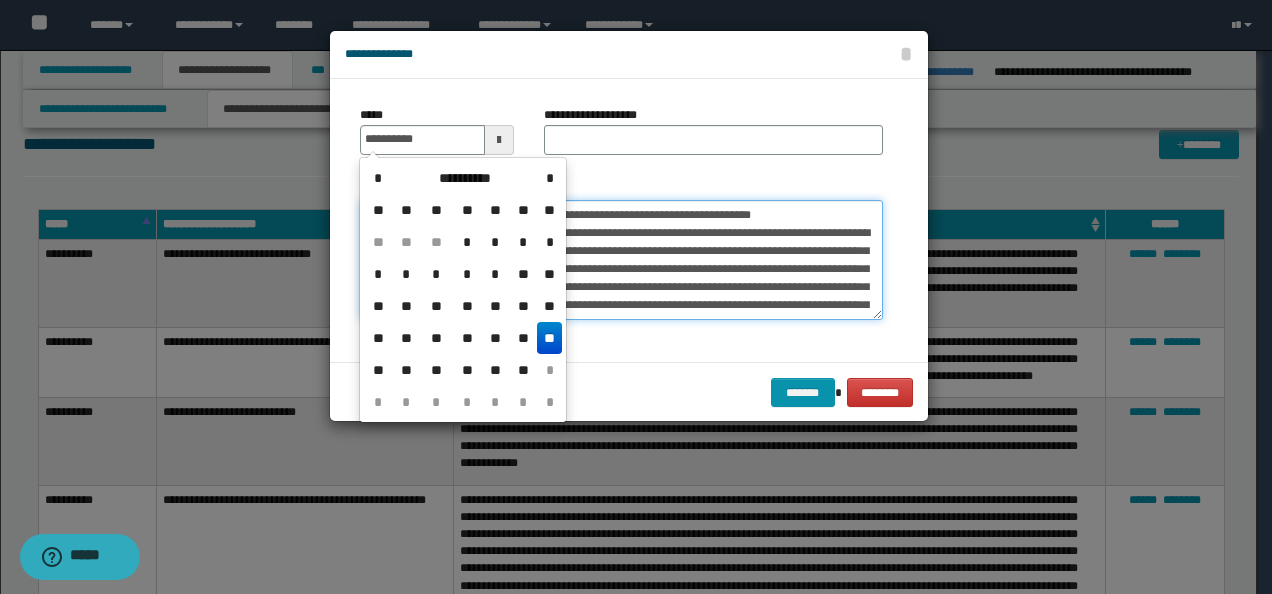 click on "**********" at bounding box center [621, 259] 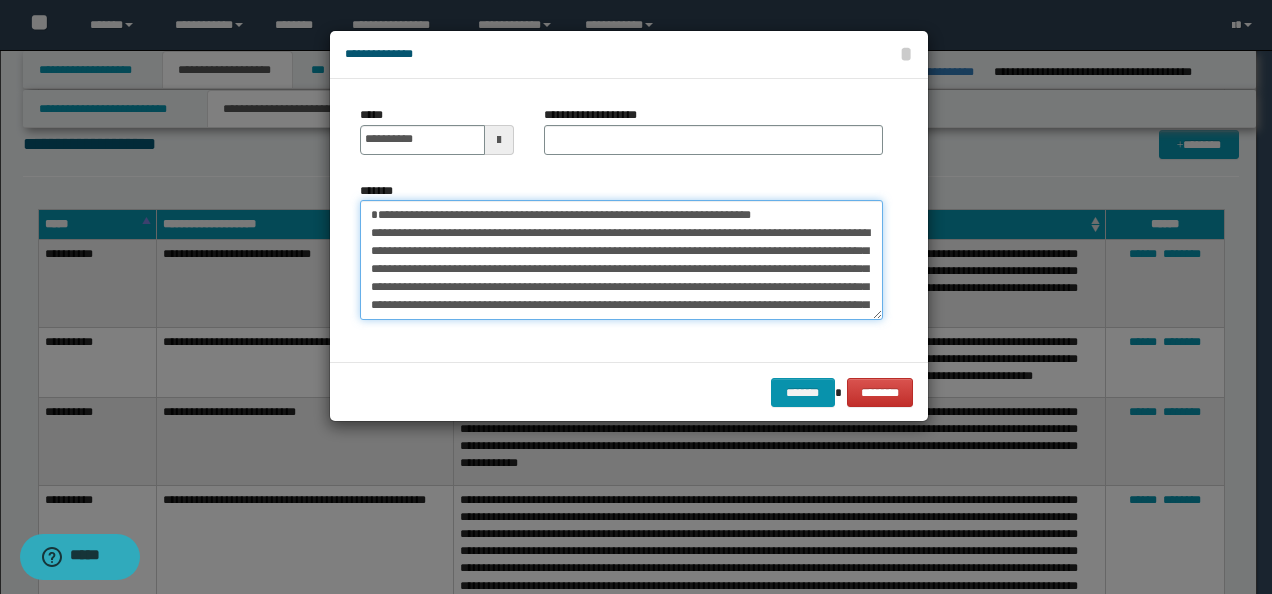 drag, startPoint x: 394, startPoint y: 230, endPoint x: 302, endPoint y: 153, distance: 119.97083 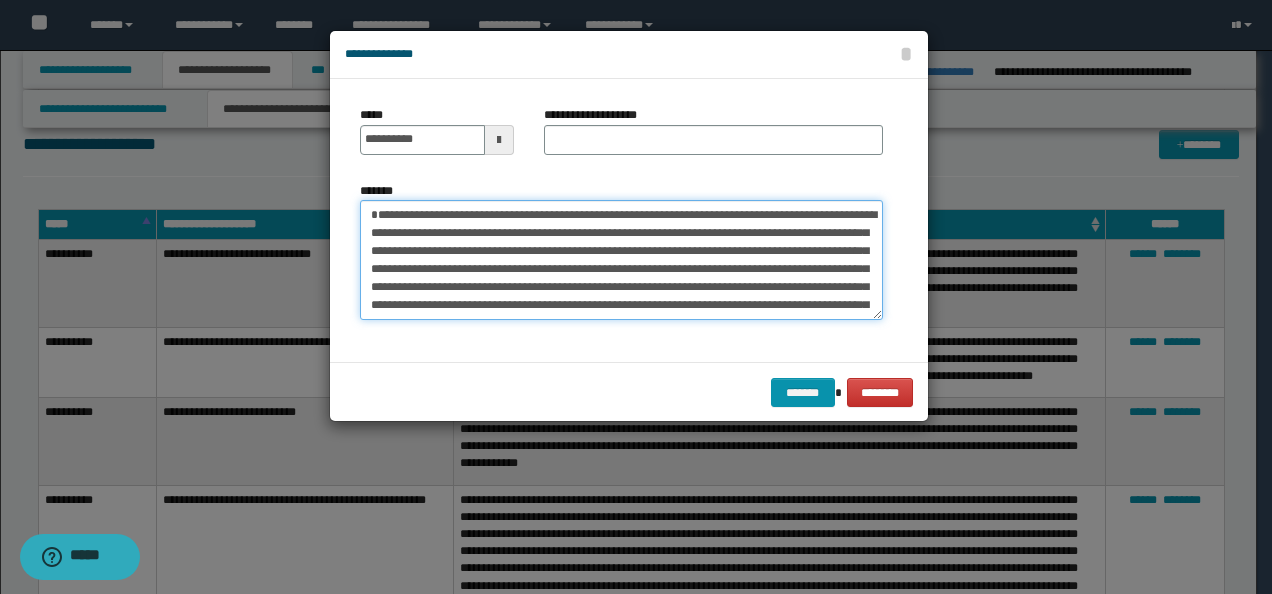 type on "**********" 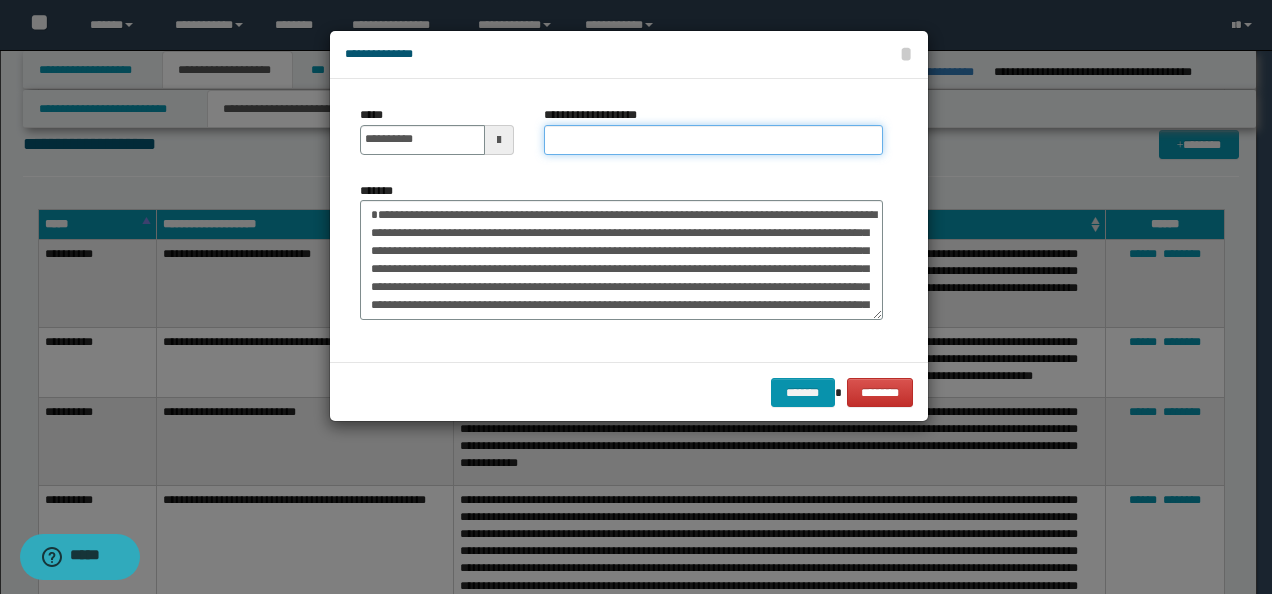 click on "**********" at bounding box center (713, 140) 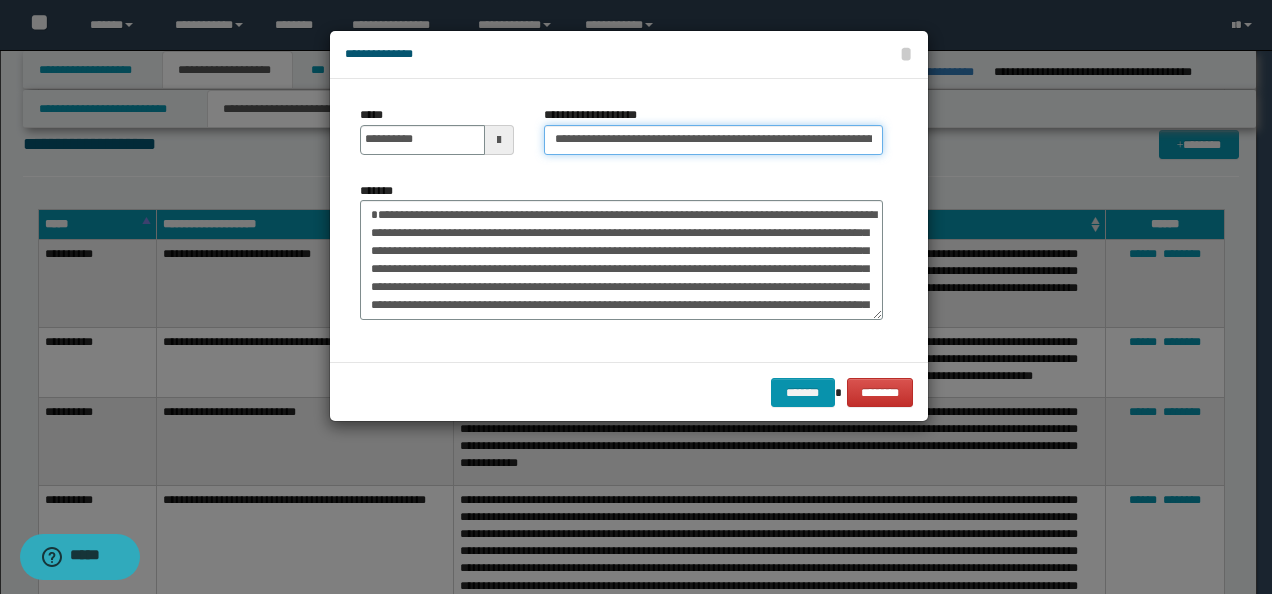 scroll, scrollTop: 0, scrollLeft: 180, axis: horizontal 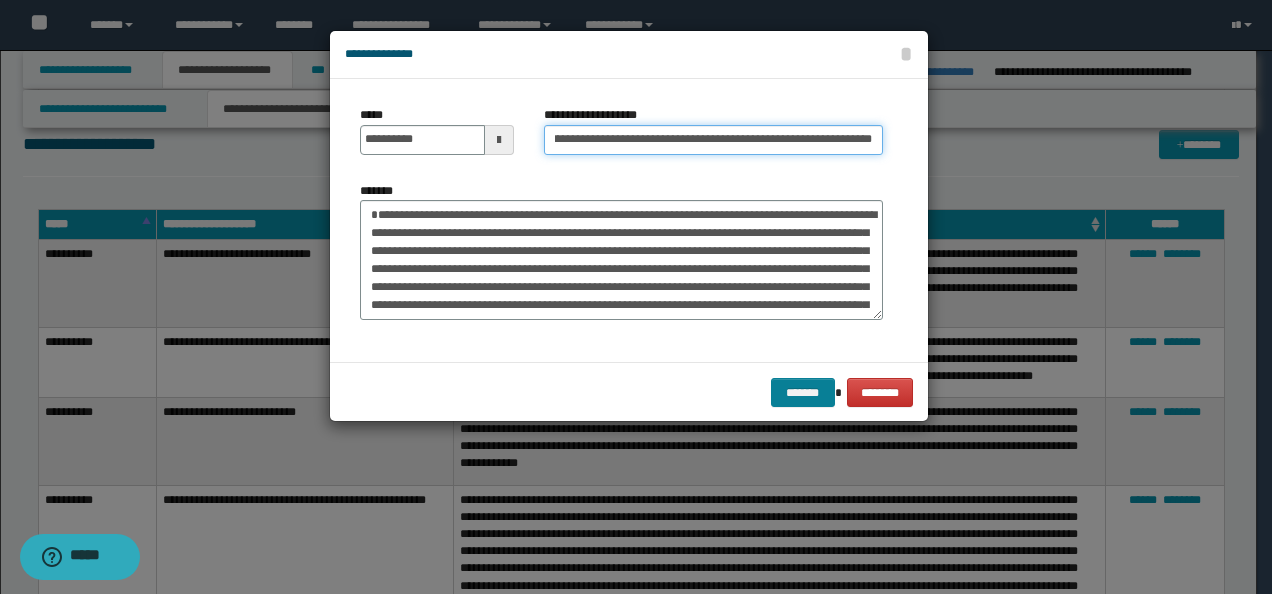 type on "**********" 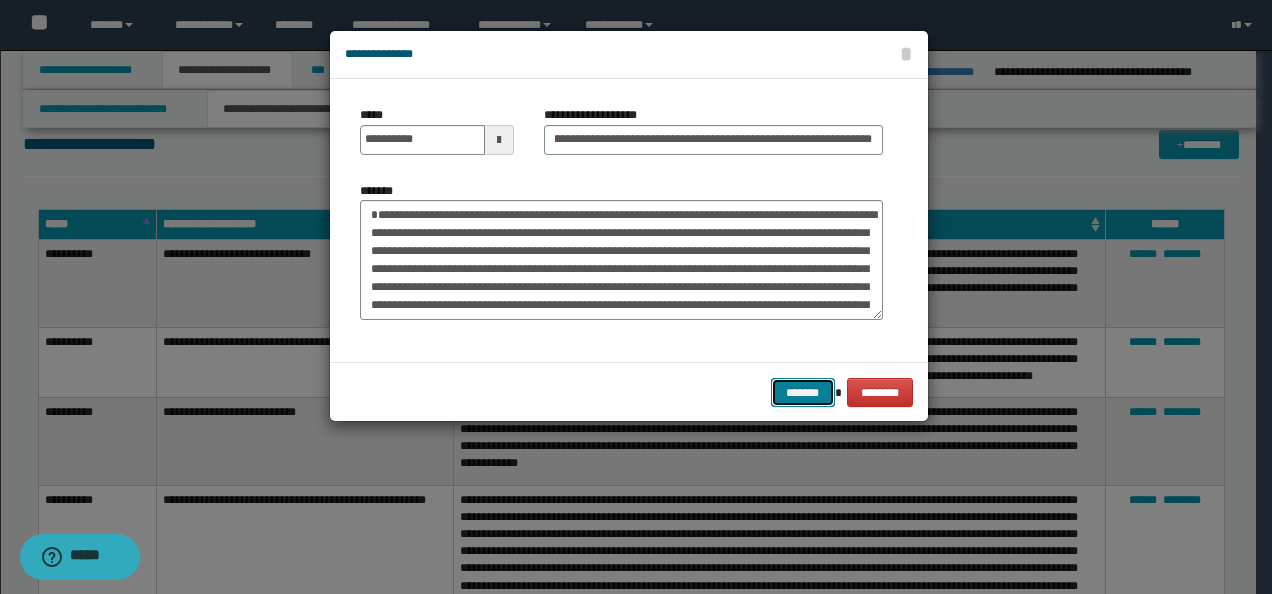 click on "*******" at bounding box center [803, 392] 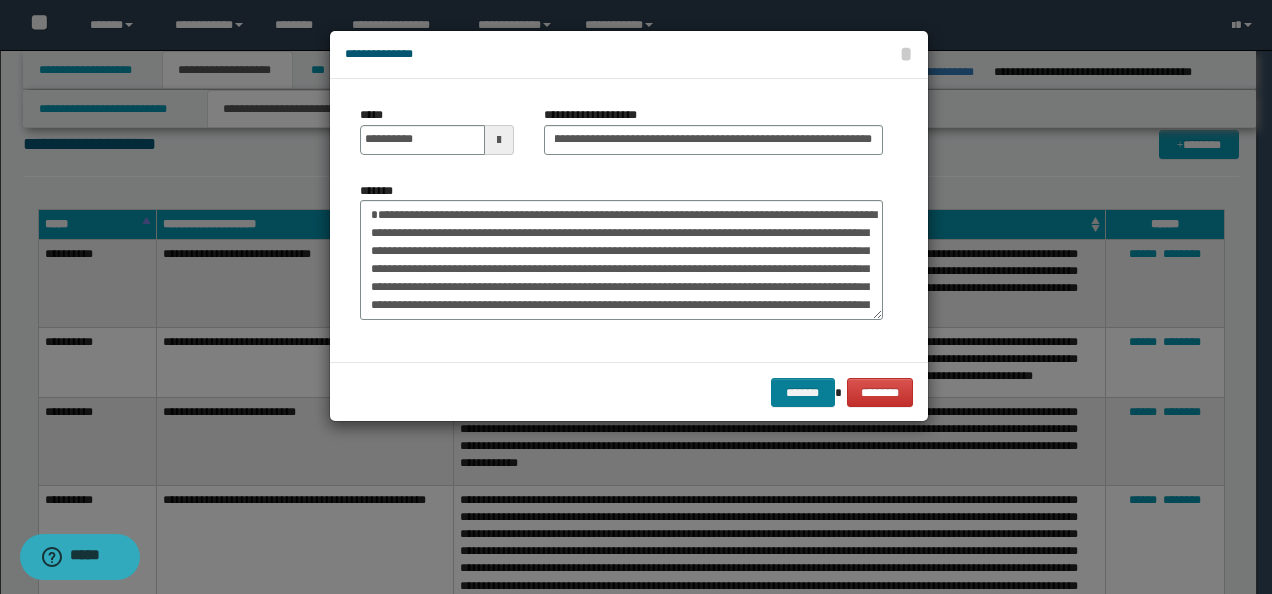 scroll, scrollTop: 0, scrollLeft: 0, axis: both 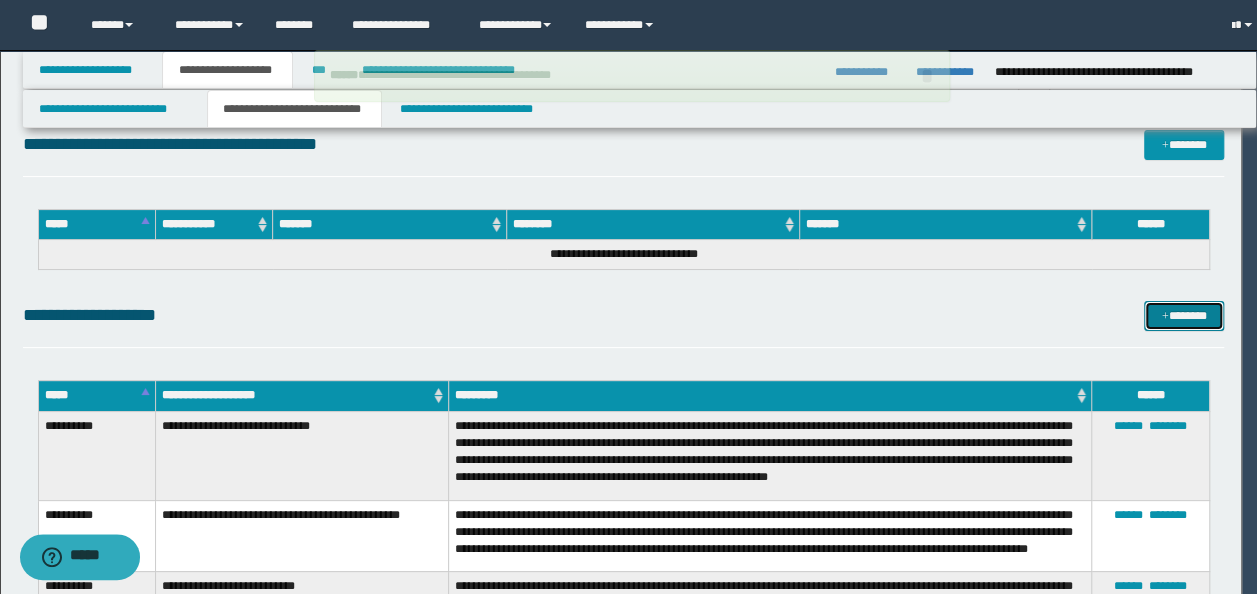 type 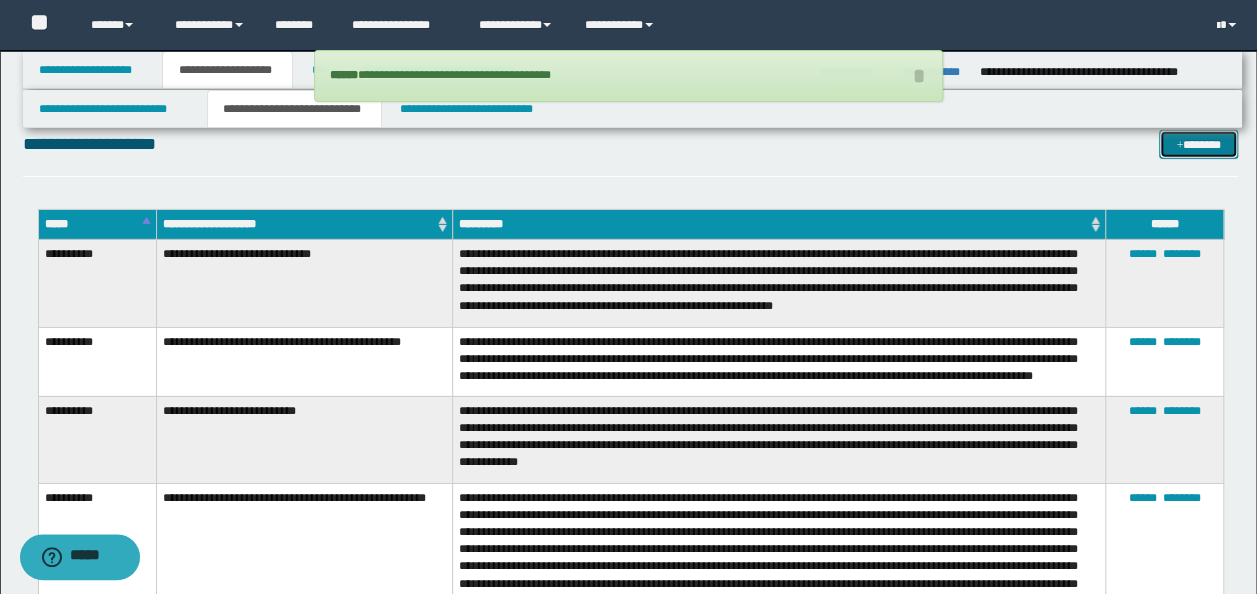click on "*******" at bounding box center [1198, 144] 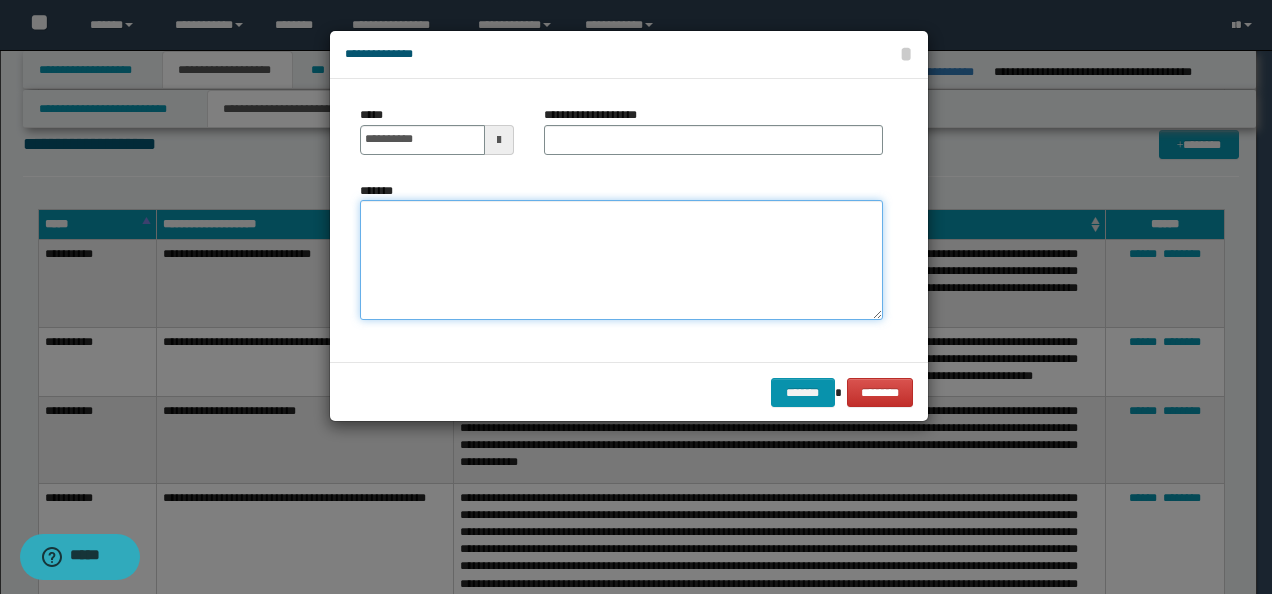click on "*******" at bounding box center [621, 259] 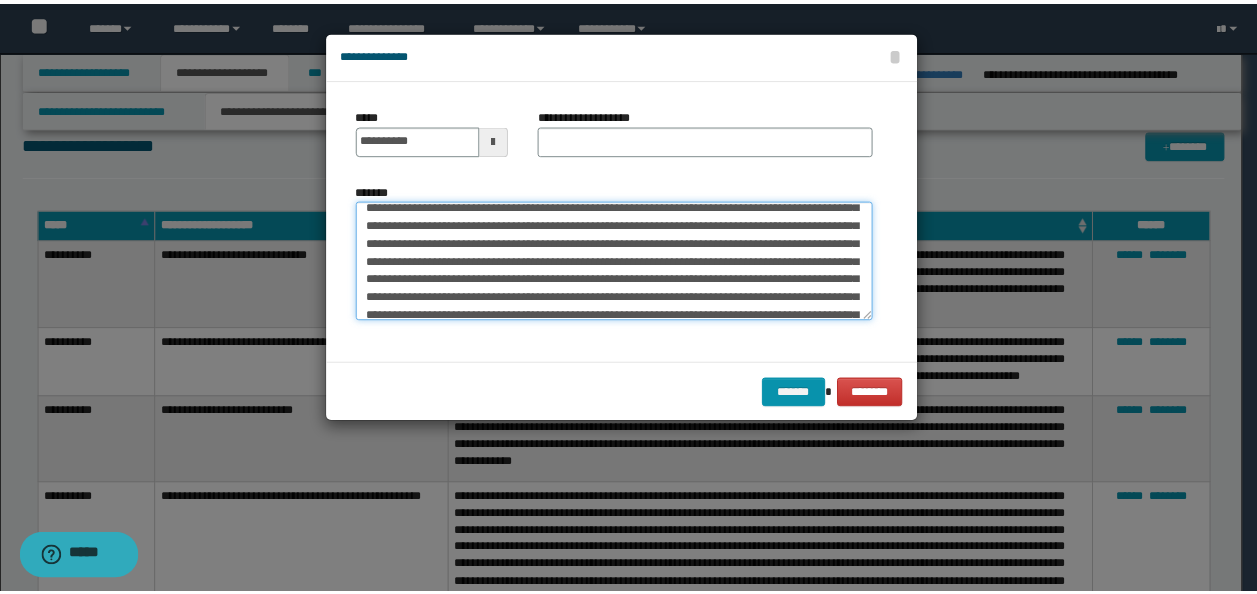 scroll, scrollTop: 0, scrollLeft: 0, axis: both 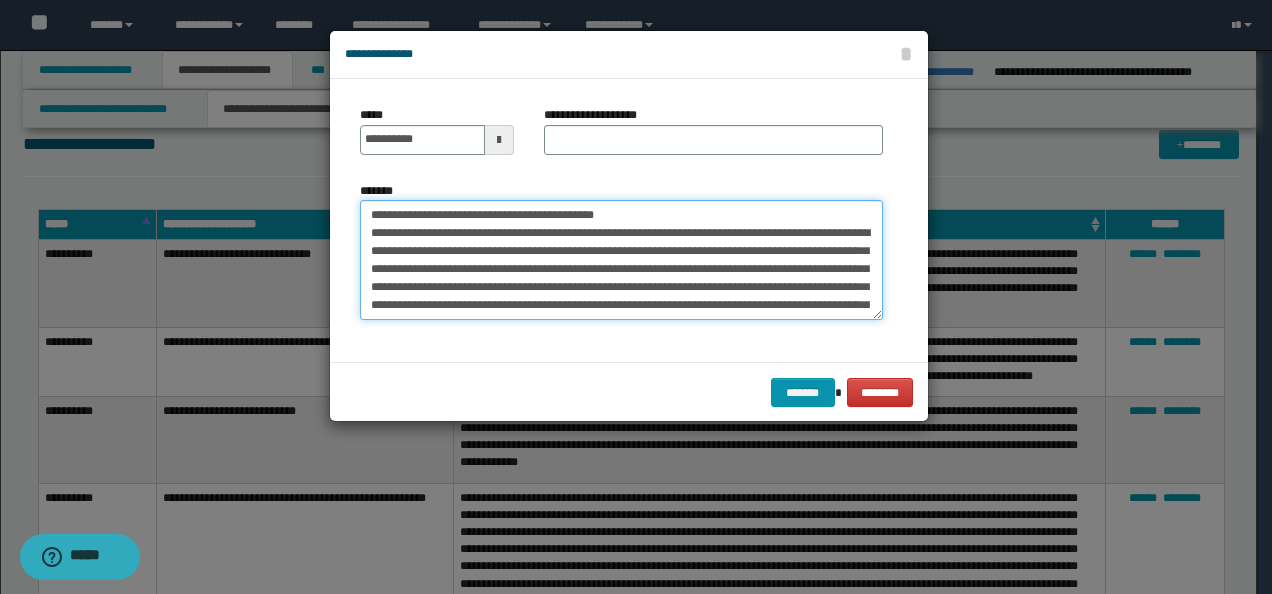 drag, startPoint x: 431, startPoint y: 211, endPoint x: 266, endPoint y: 211, distance: 165 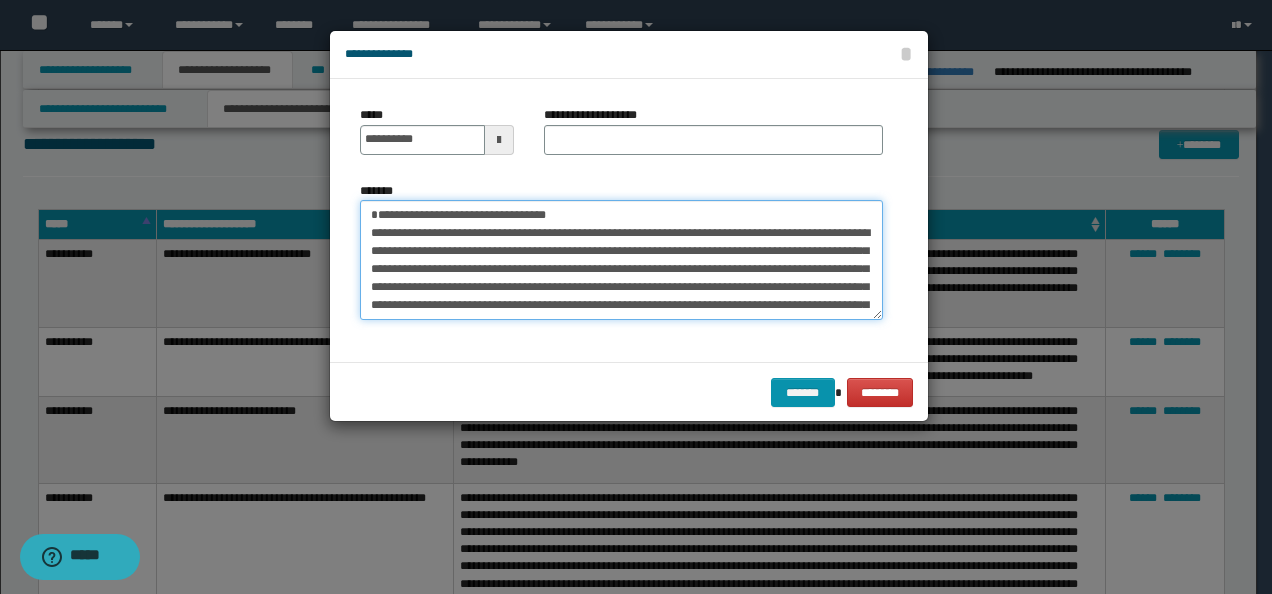 type on "**********" 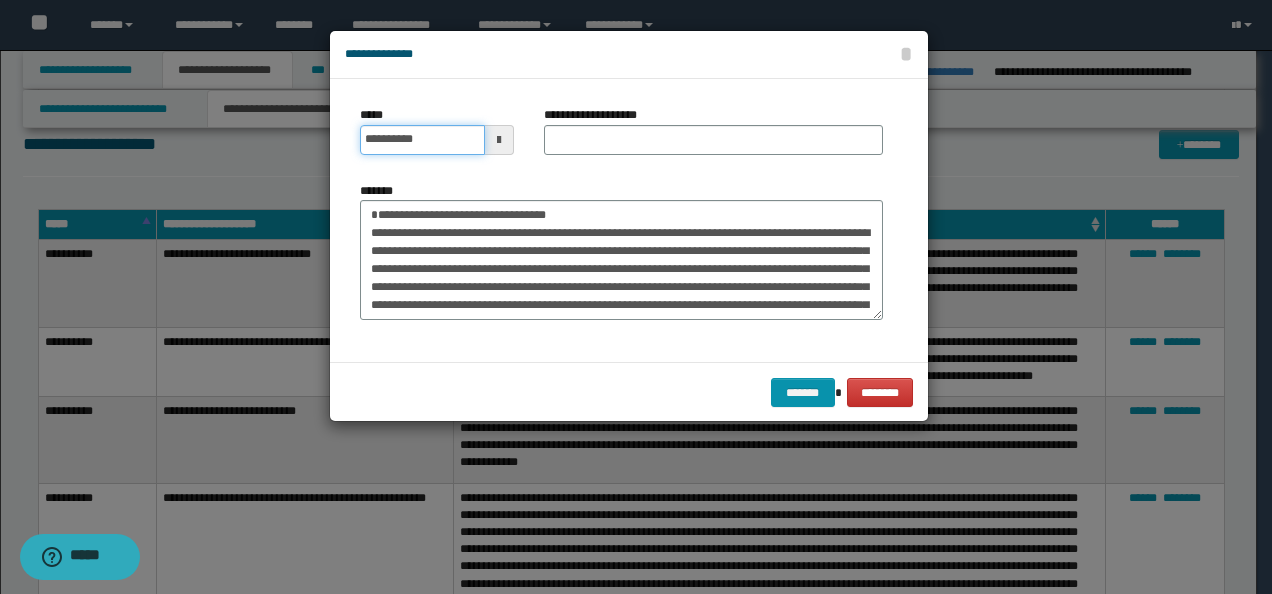 click on "**********" at bounding box center [422, 140] 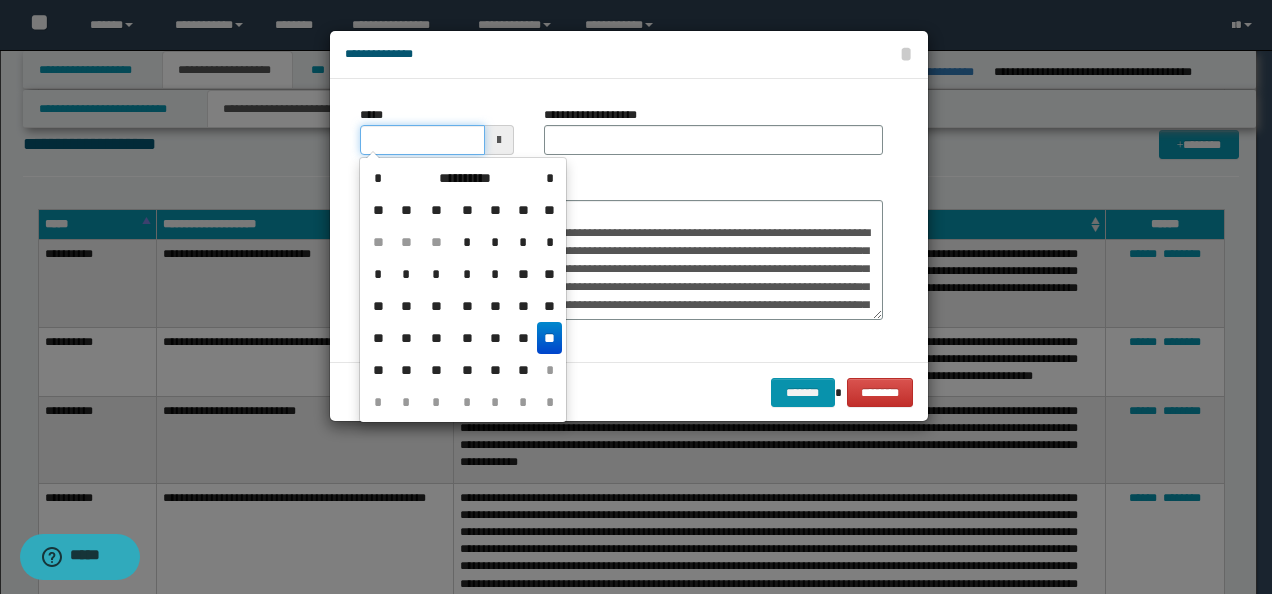 type on "**********" 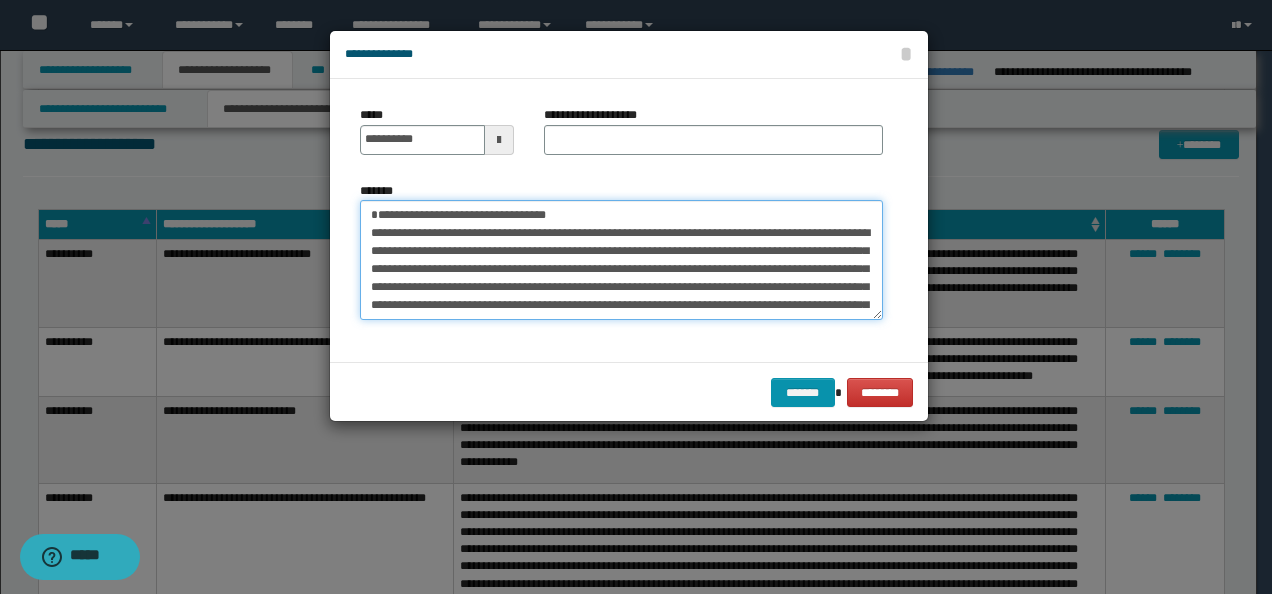 drag, startPoint x: 606, startPoint y: 208, endPoint x: 397, endPoint y: 175, distance: 211.58922 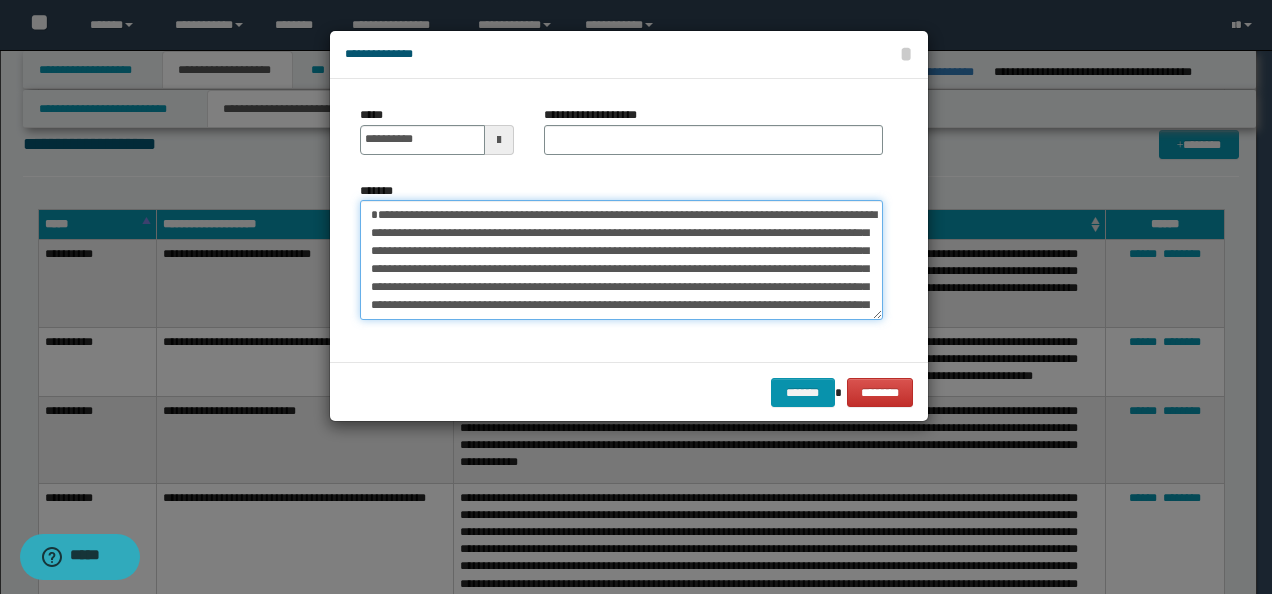 type on "**********" 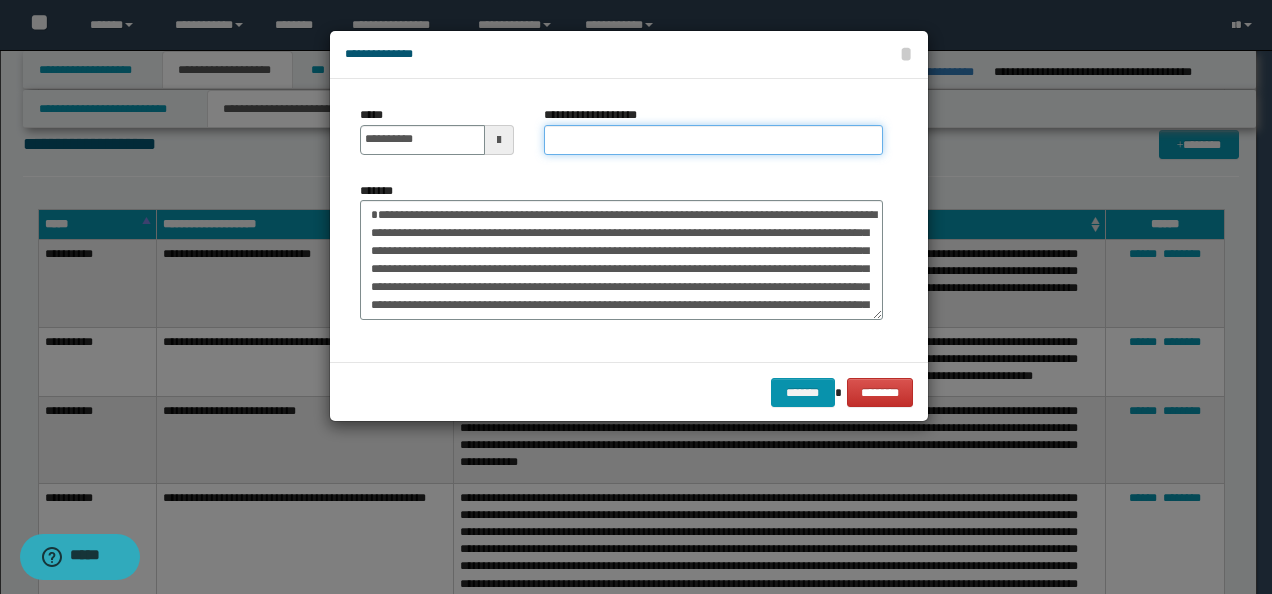 click on "**********" at bounding box center (713, 140) 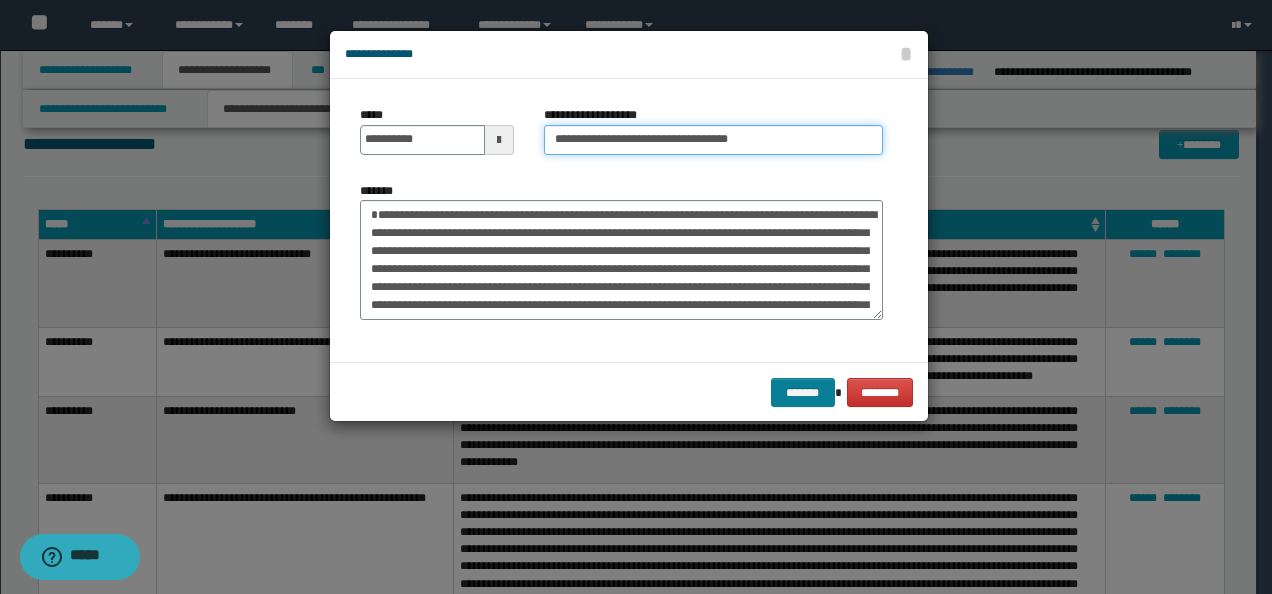 type on "**********" 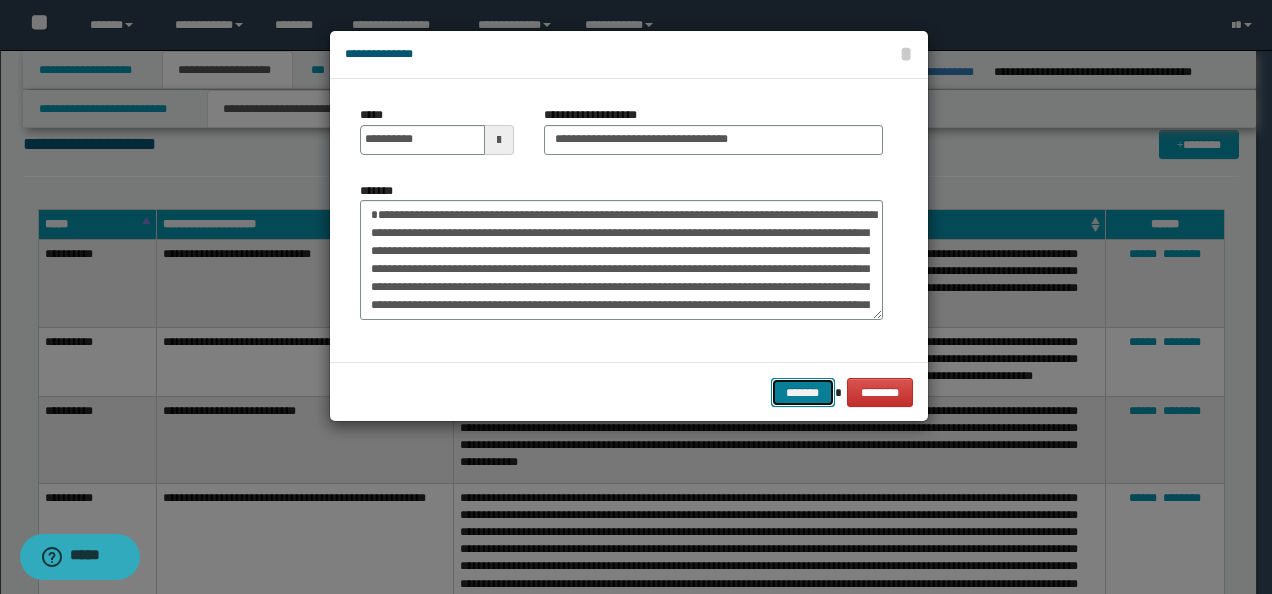 click on "*******" at bounding box center [803, 392] 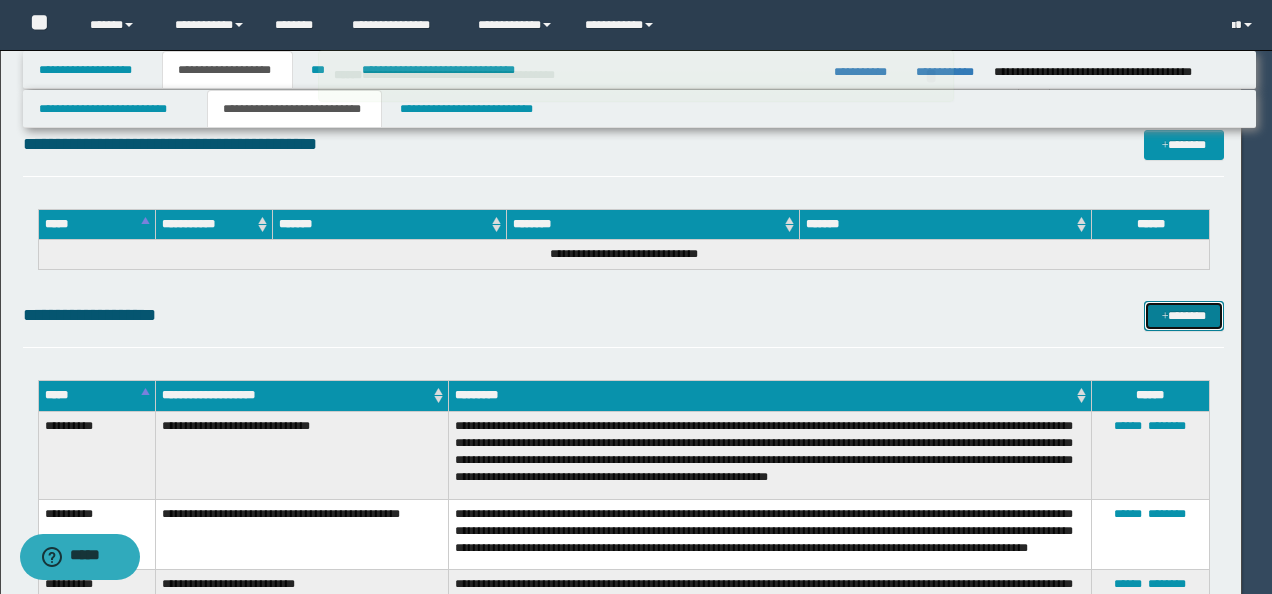 type 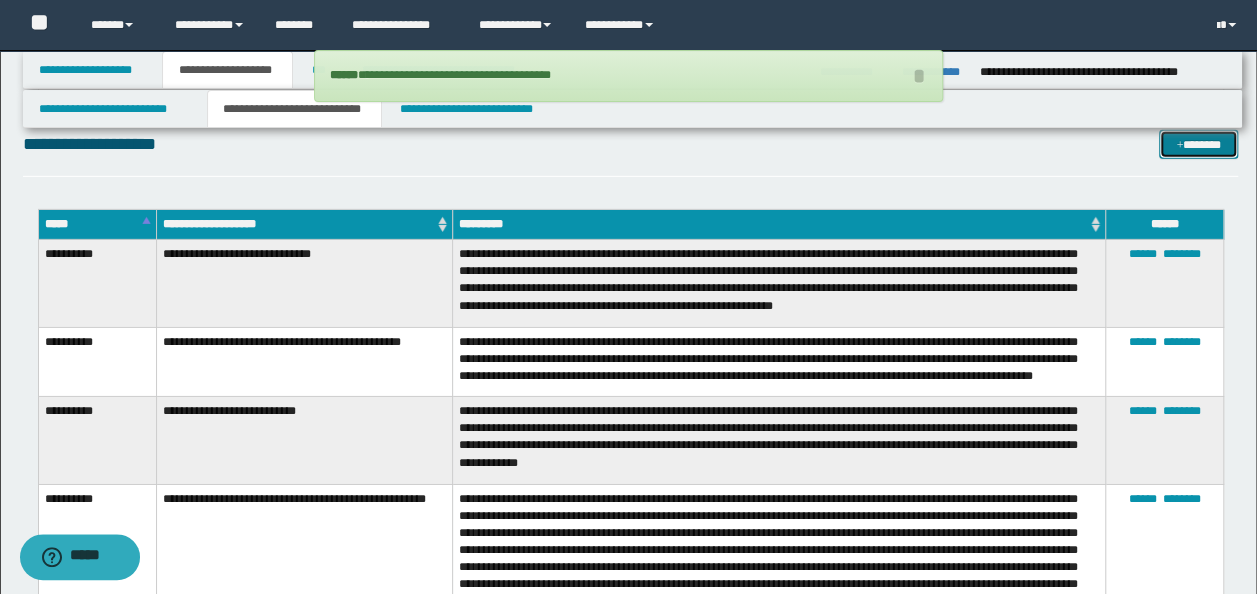 click on "*******" at bounding box center (1198, 144) 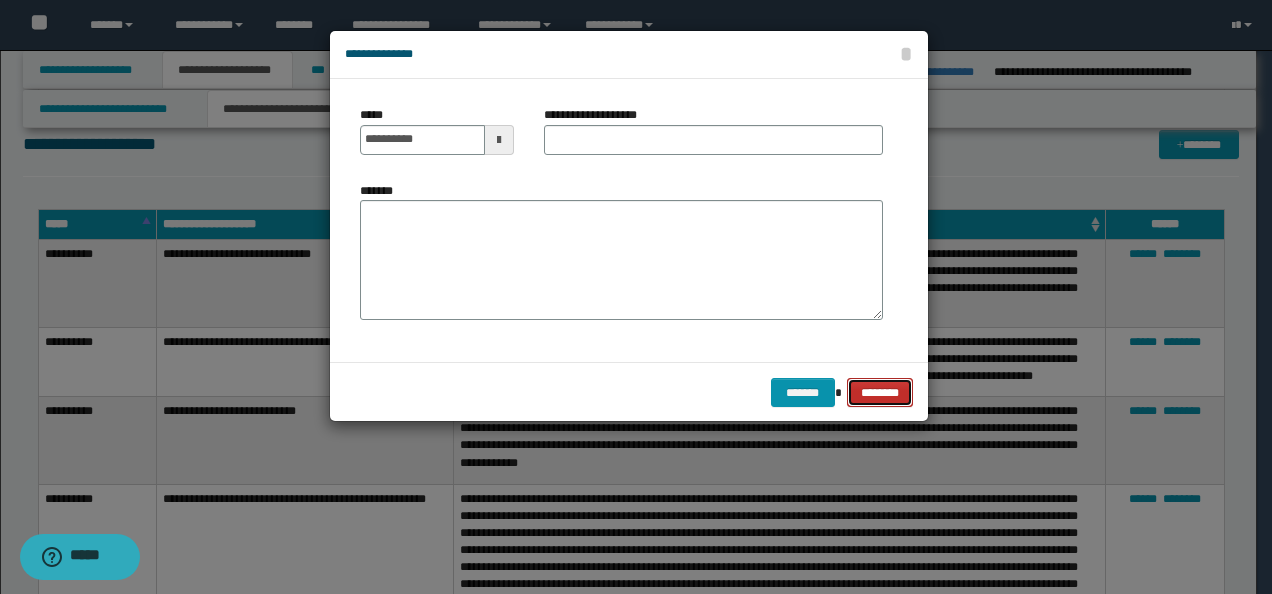 click on "********" at bounding box center [880, 392] 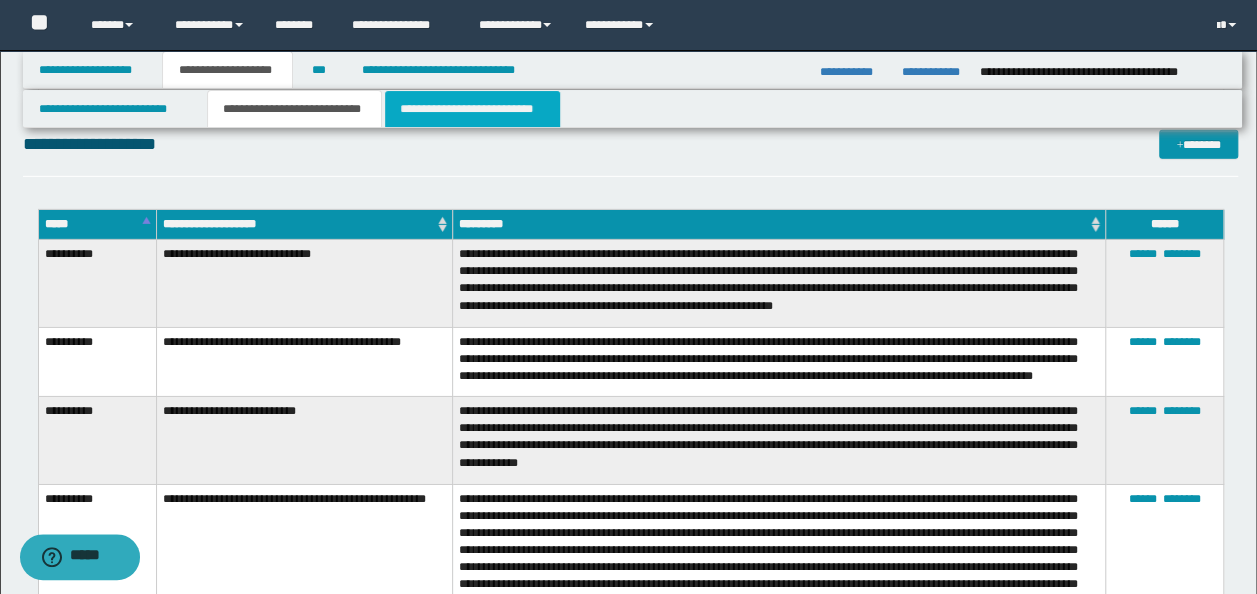 click on "**********" at bounding box center [472, 109] 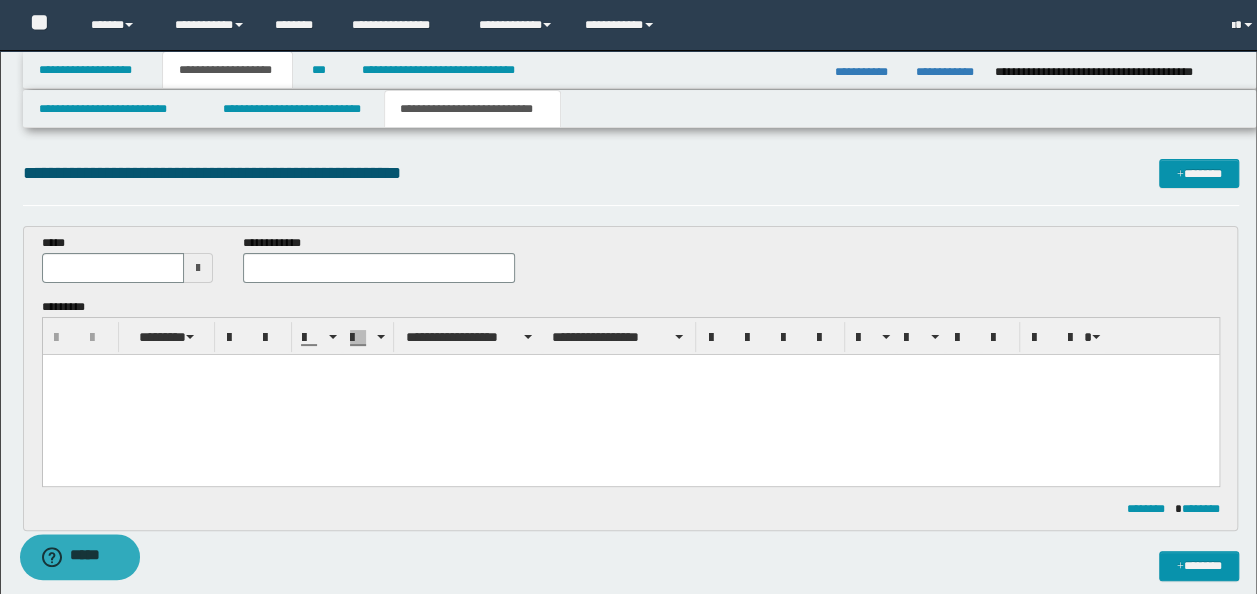 scroll, scrollTop: 0, scrollLeft: 0, axis: both 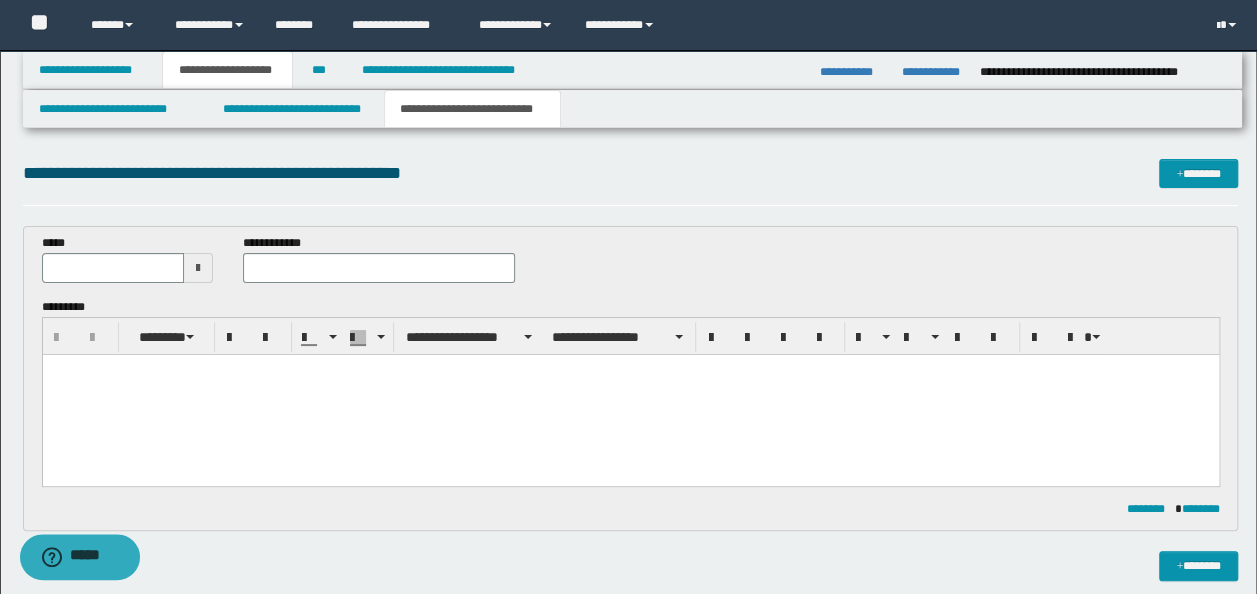 click at bounding box center [630, 394] 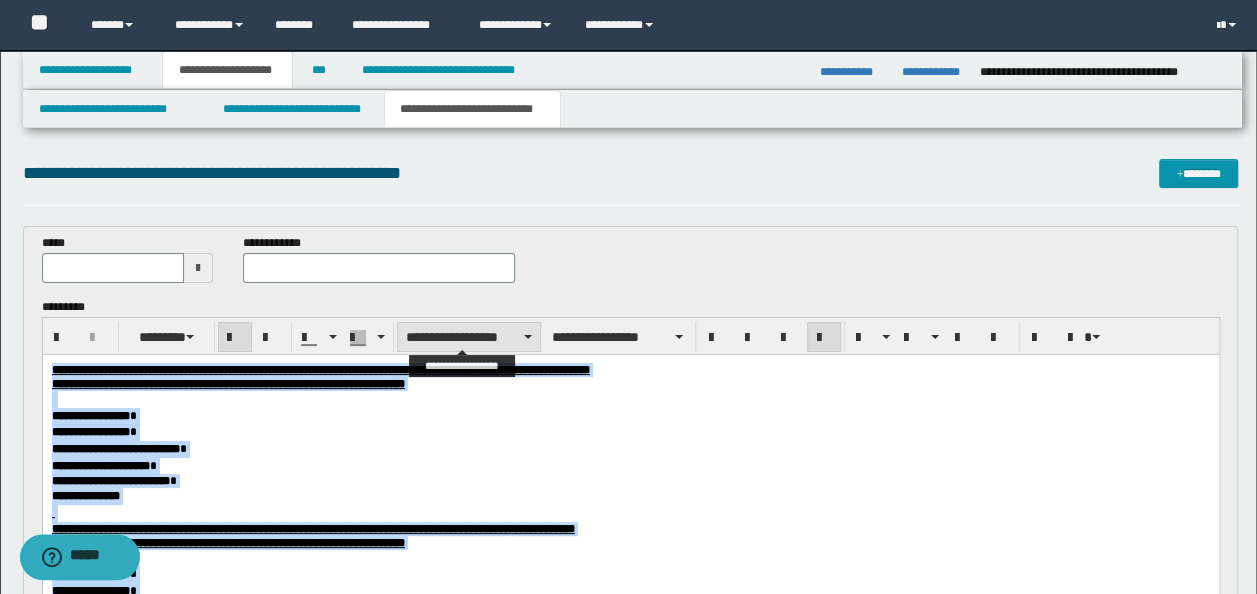 click on "**********" at bounding box center (469, 337) 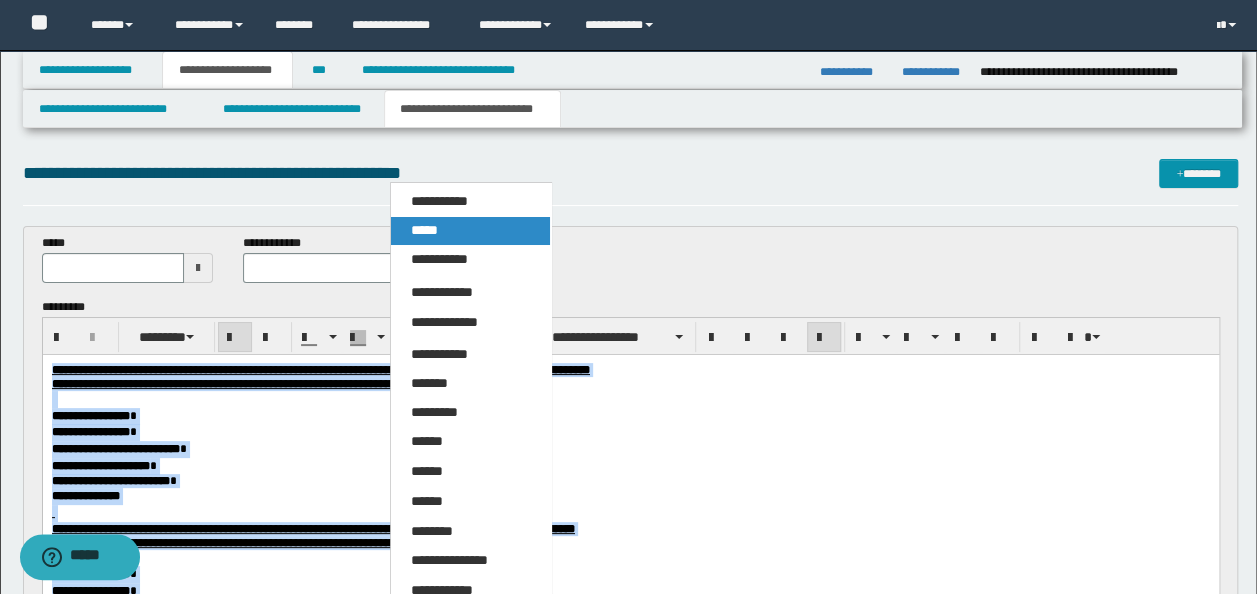 click on "*****" at bounding box center (470, 231) 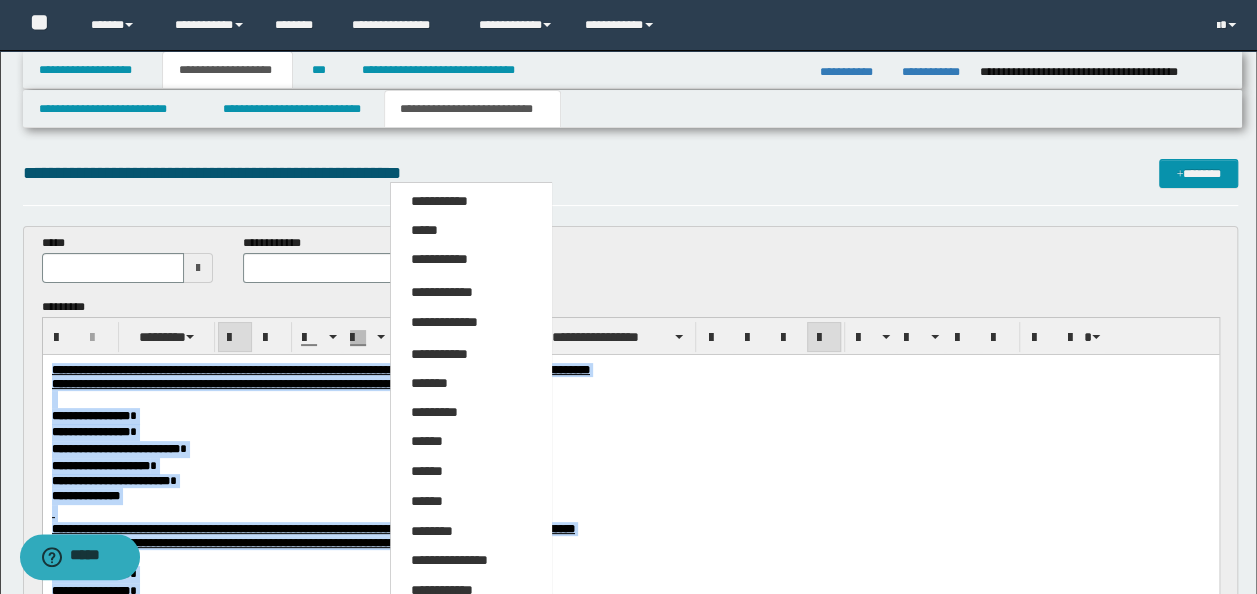 scroll, scrollTop: 71, scrollLeft: 0, axis: vertical 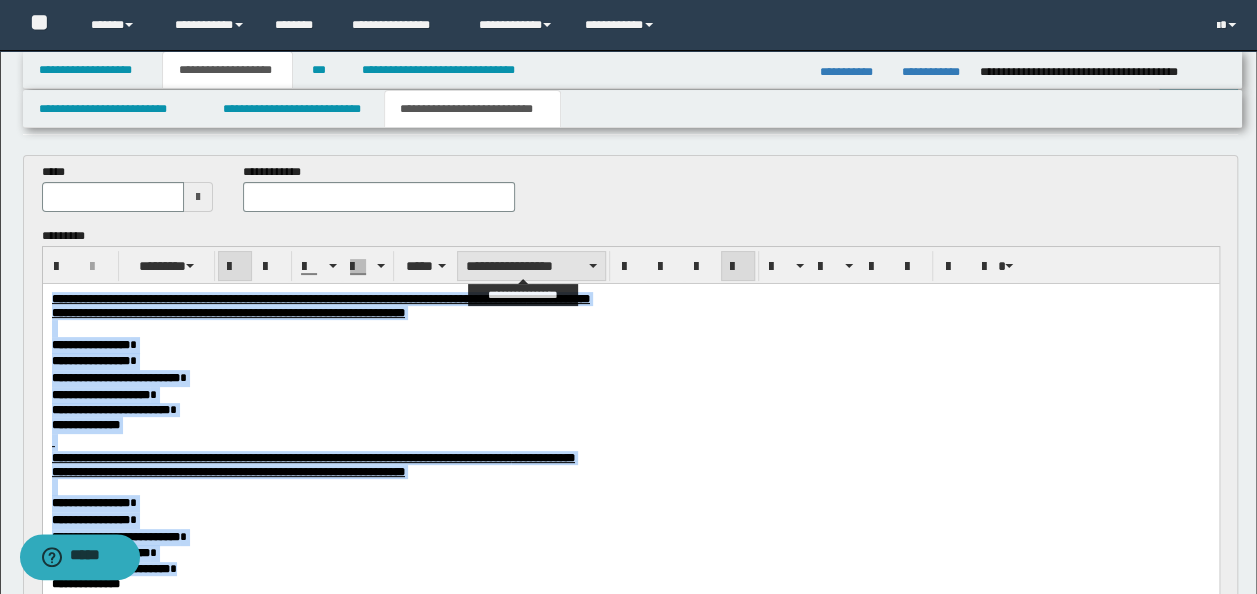 click on "**********" at bounding box center [531, 266] 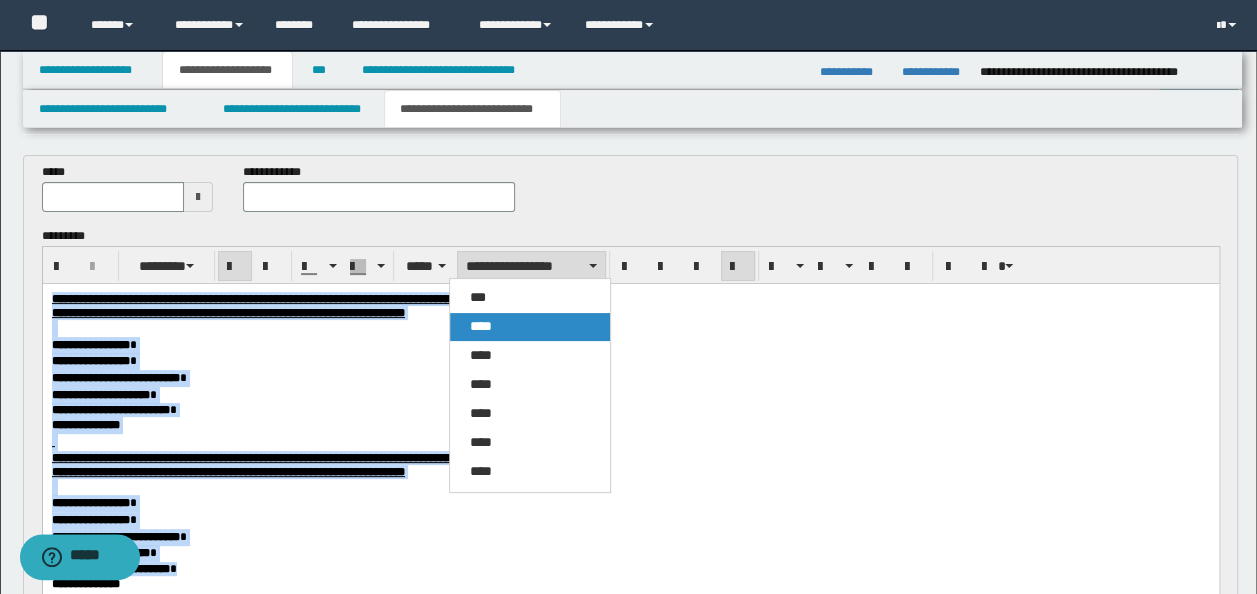 click on "****" at bounding box center (529, 327) 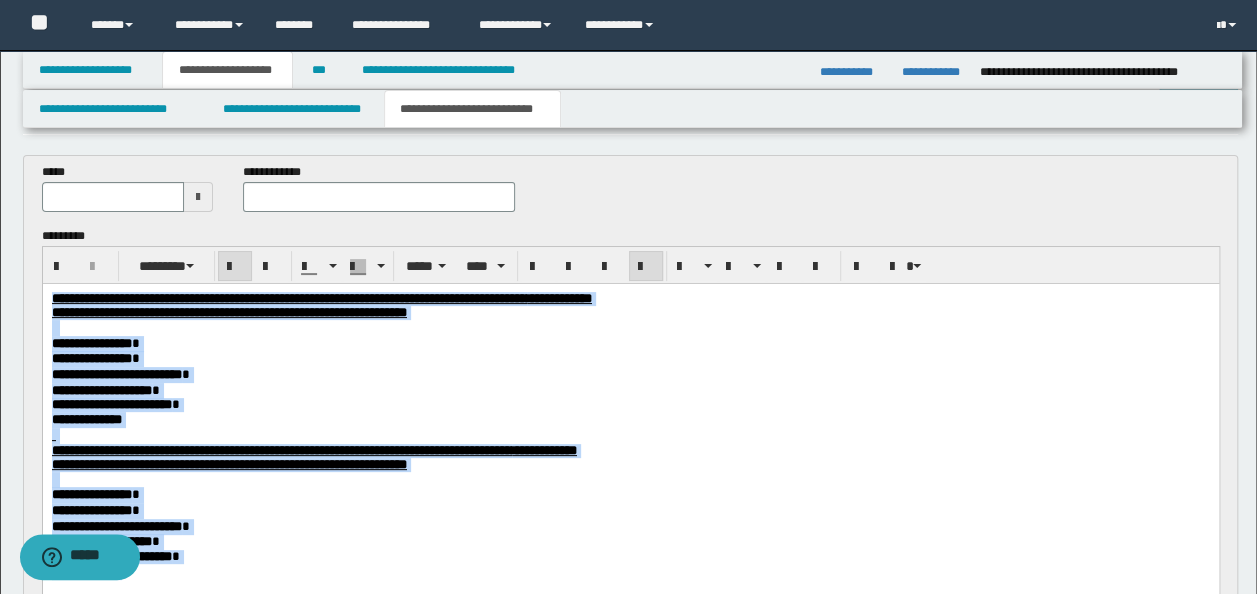 click at bounding box center [630, 327] 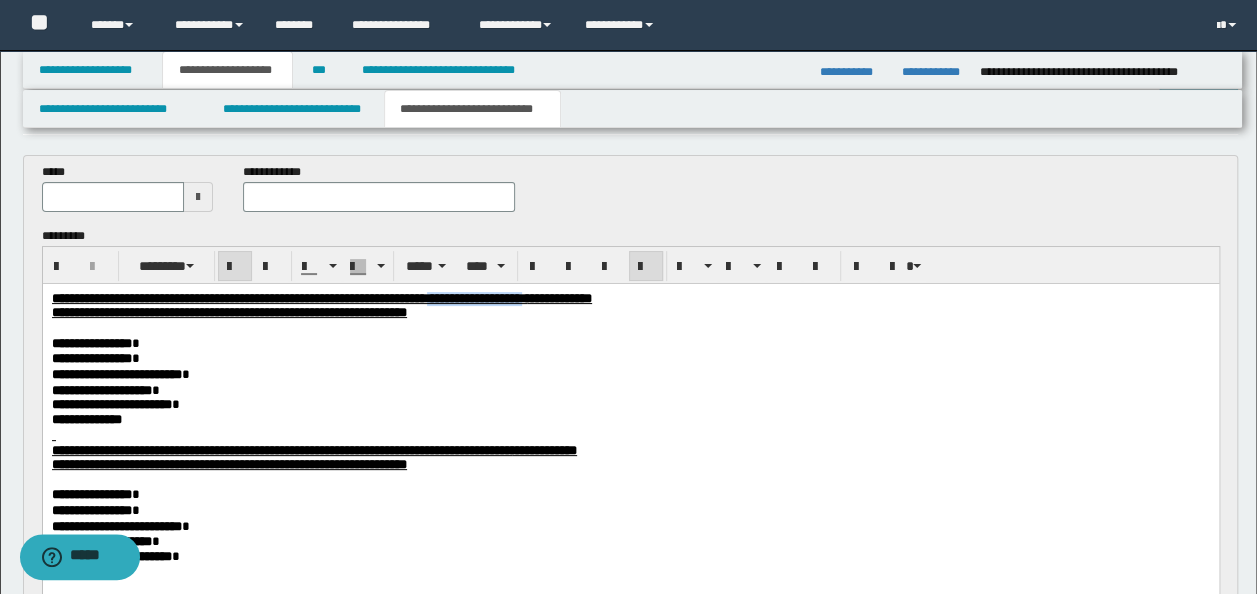 drag, startPoint x: 756, startPoint y: 298, endPoint x: 628, endPoint y: 300, distance: 128.01562 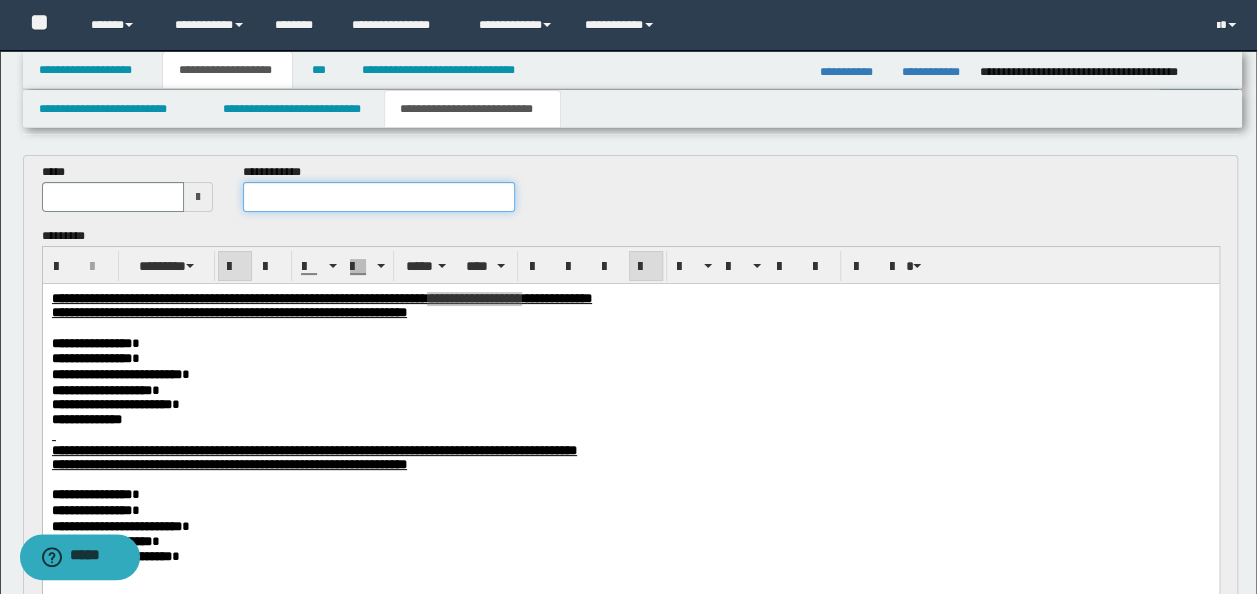 click at bounding box center [379, 197] 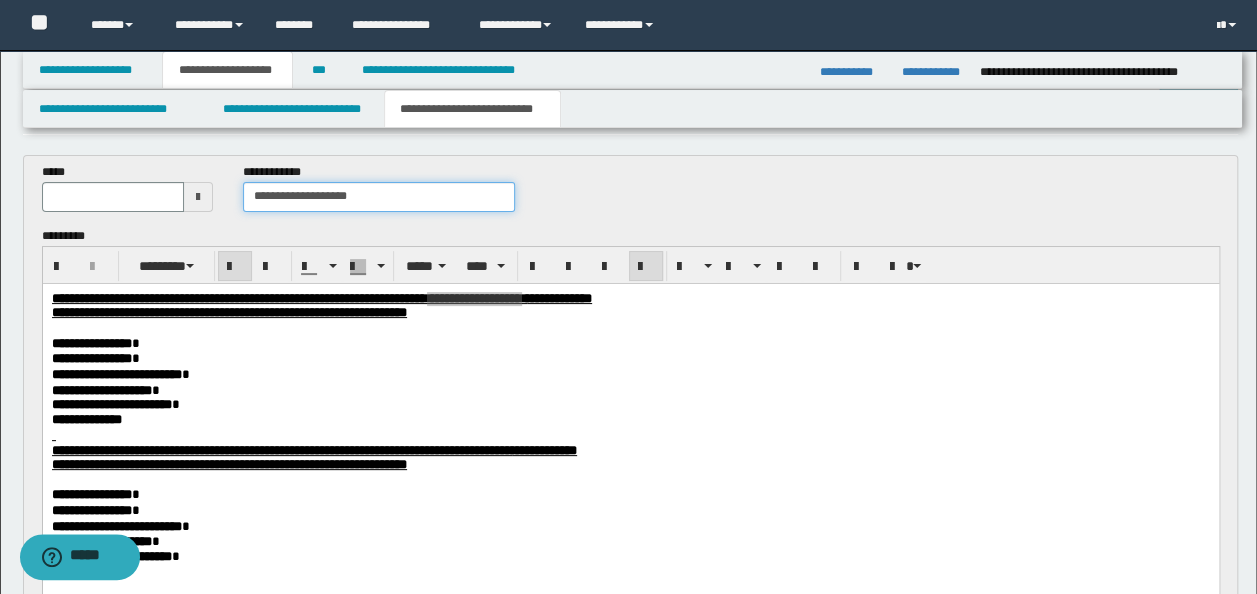 type on "**********" 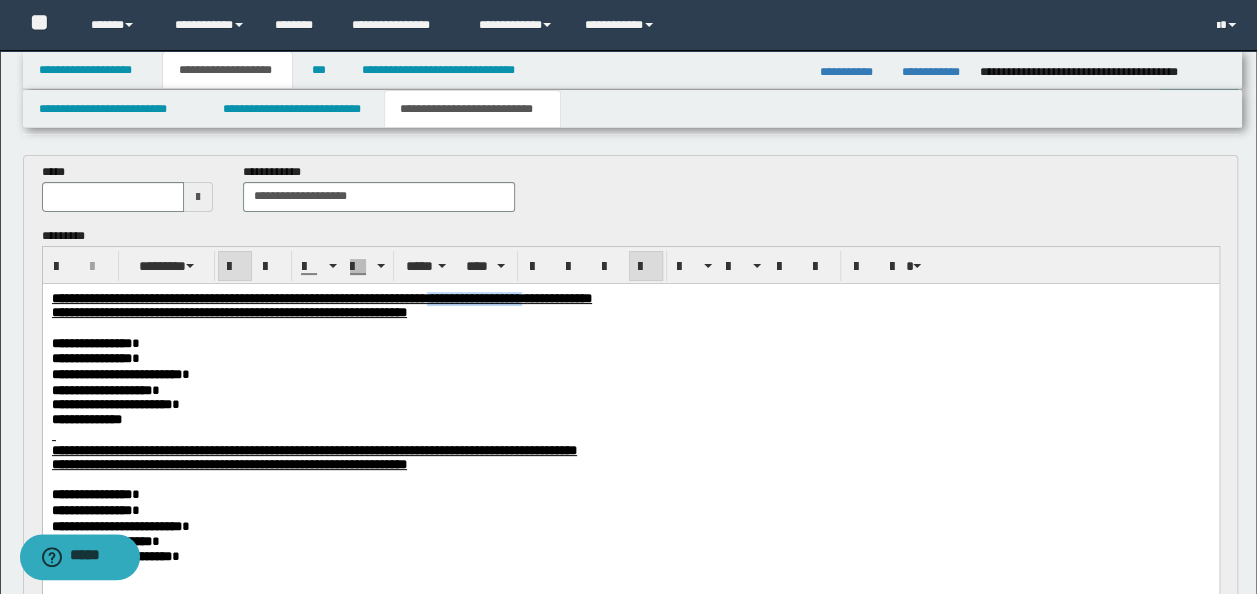 click at bounding box center (630, 327) 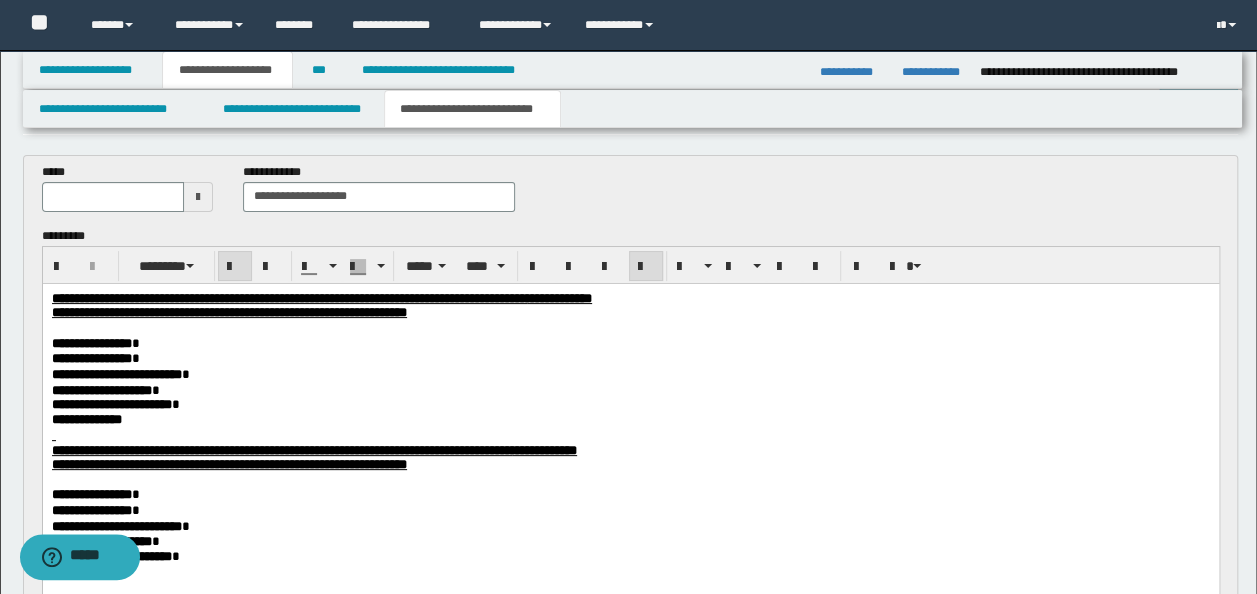 click at bounding box center [630, 327] 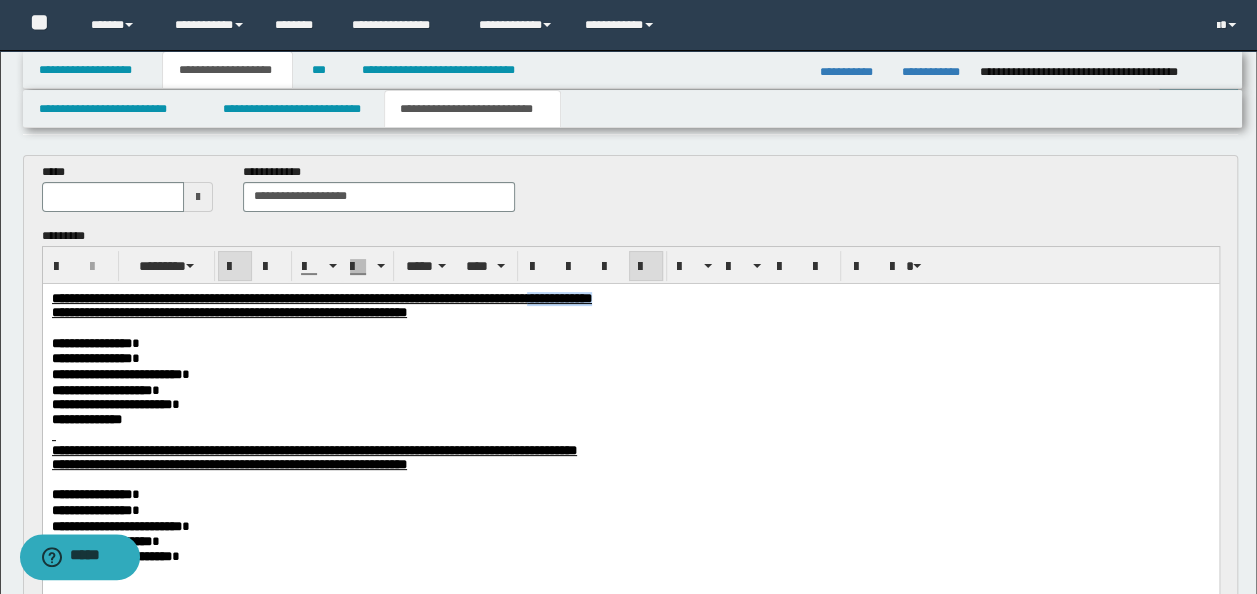 drag, startPoint x: 854, startPoint y: 296, endPoint x: 760, endPoint y: 299, distance: 94.04786 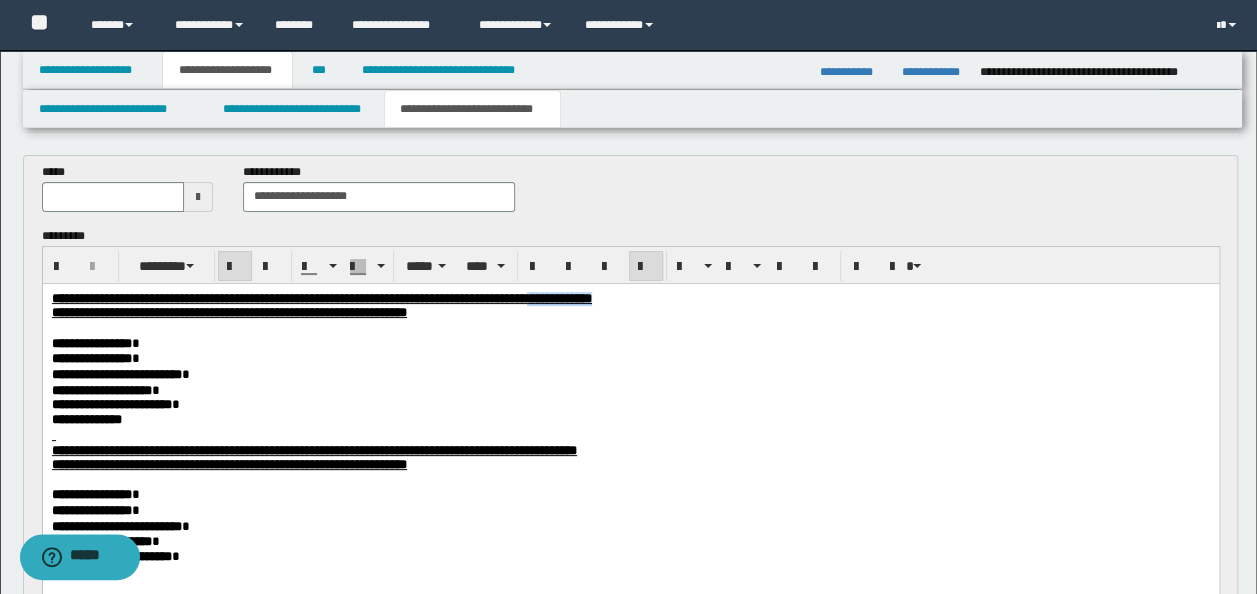 click on "**********" at bounding box center (630, 298) 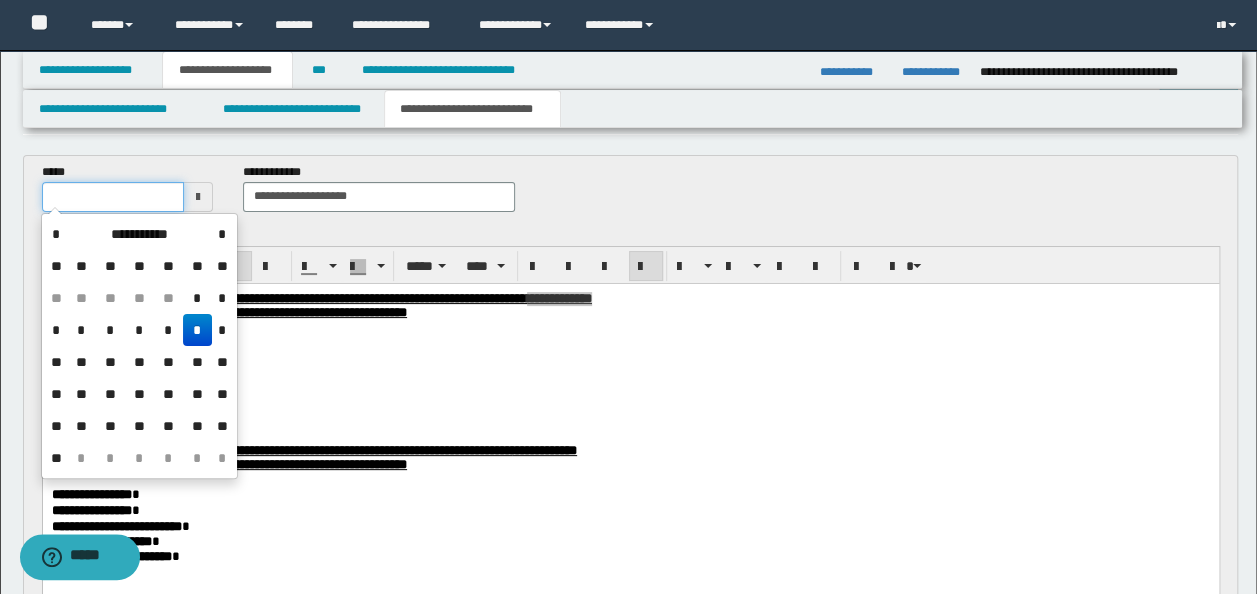 click at bounding box center (113, 197) 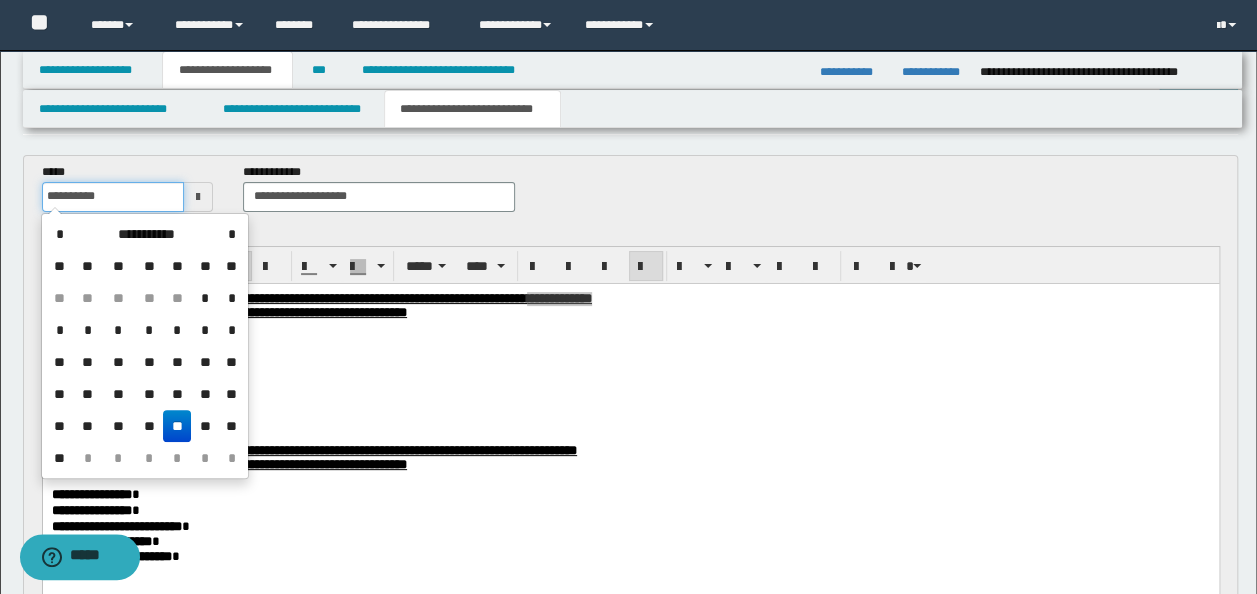 scroll, scrollTop: 0, scrollLeft: 0, axis: both 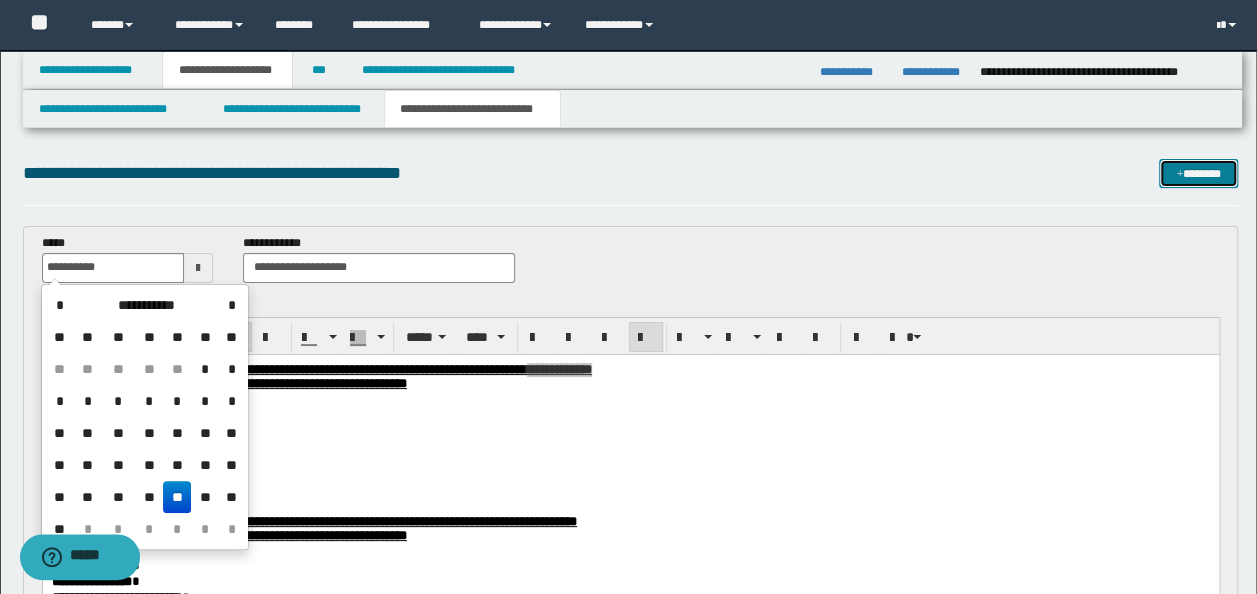 type on "**********" 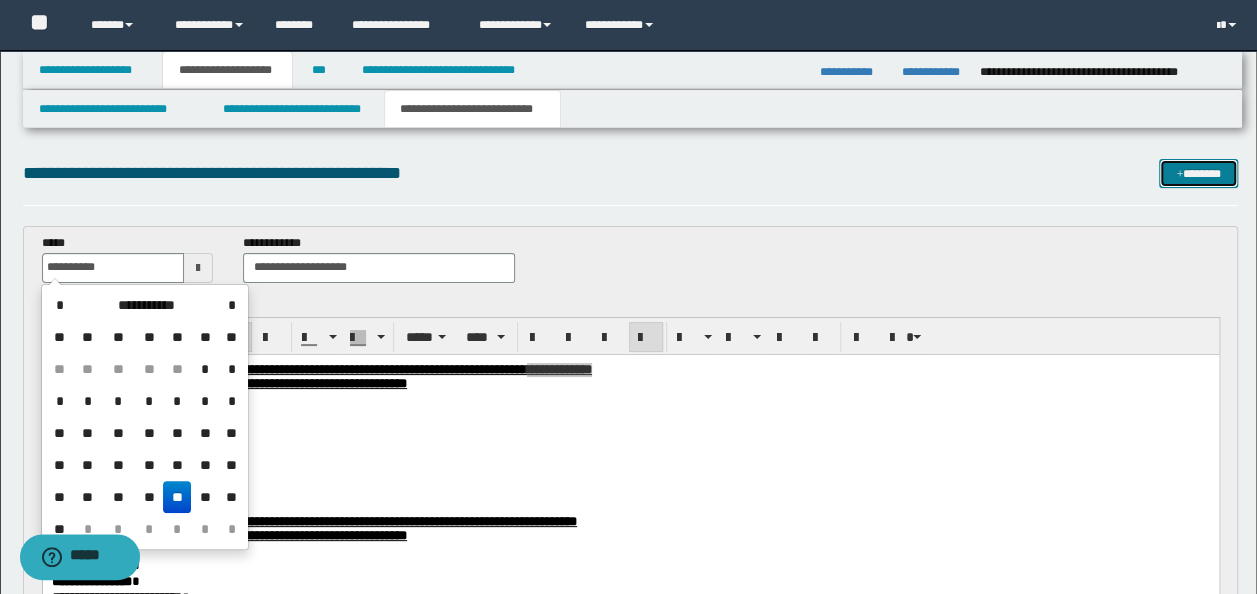click on "*******" at bounding box center [1198, 173] 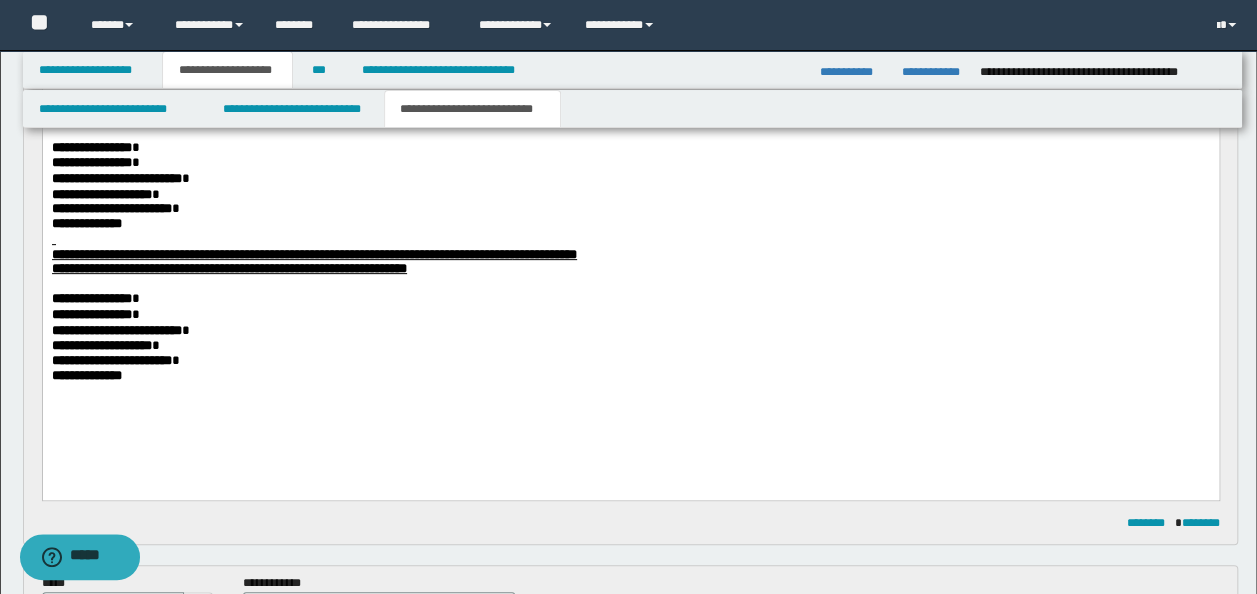 scroll, scrollTop: 158, scrollLeft: 0, axis: vertical 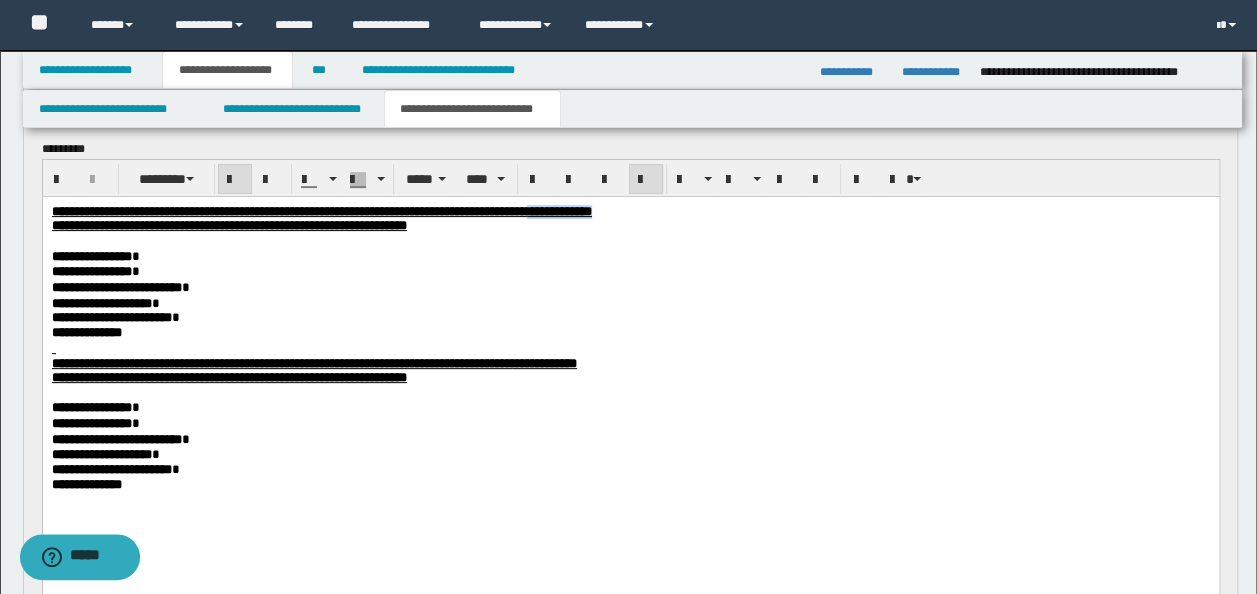 drag, startPoint x: 101, startPoint y: 380, endPoint x: 87, endPoint y: 371, distance: 16.643316 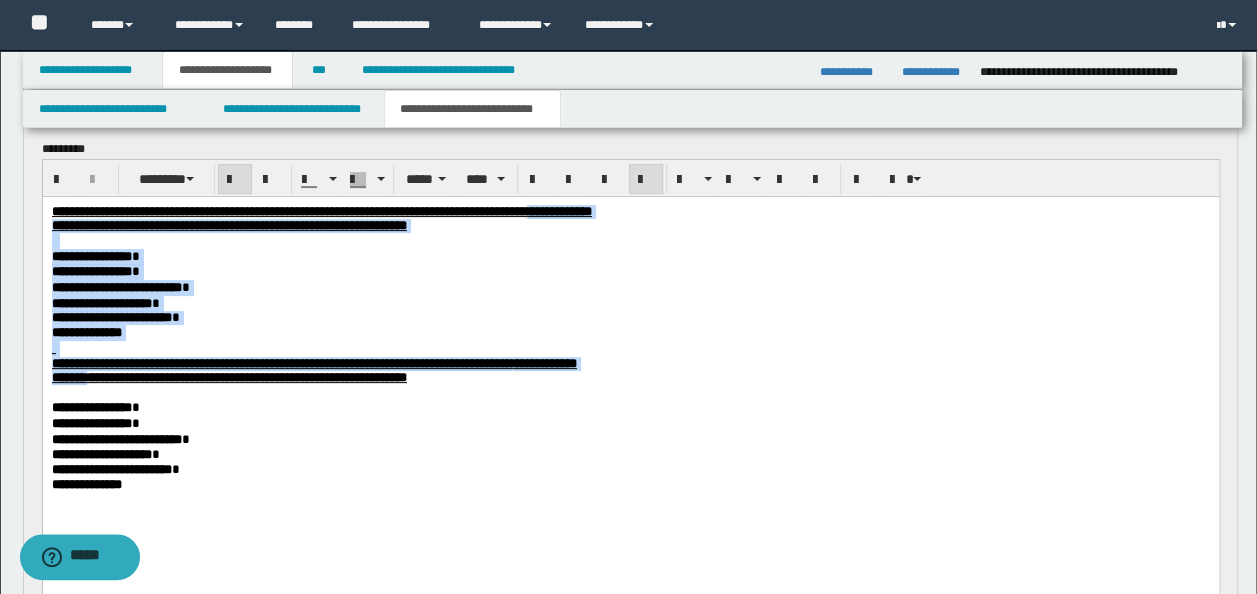 click on "**********" at bounding box center (281, 362) 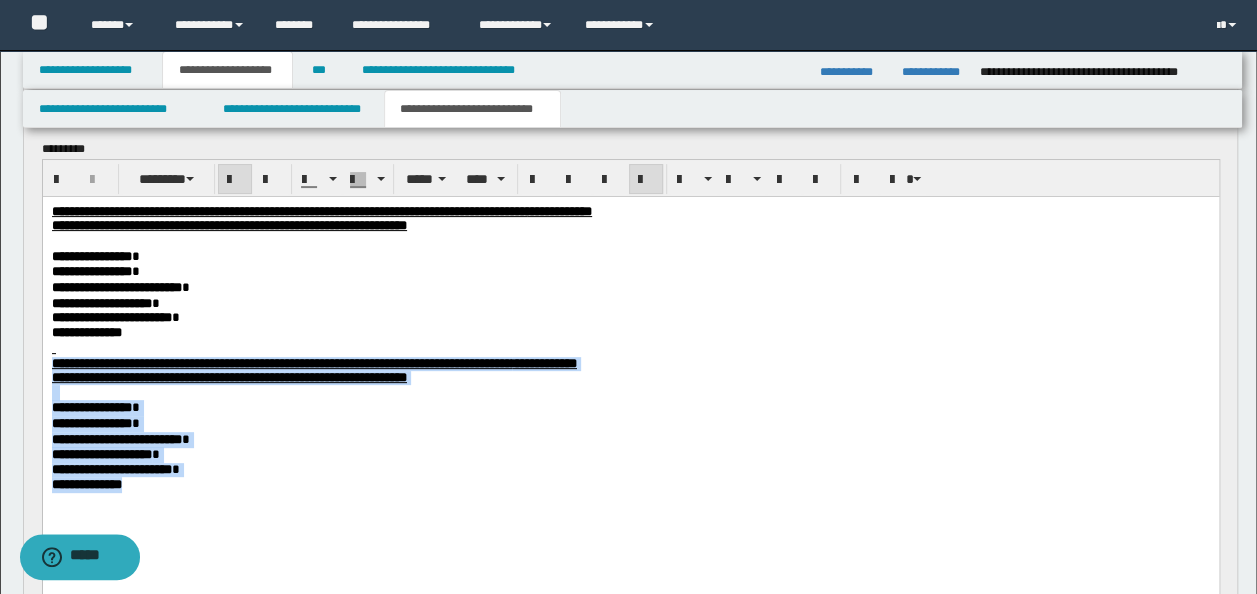 drag, startPoint x: 53, startPoint y: 363, endPoint x: 188, endPoint y: 502, distance: 193.7679 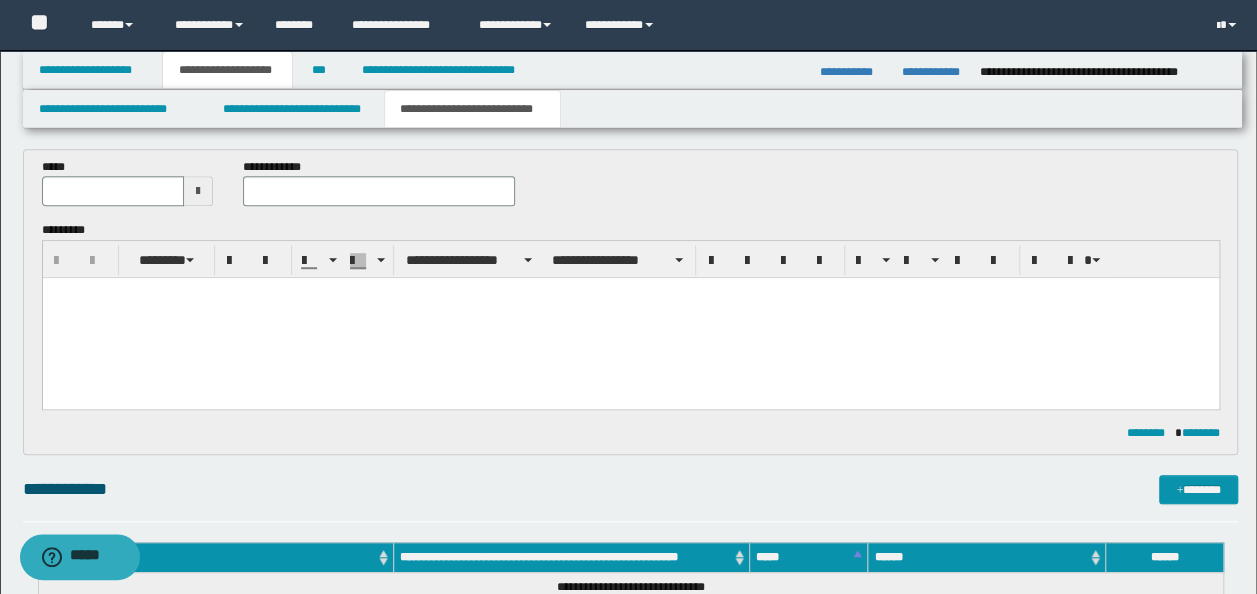 scroll, scrollTop: 558, scrollLeft: 0, axis: vertical 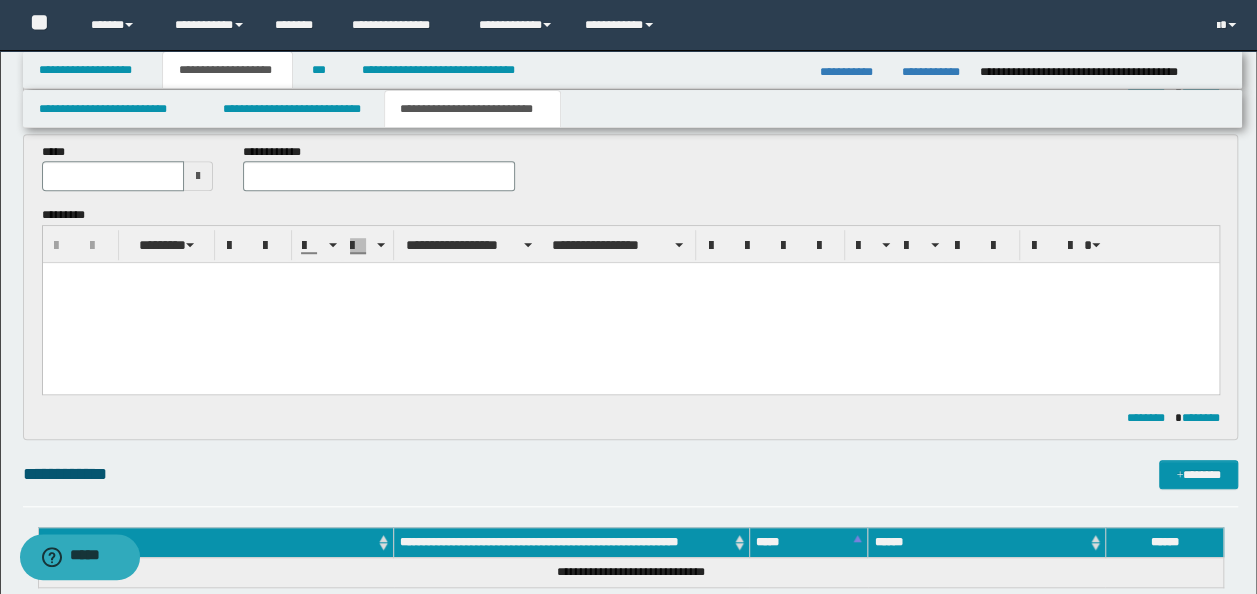 click at bounding box center [630, 303] 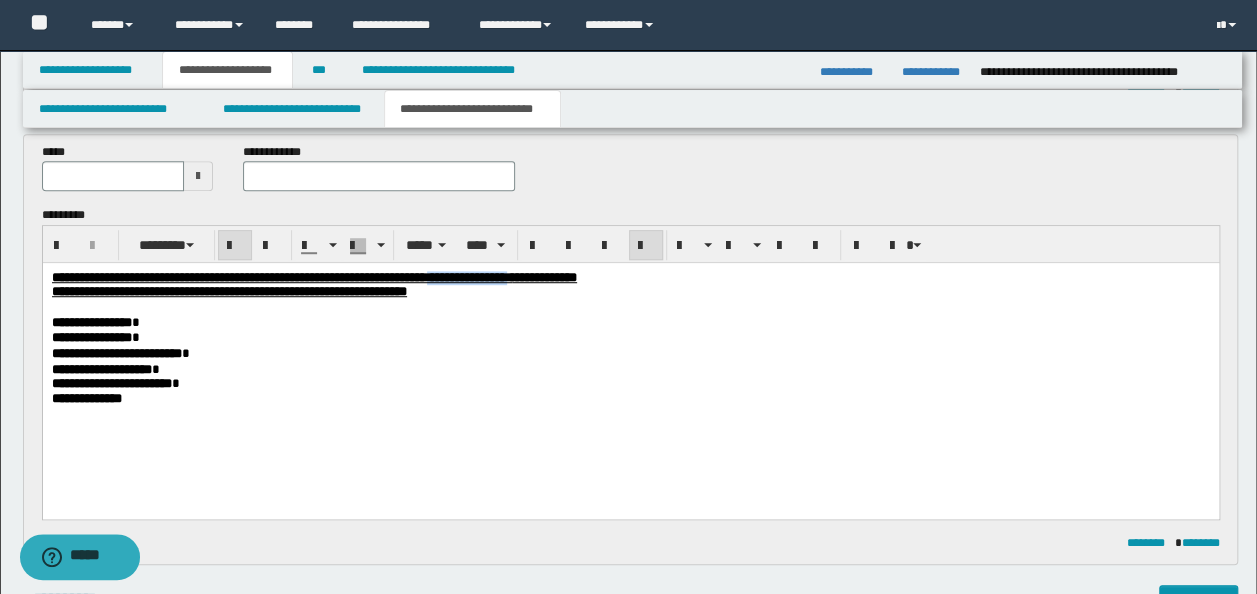 drag, startPoint x: 737, startPoint y: 276, endPoint x: 629, endPoint y: 276, distance: 108 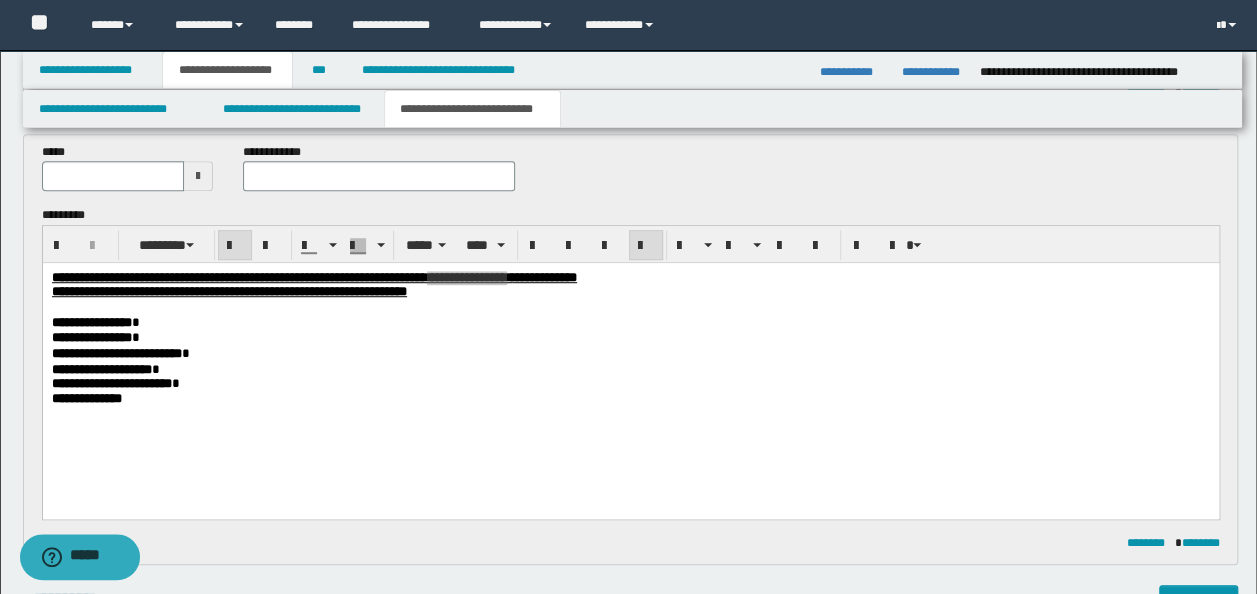 click on "**********" at bounding box center [379, 175] 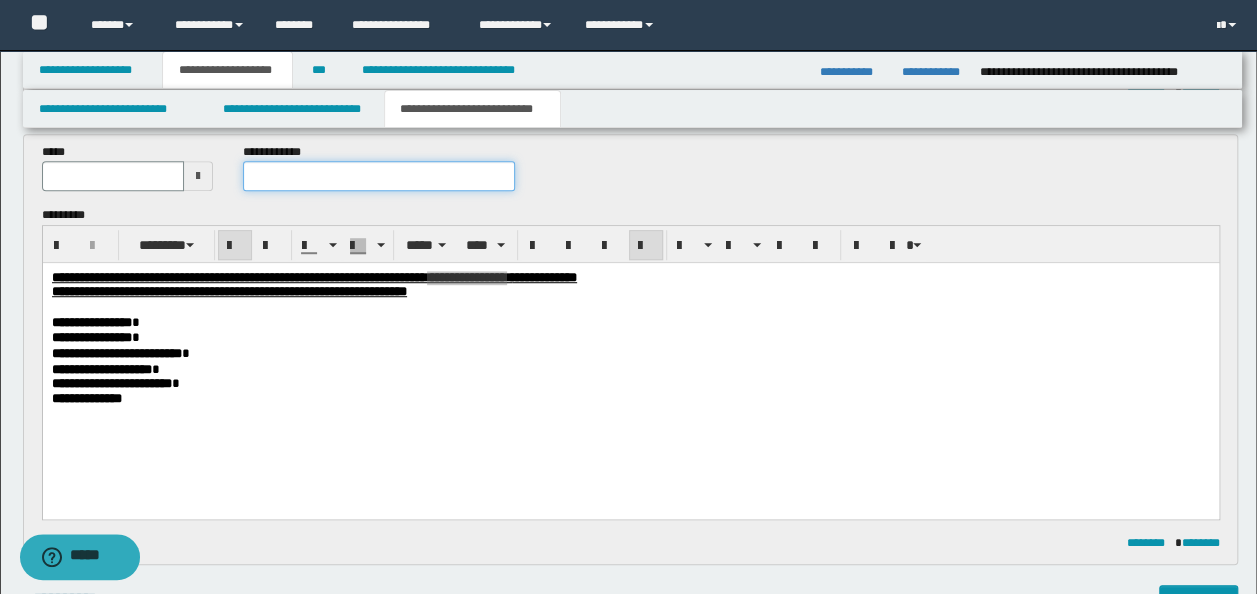 click at bounding box center [379, 176] 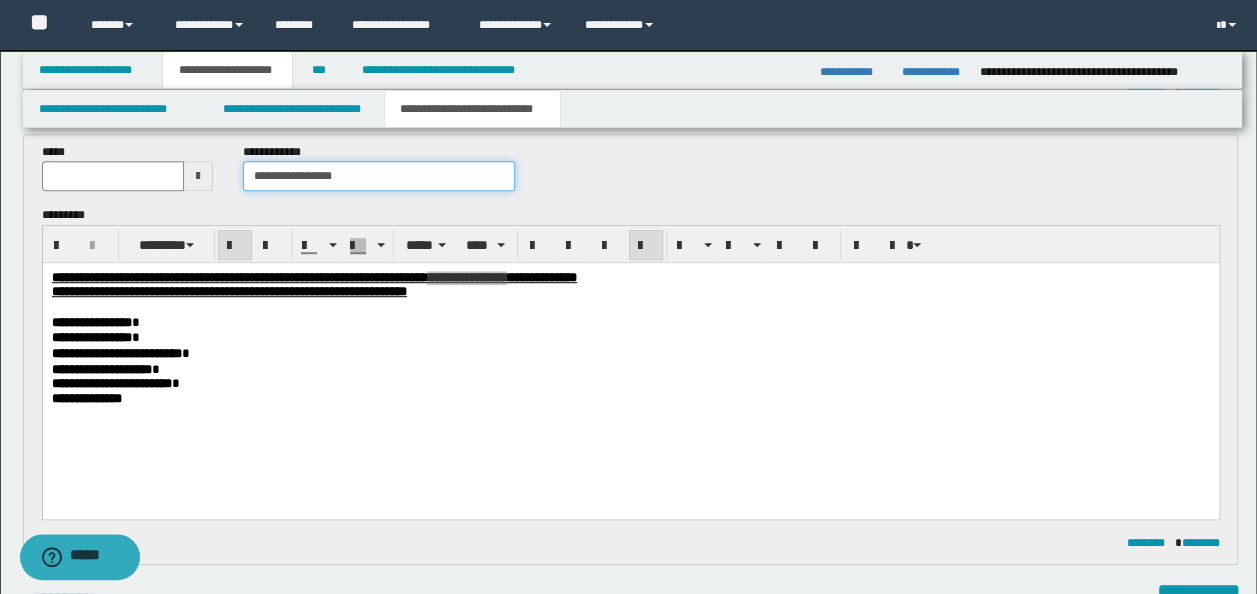 type on "**********" 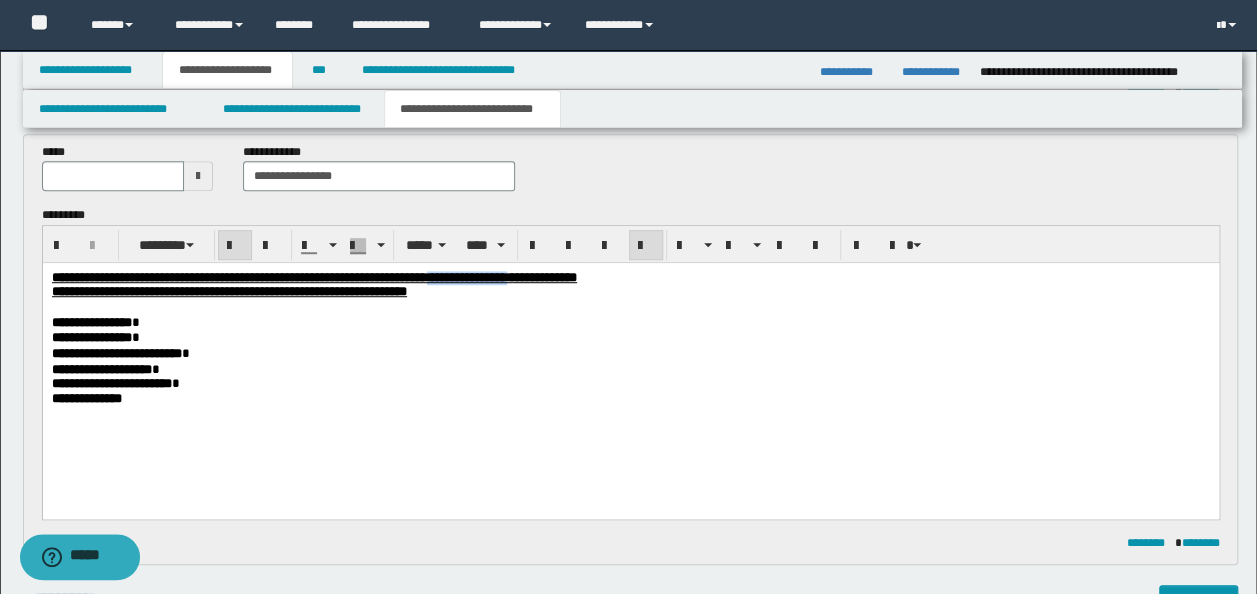 click on "**********" at bounding box center [630, 292] 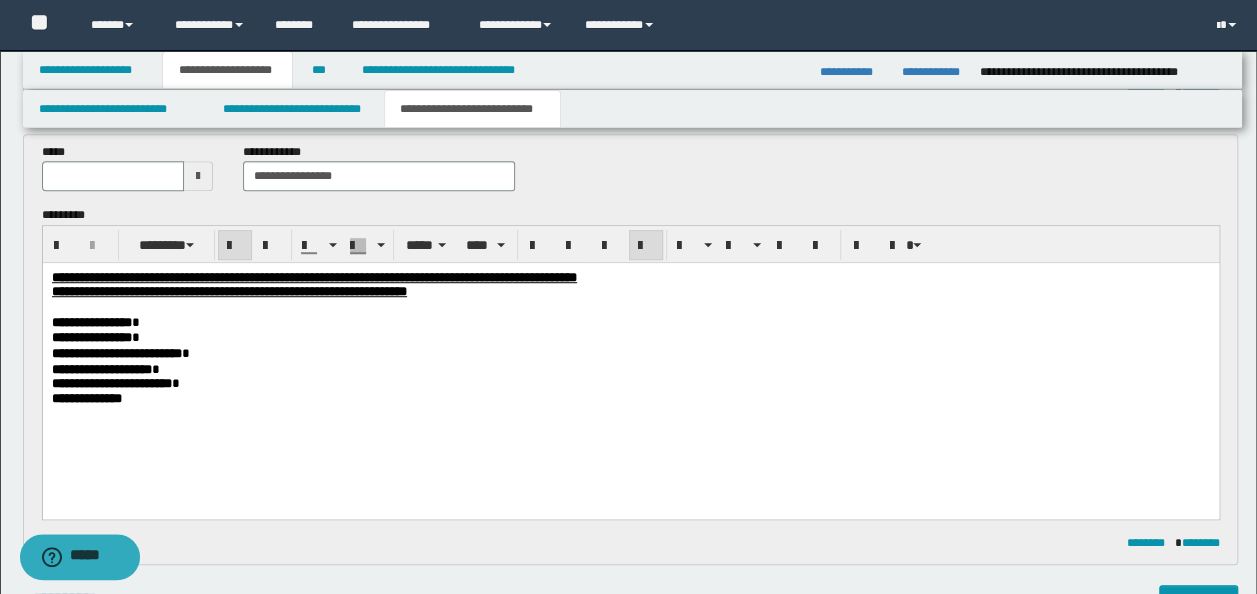 click on "**********" at bounding box center [543, 277] 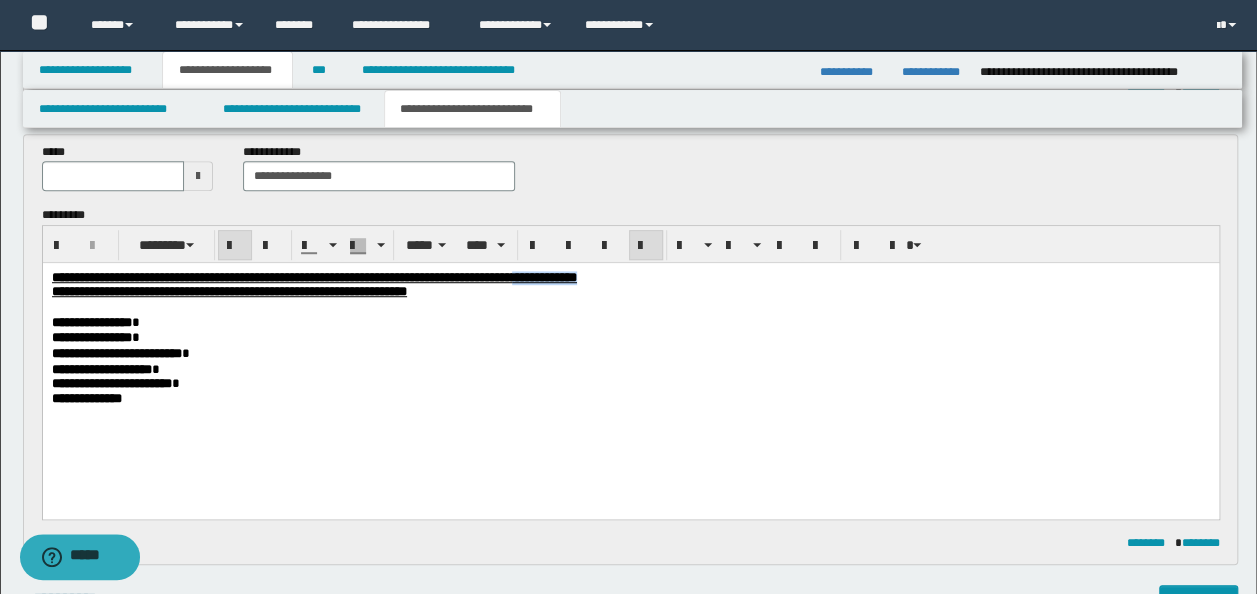 drag, startPoint x: 832, startPoint y: 279, endPoint x: 739, endPoint y: 280, distance: 93.00538 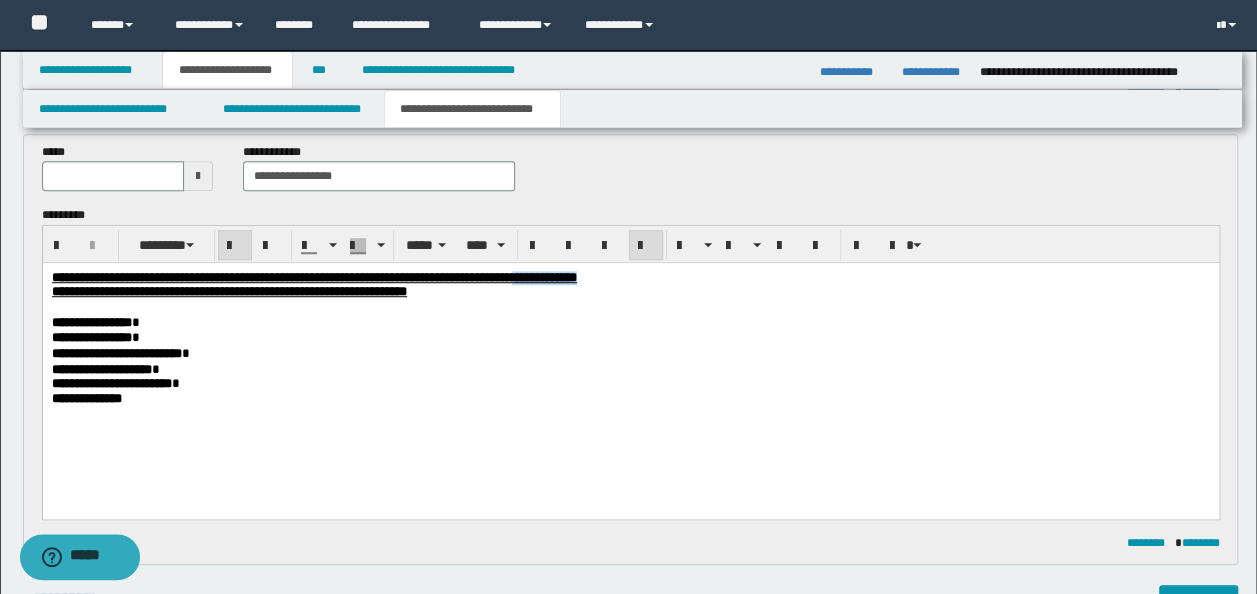 click on "**********" at bounding box center (630, 278) 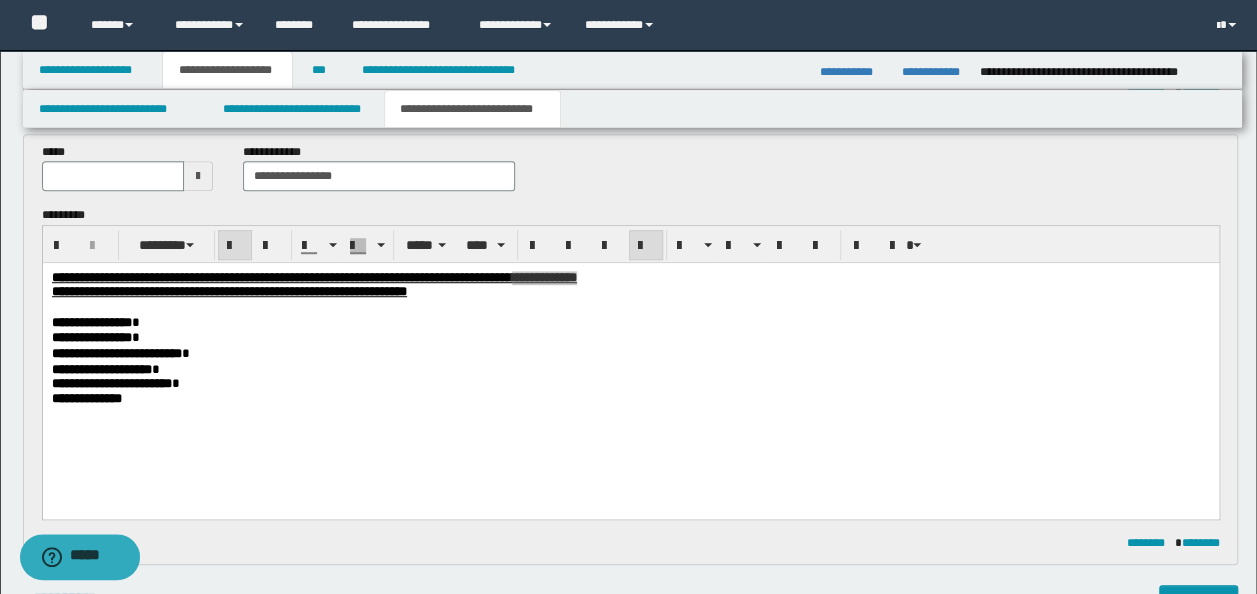 drag, startPoint x: 204, startPoint y: 184, endPoint x: 192, endPoint y: 180, distance: 12.649111 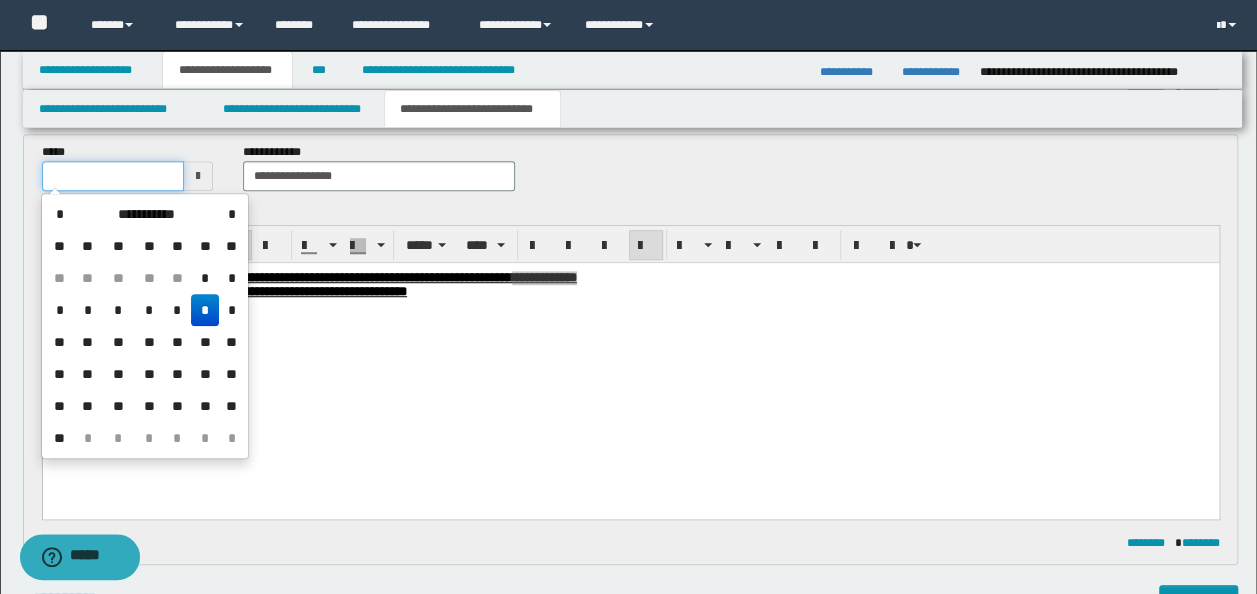type on "**********" 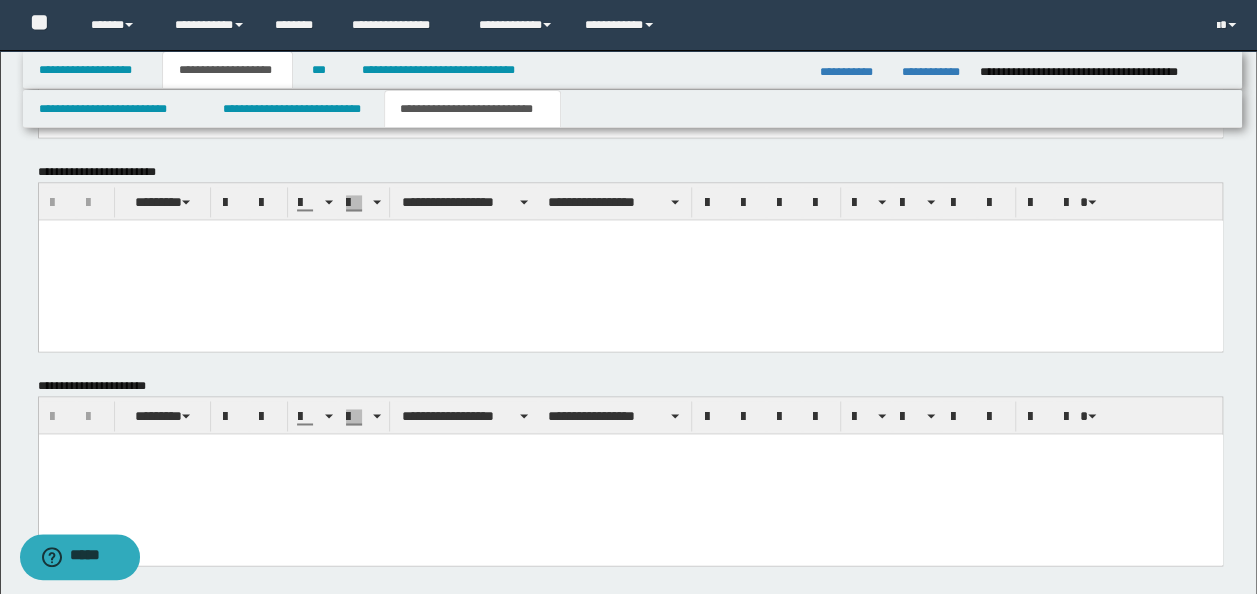 scroll, scrollTop: 1501, scrollLeft: 0, axis: vertical 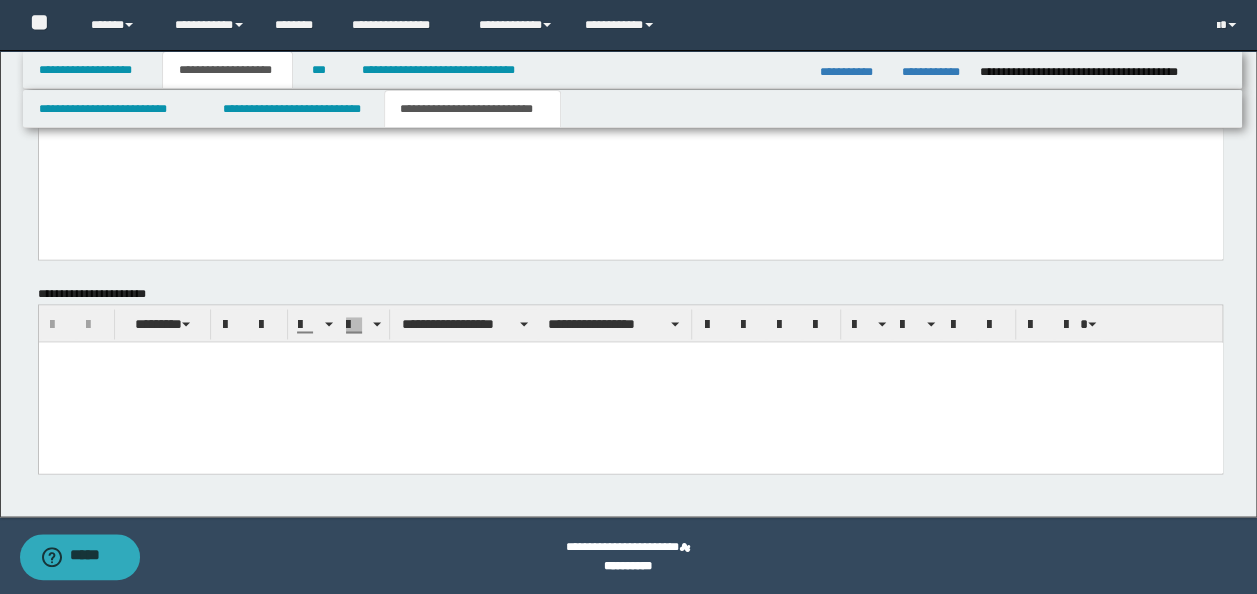 click at bounding box center (630, 382) 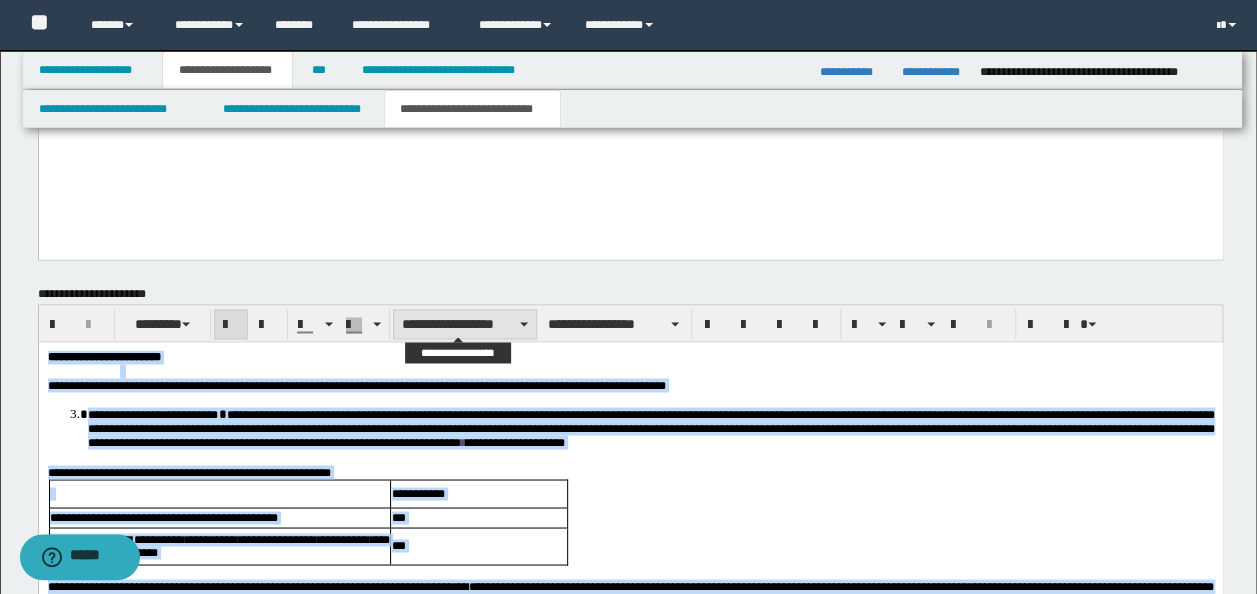 type on "**********" 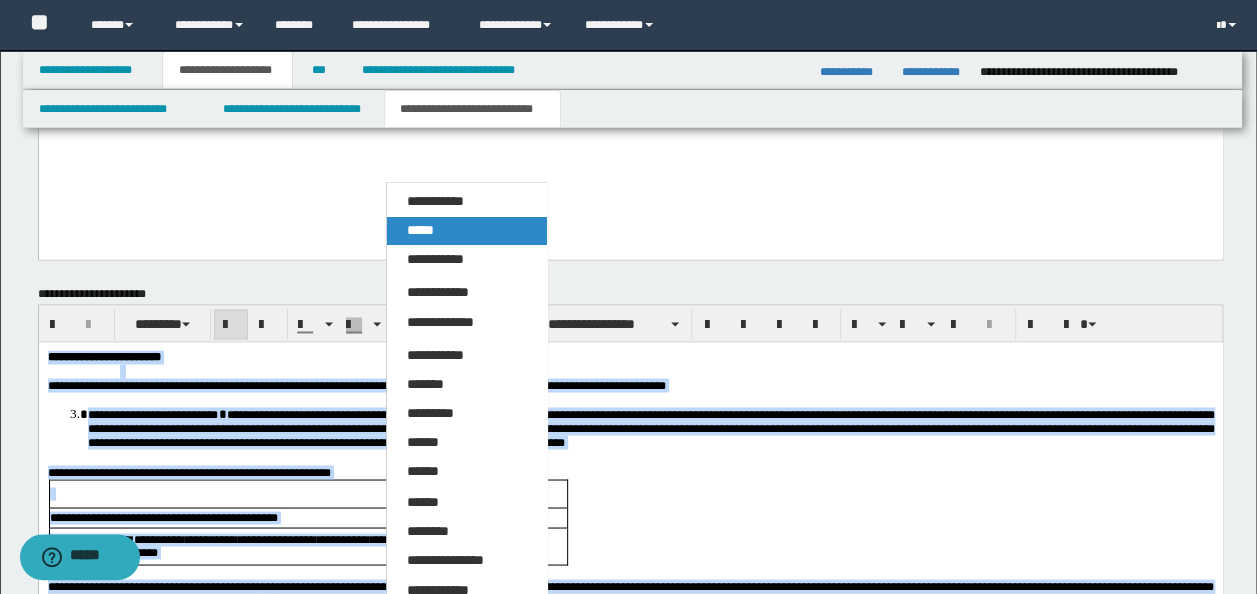 drag, startPoint x: 444, startPoint y: 223, endPoint x: 498, endPoint y: 288, distance: 84.50444 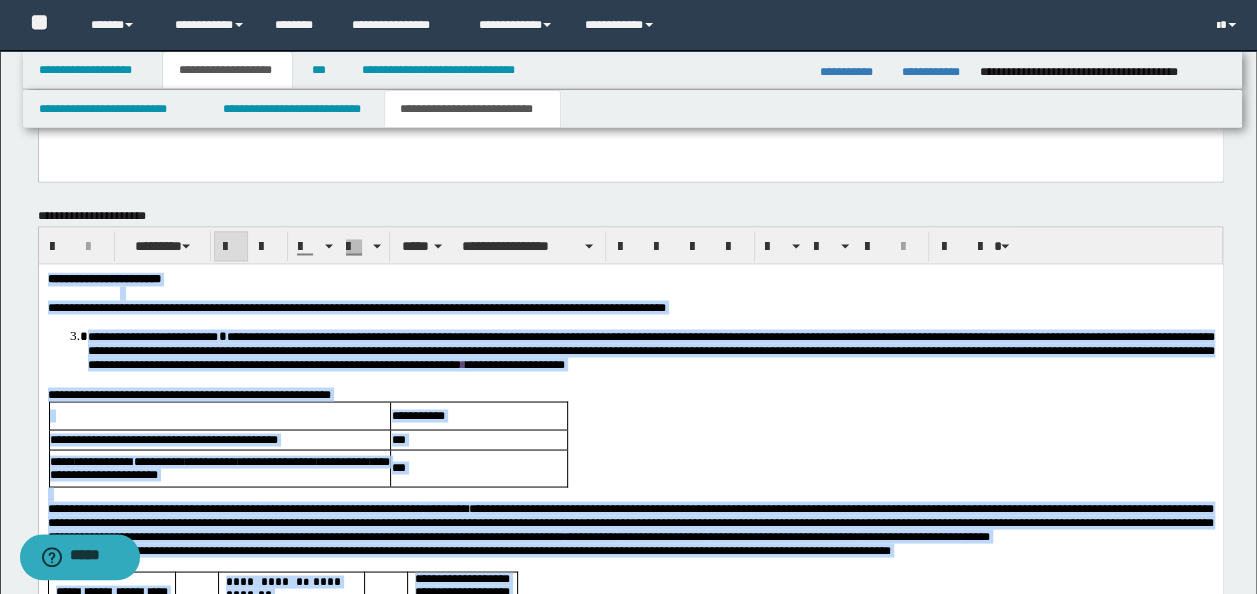 scroll, scrollTop: 1548, scrollLeft: 0, axis: vertical 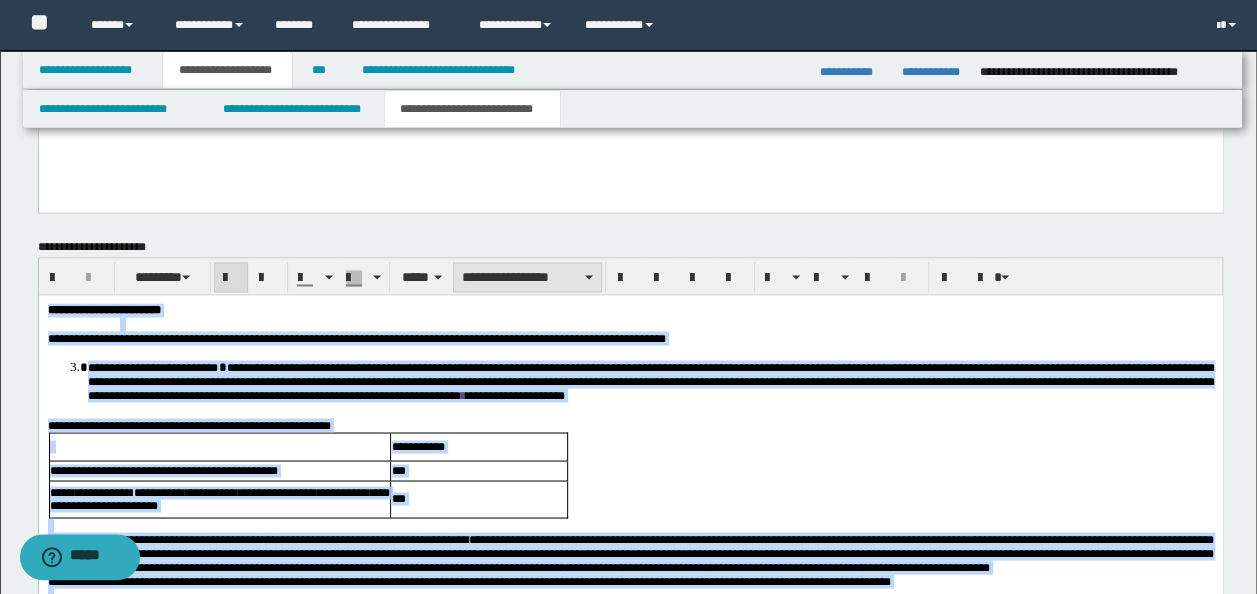 click on "**********" at bounding box center [527, 277] 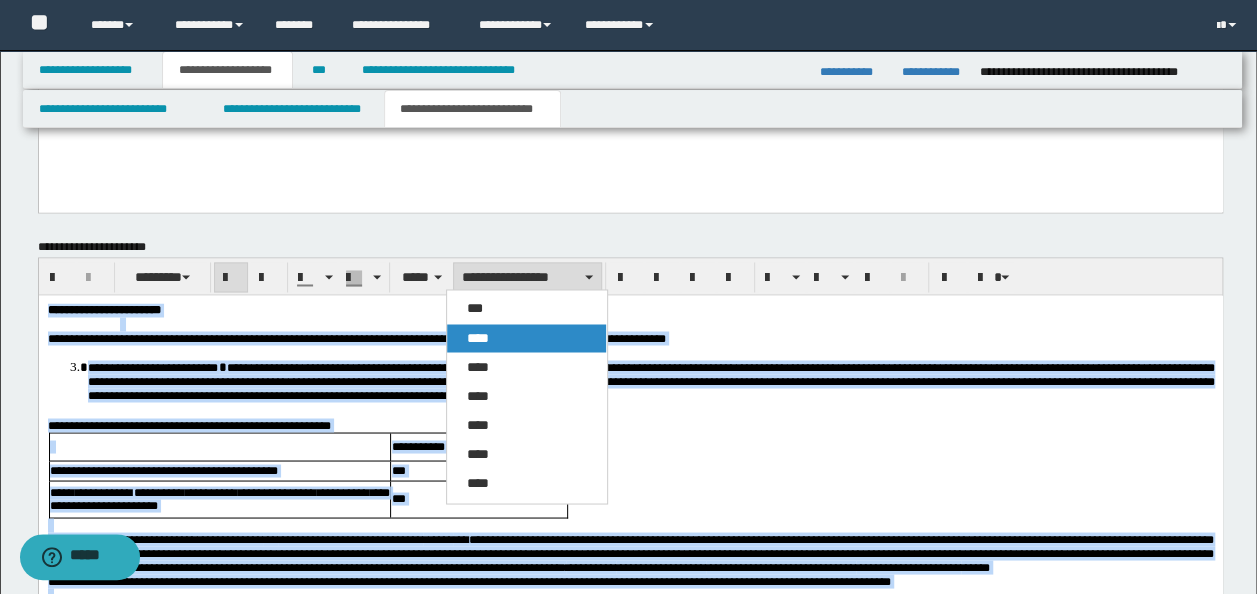 click on "****" at bounding box center [526, 338] 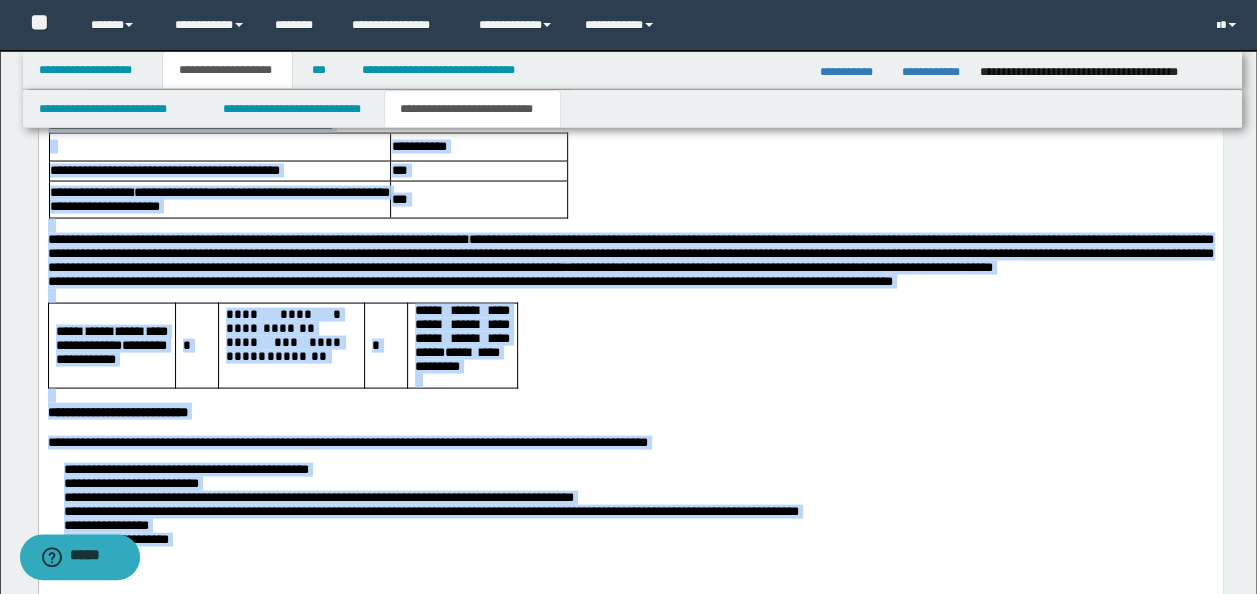 scroll, scrollTop: 1548, scrollLeft: 0, axis: vertical 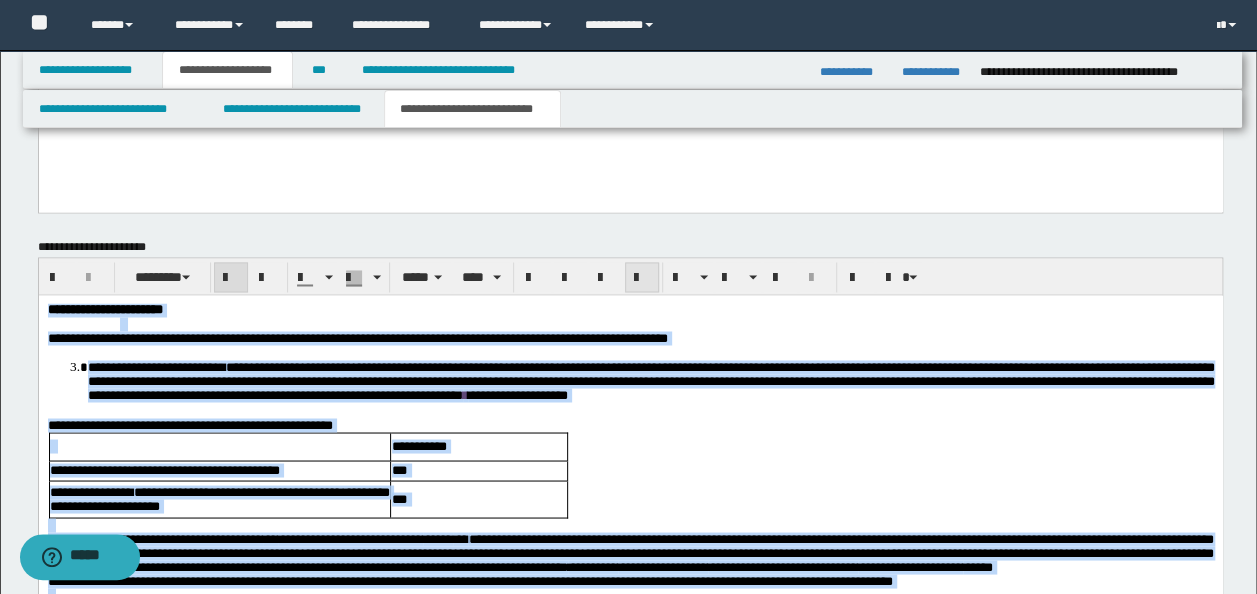 click at bounding box center [642, 278] 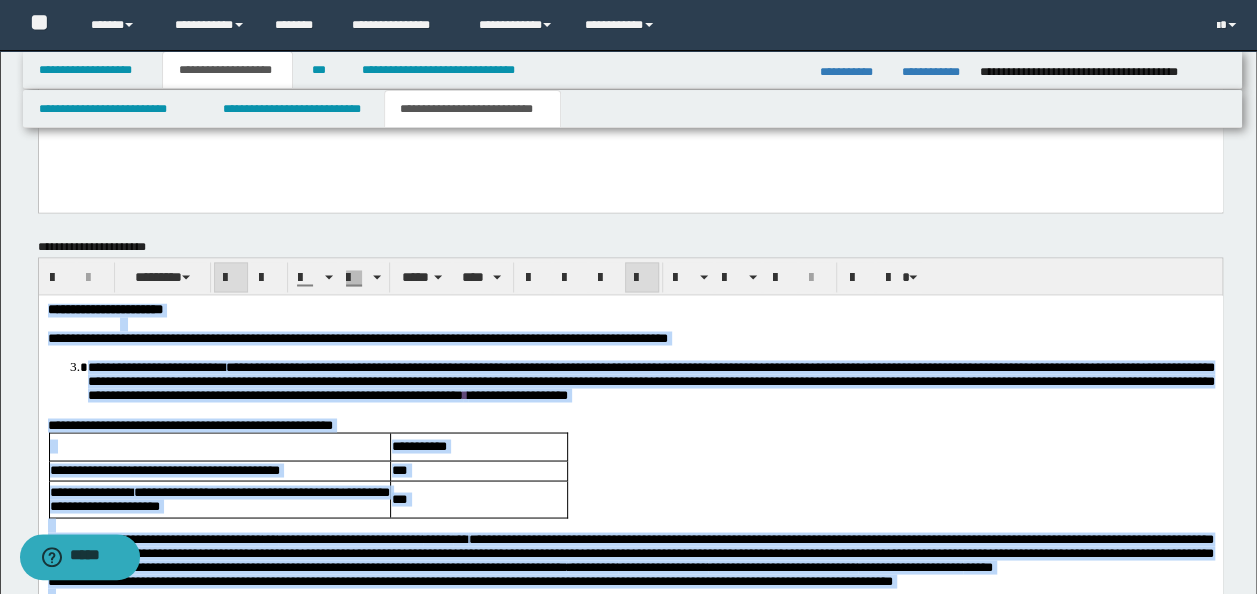 click at bounding box center [666, 324] 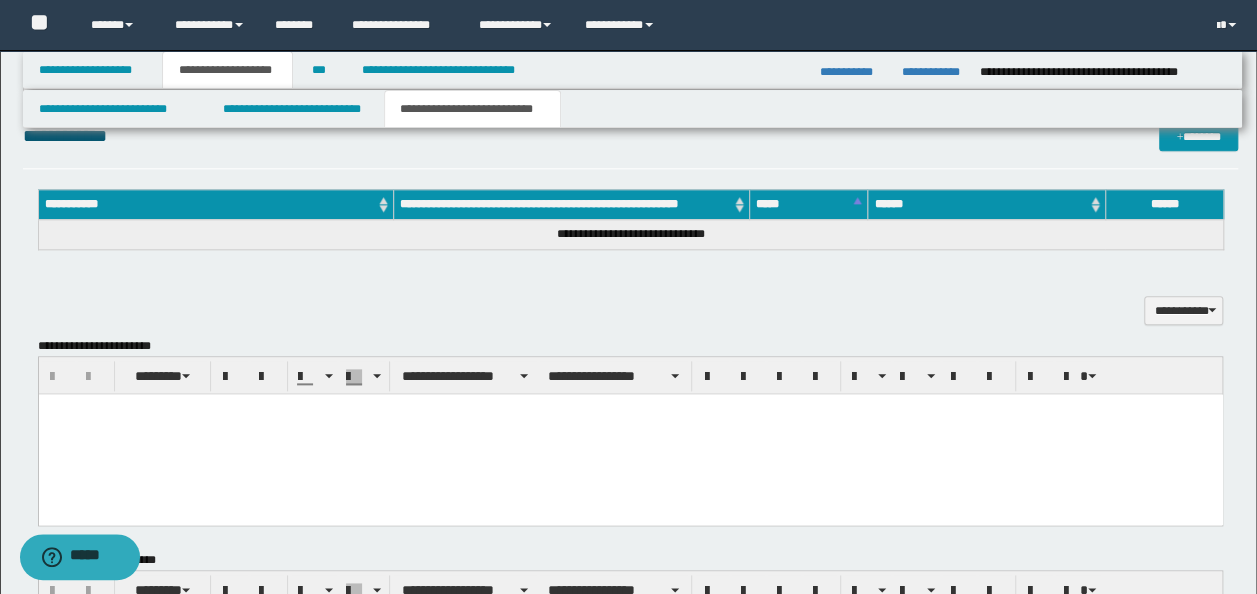 scroll, scrollTop: 848, scrollLeft: 0, axis: vertical 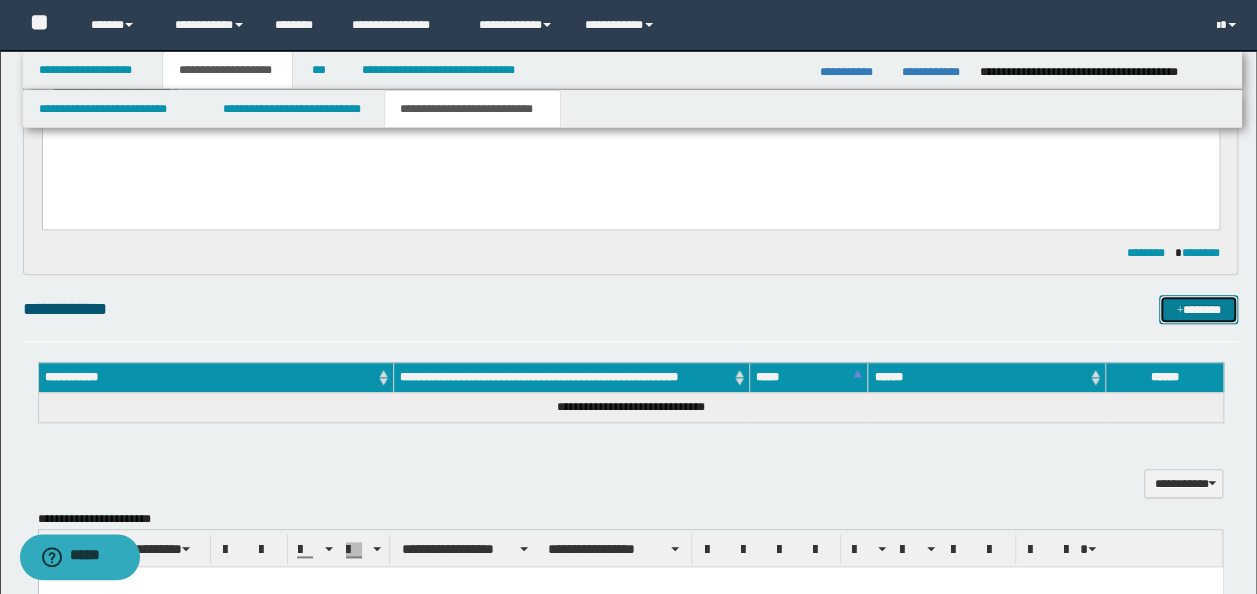 click on "*******" at bounding box center (1198, 309) 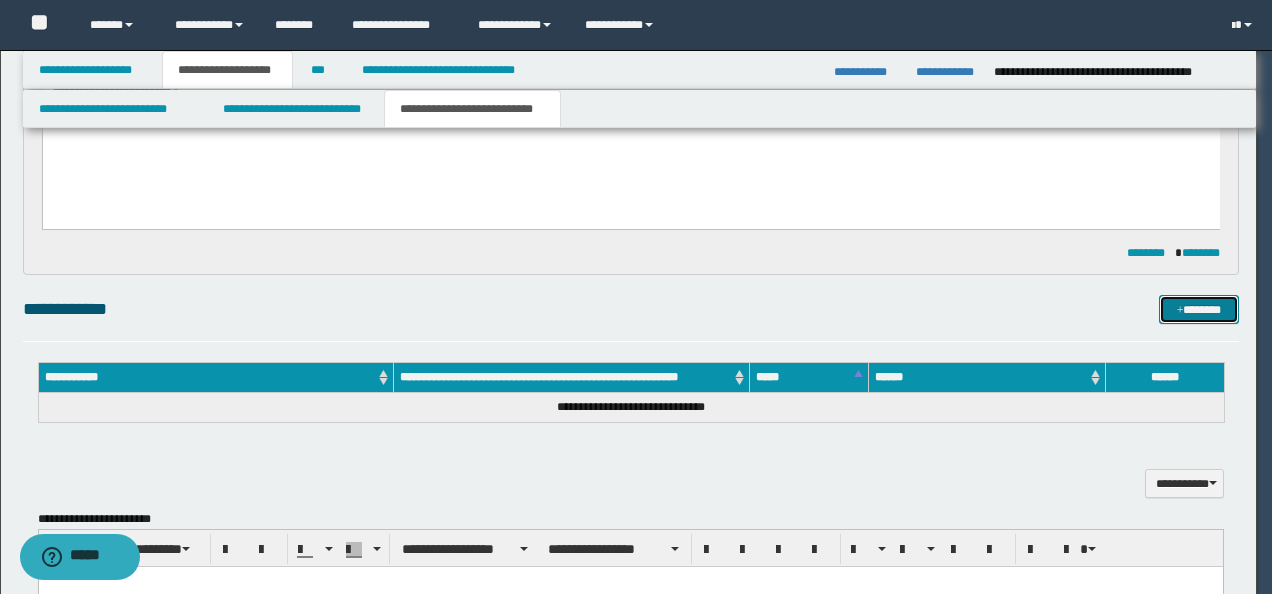 type 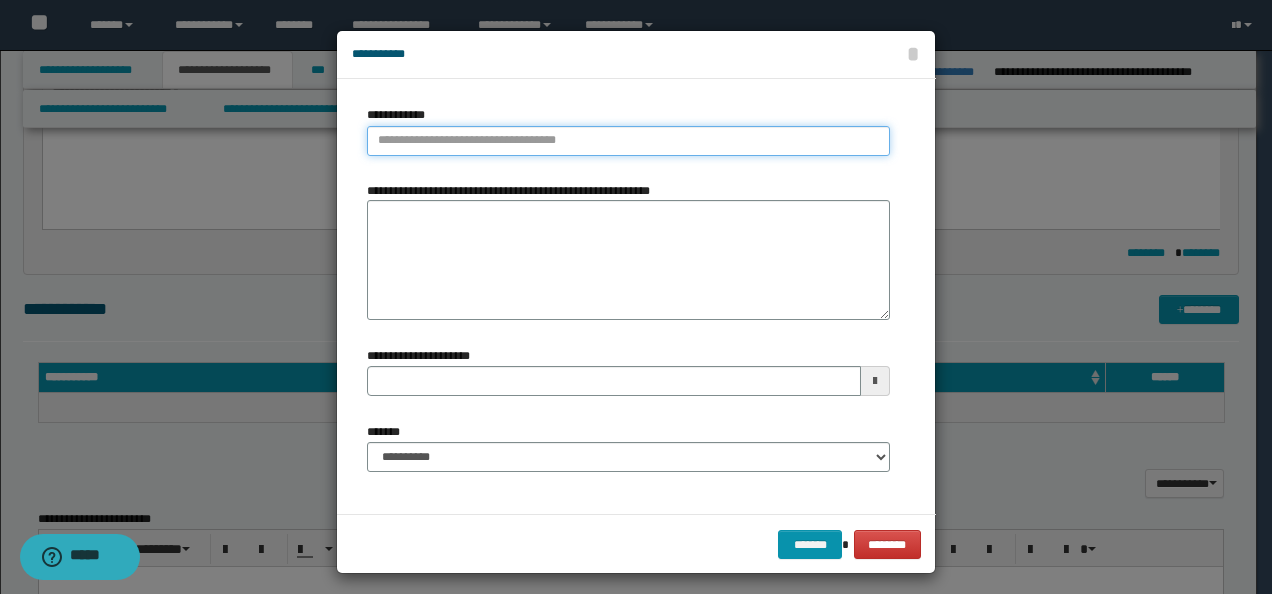 click on "**********" at bounding box center [628, 141] 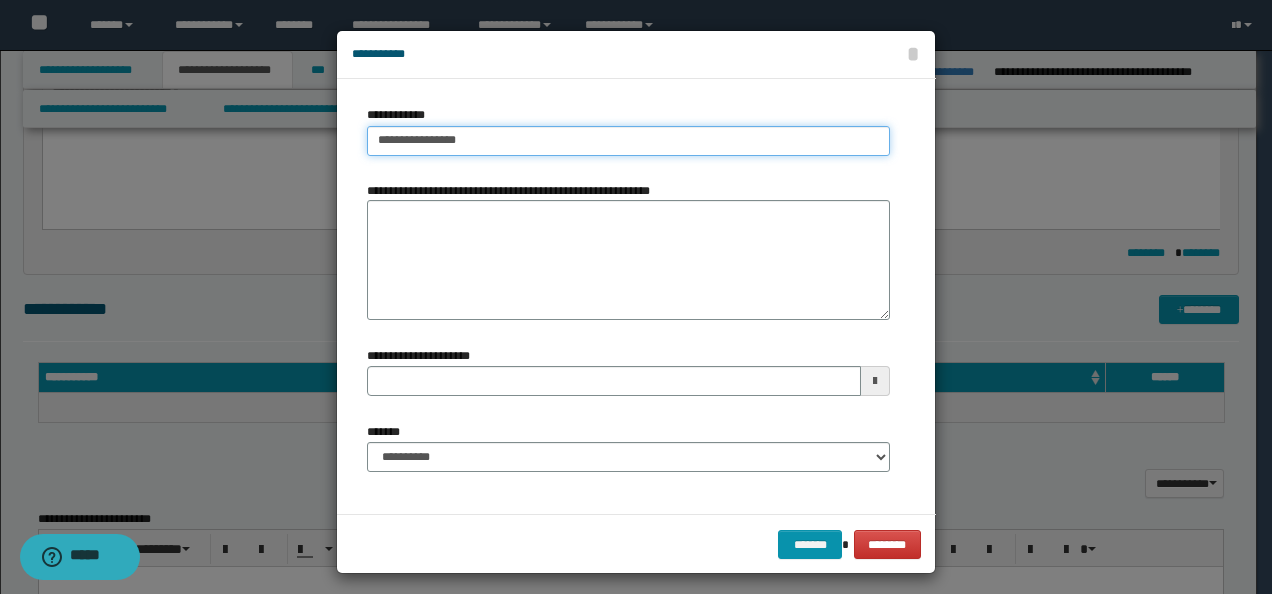 type on "**********" 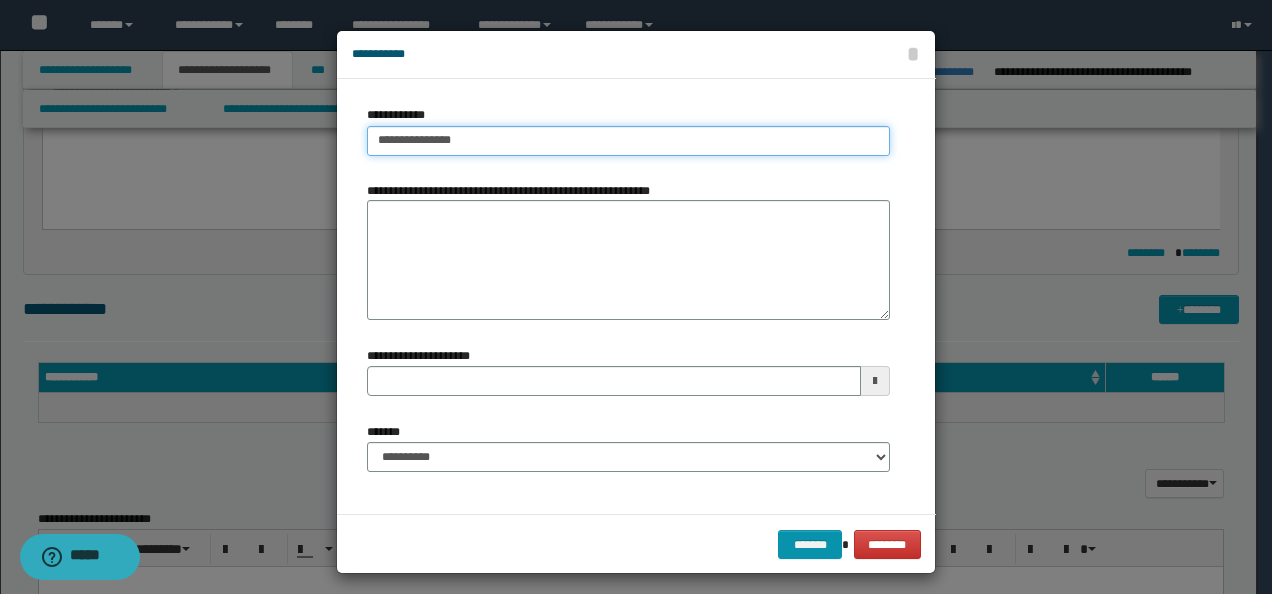 type on "**********" 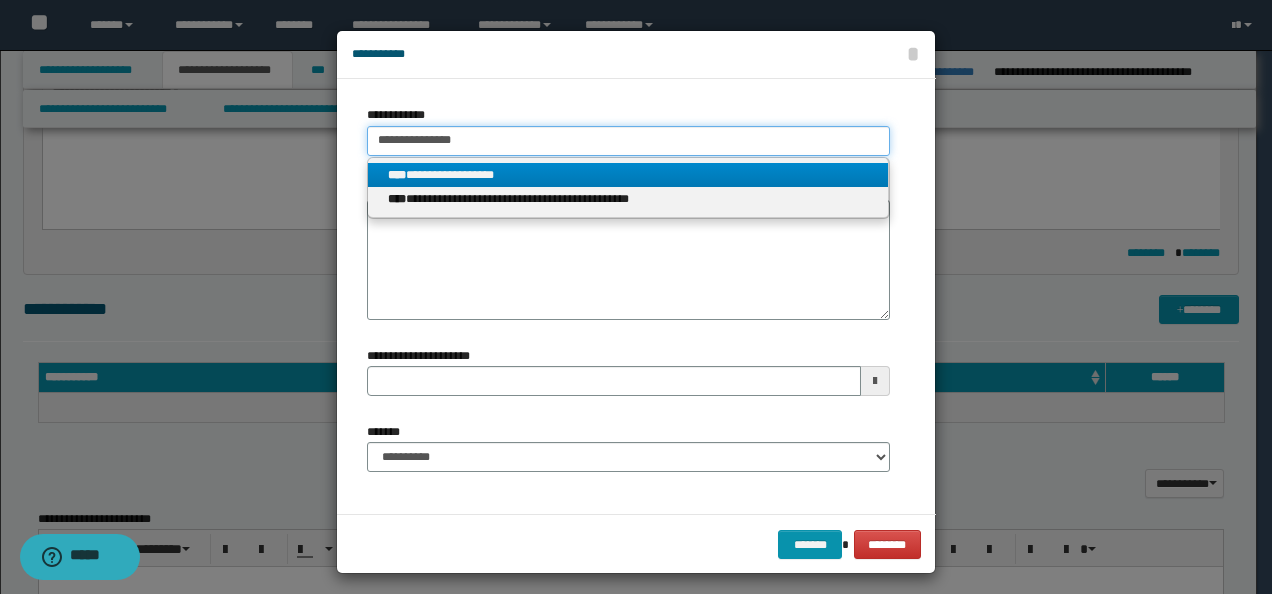 type on "**********" 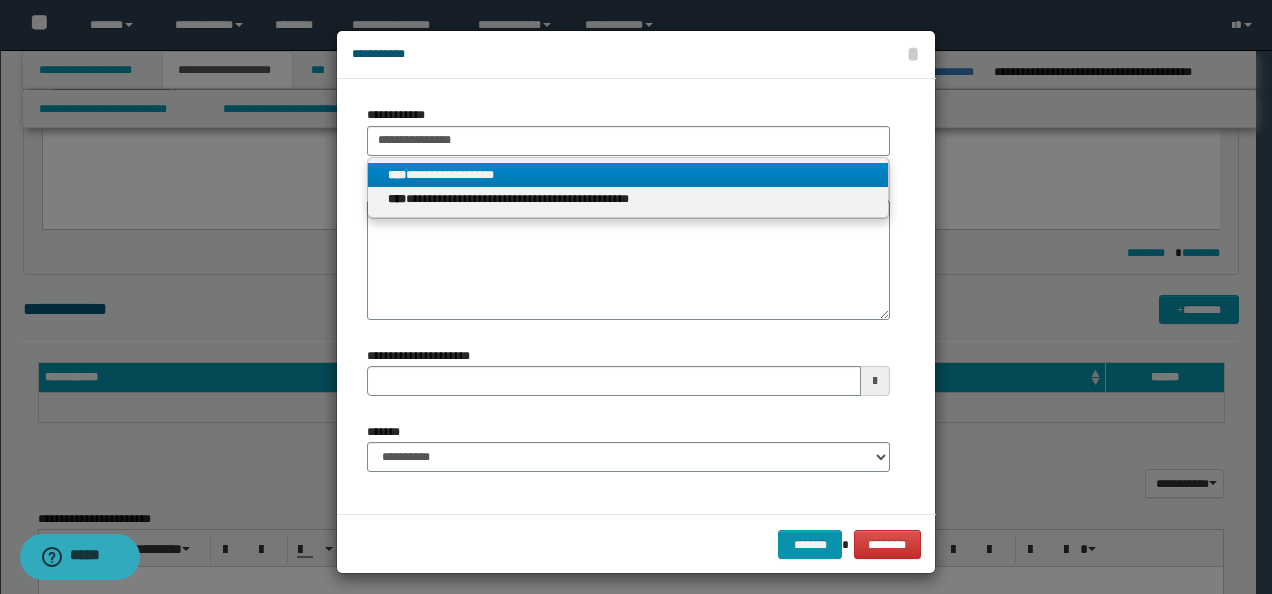 click on "**********" at bounding box center [628, 175] 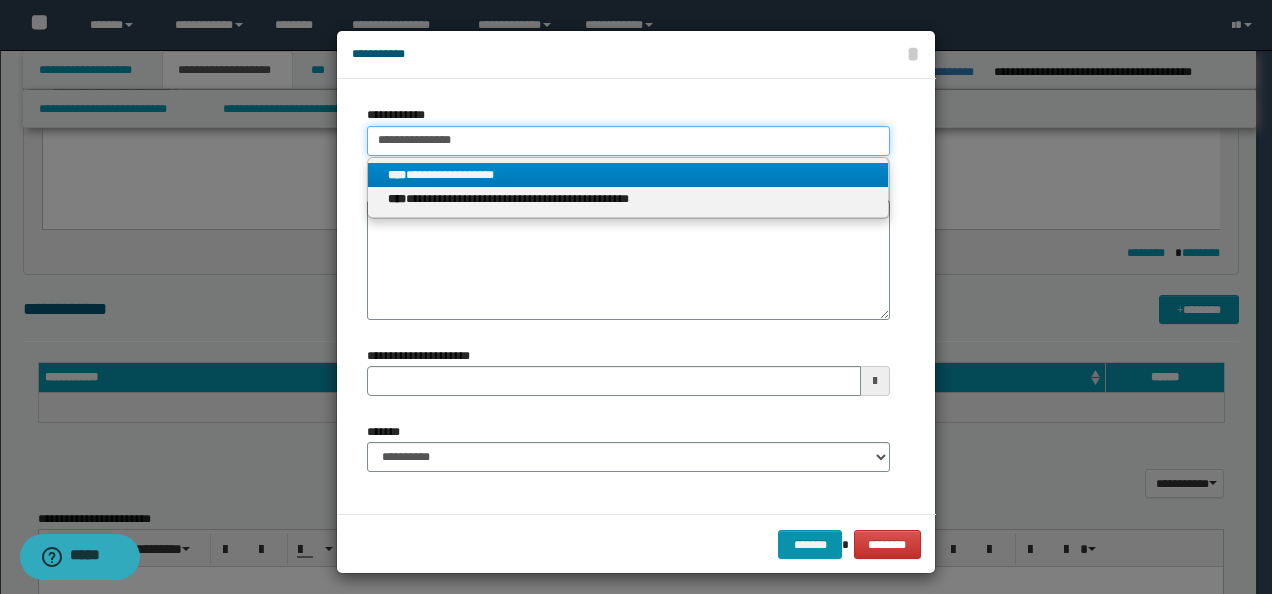 type 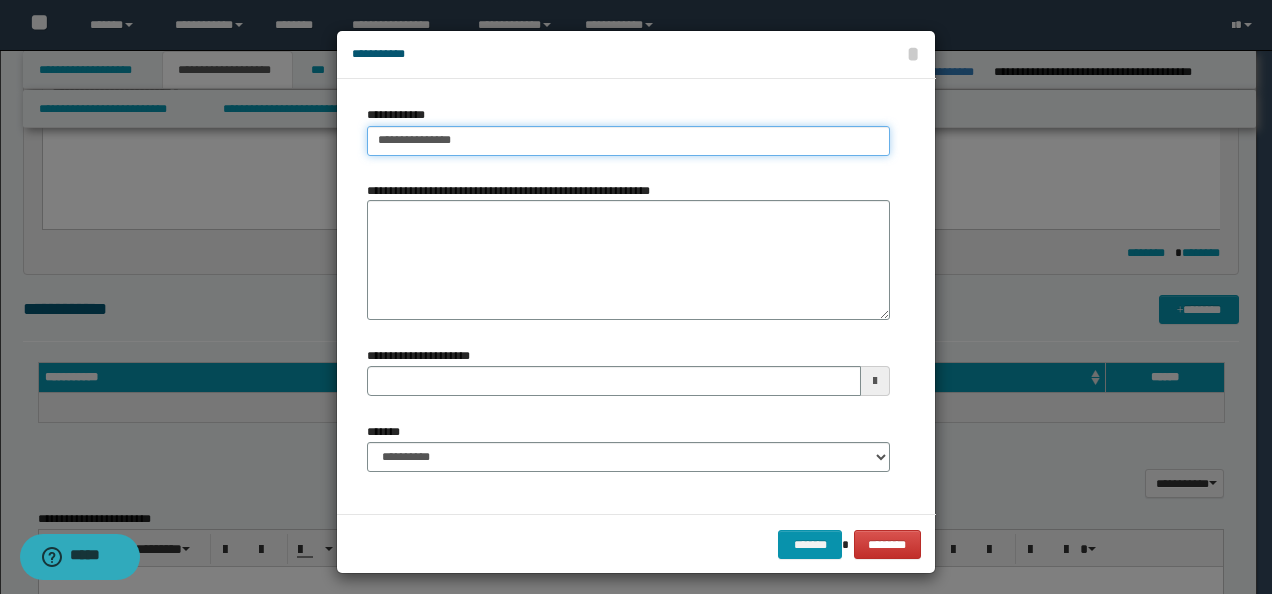 type 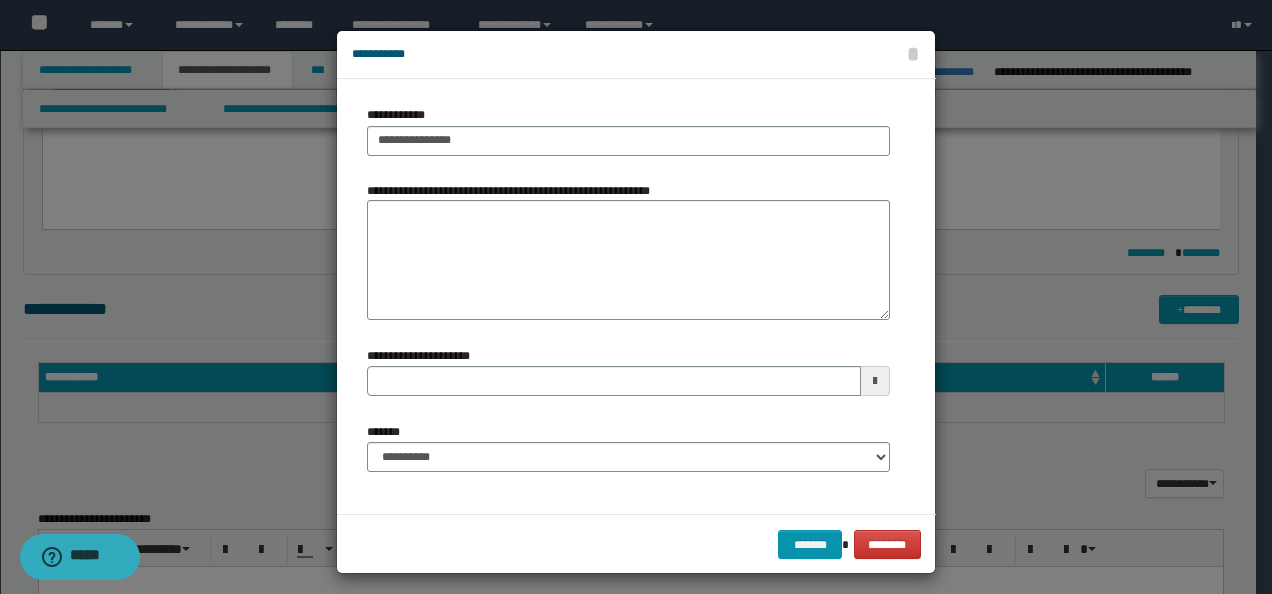 click on "**********" at bounding box center (628, 455) 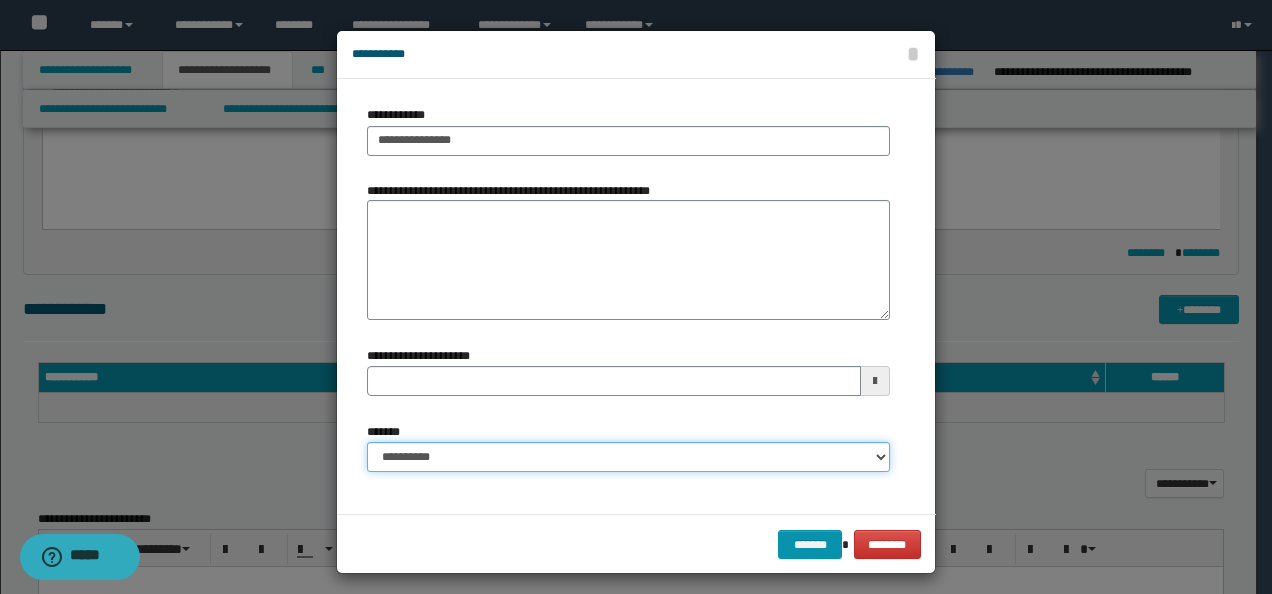 click on "**********" at bounding box center [628, 457] 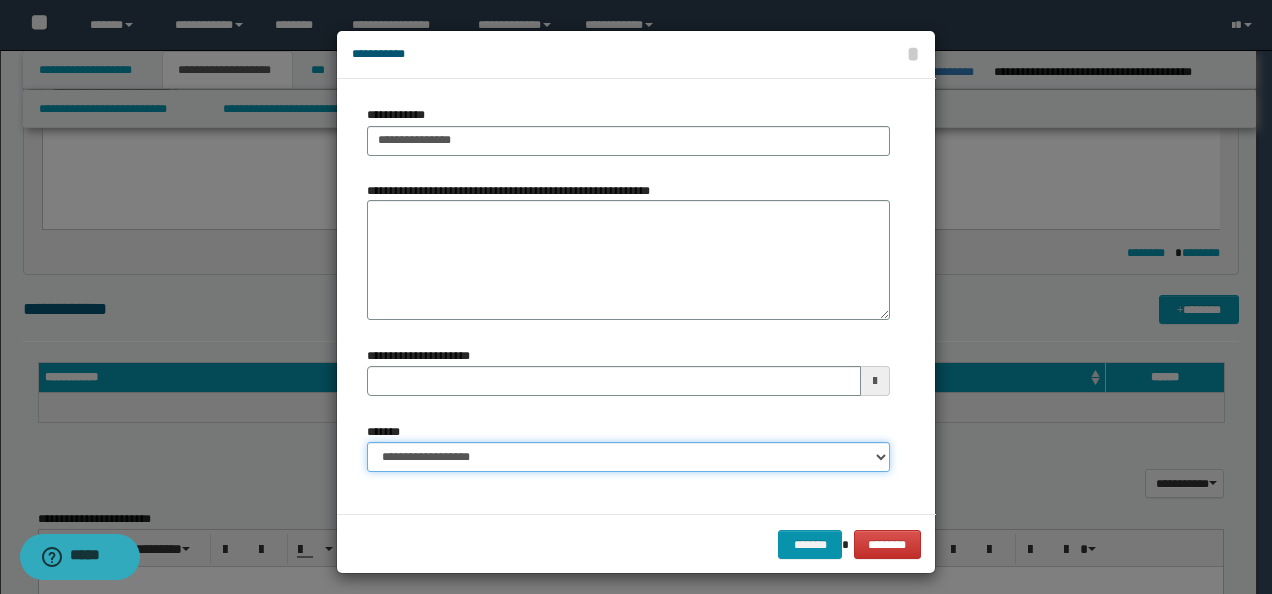 type 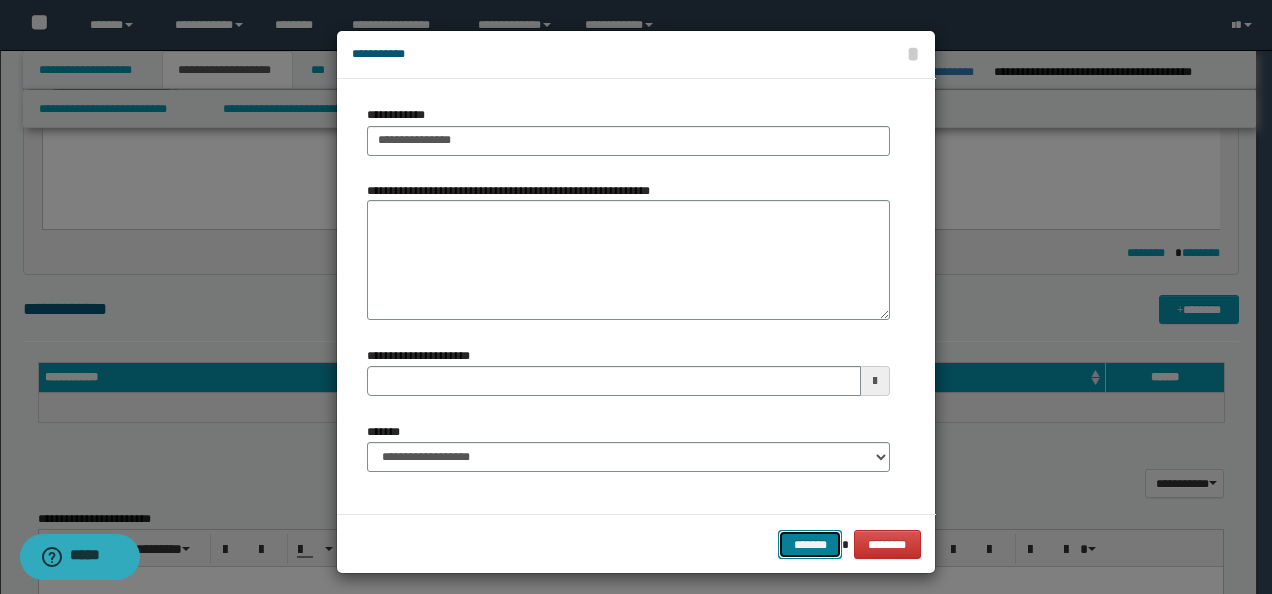 click on "*******" at bounding box center (810, 544) 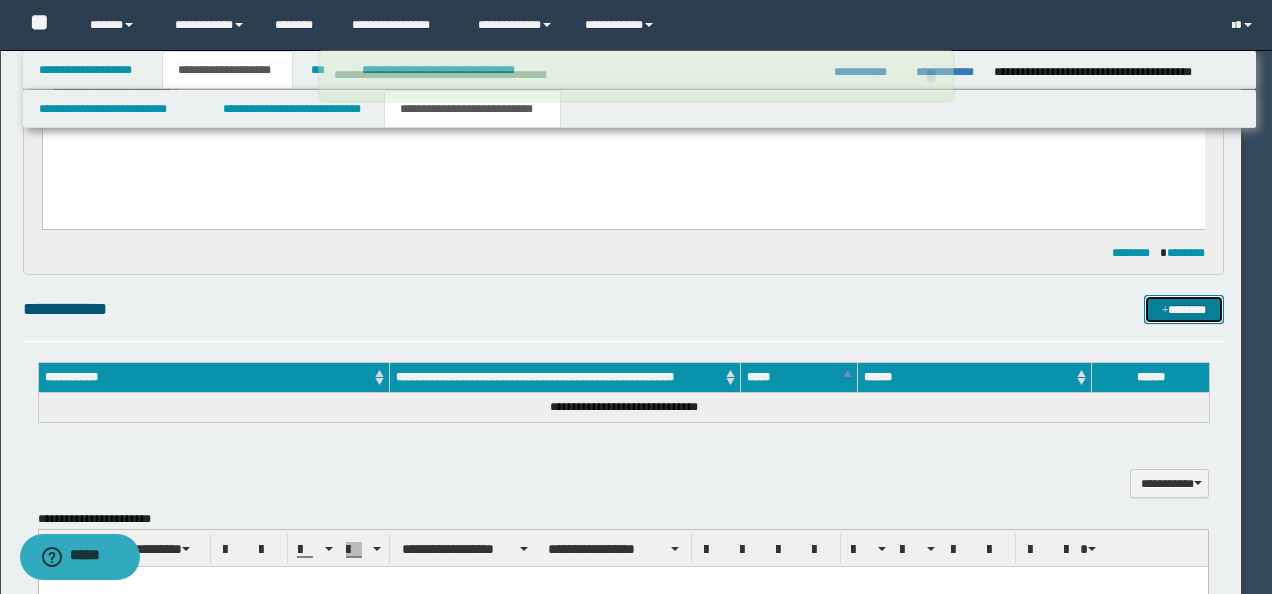type 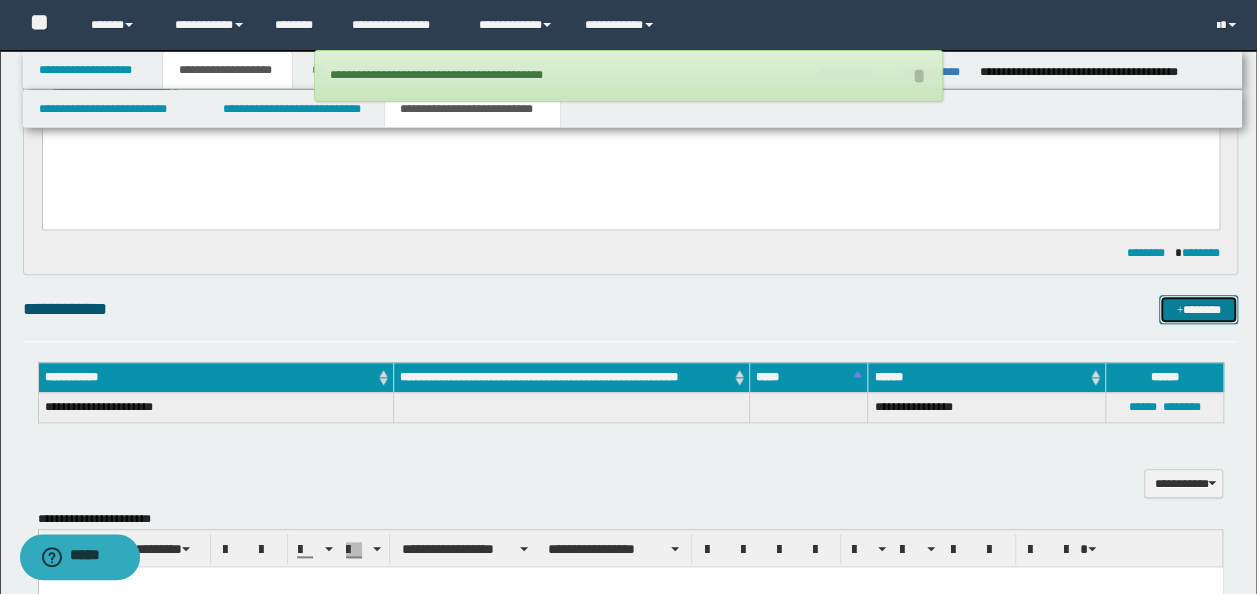 click on "*******" at bounding box center (1198, 309) 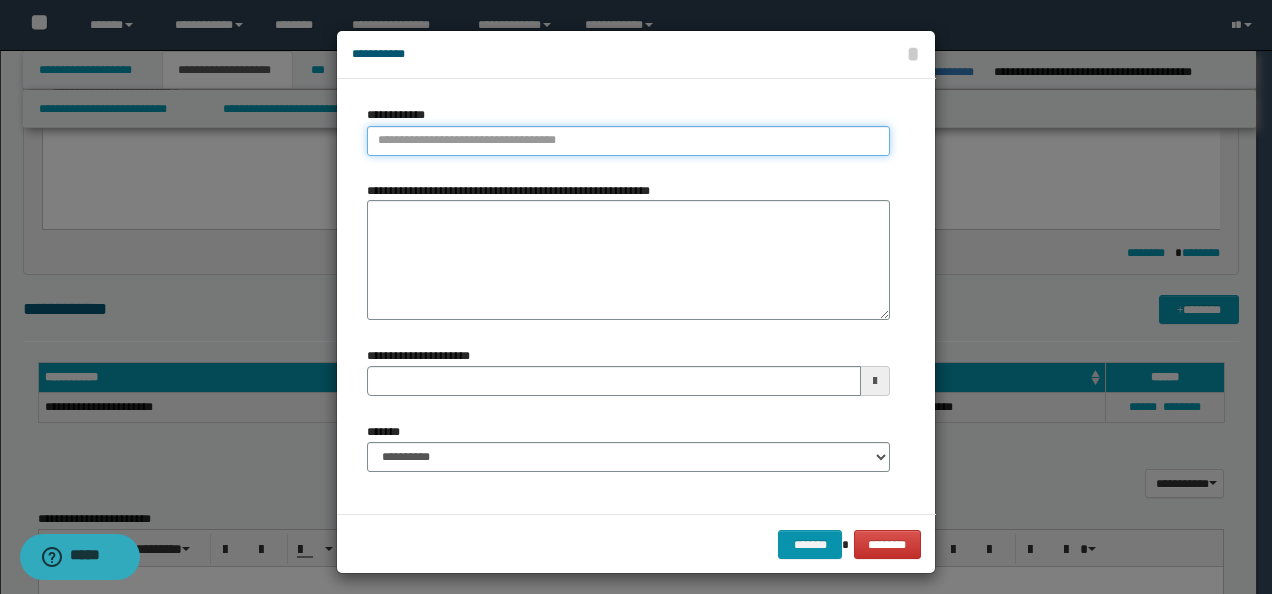 type on "**********" 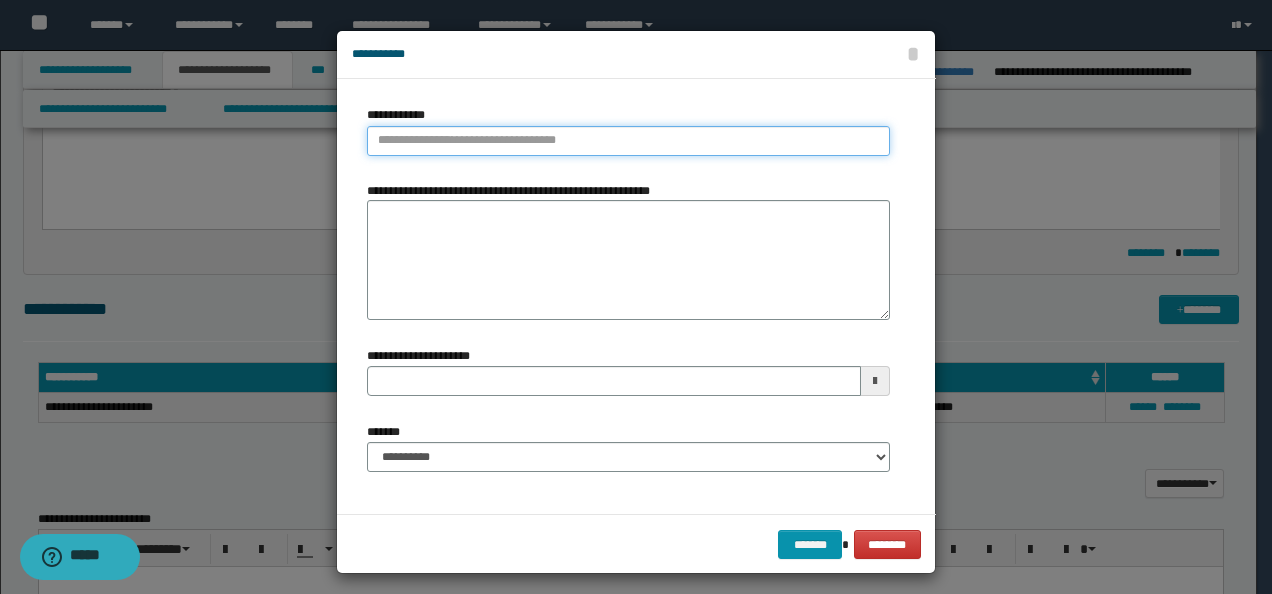 click on "**********" at bounding box center [628, 141] 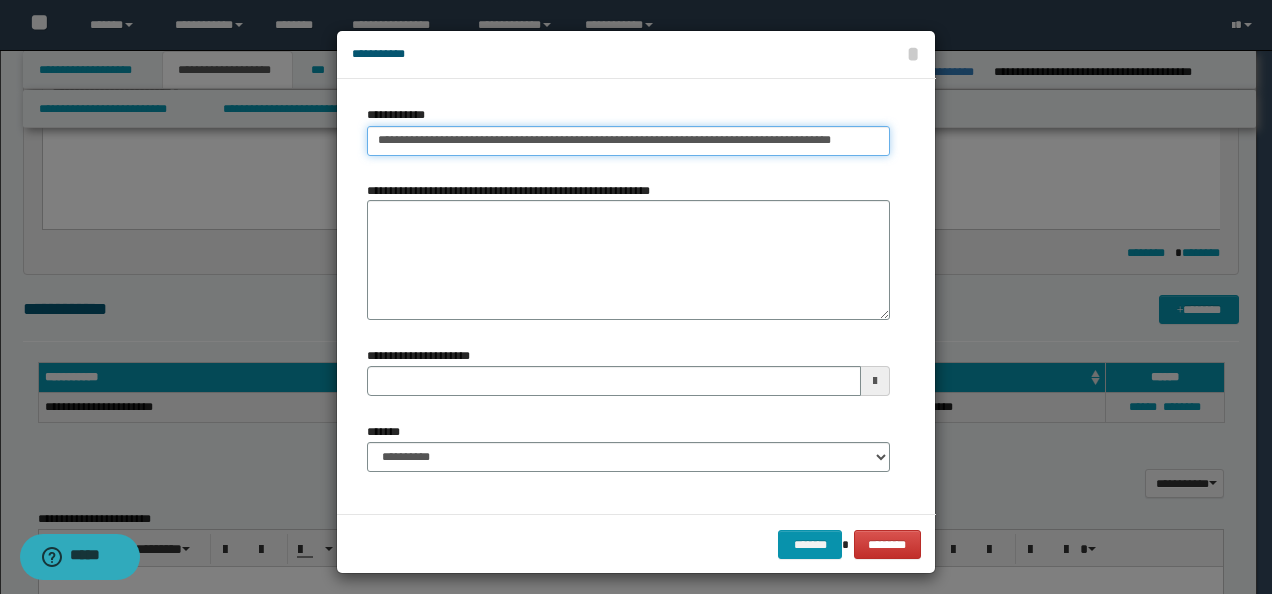 drag, startPoint x: 864, startPoint y: 138, endPoint x: 803, endPoint y: 142, distance: 61.13101 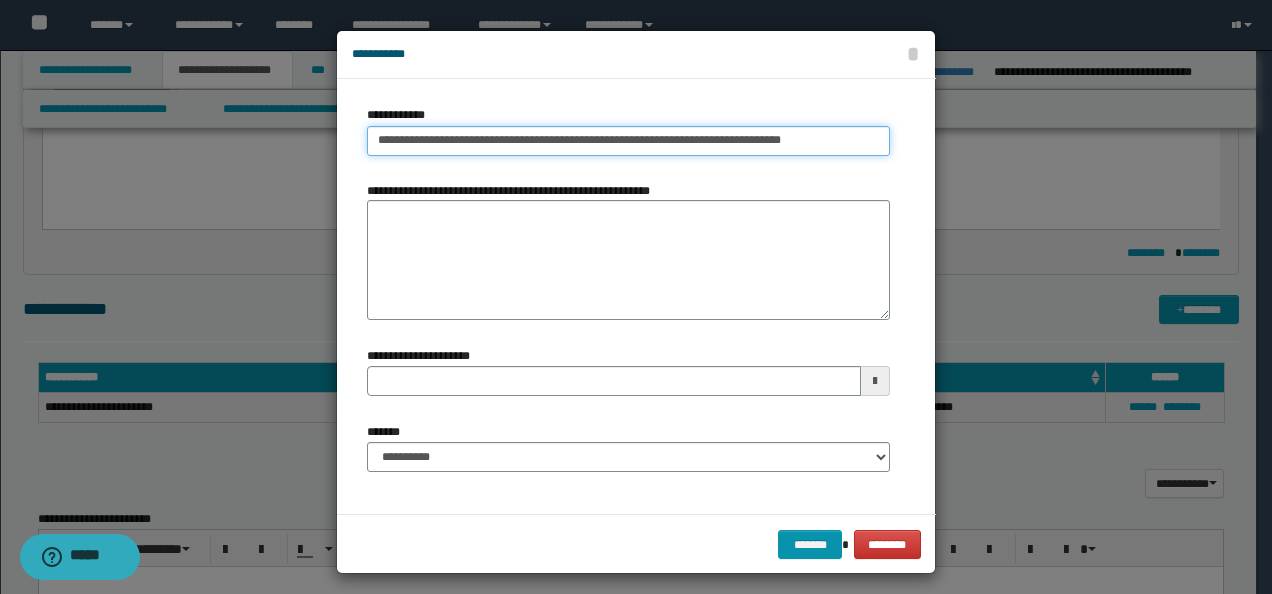 type on "**********" 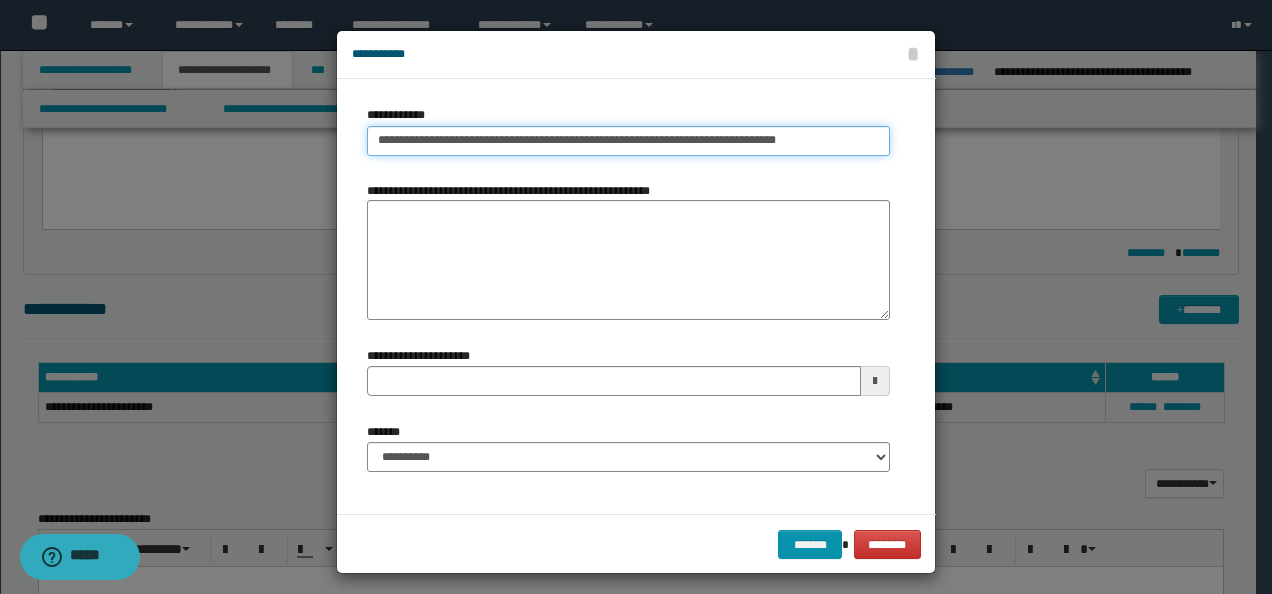 drag, startPoint x: 824, startPoint y: 135, endPoint x: 206, endPoint y: 161, distance: 618.5467 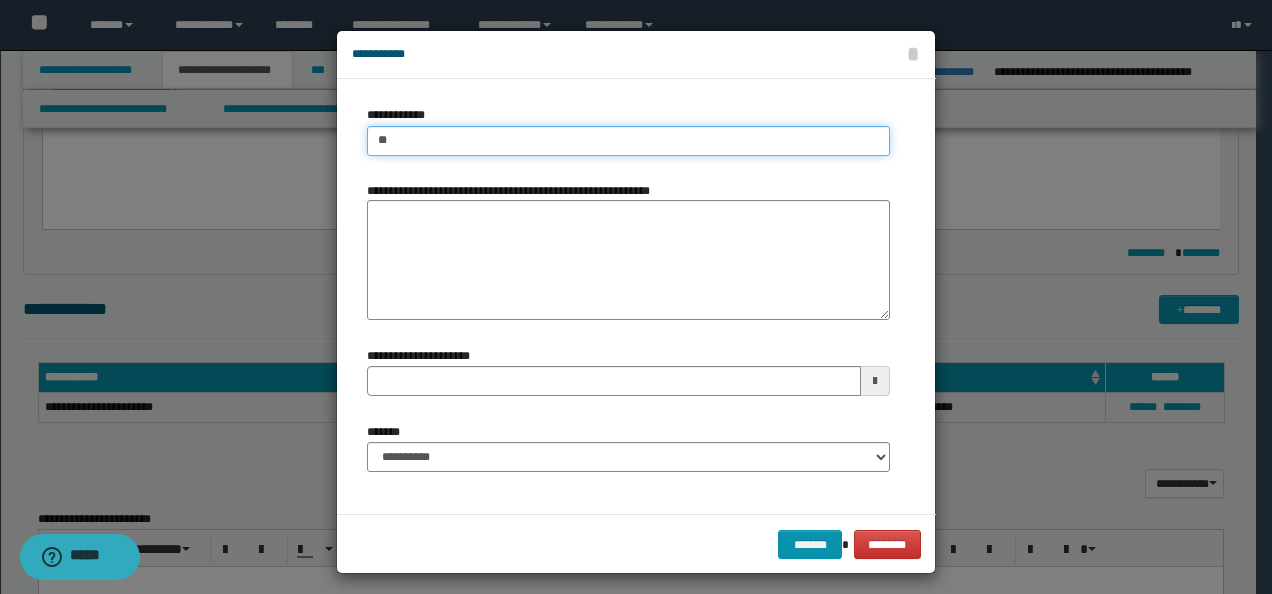 type on "***" 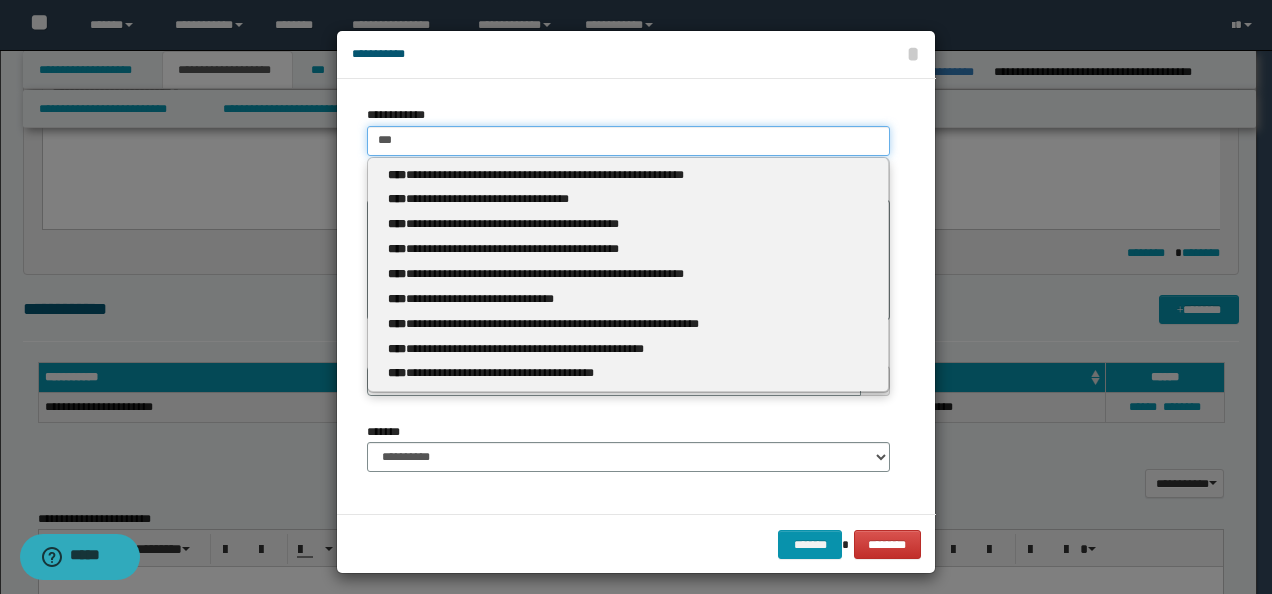 type on "***" 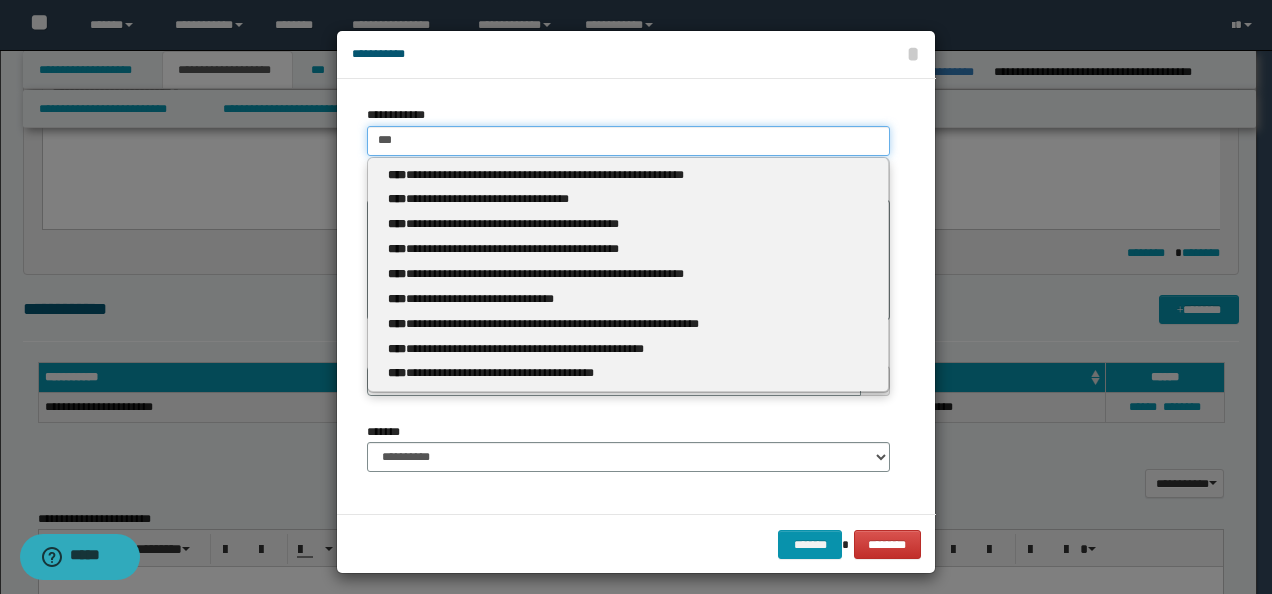 type 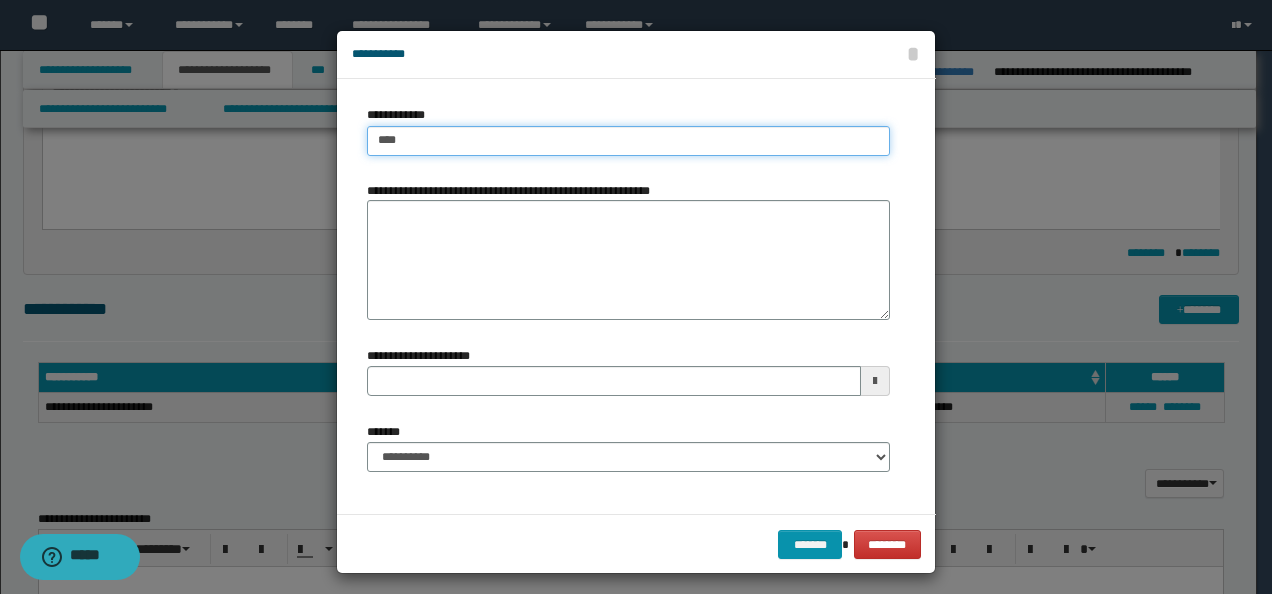 type on "****" 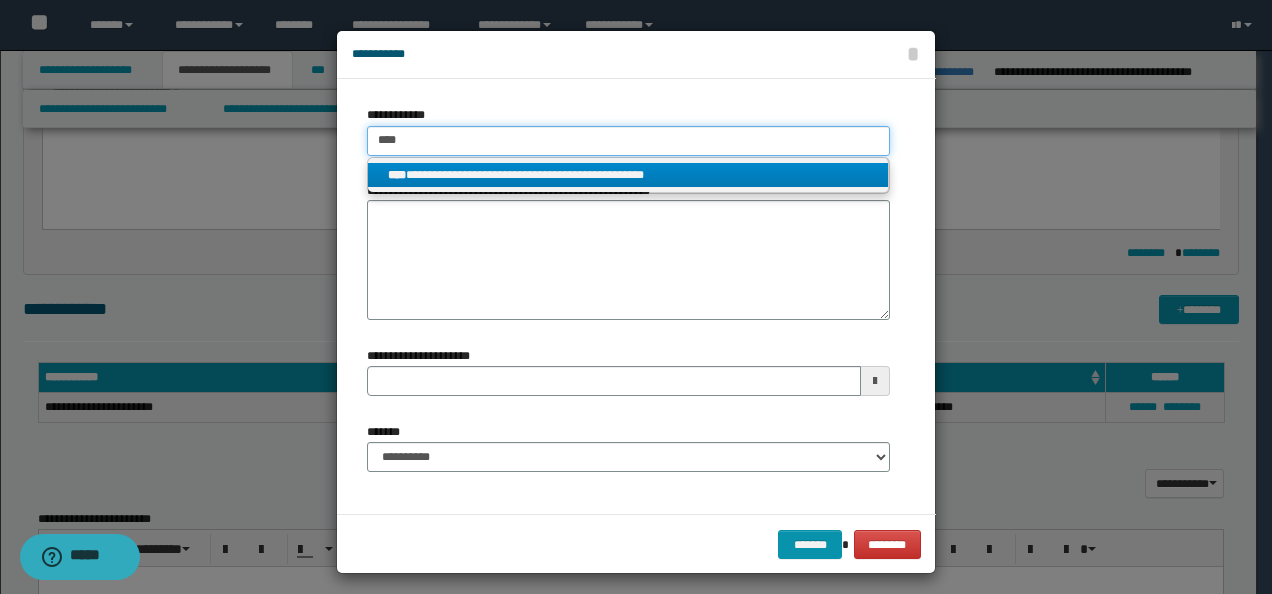 type on "****" 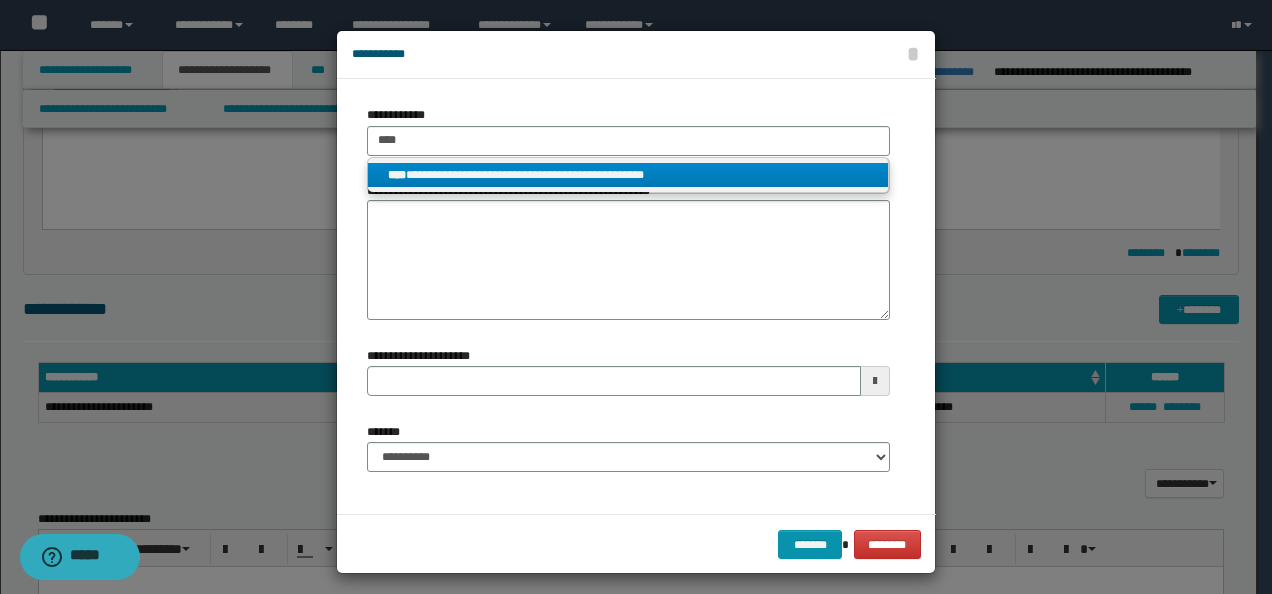 click on "**********" at bounding box center (628, 175) 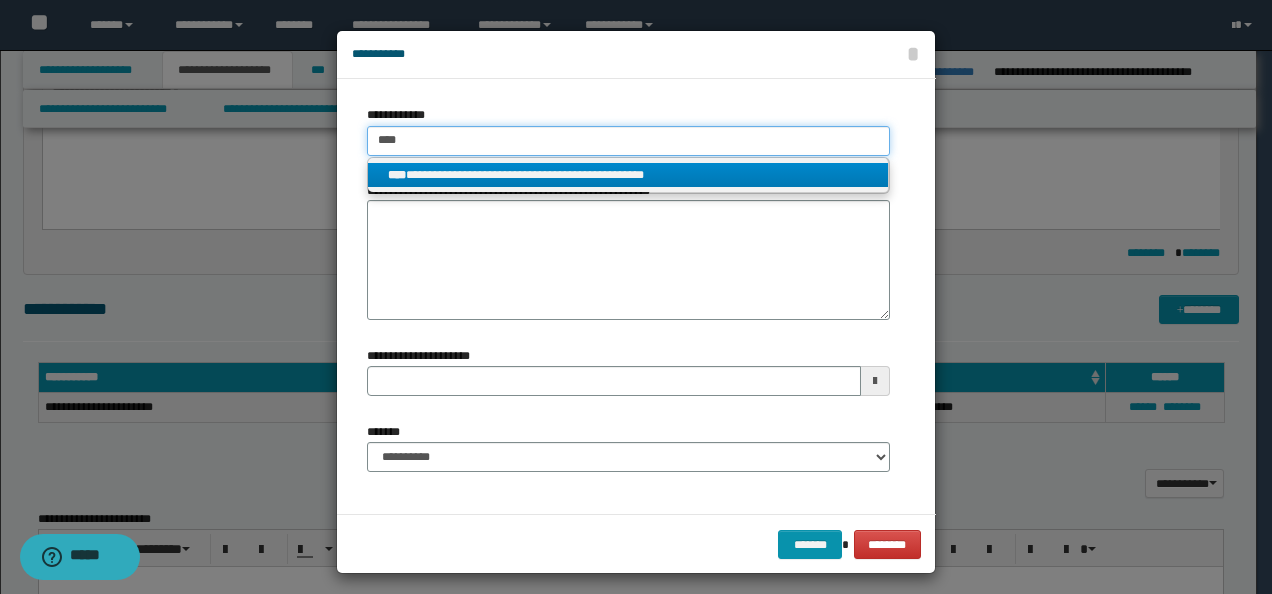 type 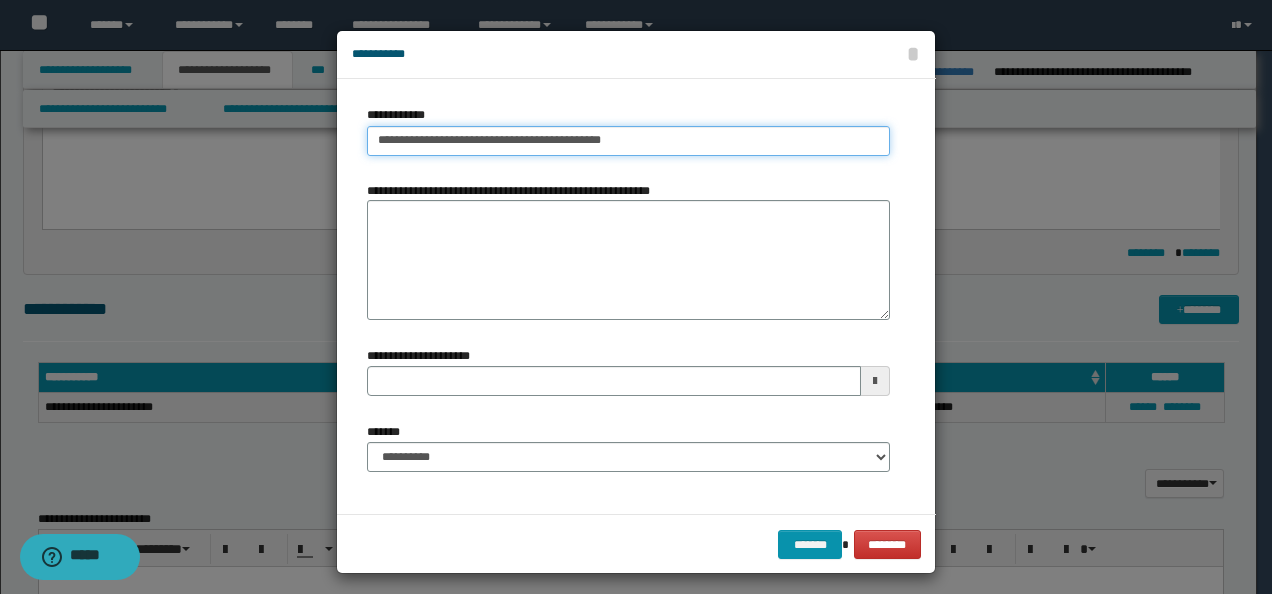 type on "**********" 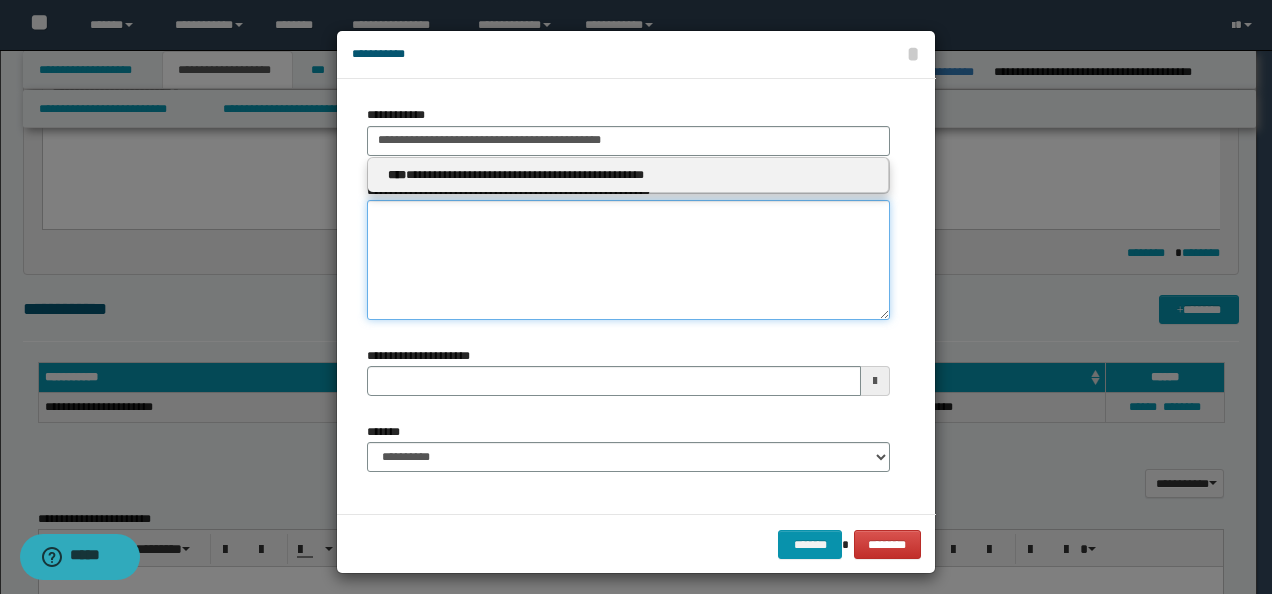 type 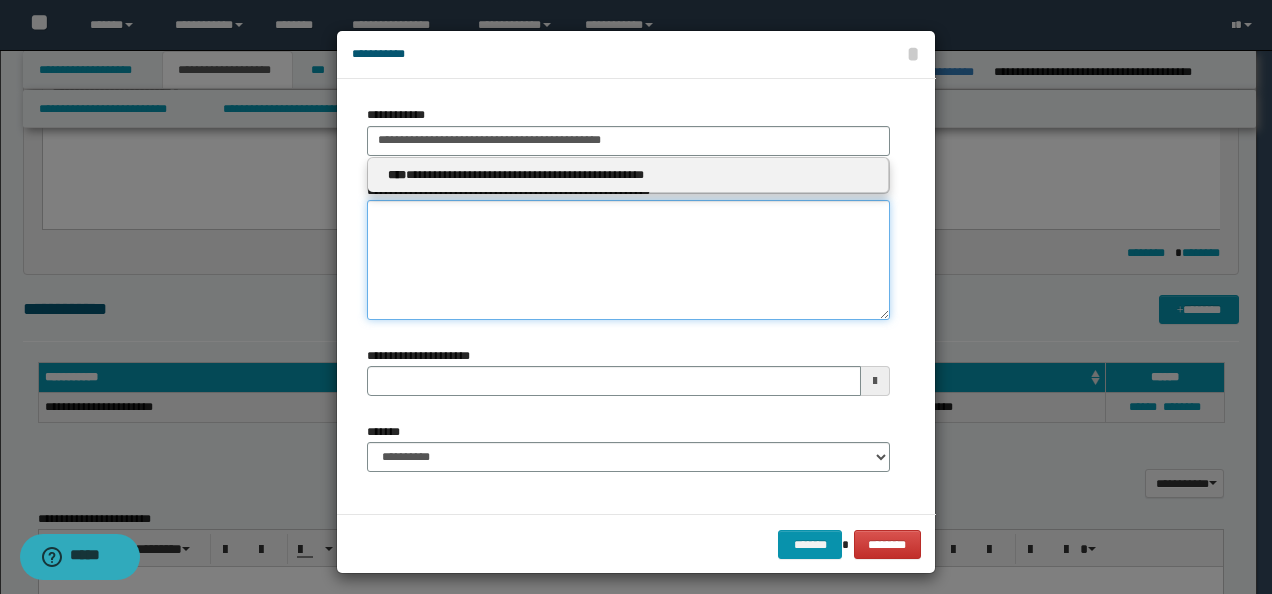 click on "**********" at bounding box center (628, 260) 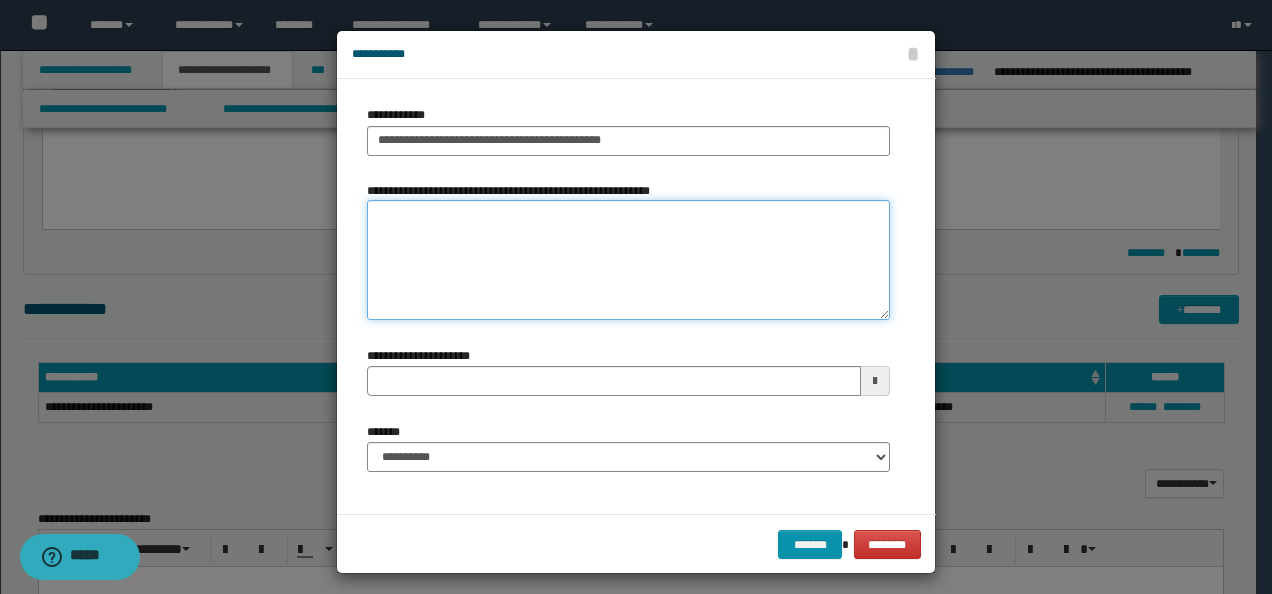 paste on "**********" 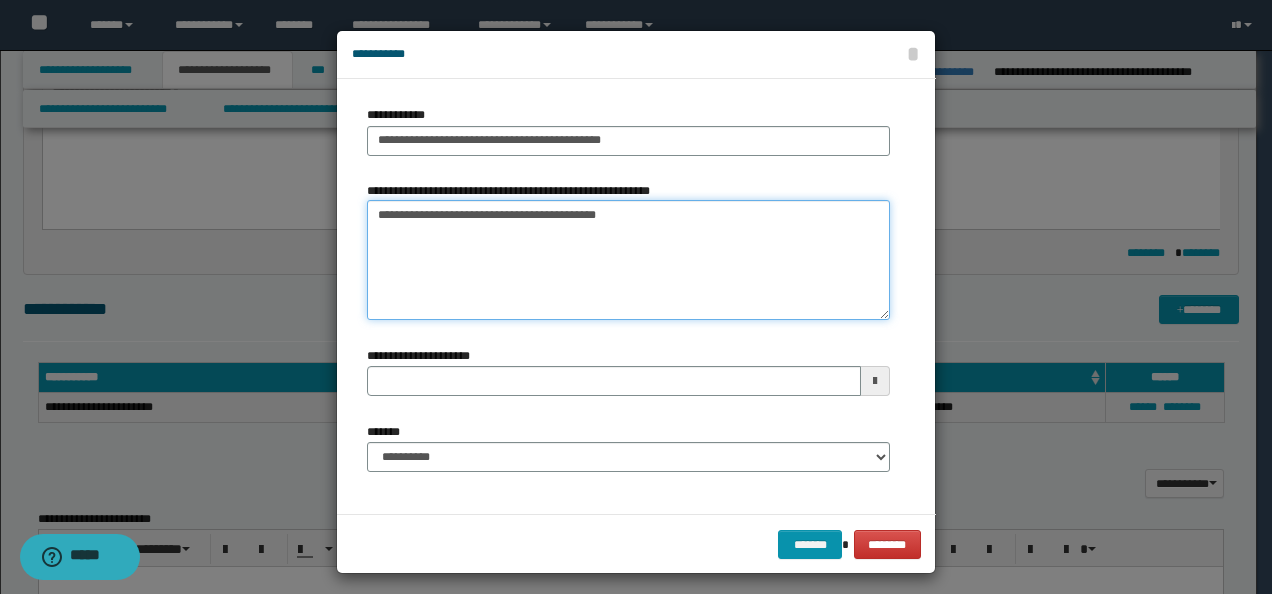 type 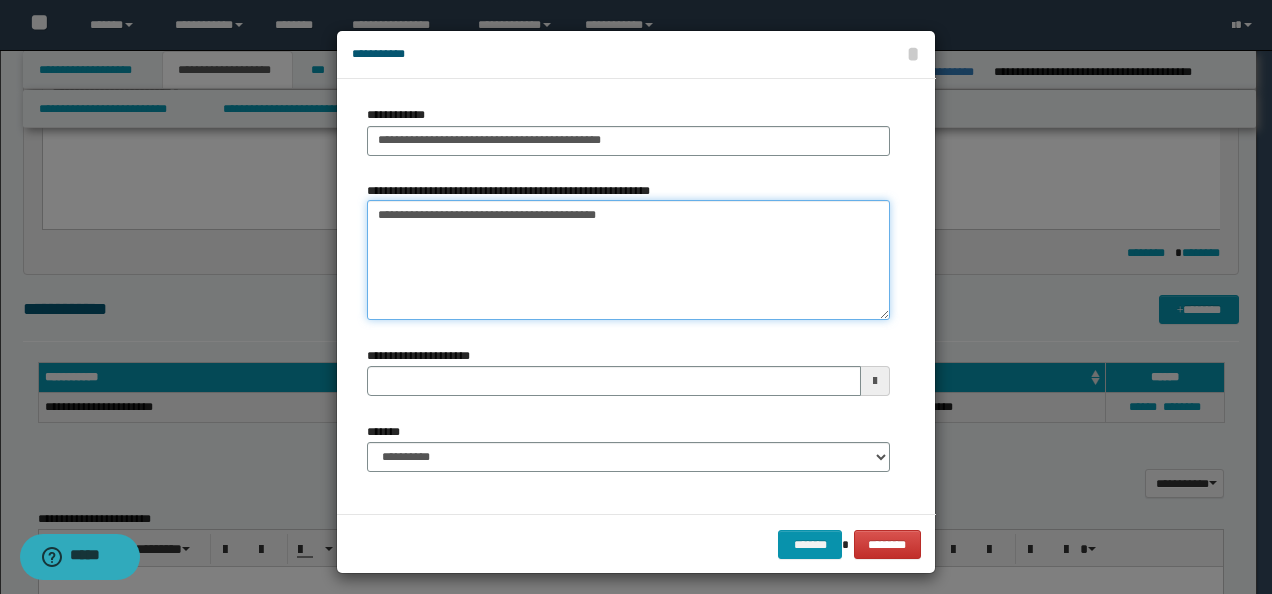 type on "**********" 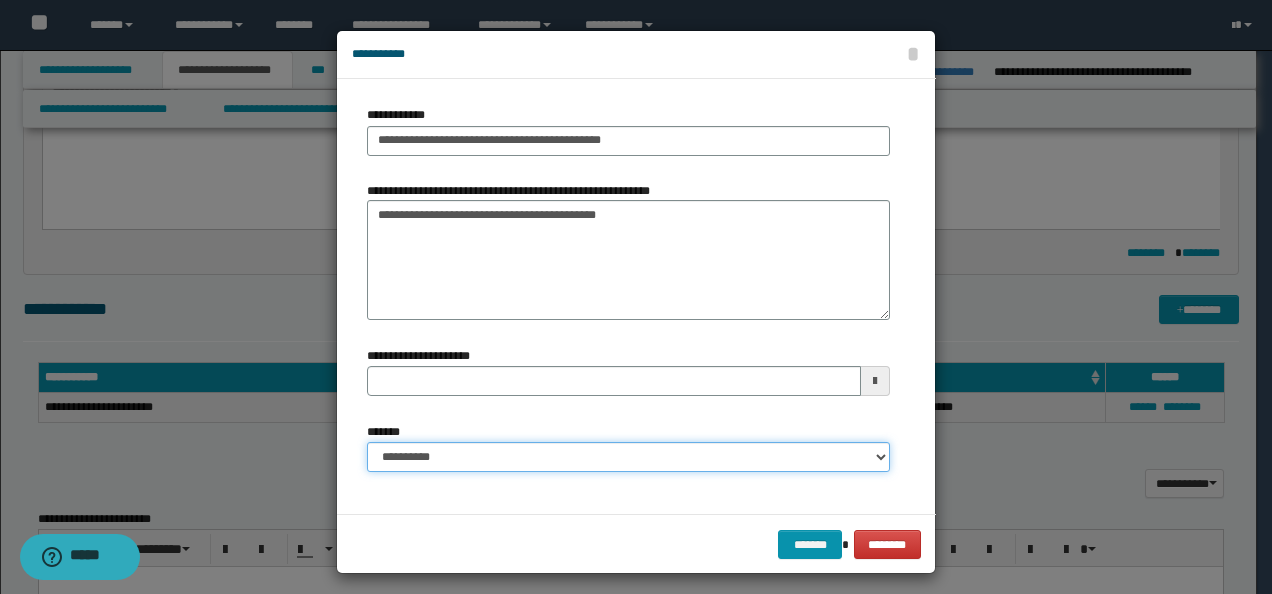 click on "**********" at bounding box center [628, 457] 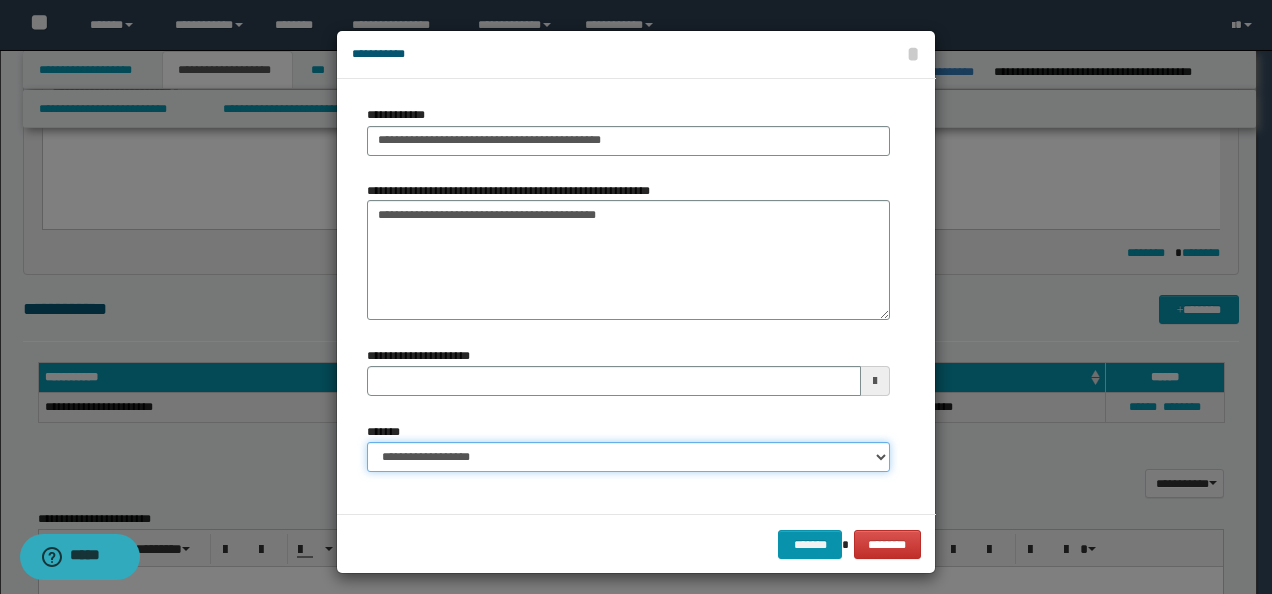type 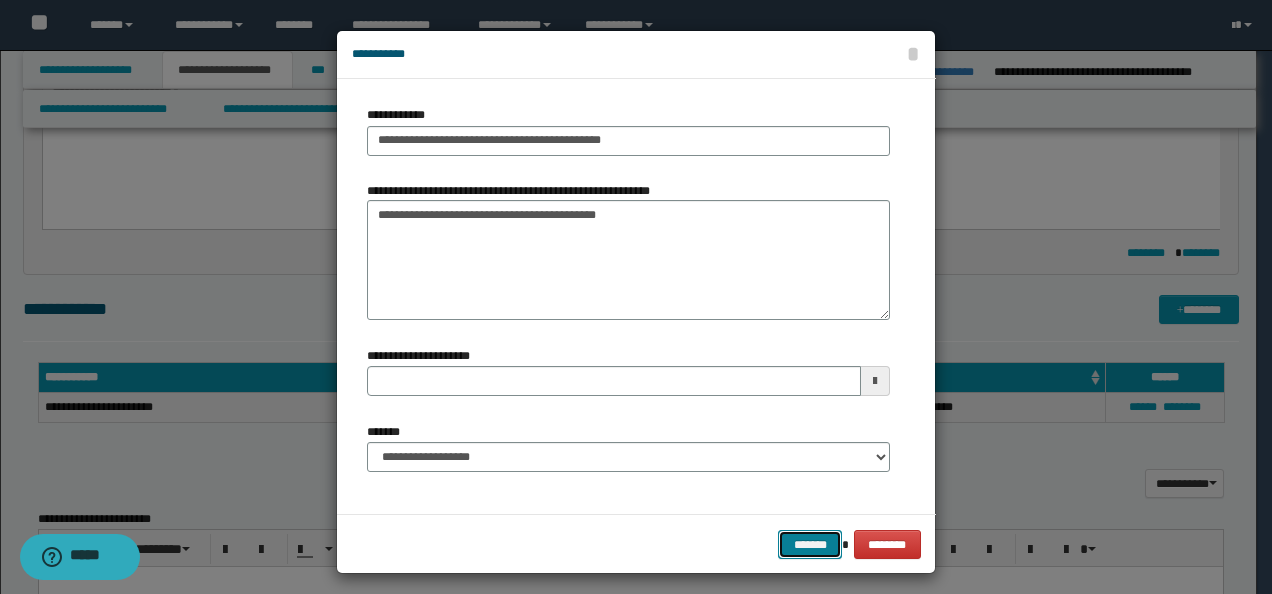 click on "*******" at bounding box center (810, 544) 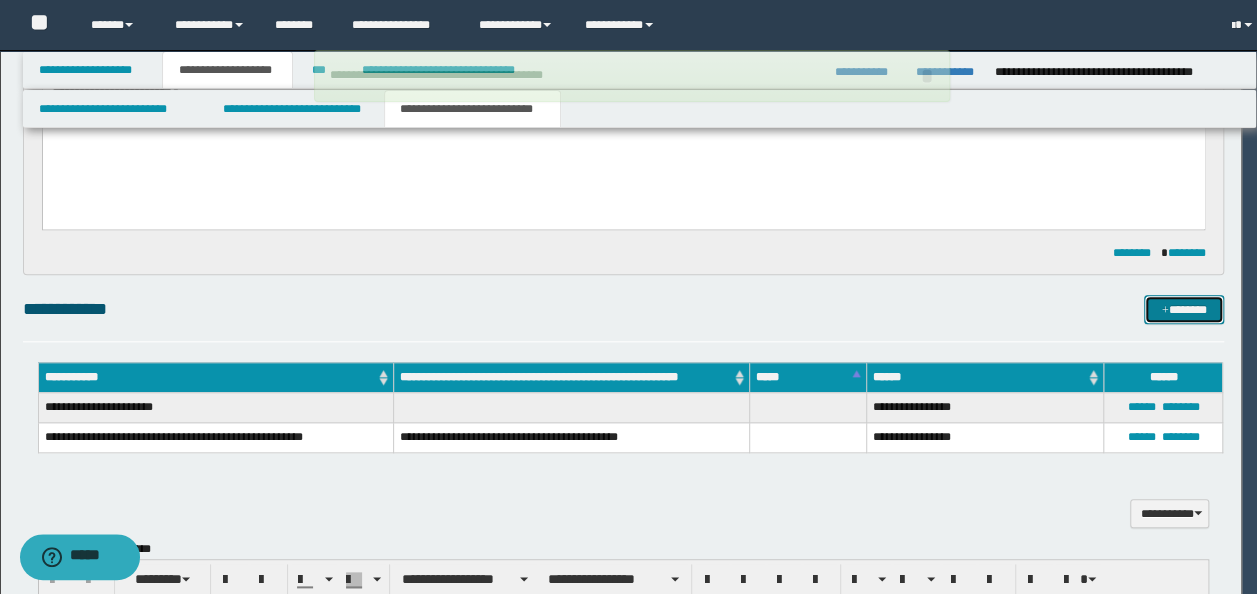 type 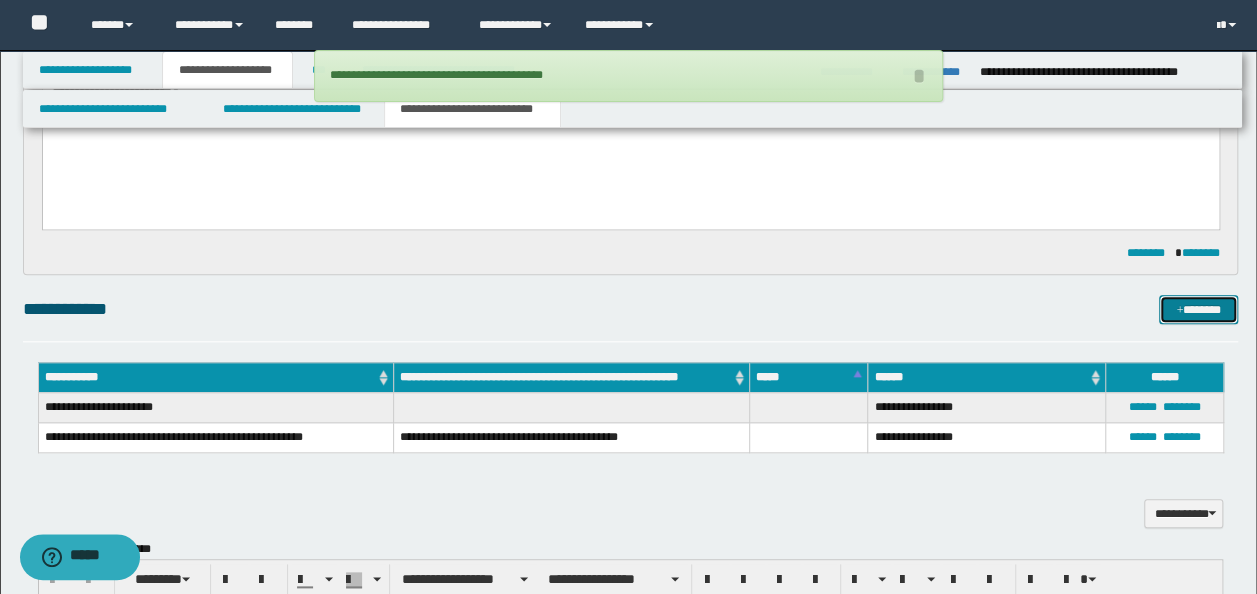 click on "*******" at bounding box center [1198, 309] 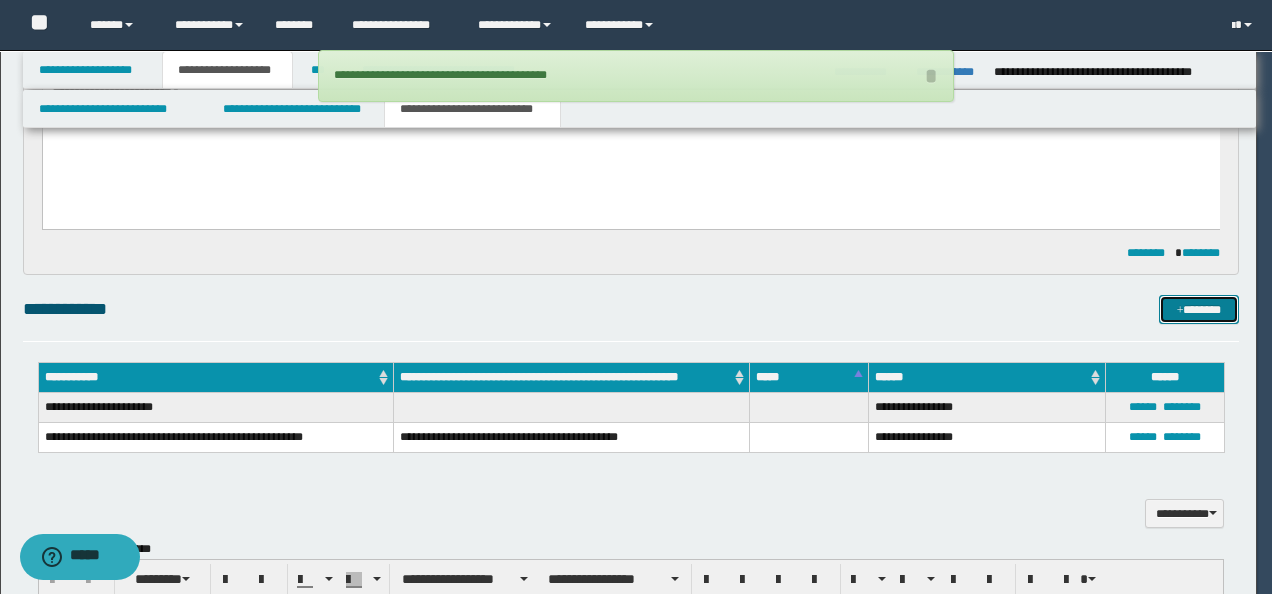 type 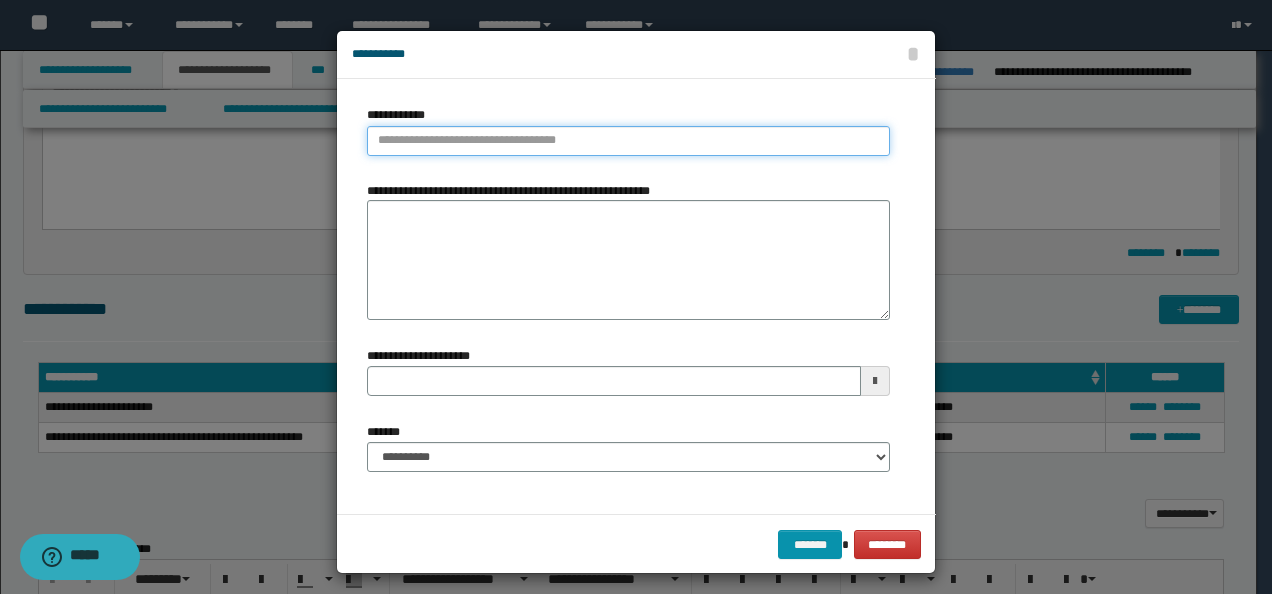 type on "**********" 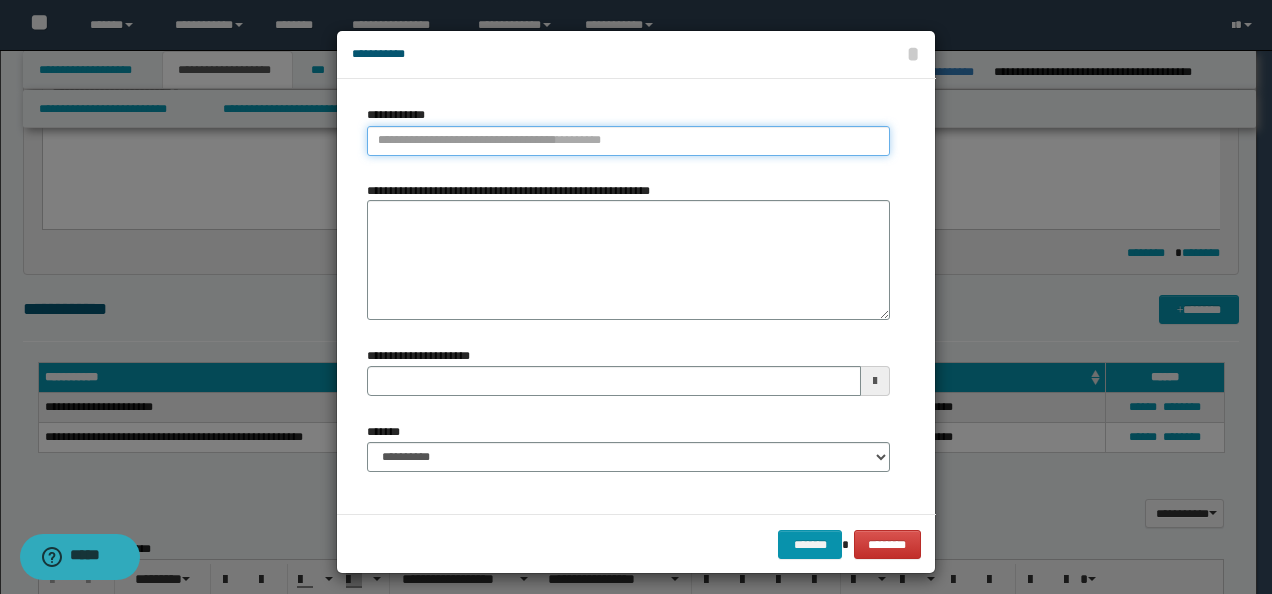 click on "**********" at bounding box center (628, 141) 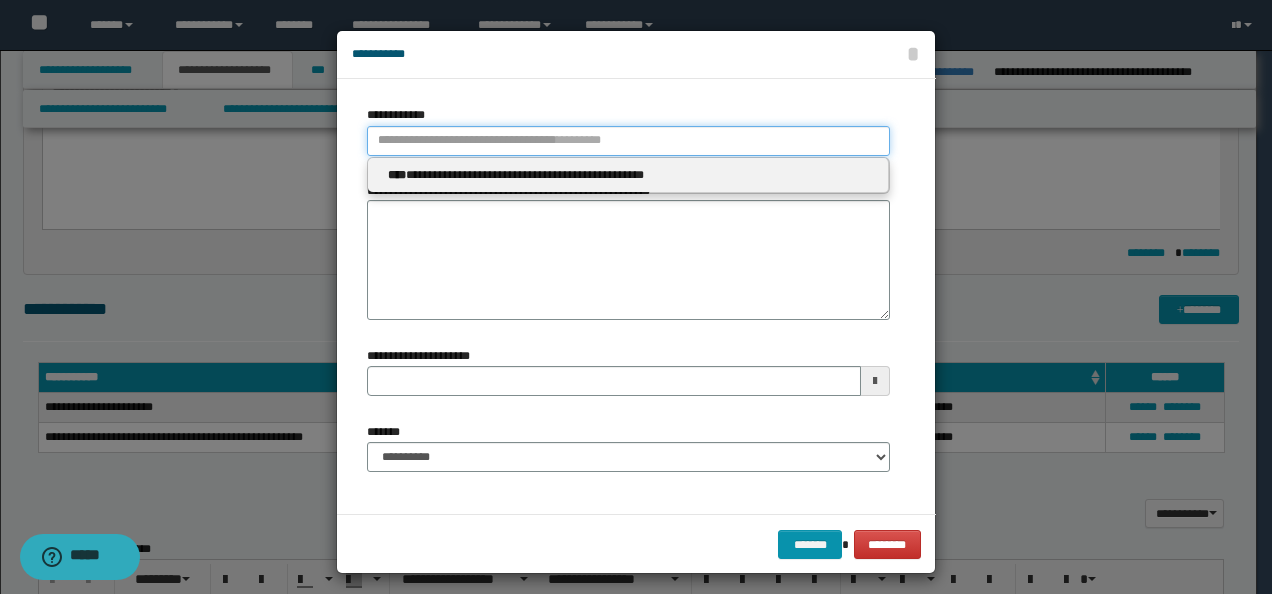 paste on "**********" 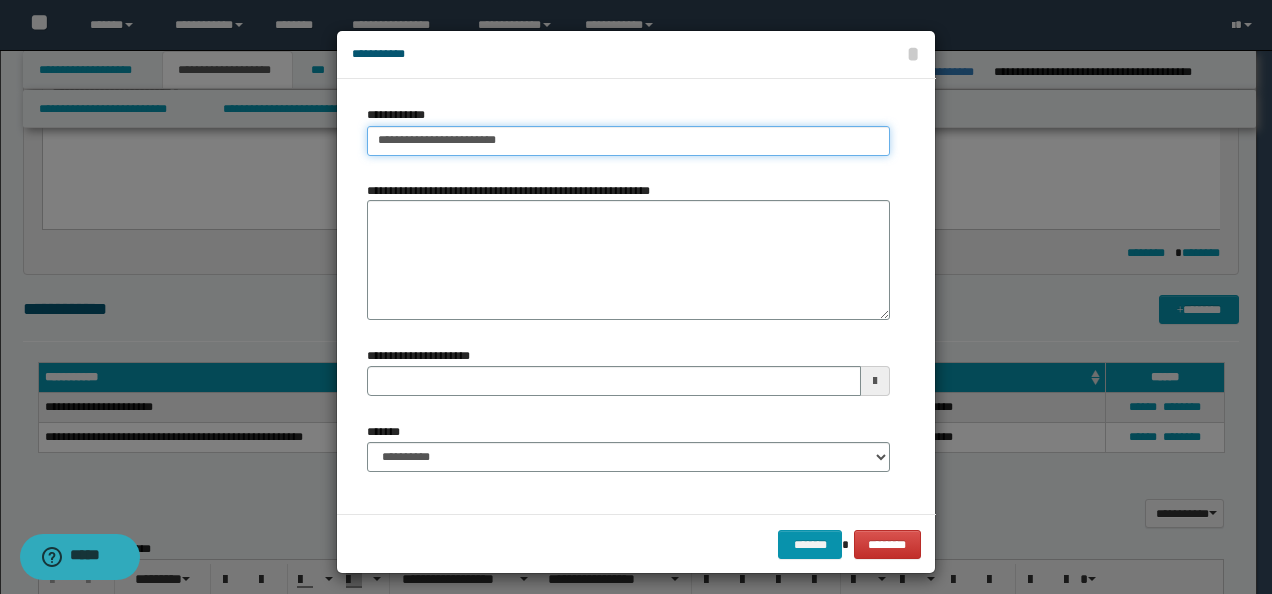 type on "**********" 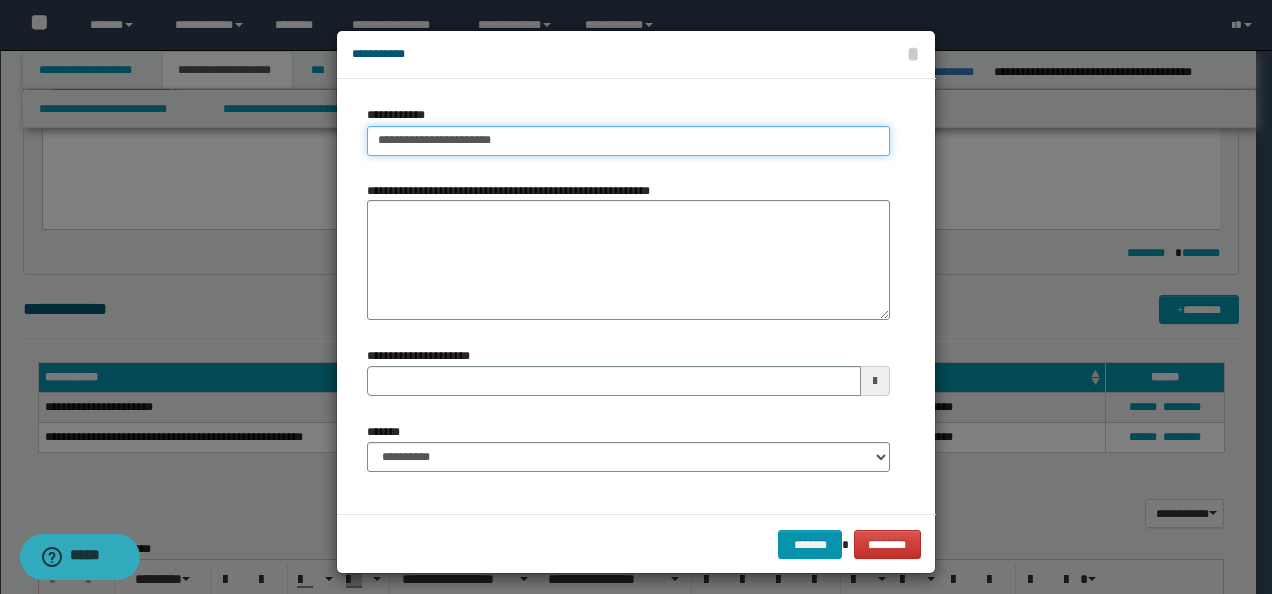 type on "**********" 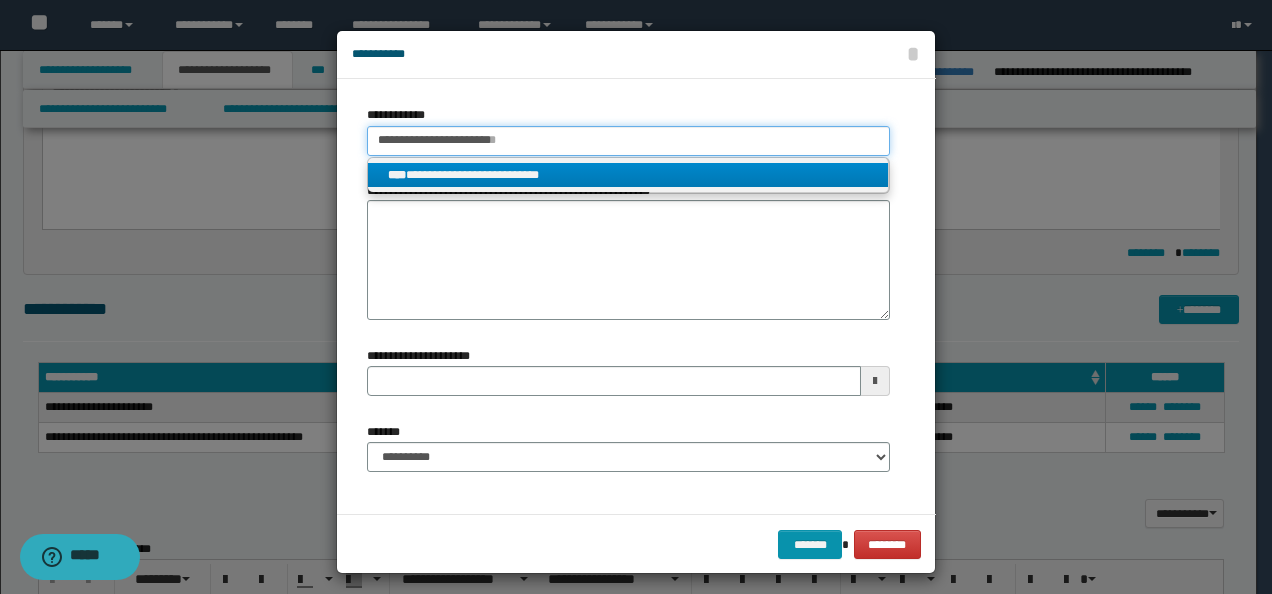 type on "**********" 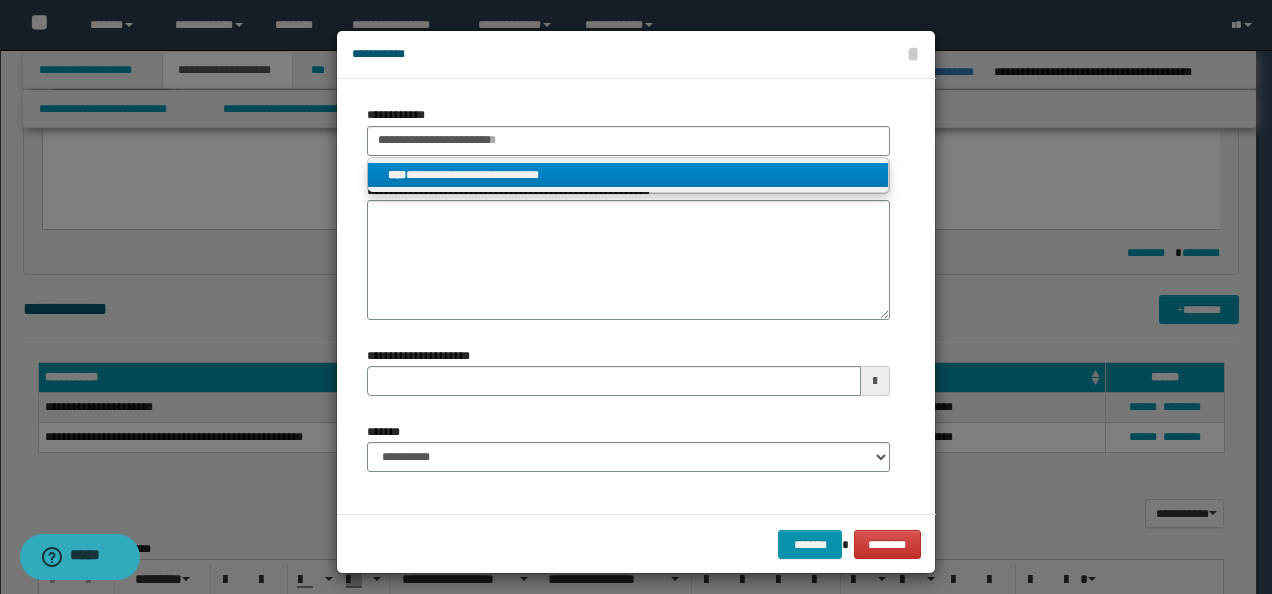 click on "**********" at bounding box center [628, 175] 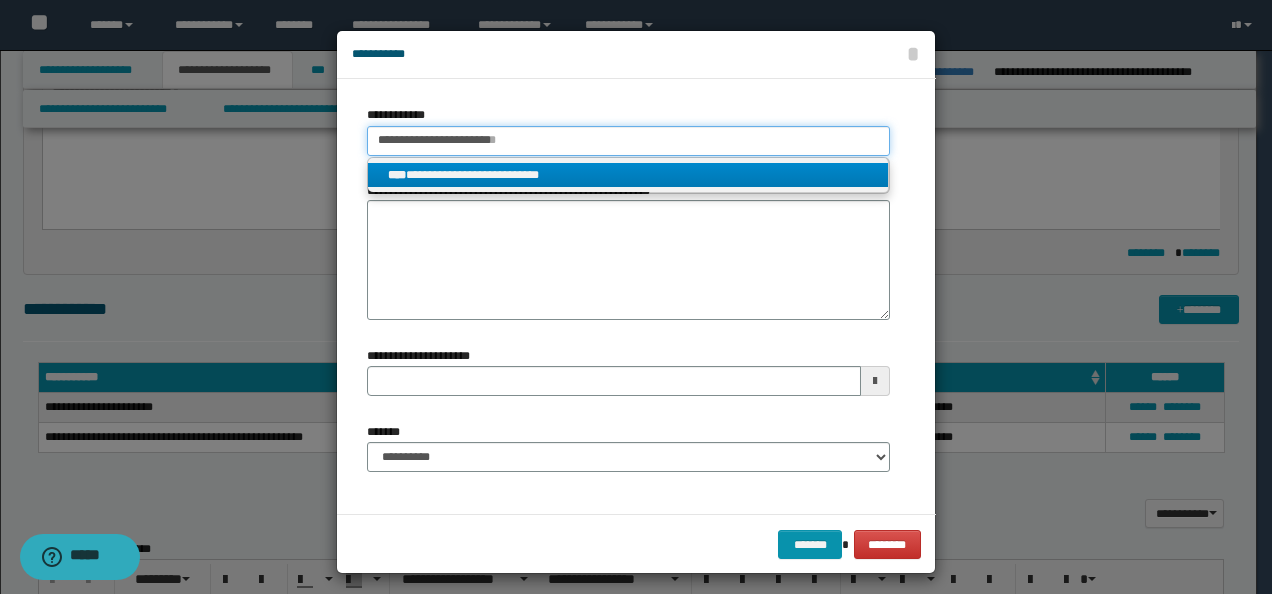 type 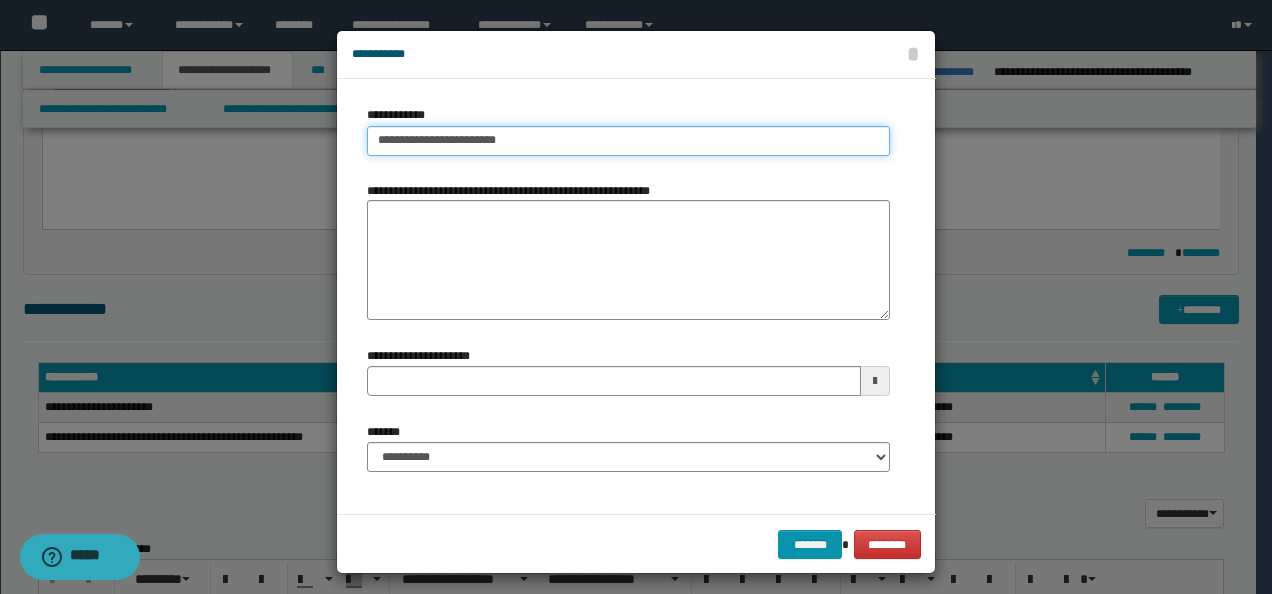 type 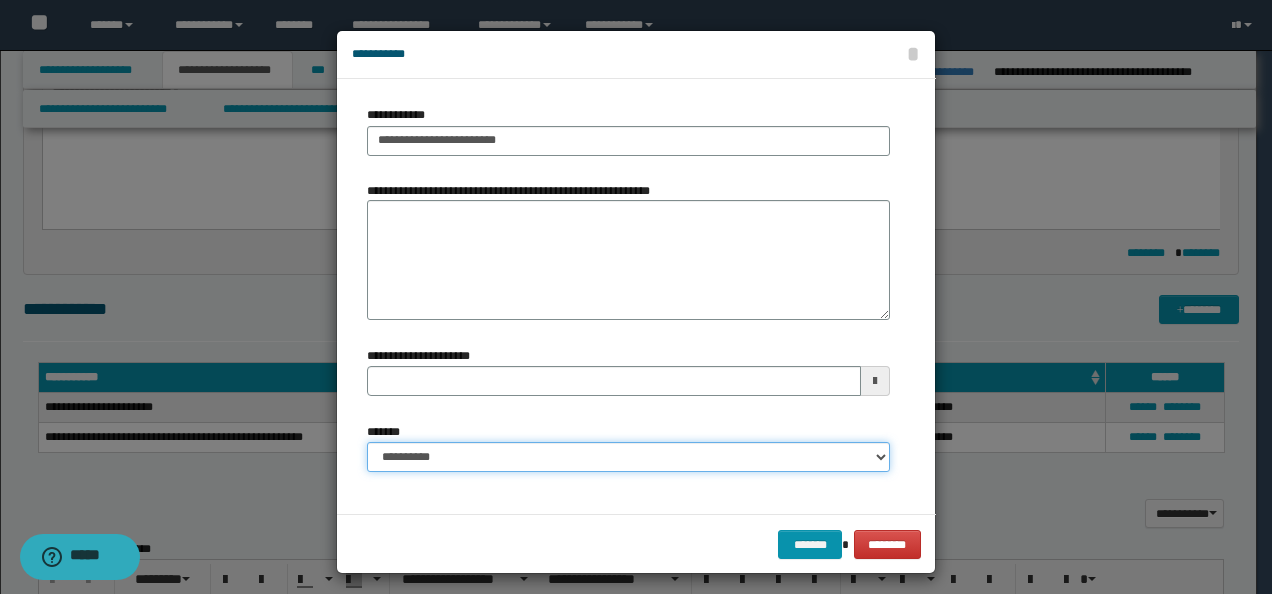 click on "**********" at bounding box center [628, 457] 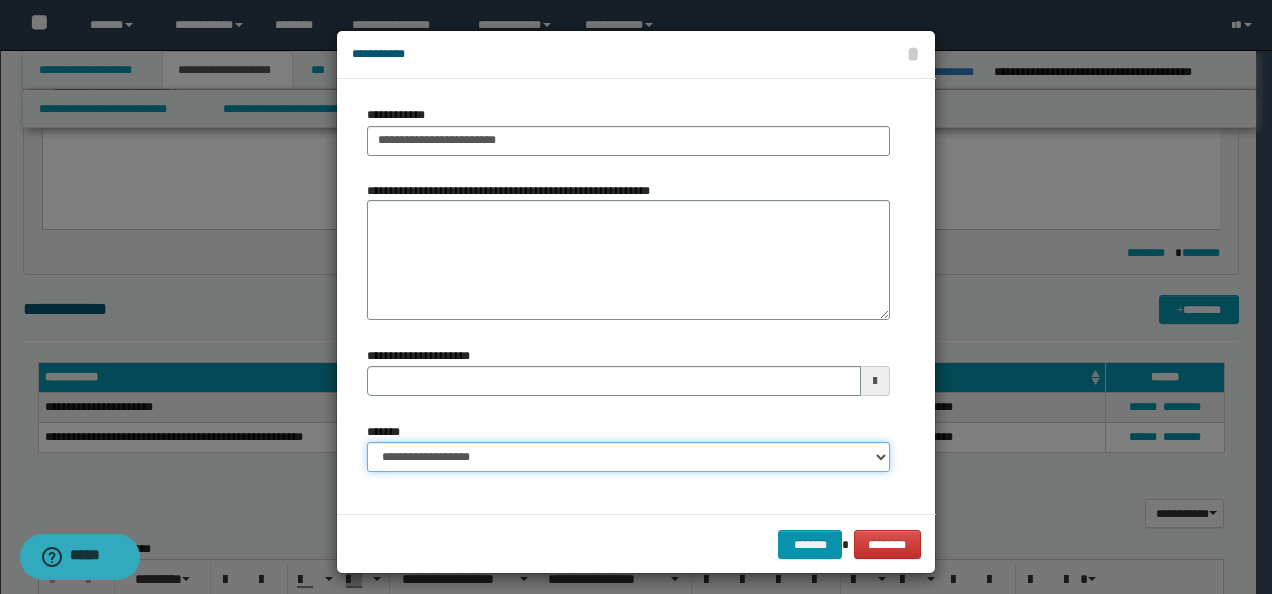 type 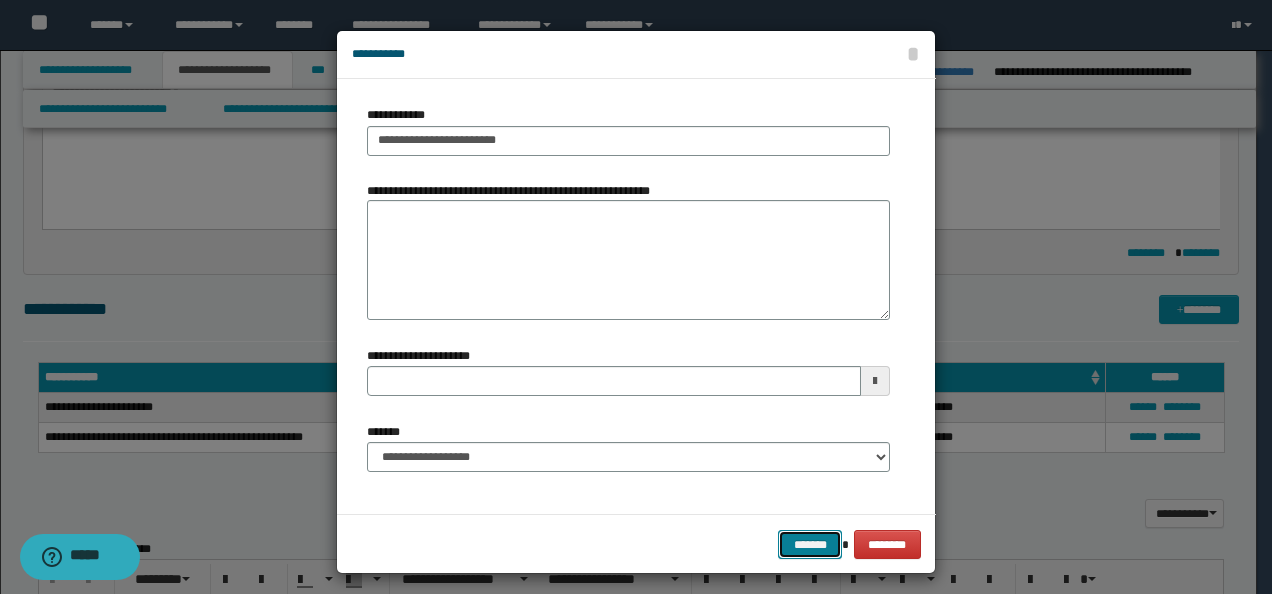 click on "*******" at bounding box center [810, 544] 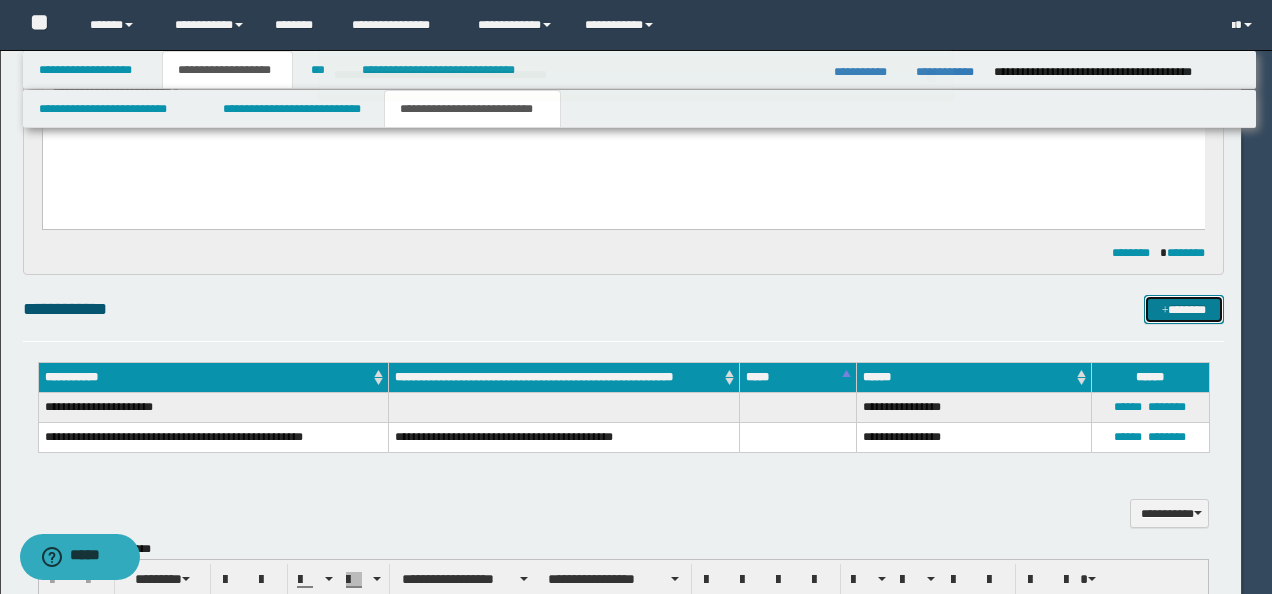 type 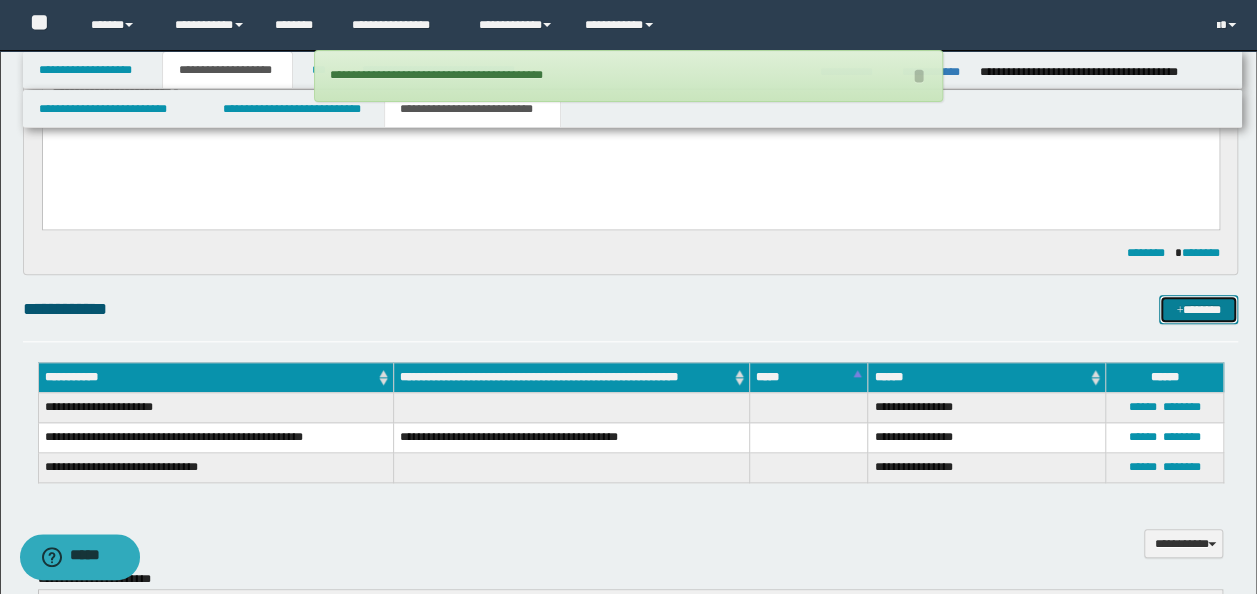 click at bounding box center (1179, 311) 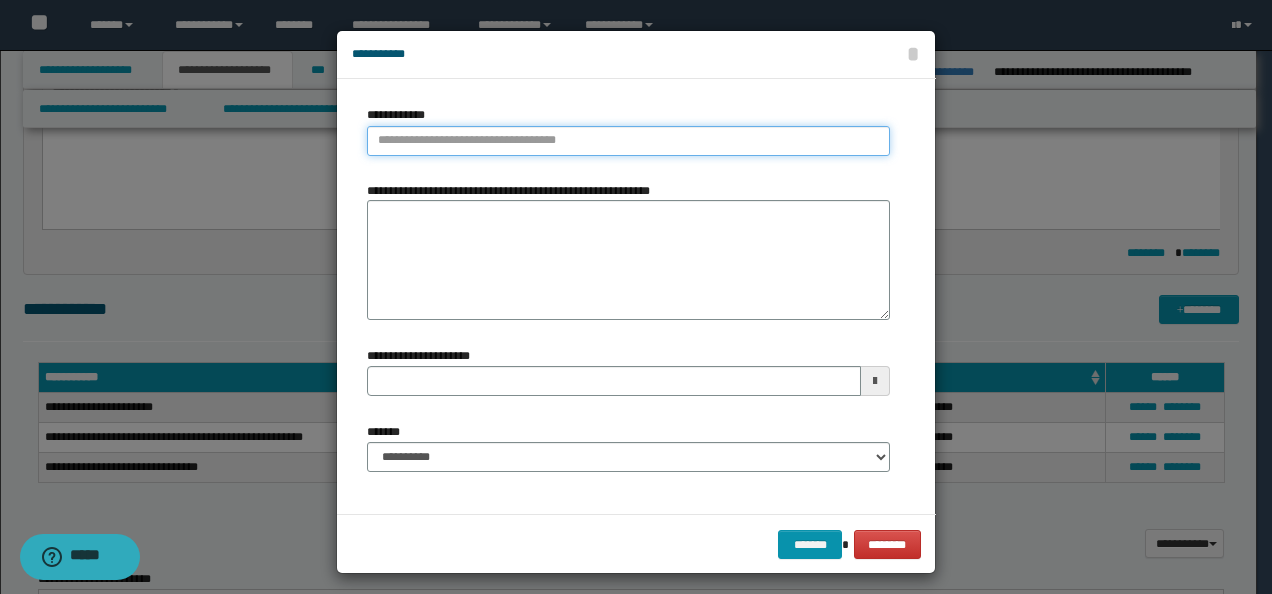 type on "**********" 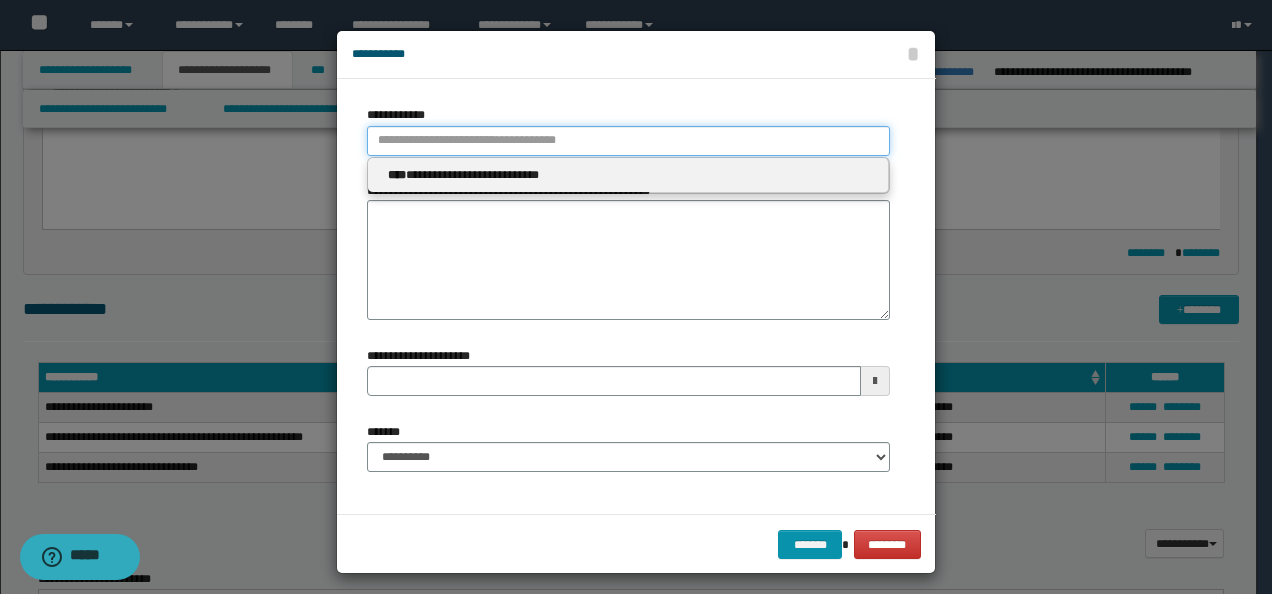 click on "**********" at bounding box center (628, 141) 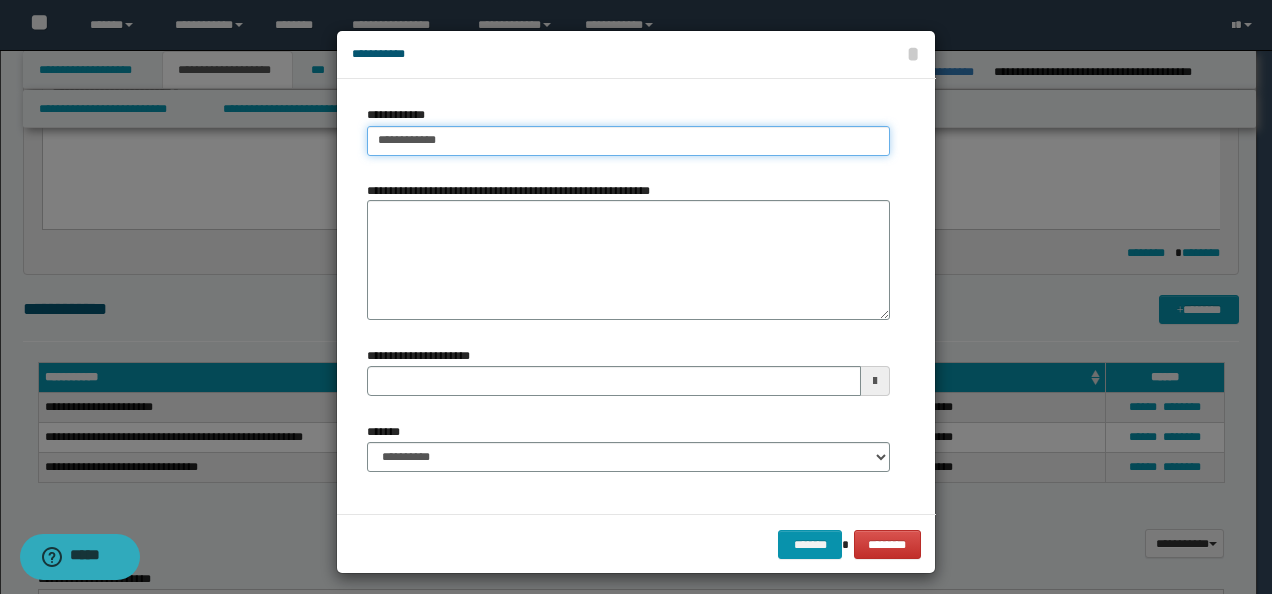type on "**********" 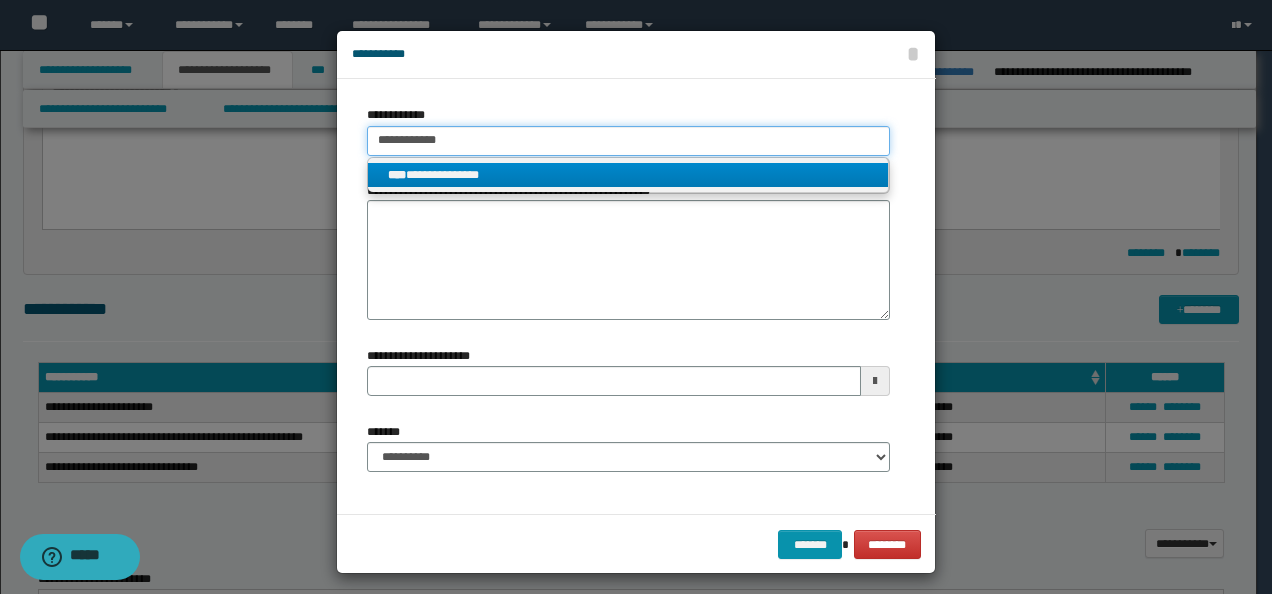 type on "**********" 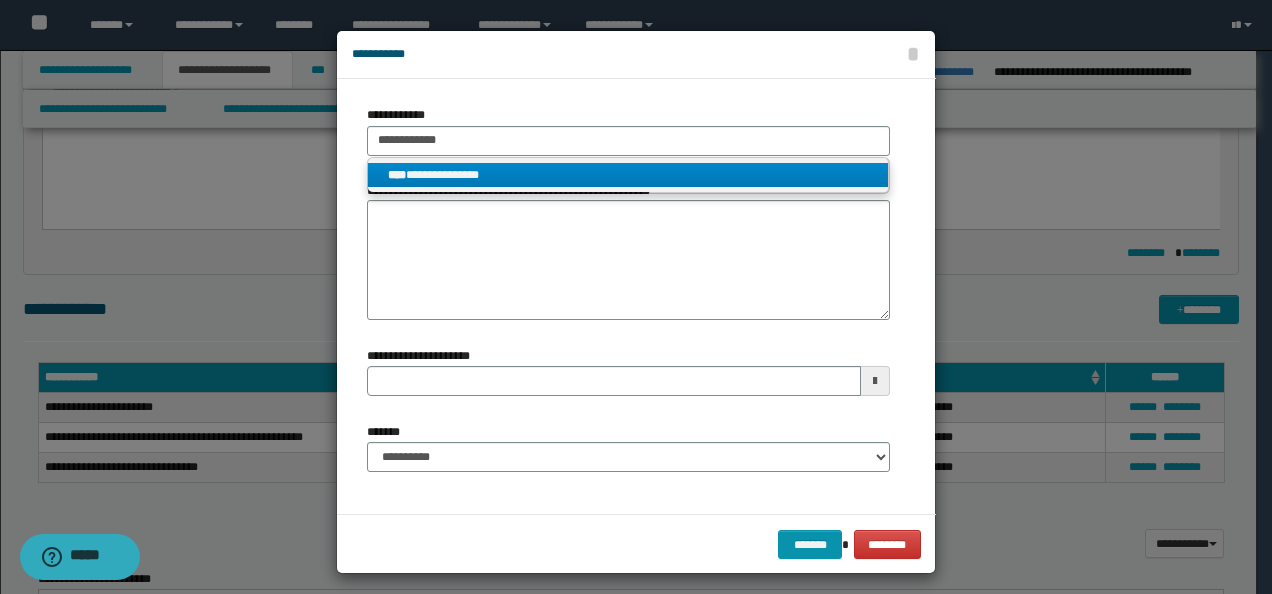 click on "**********" at bounding box center [628, 175] 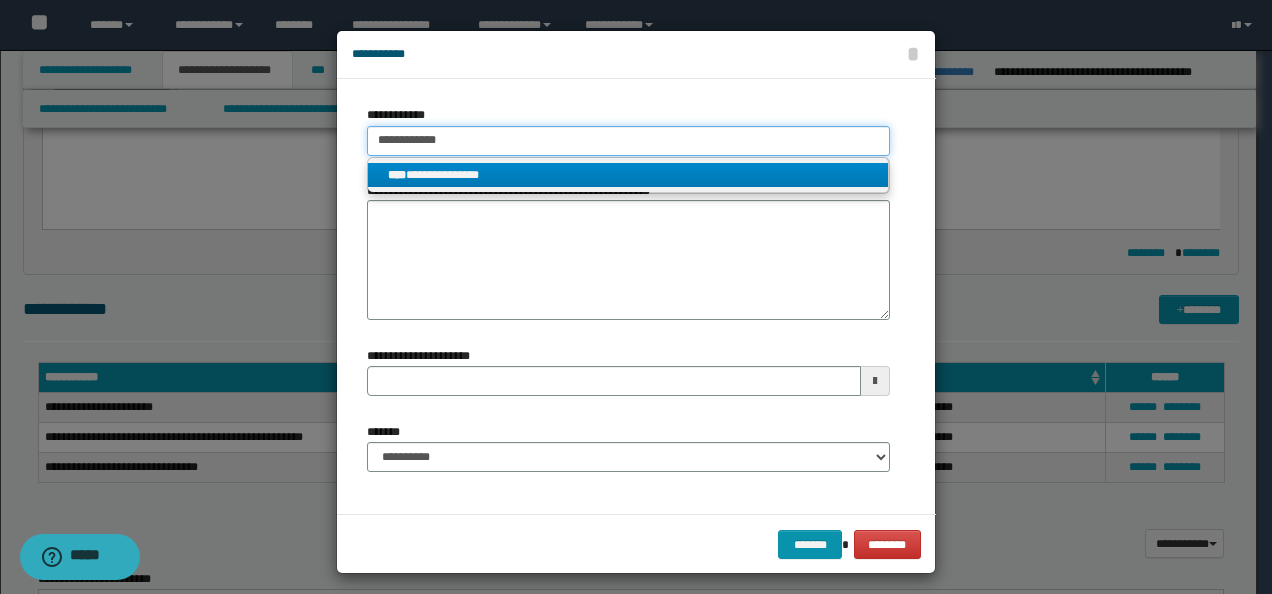 type 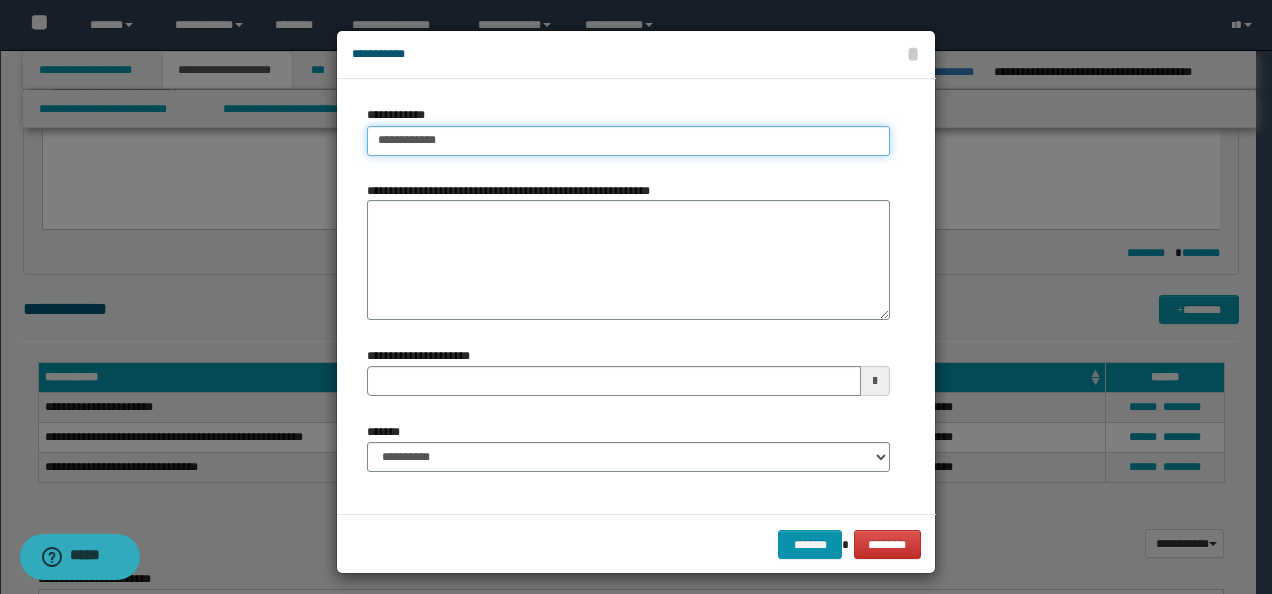 type 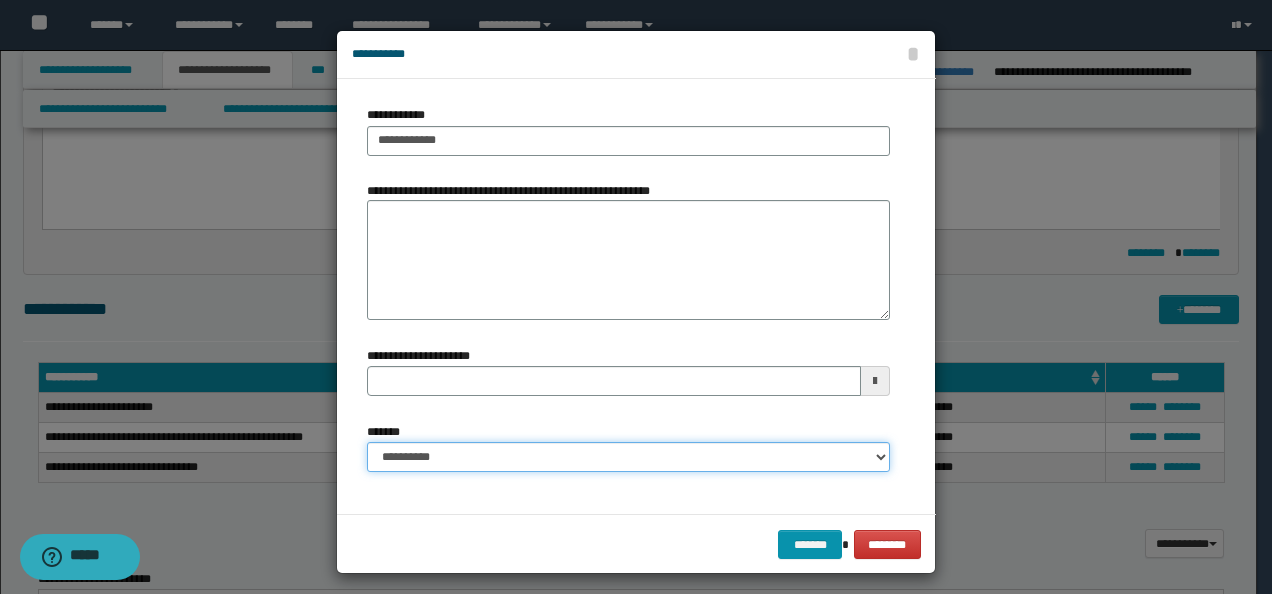 drag, startPoint x: 496, startPoint y: 448, endPoint x: 496, endPoint y: 436, distance: 12 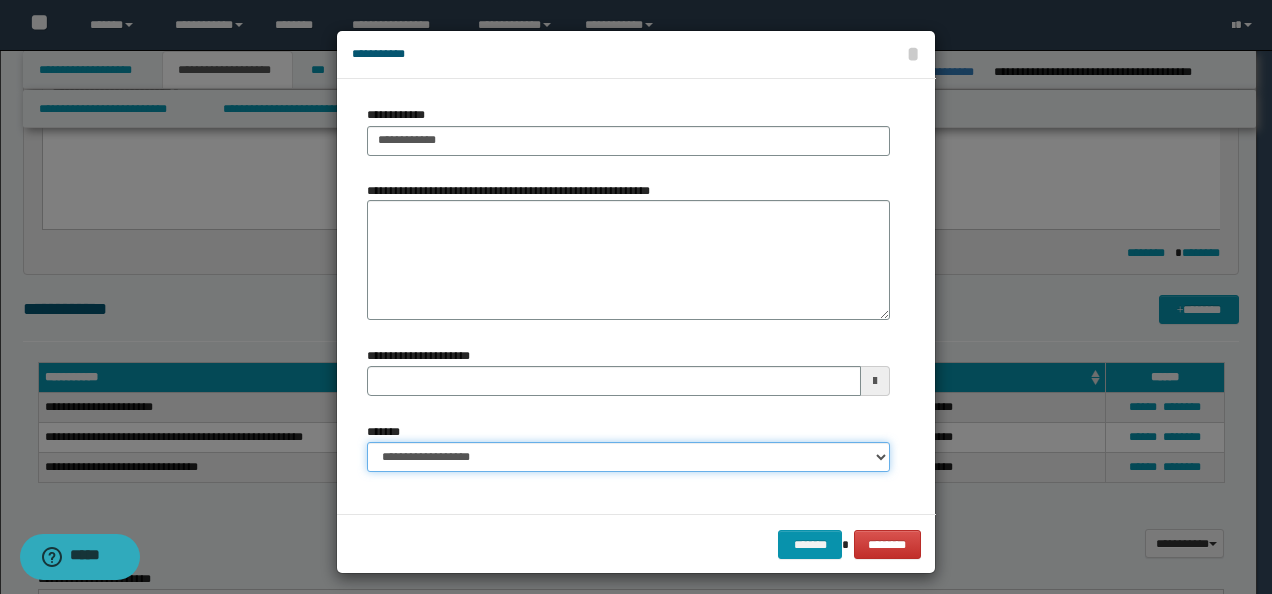 click on "**********" at bounding box center [628, 457] 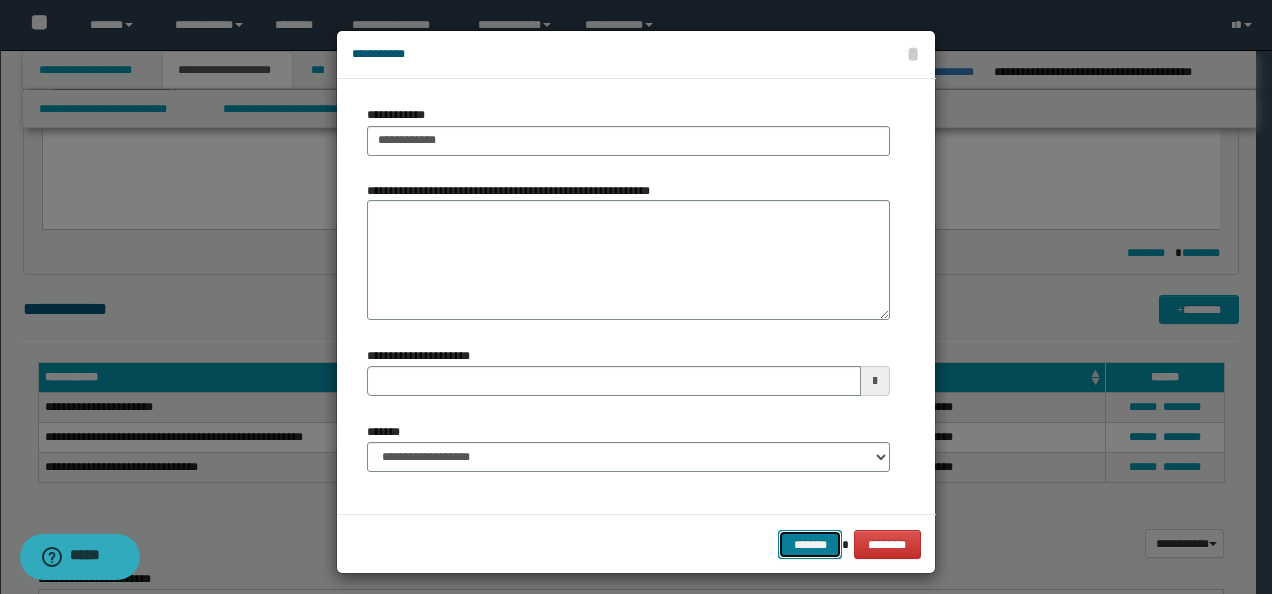 click on "*******" at bounding box center [810, 544] 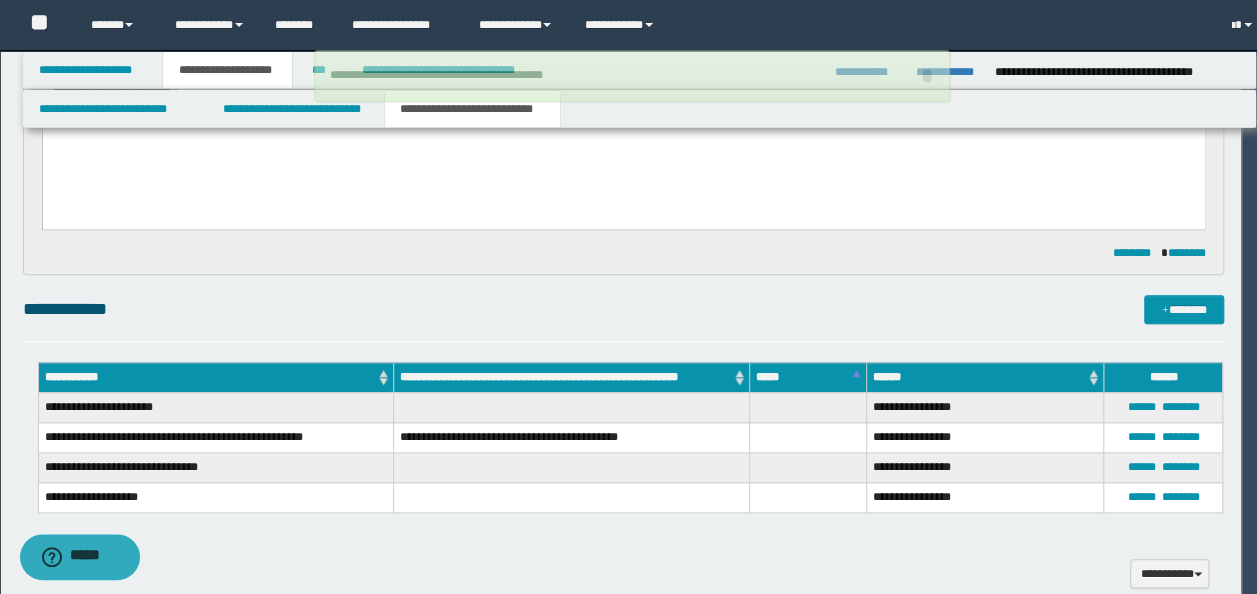 type 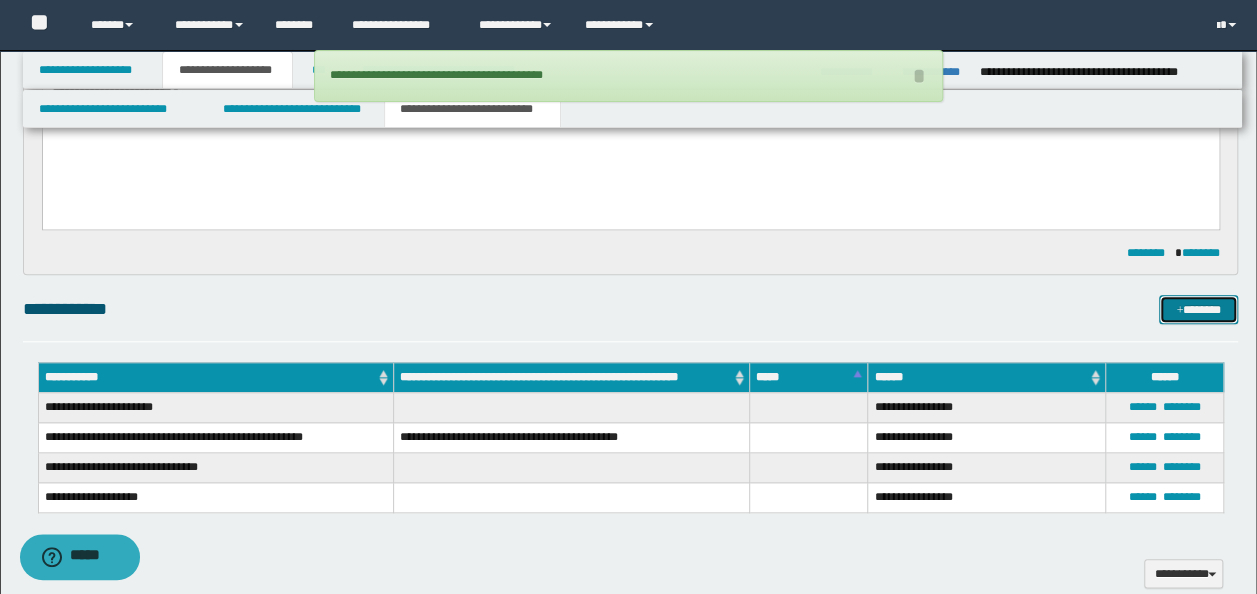 click at bounding box center (1179, 311) 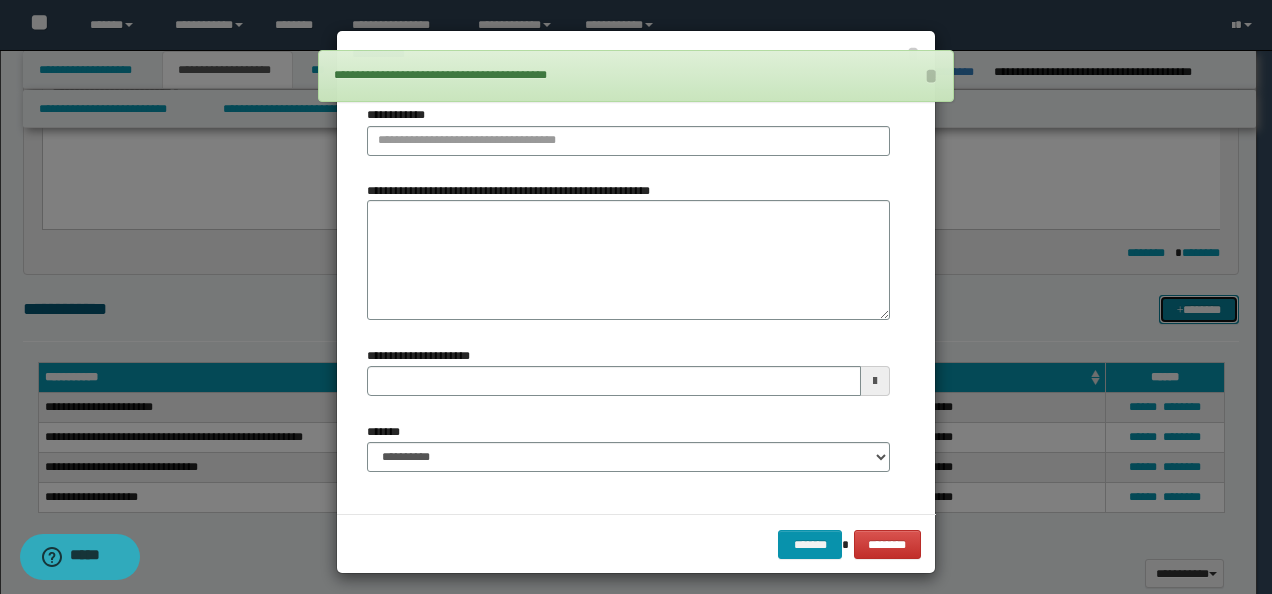 type 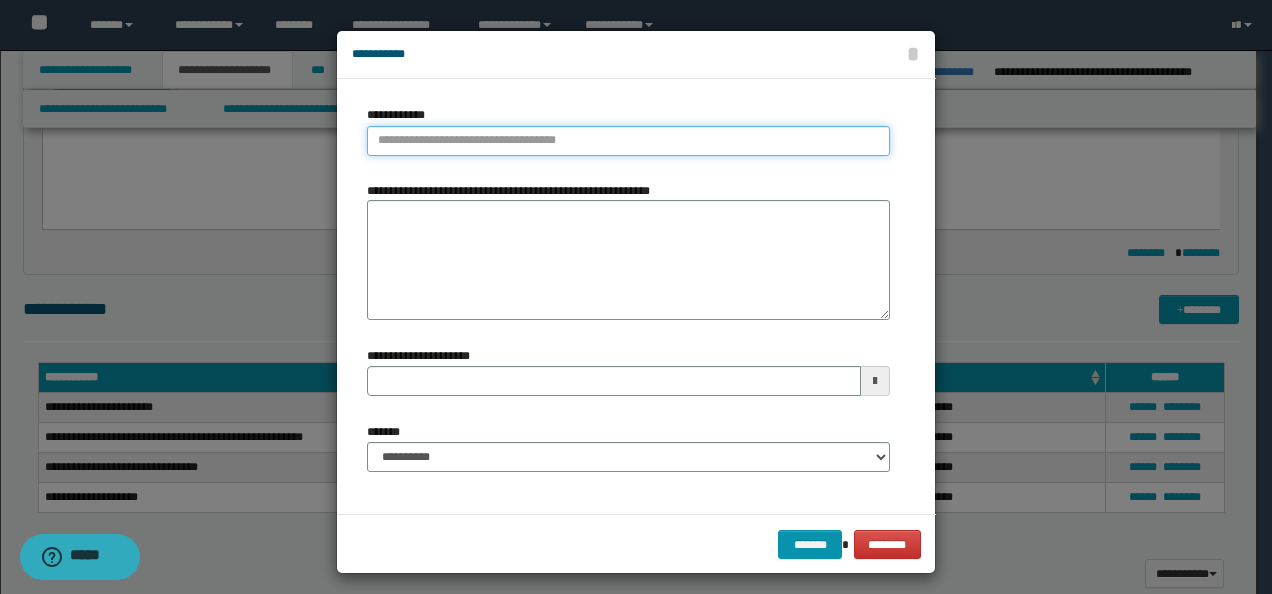 type on "**********" 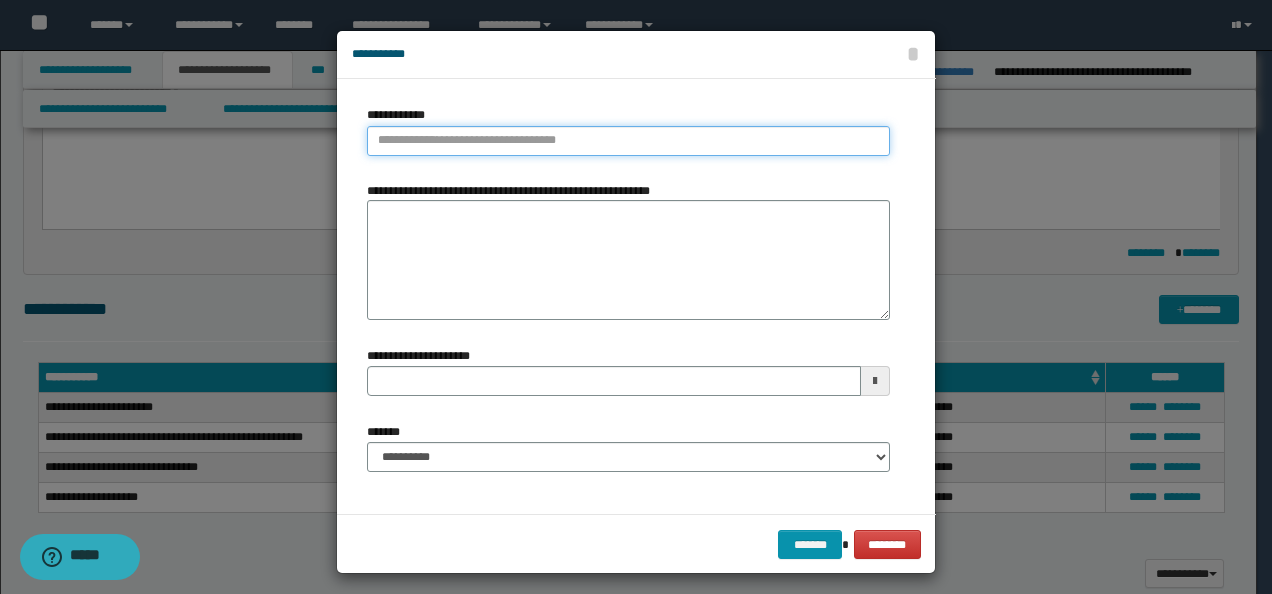 click on "**********" at bounding box center (628, 141) 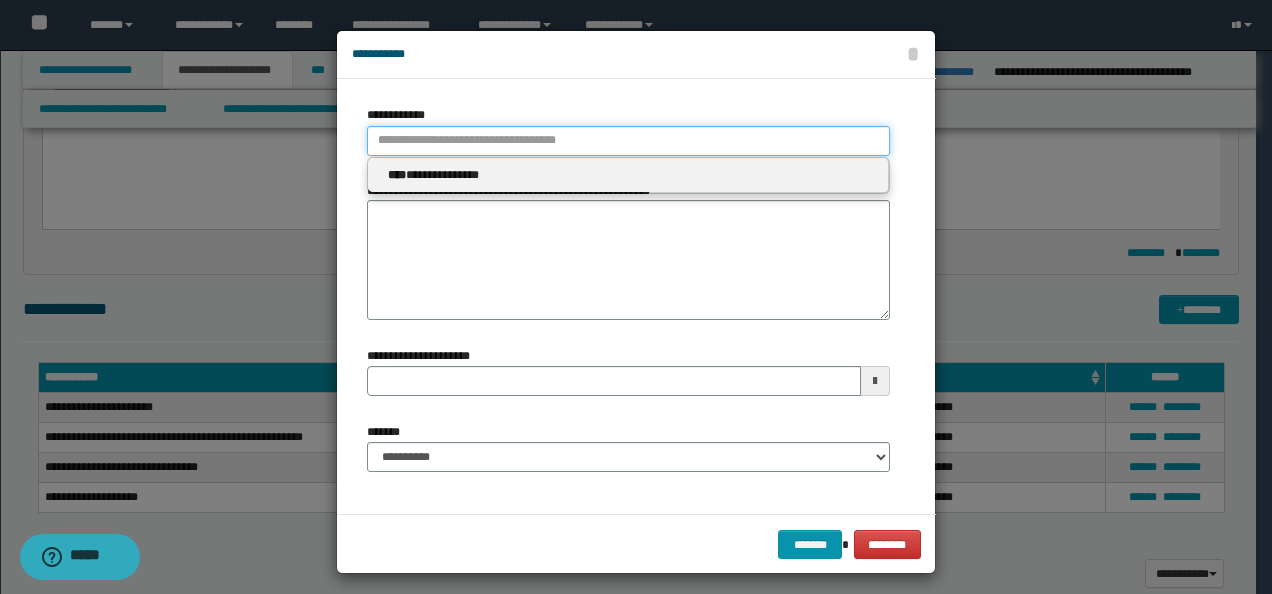 paste on "**********" 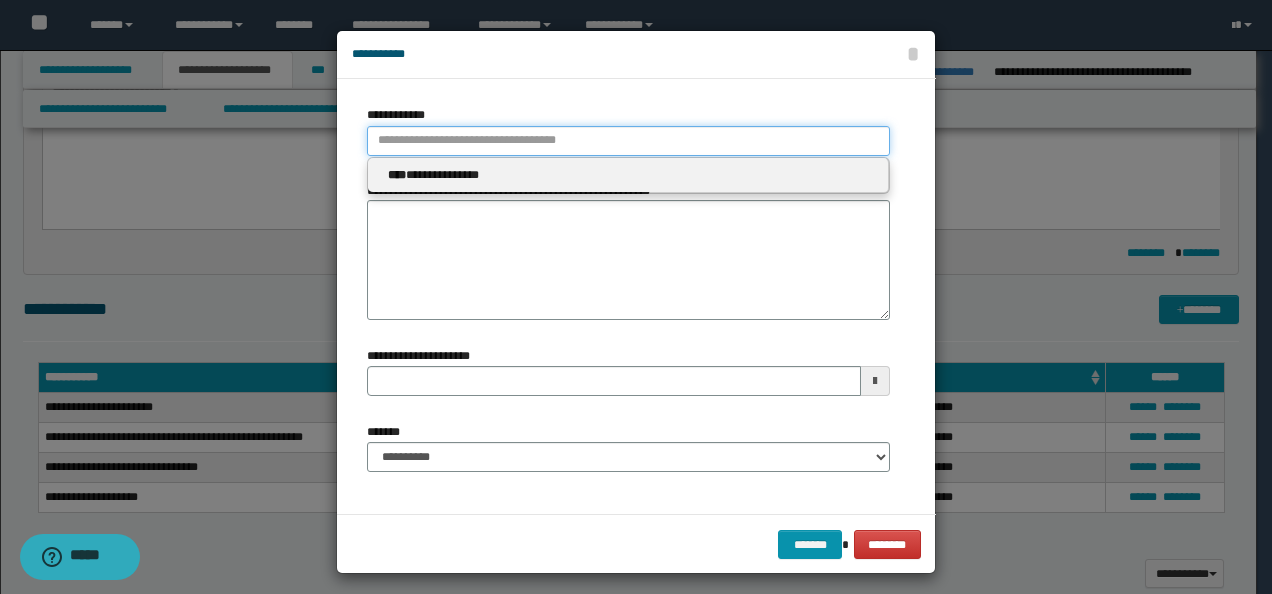 type on "**********" 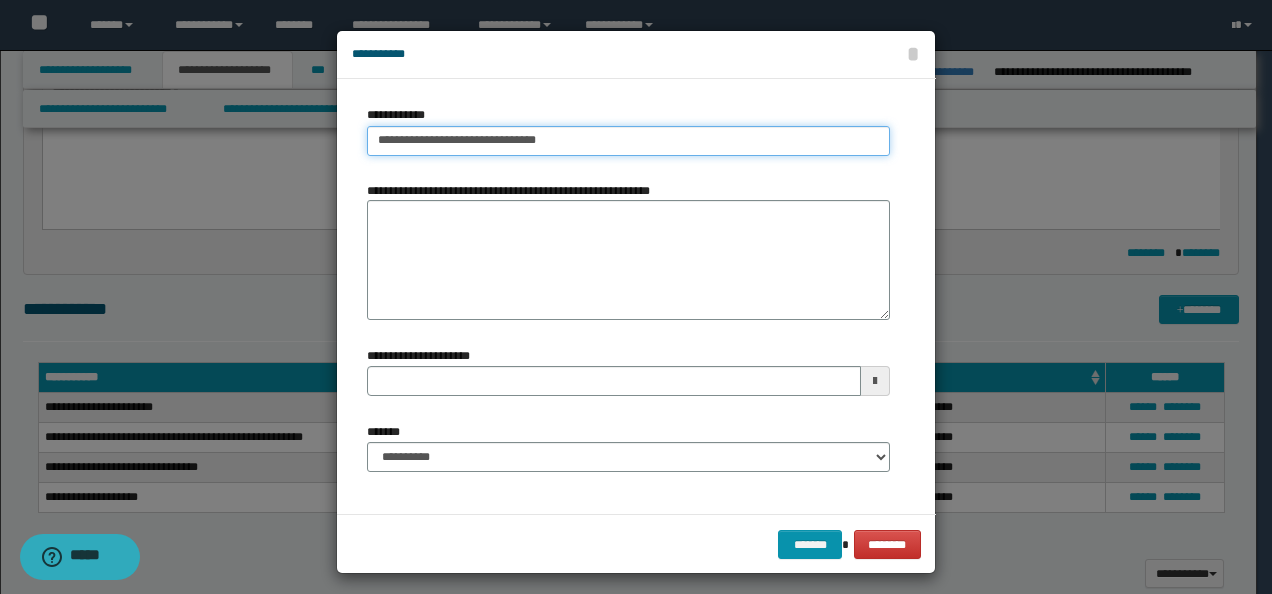 type on "**********" 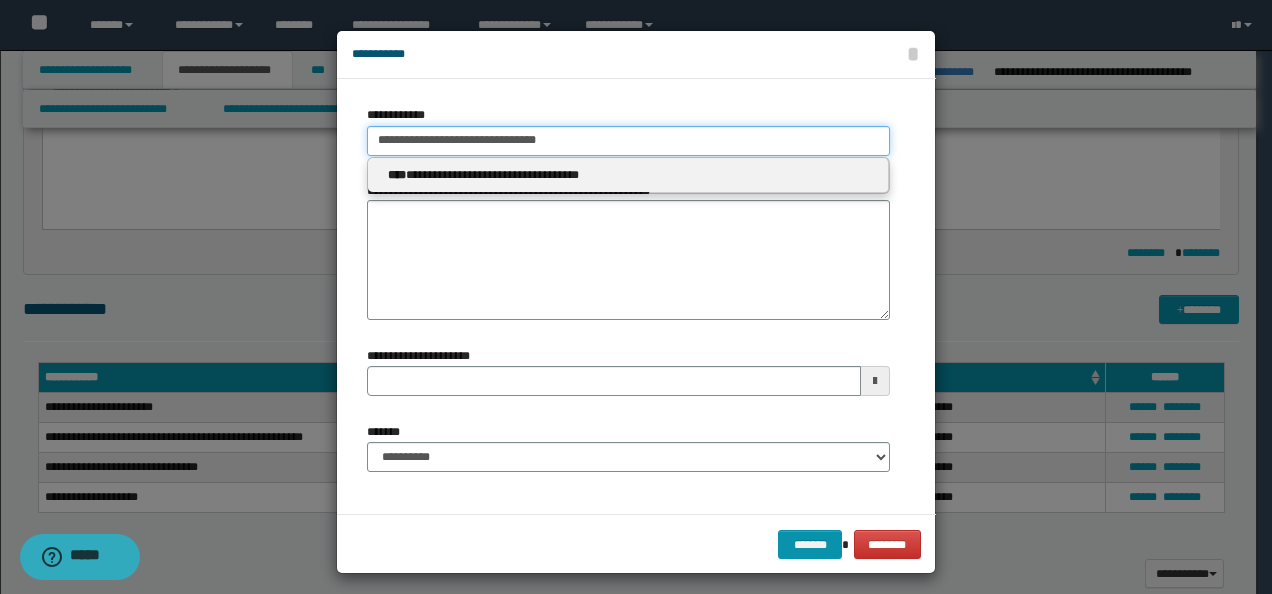 drag, startPoint x: 574, startPoint y: 142, endPoint x: 490, endPoint y: 153, distance: 84.71718 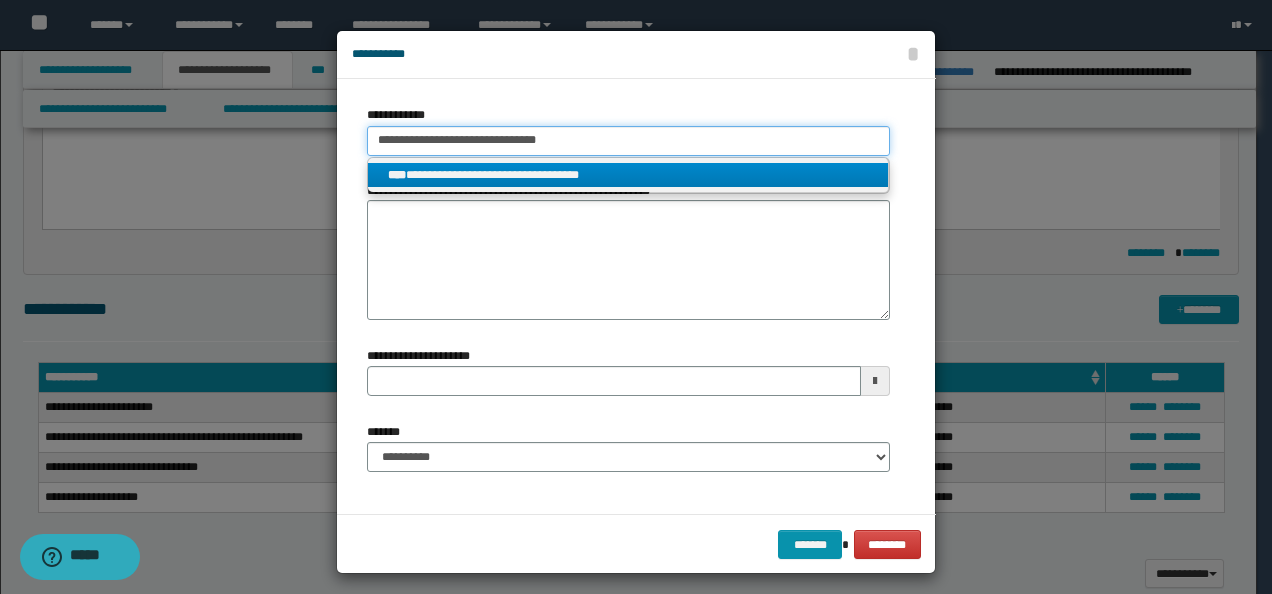 type on "**********" 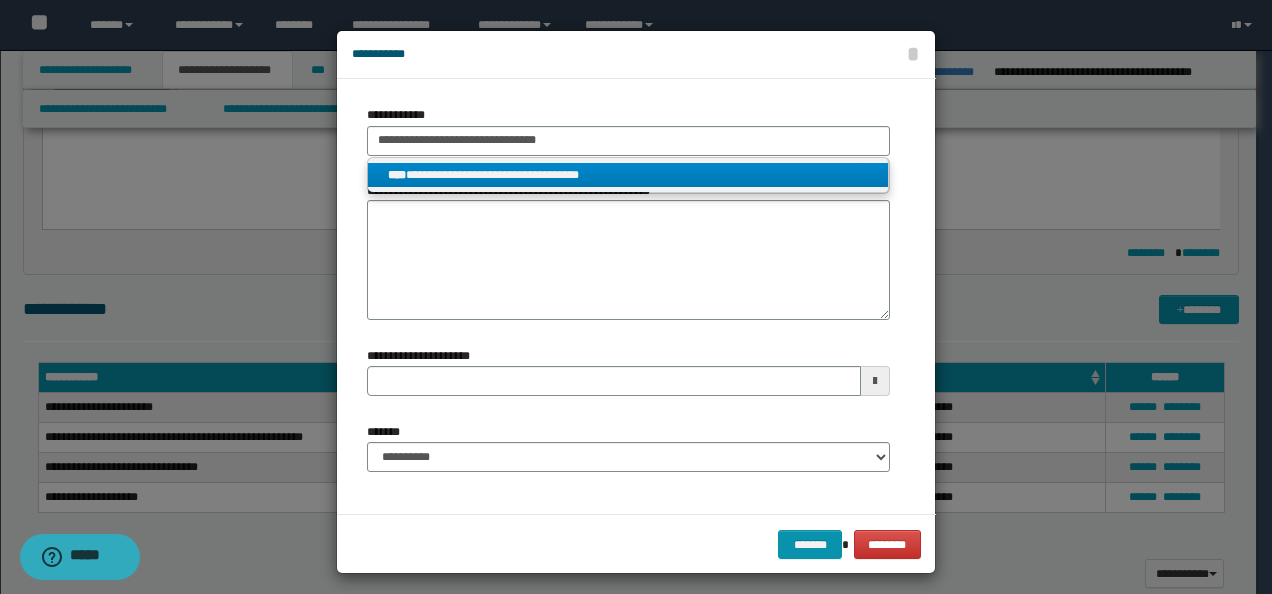 click on "**********" at bounding box center (628, 175) 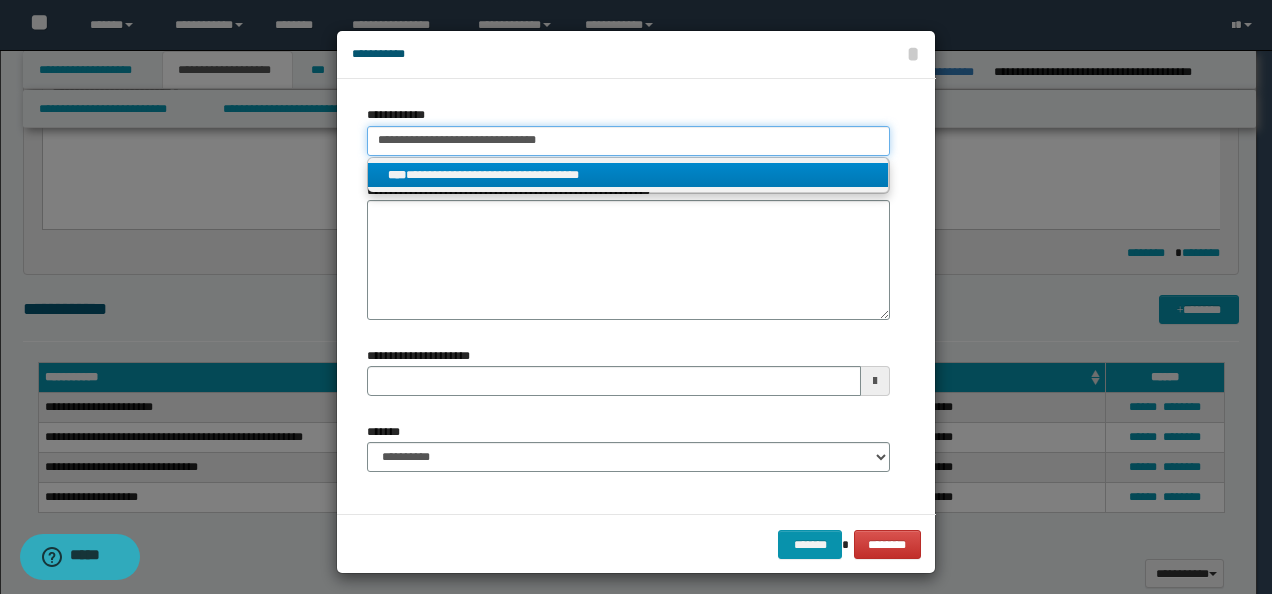type 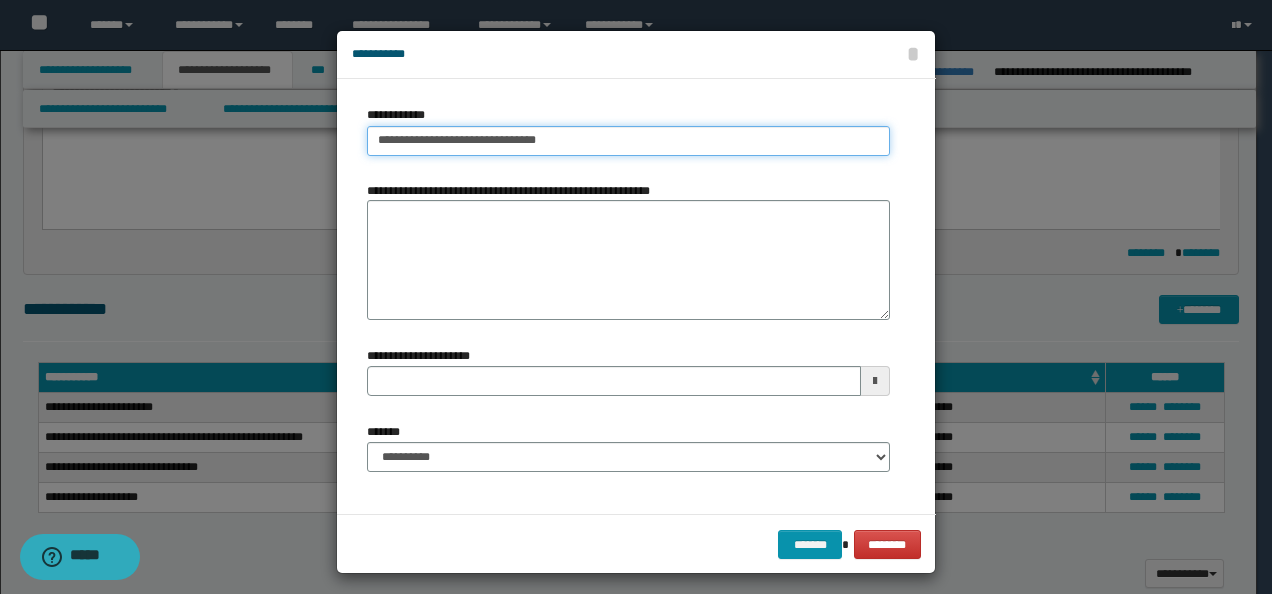 type 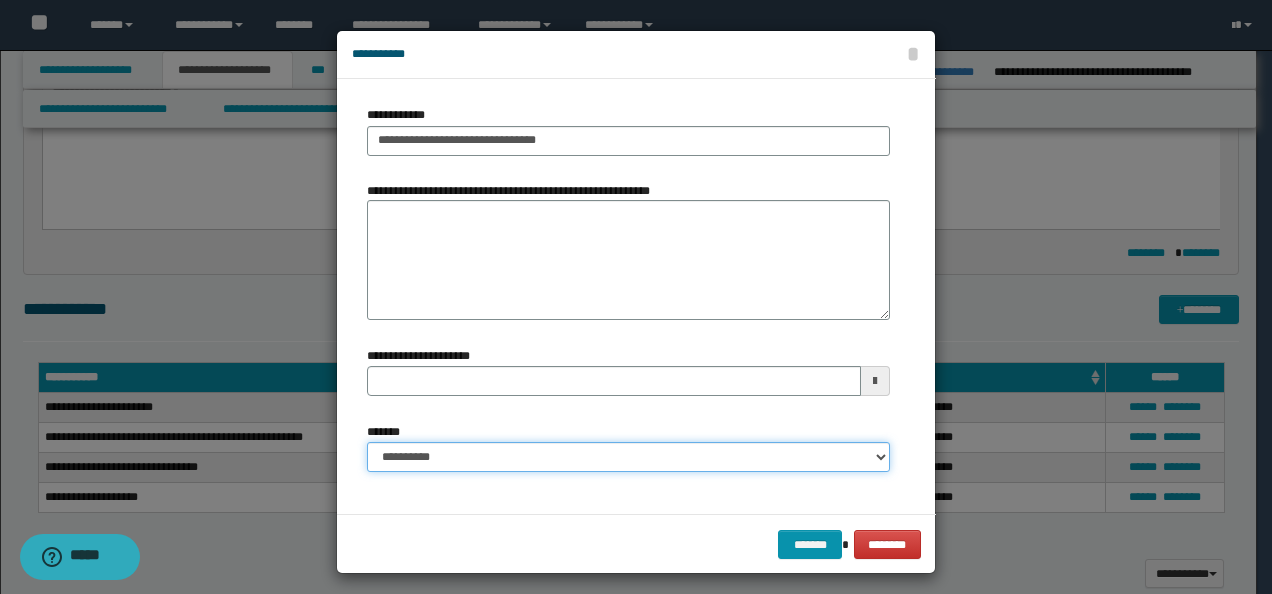drag, startPoint x: 486, startPoint y: 462, endPoint x: 474, endPoint y: 444, distance: 21.633308 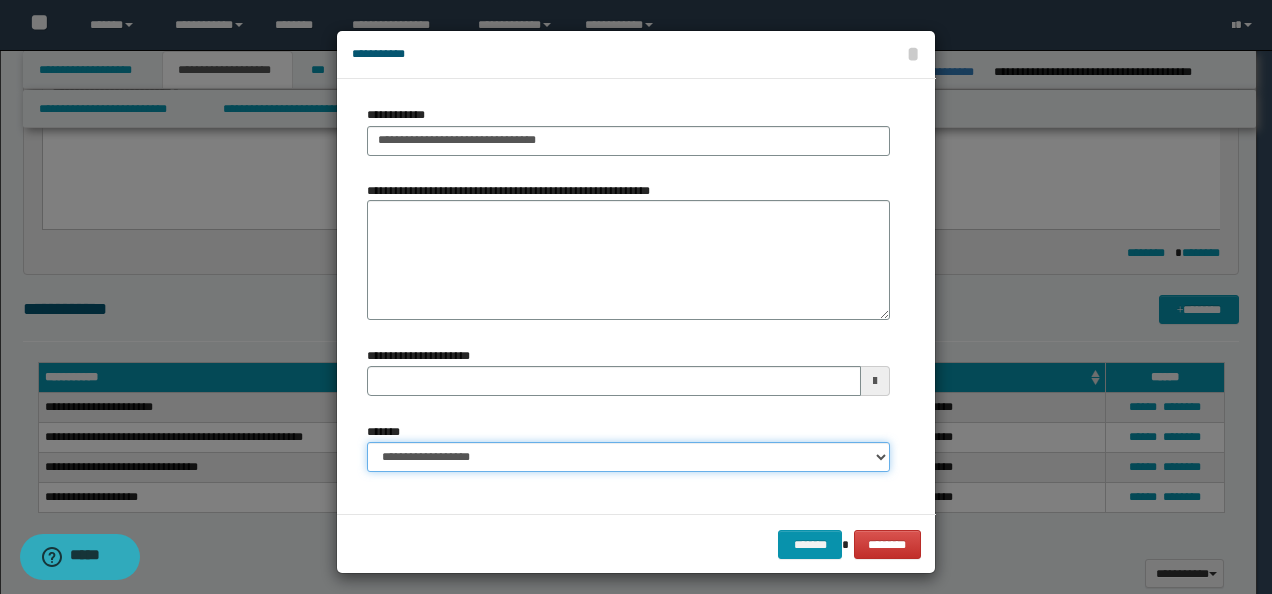 type 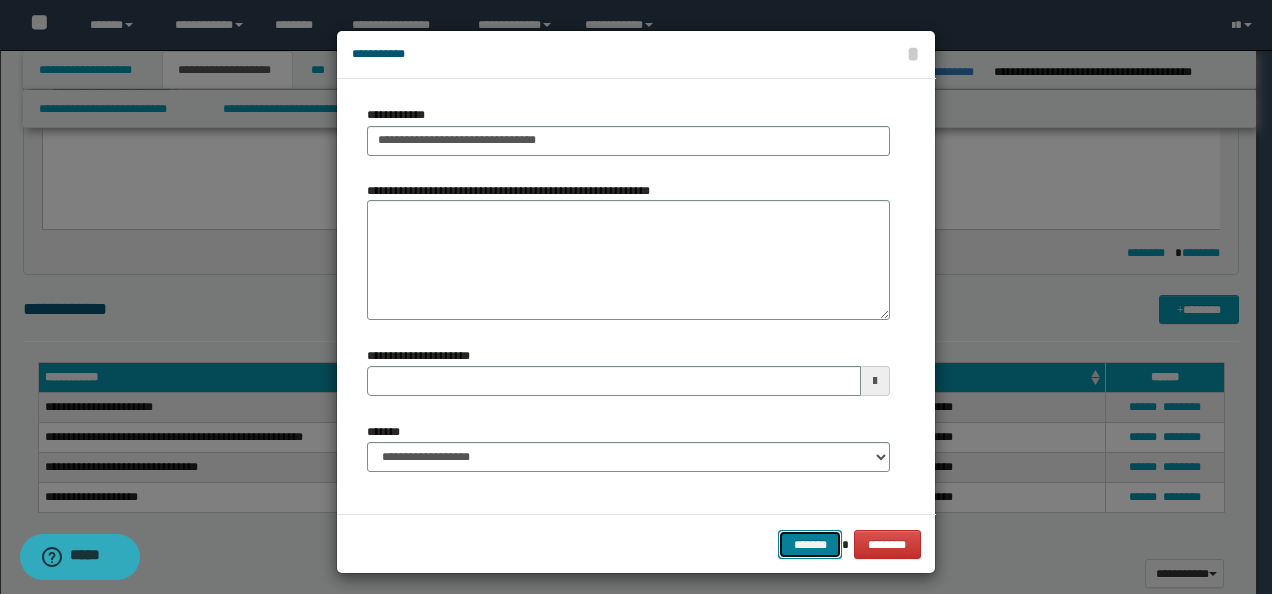 click on "*******" at bounding box center (810, 544) 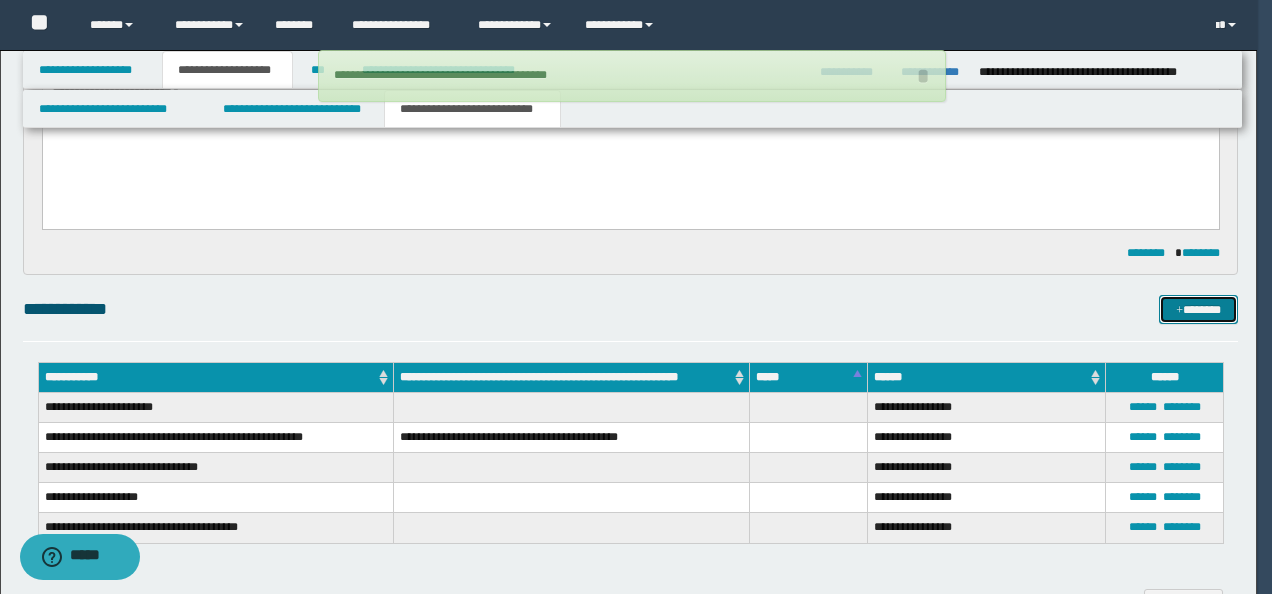 type 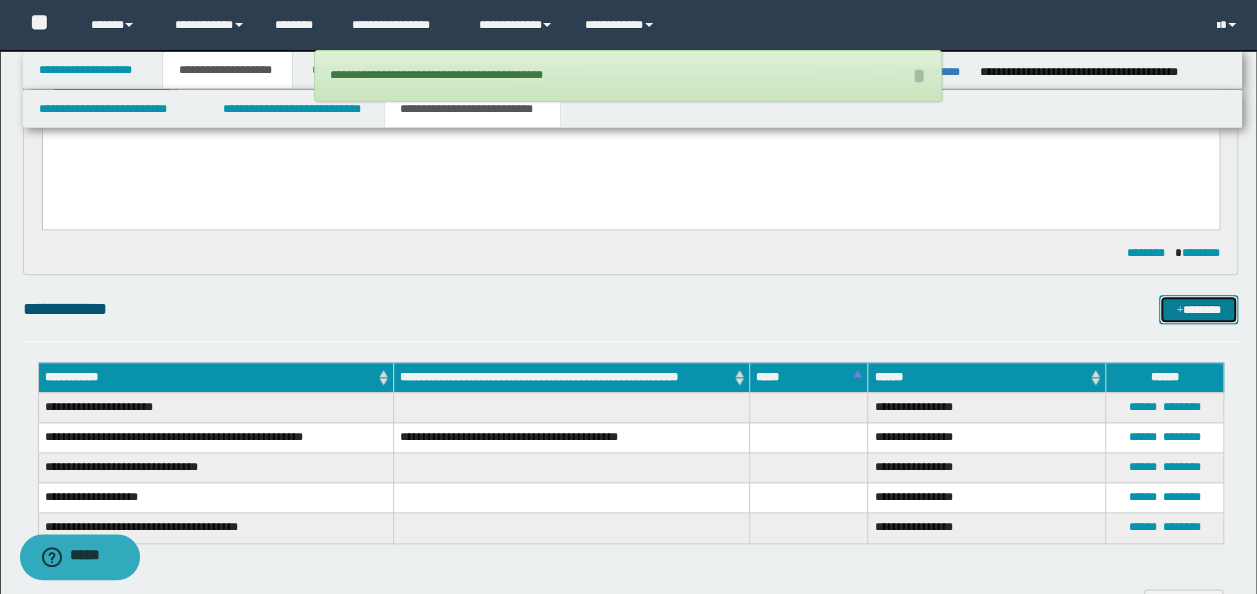 click at bounding box center (1179, 311) 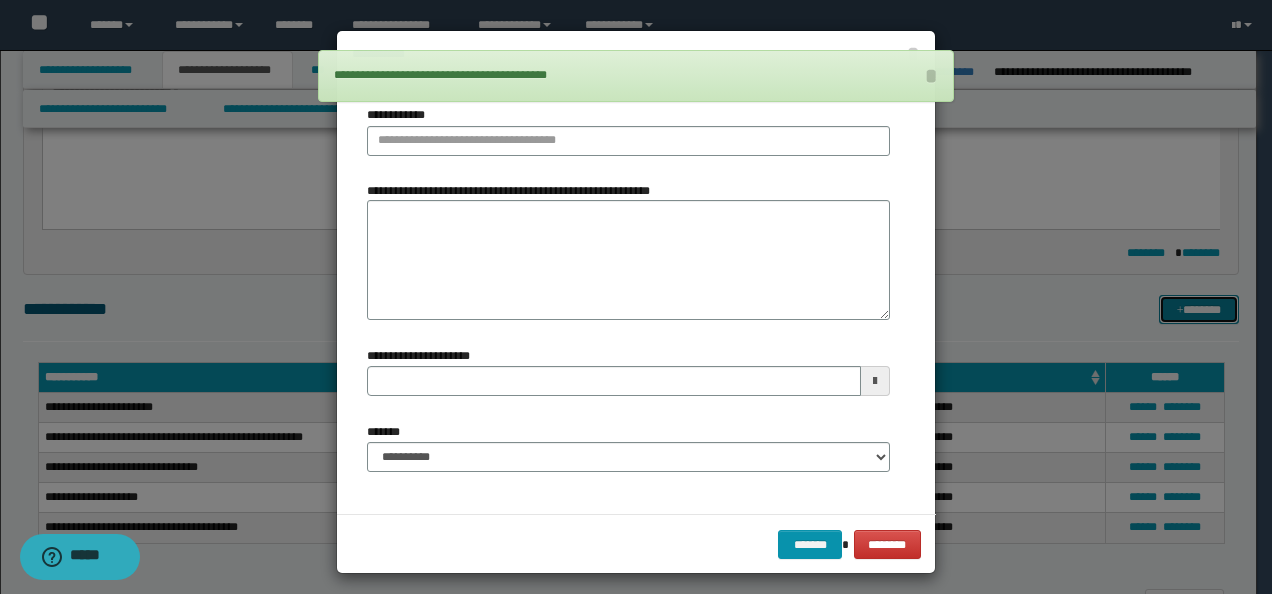type 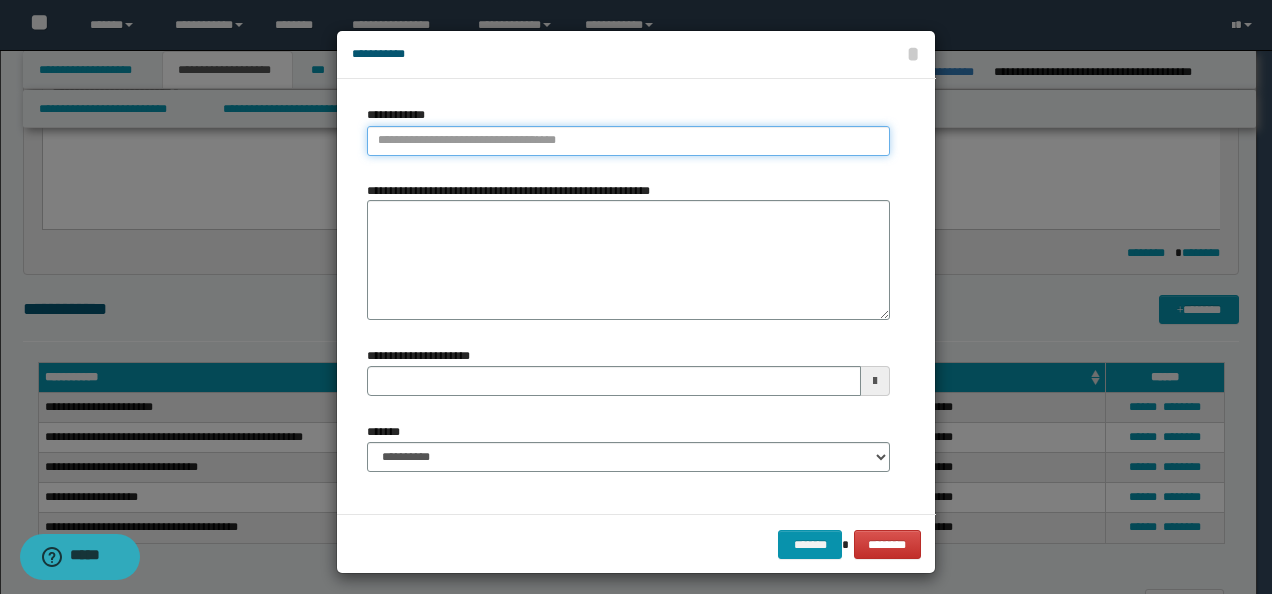 click on "**********" at bounding box center [628, 141] 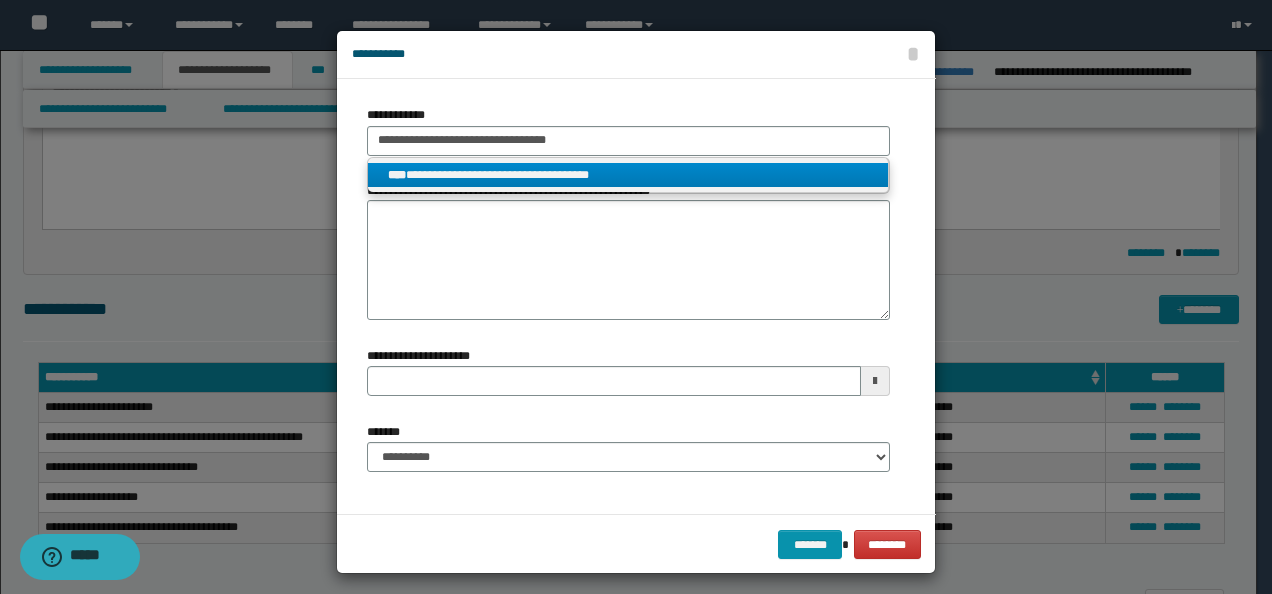 click on "**********" at bounding box center (628, 175) 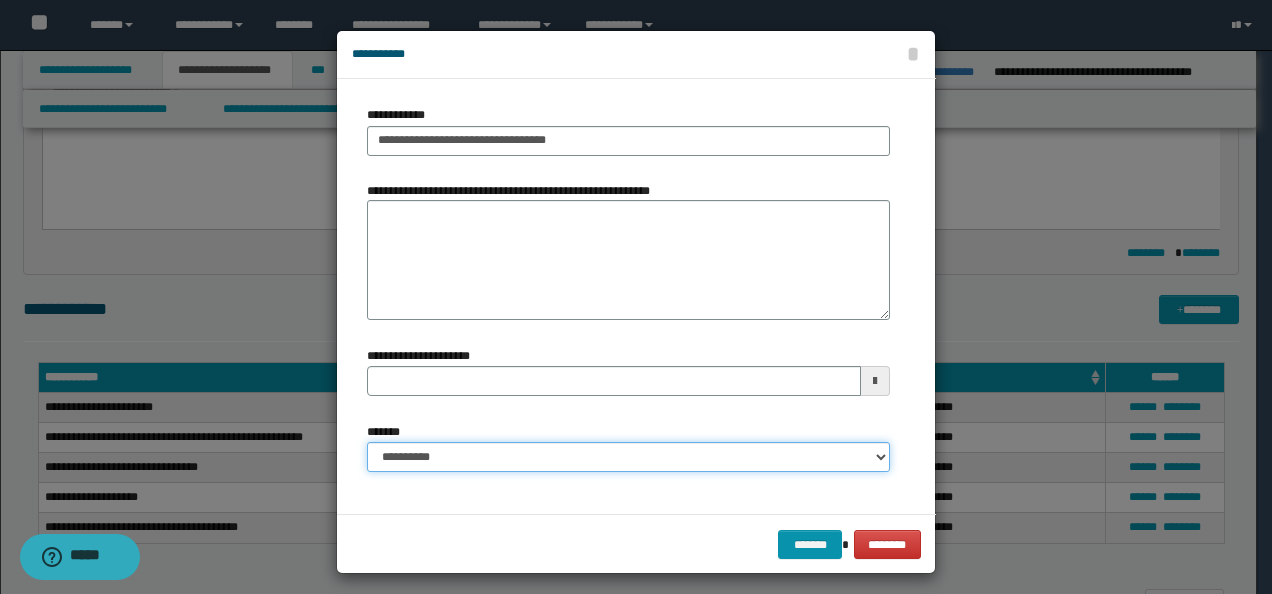 click on "**********" at bounding box center (628, 457) 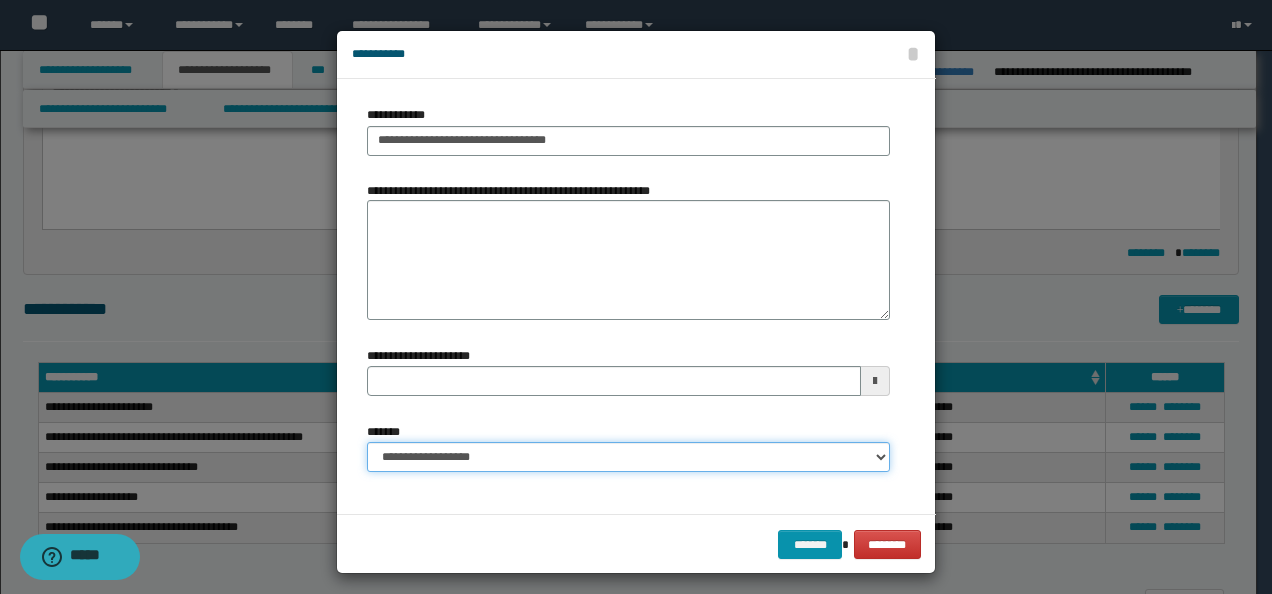 click on "**********" at bounding box center [628, 457] 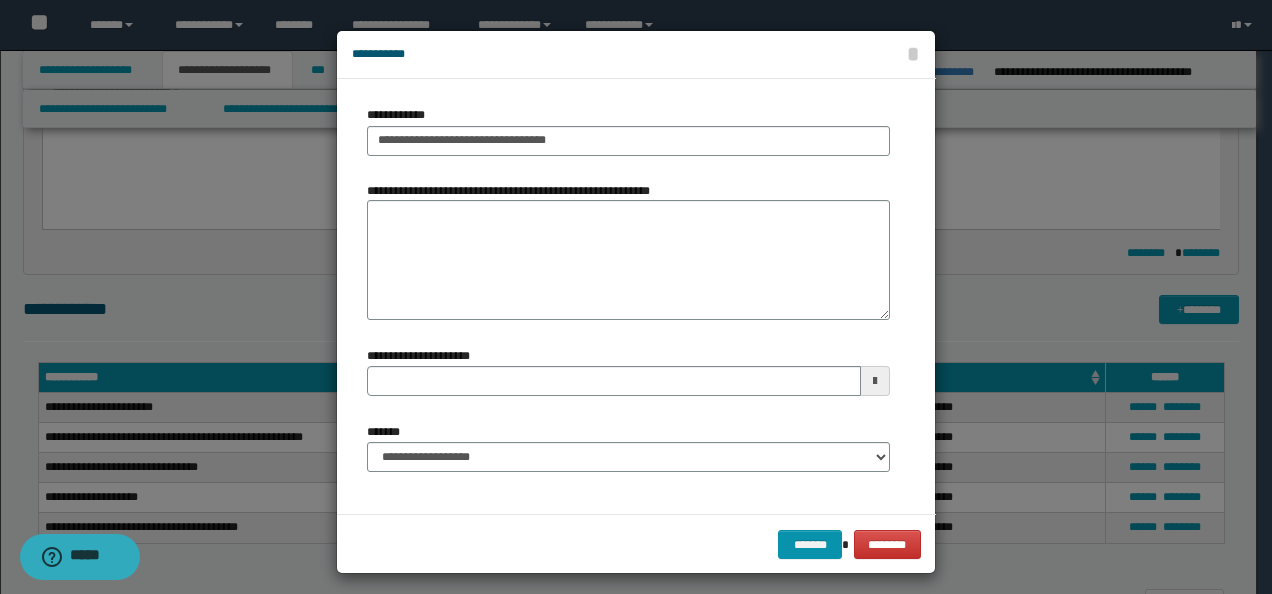 click on "*******
********" at bounding box center [636, 544] 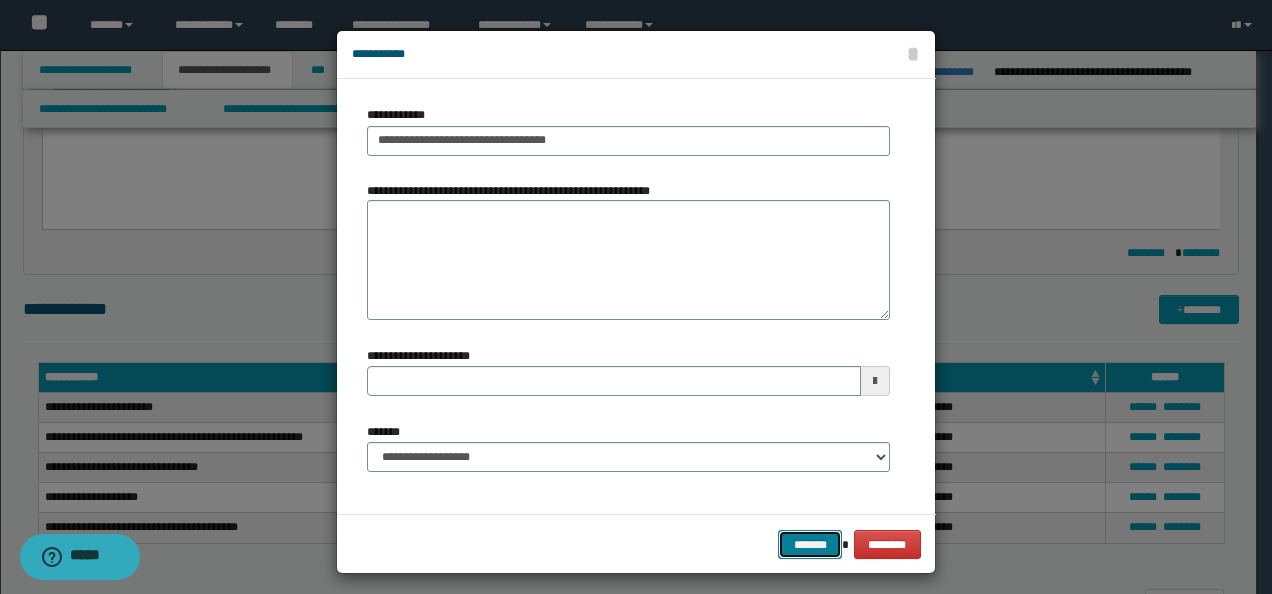 click on "*******" at bounding box center [810, 544] 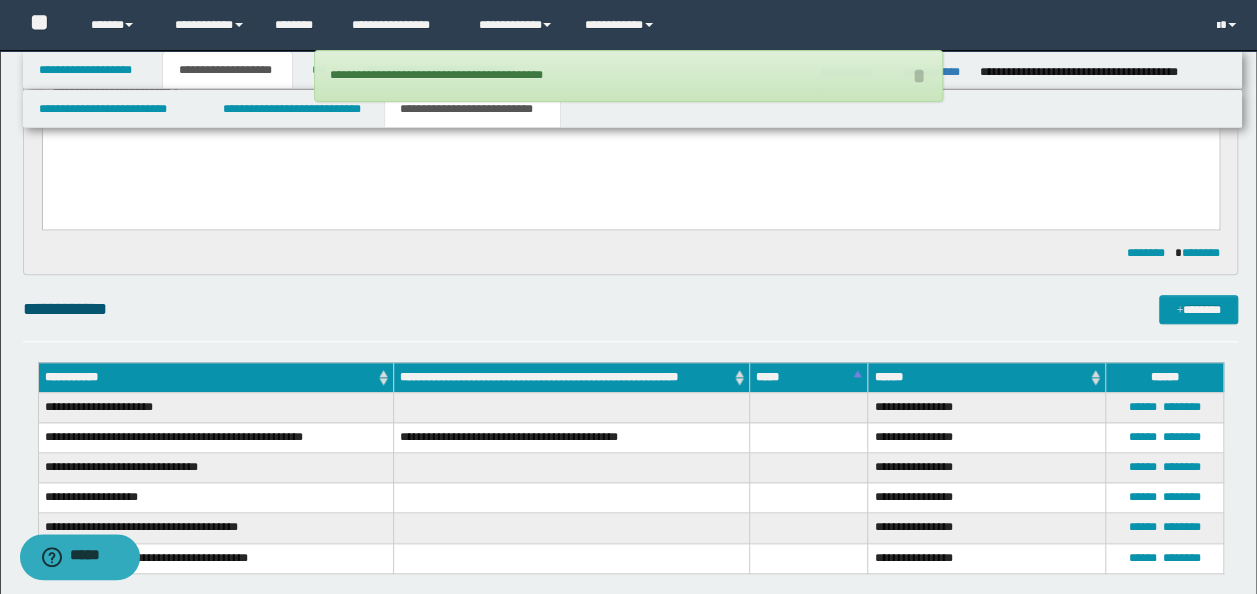 click on "**********" at bounding box center (631, 603) 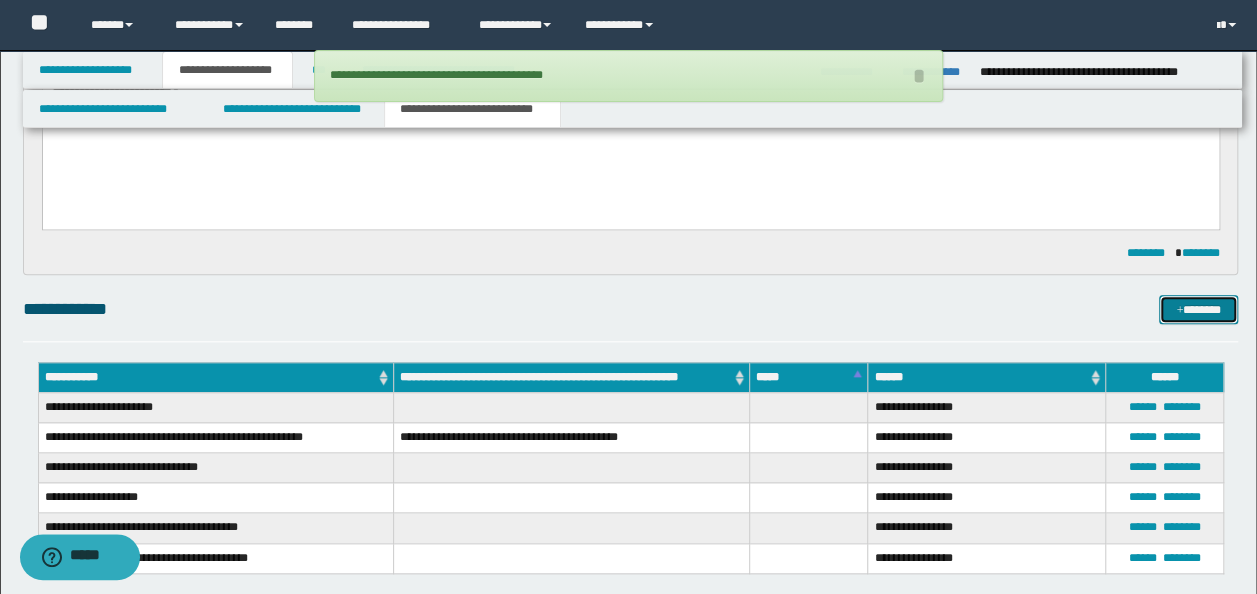 click on "*******" at bounding box center (1198, 309) 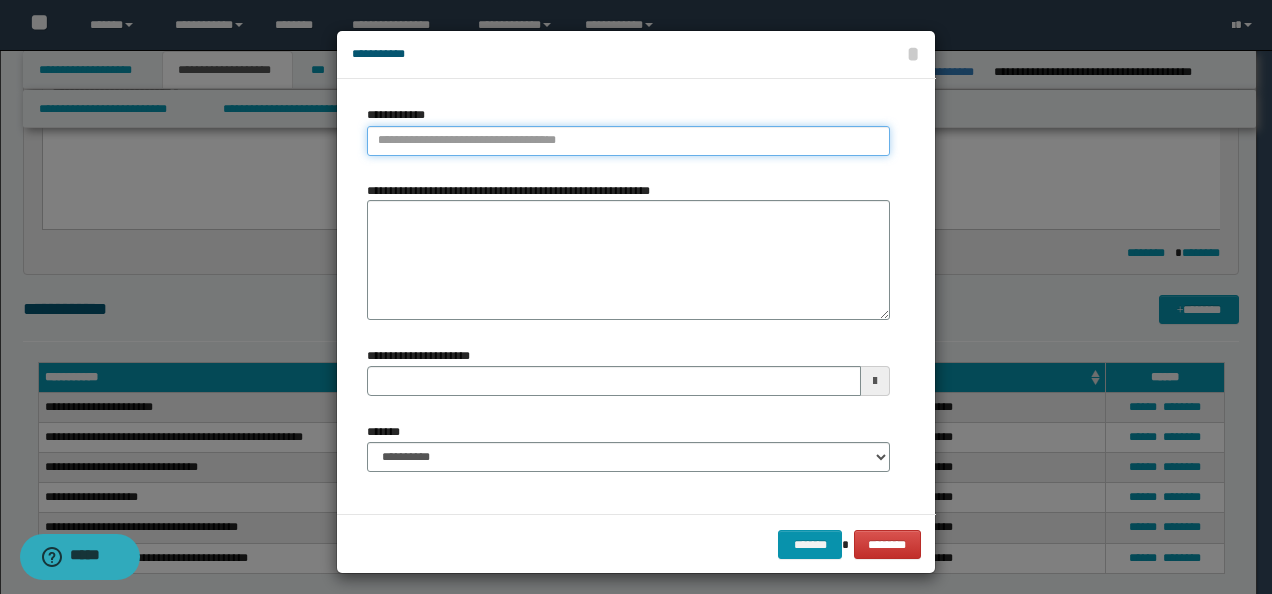 click on "**********" at bounding box center (628, 141) 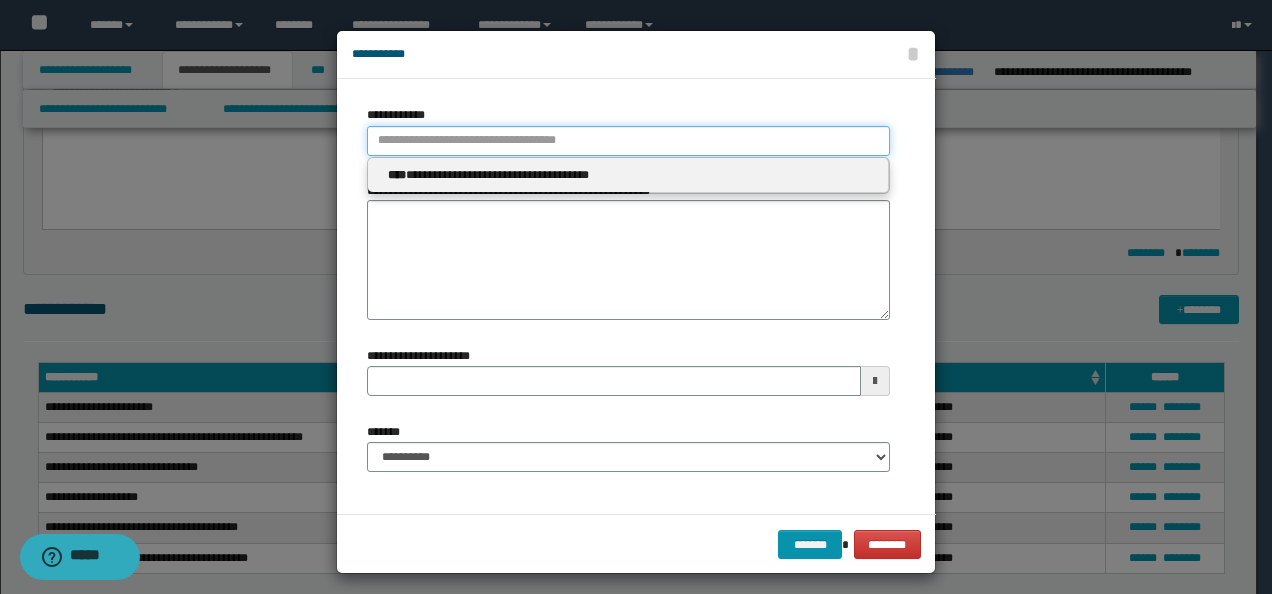 paste on "**********" 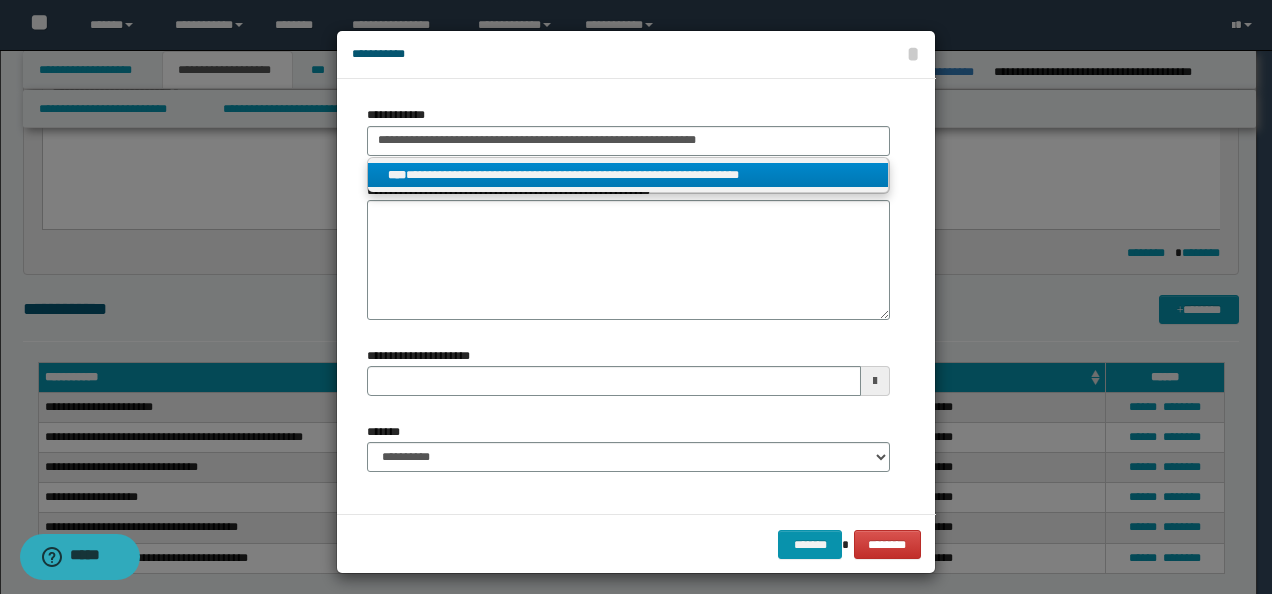click on "**********" at bounding box center (628, 175) 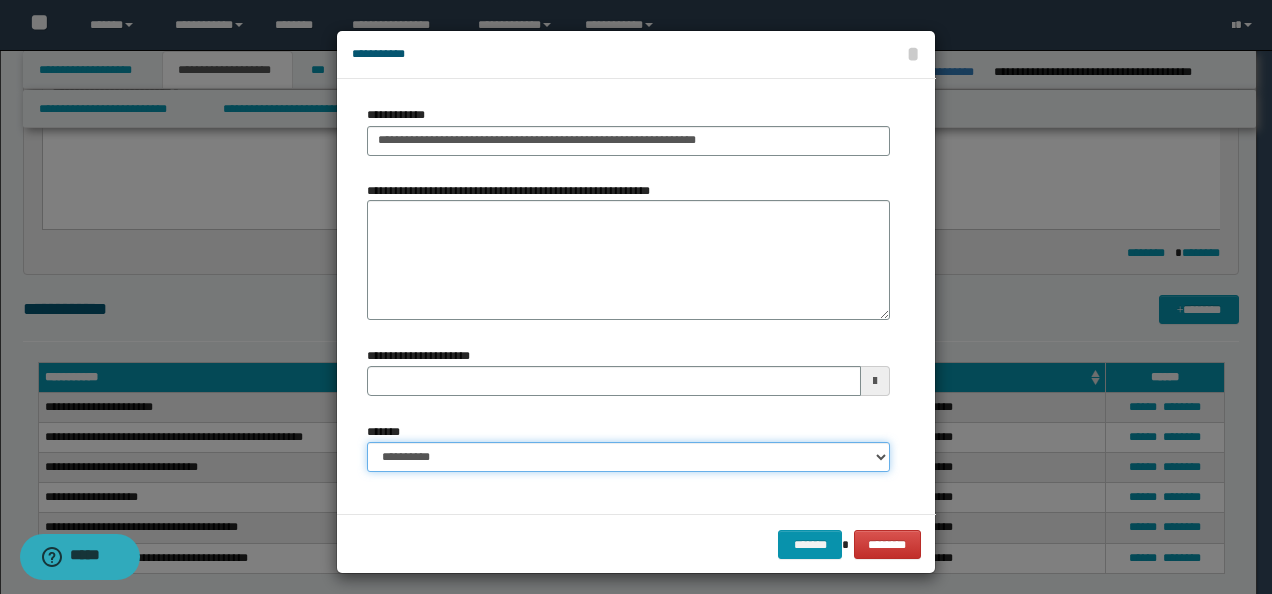 click on "**********" at bounding box center [628, 457] 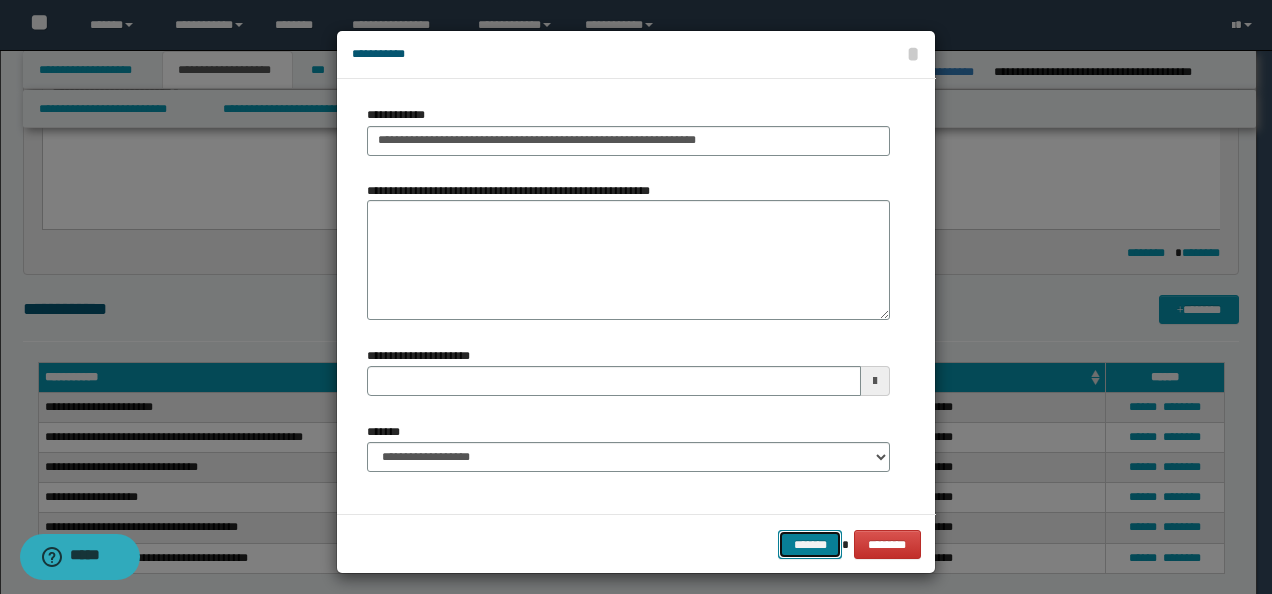 click on "*******" at bounding box center [810, 544] 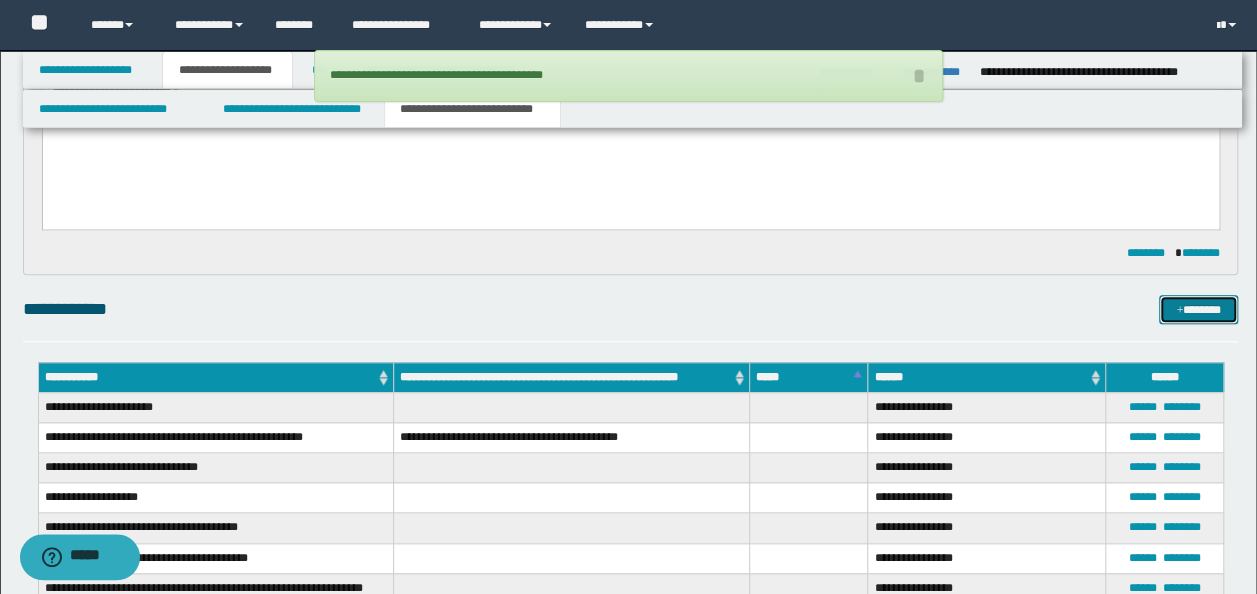 click at bounding box center (1179, 311) 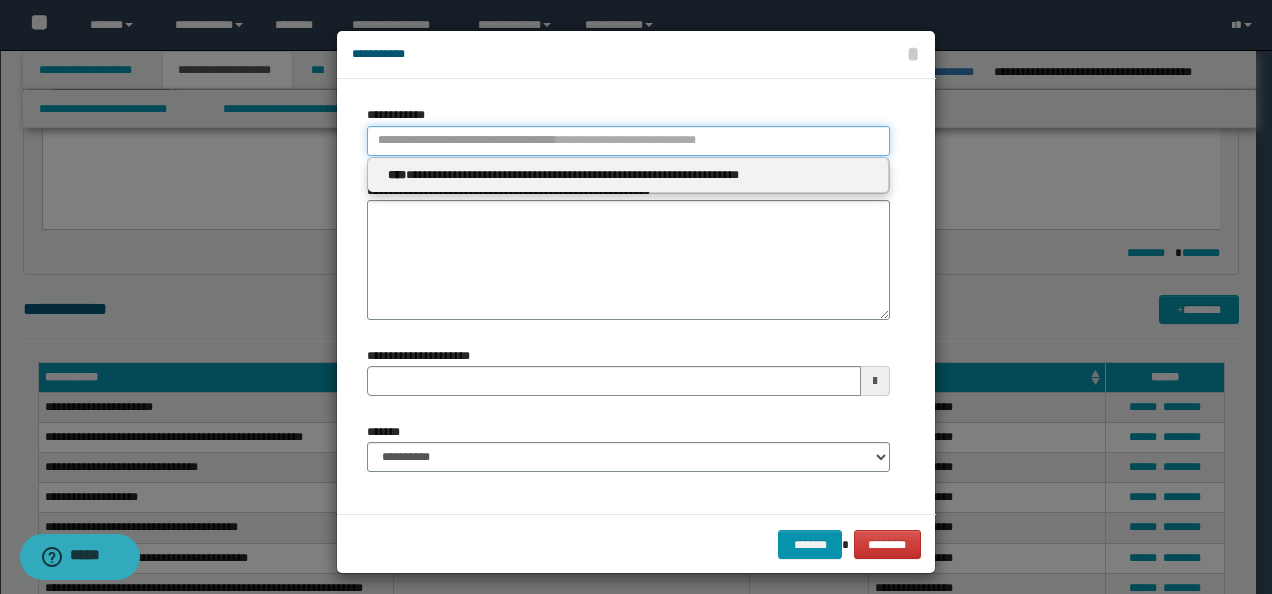 click on "**********" at bounding box center (628, 141) 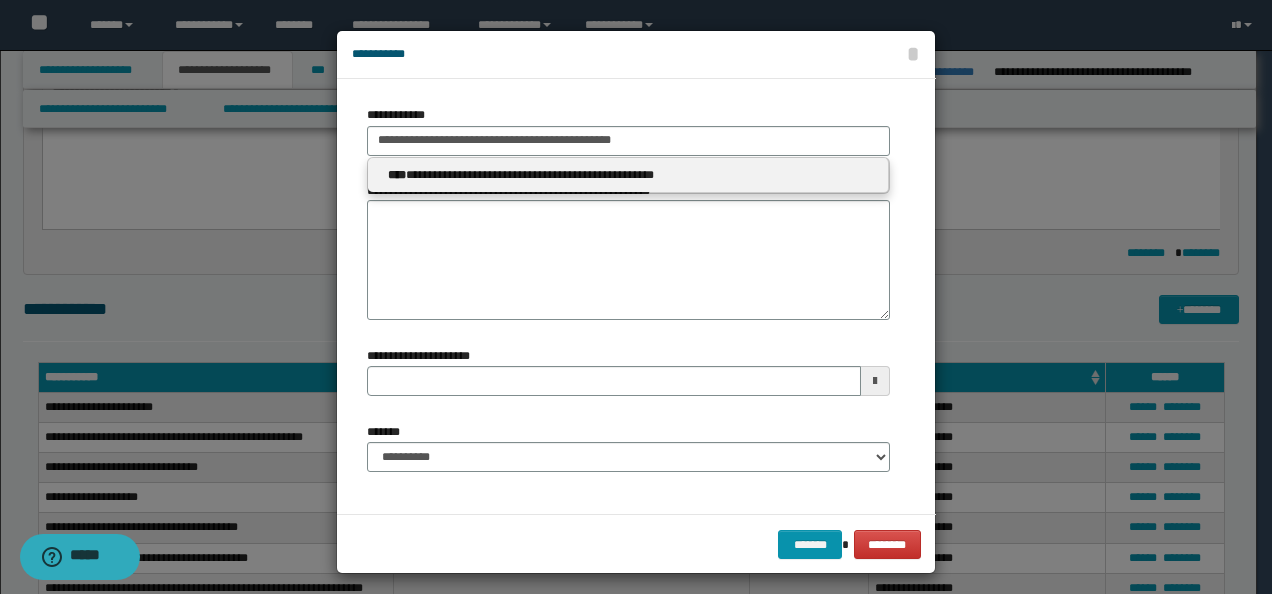 click on "**********" at bounding box center (628, 176) 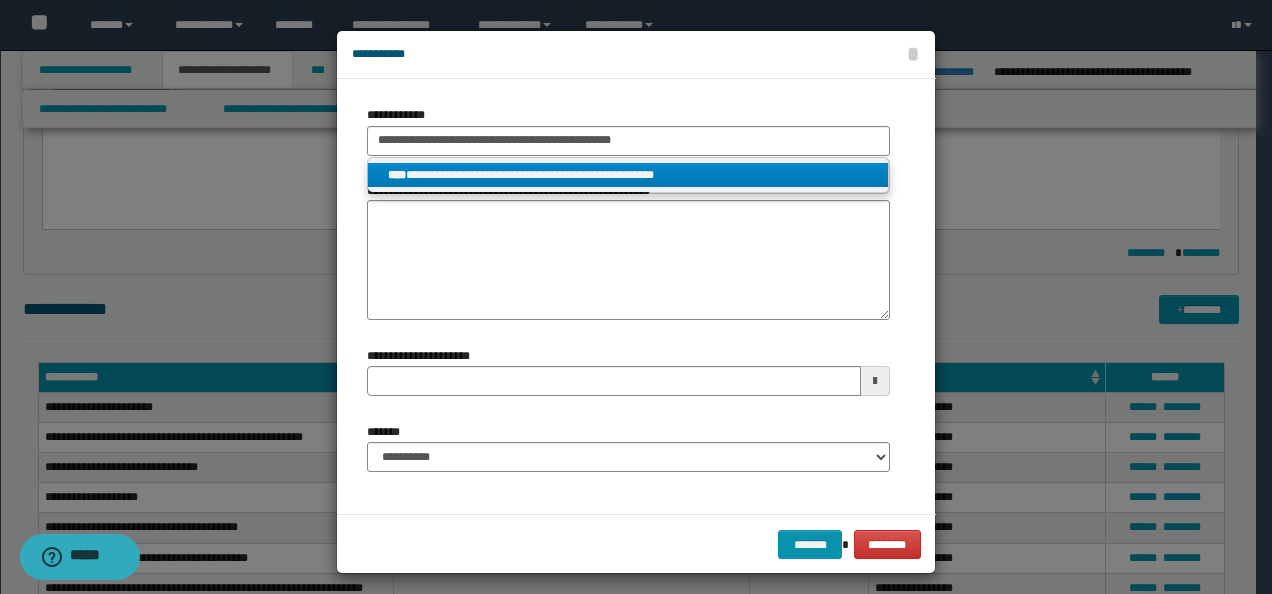 click on "**********" at bounding box center (628, 175) 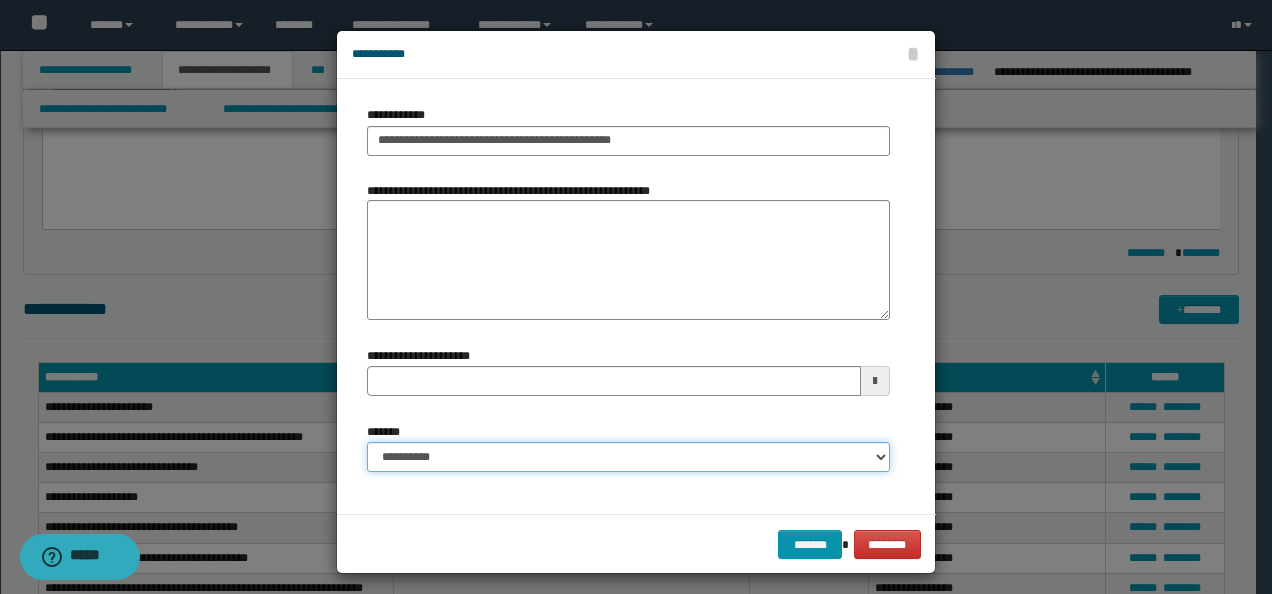 click on "**********" at bounding box center (628, 457) 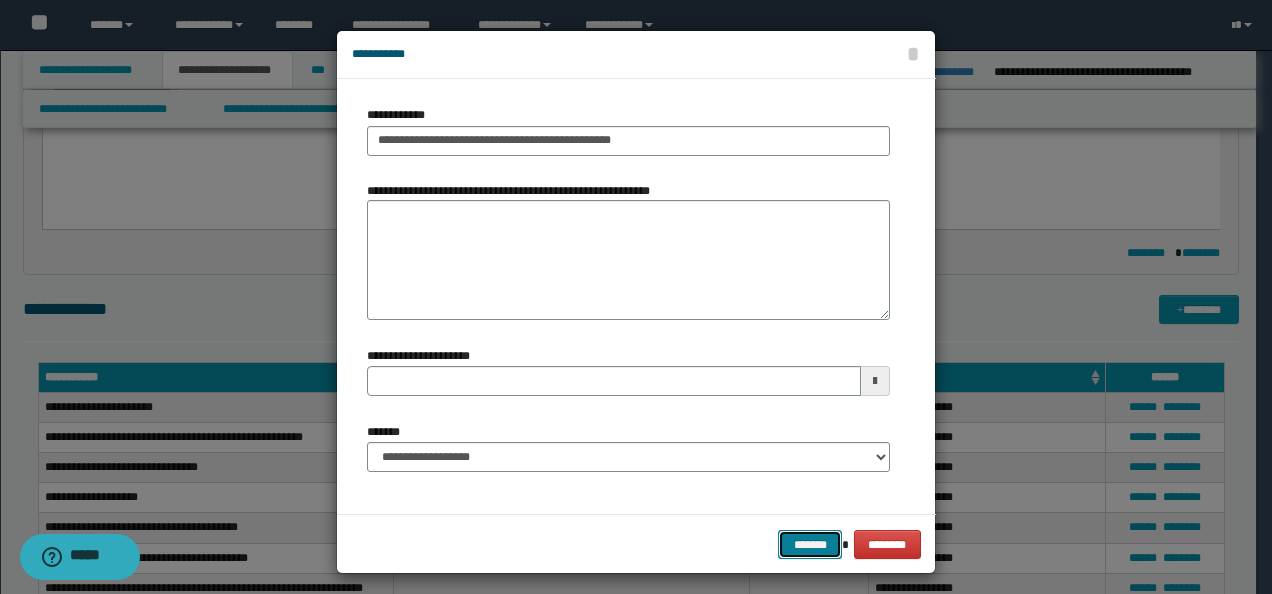 click on "*******" at bounding box center [810, 544] 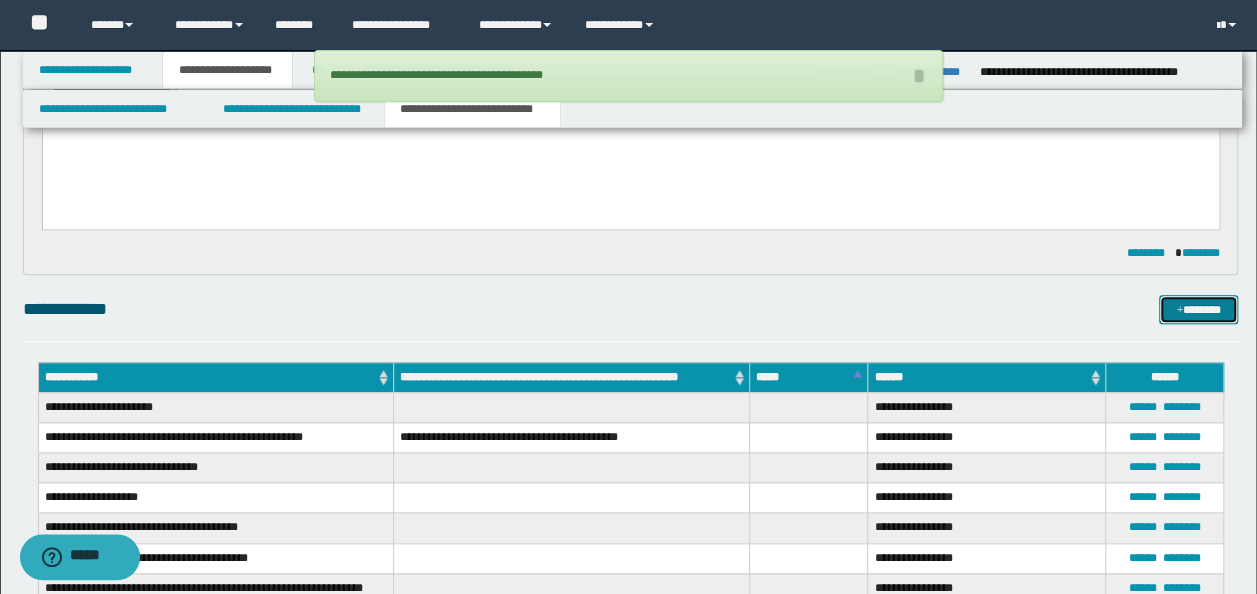 click at bounding box center (1179, 311) 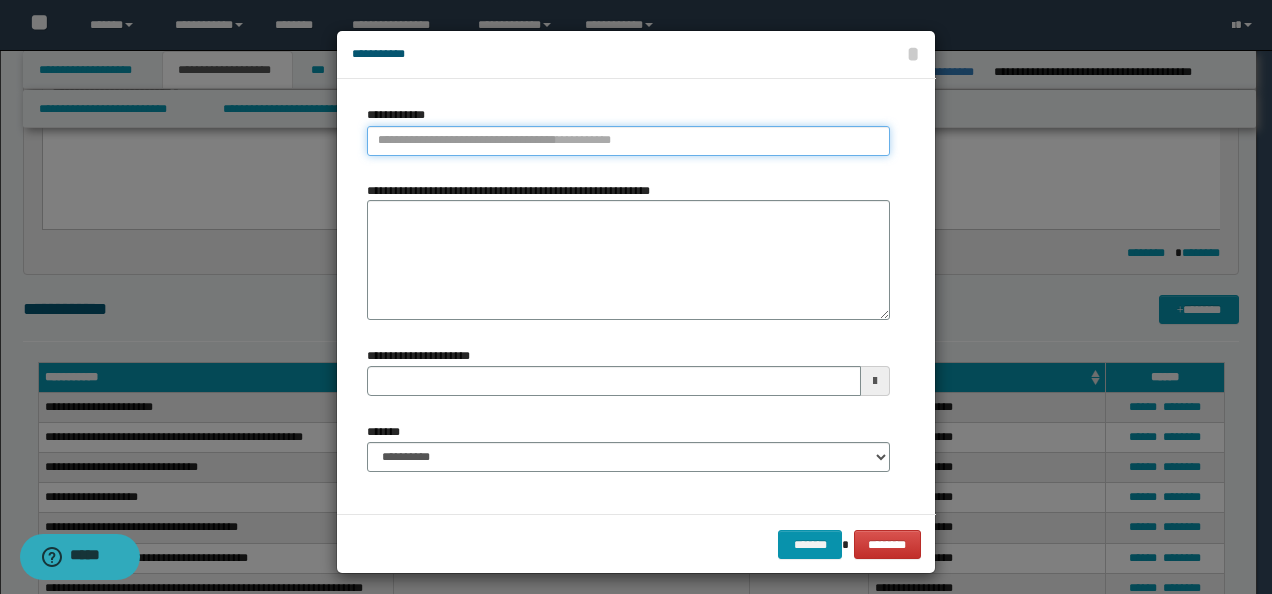 click on "**********" at bounding box center [628, 141] 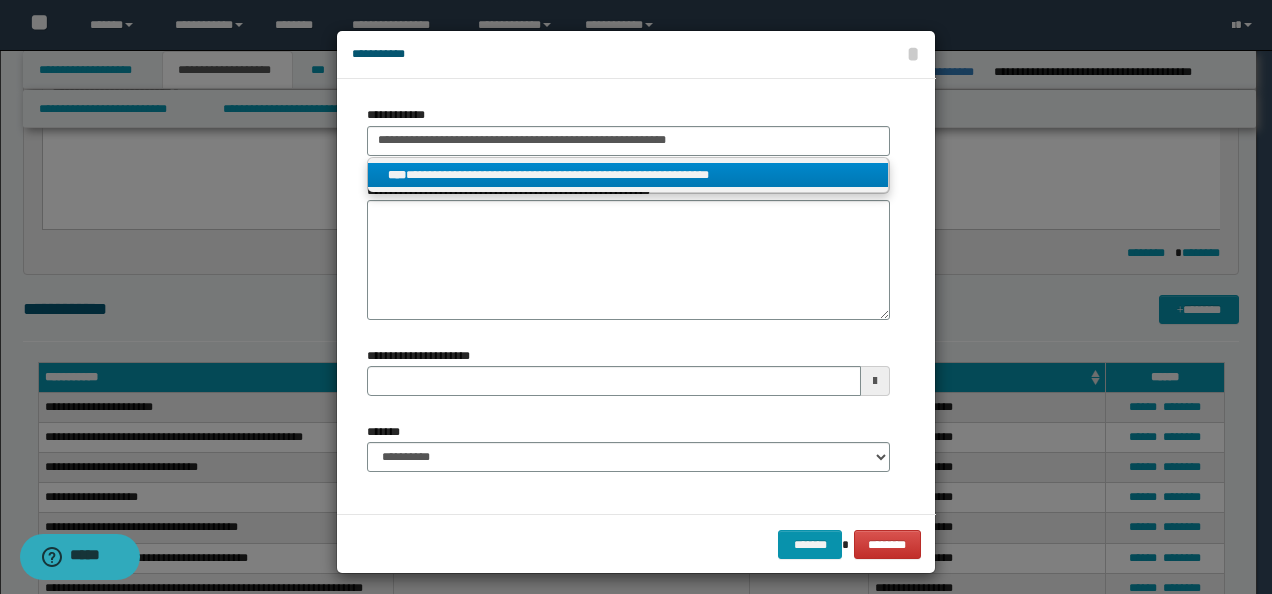 click on "**********" at bounding box center [628, 175] 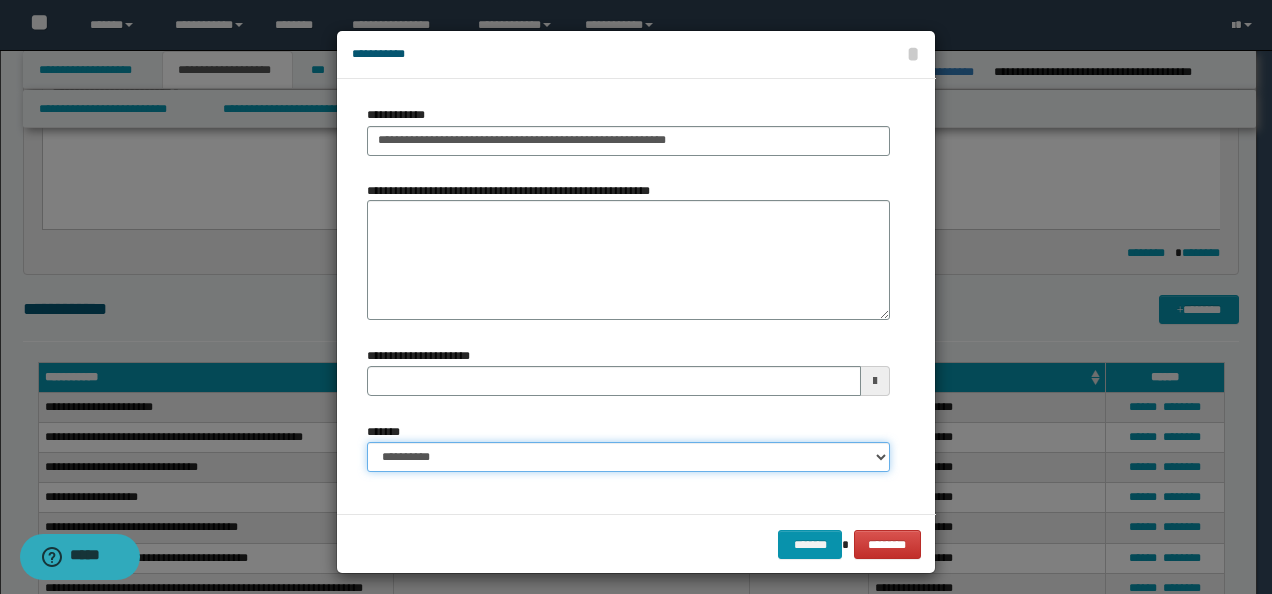 click on "**********" at bounding box center [628, 457] 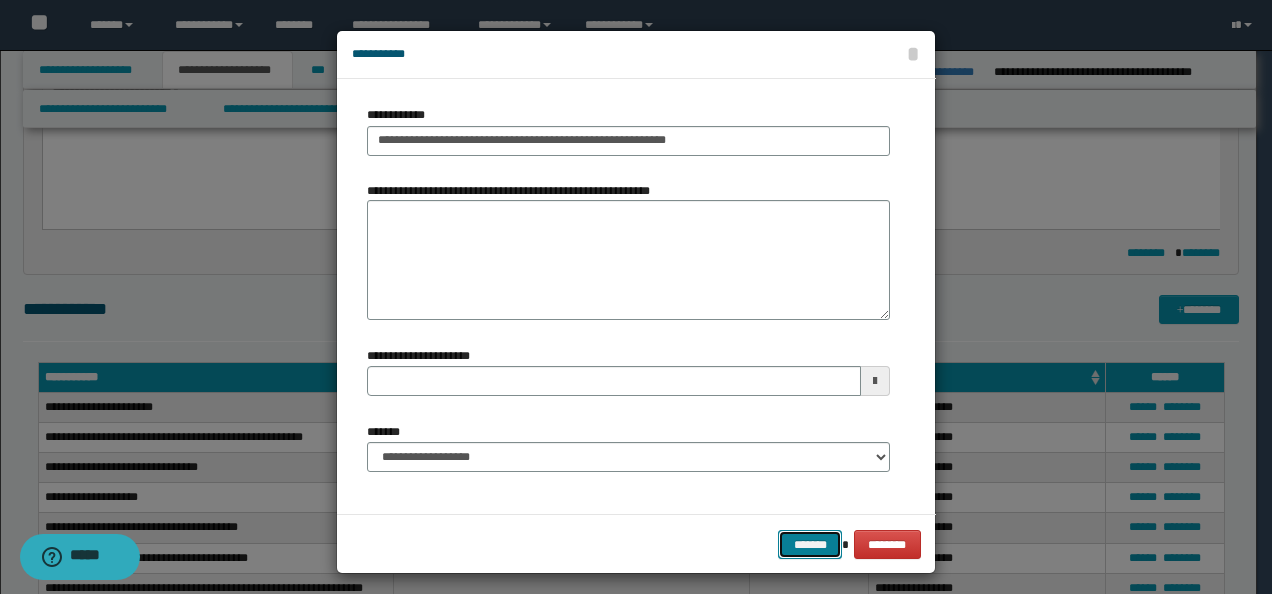 click on "*******" at bounding box center (810, 544) 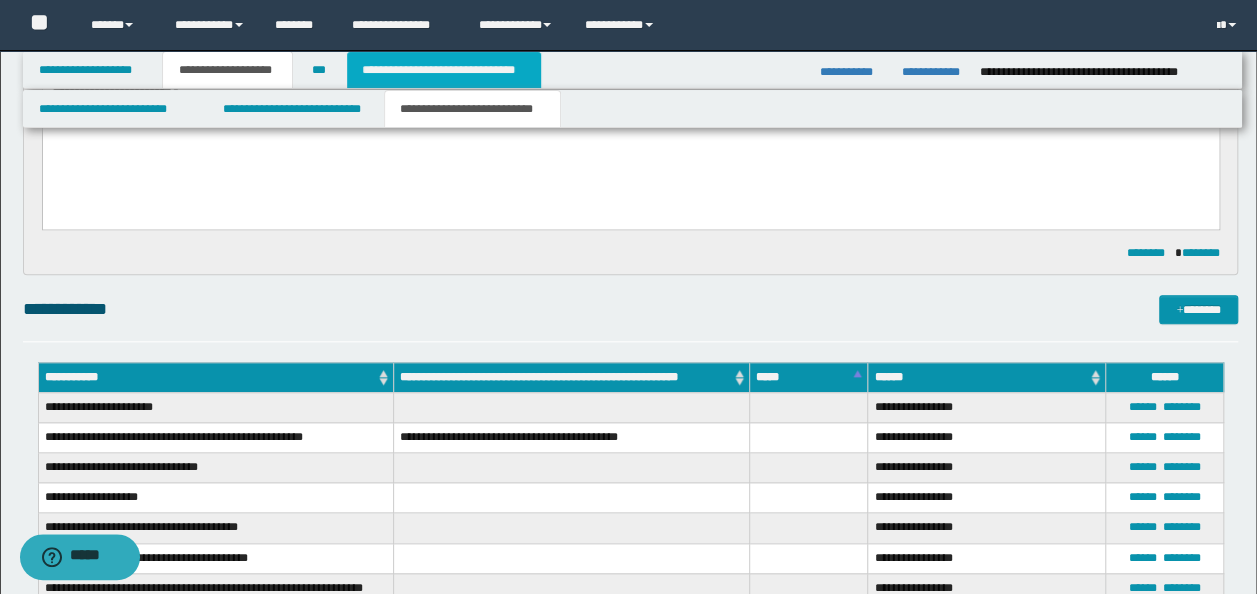 click on "**********" at bounding box center (444, 70) 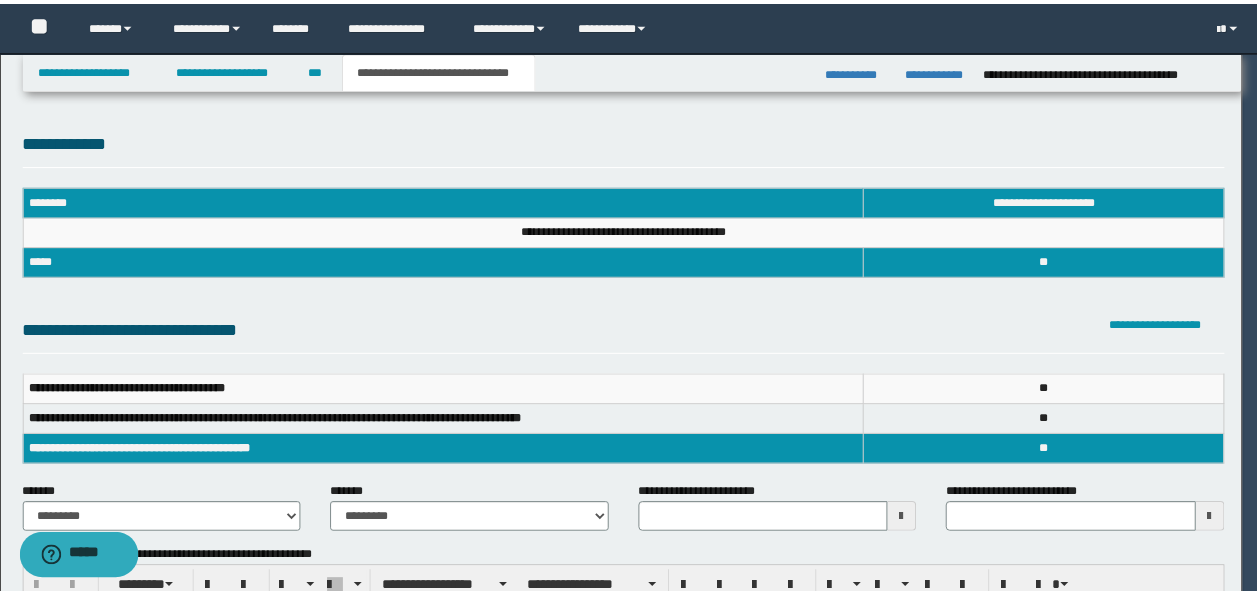 scroll, scrollTop: 0, scrollLeft: 0, axis: both 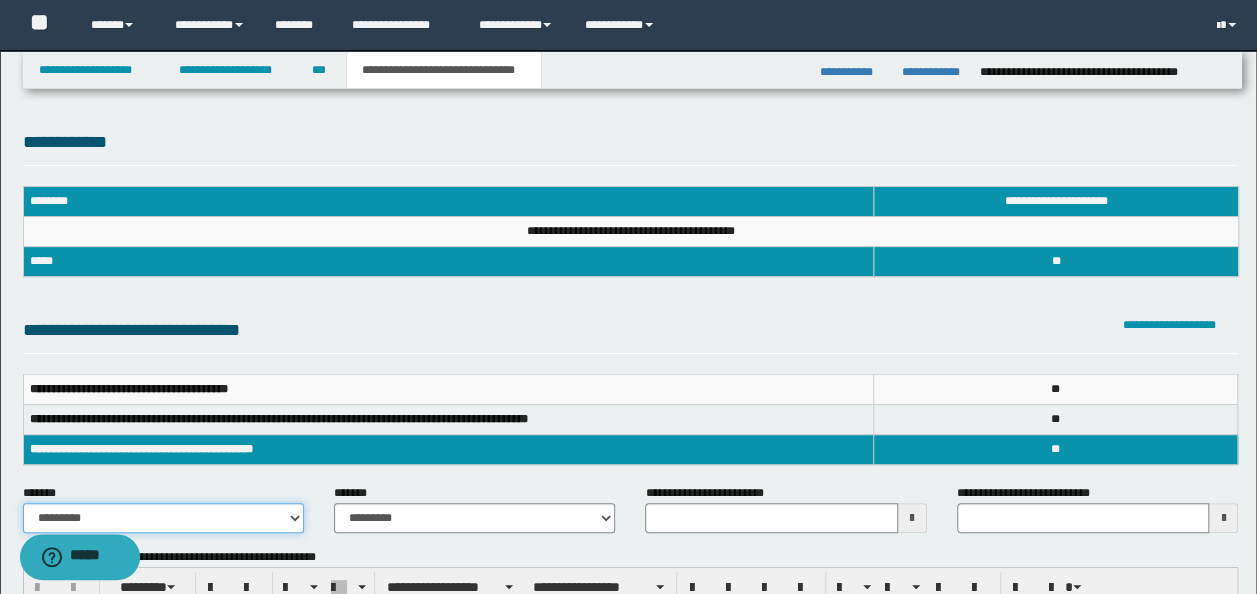 click on "**********" at bounding box center [163, 518] 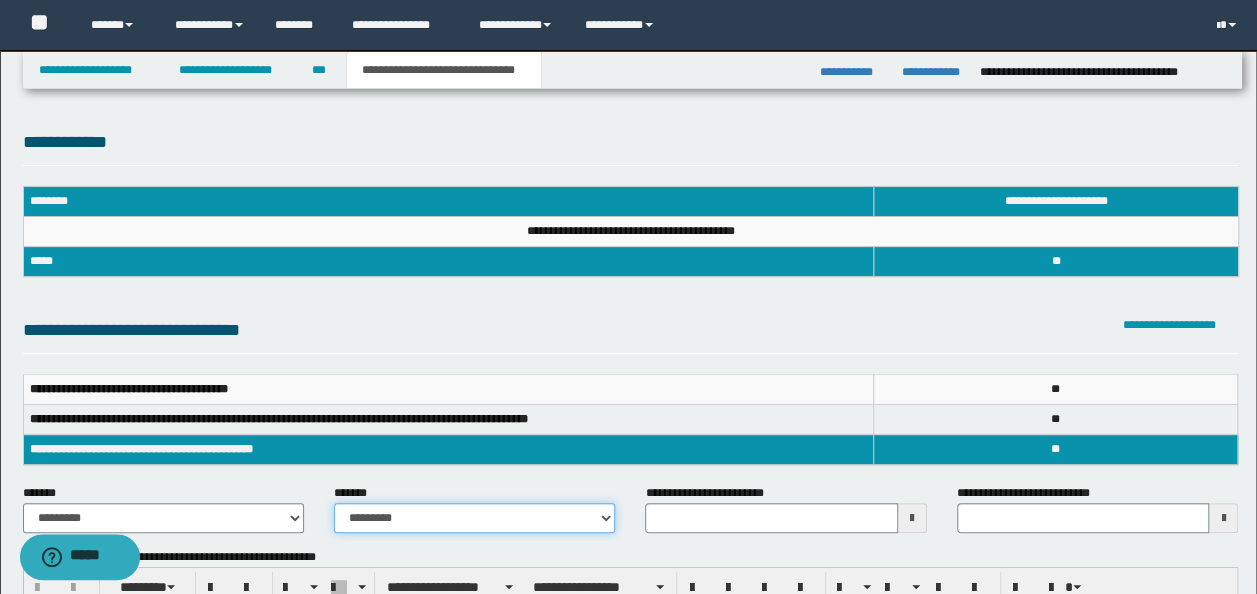 drag, startPoint x: 398, startPoint y: 513, endPoint x: 398, endPoint y: 500, distance: 13 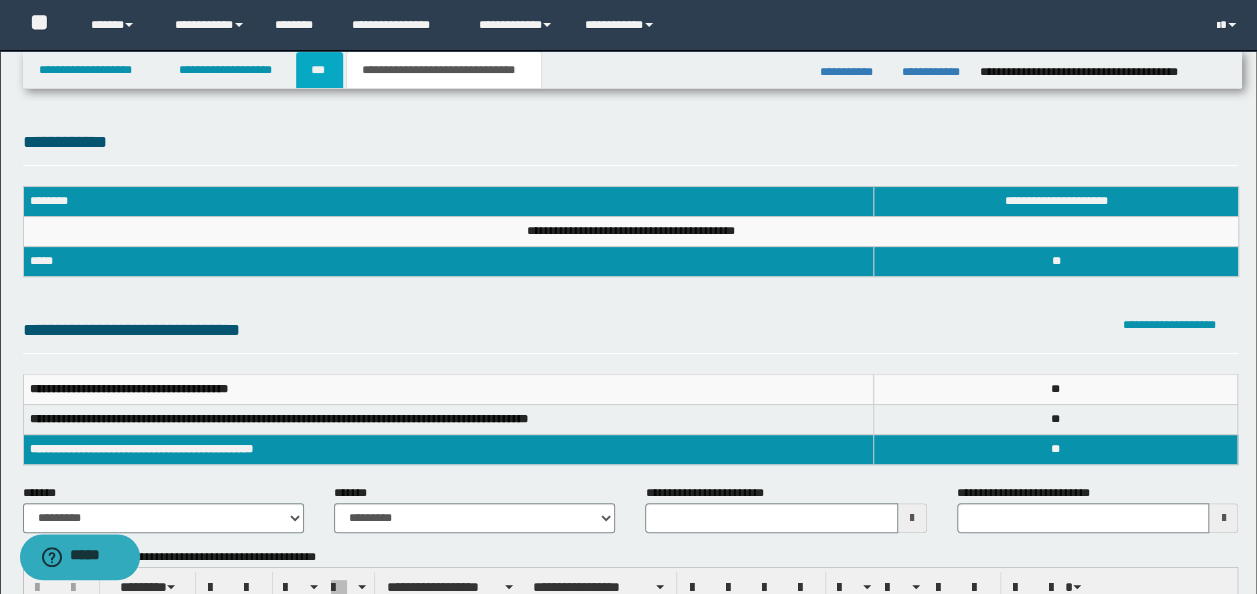 click on "***" at bounding box center [319, 70] 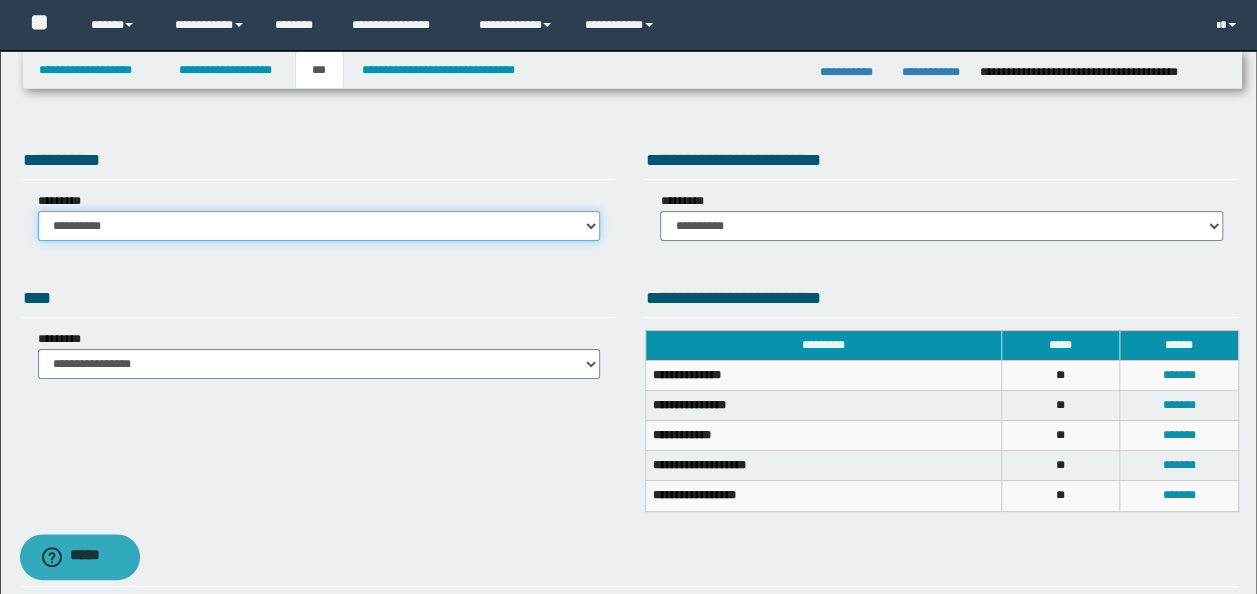 drag, startPoint x: 382, startPoint y: 224, endPoint x: 368, endPoint y: 242, distance: 22.803509 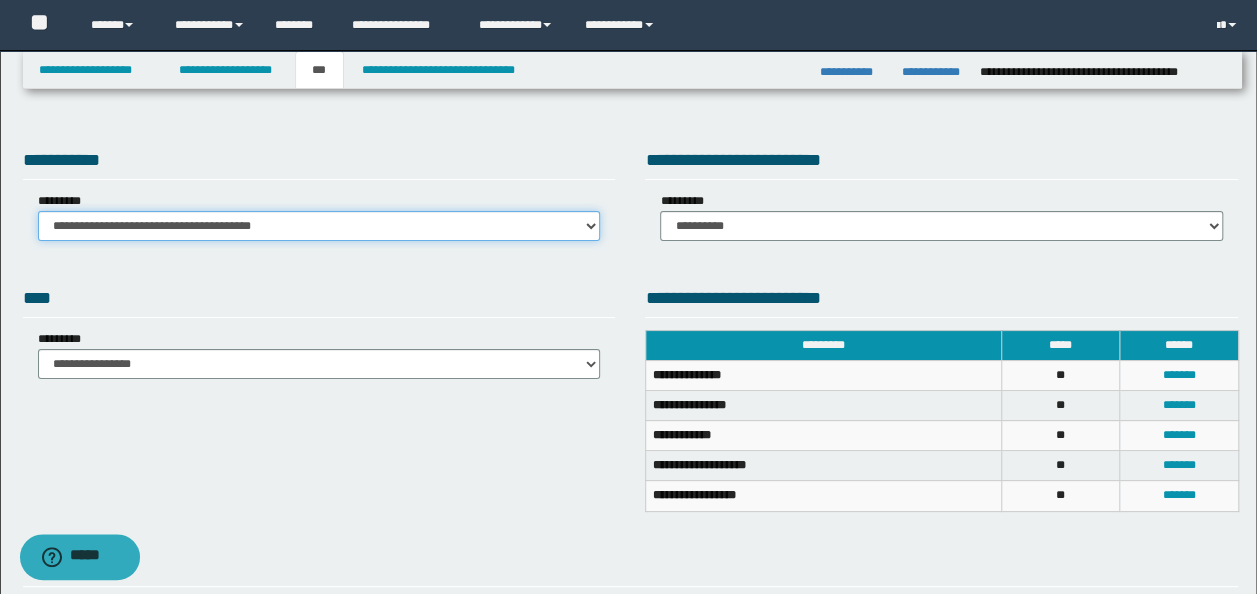 click on "**********" at bounding box center (319, 226) 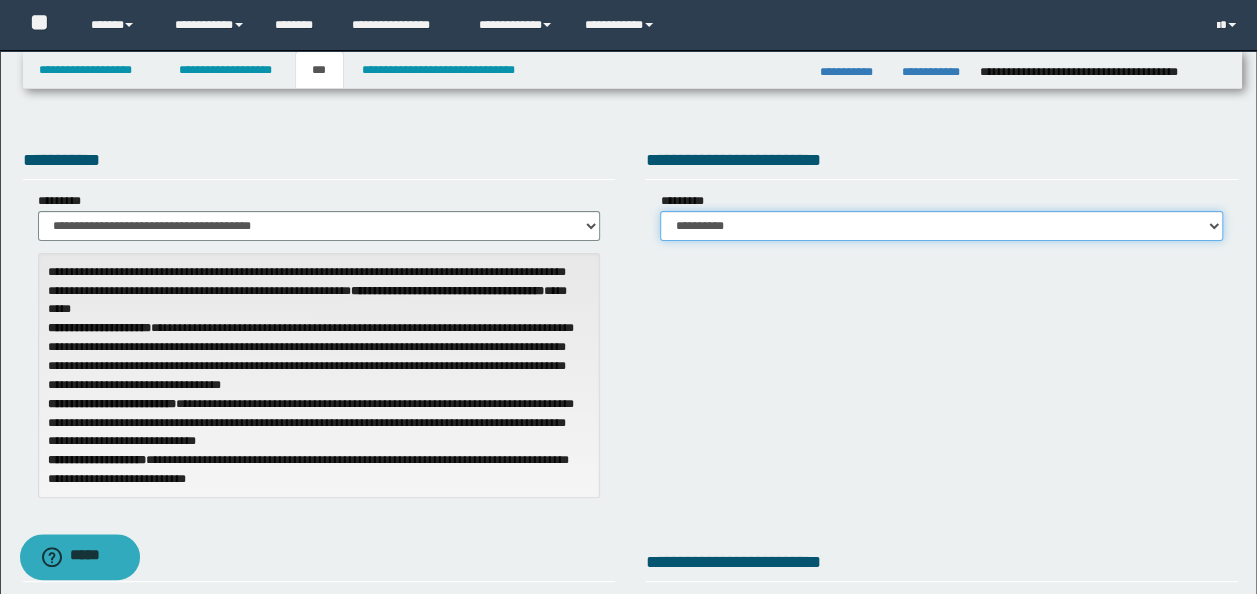 click on "**********" at bounding box center [941, 226] 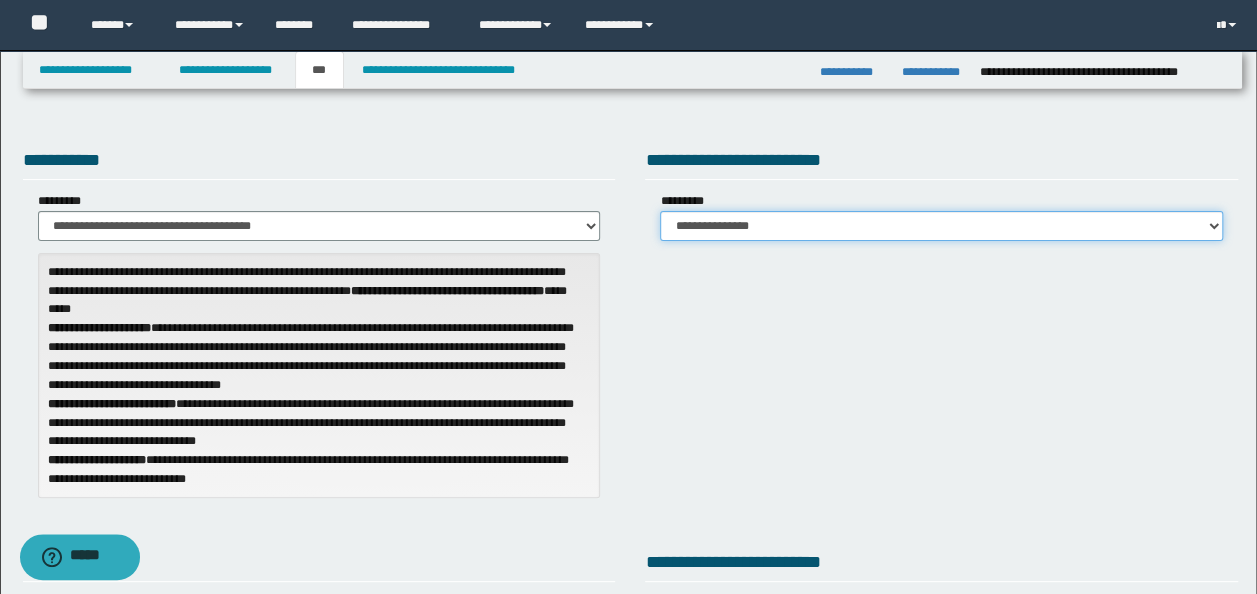 click on "**********" at bounding box center (941, 226) 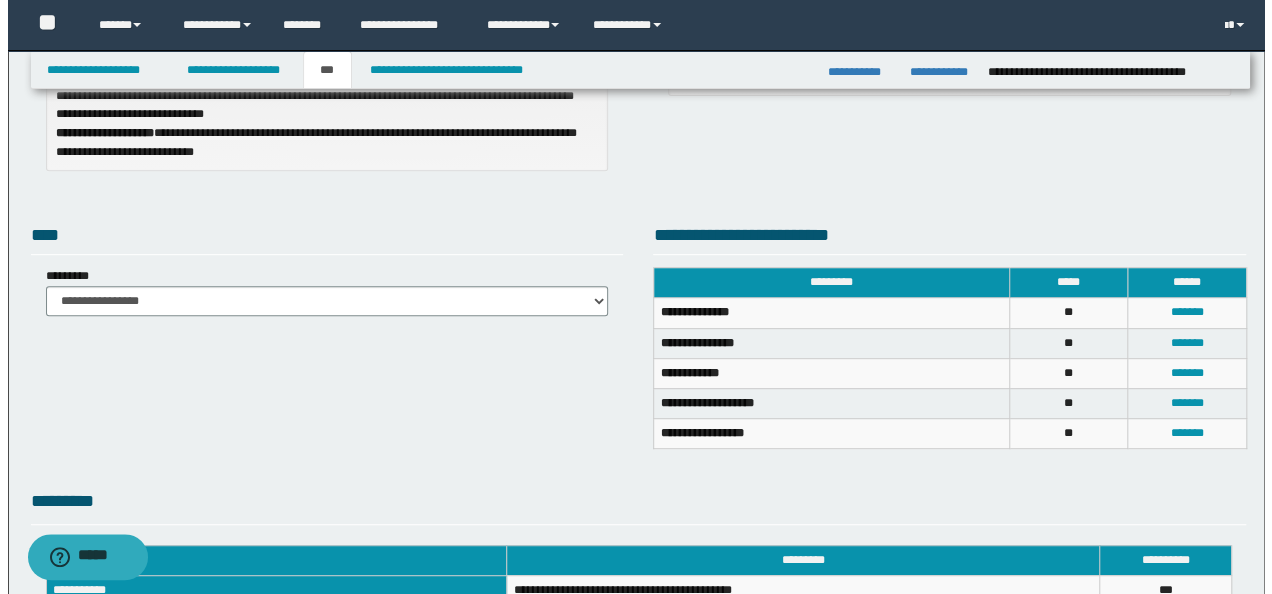 scroll, scrollTop: 300, scrollLeft: 0, axis: vertical 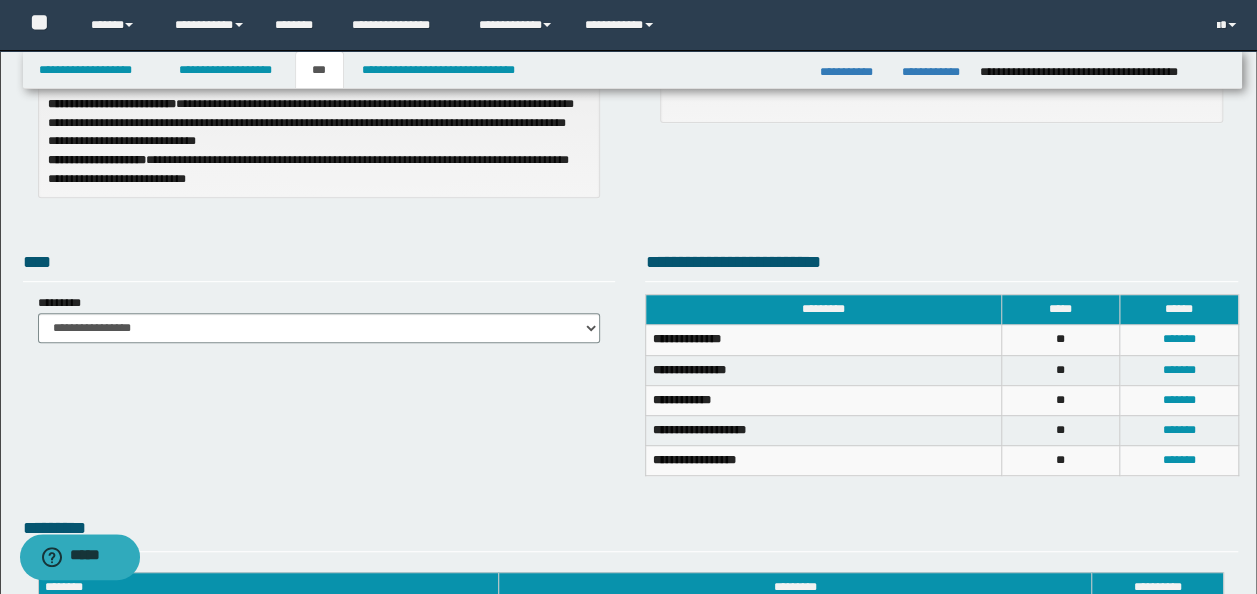 click on "*******" at bounding box center (1179, 340) 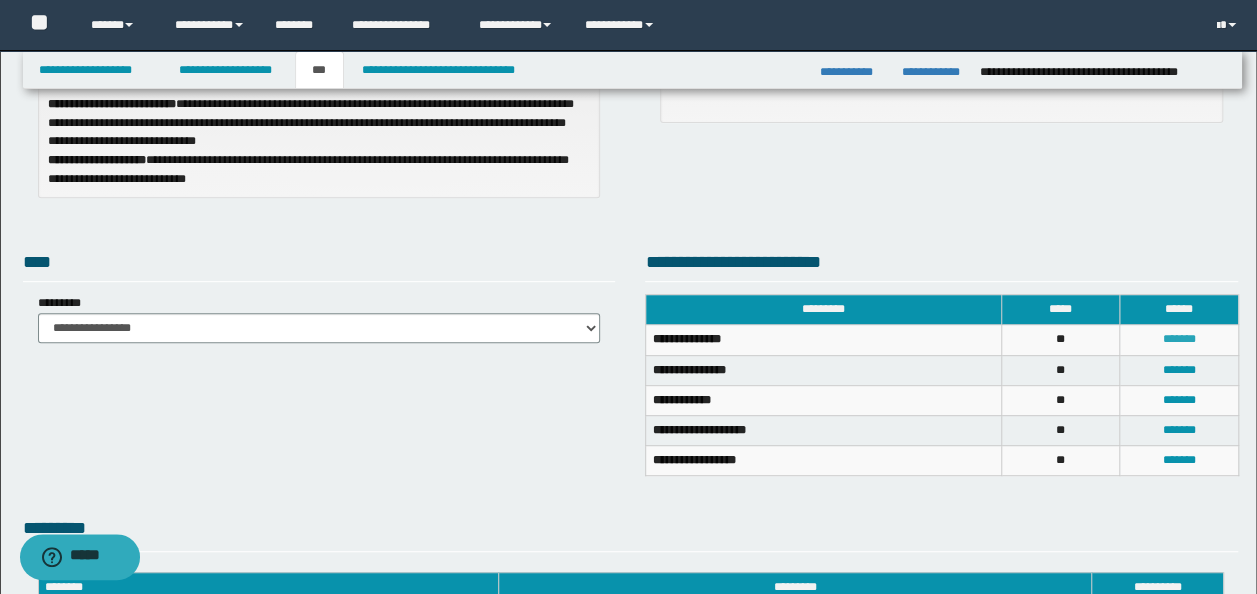 click on "*******" at bounding box center [1178, 339] 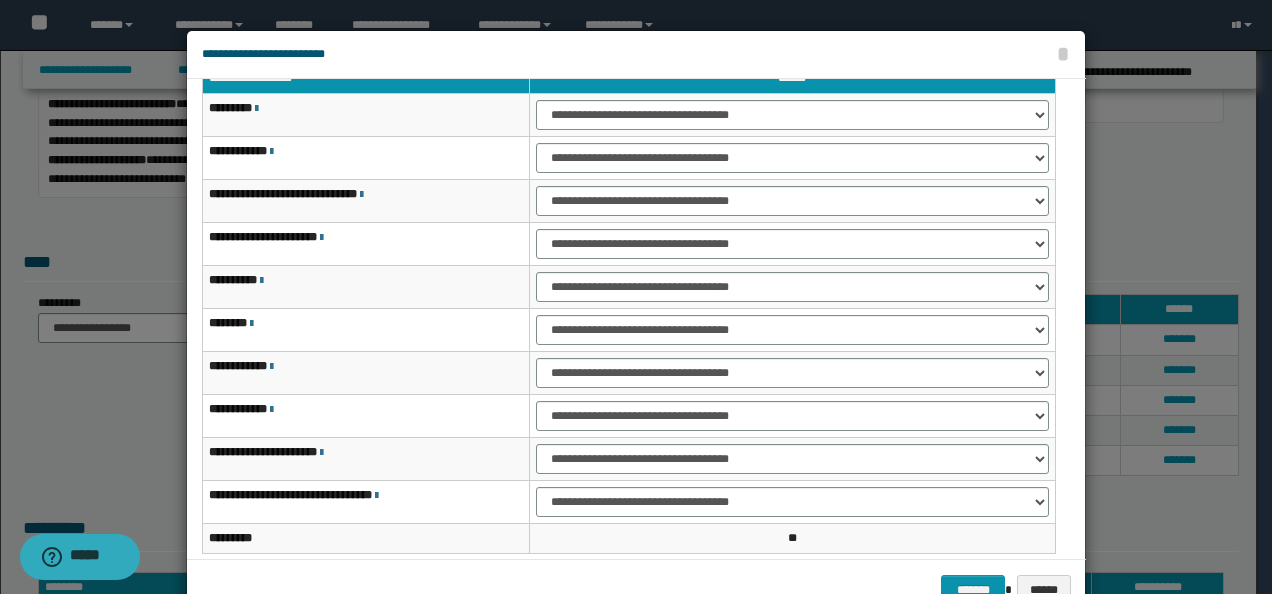 scroll, scrollTop: 116, scrollLeft: 0, axis: vertical 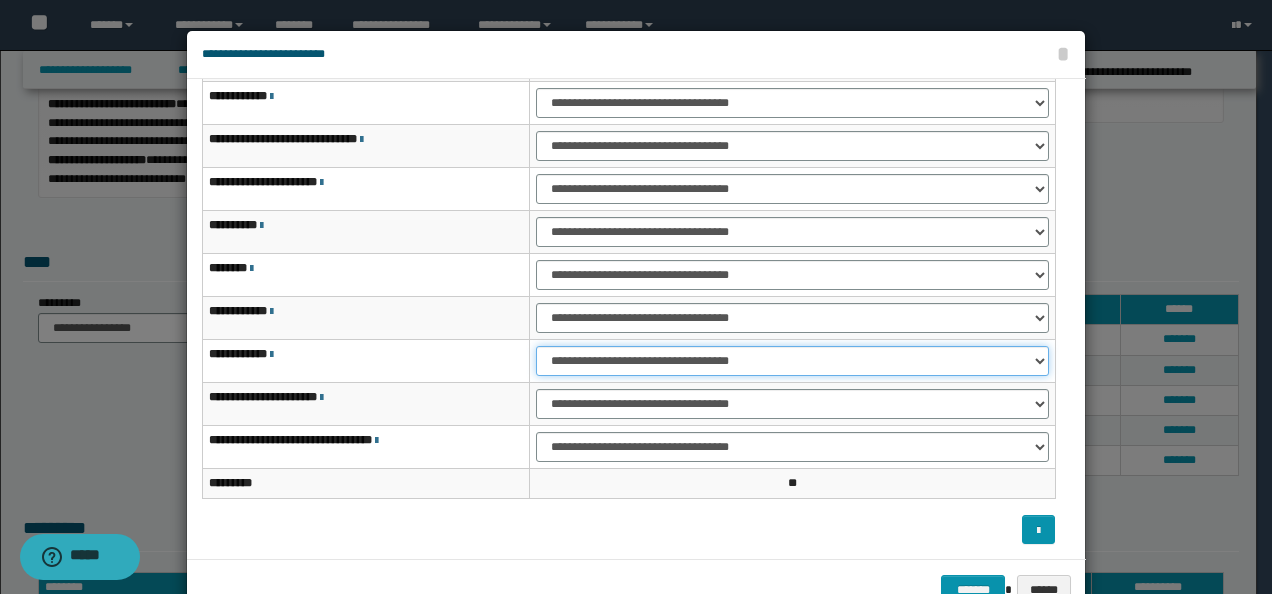 drag, startPoint x: 604, startPoint y: 352, endPoint x: 604, endPoint y: 371, distance: 19 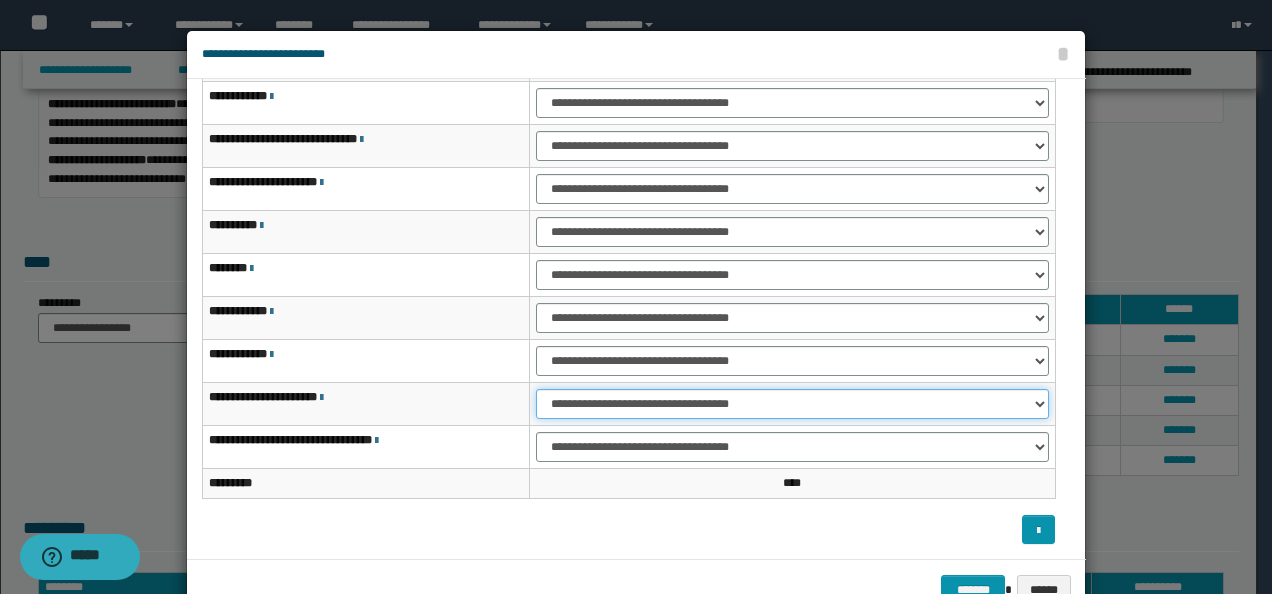 drag, startPoint x: 590, startPoint y: 393, endPoint x: 591, endPoint y: 416, distance: 23.021729 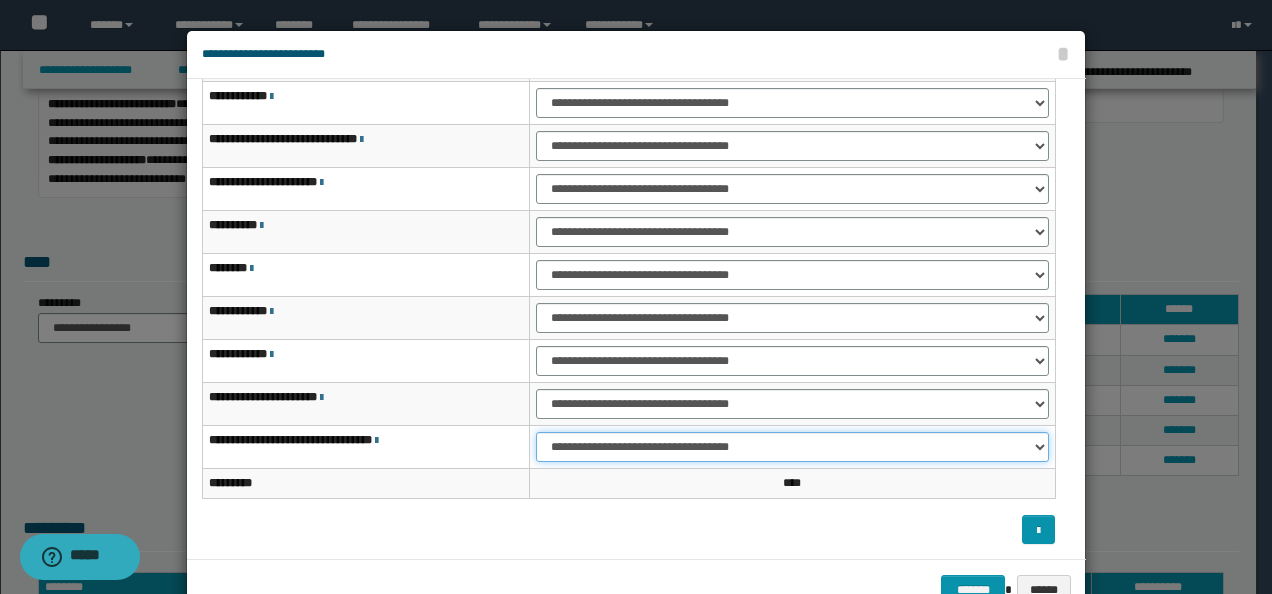 drag, startPoint x: 590, startPoint y: 436, endPoint x: 591, endPoint y: 459, distance: 23.021729 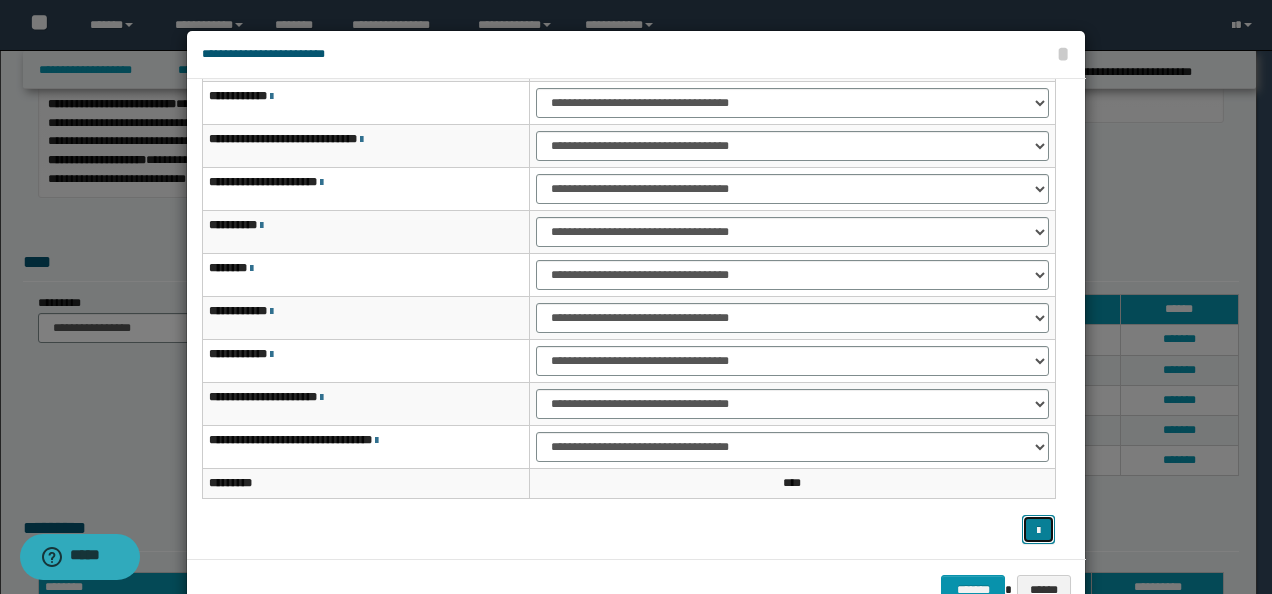 click at bounding box center (1038, 531) 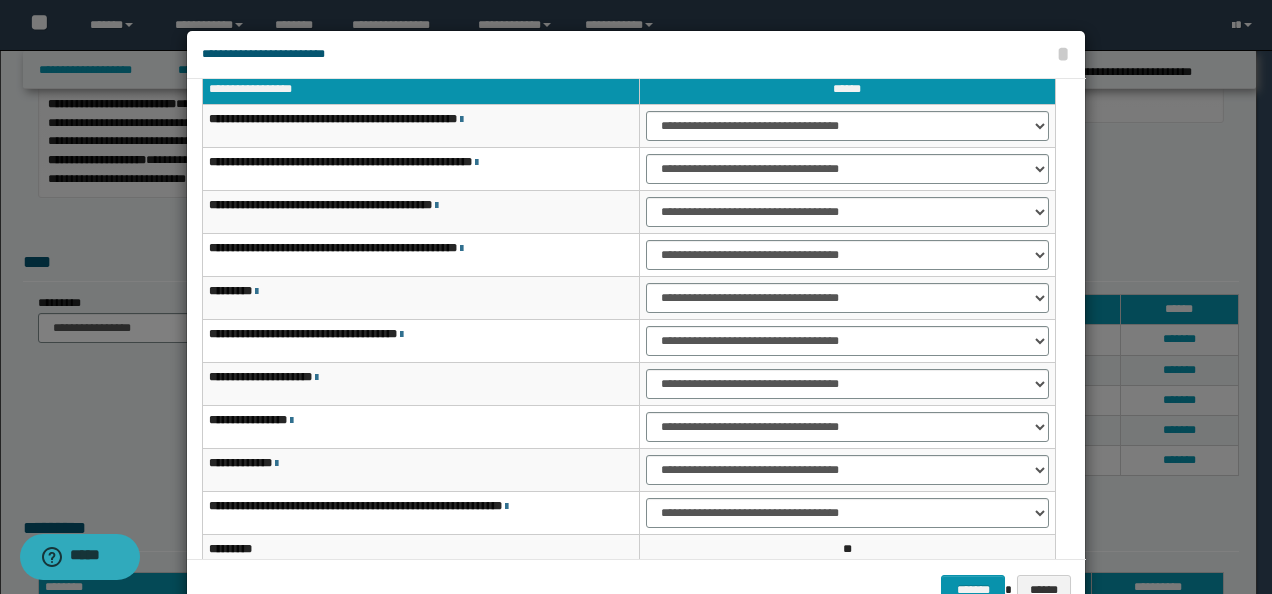 scroll, scrollTop: 0, scrollLeft: 0, axis: both 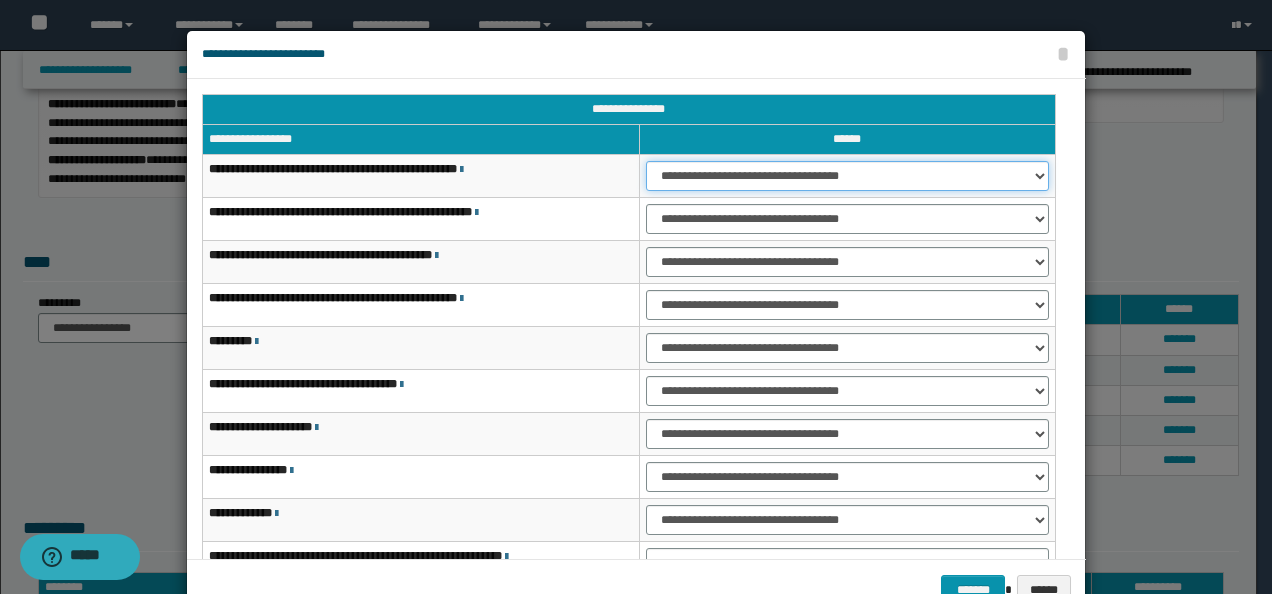drag, startPoint x: 693, startPoint y: 166, endPoint x: 689, endPoint y: 192, distance: 26.305893 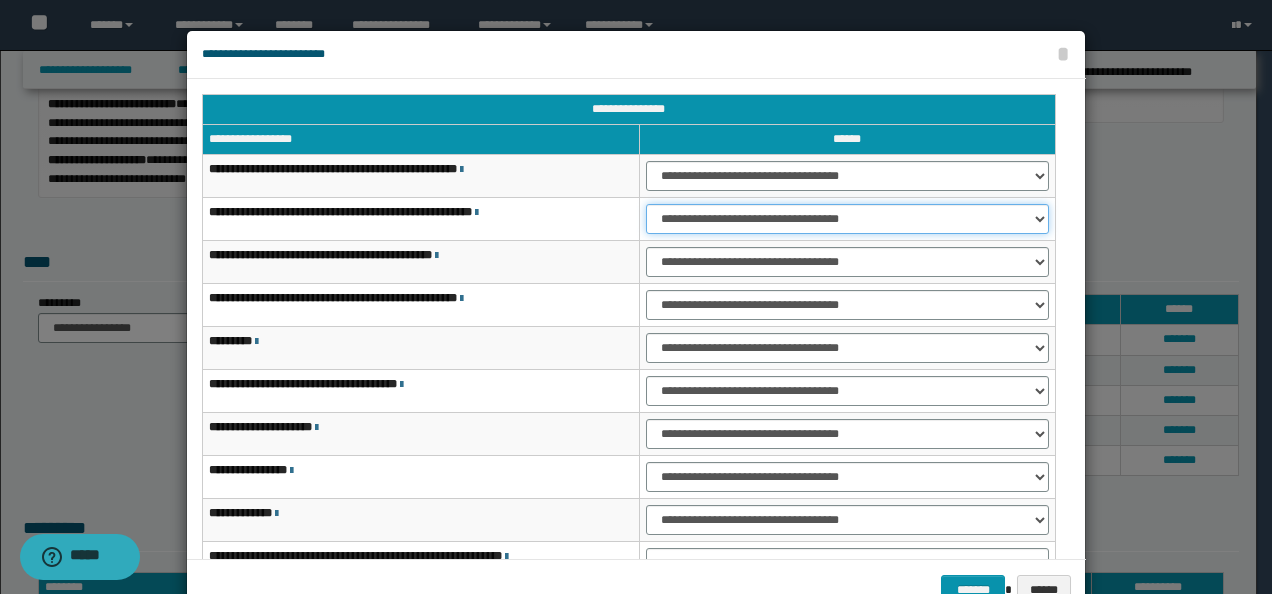 drag, startPoint x: 688, startPoint y: 209, endPoint x: 688, endPoint y: 229, distance: 20 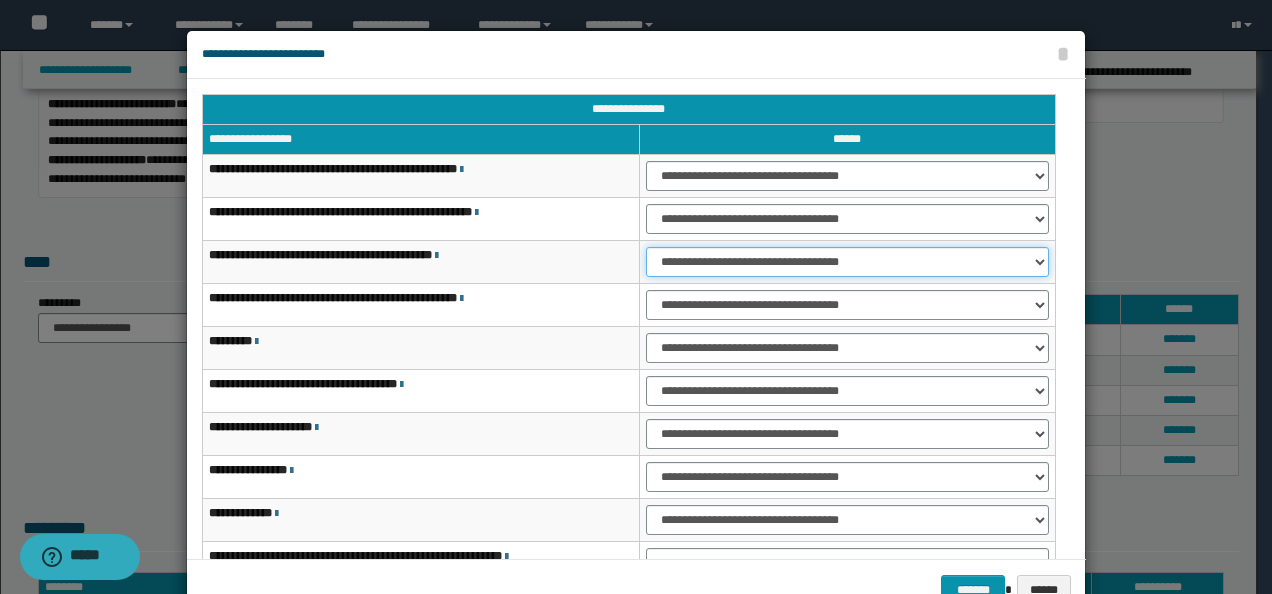 click on "**********" at bounding box center (847, 262) 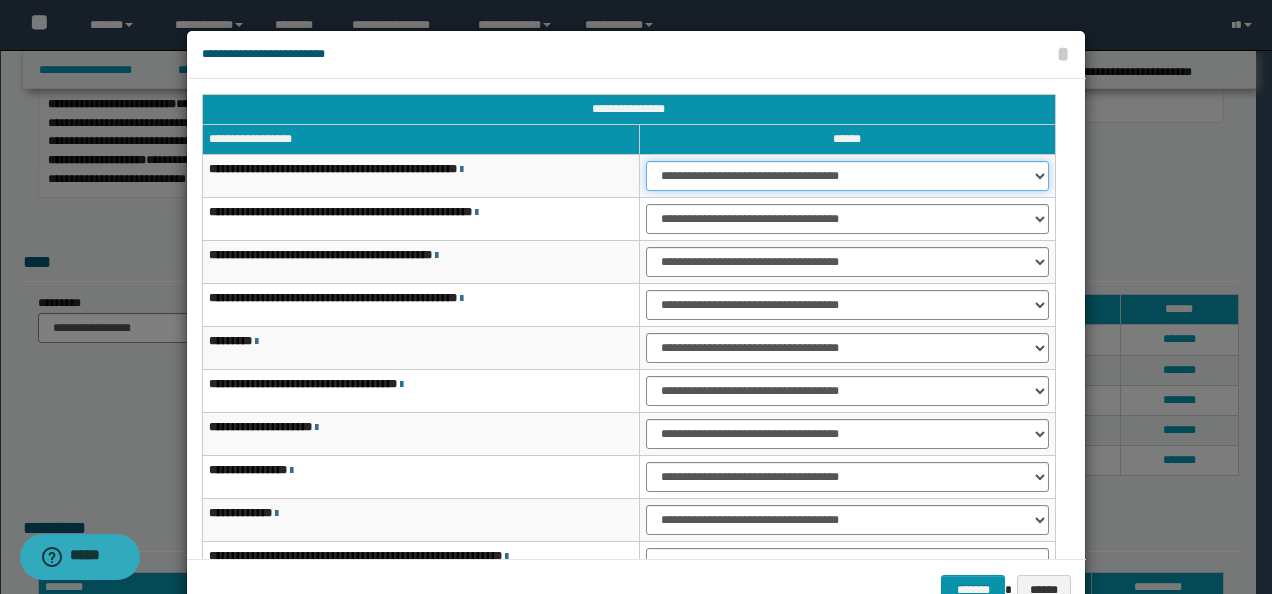 click on "**********" at bounding box center [847, 176] 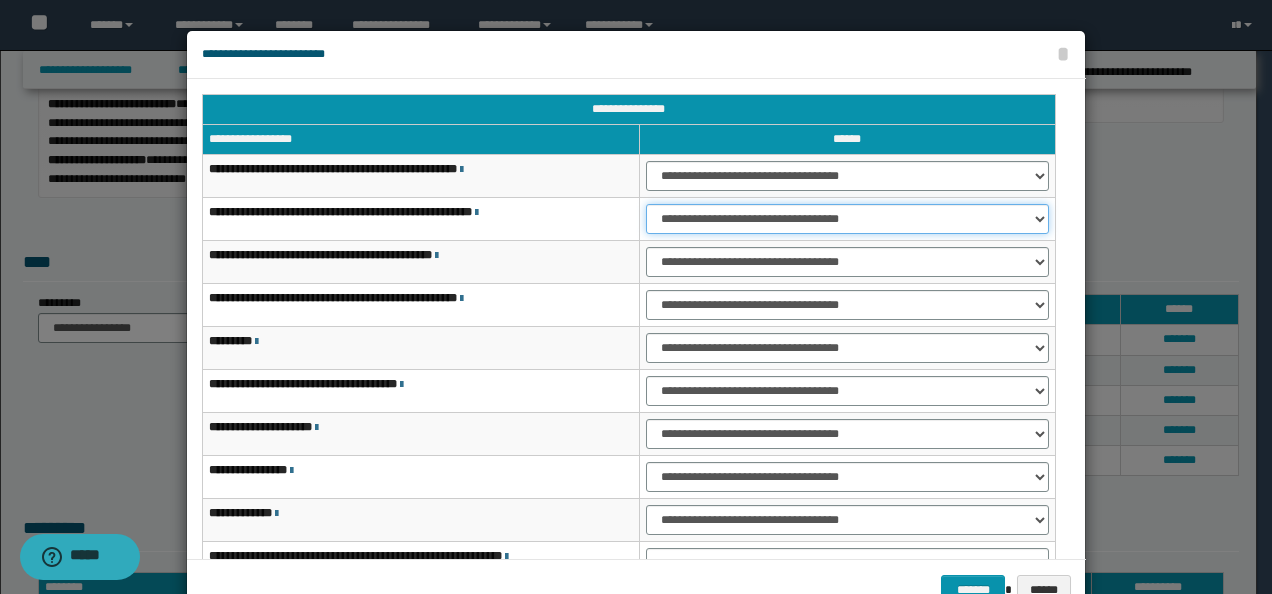 click on "**********" at bounding box center (847, 219) 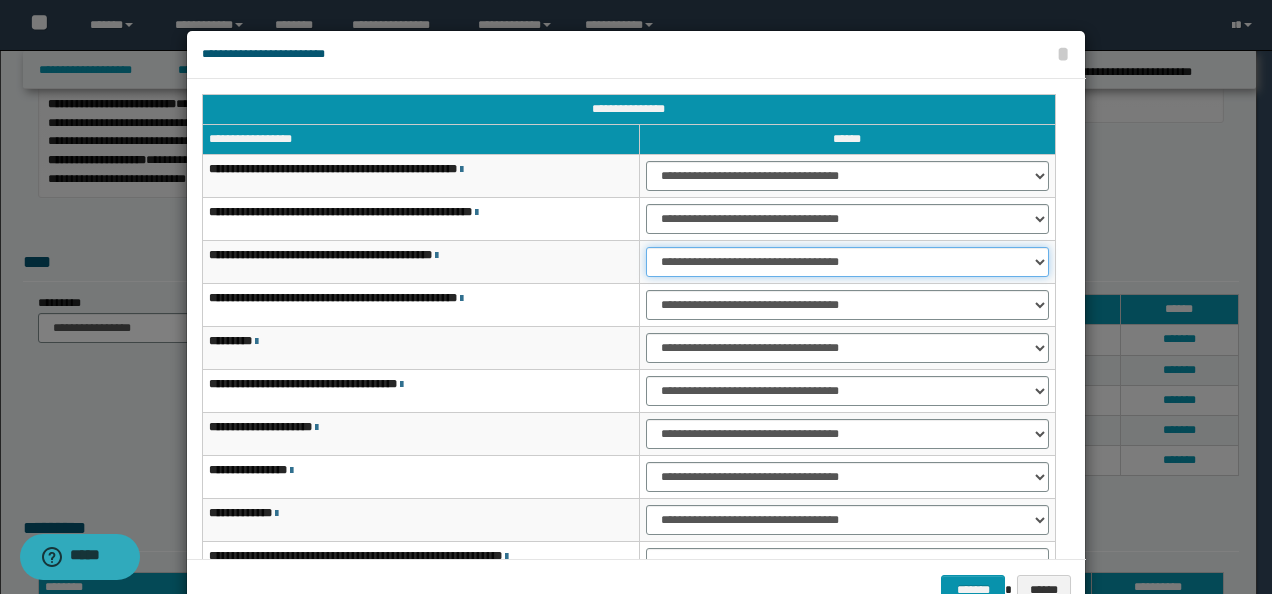 drag, startPoint x: 686, startPoint y: 259, endPoint x: 682, endPoint y: 272, distance: 13.601471 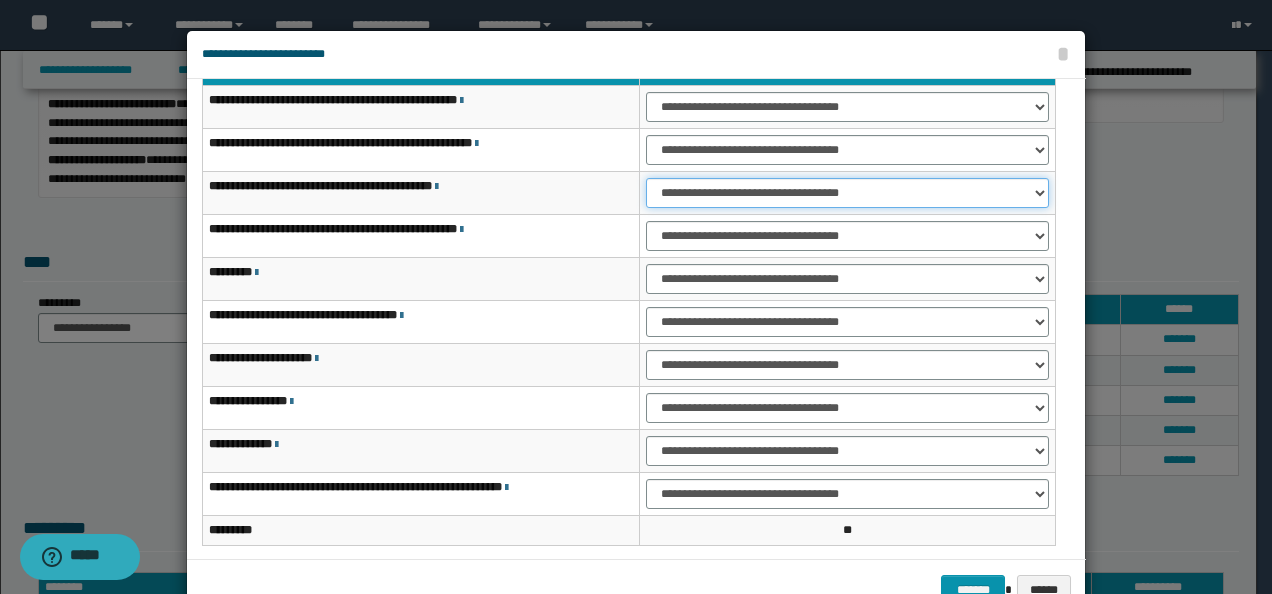 scroll, scrollTop: 116, scrollLeft: 0, axis: vertical 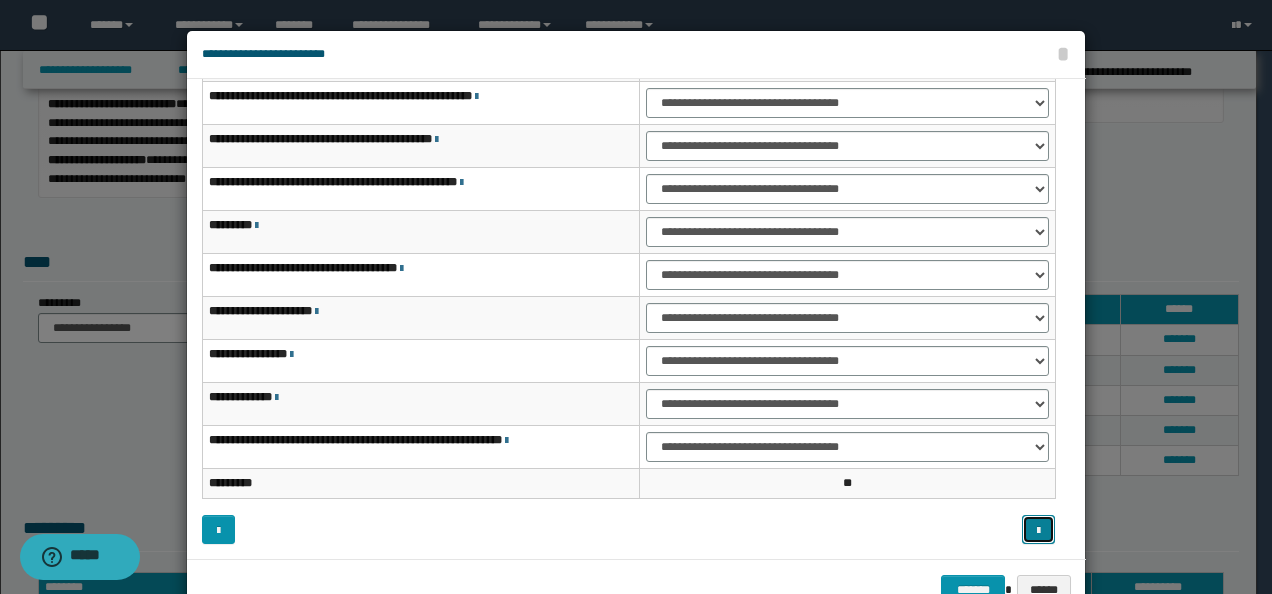 click at bounding box center (1038, 529) 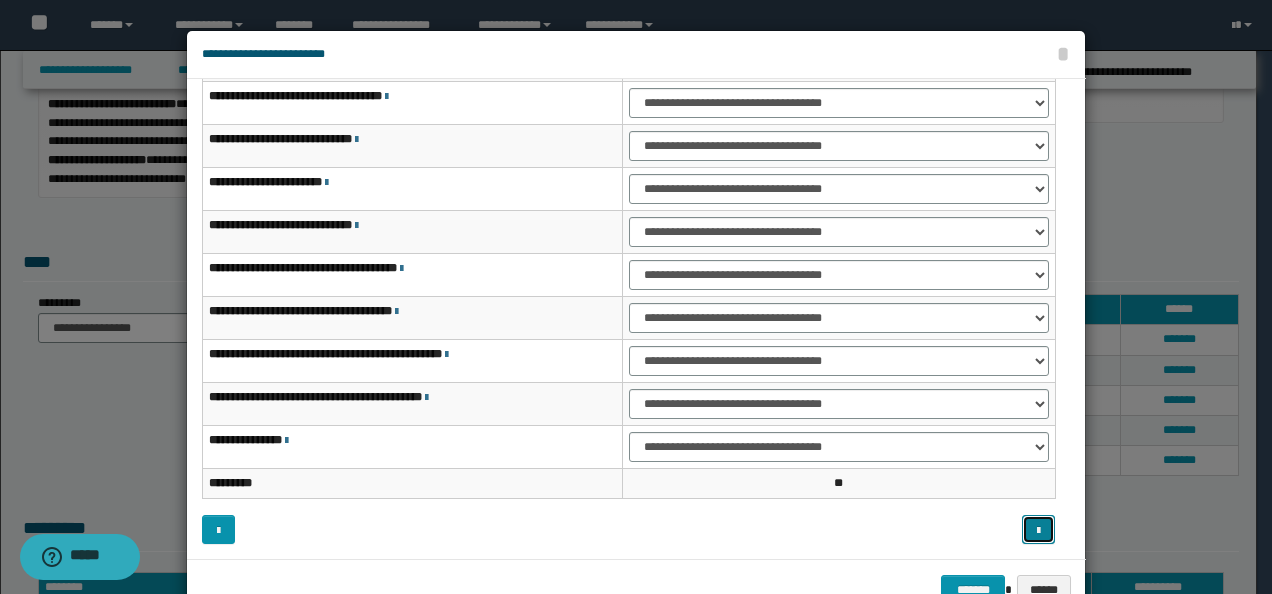 scroll, scrollTop: 0, scrollLeft: 0, axis: both 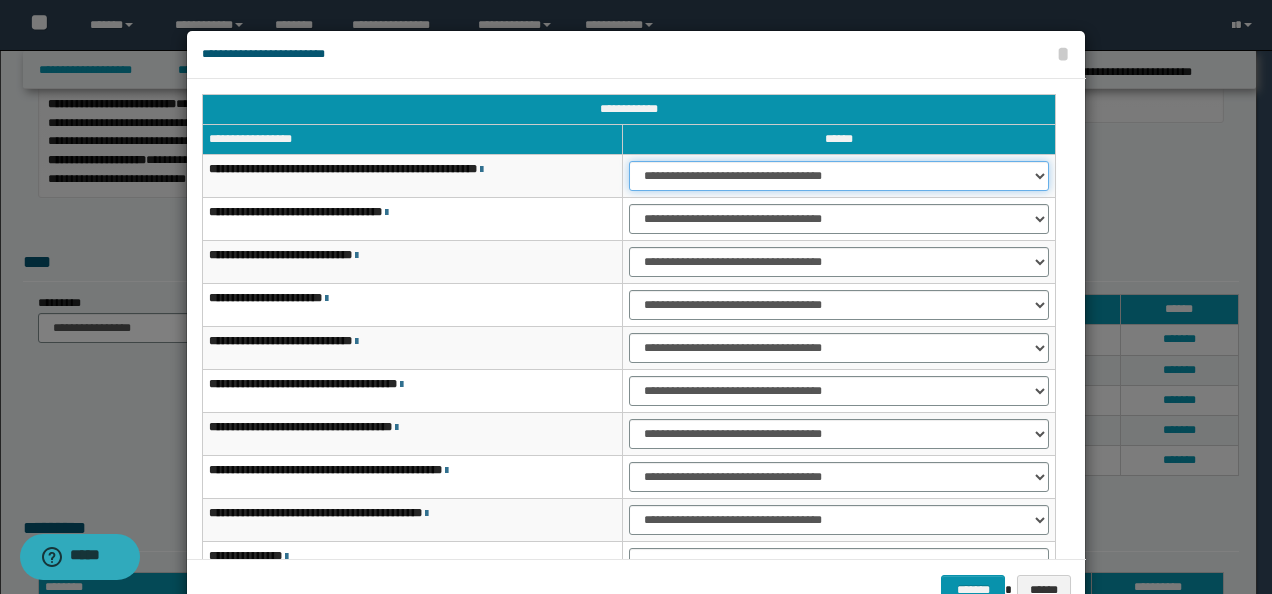drag, startPoint x: 726, startPoint y: 176, endPoint x: 726, endPoint y: 190, distance: 14 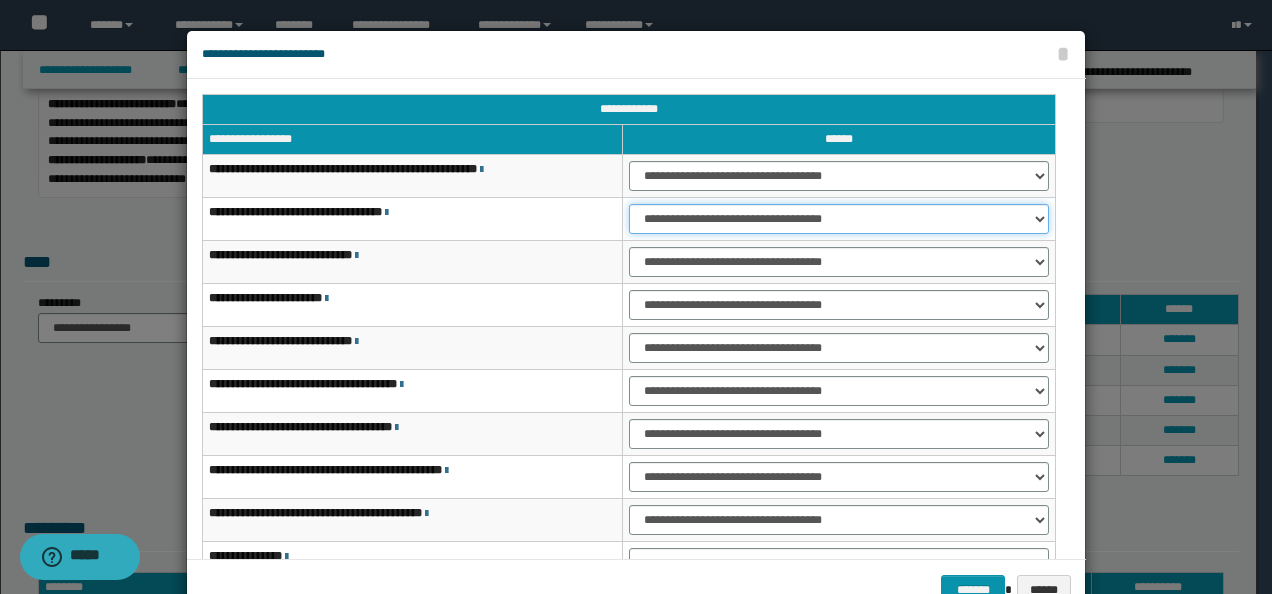 click on "**********" at bounding box center [839, 219] 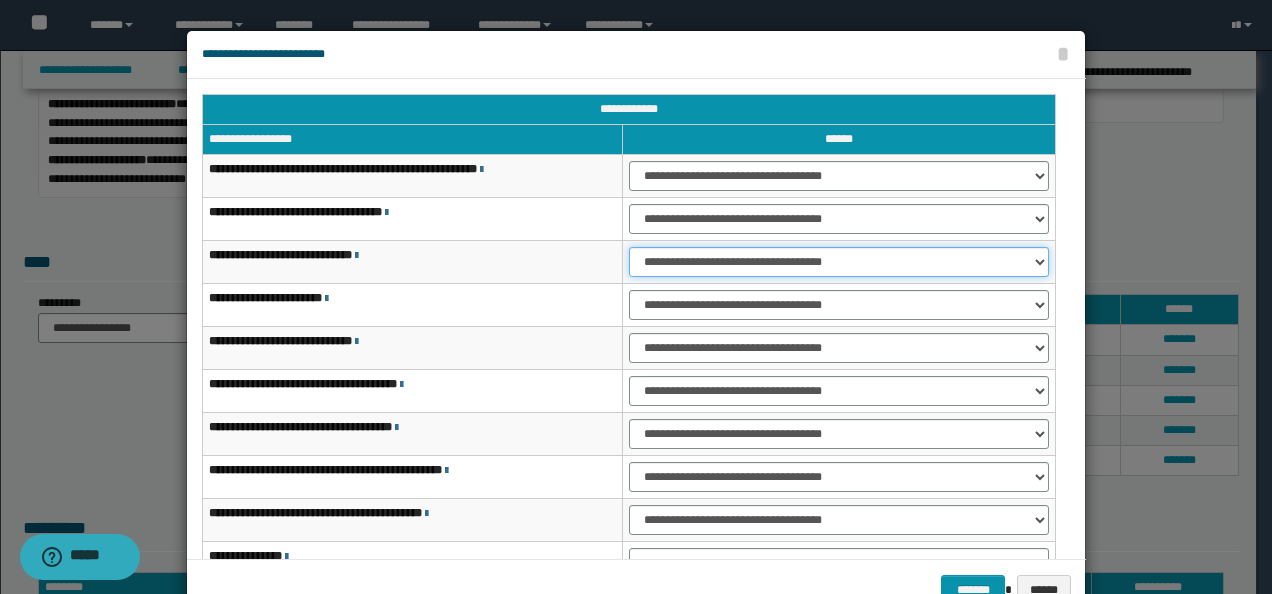 click on "**********" at bounding box center [839, 262] 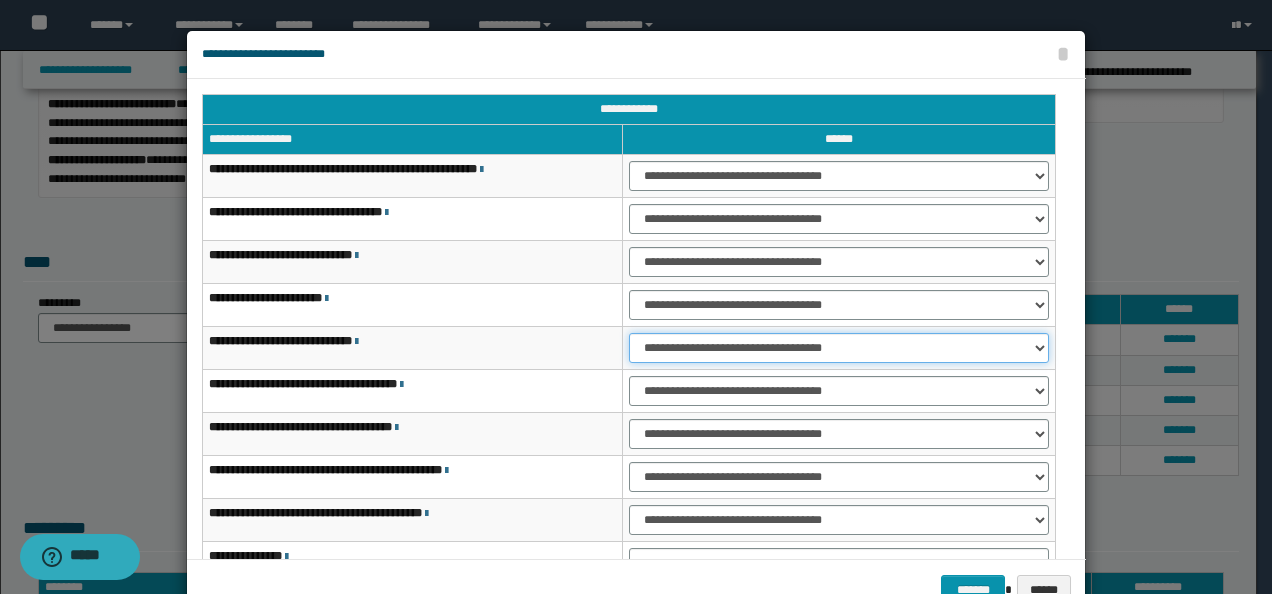 click on "**********" at bounding box center (839, 348) 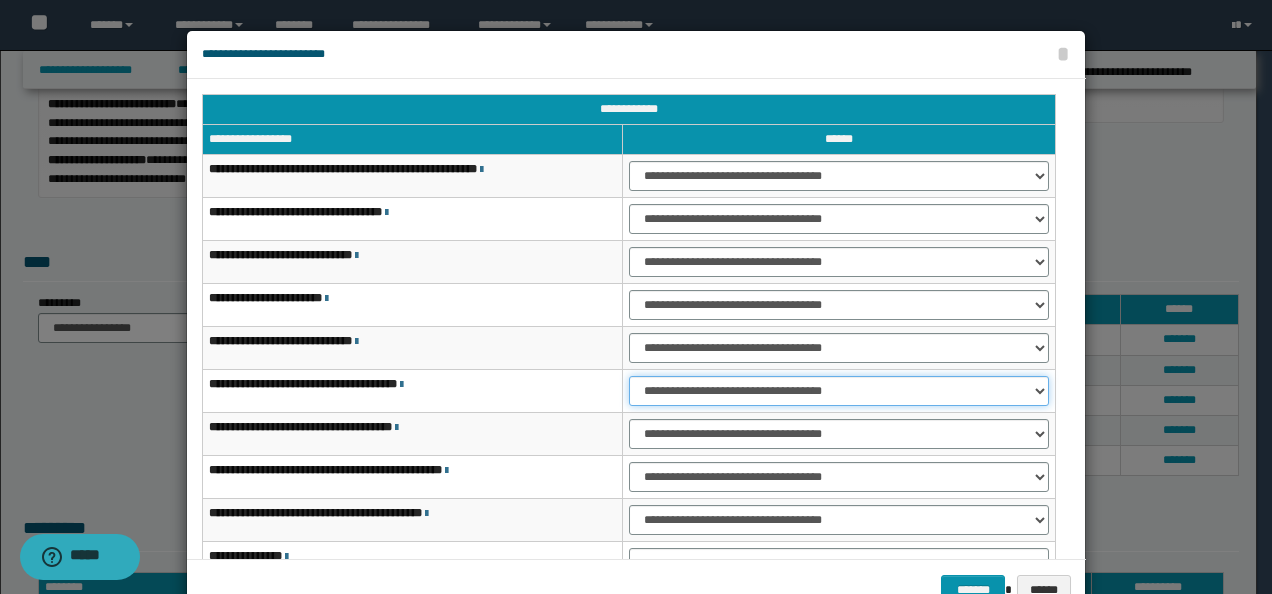 click on "**********" at bounding box center (839, 391) 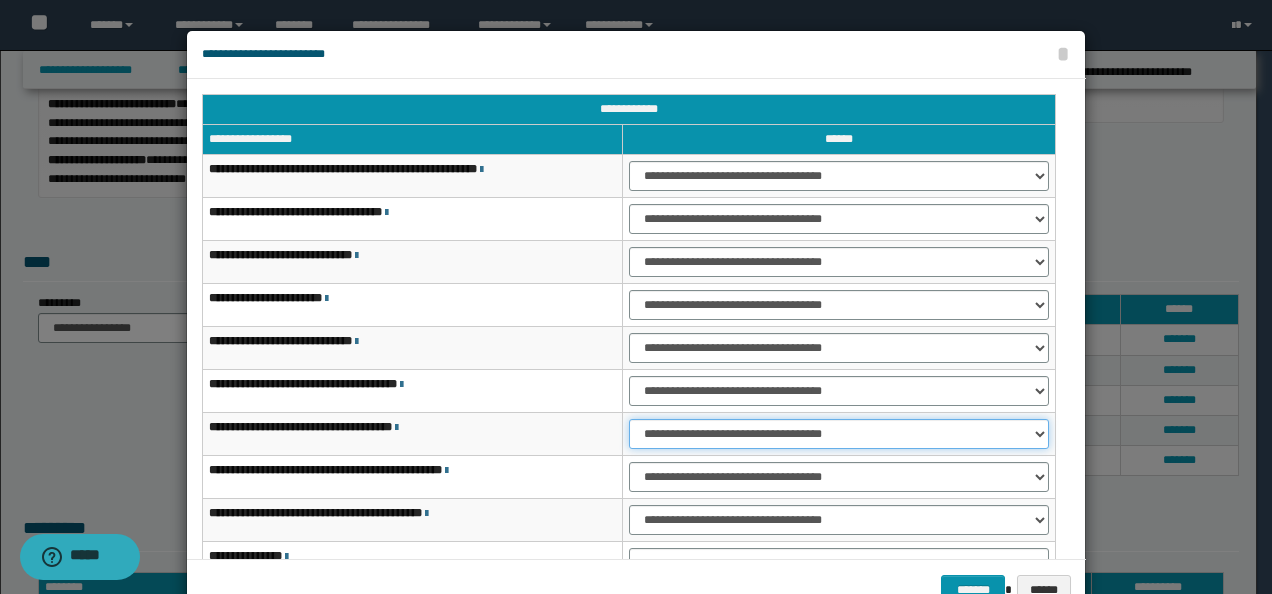 click on "**********" at bounding box center (839, 434) 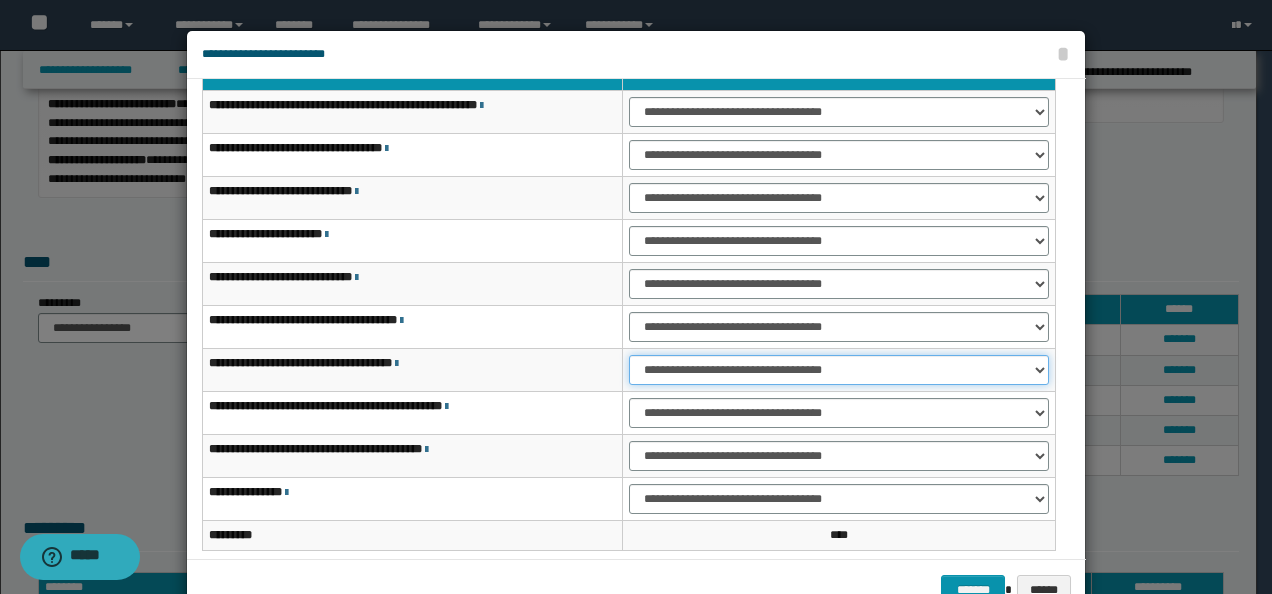 scroll, scrollTop: 116, scrollLeft: 0, axis: vertical 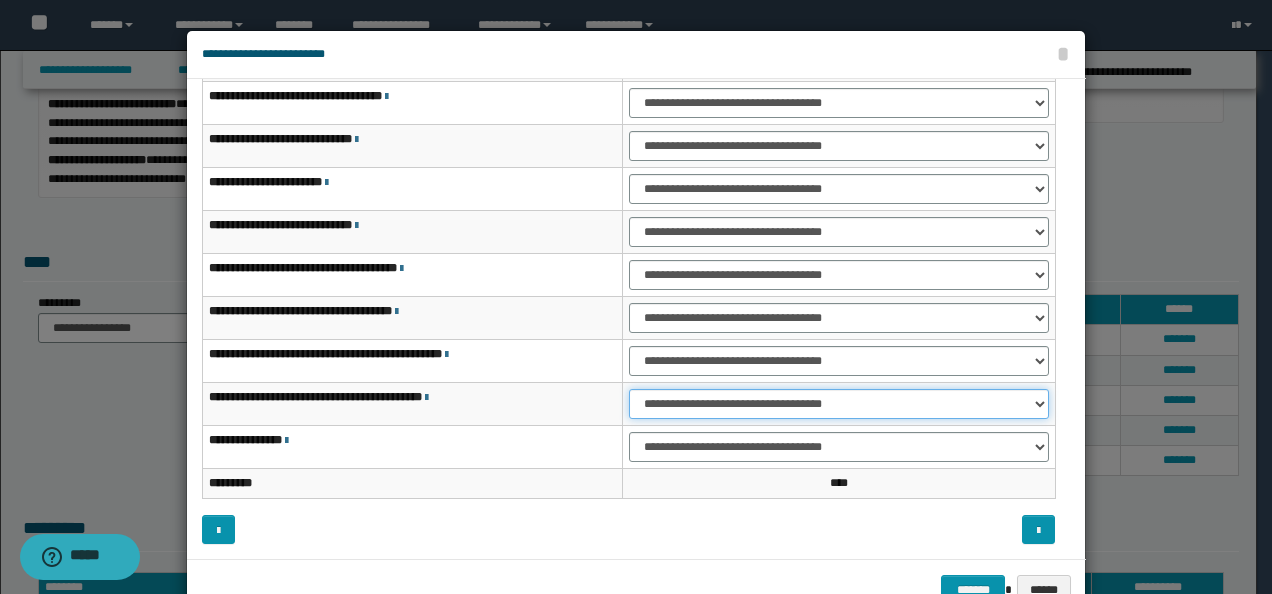 drag, startPoint x: 669, startPoint y: 406, endPoint x: 668, endPoint y: 418, distance: 12.0415945 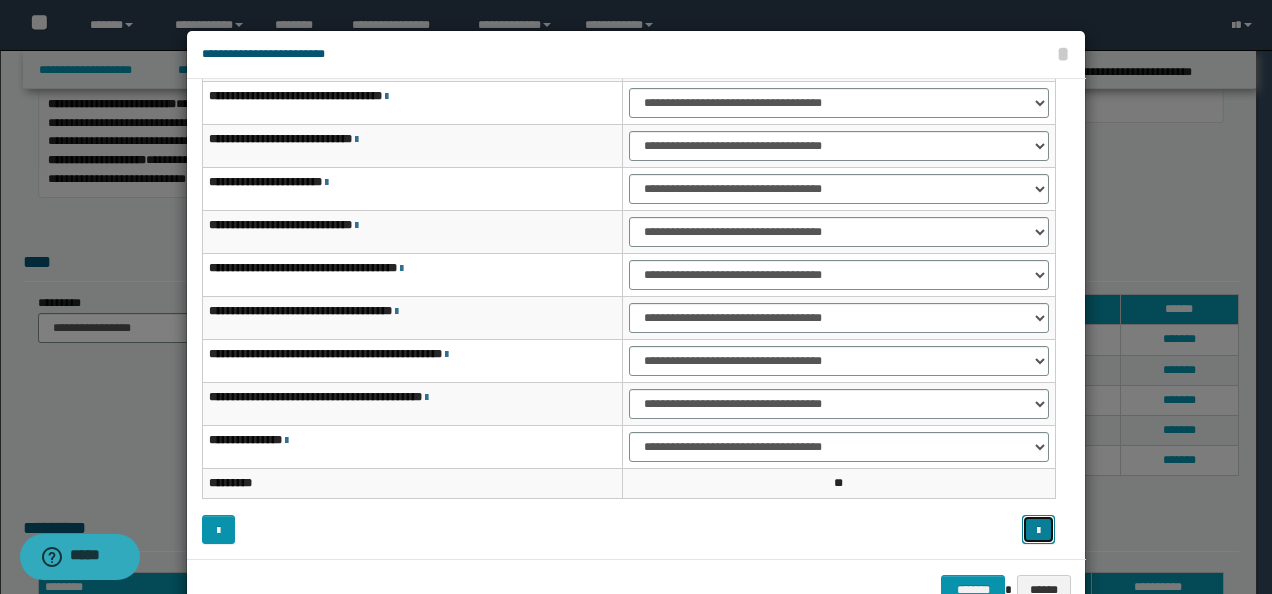 click at bounding box center (1038, 531) 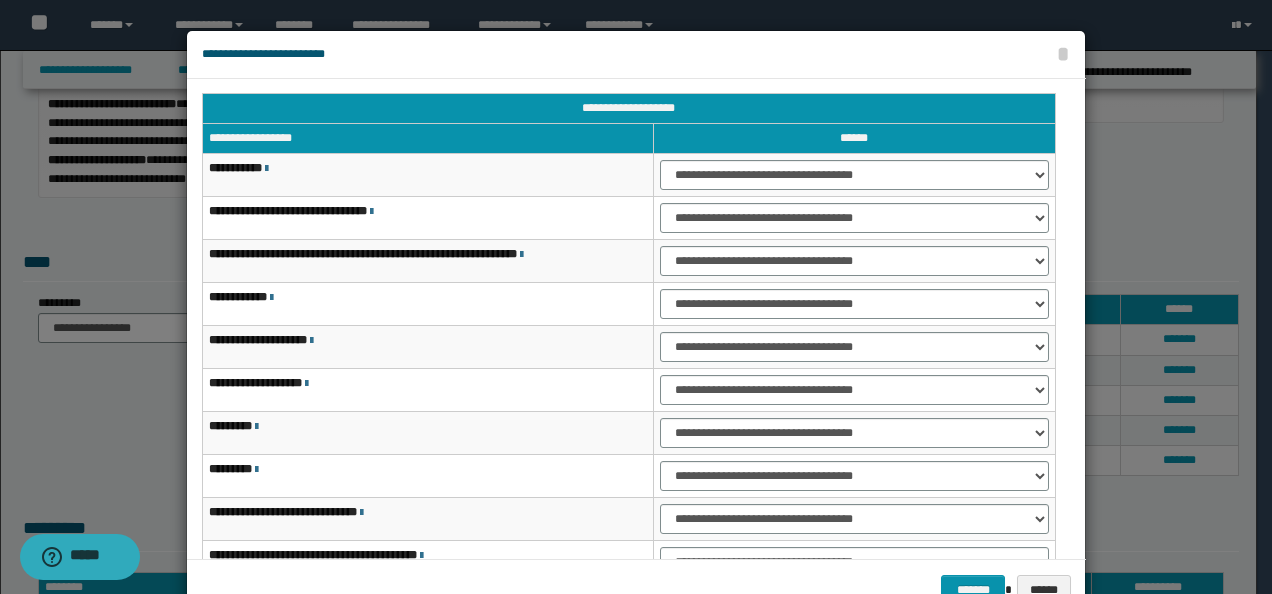 scroll, scrollTop: 0, scrollLeft: 0, axis: both 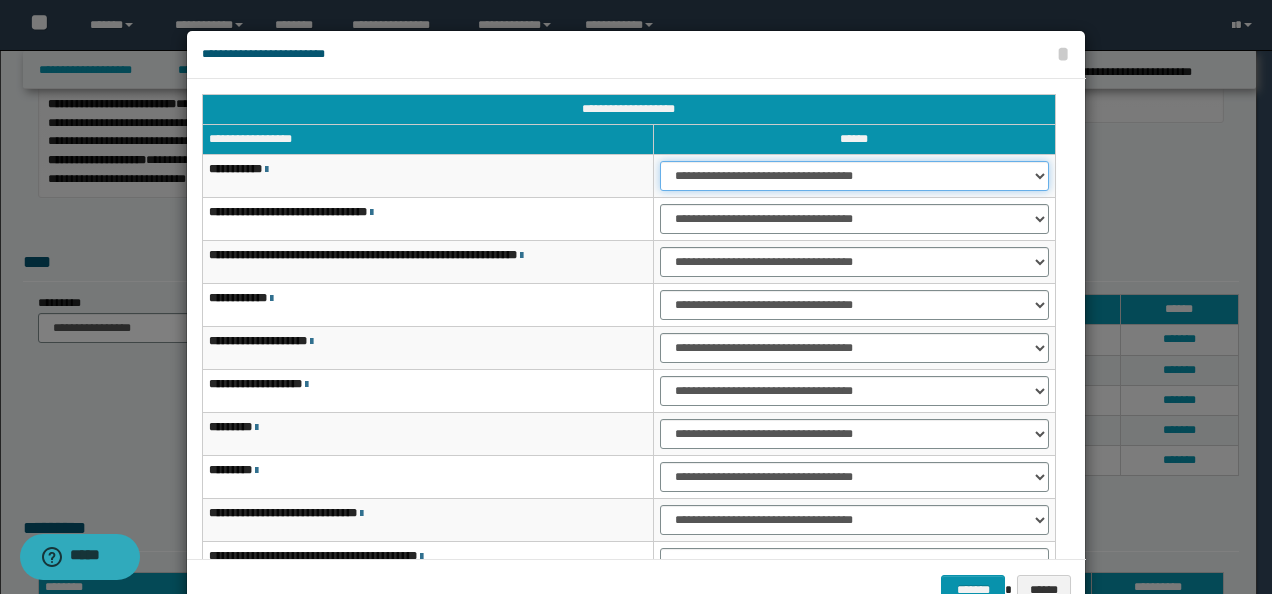drag, startPoint x: 719, startPoint y: 178, endPoint x: 716, endPoint y: 189, distance: 11.401754 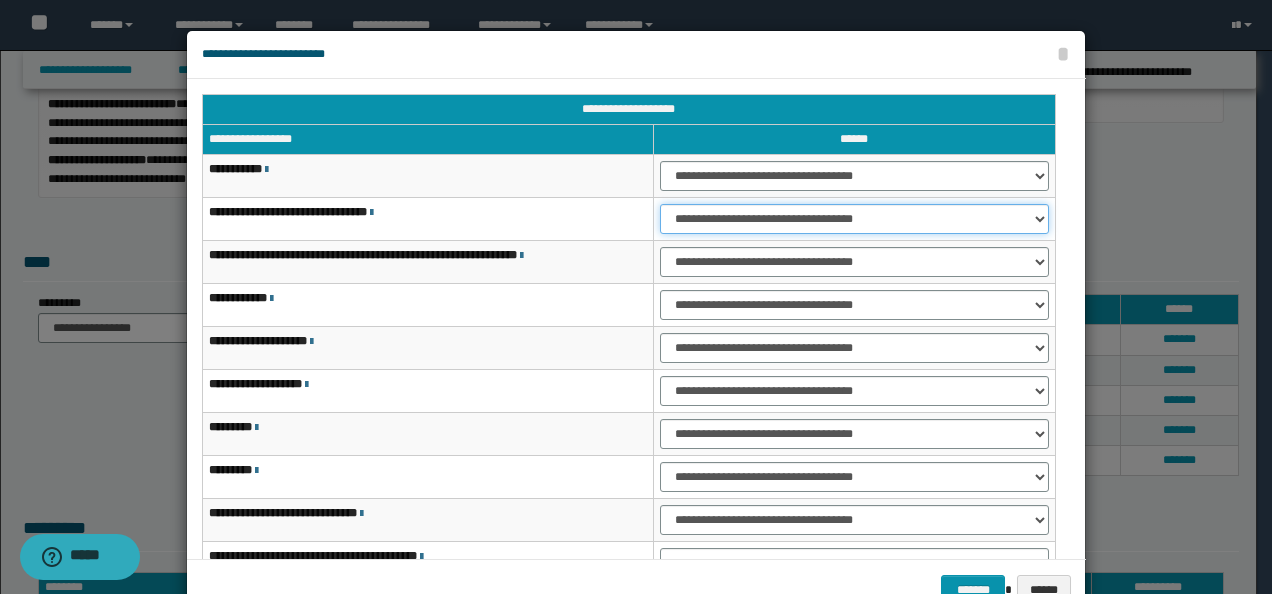 click on "**********" at bounding box center [854, 219] 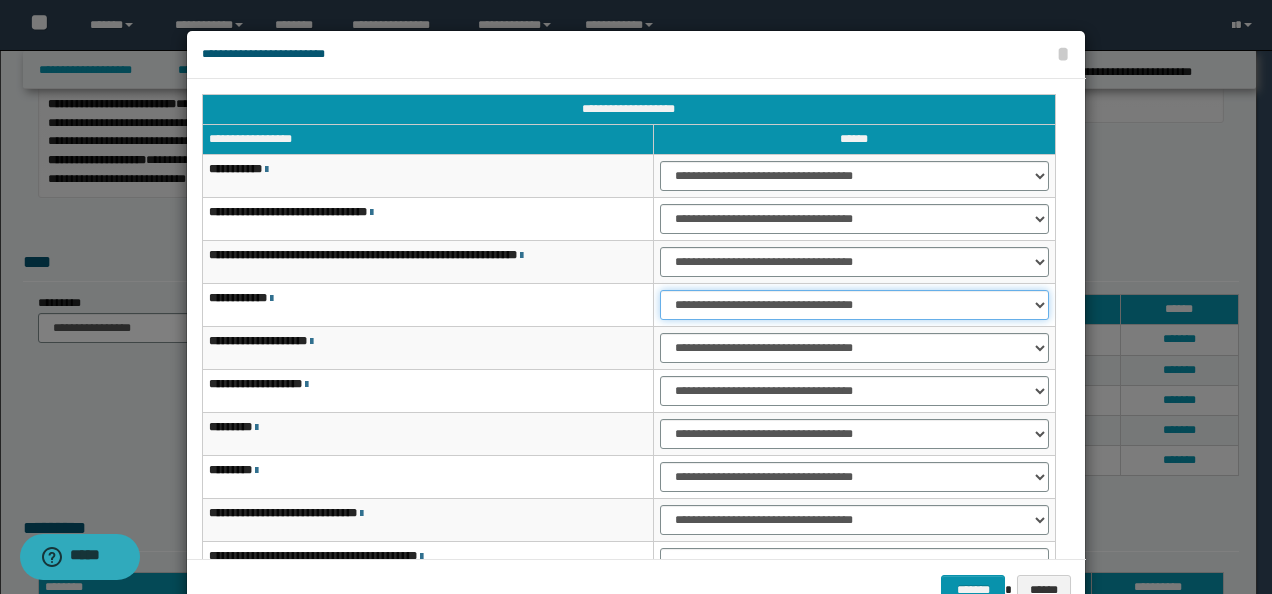 drag, startPoint x: 694, startPoint y: 302, endPoint x: 698, endPoint y: 321, distance: 19.416489 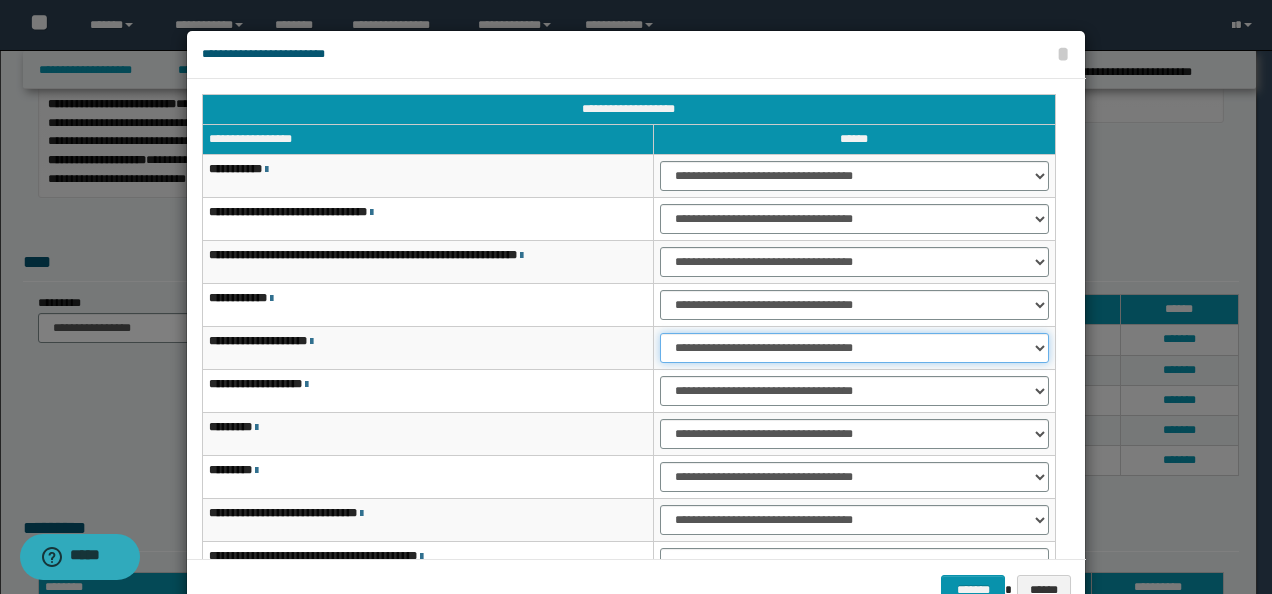 click on "**********" at bounding box center [854, 348] 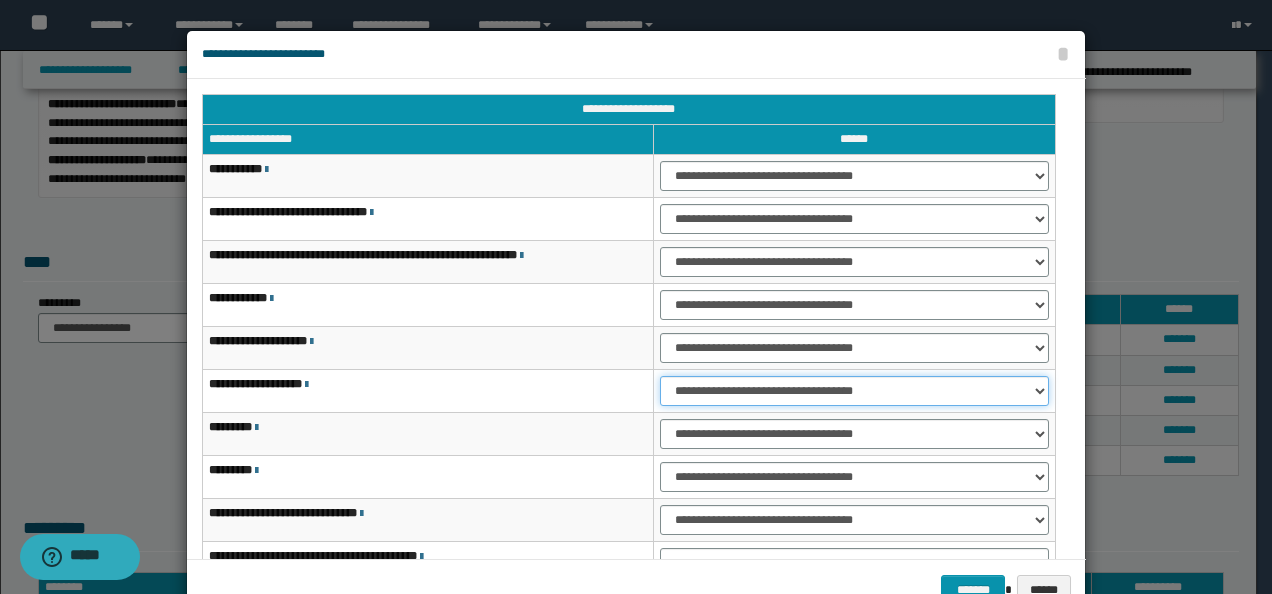 click on "**********" at bounding box center (854, 391) 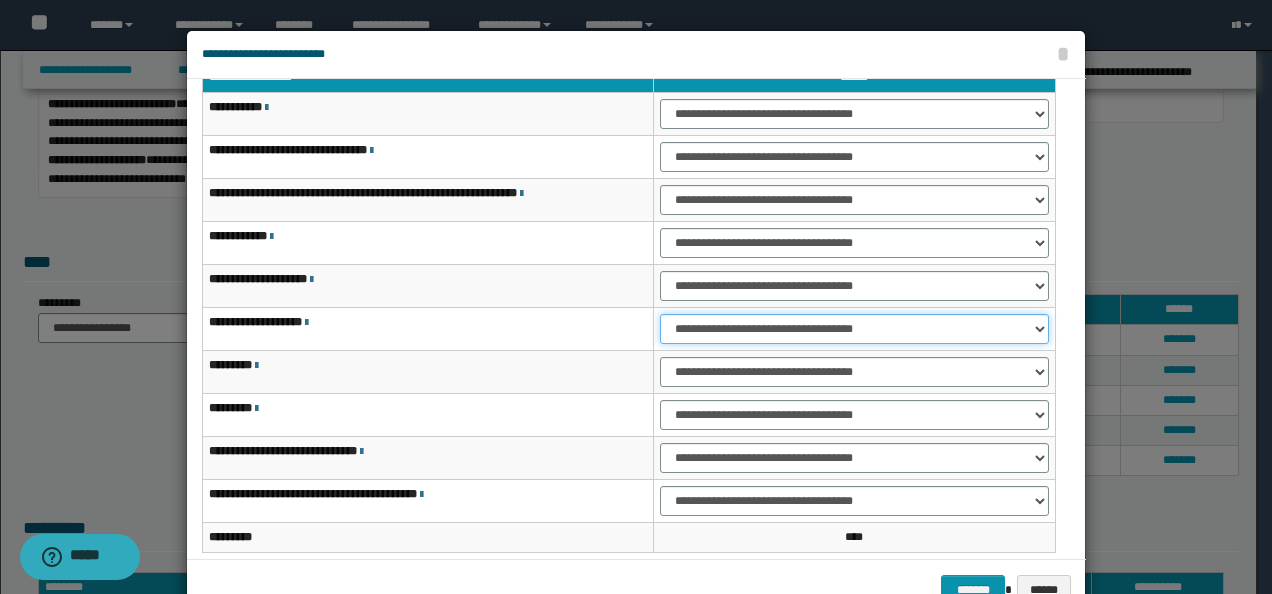 scroll, scrollTop: 116, scrollLeft: 0, axis: vertical 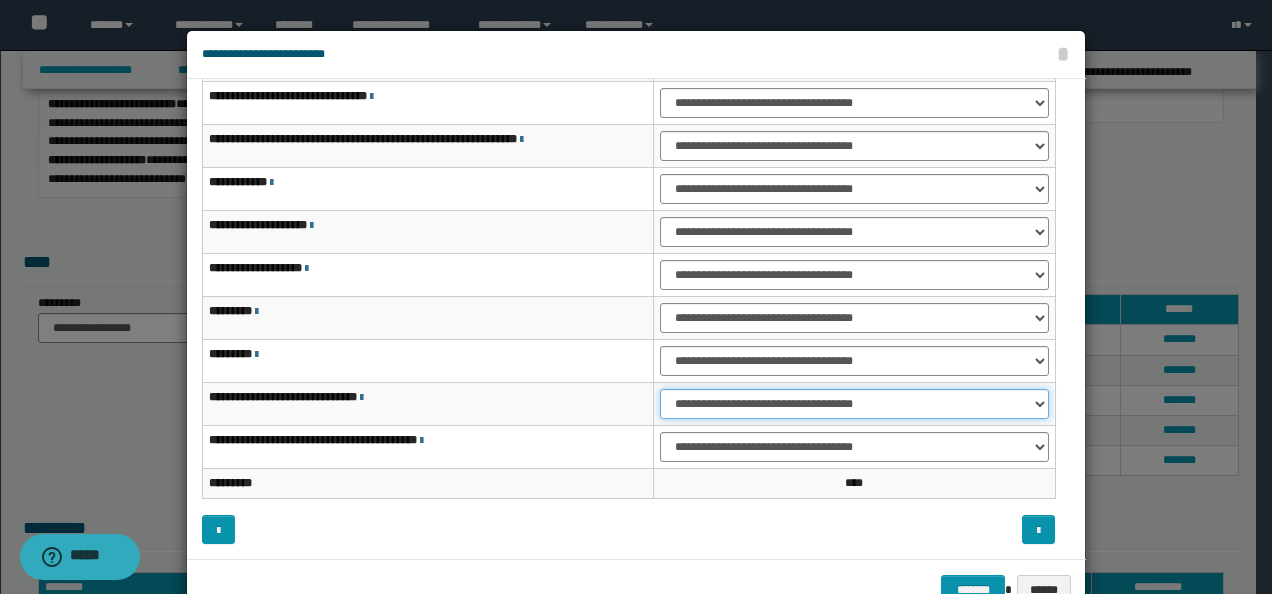drag, startPoint x: 734, startPoint y: 389, endPoint x: 727, endPoint y: 402, distance: 14.764823 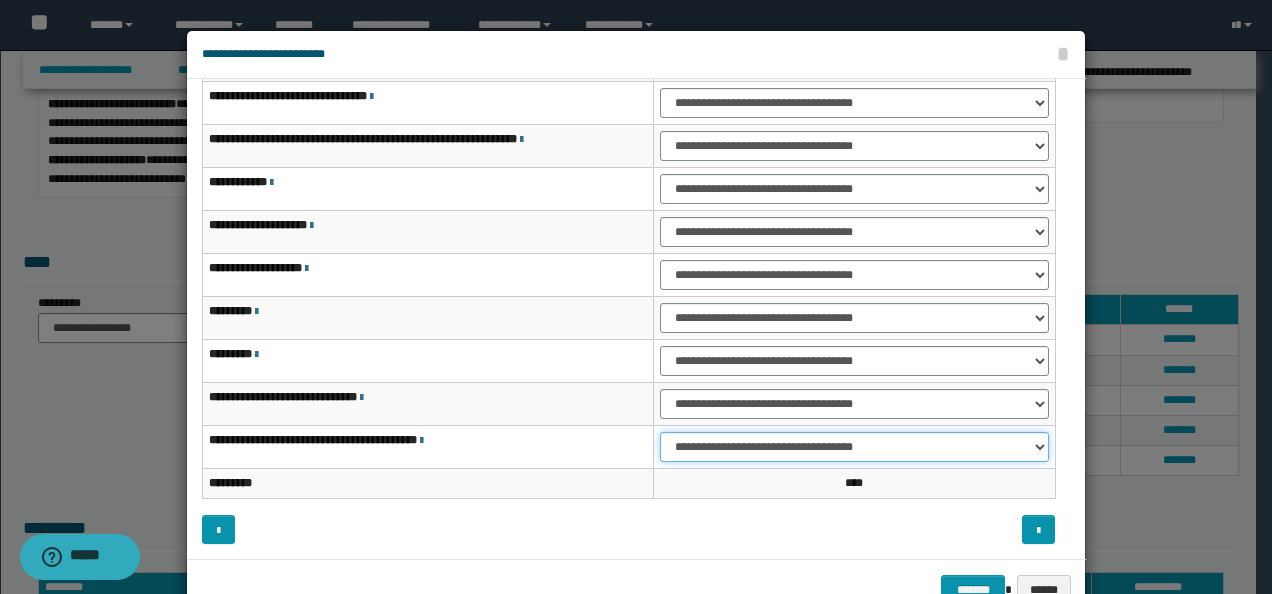 click on "**********" at bounding box center [854, 447] 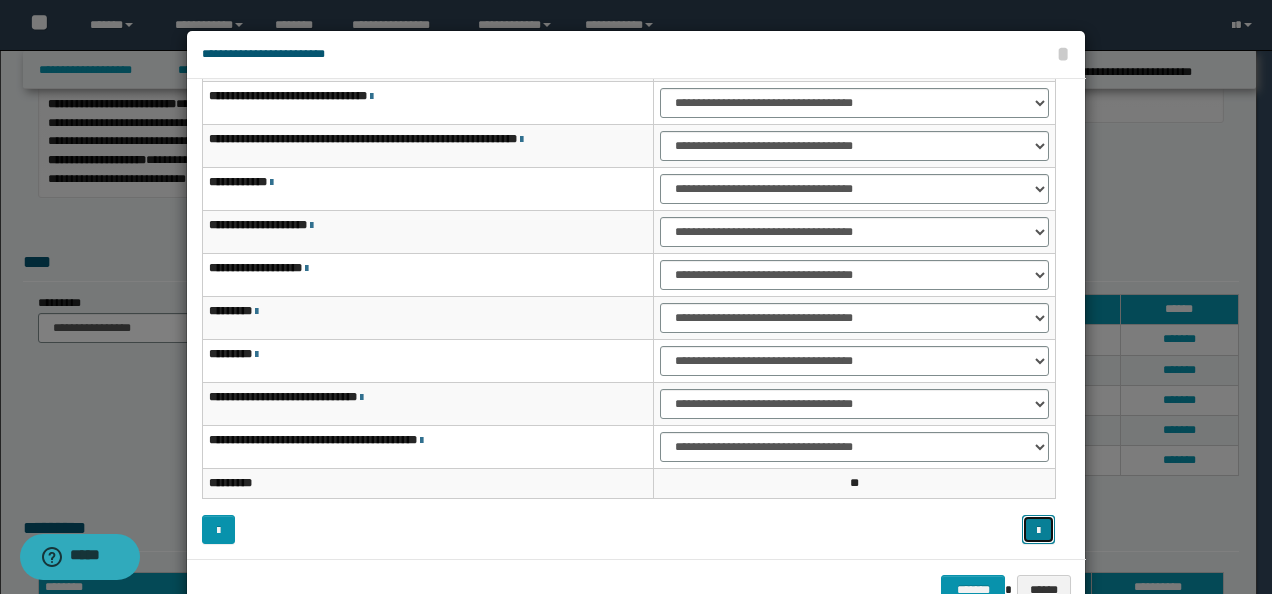 click at bounding box center [1038, 531] 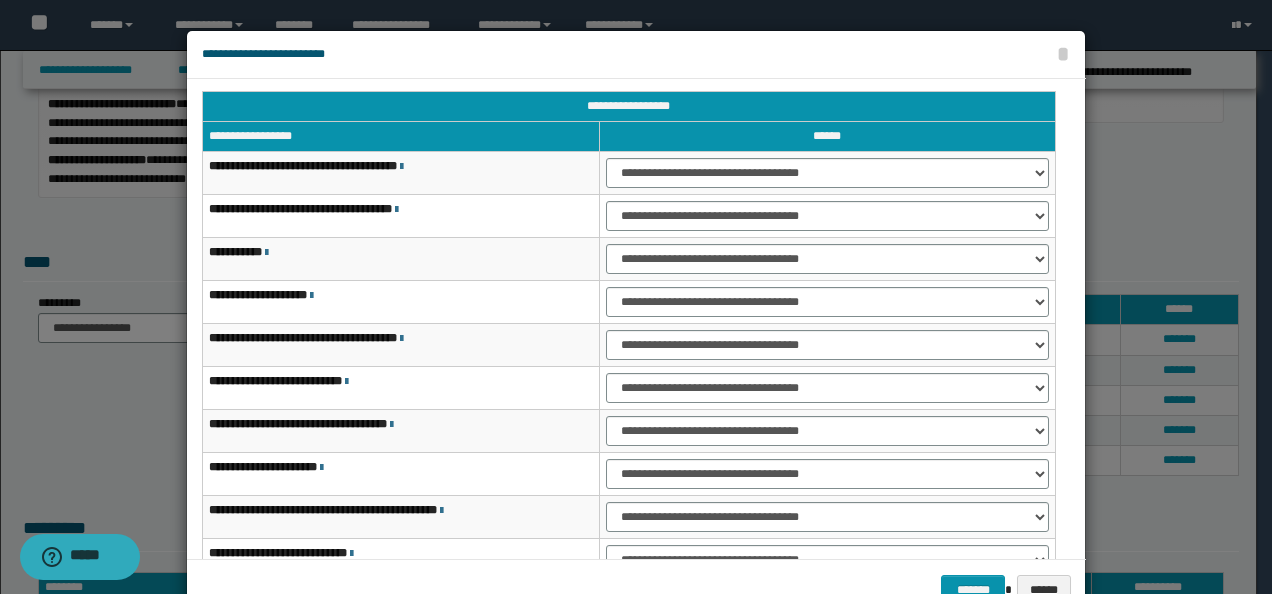 scroll, scrollTop: 0, scrollLeft: 0, axis: both 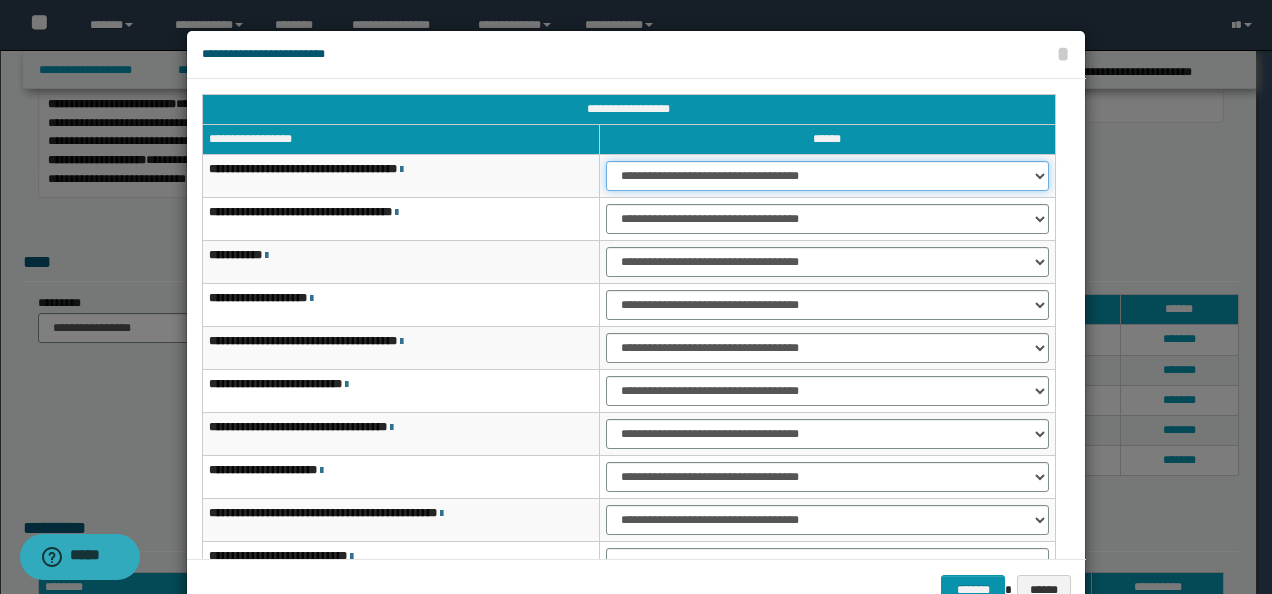 drag, startPoint x: 671, startPoint y: 160, endPoint x: 674, endPoint y: 183, distance: 23.194826 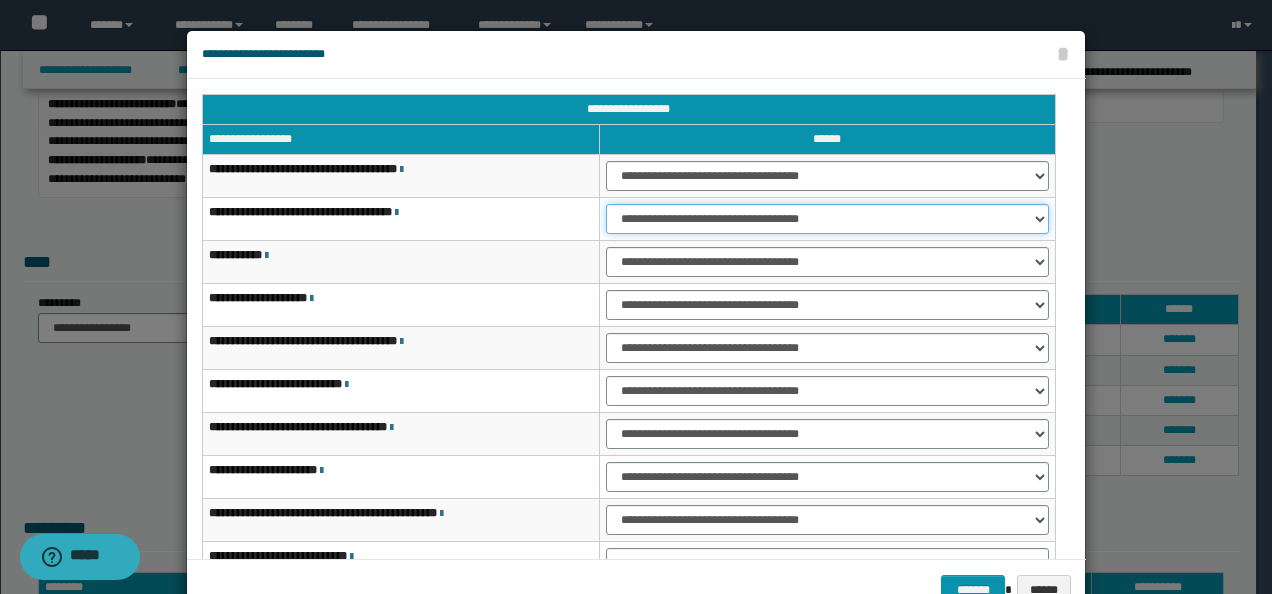 drag, startPoint x: 661, startPoint y: 216, endPoint x: 660, endPoint y: 231, distance: 15.033297 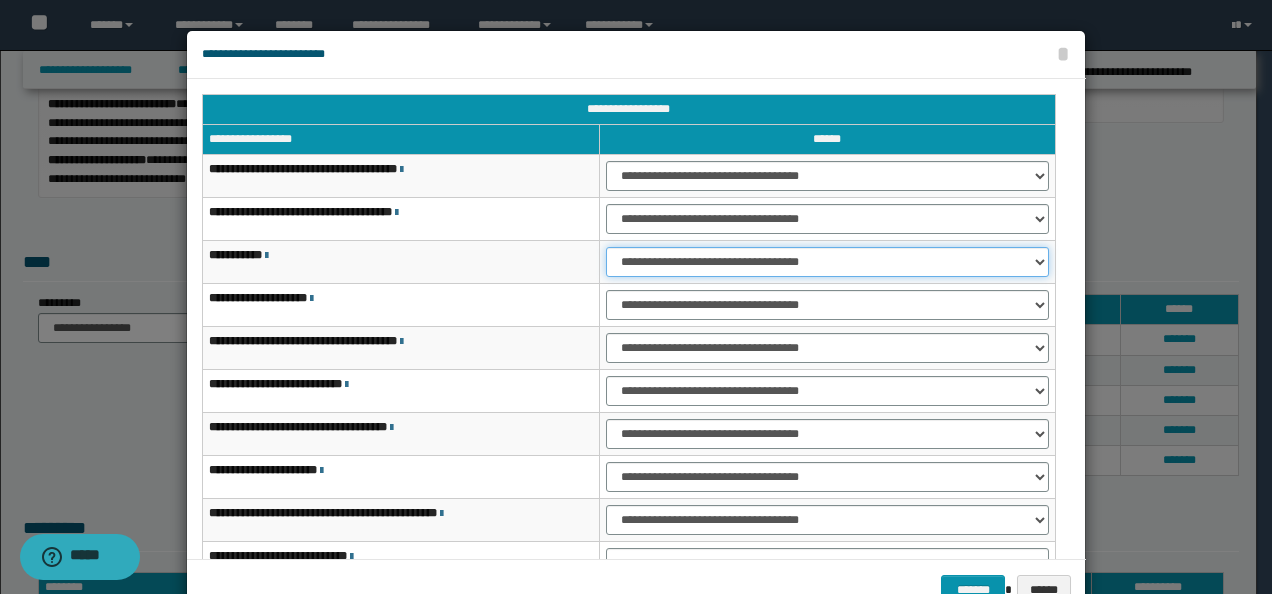 drag, startPoint x: 638, startPoint y: 259, endPoint x: 647, endPoint y: 276, distance: 19.235384 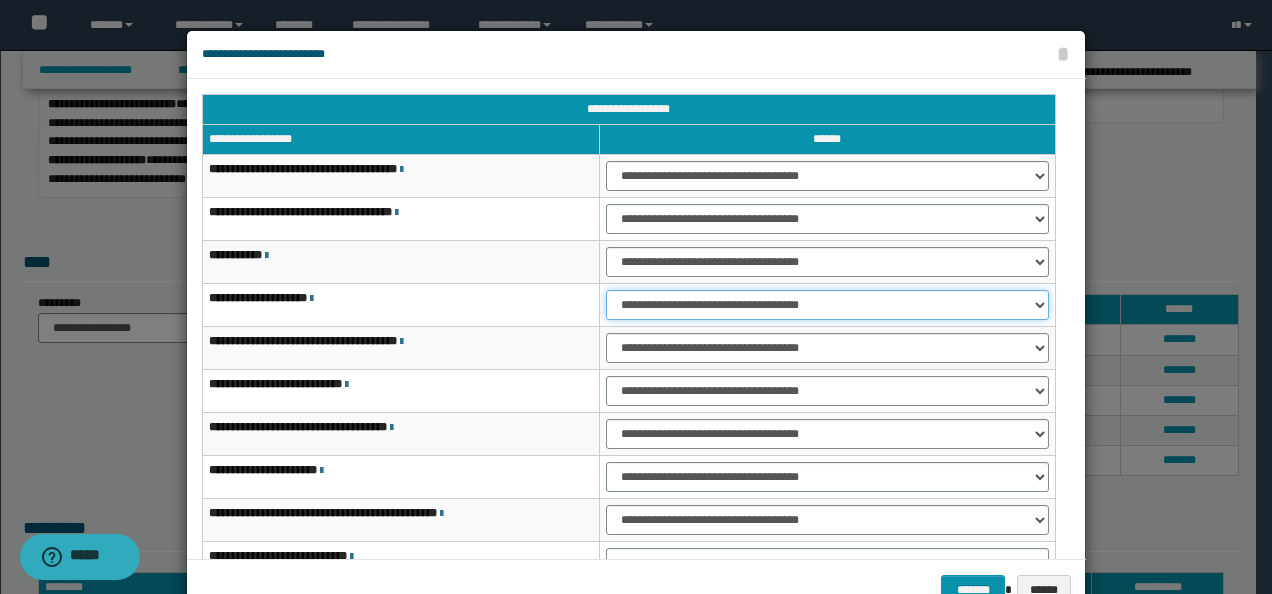 drag, startPoint x: 651, startPoint y: 294, endPoint x: 656, endPoint y: 320, distance: 26.476404 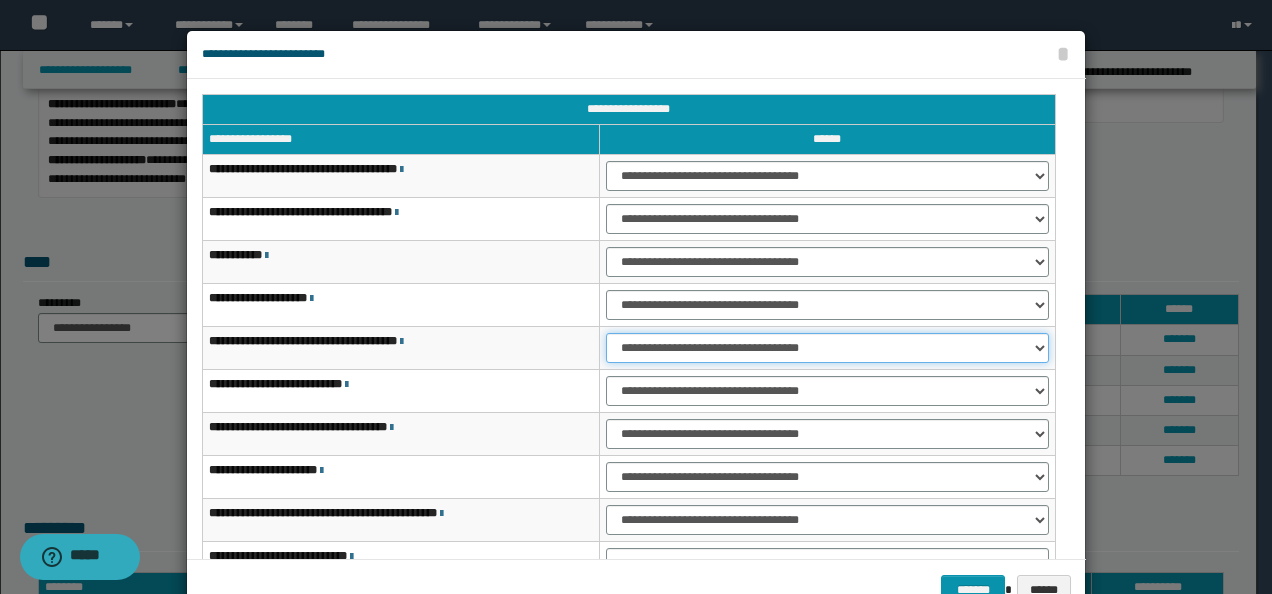 drag, startPoint x: 610, startPoint y: 339, endPoint x: 650, endPoint y: 360, distance: 45.17743 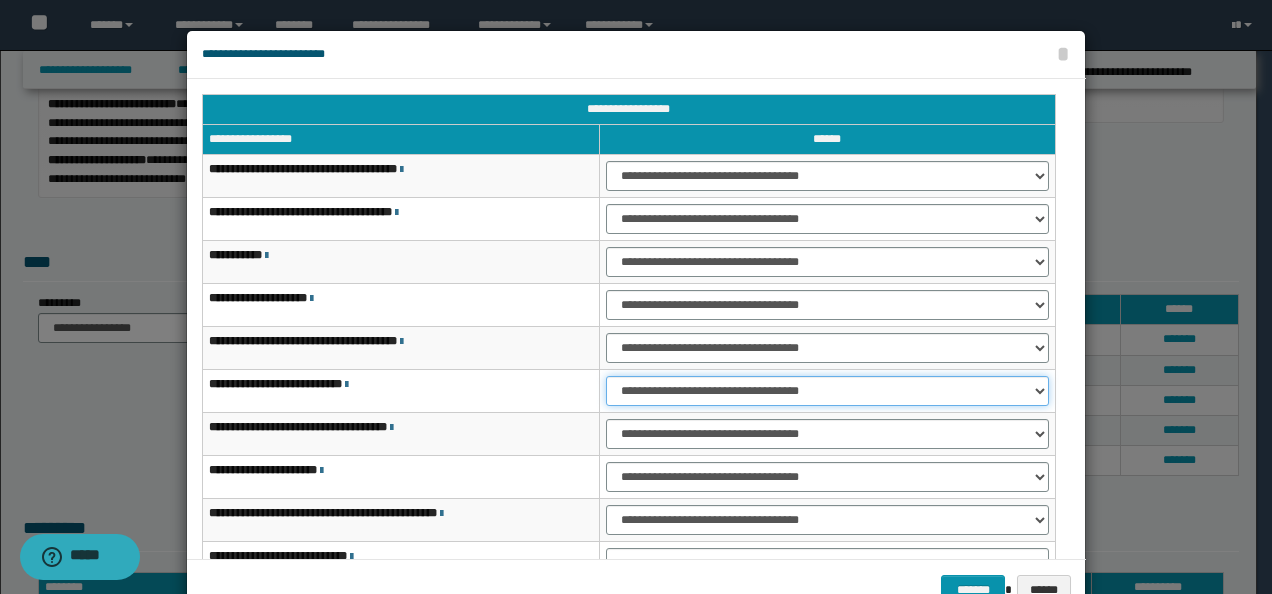 click on "**********" at bounding box center (827, 391) 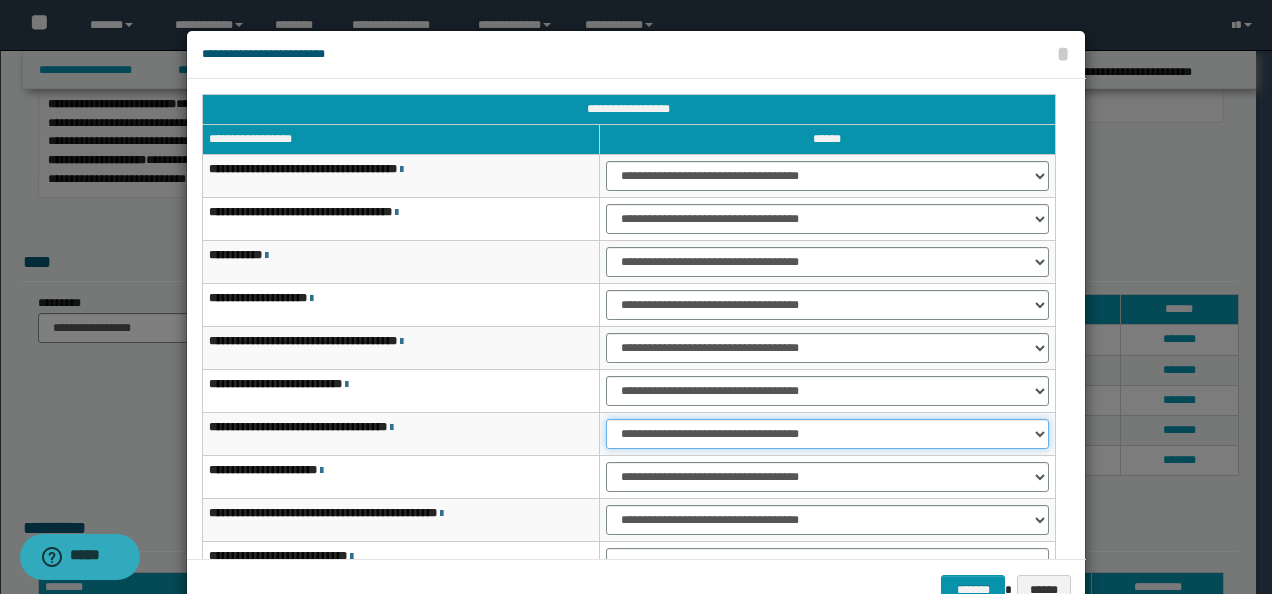 click on "**********" at bounding box center [827, 434] 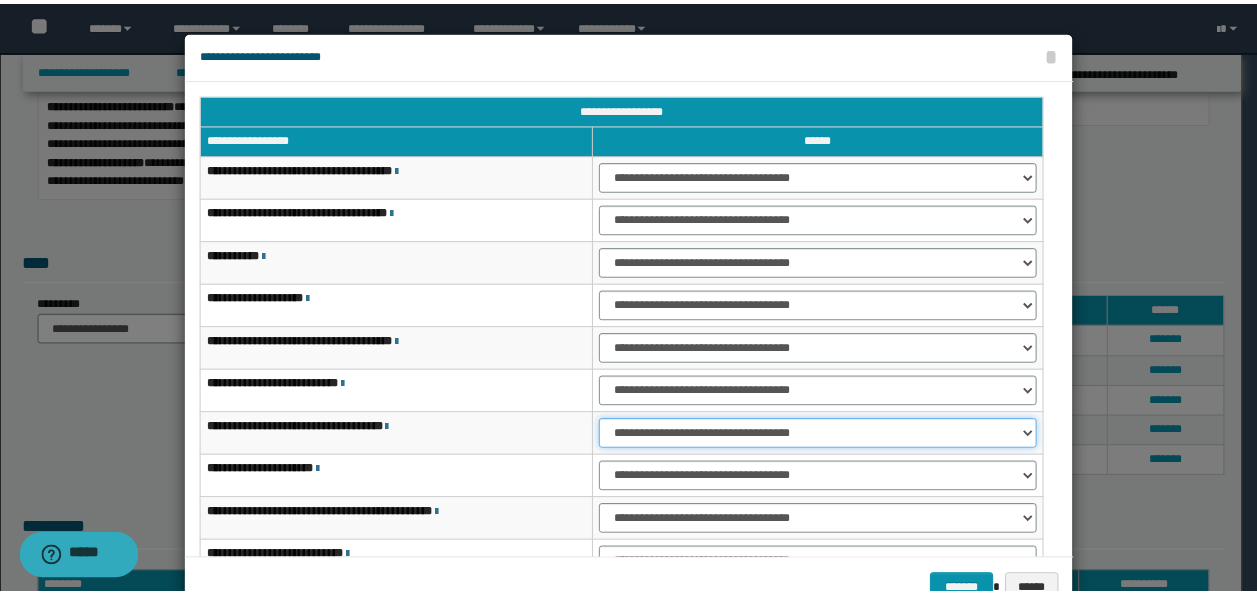scroll, scrollTop: 100, scrollLeft: 0, axis: vertical 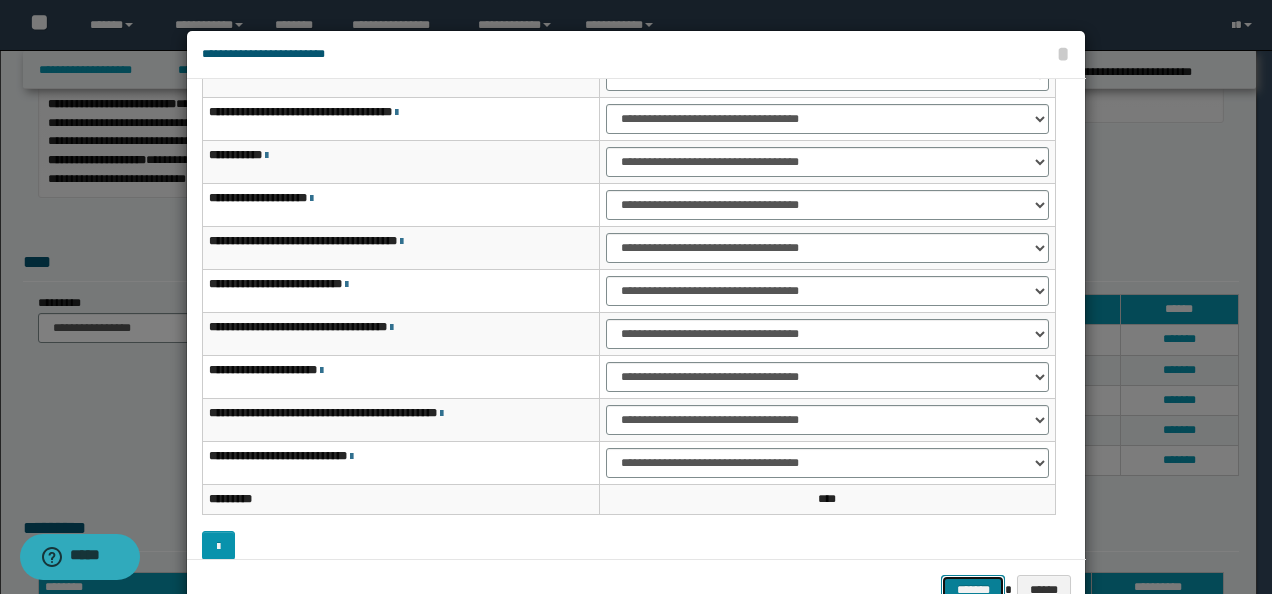 click on "*******" at bounding box center (973, 589) 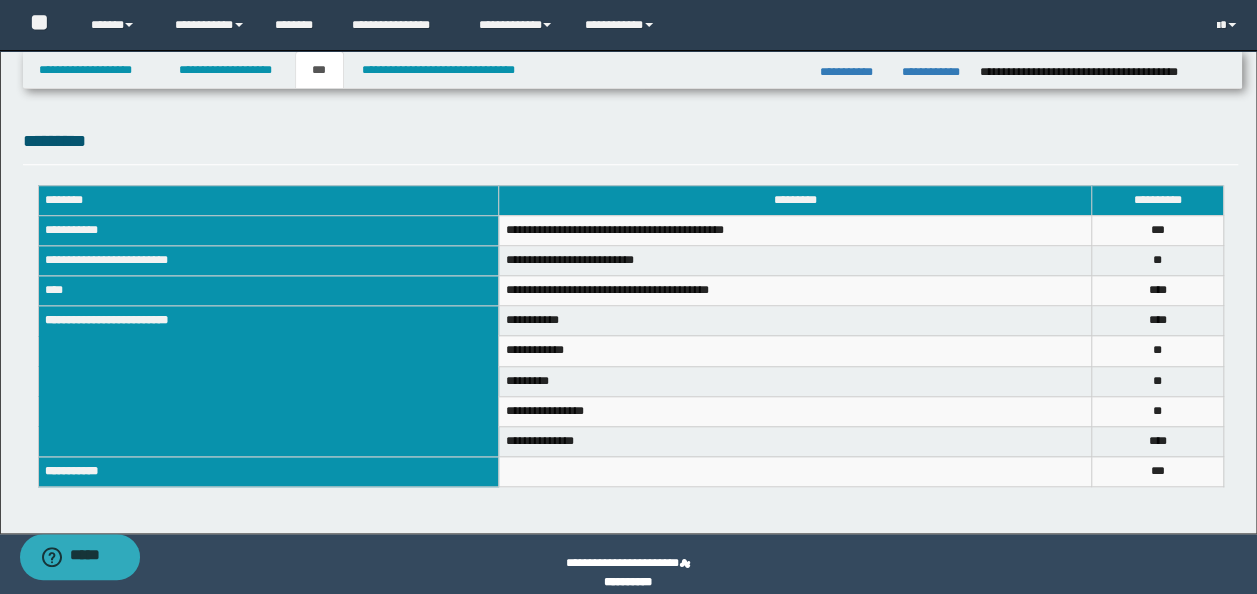 scroll, scrollTop: 704, scrollLeft: 0, axis: vertical 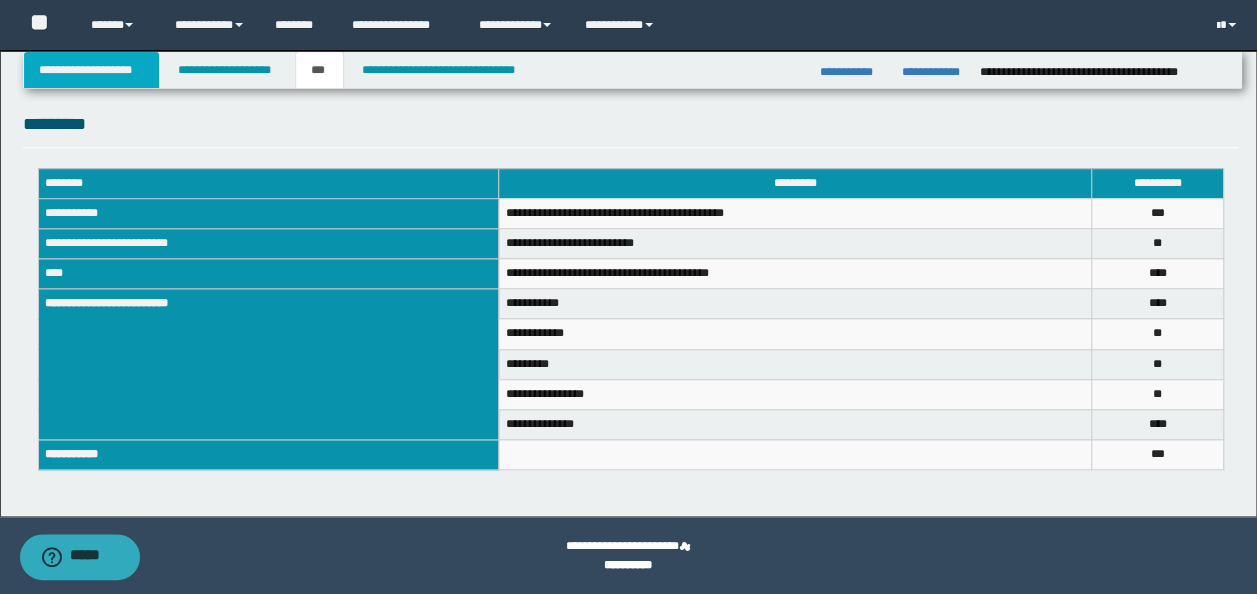 click on "**********" at bounding box center (92, 70) 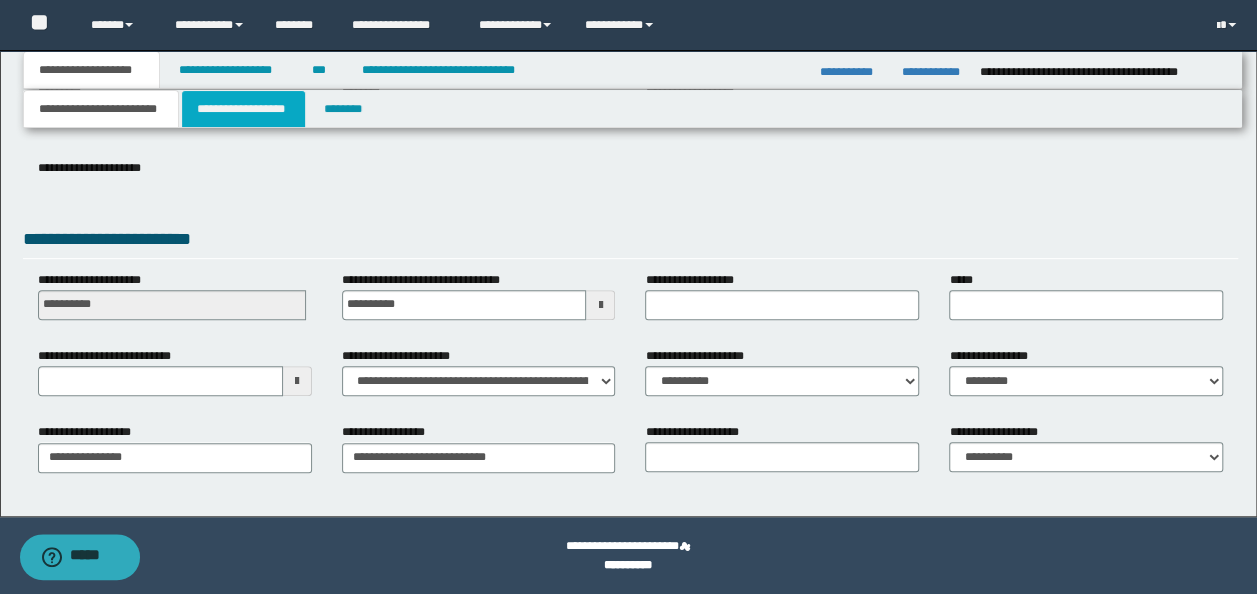 click on "**********" at bounding box center [243, 109] 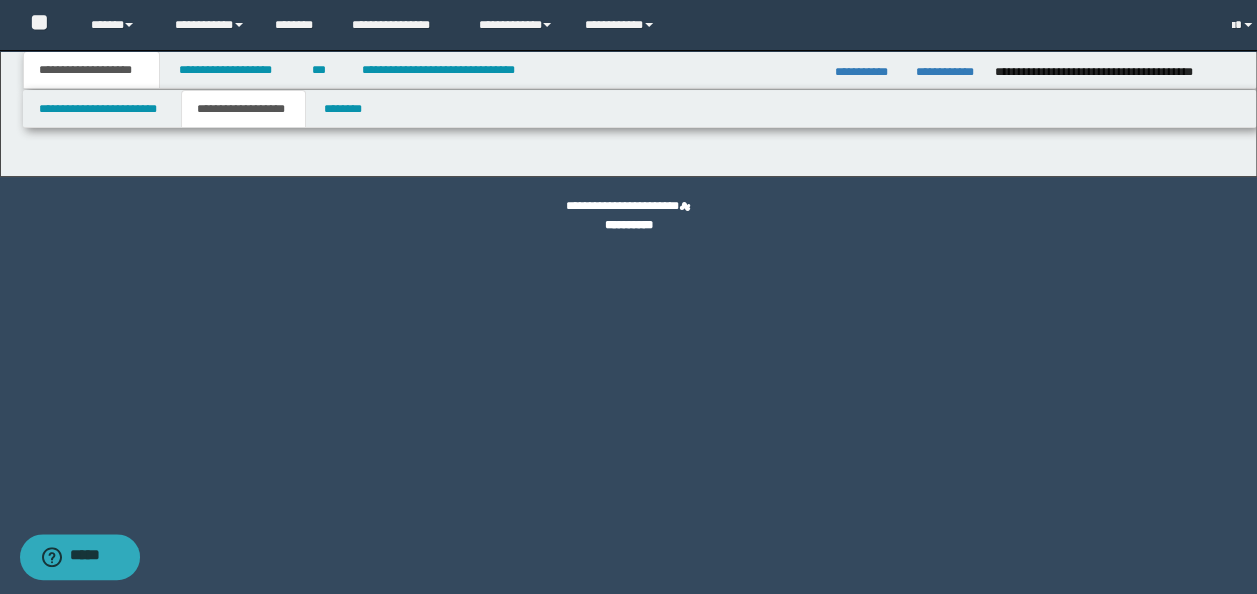 scroll, scrollTop: 0, scrollLeft: 0, axis: both 